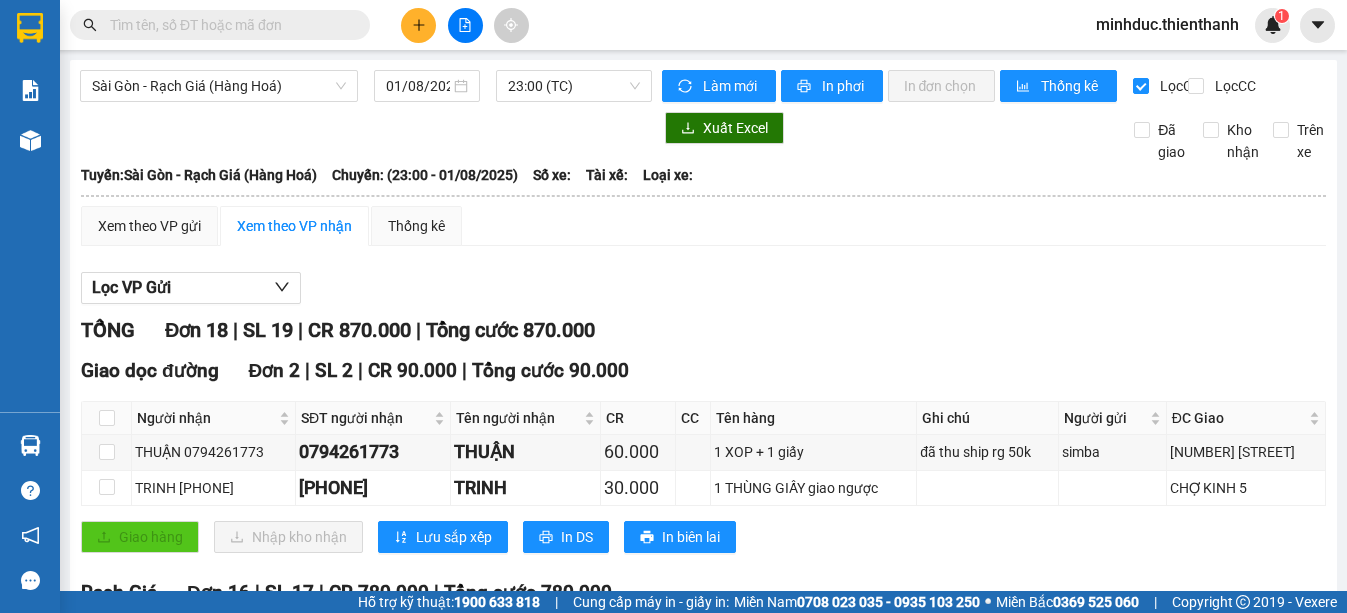 scroll, scrollTop: 0, scrollLeft: 0, axis: both 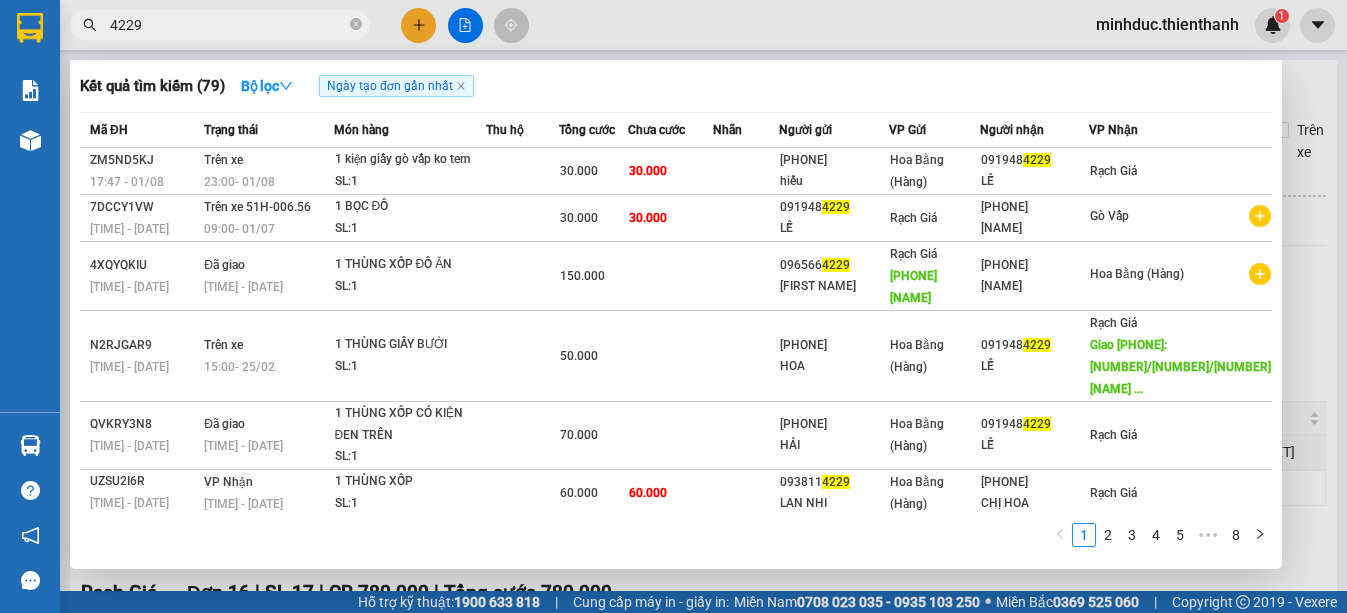 type on "4229" 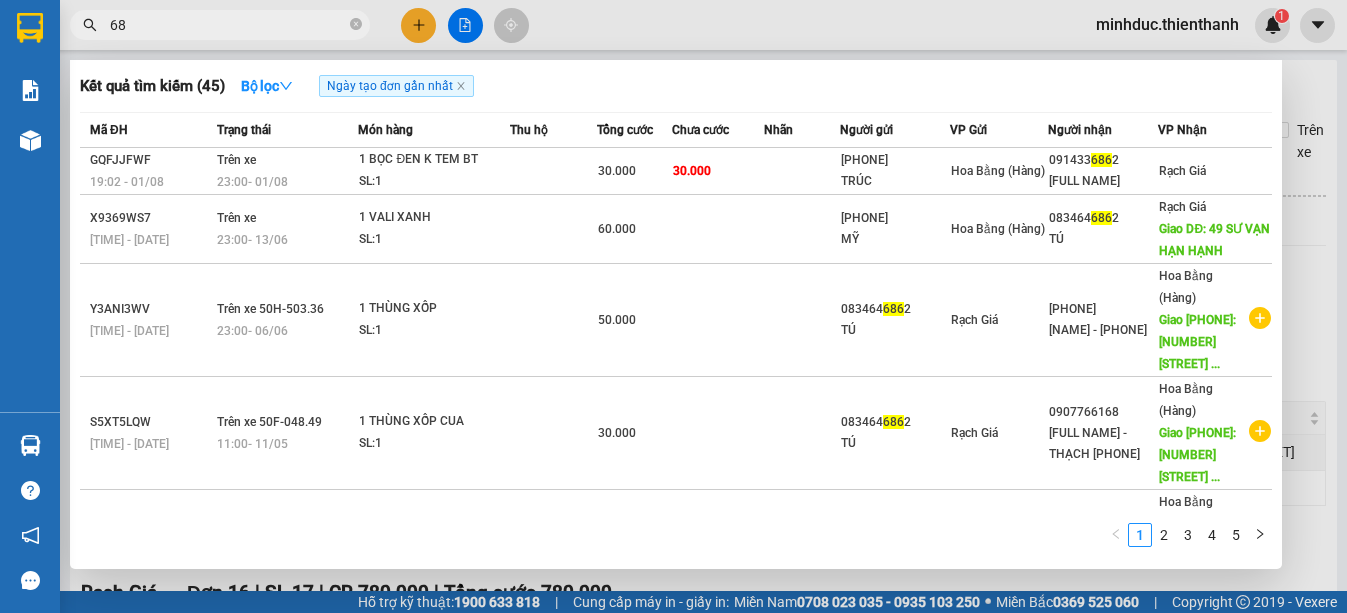 type on "6" 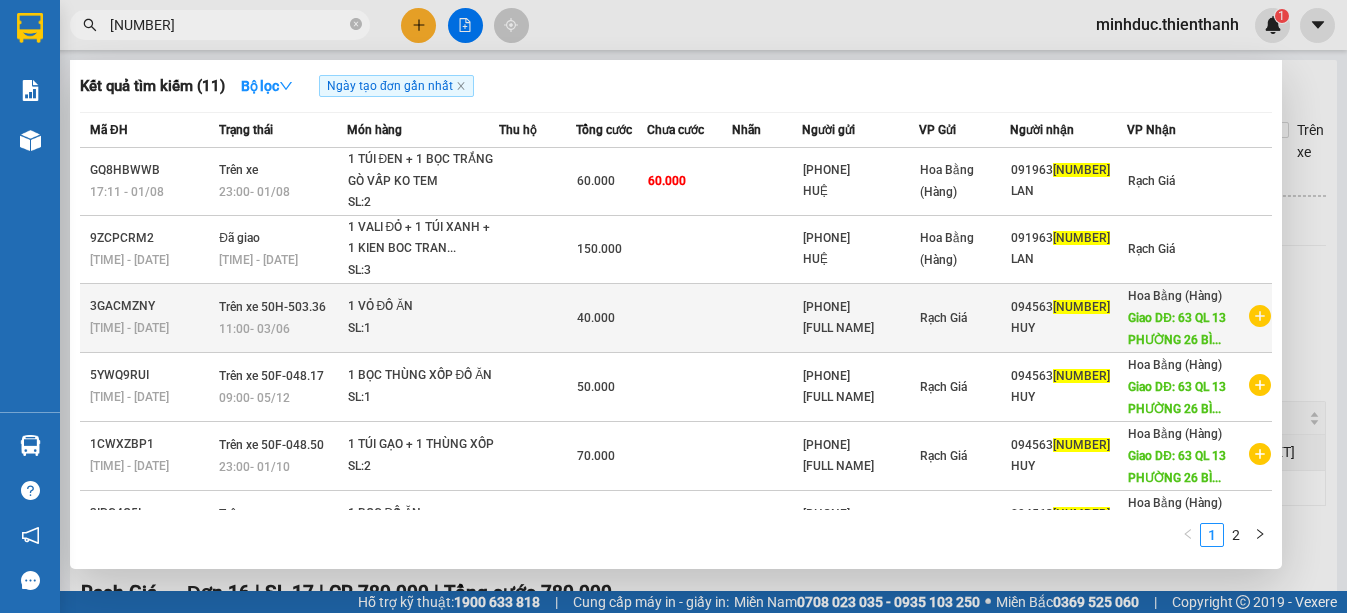 type on "4269" 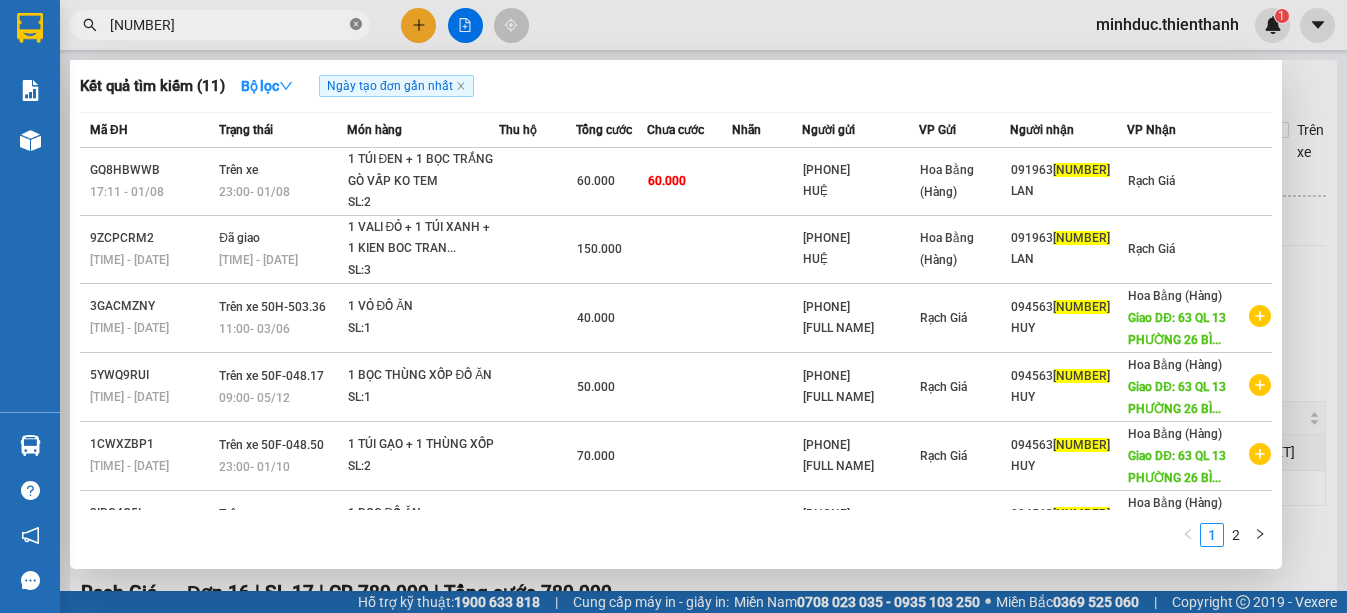 click 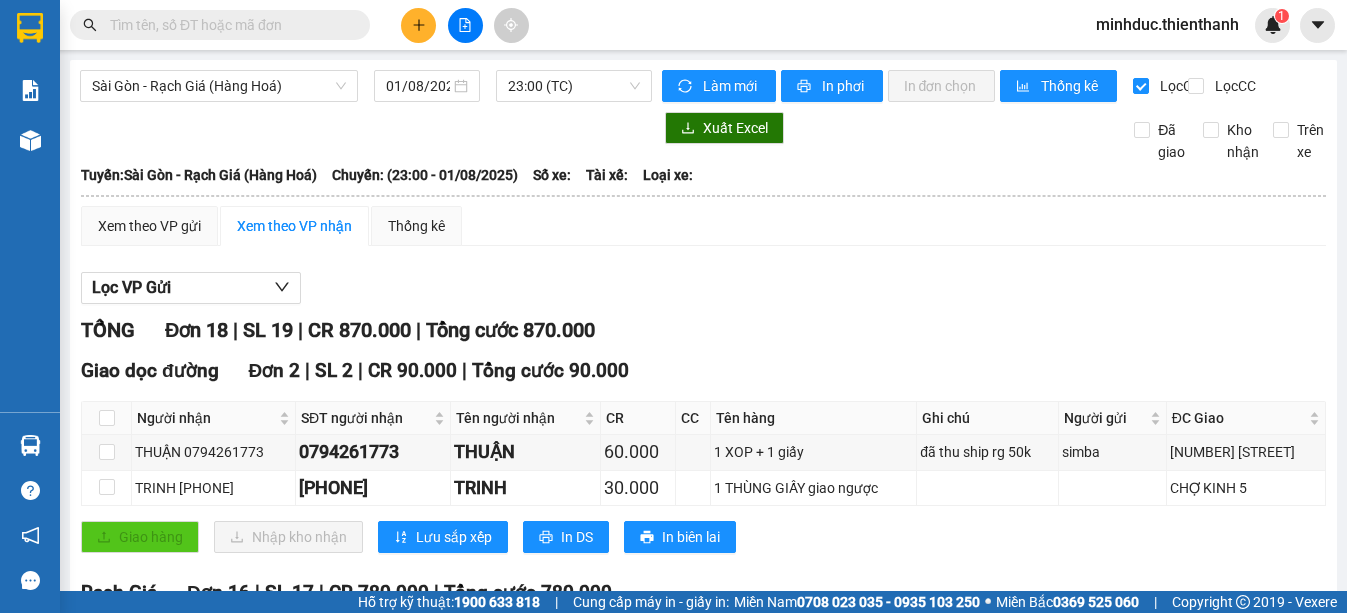 click at bounding box center [228, 25] 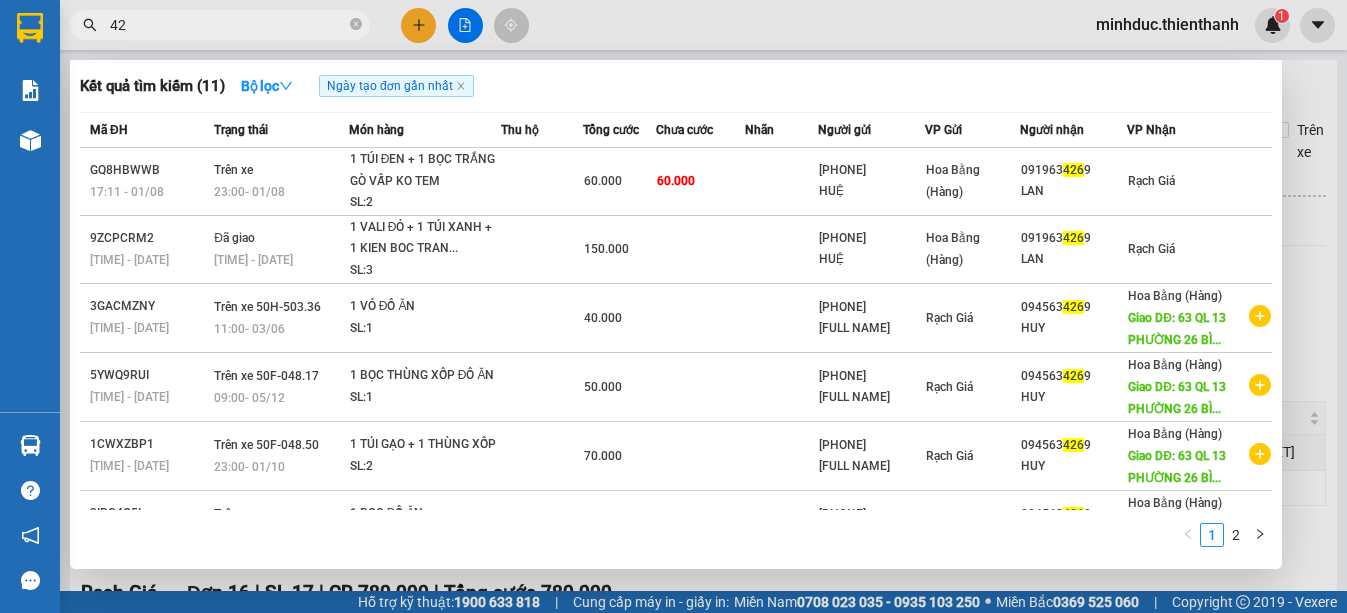 type on "4" 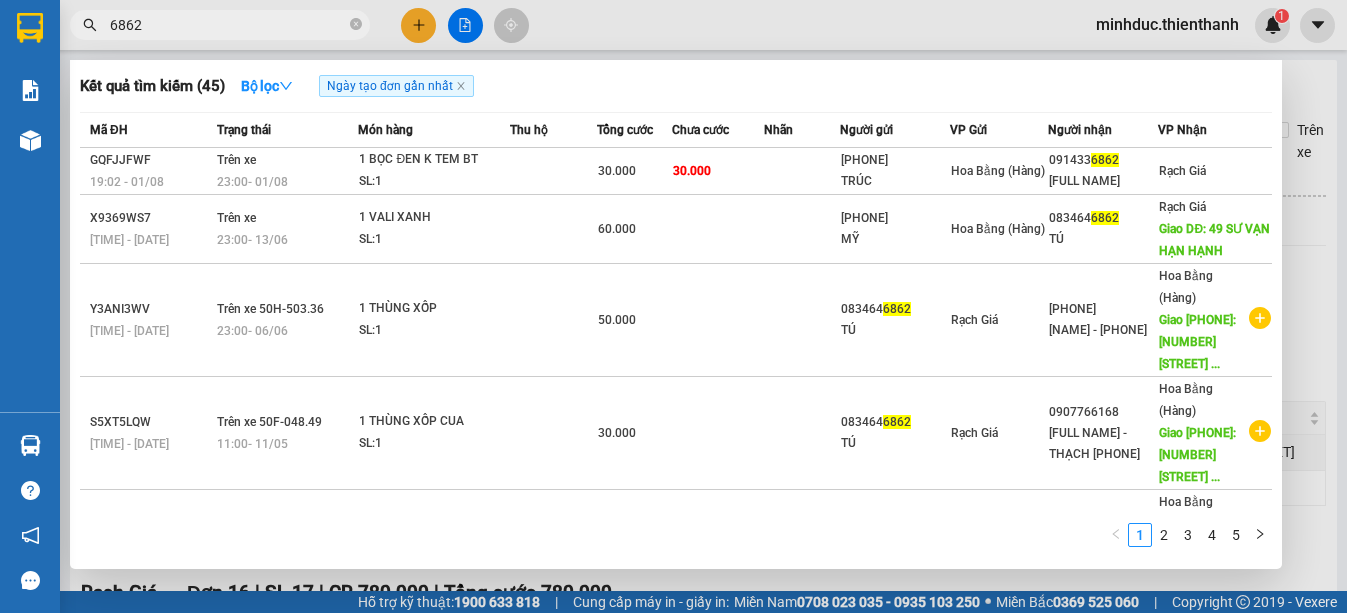 click on "6862" at bounding box center (228, 25) 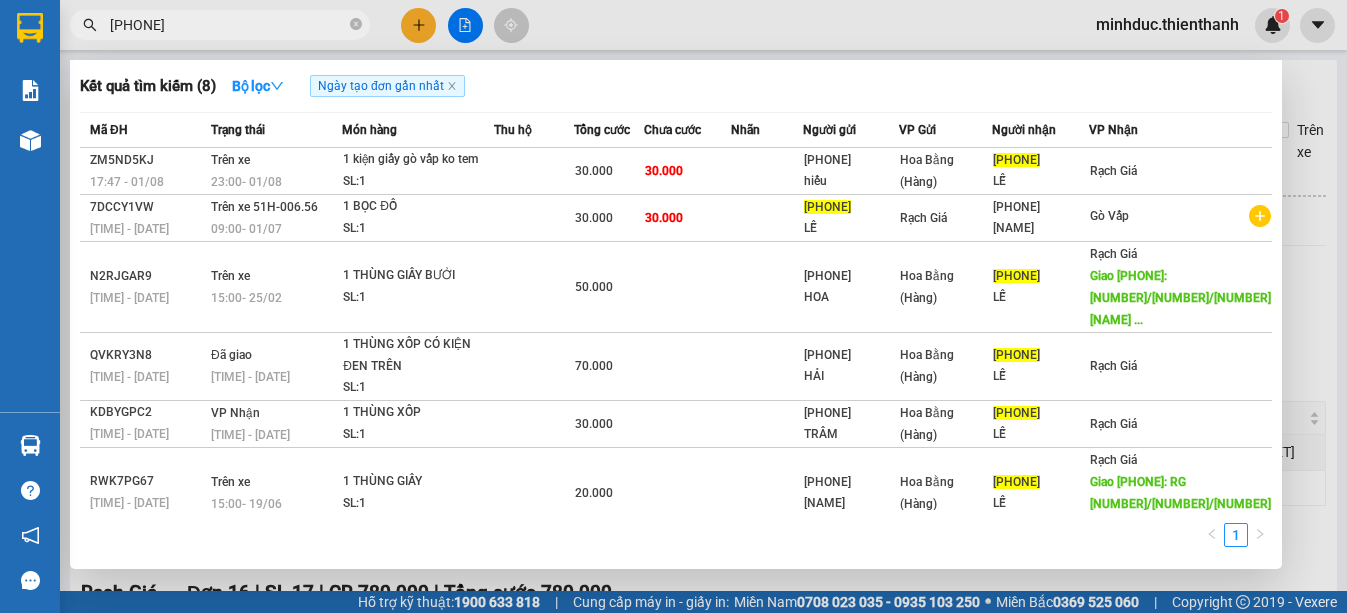 click on "[PHONE]" at bounding box center [228, 25] 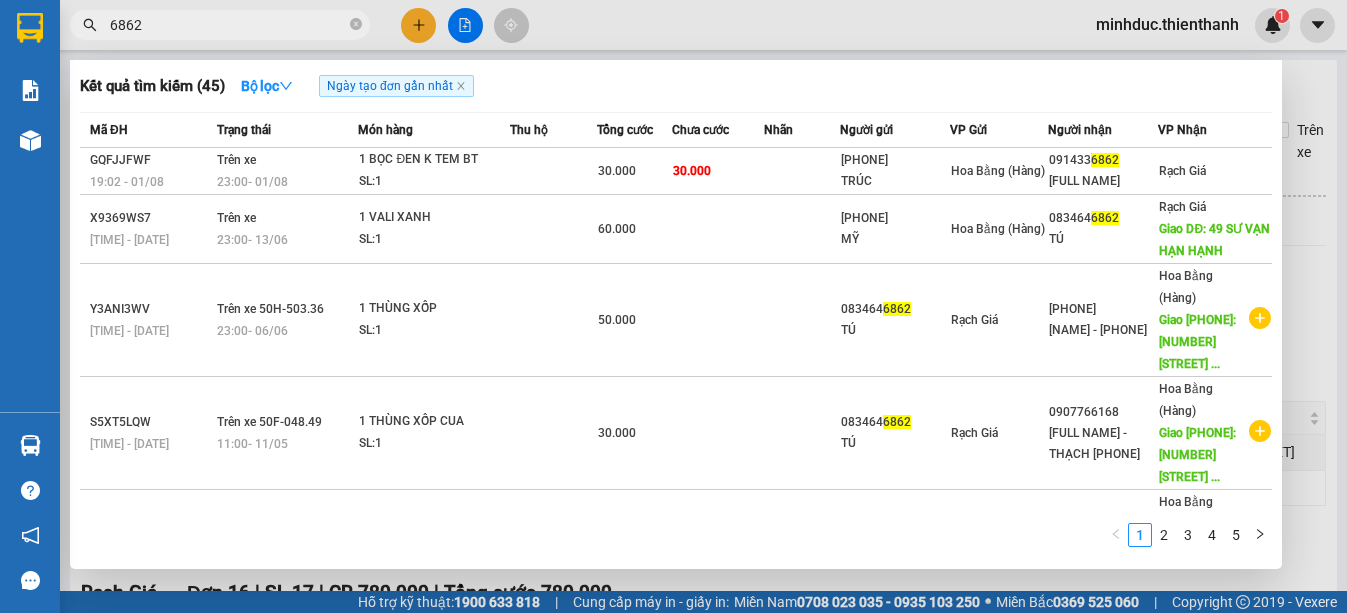 type on "6862" 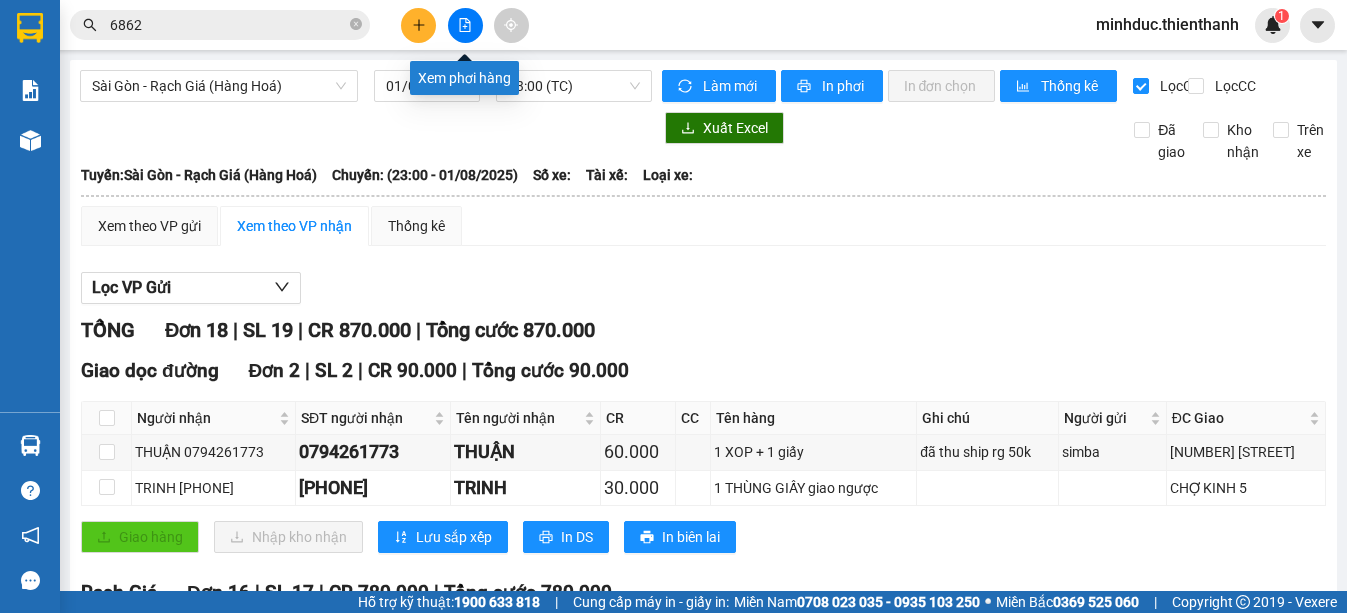 click 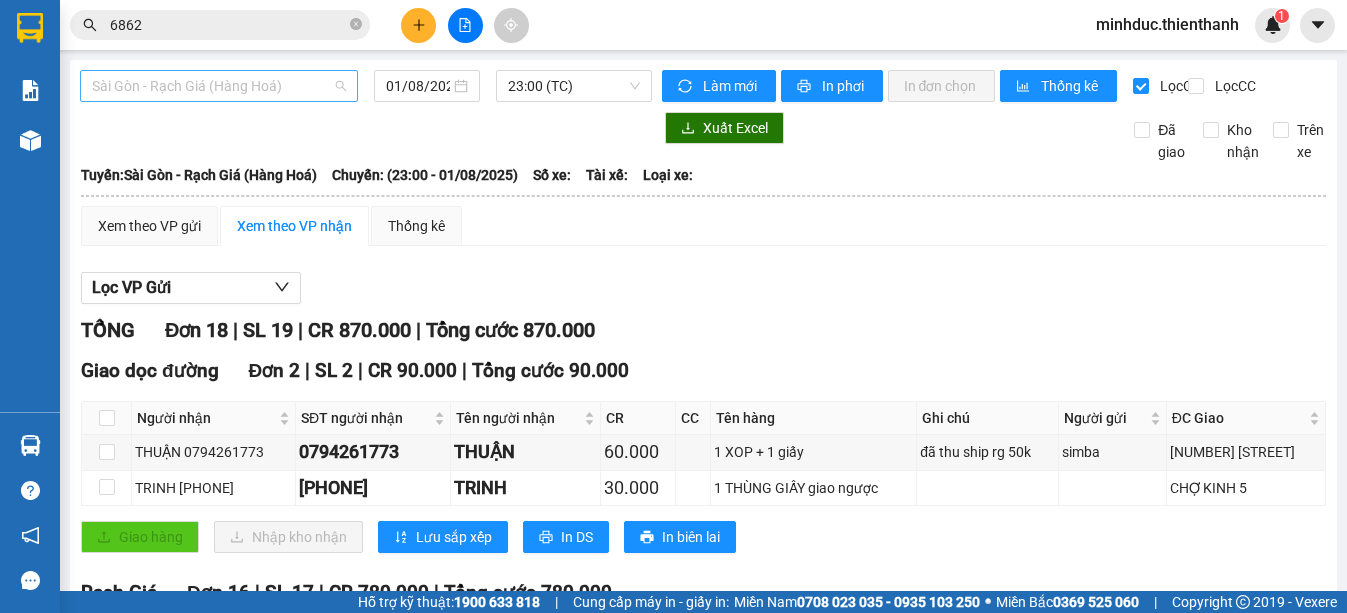click on "Sài Gòn - Rạch Giá (Hàng Hoá)" at bounding box center (219, 86) 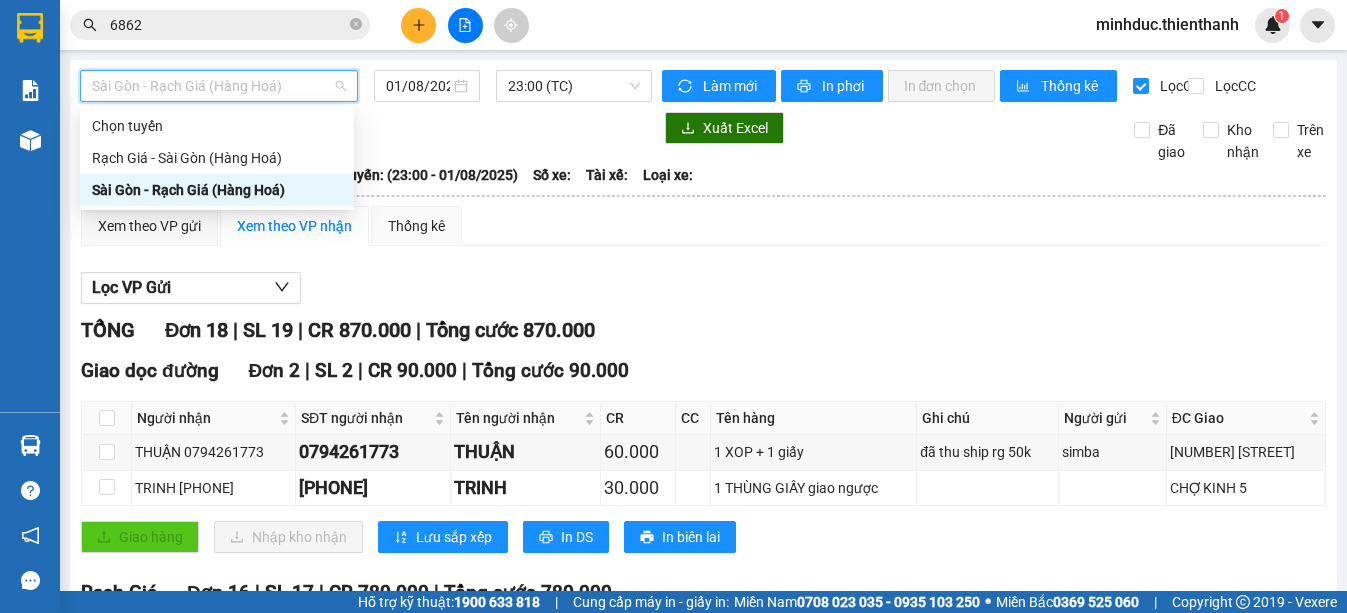 click on "Sài Gòn - Rạch Giá (Hàng Hoá)" at bounding box center (217, 190) 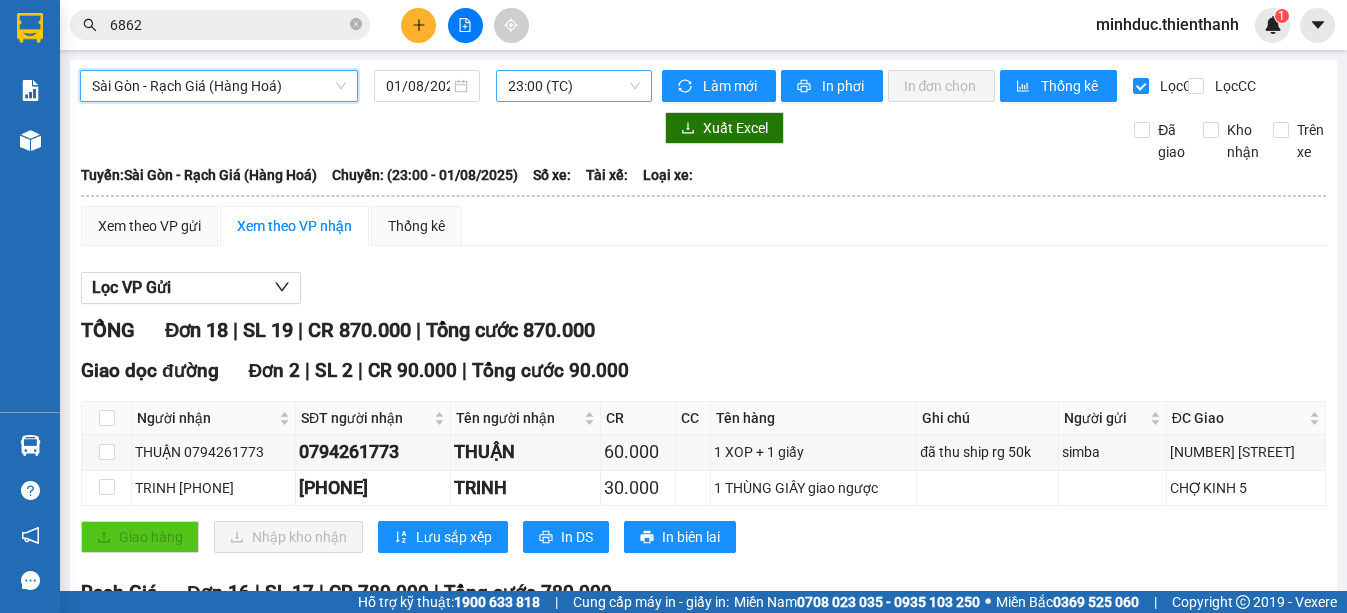 click on "23:00   (TC)" at bounding box center (573, 86) 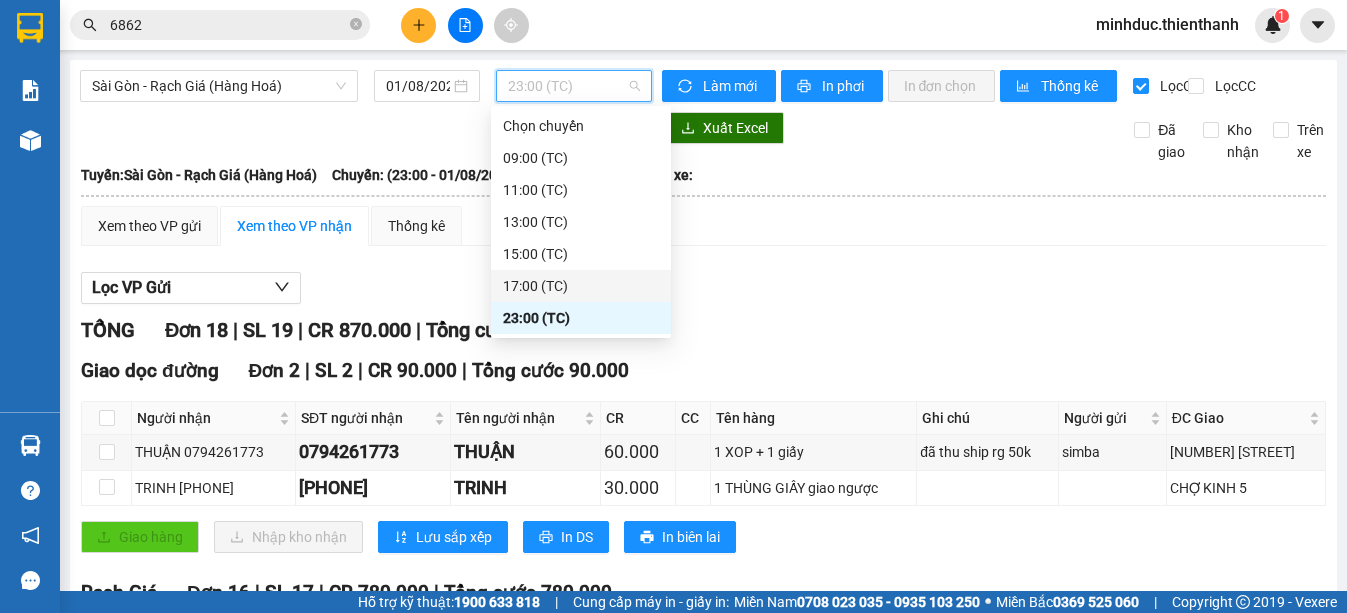 click on "17:00   (TC)" at bounding box center (581, 286) 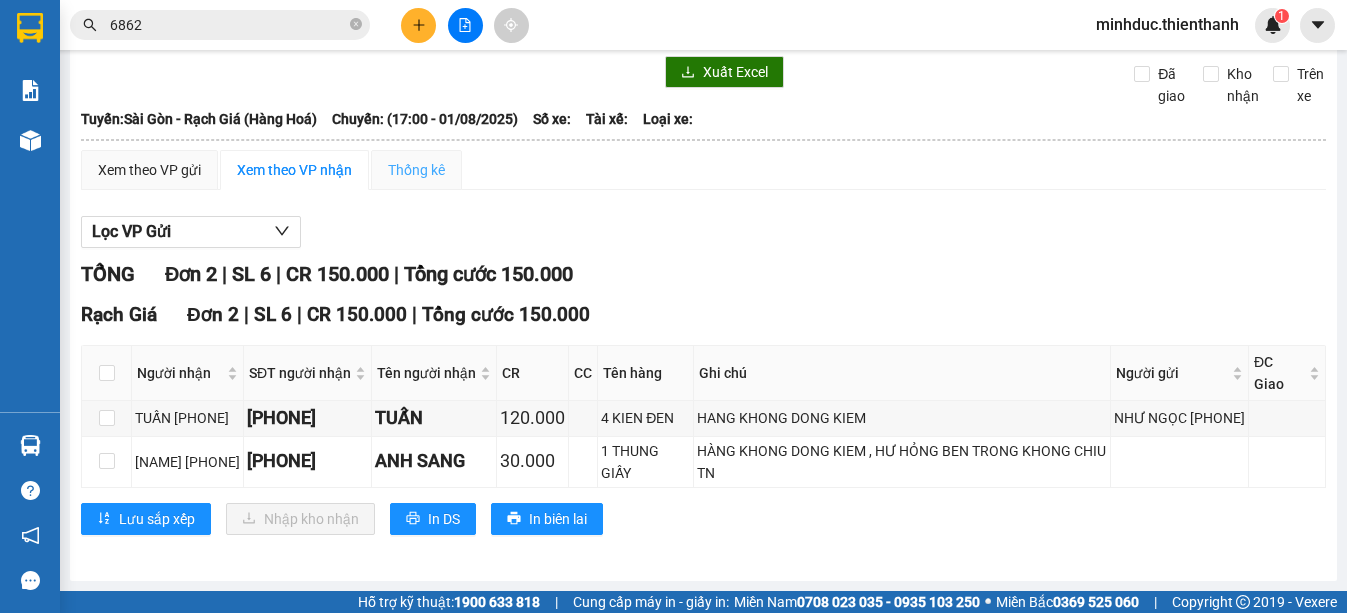 scroll, scrollTop: 0, scrollLeft: 0, axis: both 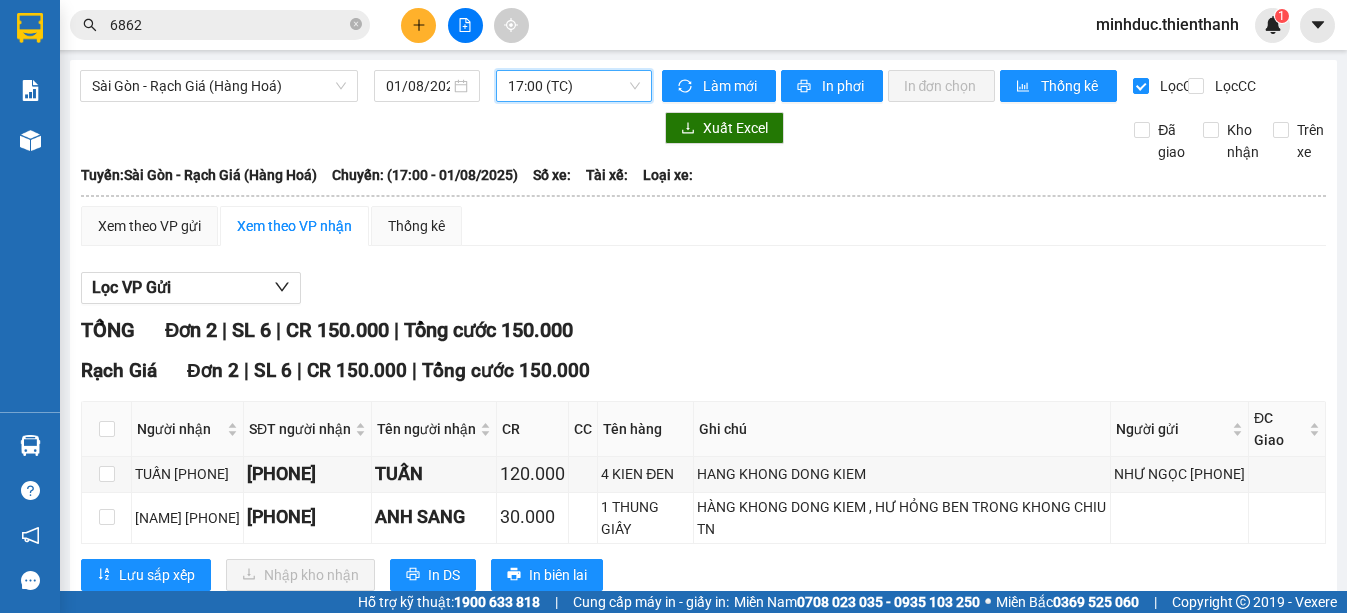 click on "17:00   (TC)" at bounding box center [573, 86] 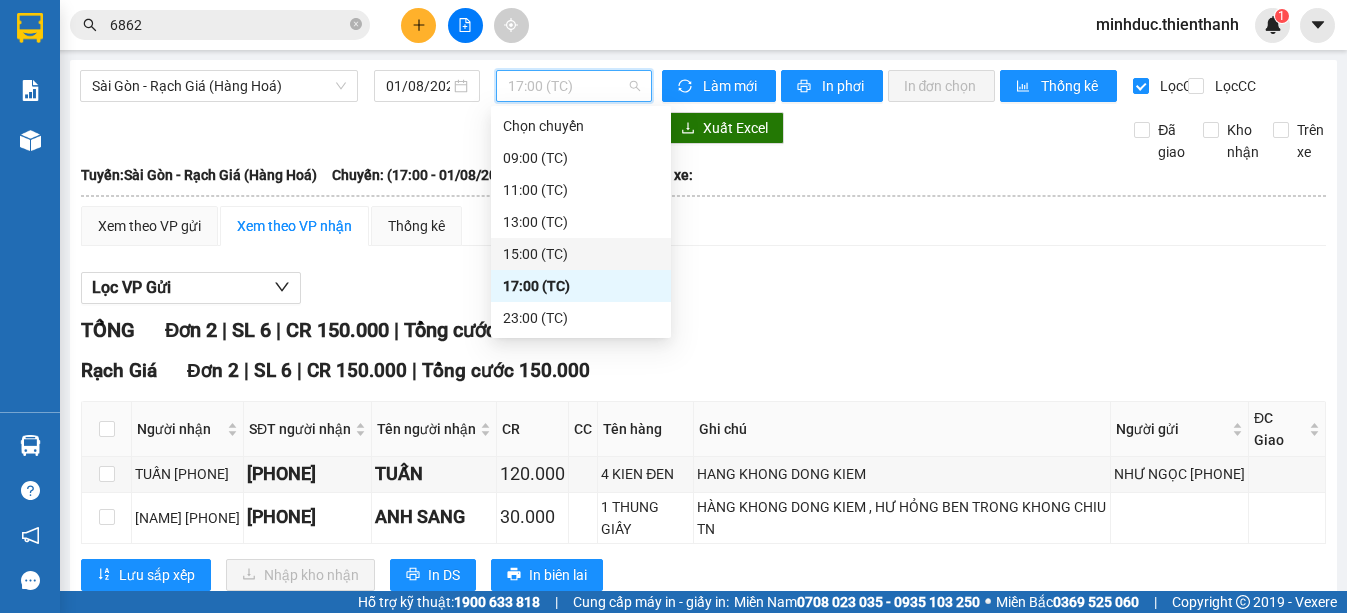click on "15:00   (TC)" at bounding box center (581, 254) 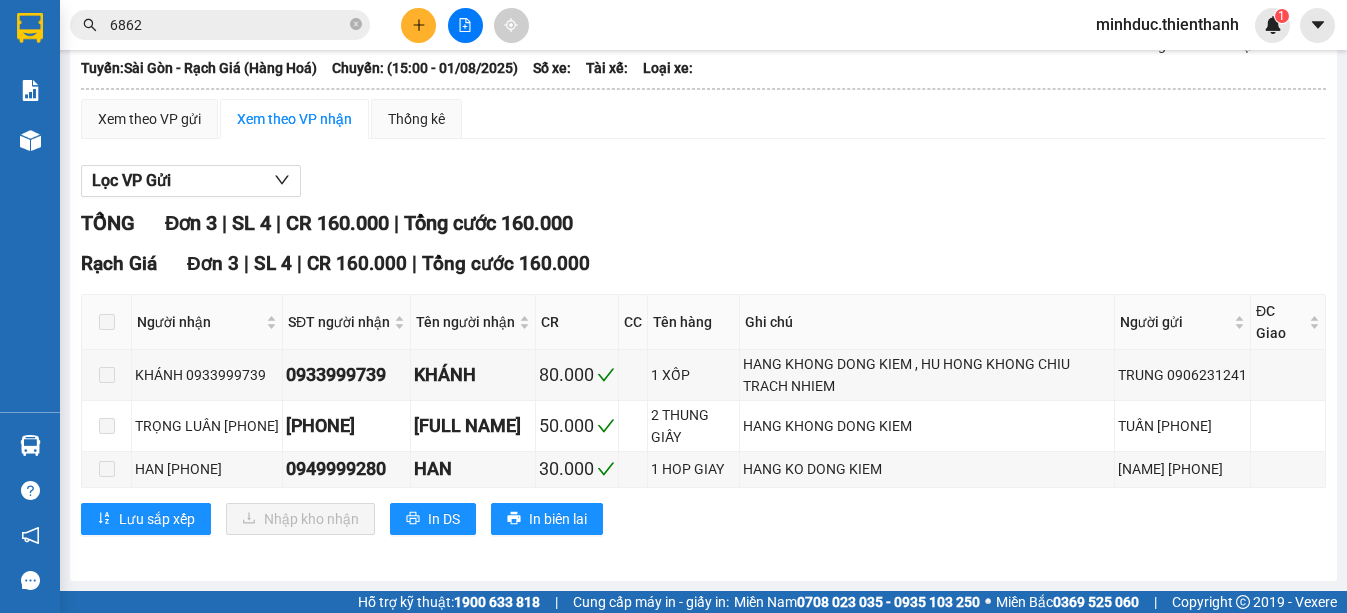 scroll, scrollTop: 0, scrollLeft: 0, axis: both 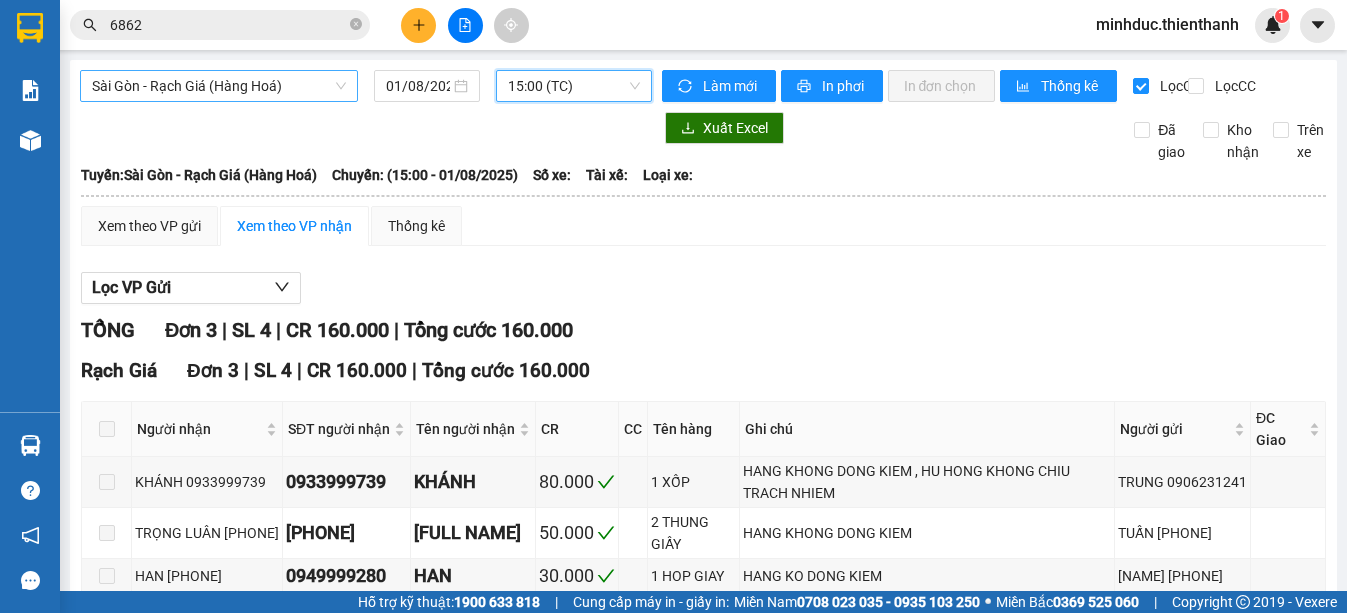 click on "Sài Gòn - Rạch Giá (Hàng Hoá)" at bounding box center (219, 86) 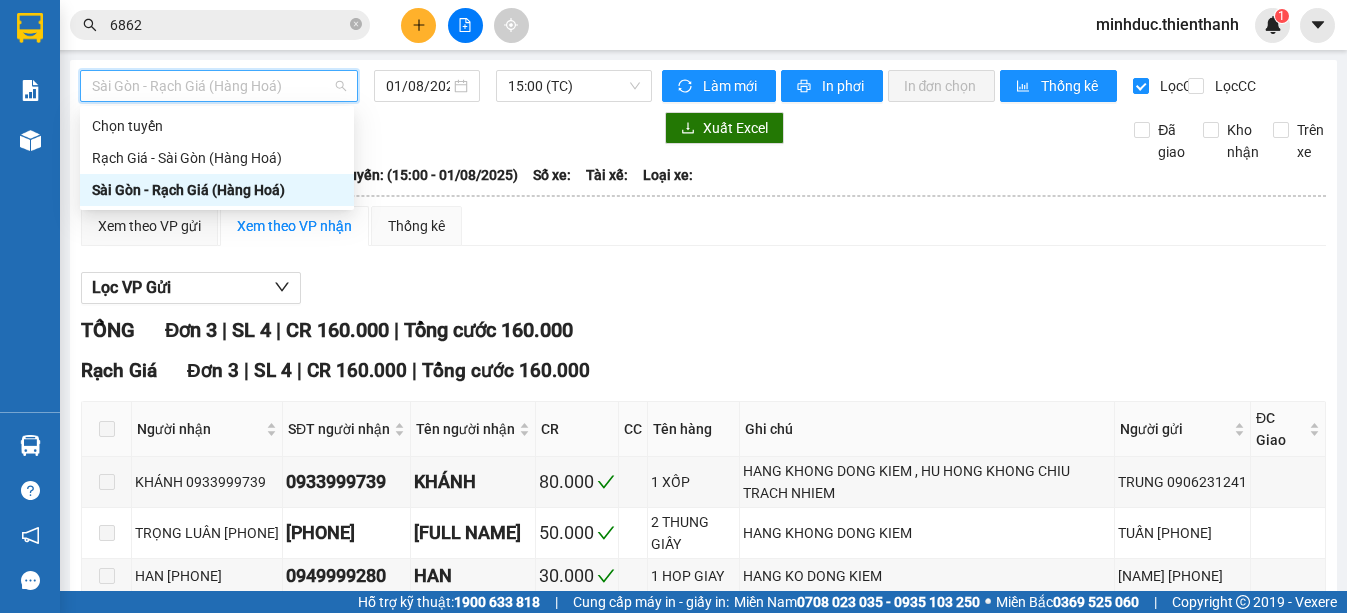 click on "Sài Gòn - Rạch Giá (Hàng Hoá)" at bounding box center [217, 190] 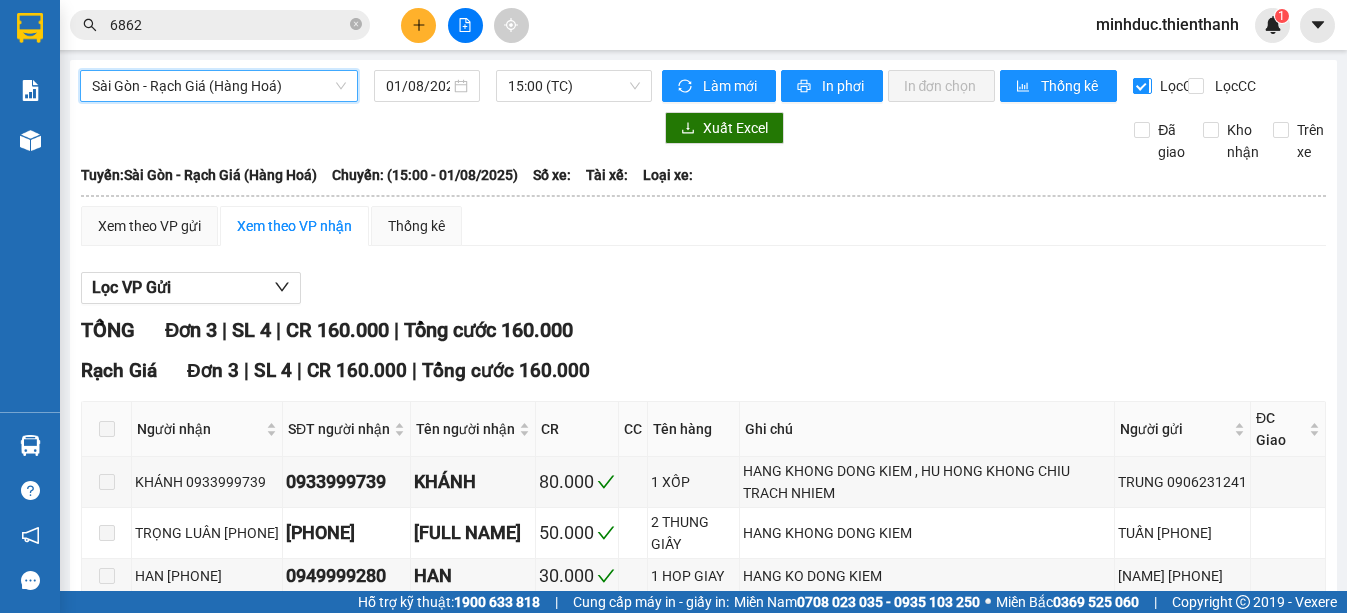 click on "Lọc  CR" at bounding box center [1142, 86] 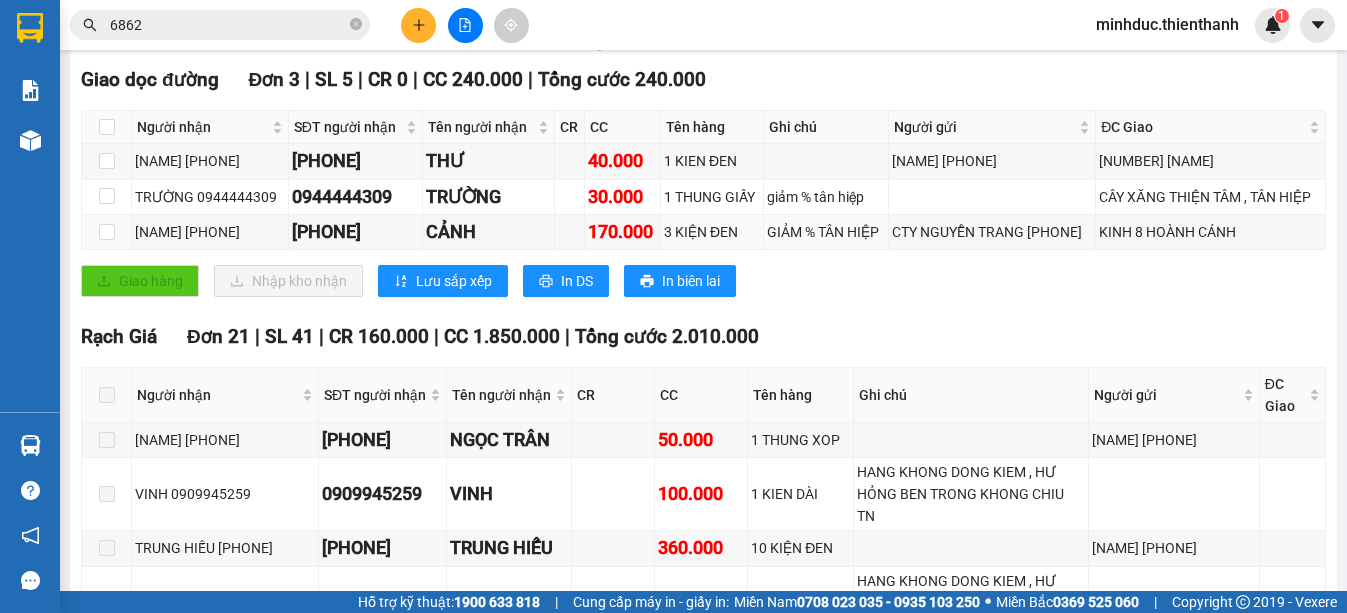 scroll, scrollTop: 24, scrollLeft: 0, axis: vertical 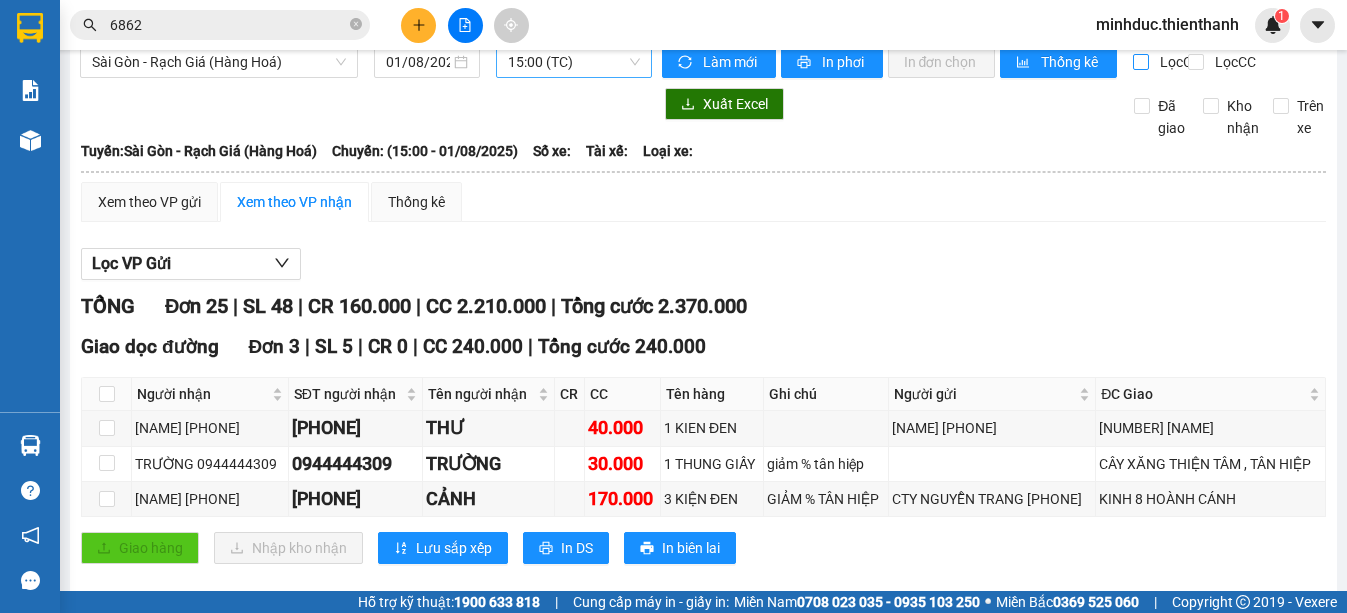 click on "15:00   (TC)" at bounding box center [573, 62] 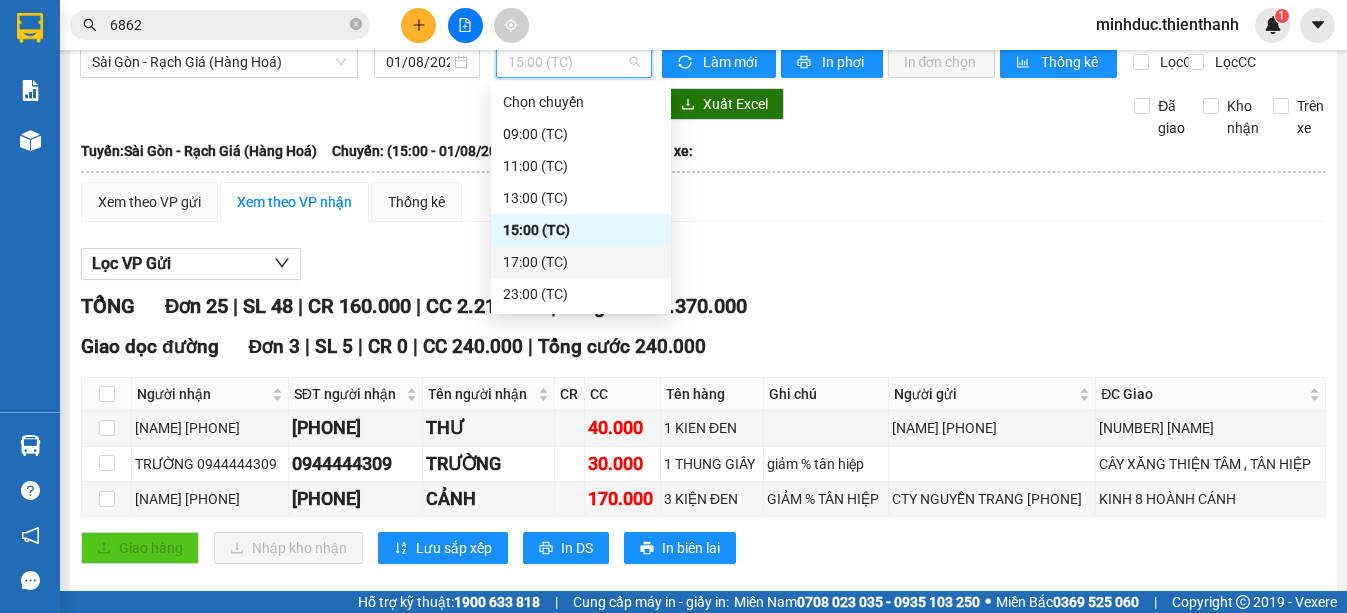 click on "17:00   (TC)" at bounding box center (581, 262) 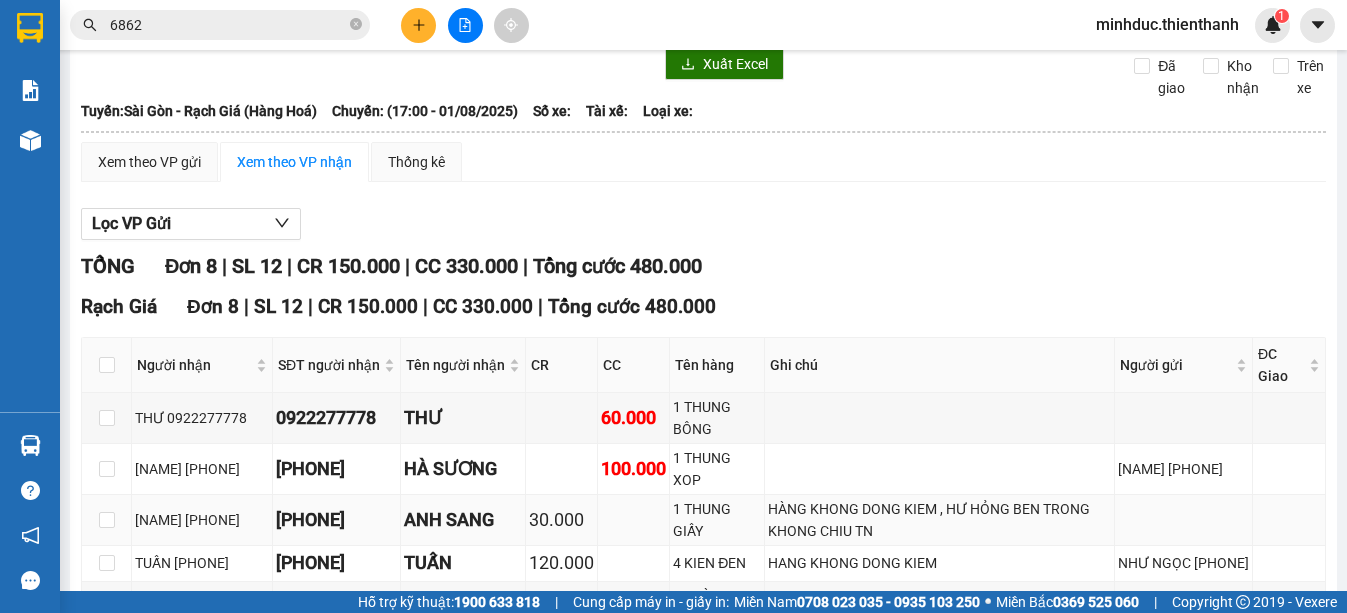 scroll, scrollTop: 0, scrollLeft: 0, axis: both 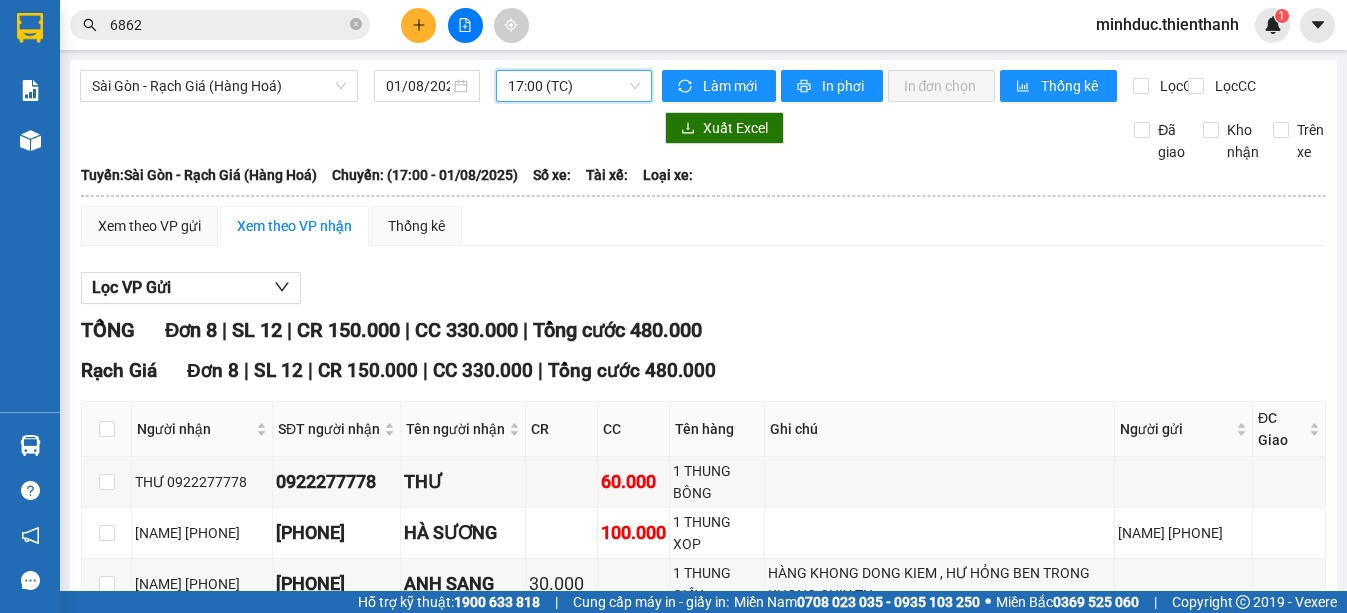 click on "17:00   (TC)" at bounding box center [573, 86] 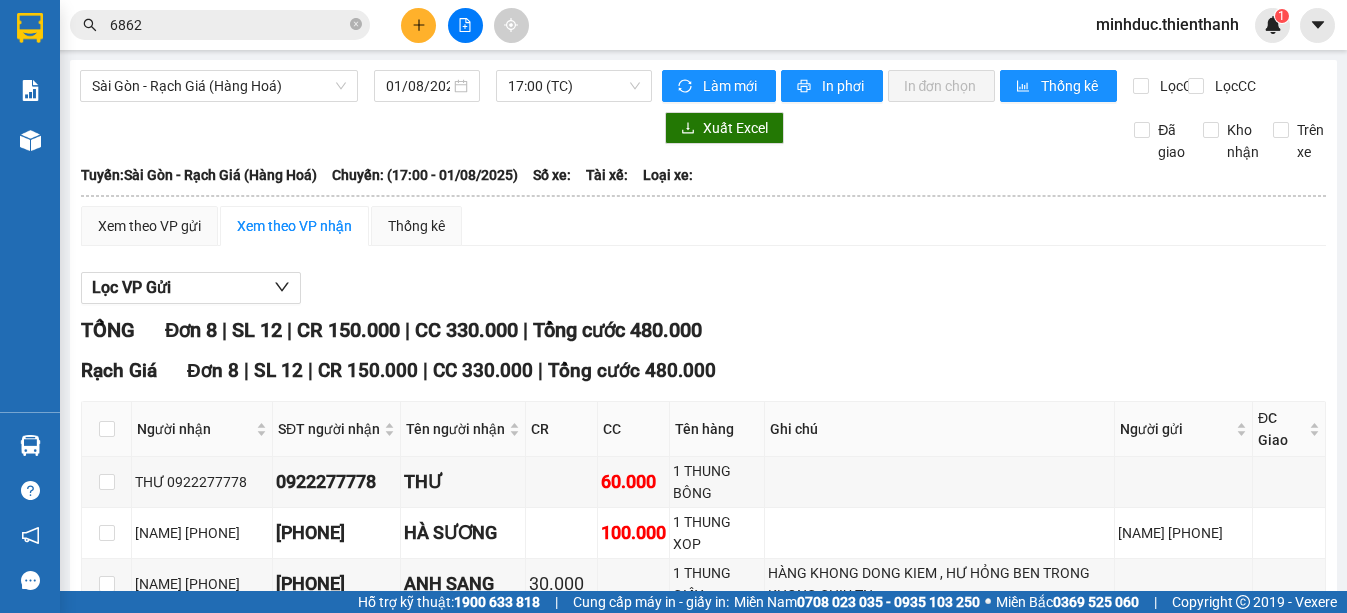click on "Sài Gòn - Rạch Giá (Hàng Hoá) 01/08/2025 17:00   (TC)   Làm mới In phơi In đơn chọn Thống kê Lọc  CR Lọc  CC Xuất Excel Đã giao Kho nhận Trên xe Thiện Thành Limousine   0908731119, 0908621119   20 Hoa Bằng, P.Tân Sơn Nhì, Q. Tân Phú 05:21 - 02/08/2025 Tuyến:  Sài Gòn - Rạch Giá (Hàng Hoá) Chuyến:   (17:00 - 01/08/2025) Tuyến:  Sài Gòn - Rạch Giá (Hàng Hoá) Chuyến:   (17:00 - 01/08/2025) Số xe:  Tài xế:  Loại xe:  Xem theo VP gửi Xem theo VP nhận Thống kê Lọc VP Gửi TỔNG Đơn   8 | SL   12 | CR   150.000 | CC   330.000 | Tổng cước   480.000 Rạch Giá Đơn   8 | SL   12 | CR   150.000 | CC   330.000 | Tổng cước   480.000 Người nhận SĐT người nhận Tên người nhận CR CC Tên hàng Ghi chú Người gửi ĐC Giao Ký nhận                        THƯ  0922277778 0922277778  THƯ  60.000 1 THUNG BÔNG    HÀ SƯƠNG  0919908001 0919908001 HÀ SƯƠNG  100.000 1 THUNG XOP ANH SANG 0939904115" at bounding box center [703, 477] 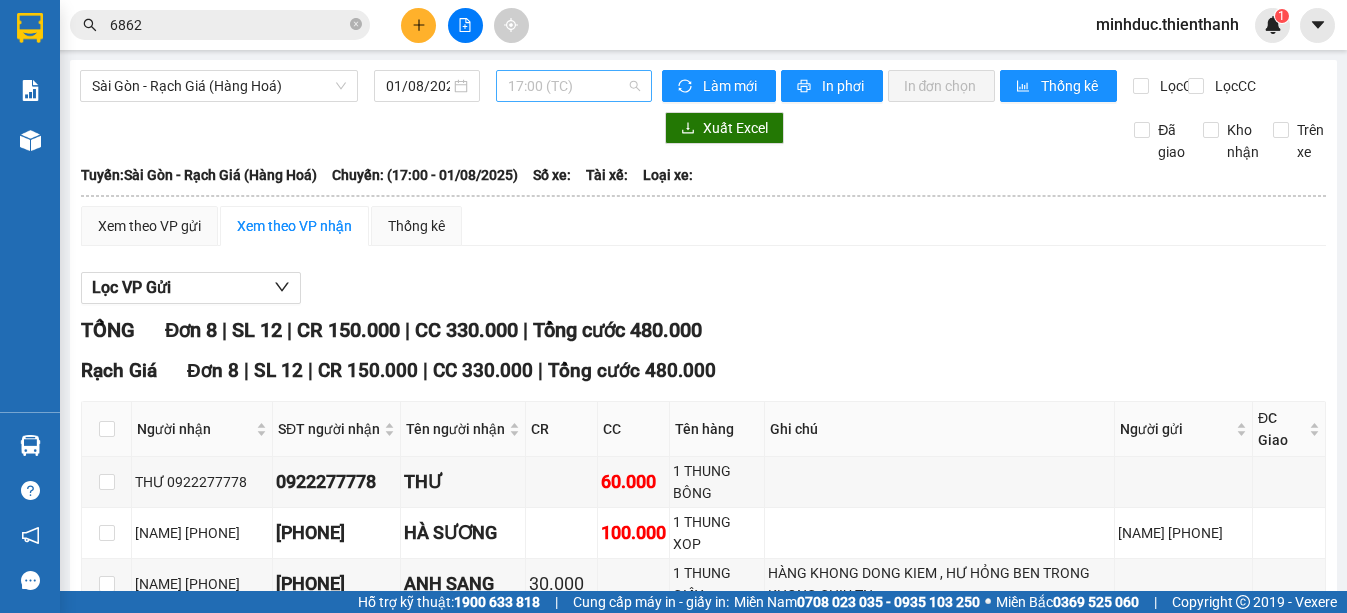 click on "17:00   (TC)" at bounding box center (573, 86) 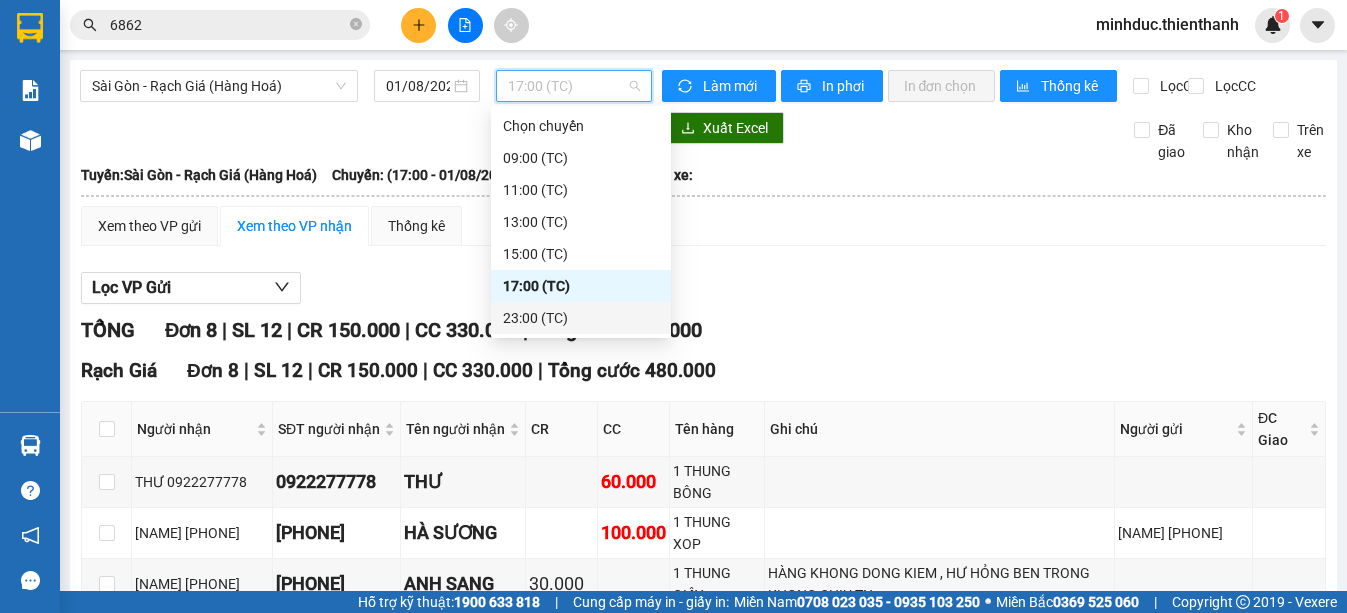 click on "23:00   (TC)" at bounding box center (581, 318) 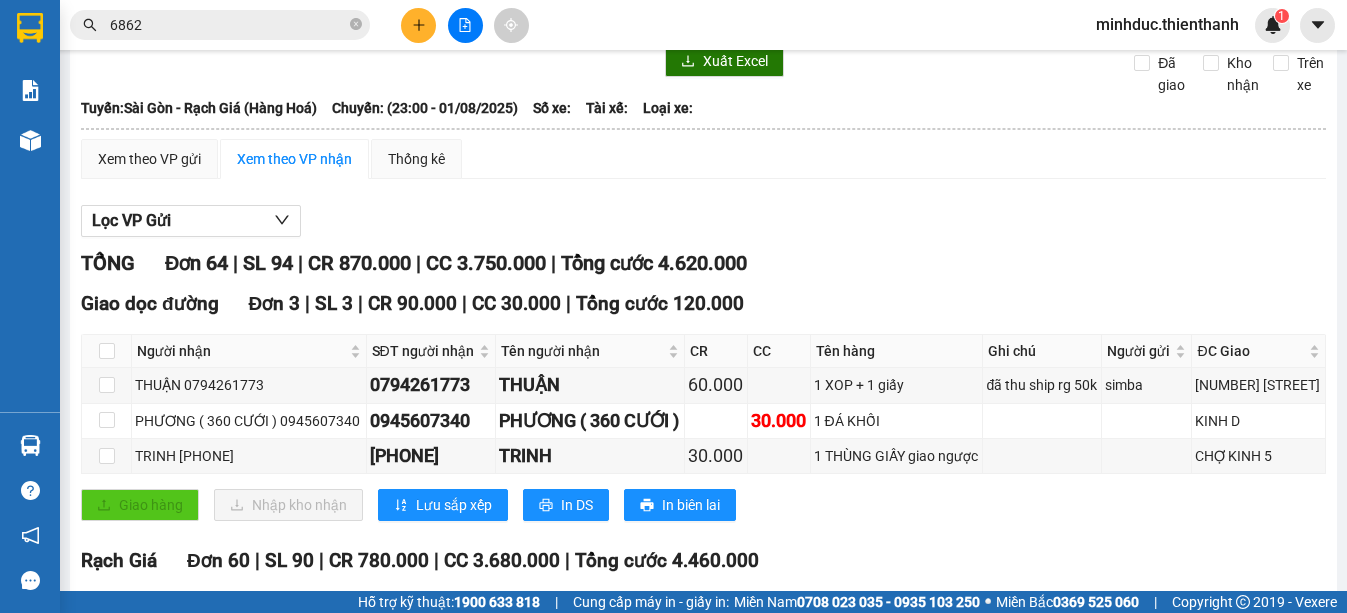 scroll, scrollTop: 133, scrollLeft: 0, axis: vertical 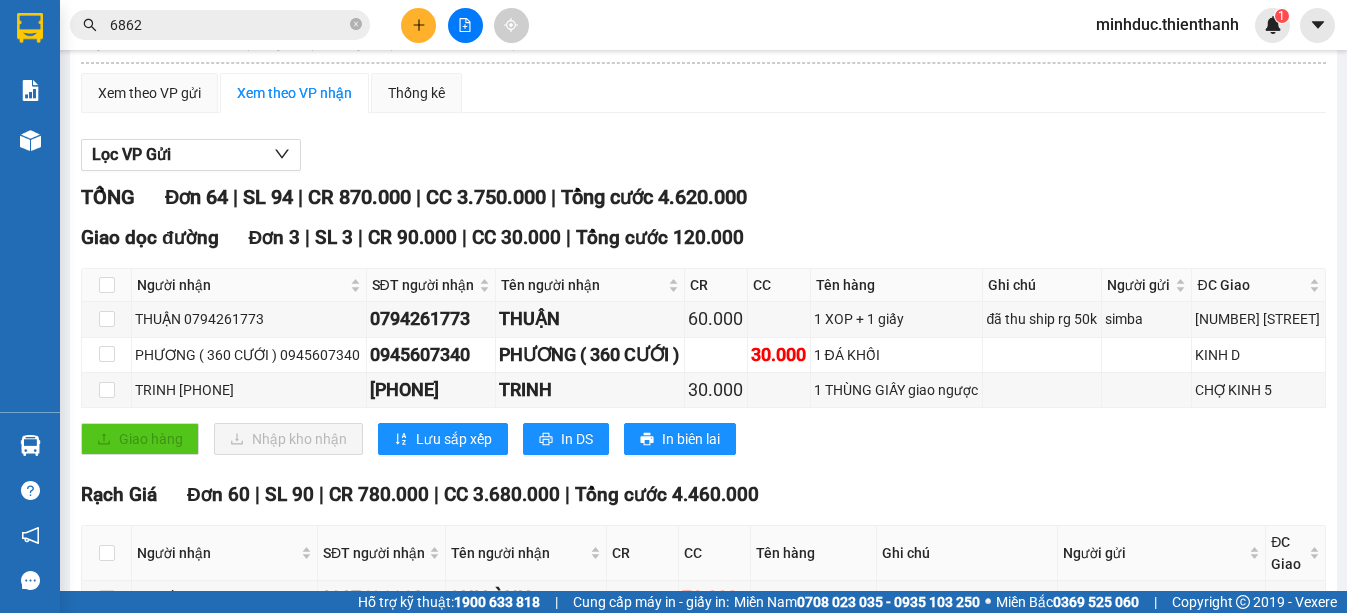 click on "6862" at bounding box center (228, 25) 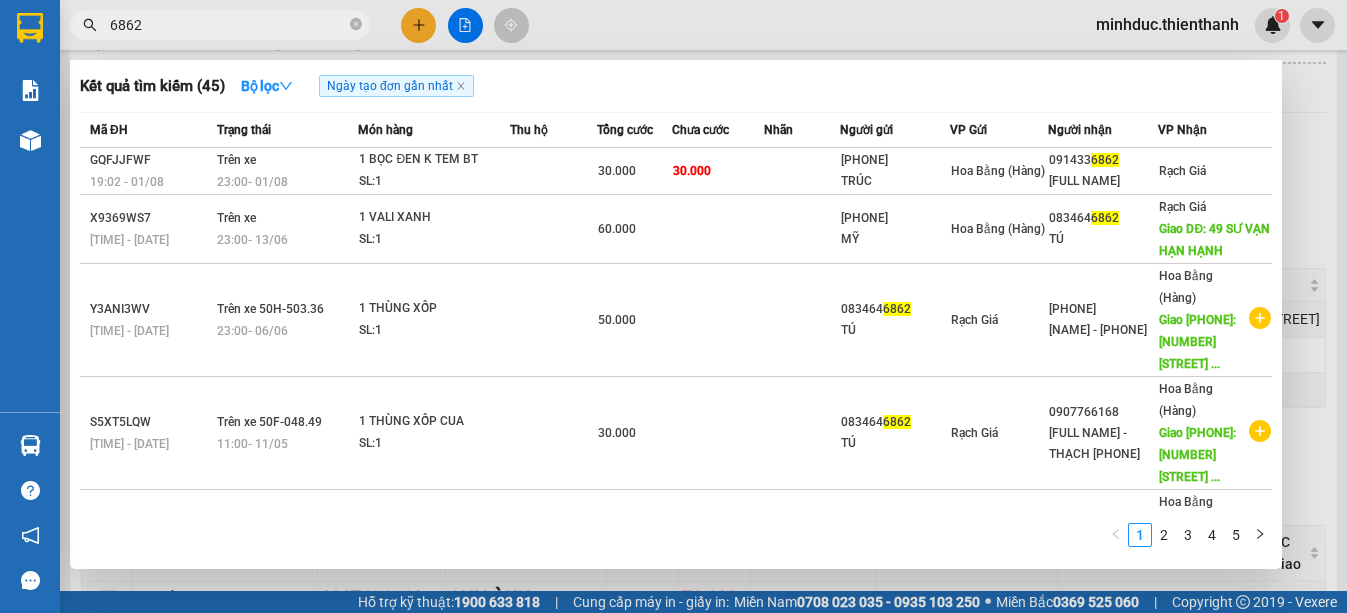 click on "6862" at bounding box center (228, 25) 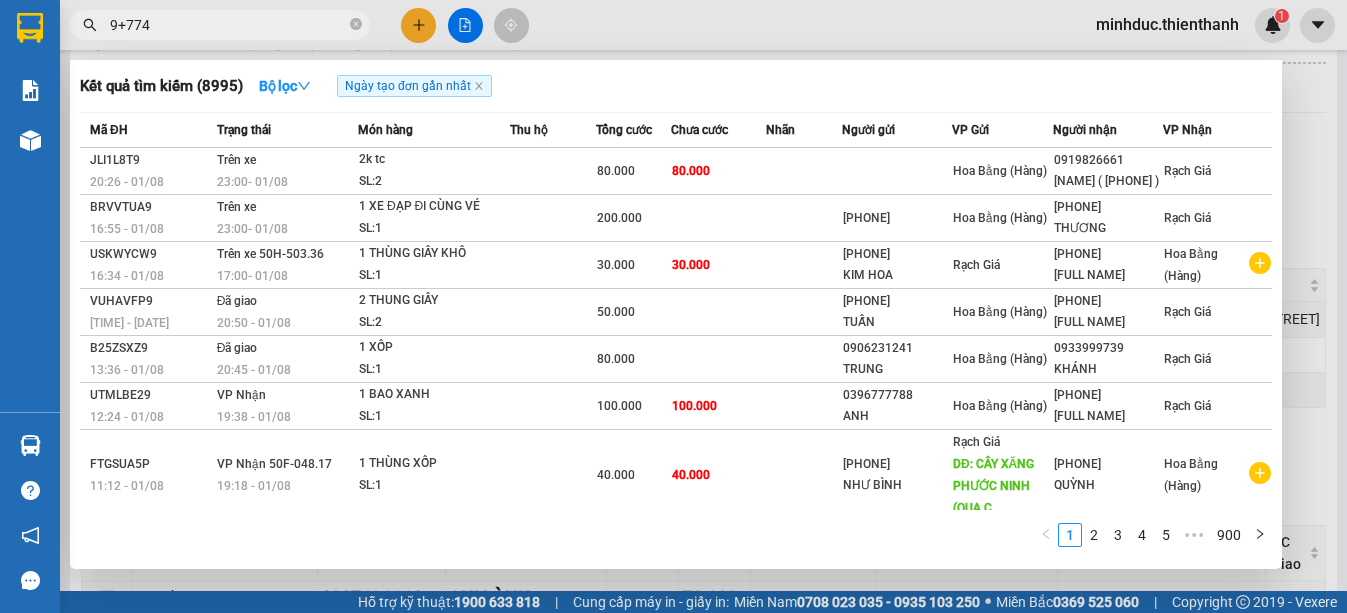 click on "9+774" at bounding box center (228, 25) 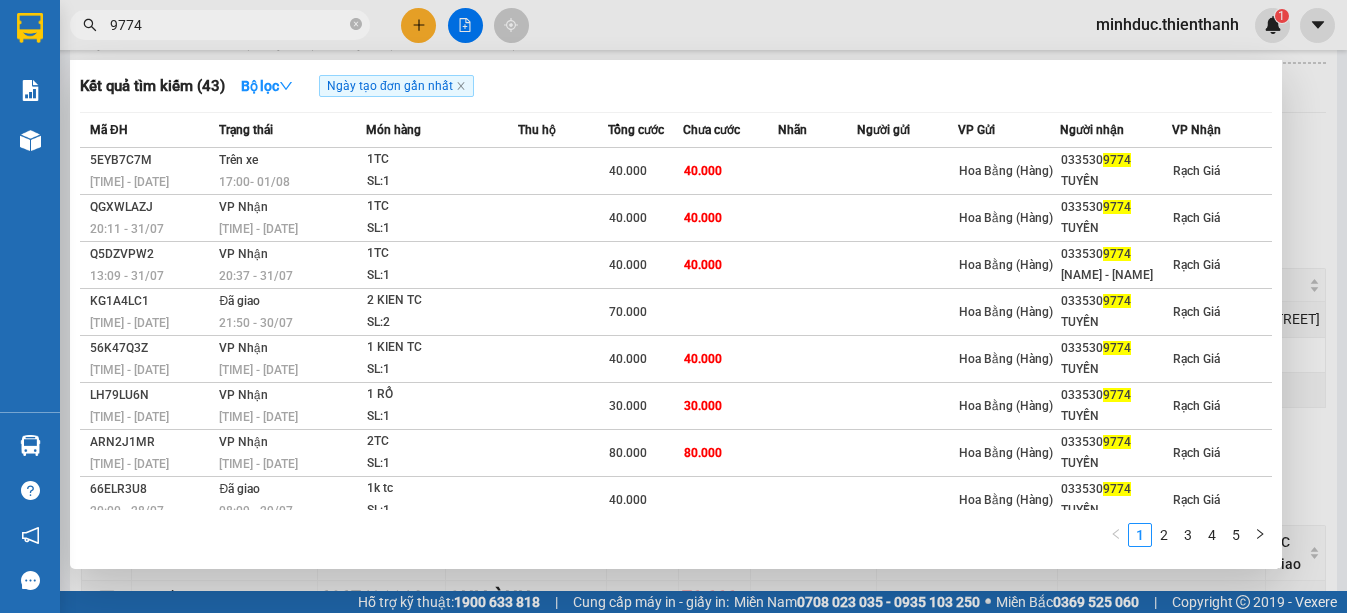 type on "9774" 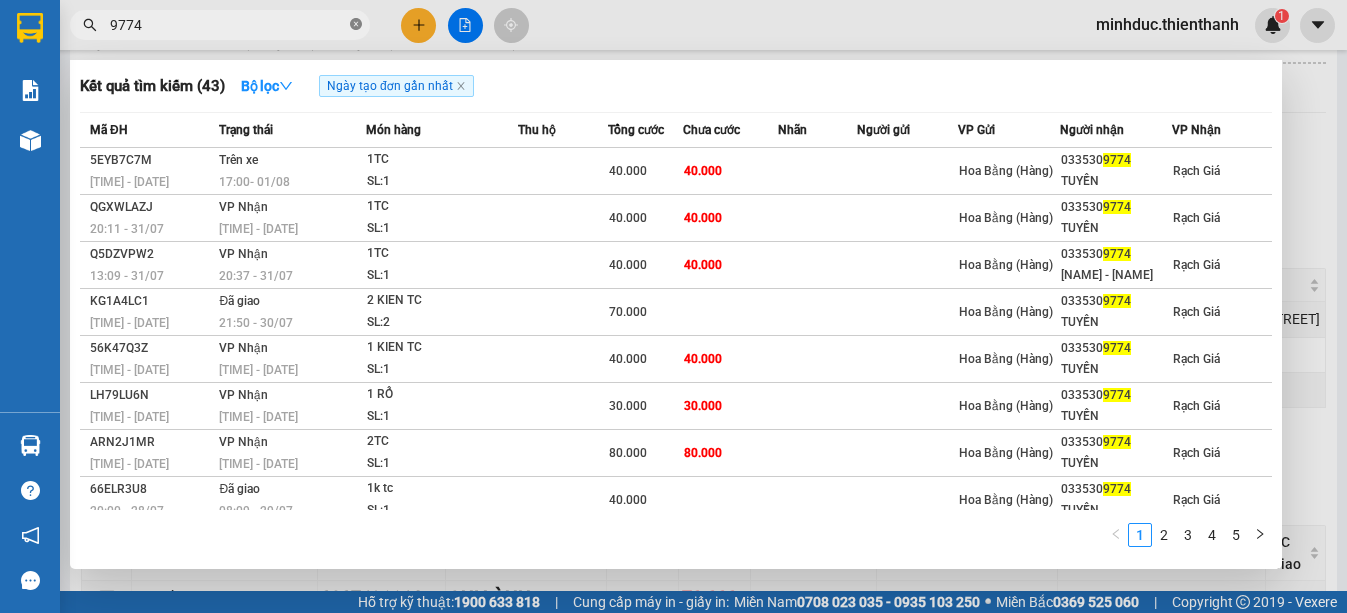 click 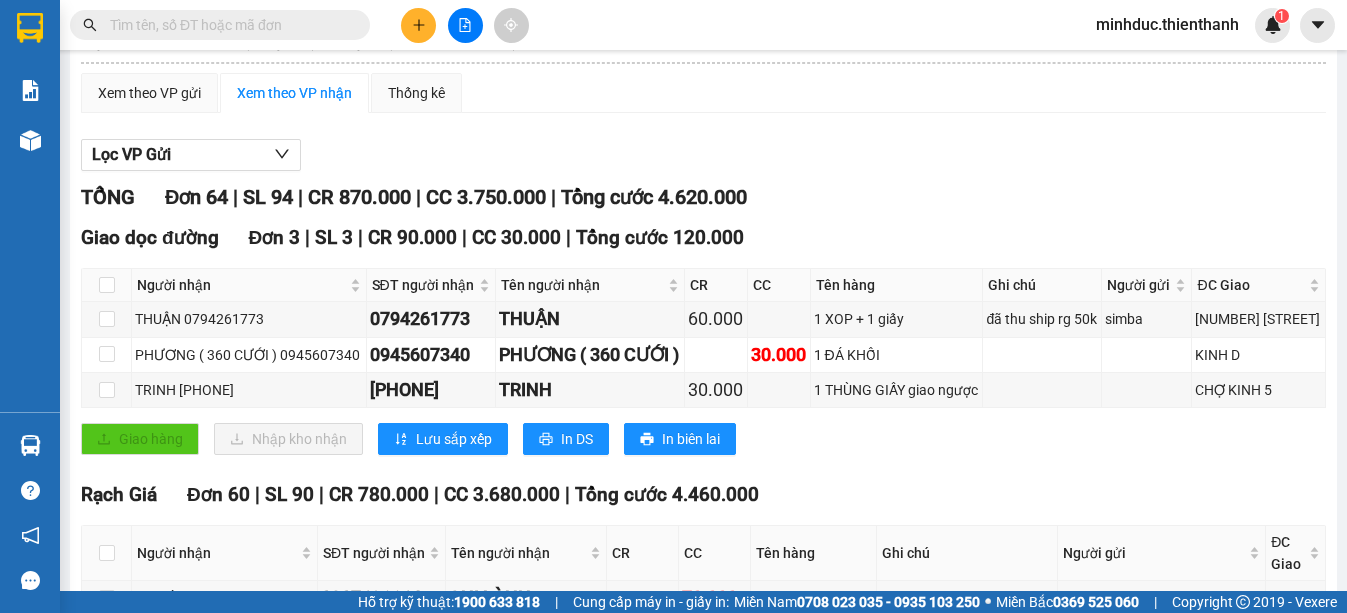 click on "Xem theo VP gửi Xem theo VP nhận Thống kê Lọc VP Gửi TỔNG Đơn   64 | SL   94 | CR   870.000 | CC   3.750.000 | Tổng cước   4.620.000 Giao dọc đường Đơn   3 | SL   3 | CR   90.000 | CC   30.000 | Tổng cước   120.000 Người nhận SĐT người nhận Tên người nhận CR CC Tên hàng Ghi chú Người gửi ĐC Giao Ký nhận                       THUẬN 0794261773 0794261773 THUẬN 60.000 1 XOP + 1 giấy  đã thu ship rg 50k  simba  103 chi lăng PHƯƠNG ( 360 CƯỚI ) 0945607340 0945607340 PHƯƠNG ( 360 CƯỚI ) 30.000 1 ĐÁ KHỐI    KINH D  TRINH 0852191670 0852191670 TRINH 30.000 1 THÙNG GIẤY giao ngược    CHỢ KINH 5  Giao hàng Nhập kho nhận Lưu sắp xếp In DS In biên lai Thiện Thành Express   0908731119, 0908621119   20 Hoa Bằng, P.Tân Sơn Nhì, Q. Tân Phú Rạch Giá  -  05:21 - 02/08/2025 Tuyến:  Sài Gòn - Rạch Giá (Hàng Hoá) Chuyến:   (23:00 - 01/08/2025) Người nhận SĐT người nhận CR CC Đơn" at bounding box center [703, 1786] 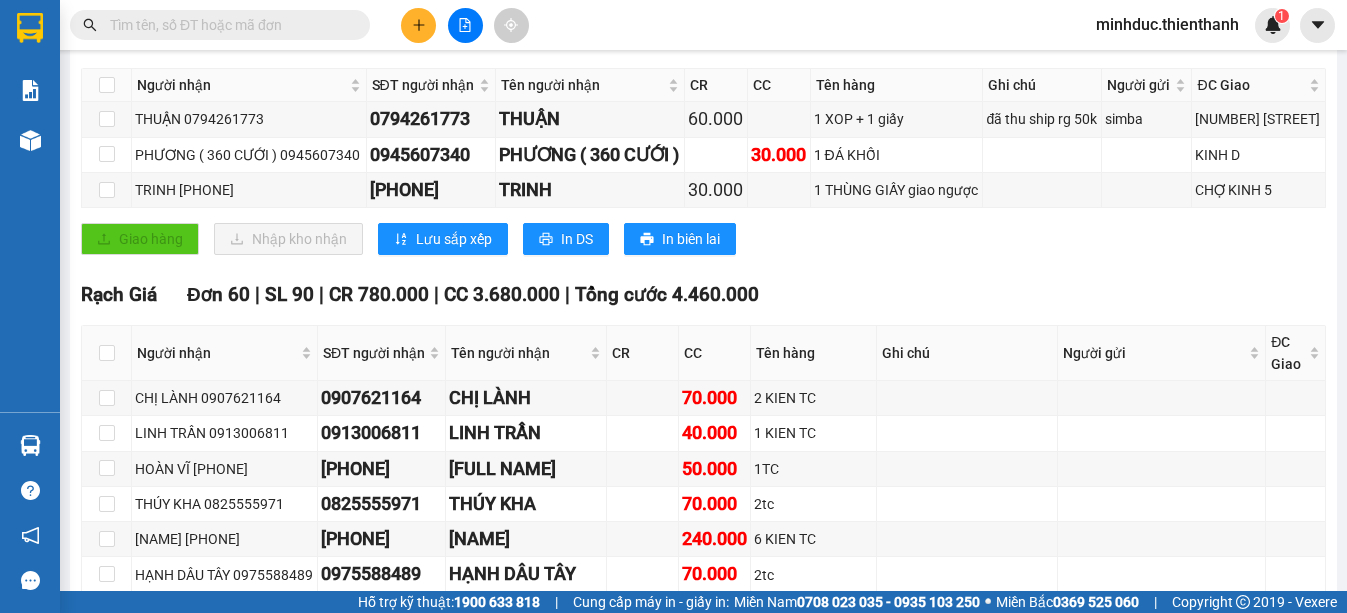 scroll, scrollTop: 467, scrollLeft: 0, axis: vertical 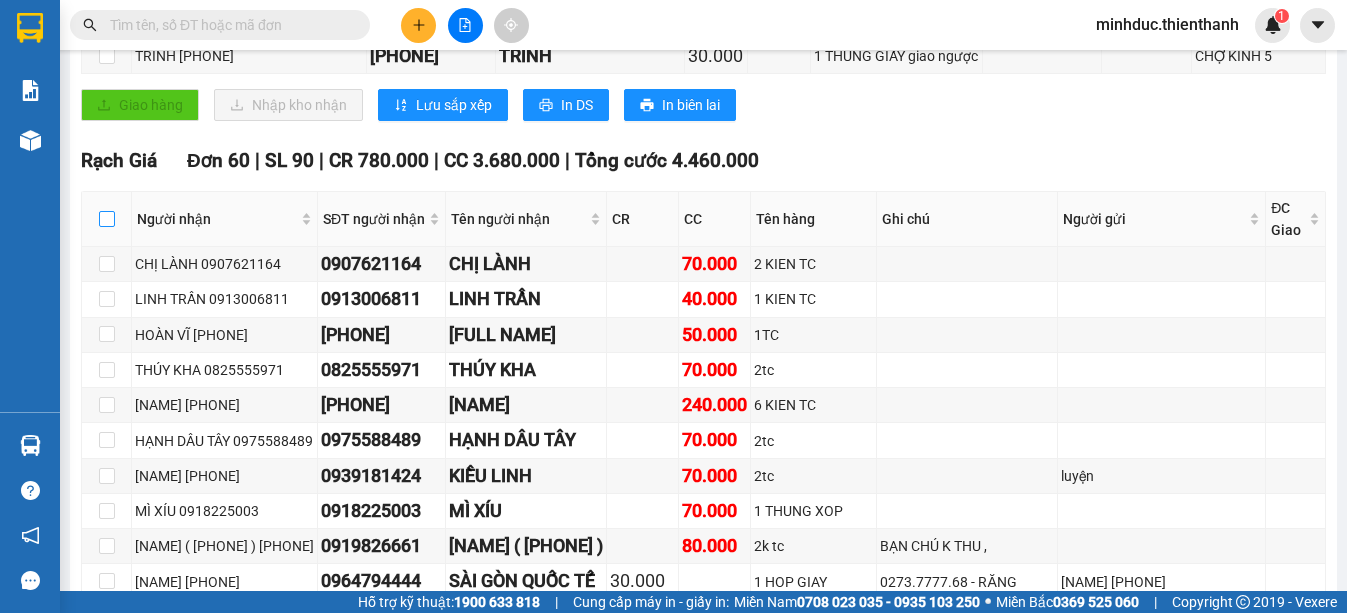 click at bounding box center [107, 219] 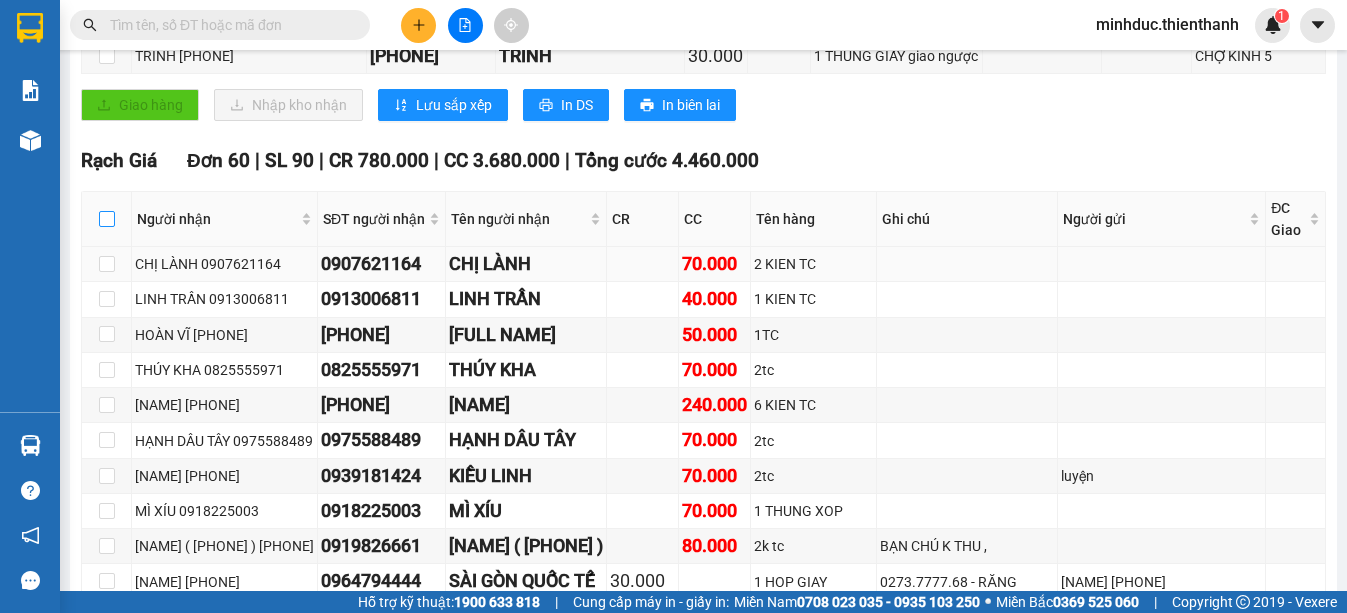 checkbox on "true" 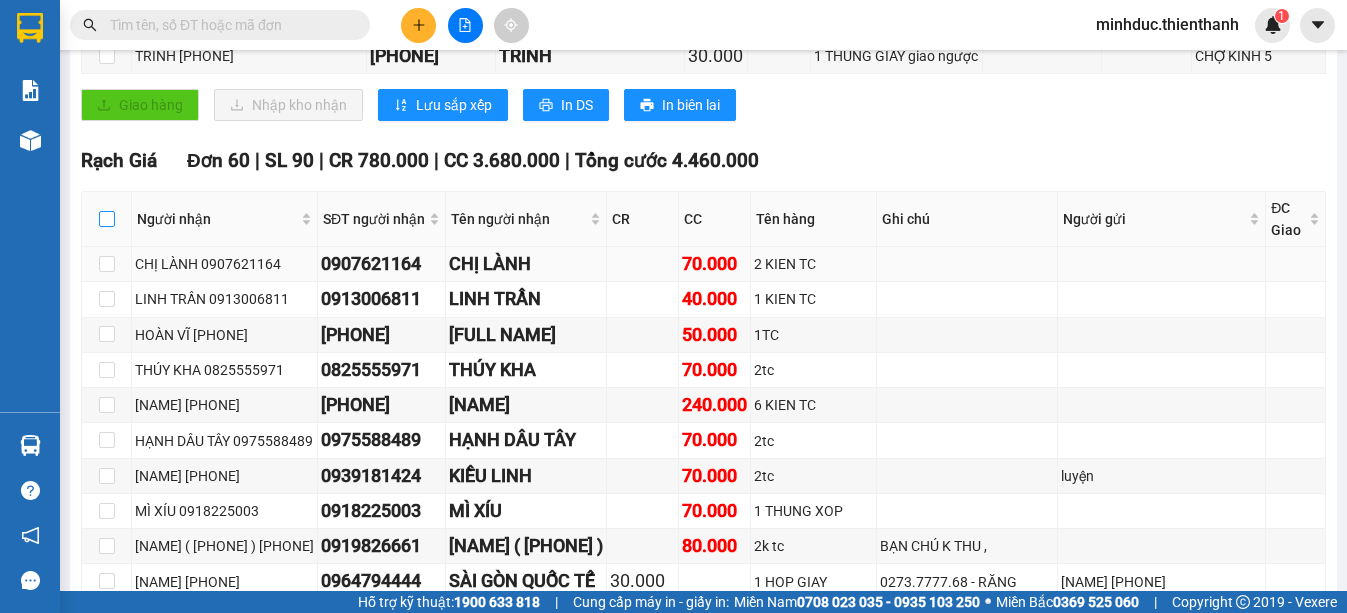 checkbox on "true" 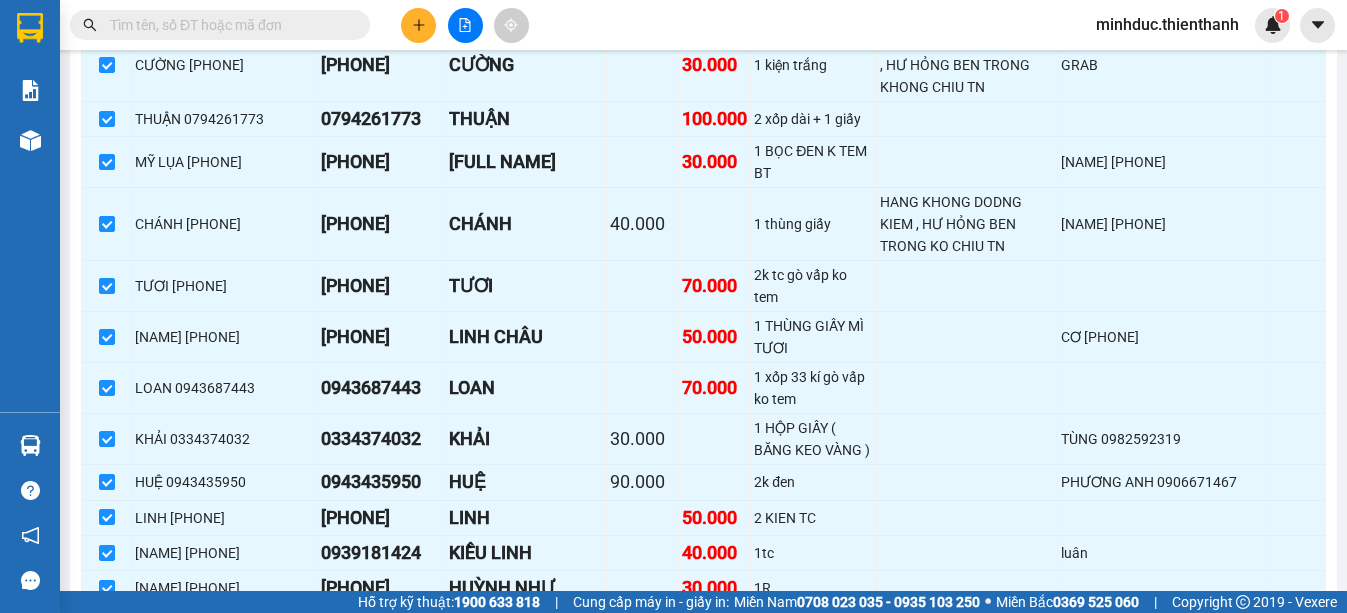 scroll, scrollTop: 2400, scrollLeft: 0, axis: vertical 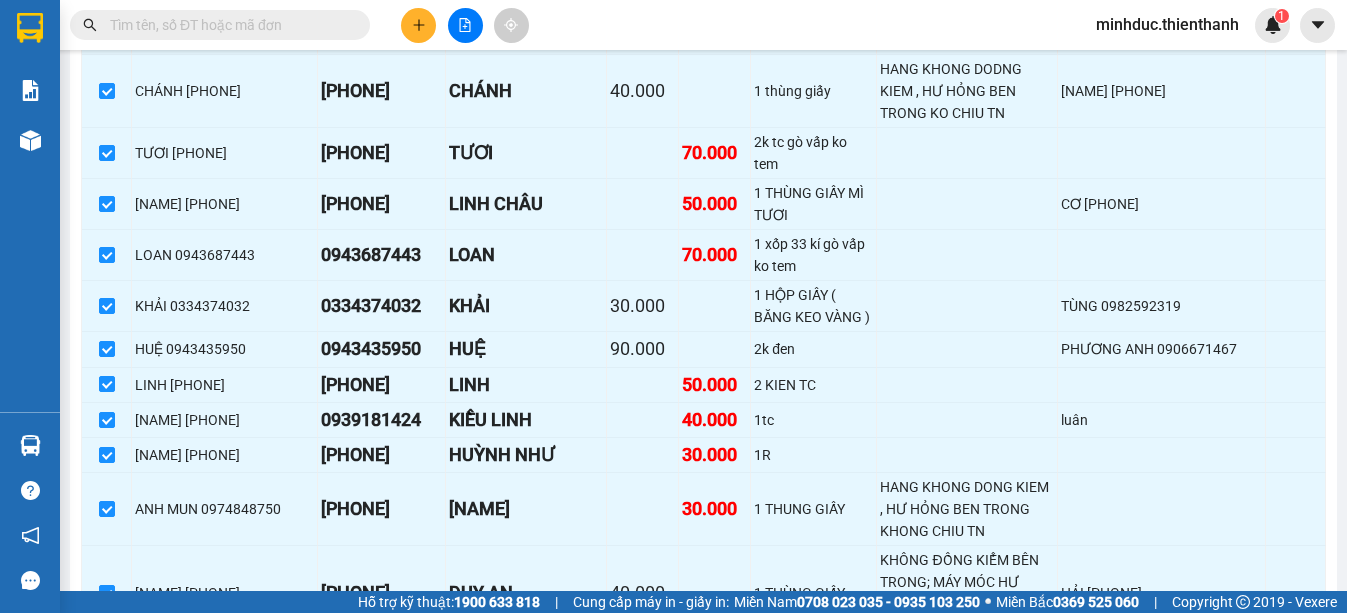 click at bounding box center [107, -517] 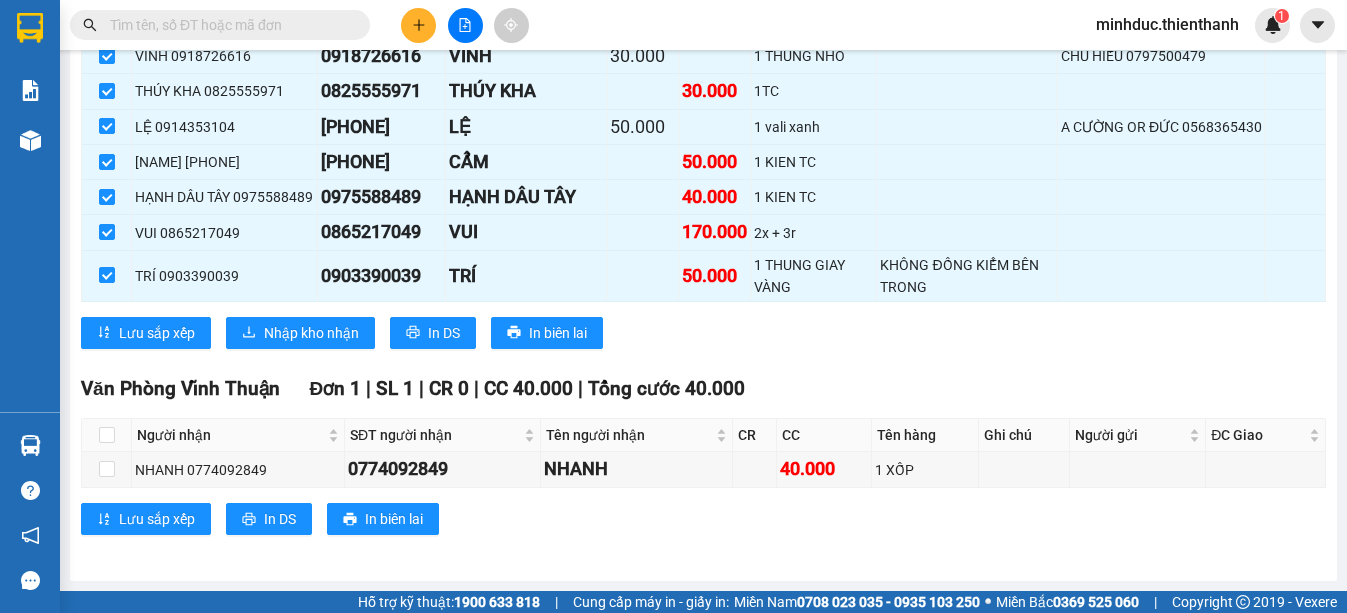 scroll, scrollTop: 3267, scrollLeft: 0, axis: vertical 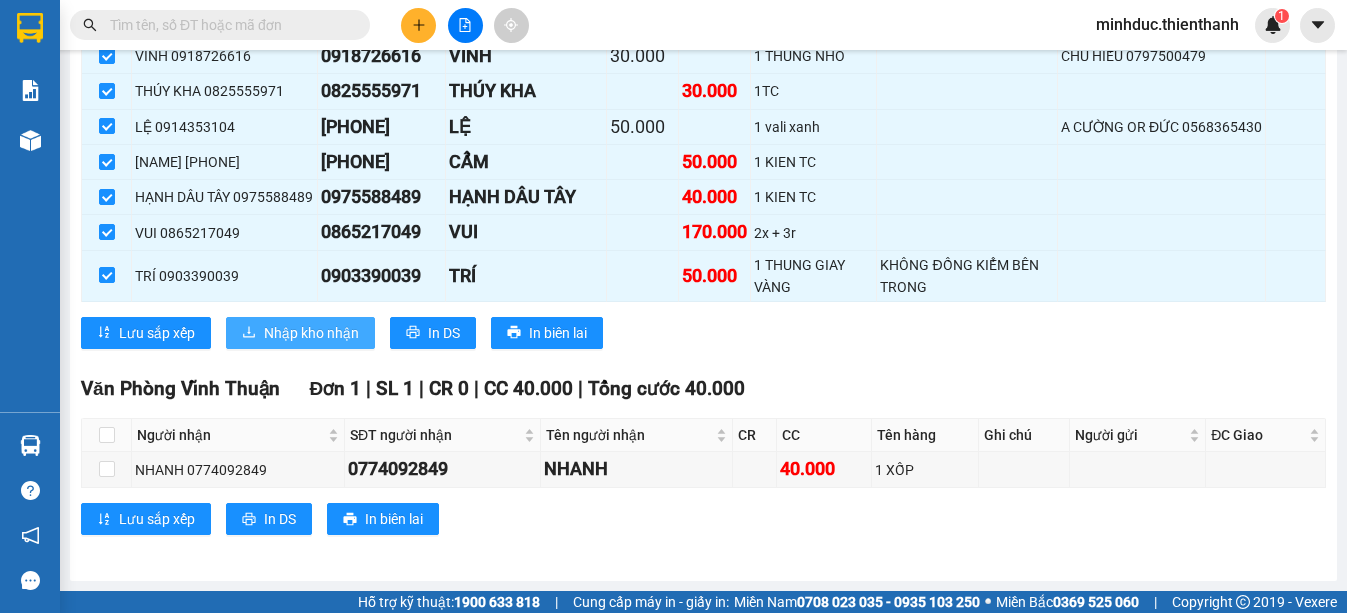 click on "Nhập kho nhận" at bounding box center [311, 333] 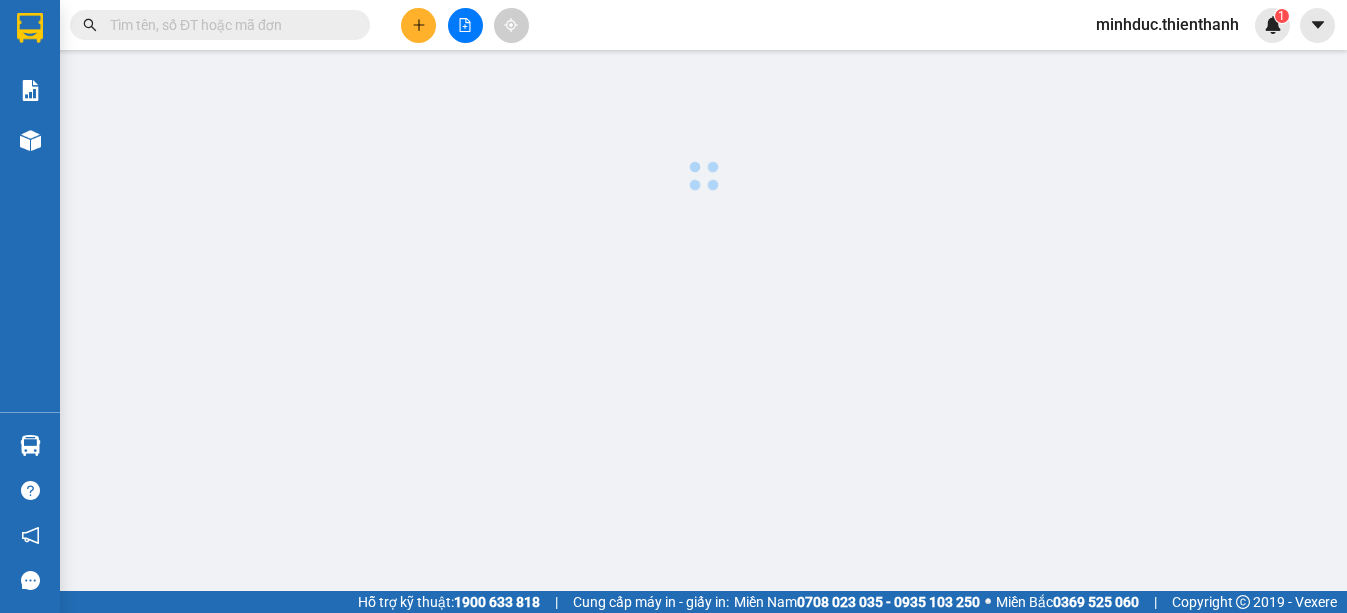 scroll, scrollTop: 0, scrollLeft: 0, axis: both 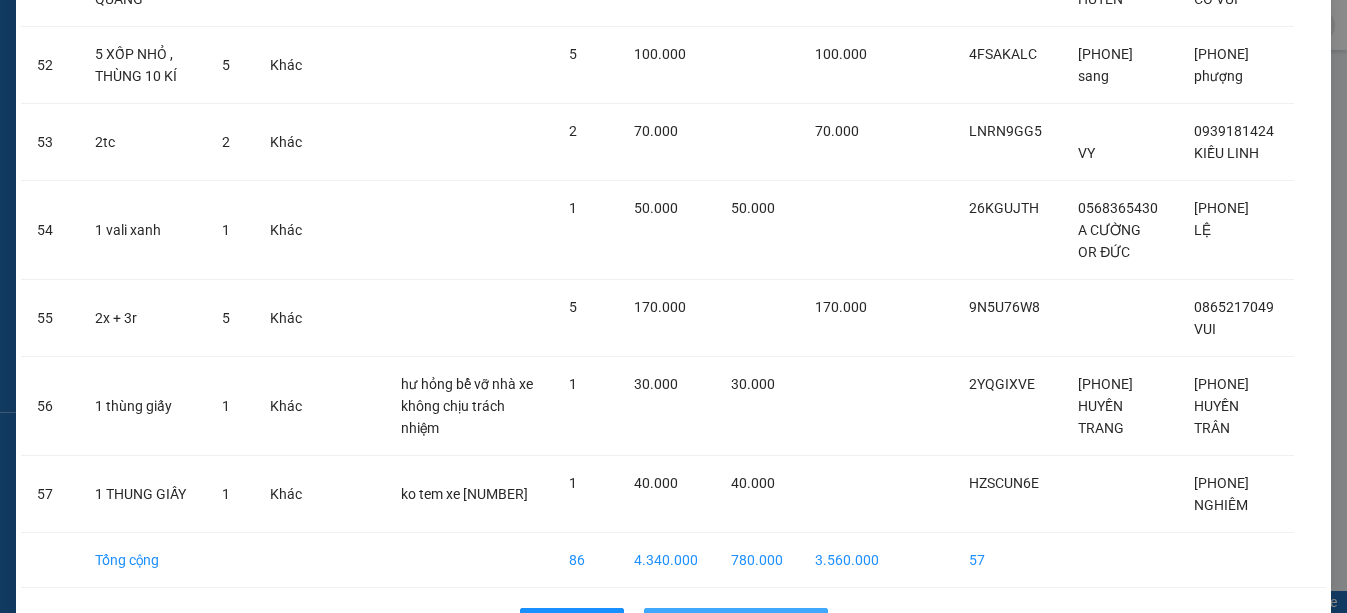 click on "Nhập hàng kho nhận" at bounding box center [747, 624] 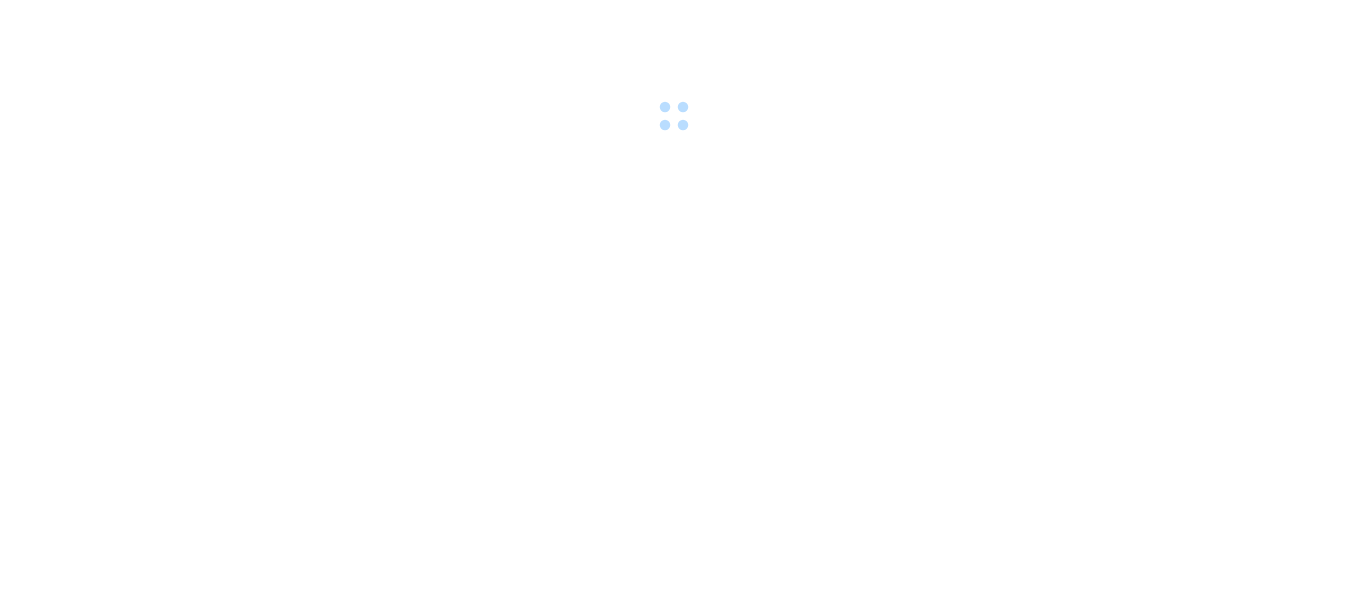 scroll, scrollTop: 0, scrollLeft: 0, axis: both 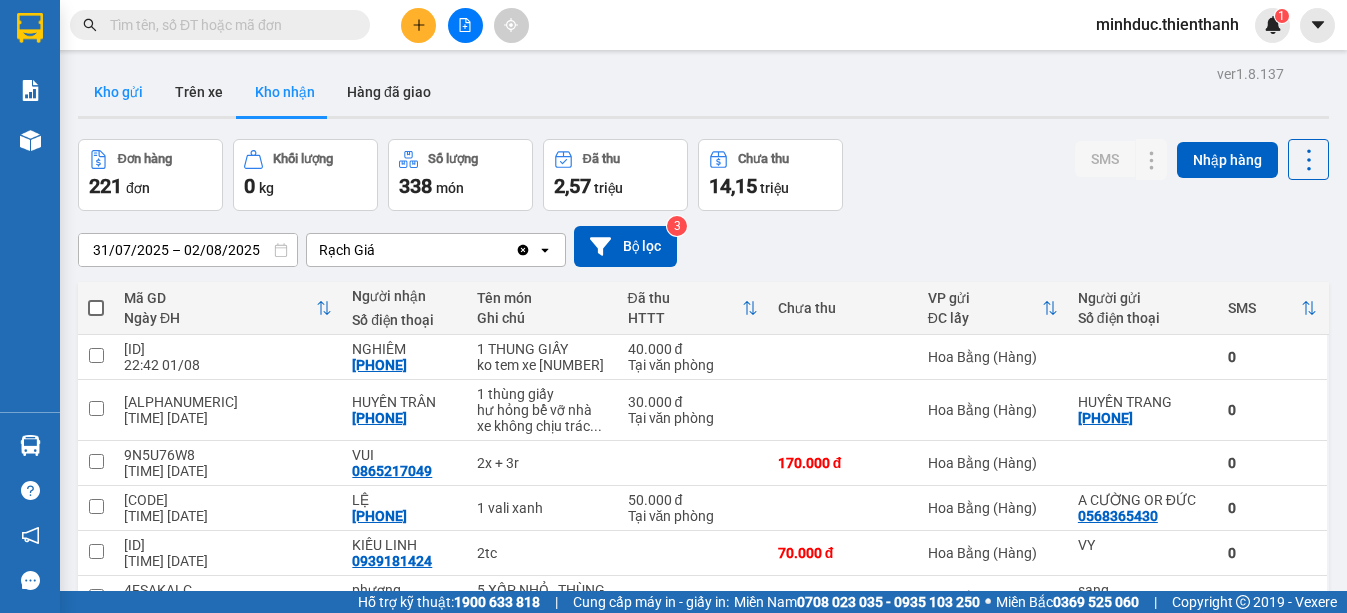 click on "Kho gửi" at bounding box center [118, 92] 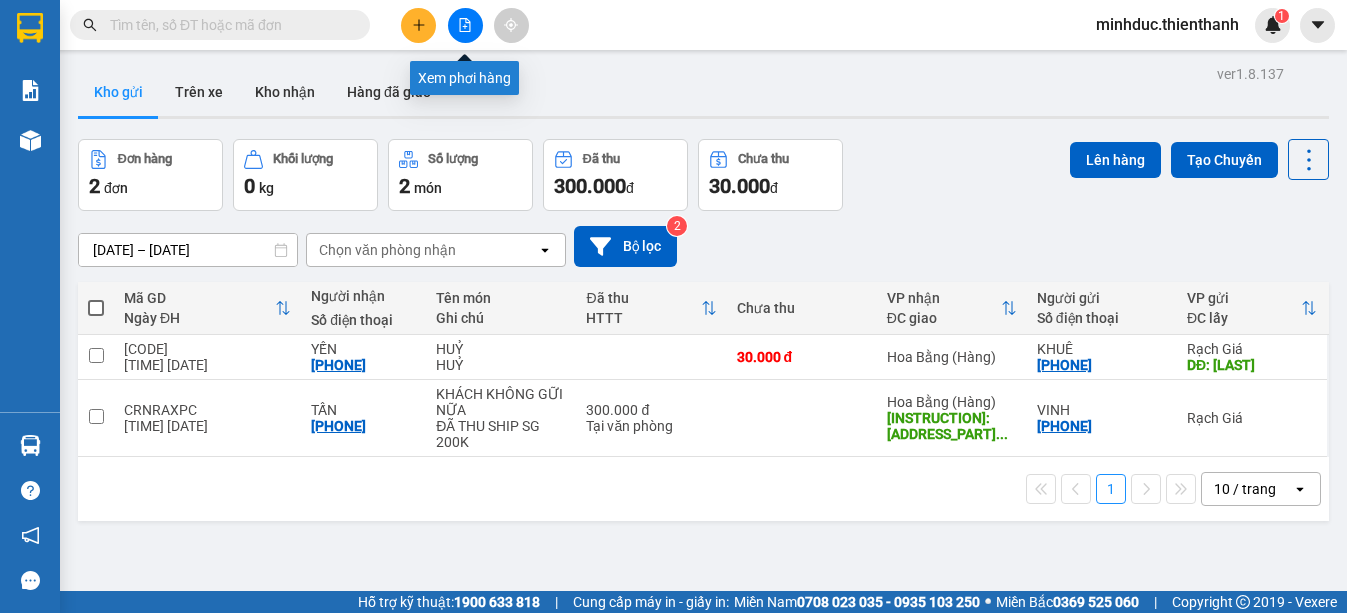 click 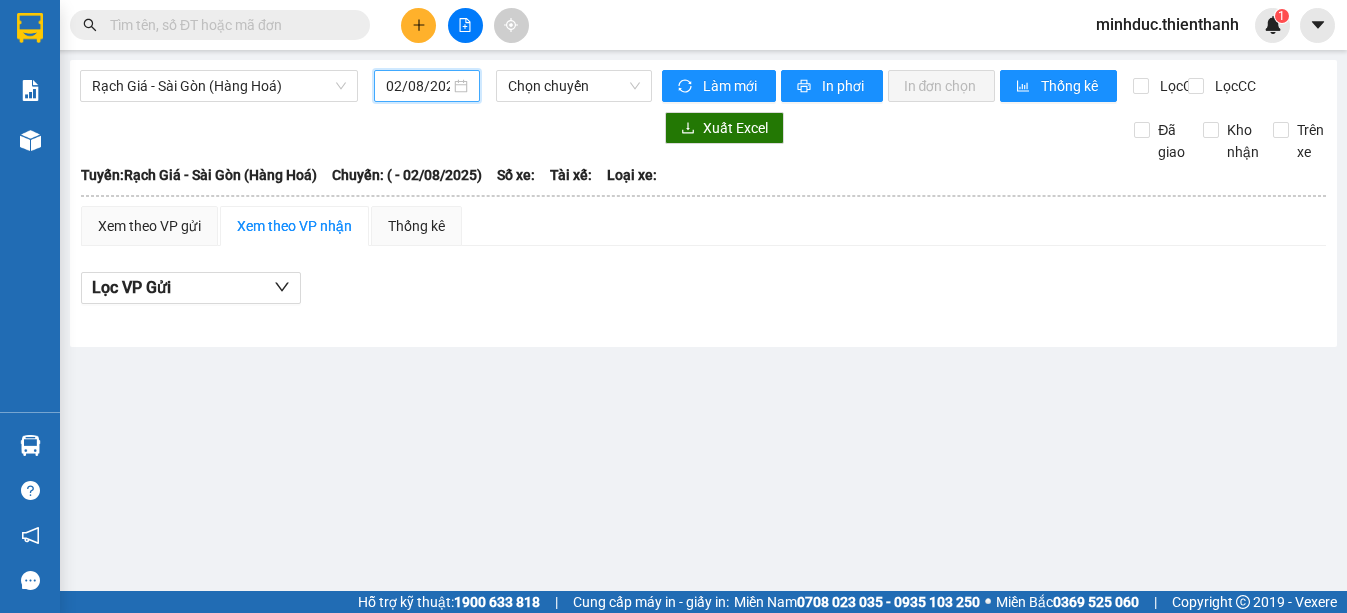 click on "02/08/2025" at bounding box center [418, 86] 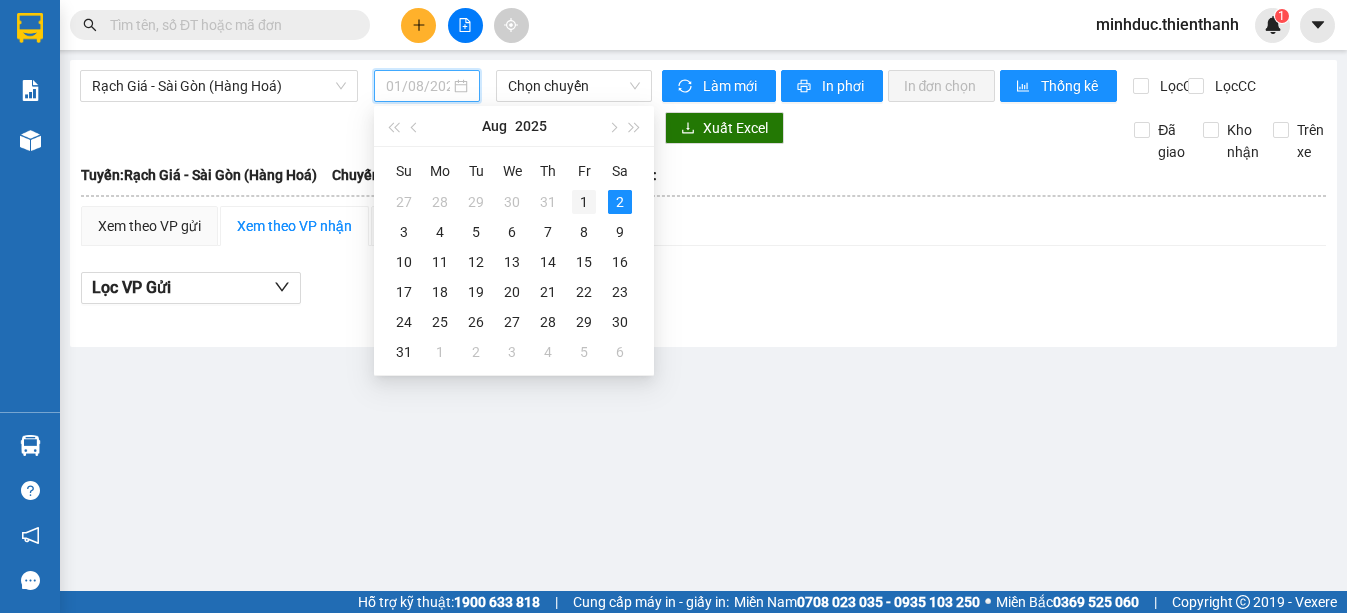 click on "1" at bounding box center [584, 202] 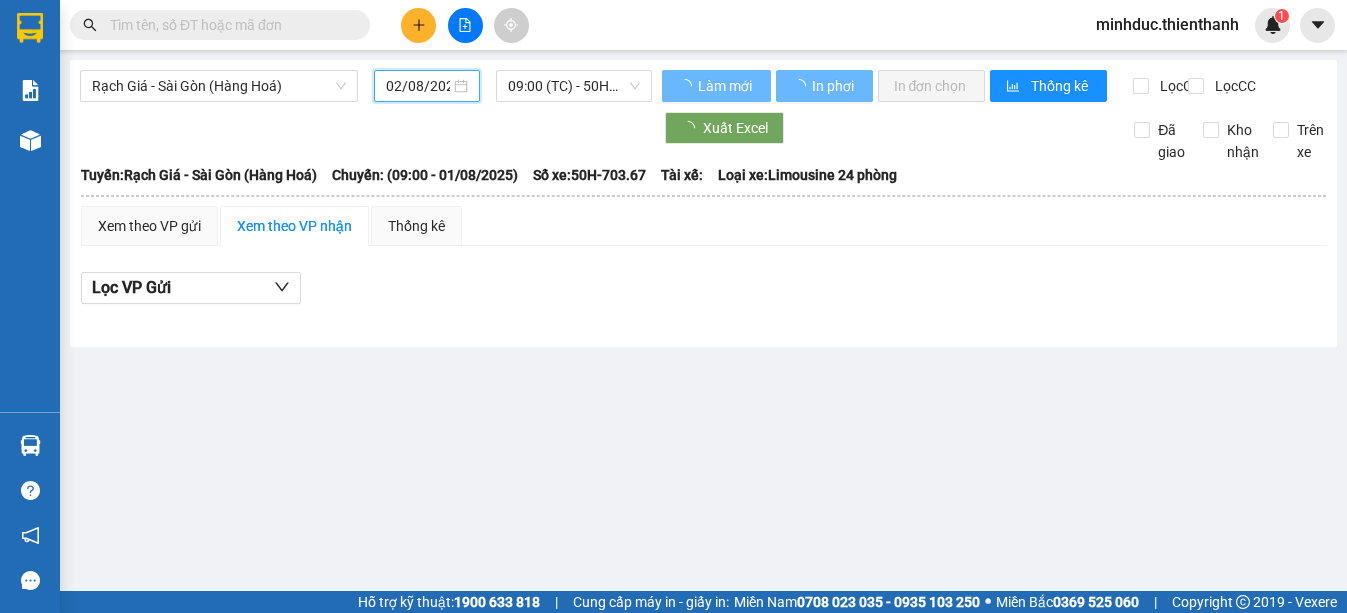 type on "01/08/2025" 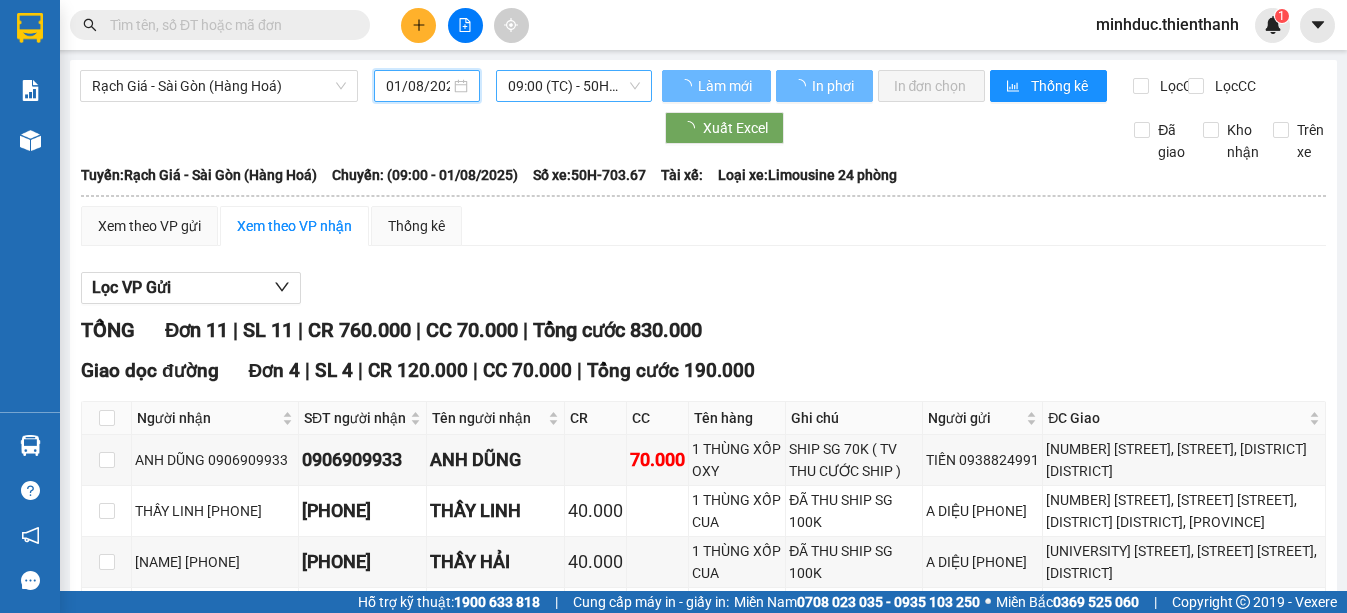 click on "09:00   (TC)   - 50H-703.67" at bounding box center [573, 86] 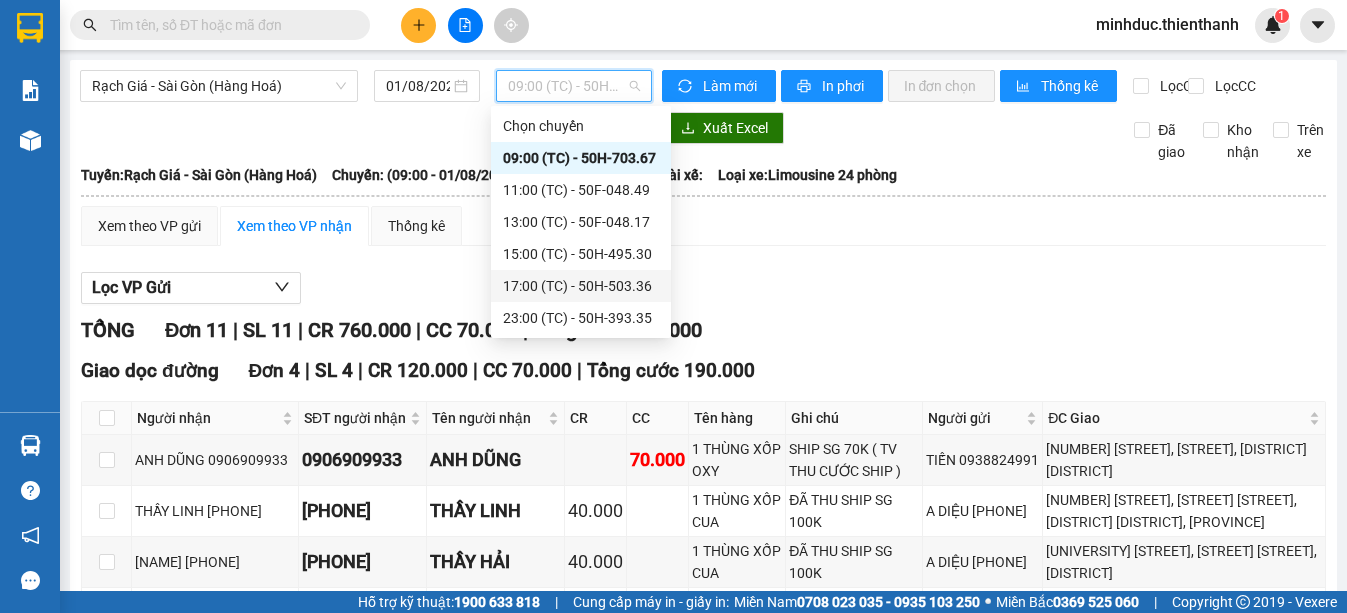 click on "[TIME]   (TC)   - [NUMBER]" at bounding box center [581, 286] 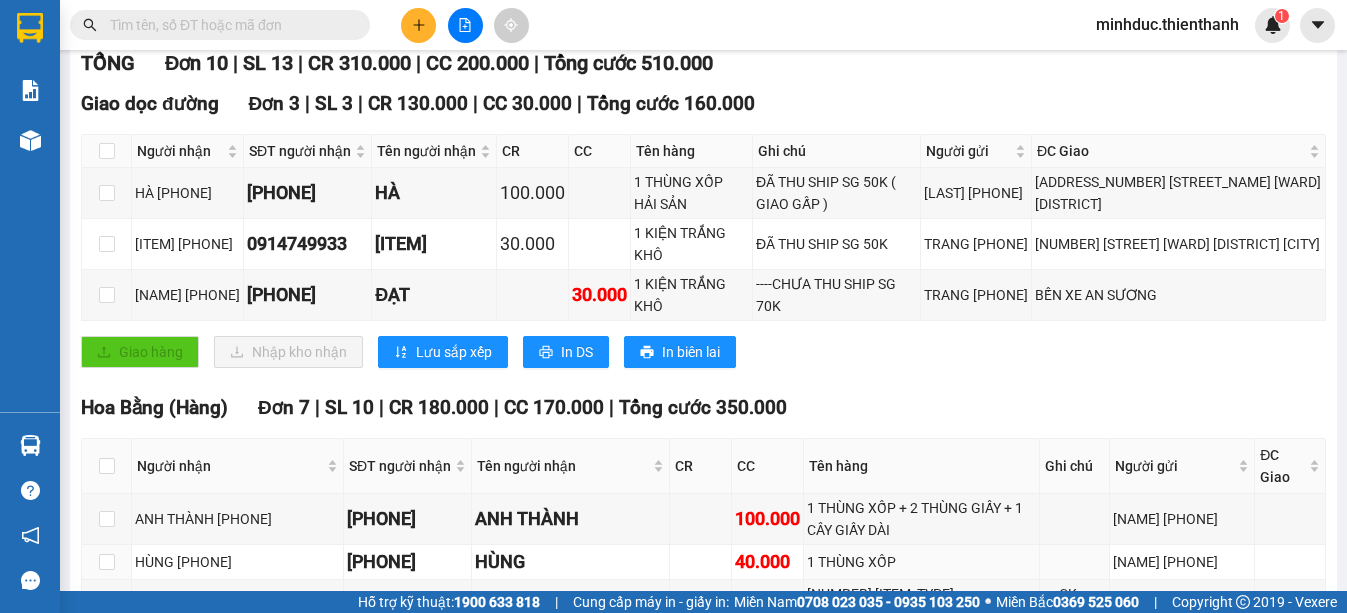 scroll, scrollTop: 0, scrollLeft: 0, axis: both 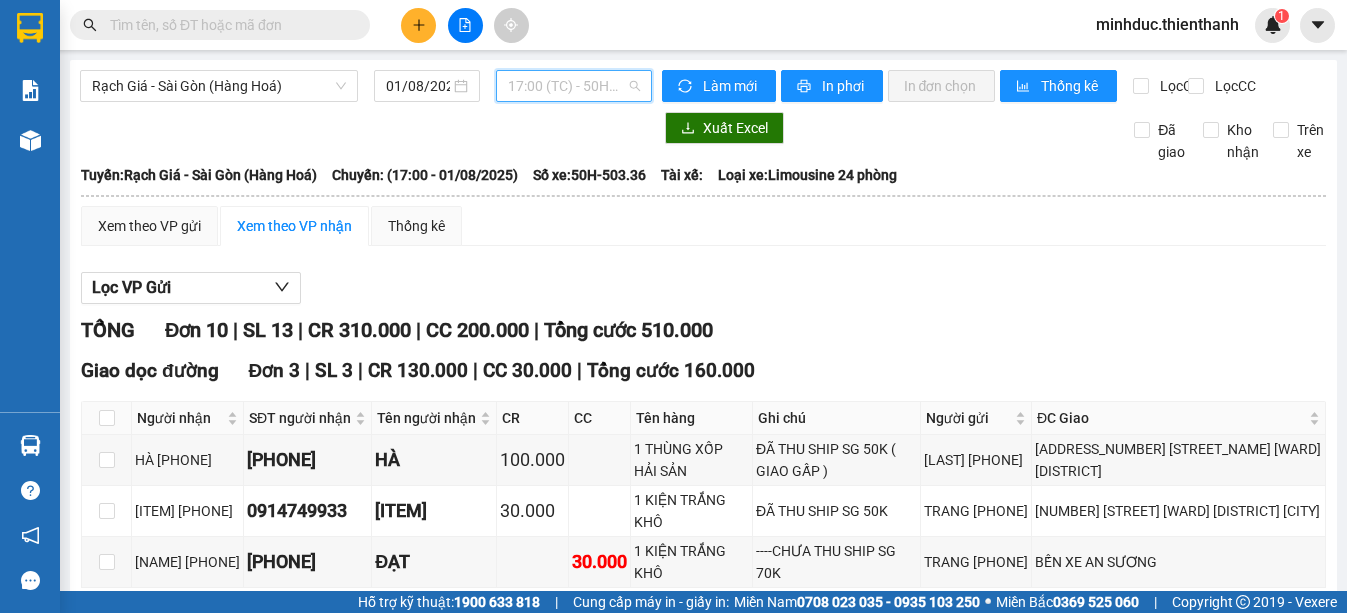 click on "[TIME]   (TC)   - [NUMBER]" at bounding box center [573, 86] 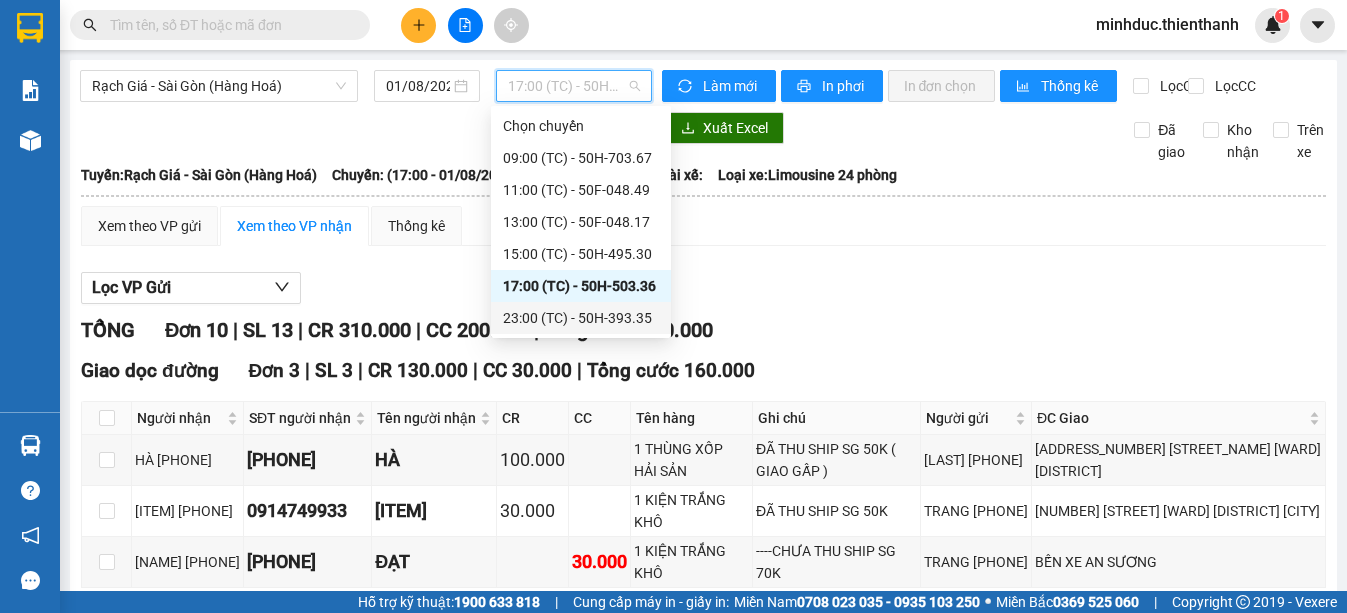 click on "[TIME]   (TC)   - [NUMBER]" at bounding box center (581, 318) 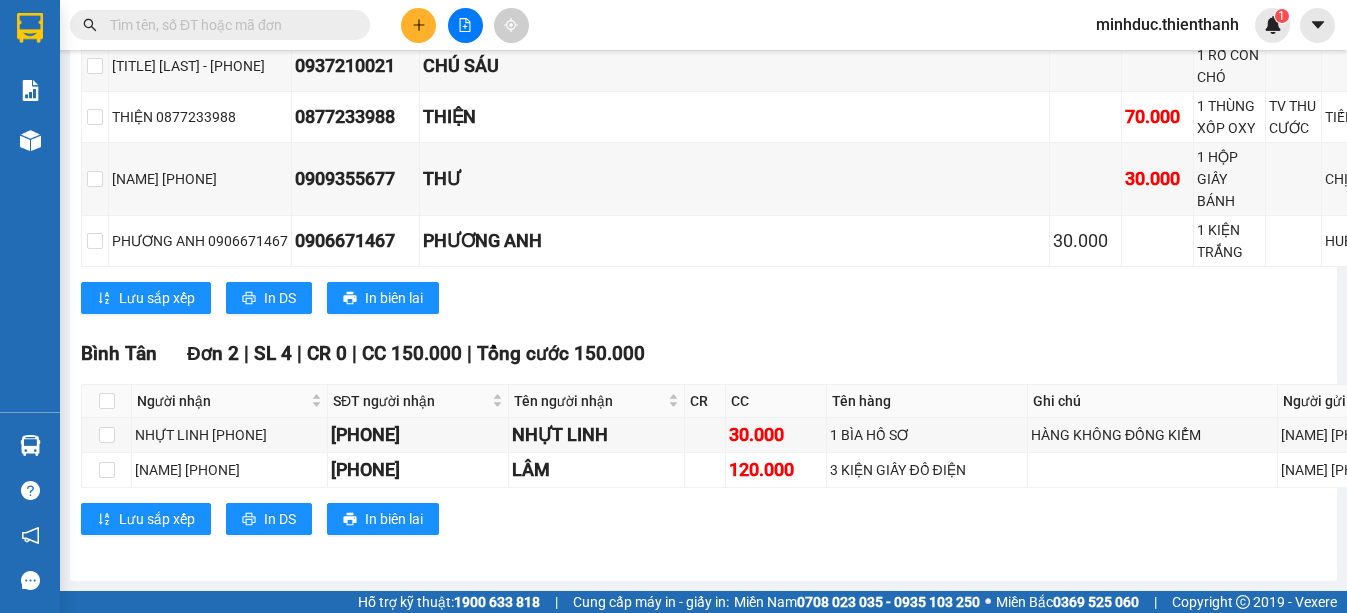 scroll, scrollTop: 2170, scrollLeft: 0, axis: vertical 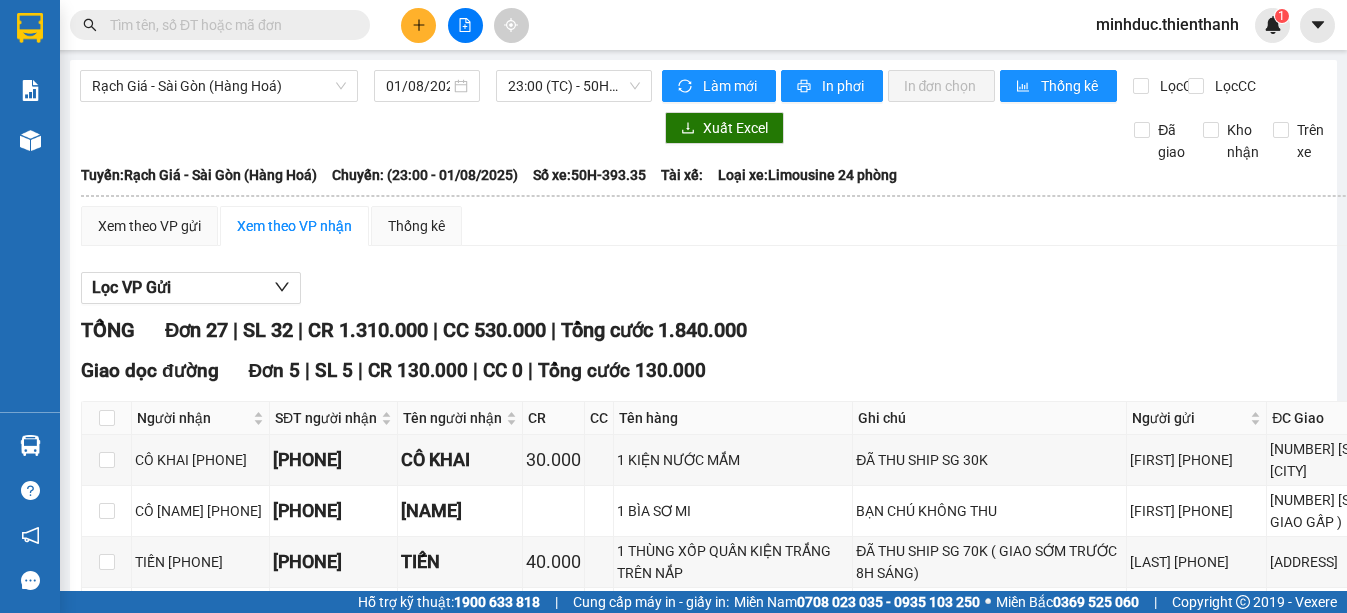 click at bounding box center [228, 25] 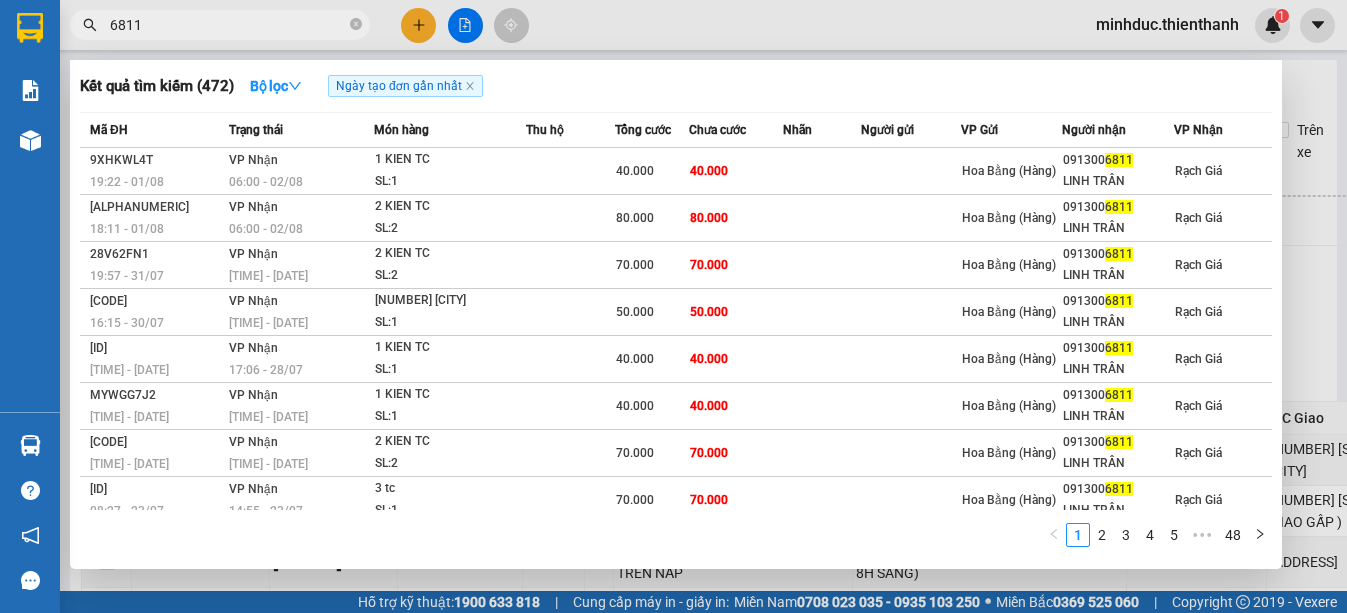click on "6811" at bounding box center [228, 25] 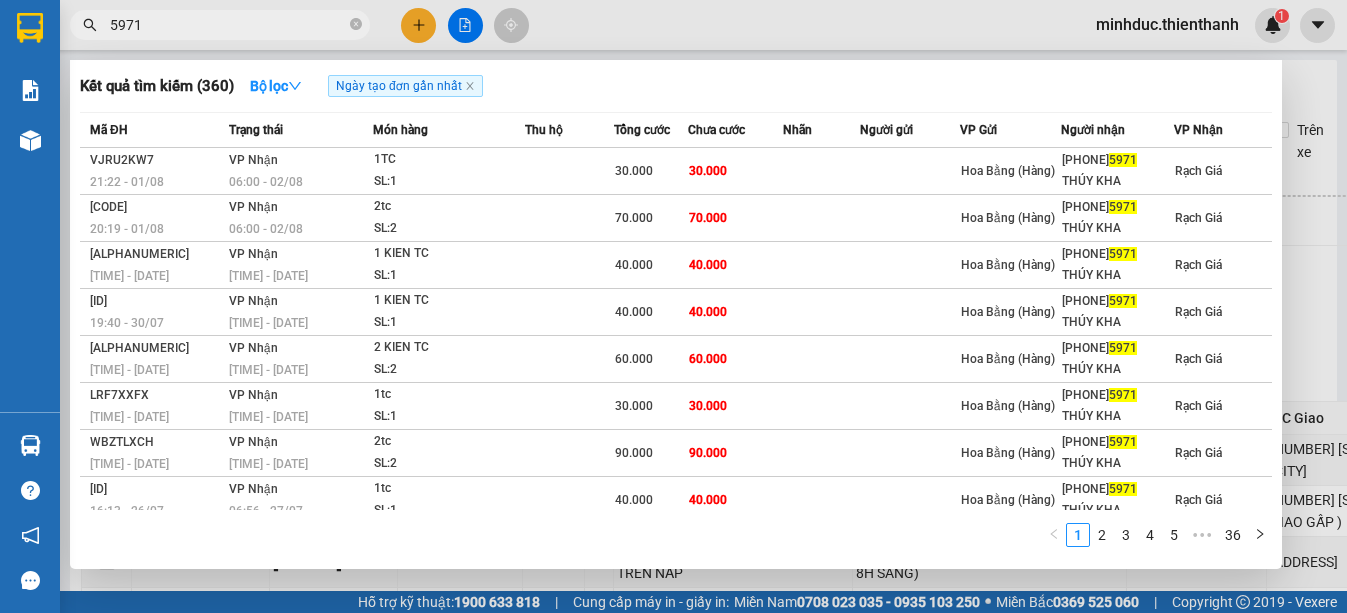 click on "5971" at bounding box center [228, 25] 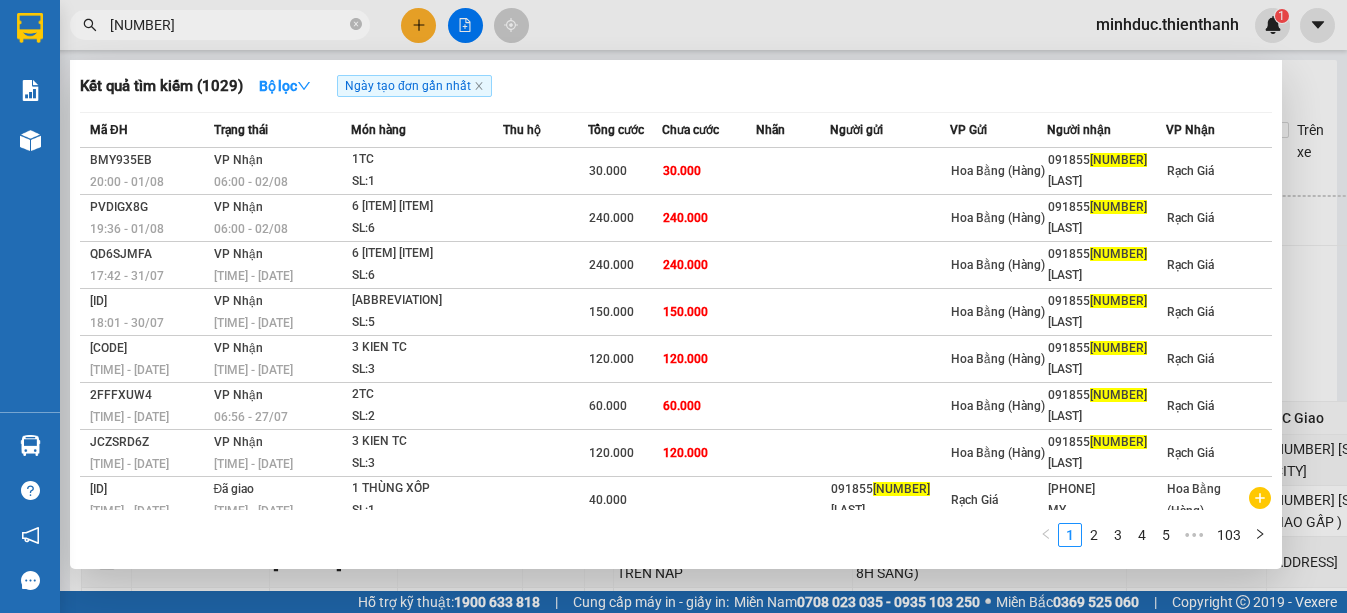 click on "[NUMBER]" at bounding box center (228, 25) 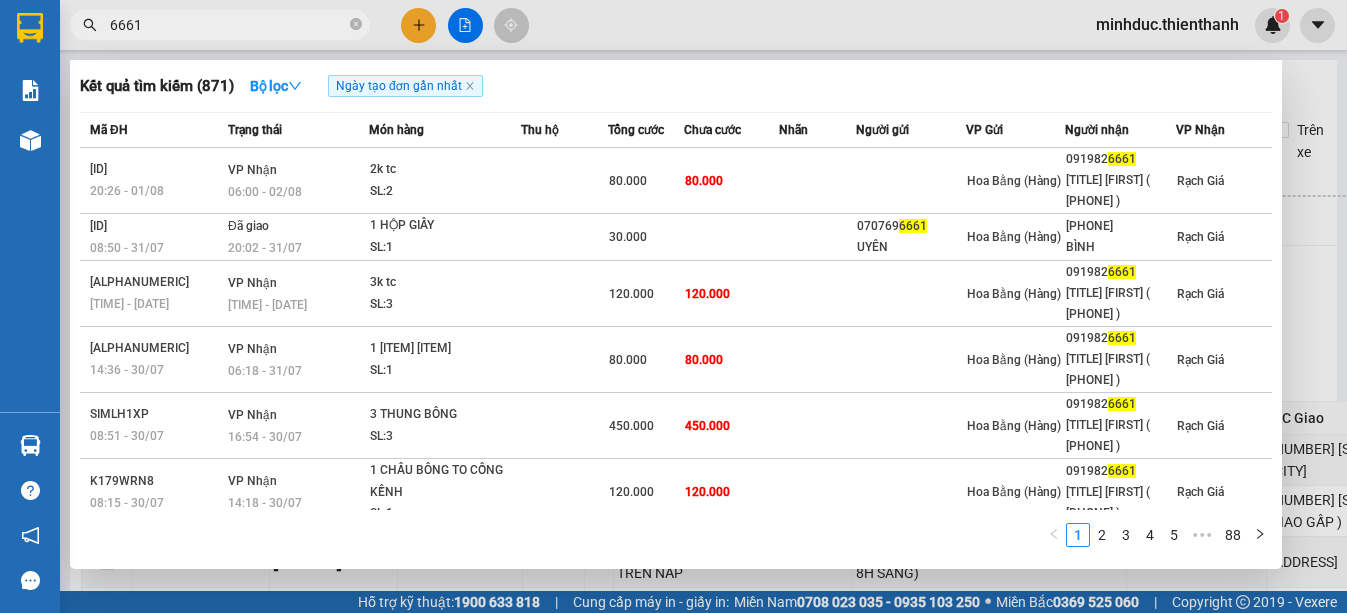 type on "6661" 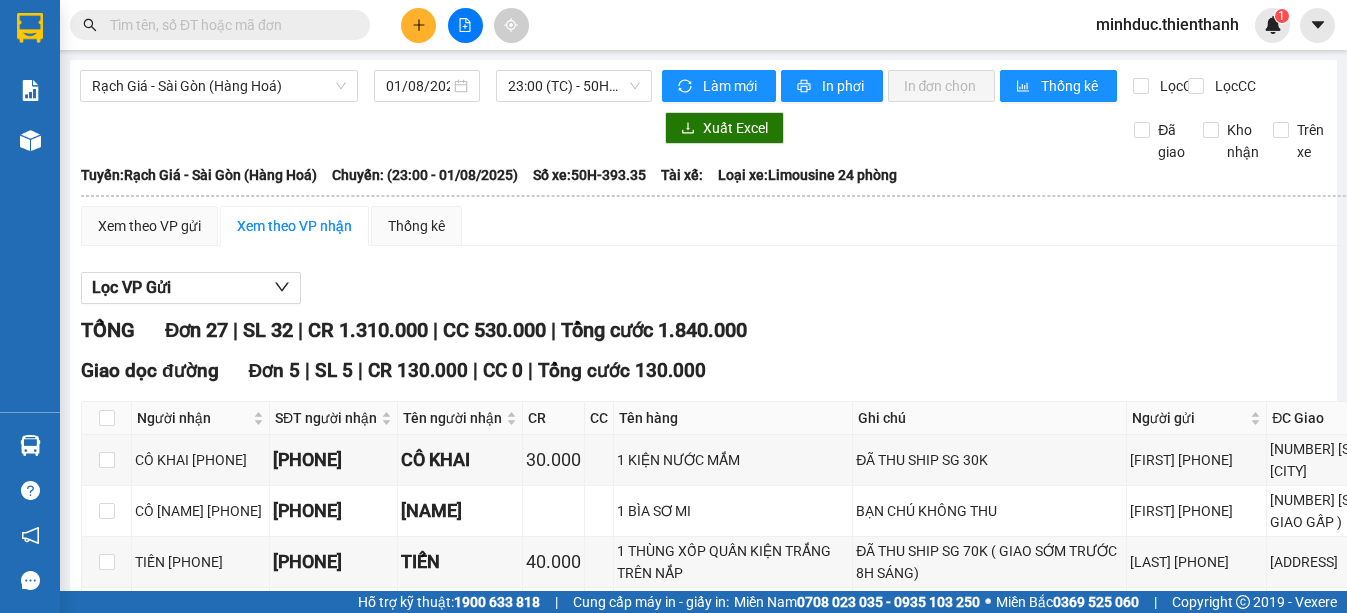 click at bounding box center (228, 25) 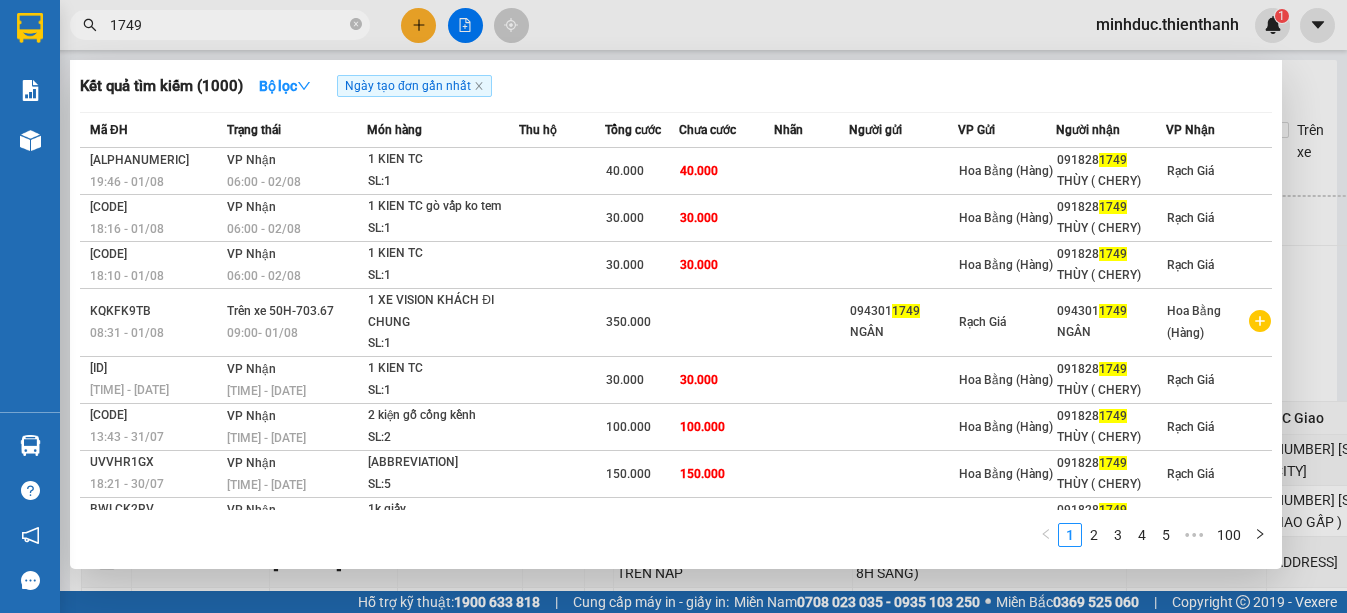 click on "1749" at bounding box center (228, 25) 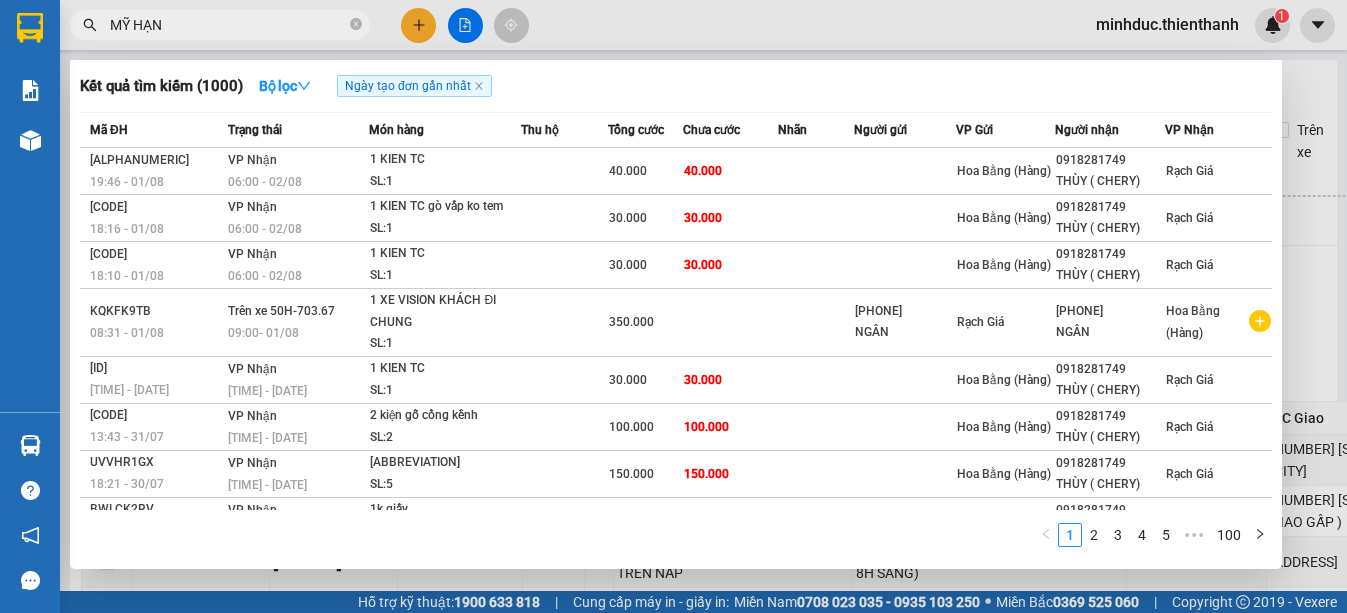 type on "MỸ HẠNH" 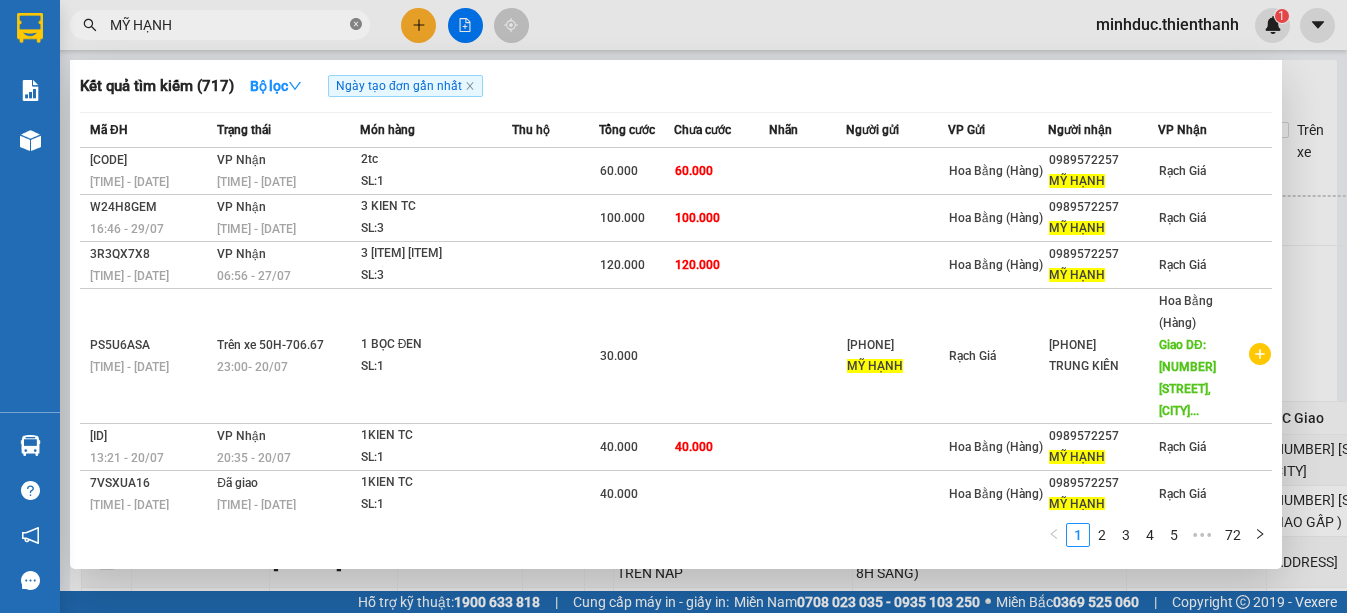 click 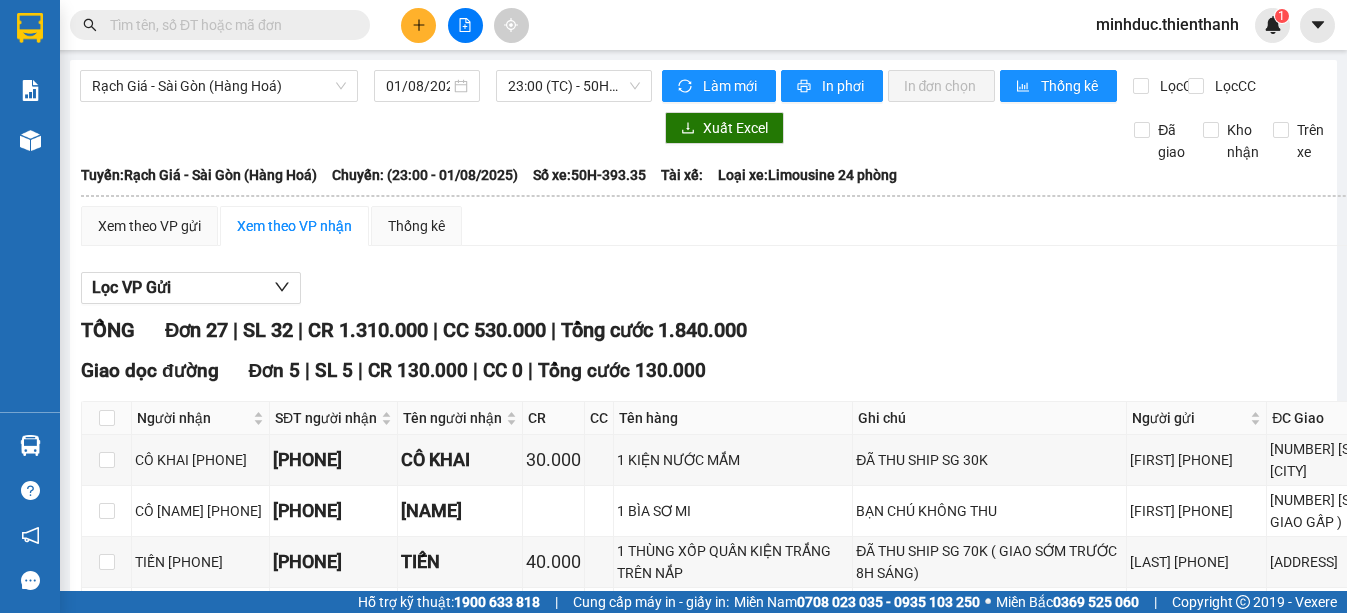 click at bounding box center [228, 25] 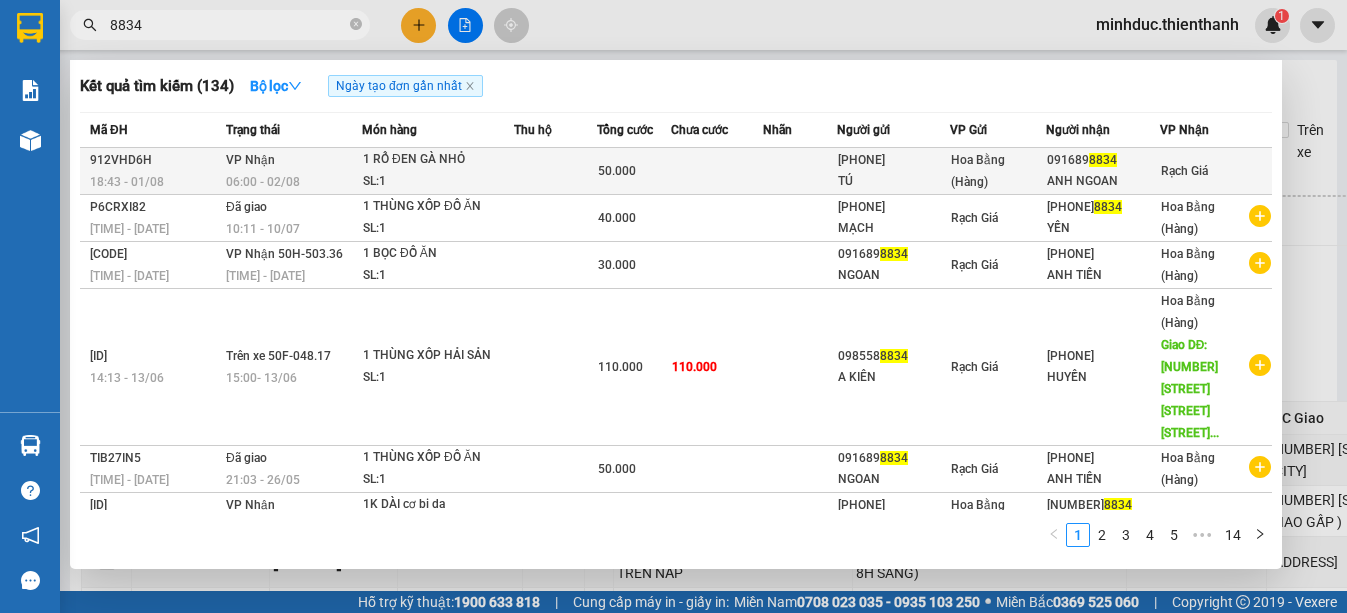 type on "8834" 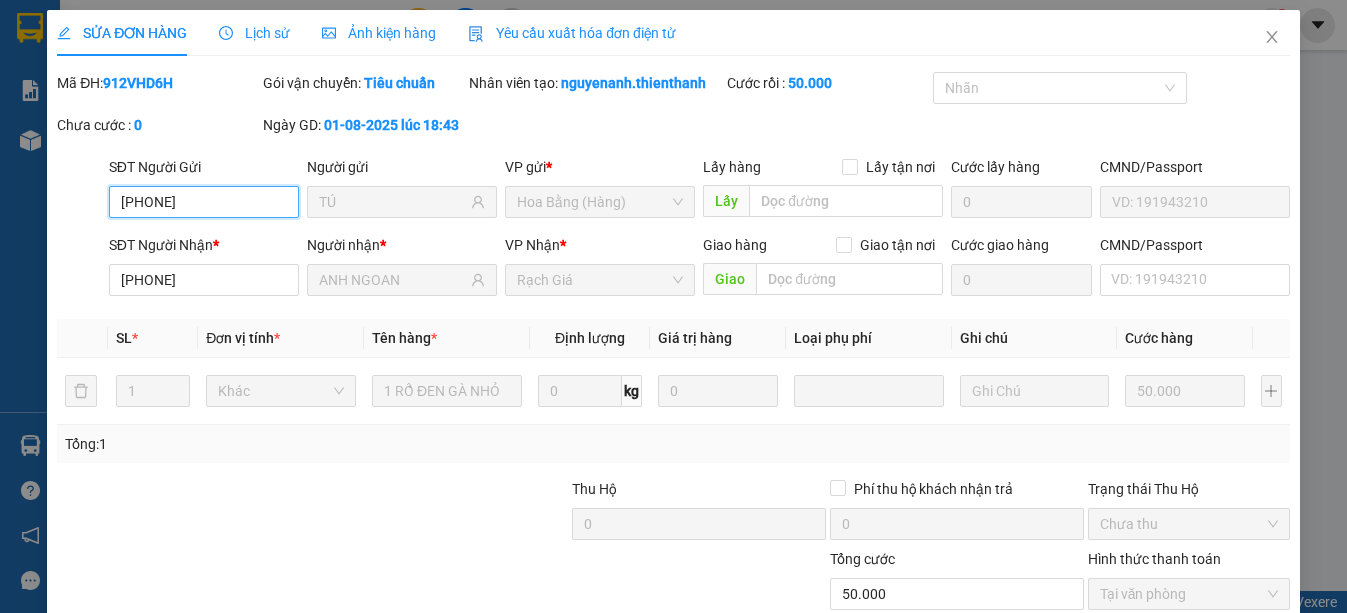 type on "[PHONE]" 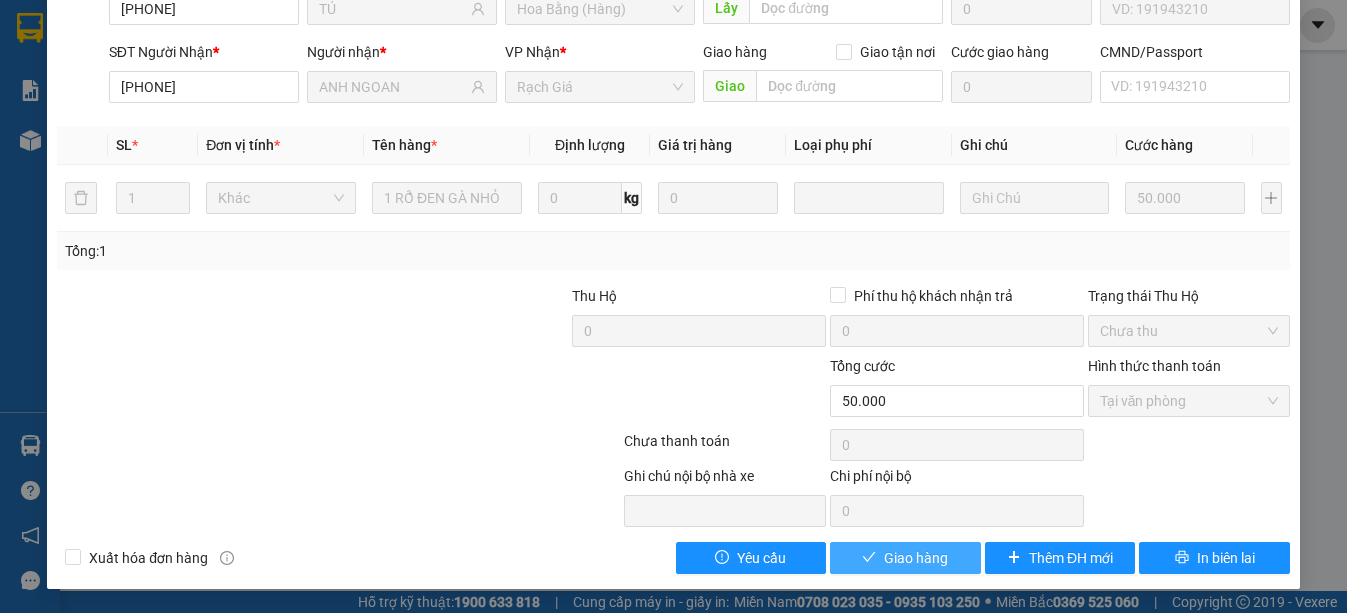 click on "Giao hàng" at bounding box center (916, 558) 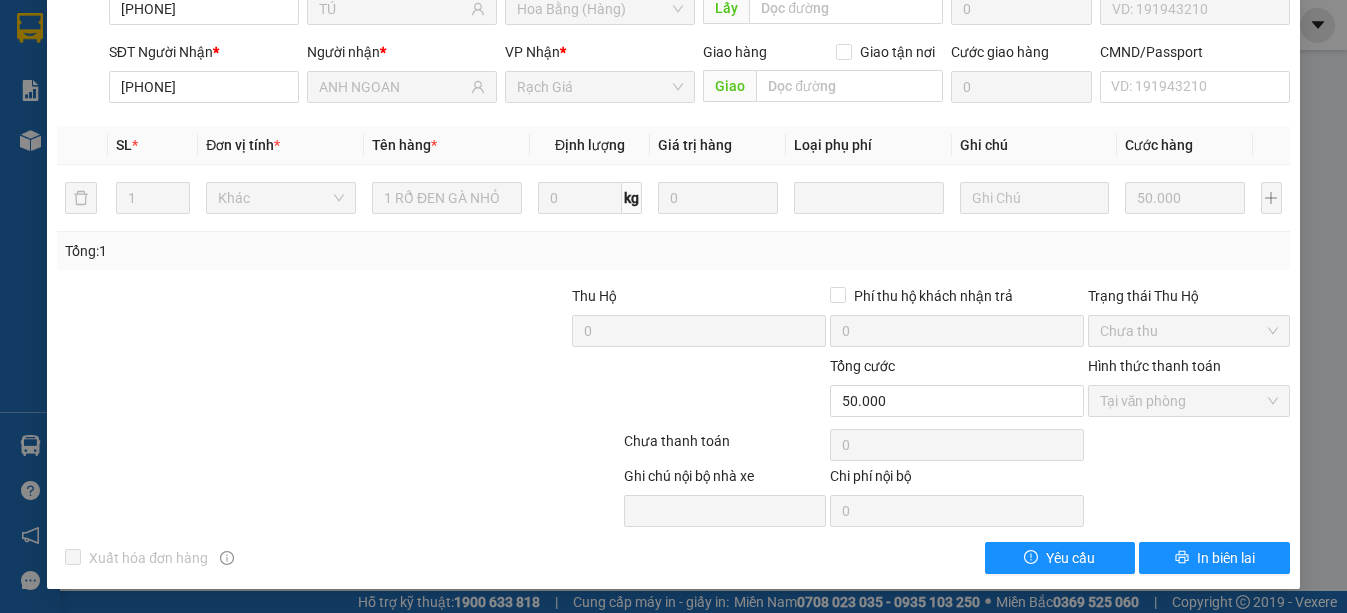 scroll, scrollTop: 0, scrollLeft: 0, axis: both 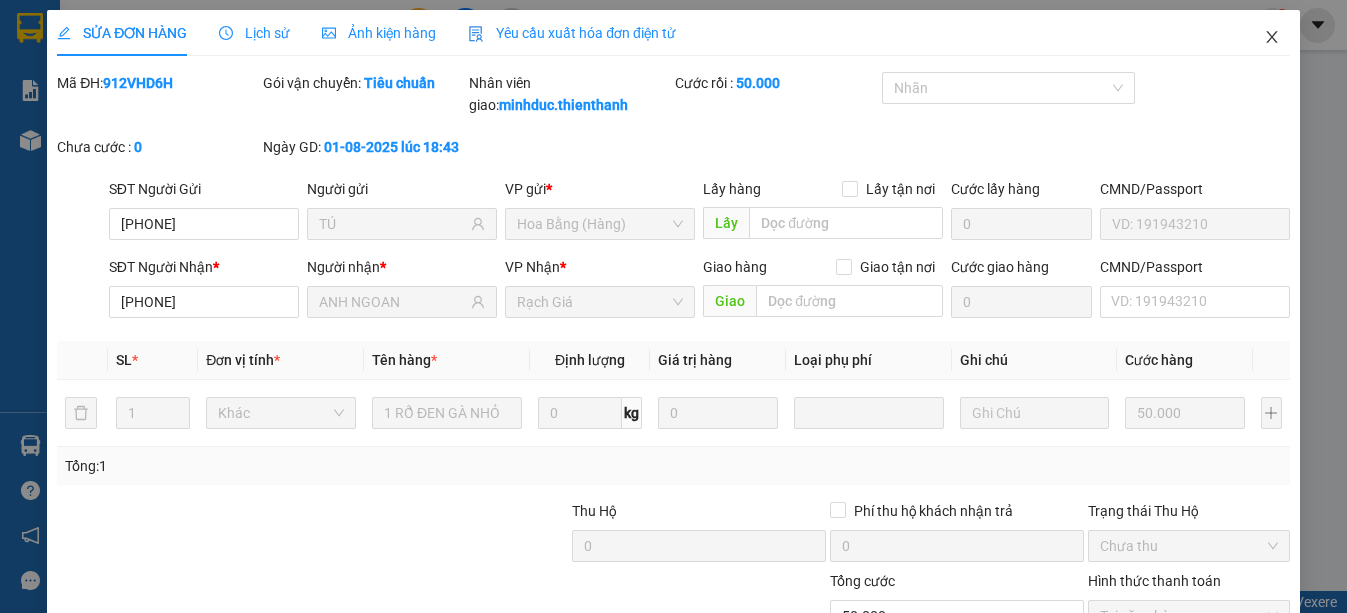 click 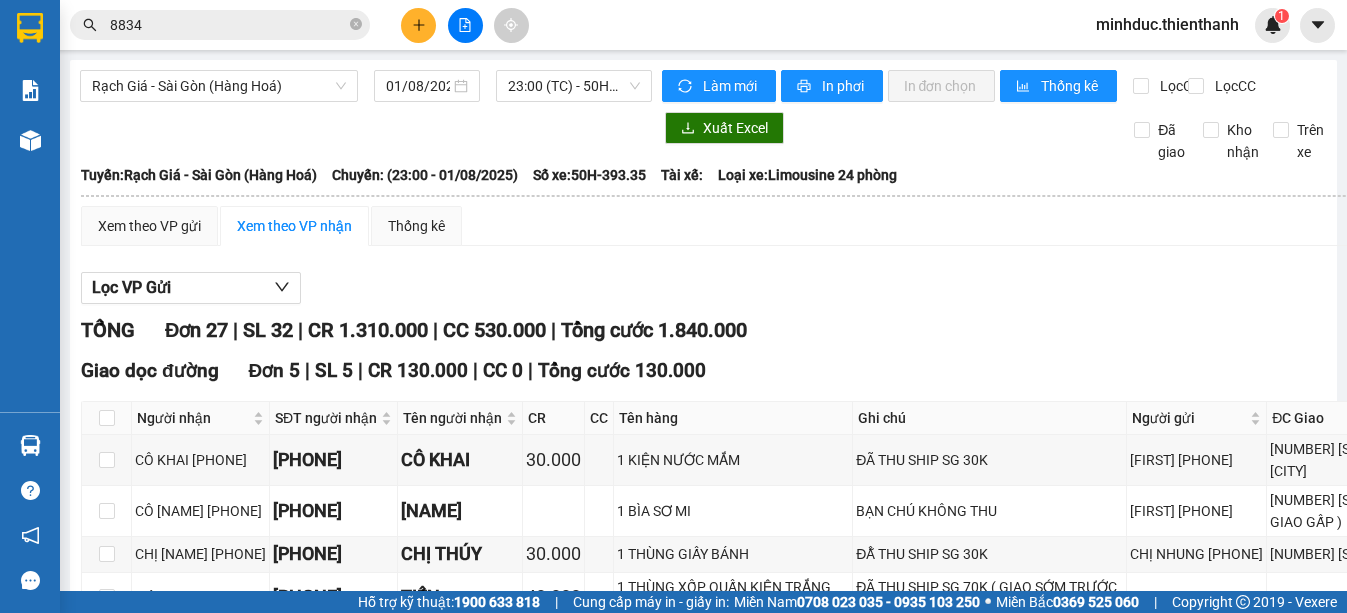 click on "8834" at bounding box center (228, 25) 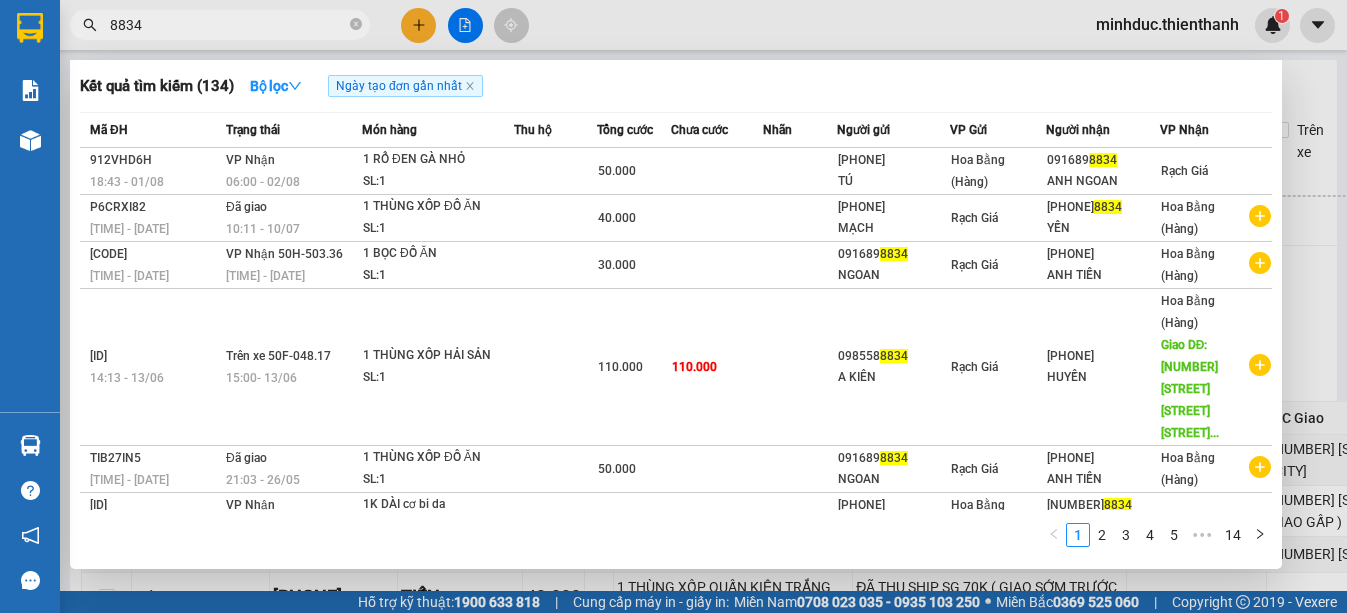 click on "8834" at bounding box center (228, 25) 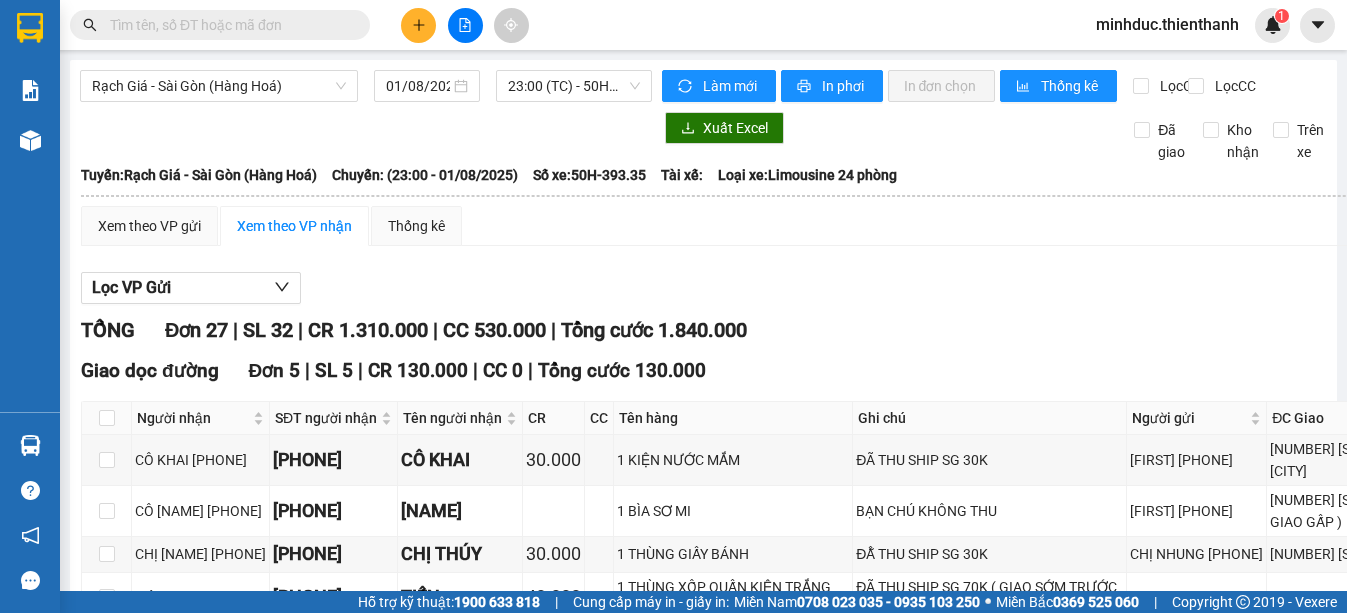 click at bounding box center [228, 25] 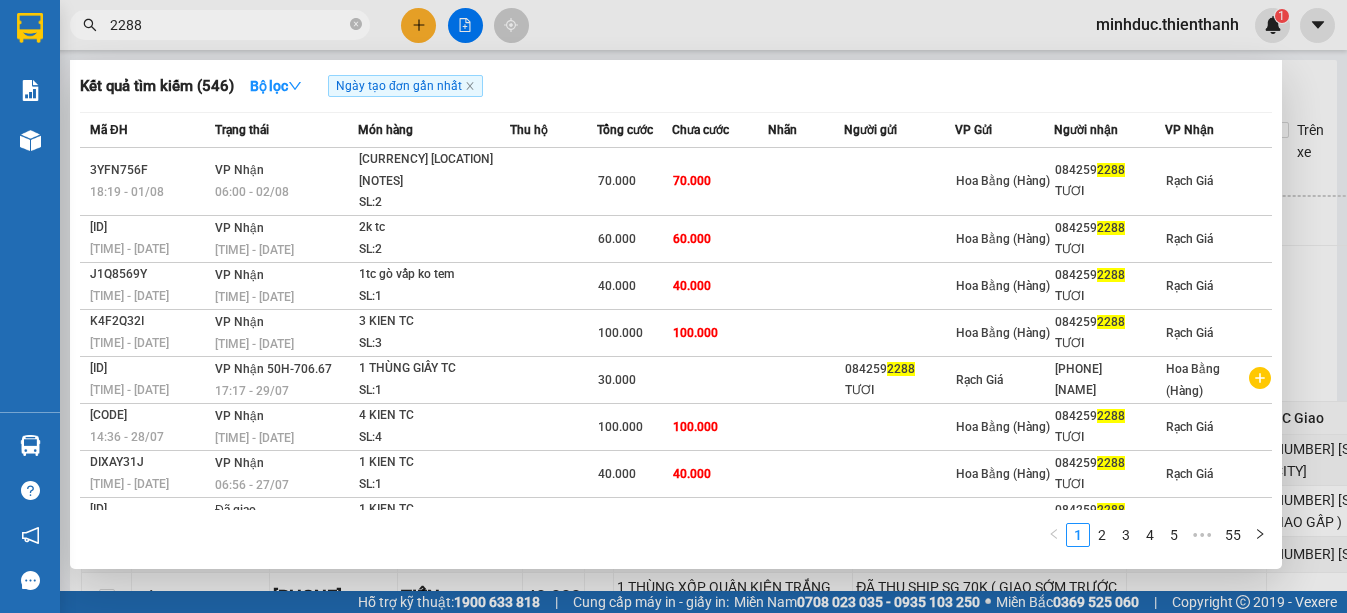 click on "2288" at bounding box center [228, 25] 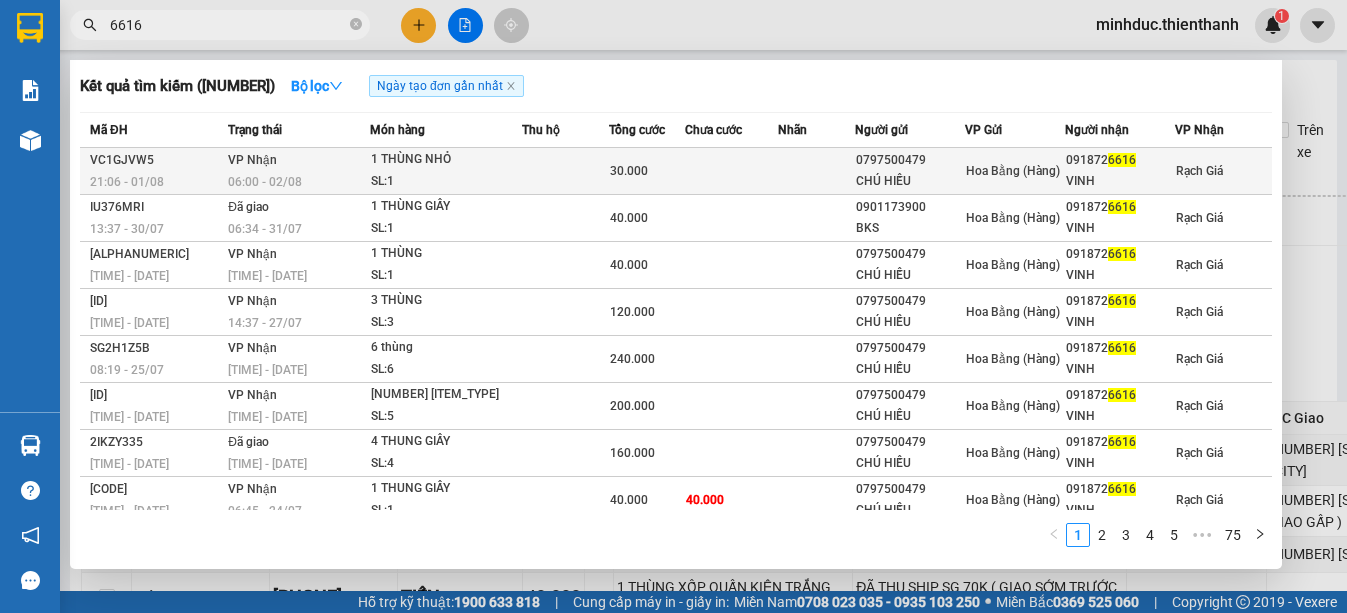 type on "6616" 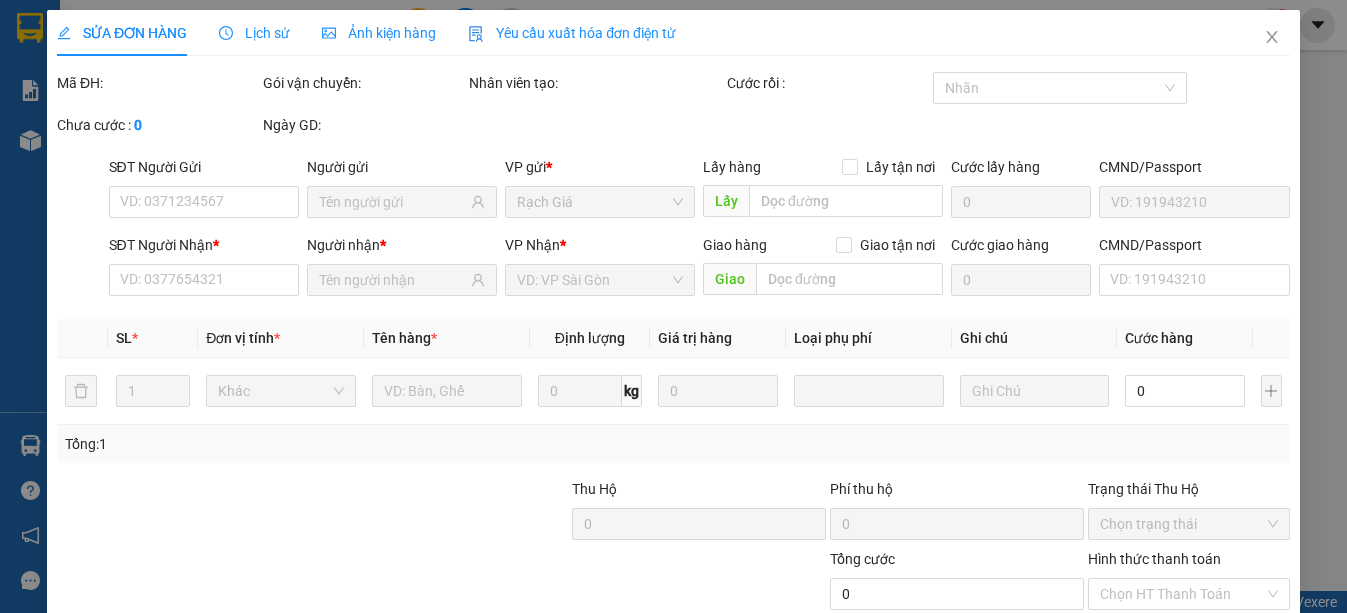 type on "0797500479" 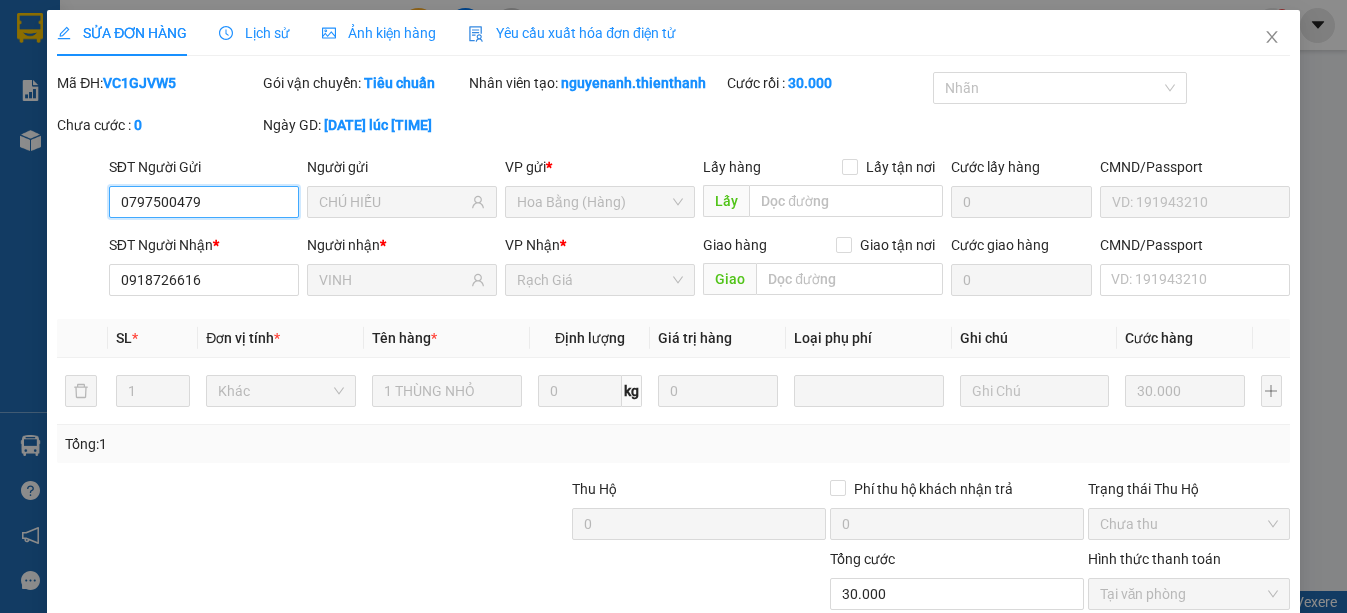 scroll, scrollTop: 215, scrollLeft: 0, axis: vertical 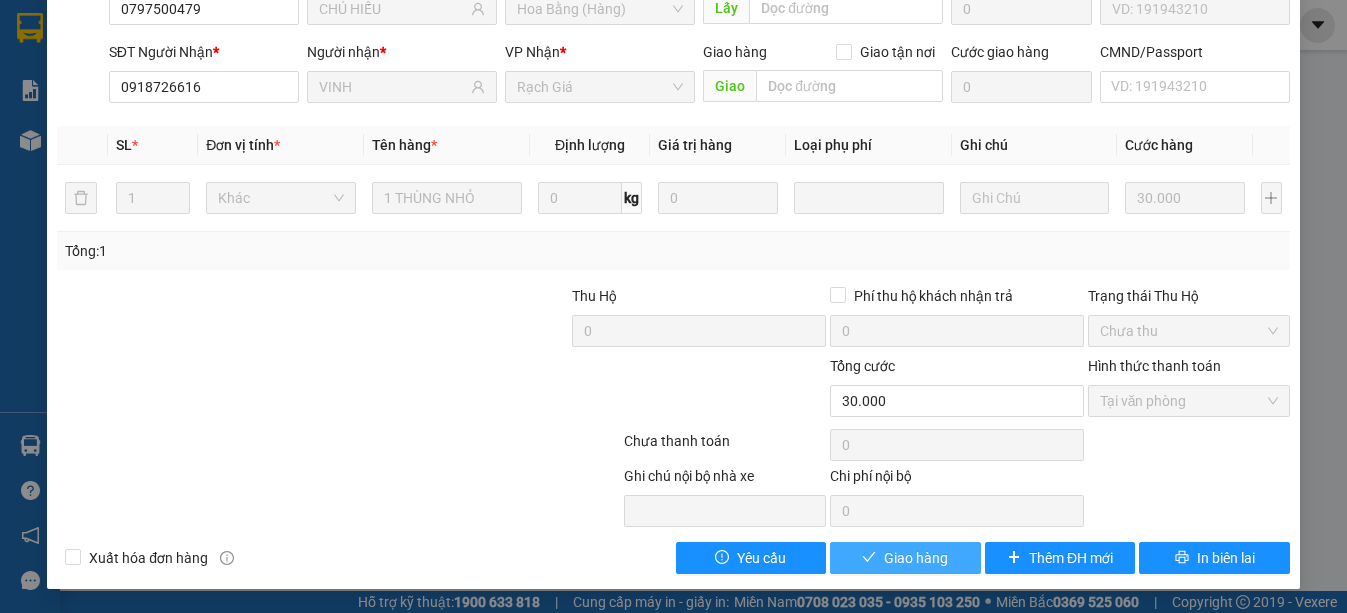 click on "Giao hàng" at bounding box center [916, 558] 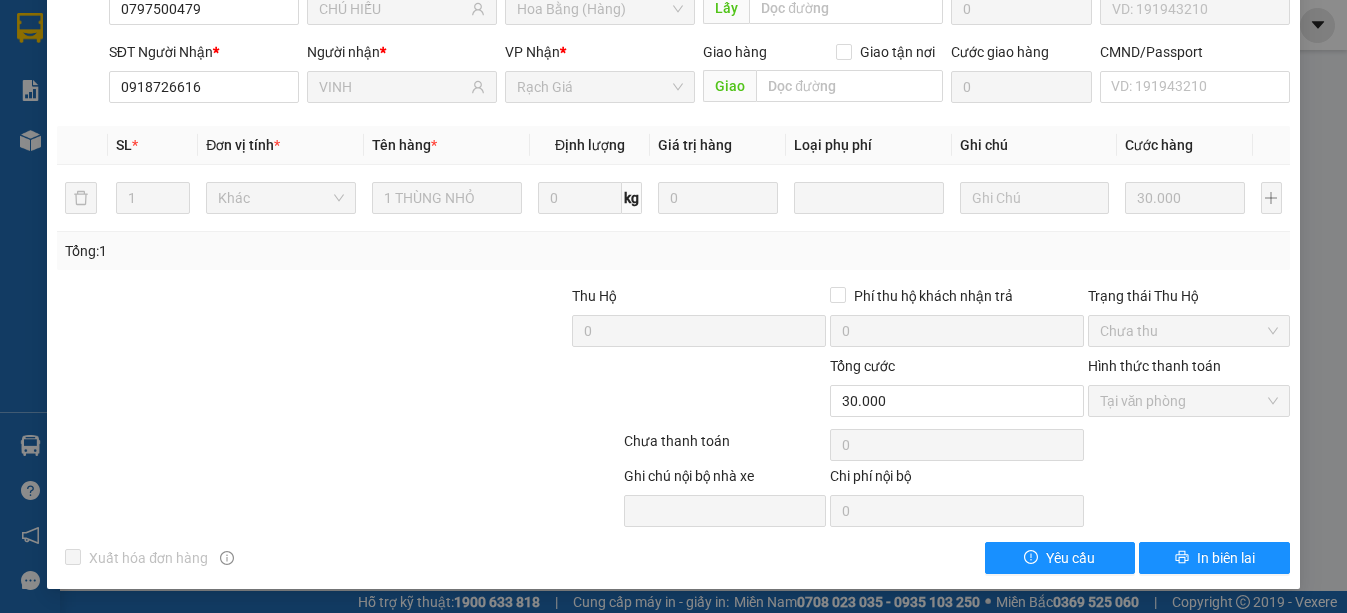 scroll, scrollTop: 0, scrollLeft: 0, axis: both 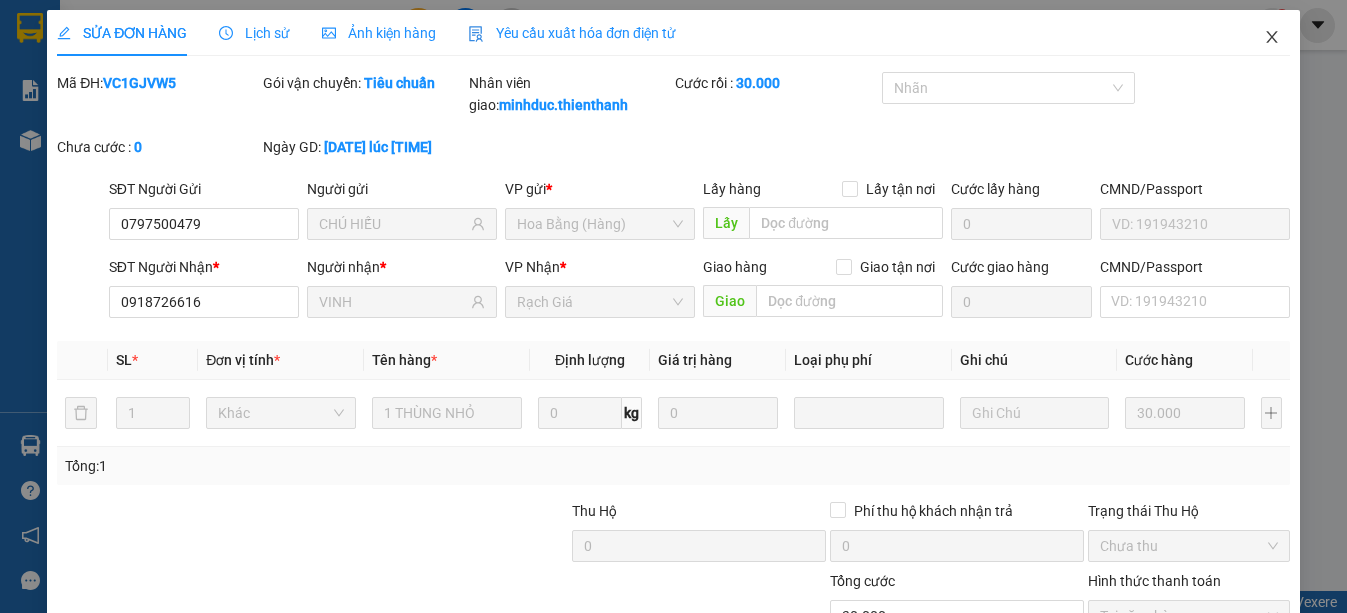 click 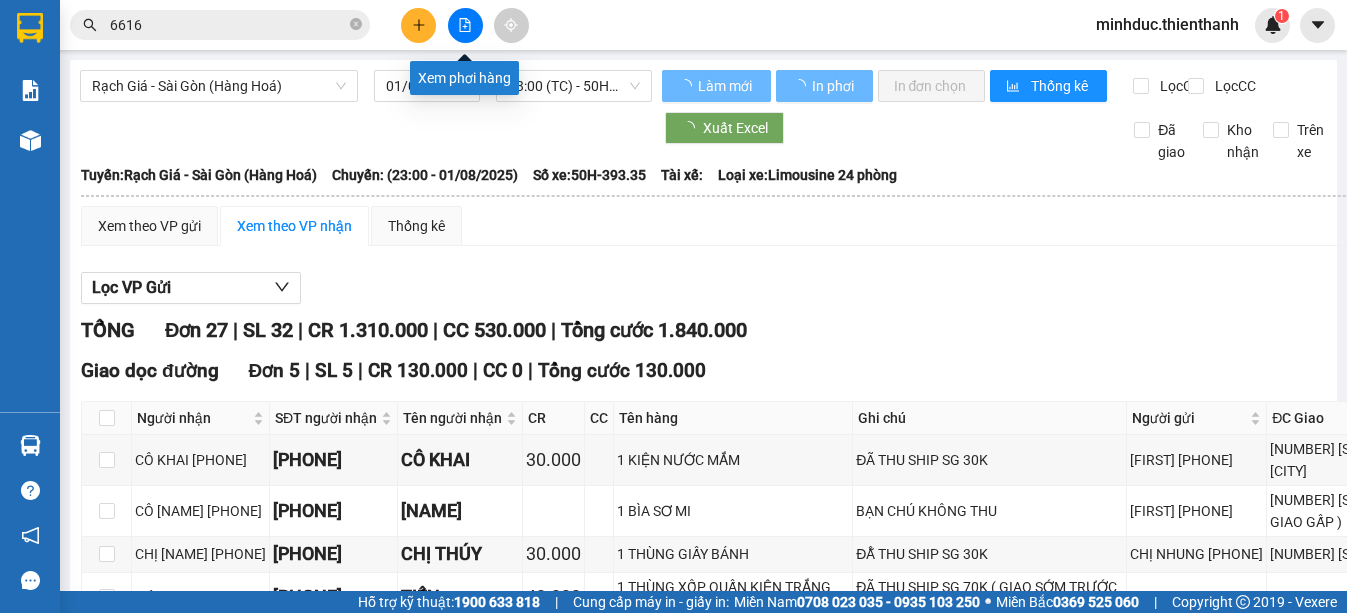 click 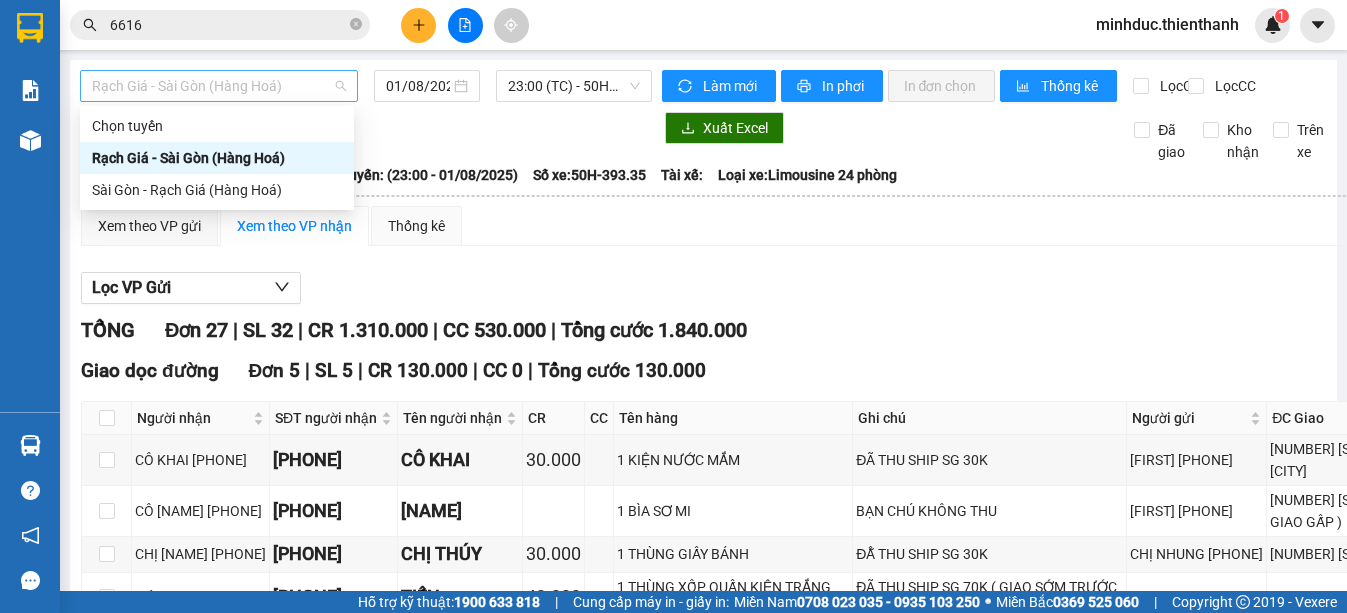 click on "Rạch Giá - Sài Gòn (Hàng Hoá)" at bounding box center [219, 86] 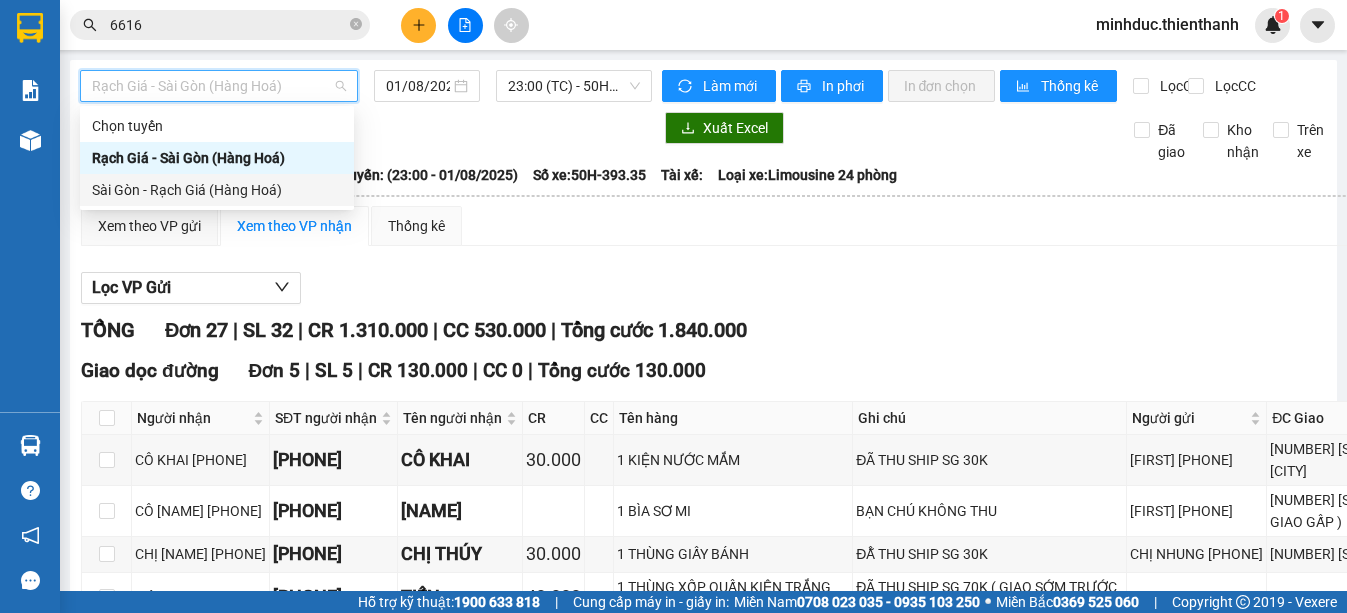 click on "Sài Gòn - Rạch Giá (Hàng Hoá)" at bounding box center (217, 190) 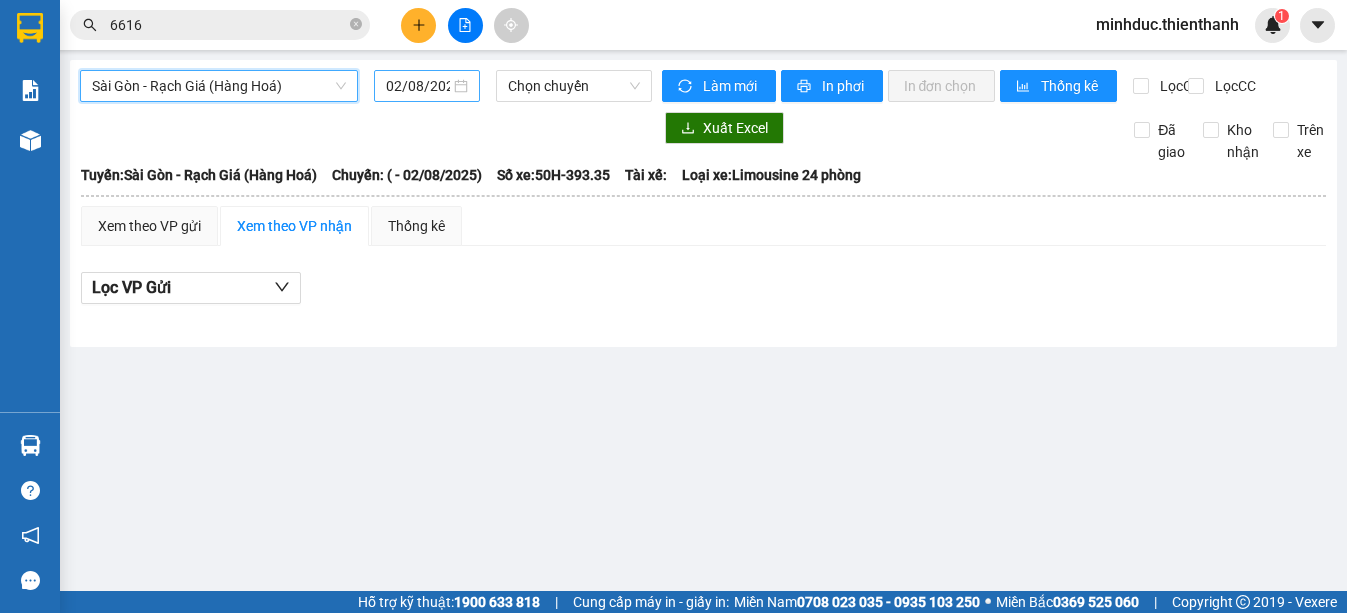 click on "02/08/2025" at bounding box center (418, 86) 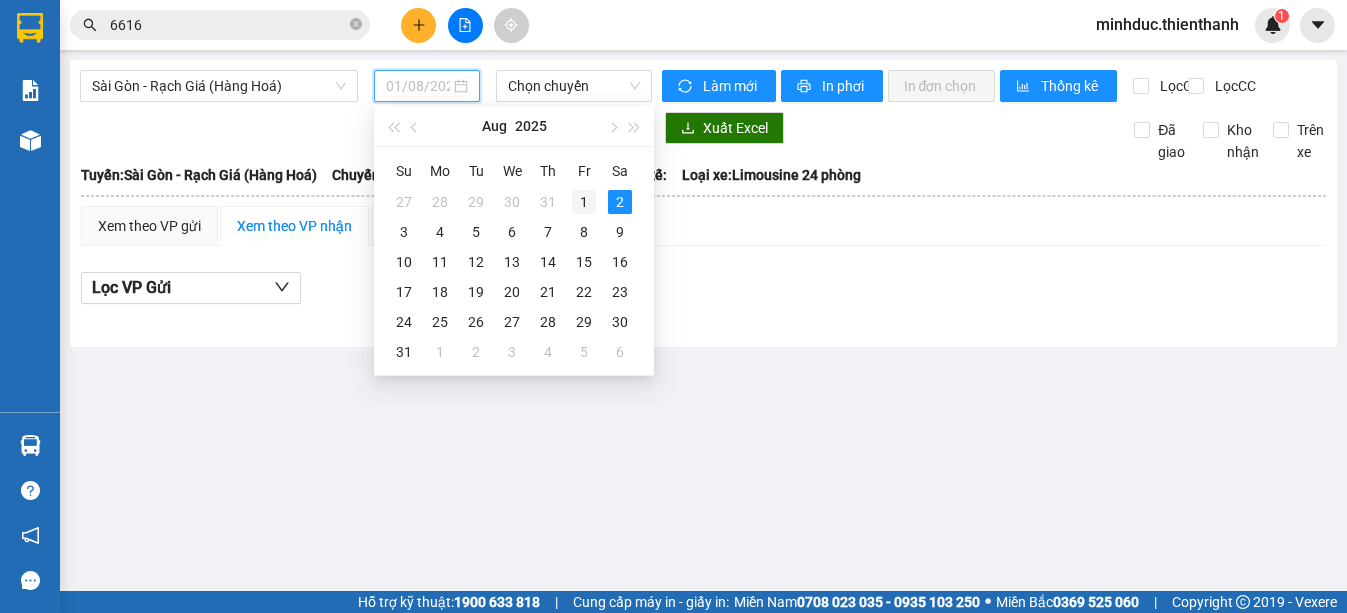 click on "1" at bounding box center (584, 202) 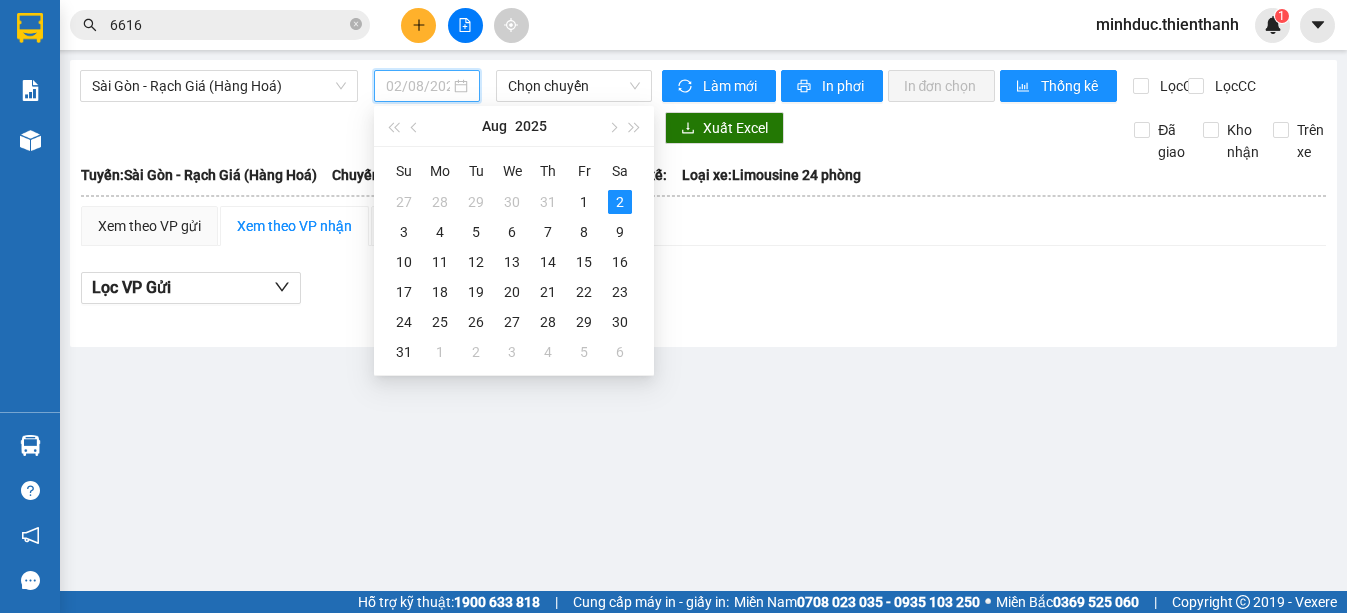 type on "01/08/2025" 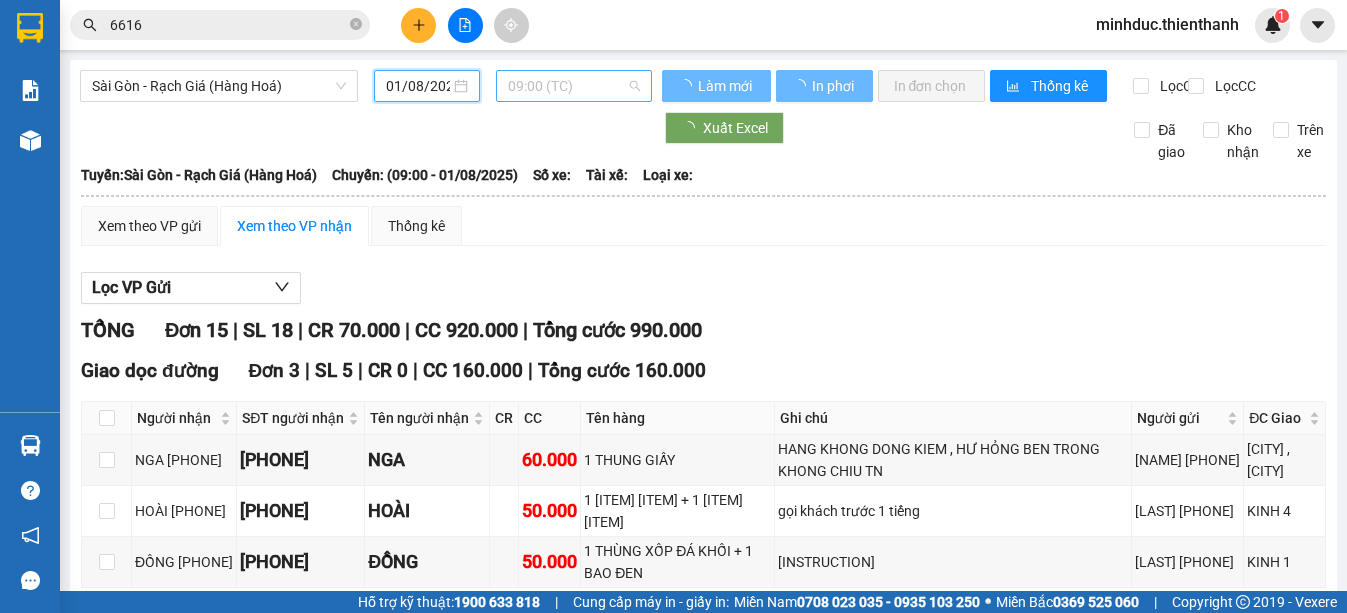click on "09:00   (TC)" at bounding box center (573, 86) 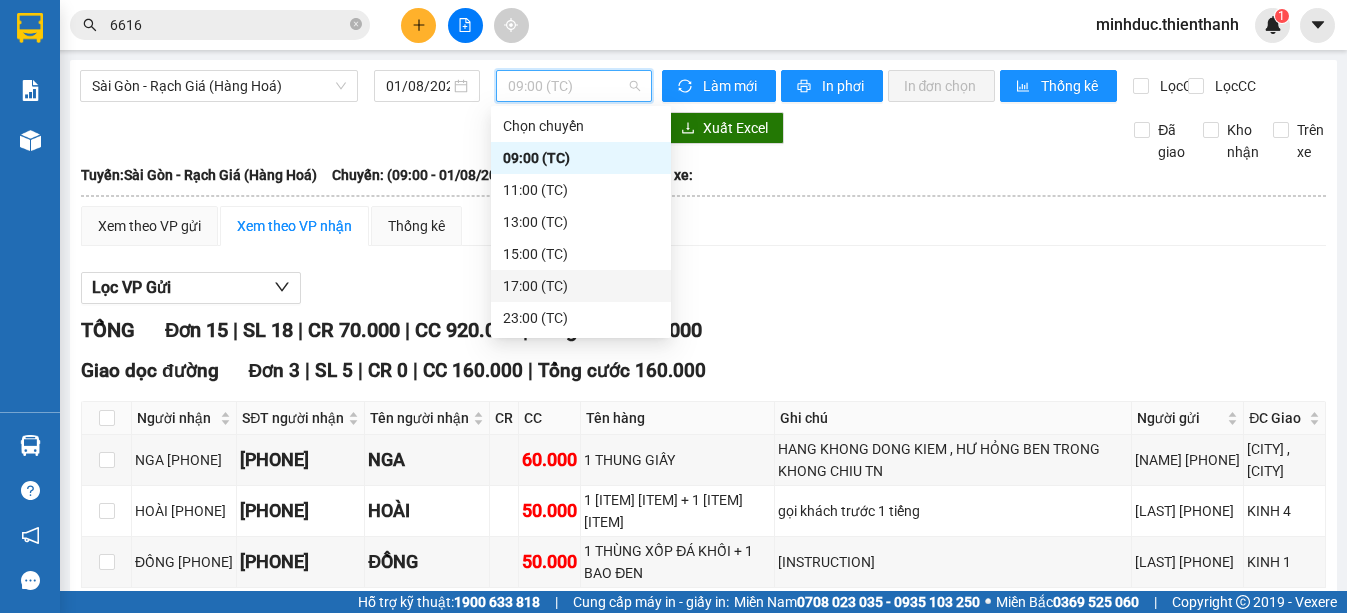 click on "17:00   (TC)" at bounding box center (581, 286) 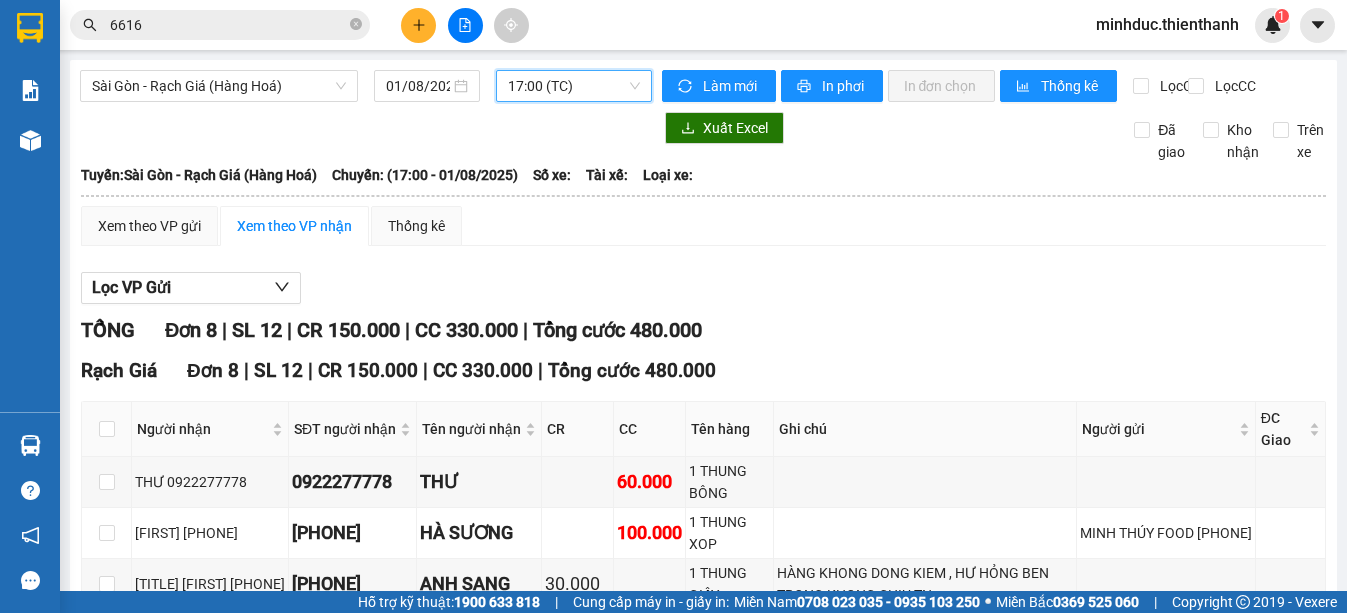 scroll, scrollTop: 200, scrollLeft: 0, axis: vertical 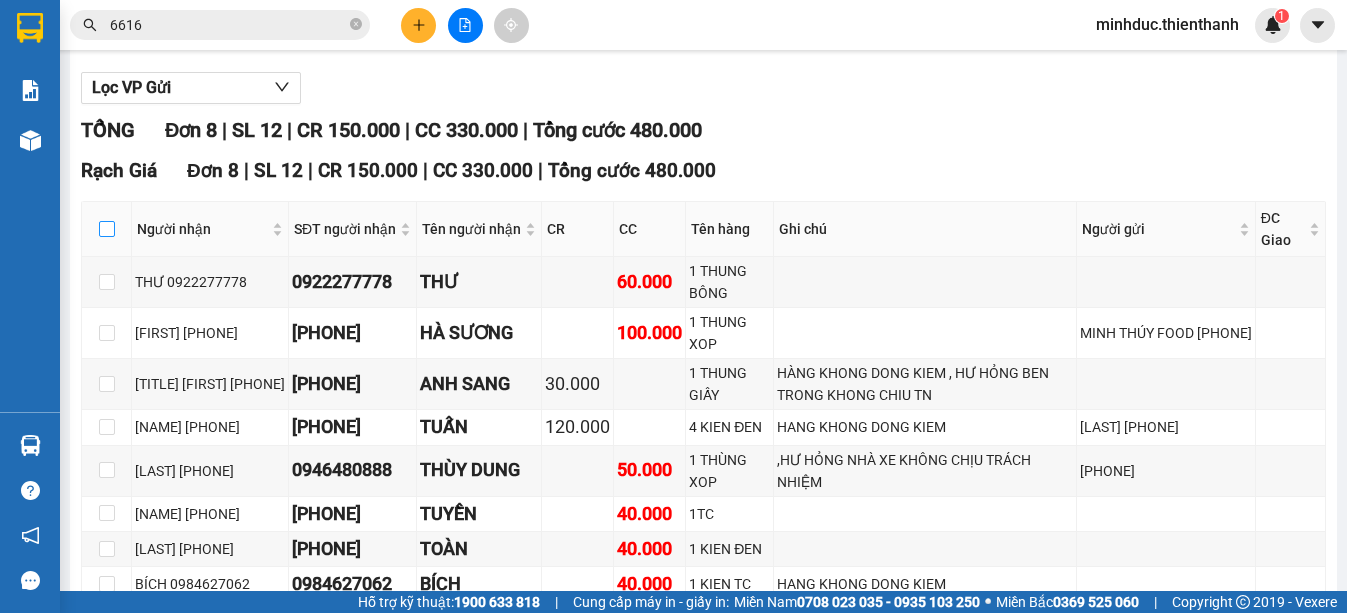 click at bounding box center [107, 229] 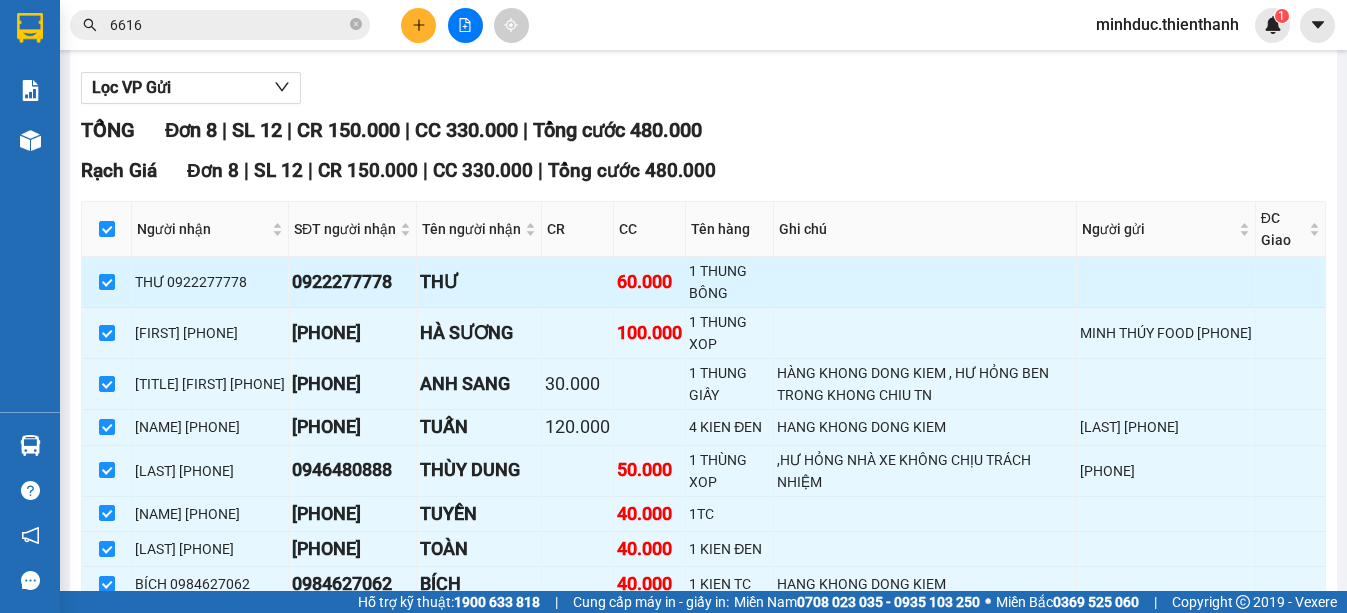 scroll, scrollTop: 331, scrollLeft: 0, axis: vertical 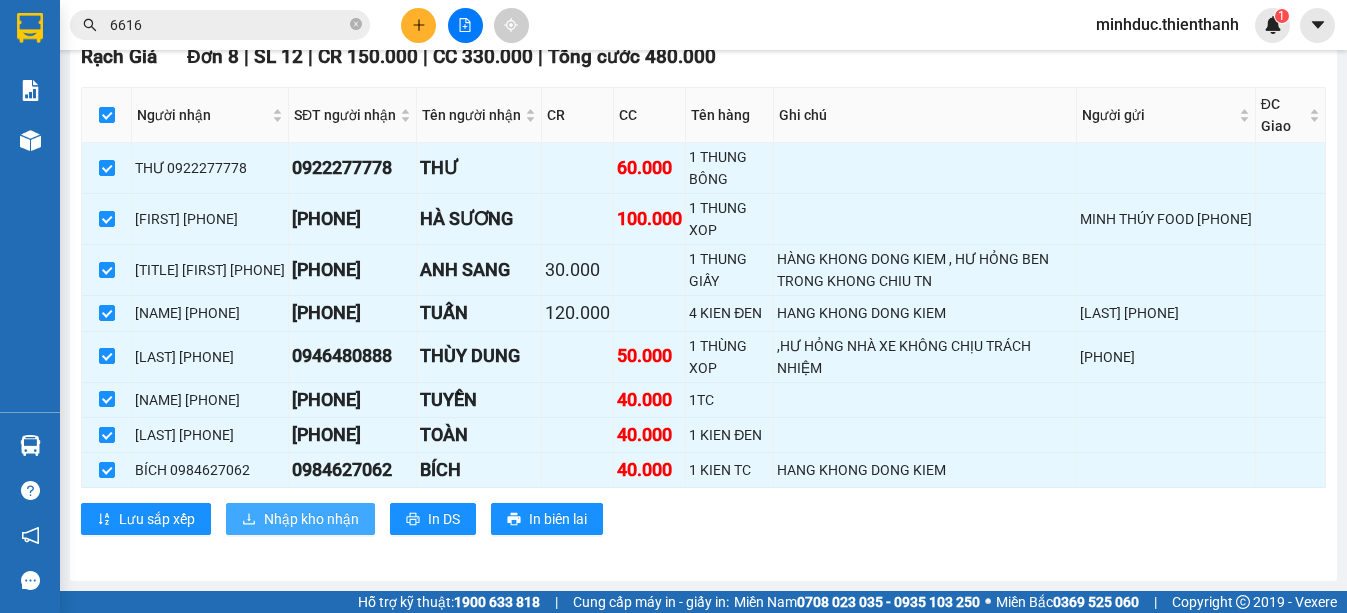 click on "Nhập kho nhận" at bounding box center [311, 519] 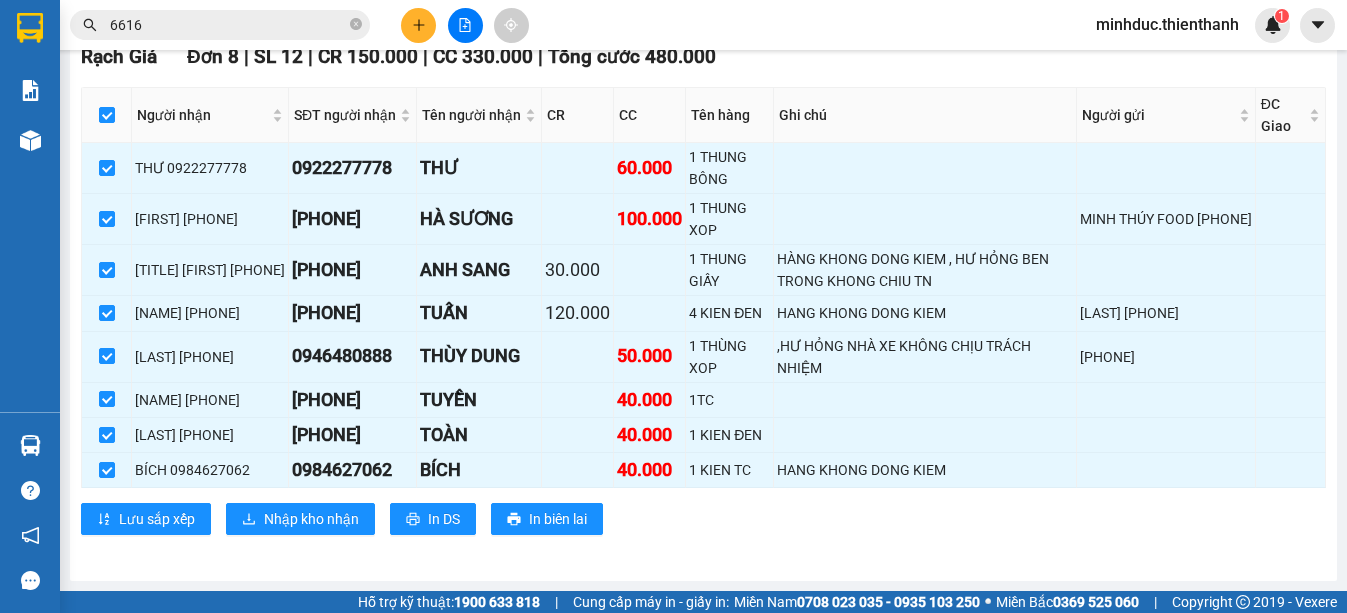 scroll, scrollTop: 0, scrollLeft: 0, axis: both 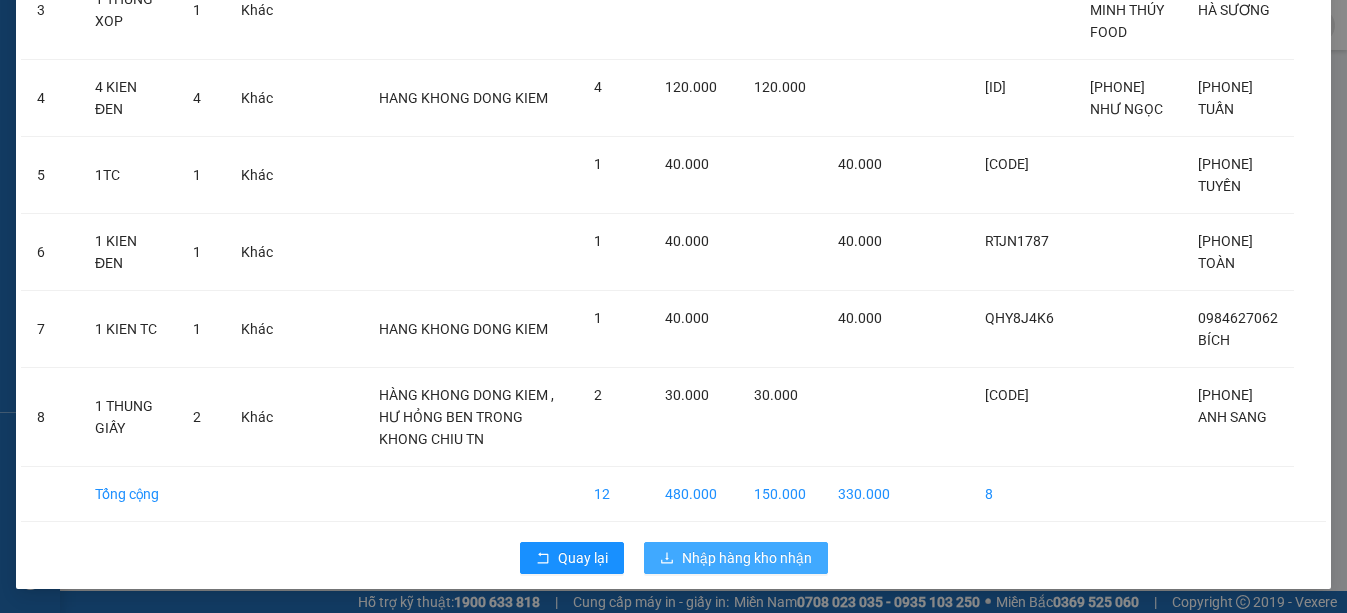 click on "Nhập hàng kho nhận" at bounding box center (747, 558) 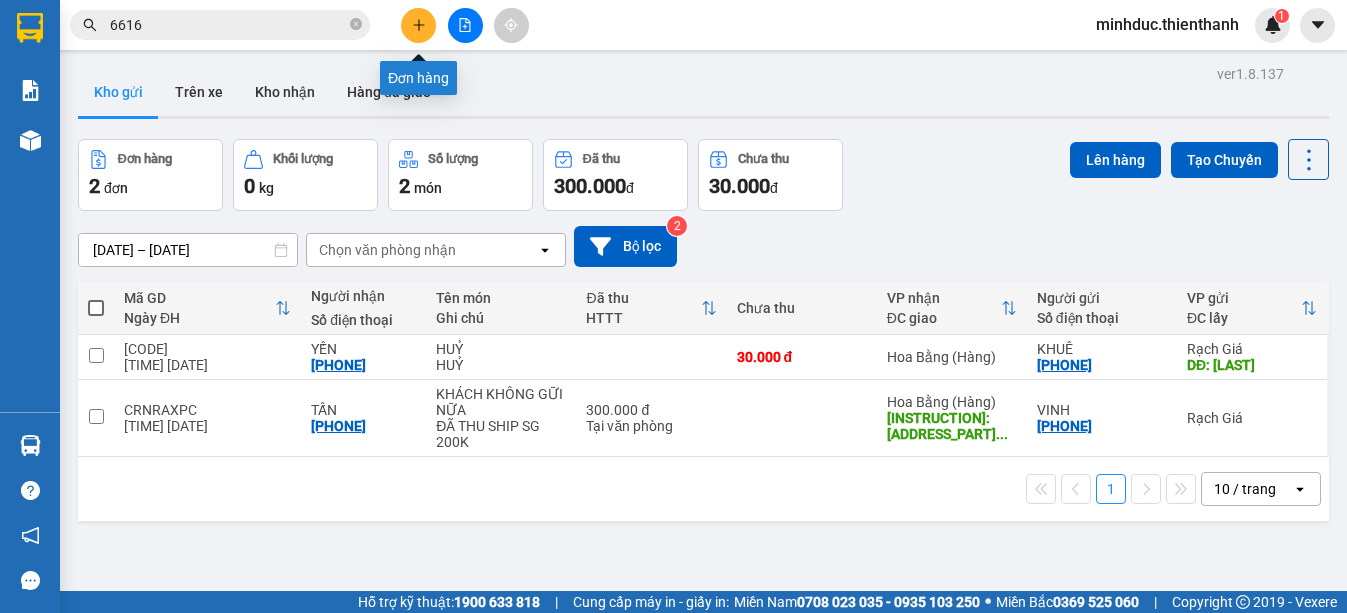 click at bounding box center [418, 25] 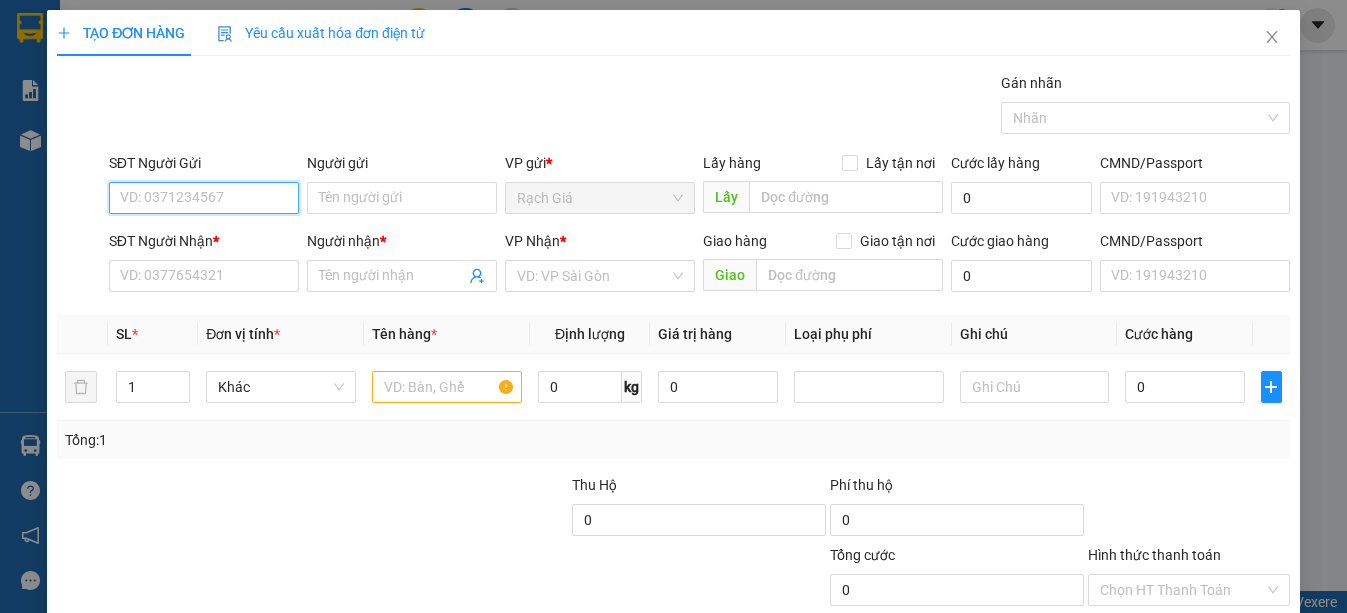 click on "SĐT Người Gửi" at bounding box center (204, 198) 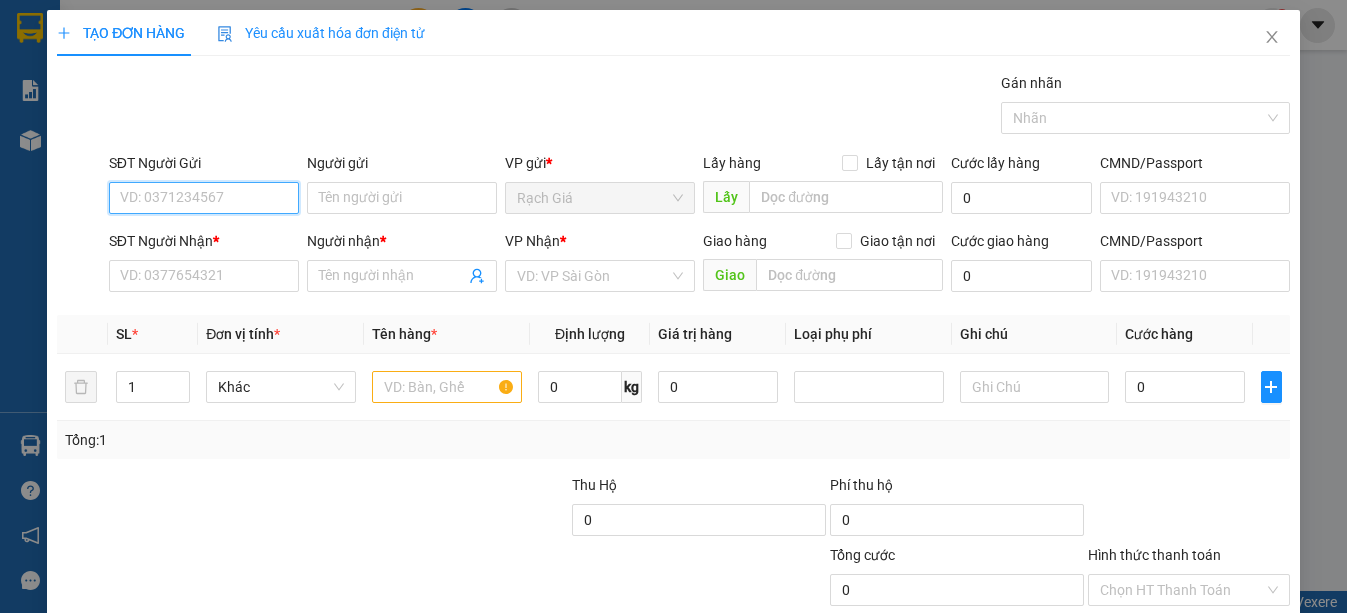 click on "SĐT Người Gửi" at bounding box center (204, 198) 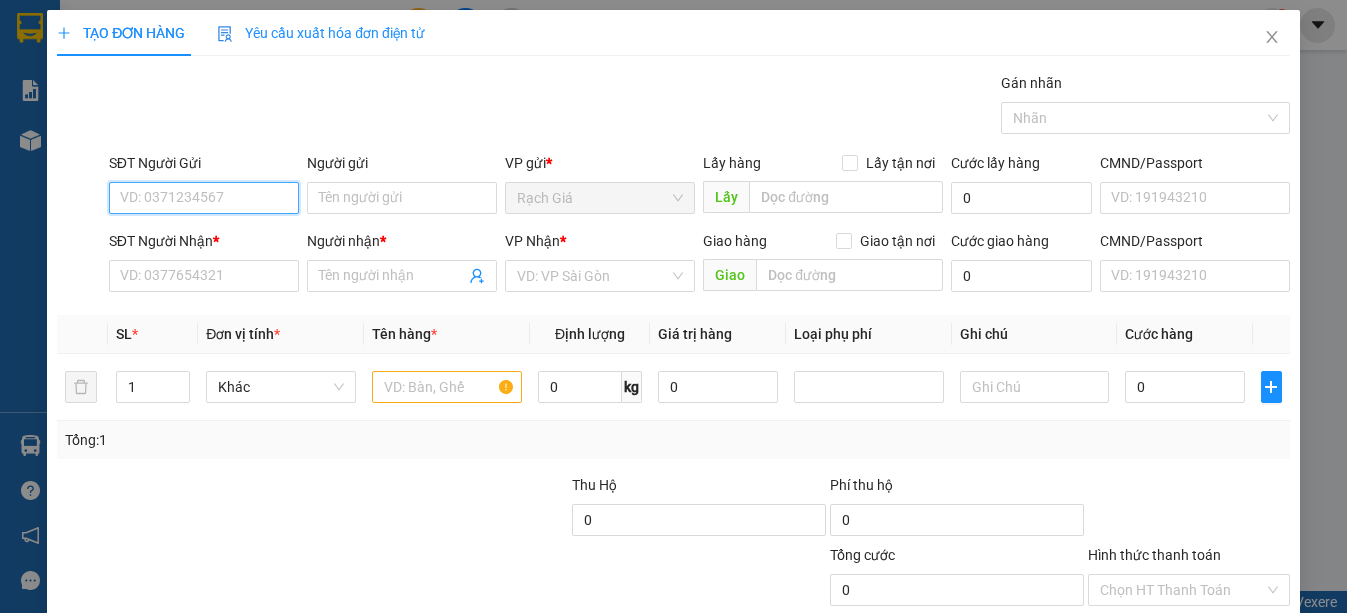 click on "SĐT Người Gửi" at bounding box center (204, 198) 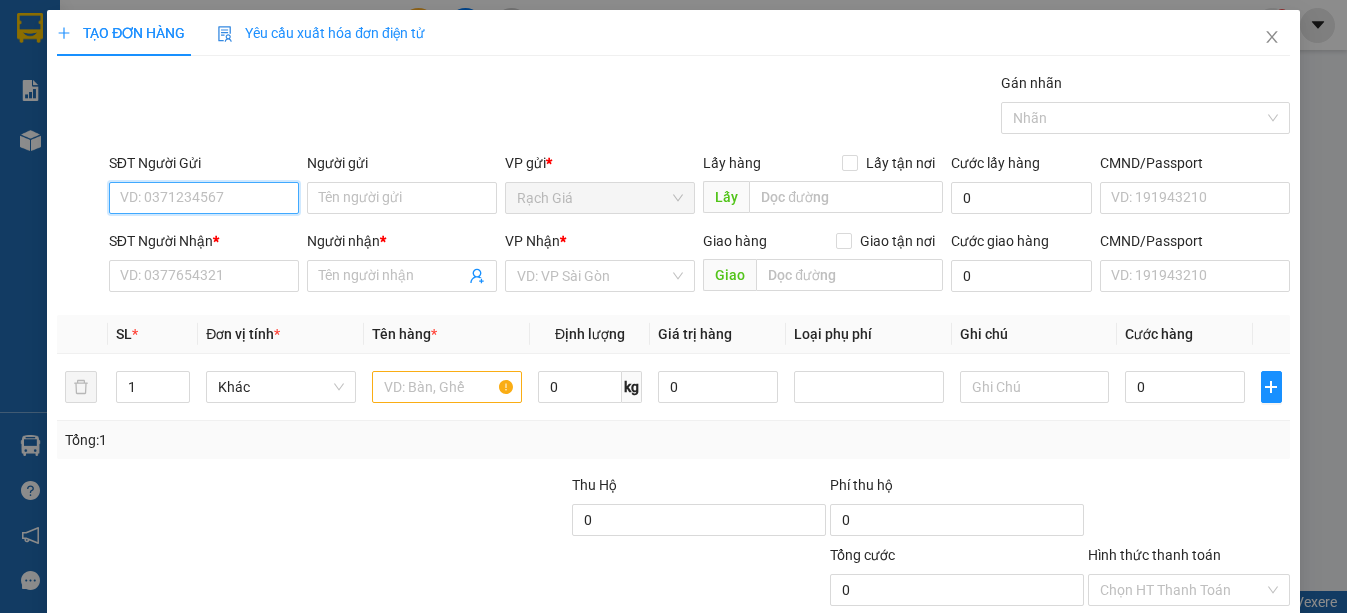 click on "SĐT Người Gửi" at bounding box center (204, 198) 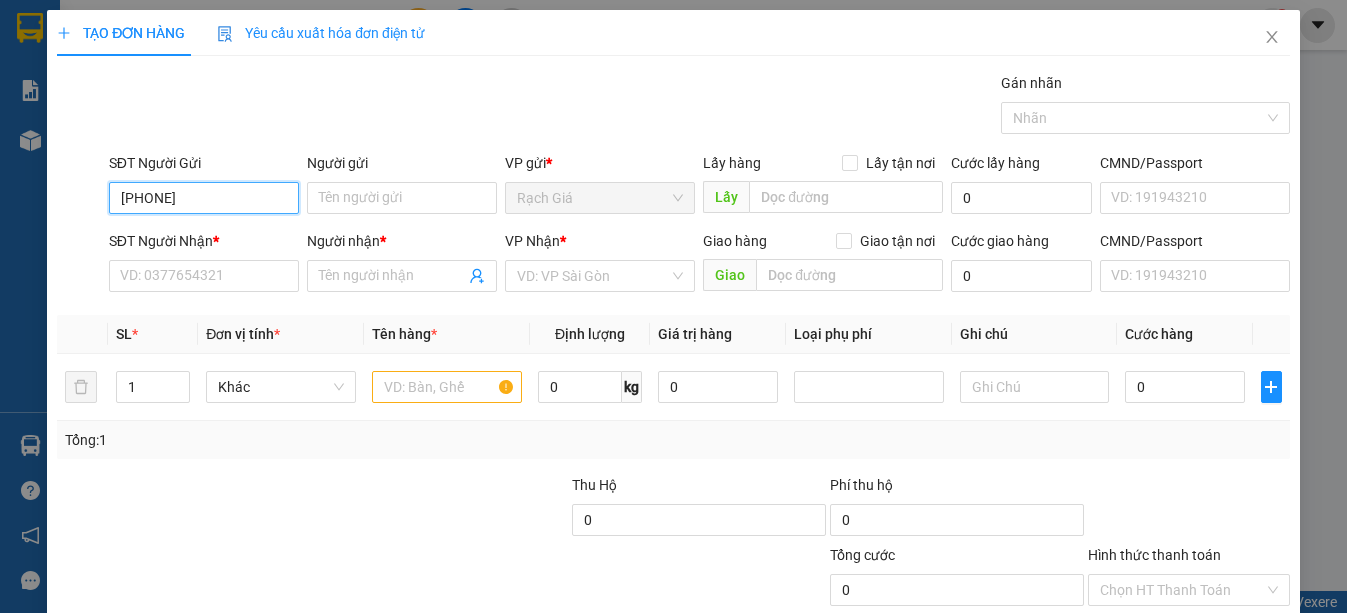click on "[PHONE]" at bounding box center [204, 198] 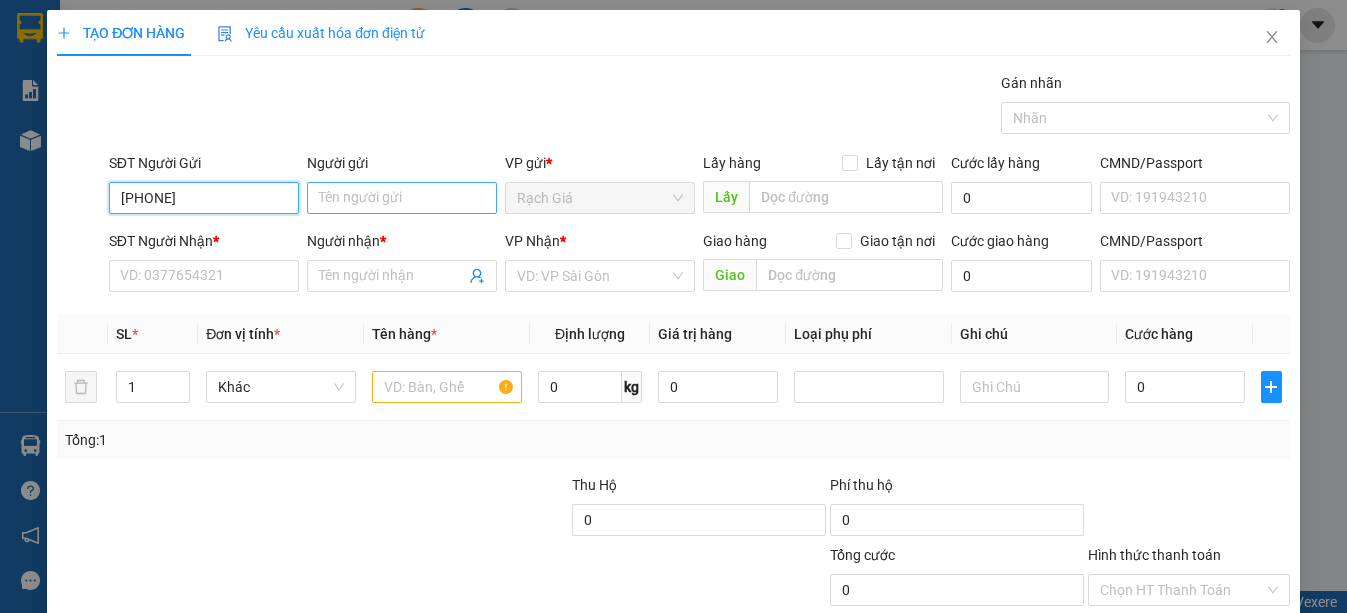 type on "[PHONE]" 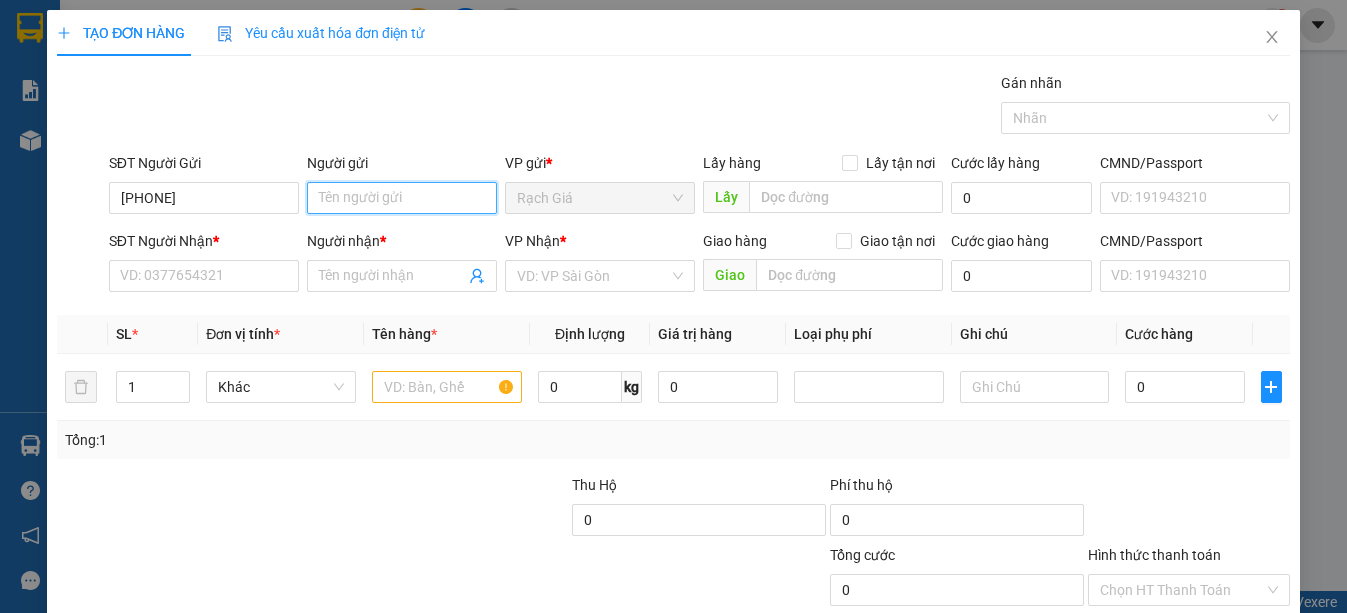click on "Người gửi" at bounding box center (402, 198) 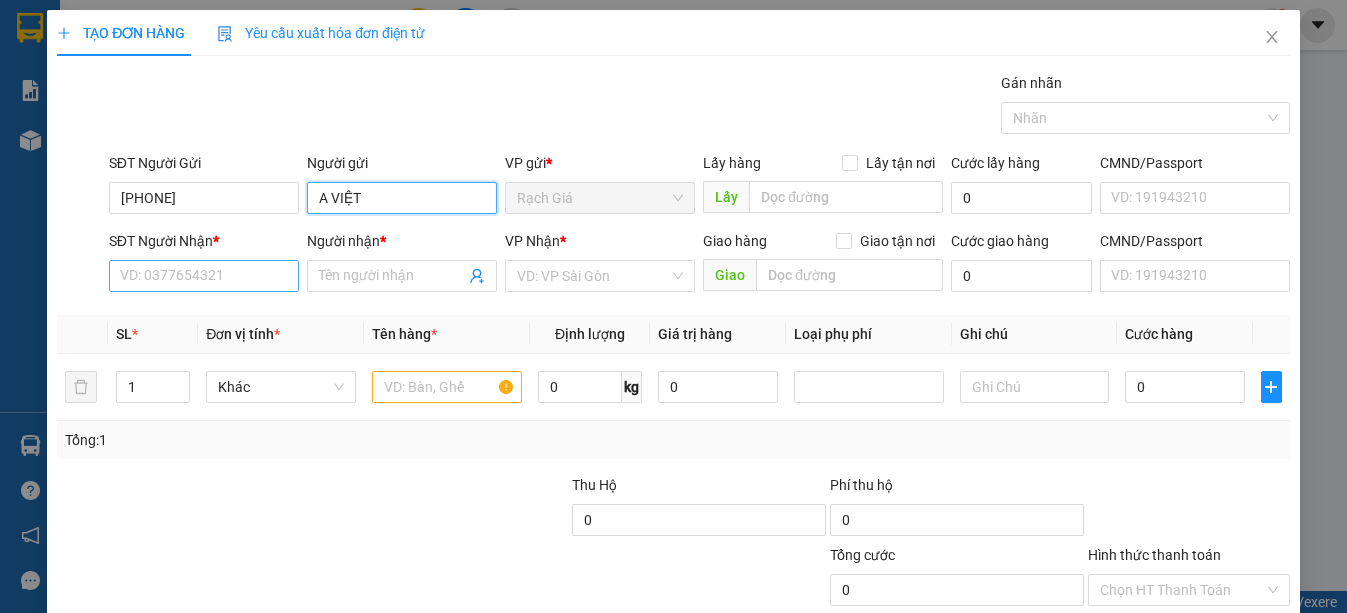 type on "A VIỆT" 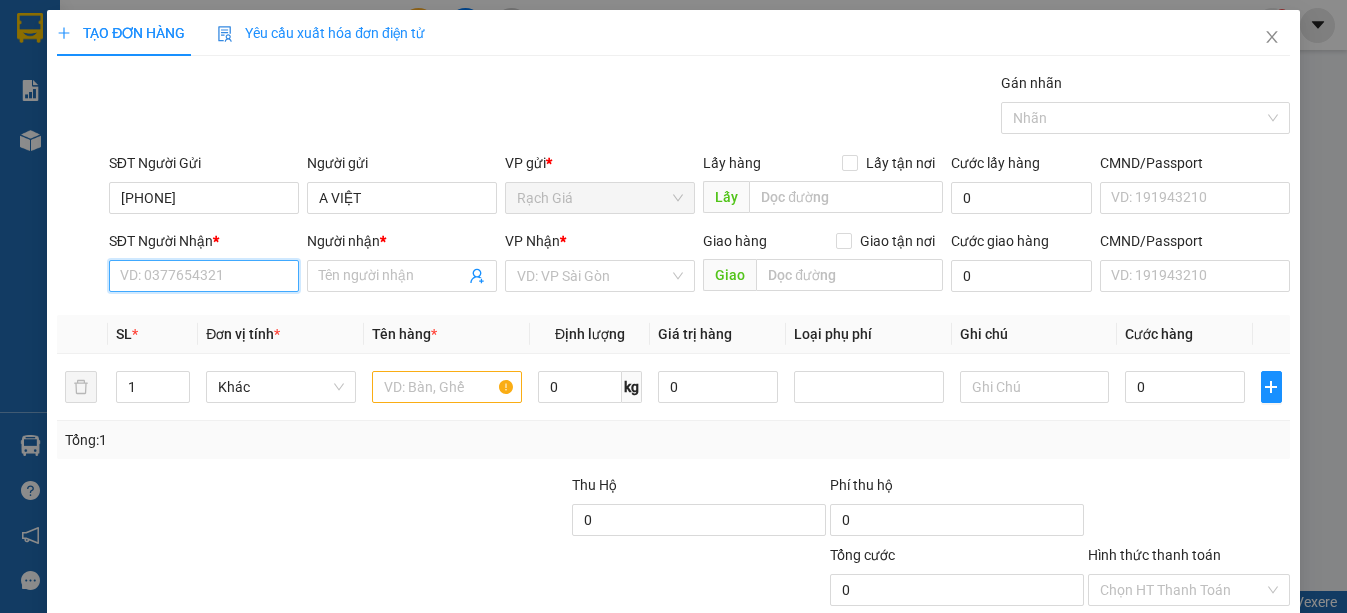 click on "SĐT Người Nhận  *" at bounding box center [204, 276] 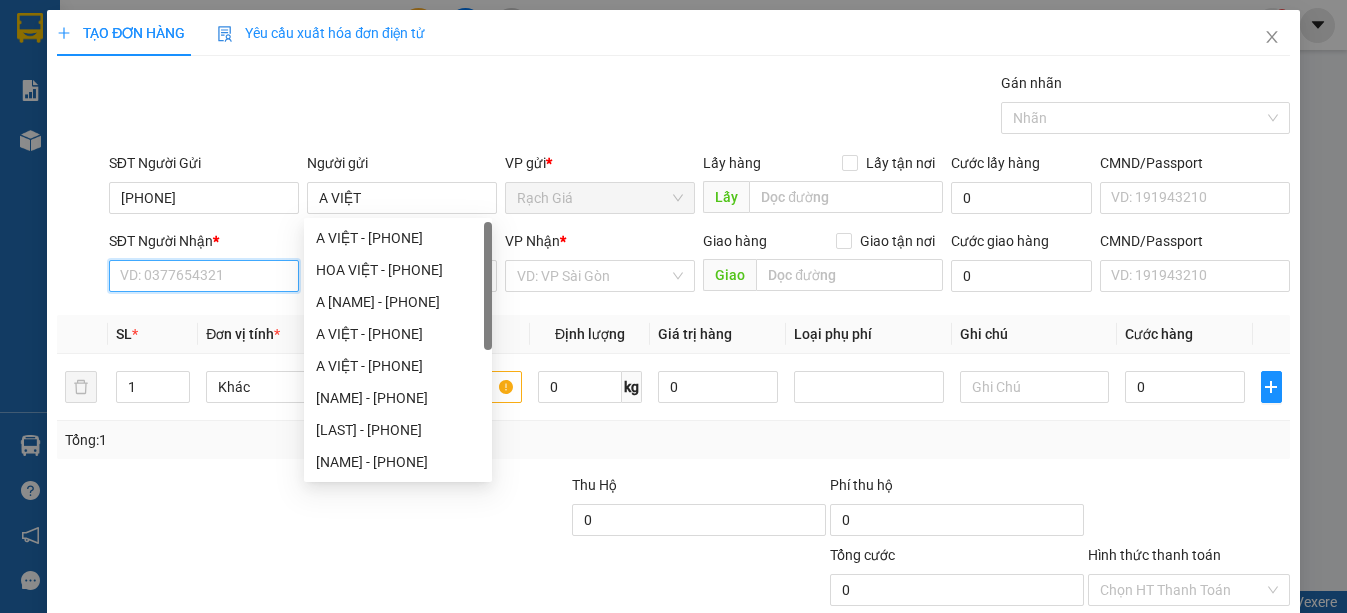 click on "SĐT Người Nhận  *" at bounding box center [204, 276] 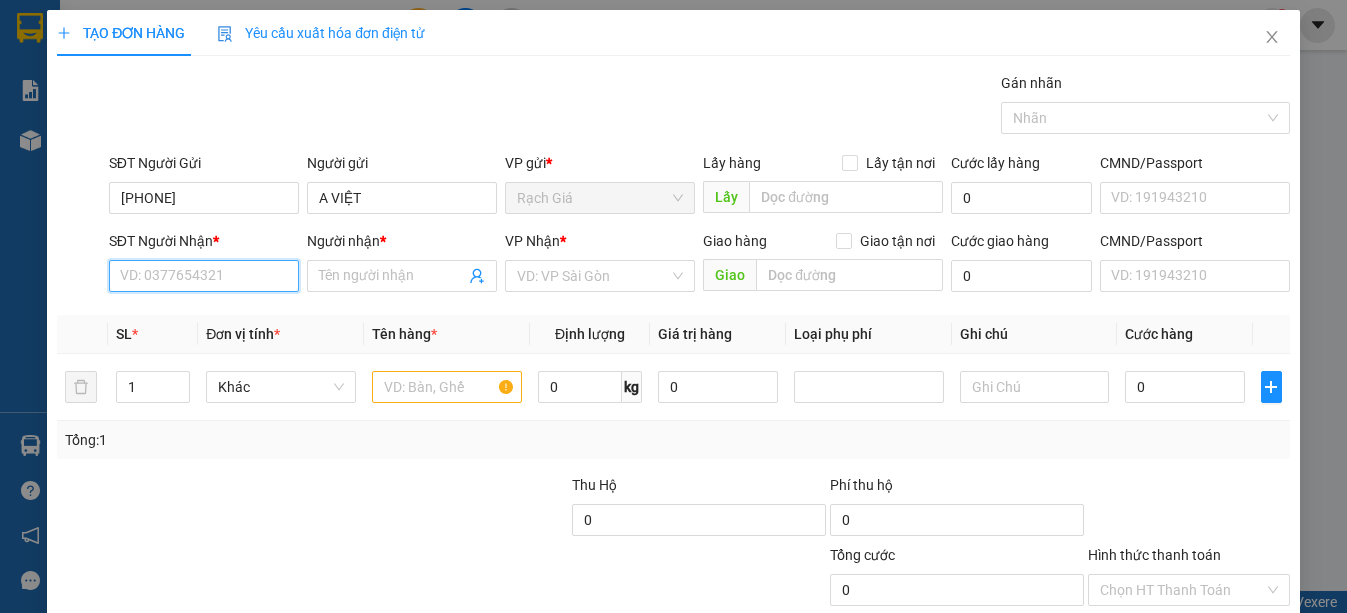 type on "0" 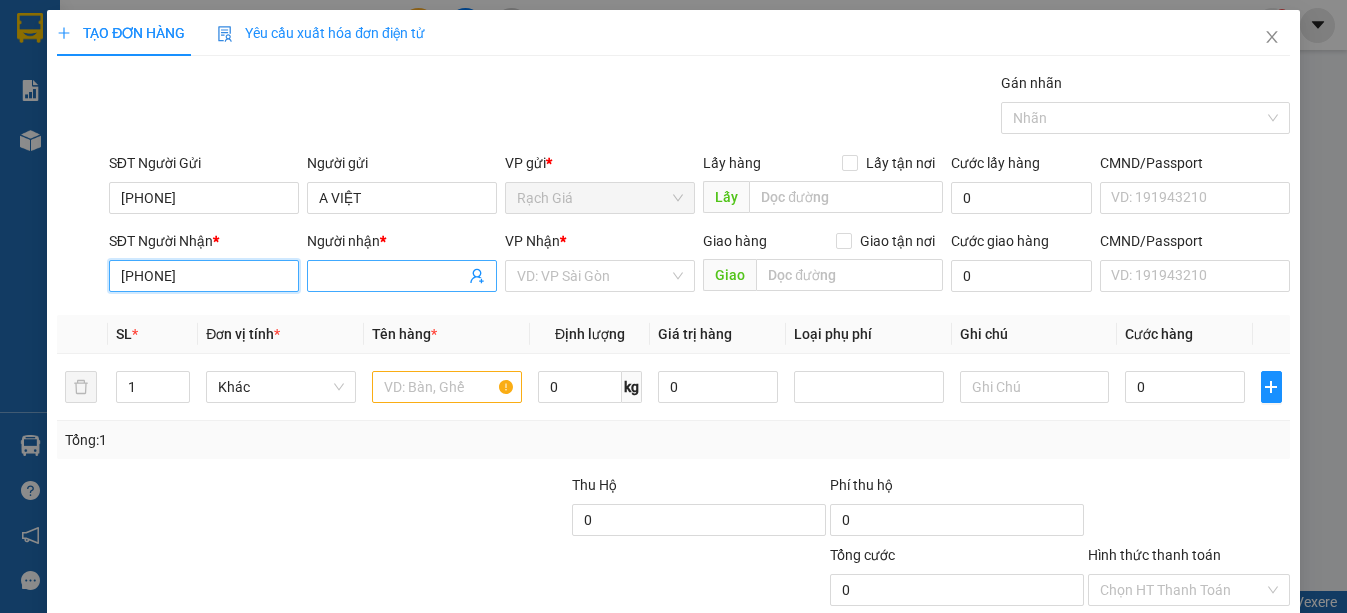 type on "[PHONE]" 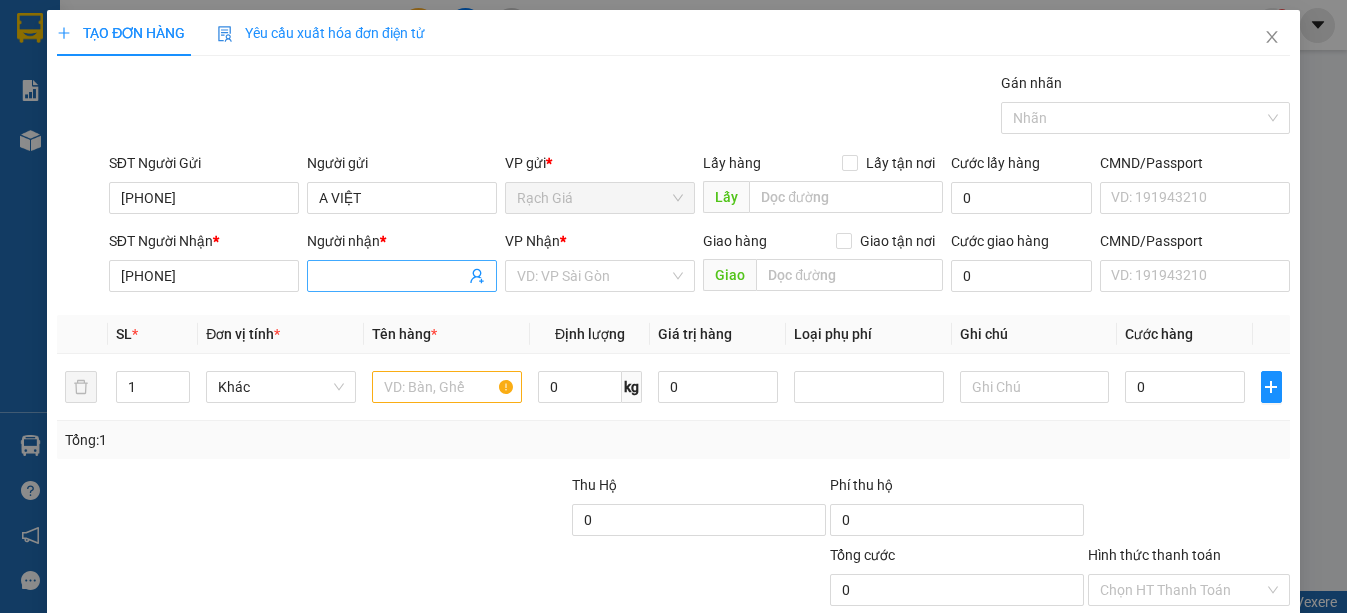 click on "Người nhận  *" at bounding box center (392, 276) 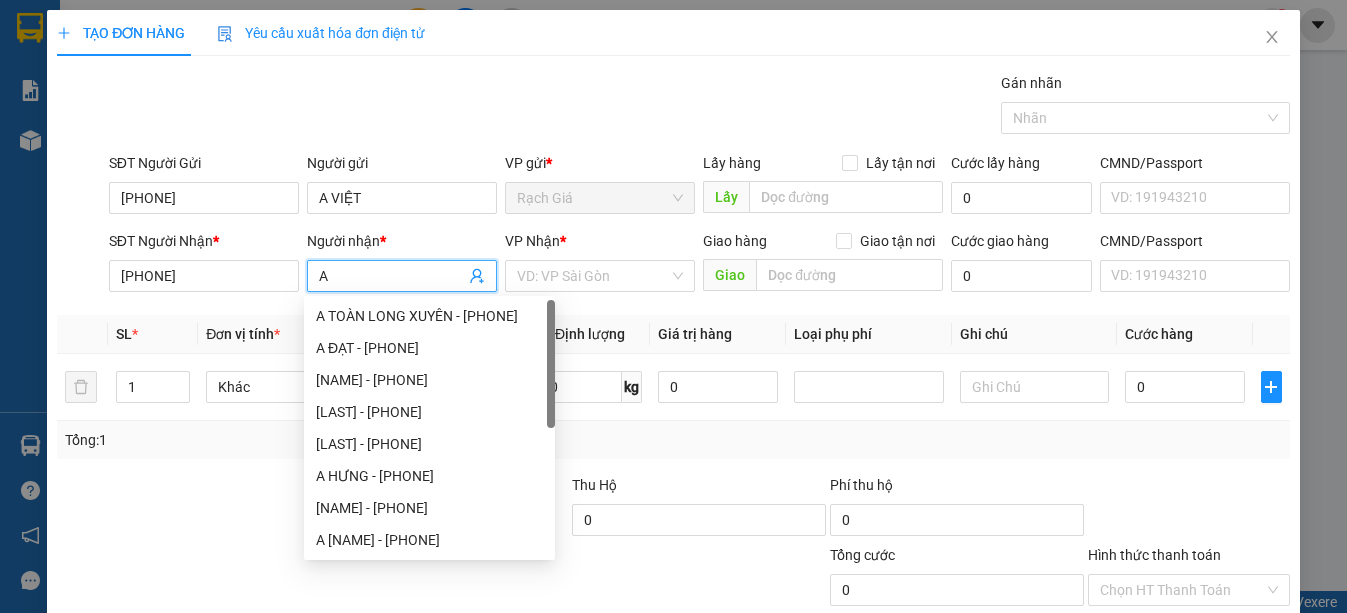type on "A" 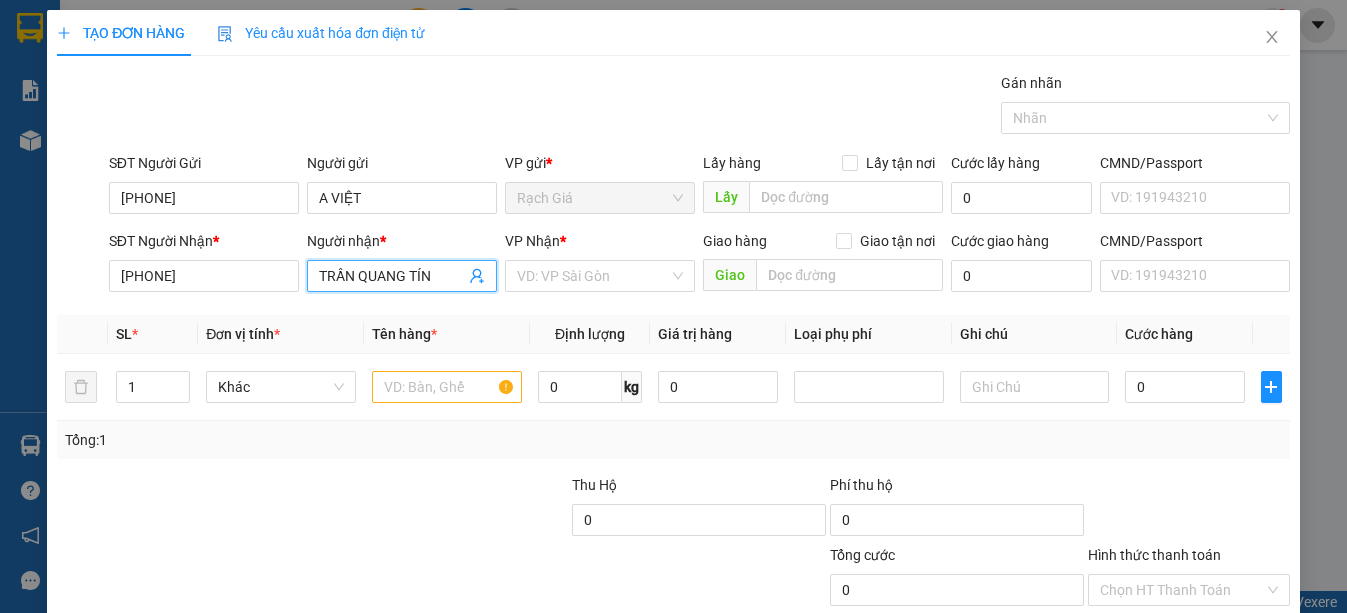 type on "TRẦN QUANG TÍN" 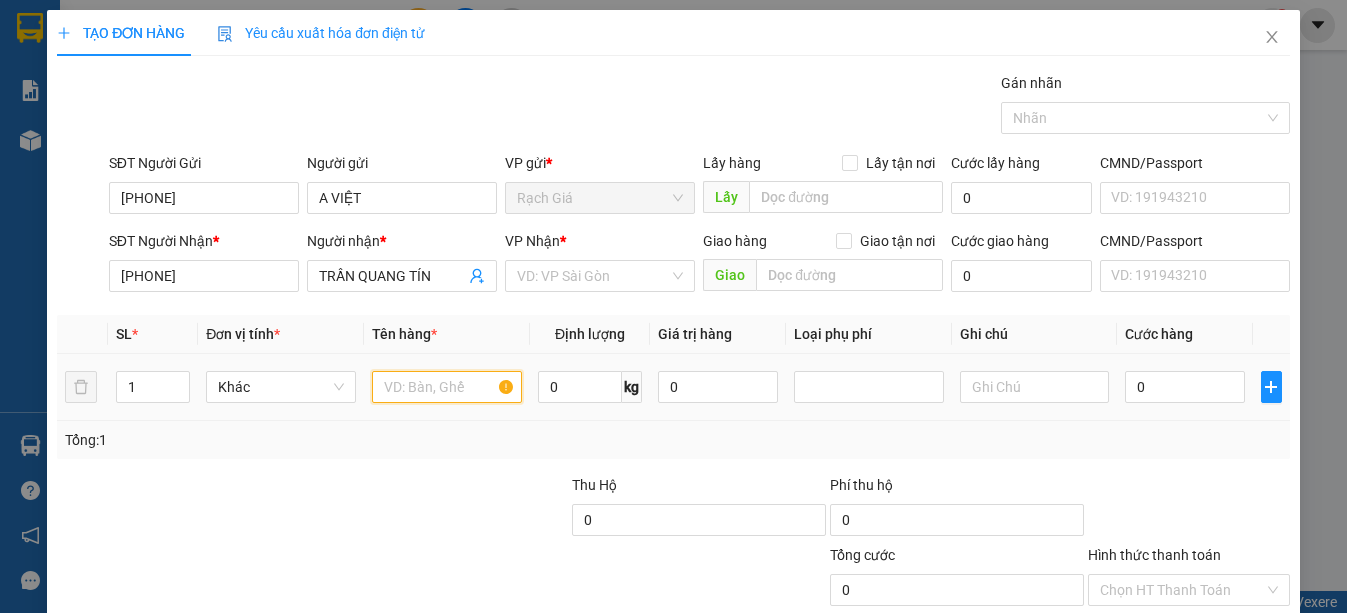 click at bounding box center [447, 387] 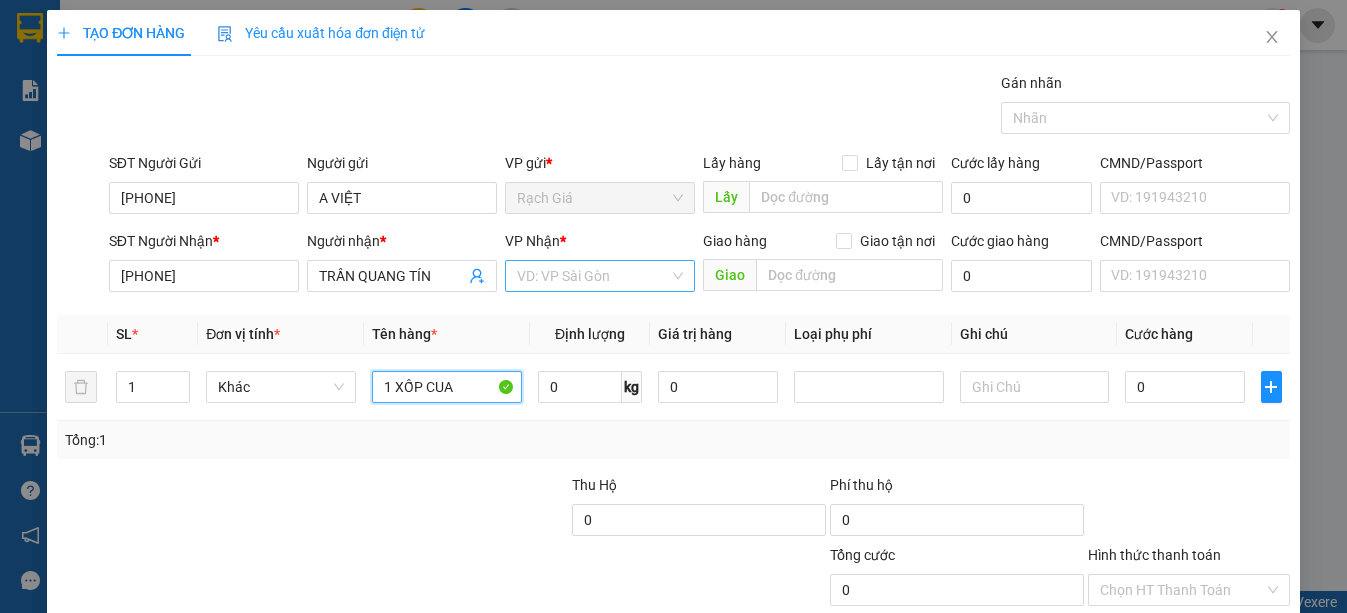 type on "1 XỐP CUA" 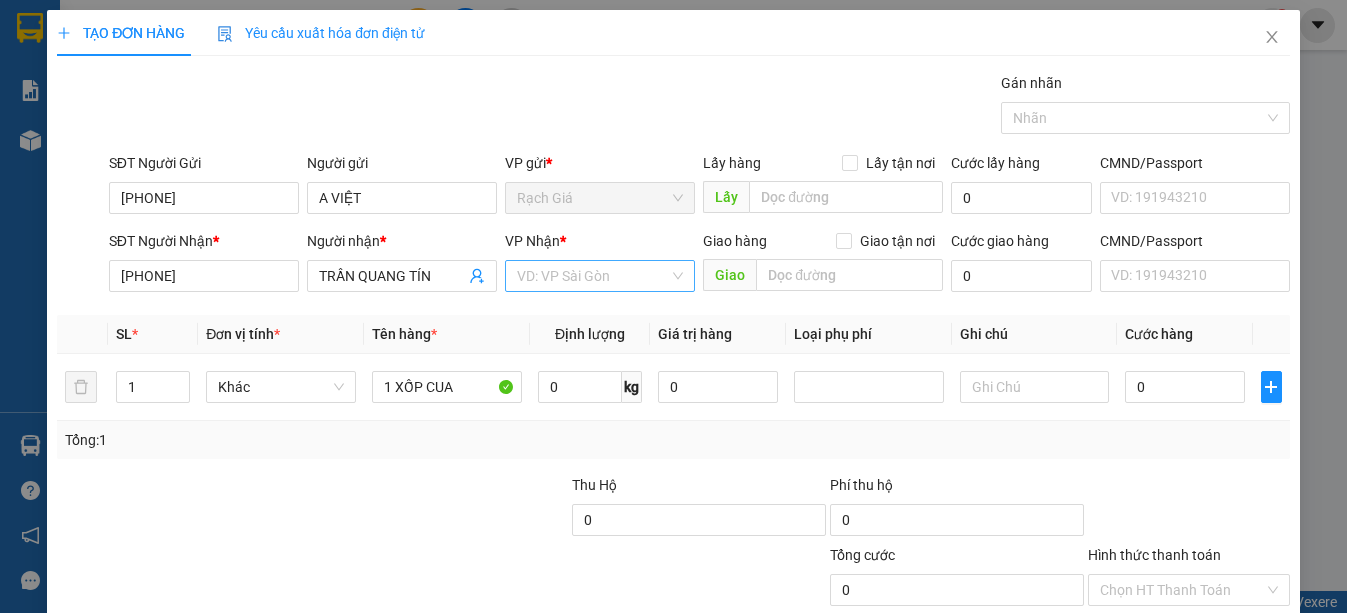 click at bounding box center (593, 276) 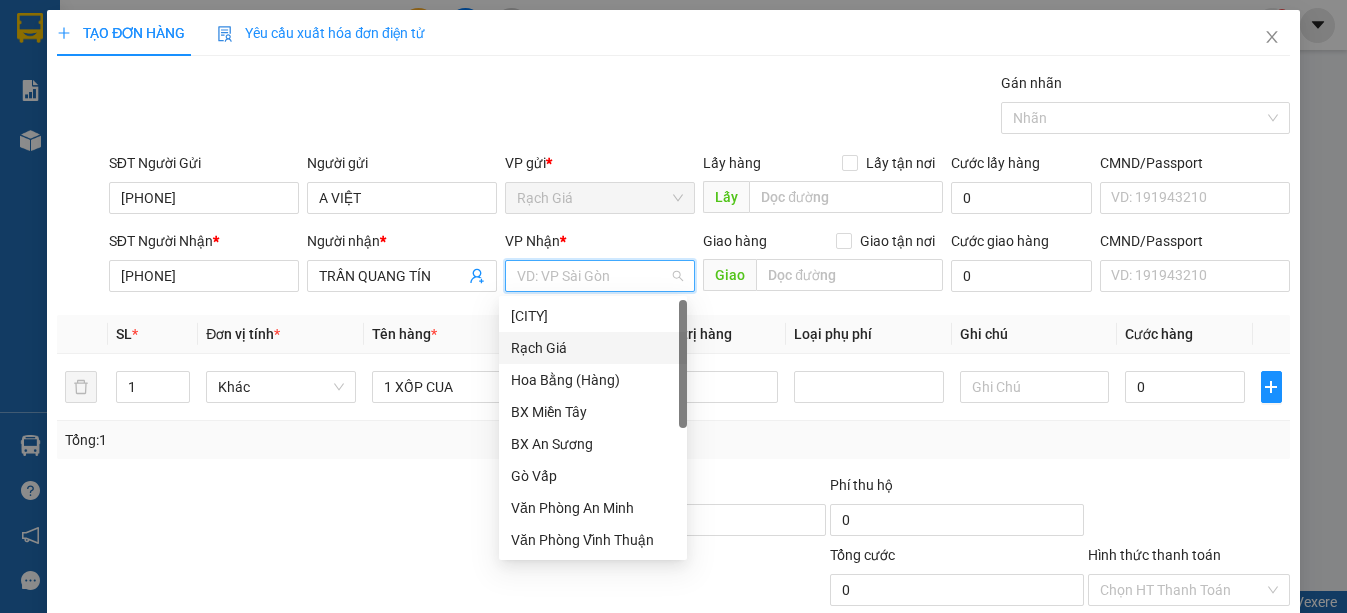 click on "Rạch Giá" at bounding box center (593, 348) 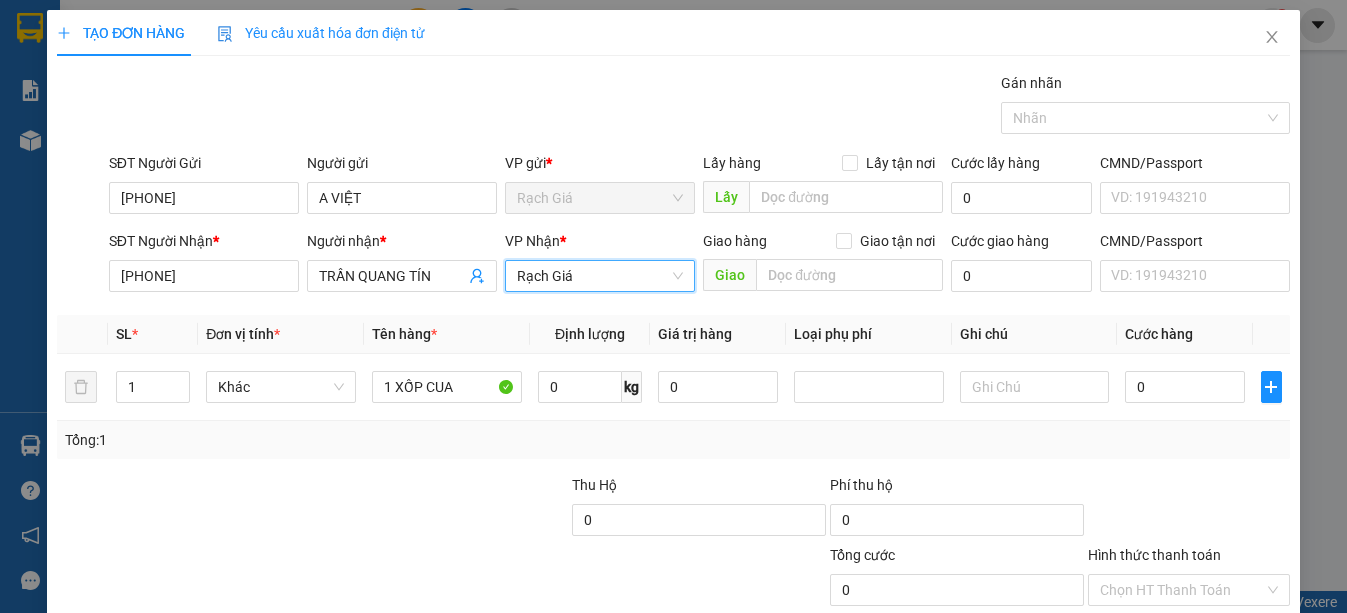 click on "Rạch Giá" at bounding box center [600, 276] 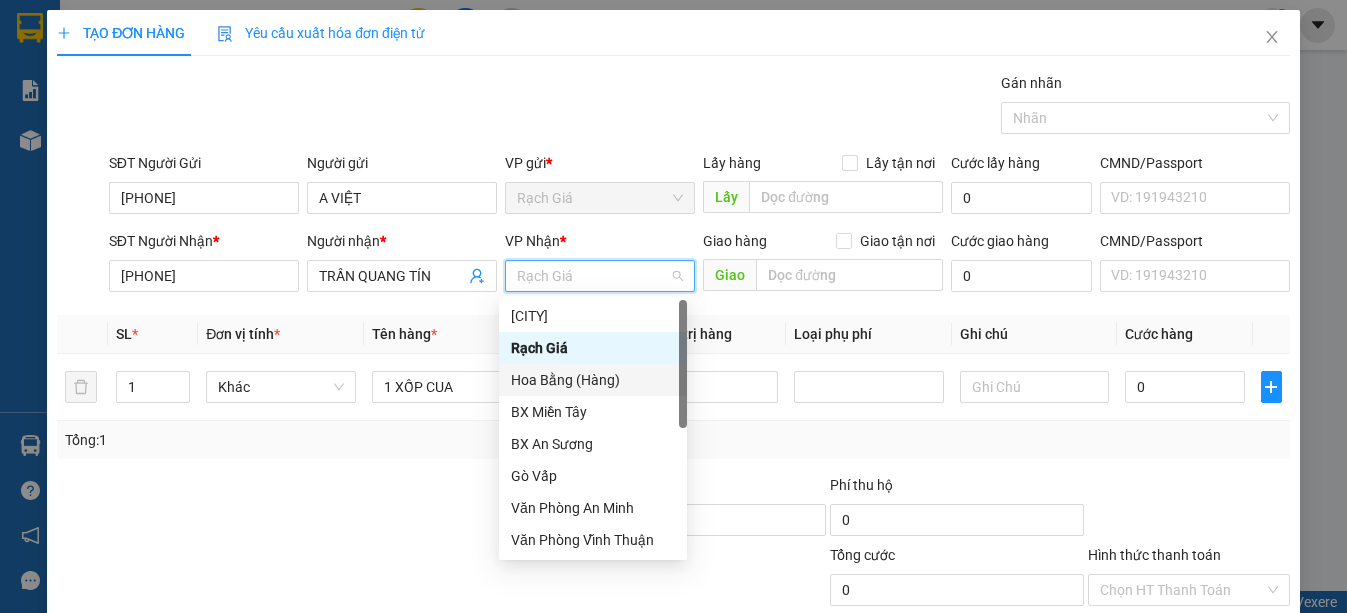 click on "Hoa Bằng (Hàng)" at bounding box center (593, 380) 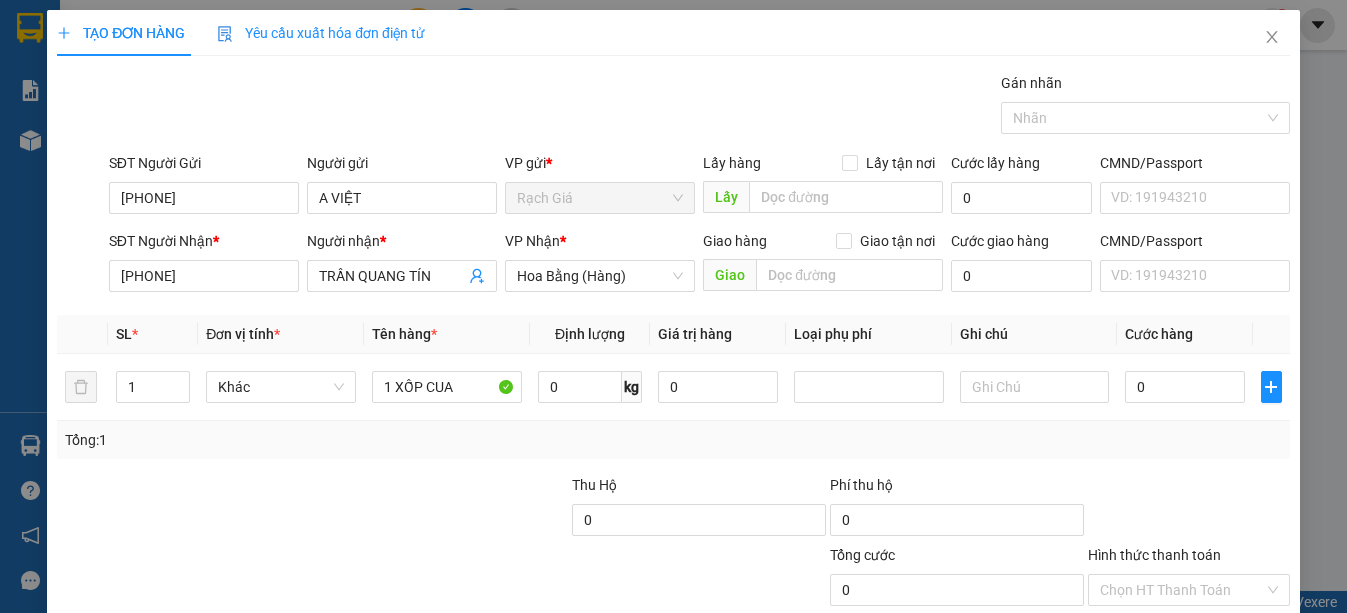 click at bounding box center (442, 509) 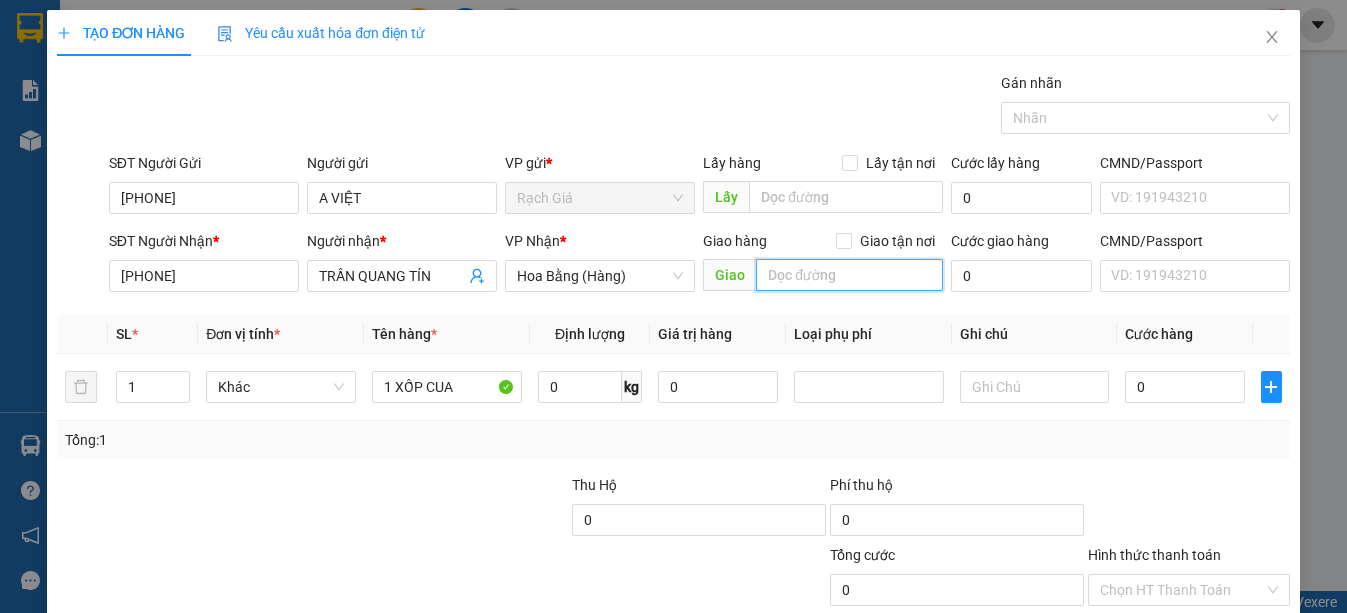 click at bounding box center (849, 275) 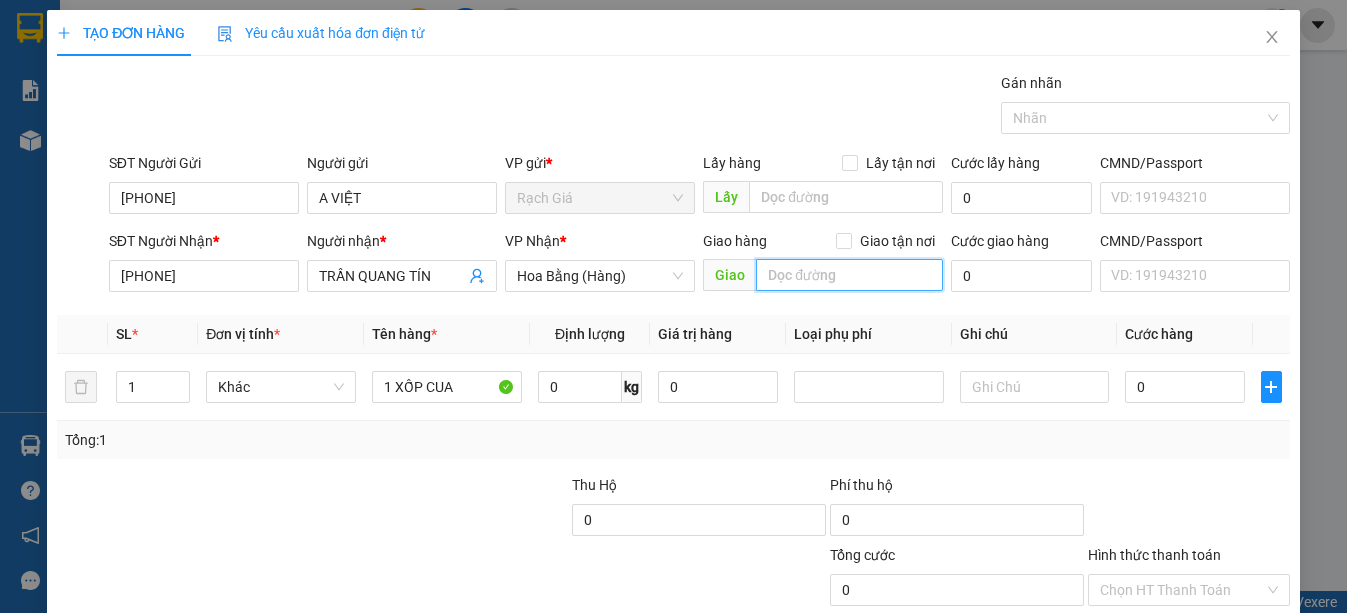 click at bounding box center (849, 275) 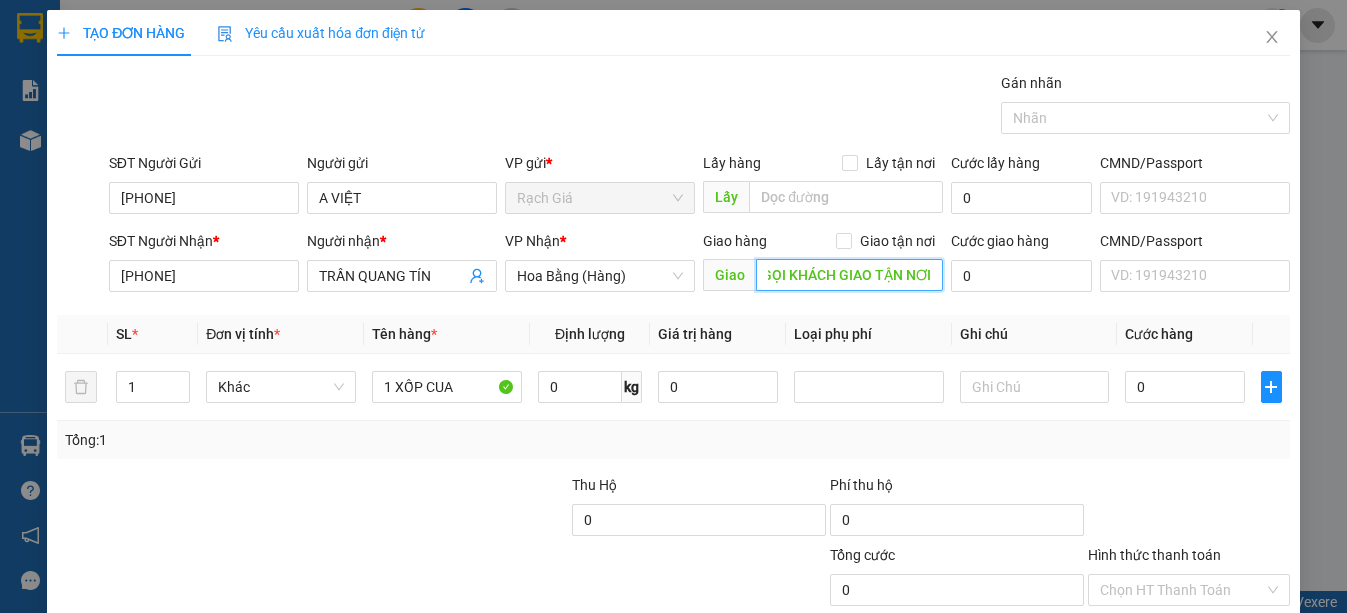 scroll, scrollTop: 0, scrollLeft: 13, axis: horizontal 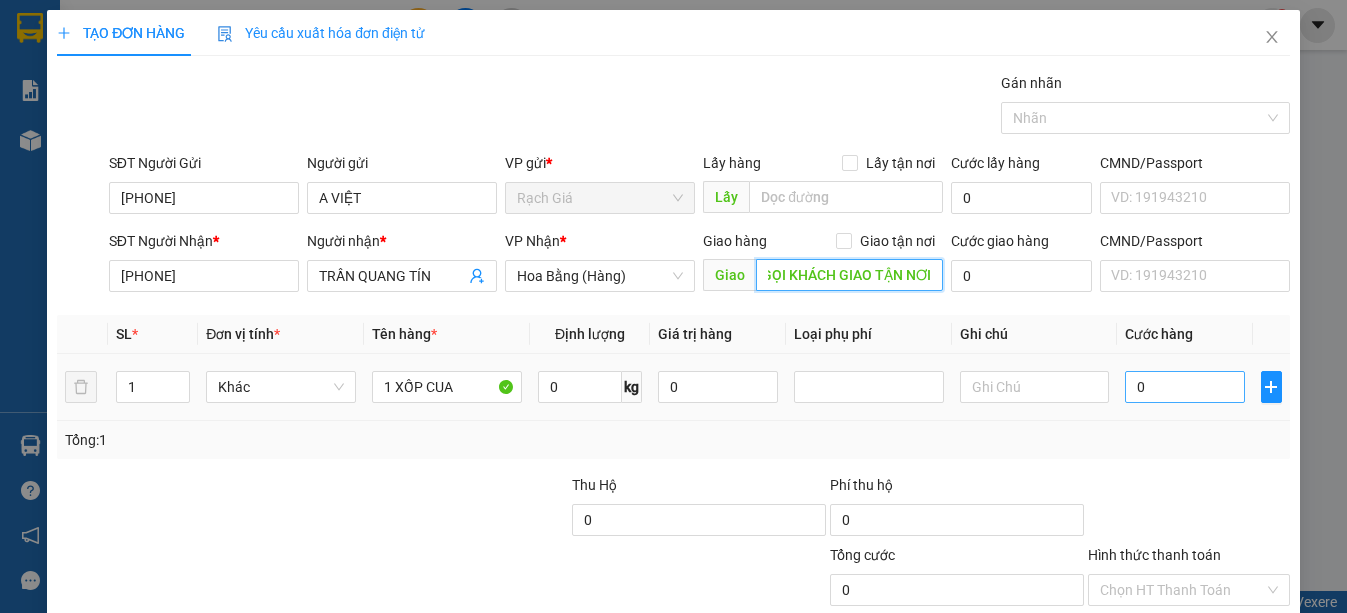 type on "GỌI KHÁCH GIAO TẬN NƠI" 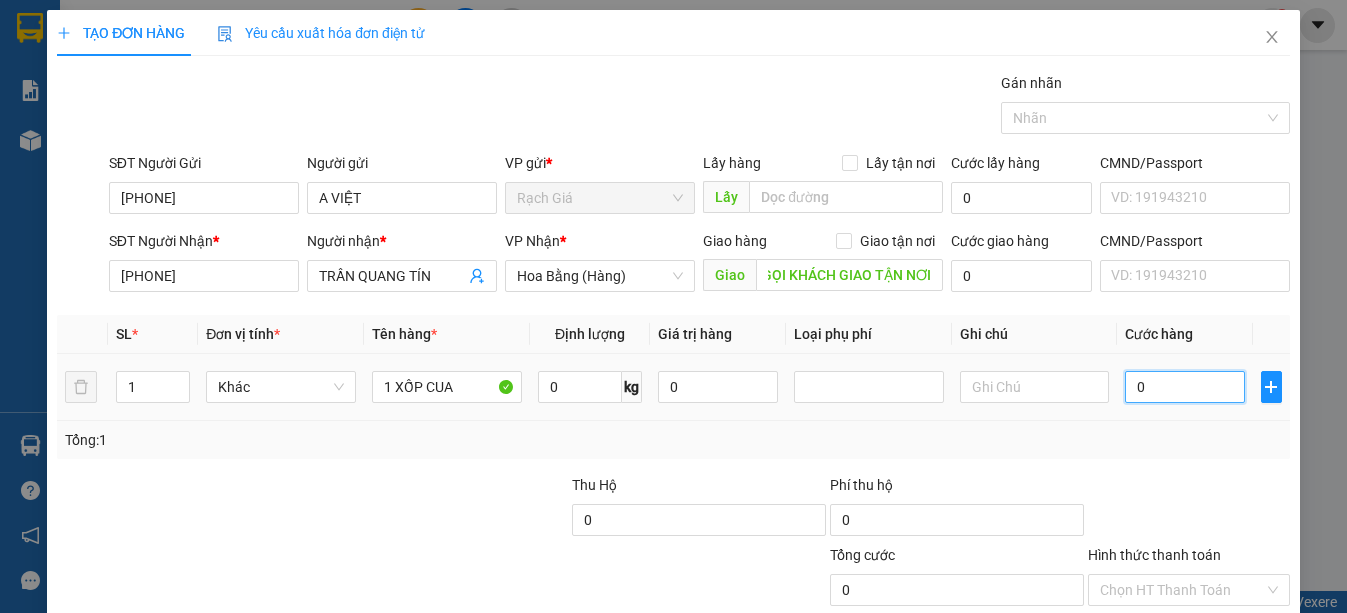 click on "0" at bounding box center (1185, 387) 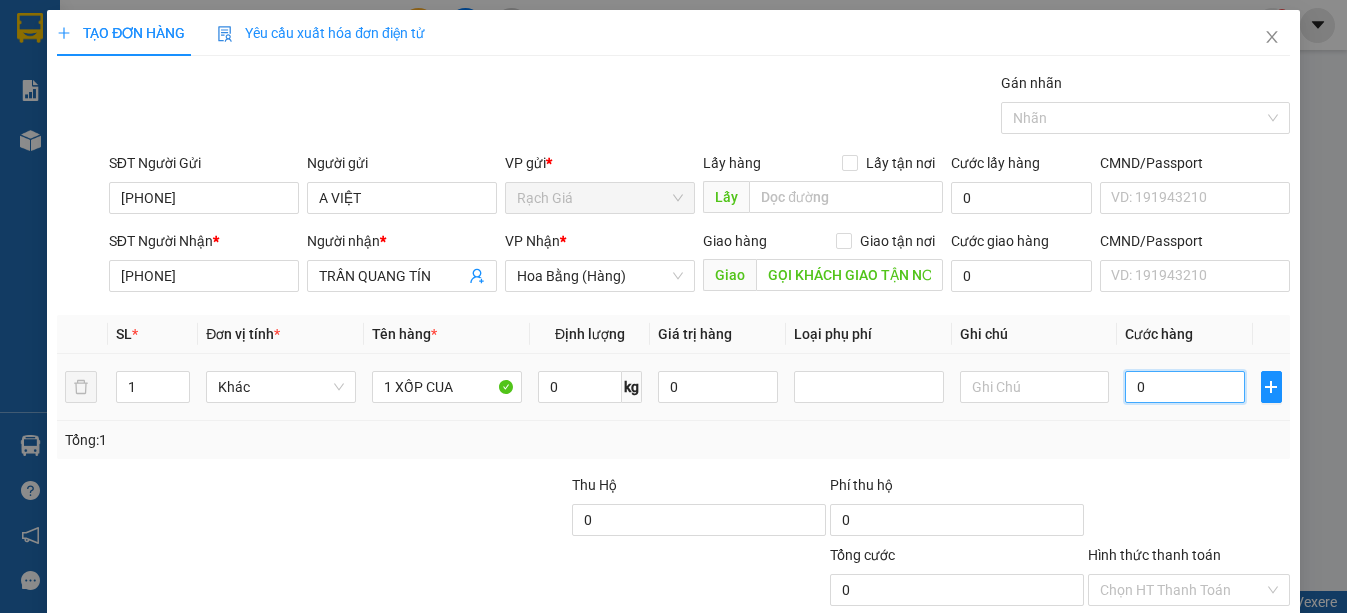 click on "0" at bounding box center [1185, 387] 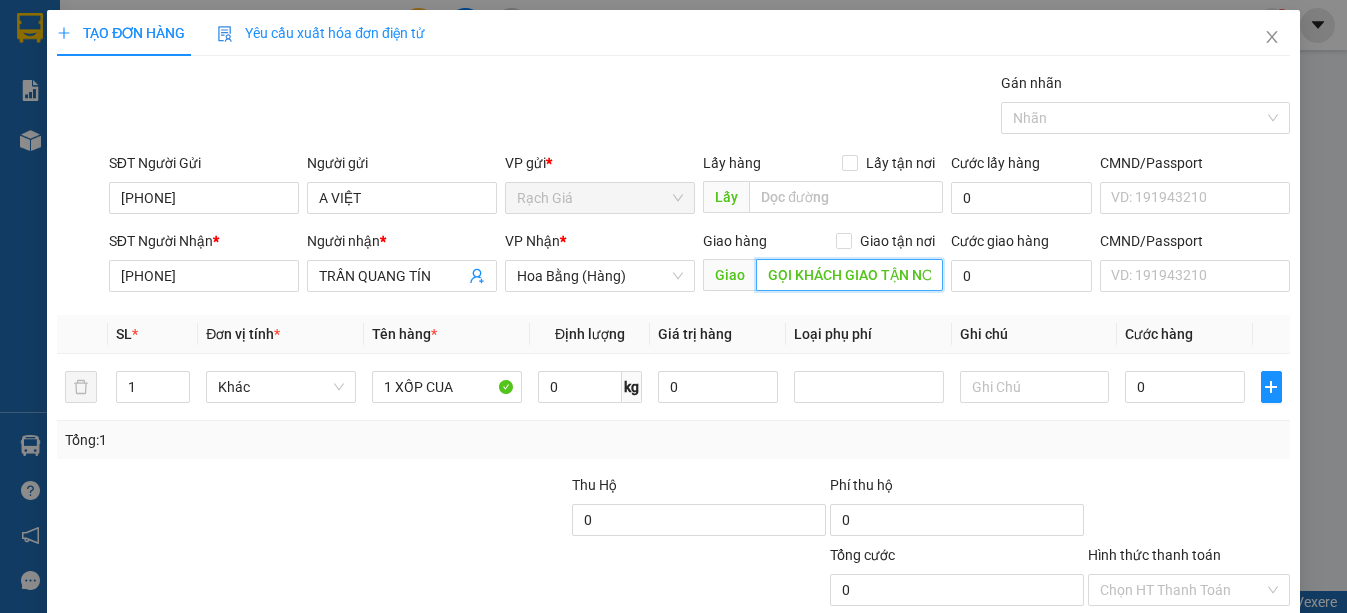 click on "GỌI KHÁCH GIAO TẬN NƠI" at bounding box center [849, 275] 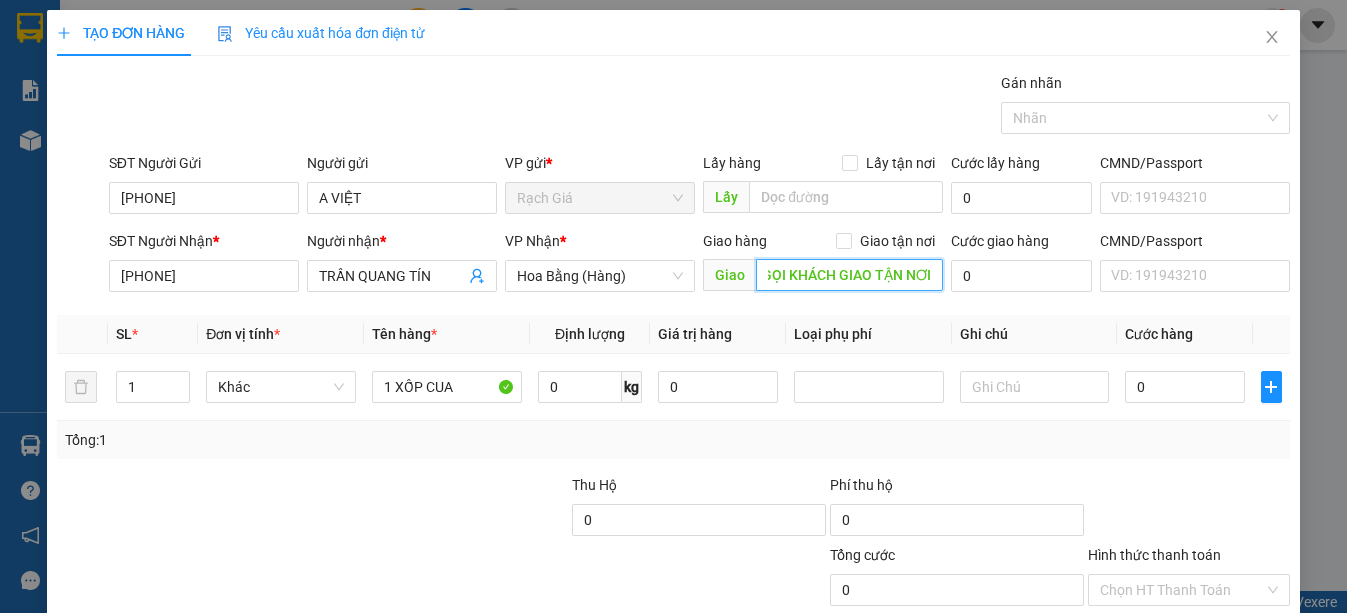 scroll, scrollTop: 0, scrollLeft: 13, axis: horizontal 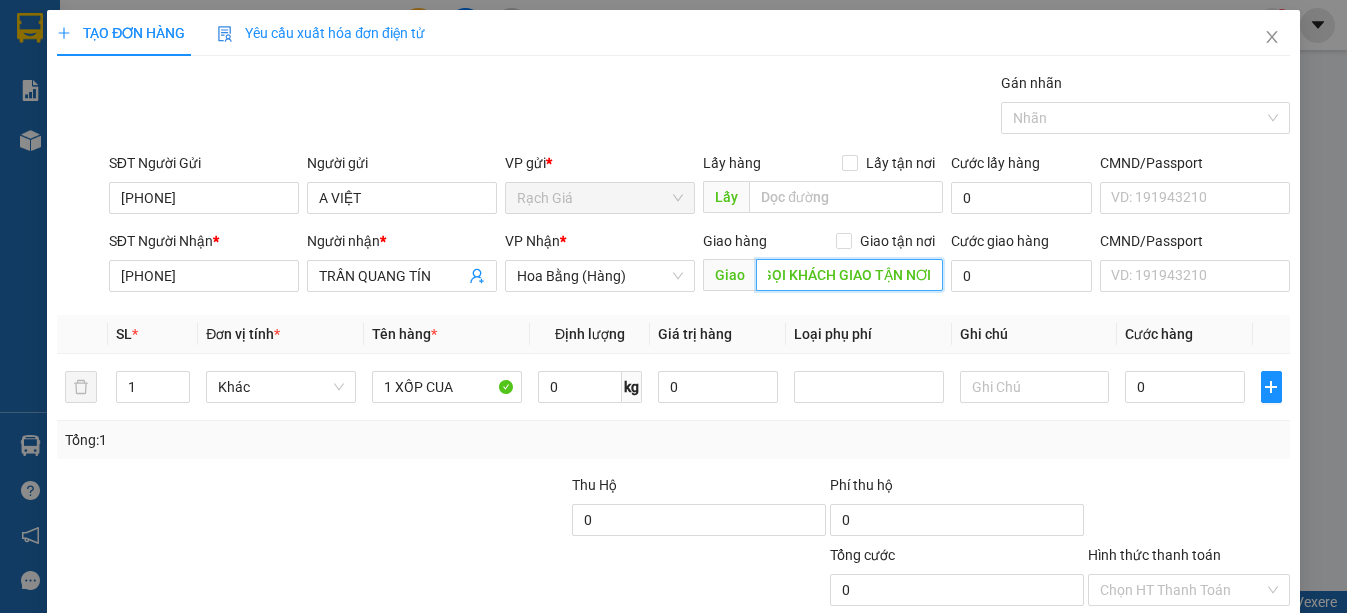 click on "GỌI KHÁCH GIAO TẬN NƠI" at bounding box center (849, 275) 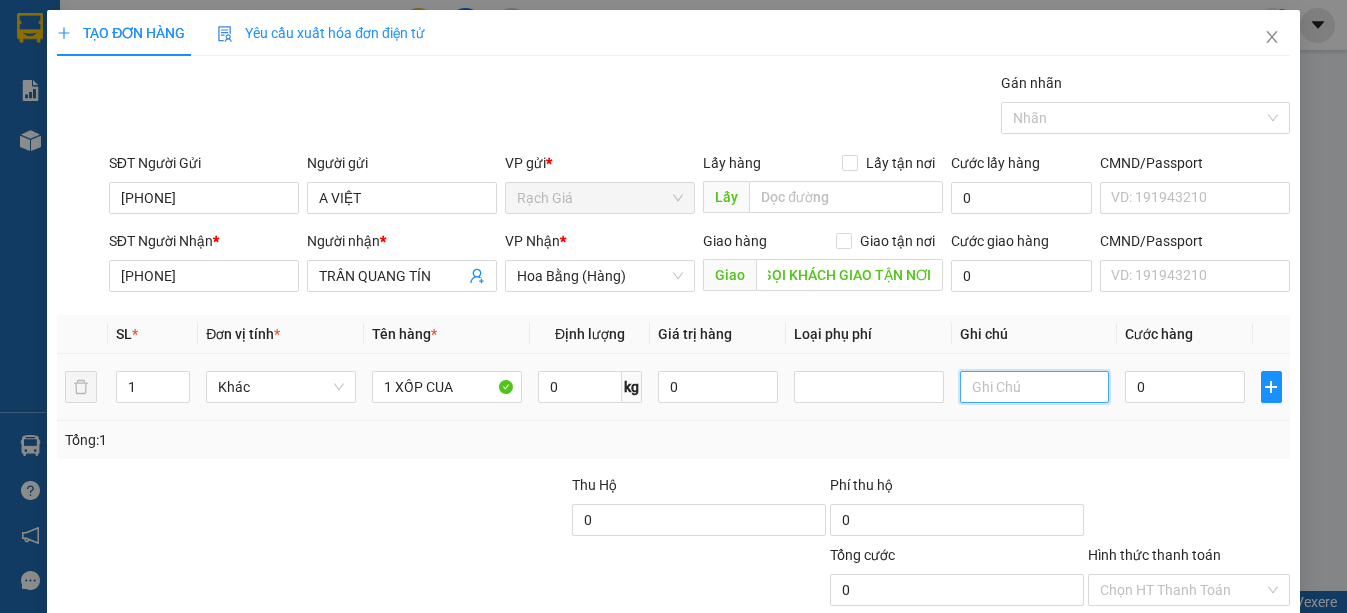 click at bounding box center [1035, 387] 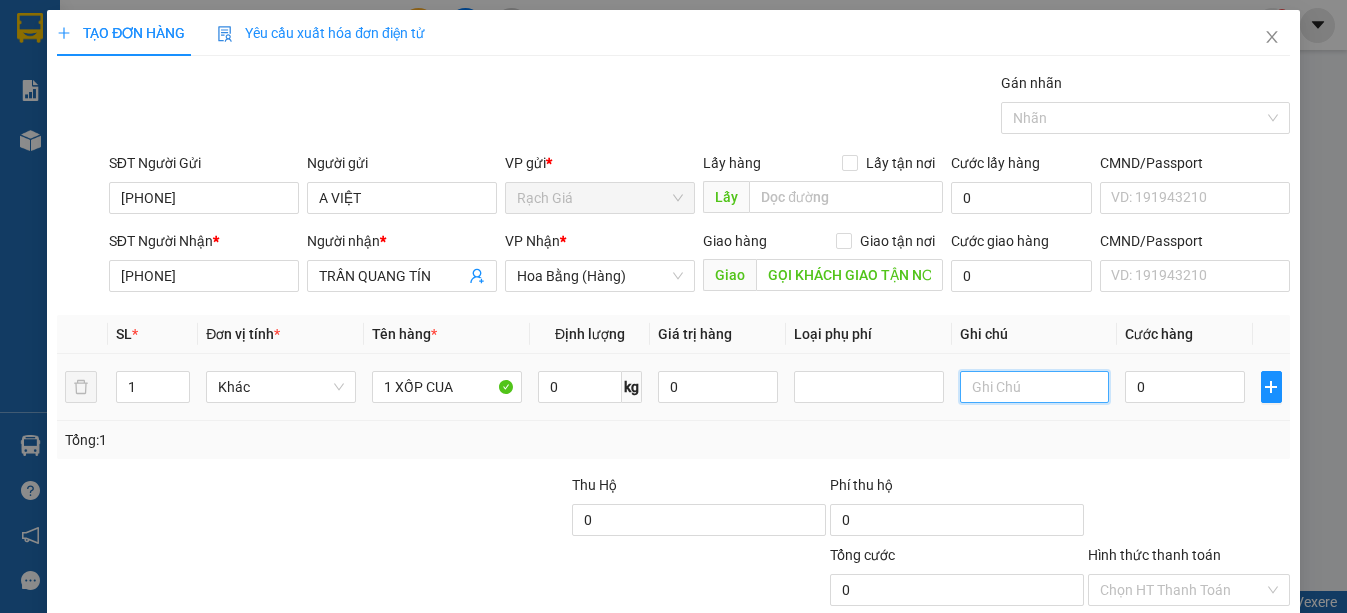 type on "D" 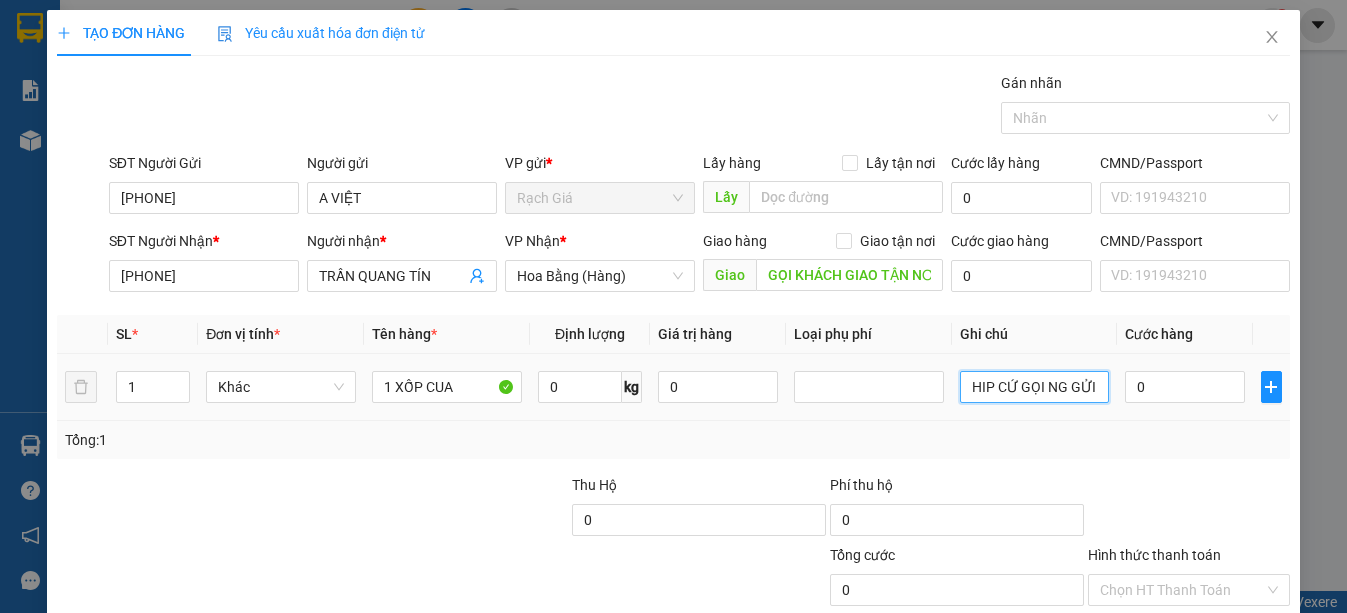 scroll, scrollTop: 0, scrollLeft: 284, axis: horizontal 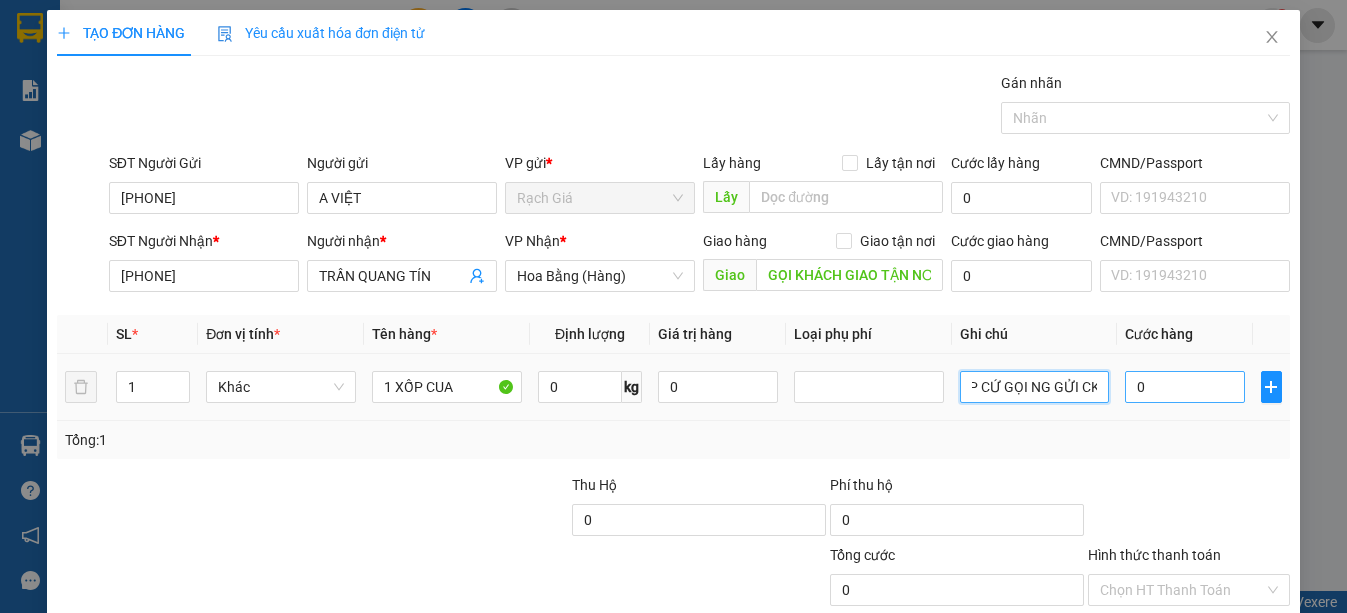 type on "ĐÃ THU SHIP SG 30K, CÓ PHÁT SINH PHÍ SHIP CỨ GỌI NG GỬI CK" 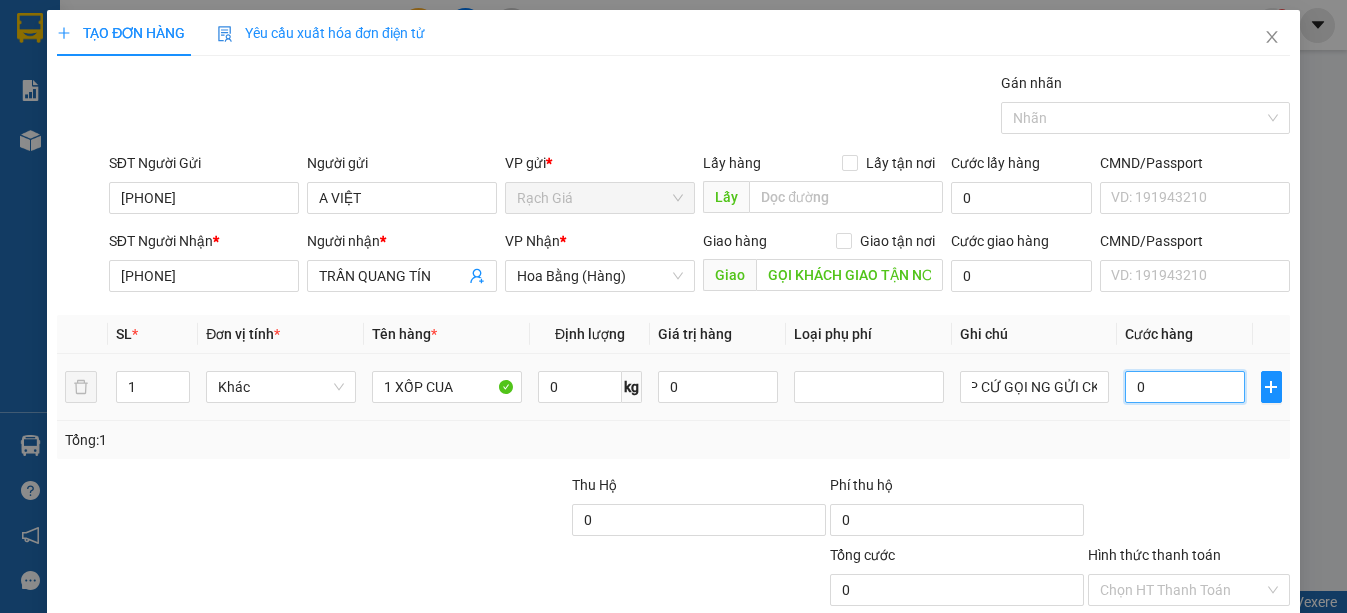 click on "0" at bounding box center (1185, 387) 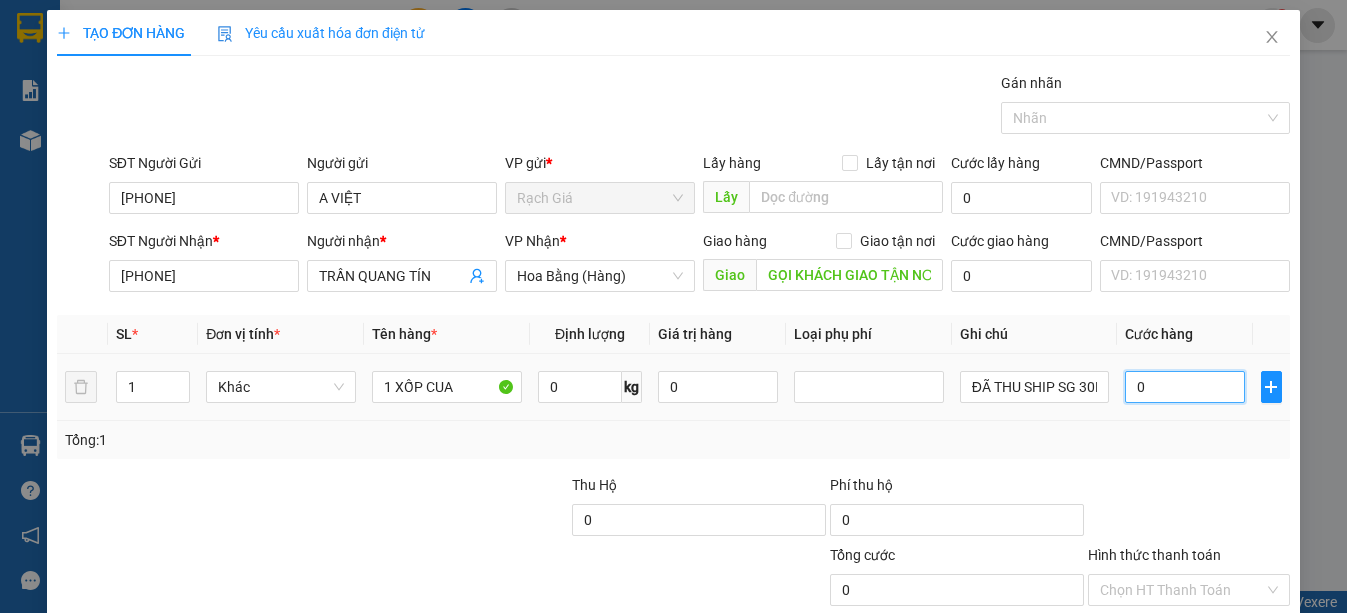 click on "0" at bounding box center [1185, 387] 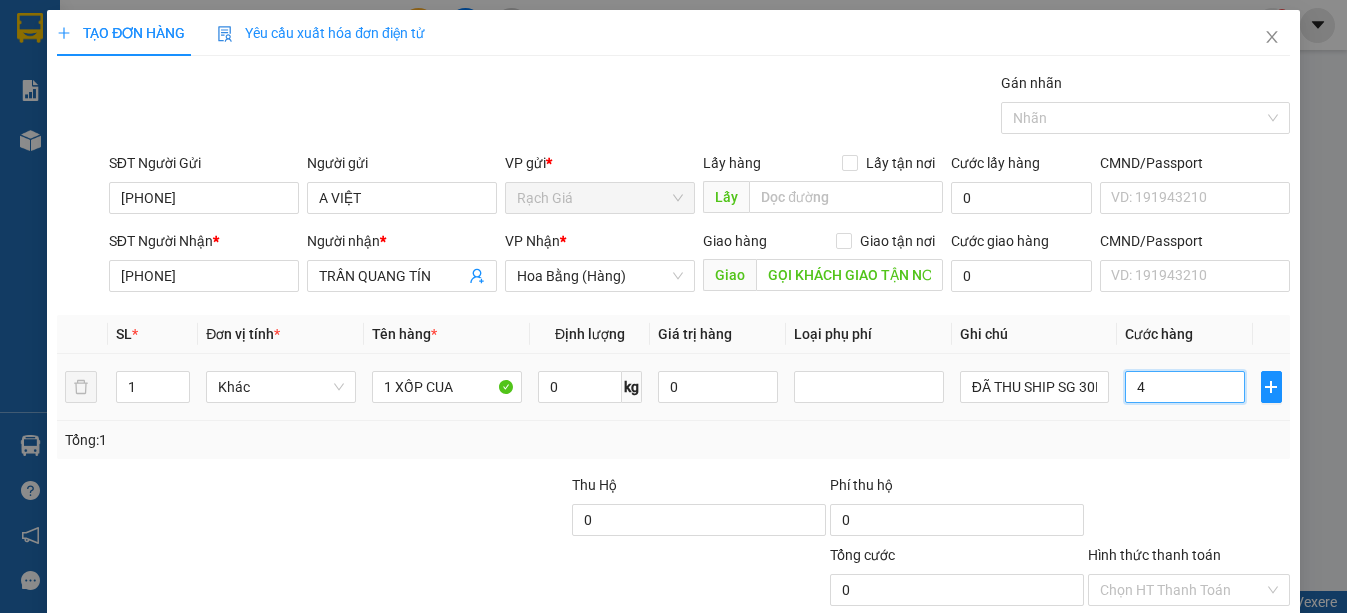 type on "4" 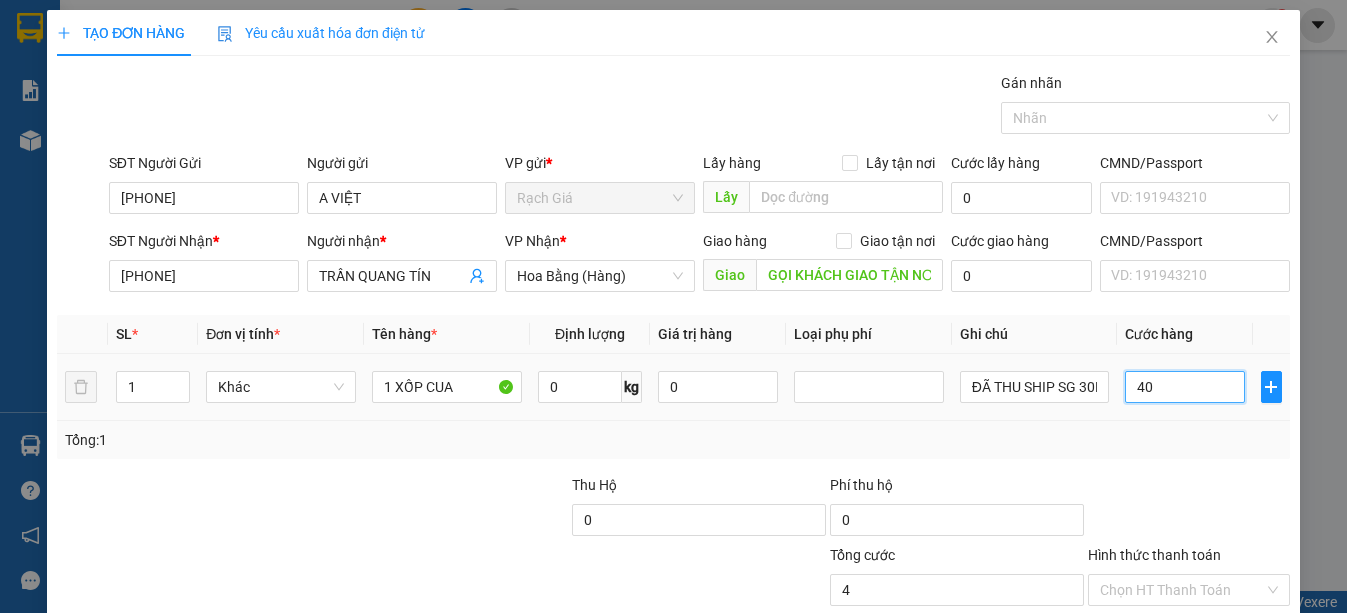 type on "400" 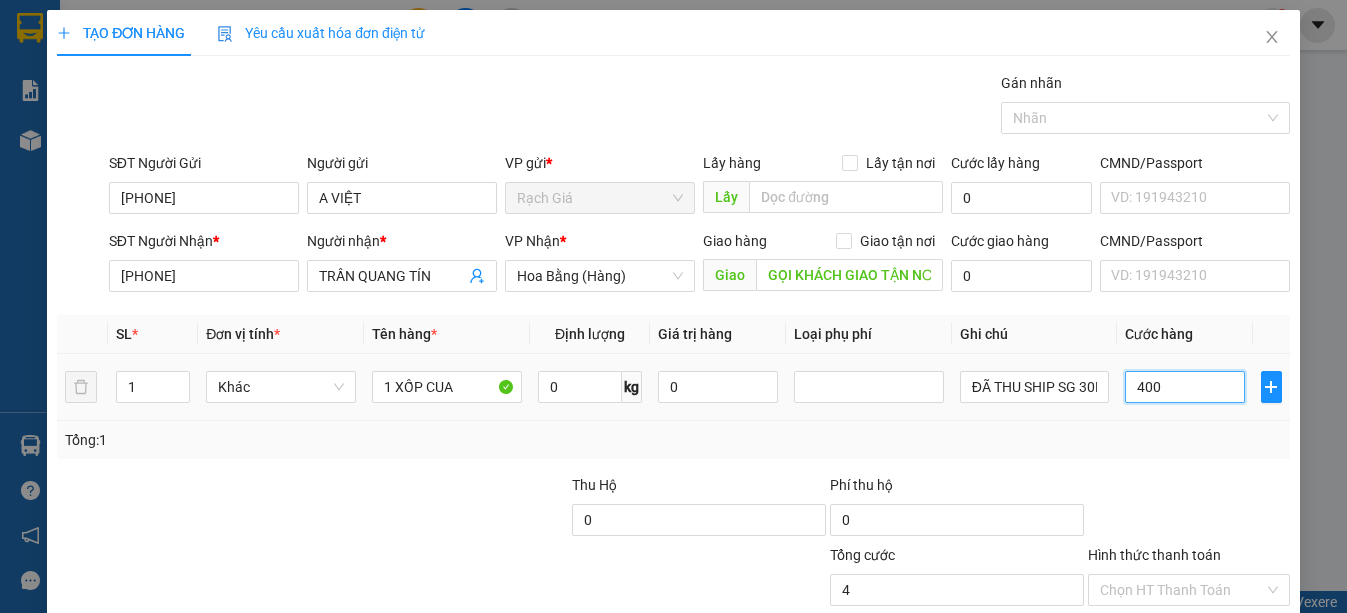type on "400" 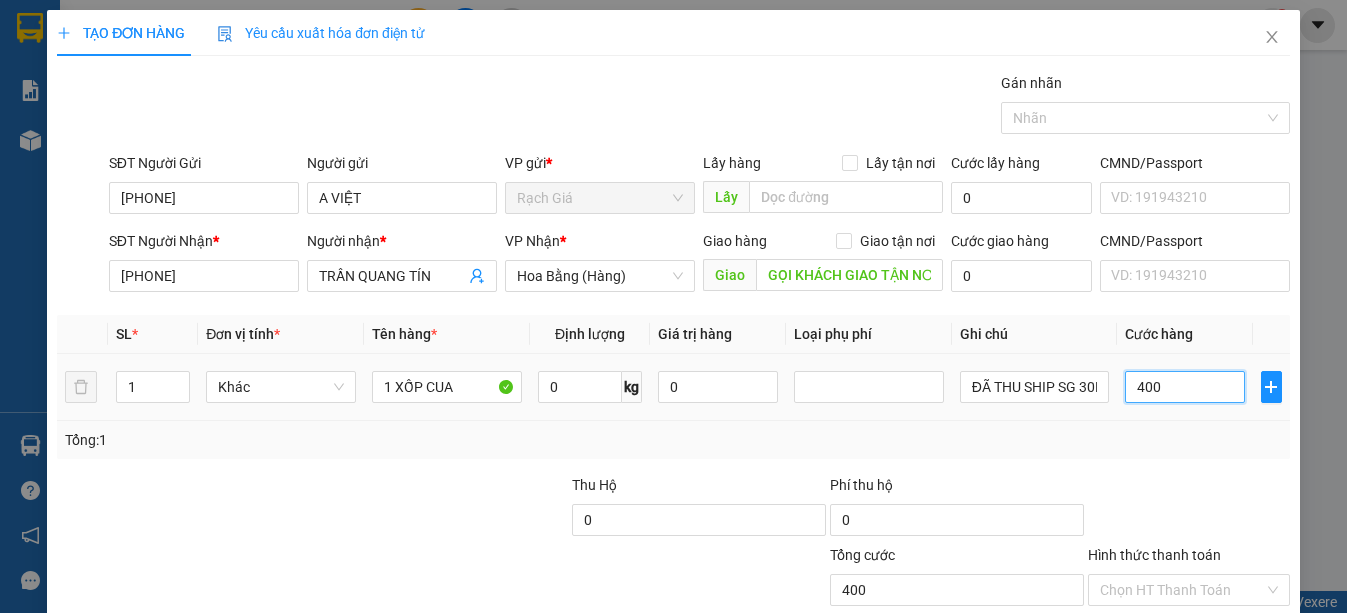 type on "4.000" 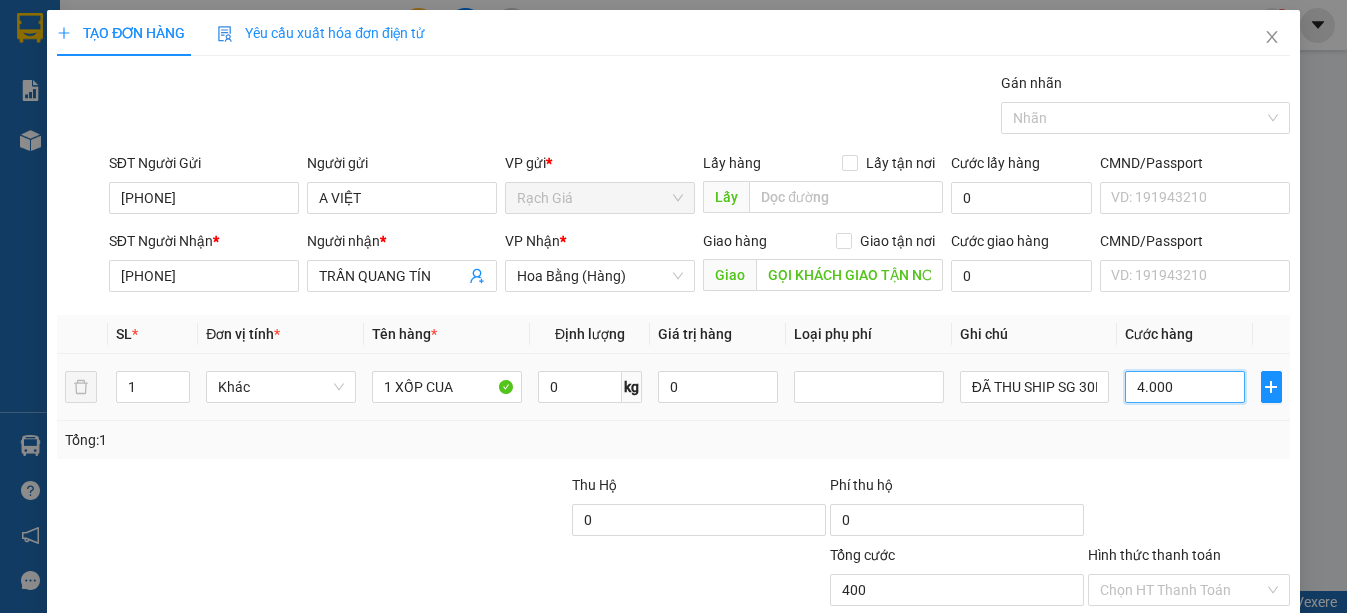 type on "4.000" 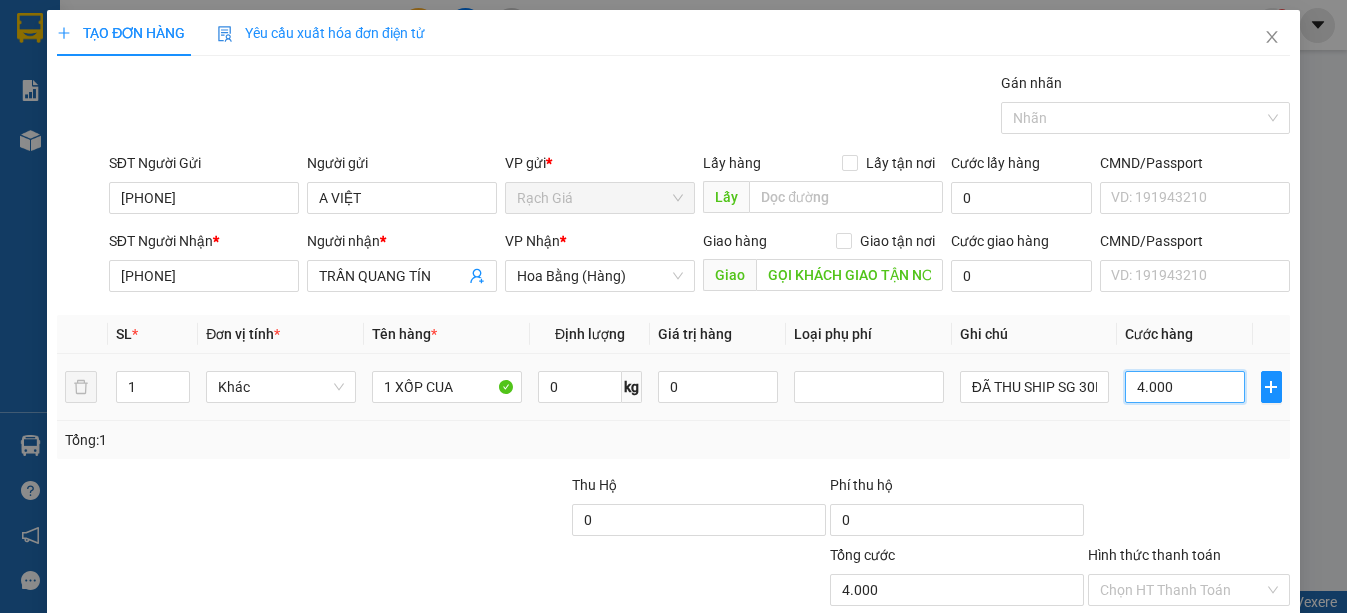 type on "40.000" 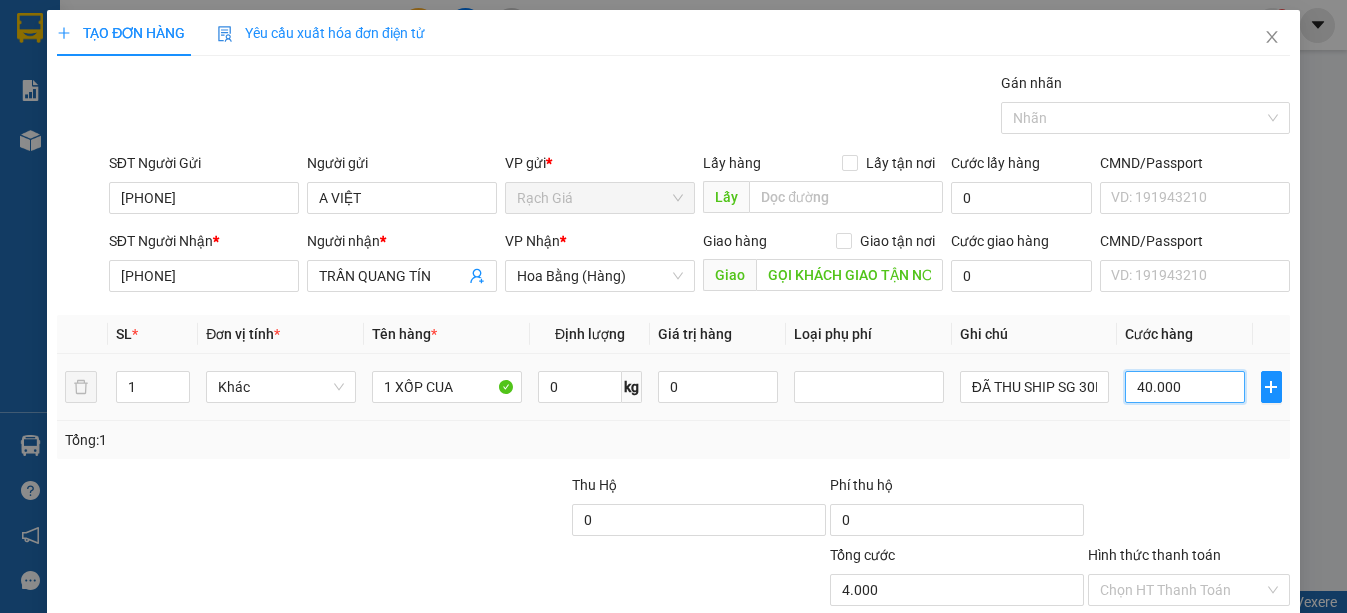 type on "40.000" 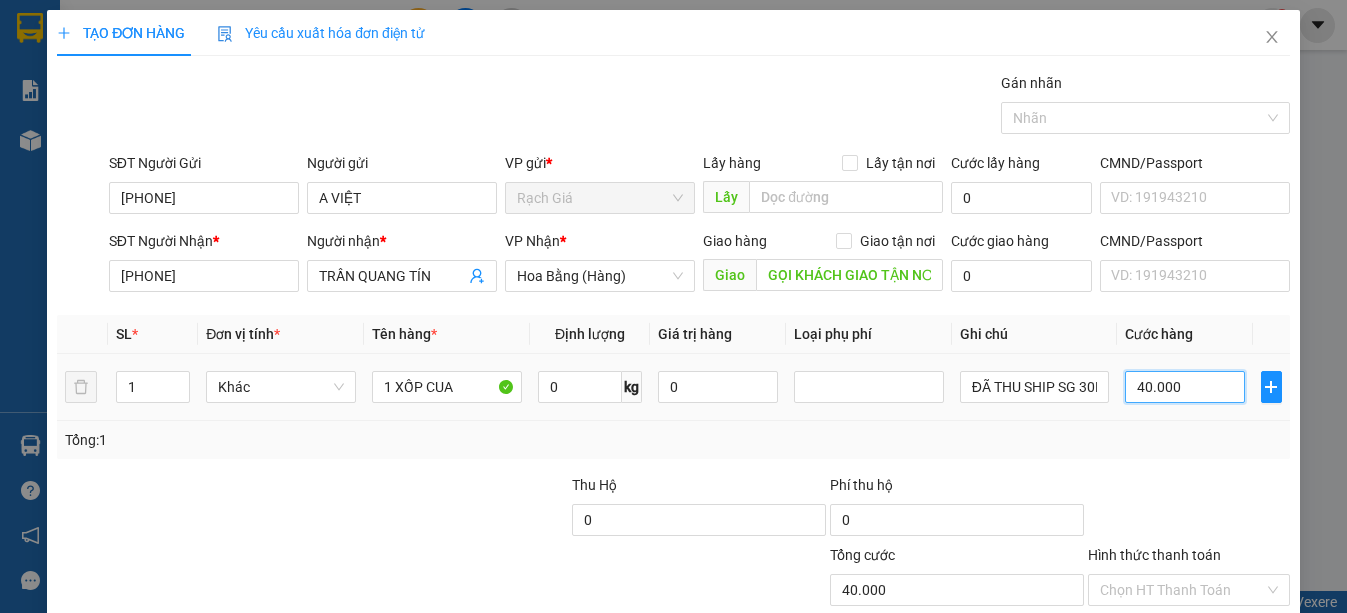 type on "400.000" 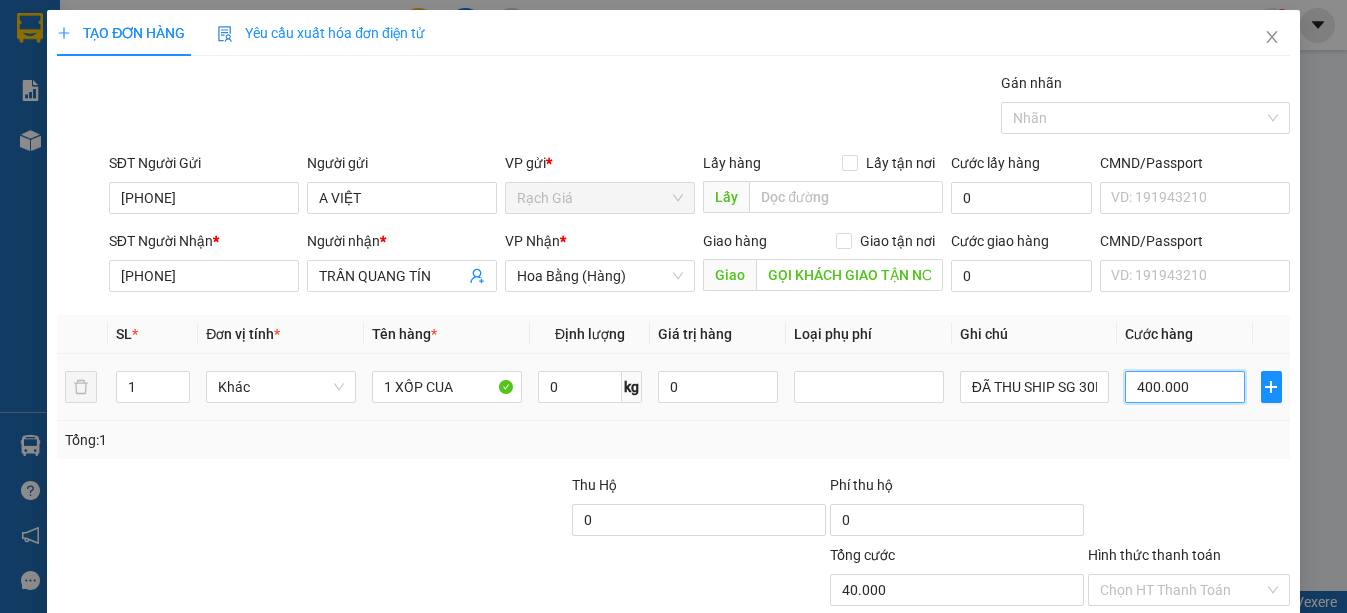 type on "400.000" 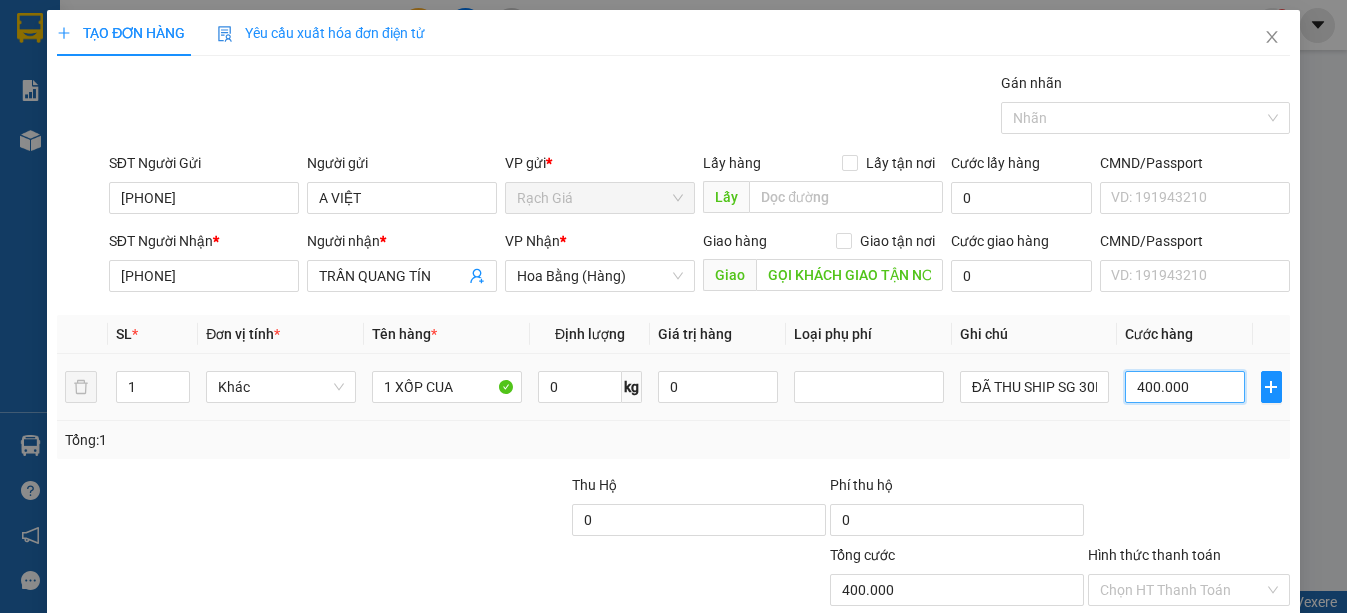 type on "40.000" 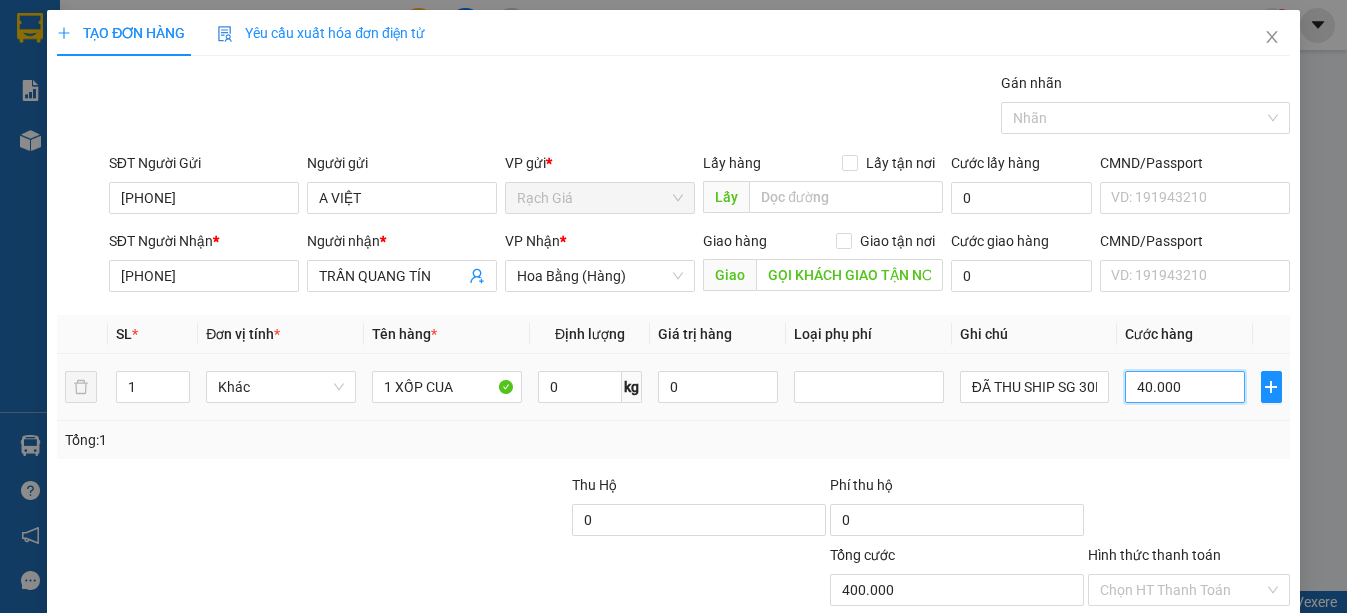type on "40.000" 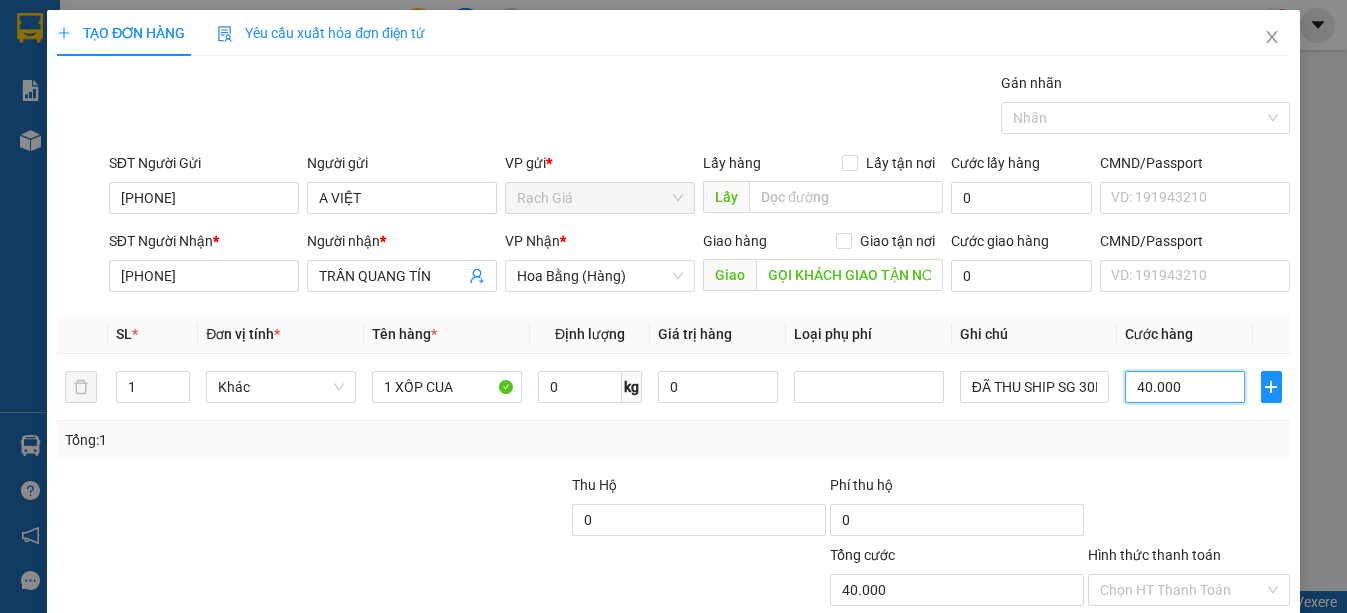 type on "40.000" 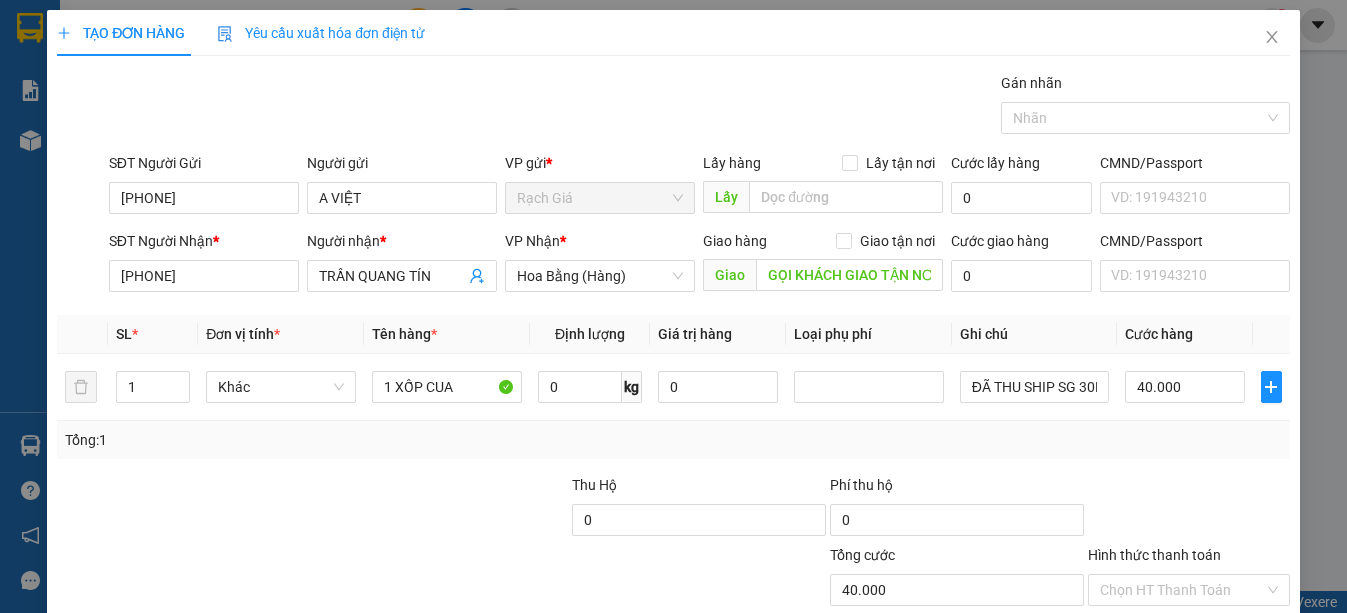 click at bounding box center [442, 509] 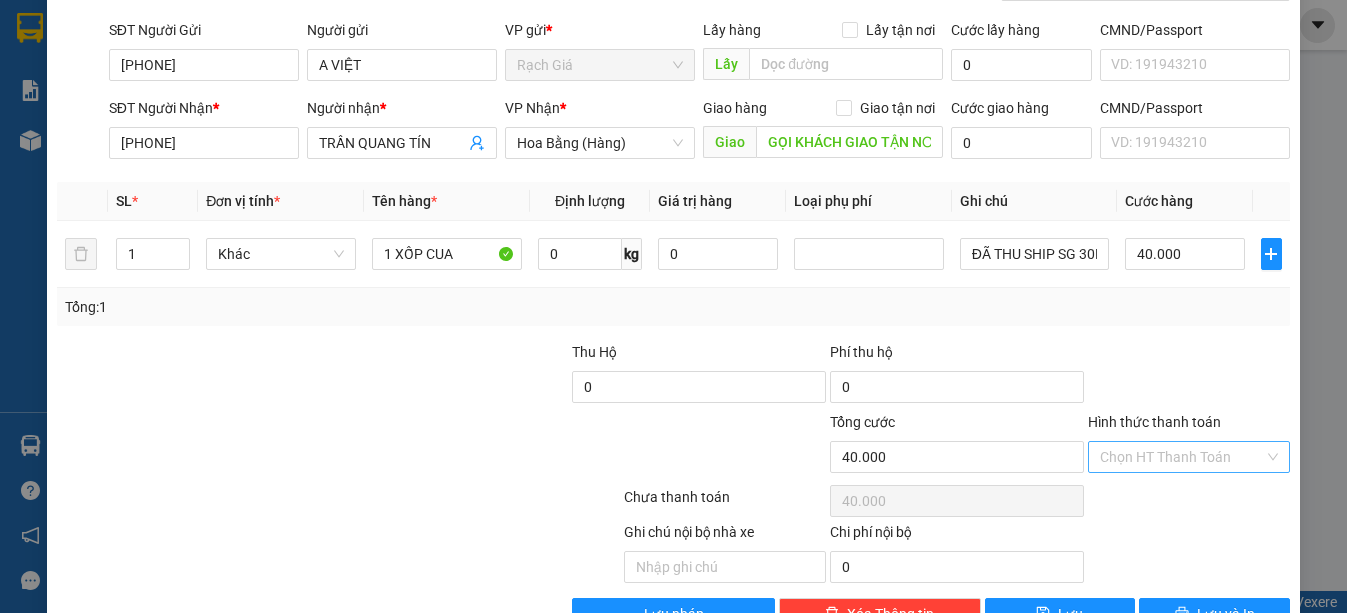 click on "Hình thức thanh toán" at bounding box center (1182, 457) 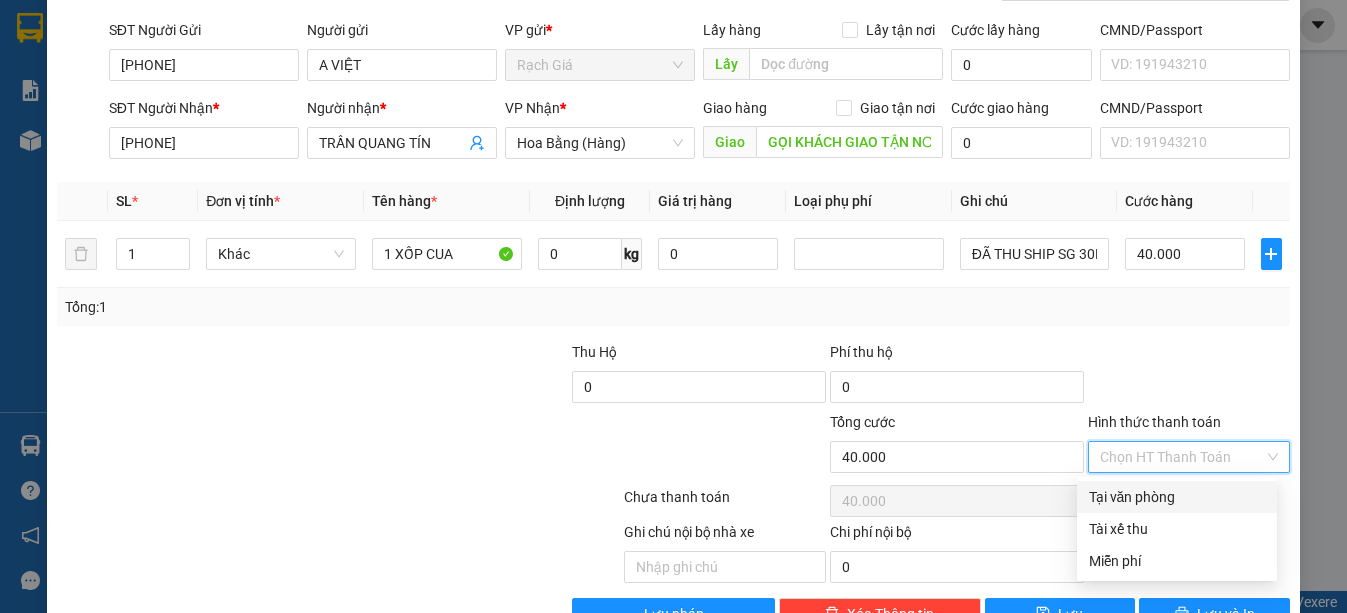 click on "Tại văn phòng" at bounding box center (1177, 497) 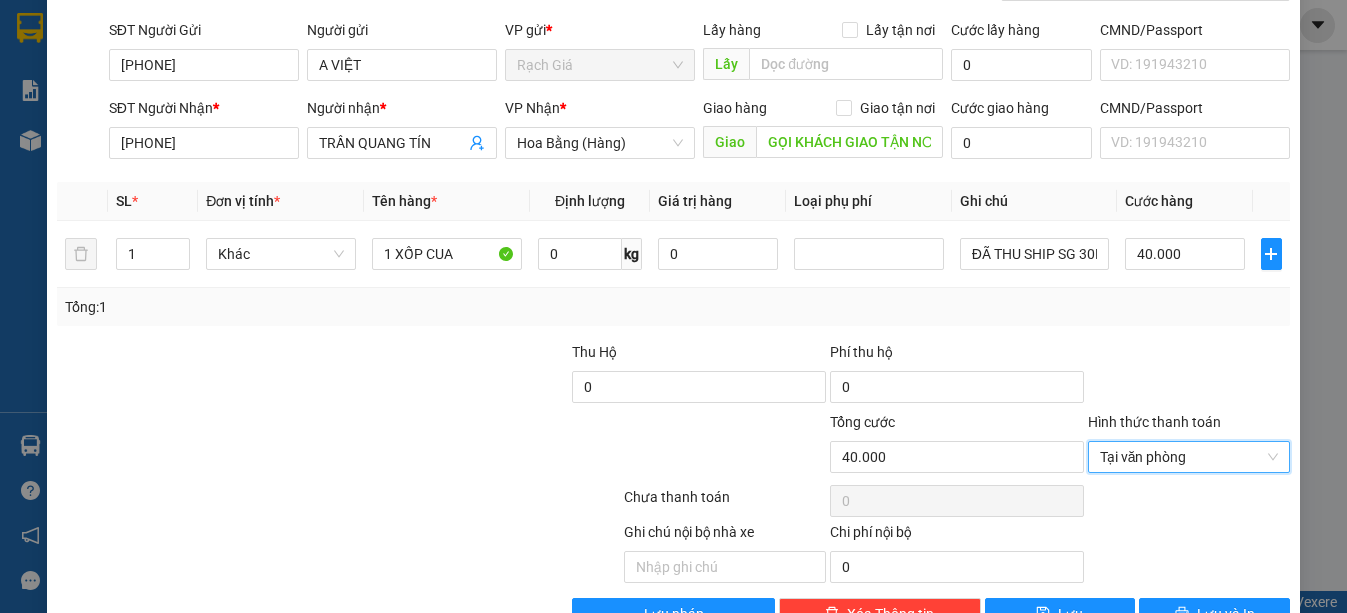 click at bounding box center [519, 446] 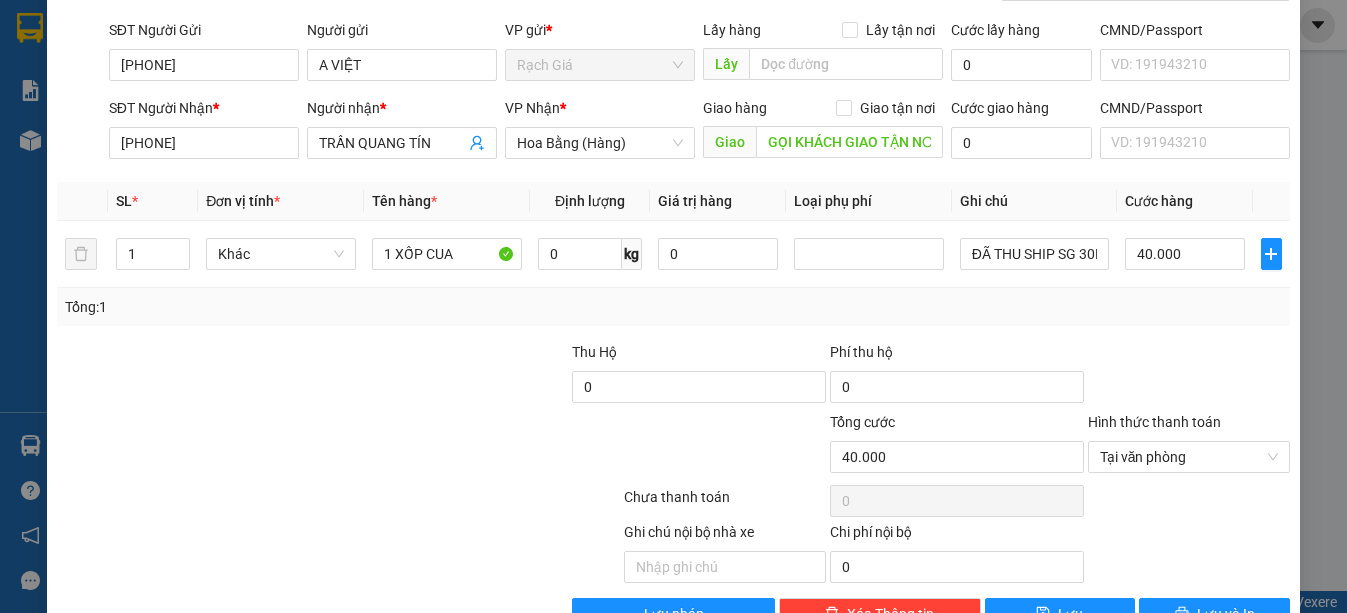 scroll, scrollTop: 189, scrollLeft: 0, axis: vertical 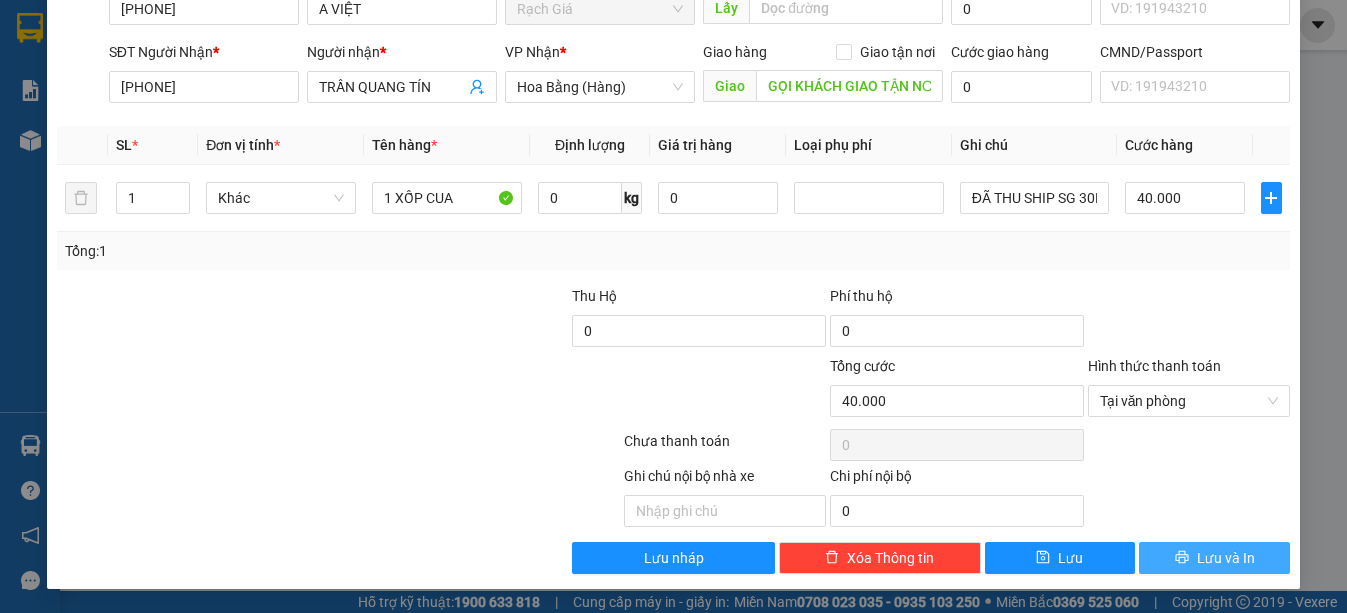 click on "Lưu và In" at bounding box center [1226, 558] 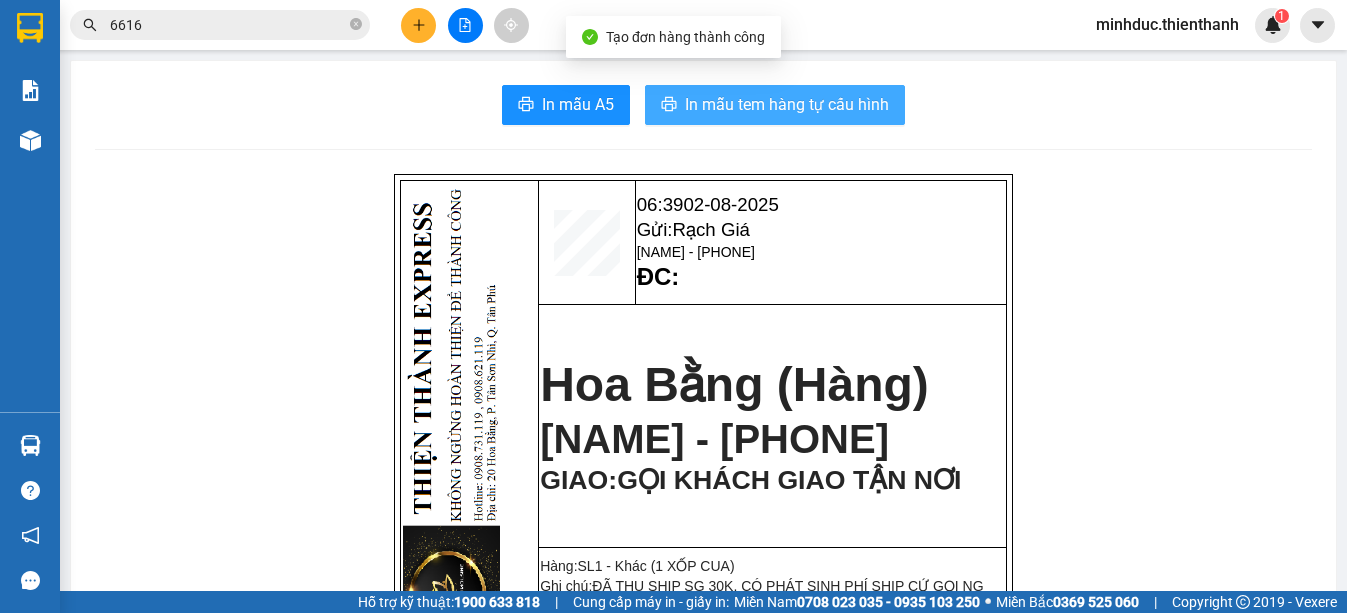 click on "In mẫu tem hàng tự cấu hình" at bounding box center [787, 104] 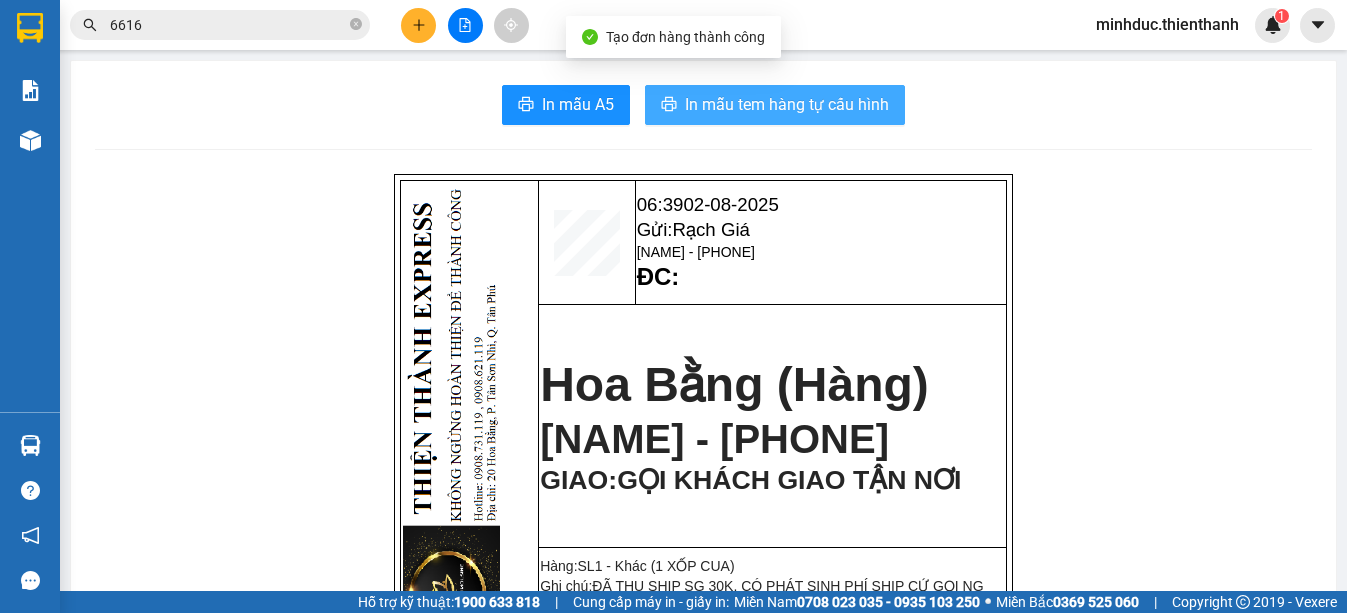 scroll, scrollTop: 0, scrollLeft: 0, axis: both 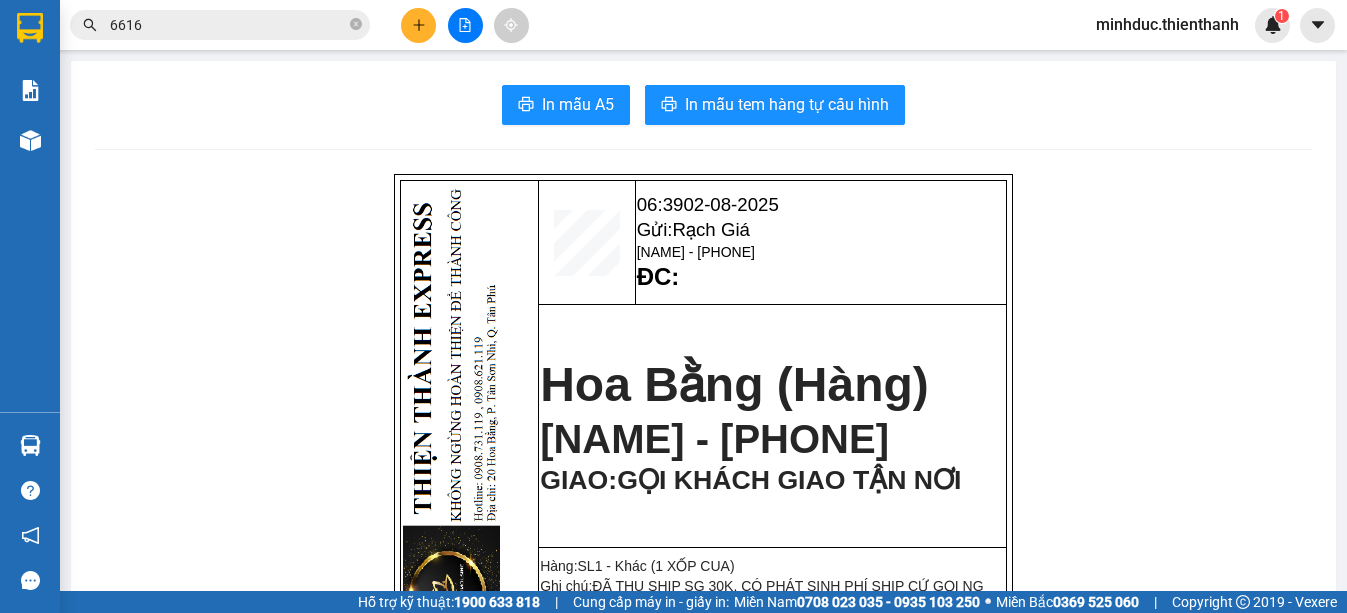 click on "6616" at bounding box center [228, 25] 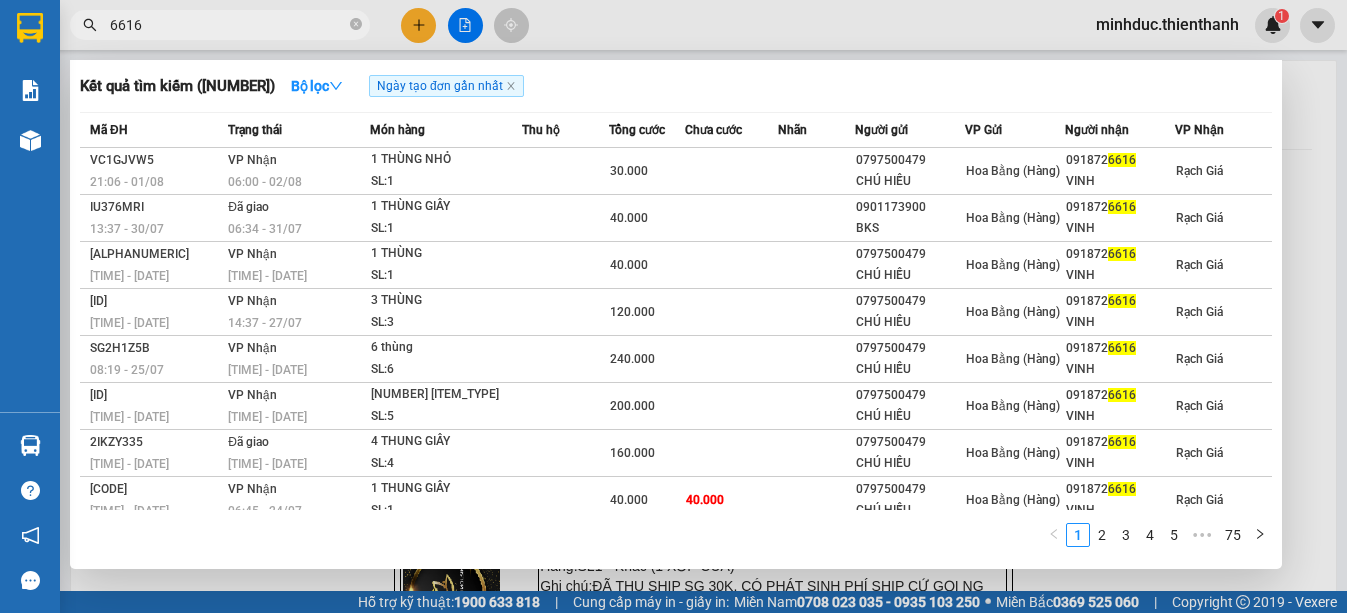 click on "6616" at bounding box center (228, 25) 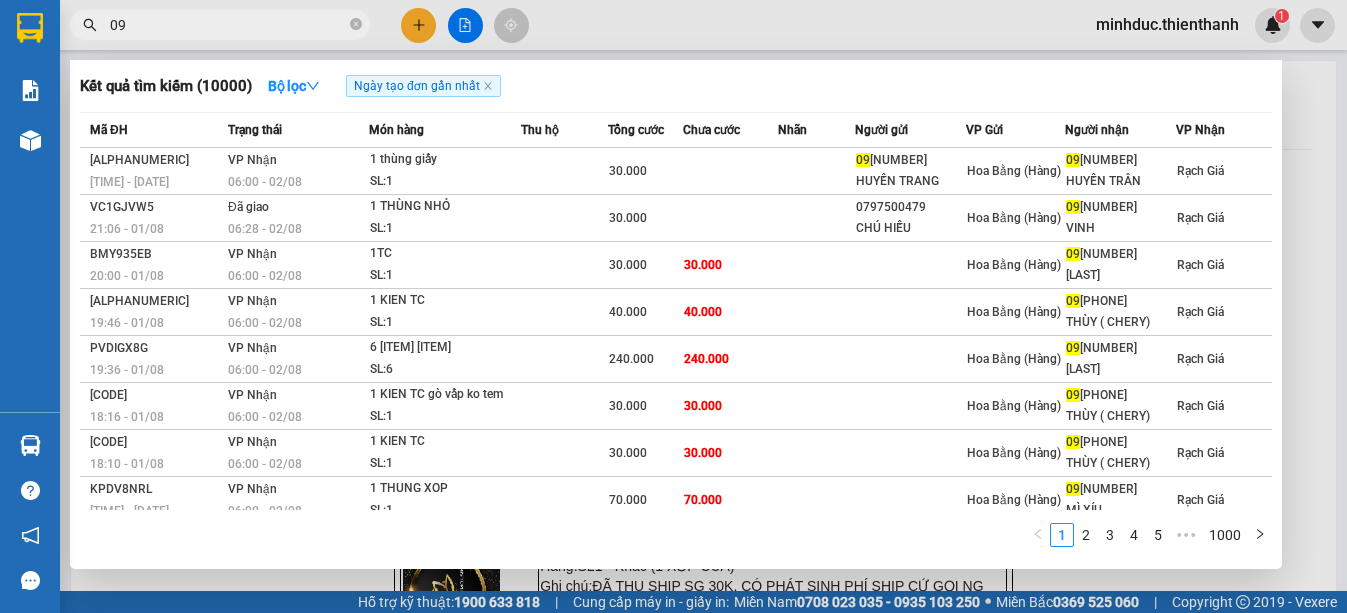 type on "0" 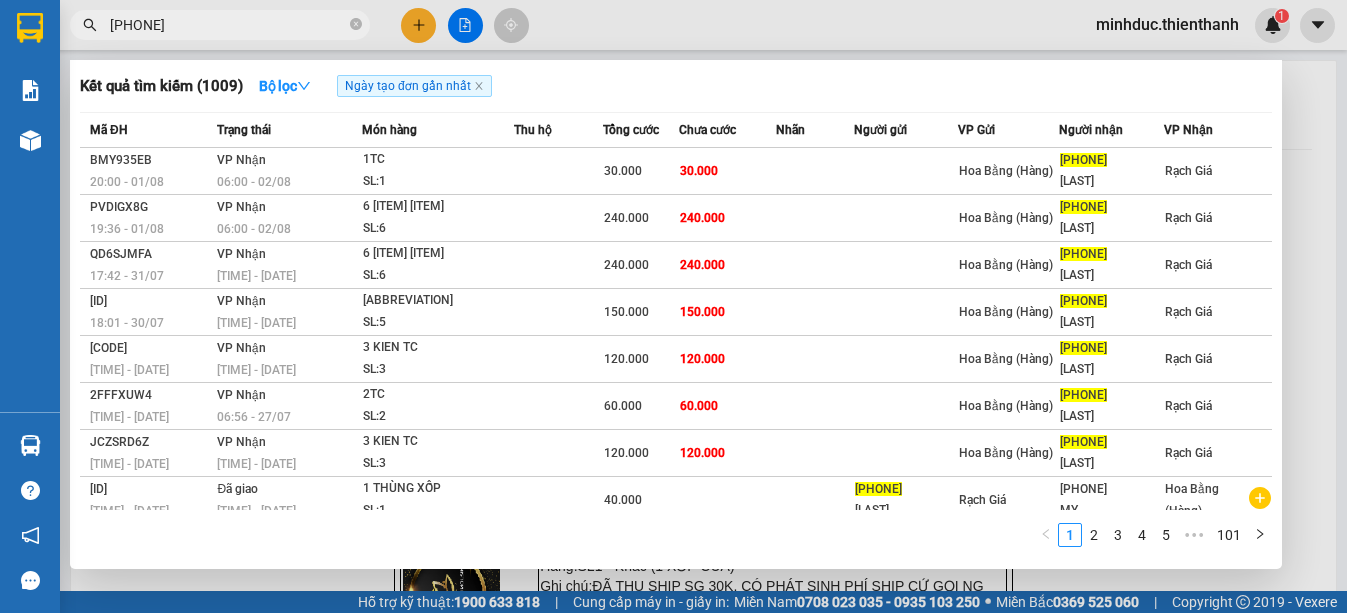 type on "[PHONE]" 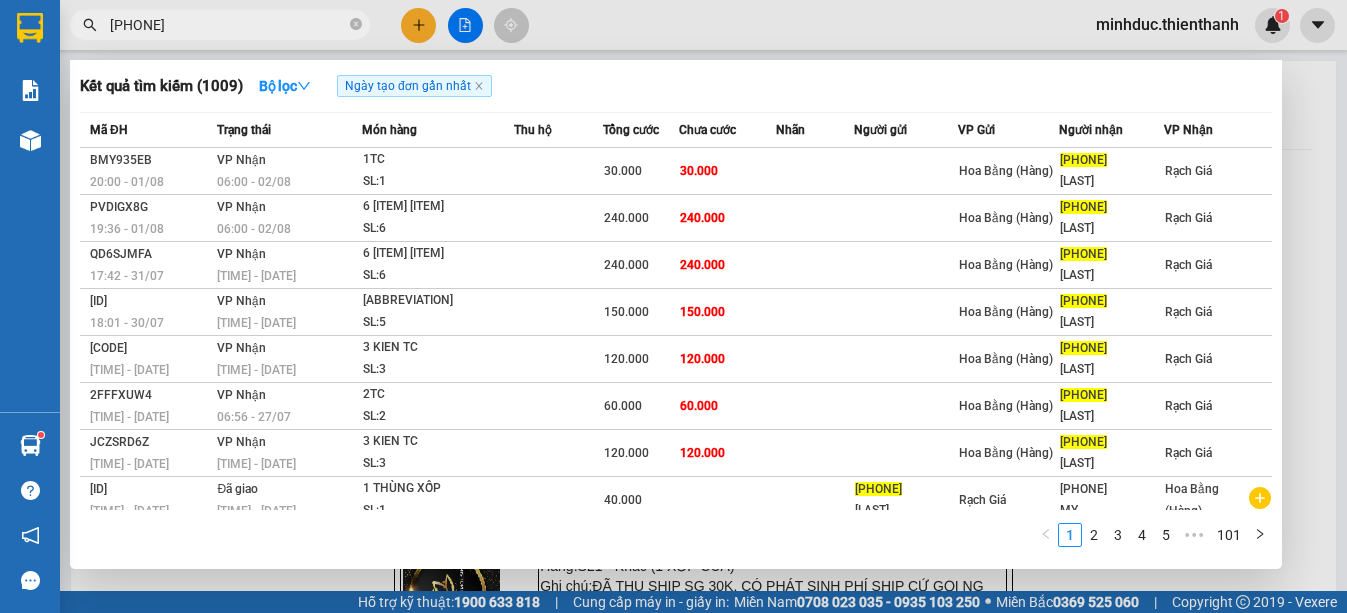 click on "[PHONE]" at bounding box center (228, 25) 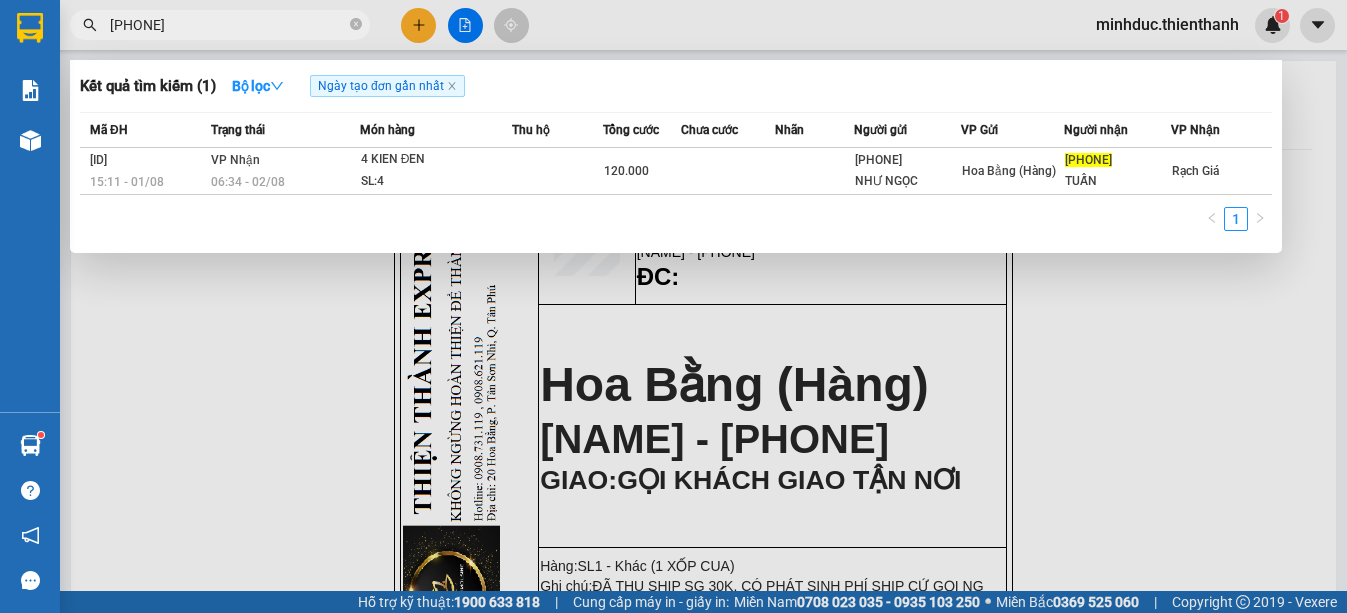 click on "[PHONE]" at bounding box center (228, 25) 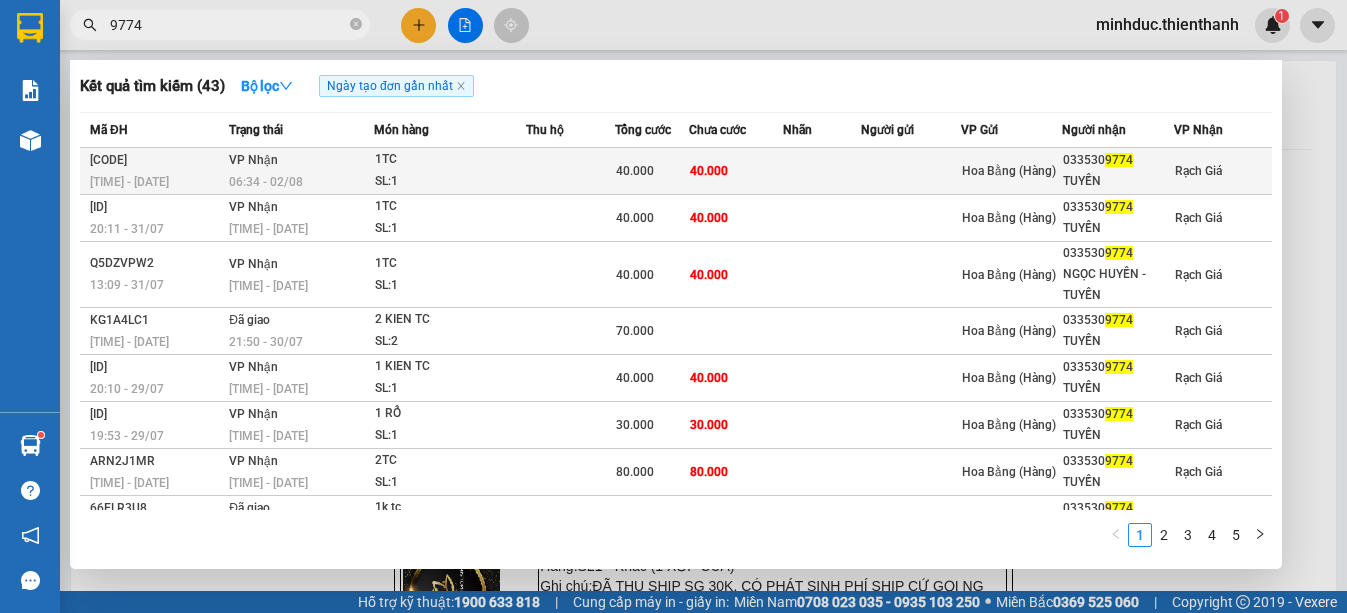 type on "9774" 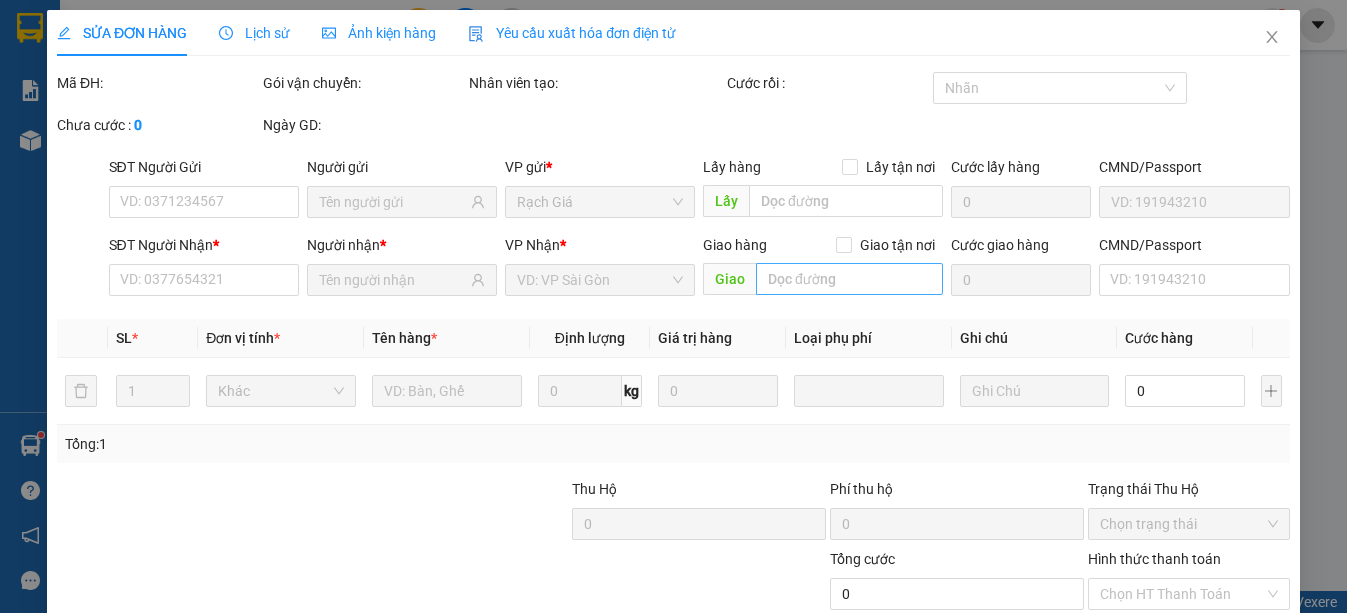 type on "[PHONE]" 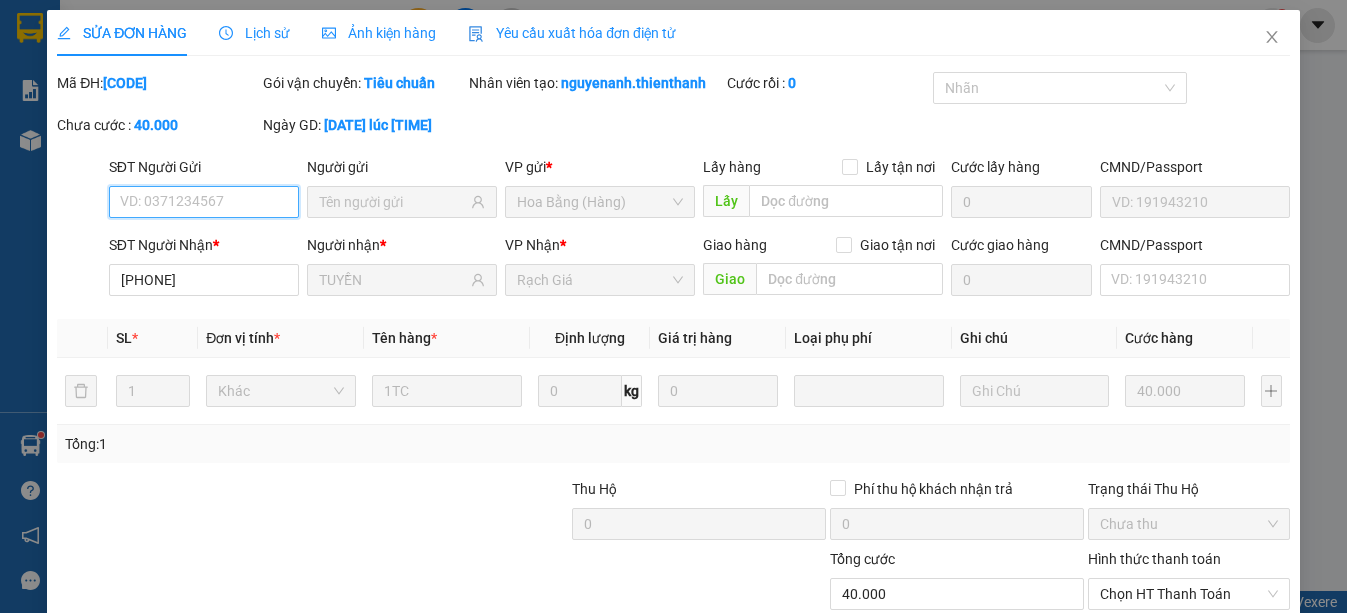 scroll, scrollTop: 215, scrollLeft: 0, axis: vertical 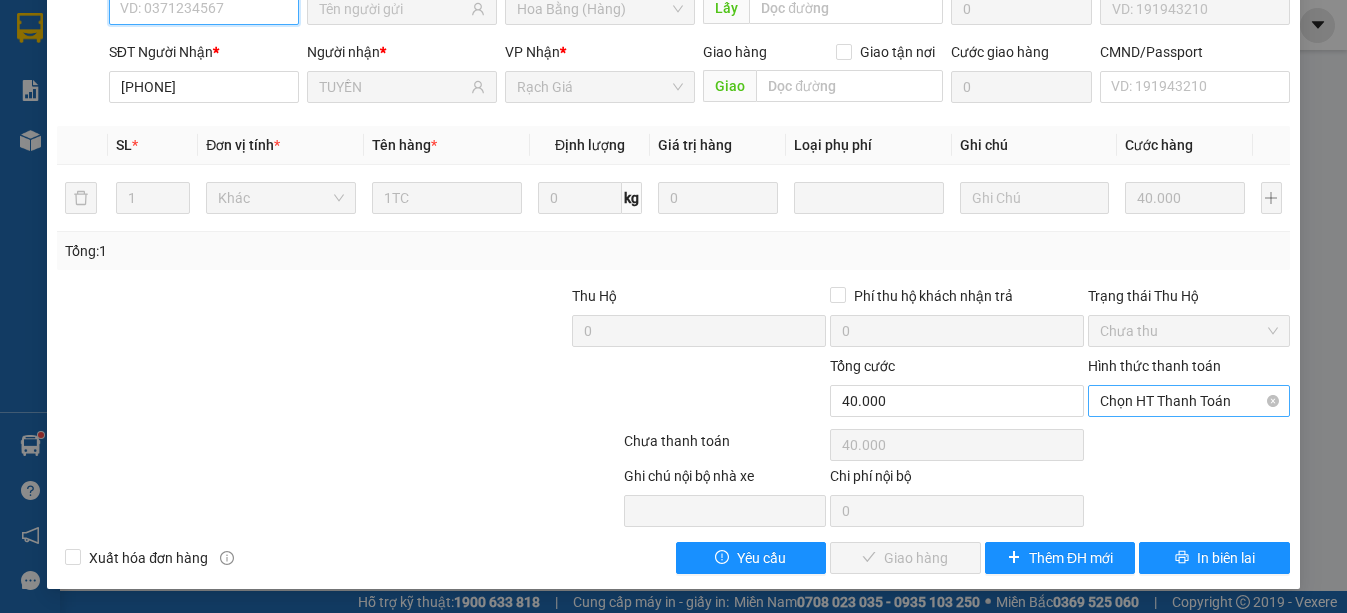click on "Chọn HT Thanh Toán" at bounding box center [1189, 401] 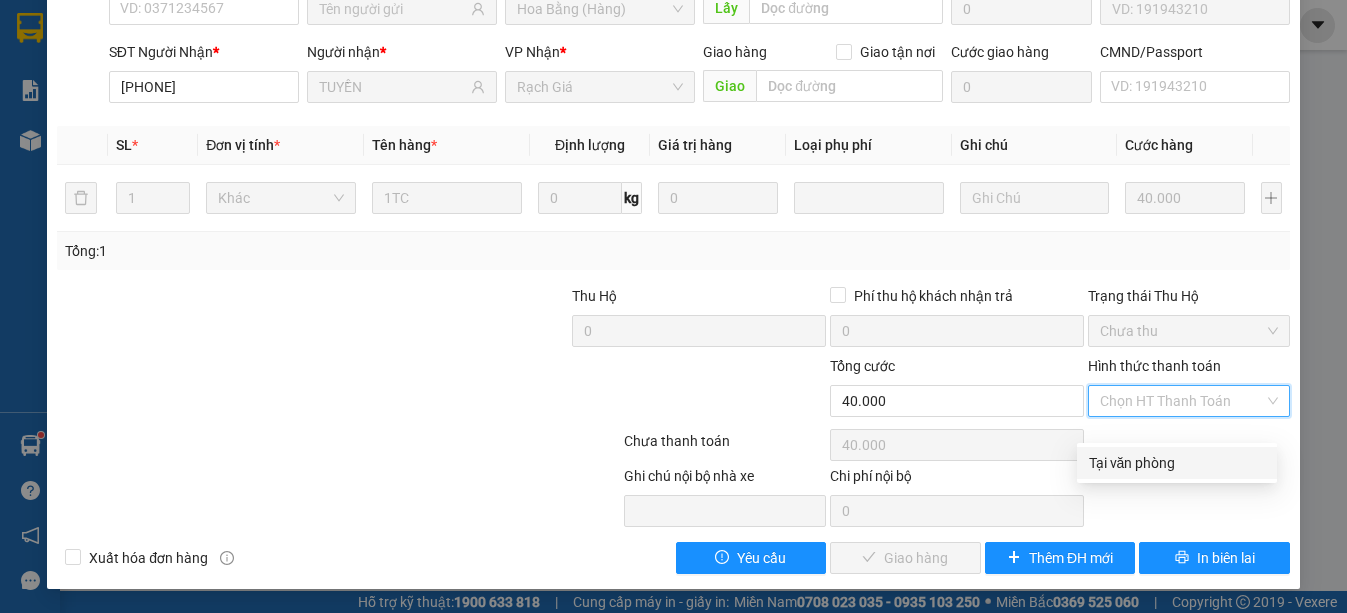 click on "Tại văn phòng" at bounding box center [1177, 463] 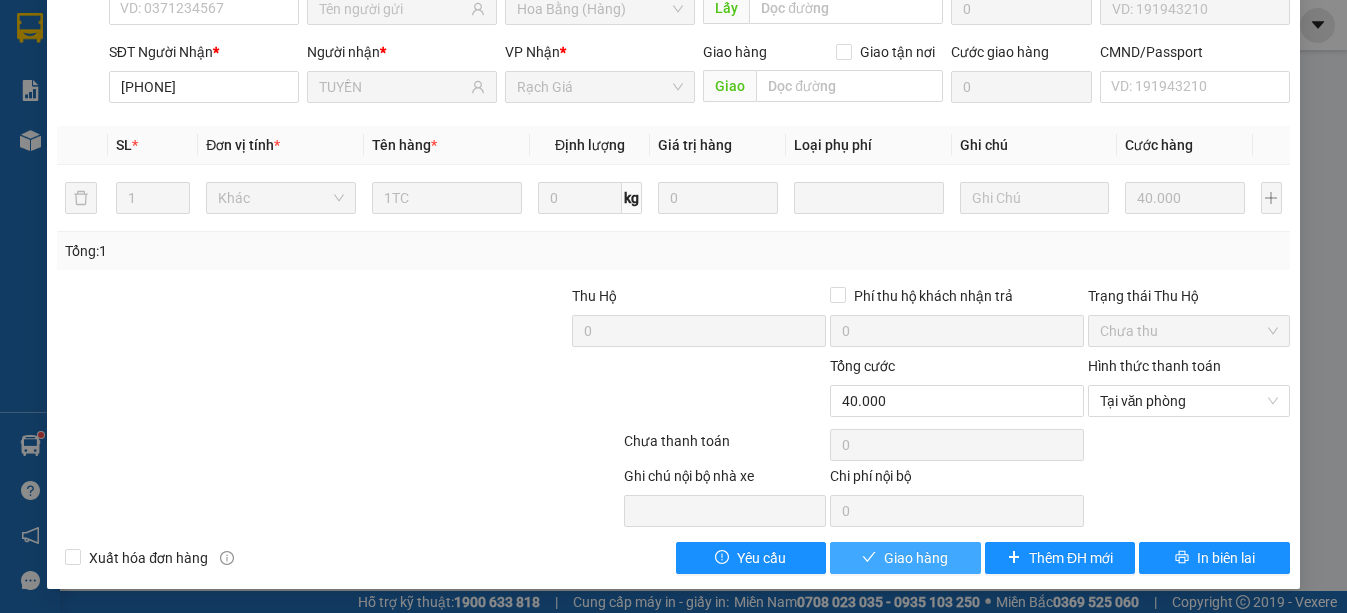 drag, startPoint x: 930, startPoint y: 553, endPoint x: 941, endPoint y: 559, distance: 12.529964 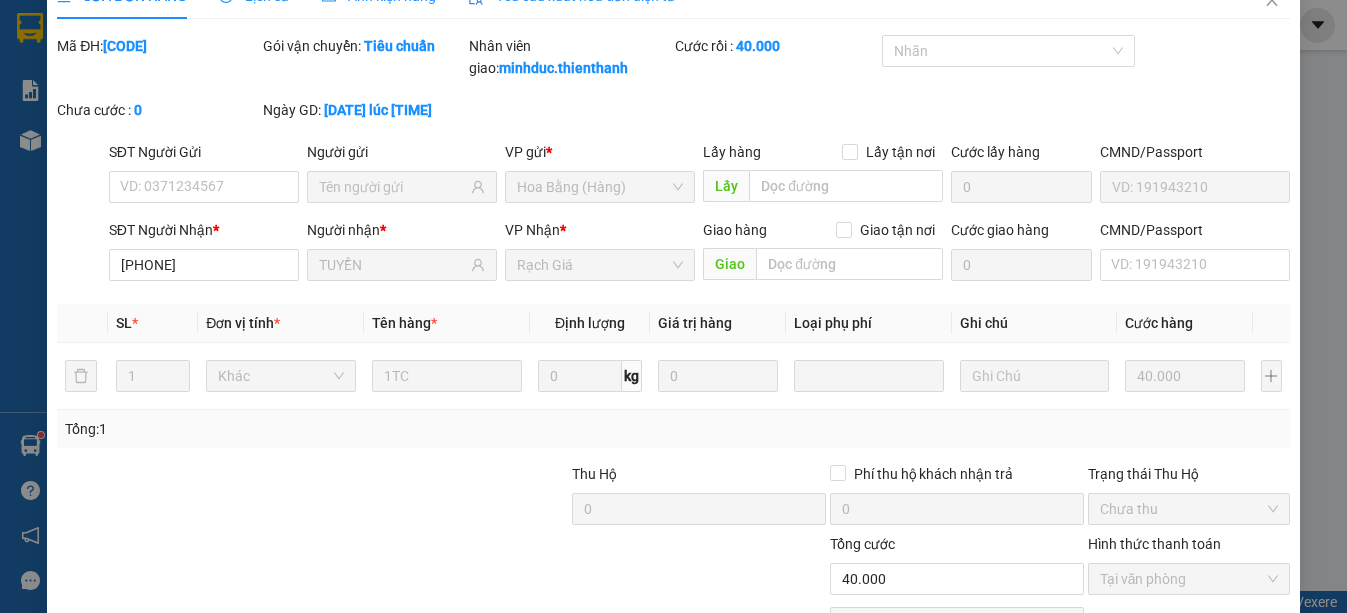 scroll, scrollTop: 0, scrollLeft: 0, axis: both 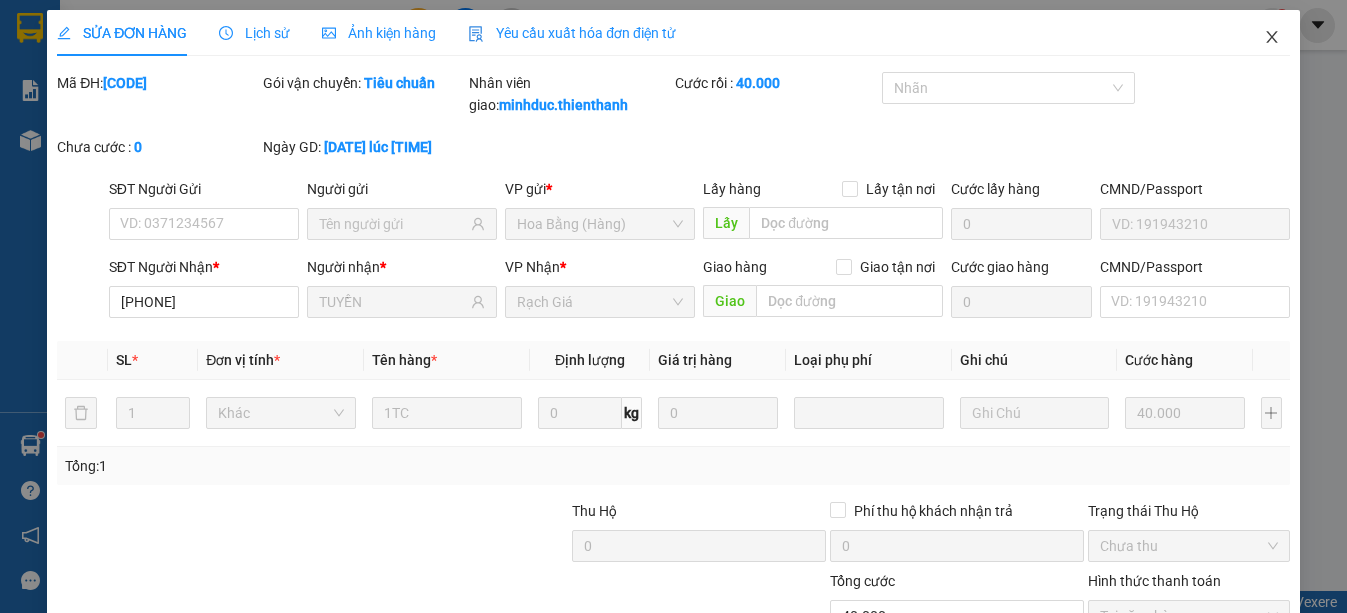 click 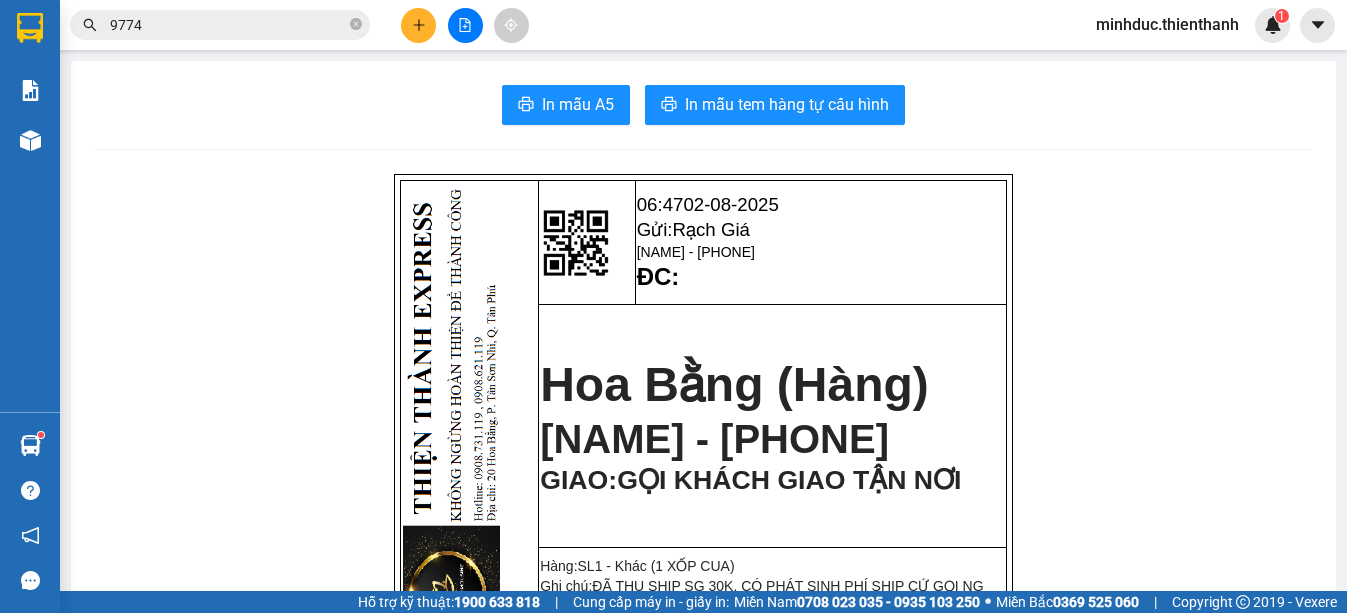 click on "9774" at bounding box center (228, 25) 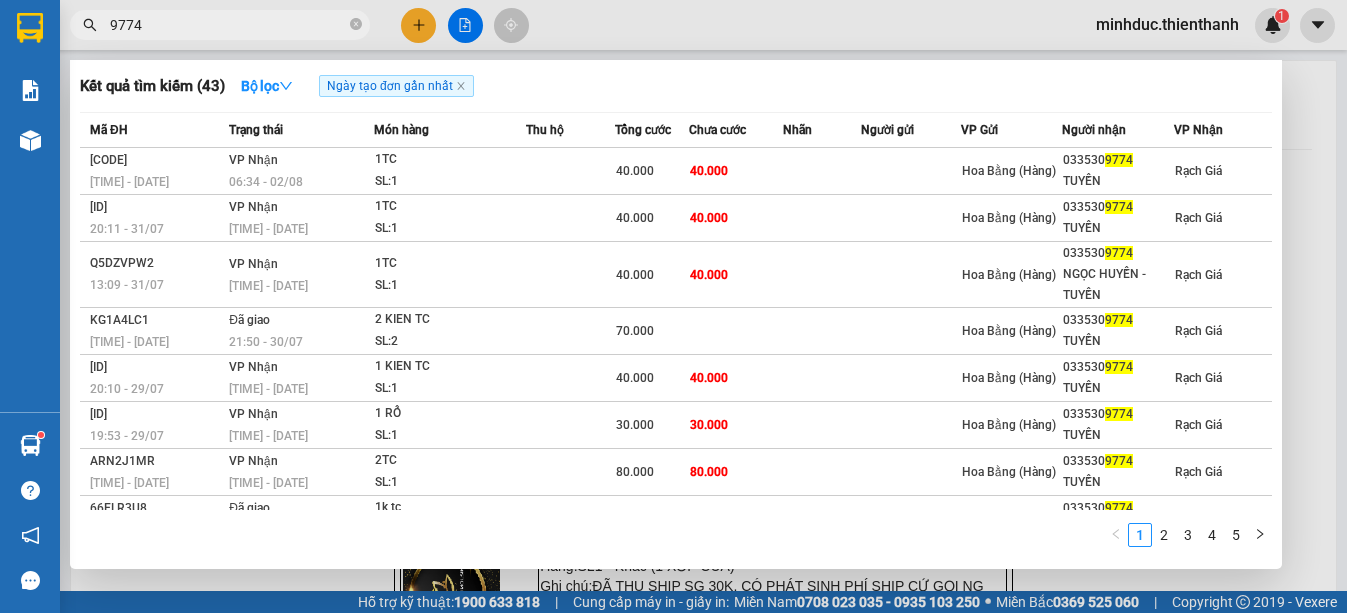 click on "9774" at bounding box center (228, 25) 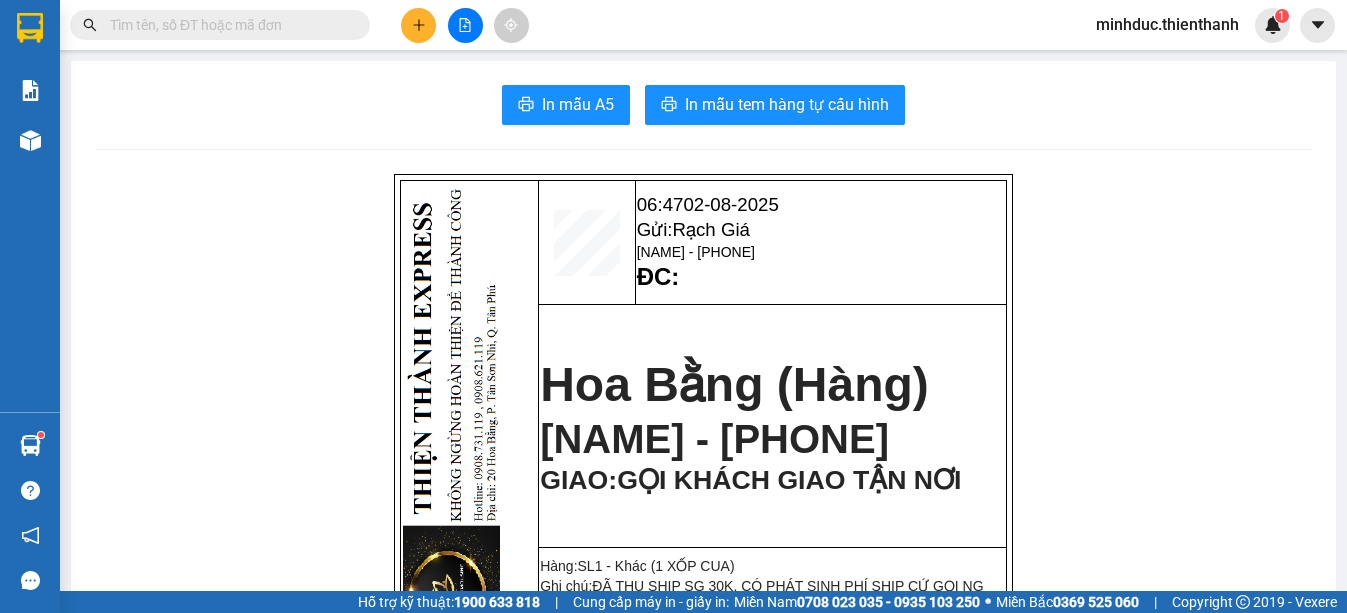 click at bounding box center (228, 25) 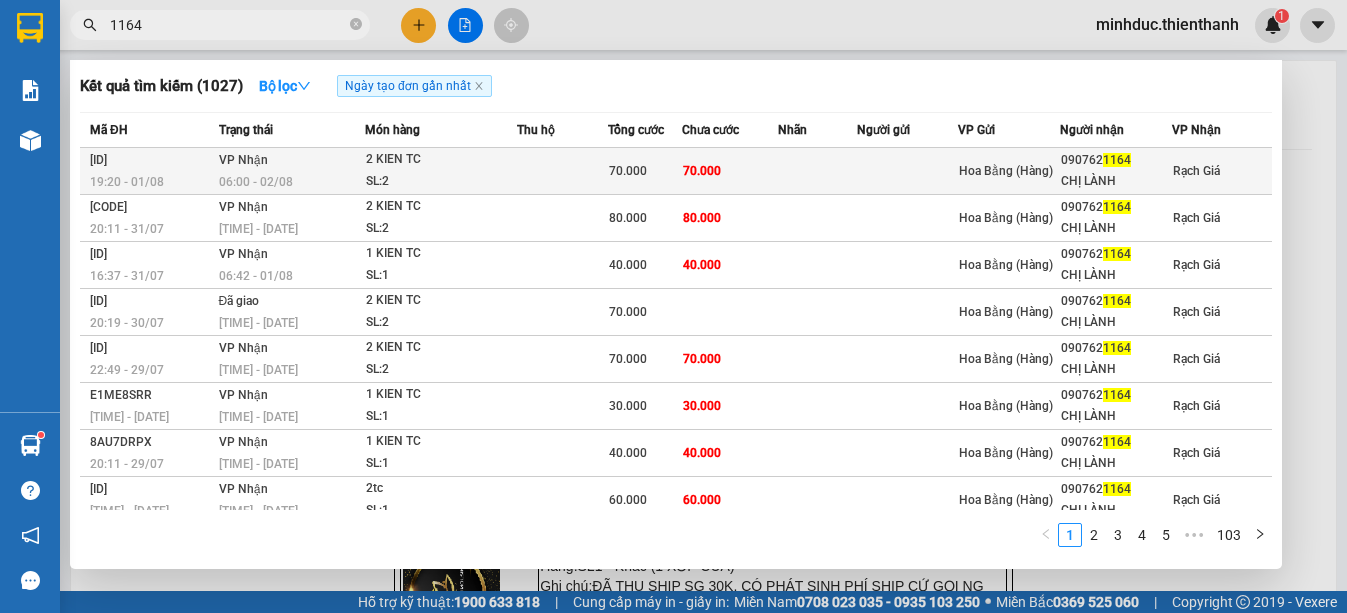 type on "1164" 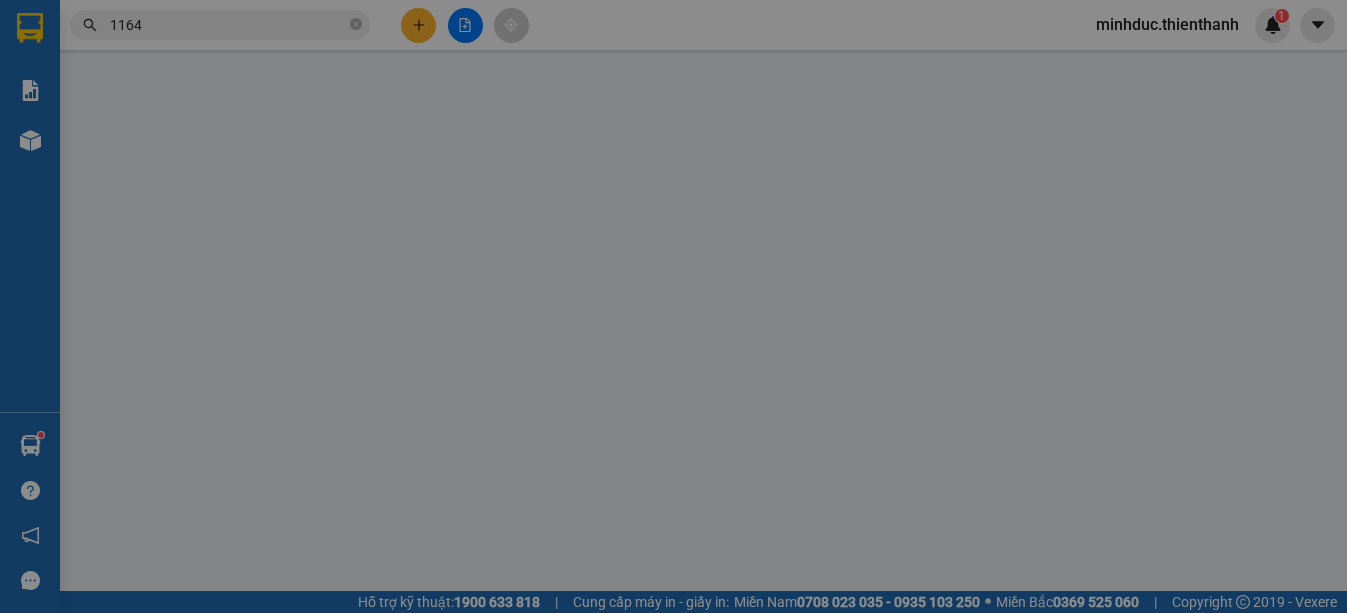 type on "0907621164" 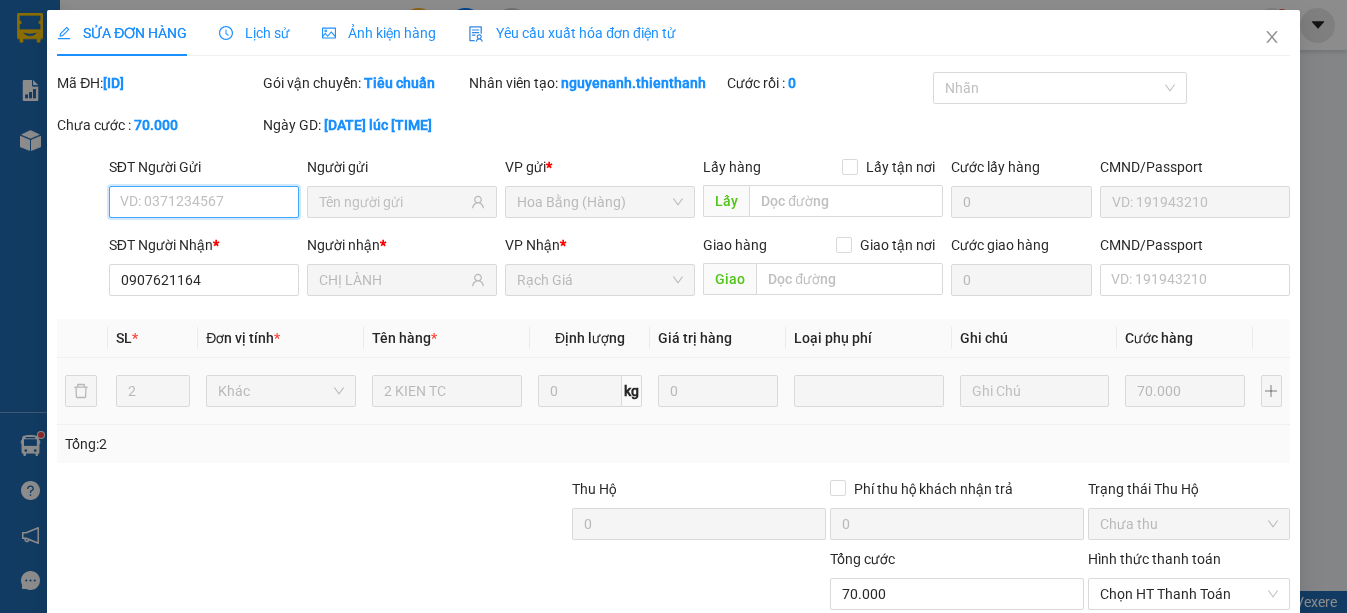 scroll, scrollTop: 215, scrollLeft: 0, axis: vertical 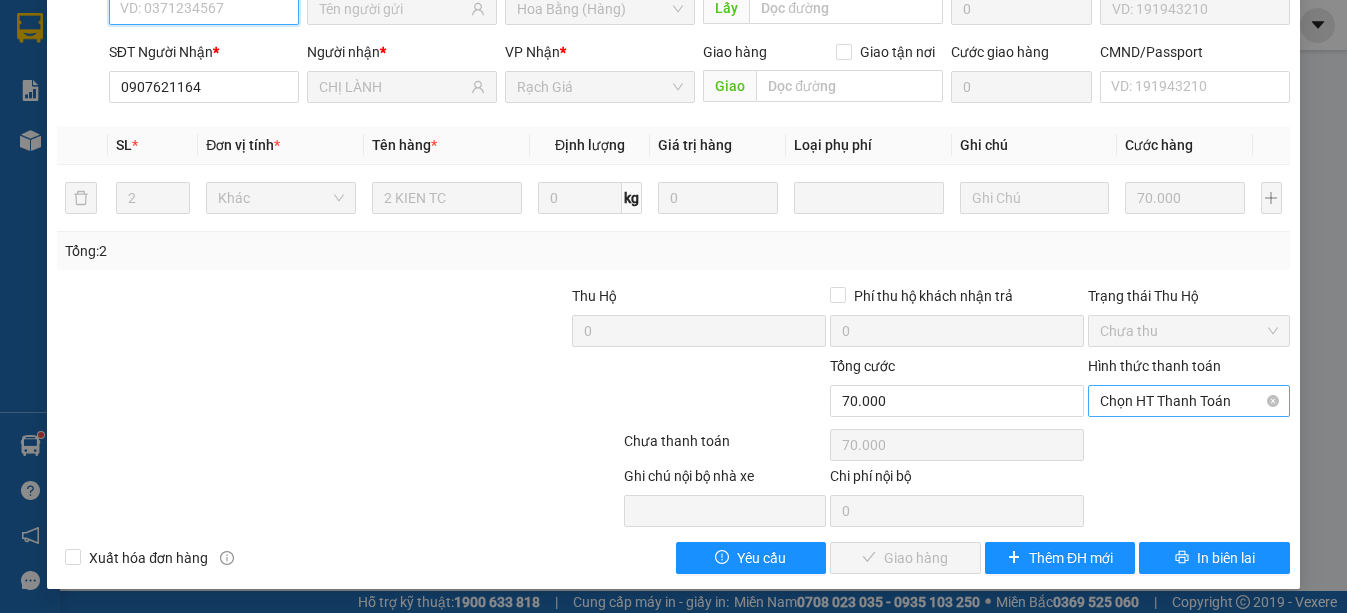 click on "Chọn HT Thanh Toán" at bounding box center (1189, 401) 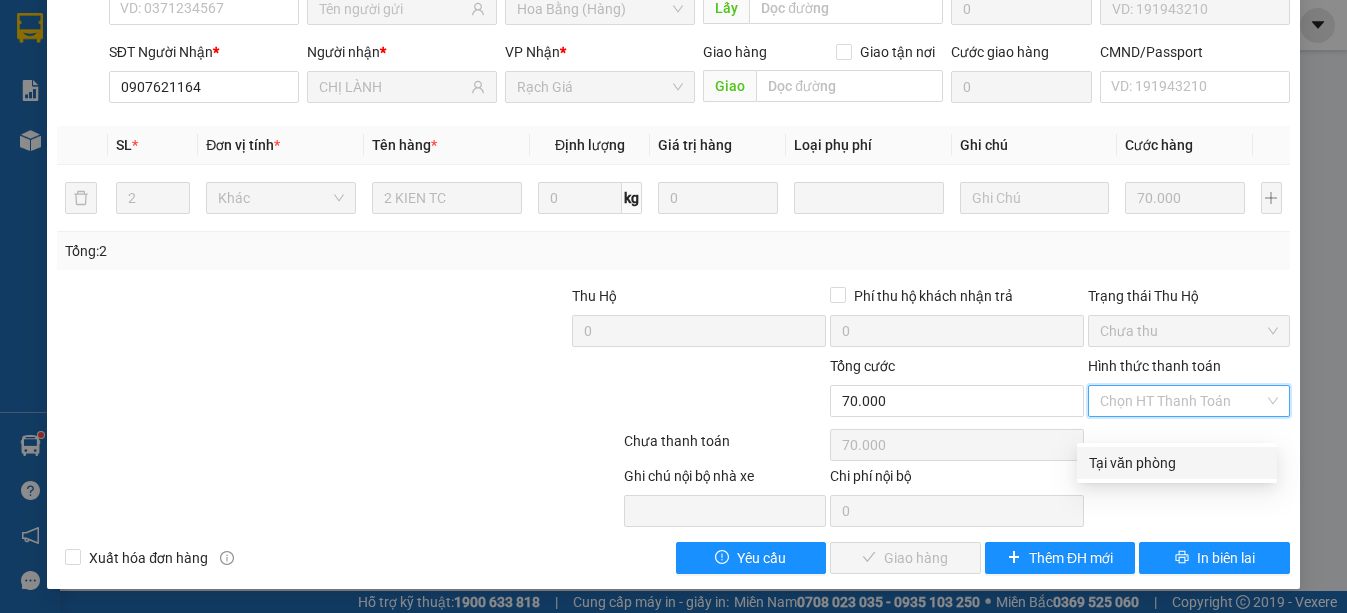 click on "Tại văn phòng" at bounding box center [1177, 463] 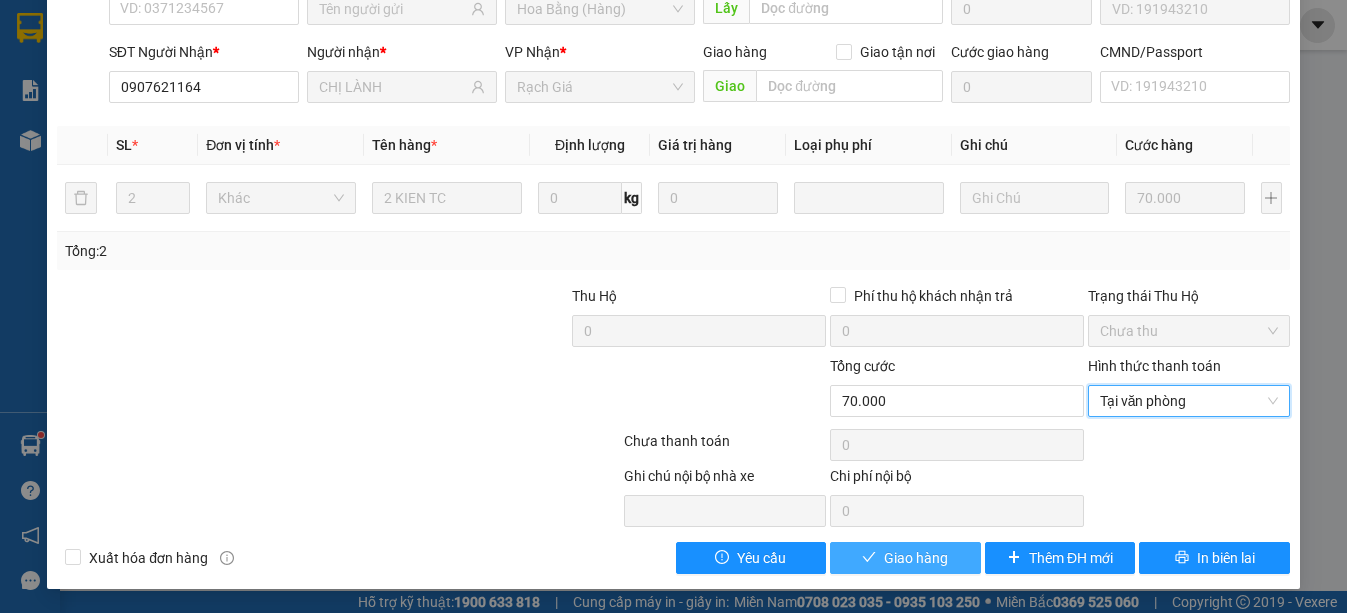 click on "Giao hàng" at bounding box center (916, 558) 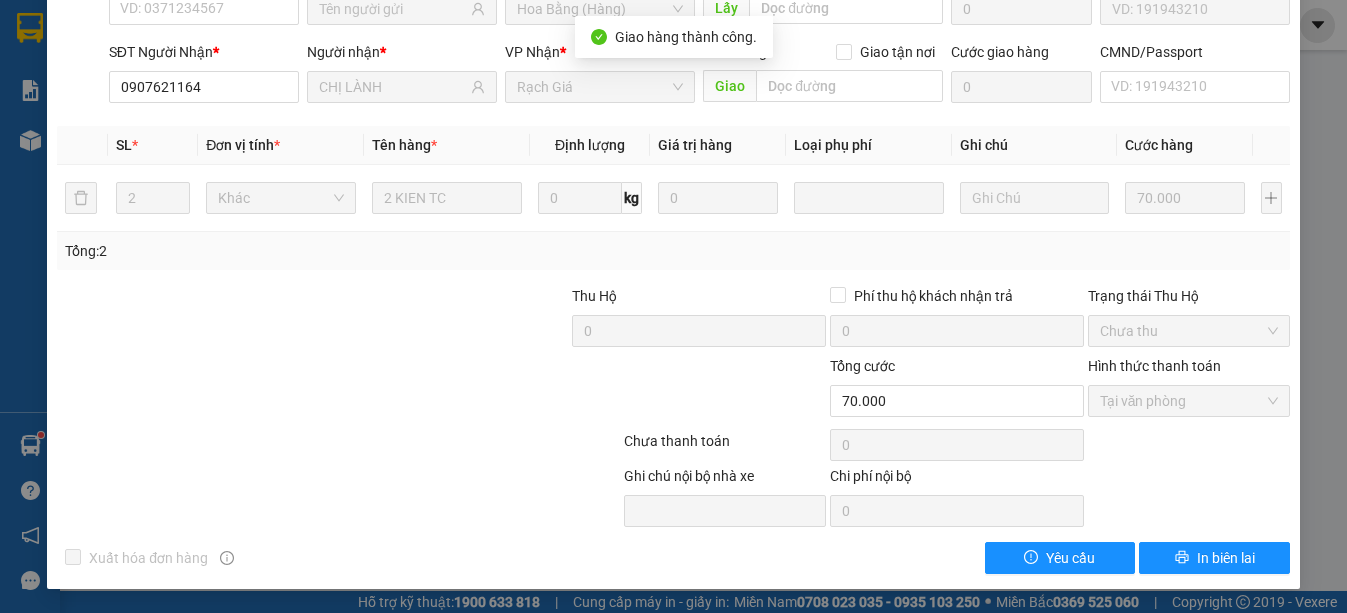 scroll, scrollTop: 0, scrollLeft: 0, axis: both 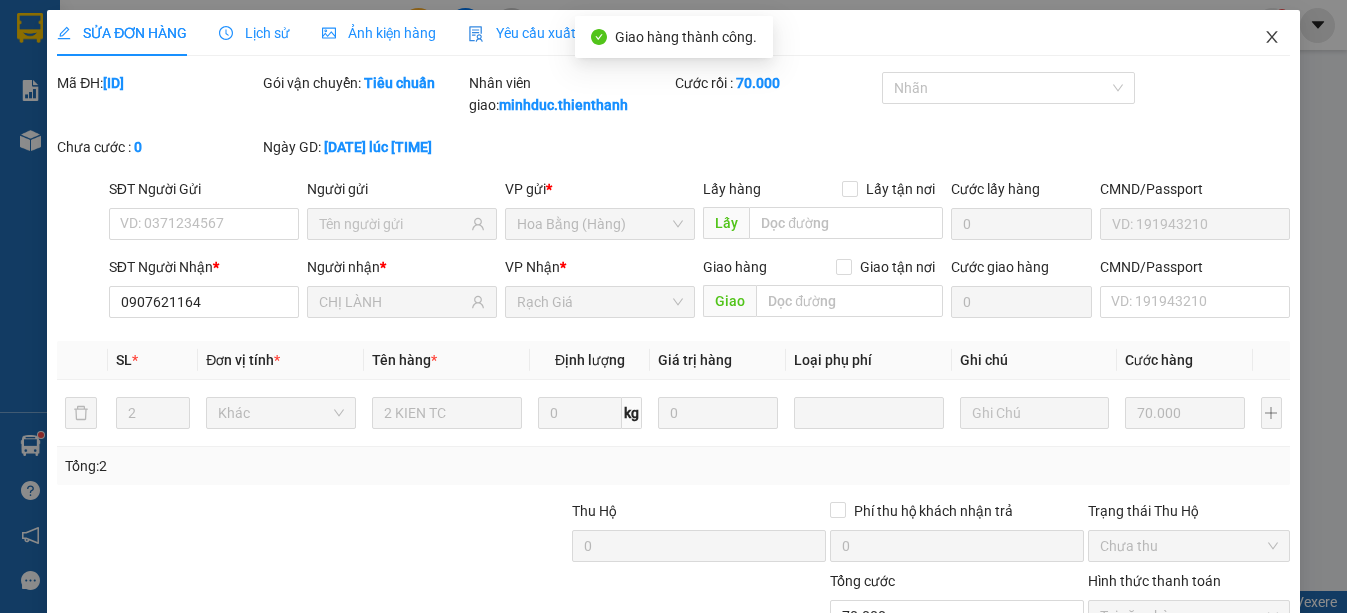 click 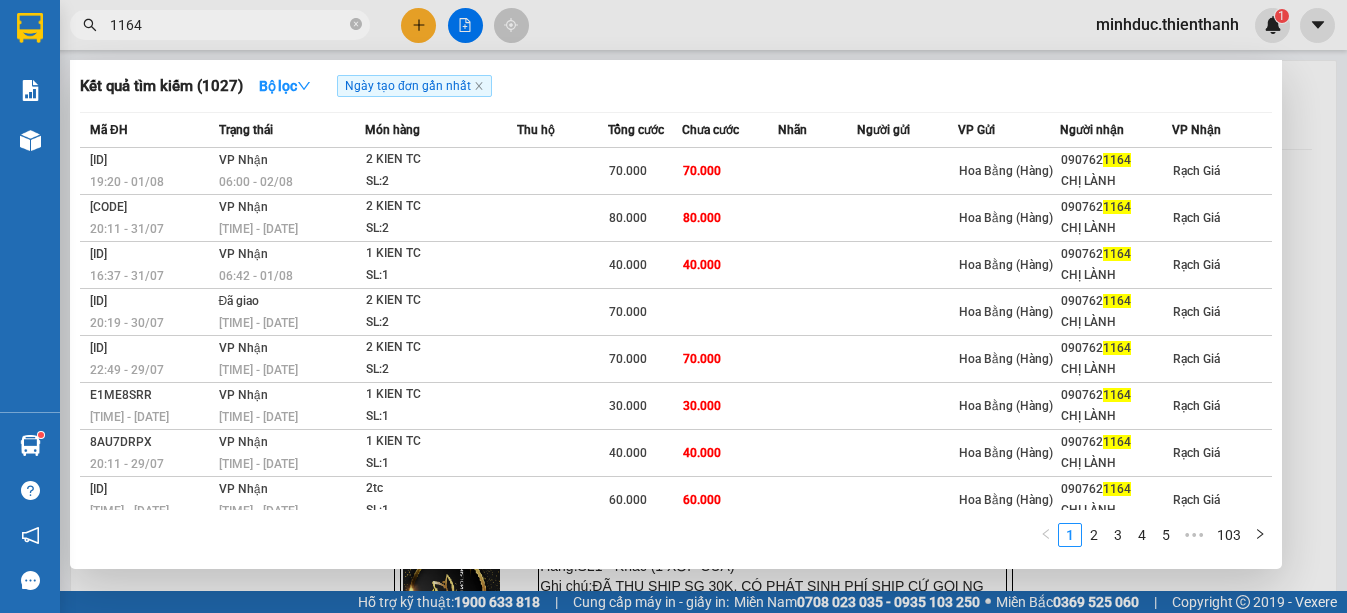 click on "1164" at bounding box center [228, 25] 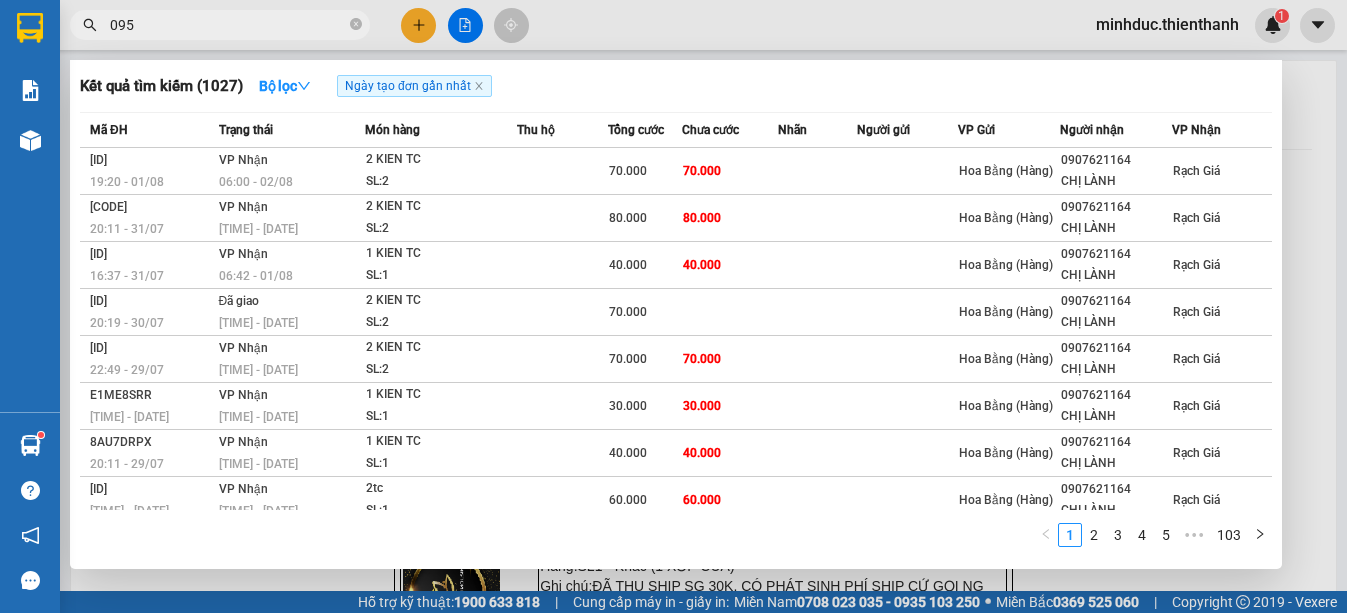 type on "0950" 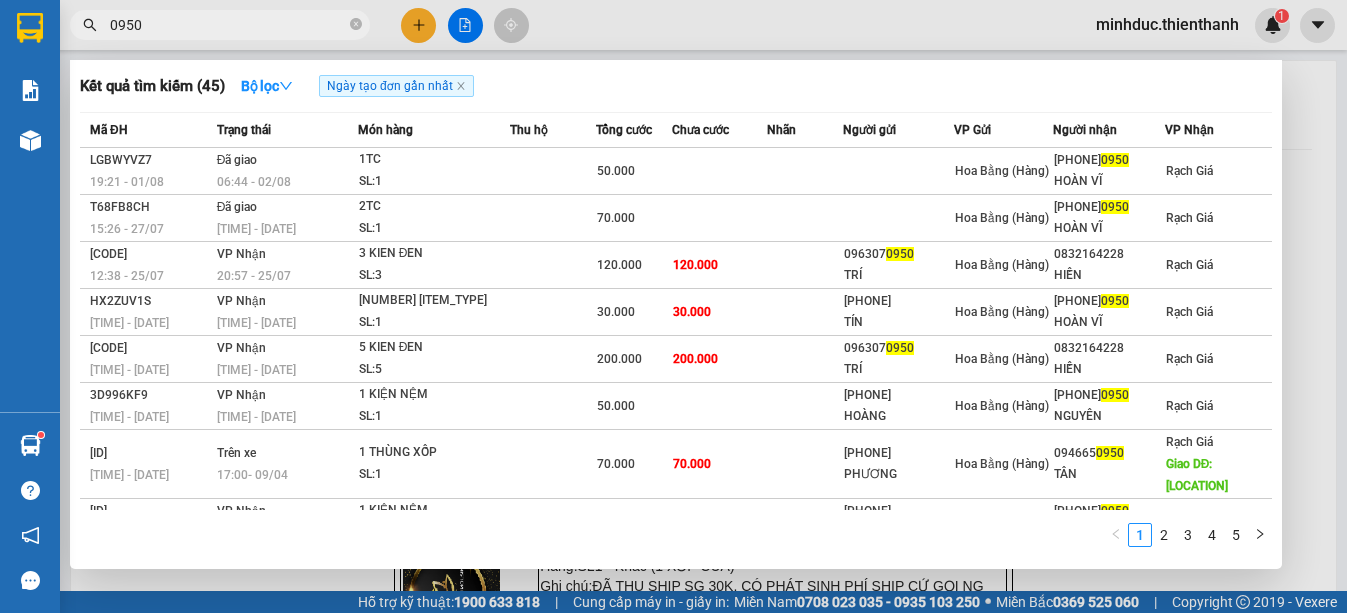 click on "0950" at bounding box center [228, 25] 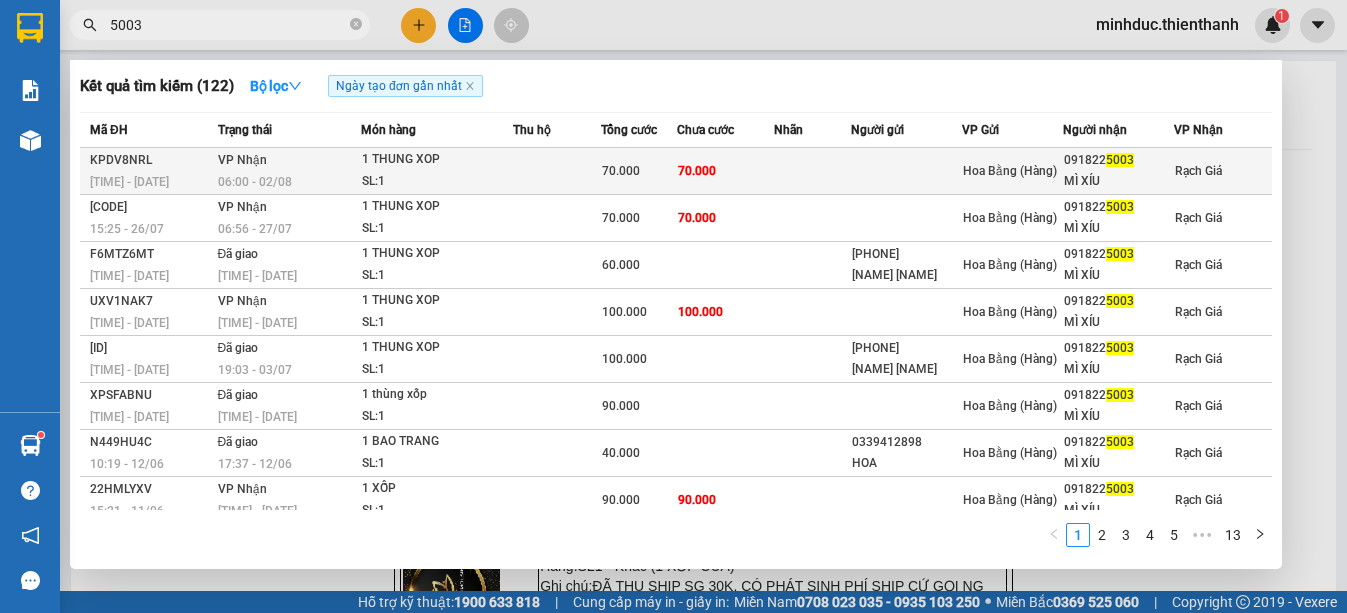 type on "5003" 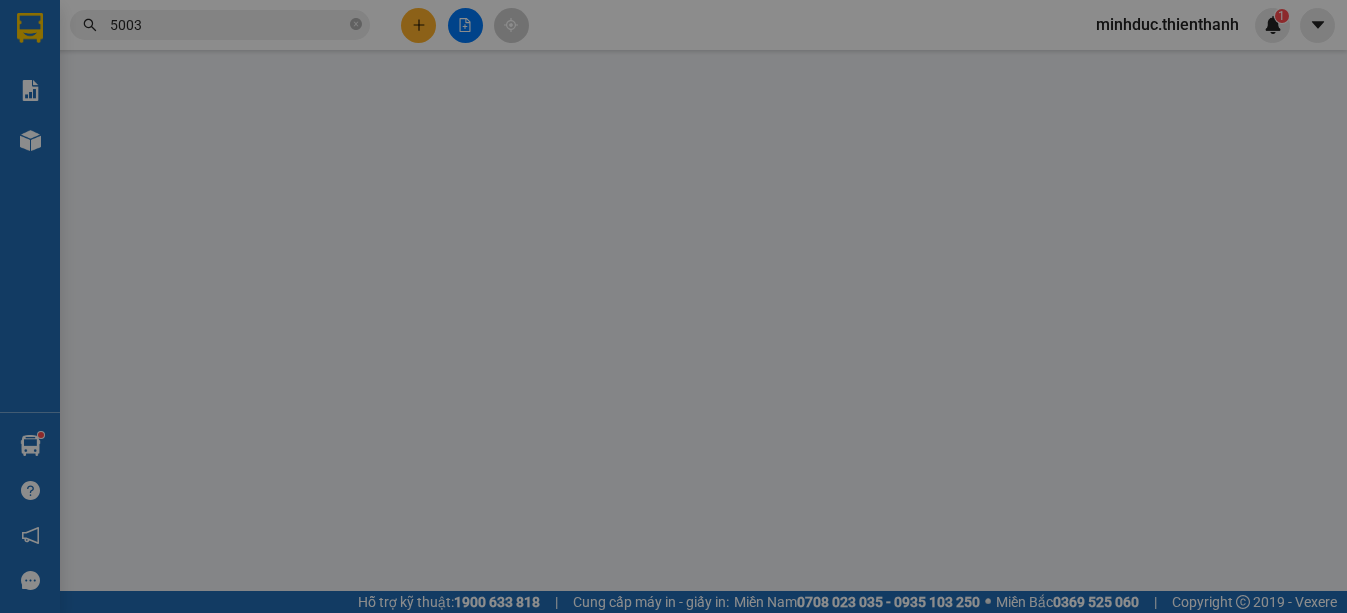 type on "0918225003" 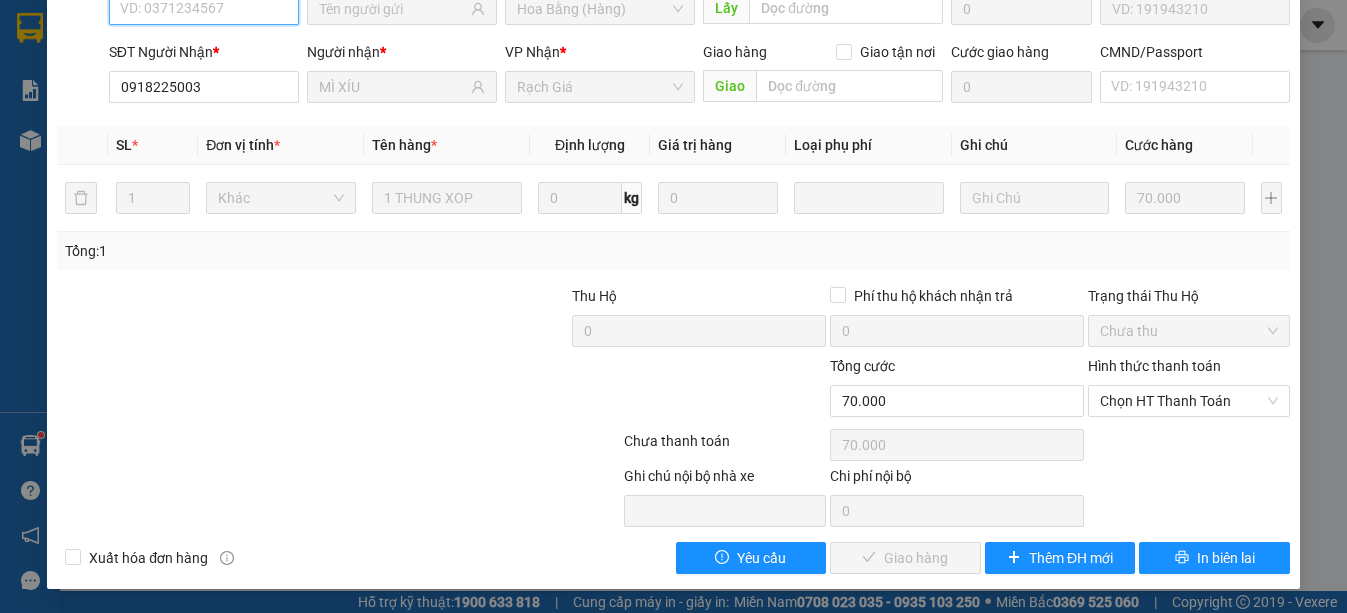 scroll, scrollTop: 215, scrollLeft: 0, axis: vertical 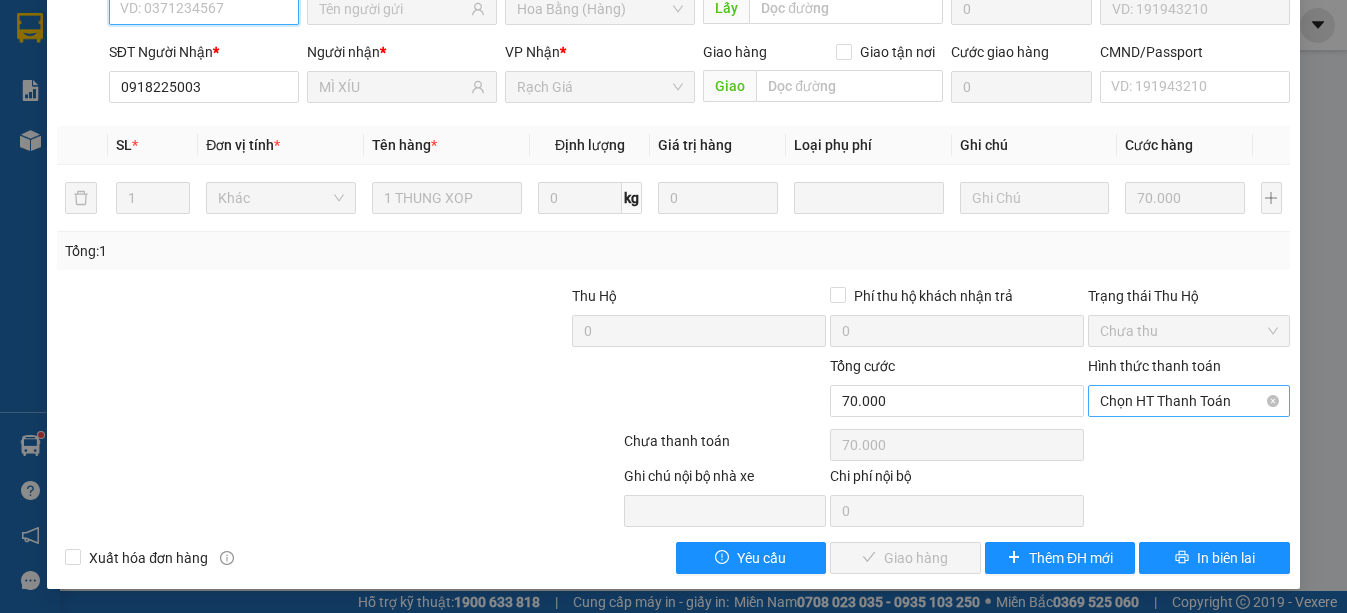 click on "Chọn HT Thanh Toán" at bounding box center (1189, 401) 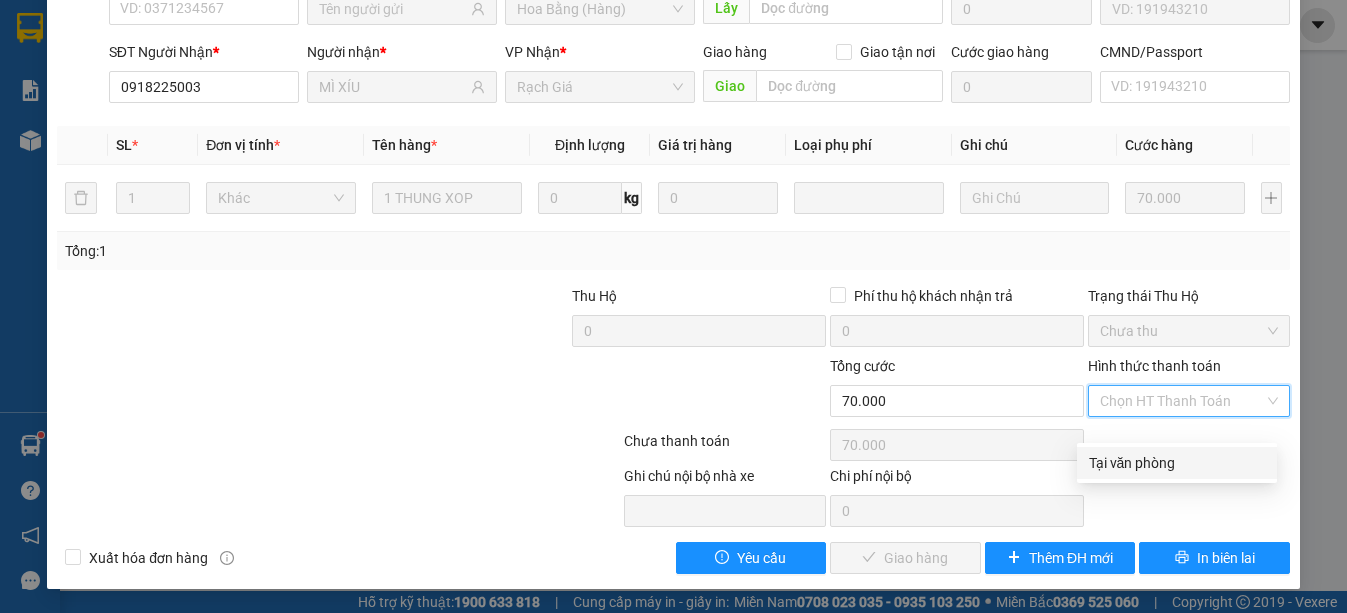 click on "Tại văn phòng" at bounding box center (1177, 463) 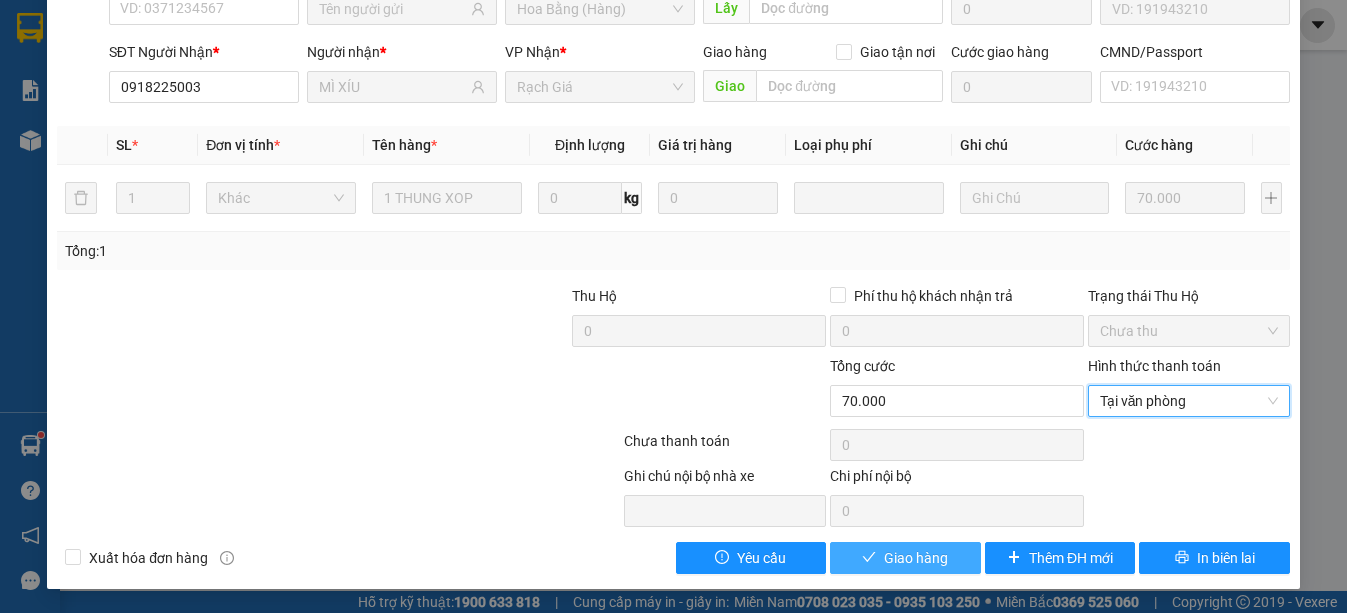 click on "Giao hàng" at bounding box center [905, 558] 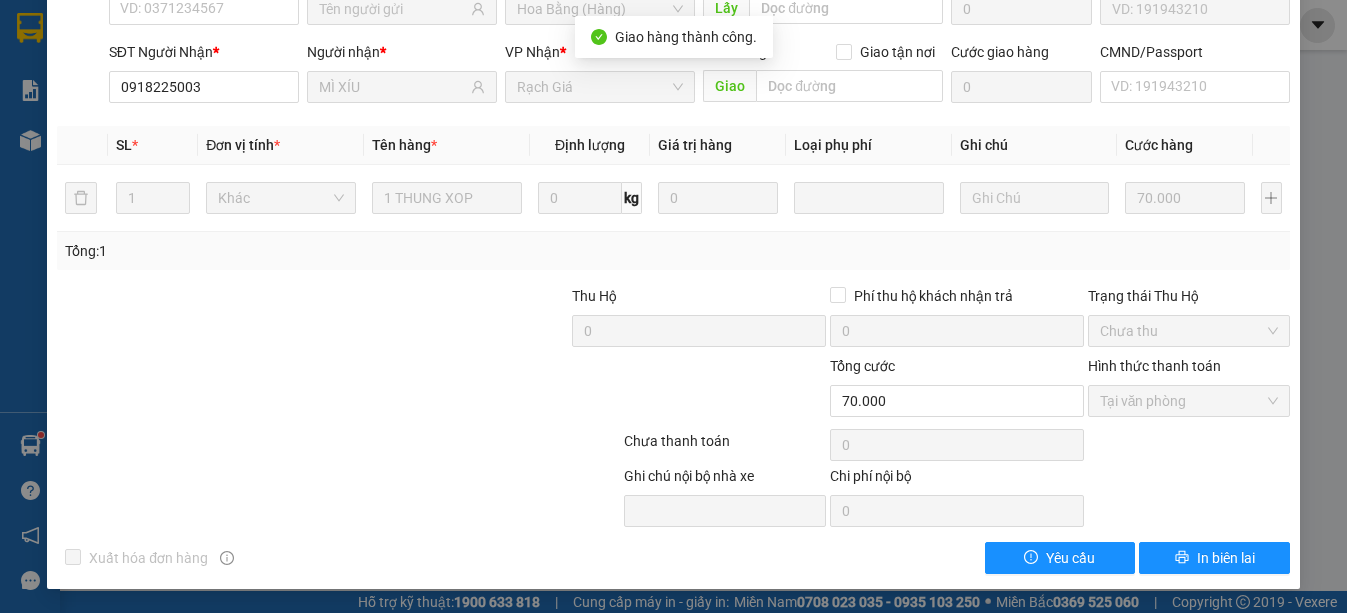 scroll, scrollTop: 0, scrollLeft: 0, axis: both 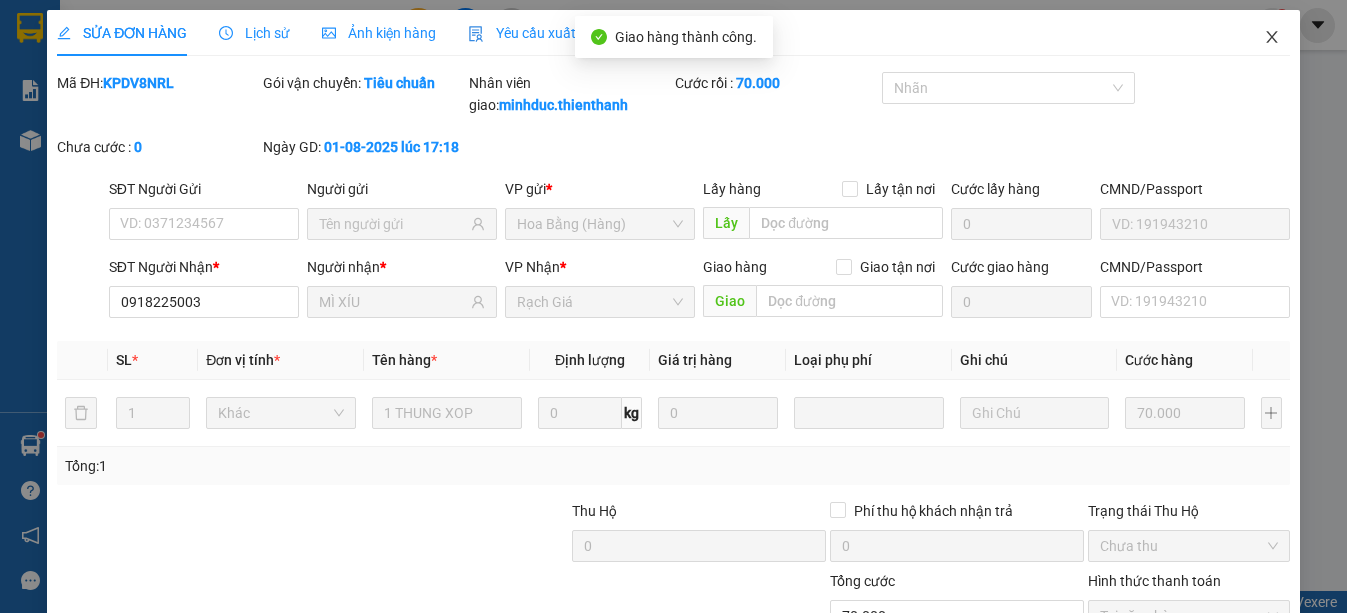 click 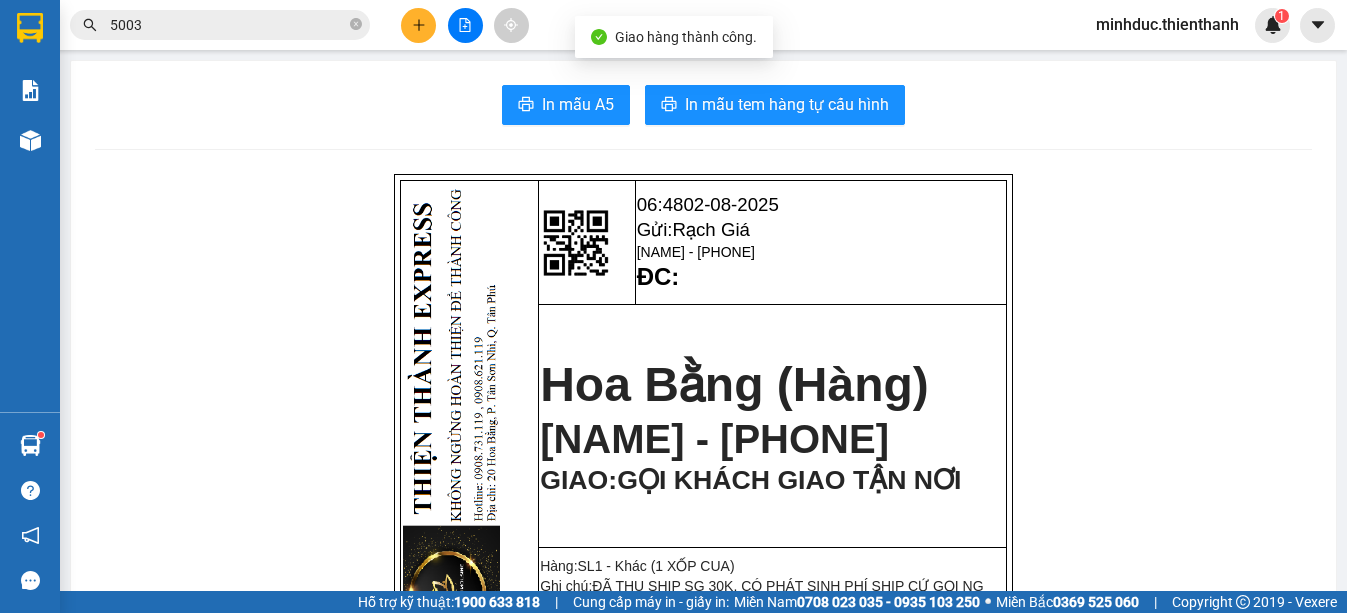click on "5003" at bounding box center [228, 25] 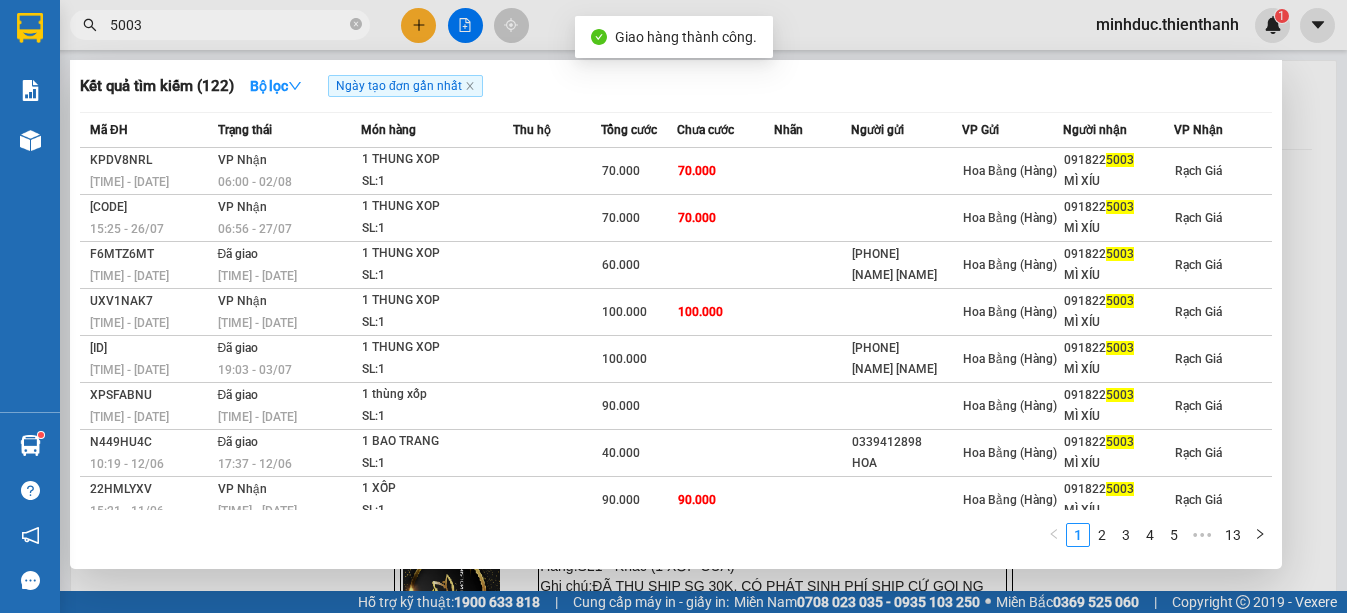 click on "5003" at bounding box center (228, 25) 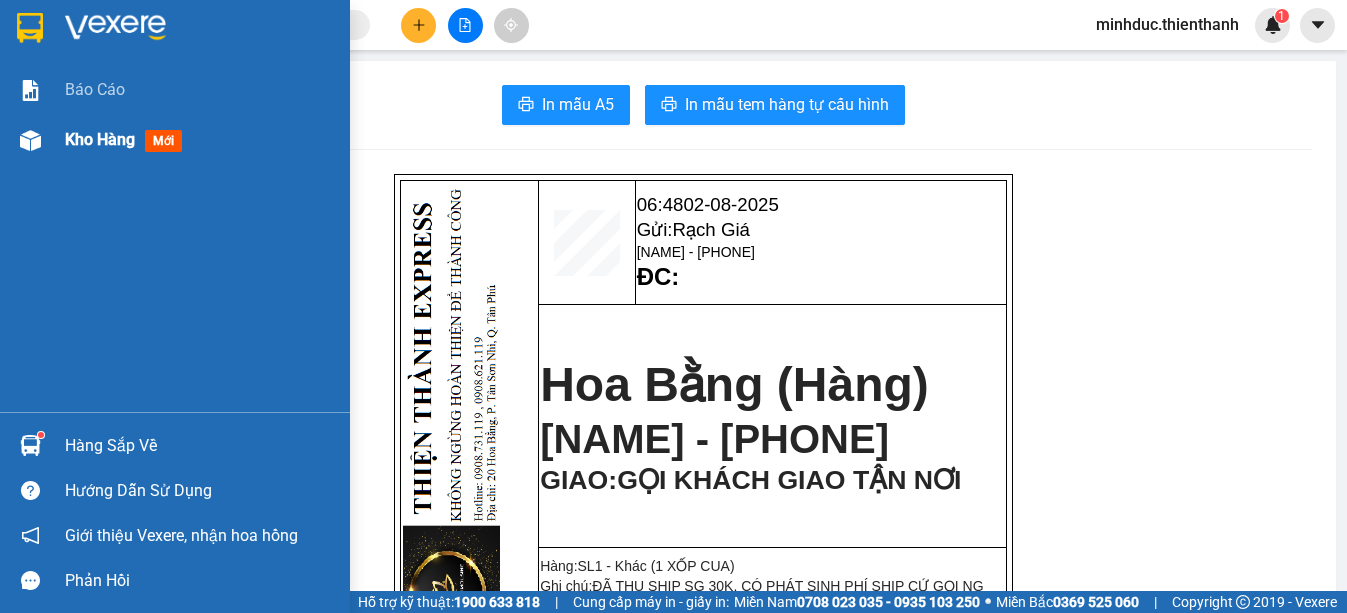 click on "Kho hàng" at bounding box center [100, 139] 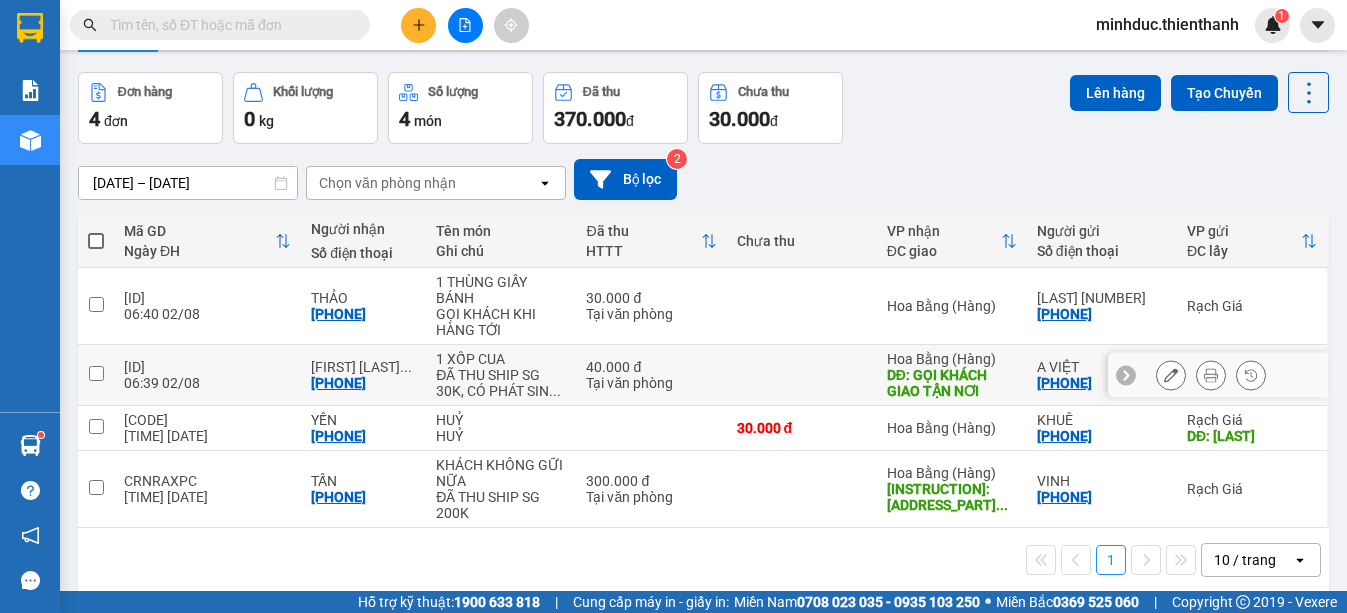 scroll, scrollTop: 0, scrollLeft: 0, axis: both 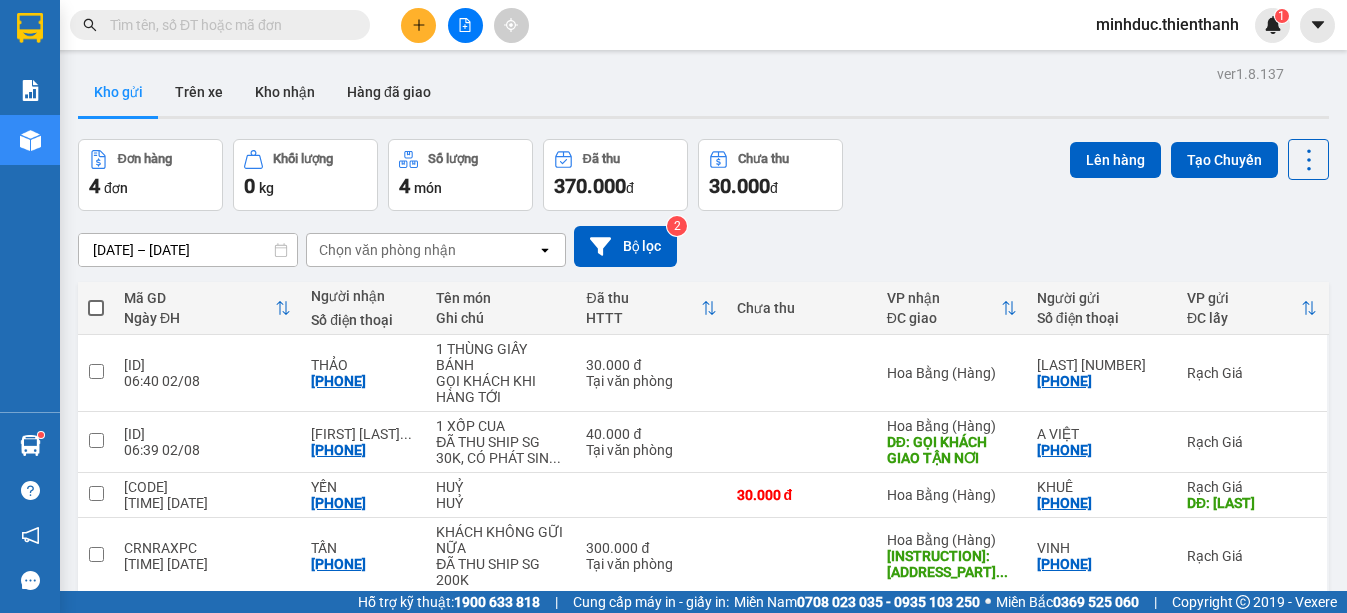 click at bounding box center [228, 25] 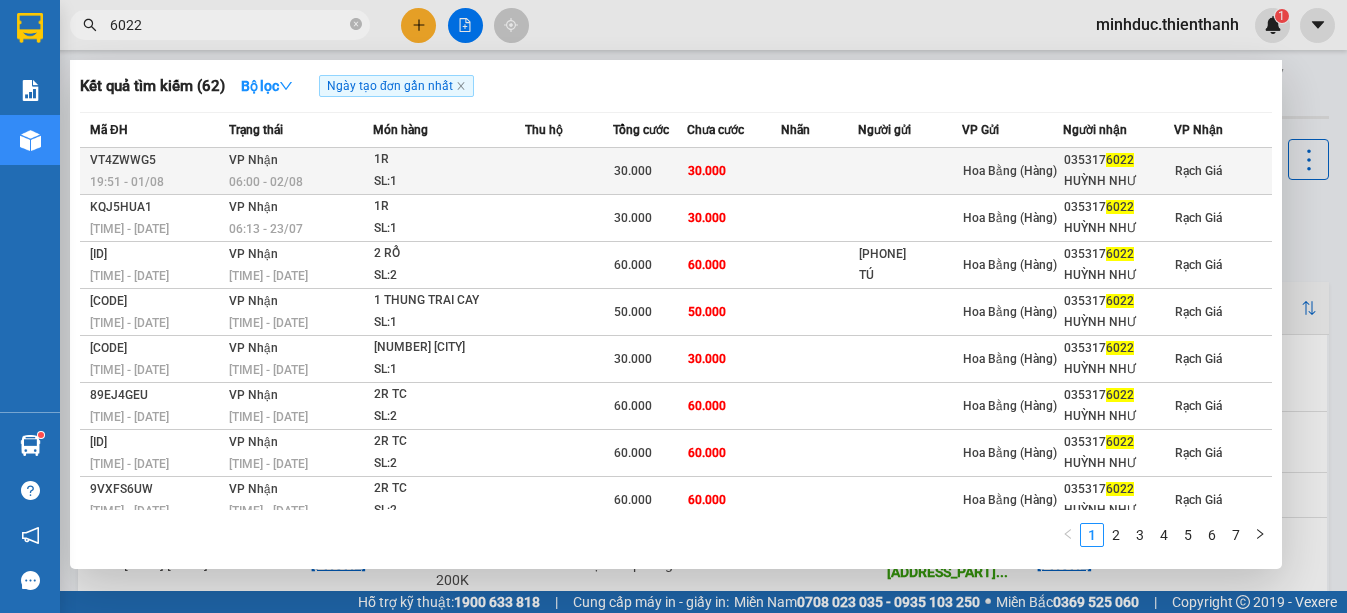 type on "6022" 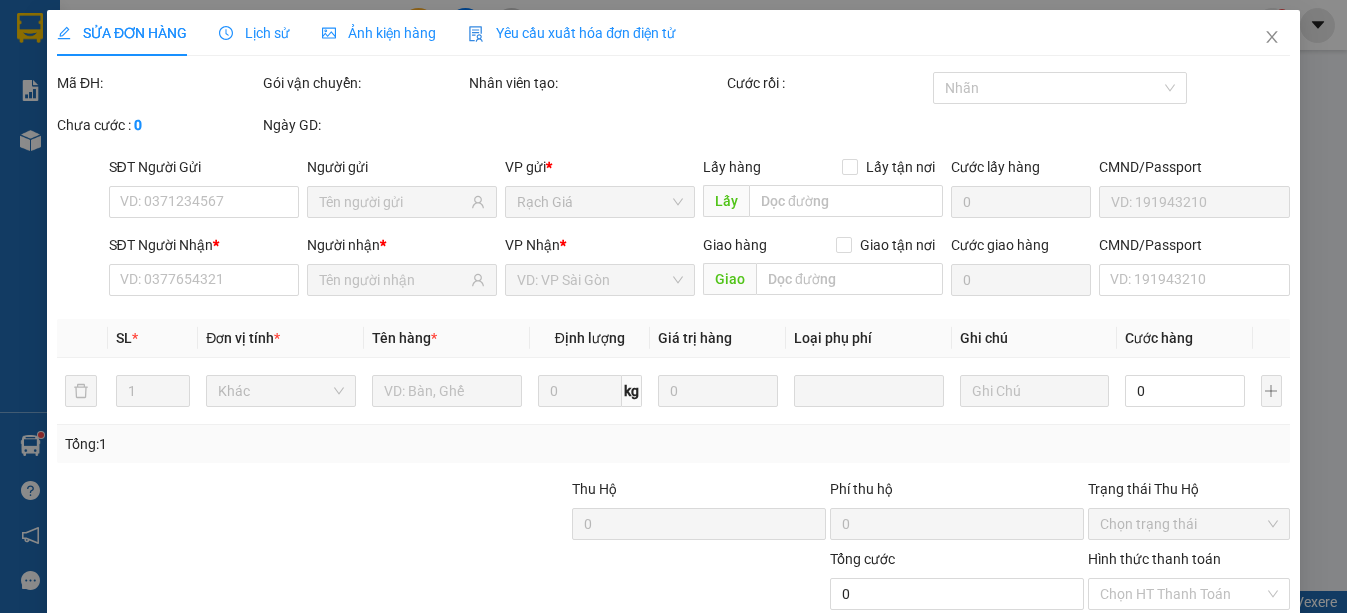 type on "[PHONE]" 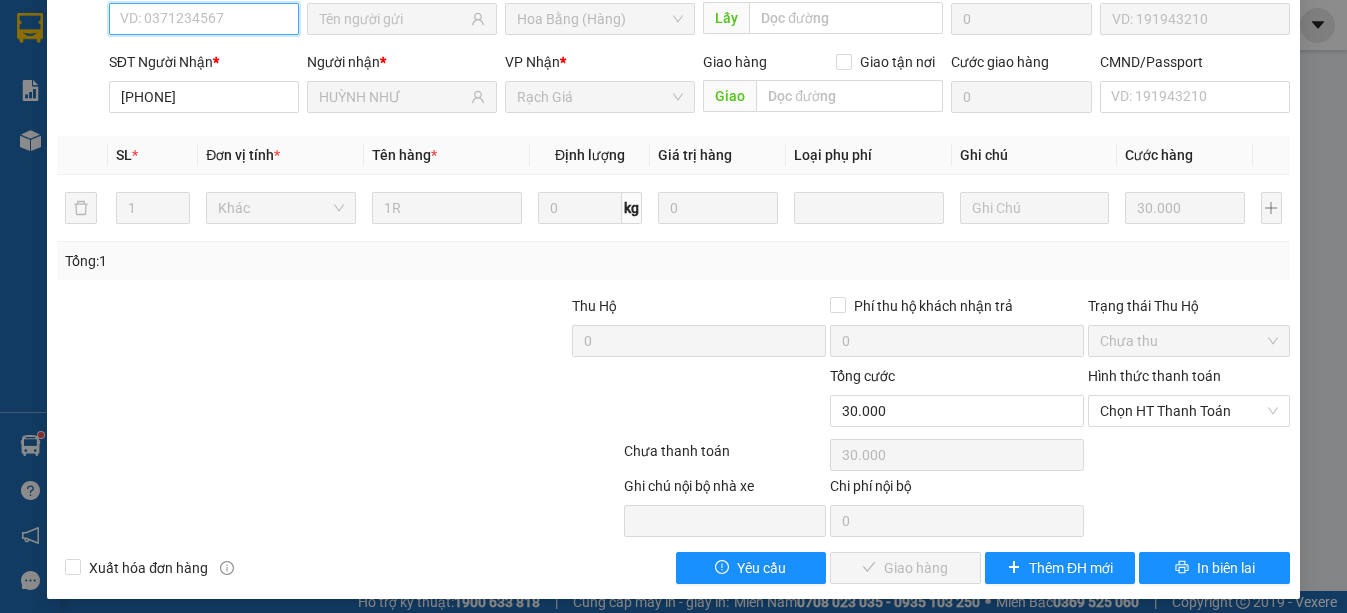 scroll, scrollTop: 215, scrollLeft: 0, axis: vertical 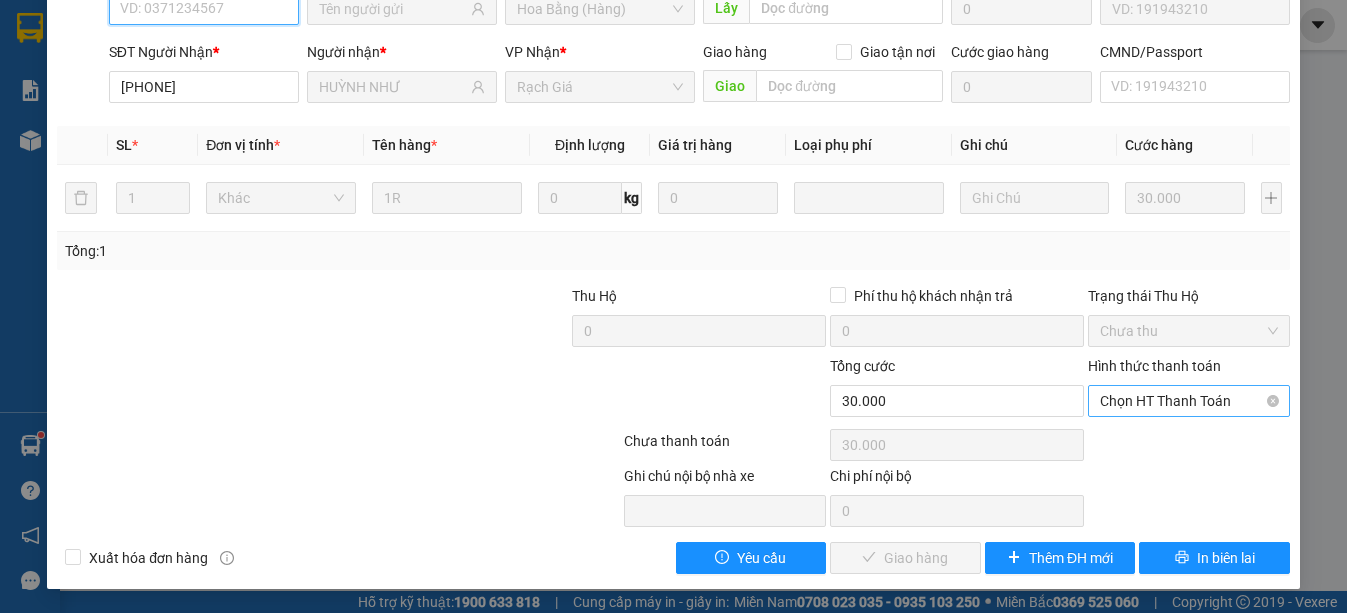 click on "Chọn HT Thanh Toán" at bounding box center (1189, 401) 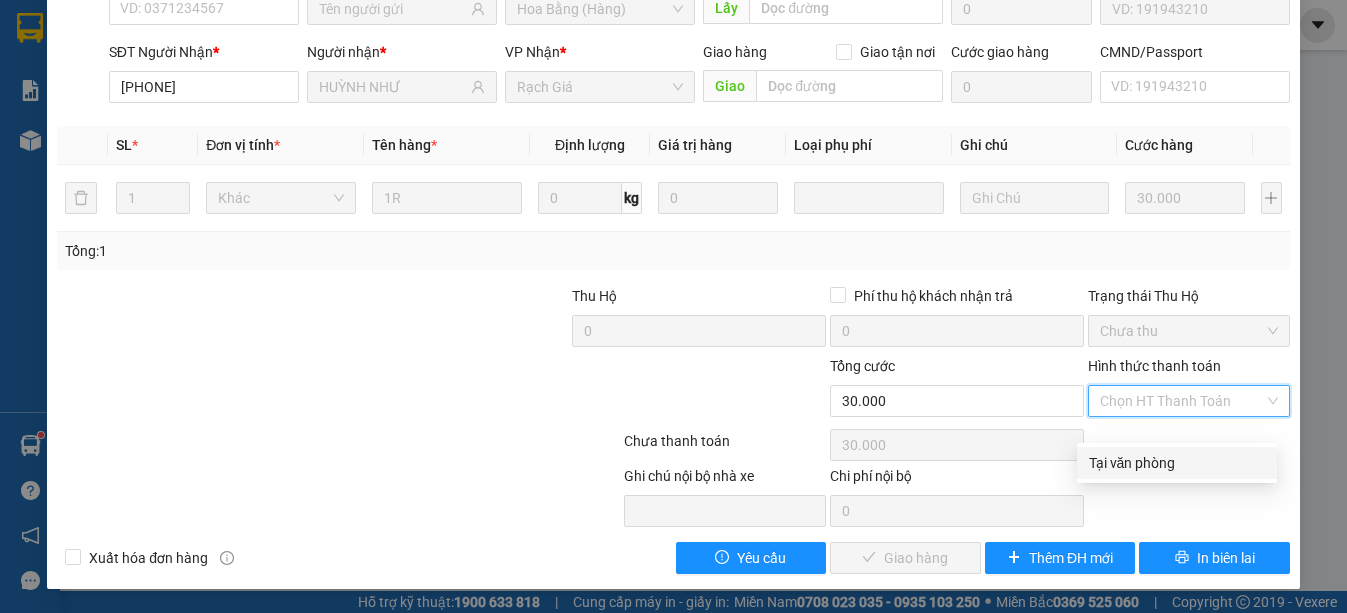 click on "Tại văn phòng" at bounding box center (1177, 463) 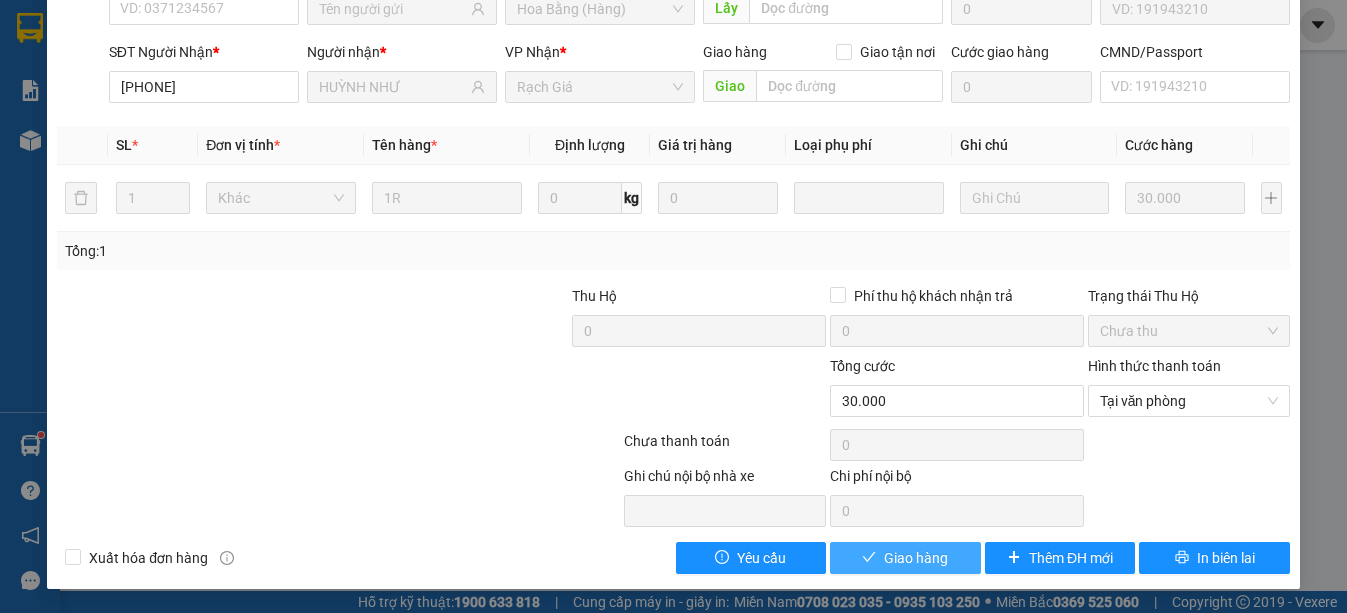click on "Giao hàng" at bounding box center [916, 558] 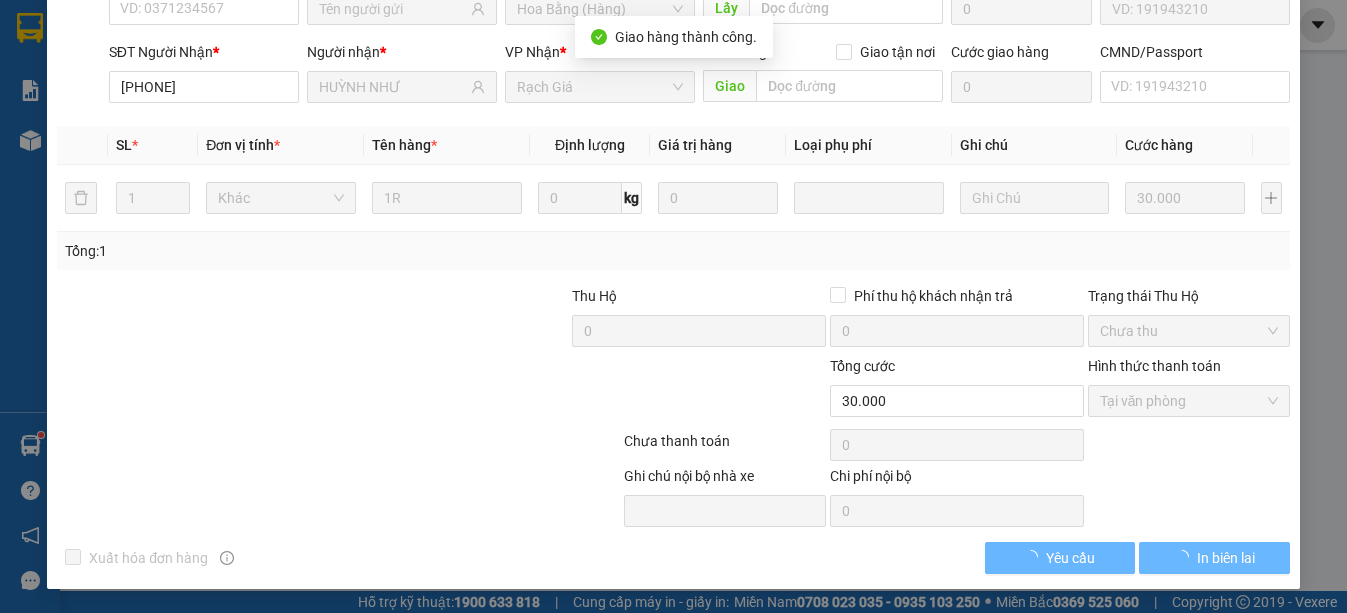scroll, scrollTop: 237, scrollLeft: 0, axis: vertical 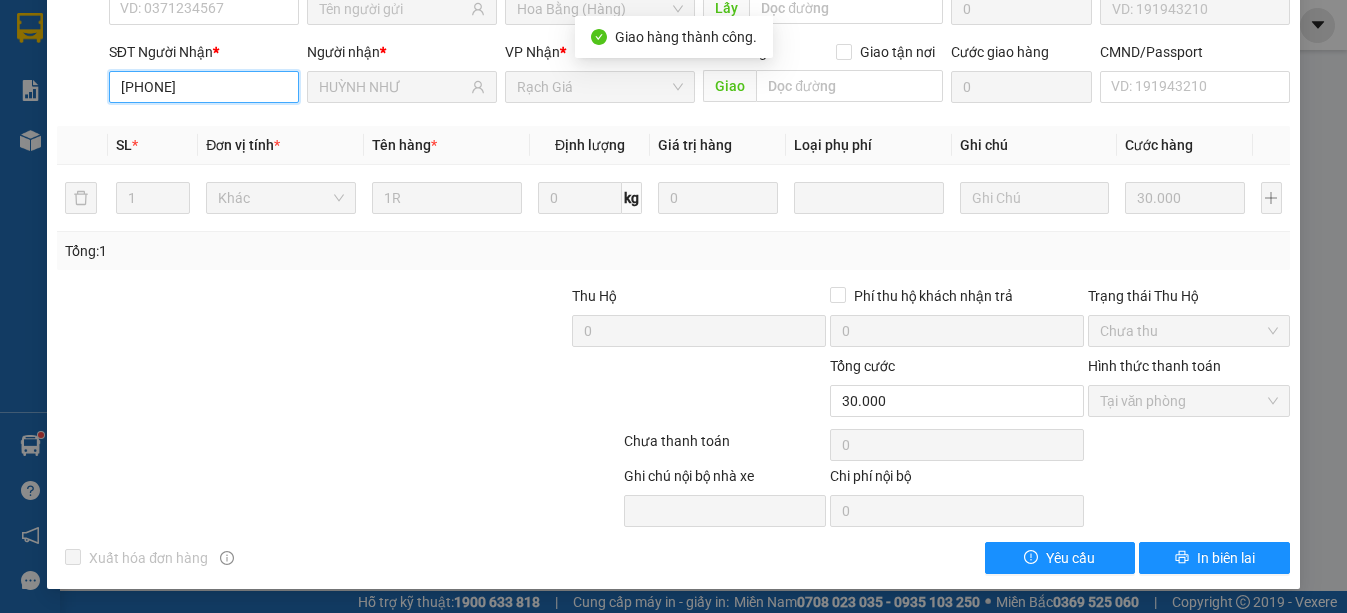 click on "[PHONE]" at bounding box center [204, 87] 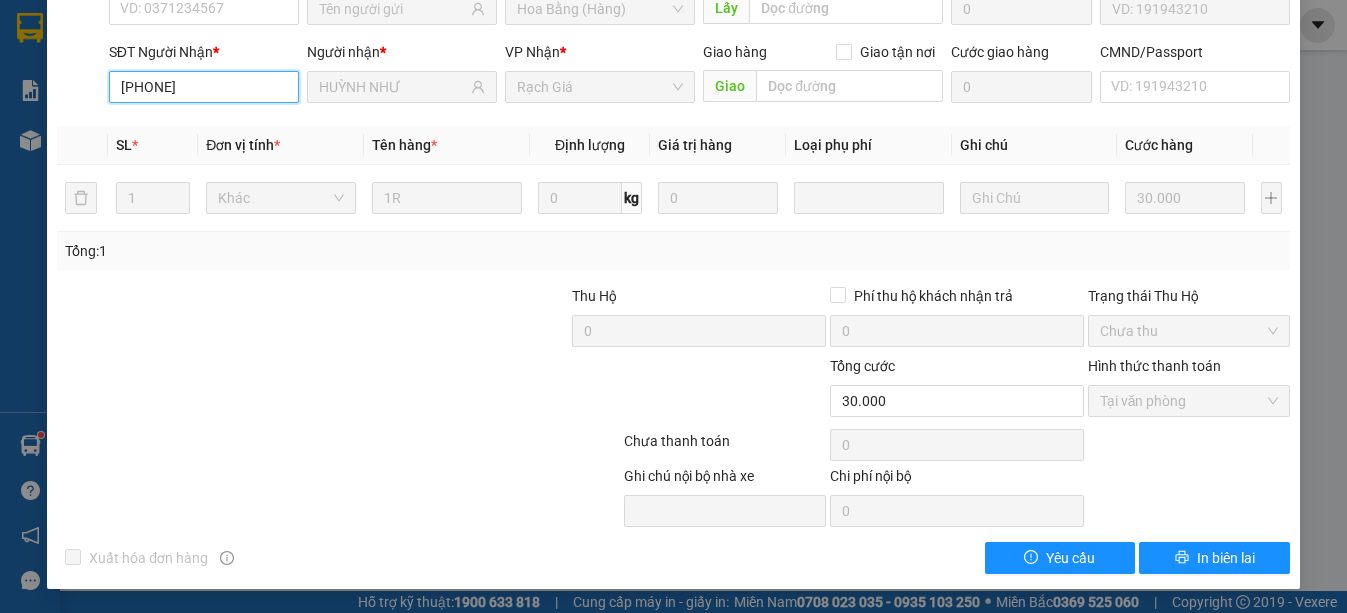 scroll, scrollTop: 0, scrollLeft: 0, axis: both 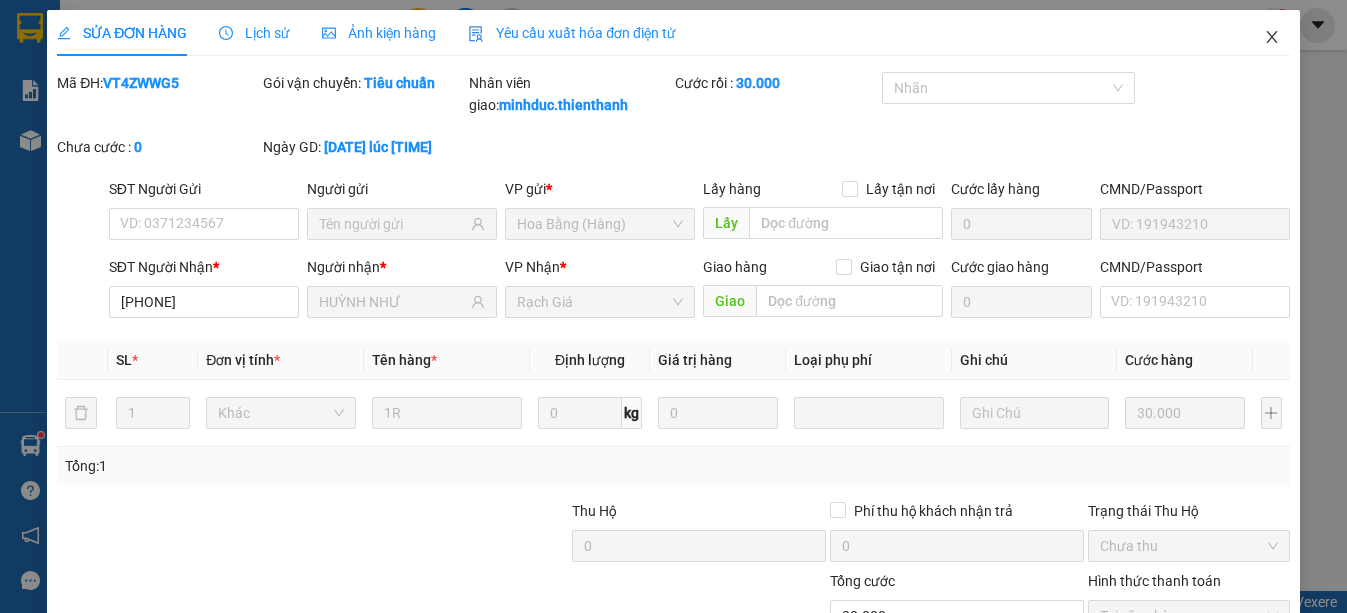 click at bounding box center [1272, 38] 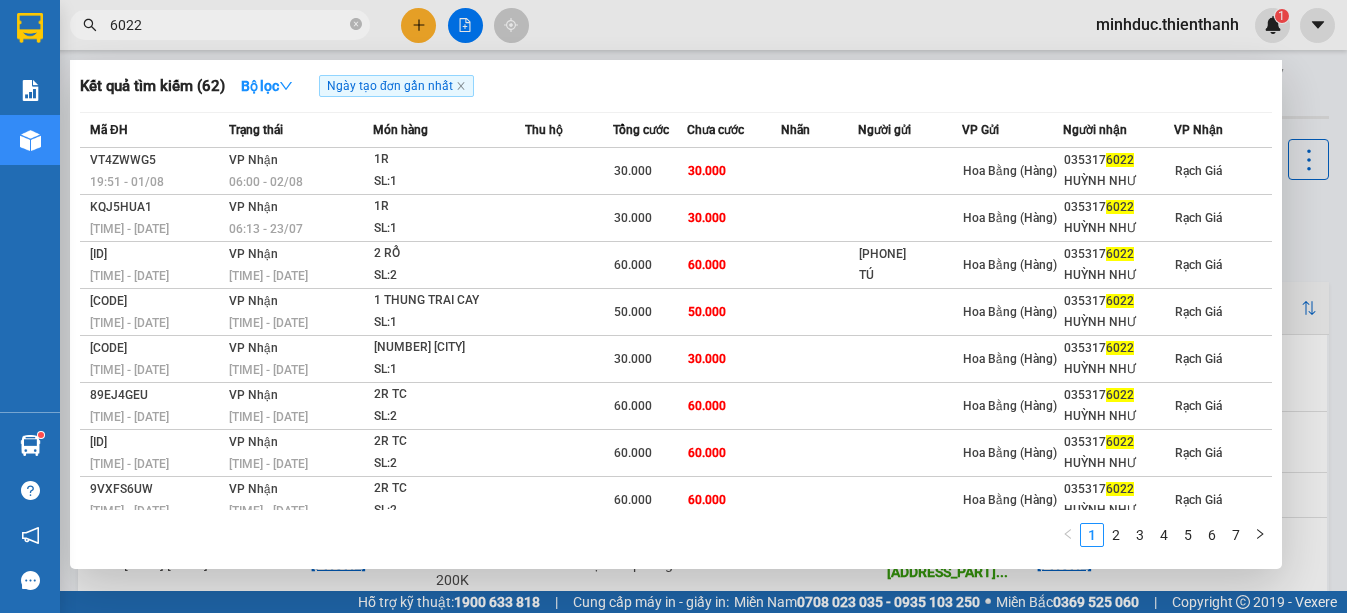 click on "6022" at bounding box center (228, 25) 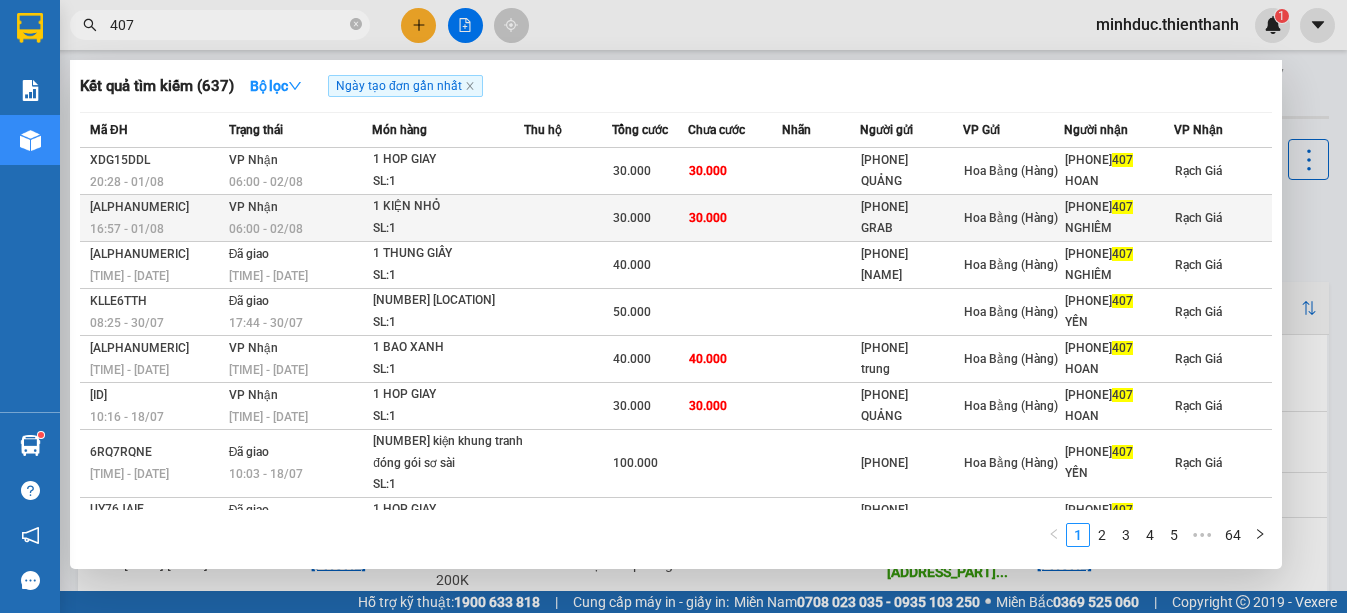 type on "407" 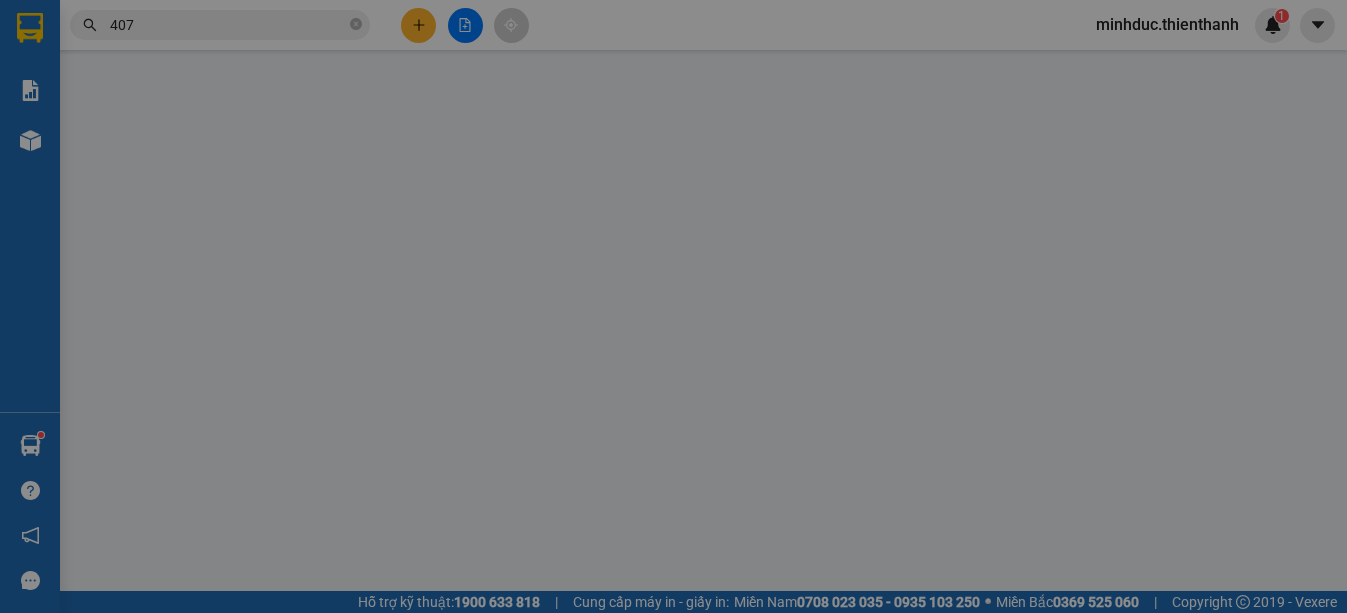 type on "[PHONE]" 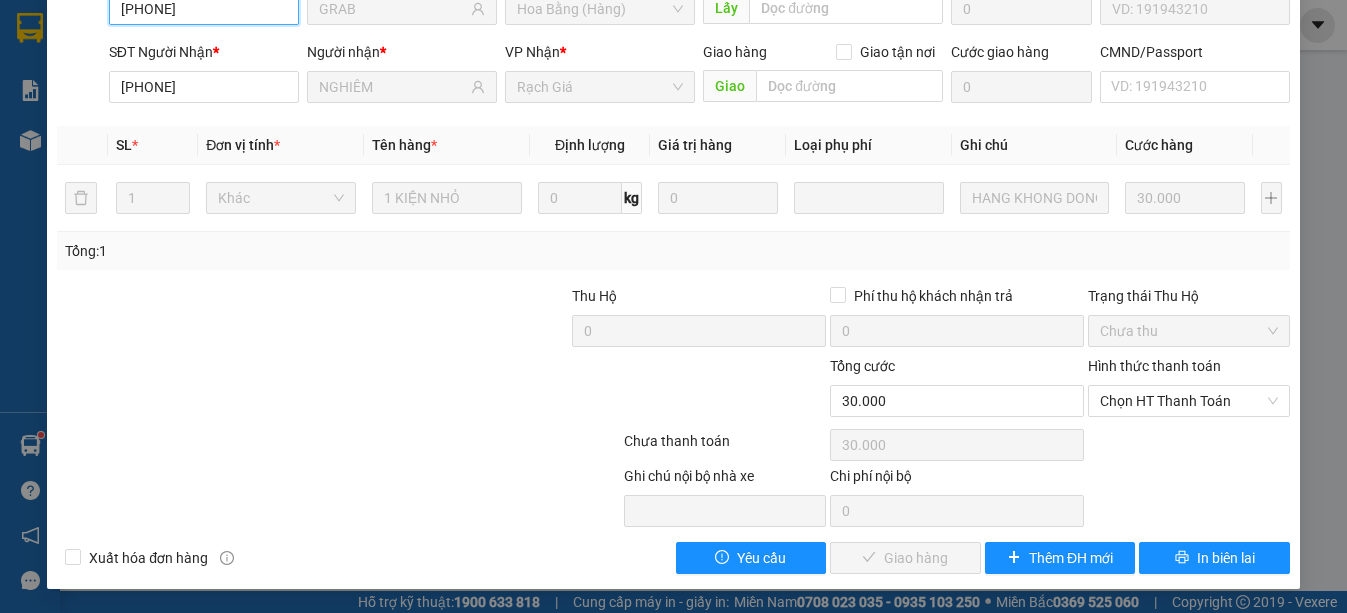 scroll, scrollTop: 215, scrollLeft: 0, axis: vertical 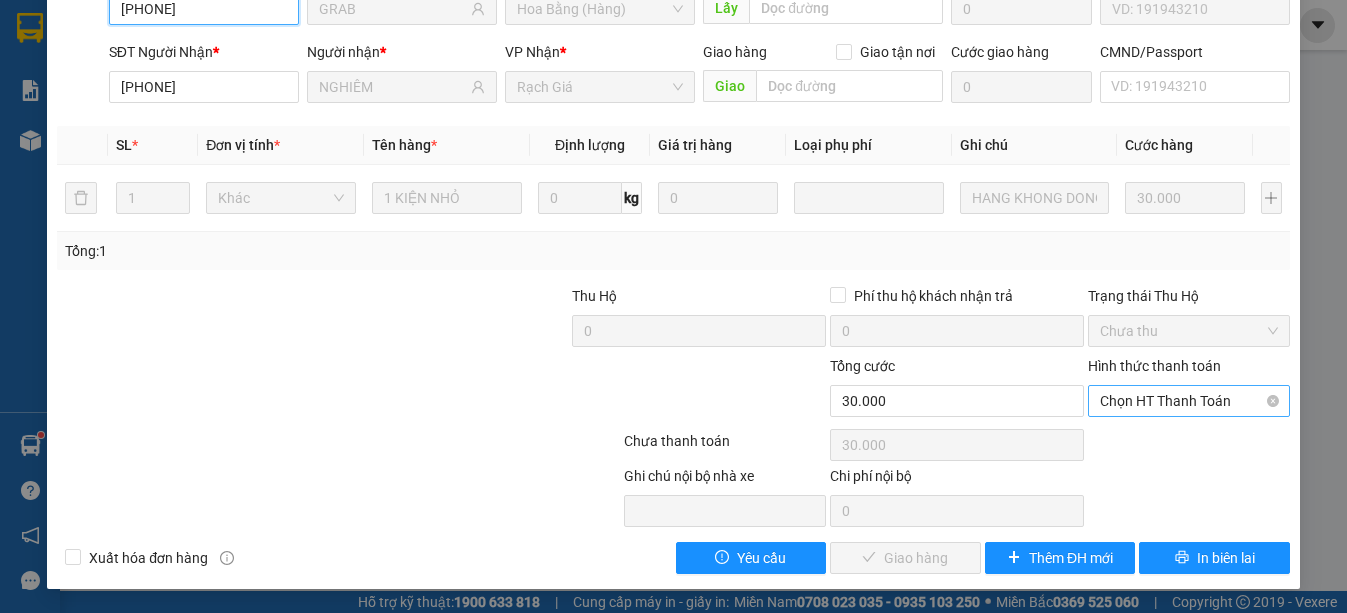 click on "Chọn HT Thanh Toán" at bounding box center (1189, 401) 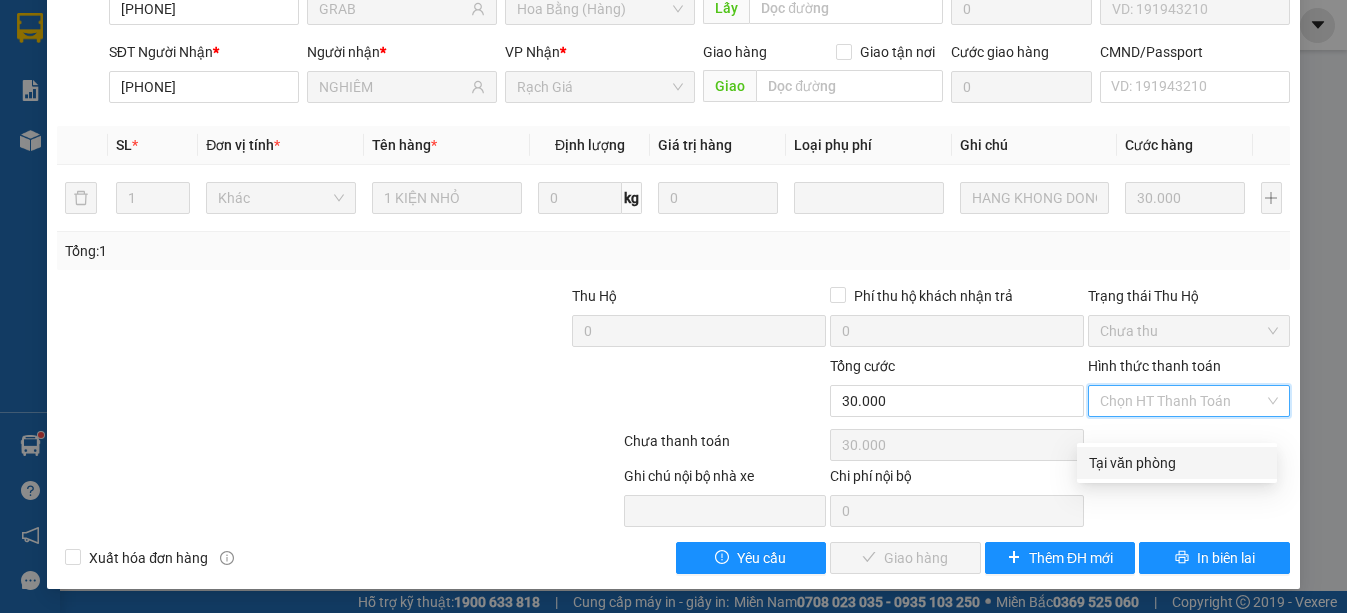 click on "Tại văn phòng" at bounding box center (1177, 463) 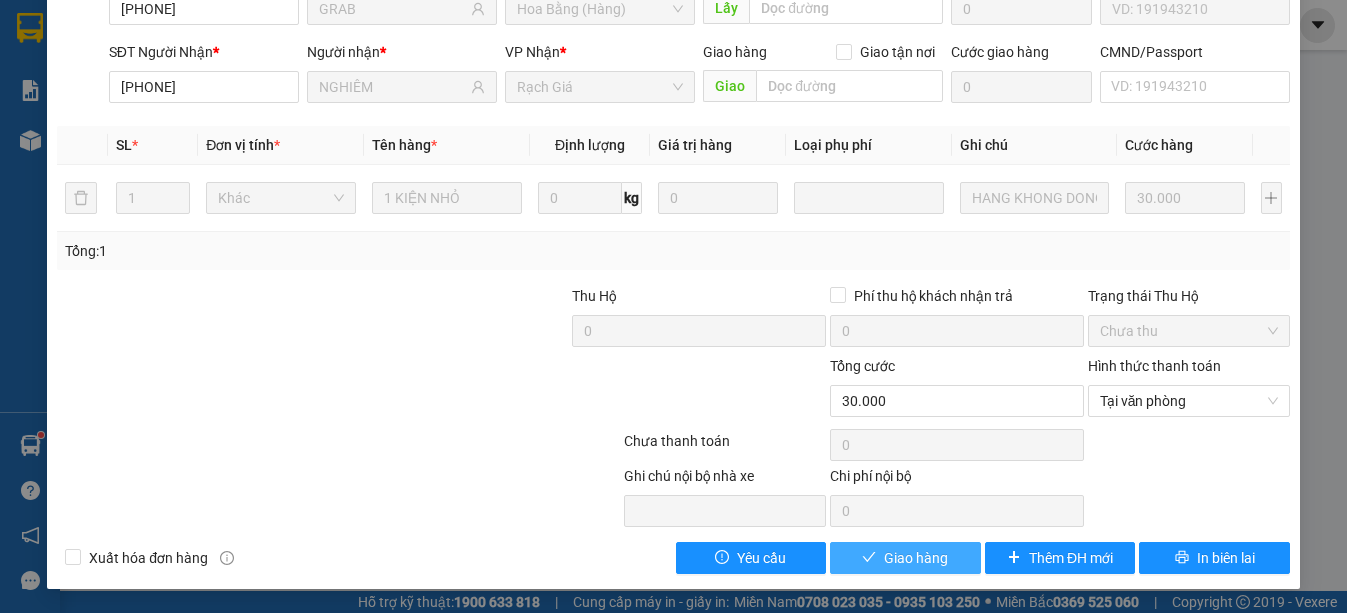 click on "Giao hàng" at bounding box center [916, 558] 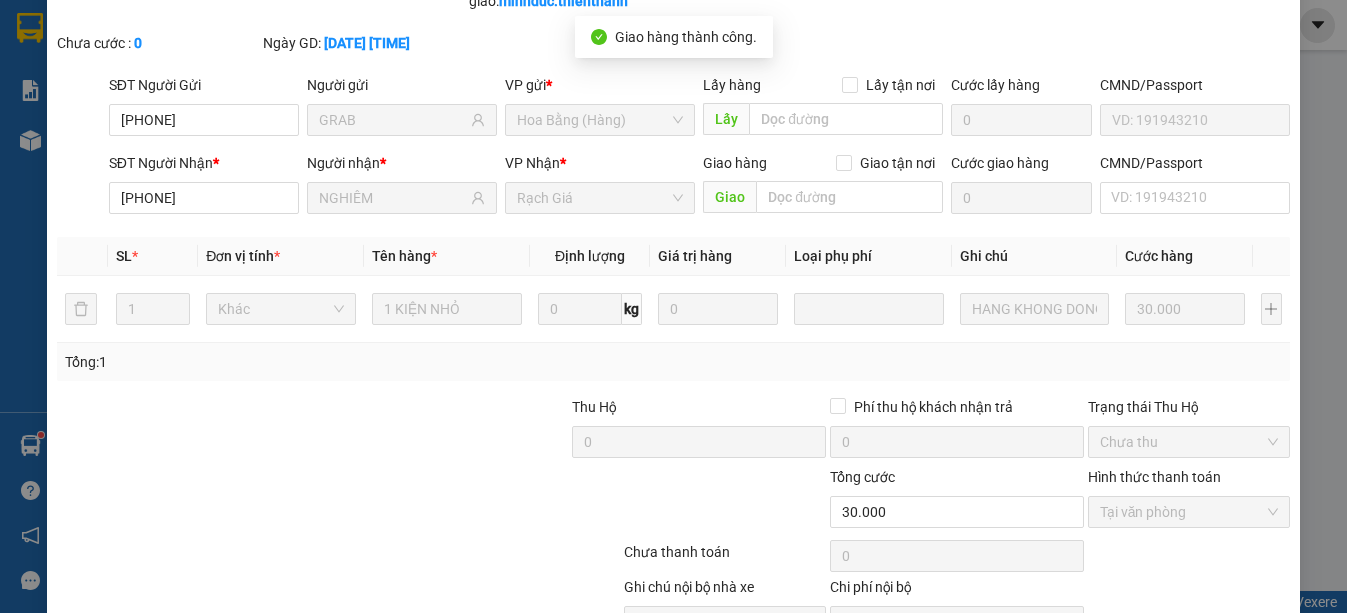 scroll, scrollTop: 0, scrollLeft: 0, axis: both 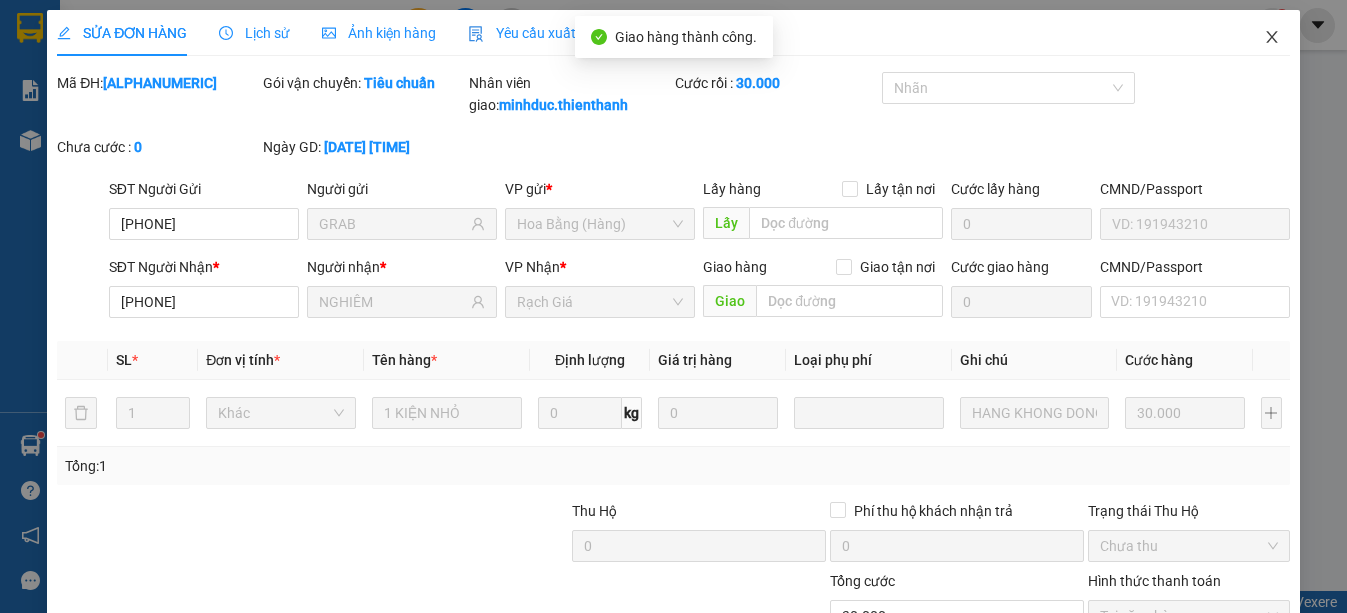 click 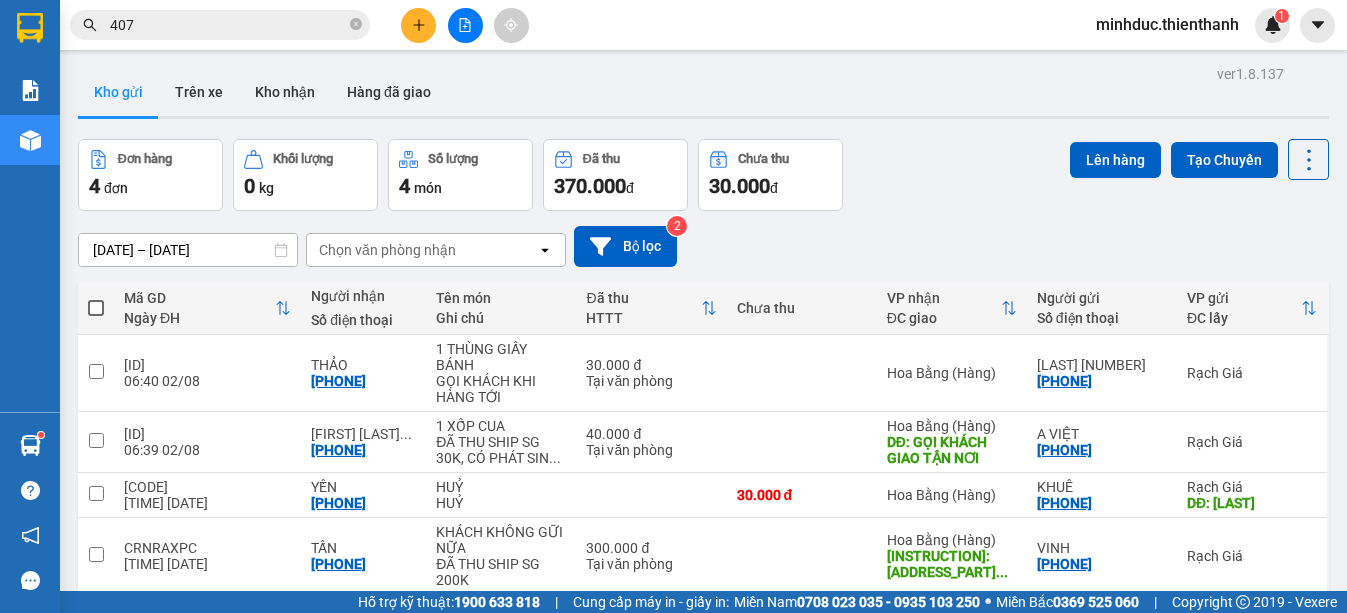 click on "407" at bounding box center (228, 25) 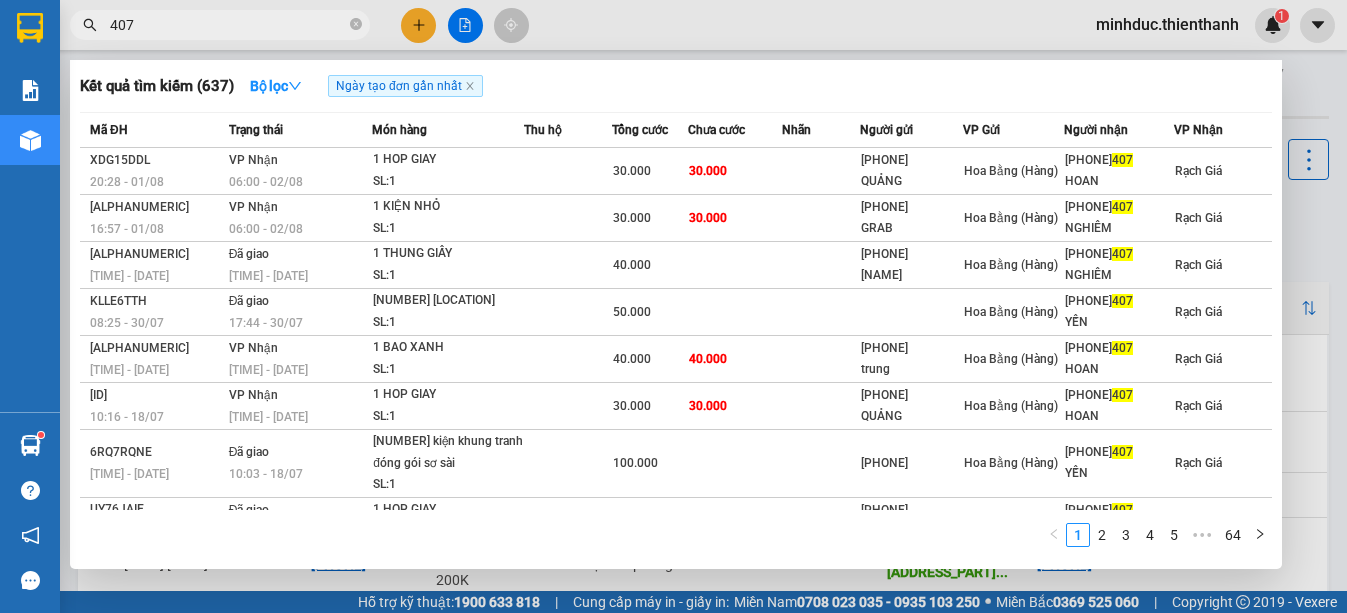 click on "Kết quả tìm kiếm ( [NUMBER] )  Bộ lọc  Ngày tạo đơn gần nhất Mã ĐH Trạng thái Món hàng Thu hộ Tổng cước Chưa cước Nhãn Người gửi VP Gửi Người nhận VP Nhận XDG15DDL [TIME] - [DATE] VP Nhận   [TIME] - [DATE] [NUMBER] HOP GIAY SL:  [NUMBER] [PRICE] [PRICE] [PHONE] [NAME] (Hàng) [PHONE] HOAN Rạch Giá G6GWGKJN [TIME] - [DATE] VP Nhận   [TIME] - [DATE] [NUMBER] KIỆN NHỎ SL:  [NUMBER] [PRICE] [PRICE] [PHONE] GRAB [NAME] (Hàng) [PHONE] NGHIÊM Rạch Giá GYLQ45N7 [TIME] - [DATE] Đã giao   [TIME] - [DATE] [NUMBER] THUNG GIẤY SL:  [NUMBER] [PRICE] Hoa Bằng (Hàng) [PHONE] [NAME] (Hàng) [PHONE] NGHIÊM Rạch Giá KLLE6TTH [TIME] - [DATE] Đã giao   [TIME] - [DATE] [NUMBER] XOP DÀI SL:  [NUMBER] Hoa Bằng (Hàng) [PHONE] [DATE] [PHONE] YẾN Rạch Giá DBRP6KQI [TIME] - [DATE] VP Nhận   [TIME] - [DATE] [NUMBER] BAO XANH SL:  [NUMBER] [PRICE] [PRICE] [PHONE] trung Hoa Bằng (Hàng) [PHONE] HOAN Rạch Giá UI739ZHK [TIME] - [DATE] VP Nhận   [TIME] - [DATE] [NUMBER] HOP GIAY SL:  [NUMBER] [PRICE] [PRICE] [PHONE] QUẢNG [PHONE]" at bounding box center [195, 25] 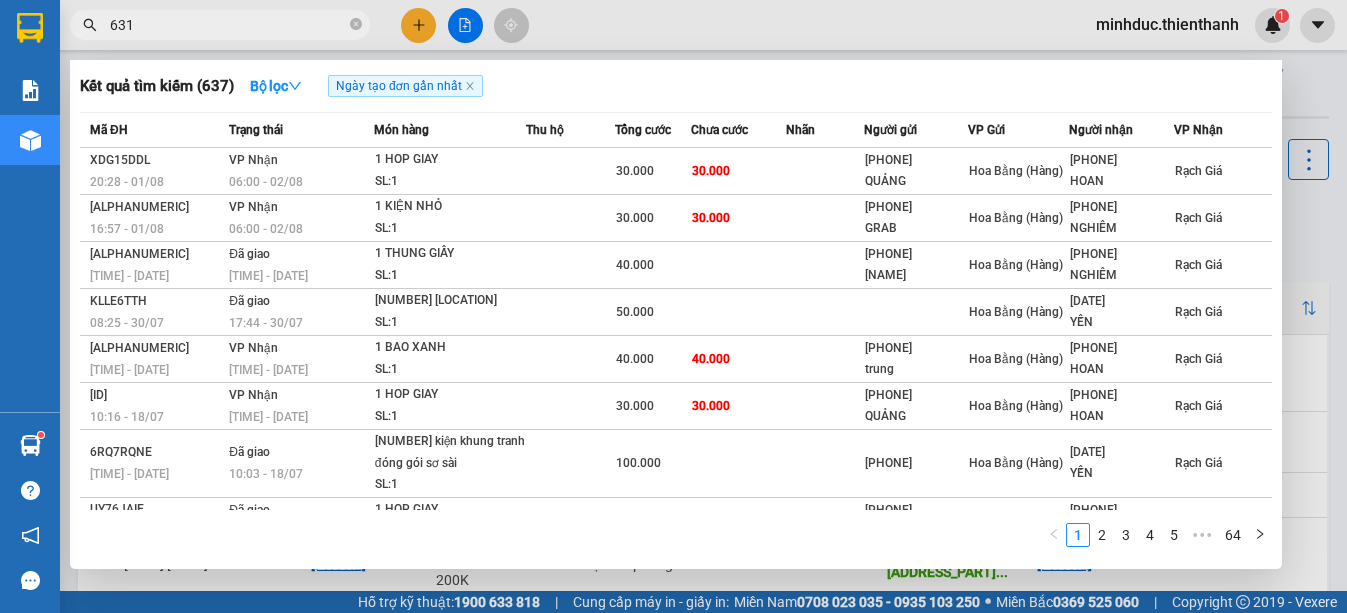 type on "6316" 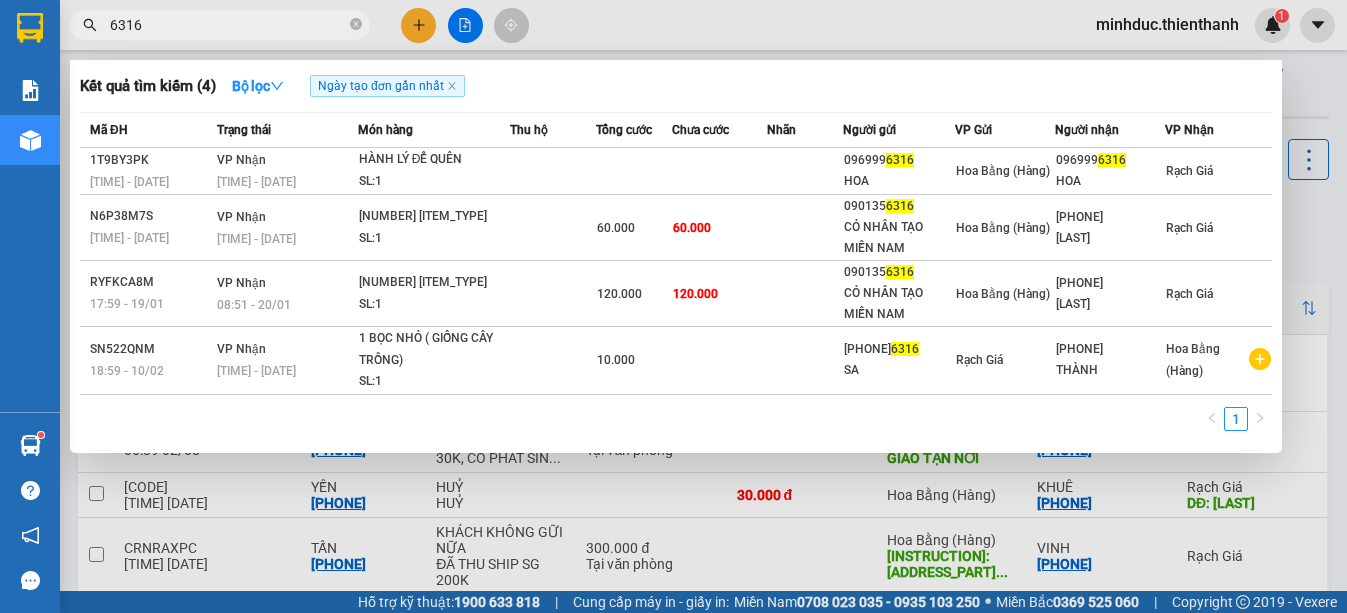 click on "6316" at bounding box center (228, 25) 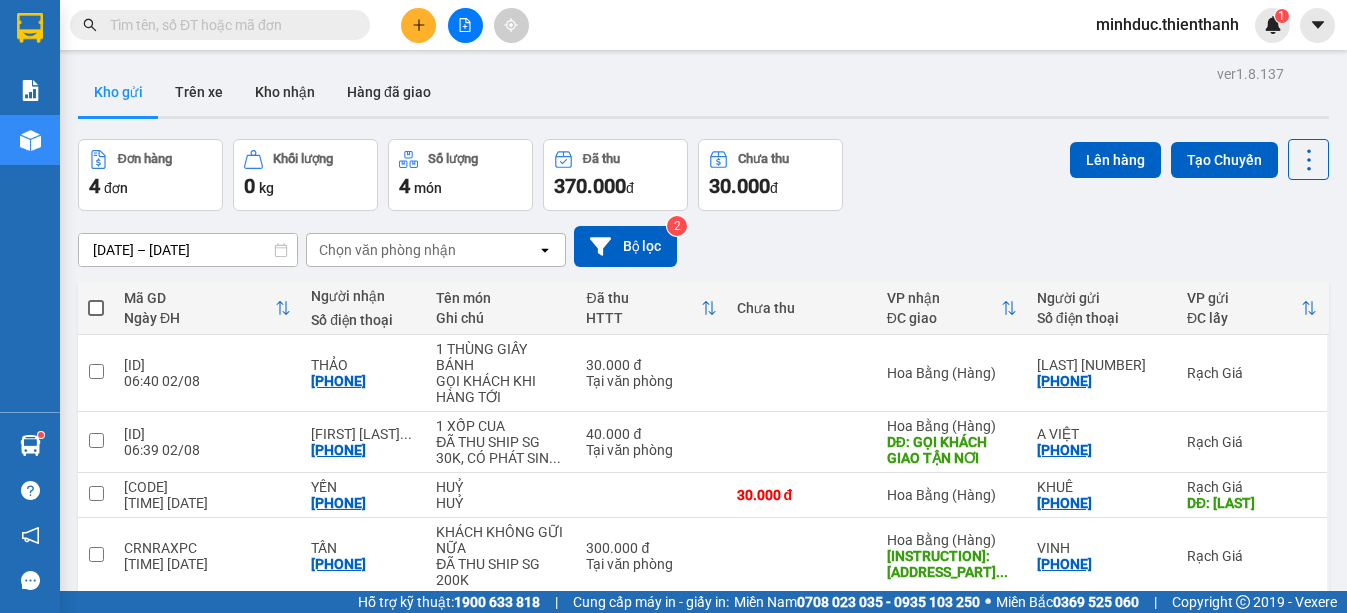 click at bounding box center (228, 25) 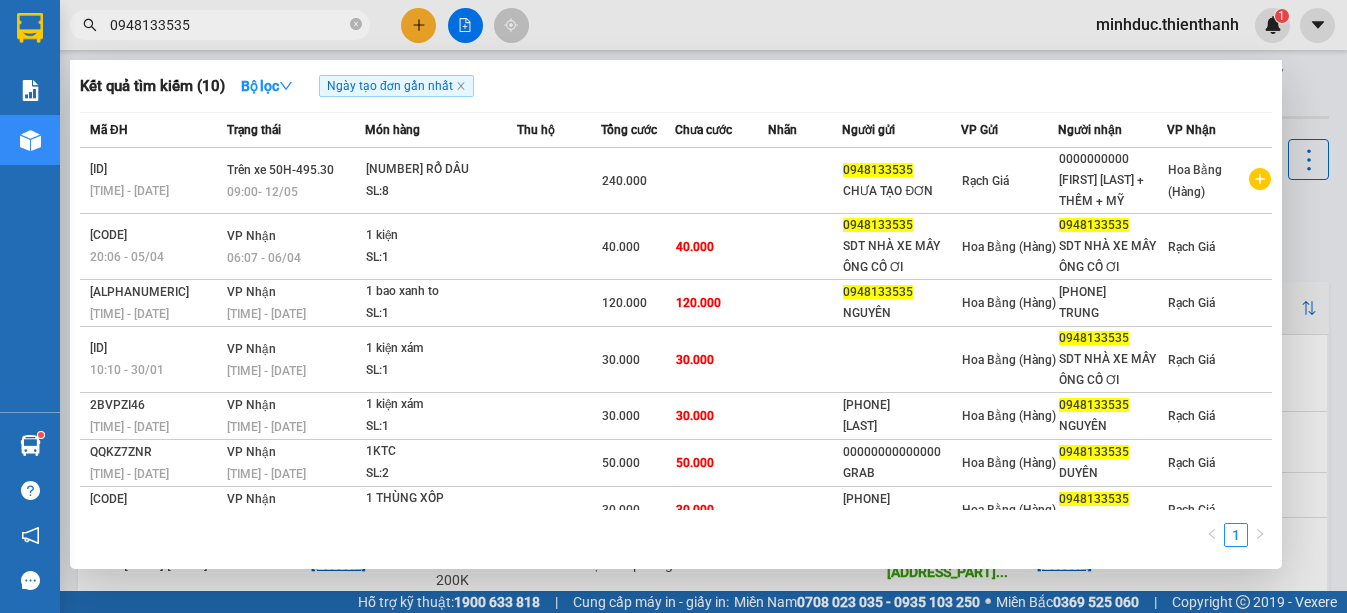 type on "0948133535" 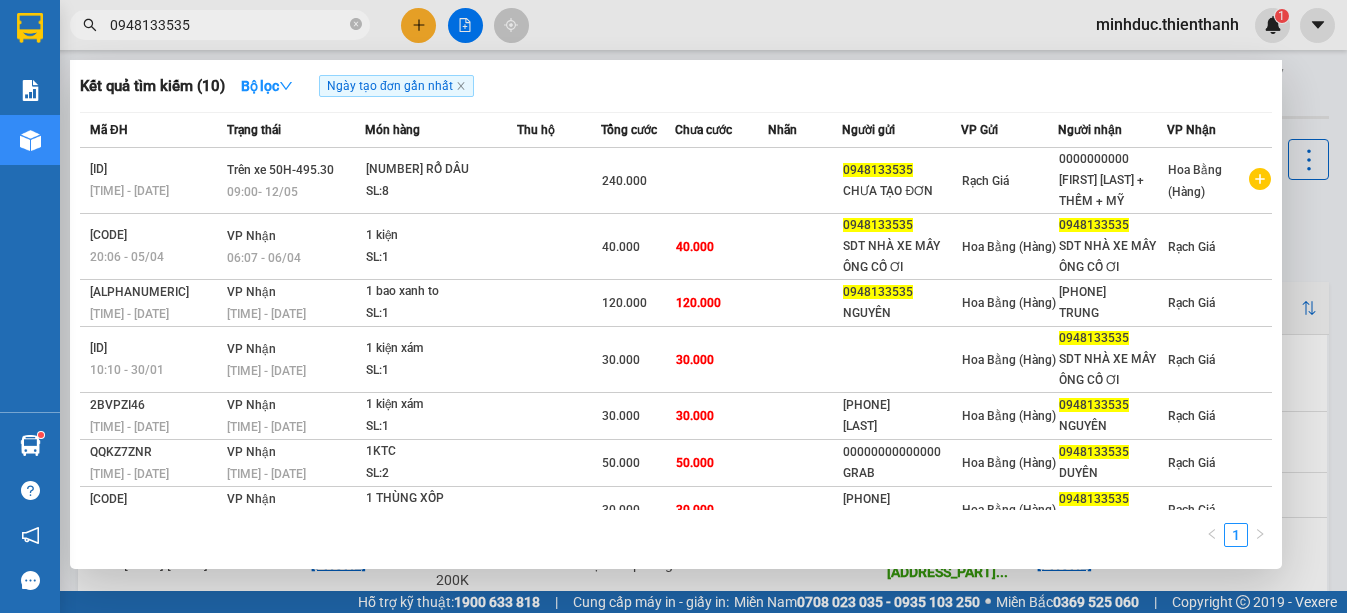 click at bounding box center [673, 306] 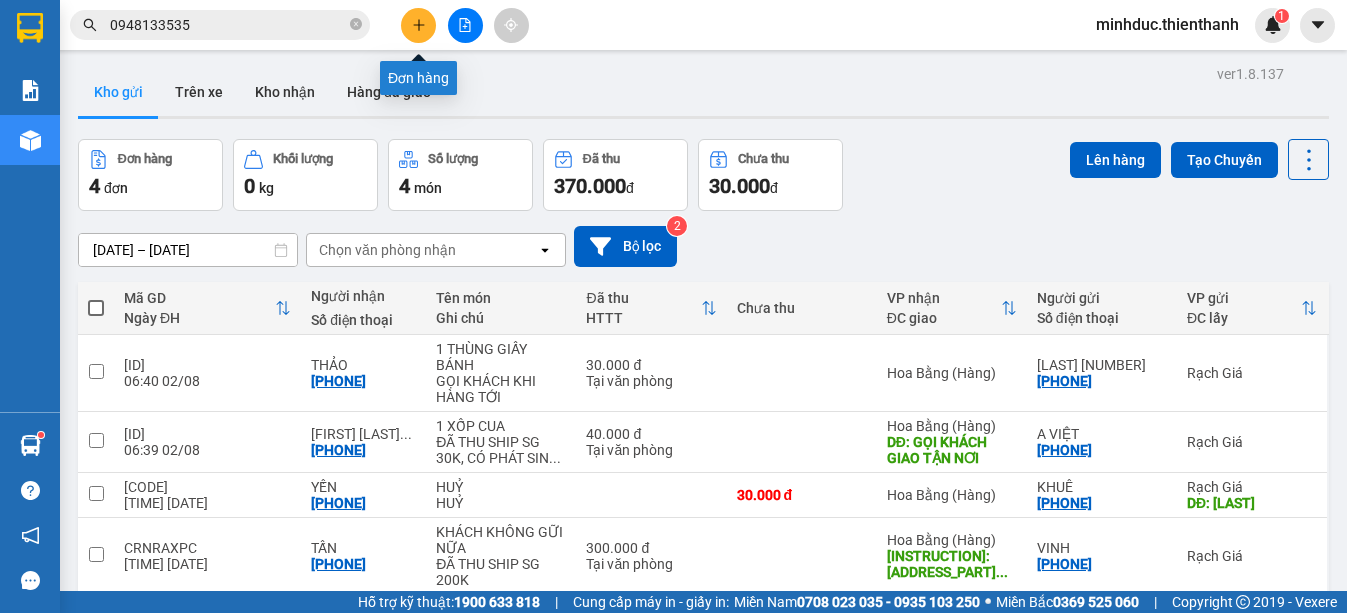 click 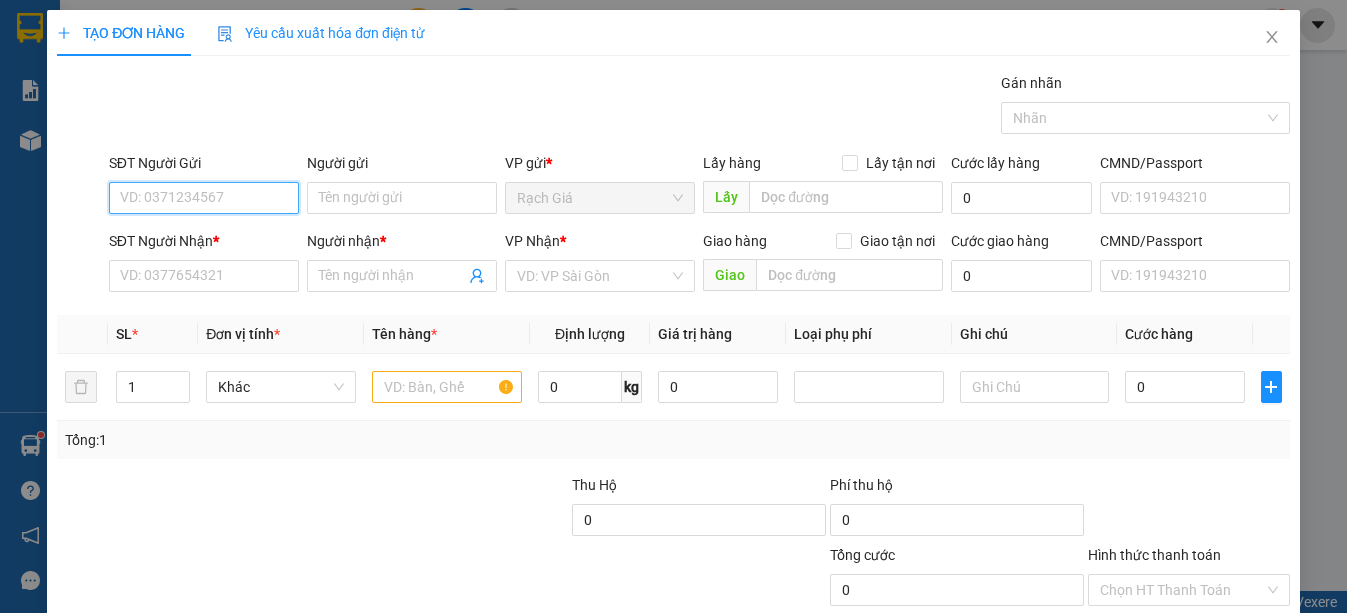 click on "SĐT Người Gửi" at bounding box center (204, 198) 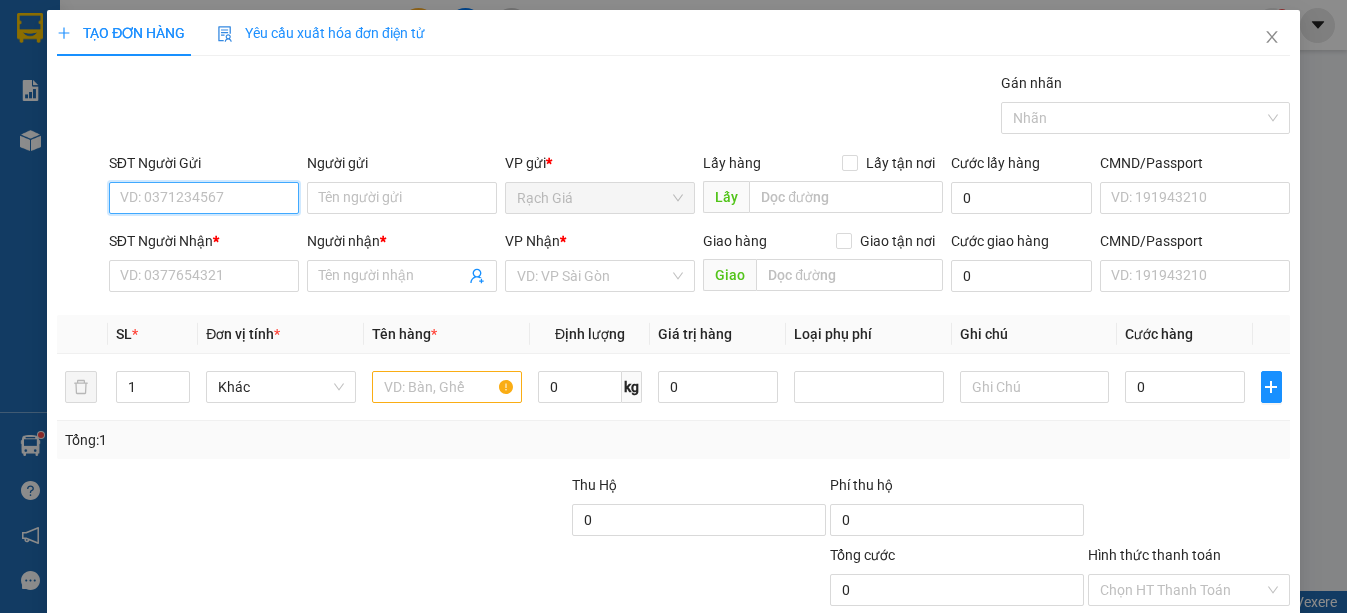 click on "SĐT Người Gửi" at bounding box center [204, 198] 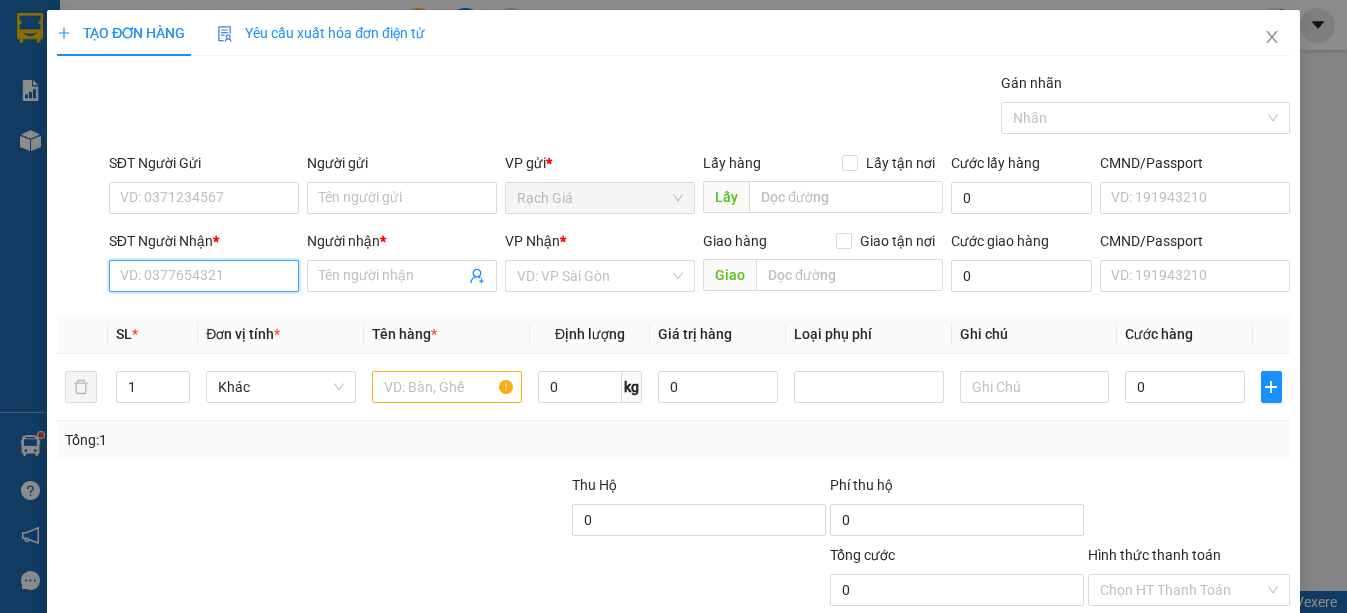 click on "SĐT Người Nhận  *" at bounding box center (204, 276) 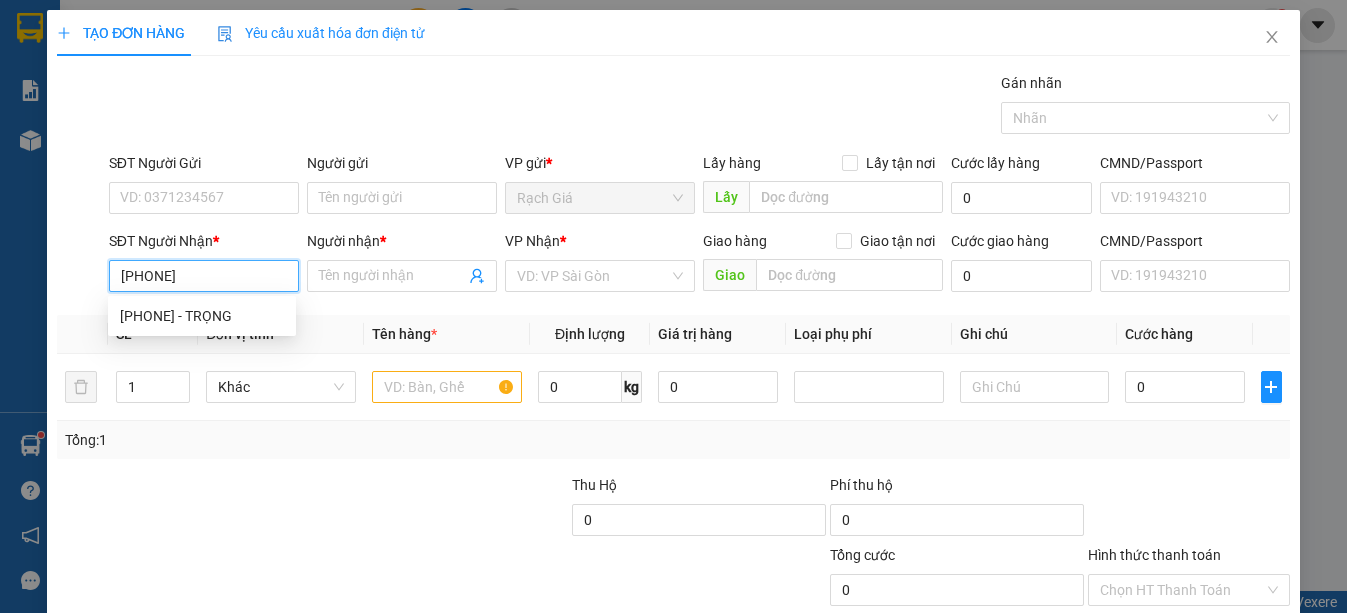type on "0918667106" 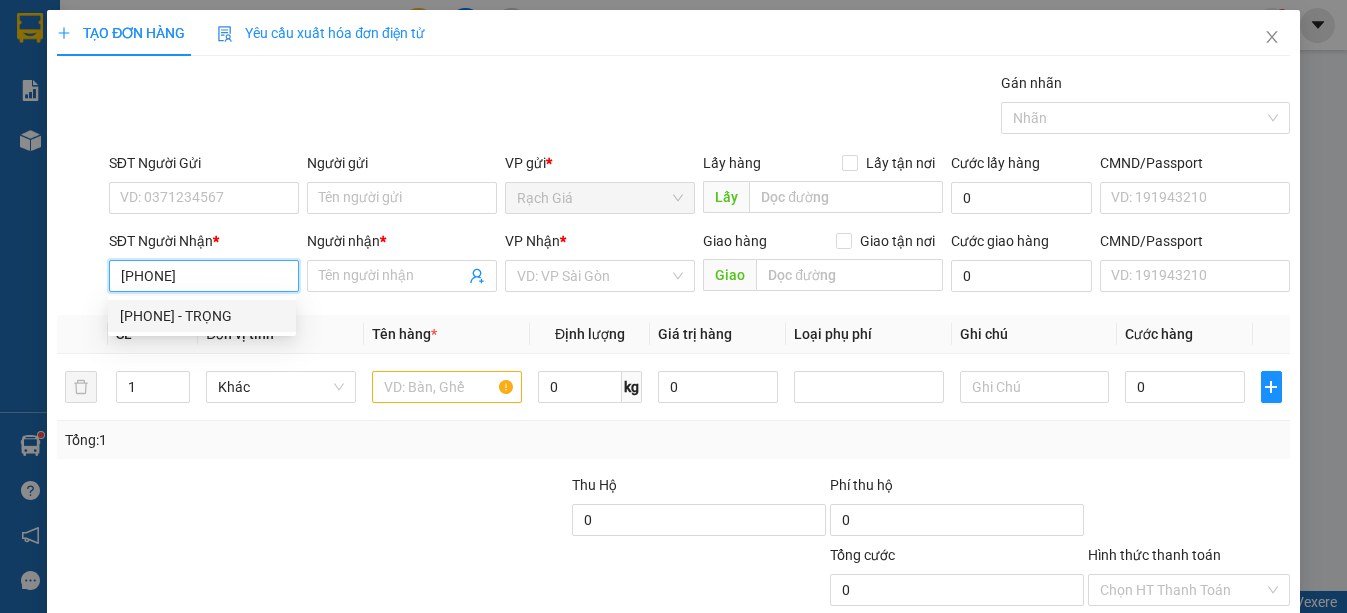click on "0918667106 - TRỌNG" at bounding box center (202, 316) 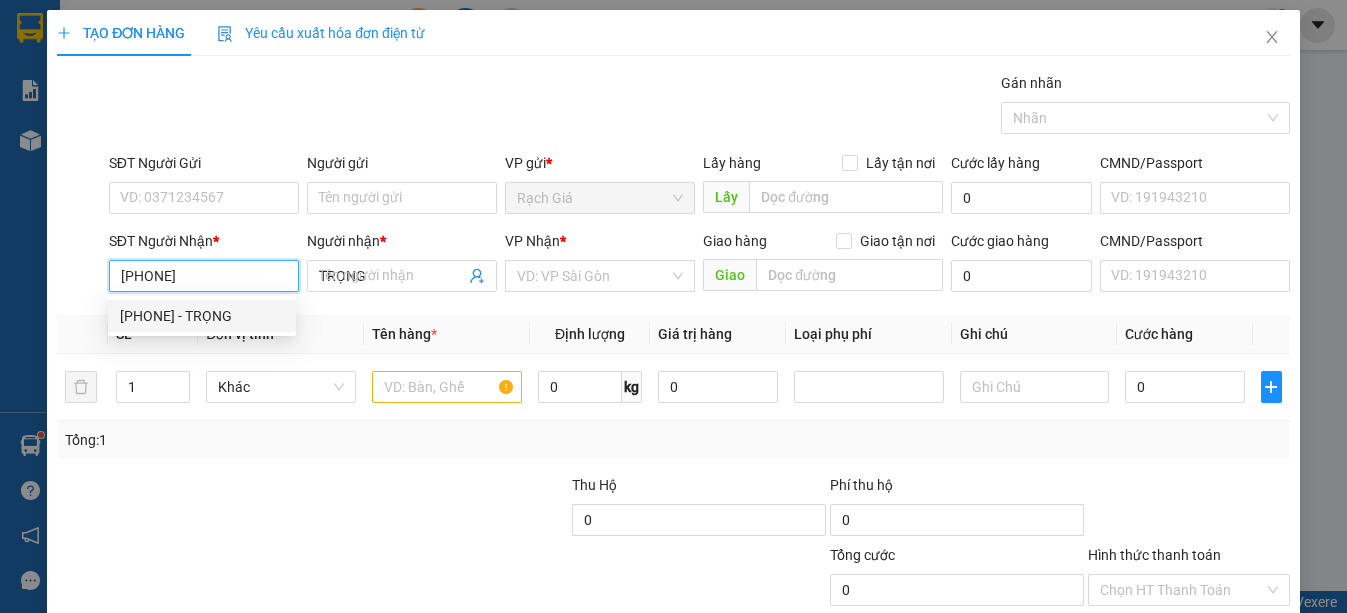 type on "40.000" 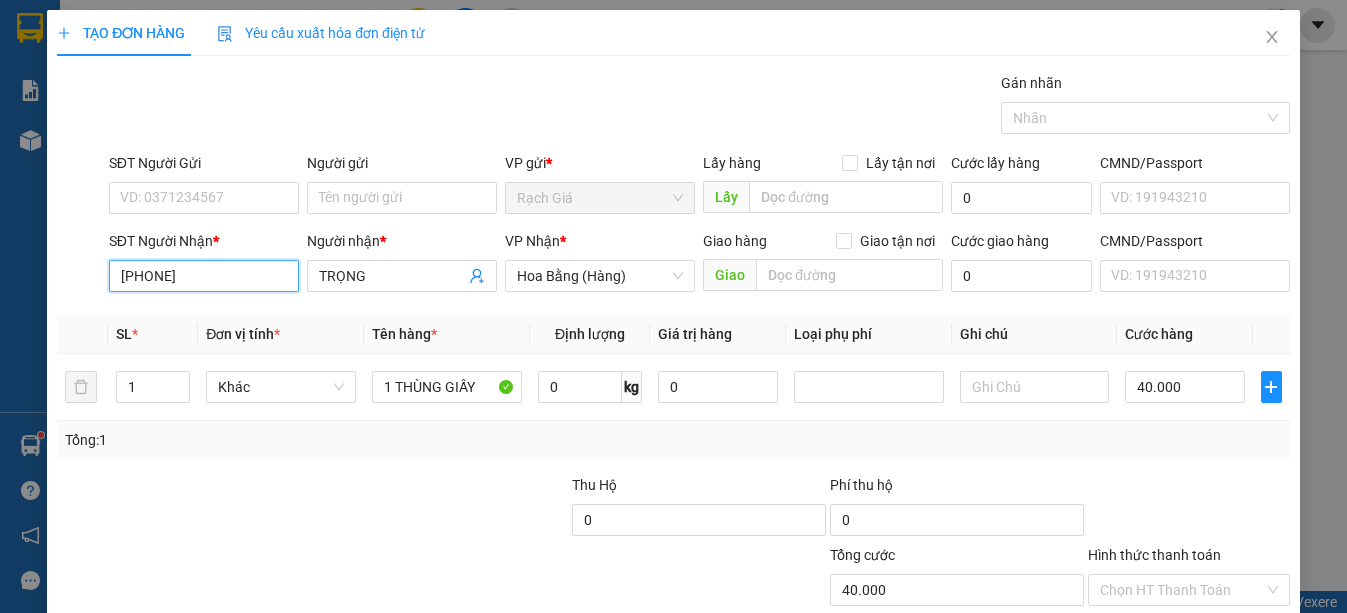 click on "0918667106" at bounding box center (204, 276) 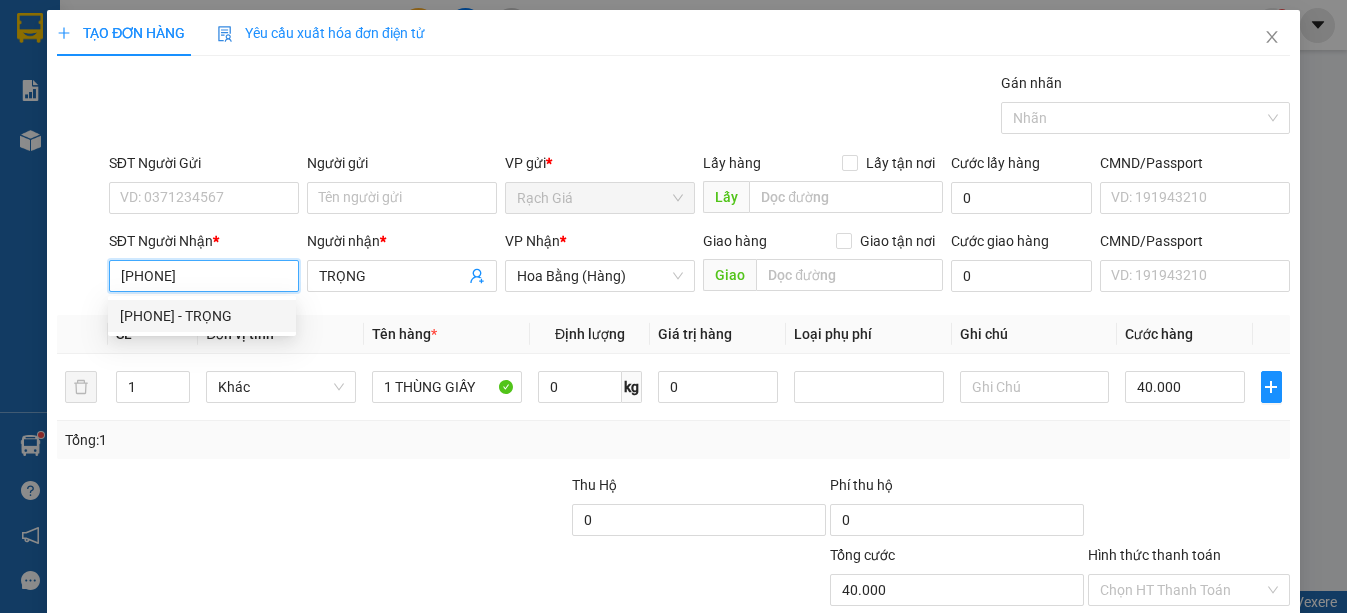 type on "0918667106" 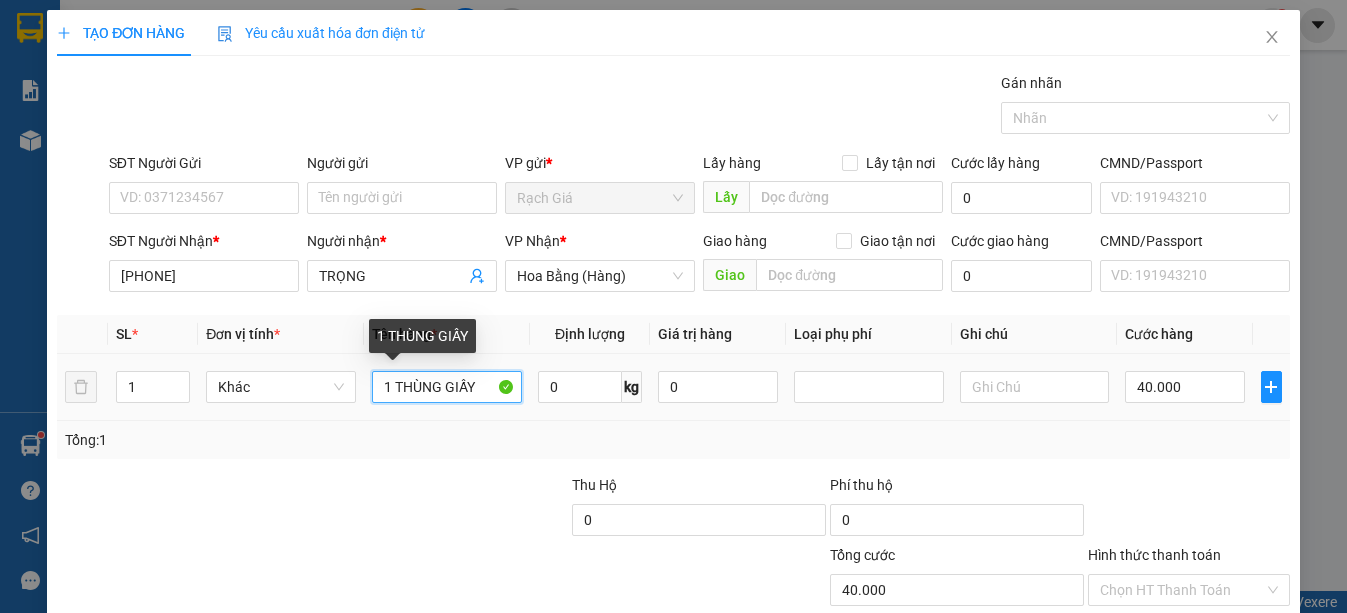 click on "1 THÙNG GIẤY" at bounding box center (447, 387) 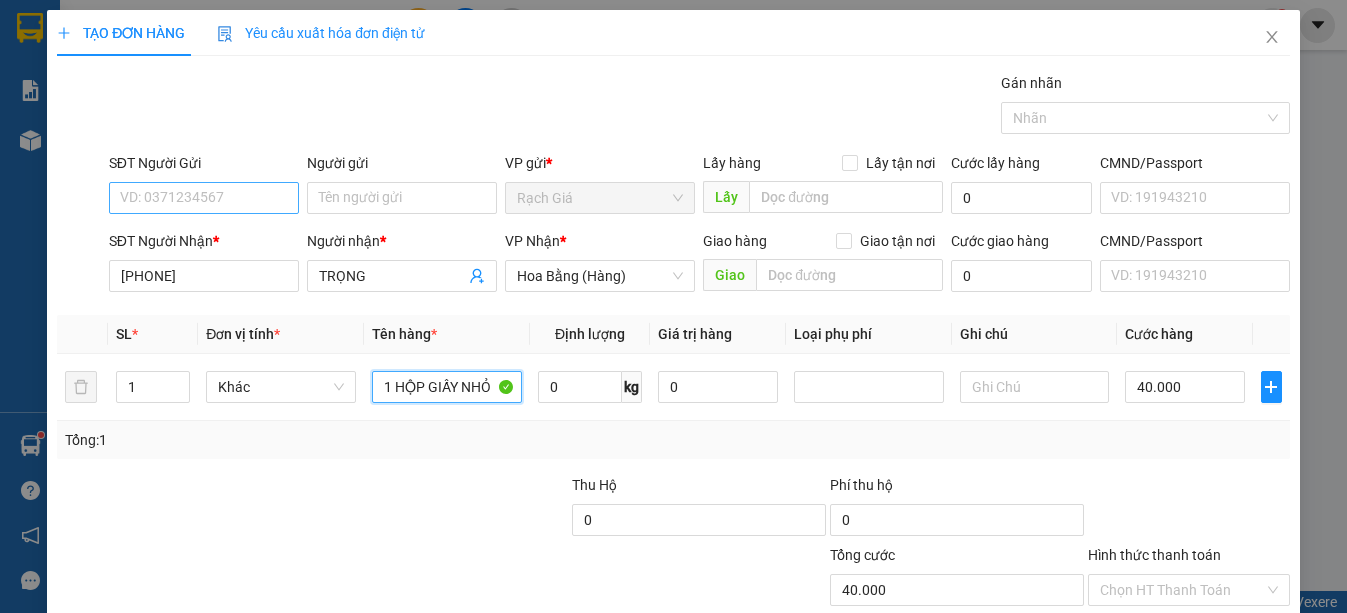 type on "1 HỘP GIẤY NHỎ" 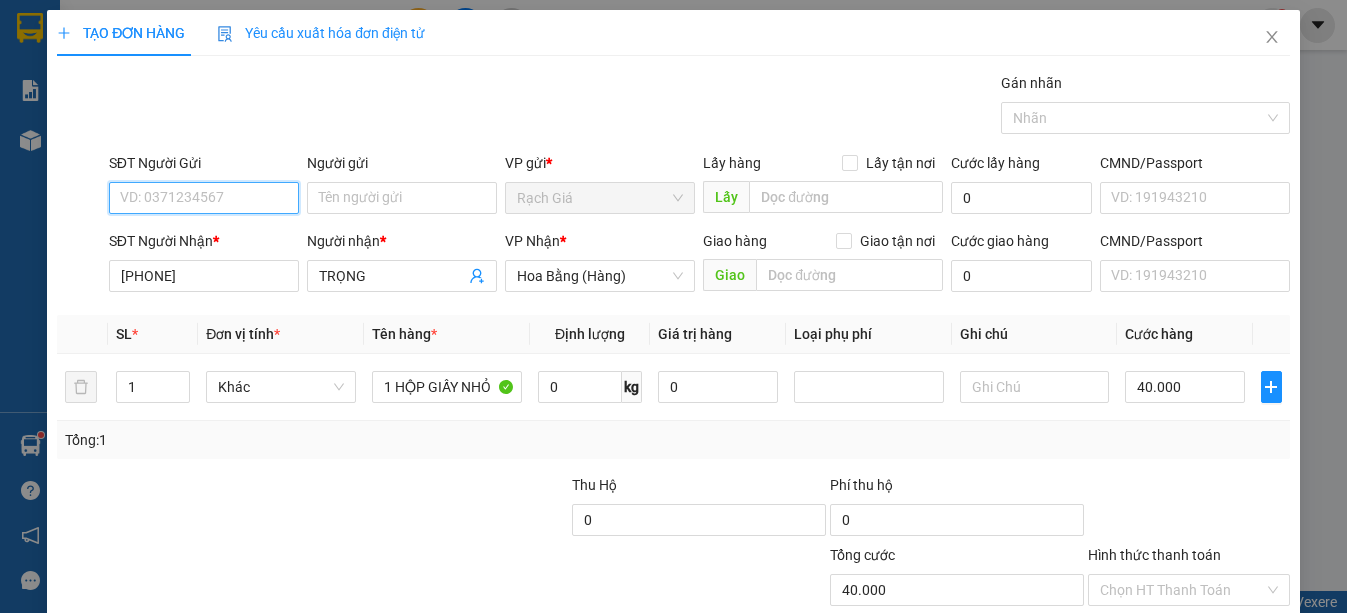 click on "SĐT Người Gửi" at bounding box center (204, 198) 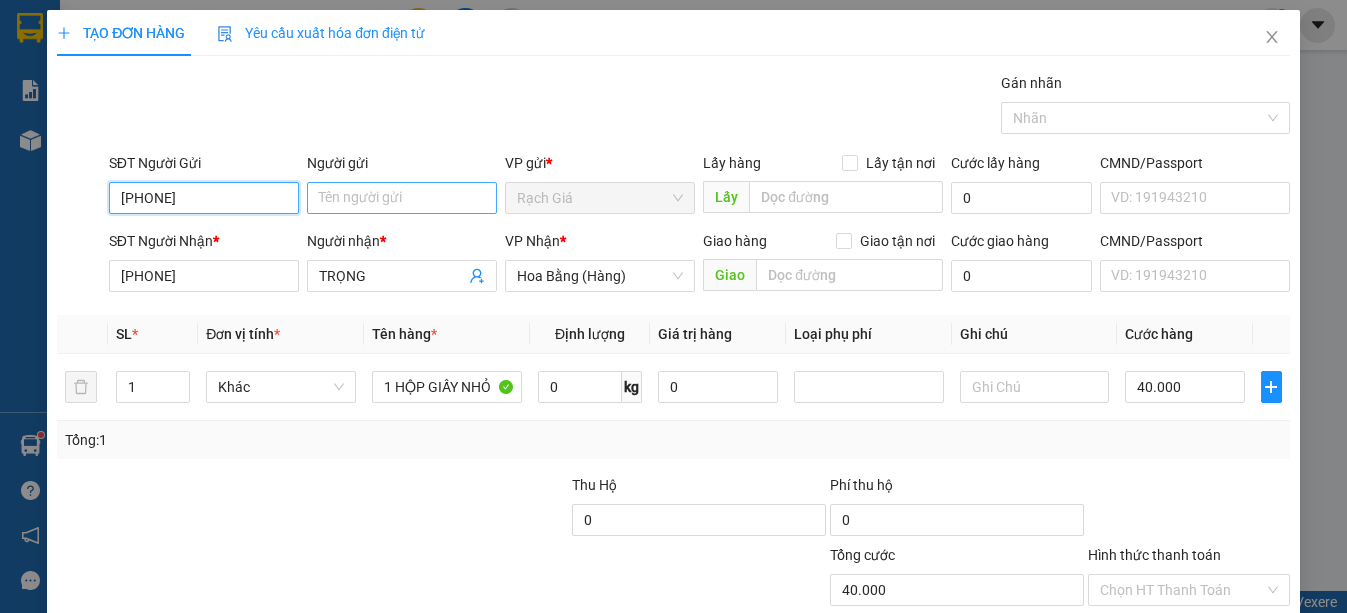 type on "0917048696" 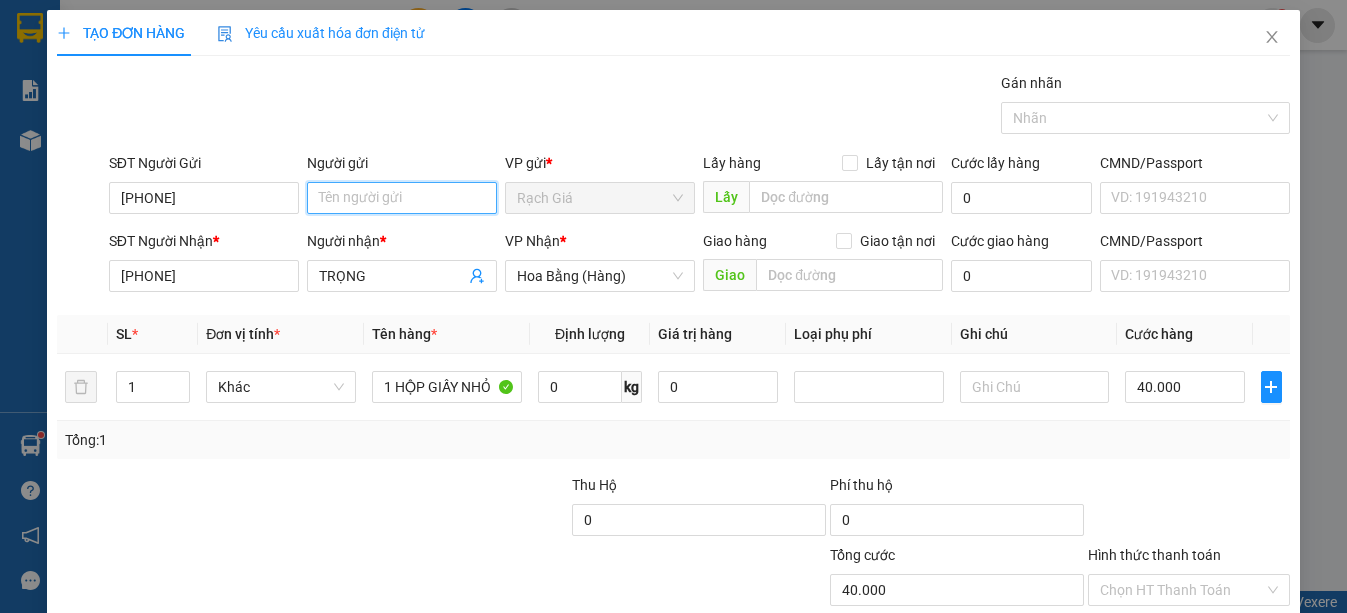 click on "Người gửi" at bounding box center (402, 198) 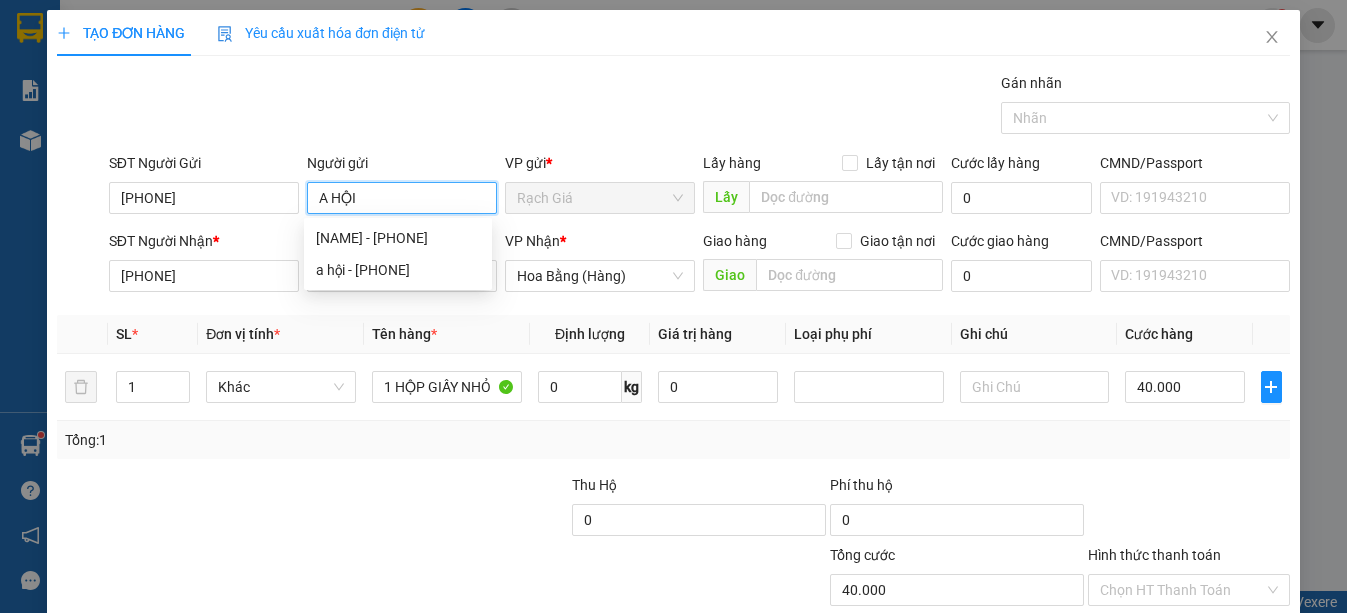 type on "A HỘI" 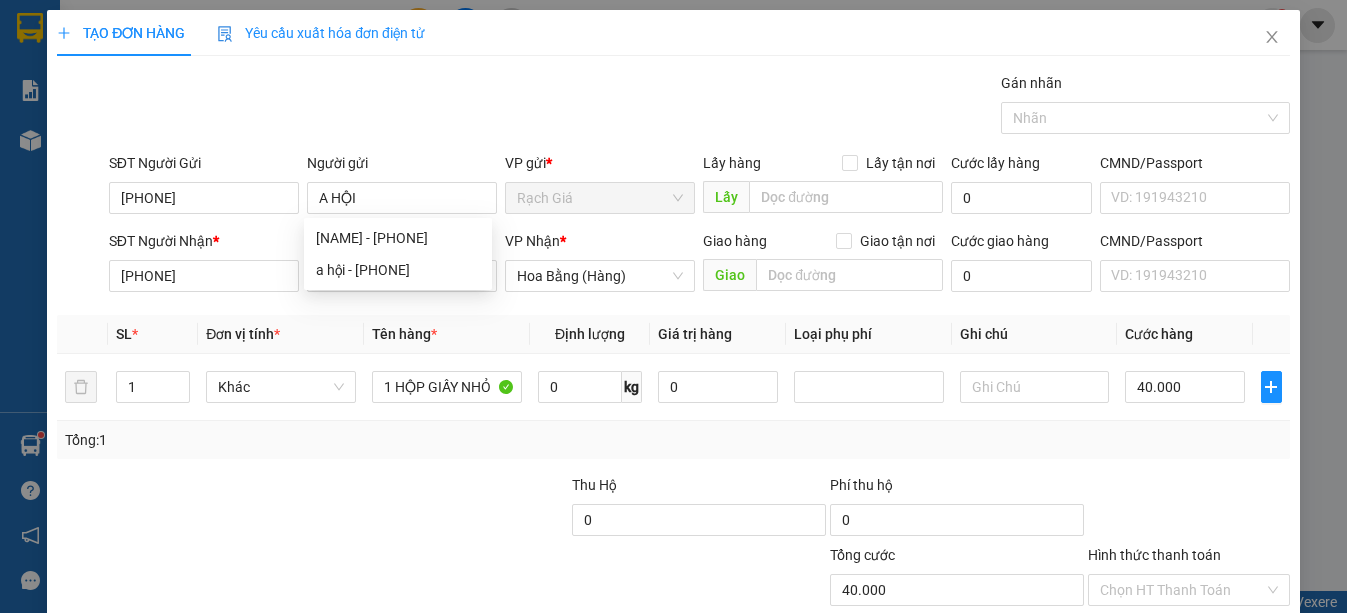 drag, startPoint x: 246, startPoint y: 498, endPoint x: 259, endPoint y: 496, distance: 13.152946 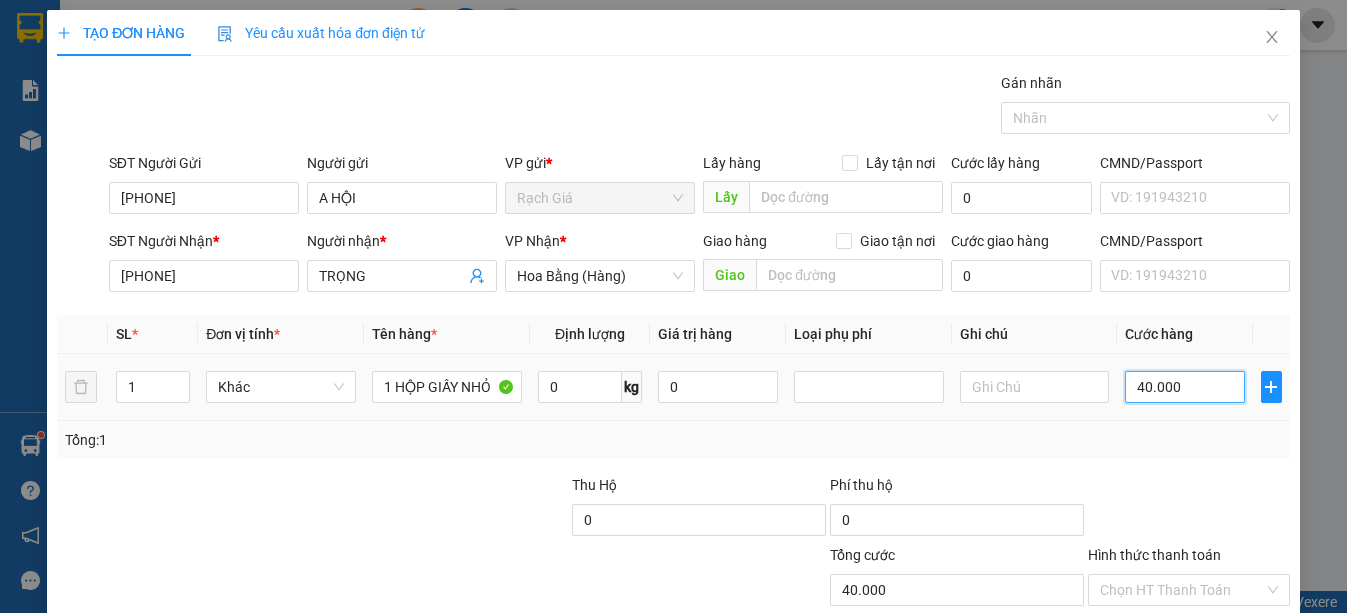 click on "40.000" at bounding box center [1185, 387] 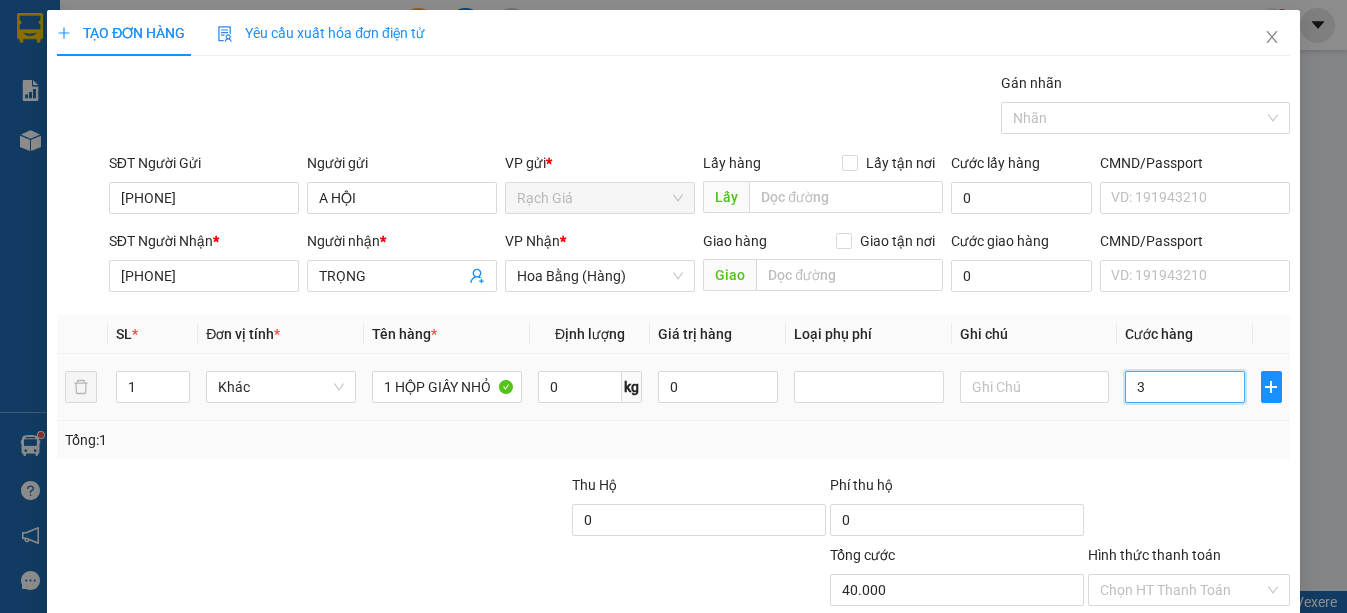 type on "3" 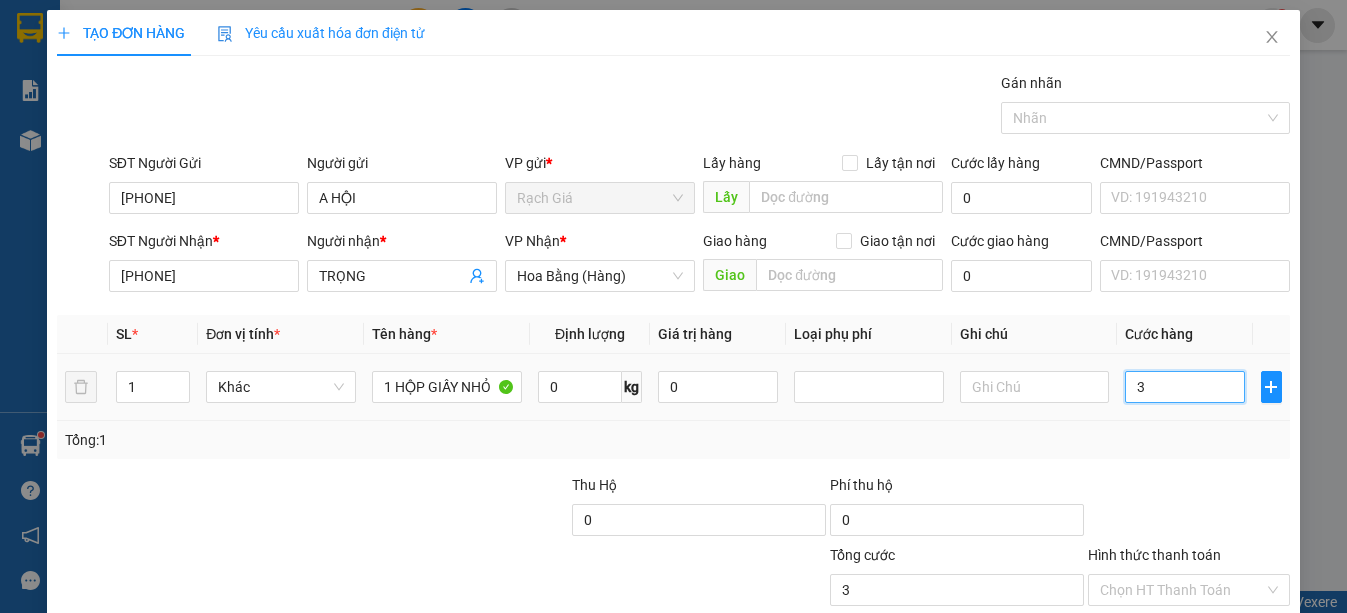 type on "30" 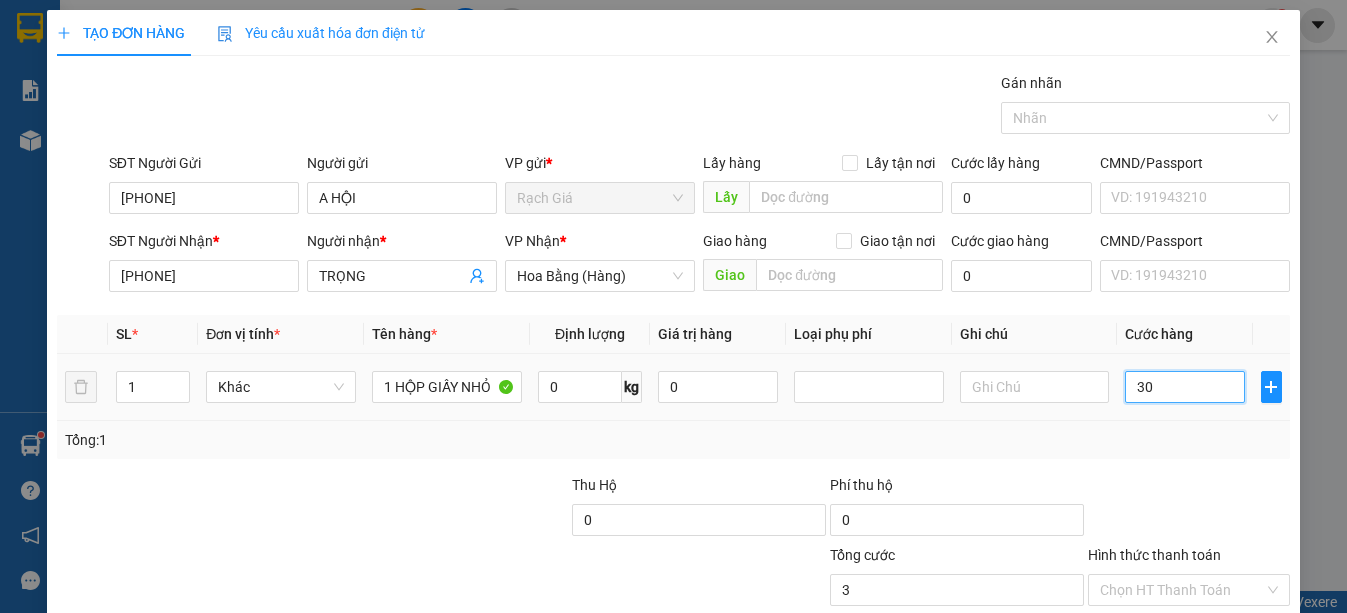 type on "30" 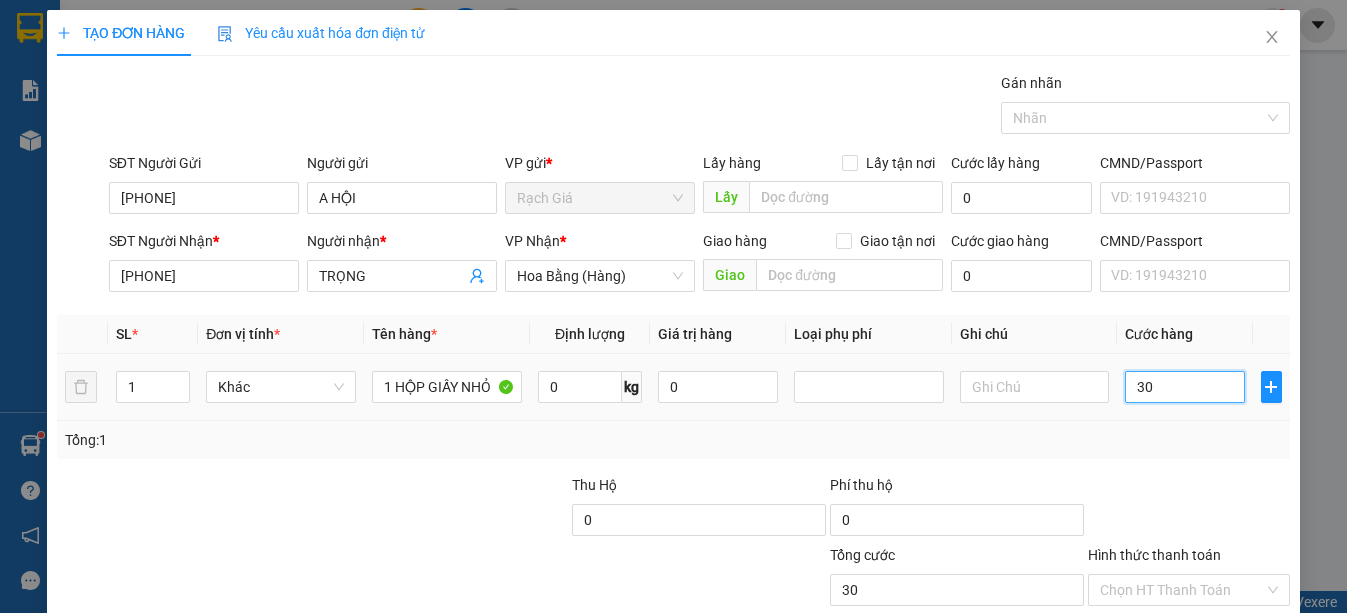 type on "300" 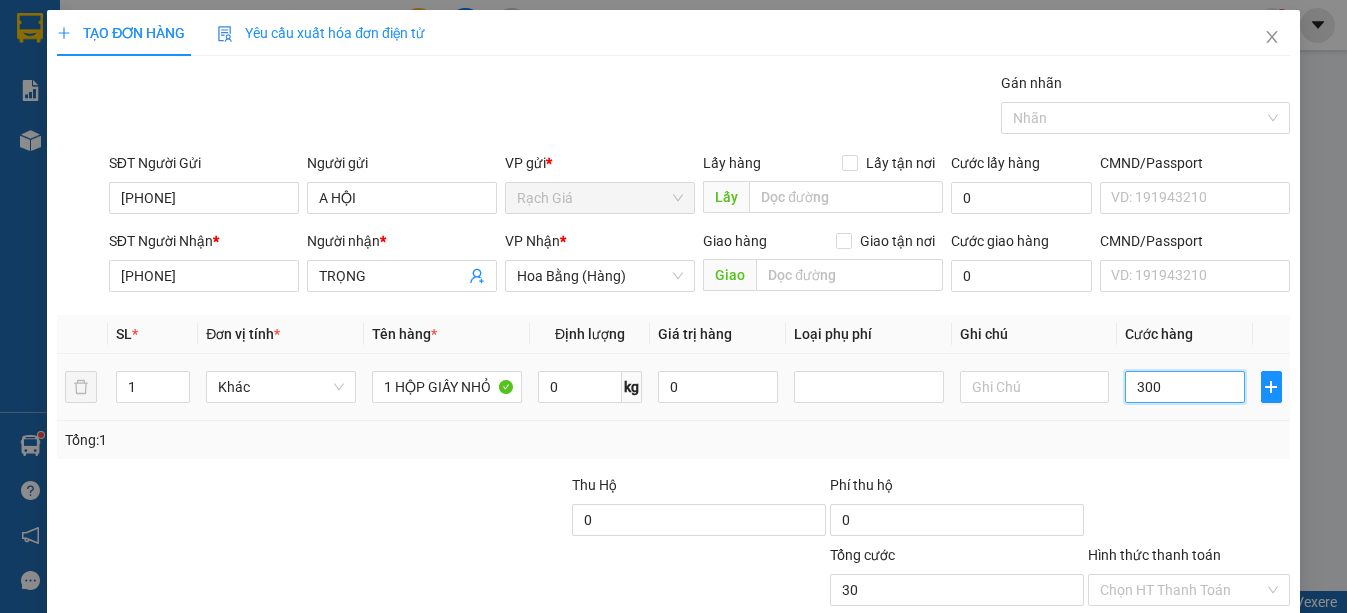 type on "300" 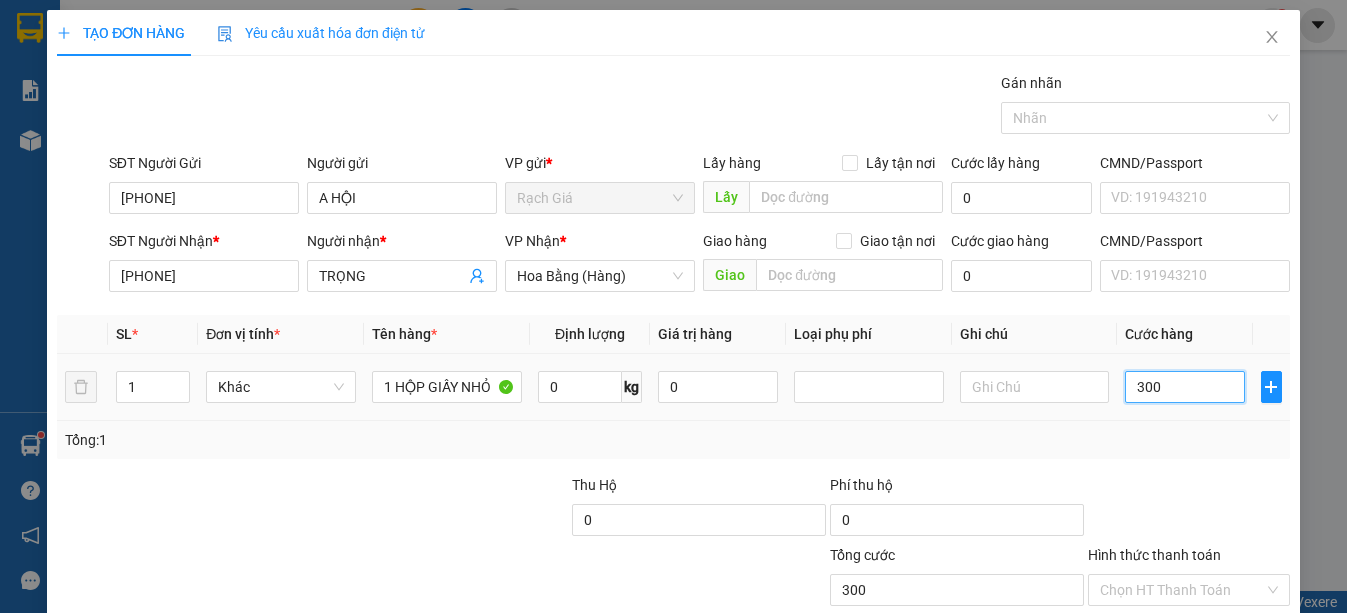 type on "3.000" 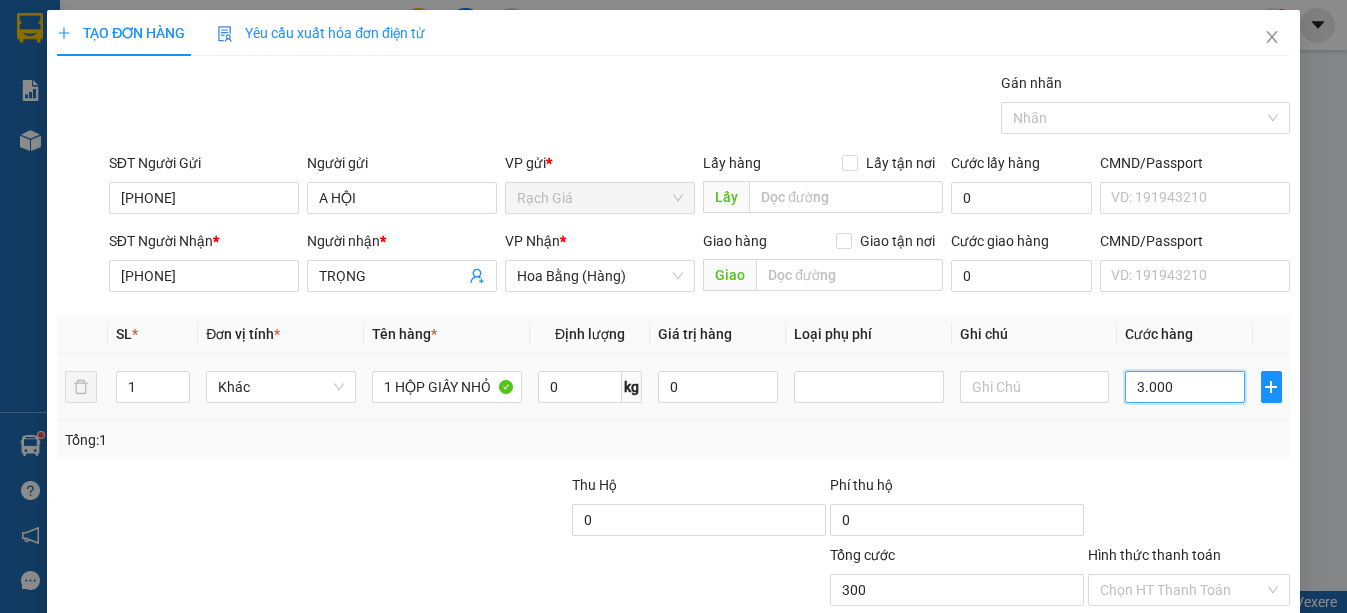 type on "3.000" 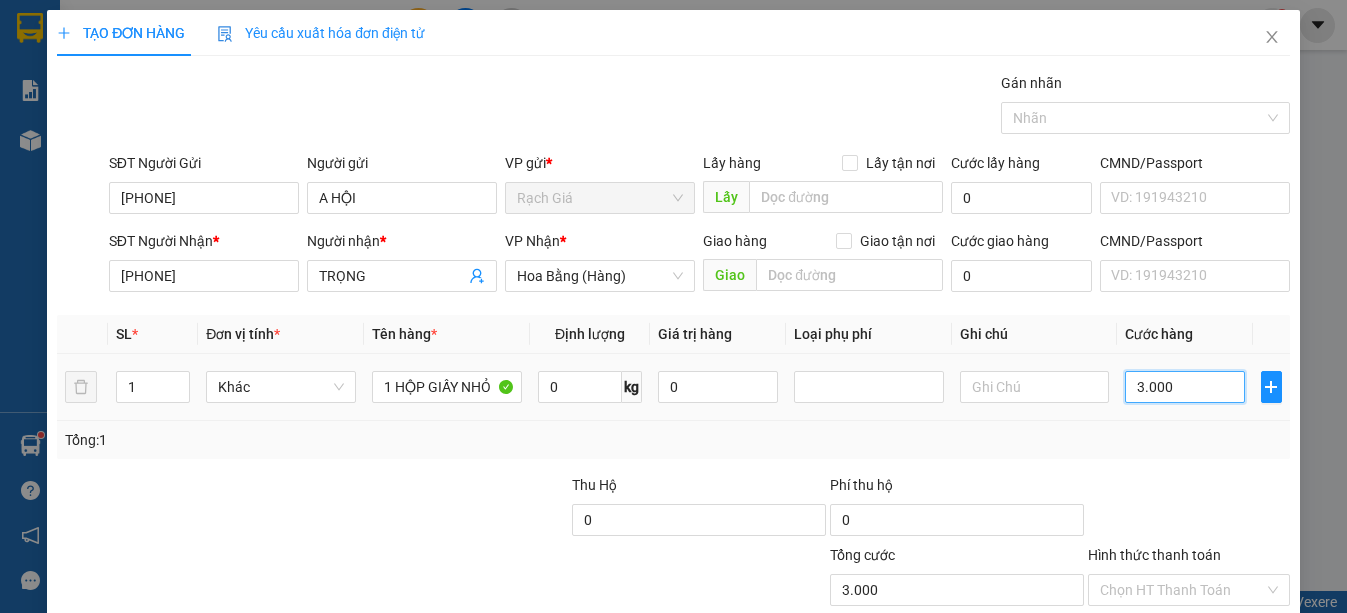 type on "30.000" 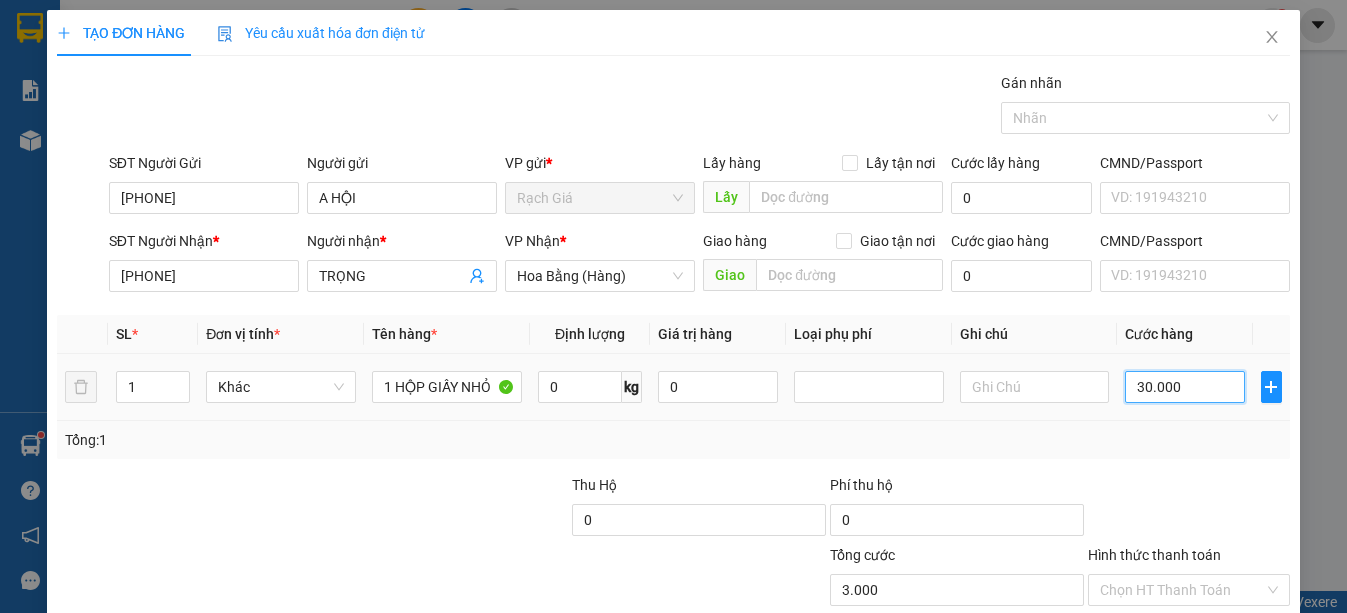 type on "30.000" 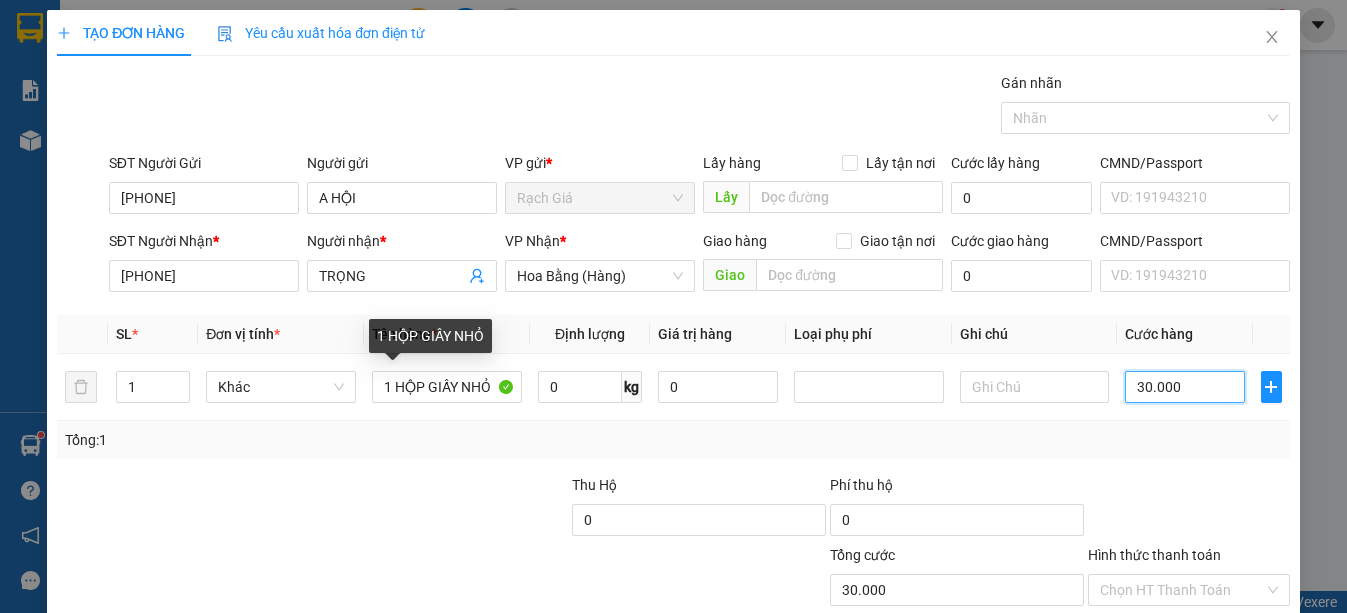 type on "30.000" 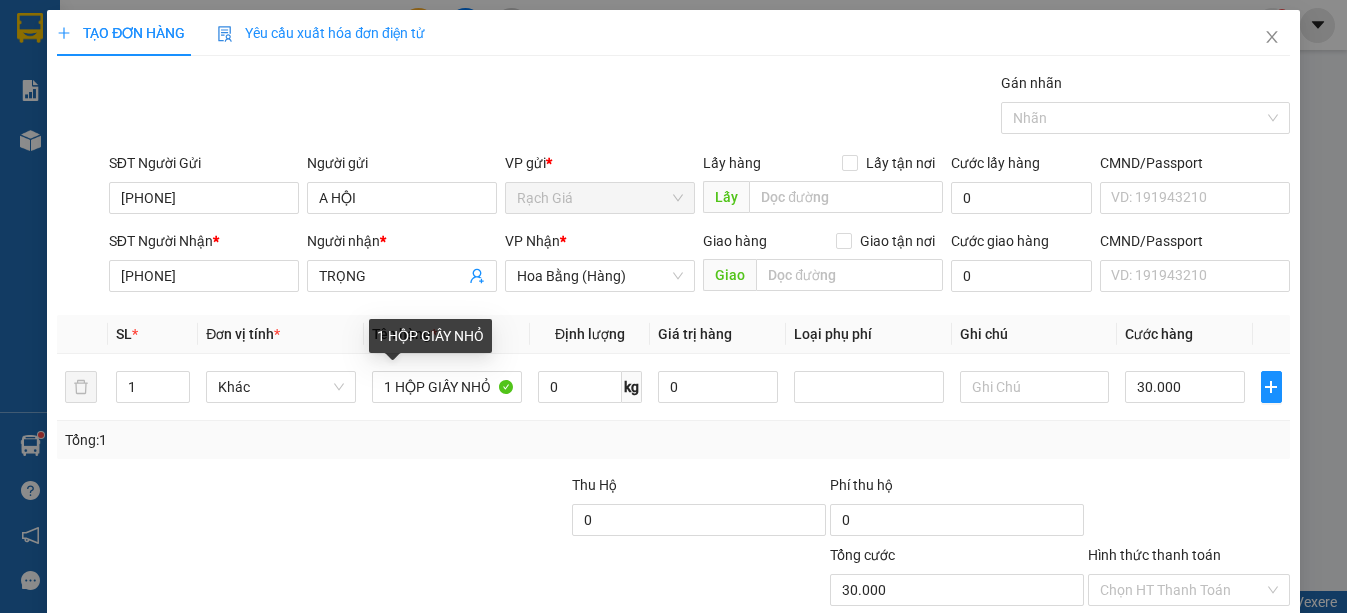 click on "Transit Pickup Surcharge Ids Transit Deliver Surcharge Ids Transit Deliver Surcharge Transit Deliver Surcharge Gói vận chuyển  * Tiêu chuẩn Gán nhãn   Nhãn SĐT Người Gửi 0917048696 Người gửi A HỘI VP gửi  * Rạch Giá Lấy hàng Lấy tận nơi Lấy Cước lấy hàng 0 CMND/Passport VD: 191943210 SĐT Người Nhận  * 0918667106 Người nhận  * TRỌNG VP Nhận  * Hoa Bằng (Hàng) Giao hàng Giao tận nơi Giao Cước giao hàng 0 CMND/Passport VD: 191943210 SL  * Đơn vị tính  * Tên hàng  * Định lượng Giá trị hàng Loại phụ phí Ghi chú Cước hàng                     1 Khác 1 HỘP GIẤY NHỎ 0 kg 0   30.000 Tổng:  1 Thu Hộ 0 Phí thu hộ 0 Tổng cước 30.000 Hình thức thanh toán Chọn HT Thanh Toán Số tiền thu trước 0 Chưa thanh toán 30.000 Chọn HT Thanh Toán Ghi chú nội bộ nhà xe Chi phí nội bộ 0 Lưu nháp Xóa Thông tin Lưu Lưu và In 1 HỘP GIẤY NHỎ" at bounding box center (673, 417) 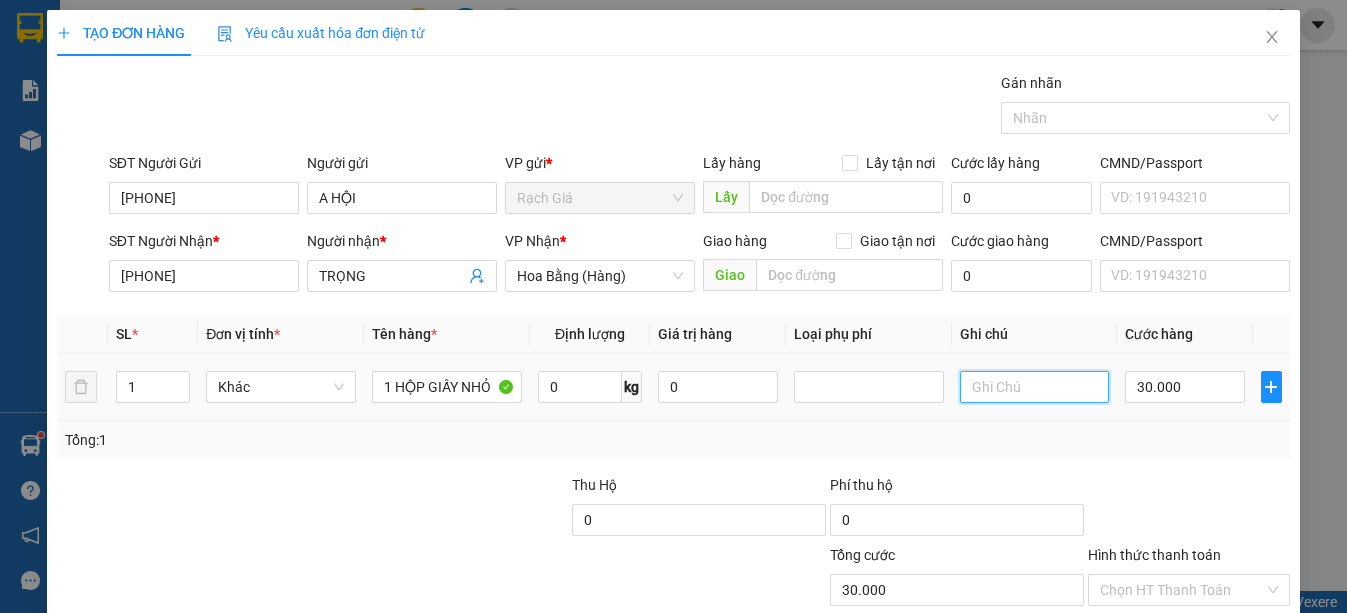click at bounding box center (1035, 387) 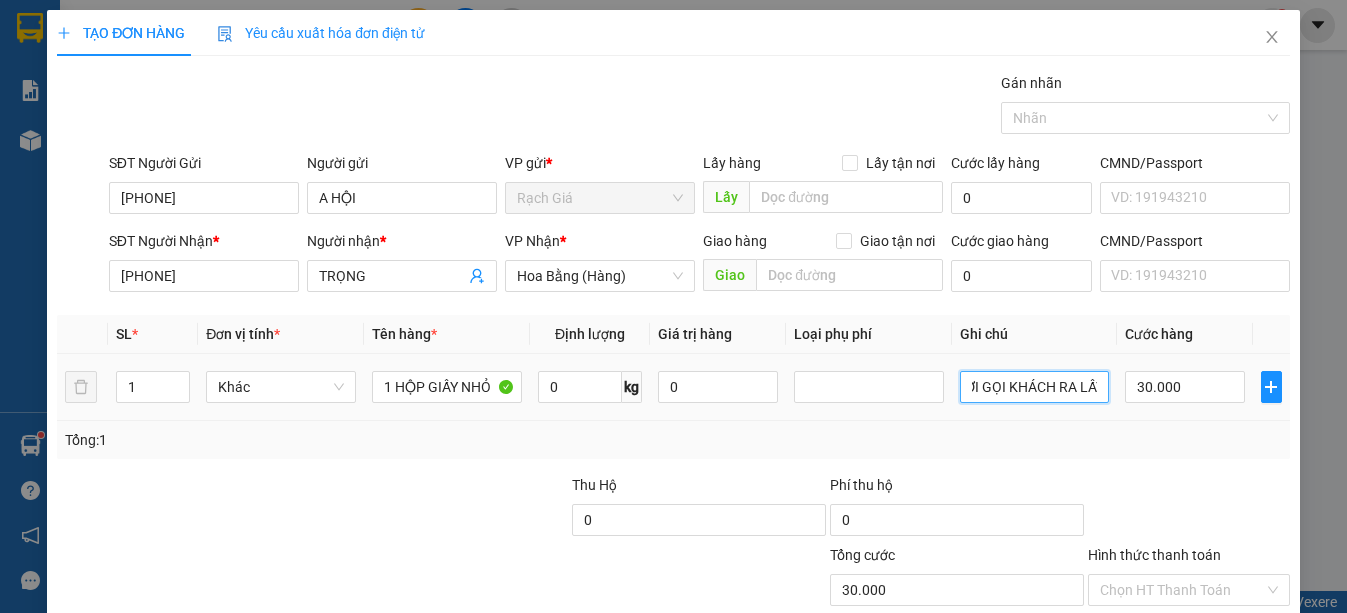 scroll, scrollTop: 0, scrollLeft: 66, axis: horizontal 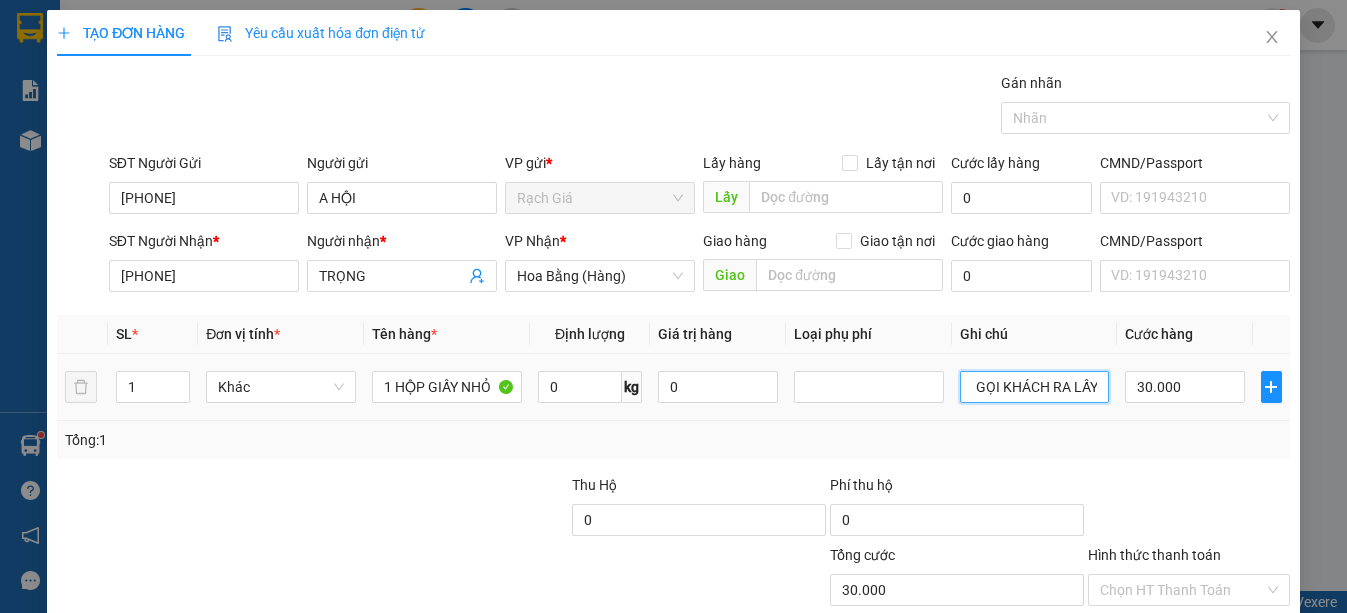 type on "HÀNG TỚI GỌI KHÁCH RA LẤY" 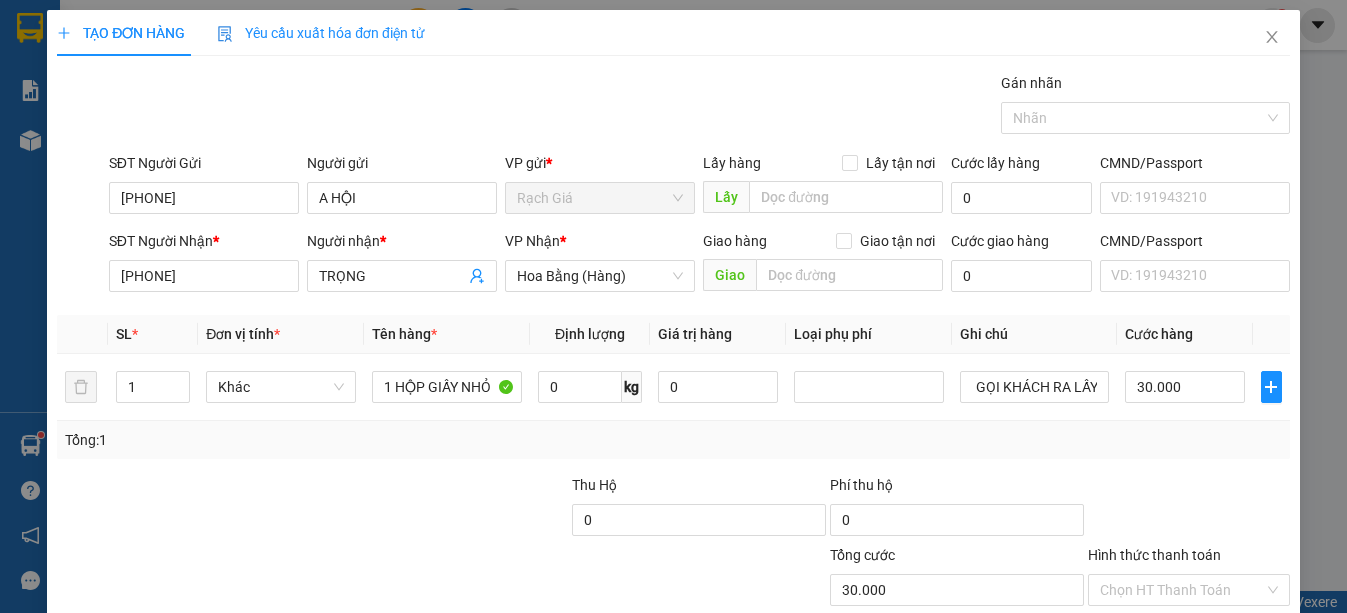 click at bounding box center [442, 509] 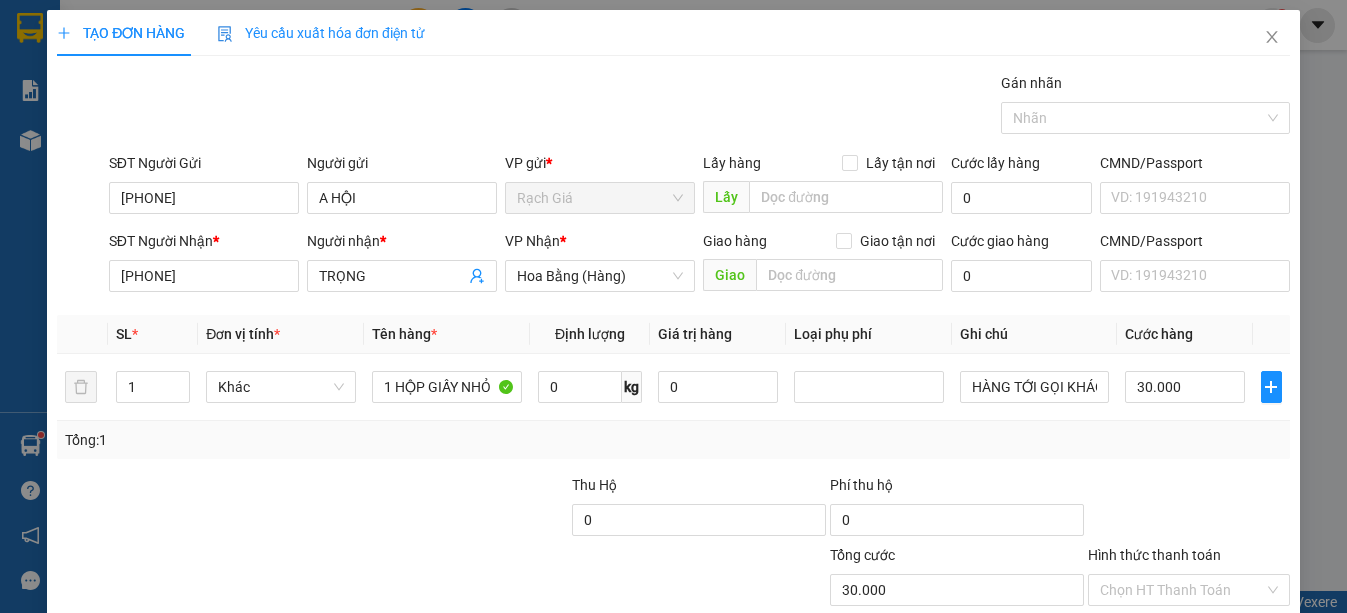 scroll, scrollTop: 189, scrollLeft: 0, axis: vertical 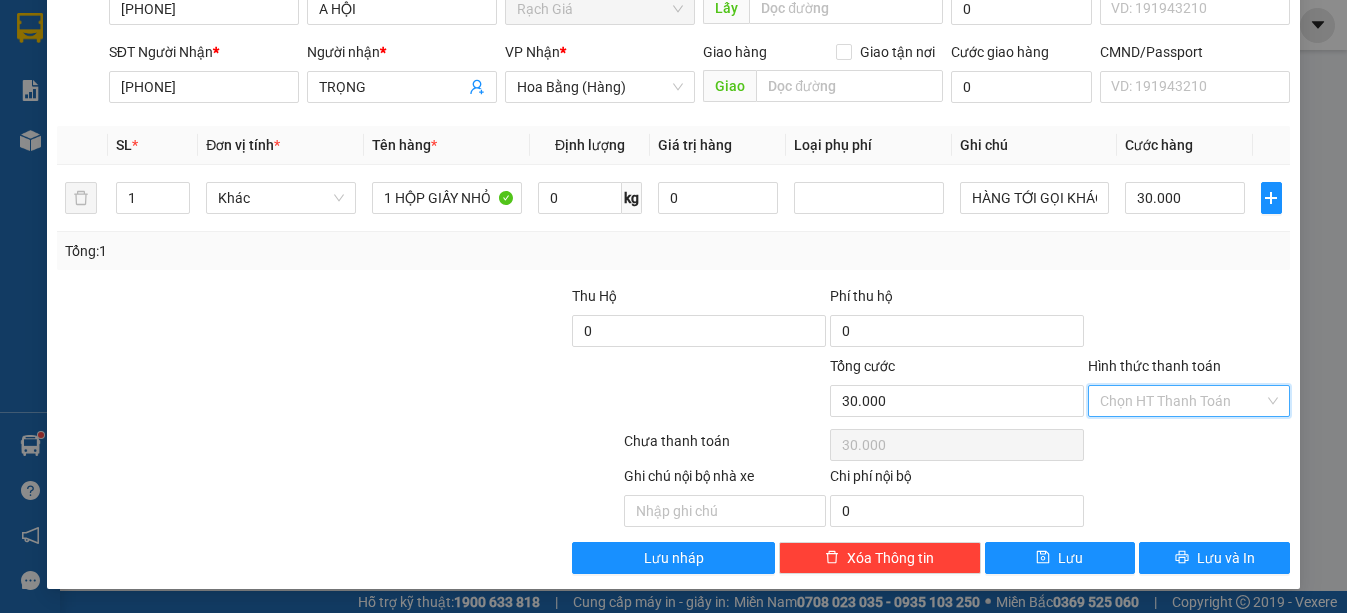 click on "Hình thức thanh toán" at bounding box center [1182, 401] 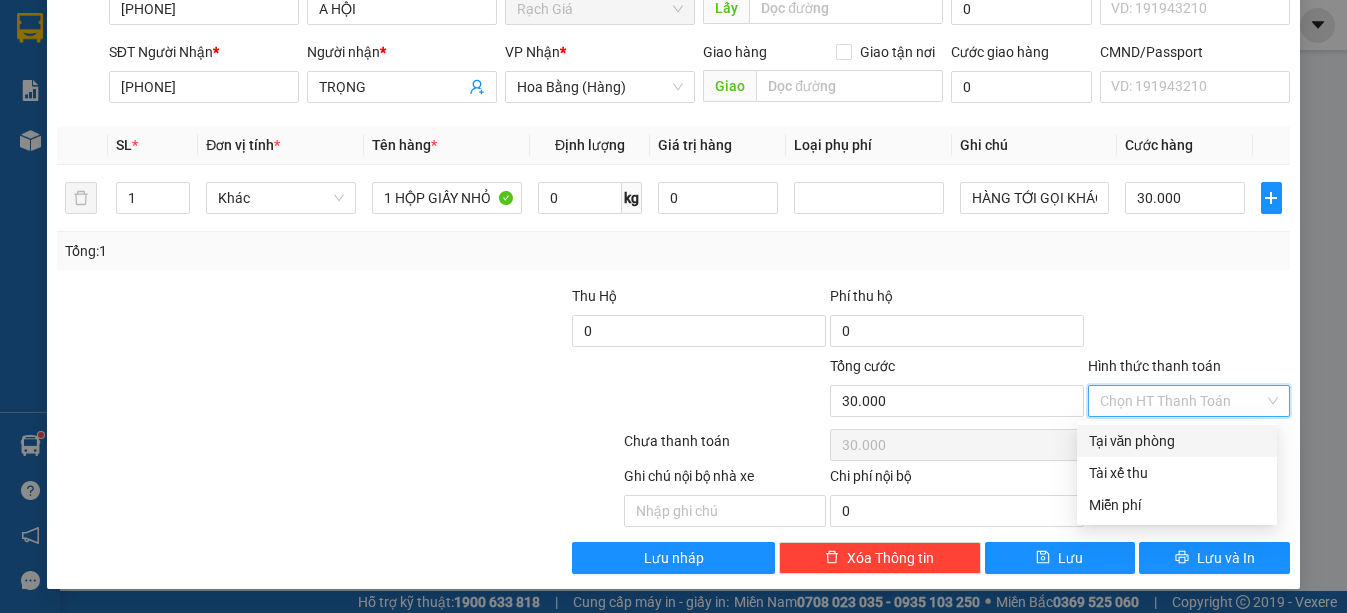 click on "Tại văn phòng" at bounding box center (1177, 441) 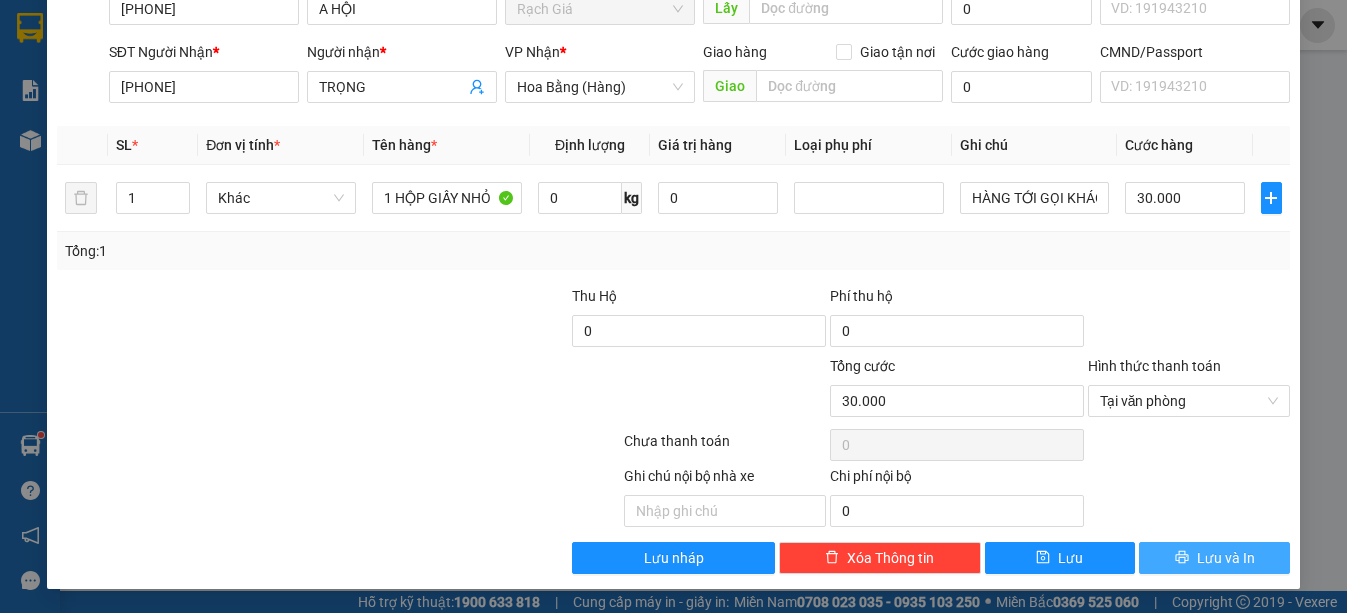 click on "Lưu và In" at bounding box center (1226, 558) 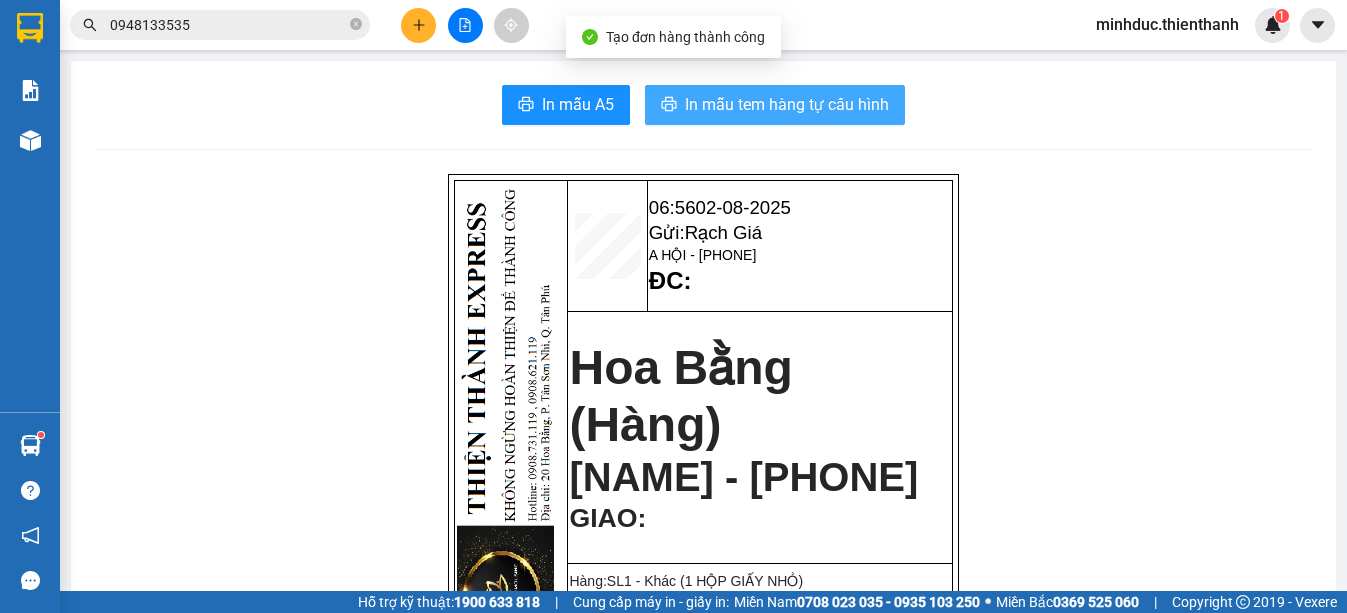 click on "In mẫu tem hàng tự cấu hình" at bounding box center [787, 104] 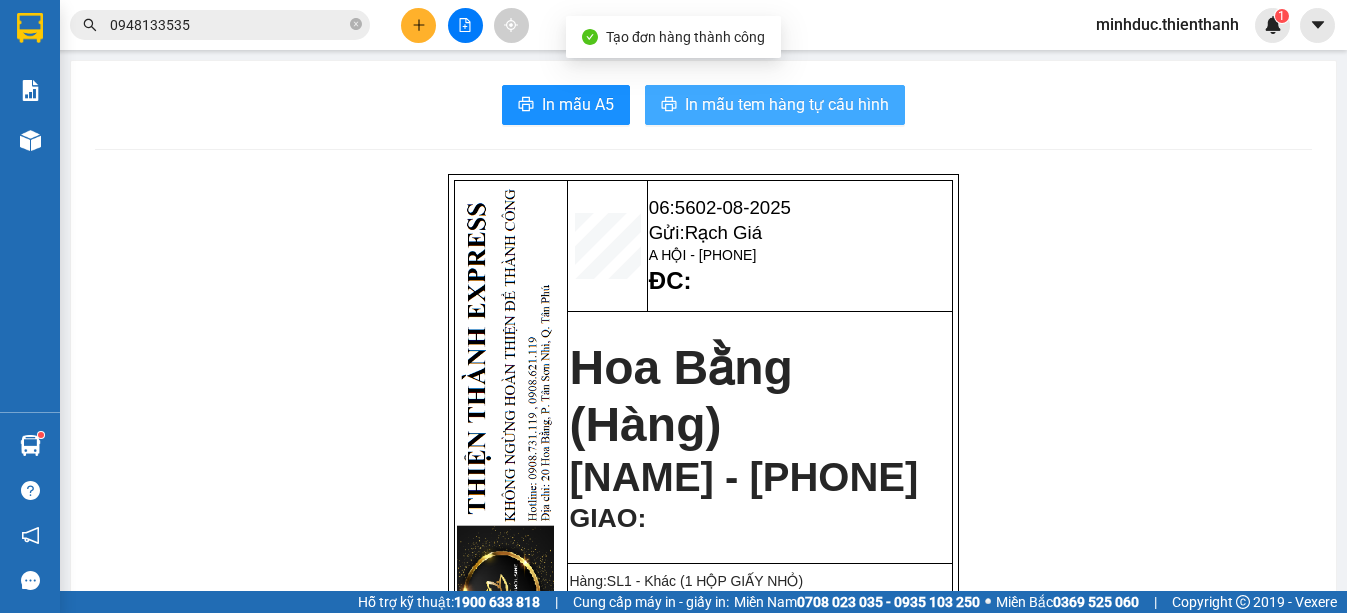 scroll, scrollTop: 0, scrollLeft: 0, axis: both 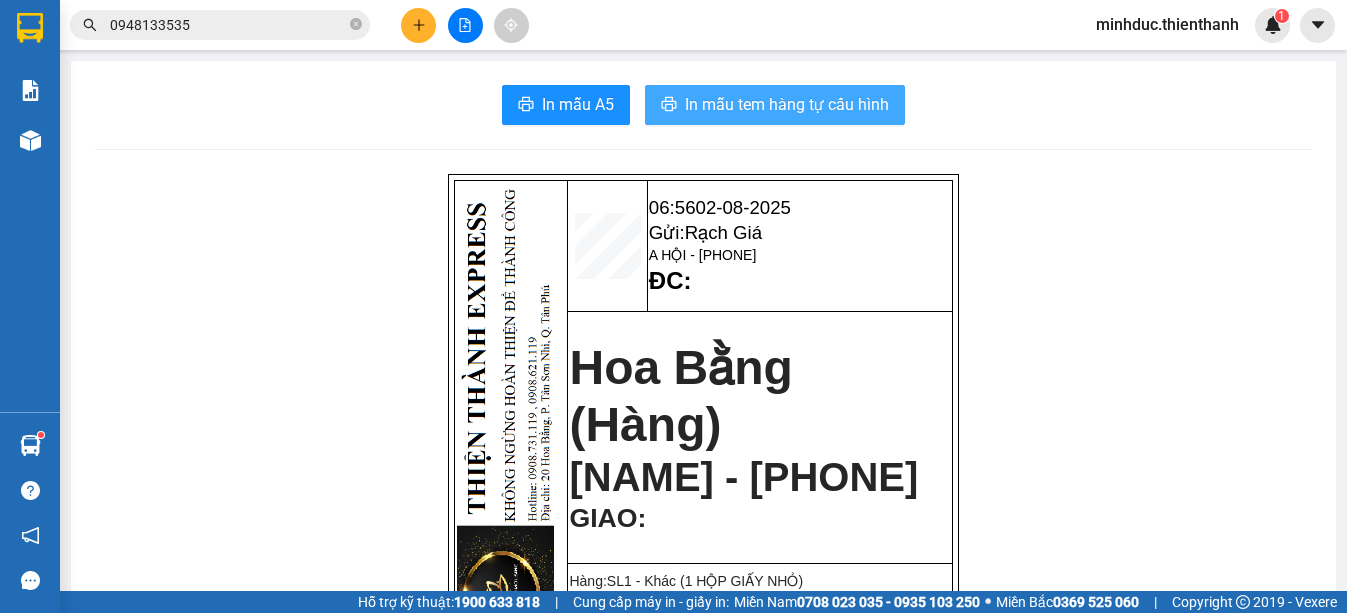 click on "In mẫu tem hàng tự cấu hình" at bounding box center (787, 104) 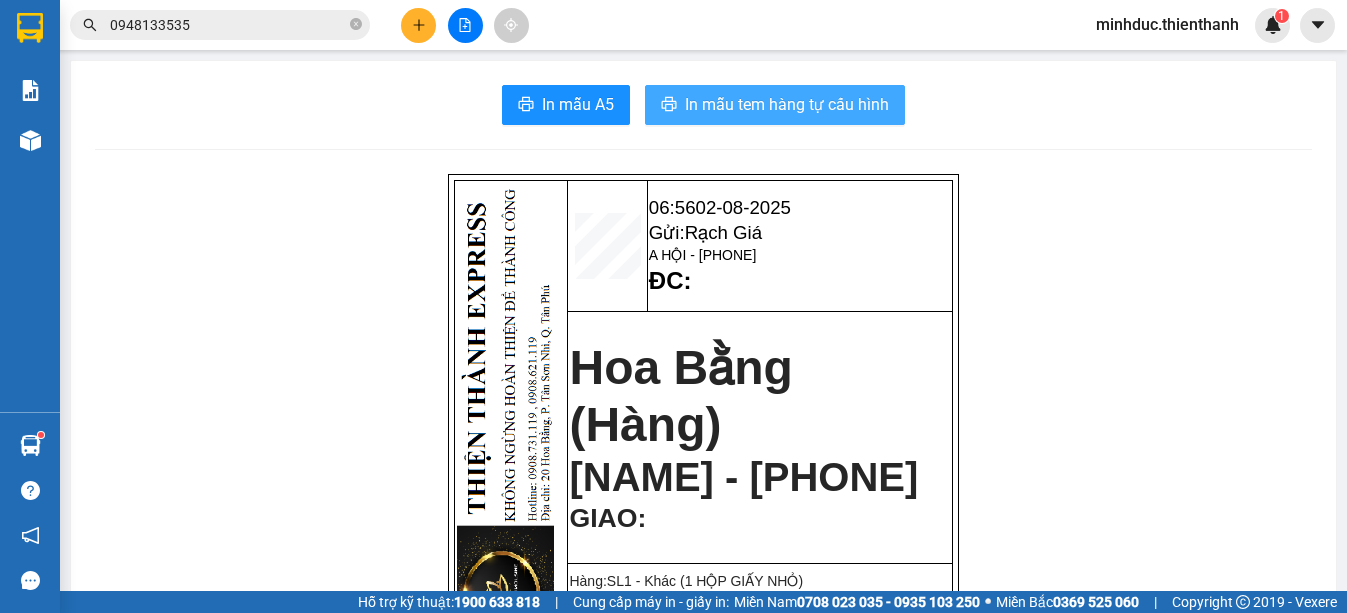 scroll, scrollTop: 0, scrollLeft: 0, axis: both 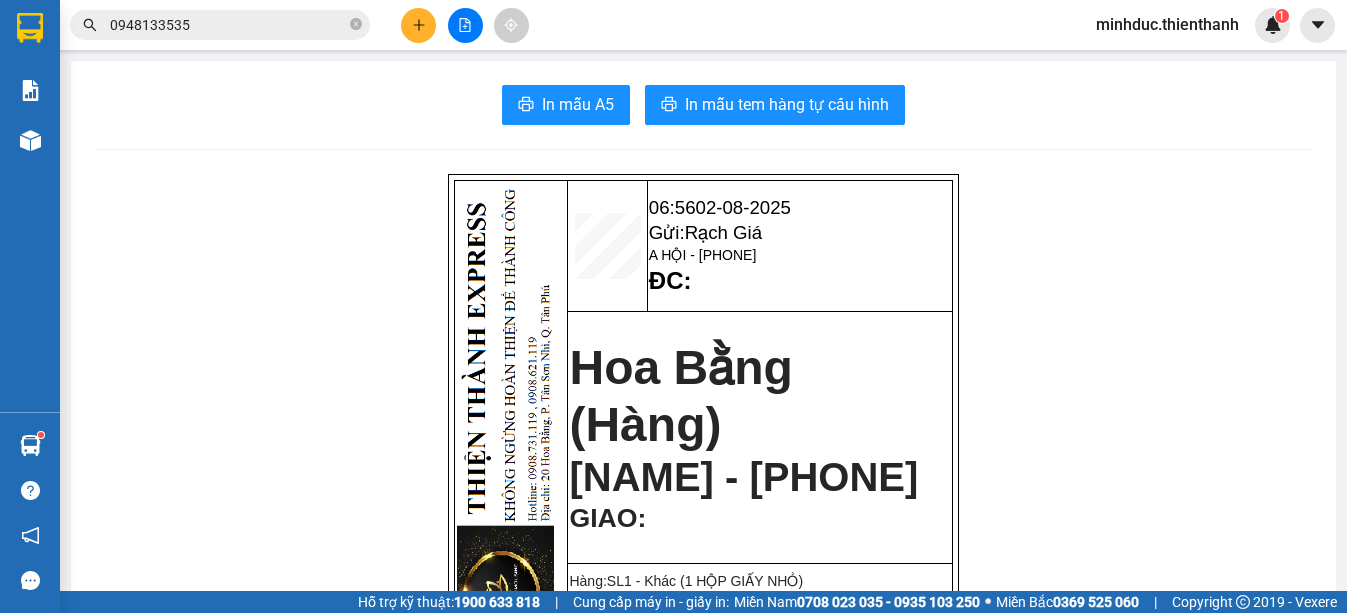 click on "0948133535" at bounding box center [228, 25] 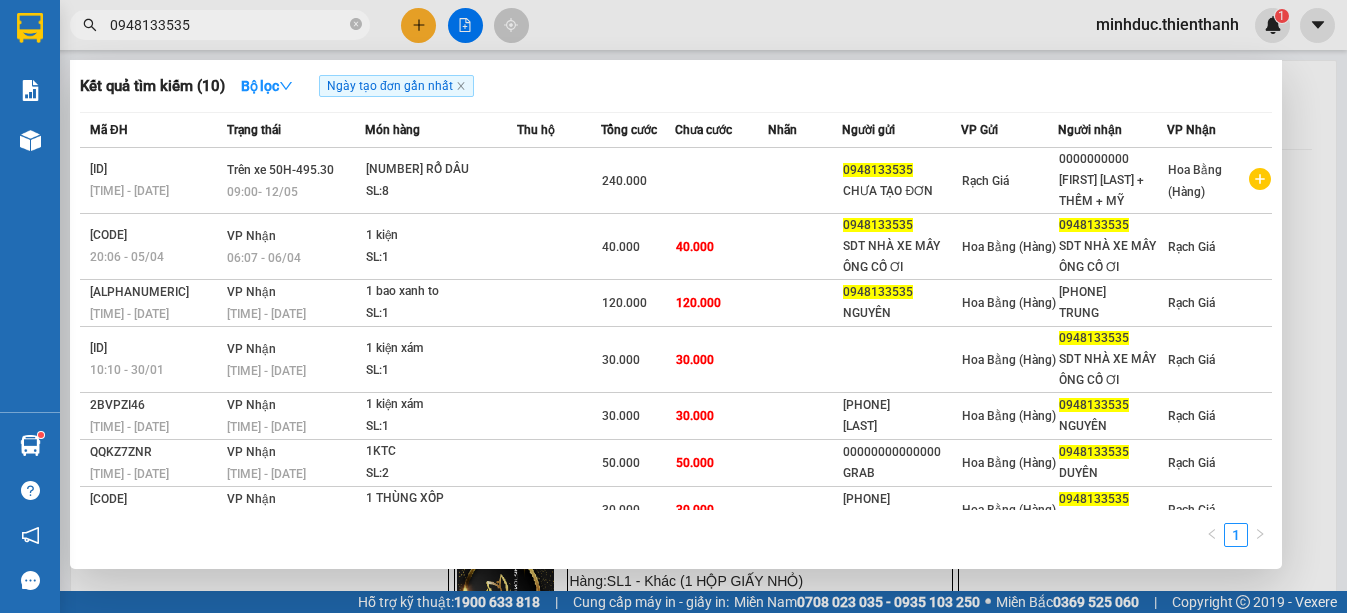 click on "0948133535" at bounding box center (228, 25) 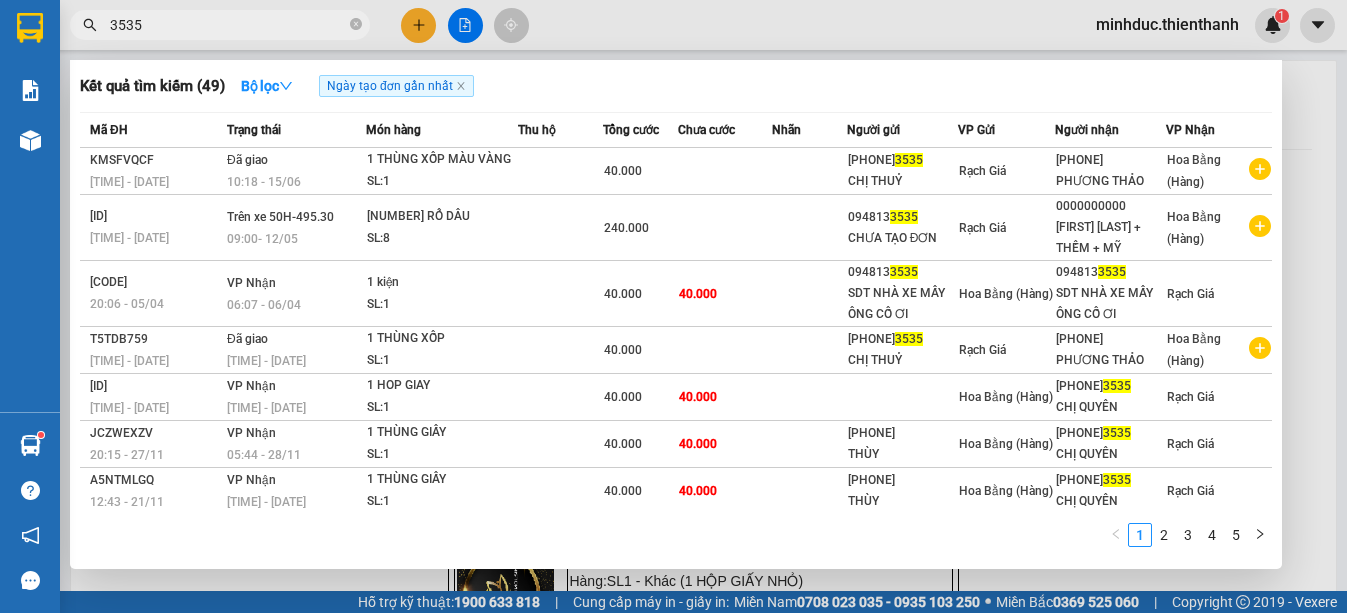 click on "3535" at bounding box center [228, 25] 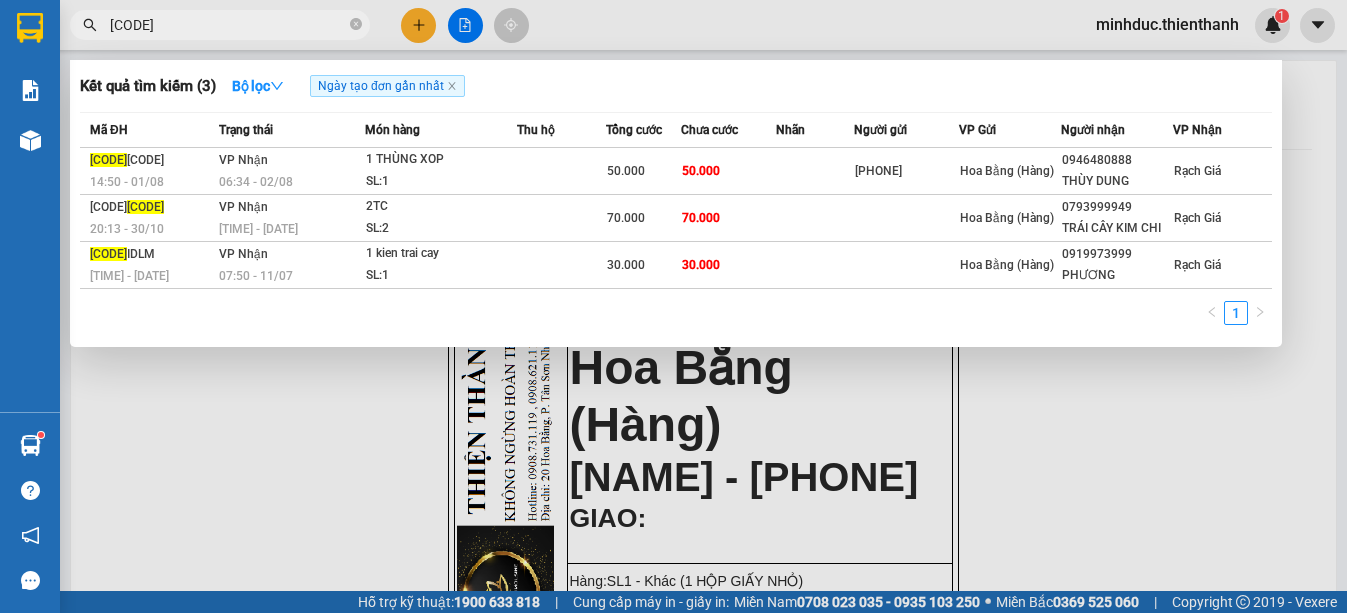 click on "I5NH" at bounding box center (228, 25) 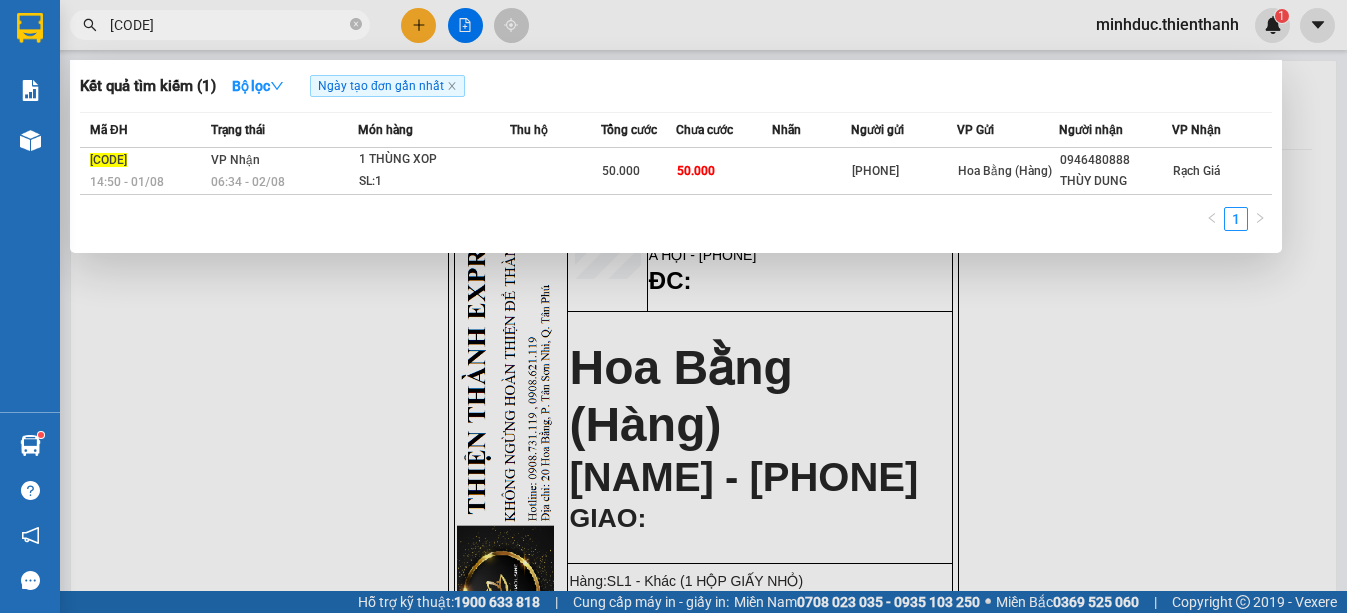 type on "I5NHTKC6" 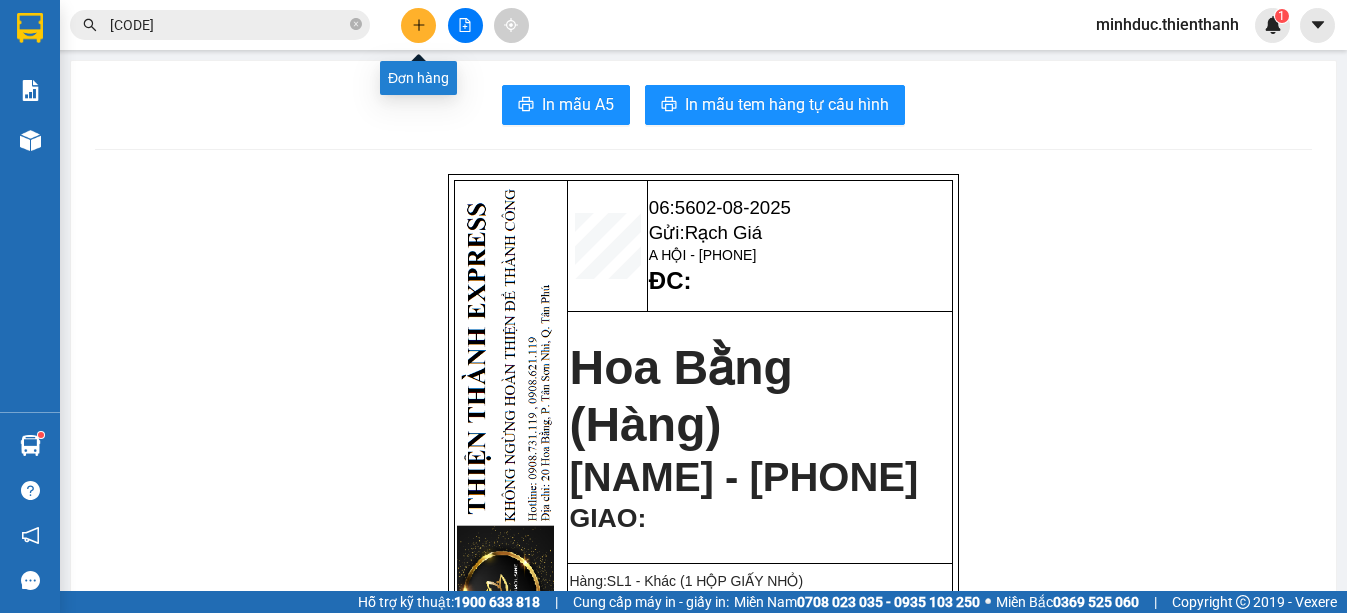 click at bounding box center (418, 25) 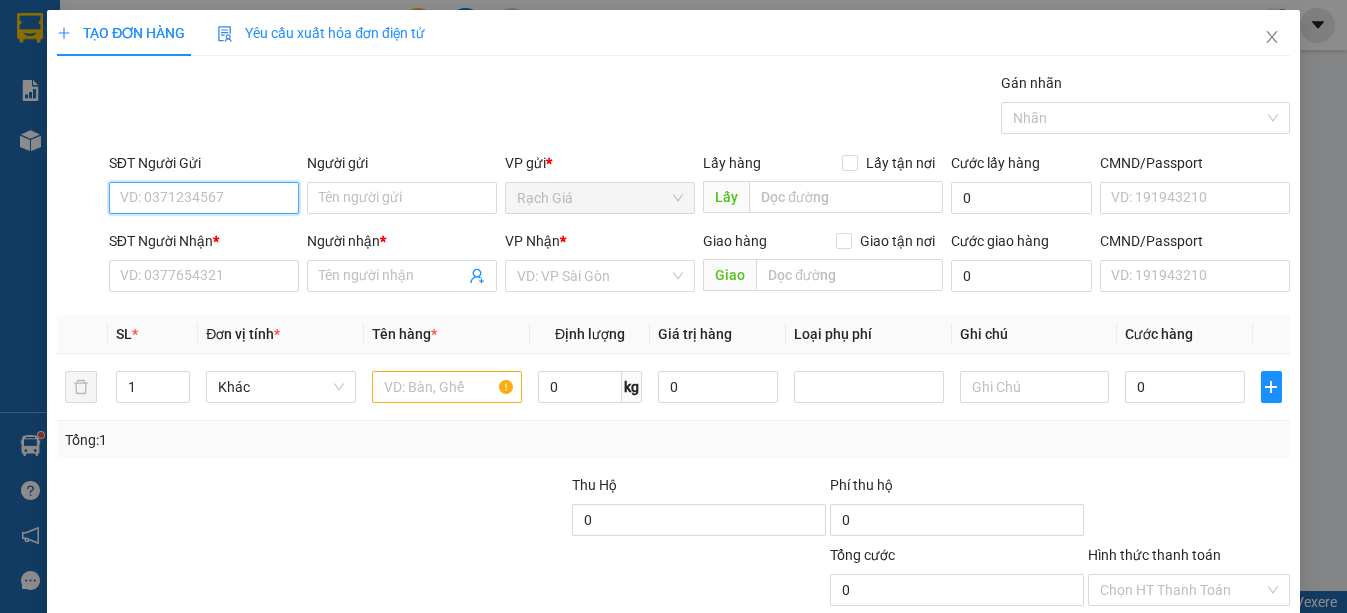 click on "SĐT Người Gửi" at bounding box center (204, 198) 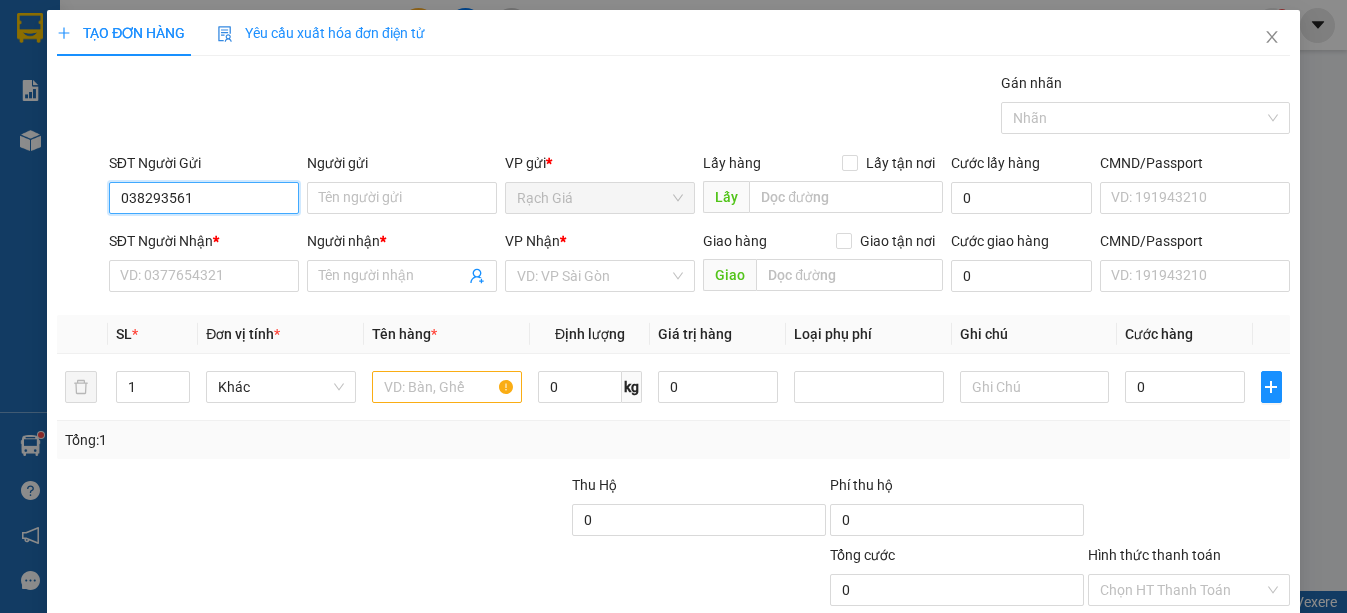 type on "0382935617" 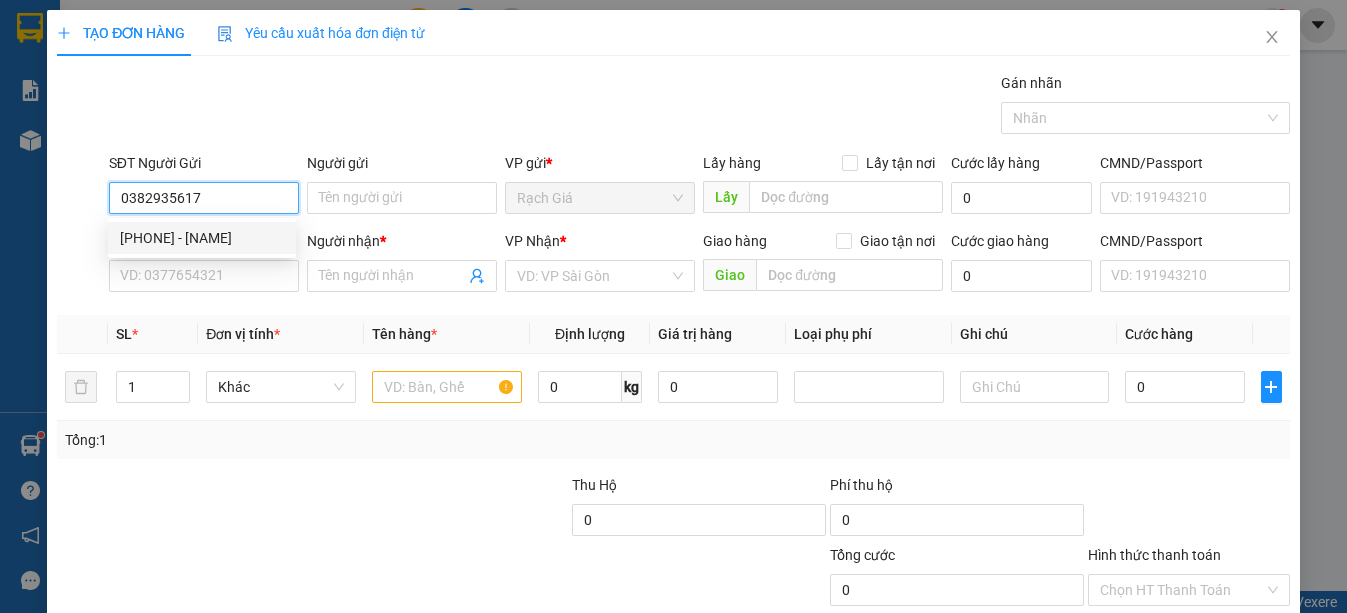 click on "0382935617 - CHI NHUNG" at bounding box center [202, 238] 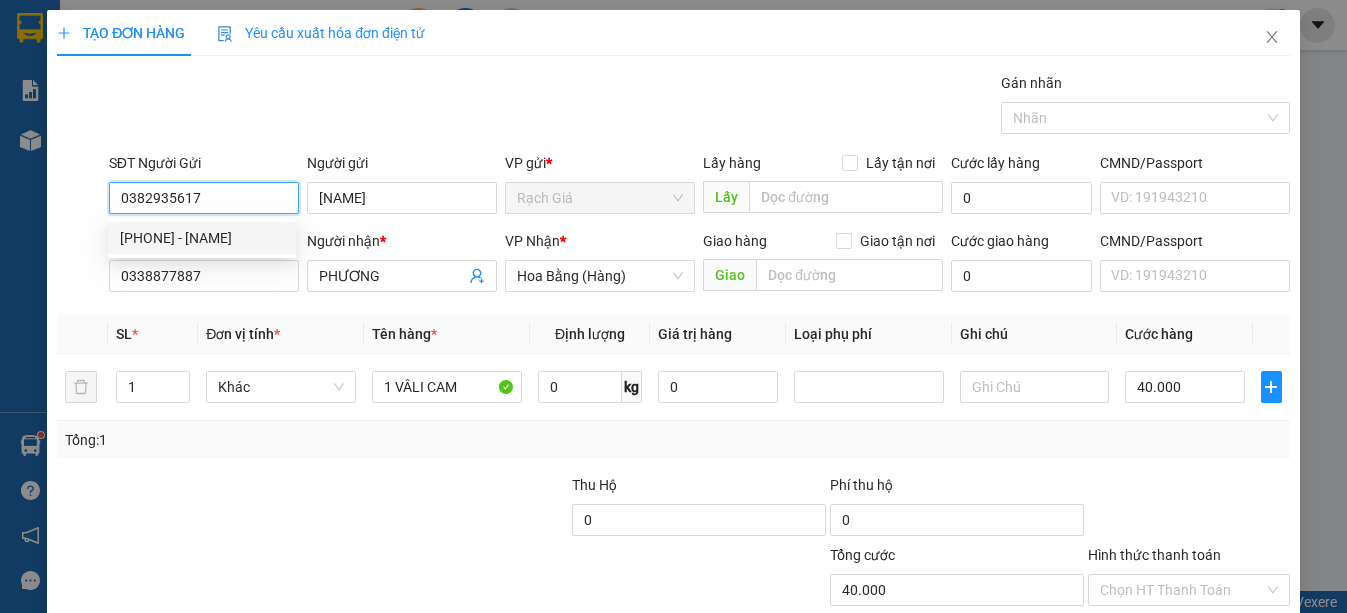 type on "40.000" 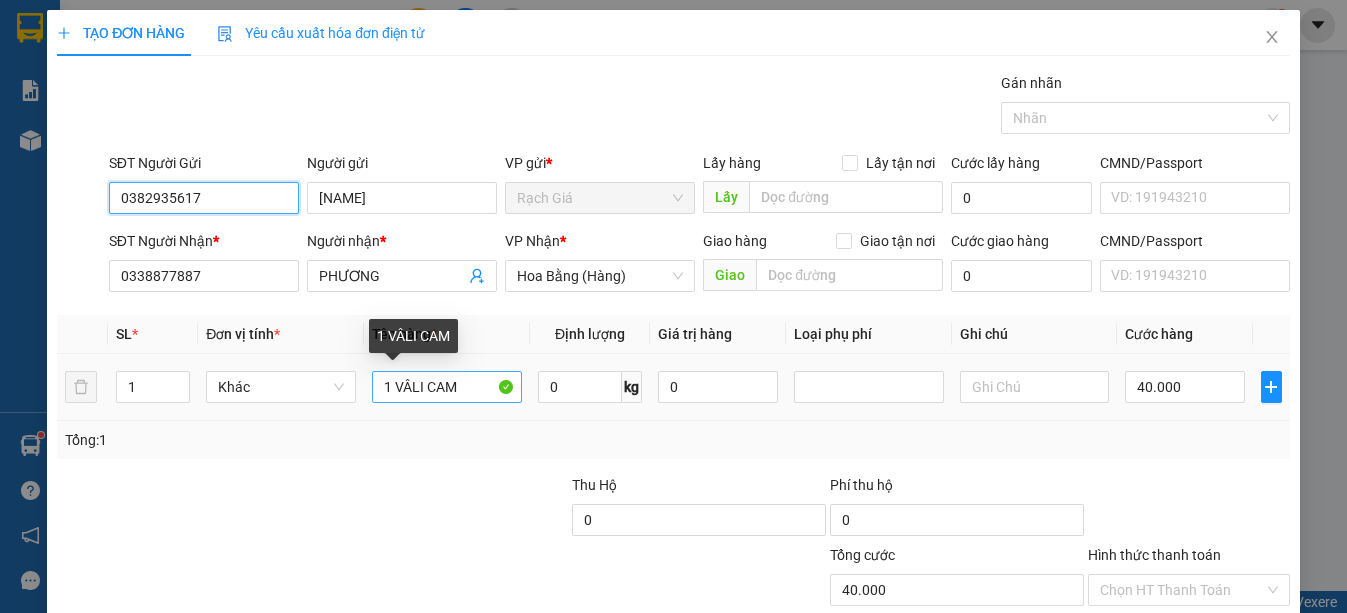 type on "0382935617" 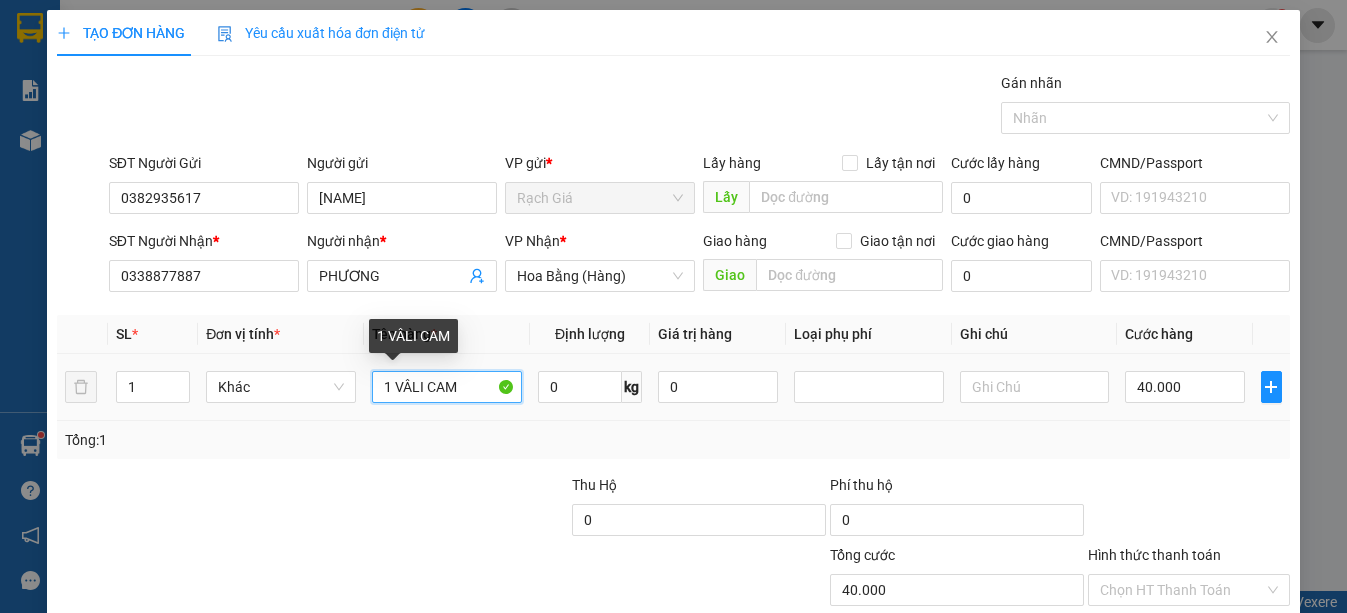 click on "1 VÂLI CAM" at bounding box center (447, 387) 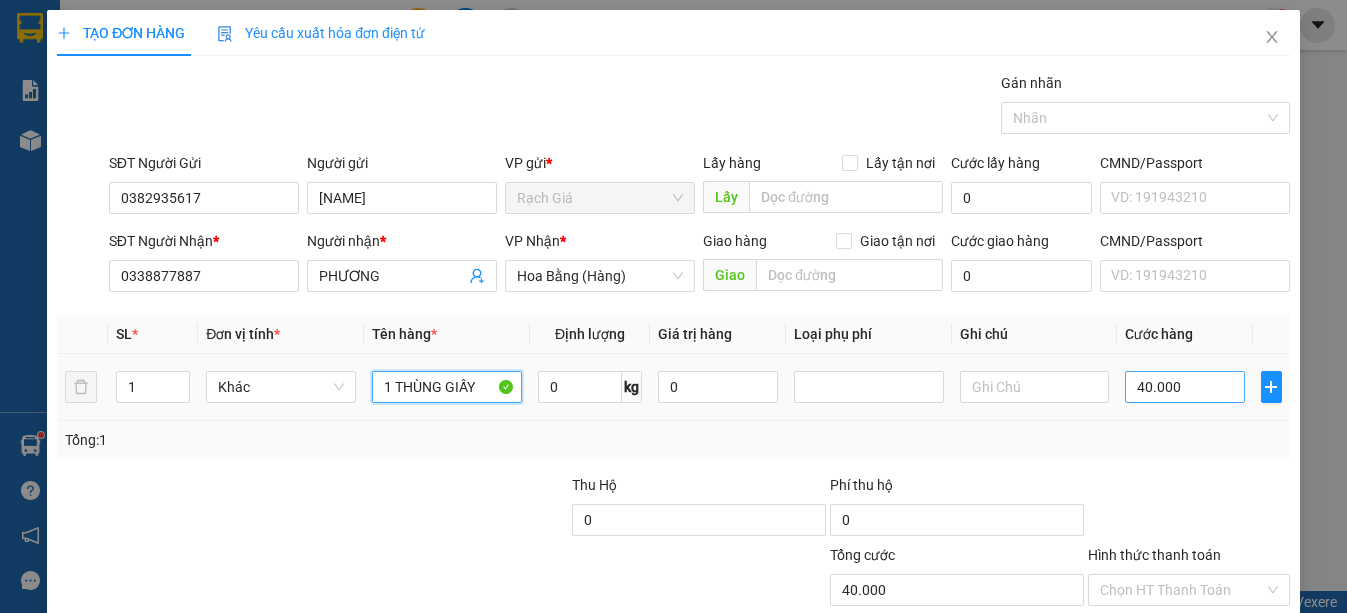 type on "1 THÙNG GIẤY" 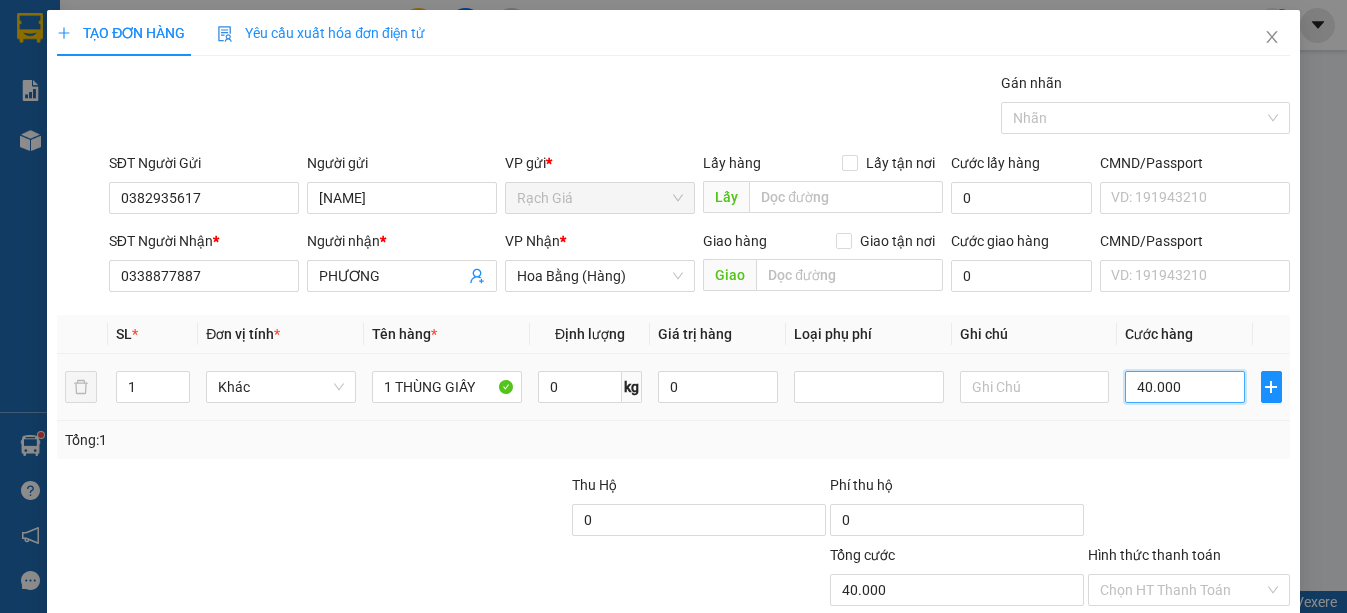 click on "40.000" at bounding box center [1185, 387] 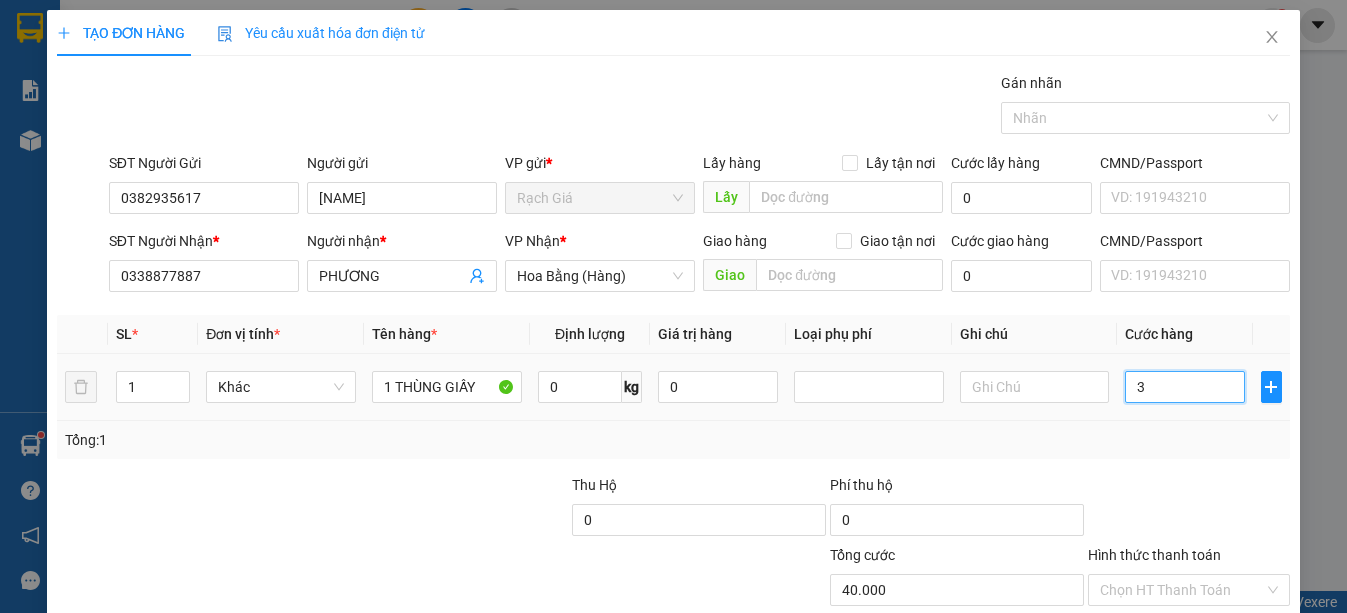type on "3" 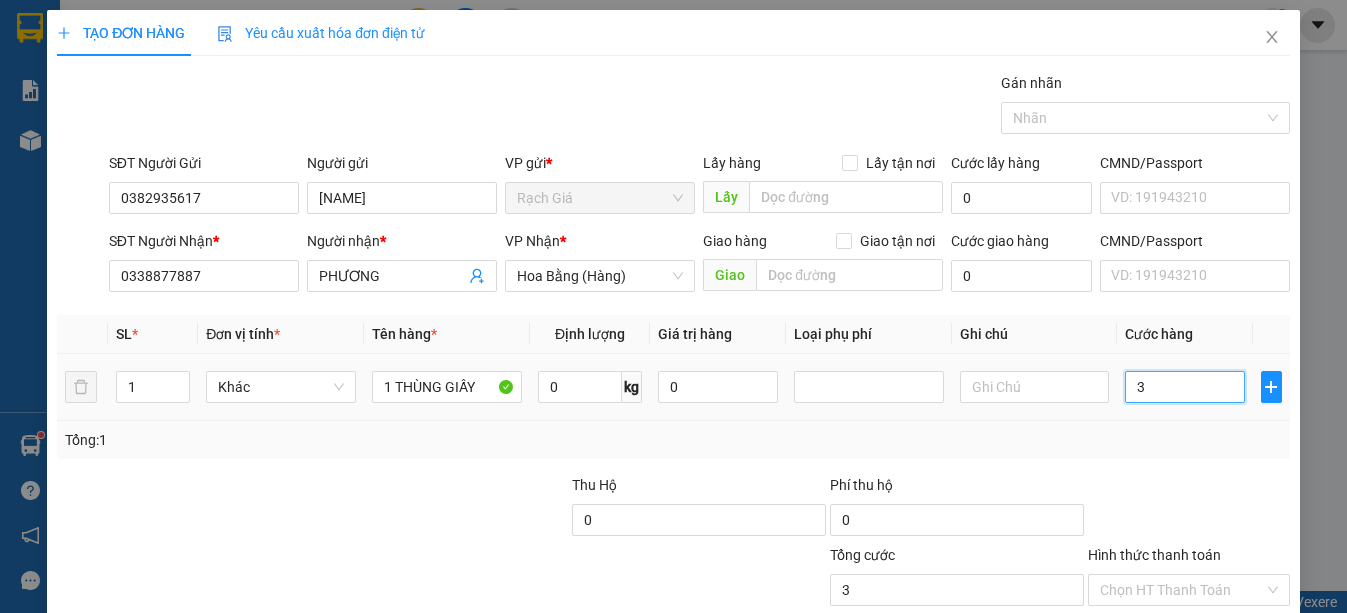 type on "30" 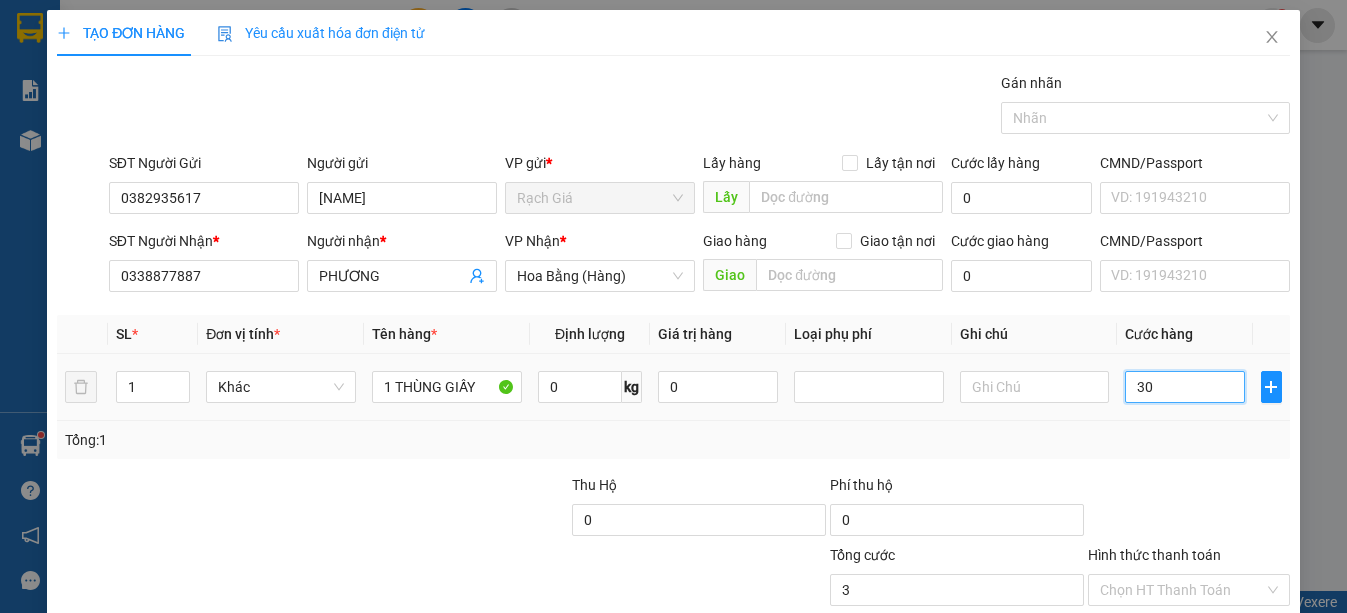 type on "30" 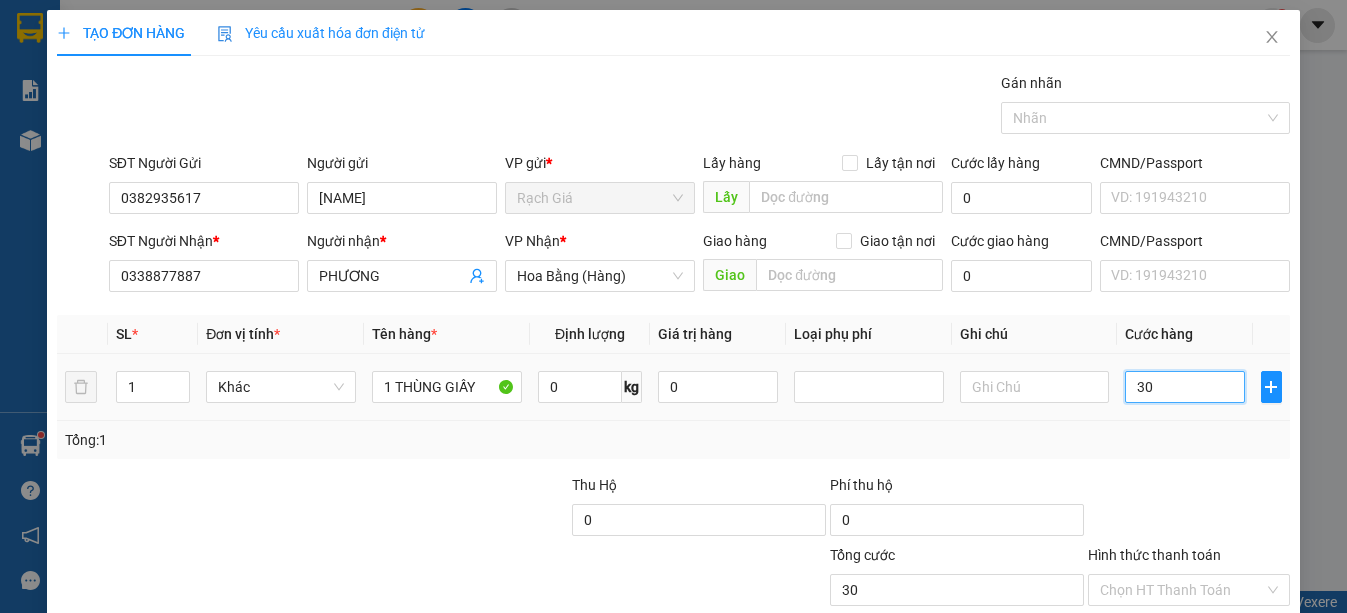type on "300" 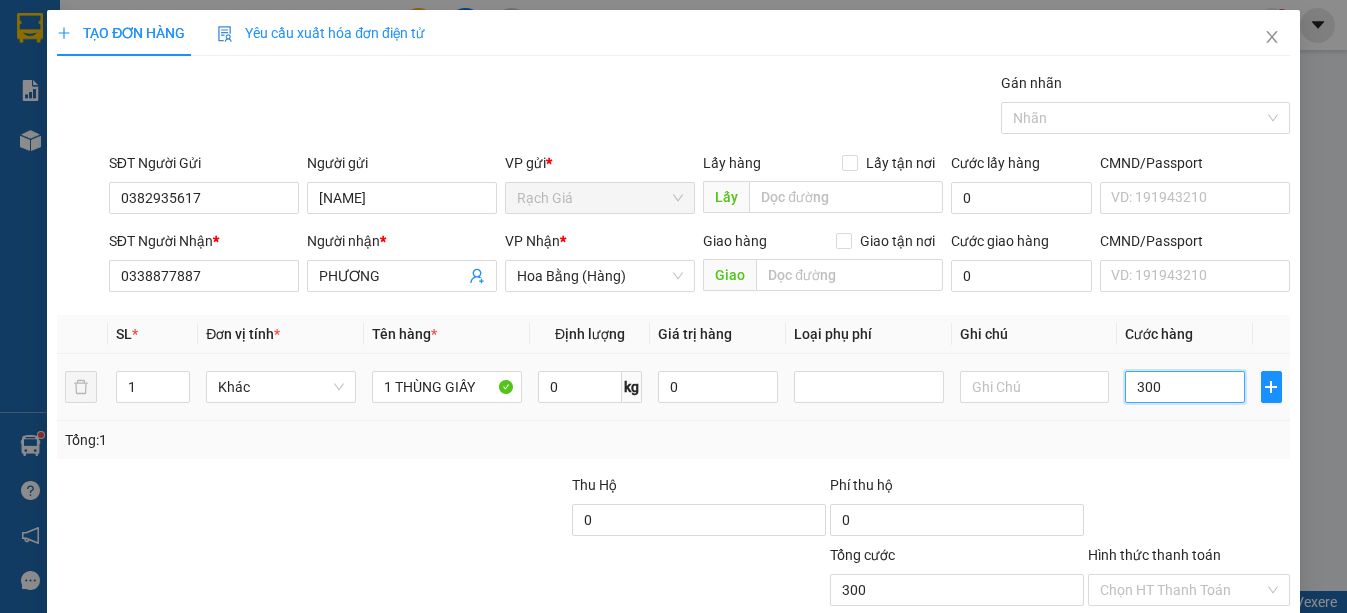 type on "3.000" 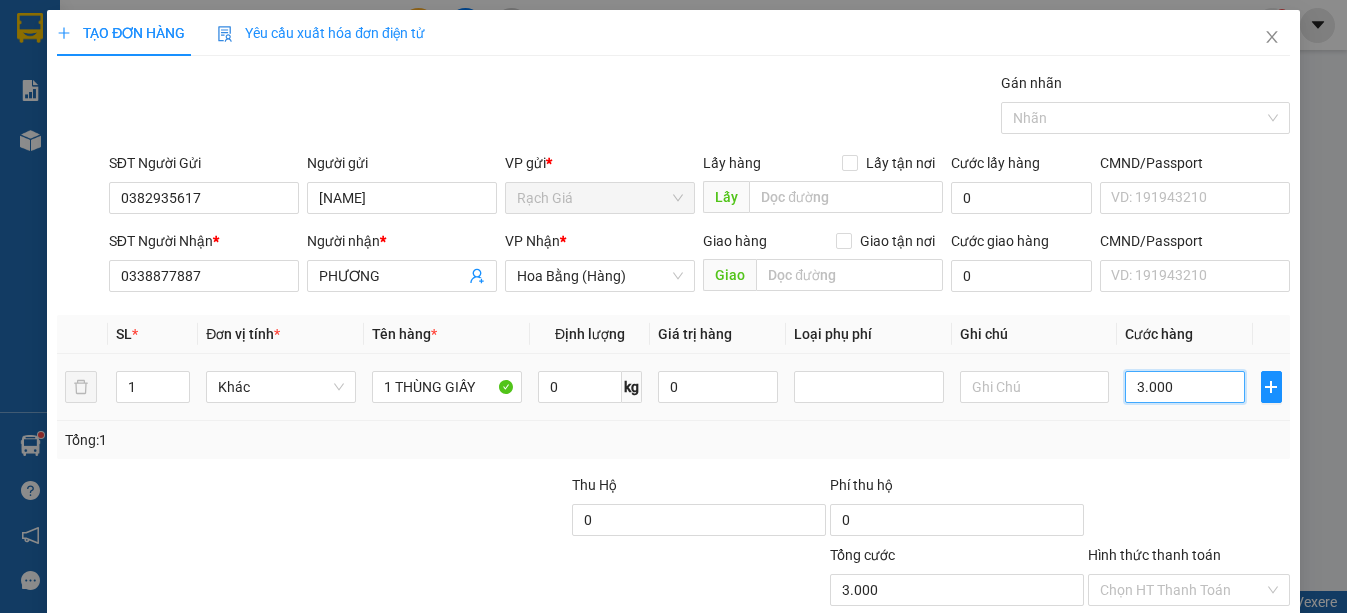 type on "30.000" 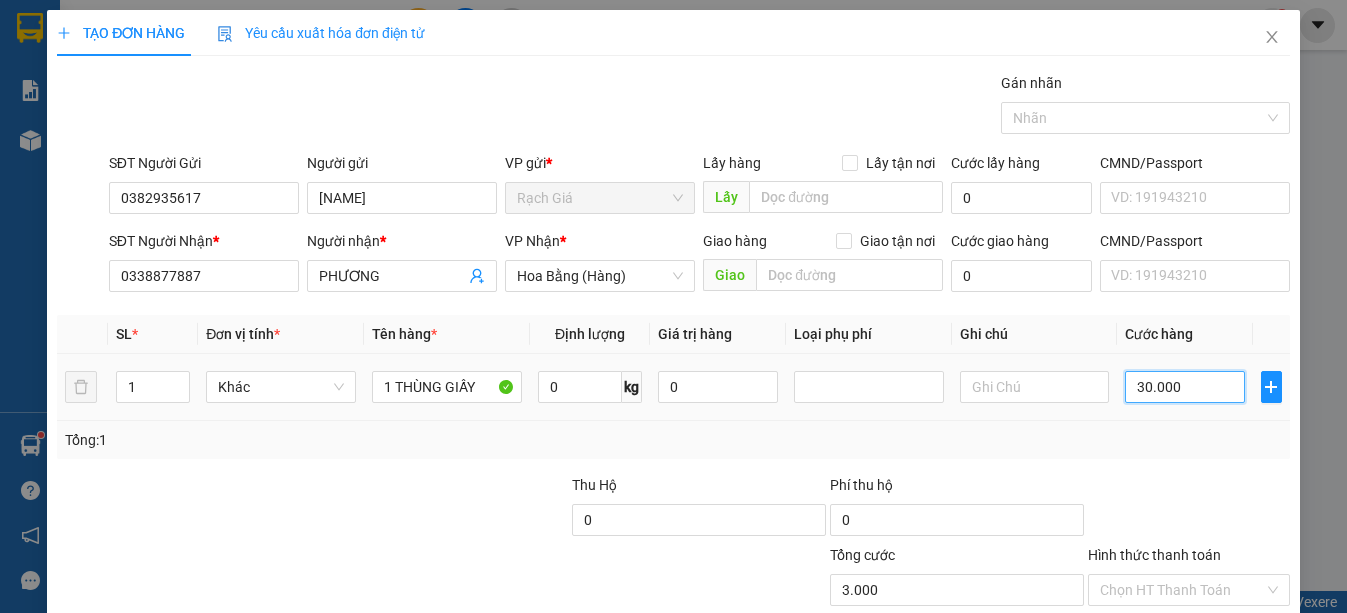 type on "30.000" 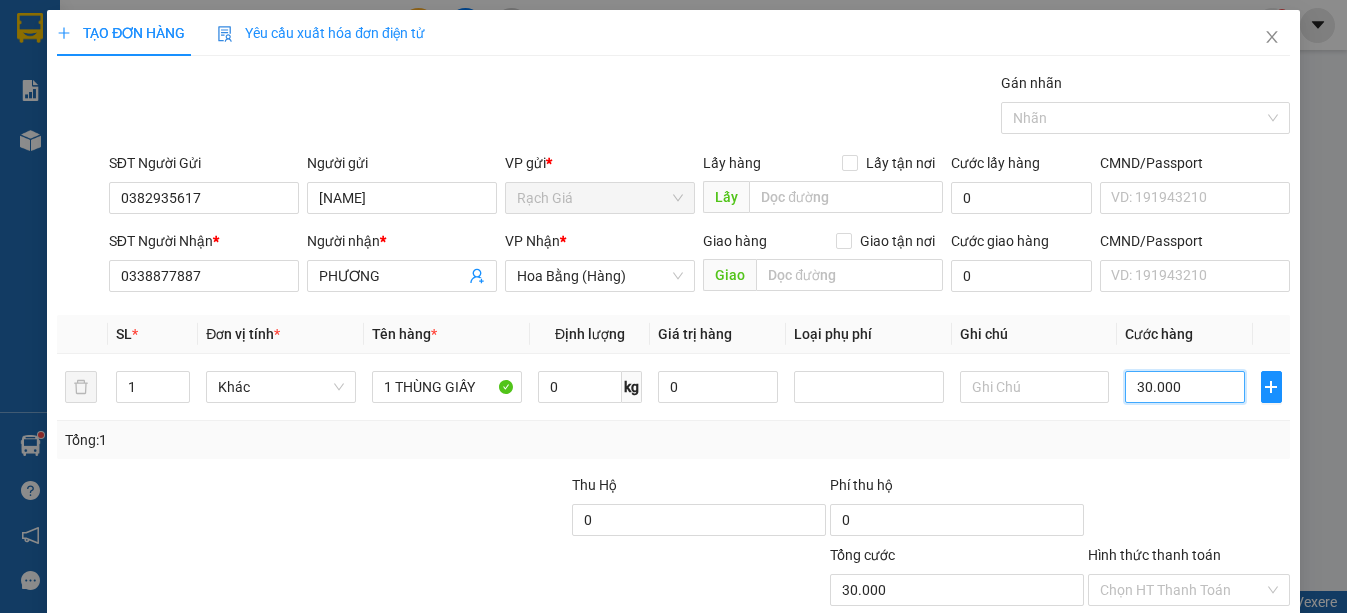 scroll, scrollTop: 133, scrollLeft: 0, axis: vertical 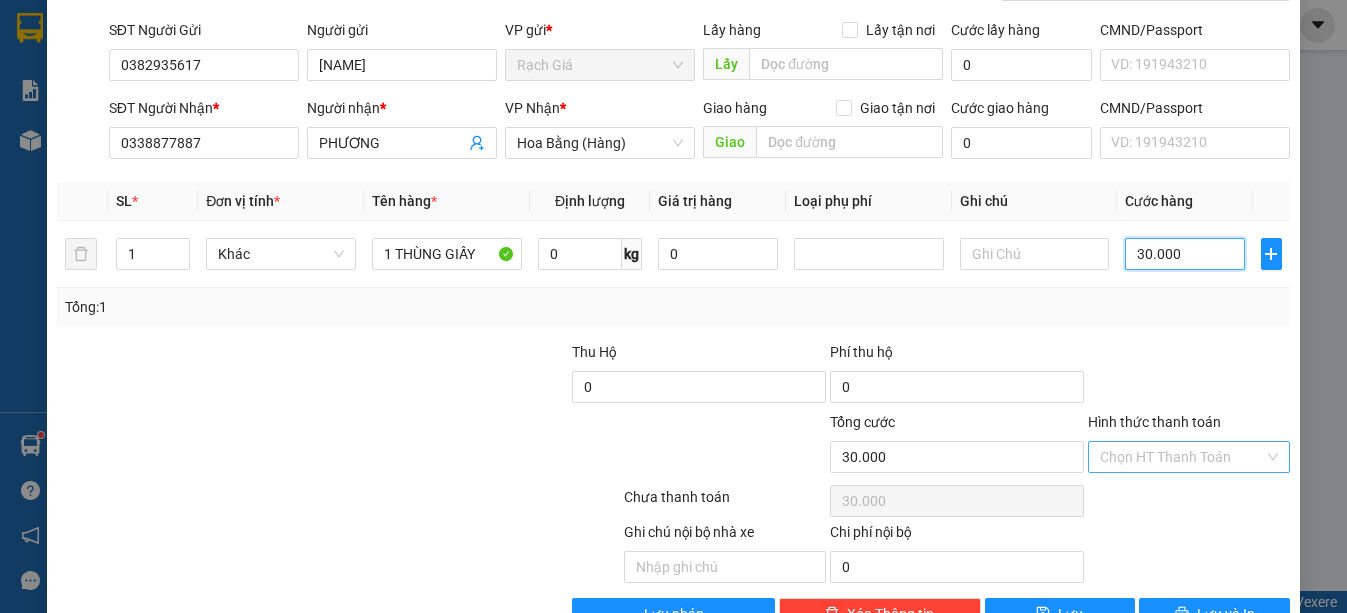 type on "30.000" 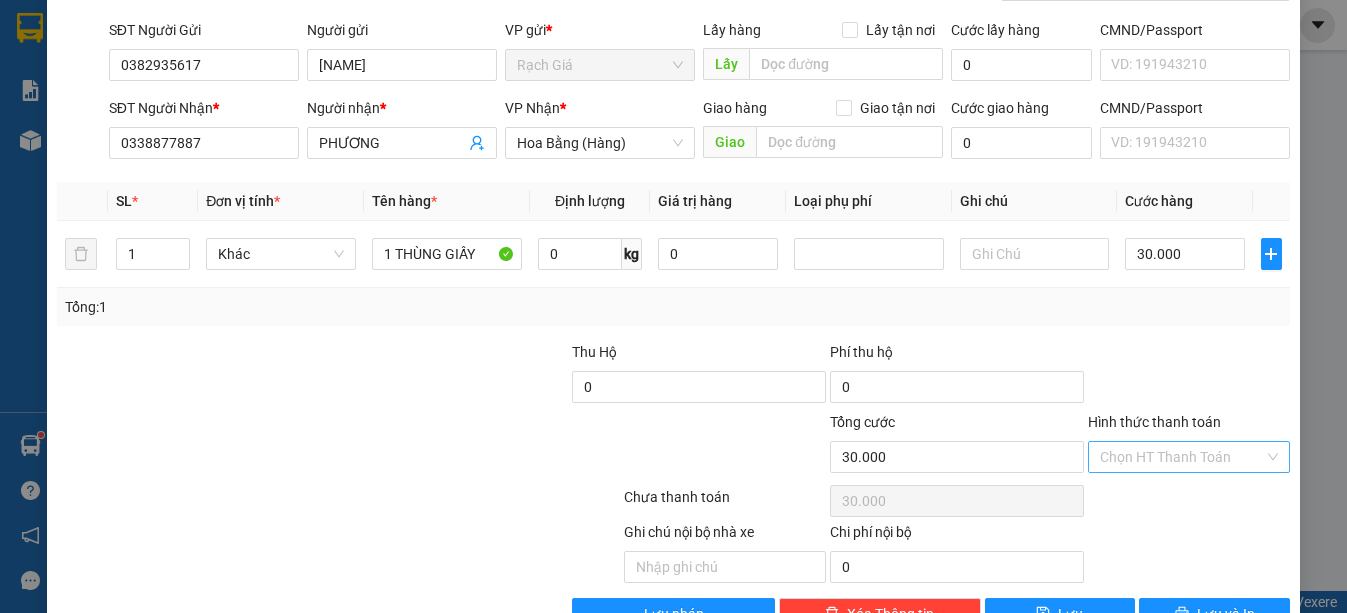 drag, startPoint x: 1190, startPoint y: 455, endPoint x: 1180, endPoint y: 466, distance: 14.866069 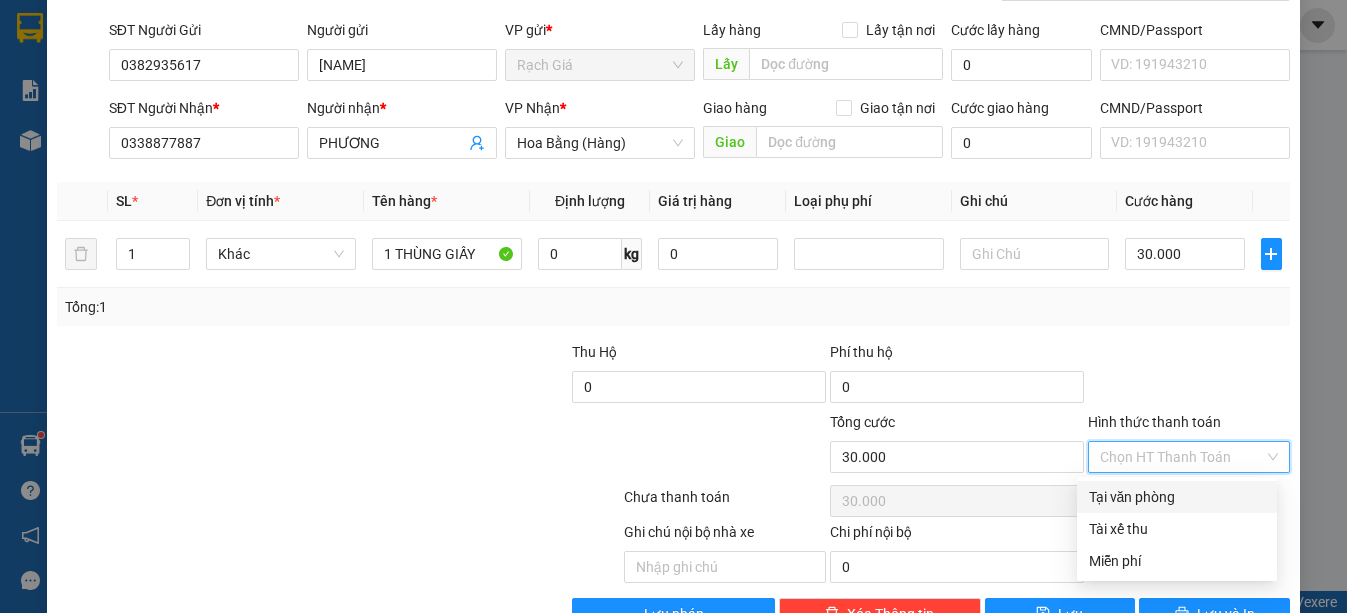 click on "Tại văn phòng" at bounding box center (1177, 497) 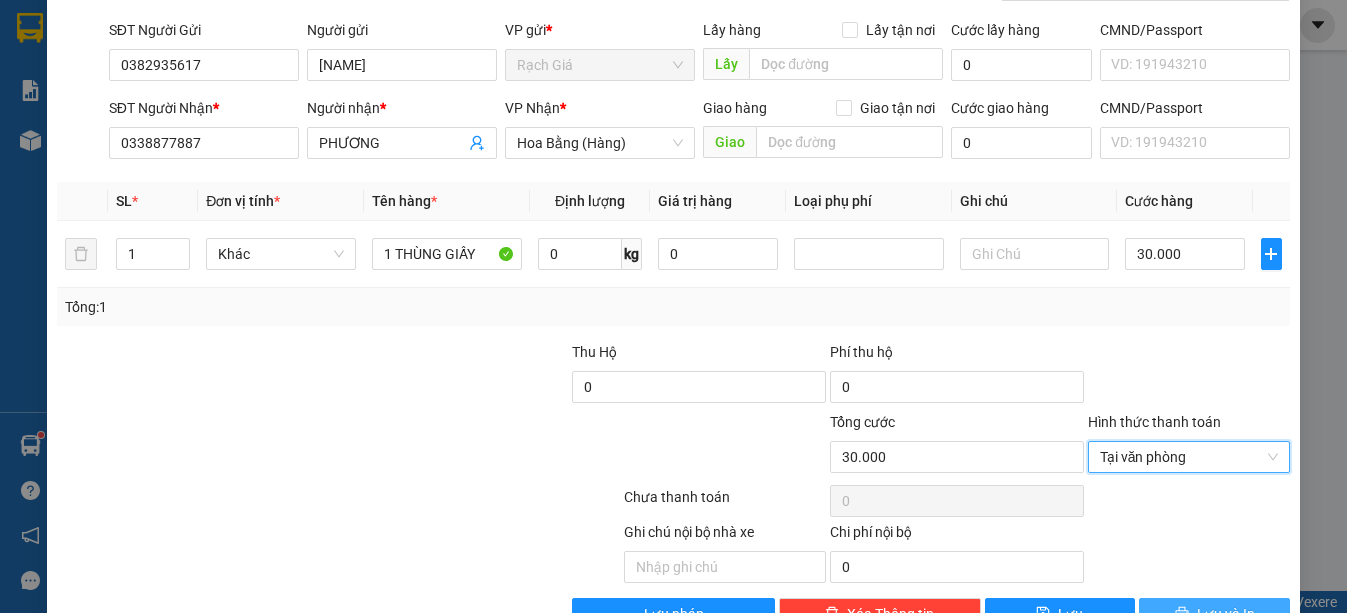 click on "Lưu và In" at bounding box center [1226, 614] 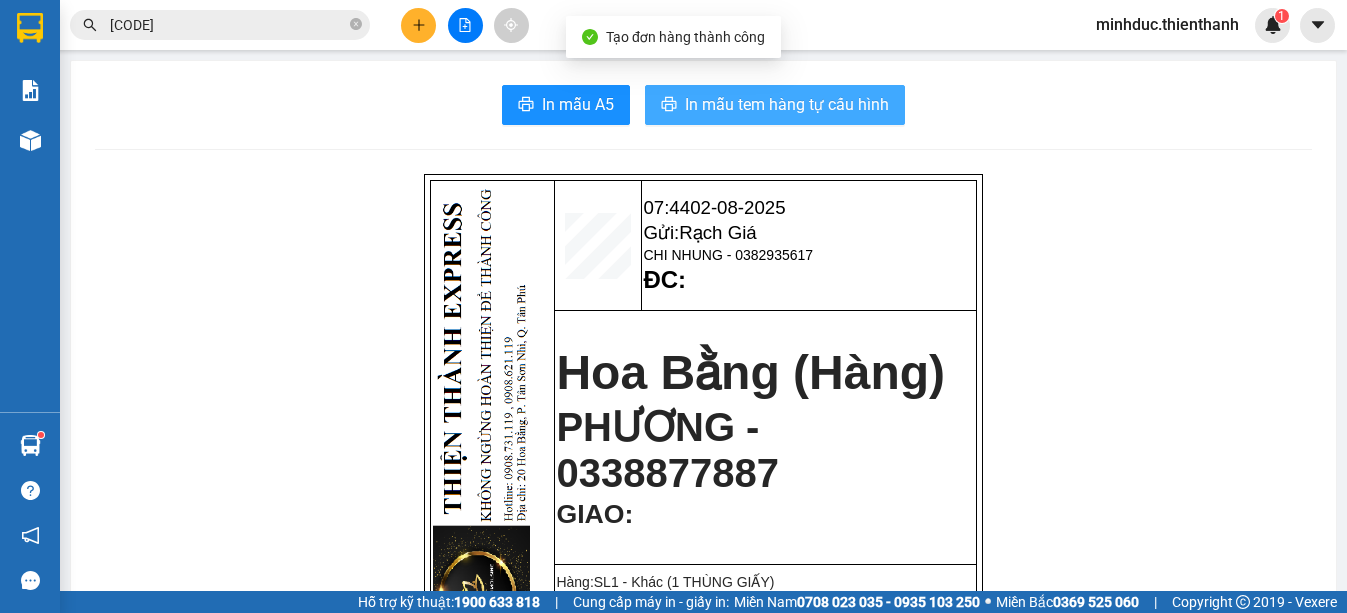 click on "In mẫu tem hàng tự cấu hình" at bounding box center [787, 104] 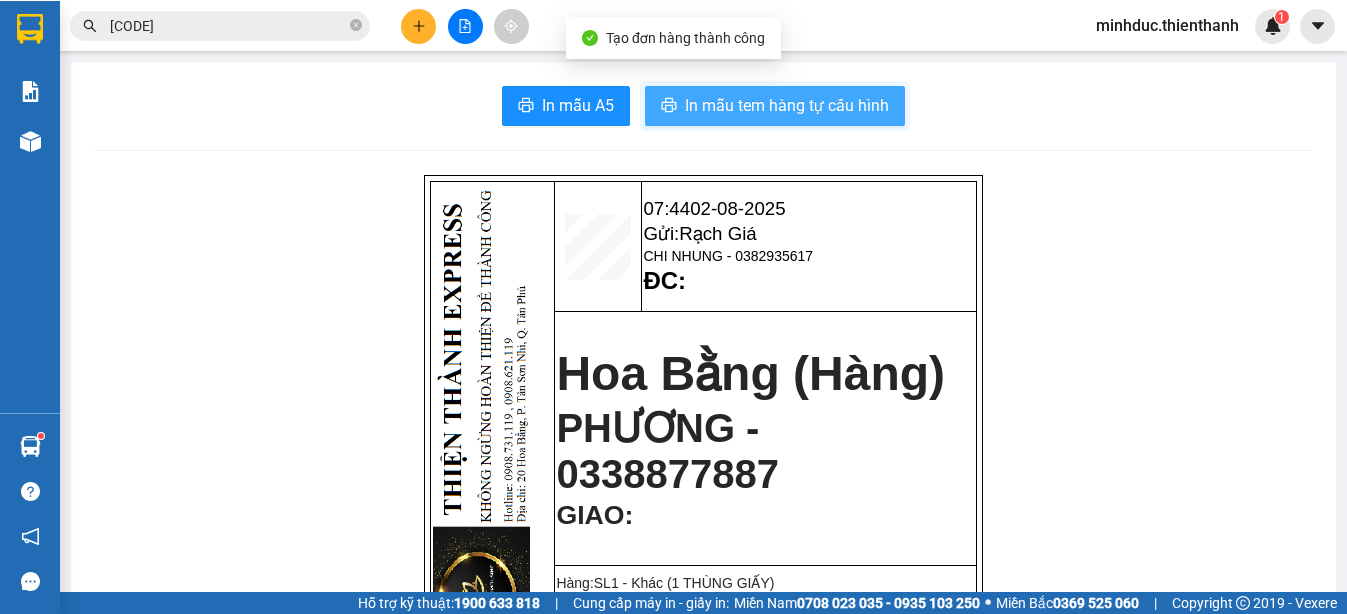 scroll, scrollTop: 0, scrollLeft: 0, axis: both 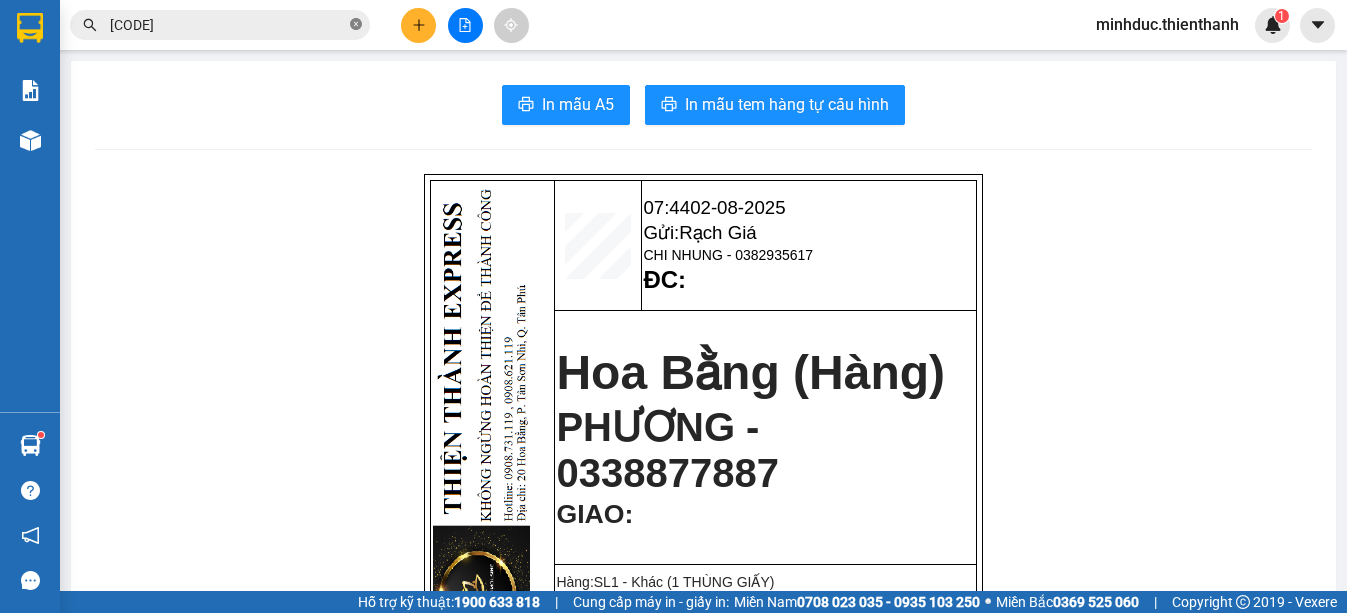 click 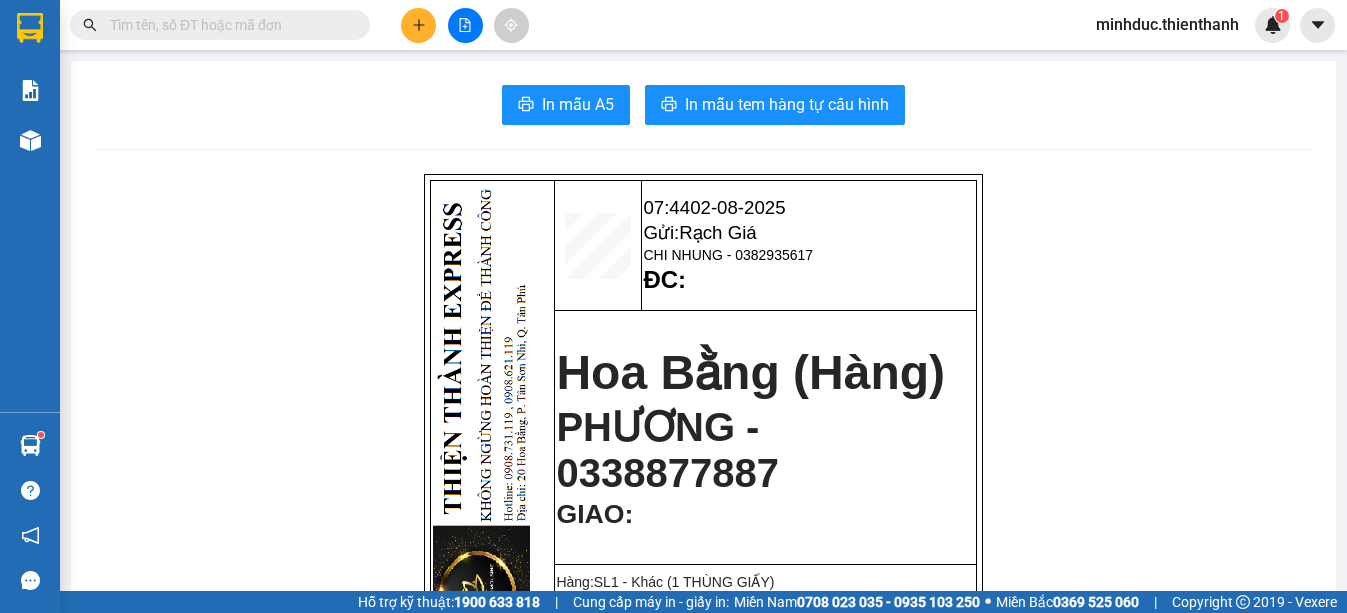 click at bounding box center (228, 25) 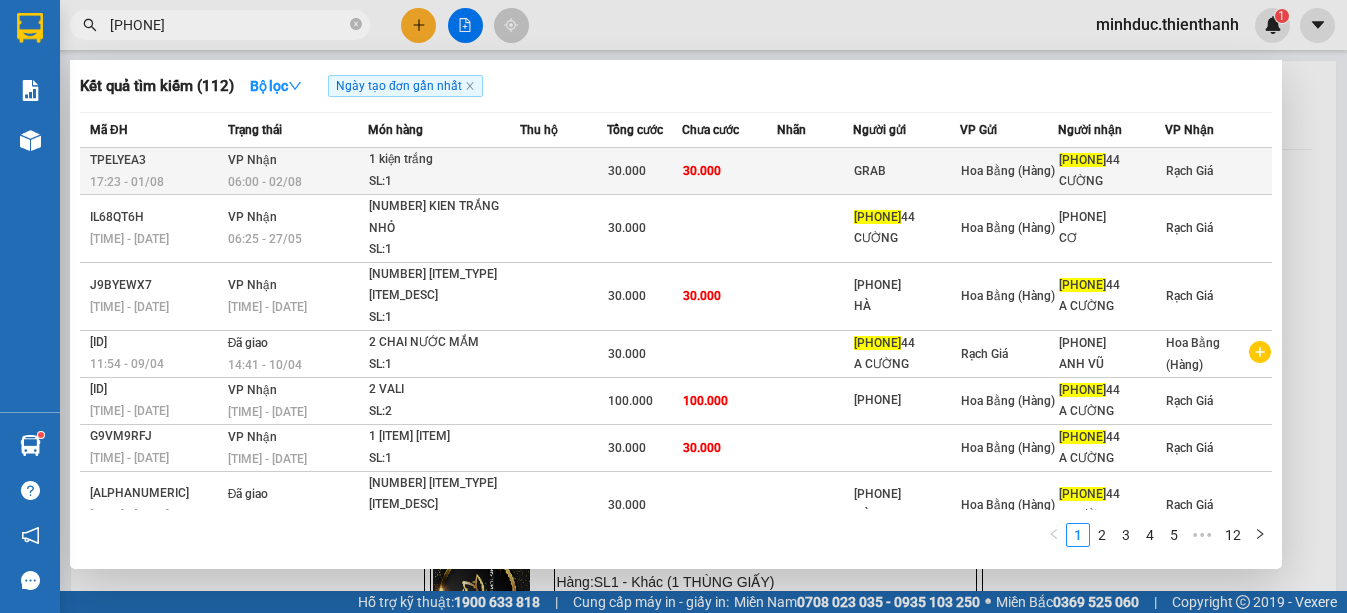 type on "09751133" 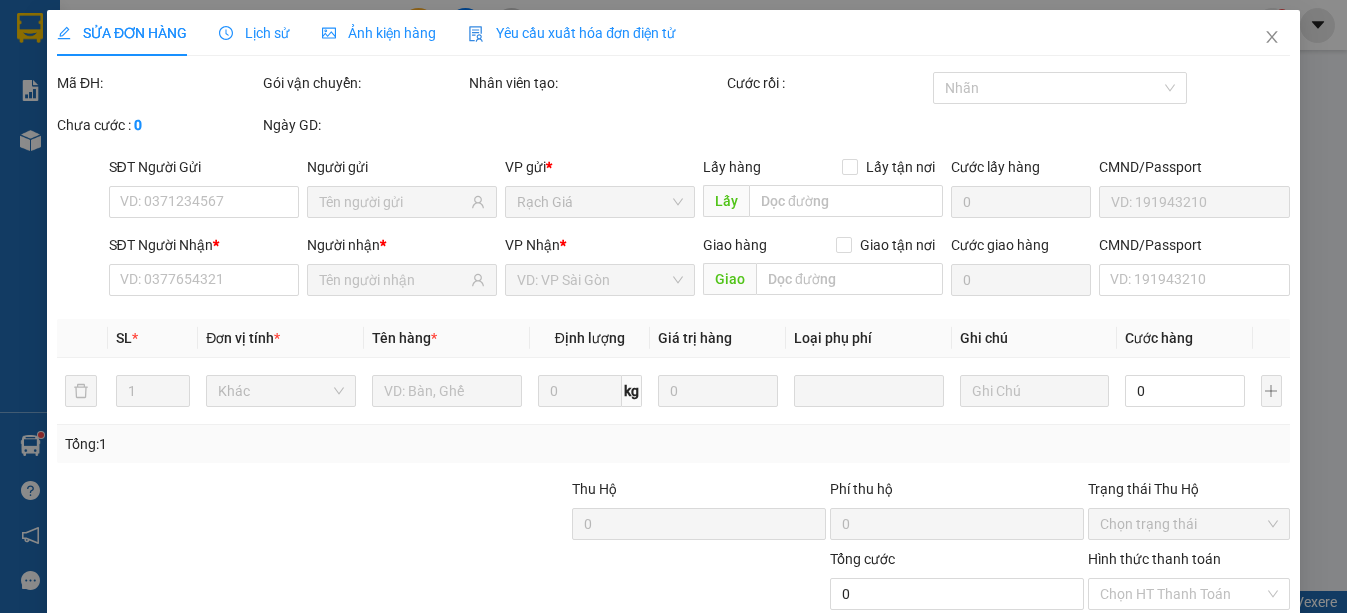 type on "GRAB" 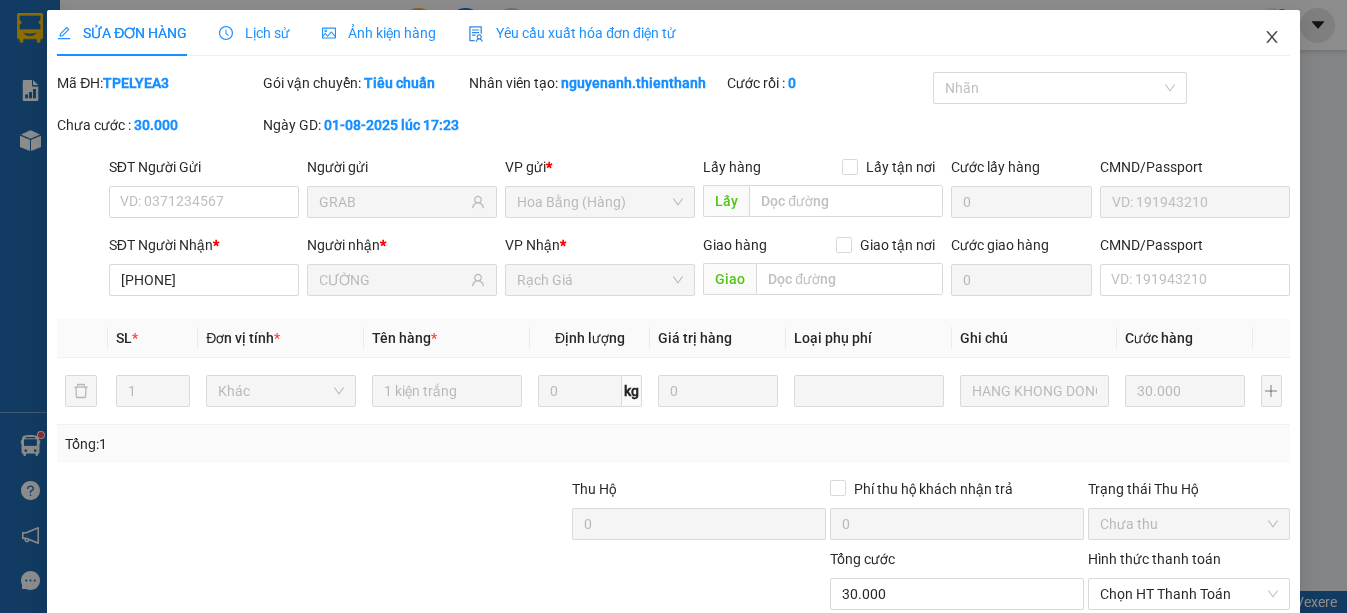 click 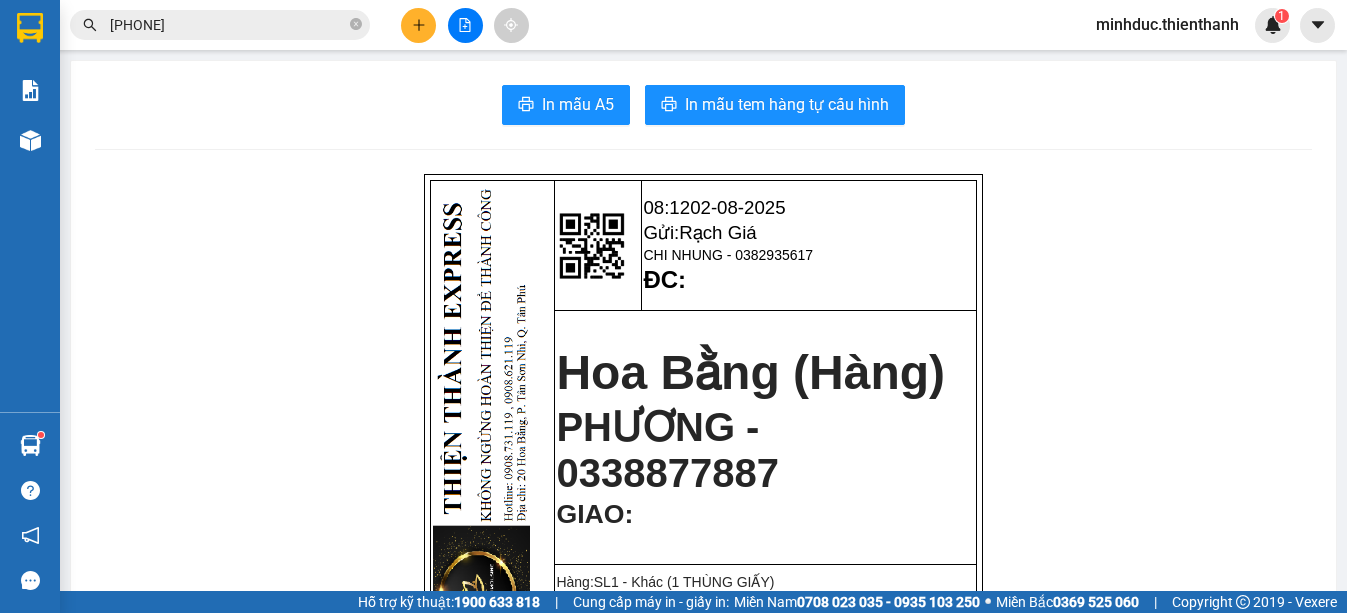 click on "09751133" at bounding box center [228, 25] 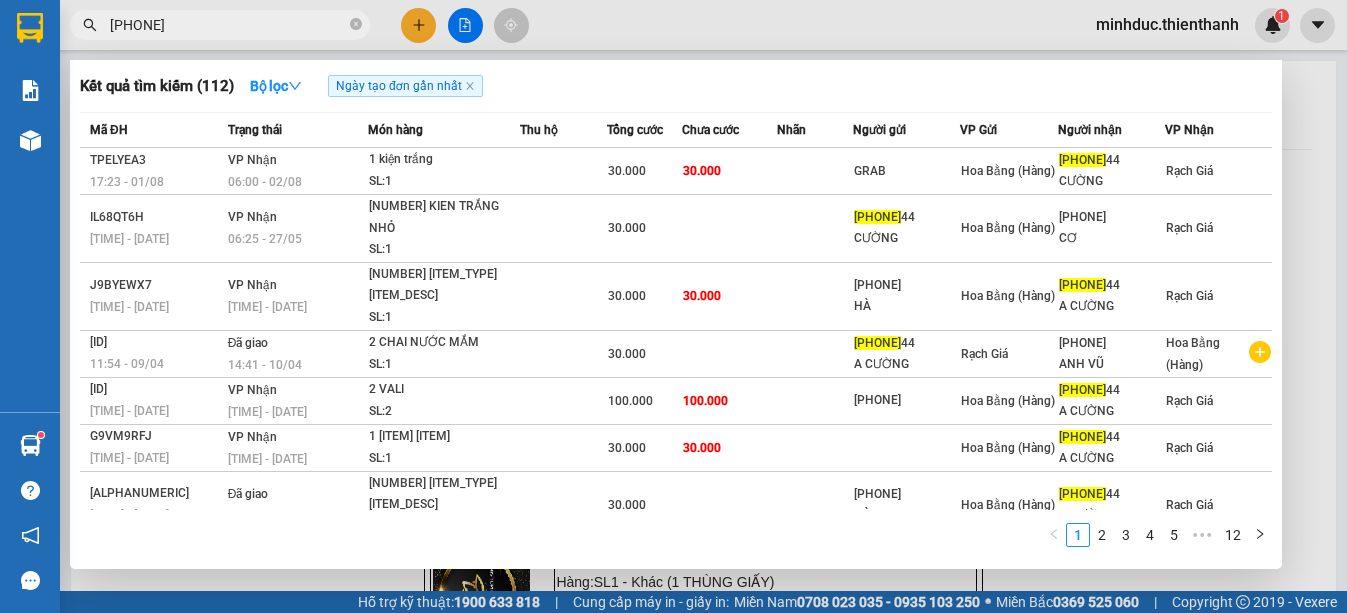 click on "09751133" at bounding box center (228, 25) 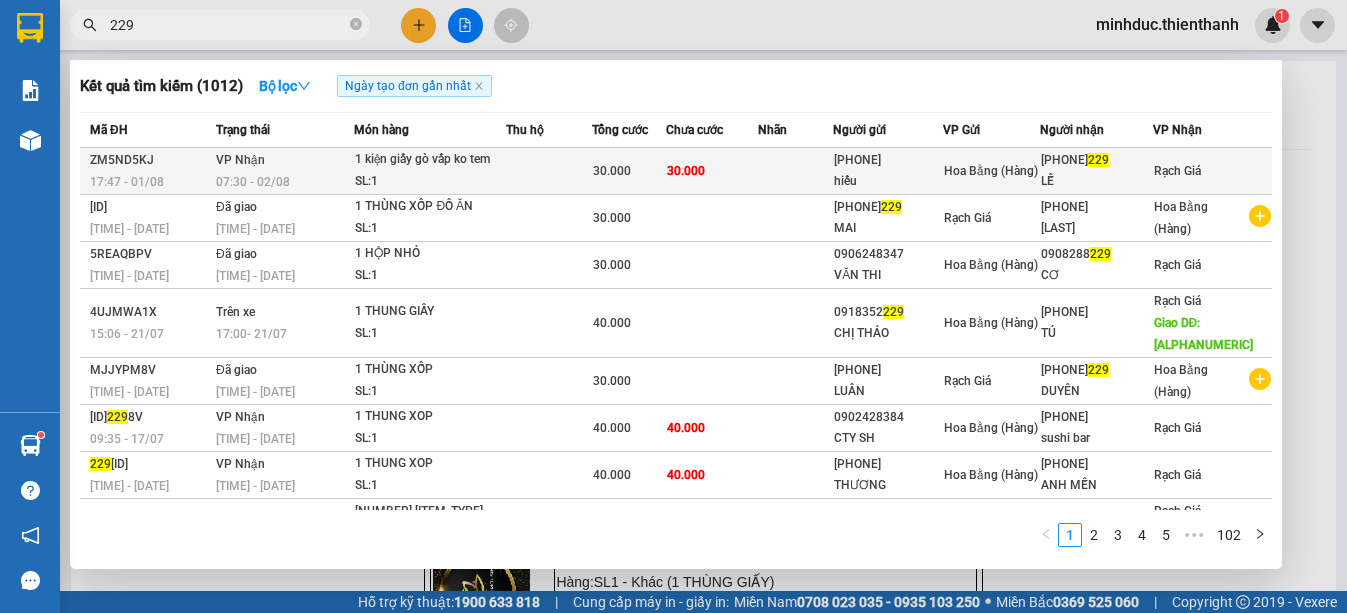 type on "229" 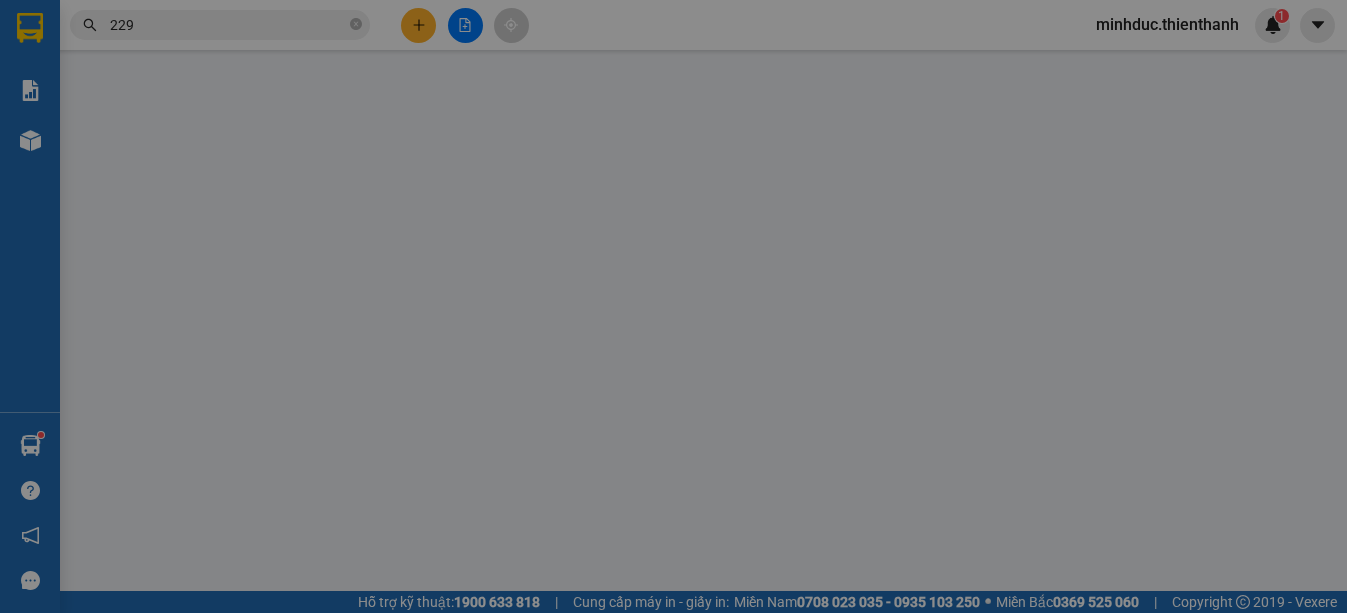 type on "0947301045" 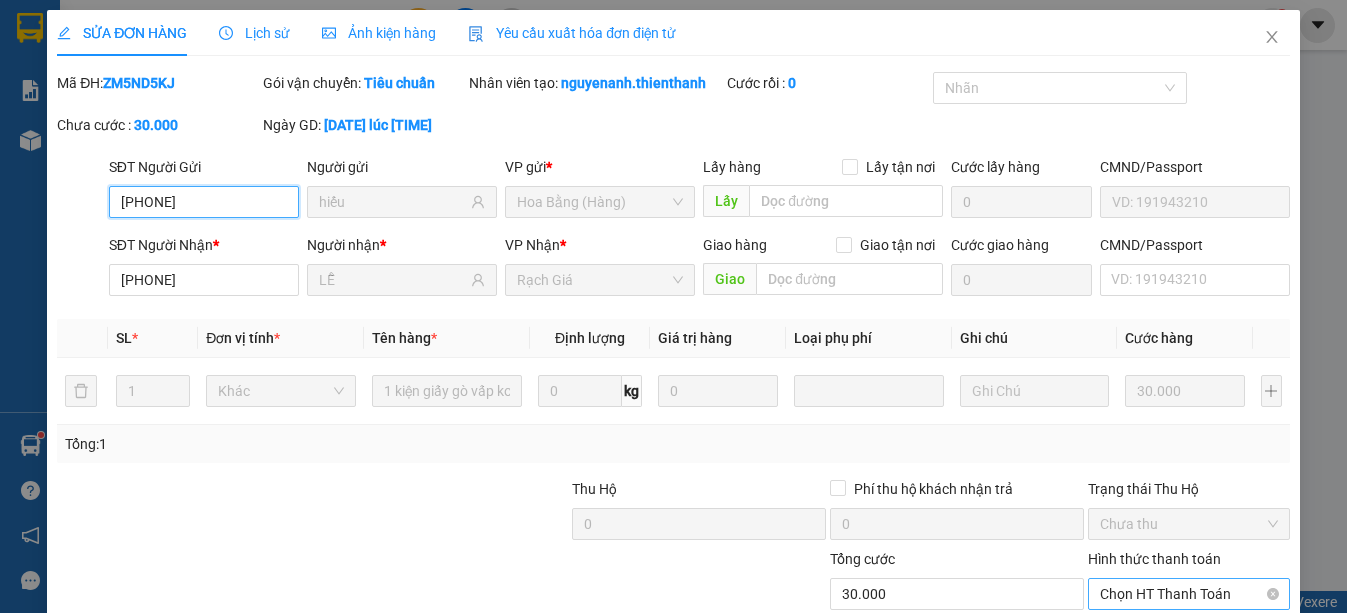 click on "Chọn HT Thanh Toán" at bounding box center [1189, 594] 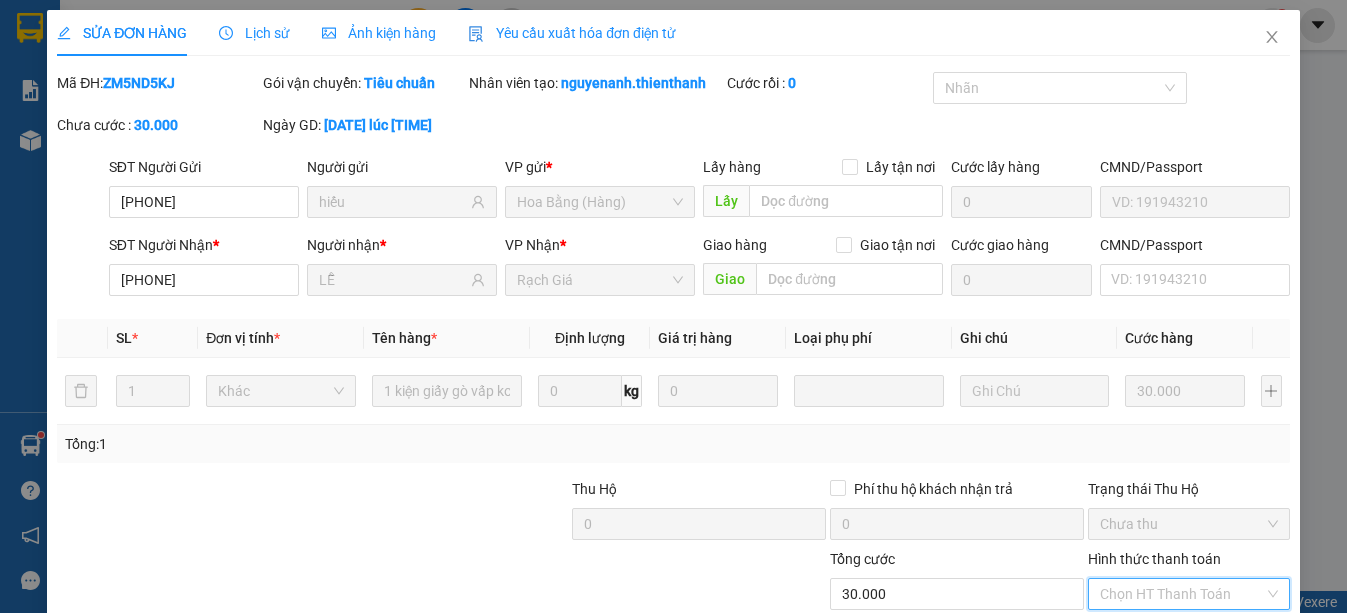 click on "Tại văn phòng" at bounding box center (1177, 656) 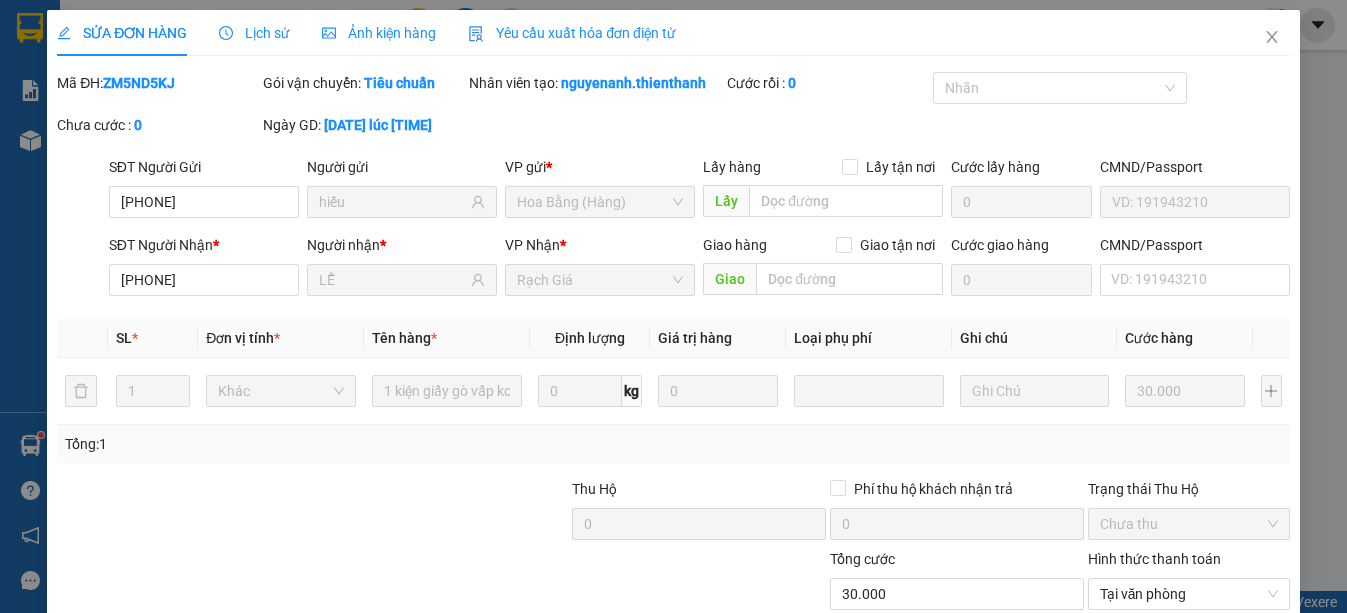 click on "Giao hàng" at bounding box center [916, 751] 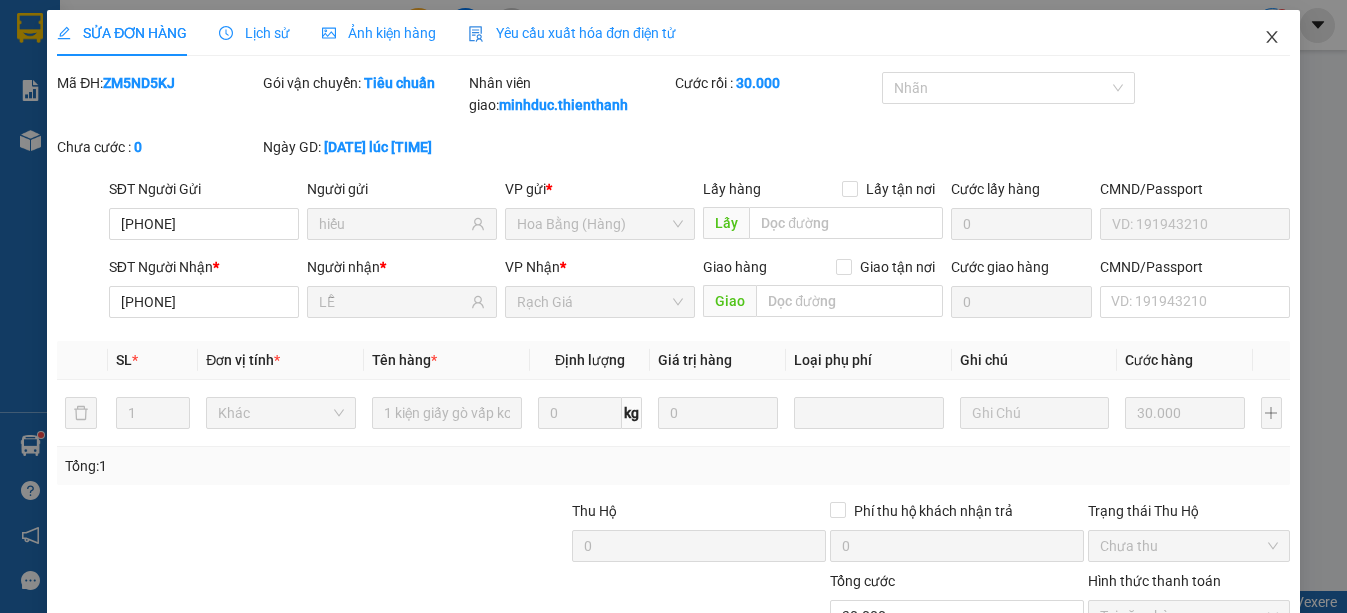 click 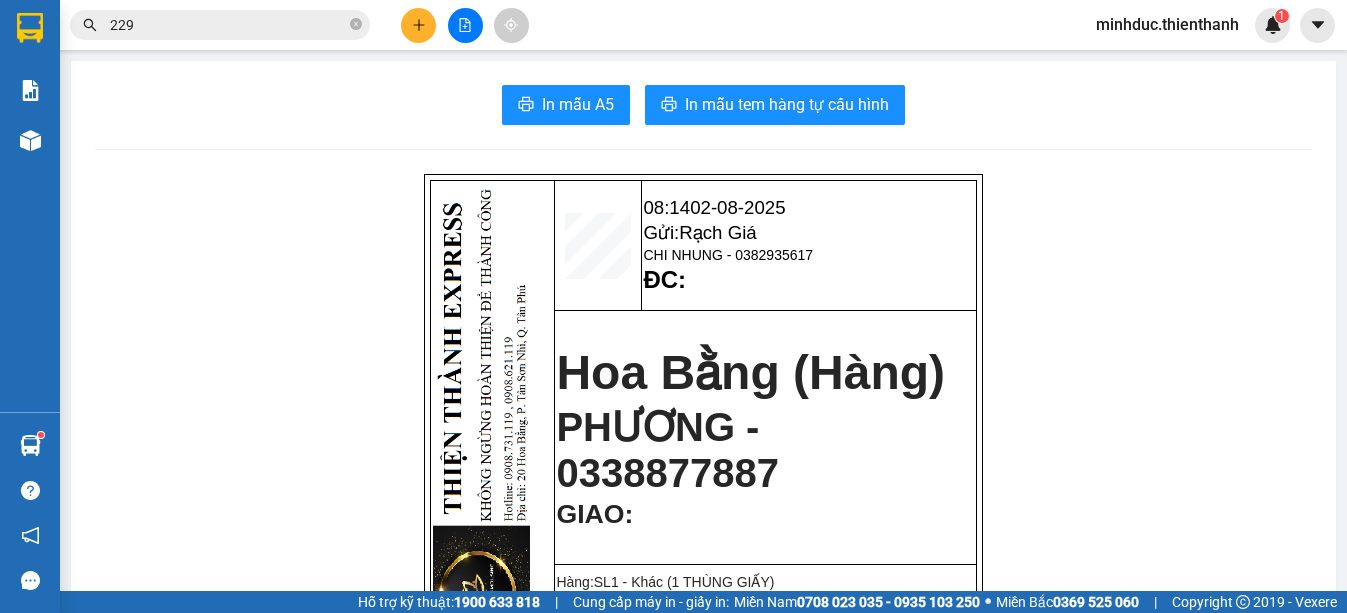 click on "229" at bounding box center (228, 25) 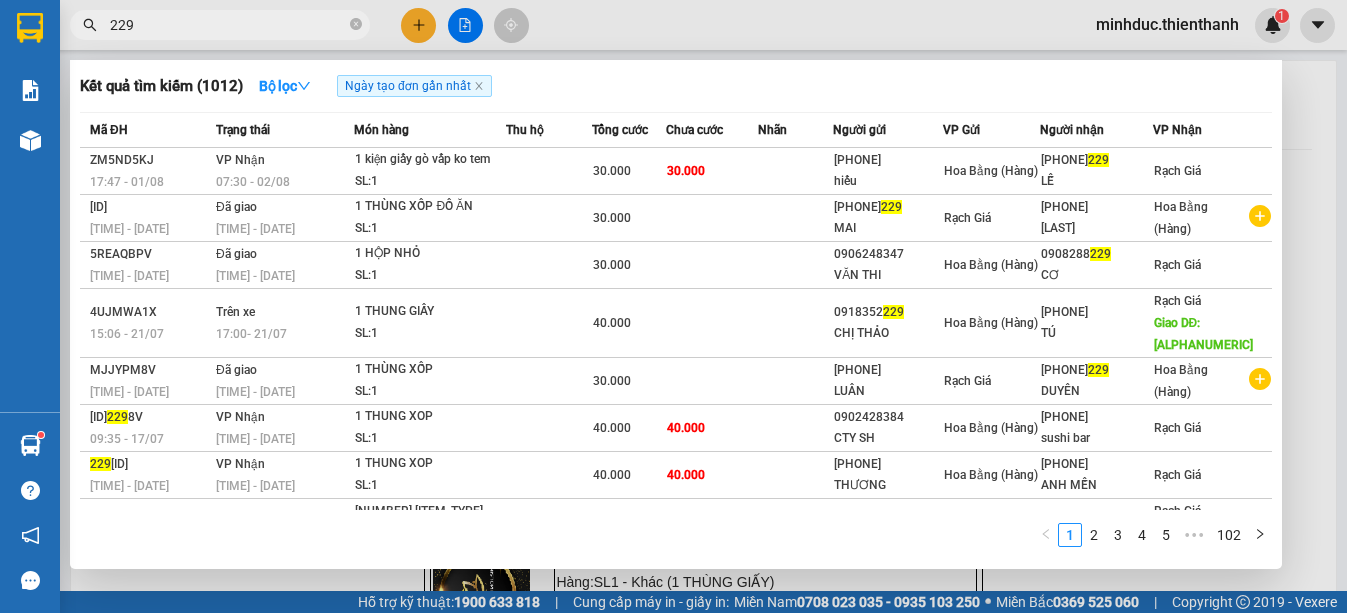 click on "229" at bounding box center [228, 25] 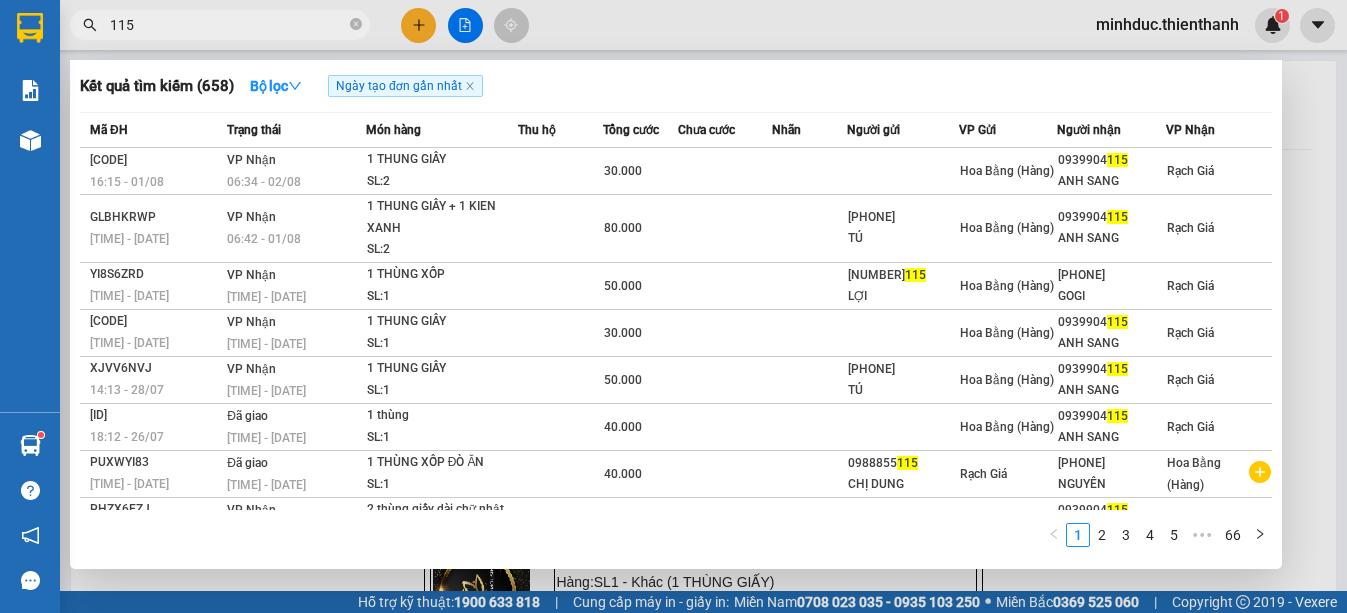 type on "115" 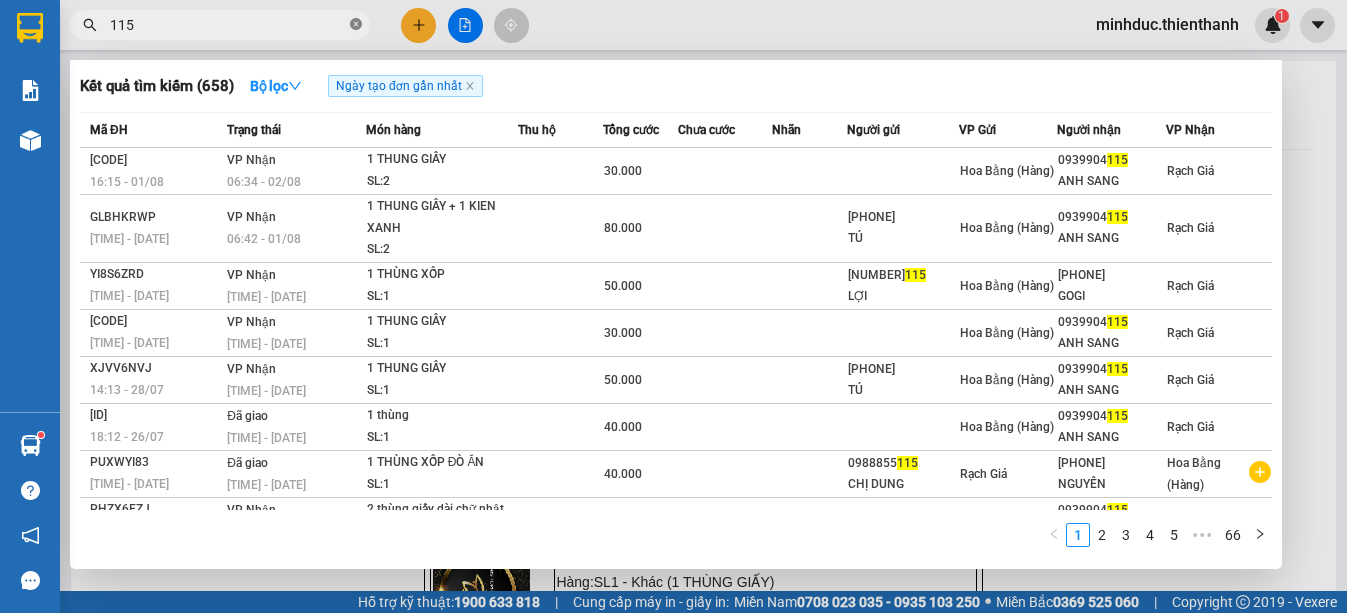 click 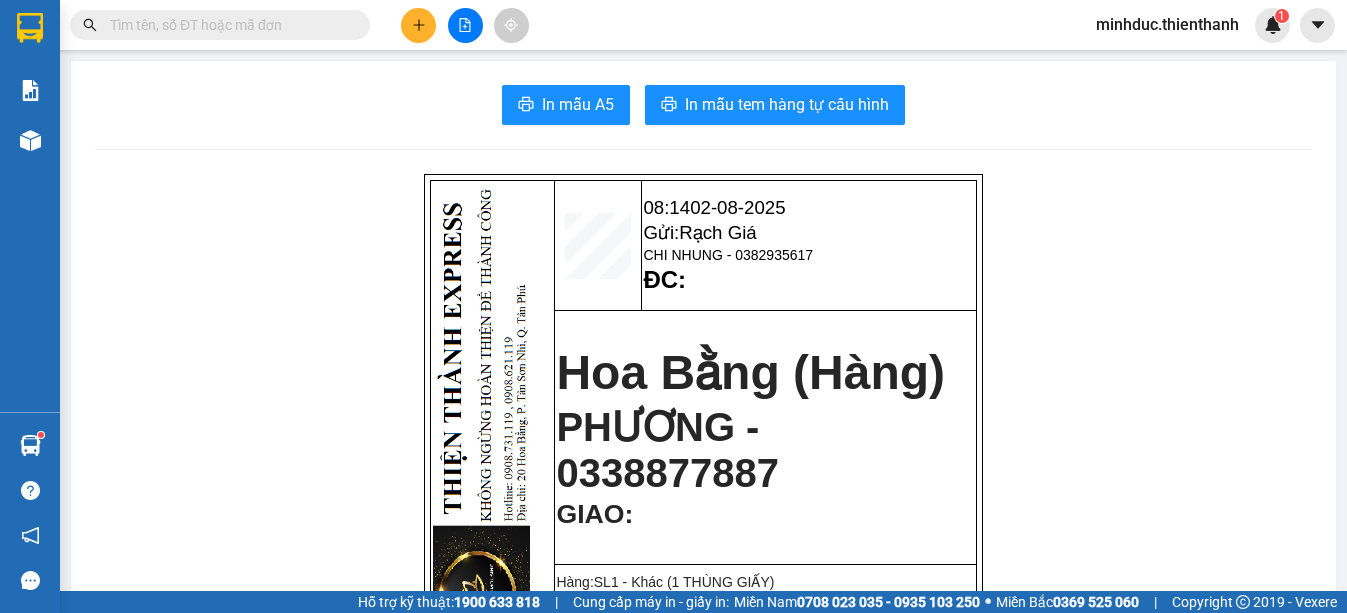click at bounding box center [228, 25] 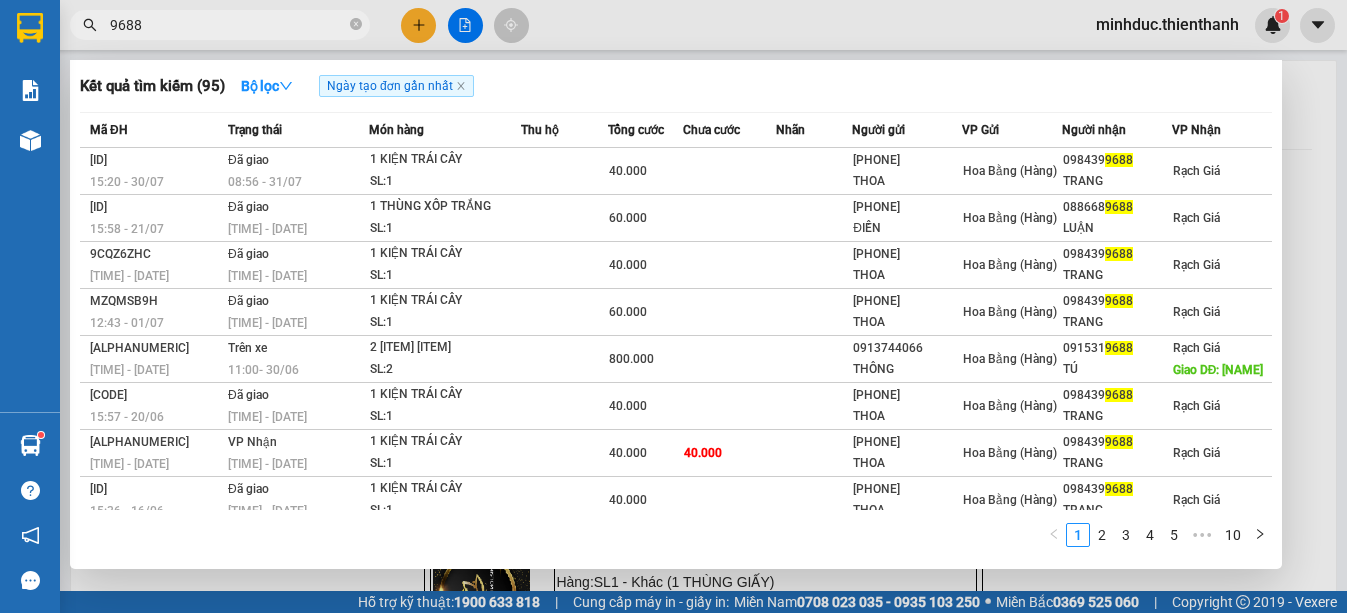 click on "9688" at bounding box center (228, 25) 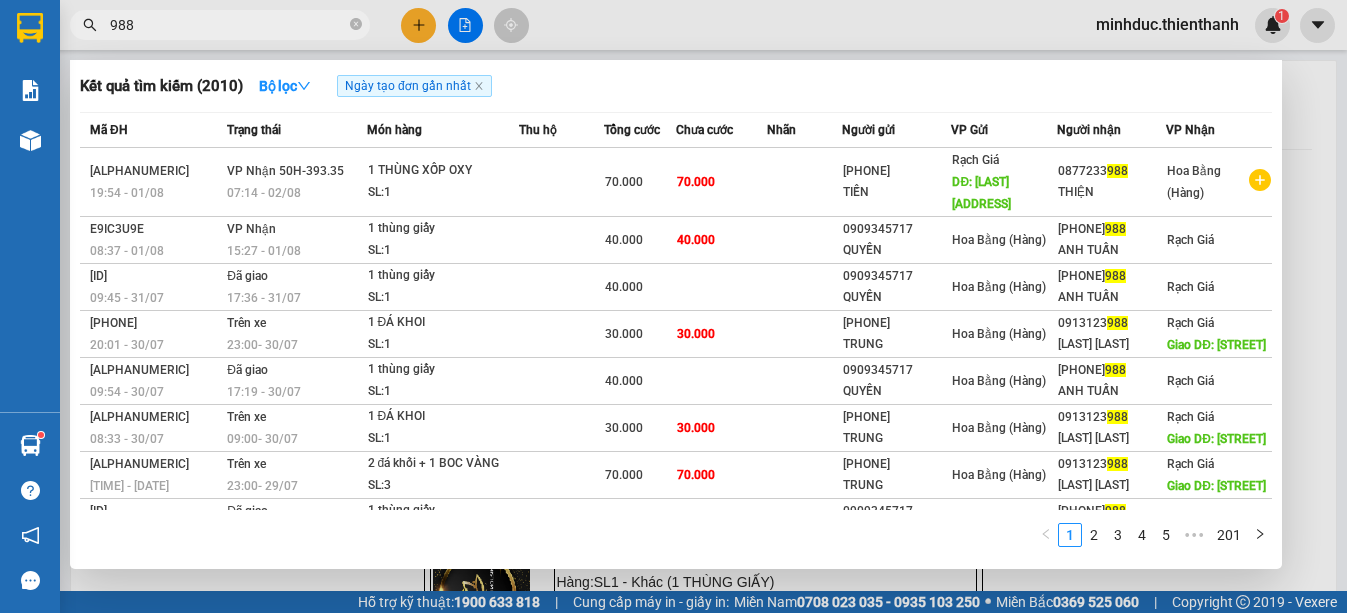 click on "988" at bounding box center [228, 25] 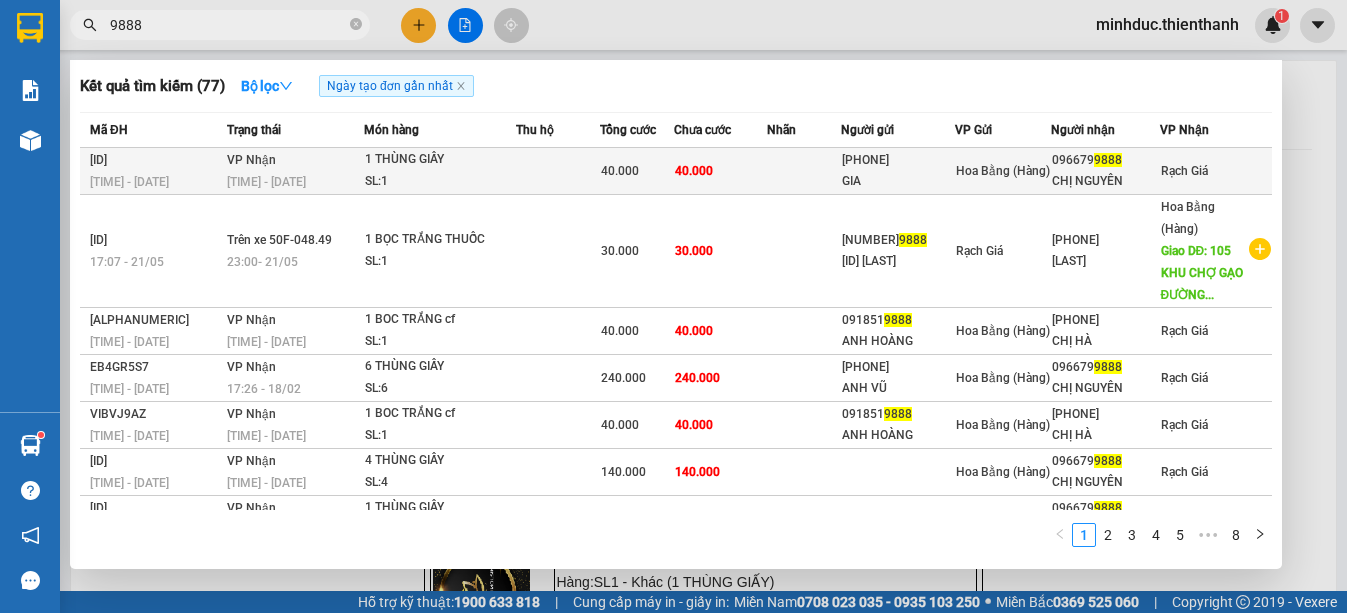 type on "9888" 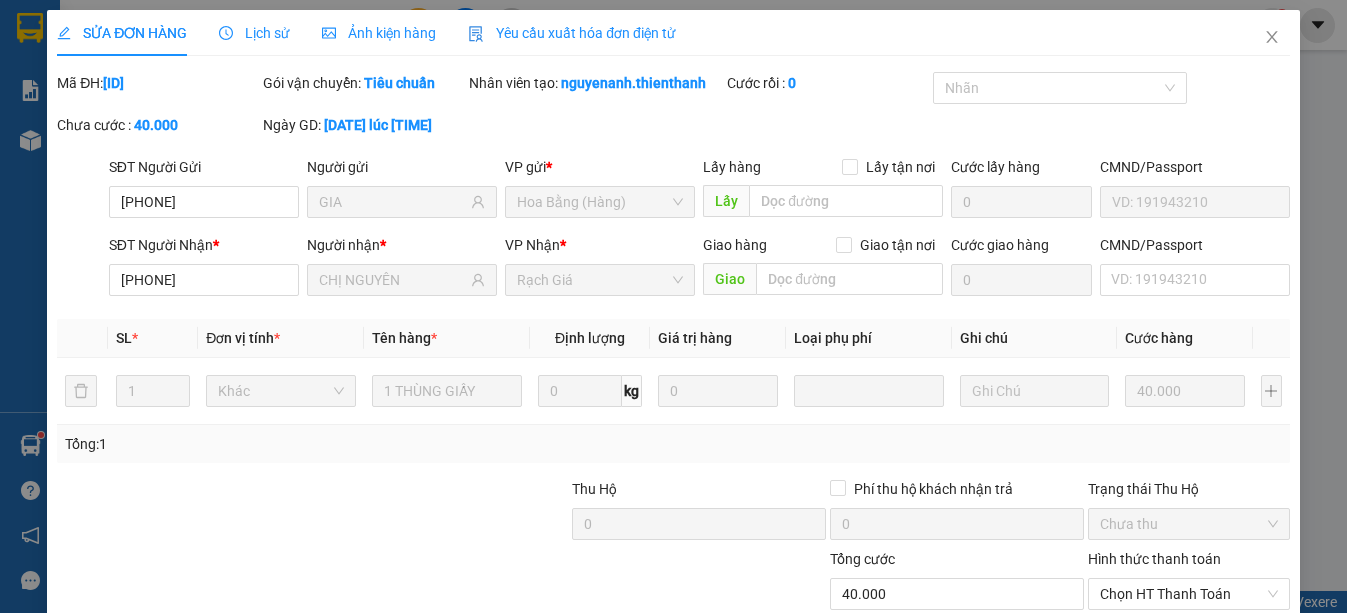 click on "Lịch sử" at bounding box center (254, 33) 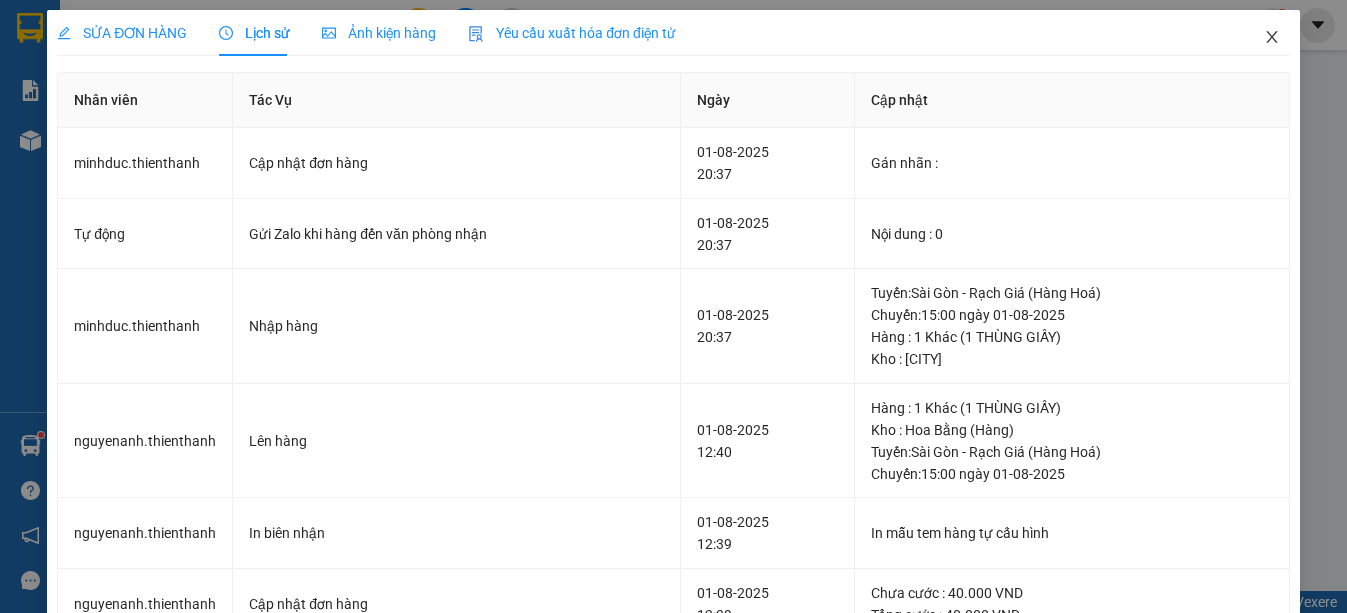 drag, startPoint x: 1265, startPoint y: 38, endPoint x: 1255, endPoint y: 44, distance: 11.661903 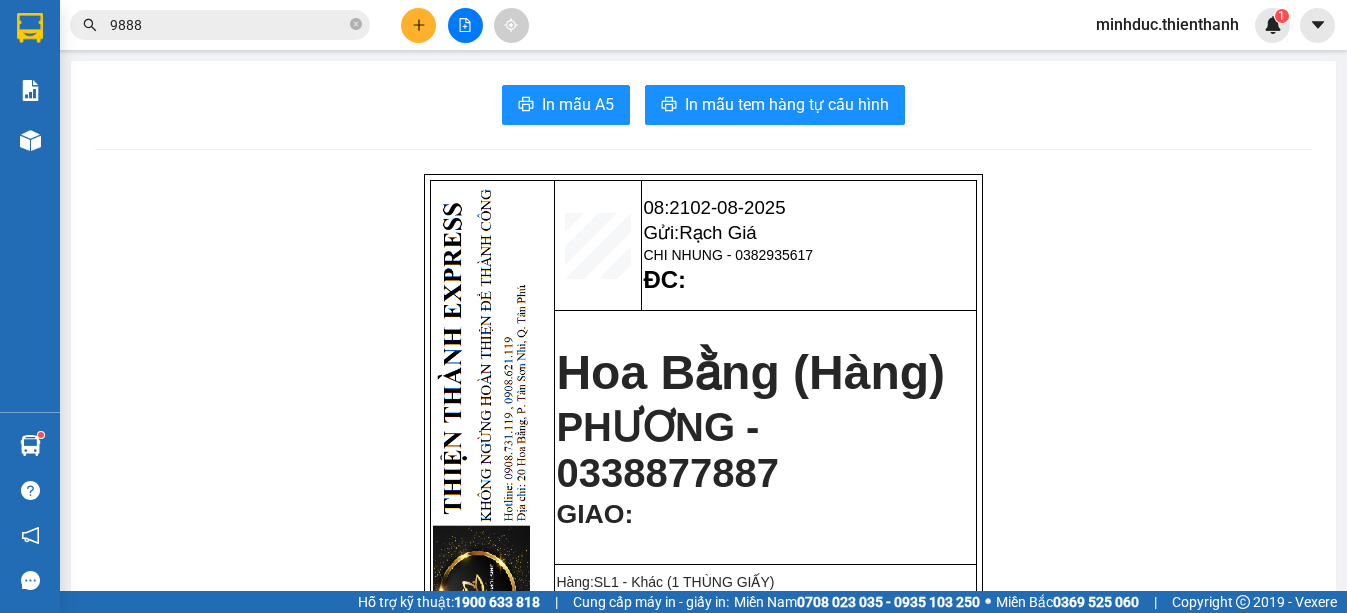 click on "9888" at bounding box center [220, 25] 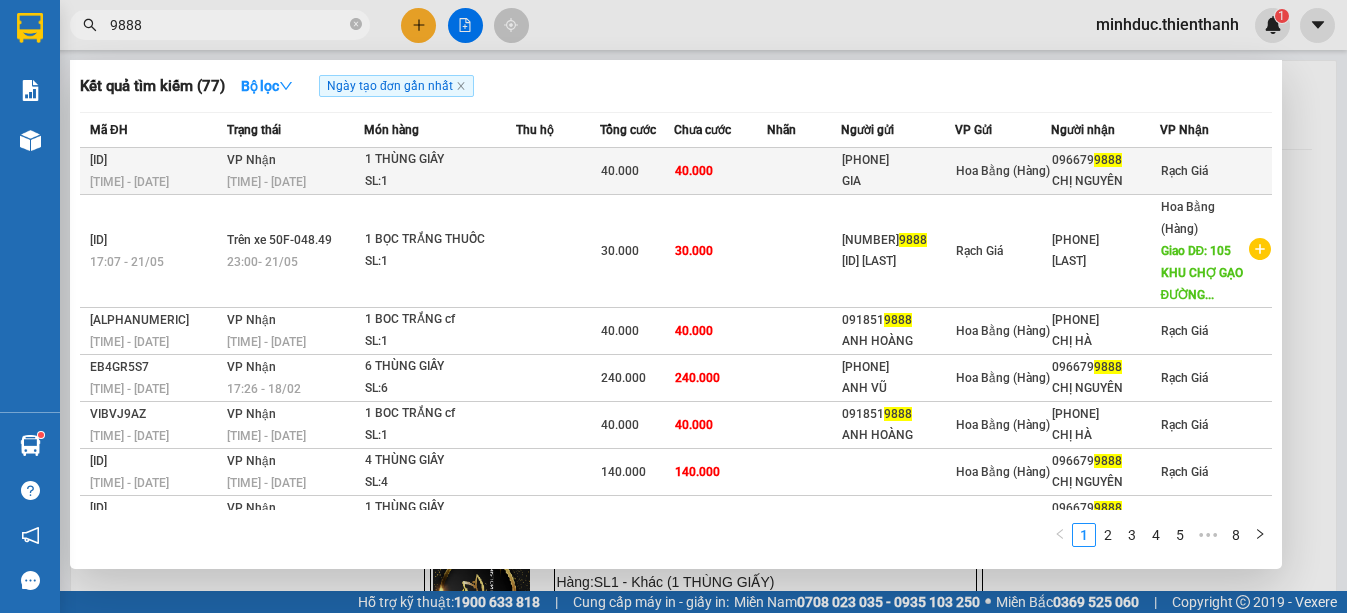 click on "40.000" at bounding box center [637, 171] 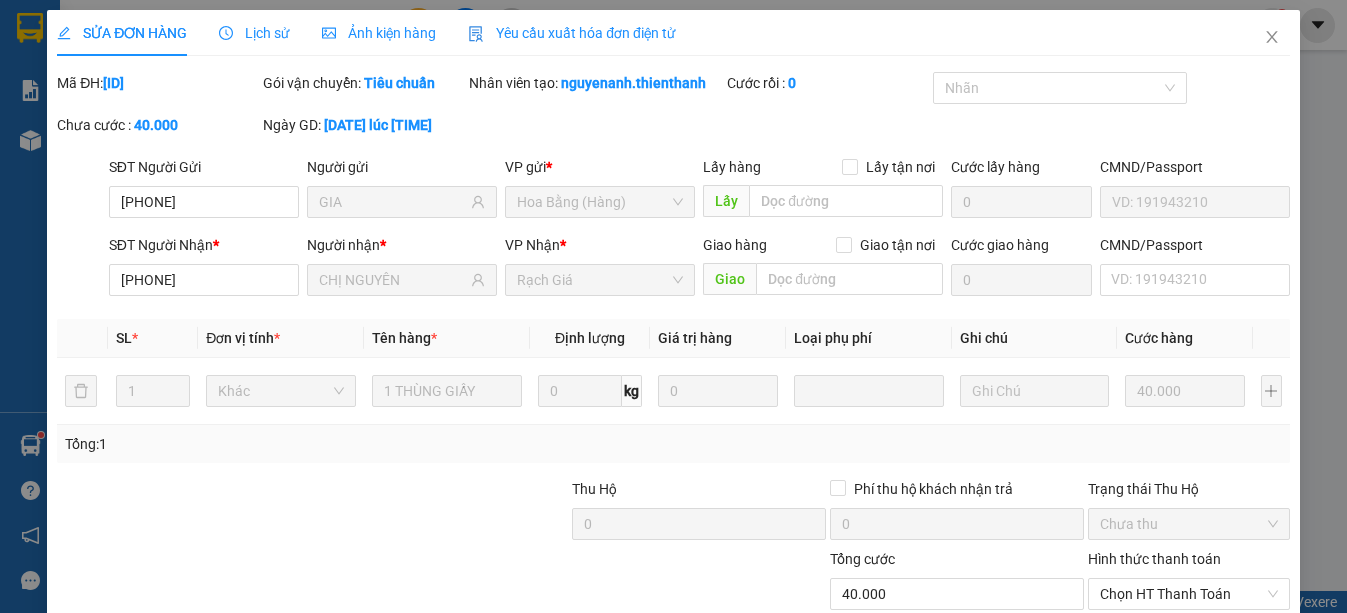 type on "0908377702" 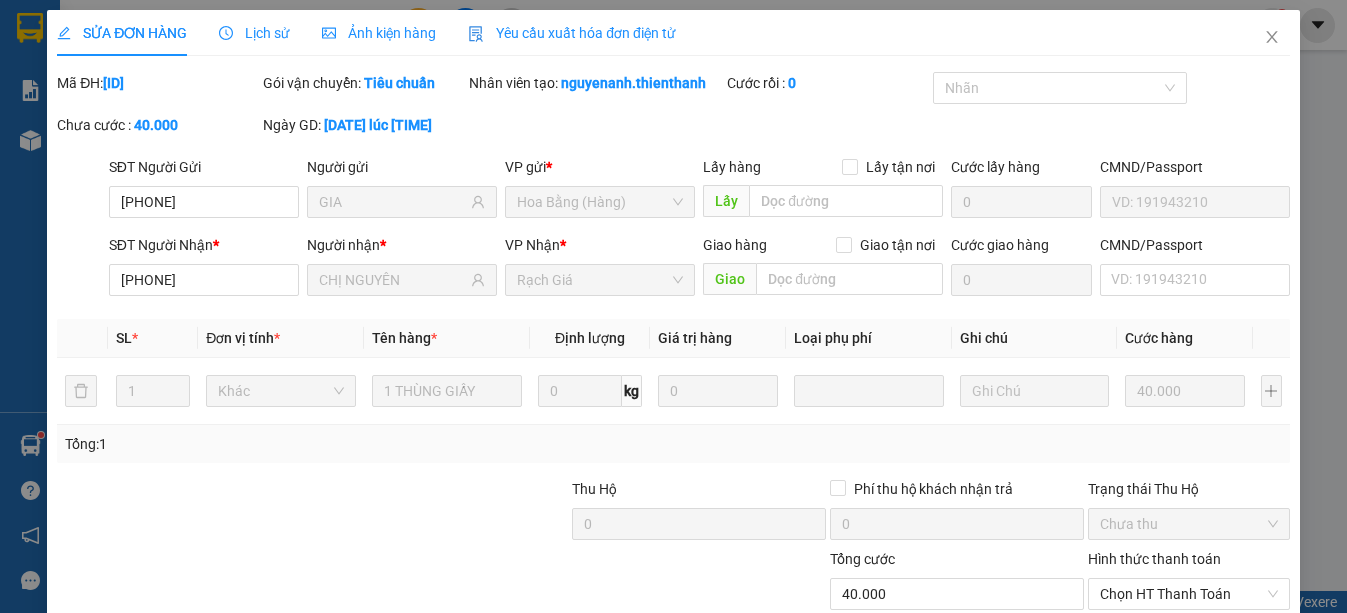 type on "GIA" 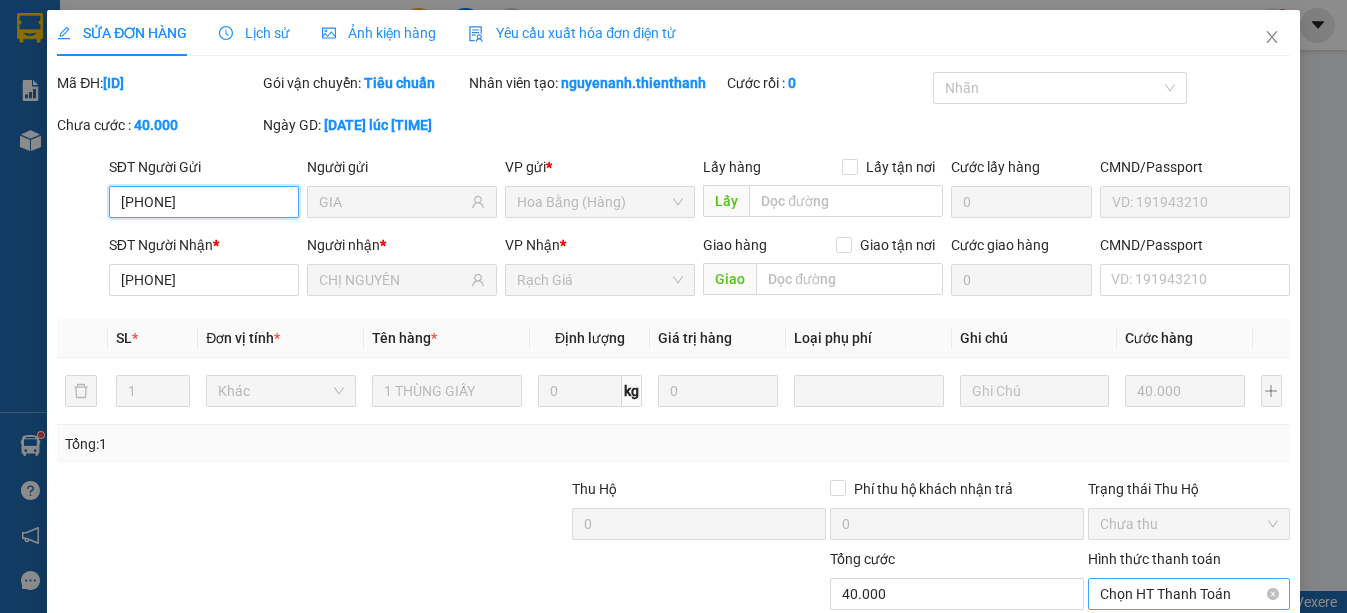 click on "Chọn HT Thanh Toán" at bounding box center [1189, 594] 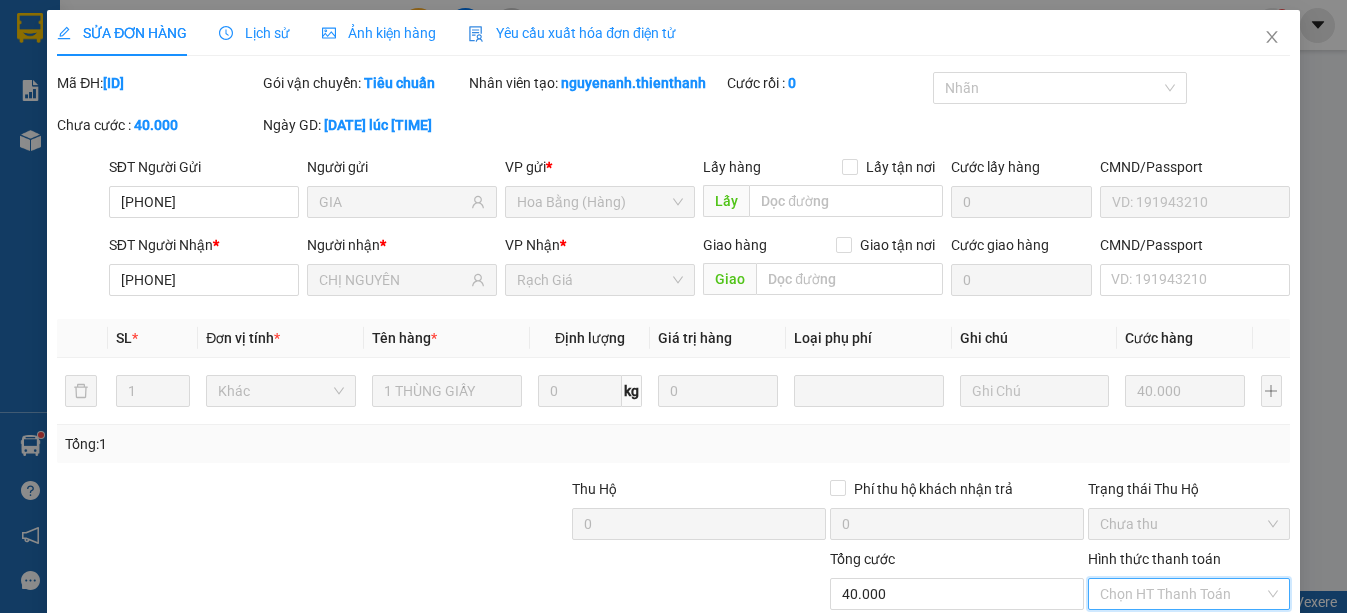 drag, startPoint x: 1126, startPoint y: 436, endPoint x: 1121, endPoint y: 453, distance: 17.720045 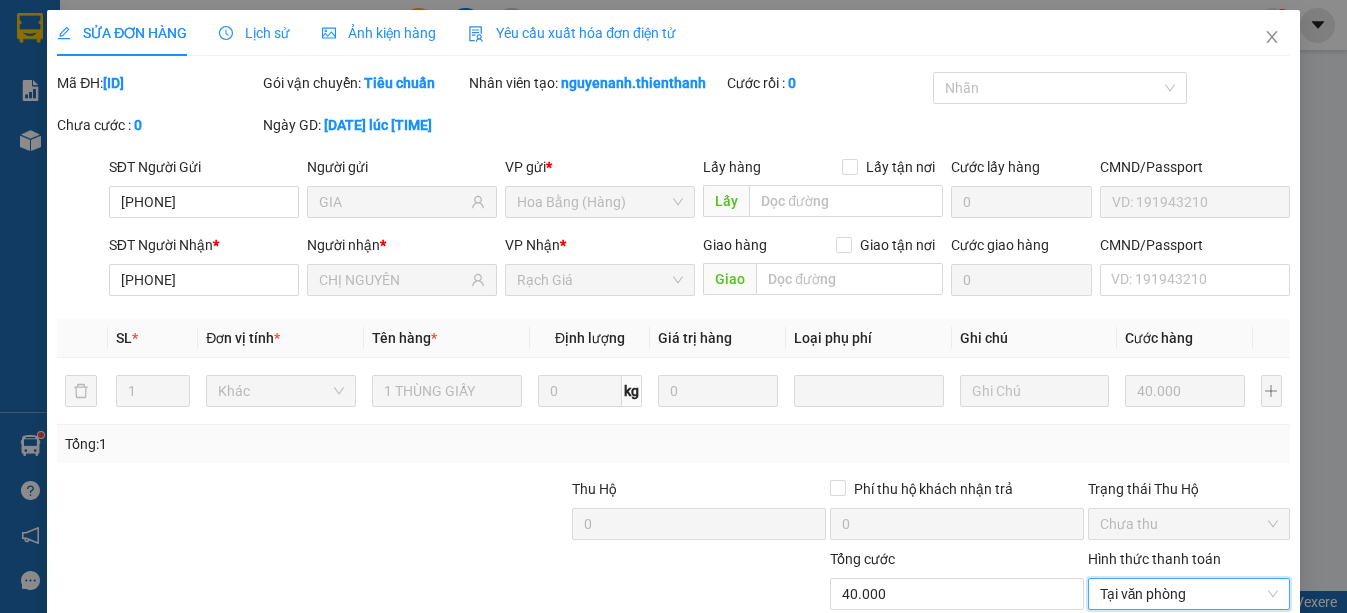 click on "Giao hàng" at bounding box center (916, 751) 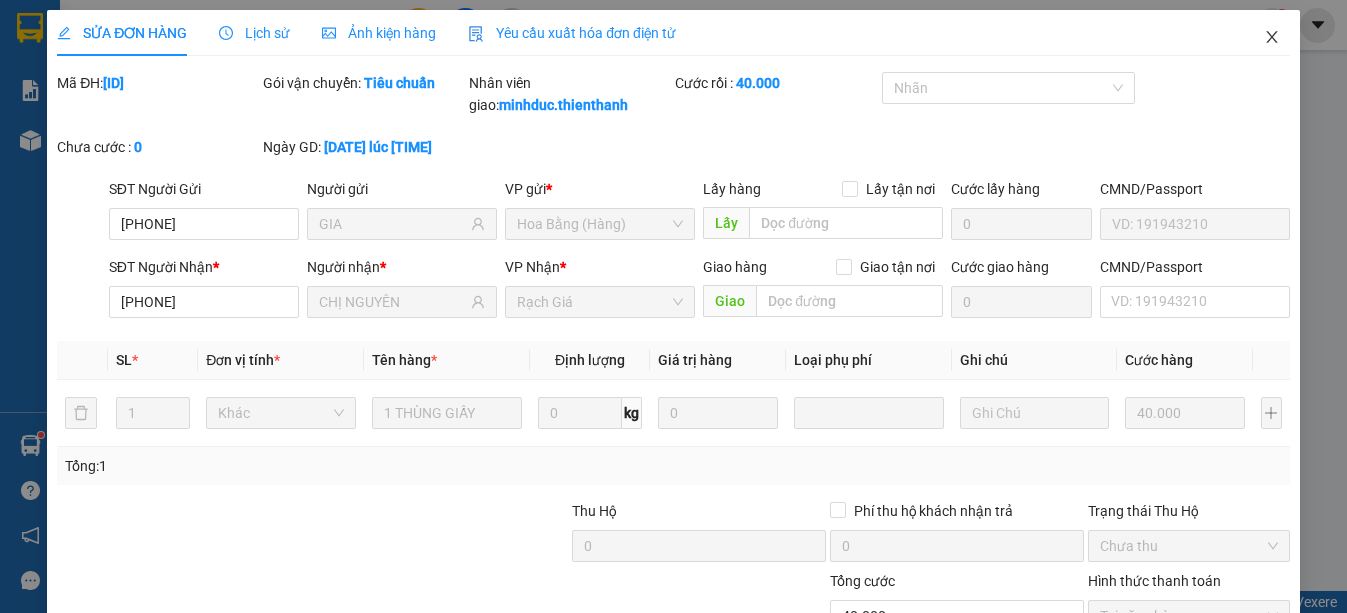 click 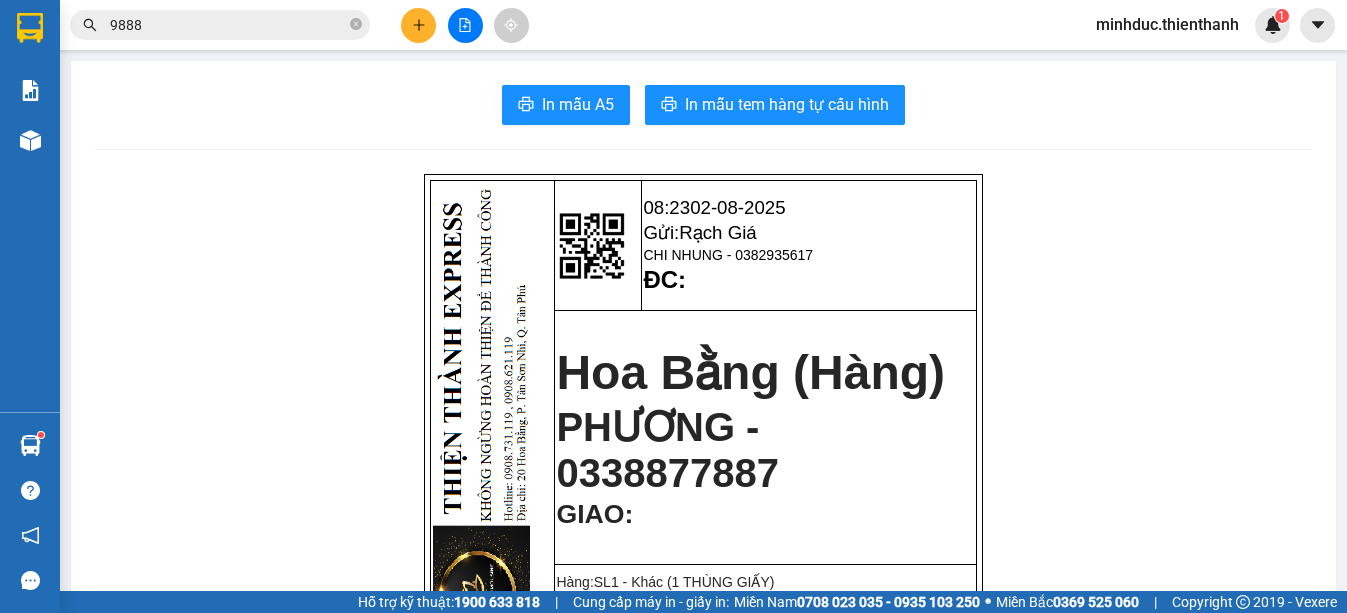 click on "9888" at bounding box center [228, 25] 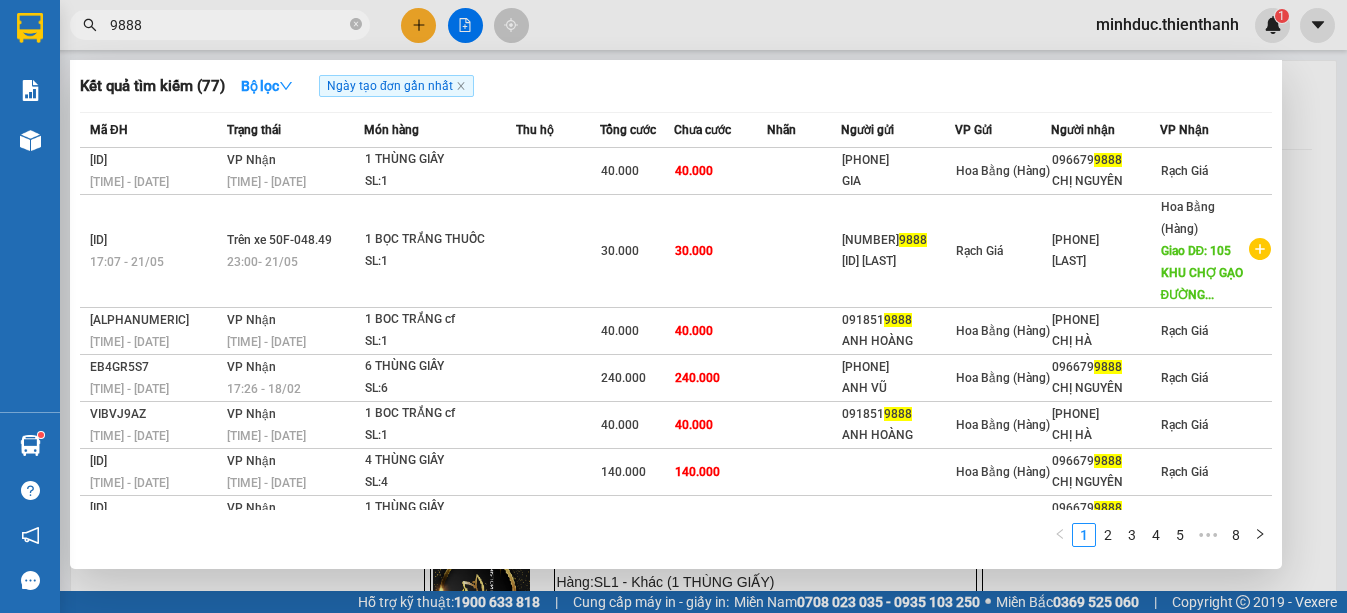 click on "9888" at bounding box center [228, 25] 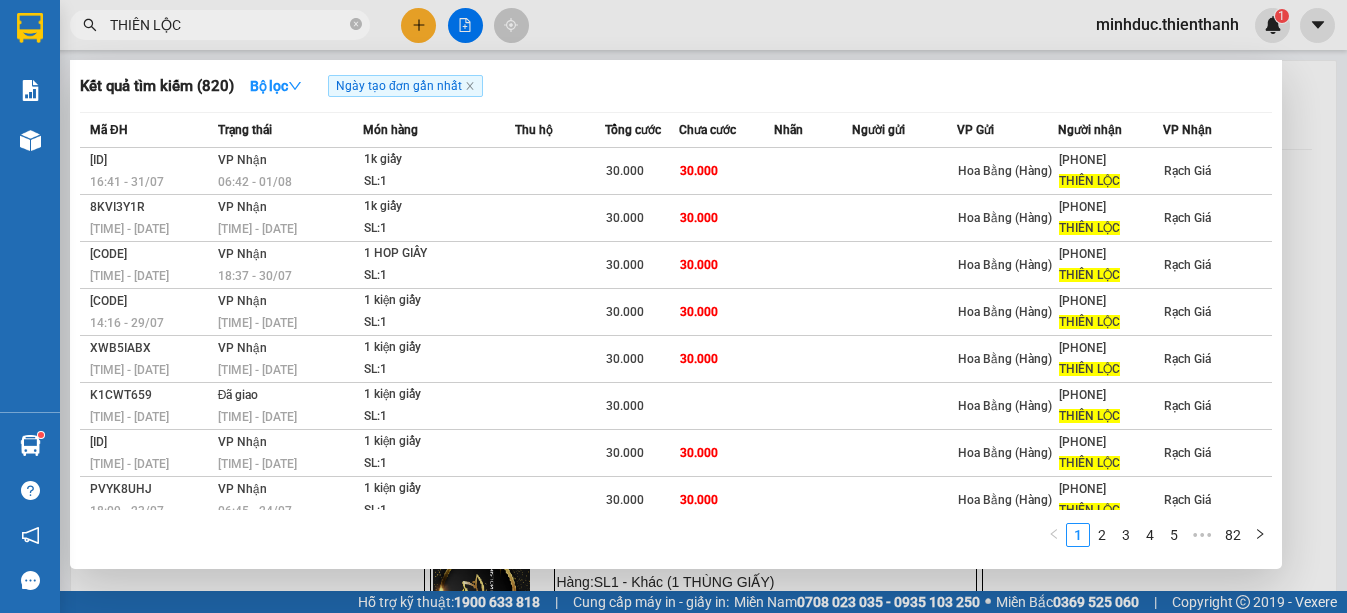 type on "THIÊN LỘC" 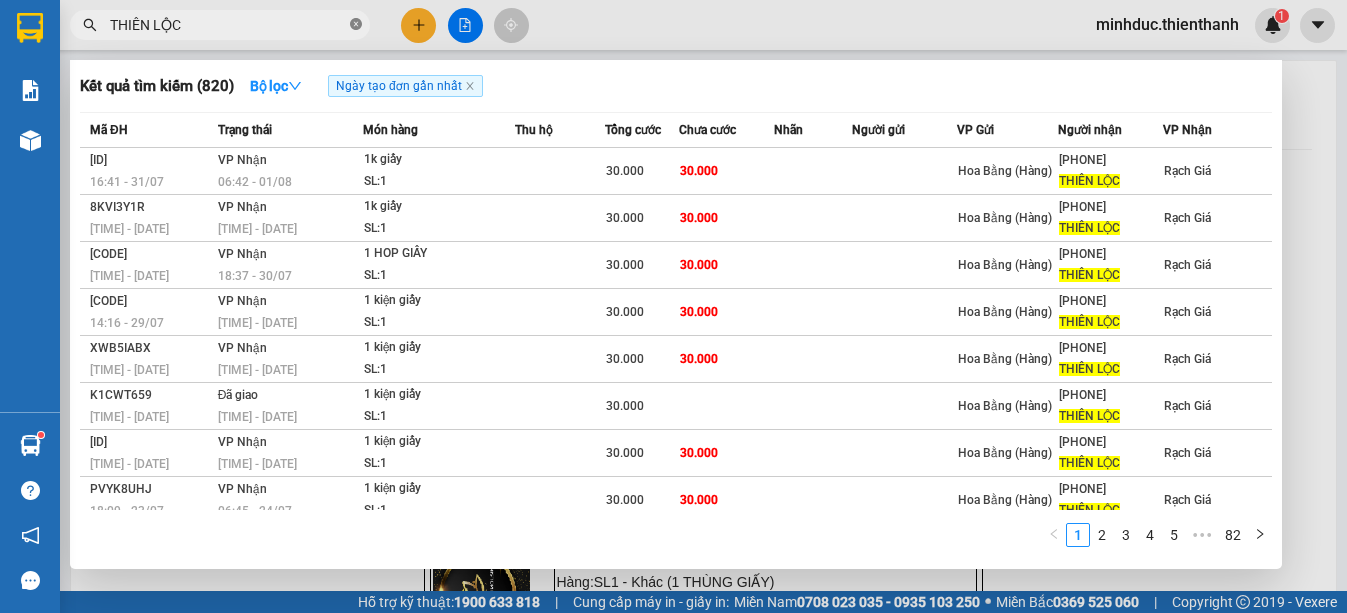 click 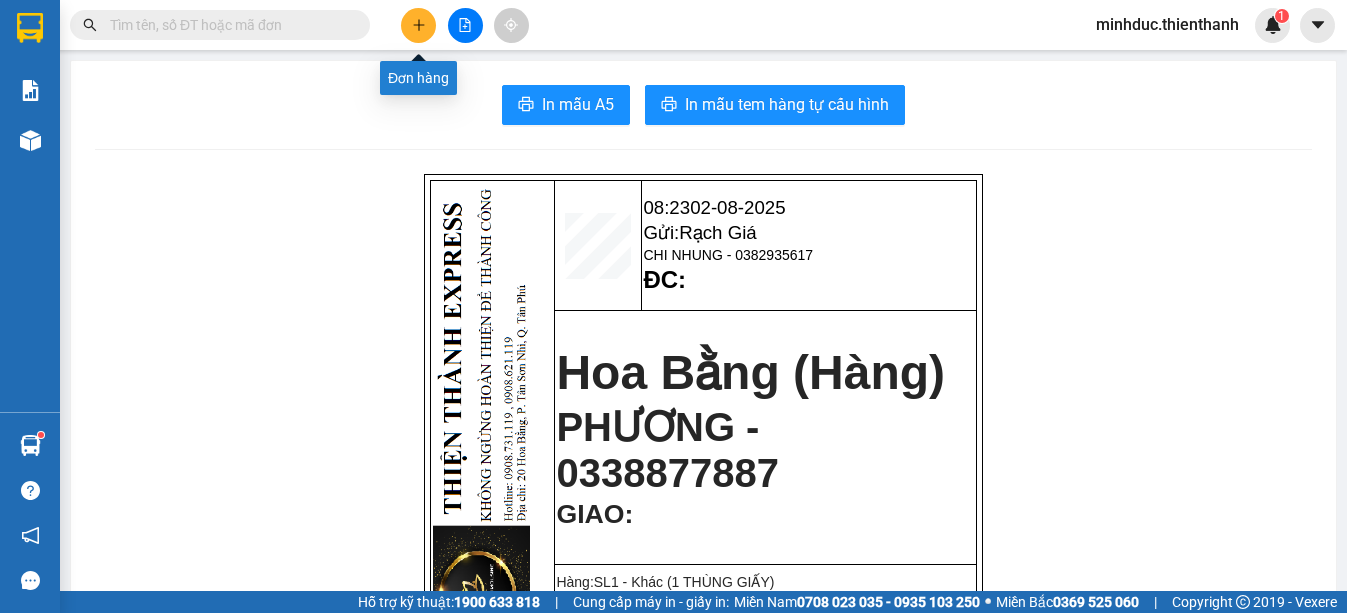 click at bounding box center (418, 25) 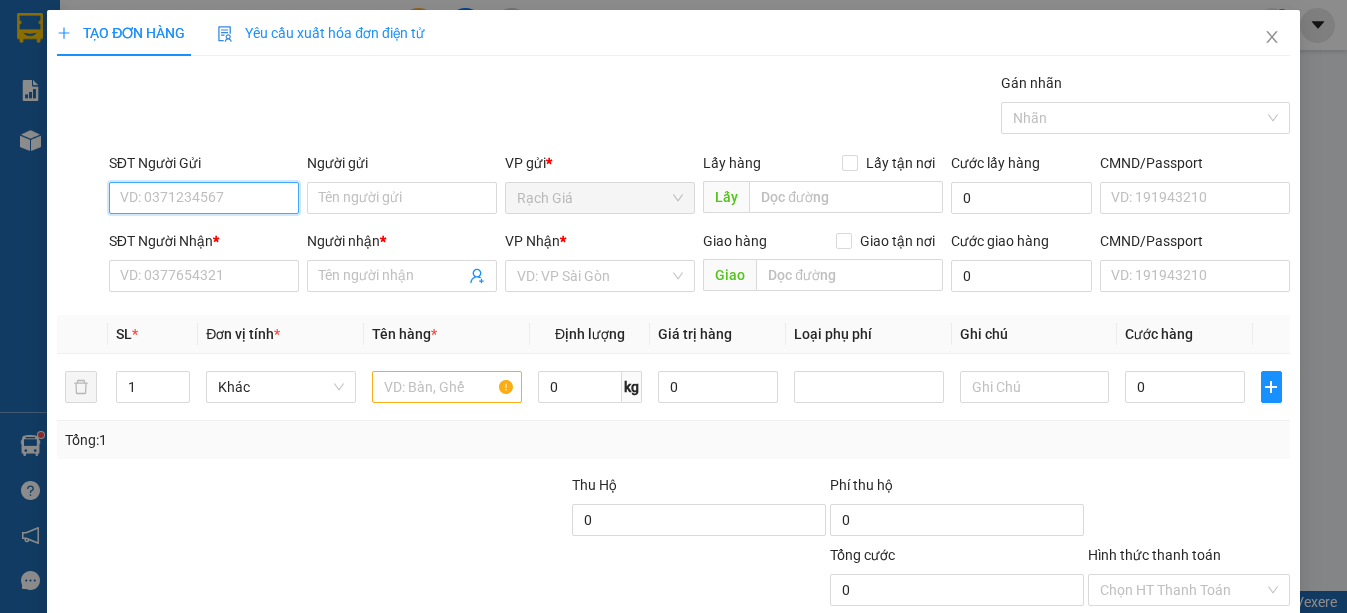 click on "SĐT Người Gửi" at bounding box center [204, 198] 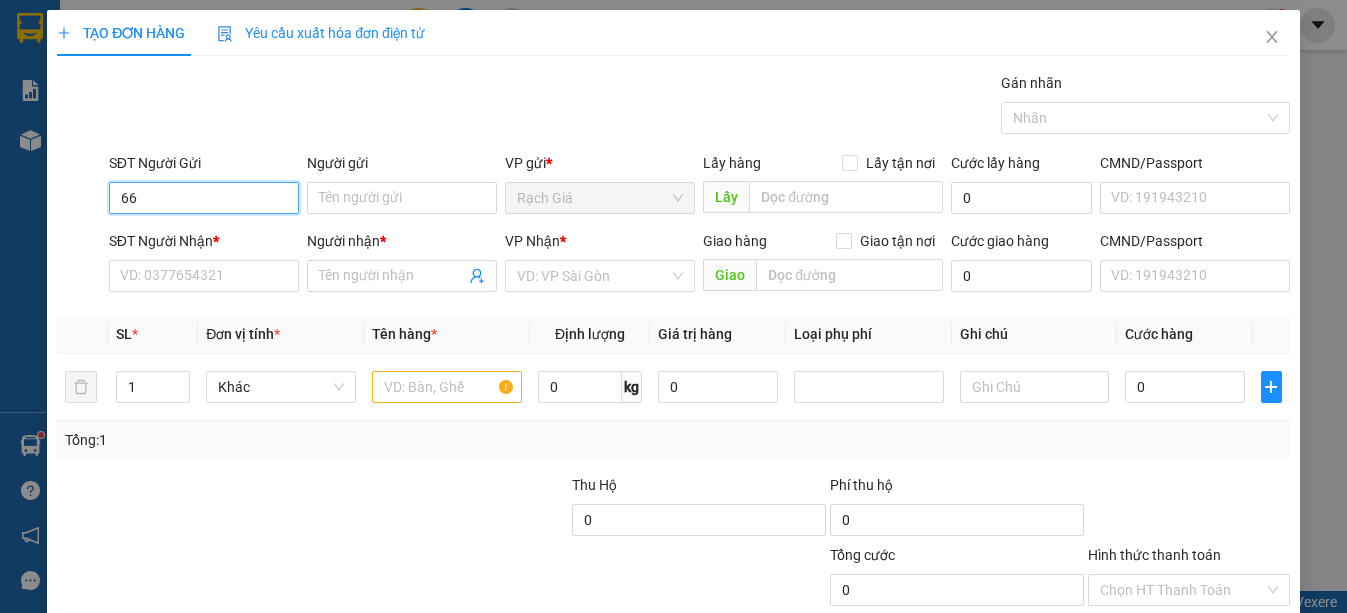 type on "669" 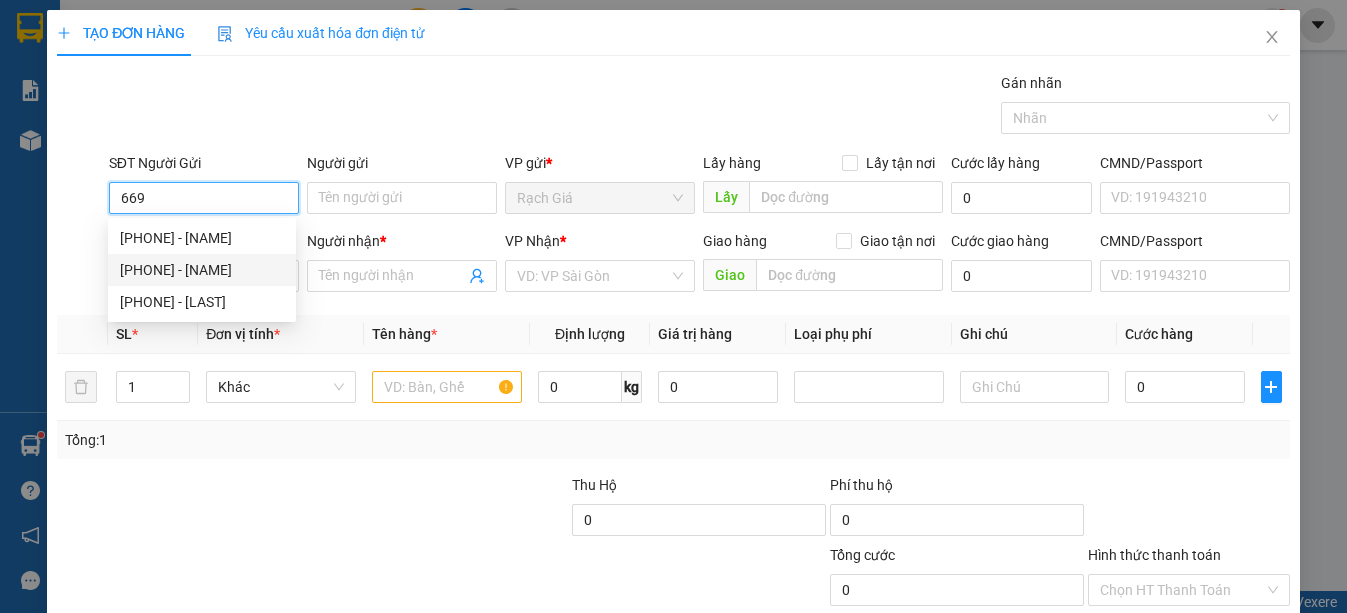 click on "0847493669 - CÔ HẢI" at bounding box center (202, 270) 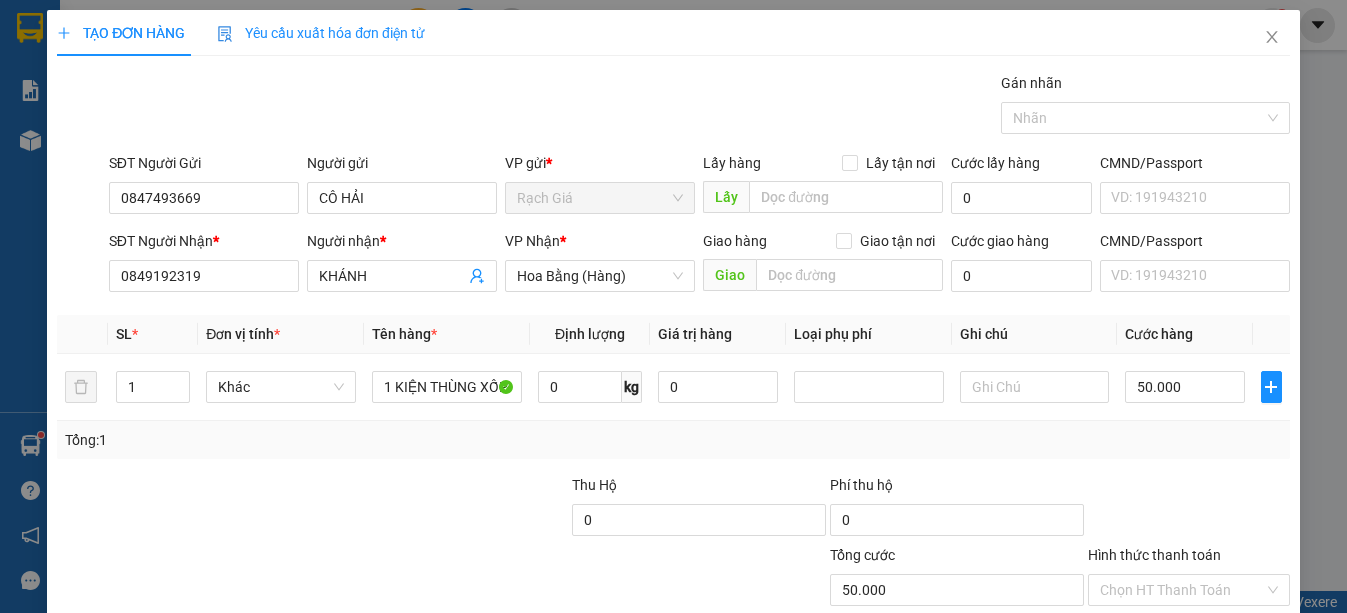 click on "Lưu và In" at bounding box center [1226, 747] 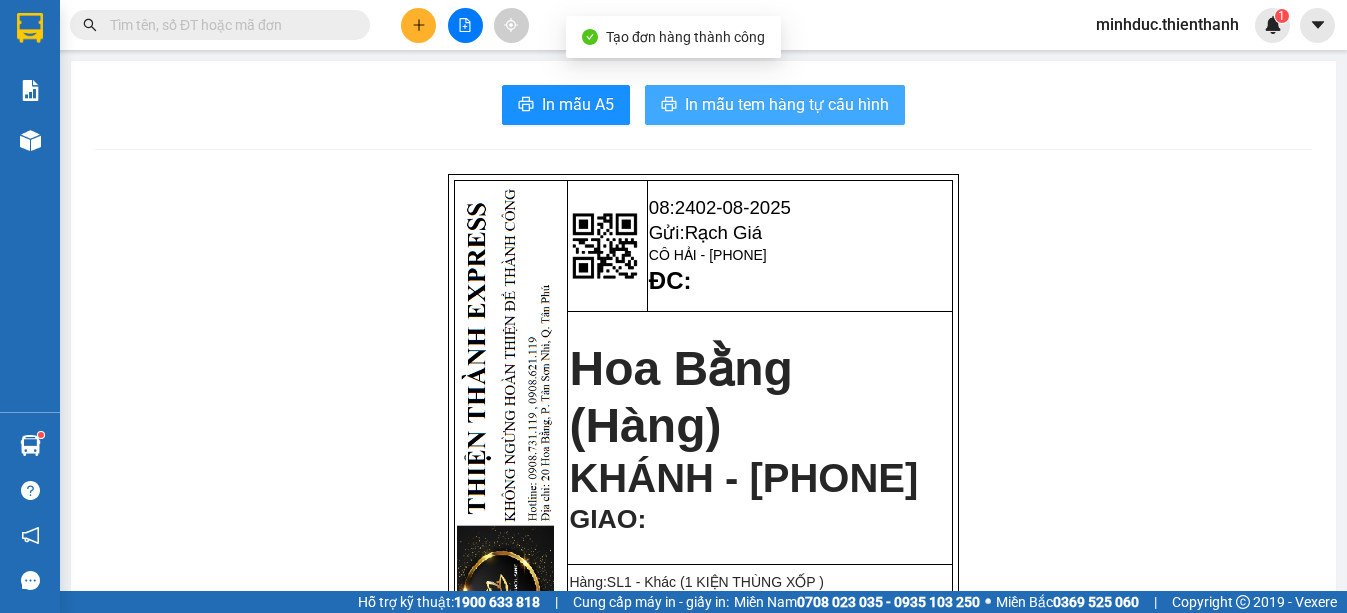 click on "In mẫu tem hàng tự cấu hình" at bounding box center [787, 104] 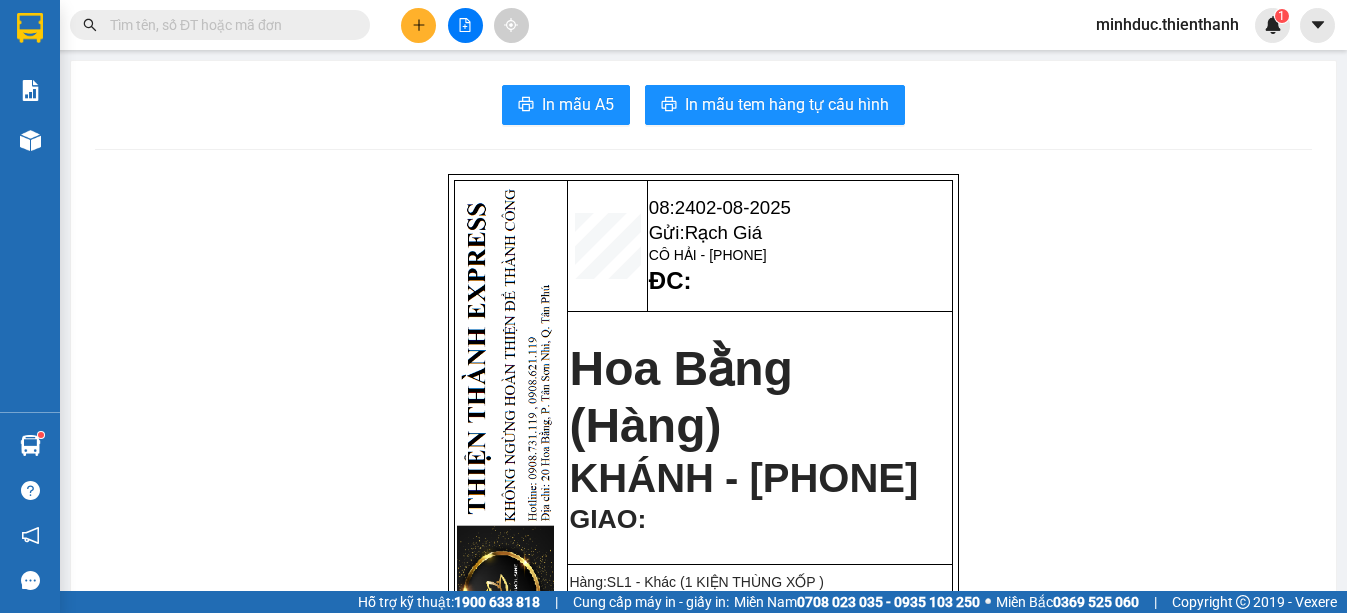 click on "08:24  02-08-2025
Gửi:  Rạch Giá
CÔ HẢI - 0847493669
ĐC:
Hoa Bằng (Hàng)
KHÁNH - 0849192319
GIAO  :
Hàng:SL  1 - Khác (1 KIỆN THÙNG XỐP )
Ghi chú:
Đã thu
0
Chưa thu
50.000
Thu hộ
0
Thiện Thành Express   20 Hoa Bằng, P.Tân Sơn Nhì, Q. Tân Phú   0908731119, 0908621119 Gửi khách hàng GỬI :   Rạch Giá   SH3 Căn 16 Đường Mai Chí Thọ, Khu đô thị Phú Gia   0948133535 Người gửi :   CÔ HẢI 0847493669 WVB4A6I8 NHẬN :   Hoa Bằng (Hàng)   20 Hoa Bằng, PTân Sơn Nhì   0908731119 Người nhận :   KHÁNH 0849192319 Tên (giá trị hàng) SL KG/Món Loại hàng gửi Cước món hàng Ghi chú 1 KIỆN THÙNG XỐP  (Khác) 1 0 50.000 Tổng cộng 1 0 50.000 Loading... Chưa cước : 50.000 Tổng phải thu: 50.000 Người gửi hàng xác nhận (Tôi đã đọc và đồng ý nộp dung phiếu gửi hàng) NV kiểm tra hàng NV nhận hàng :" at bounding box center [703, 883] 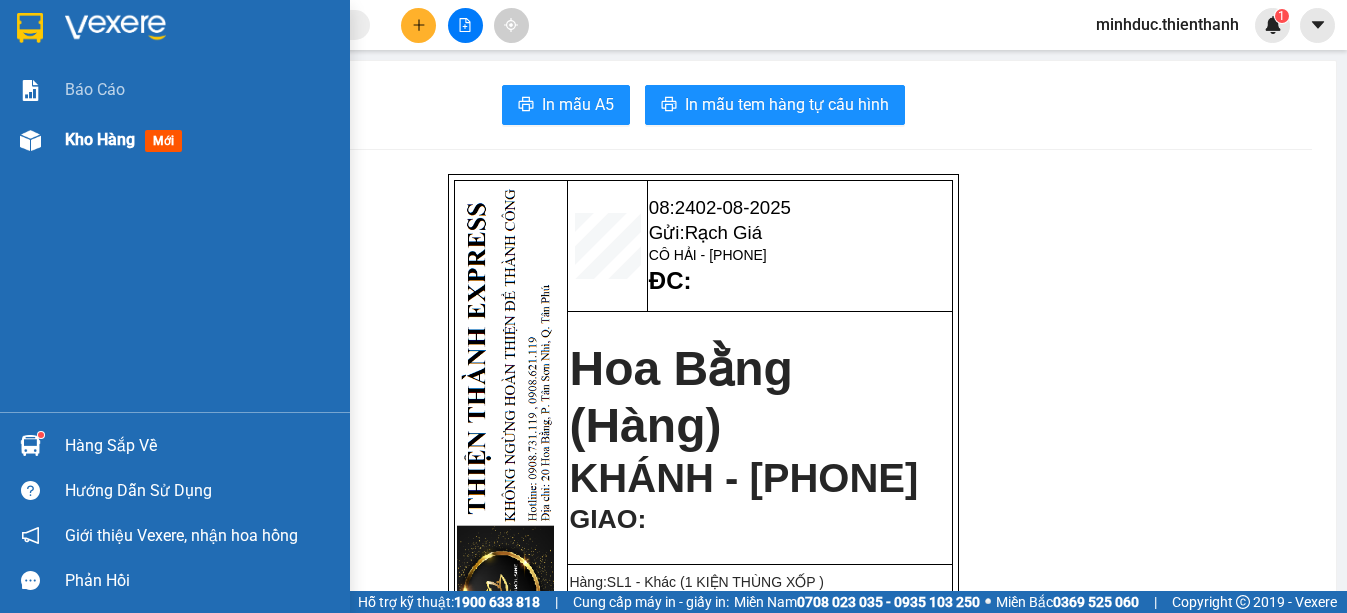 drag, startPoint x: 69, startPoint y: 142, endPoint x: 208, endPoint y: 122, distance: 140.43147 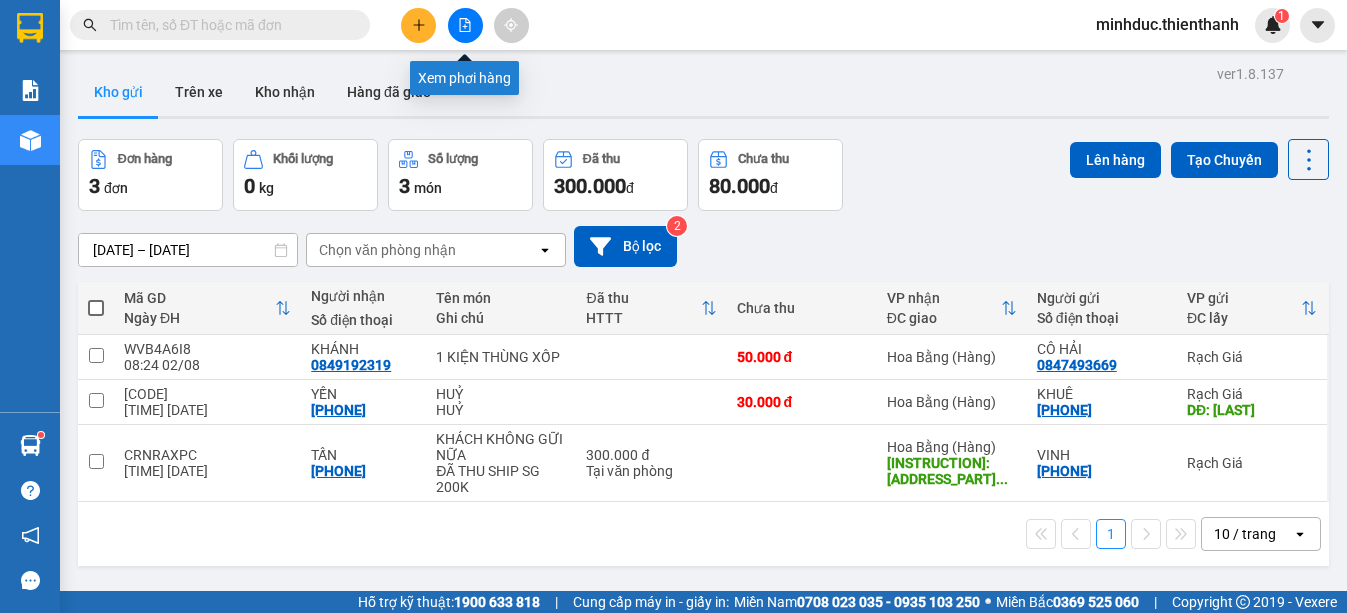 click at bounding box center (465, 25) 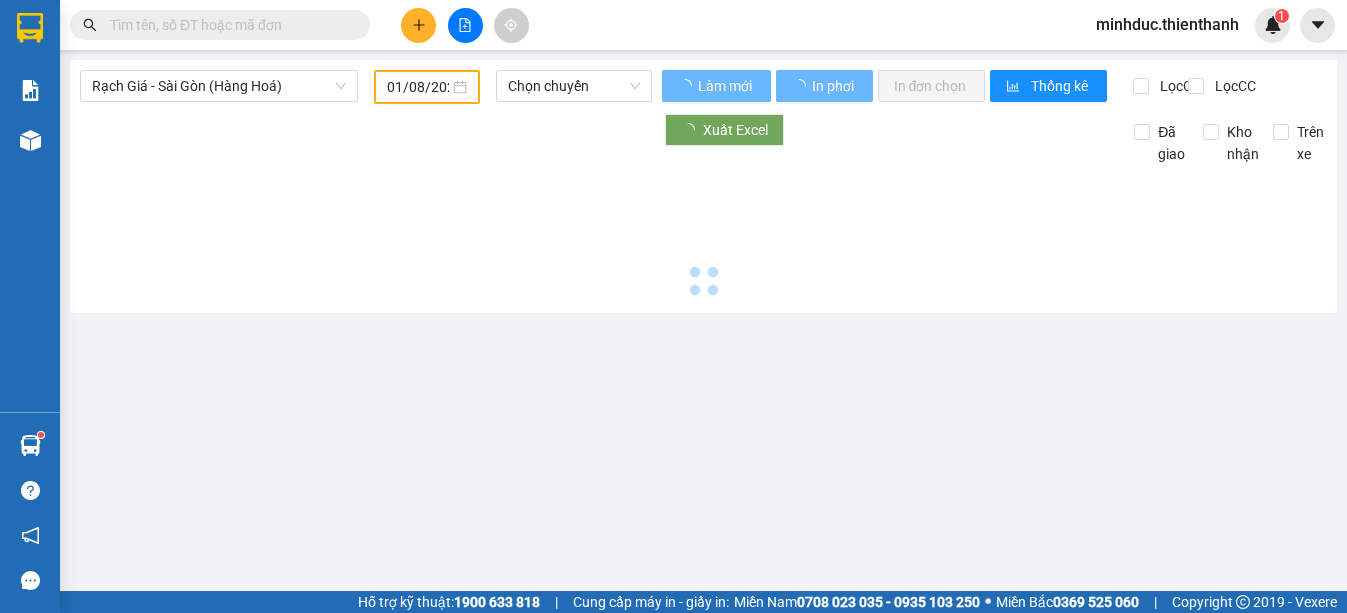 type on "02/08/2025" 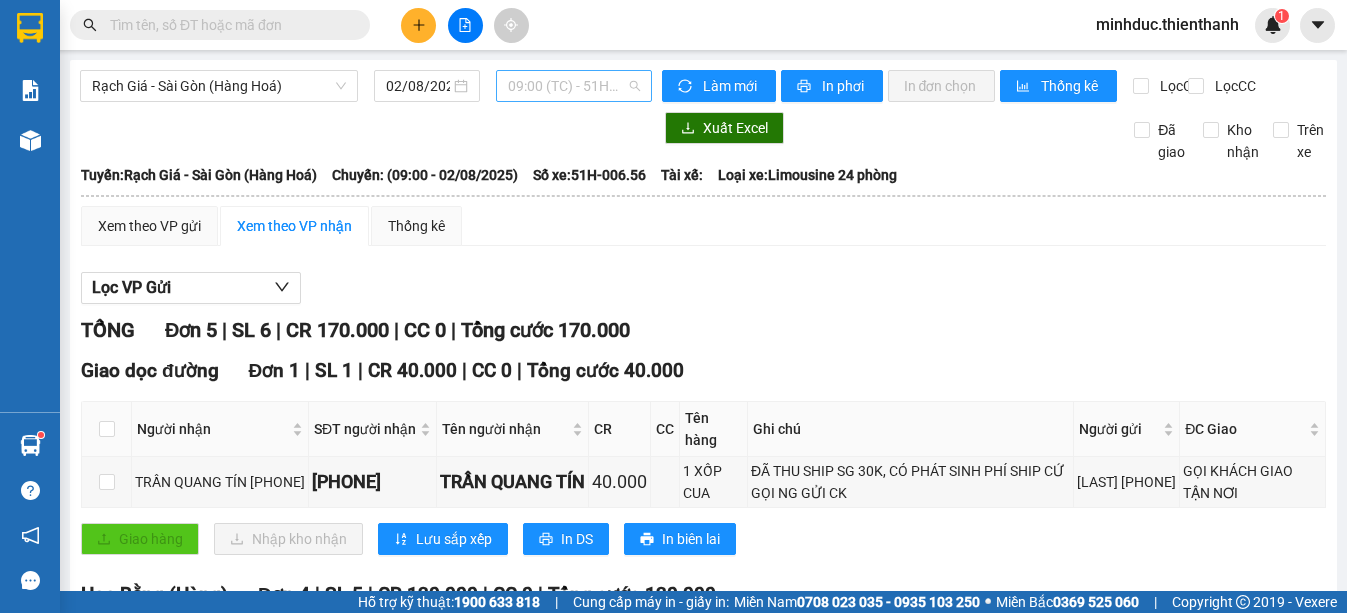 click on "09:00   (TC)   - 51H-006.56" at bounding box center [573, 86] 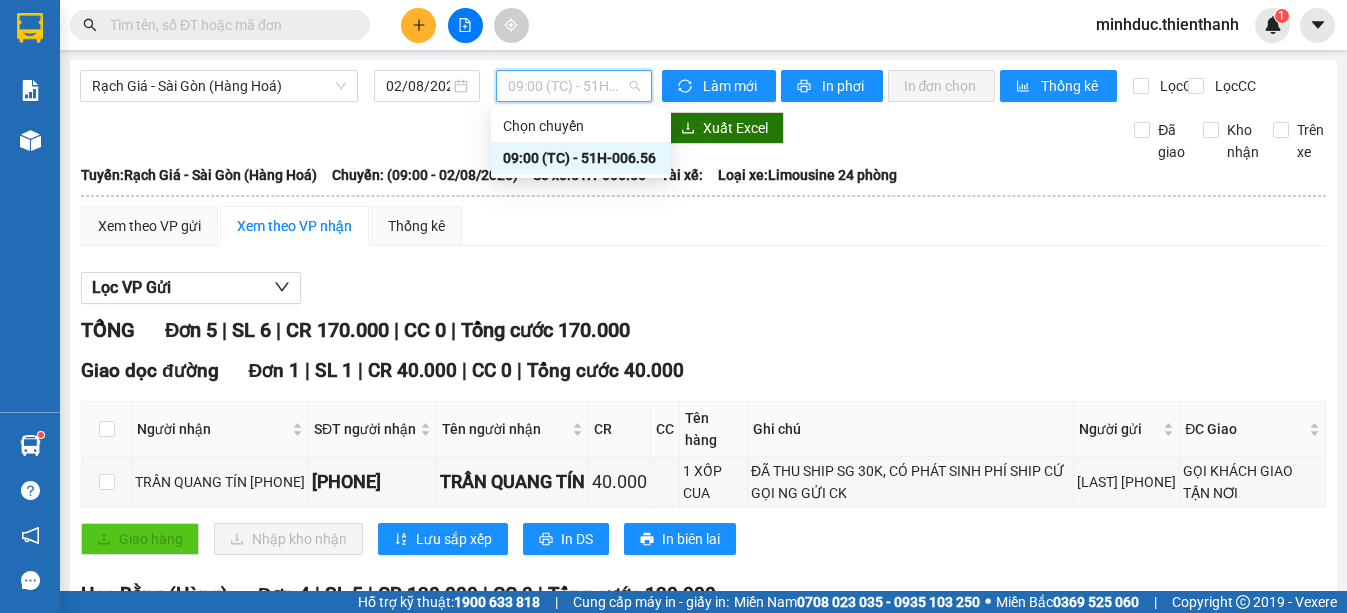 click on "09:00   (TC)   - 51H-006.56" at bounding box center [581, 158] 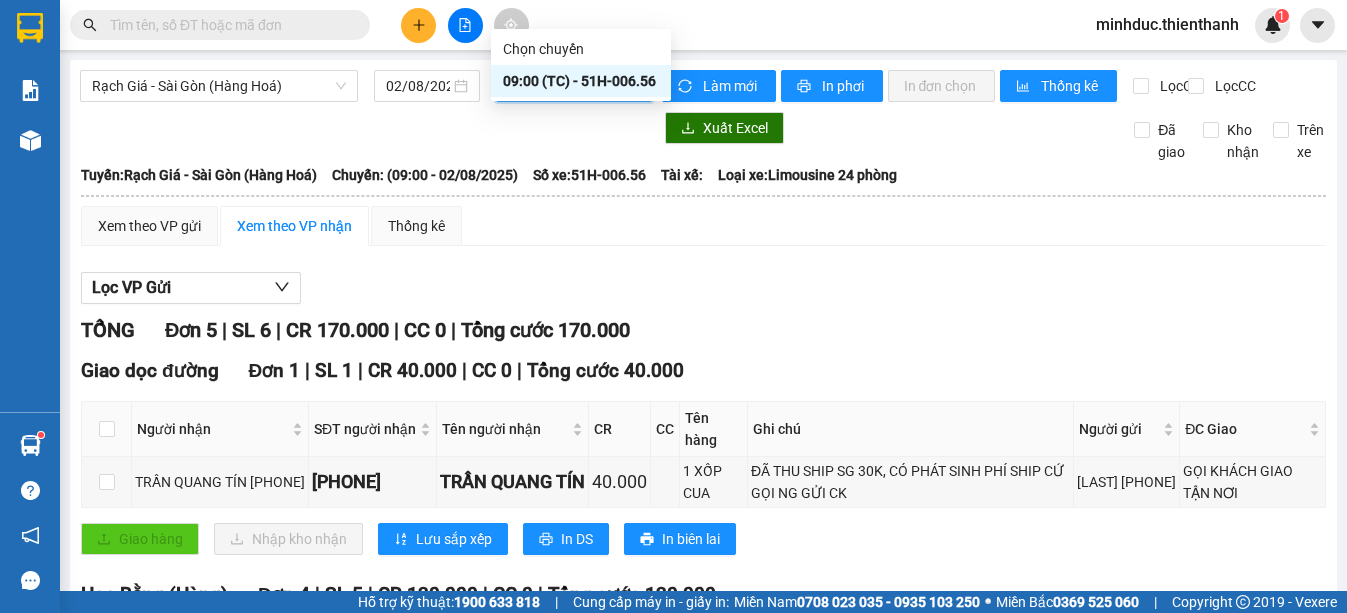 type on "." 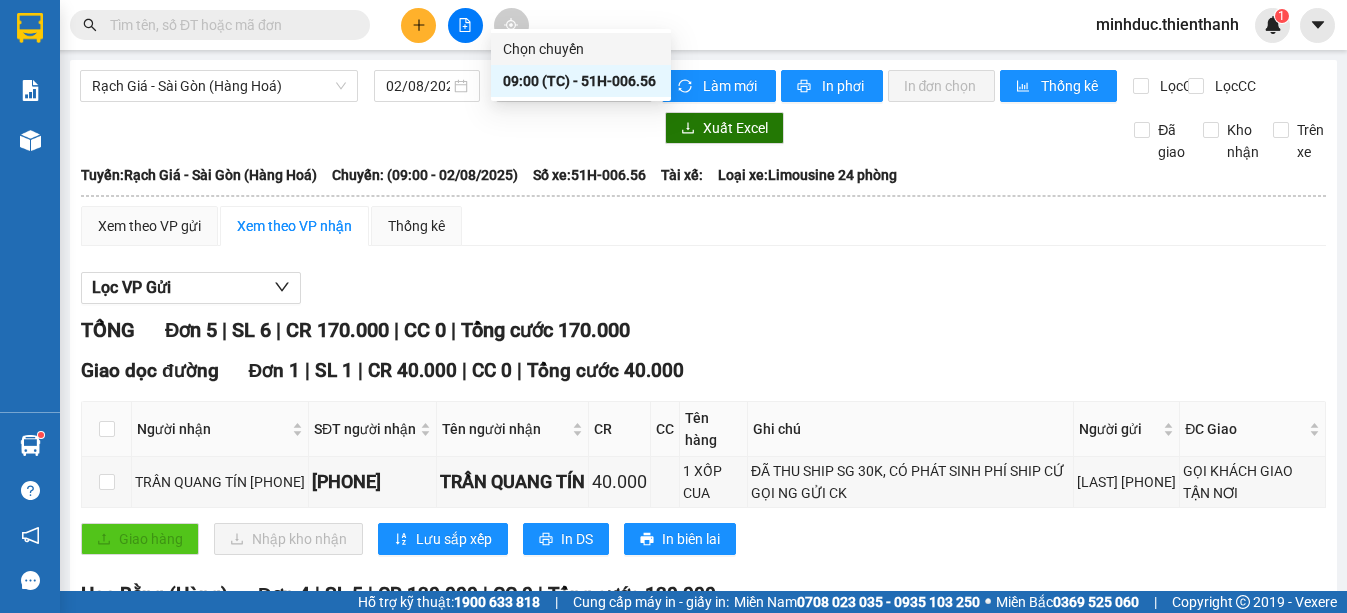 click at bounding box center [228, 25] 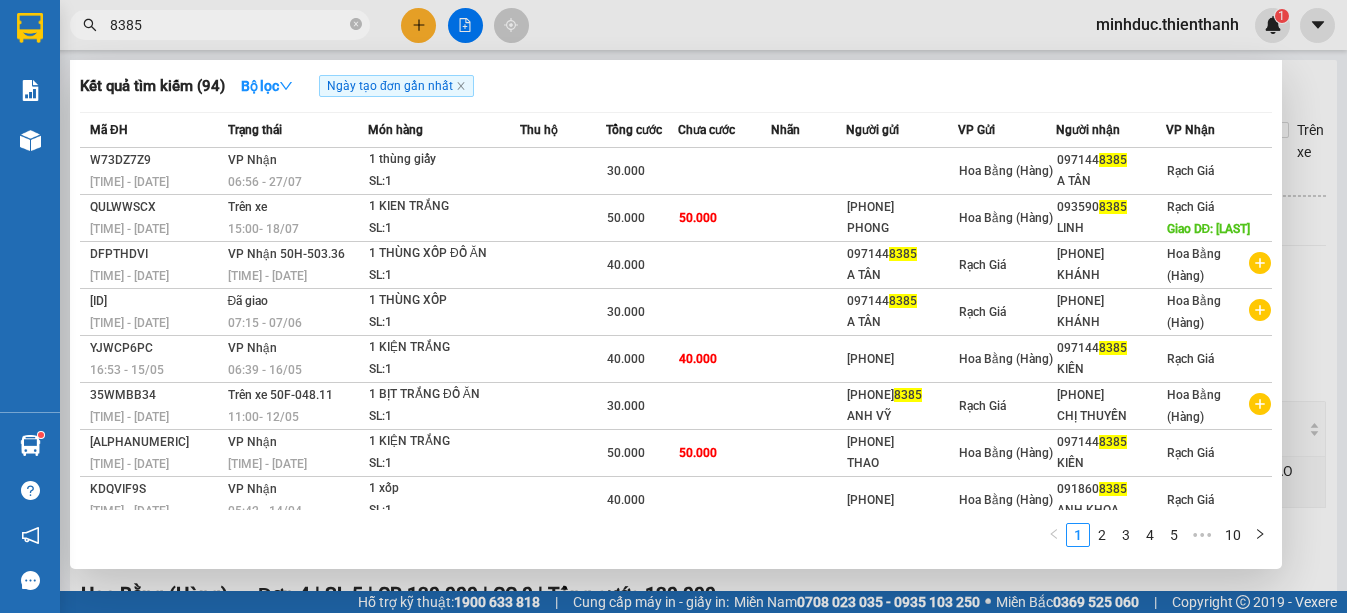 click on "8385" at bounding box center [228, 25] 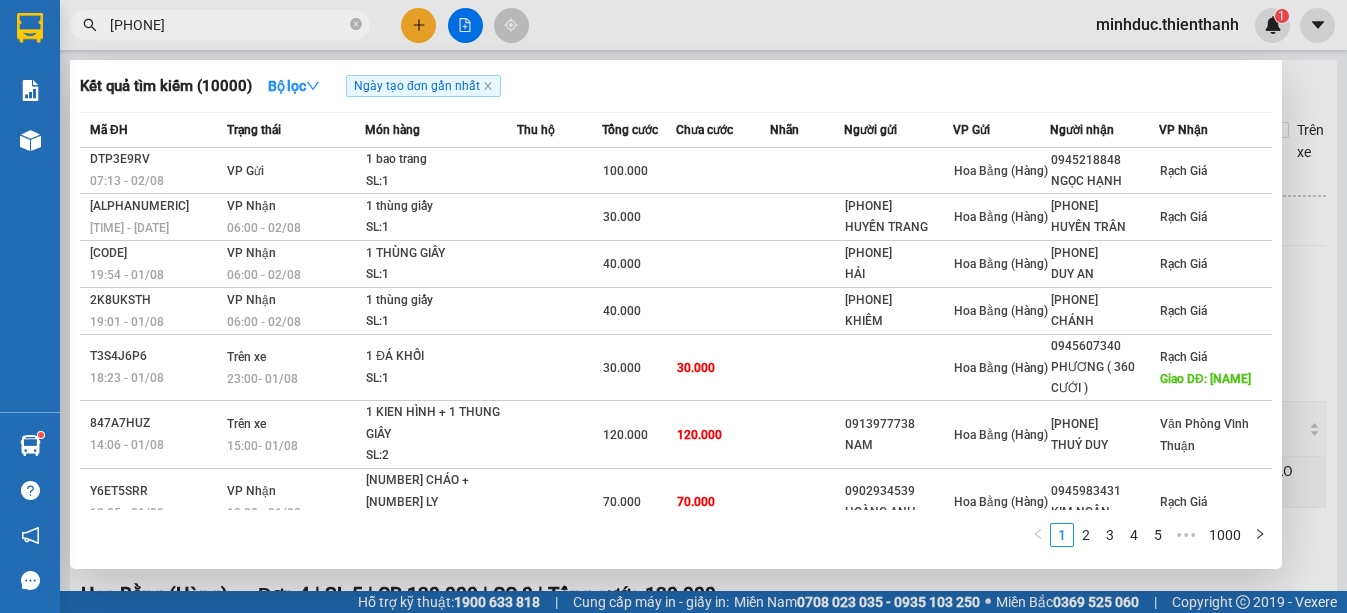 type on "0945375765" 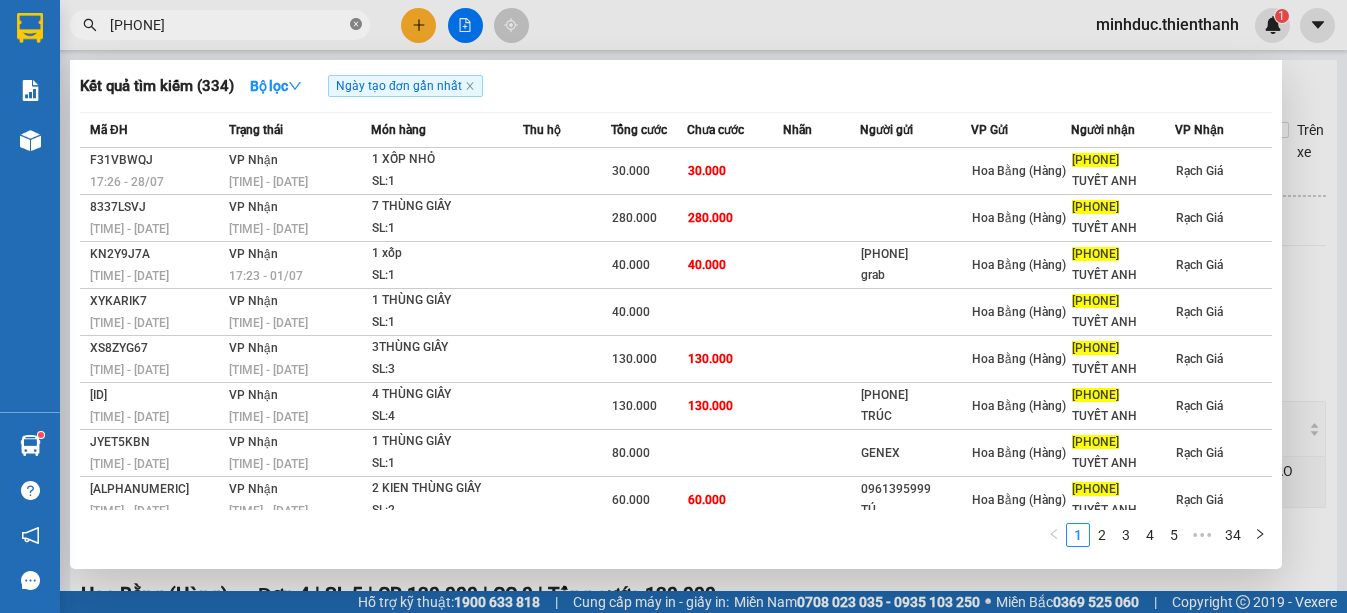 click 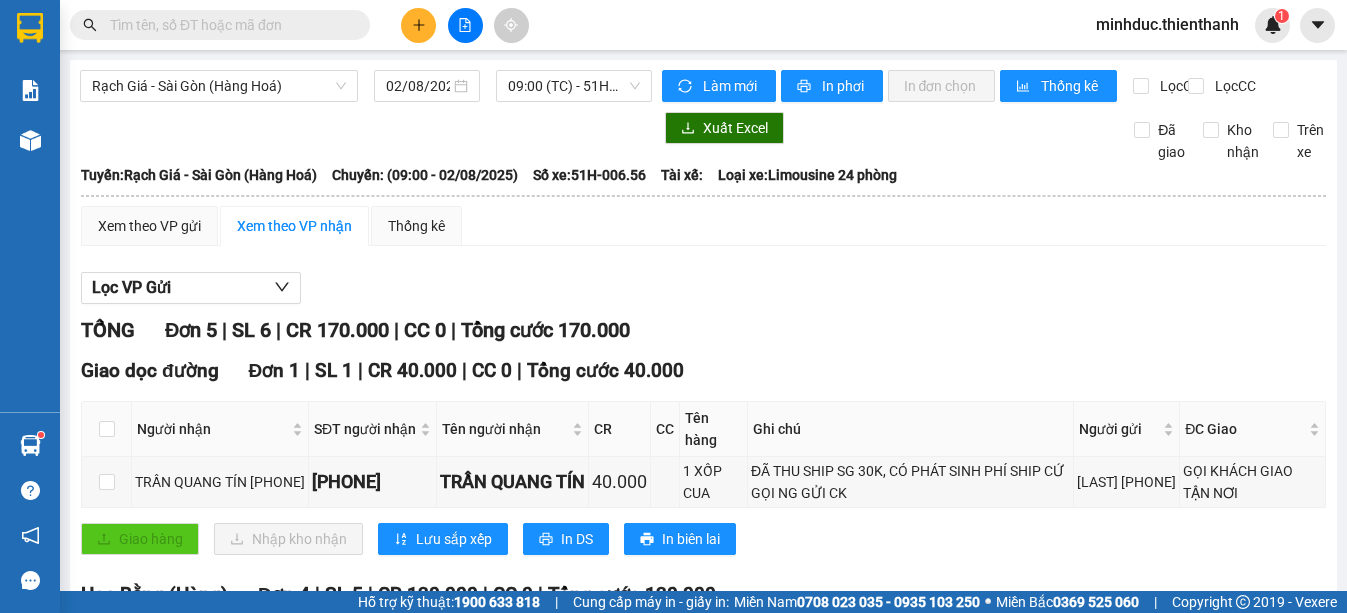 click at bounding box center [228, 25] 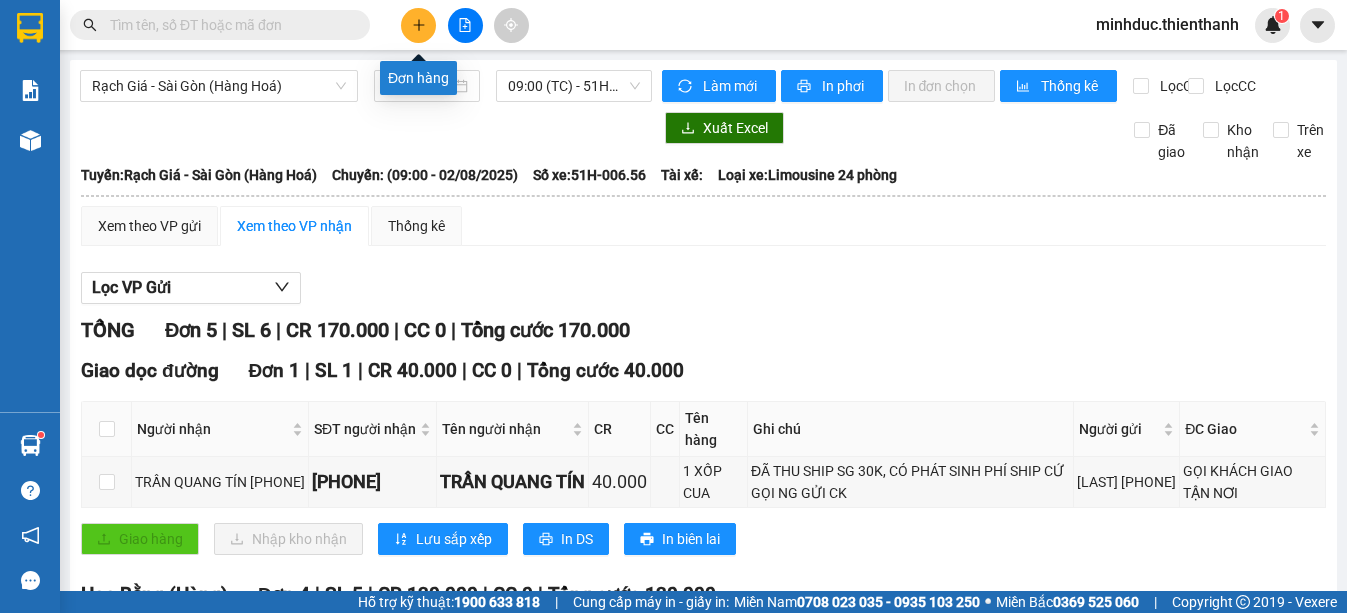 click at bounding box center (418, 25) 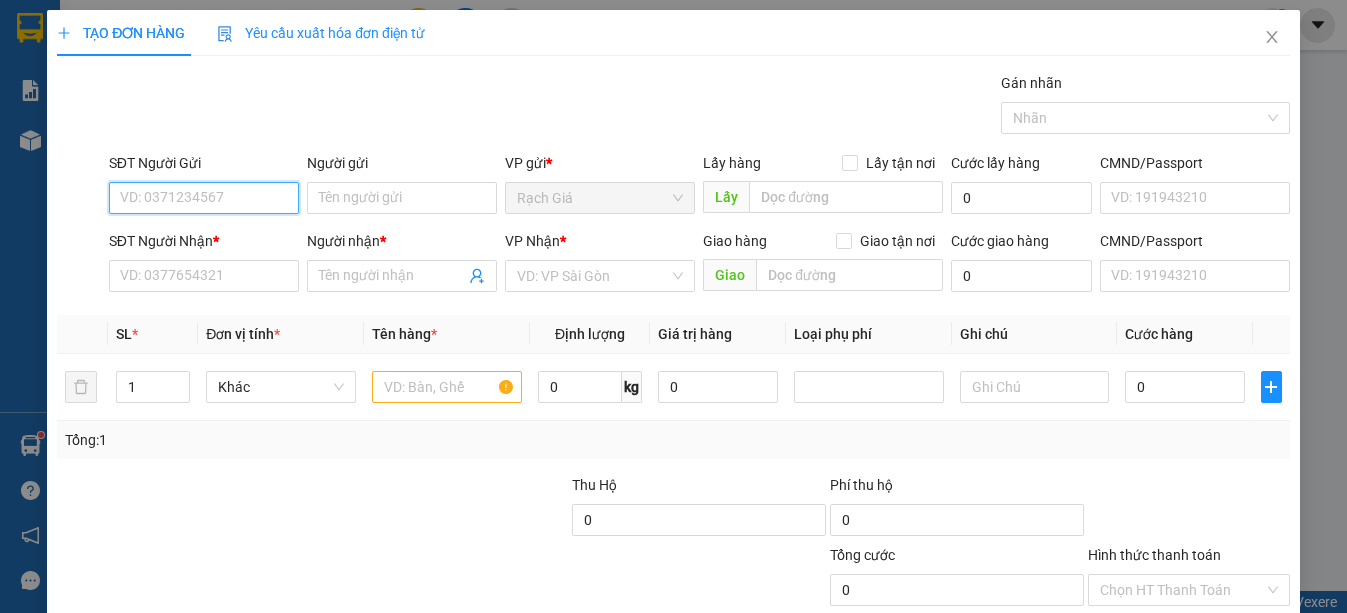 click on "SĐT Người Gửi" at bounding box center [204, 198] 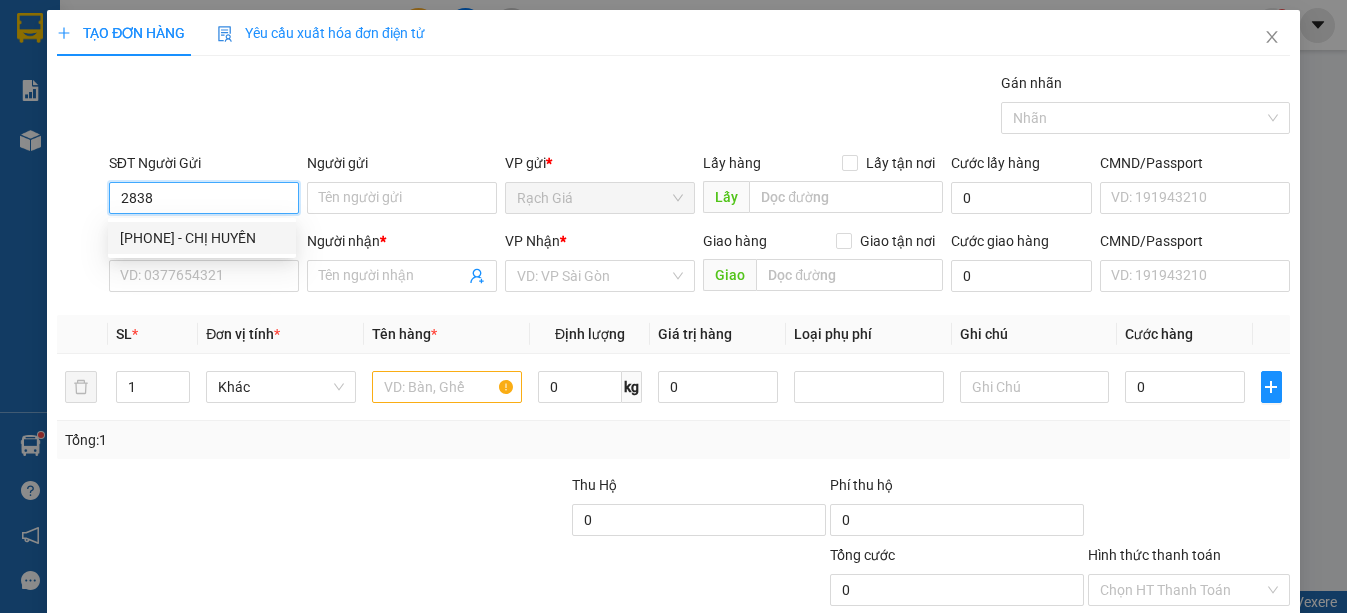 click on "0914862838 - CHỊ HUYỀN" at bounding box center [202, 238] 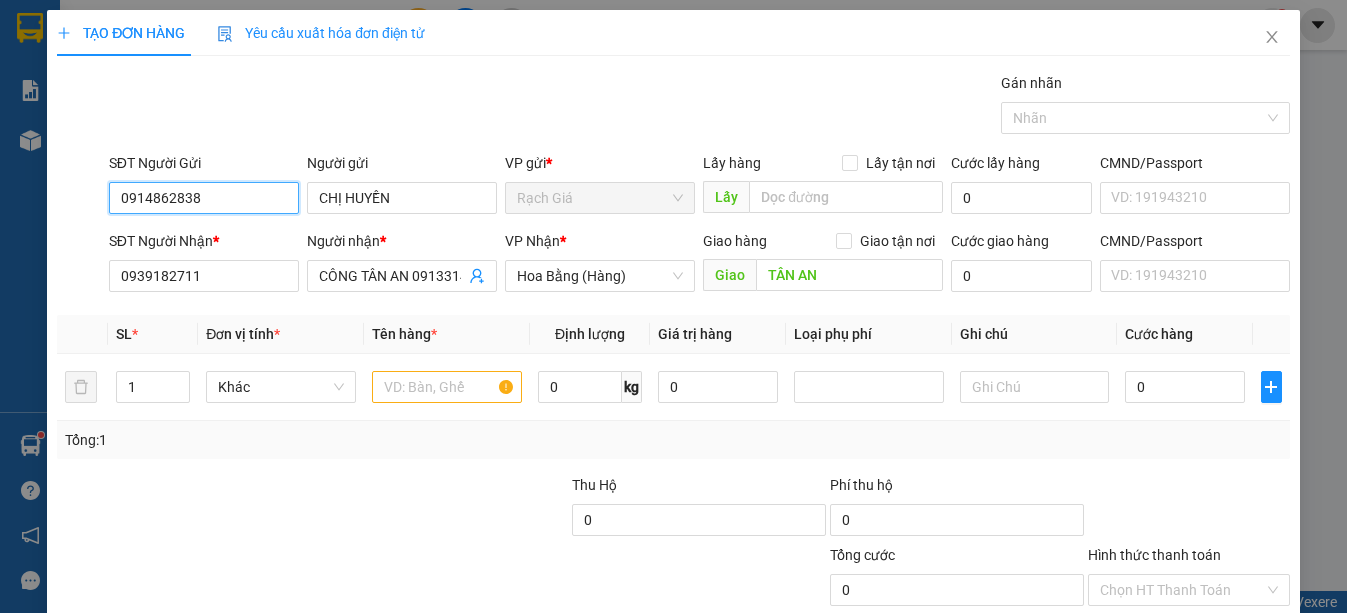 type on "100.000" 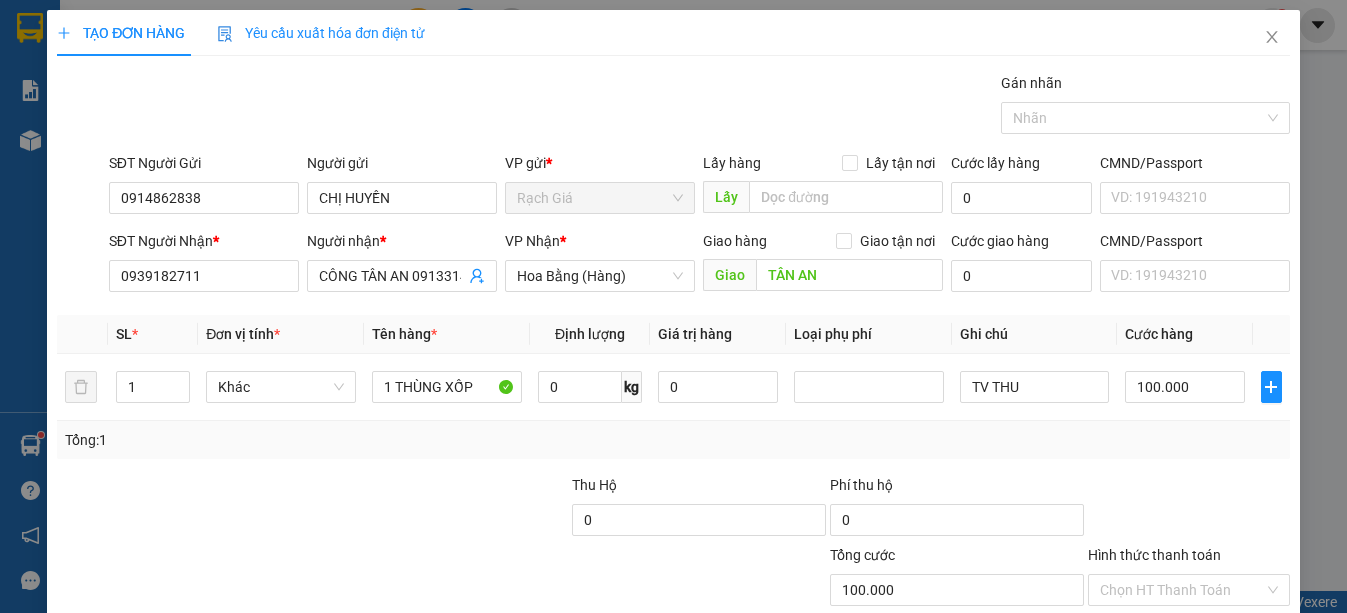 click on "Lưu và In" at bounding box center (1226, 747) 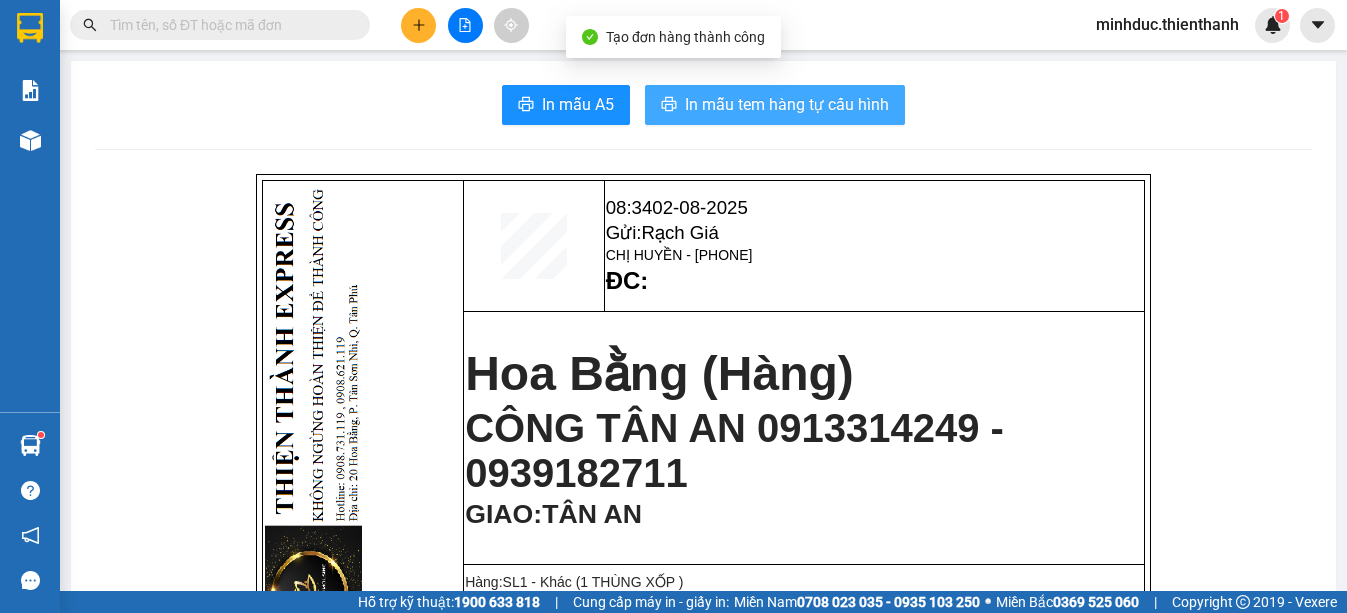 click on "In mẫu tem hàng tự cấu hình" at bounding box center [775, 105] 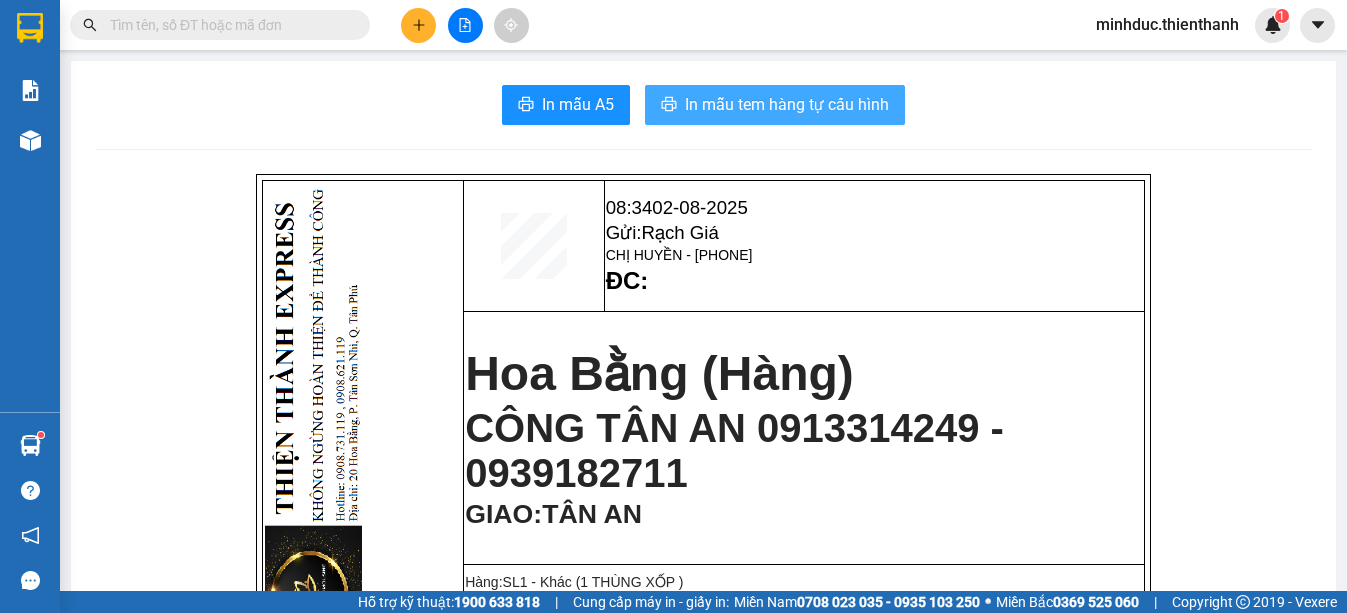 click on "In mẫu tem hàng tự cấu hình" at bounding box center [787, 104] 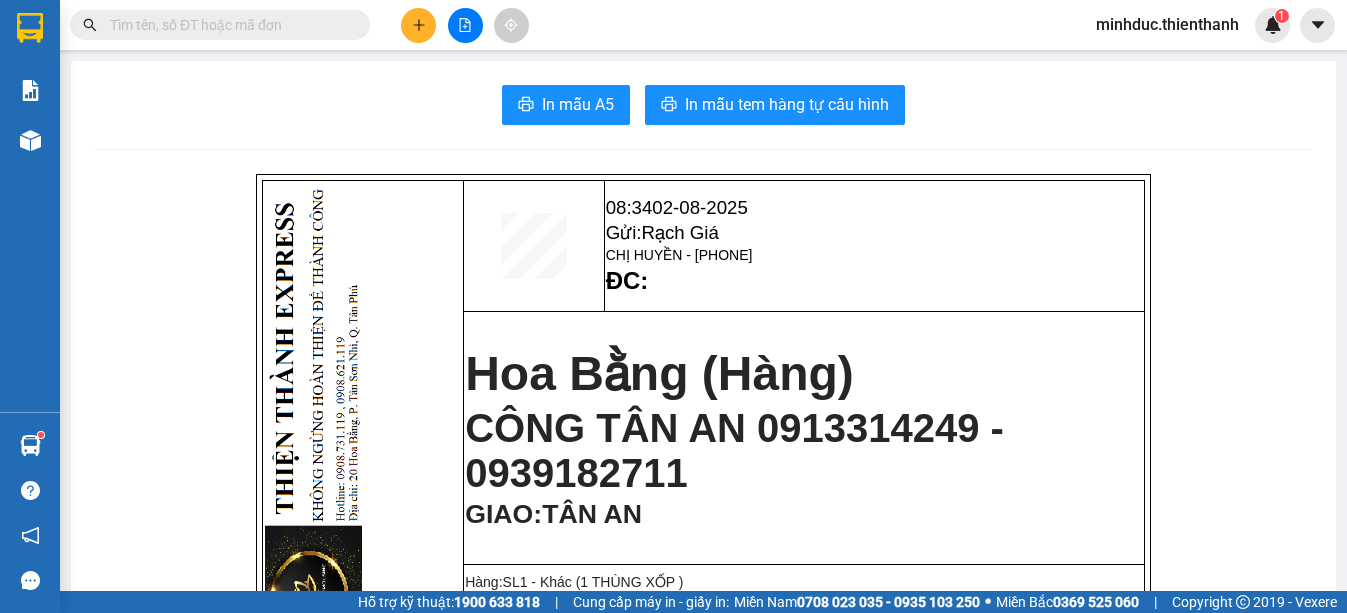 click at bounding box center [418, 25] 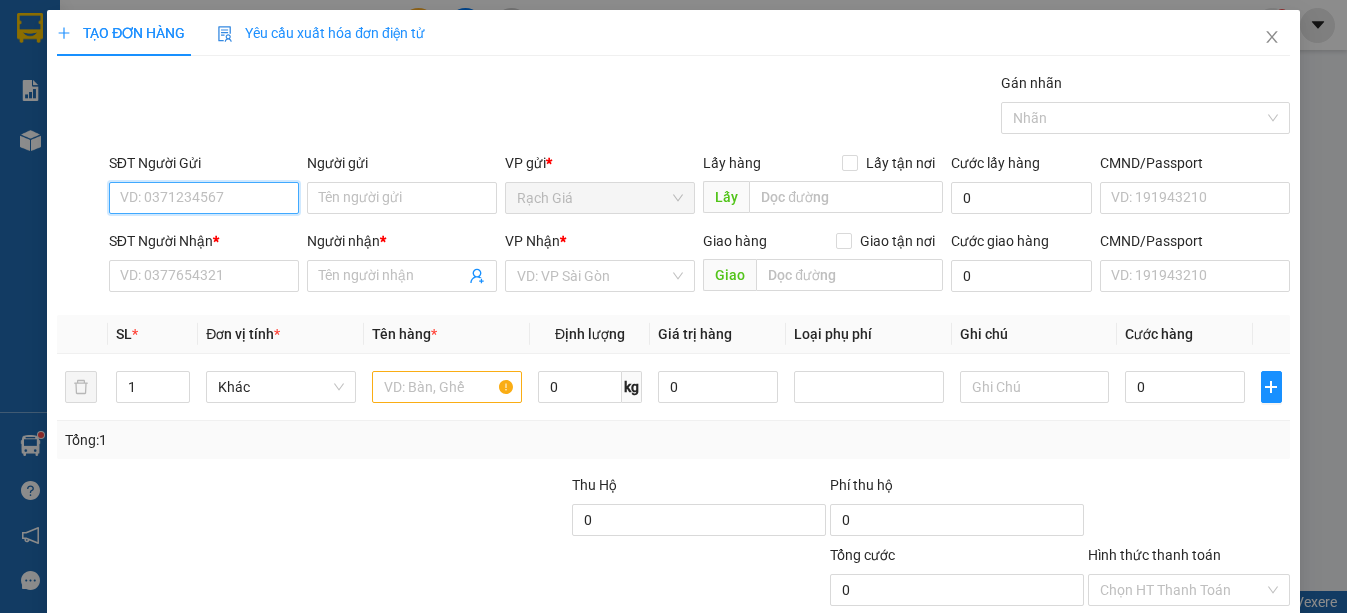 click on "SĐT Người Gửi" at bounding box center [204, 198] 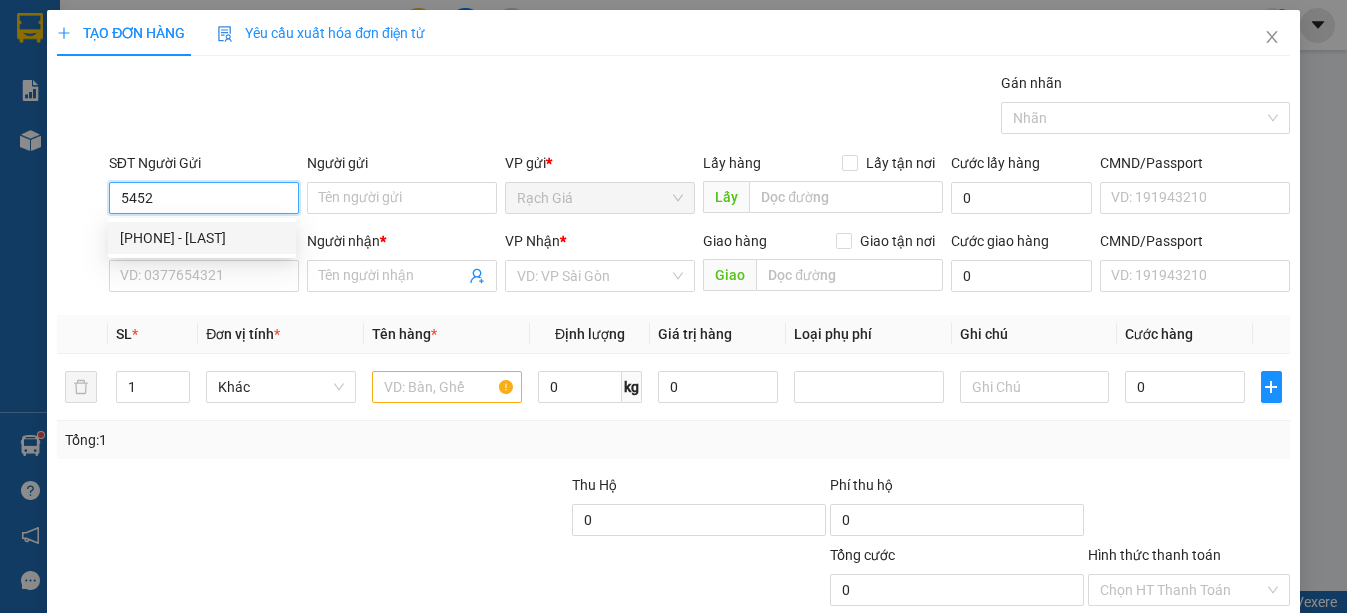 click on "0971305452 - THỌ" at bounding box center (202, 238) 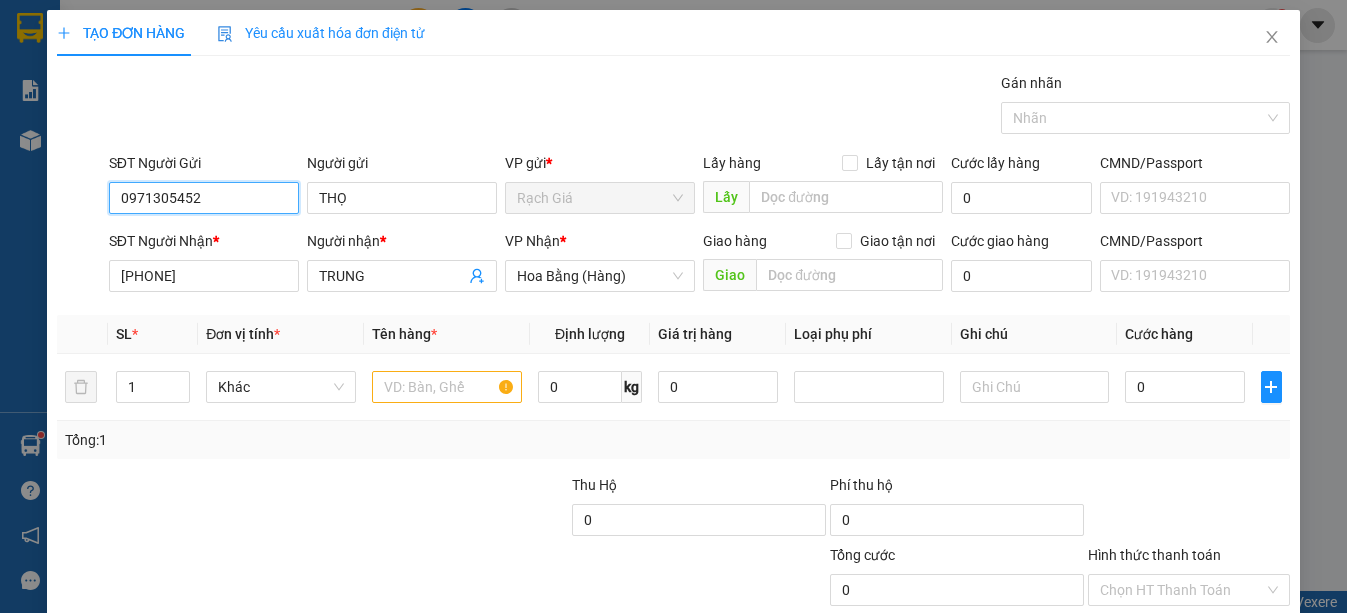 type on "50.000" 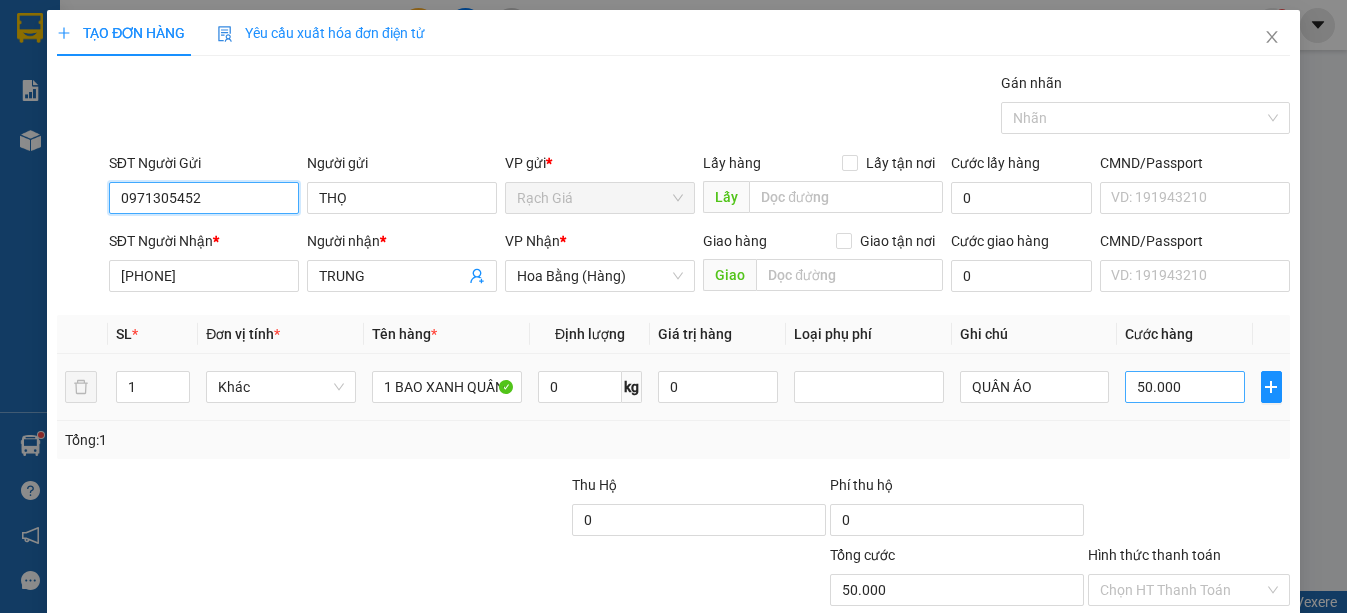 type on "0971305452" 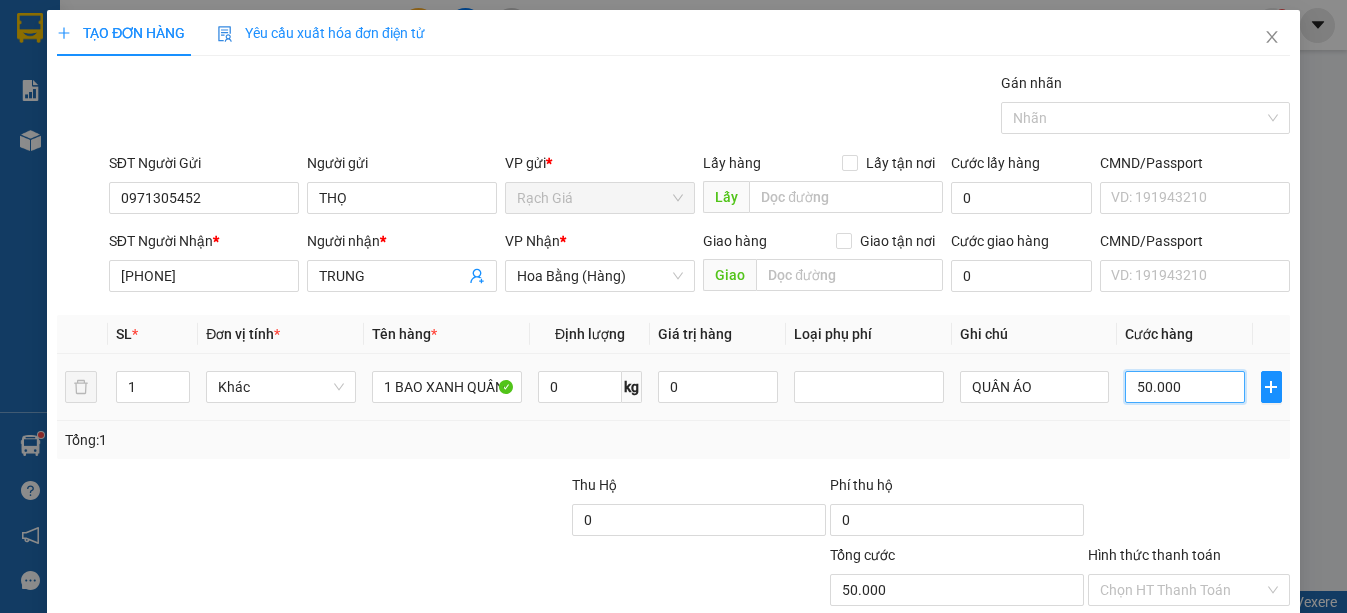 click on "50.000" at bounding box center [1185, 387] 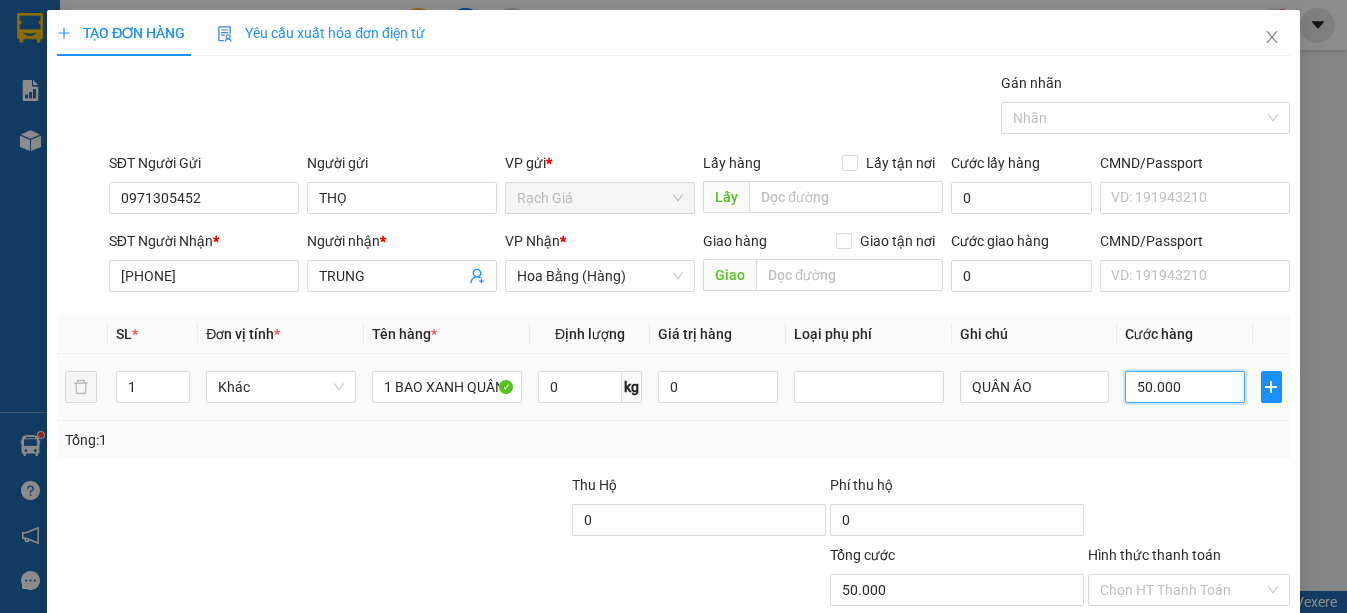 type on "4" 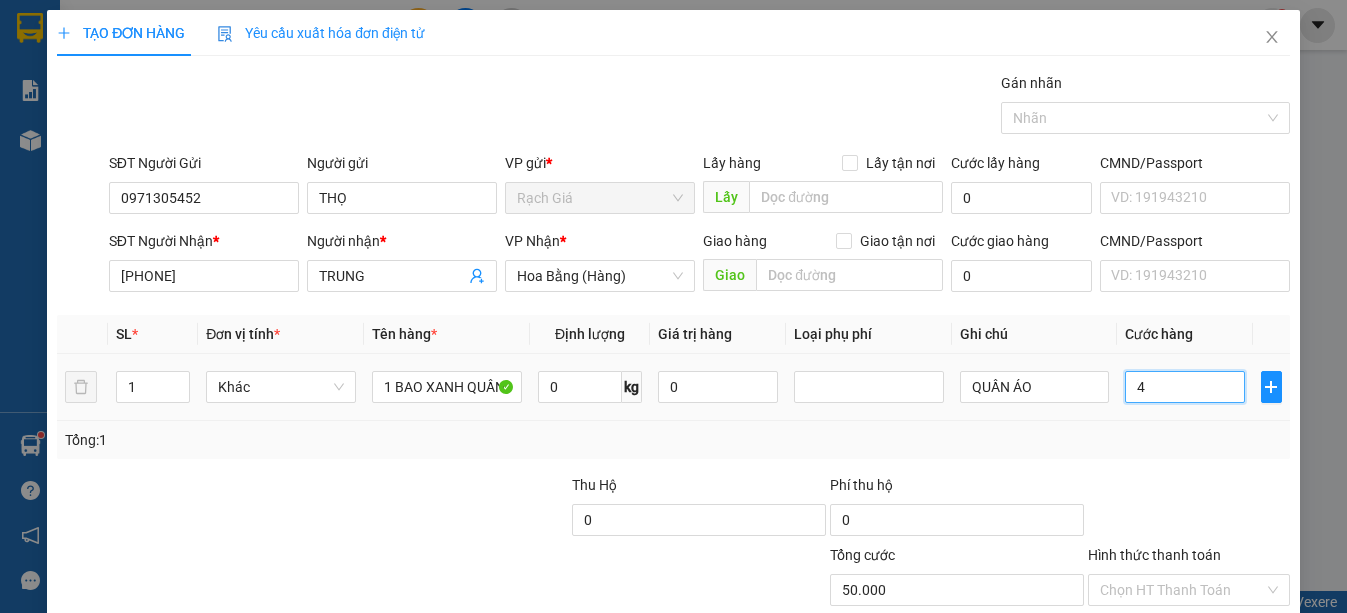 type on "4" 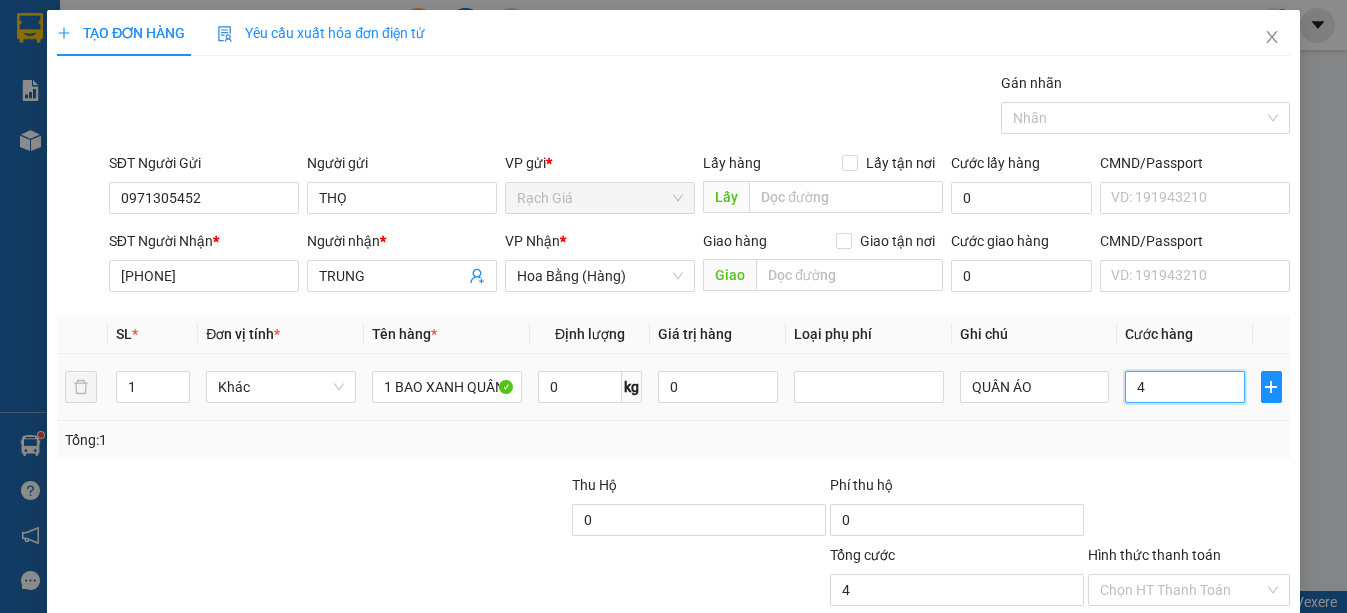 type on "40" 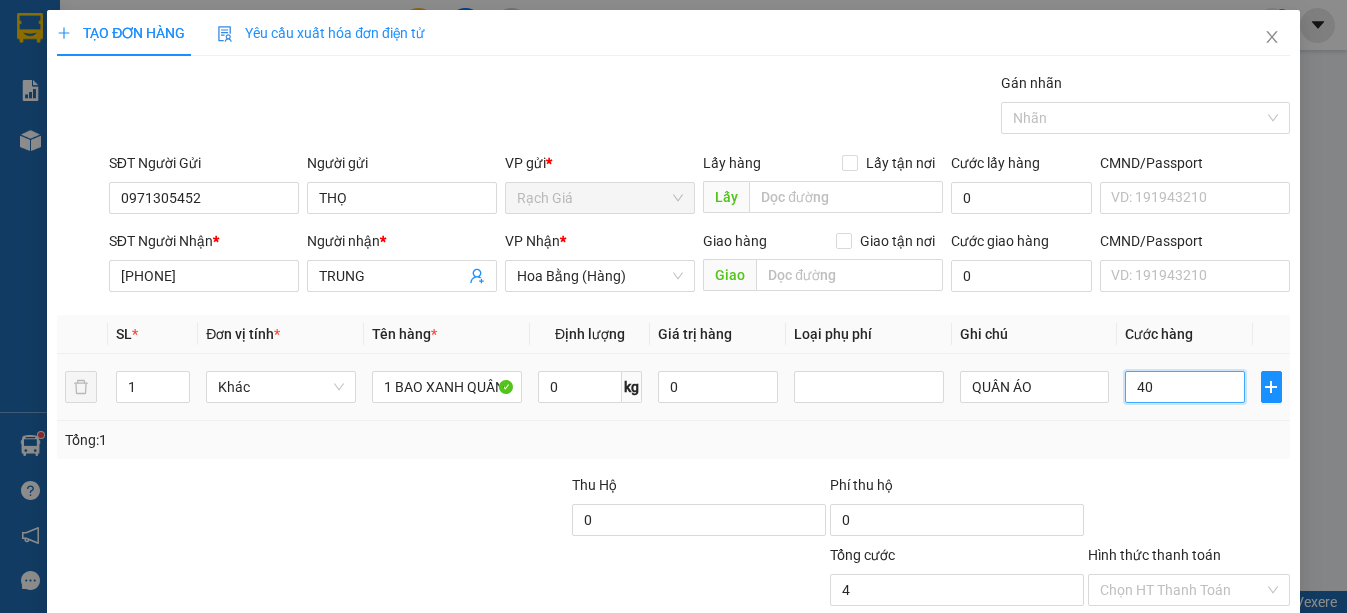 type on "40" 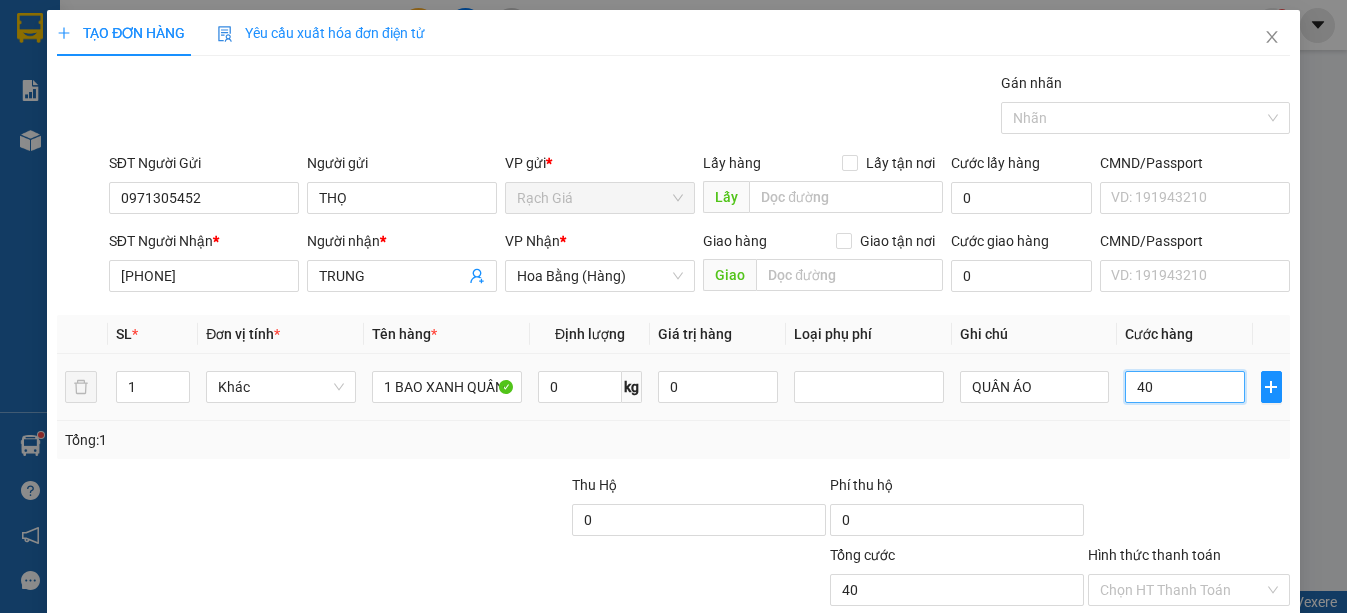 type on "400" 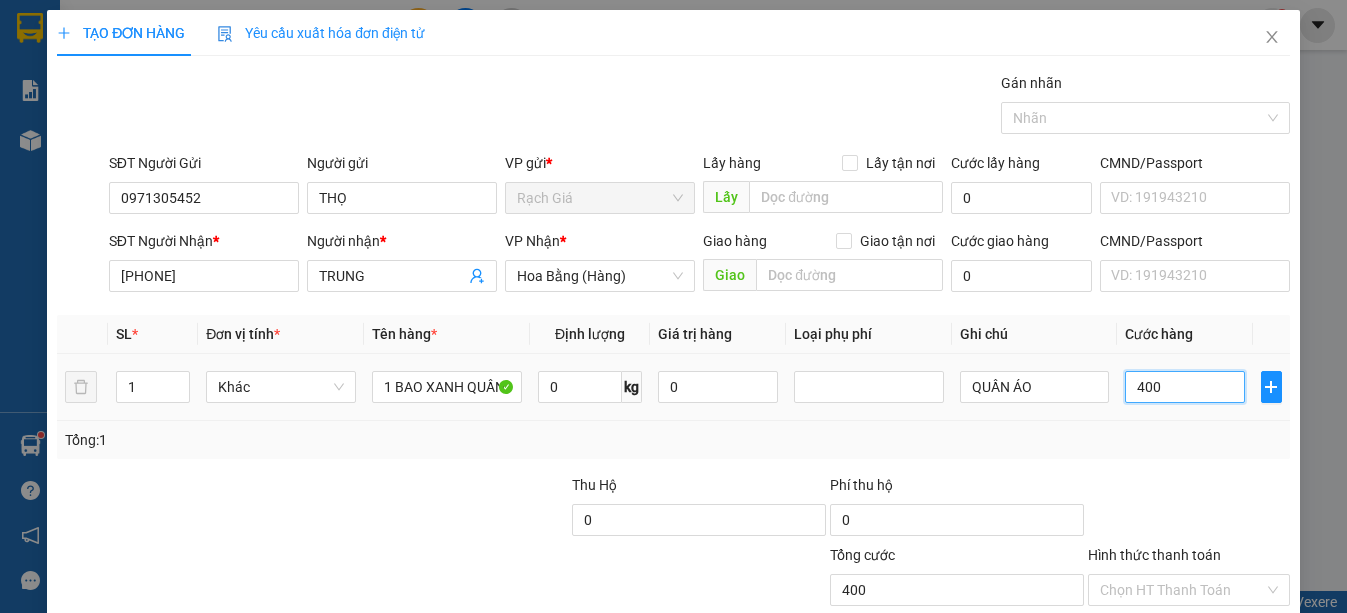 type on "4.000" 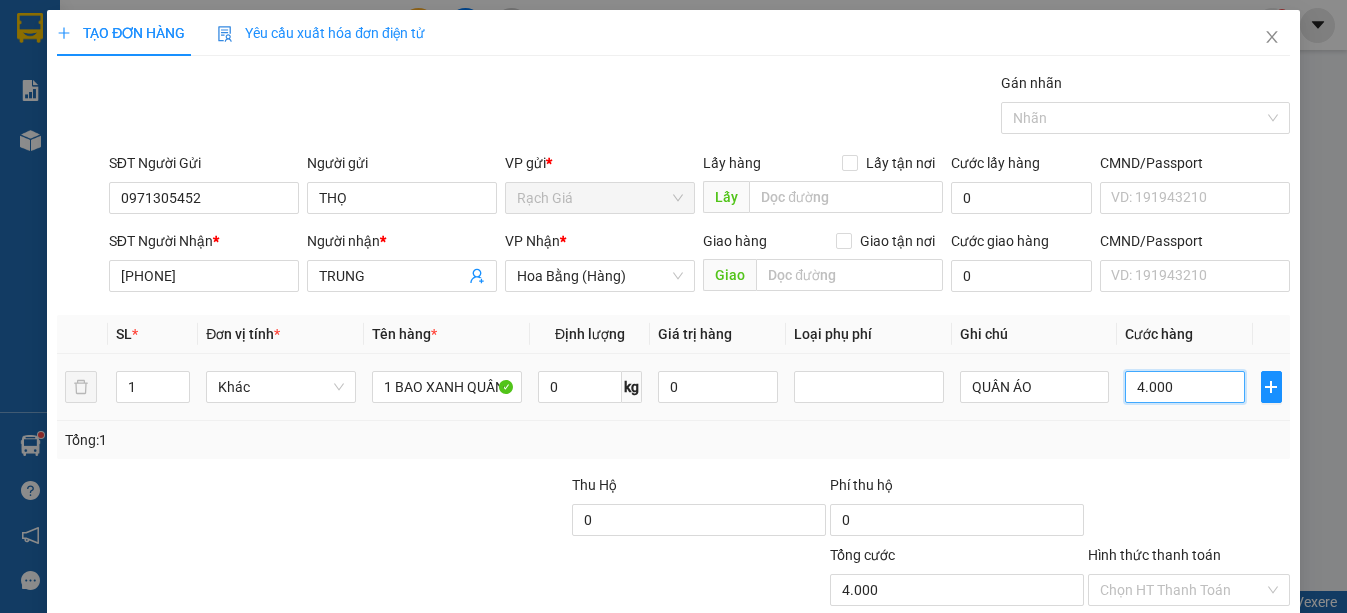 type on "40.000" 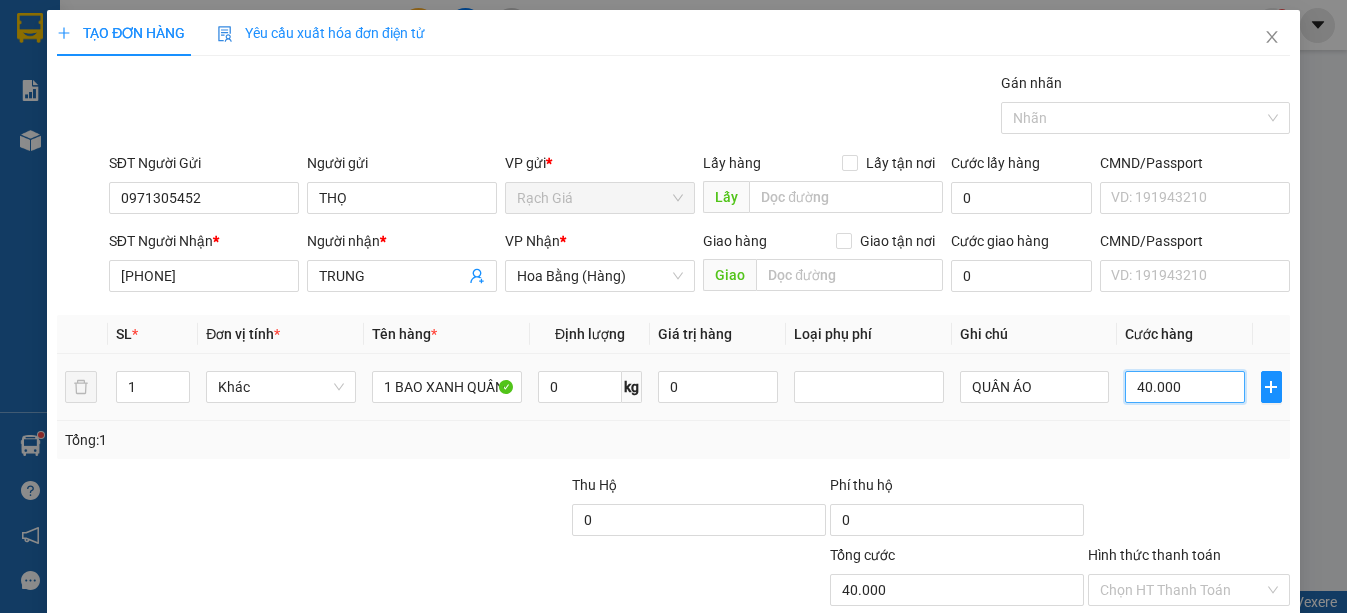 click on "40.000" at bounding box center [1185, 387] 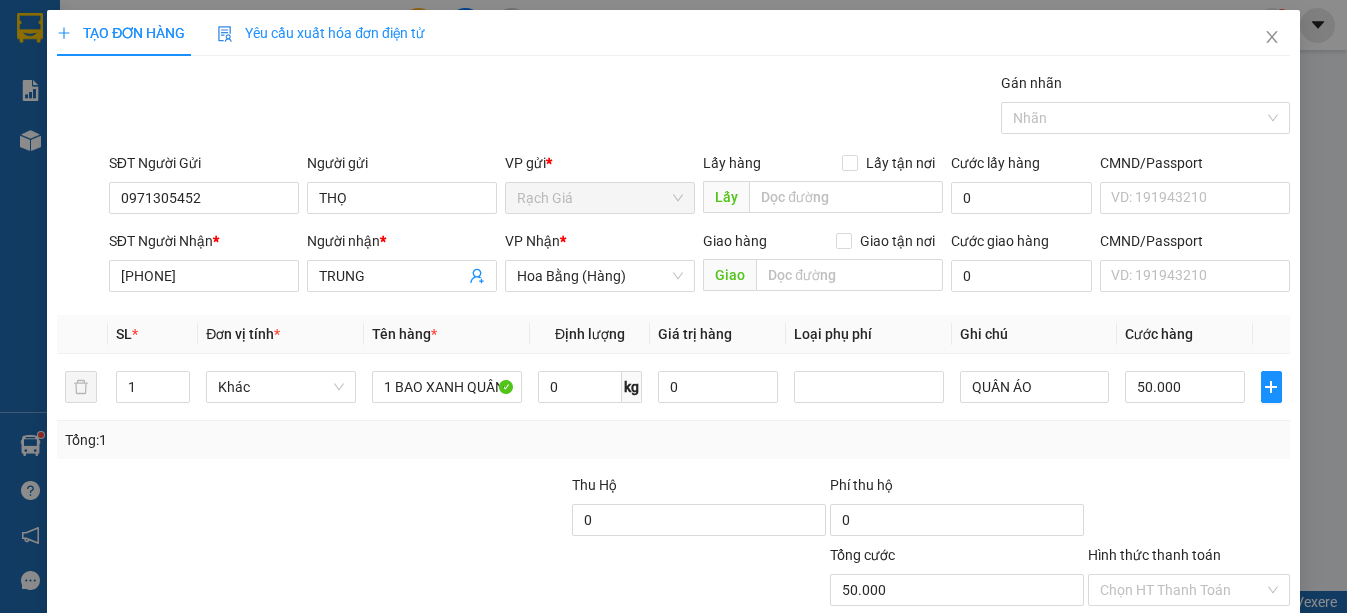 click on "Lưu và In" at bounding box center (1226, 747) 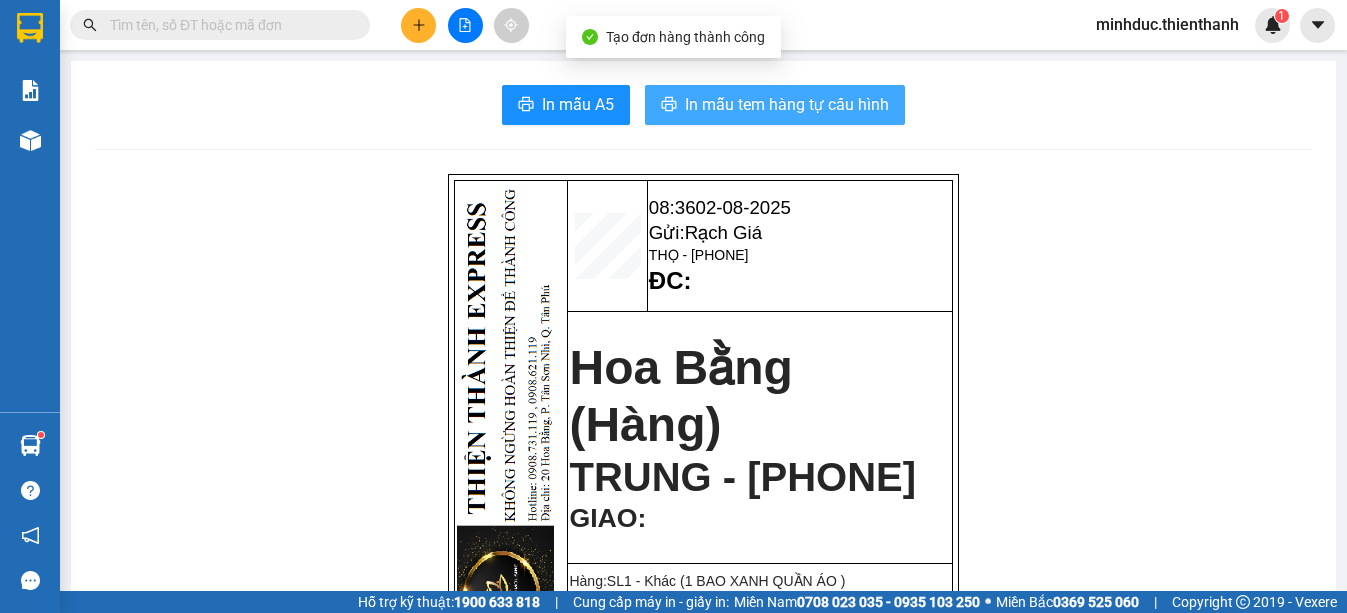 click on "In mẫu tem hàng tự cấu hình" at bounding box center (787, 104) 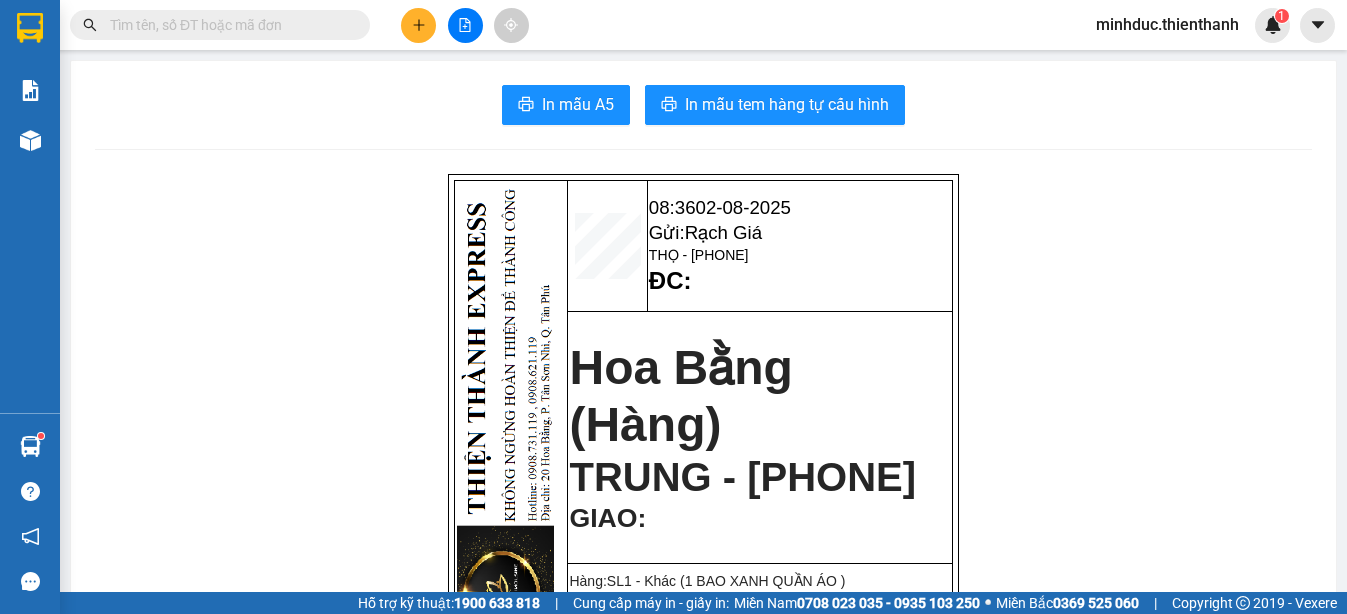 scroll, scrollTop: 0, scrollLeft: 0, axis: both 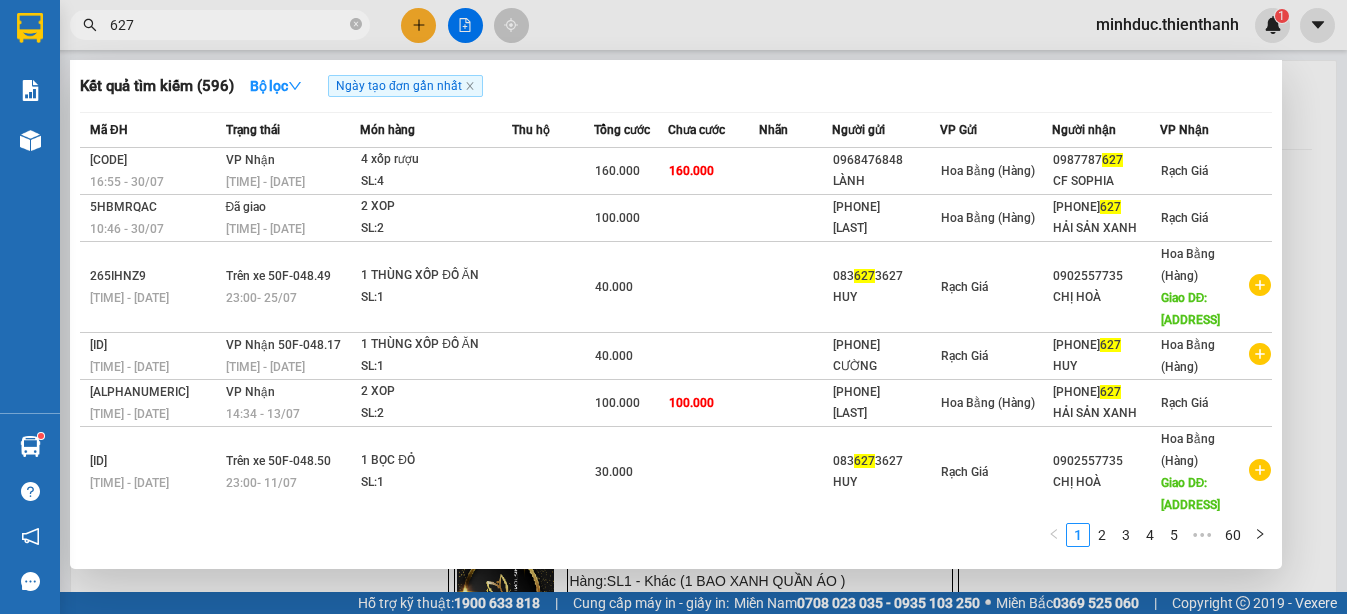 click on "627" at bounding box center [228, 25] 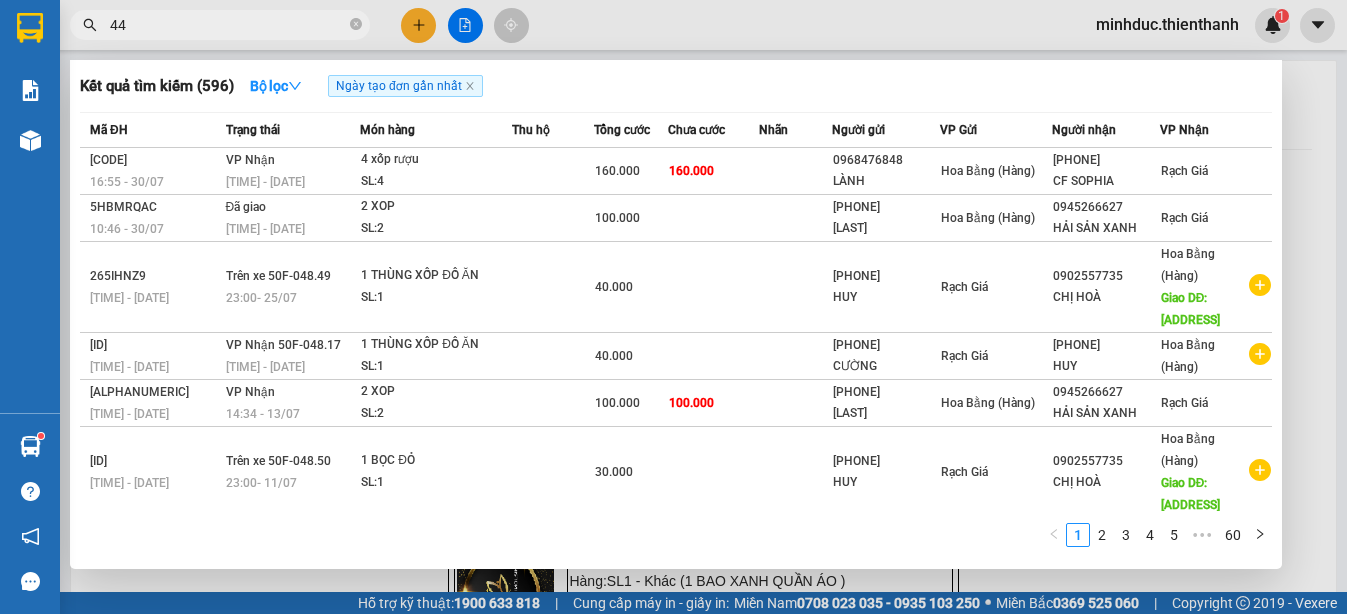 type on "447" 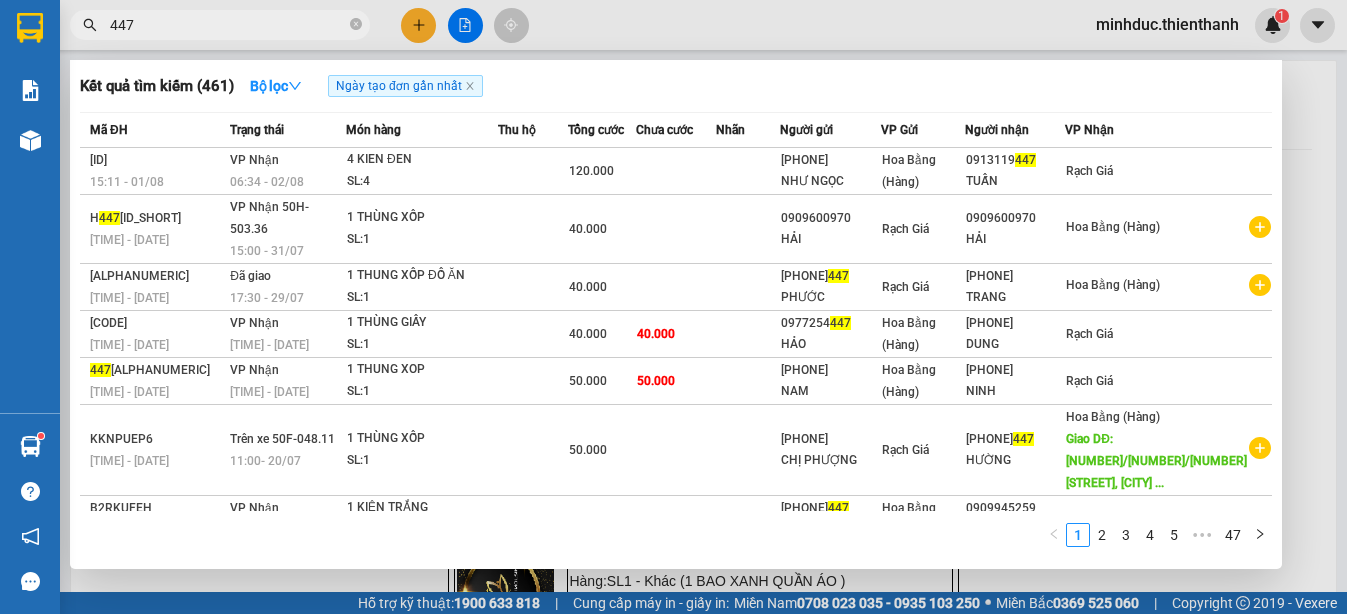 click on "447" at bounding box center [228, 25] 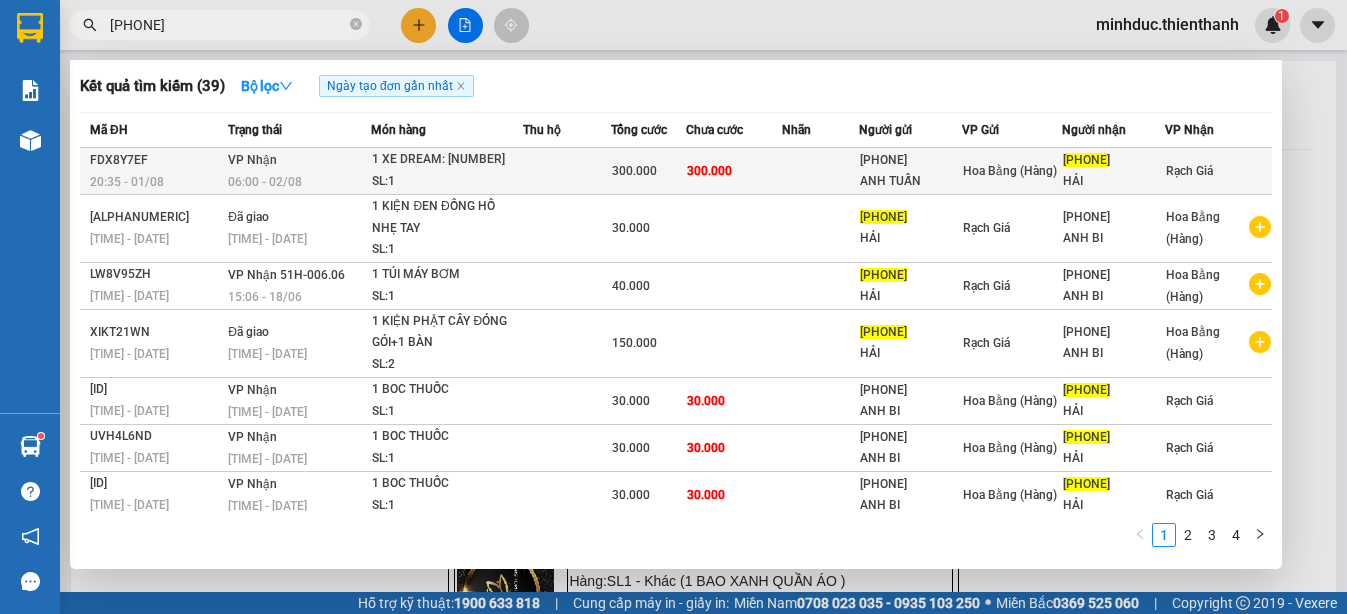 type on "0907286878" 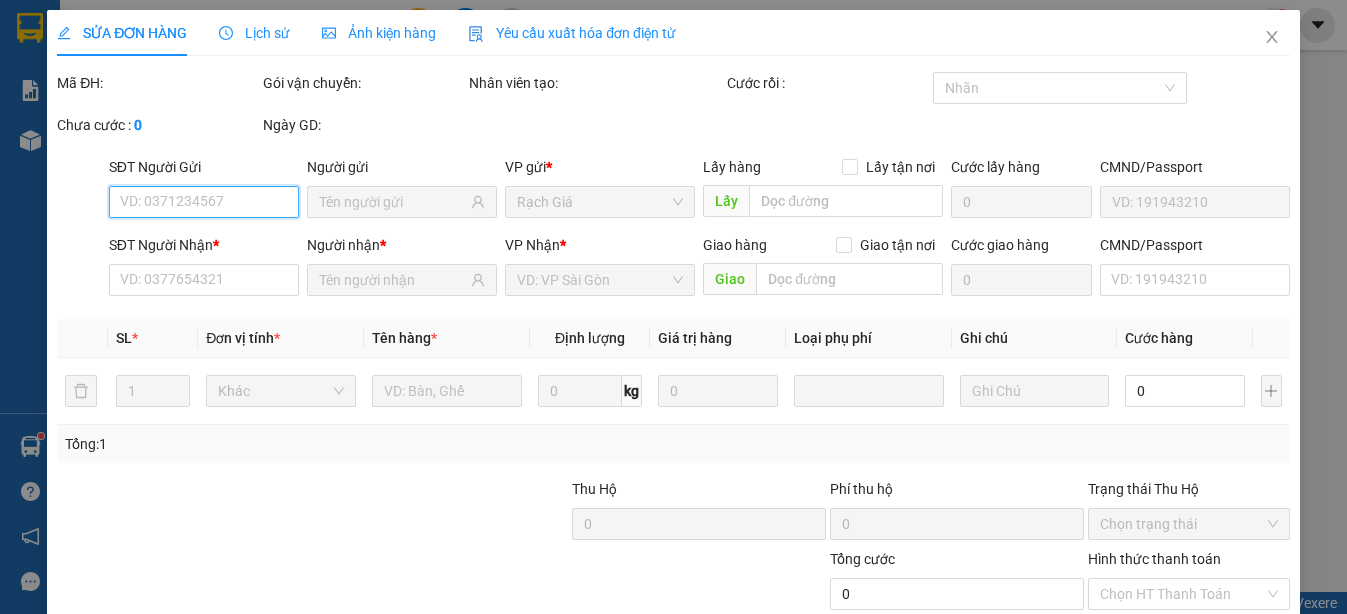 scroll, scrollTop: 133, scrollLeft: 0, axis: vertical 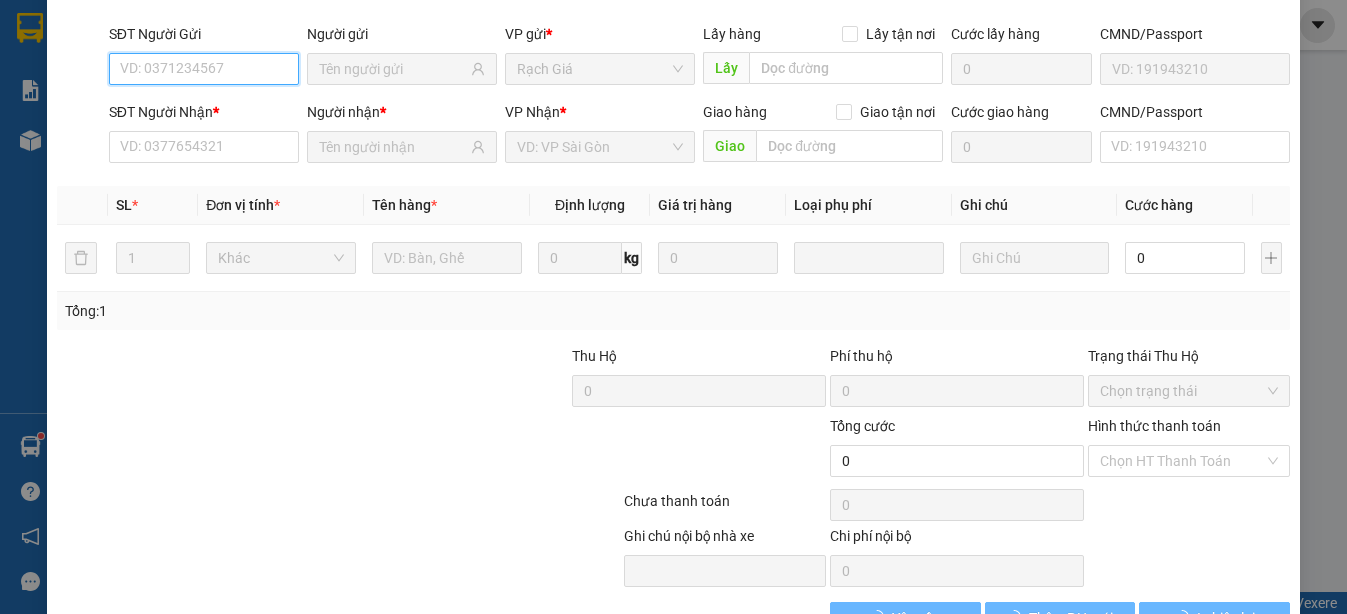 type on "0961196119" 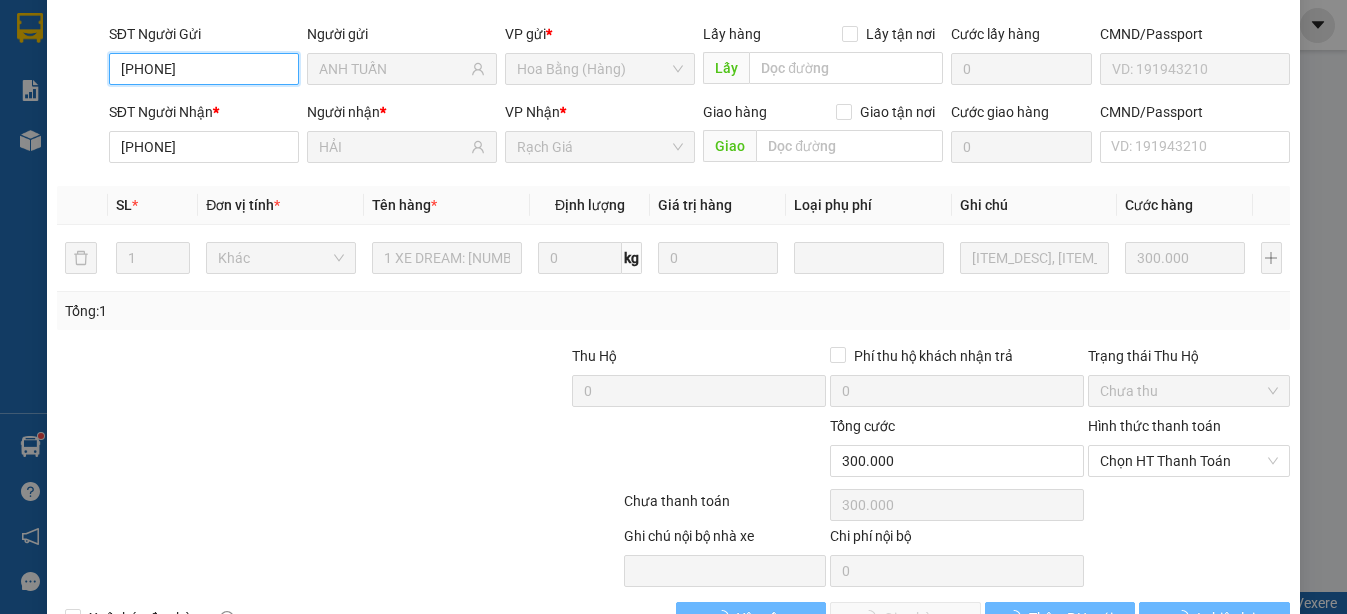 click on "Chọn HT Thanh Toán" at bounding box center [1189, 461] 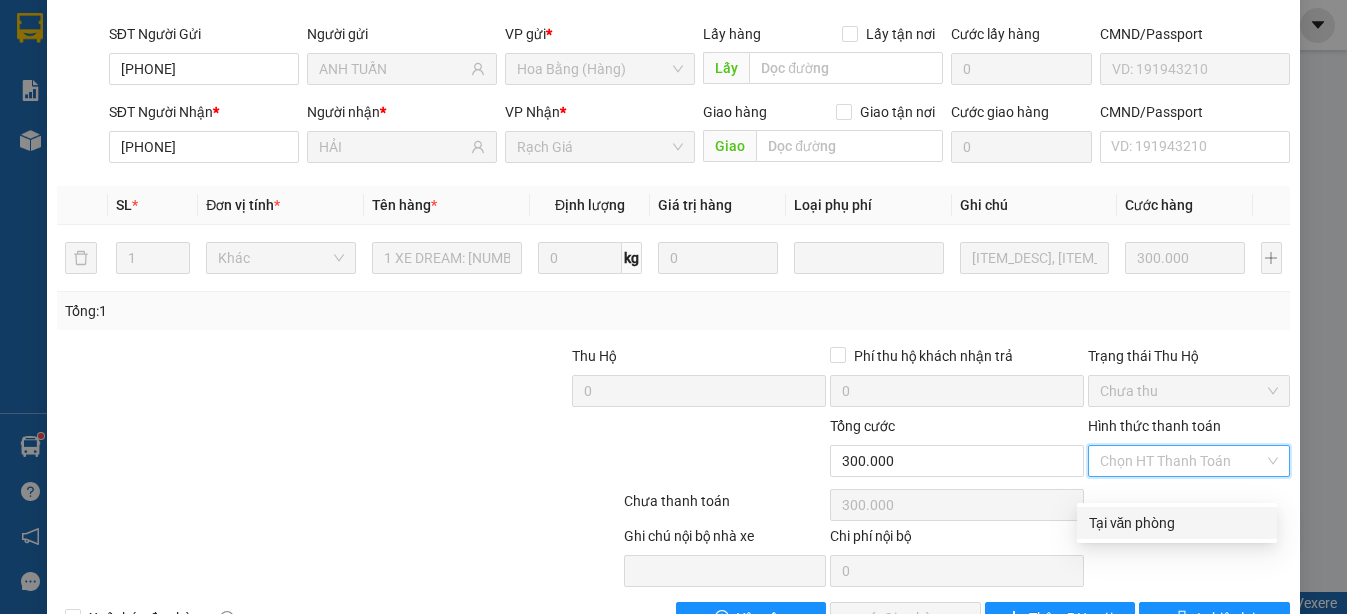 click on "Tại văn phòng" at bounding box center (1177, 523) 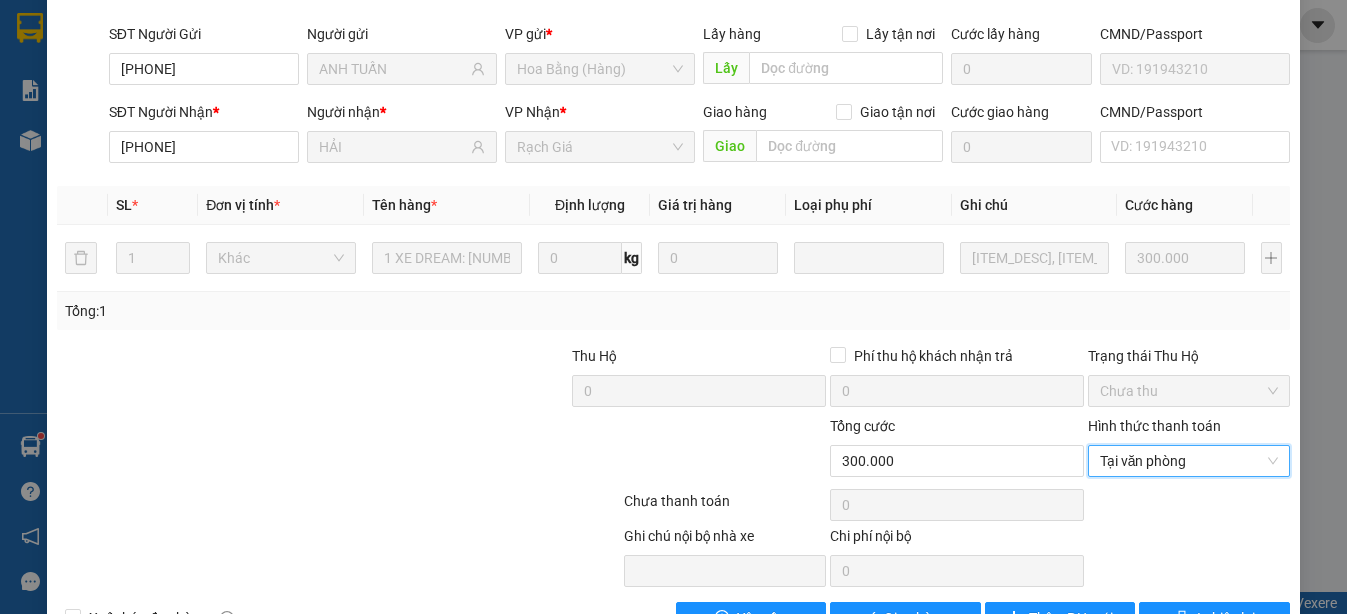 scroll, scrollTop: 214, scrollLeft: 0, axis: vertical 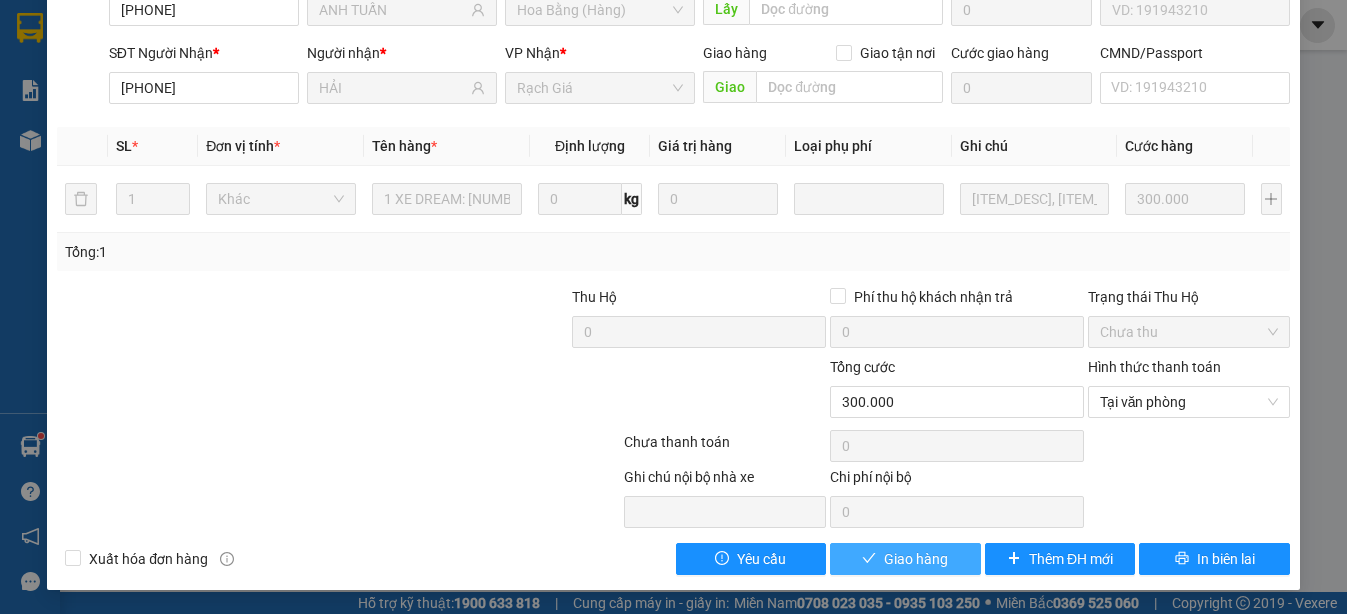 click on "Giao hàng" at bounding box center [916, 559] 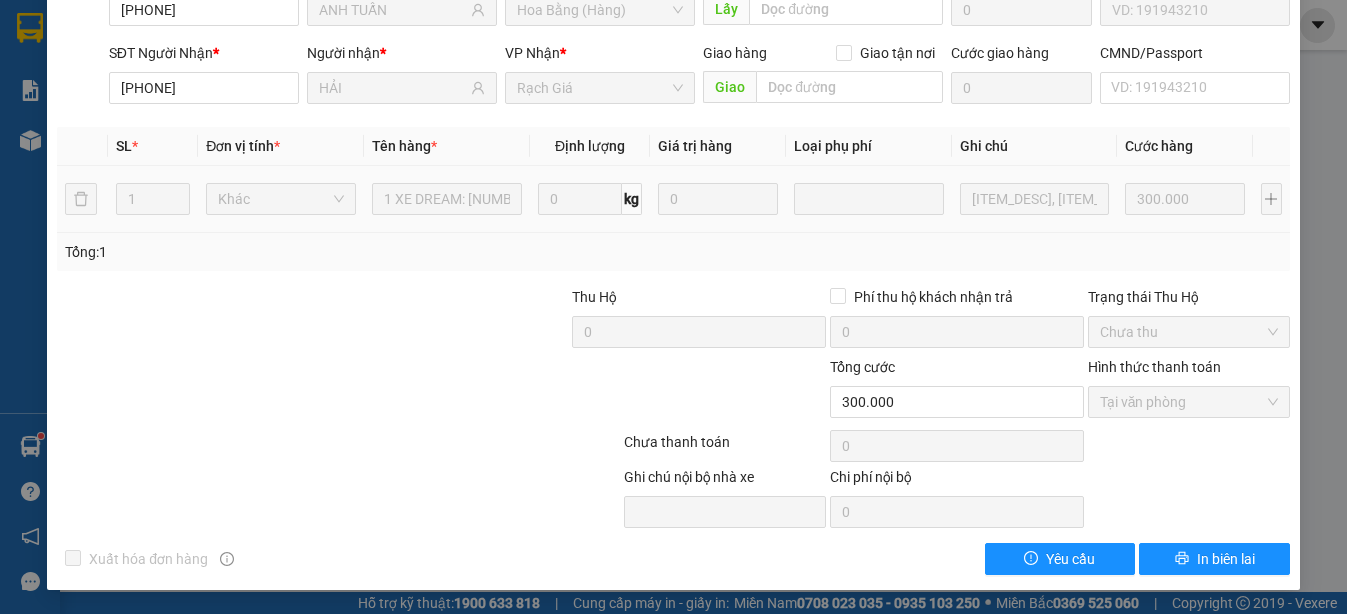scroll, scrollTop: 0, scrollLeft: 0, axis: both 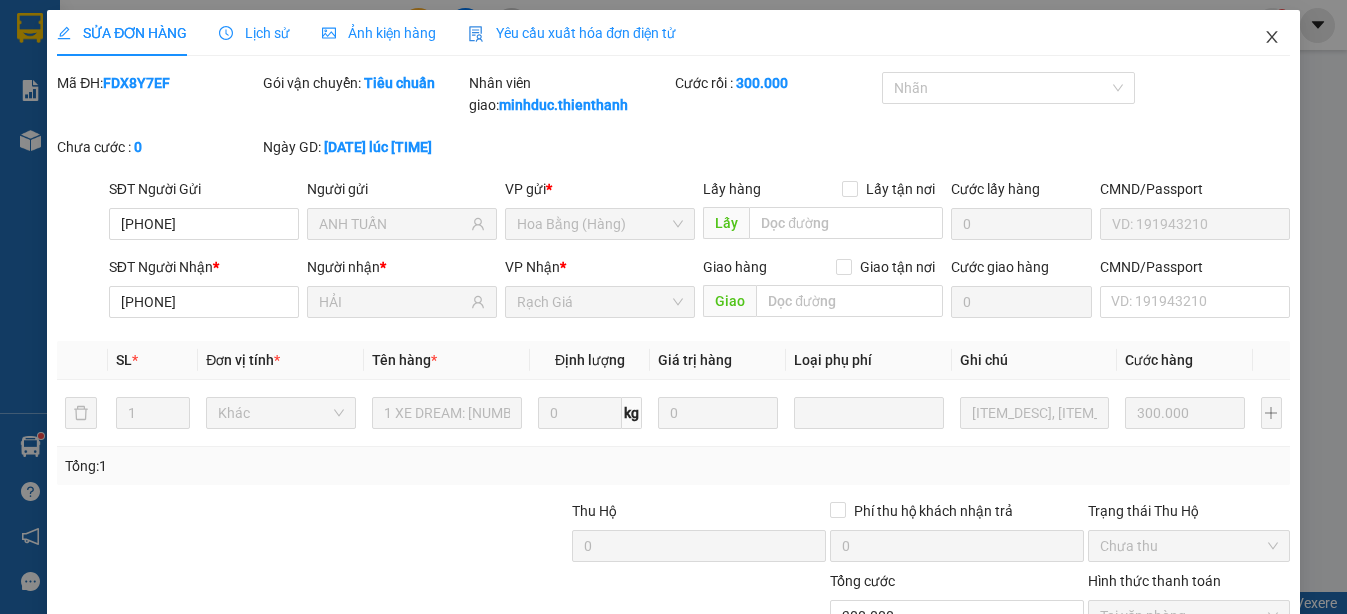 click 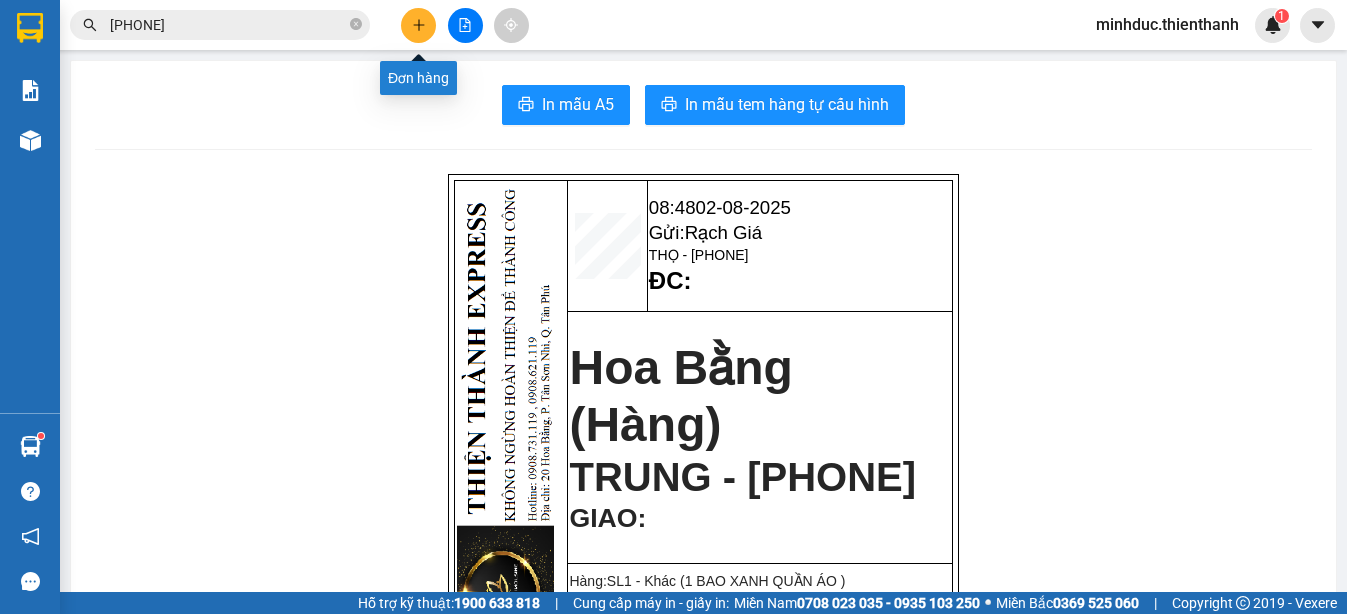 click 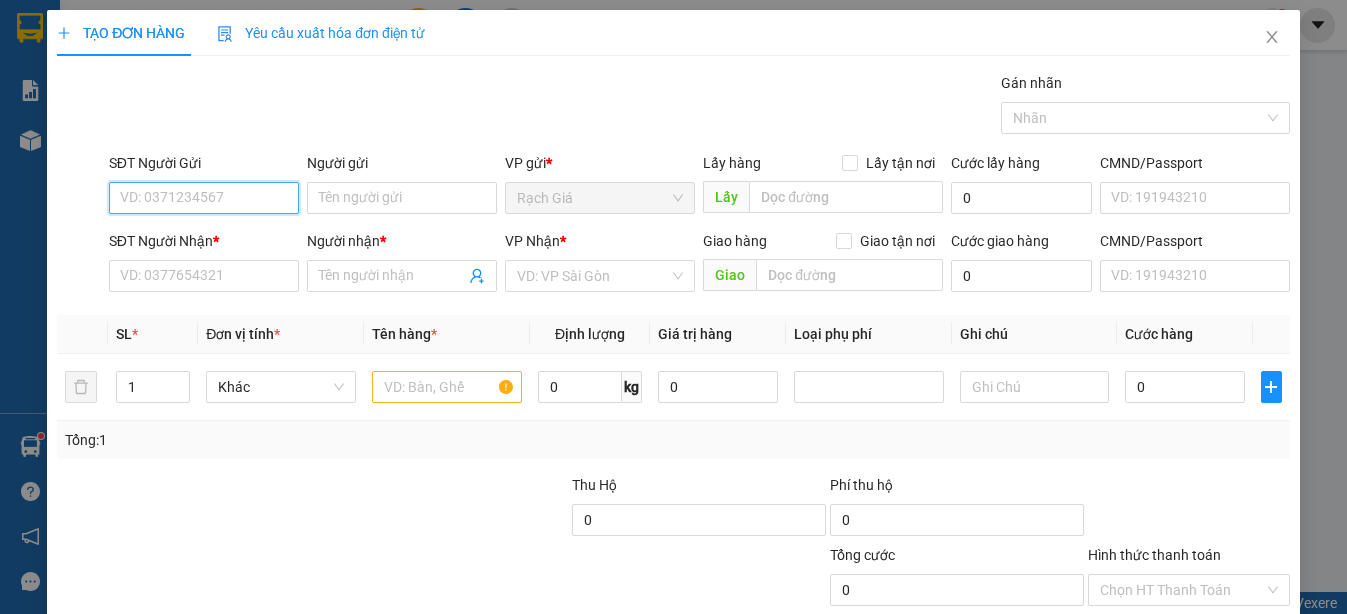 click on "SĐT Người Gửi" at bounding box center (204, 198) 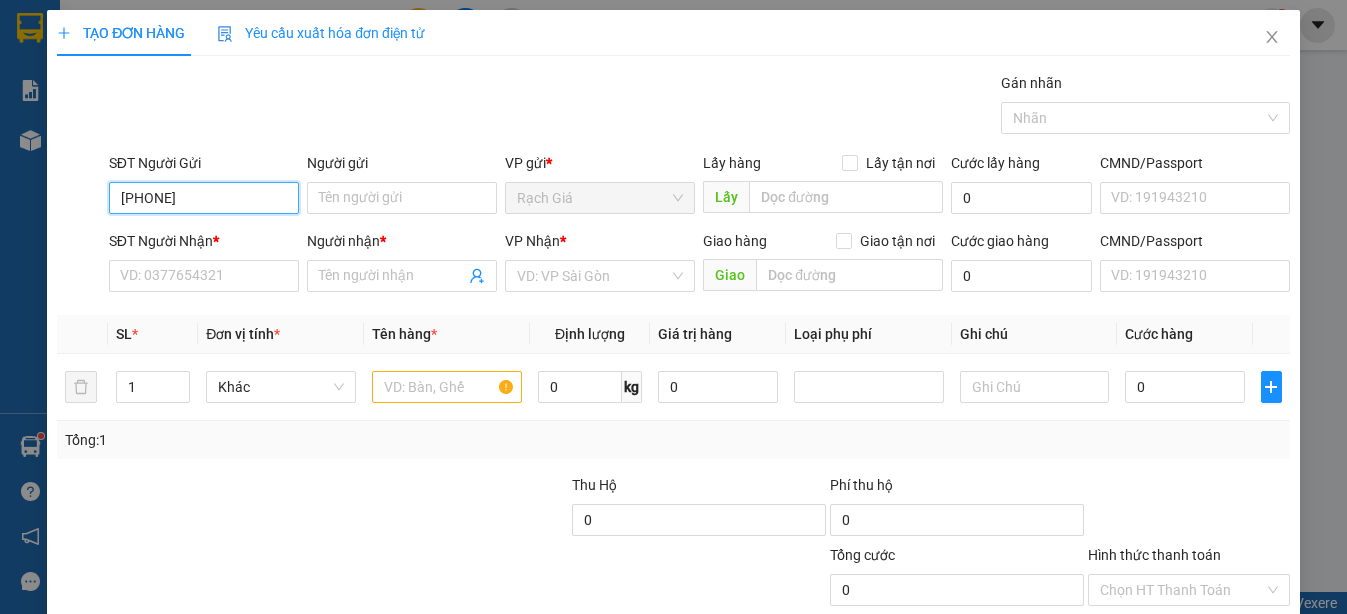 click on "091930366" at bounding box center (204, 198) 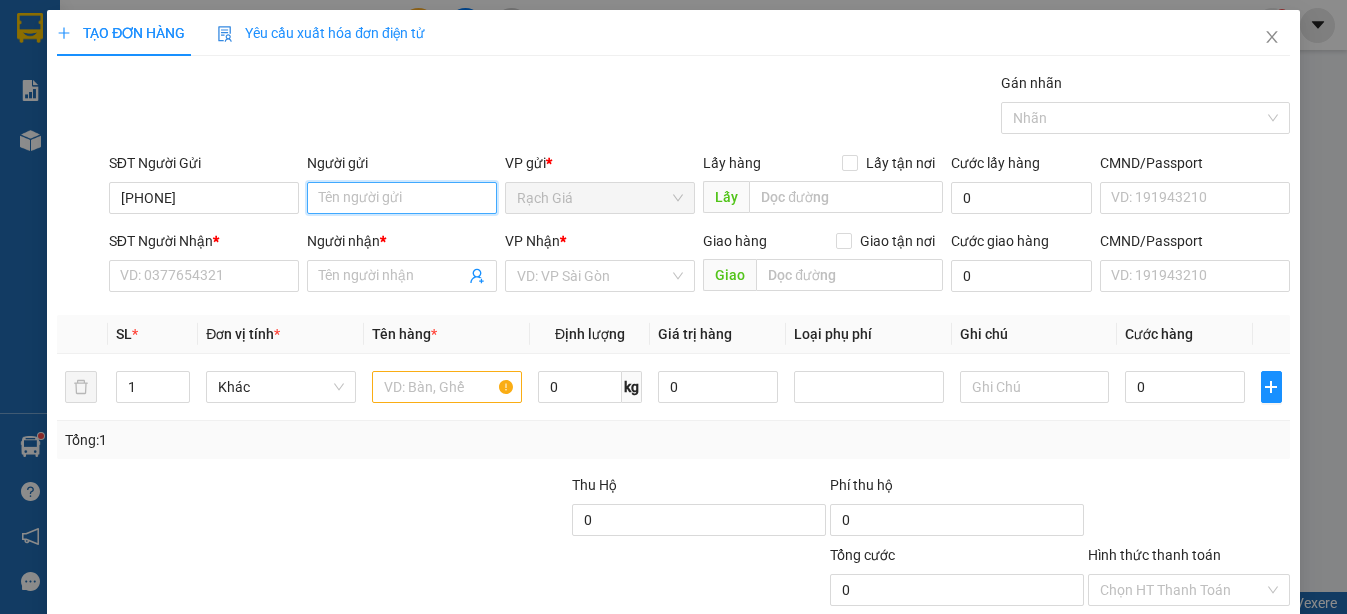 click on "Người gửi" at bounding box center [402, 198] 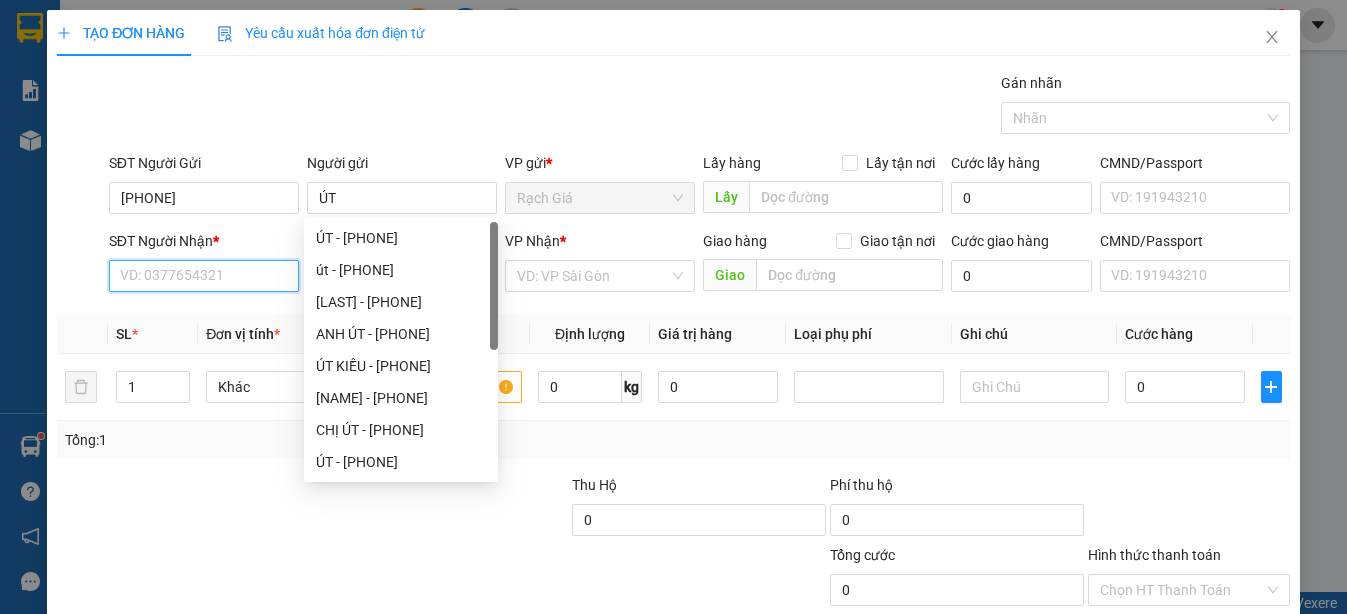 click on "SĐT Người Nhận  *" at bounding box center [204, 276] 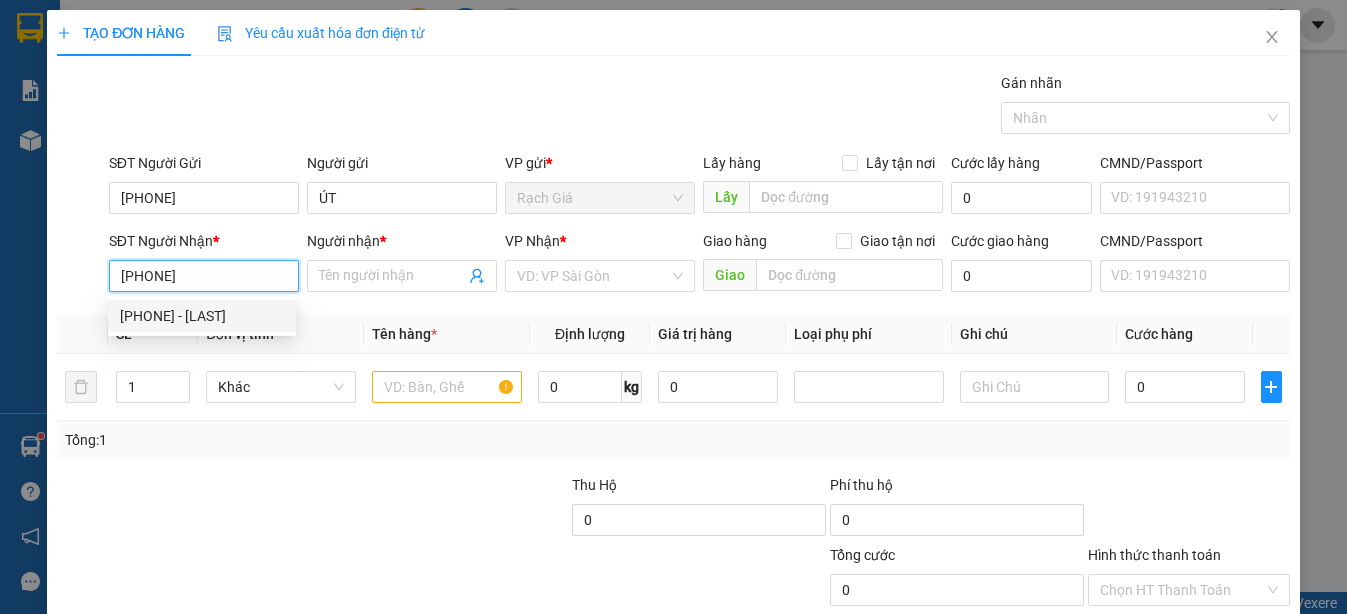 click on "0915885039 - PHỤNG" at bounding box center [202, 316] 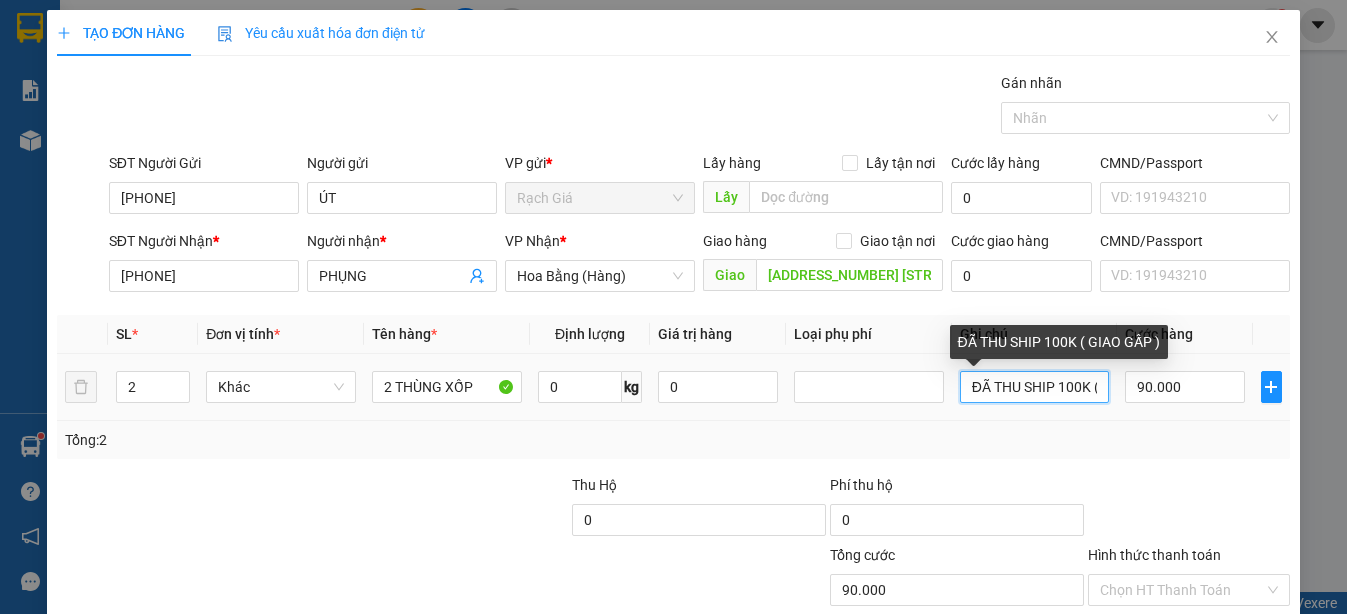 click on "ĐÃ THU SHIP 100K ( GIAO GẤP )" at bounding box center (1035, 387) 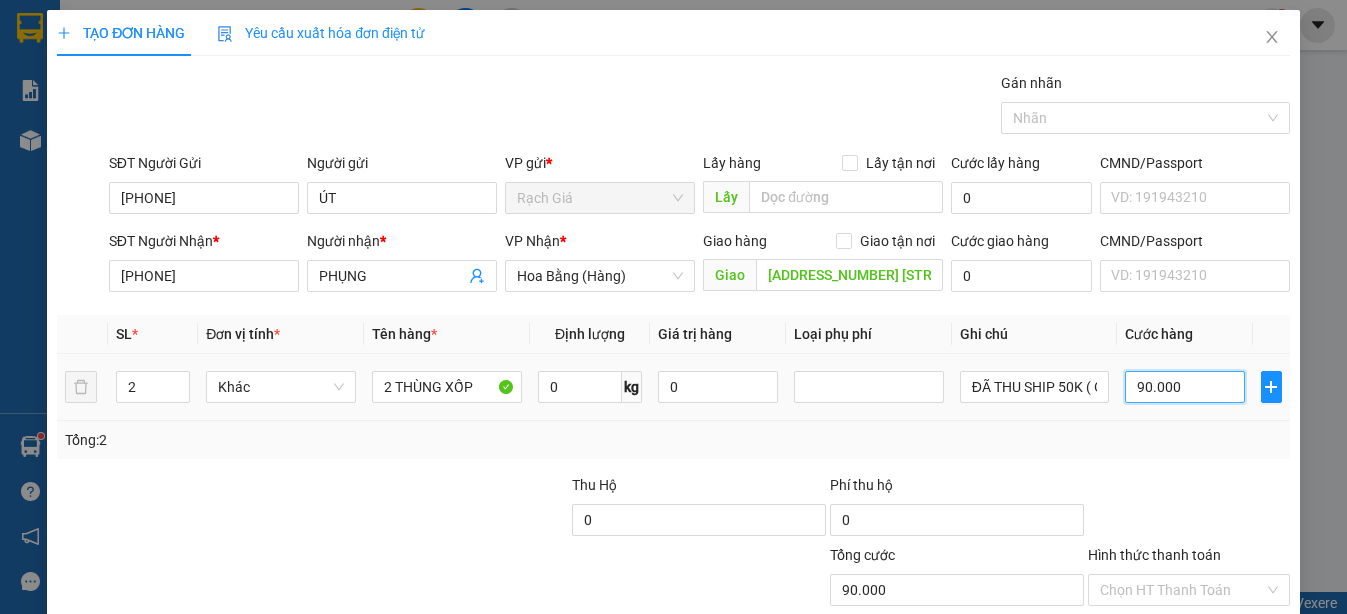click on "90.000" at bounding box center (1185, 387) 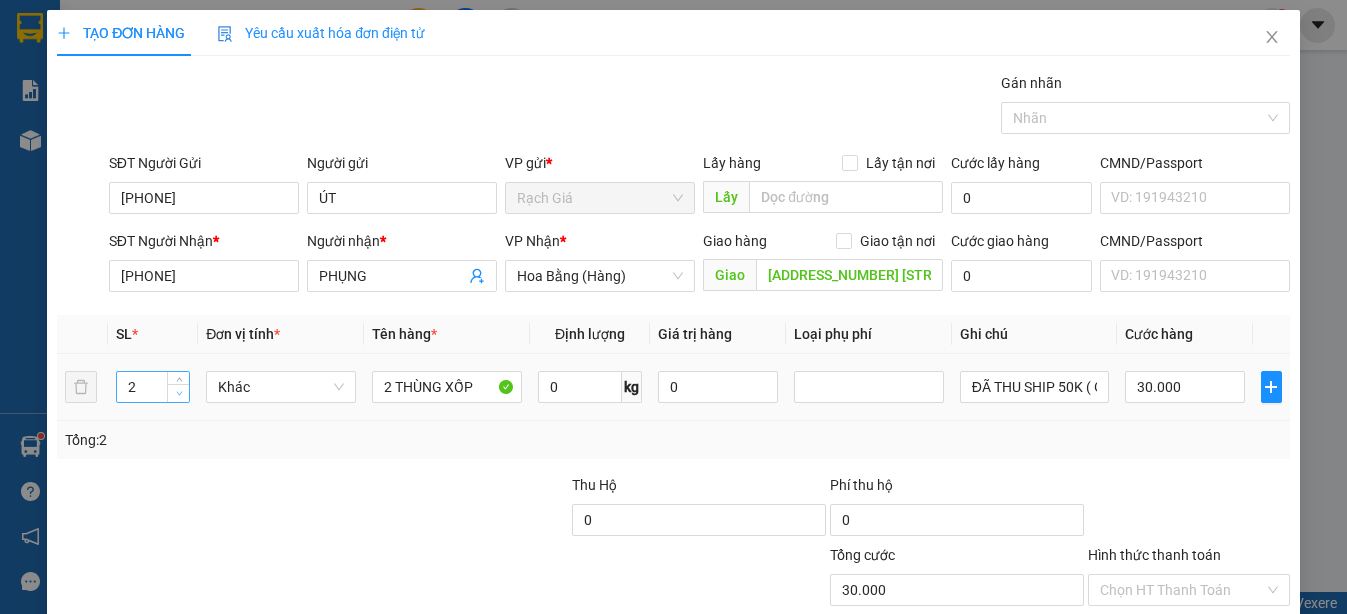 click 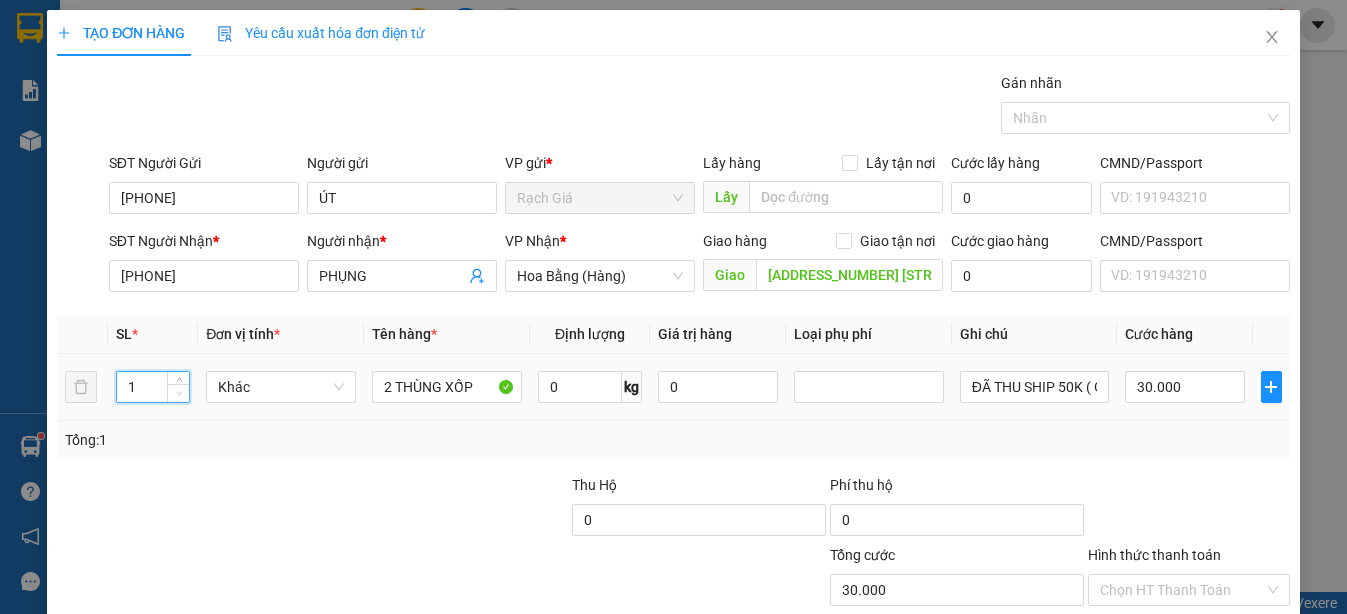 click 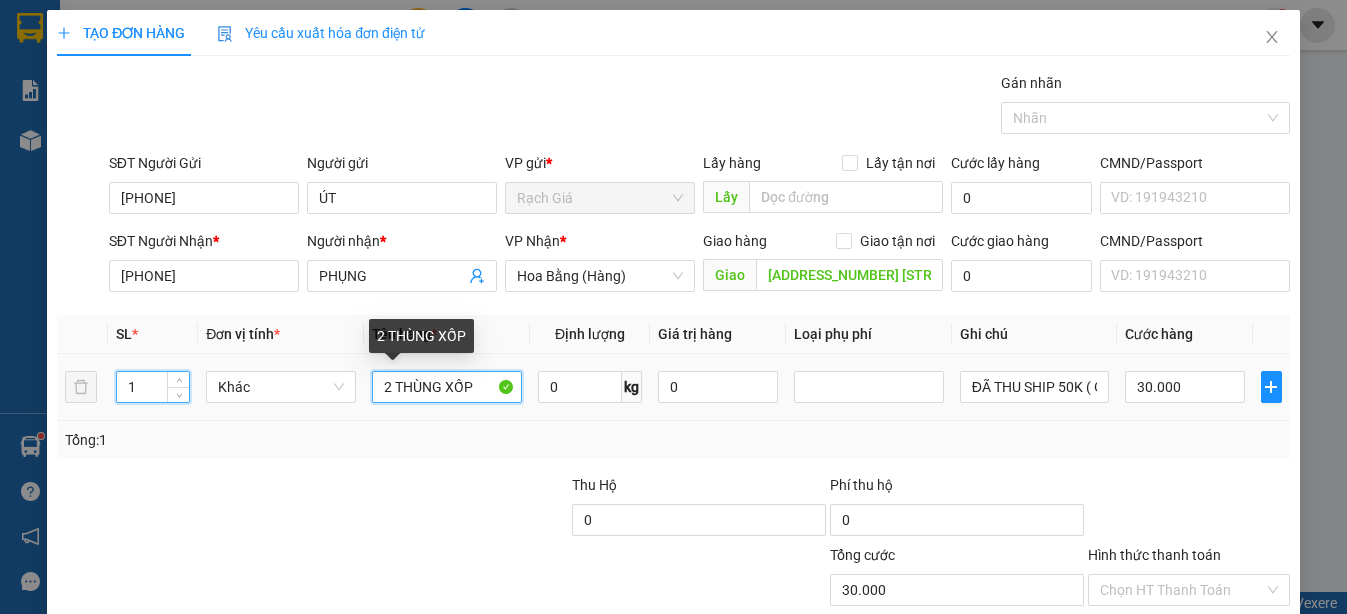click on "2 THÙNG XỐP" at bounding box center [447, 387] 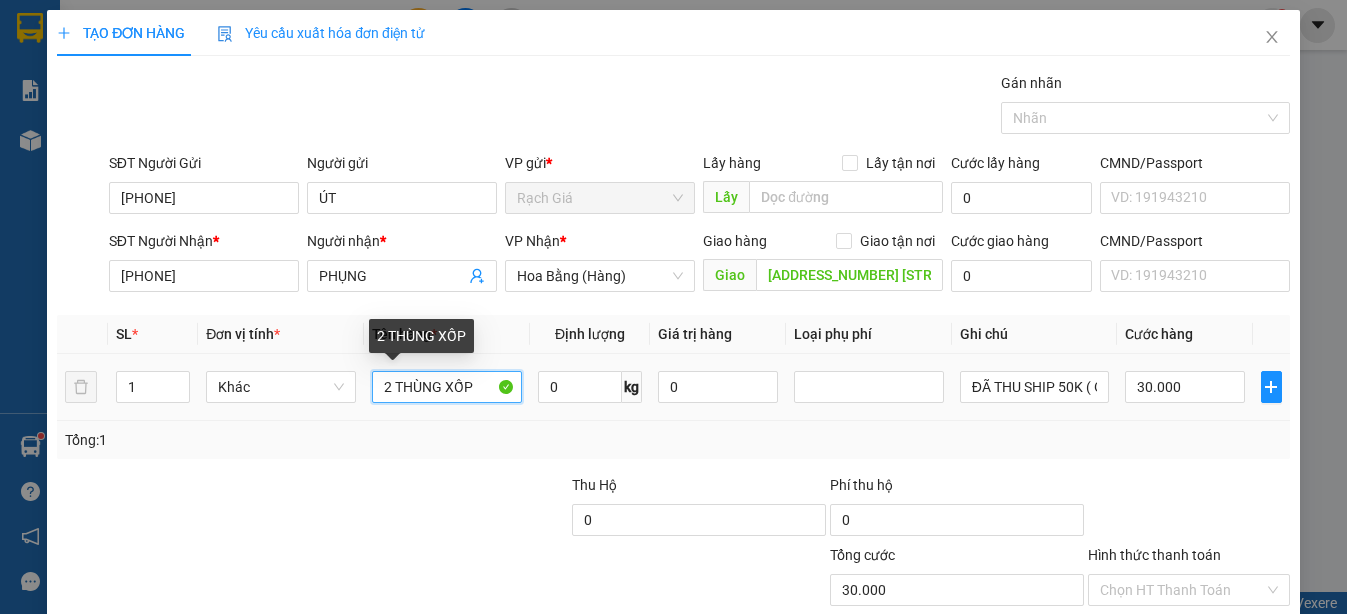 click on "2 THÙNG XỐP" at bounding box center [447, 387] 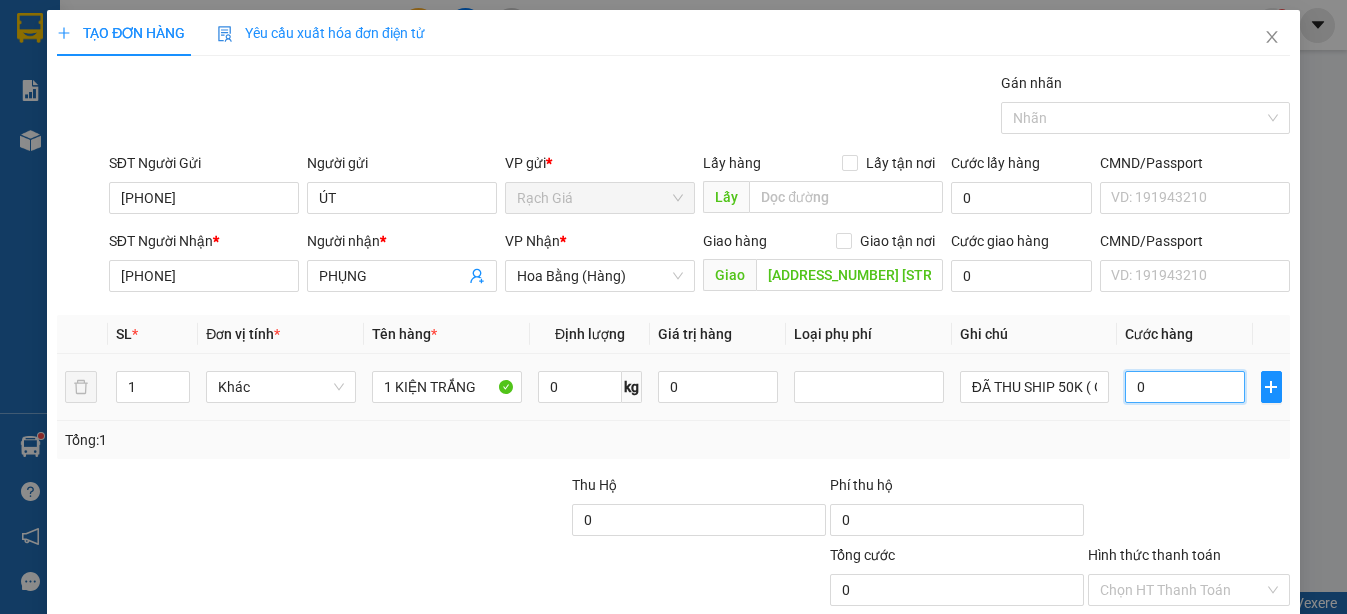 click on "0" at bounding box center (1185, 387) 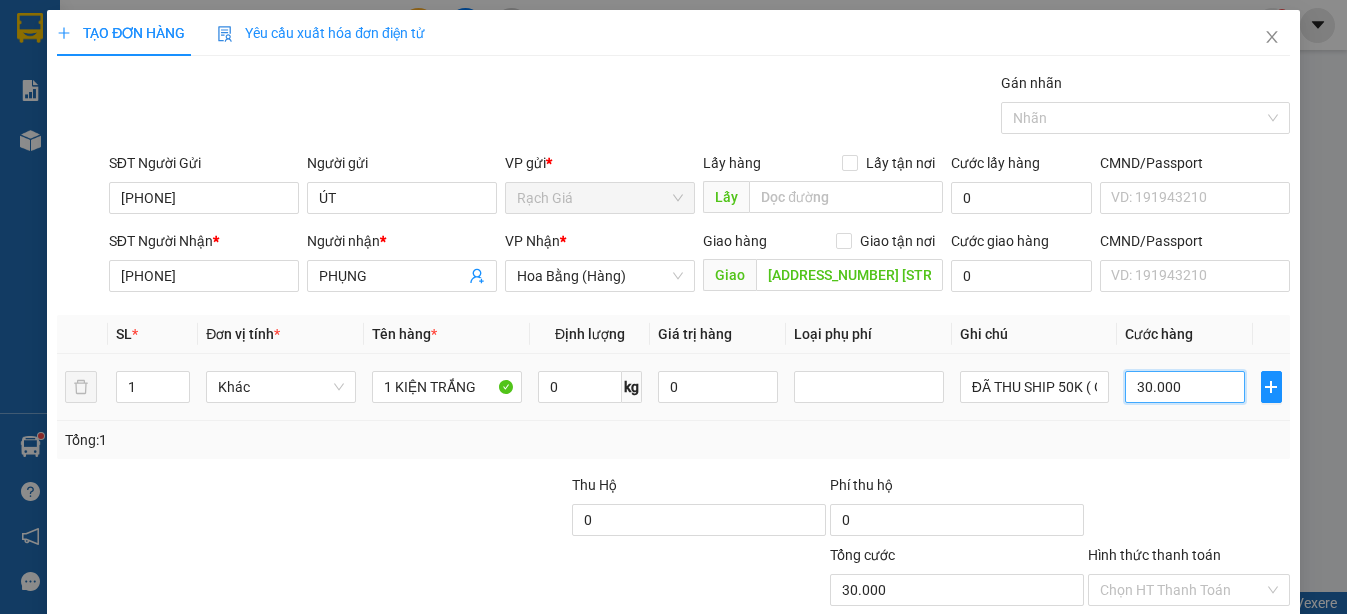 scroll, scrollTop: 188, scrollLeft: 0, axis: vertical 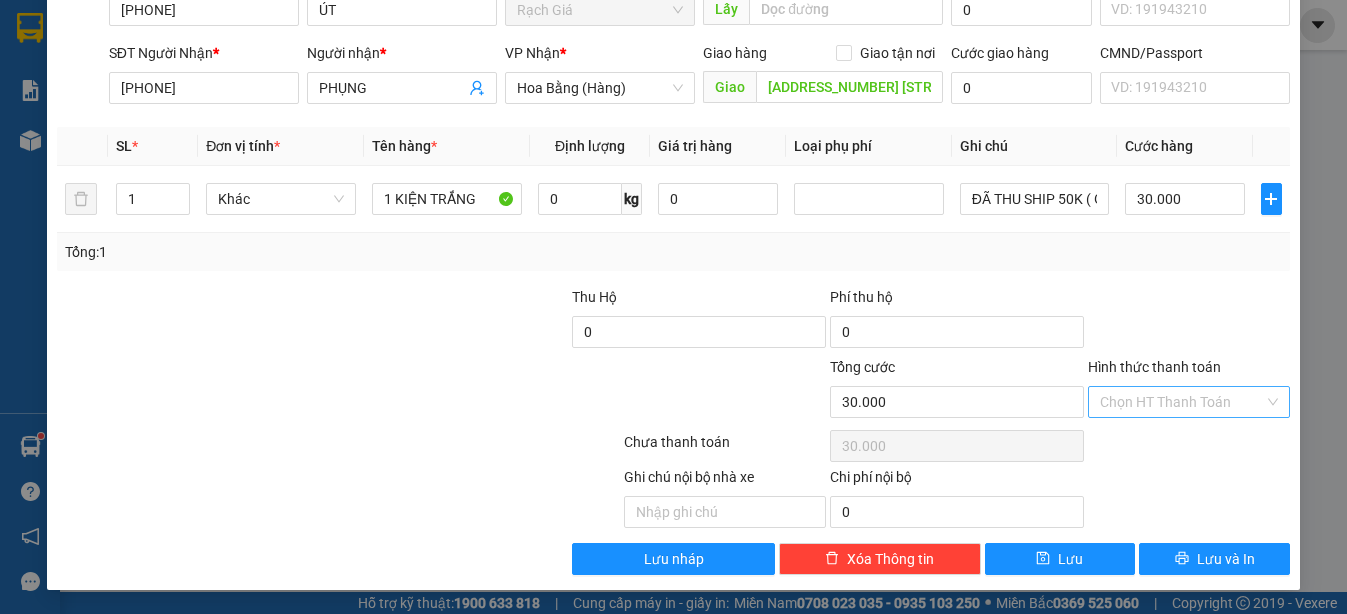 click on "Hình thức thanh toán" at bounding box center [1182, 402] 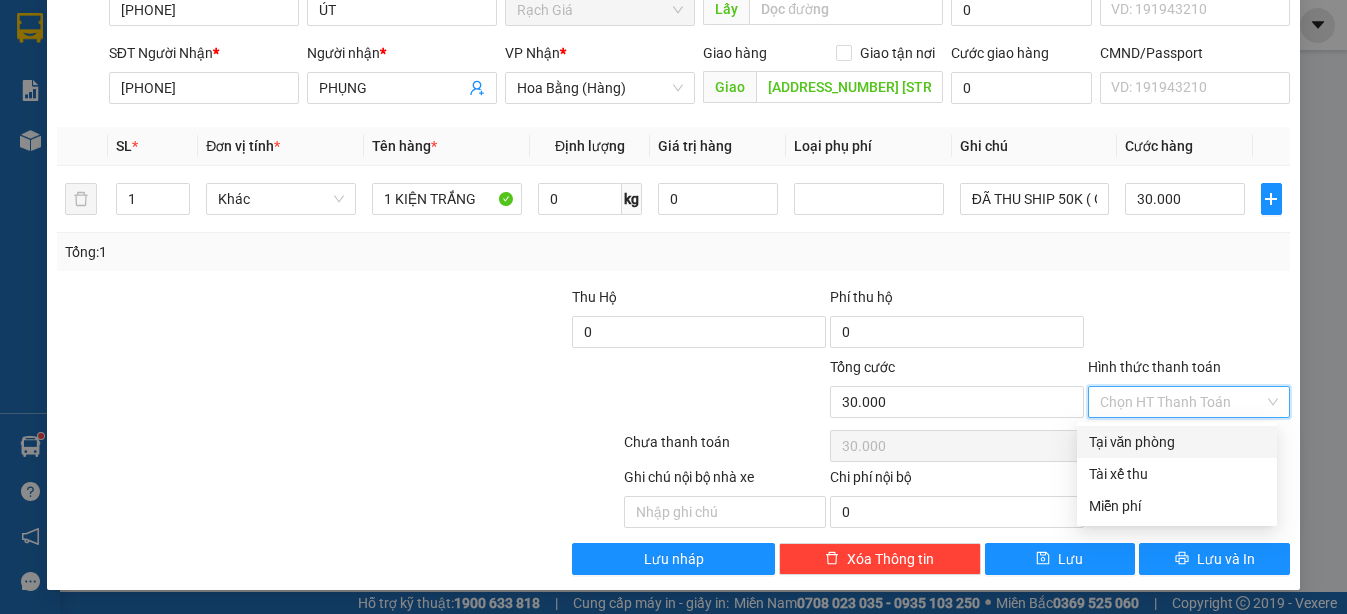 click on "Tại văn phòng" at bounding box center [1177, 442] 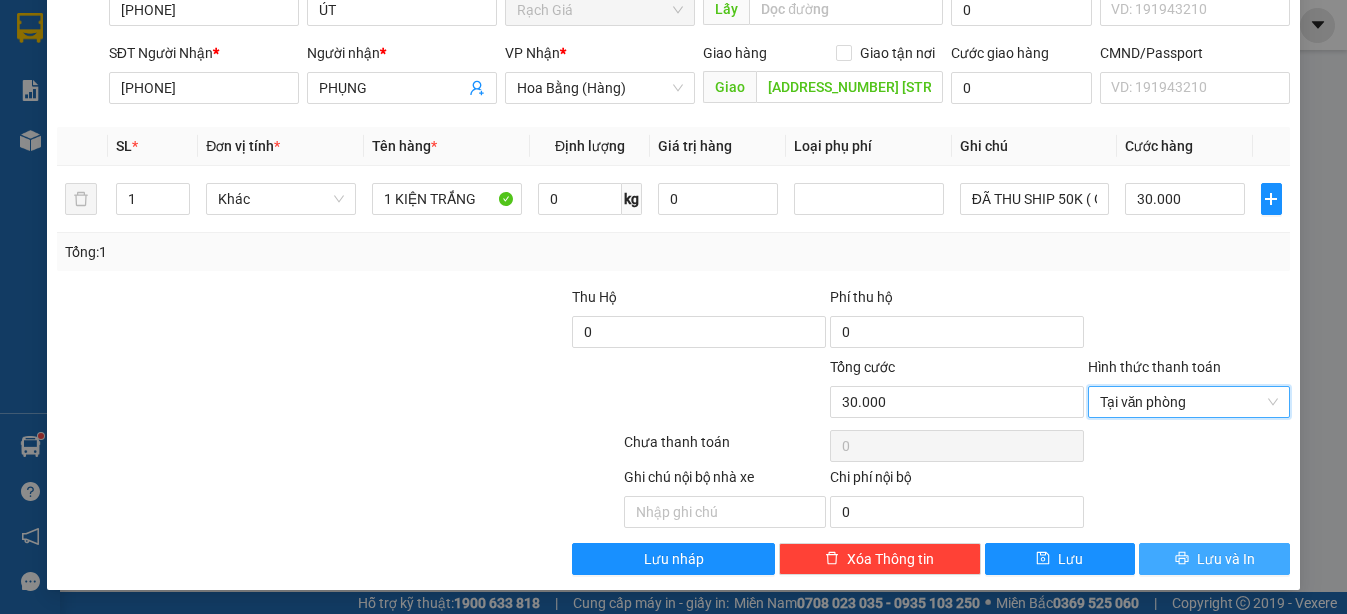 click on "Lưu và In" at bounding box center (1226, 559) 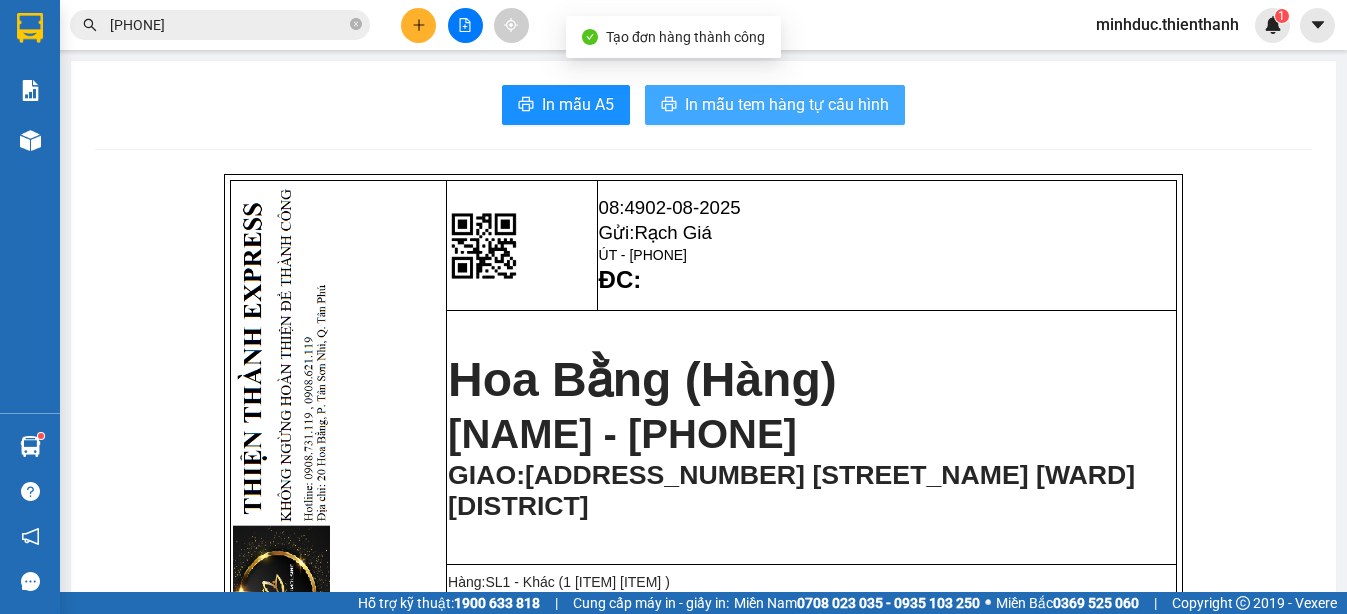 click on "In mẫu tem hàng tự cấu hình" at bounding box center [787, 104] 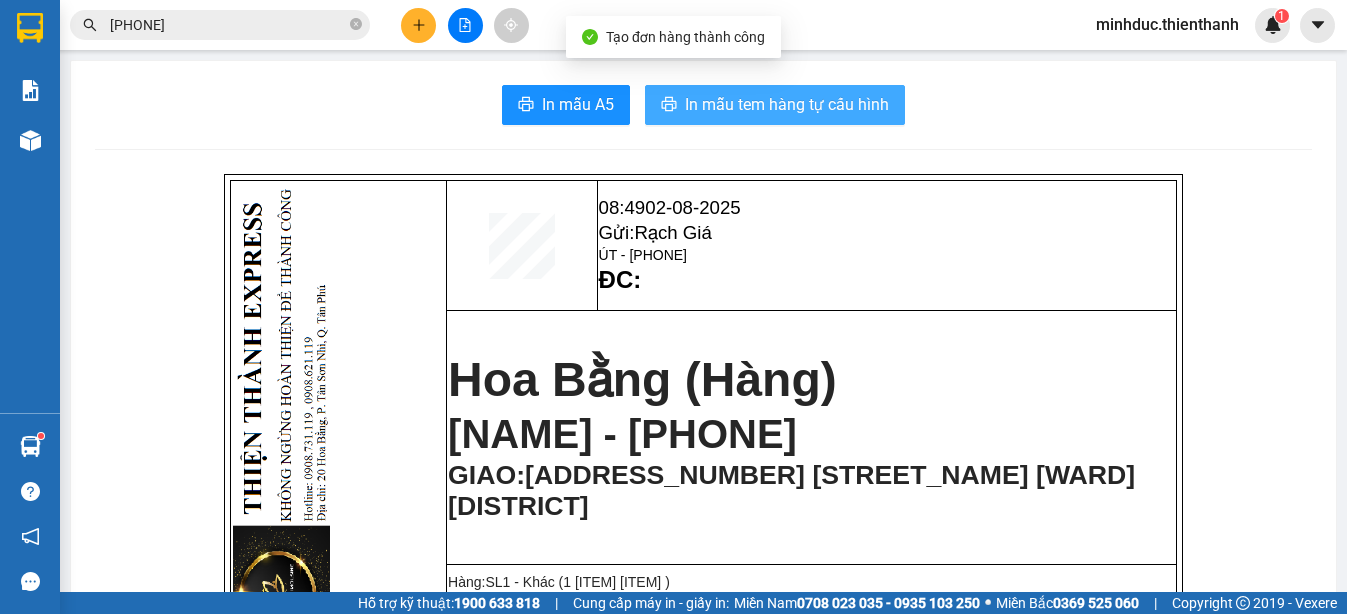 scroll, scrollTop: 0, scrollLeft: 0, axis: both 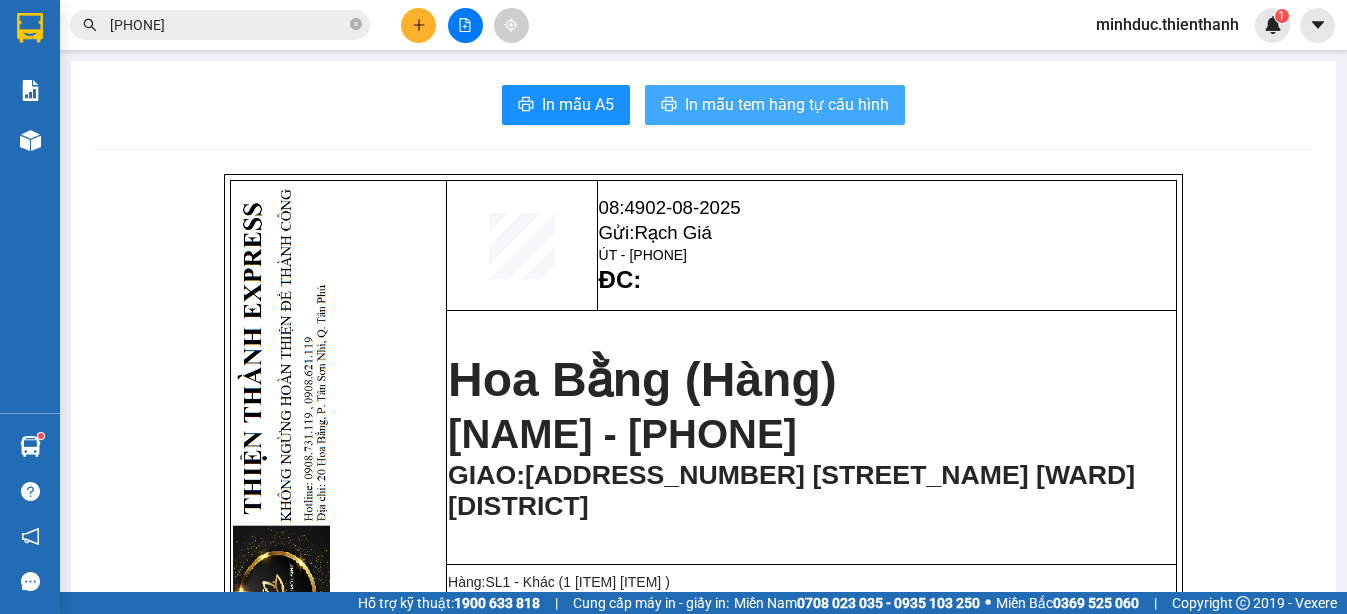 click on "In mẫu tem hàng tự cấu hình" at bounding box center [787, 104] 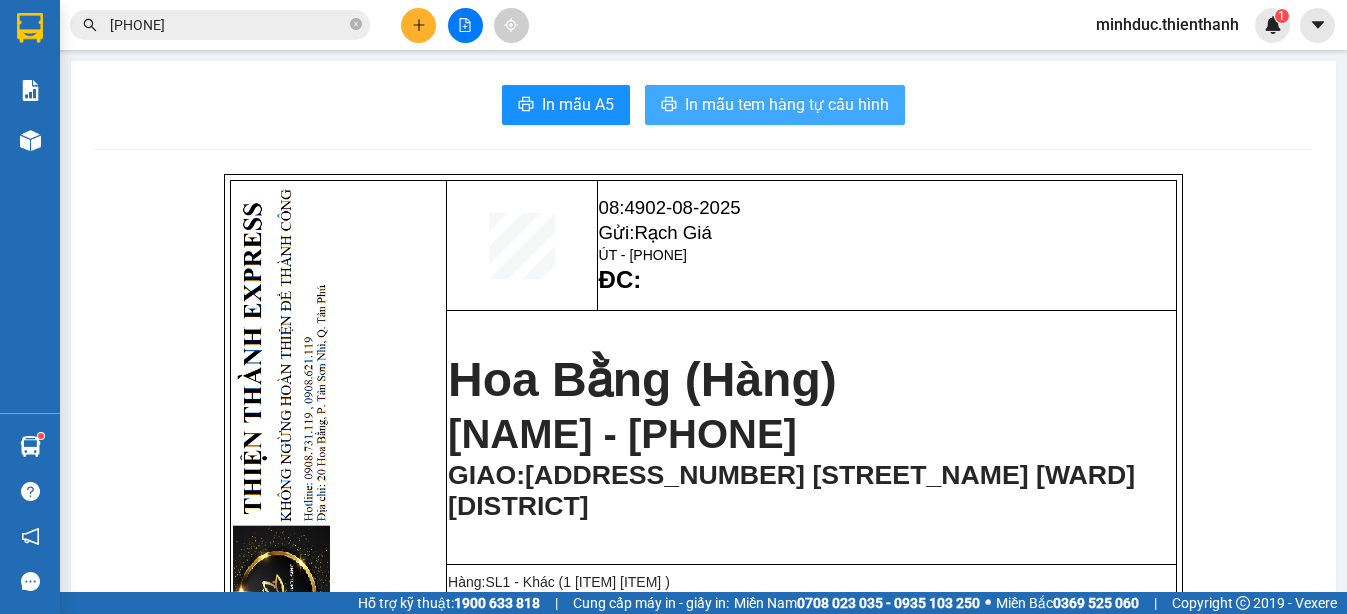 scroll, scrollTop: 0, scrollLeft: 0, axis: both 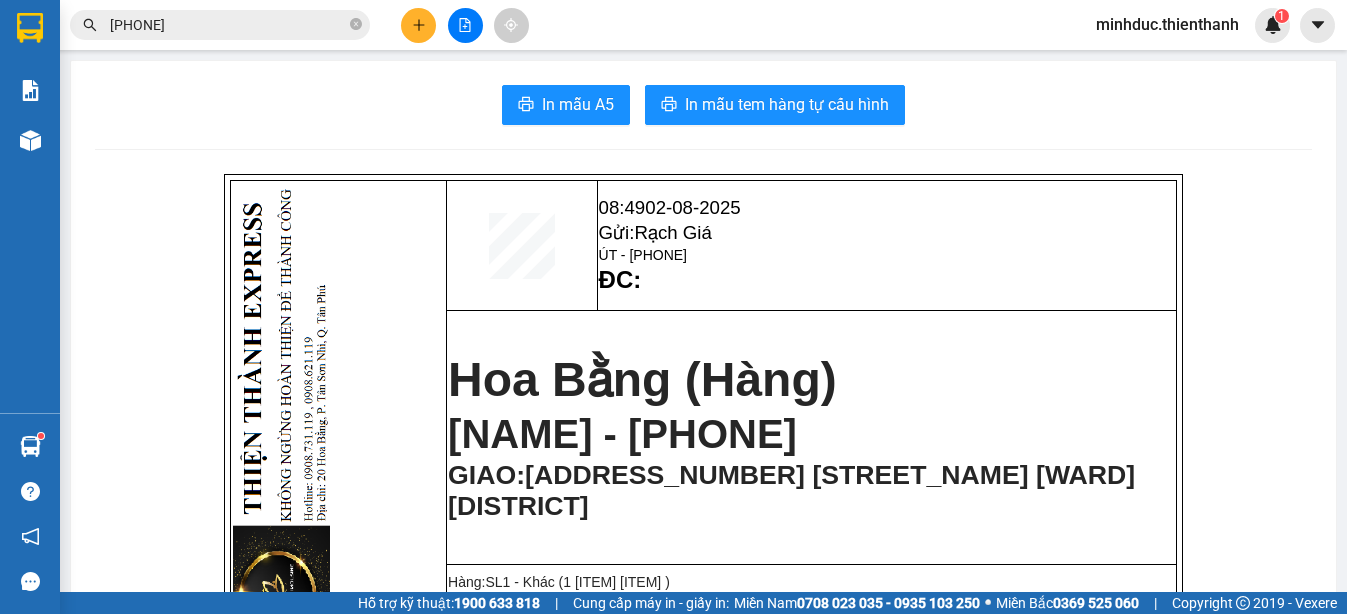 click at bounding box center (418, 25) 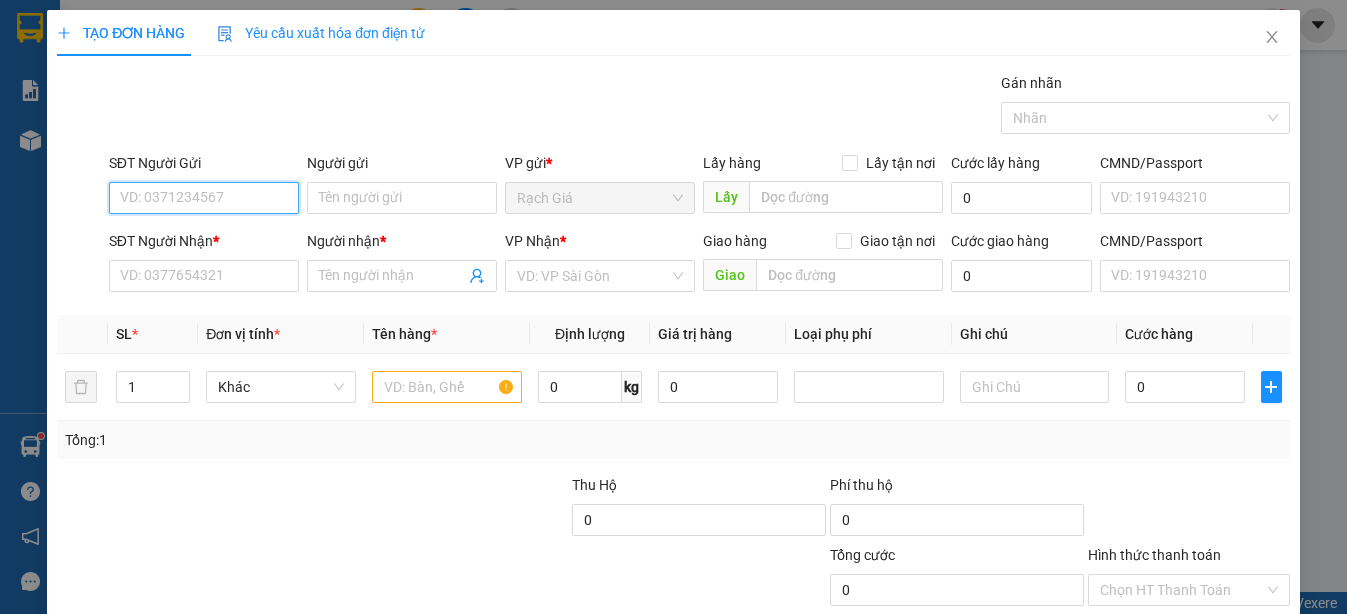 click on "SĐT Người Gửi" at bounding box center (204, 198) 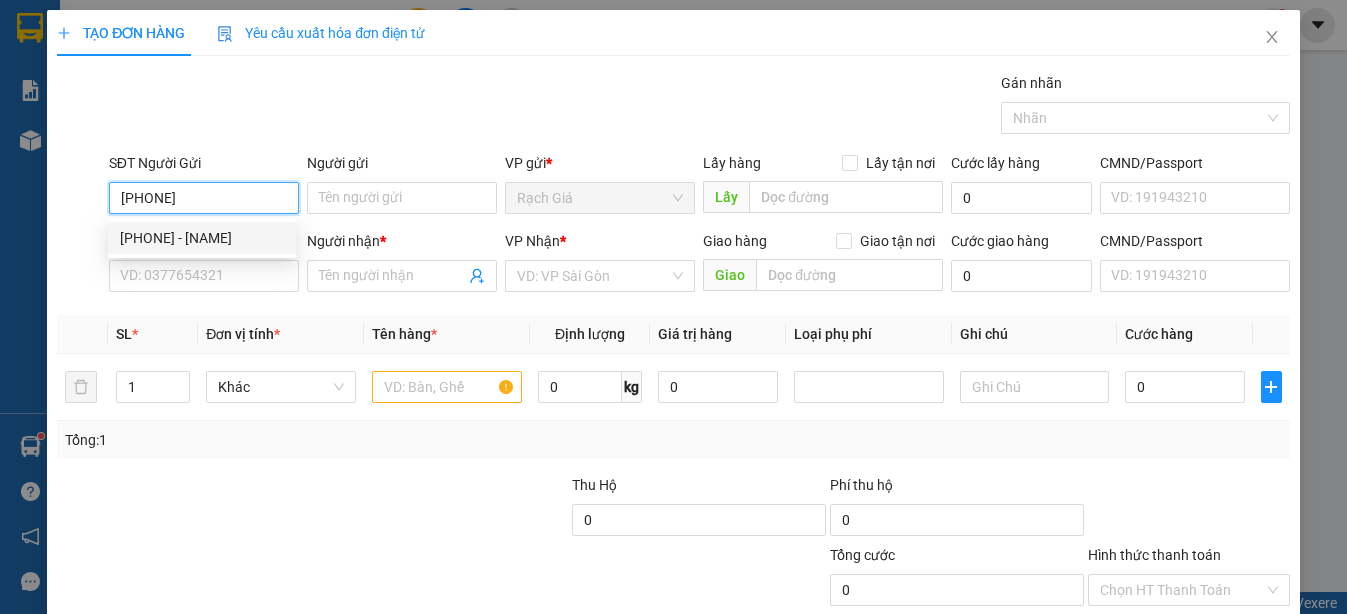 click on "0876198269 - TÂN" at bounding box center (202, 238) 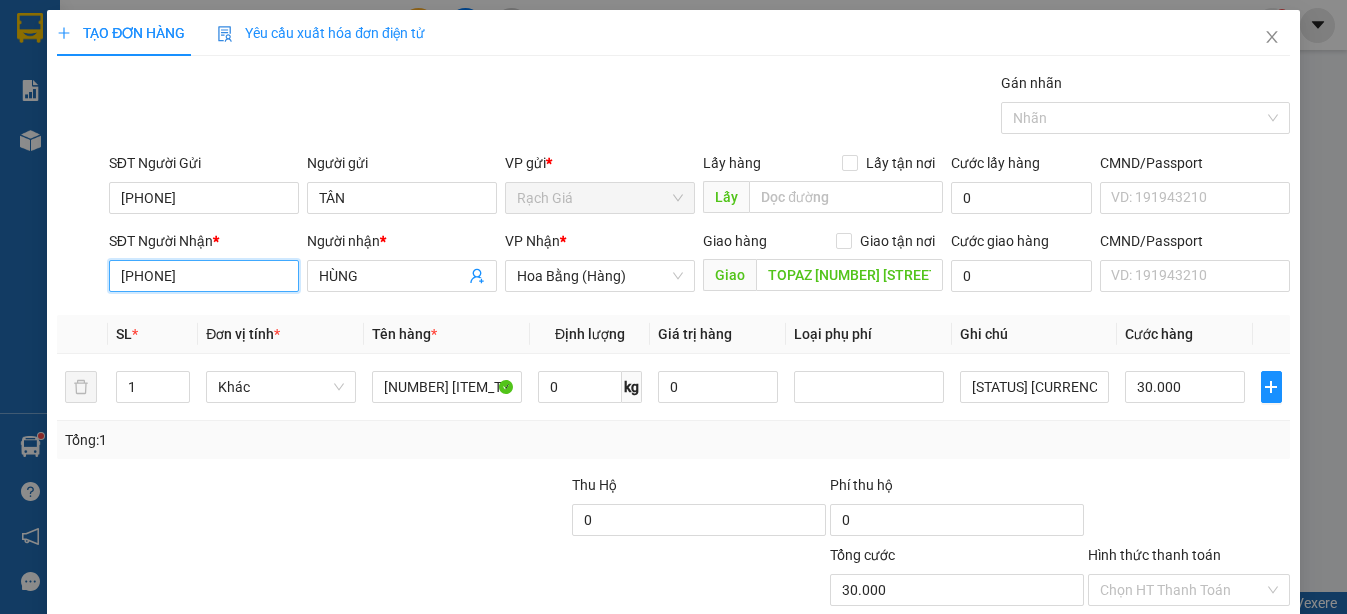 click on "0888311119" at bounding box center (204, 276) 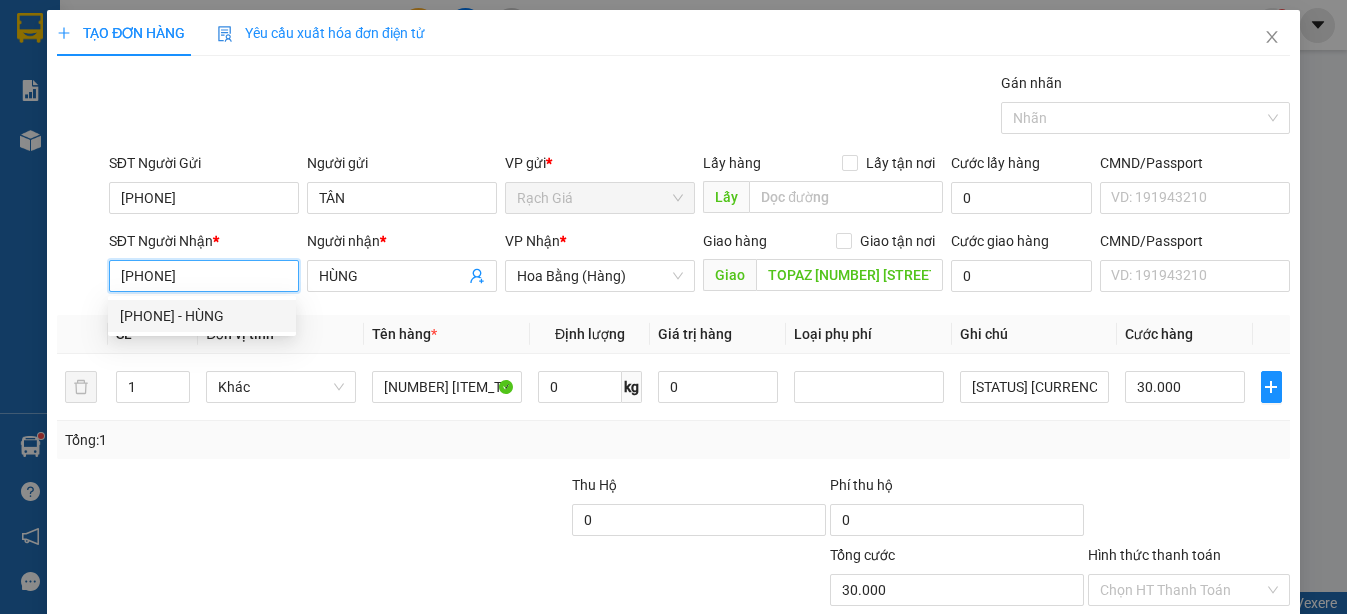 click on "0888311119" at bounding box center (204, 276) 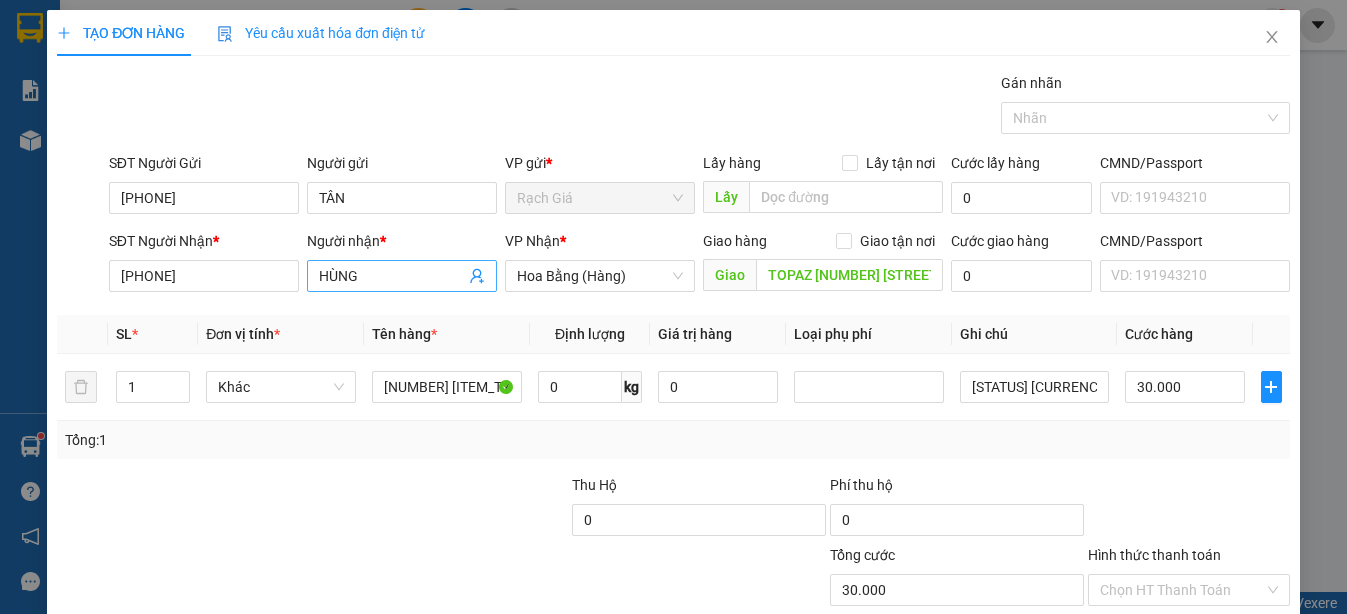 click on "HÙNG" at bounding box center [392, 276] 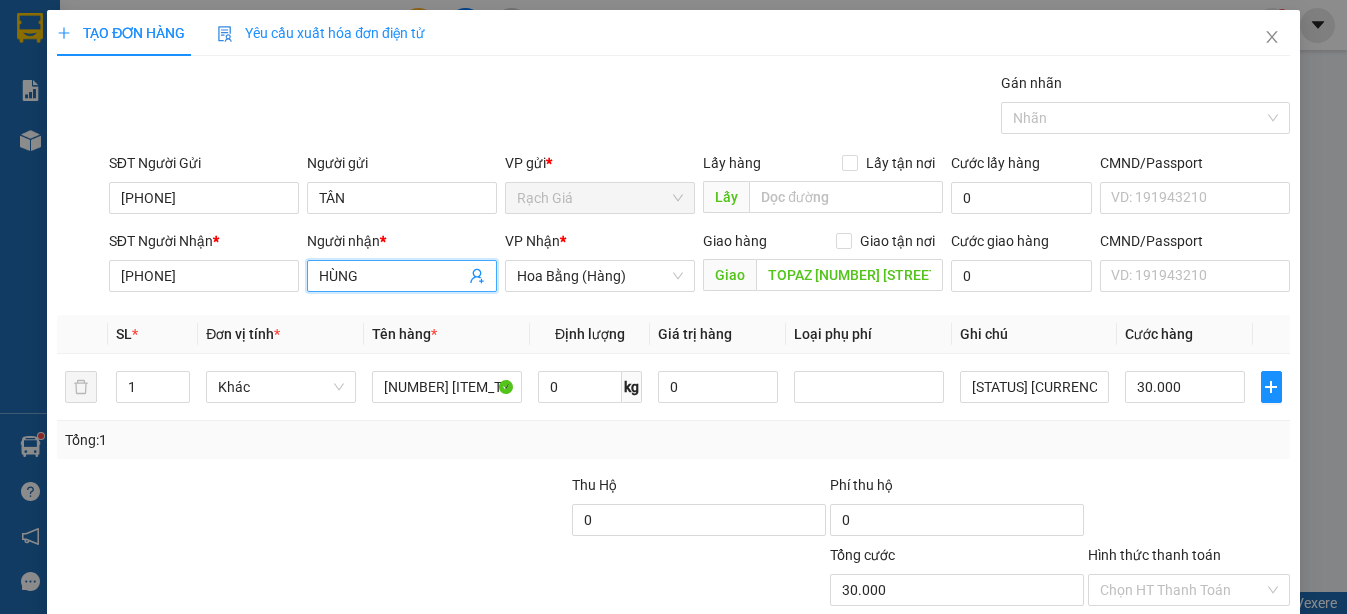 click on "HÙNG" at bounding box center [392, 276] 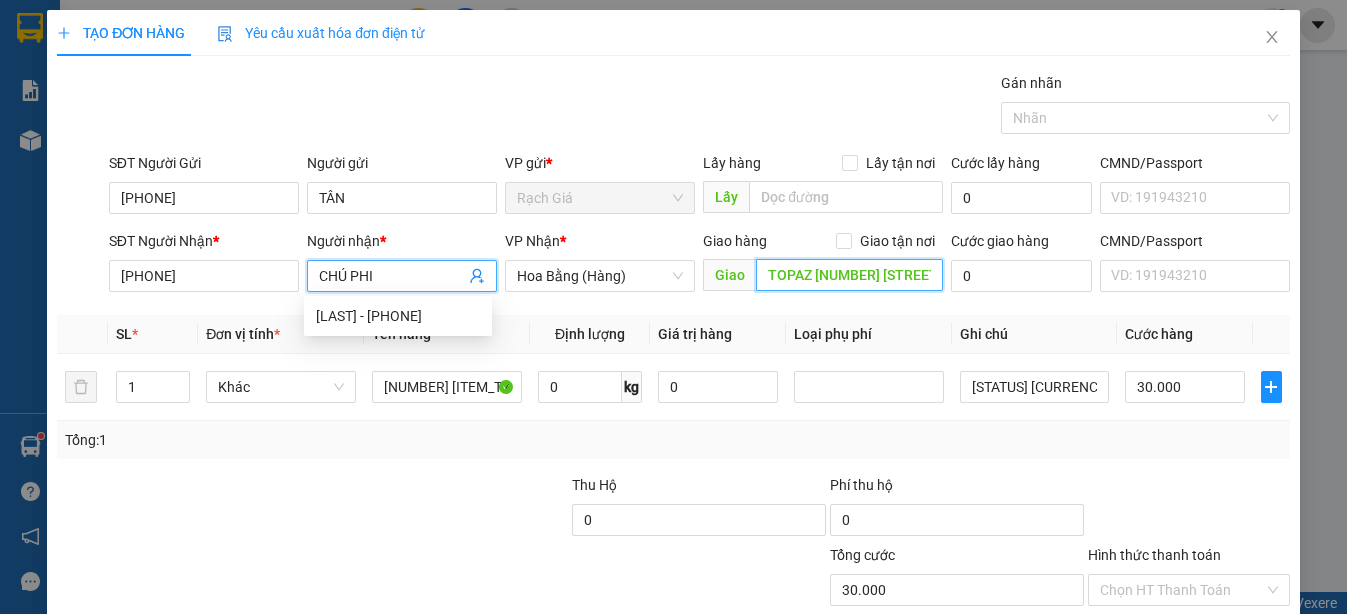 click on "TOPAZ 1 92 NGUYỄN HỮU CẢNH PHƯỜNG 22 QUẬN BÌNH THẠNH" at bounding box center [849, 275] 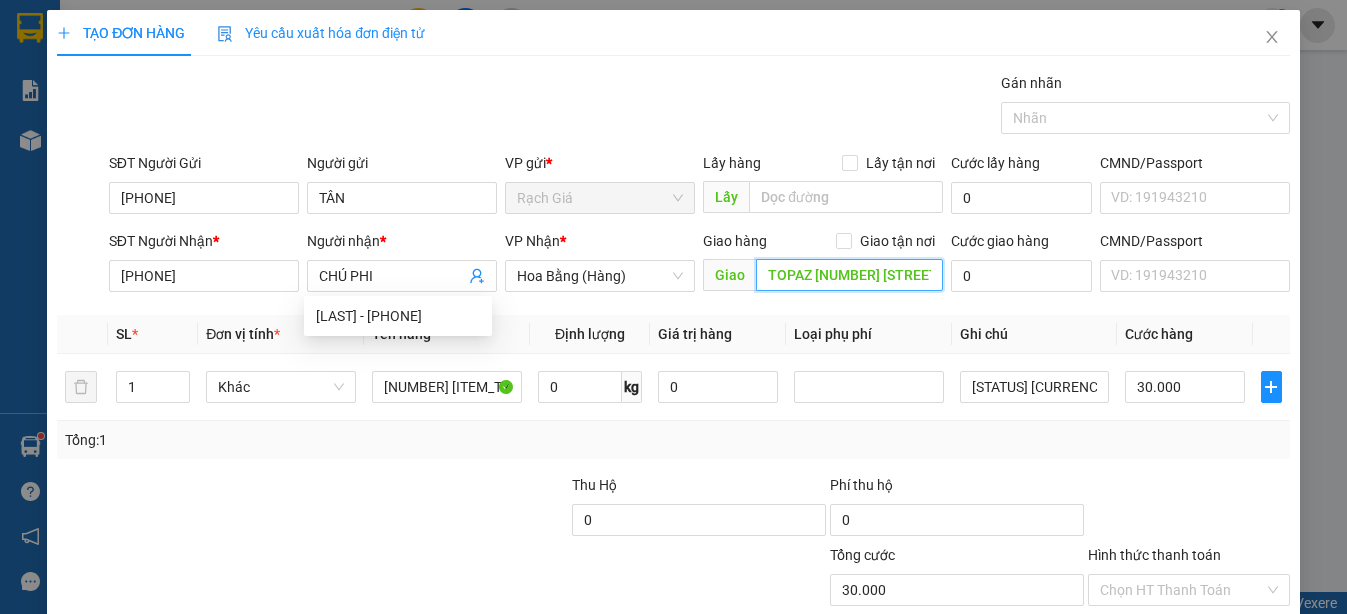 click on "TOPAZ 1 92 NGUYỄN HỮU CẢNH PHƯỜNG 22 QUẬN BÌNH THẠNH" at bounding box center (849, 275) 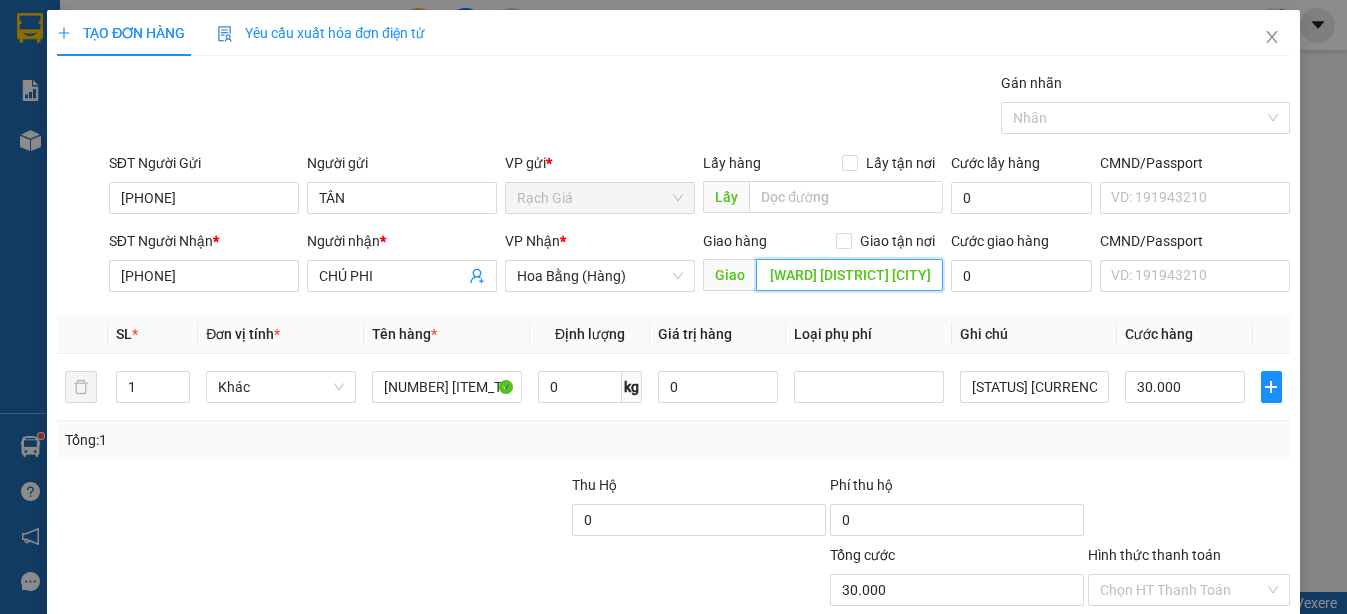 scroll, scrollTop: 0, scrollLeft: 142, axis: horizontal 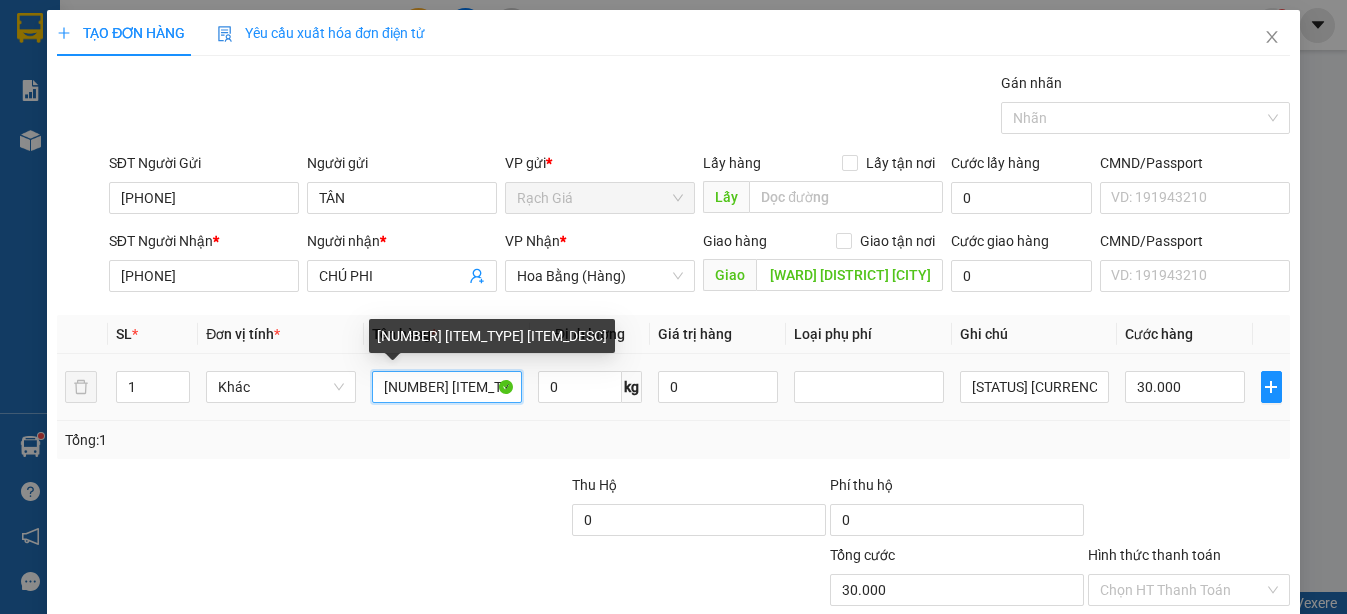 click on "1 KIỆN TRẮNG NHỎ CCCD" at bounding box center (447, 387) 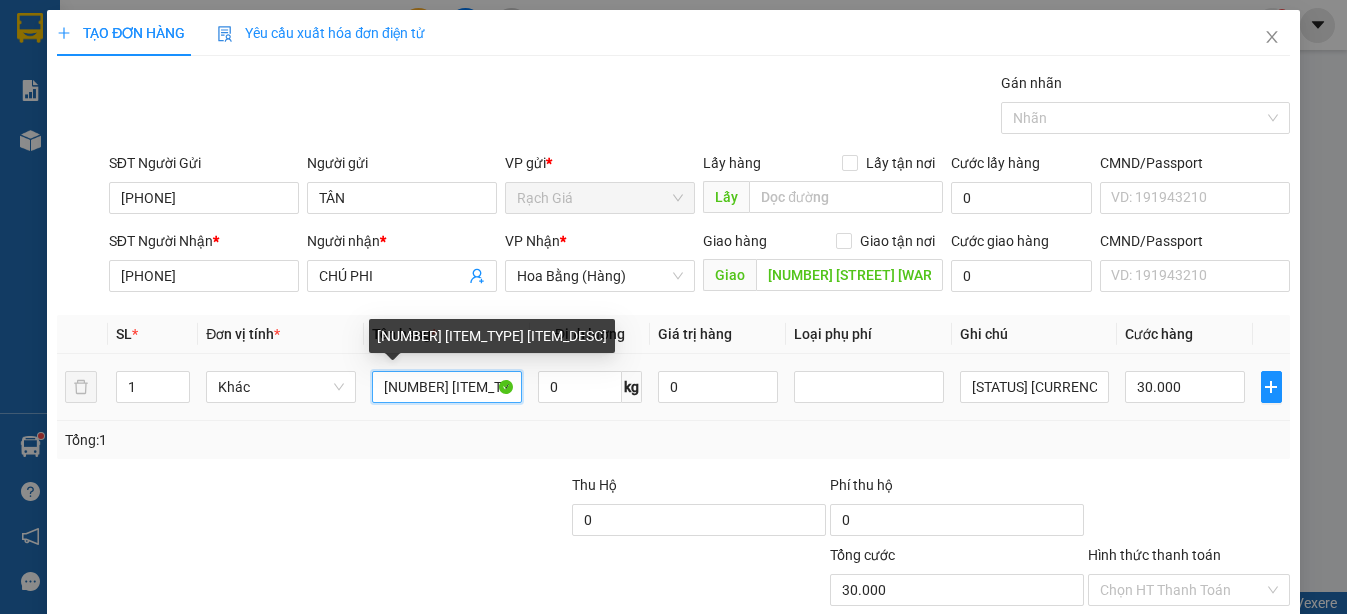 click on "1 KIỆN TRẮNG NHỎ CCCD" at bounding box center [447, 387] 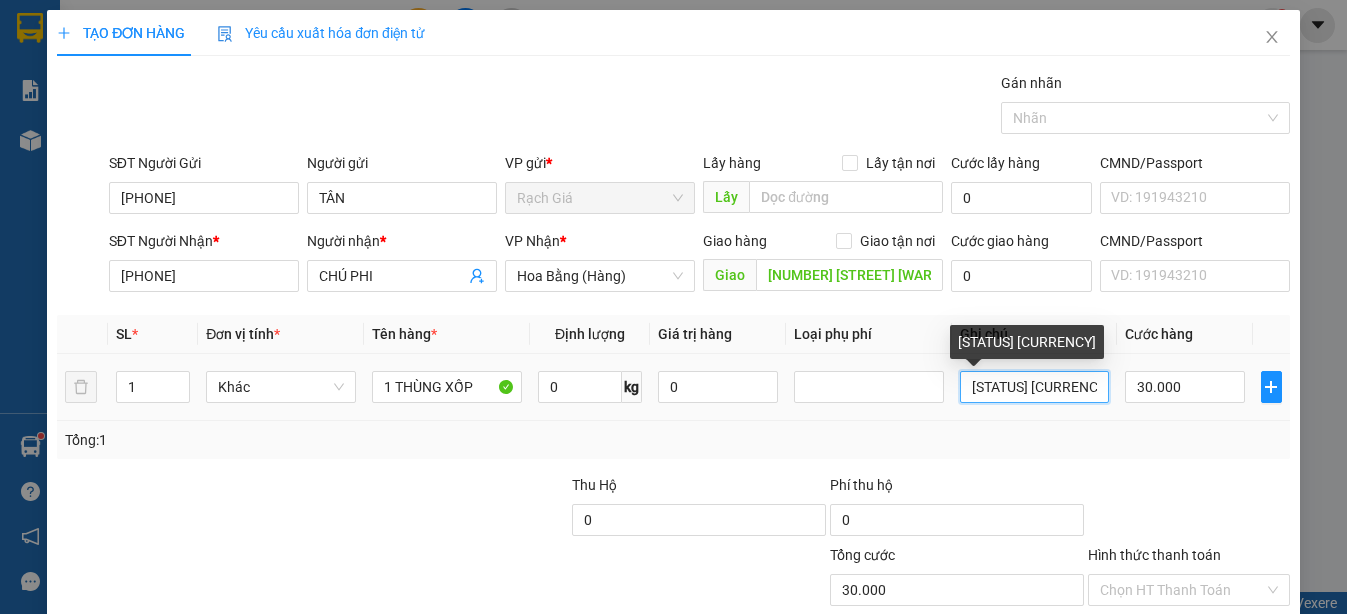 click on "-- CHƯA THU SHIP SG 120K" at bounding box center (1035, 387) 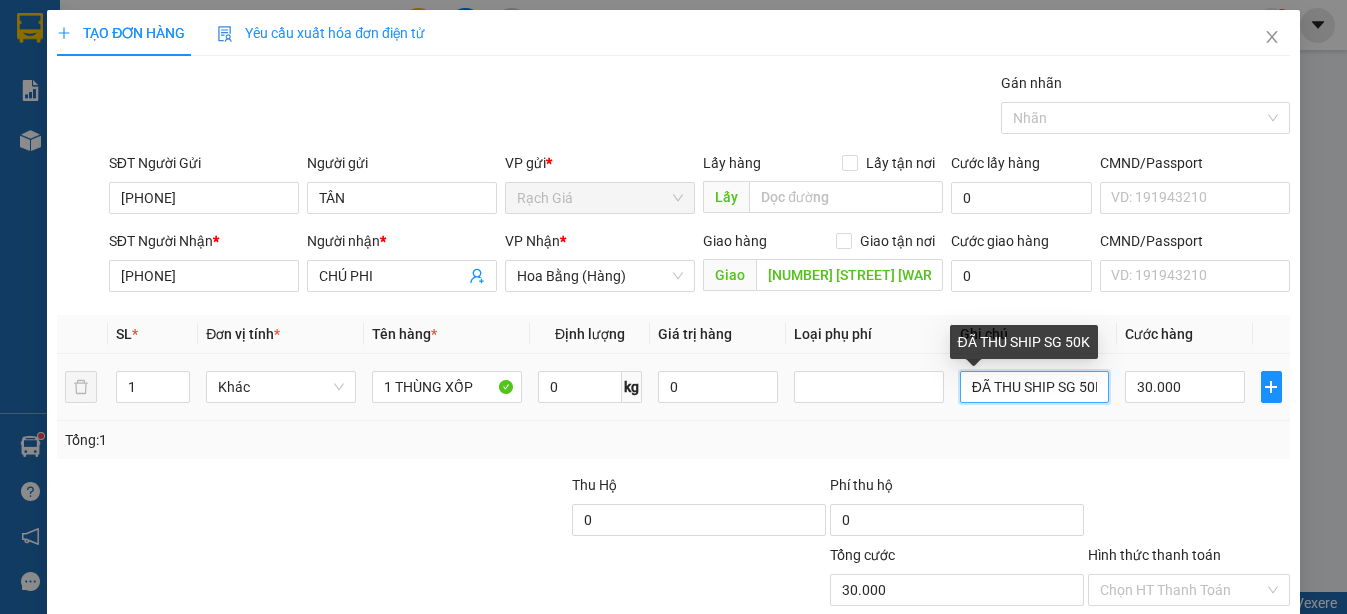 scroll, scrollTop: 0, scrollLeft: 6, axis: horizontal 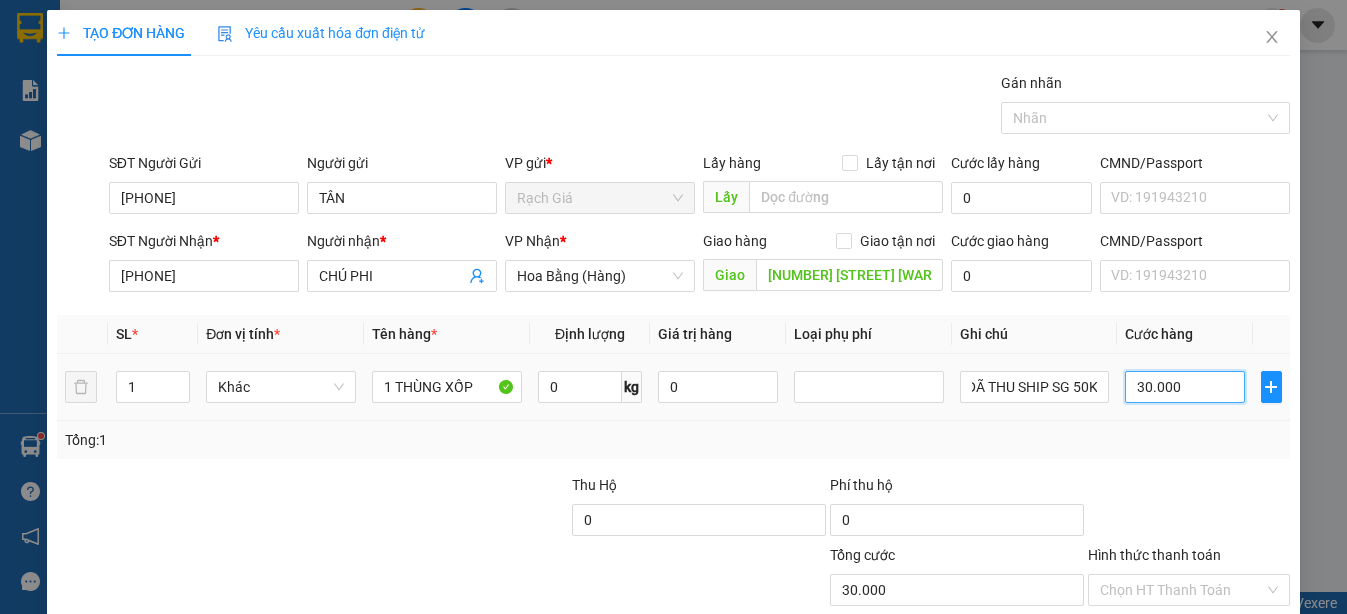 click on "30.000" at bounding box center [1185, 387] 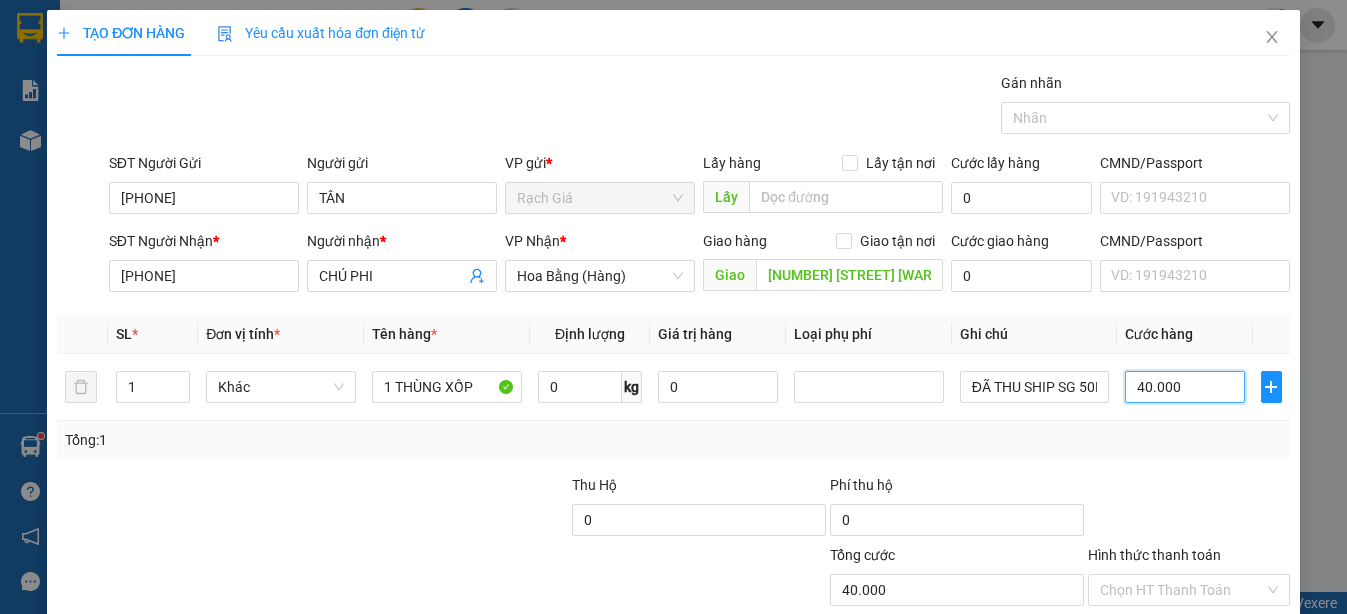 scroll, scrollTop: 188, scrollLeft: 0, axis: vertical 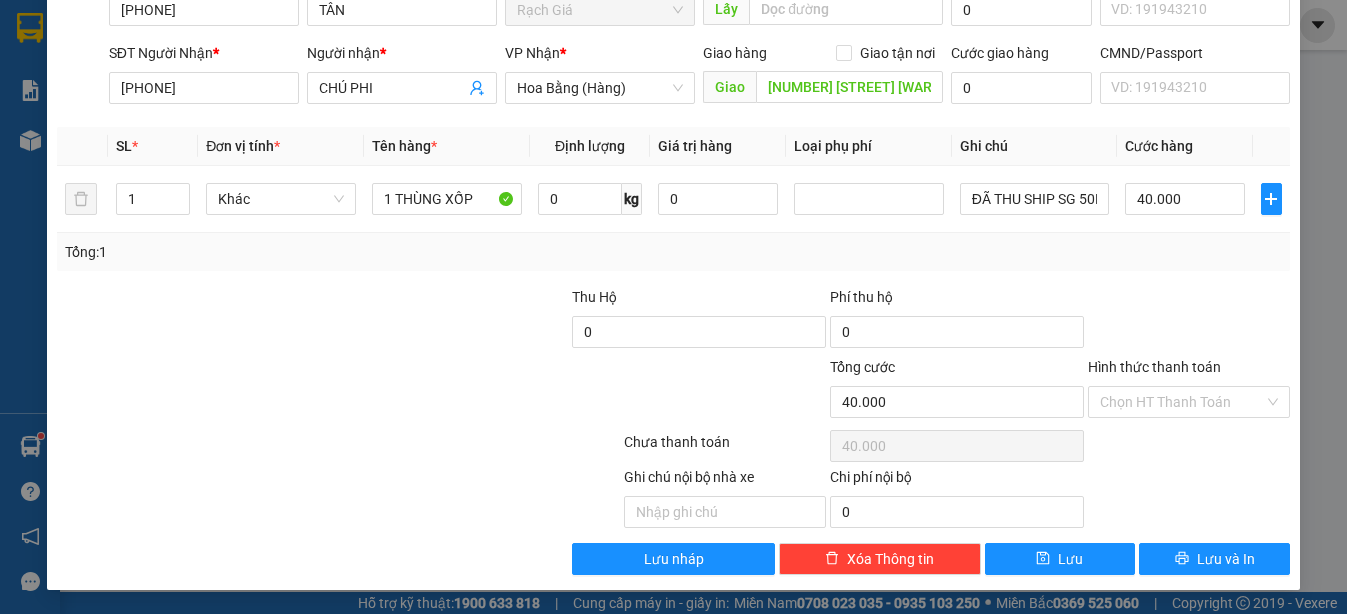 click on "Hình thức thanh toán Chọn HT Thanh Toán" at bounding box center [1189, 391] 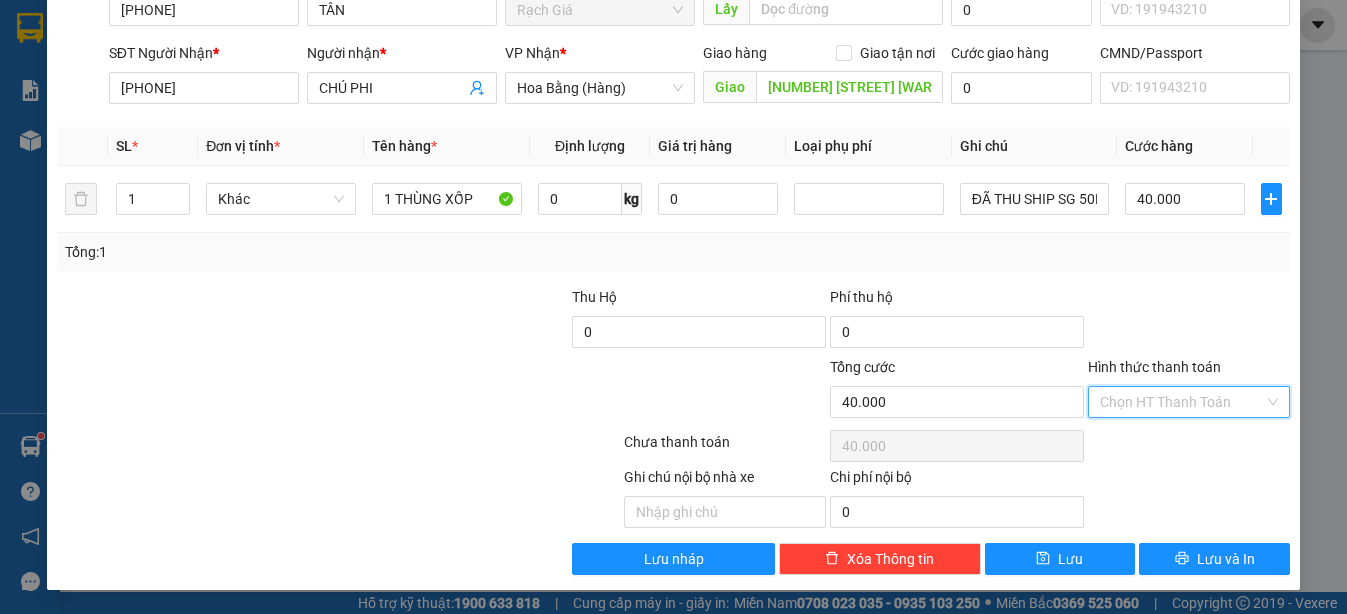 click on "Hình thức thanh toán" at bounding box center [1182, 402] 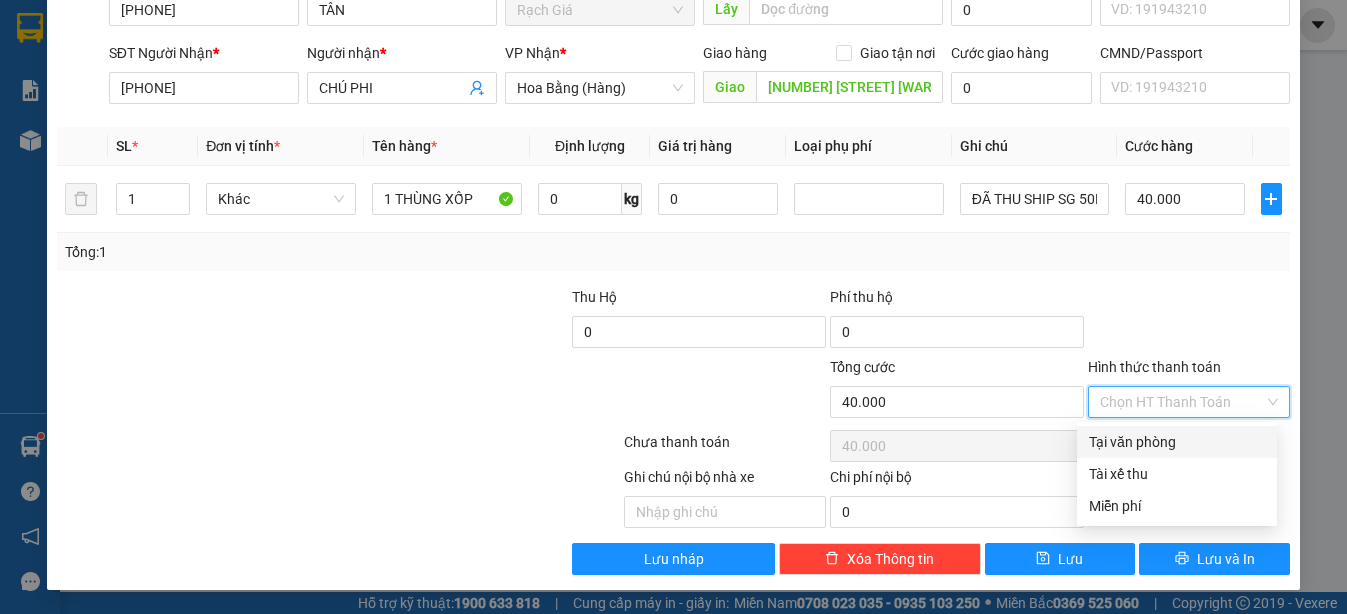 click on "Tại văn phòng" at bounding box center (1177, 442) 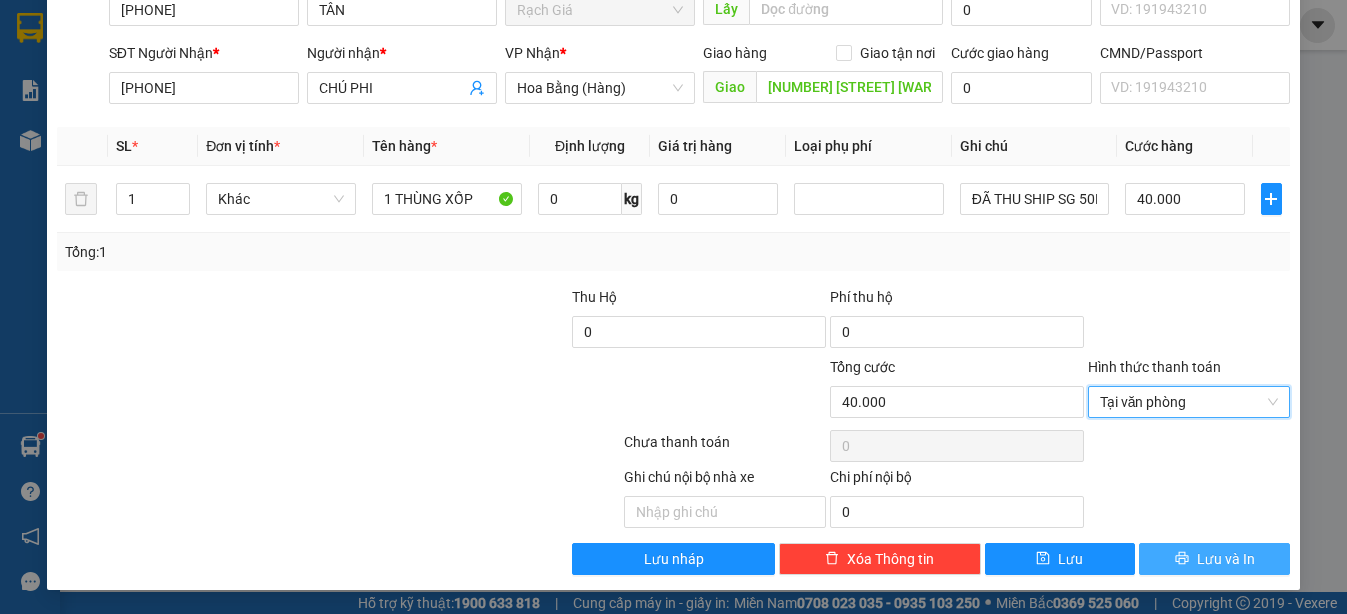 click on "Lưu và In" at bounding box center [1226, 559] 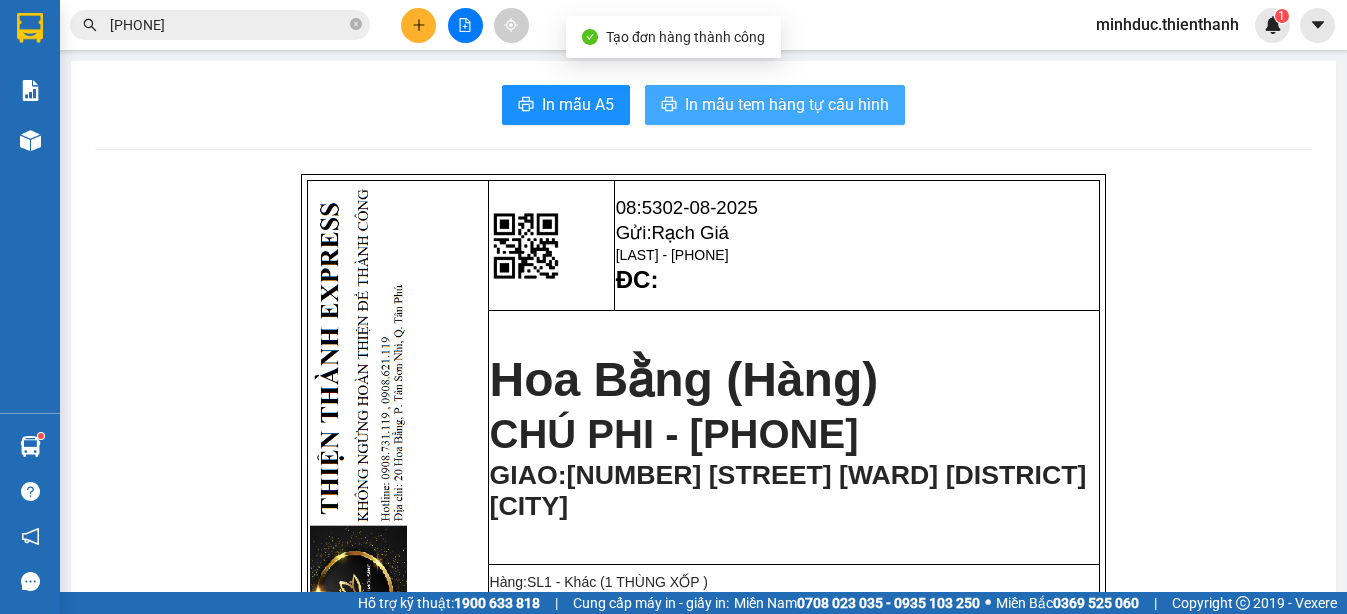 click on "In mẫu tem hàng tự cấu hình" at bounding box center (787, 104) 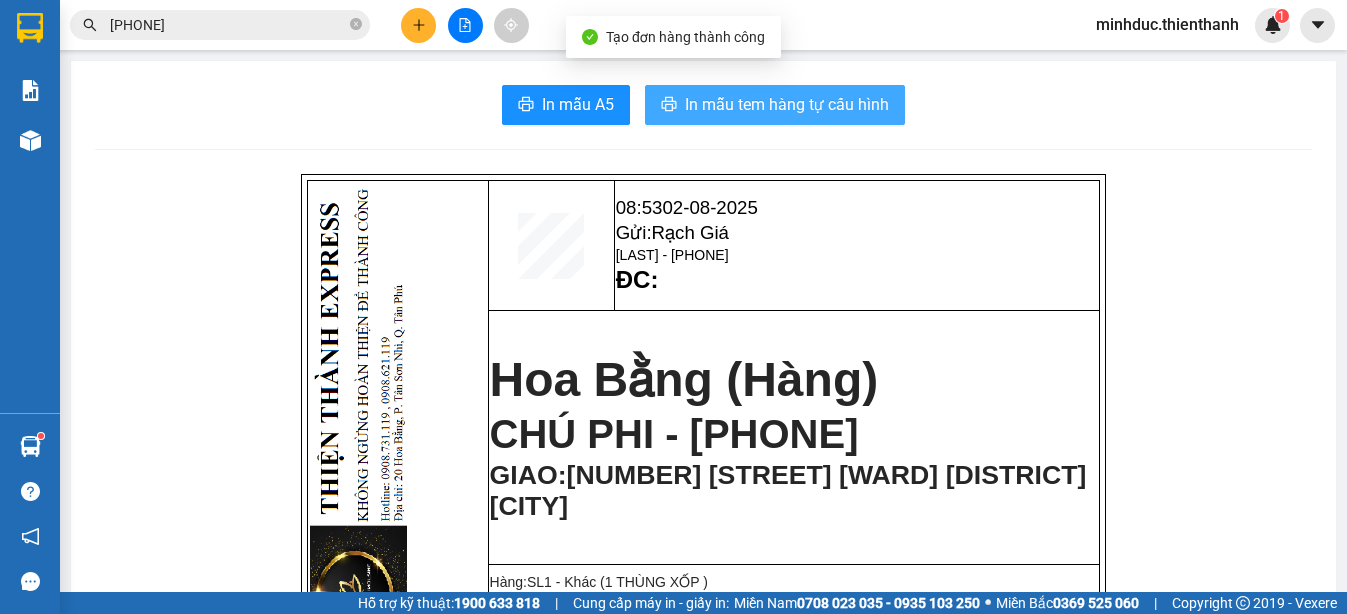 scroll, scrollTop: 0, scrollLeft: 0, axis: both 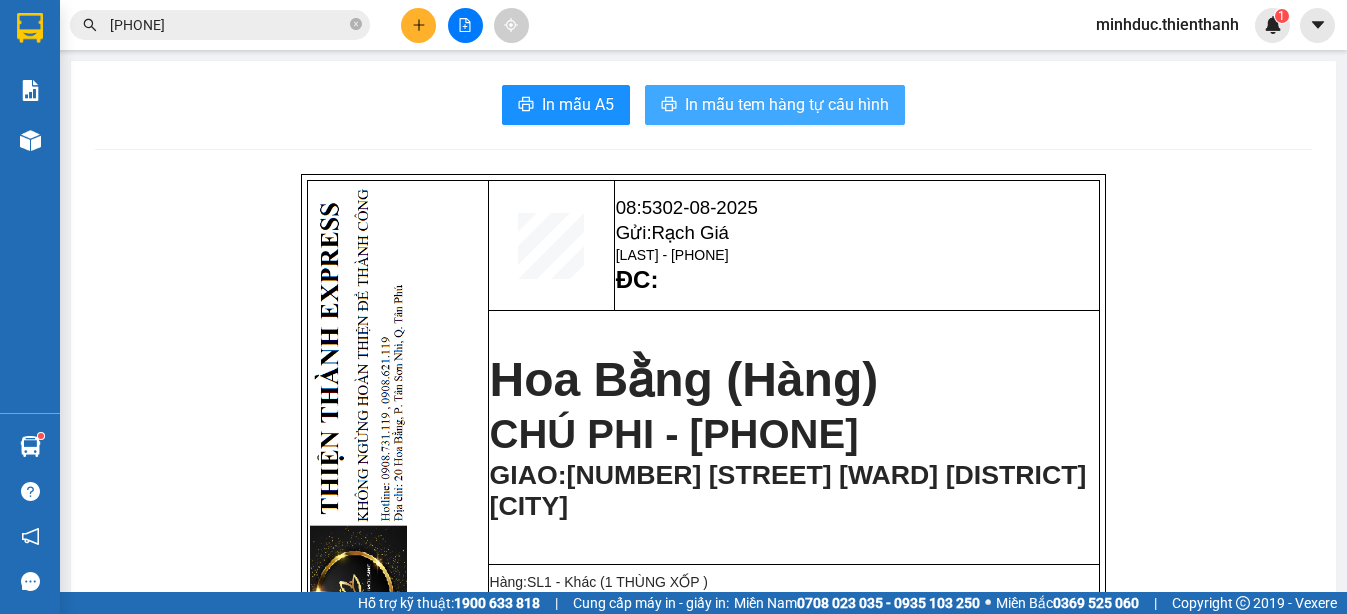 click on "In mẫu tem hàng tự cấu hình" at bounding box center [787, 104] 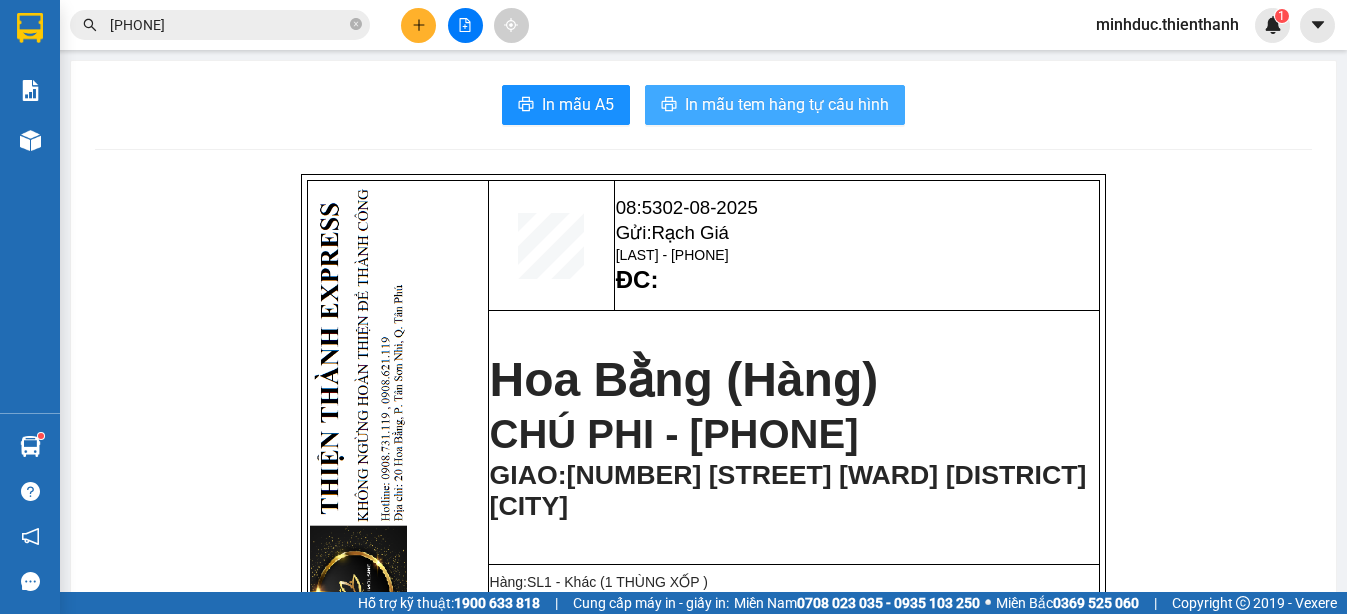 scroll, scrollTop: 0, scrollLeft: 0, axis: both 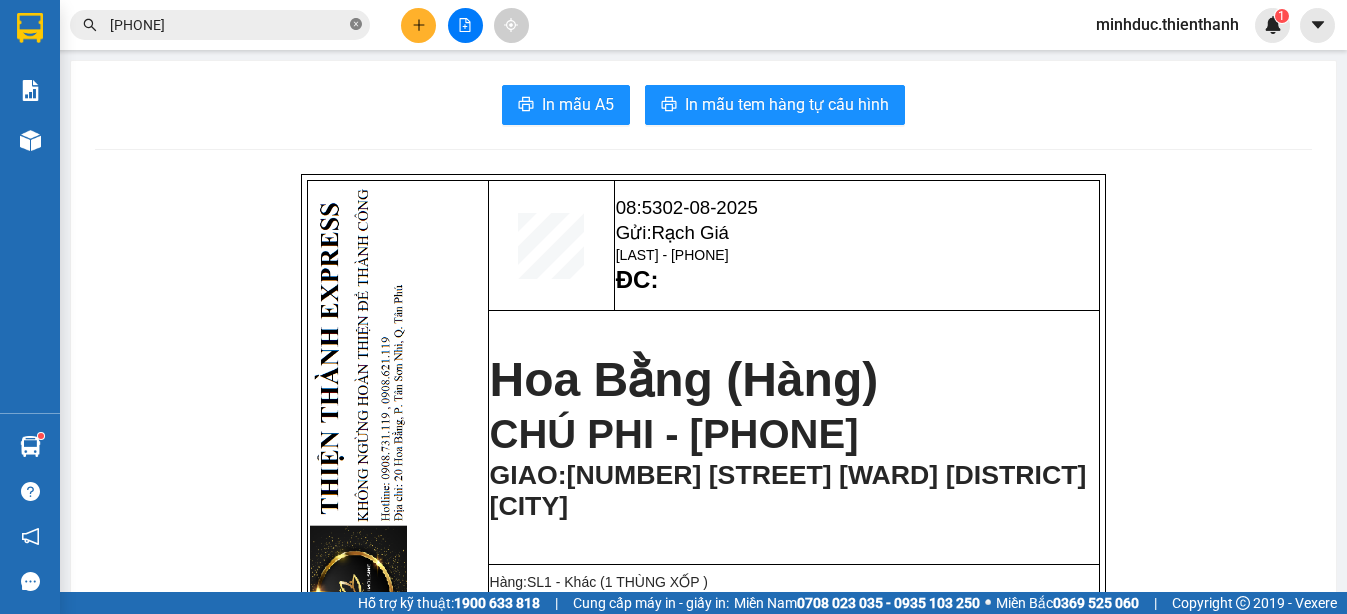 click 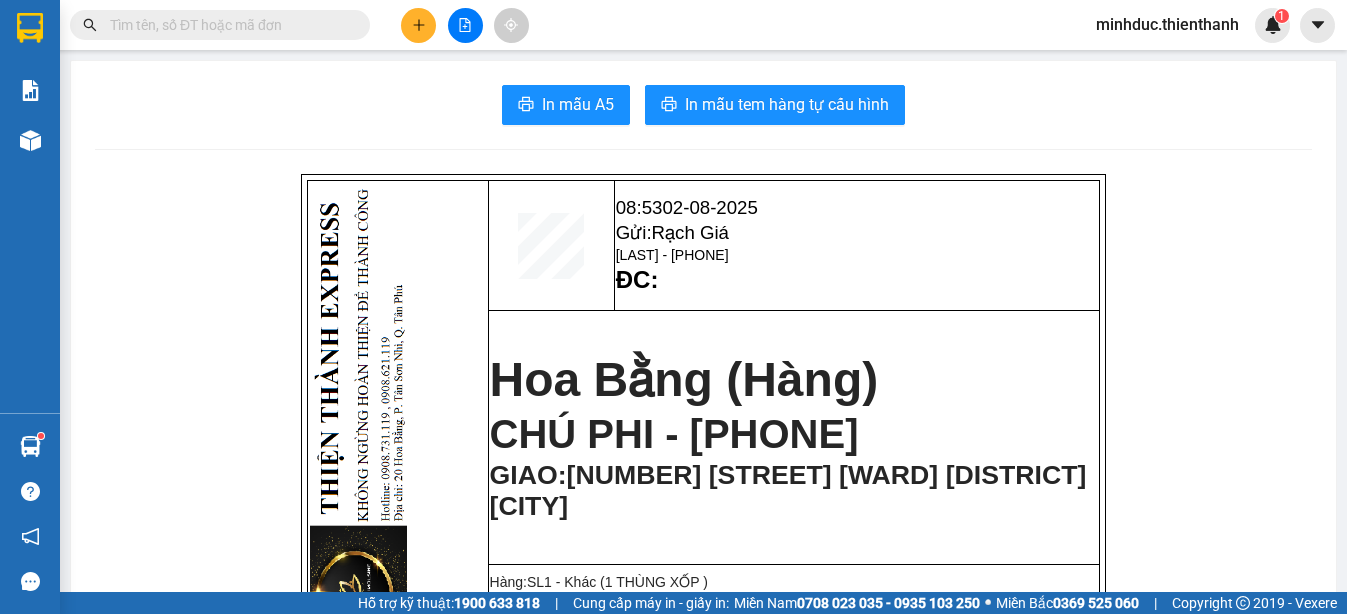 click at bounding box center [228, 25] 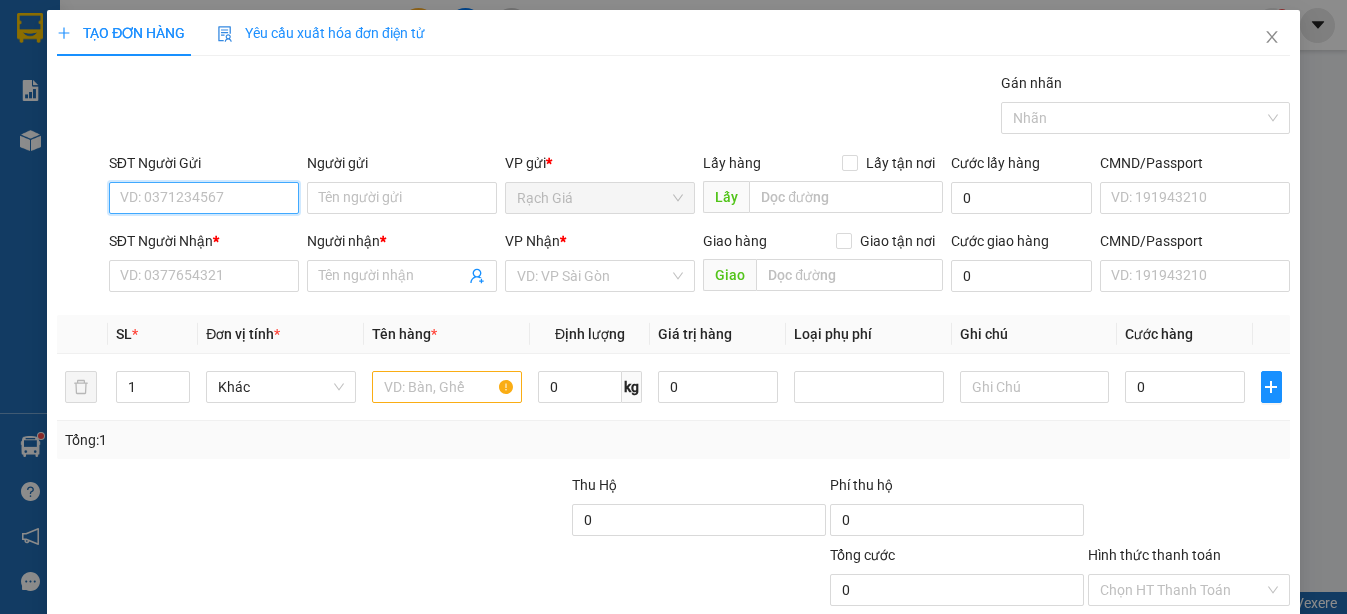 click on "SĐT Người Gửi" at bounding box center (204, 198) 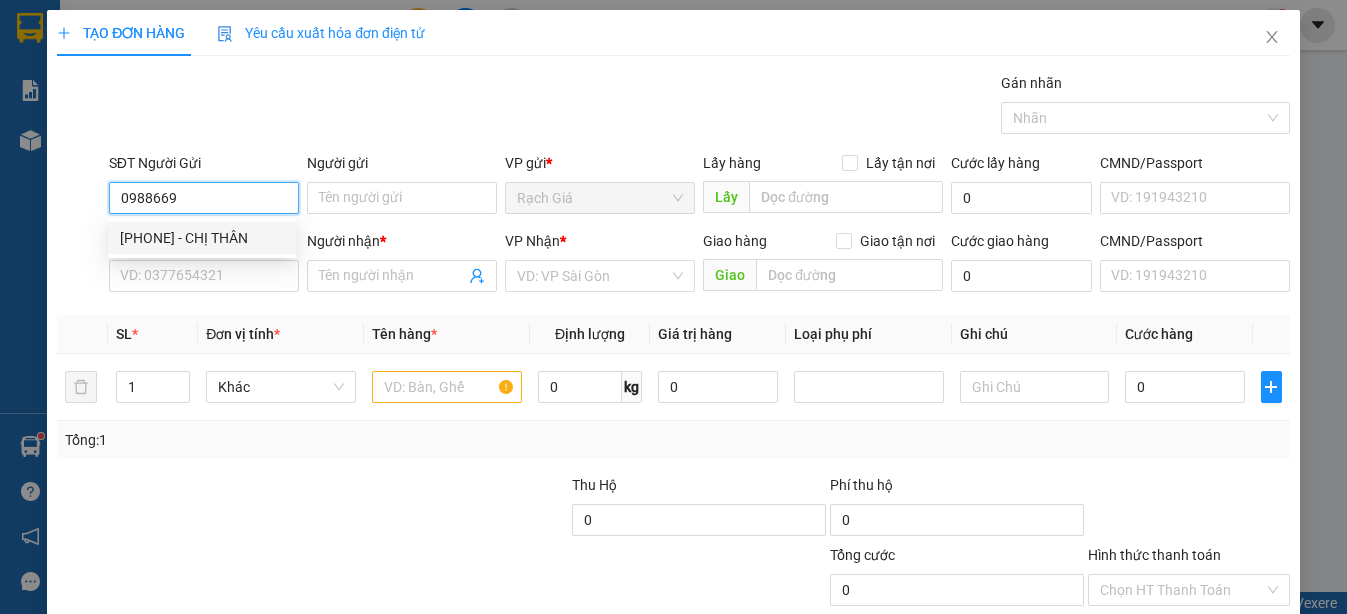 click on "0988669617 - CHỊ THÂN" at bounding box center [202, 238] 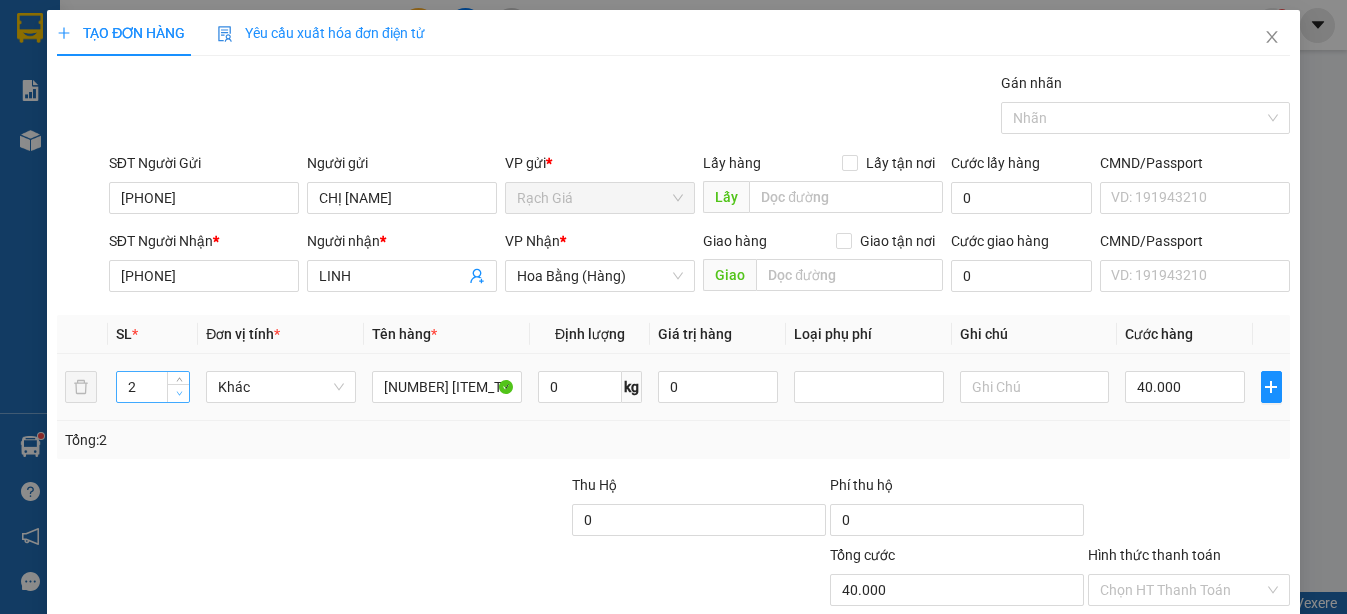click 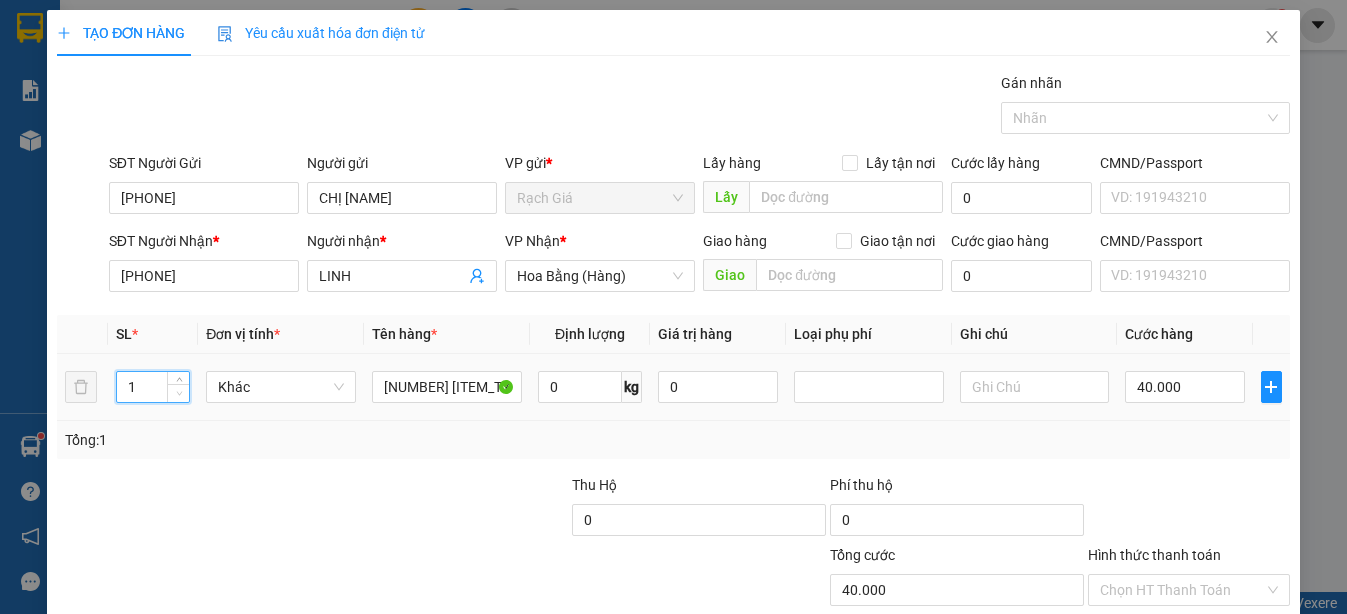click 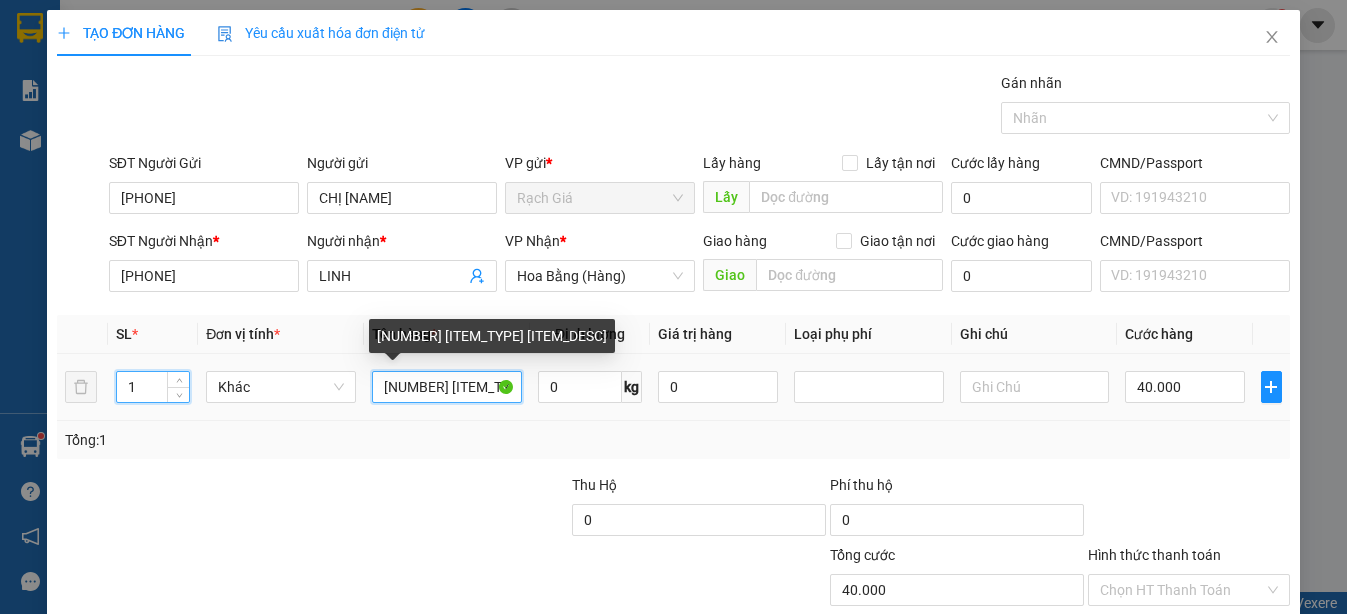 click on "1 THÙNG GIẤY + 1 BÌA THƯ NHỎ" at bounding box center [447, 387] 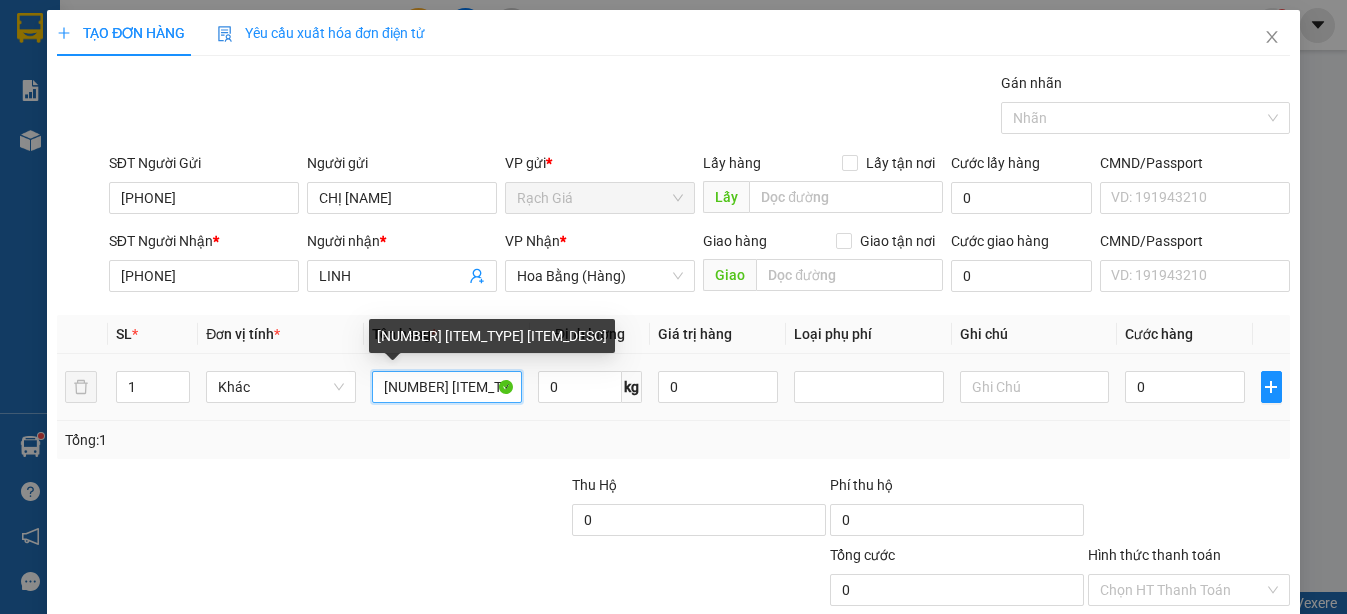 click on "1 THÙNG GIẤY + 1 BÌA THƯ NHỎ" at bounding box center [447, 387] 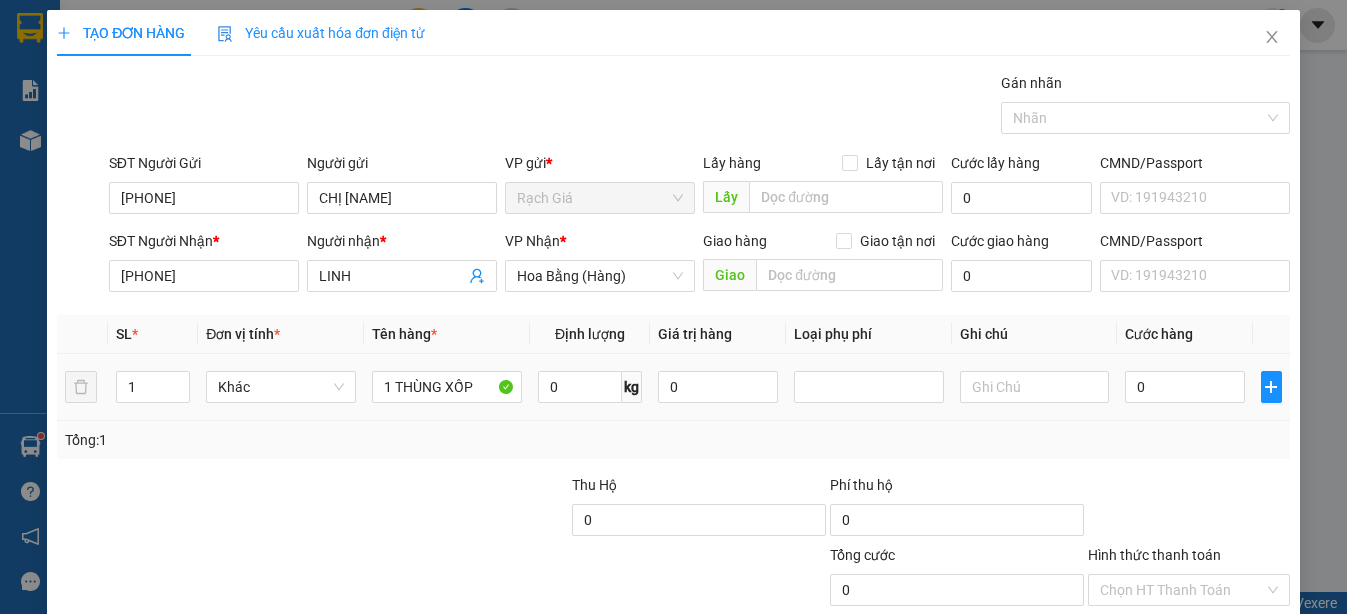click on "0" at bounding box center [1185, 387] 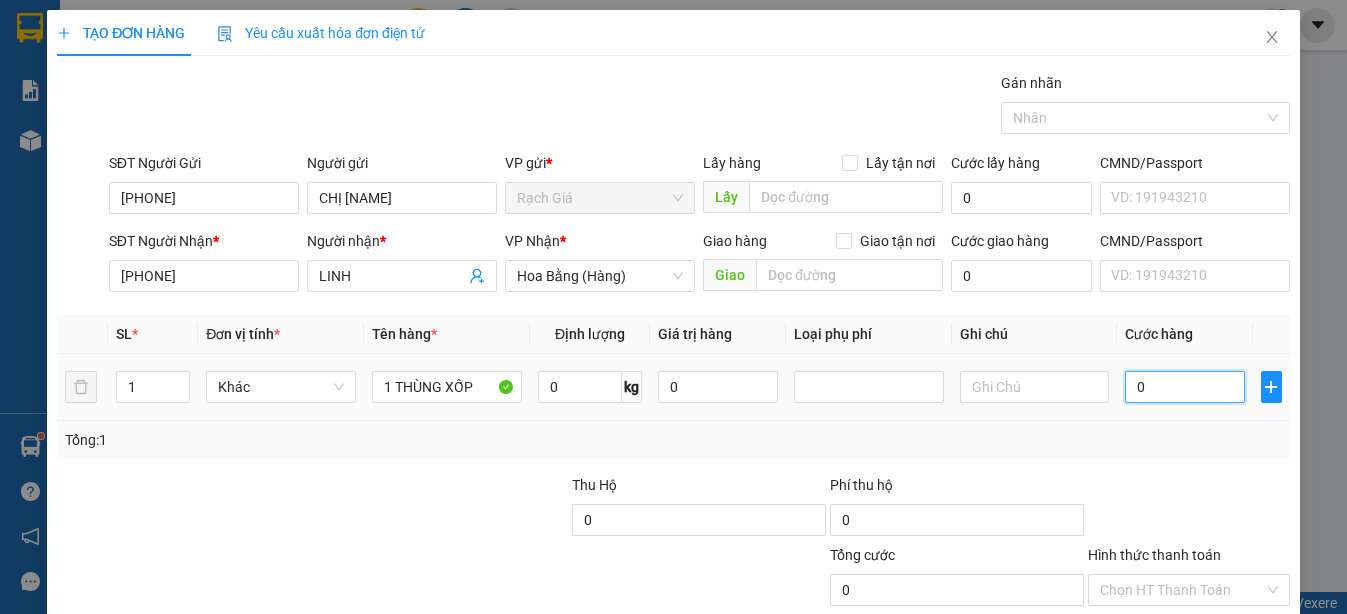 click on "0" at bounding box center (1185, 387) 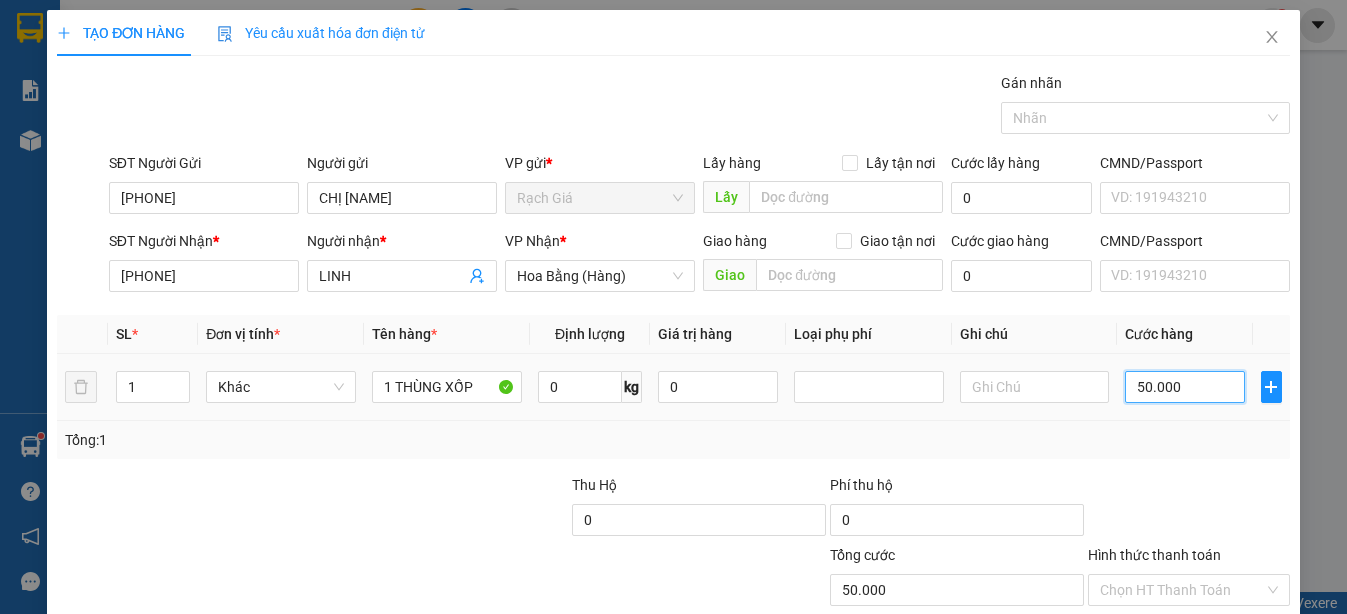 scroll, scrollTop: 188, scrollLeft: 0, axis: vertical 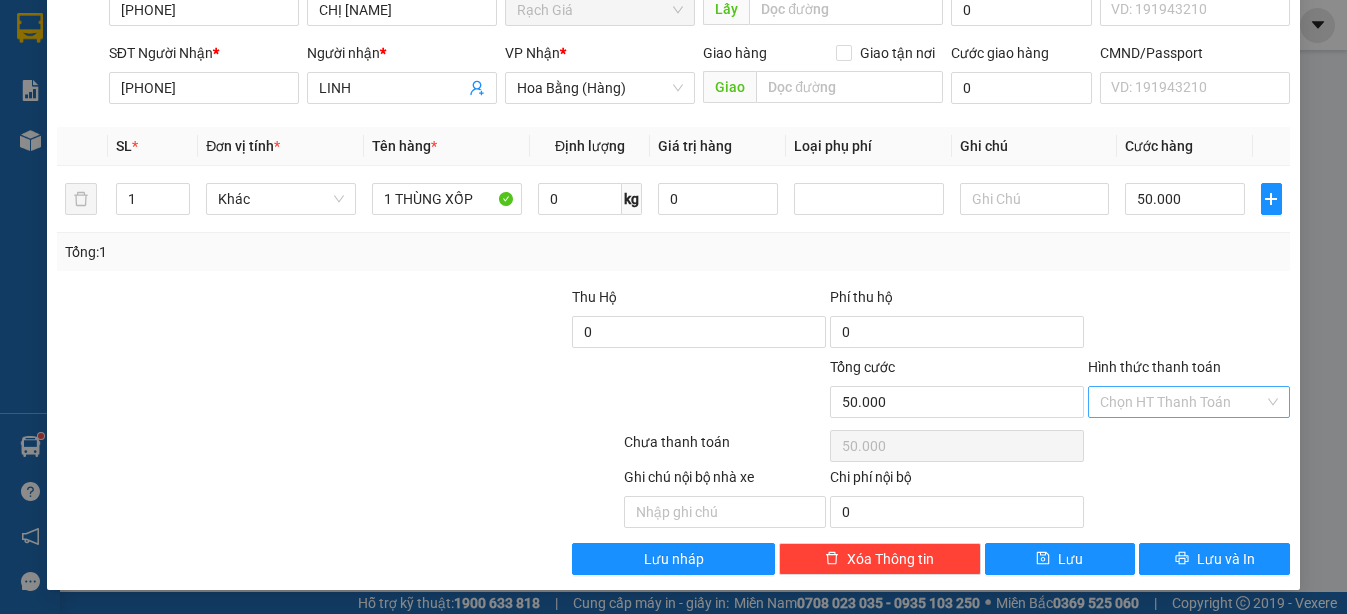click on "Hình thức thanh toán" at bounding box center (1182, 402) 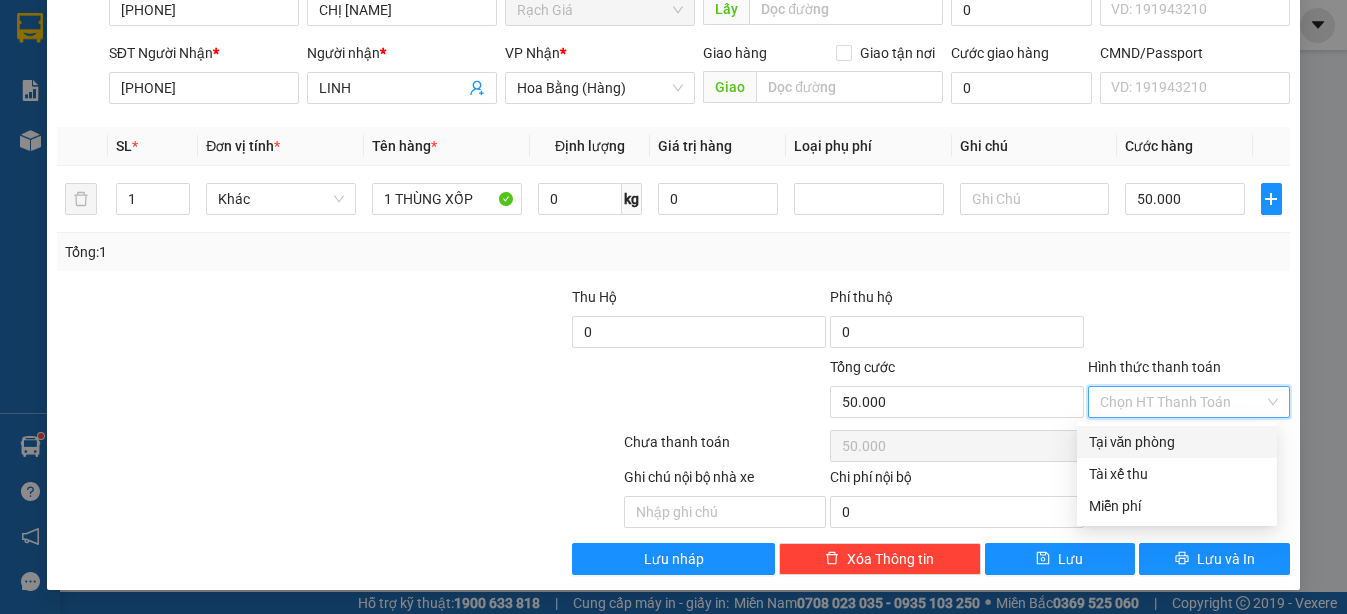 click on "Tại văn phòng" at bounding box center (1177, 442) 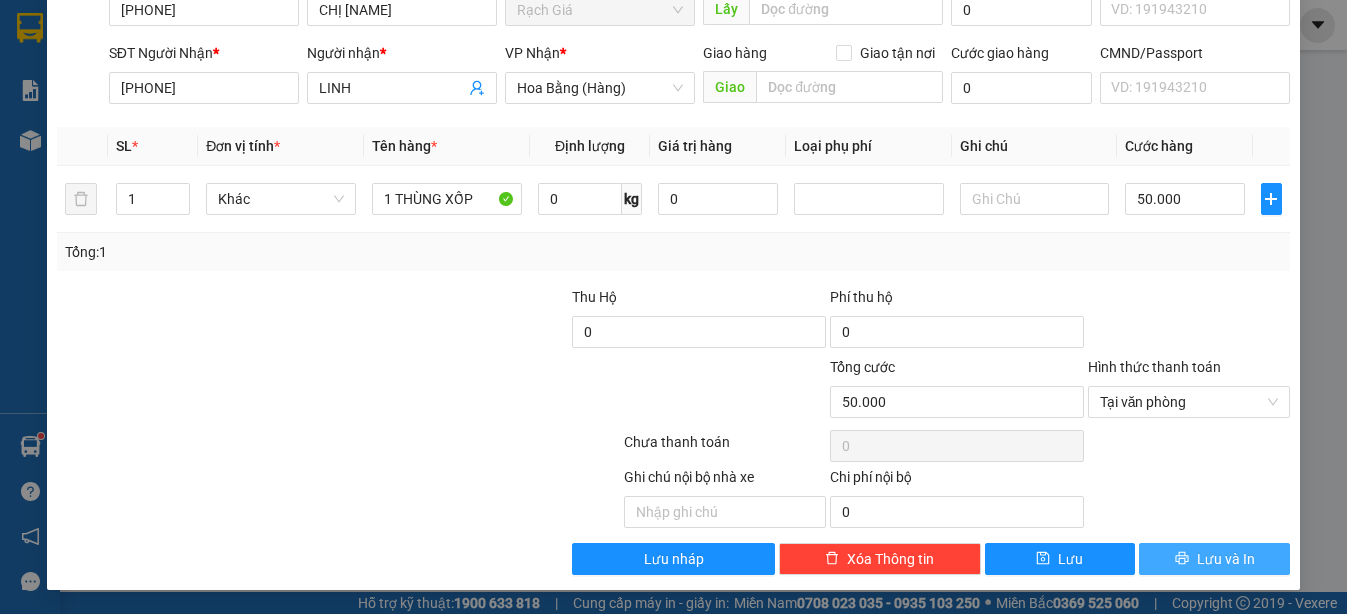 click on "Lưu và In" at bounding box center [1226, 559] 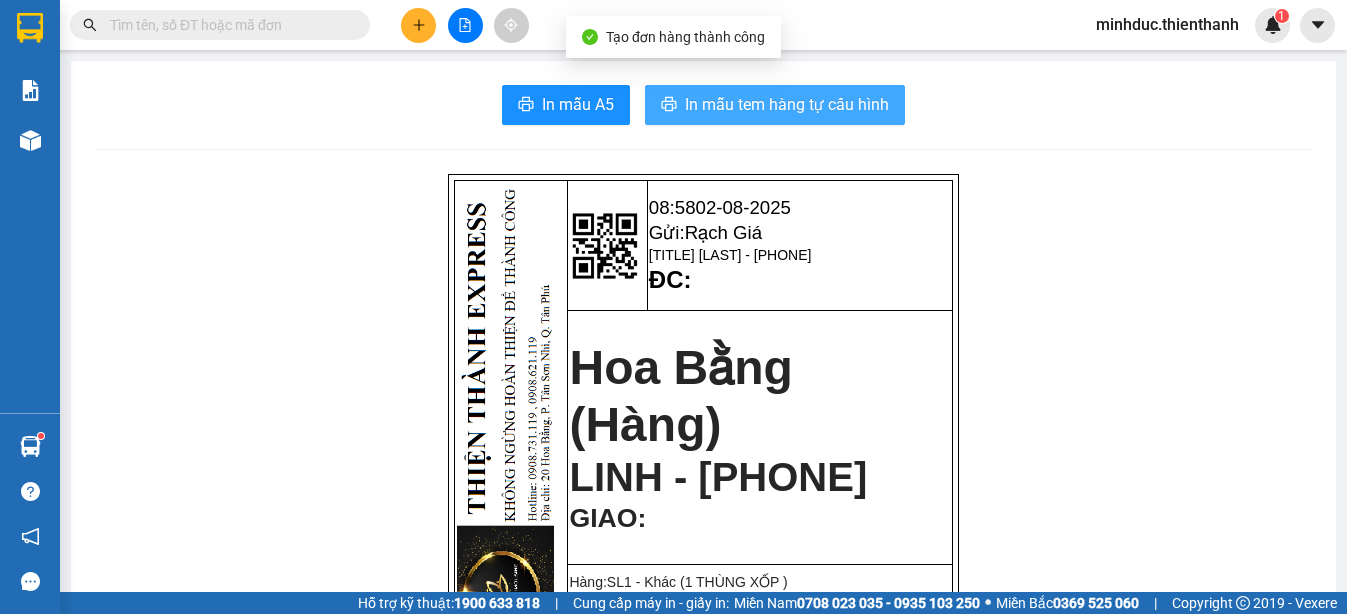 click on "In mẫu tem hàng tự cấu hình" at bounding box center [787, 104] 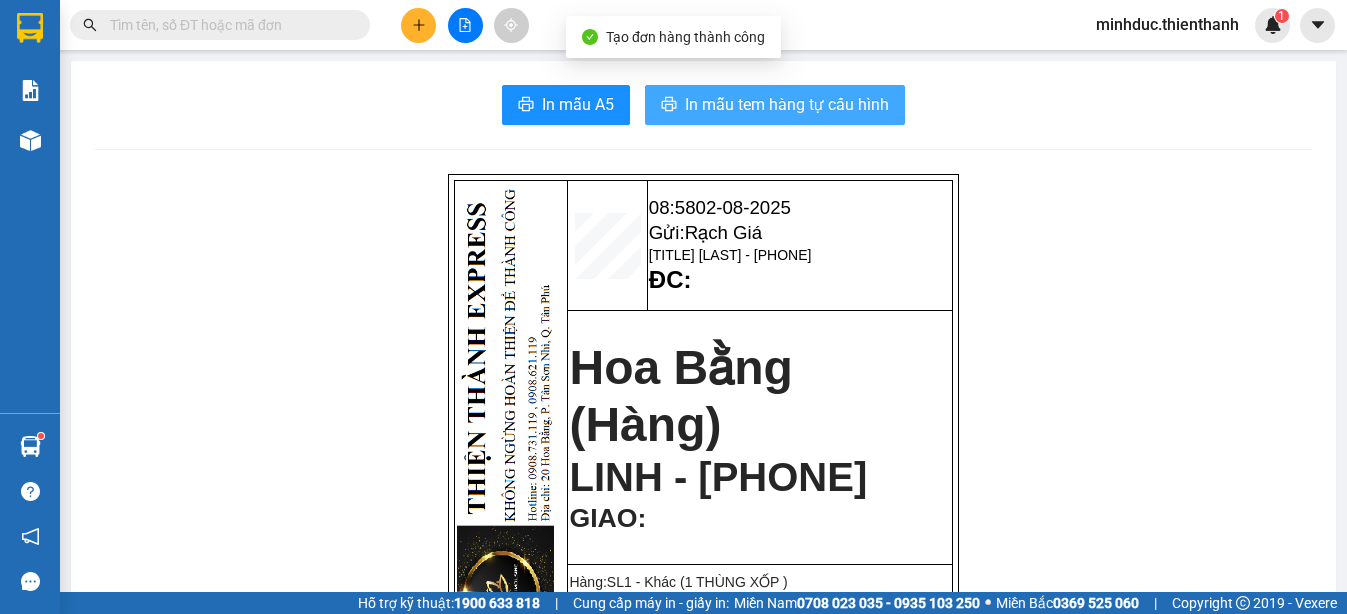 scroll, scrollTop: 0, scrollLeft: 0, axis: both 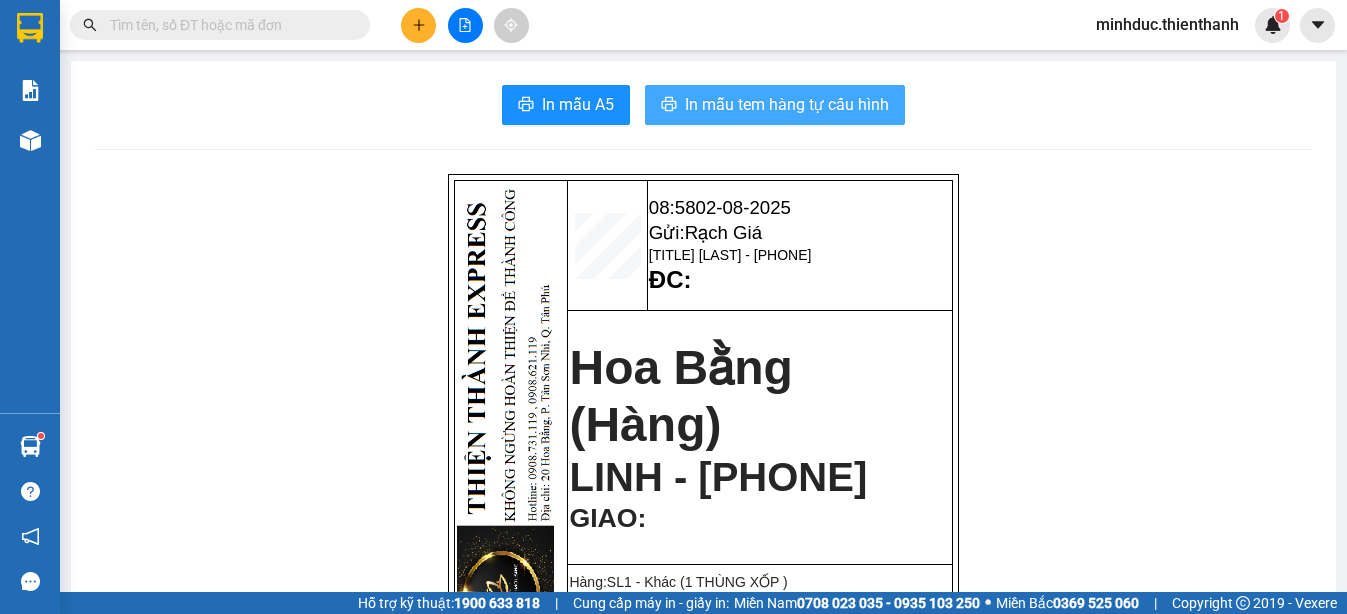 click on "In mẫu tem hàng tự cấu hình" at bounding box center [787, 104] 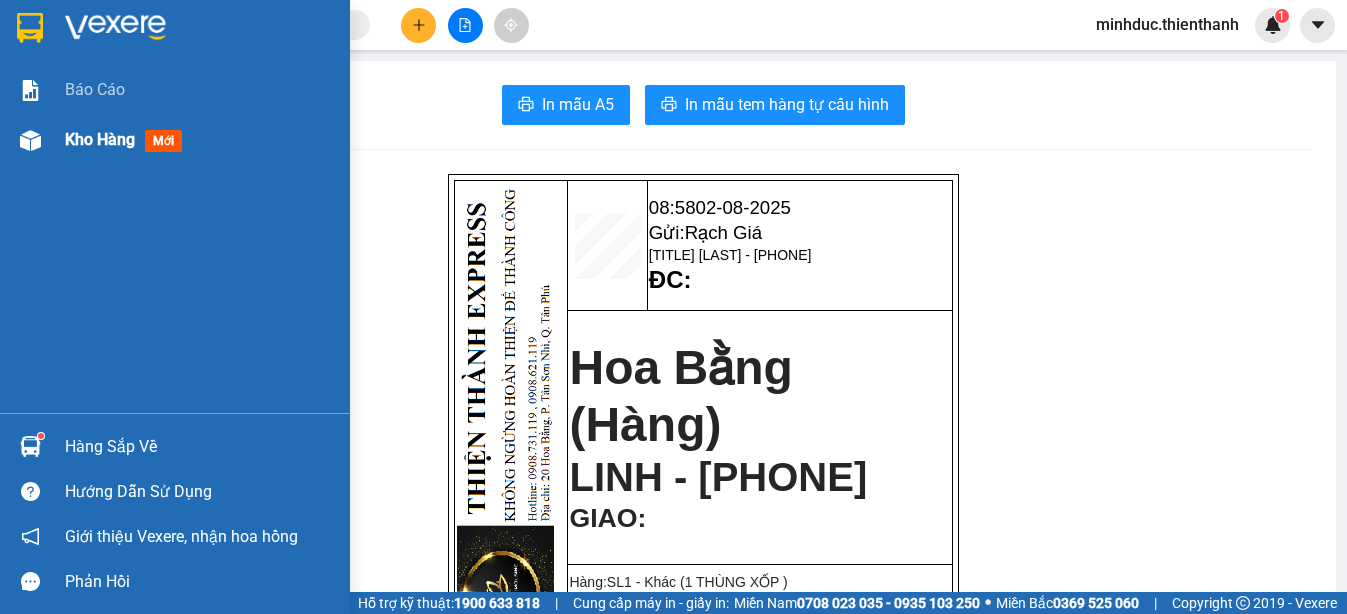 click on "Kho hàng" at bounding box center (100, 139) 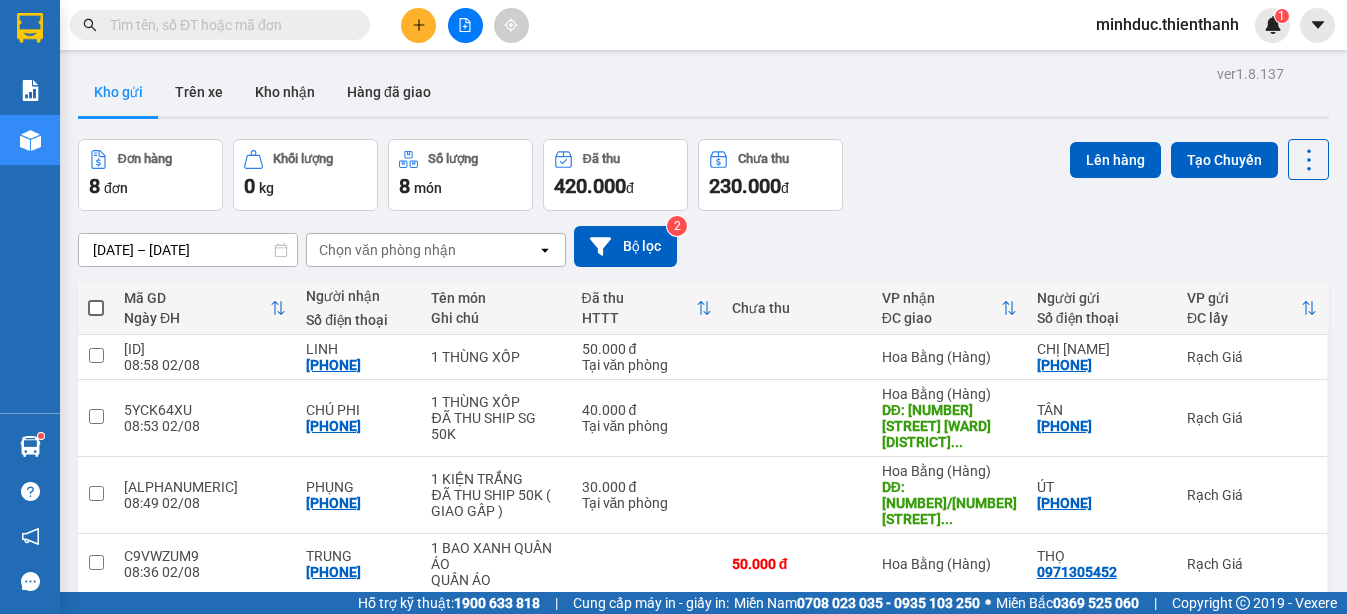 click at bounding box center [96, 308] 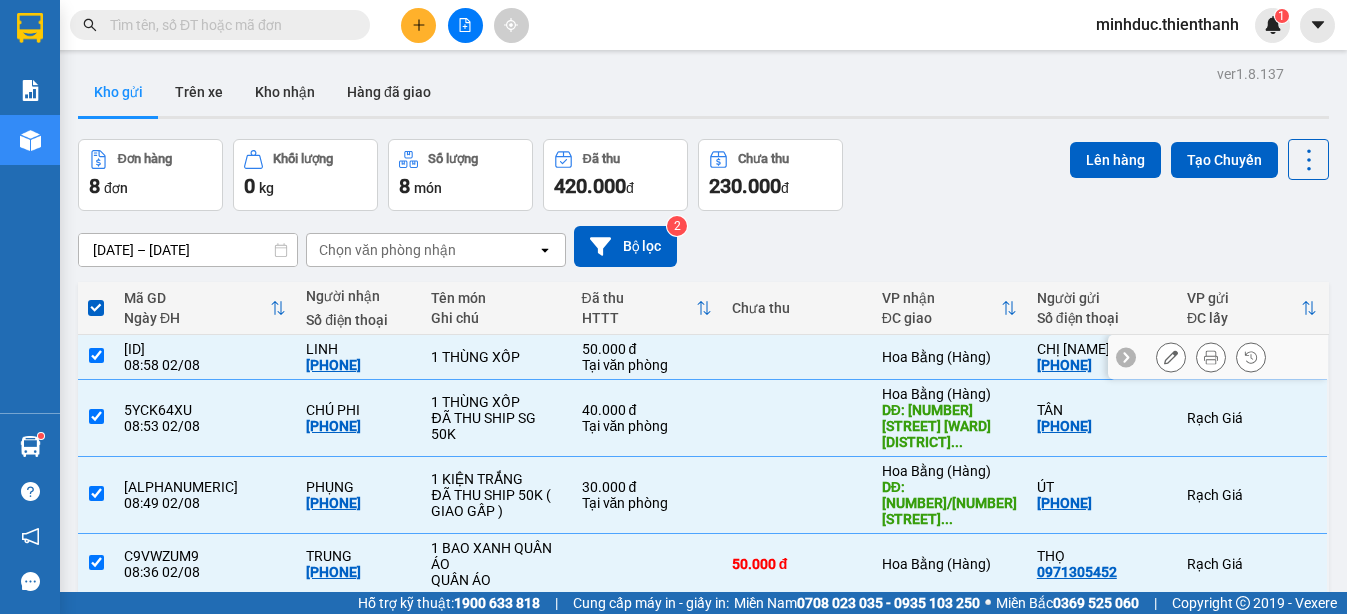 click at bounding box center [96, 355] 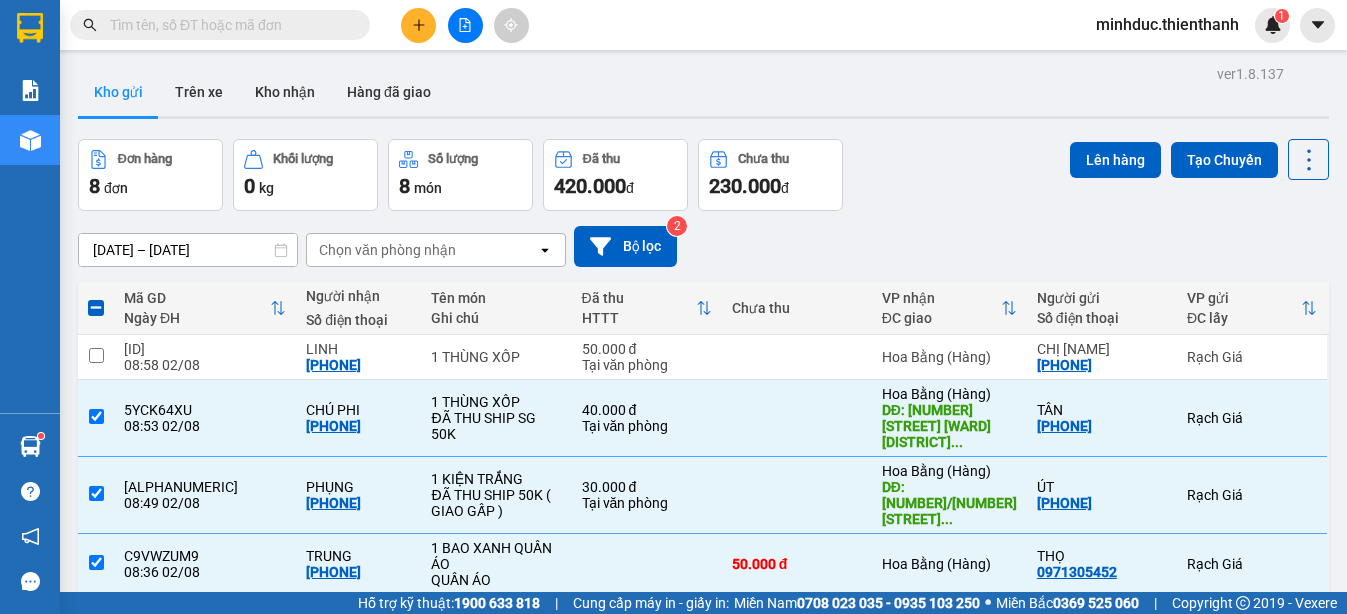 click at bounding box center [96, 766] 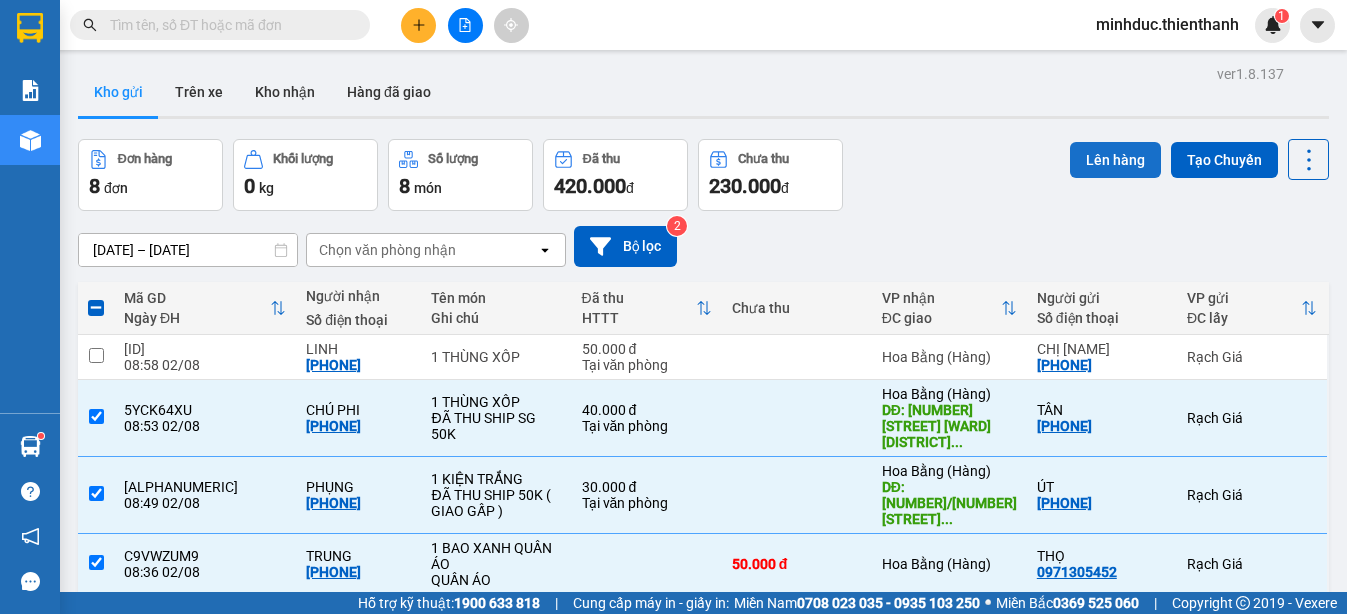 click on "Lên hàng" at bounding box center [1115, 160] 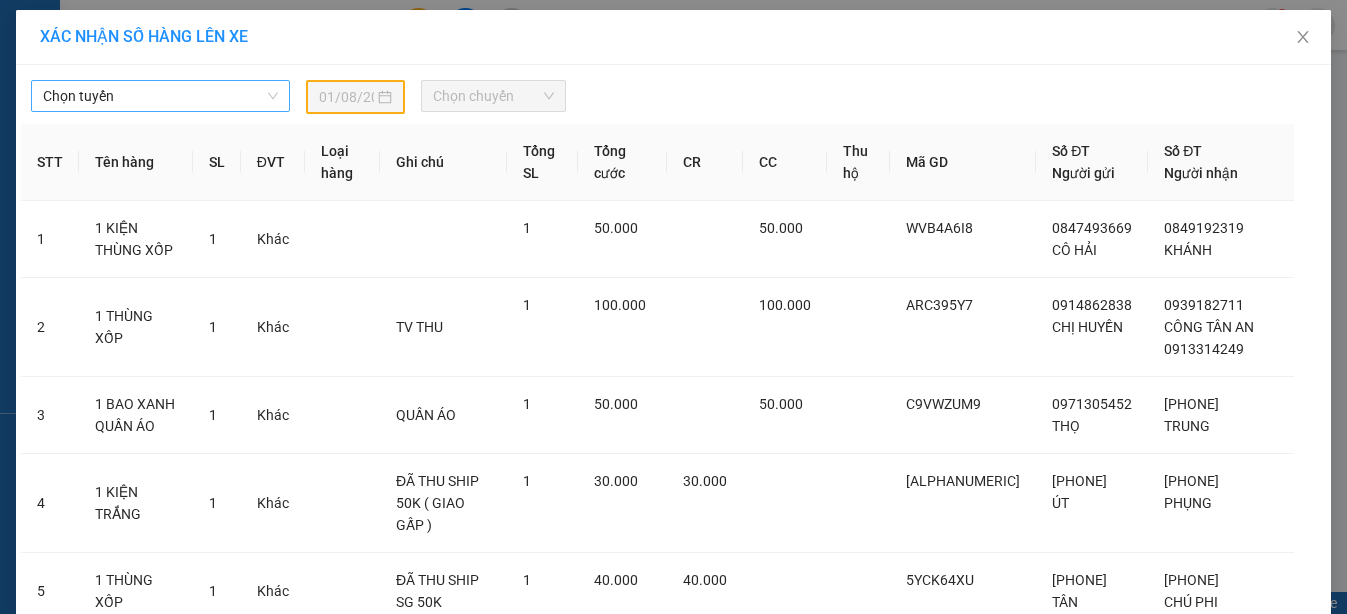 click on "Chọn tuyến" at bounding box center (160, 96) 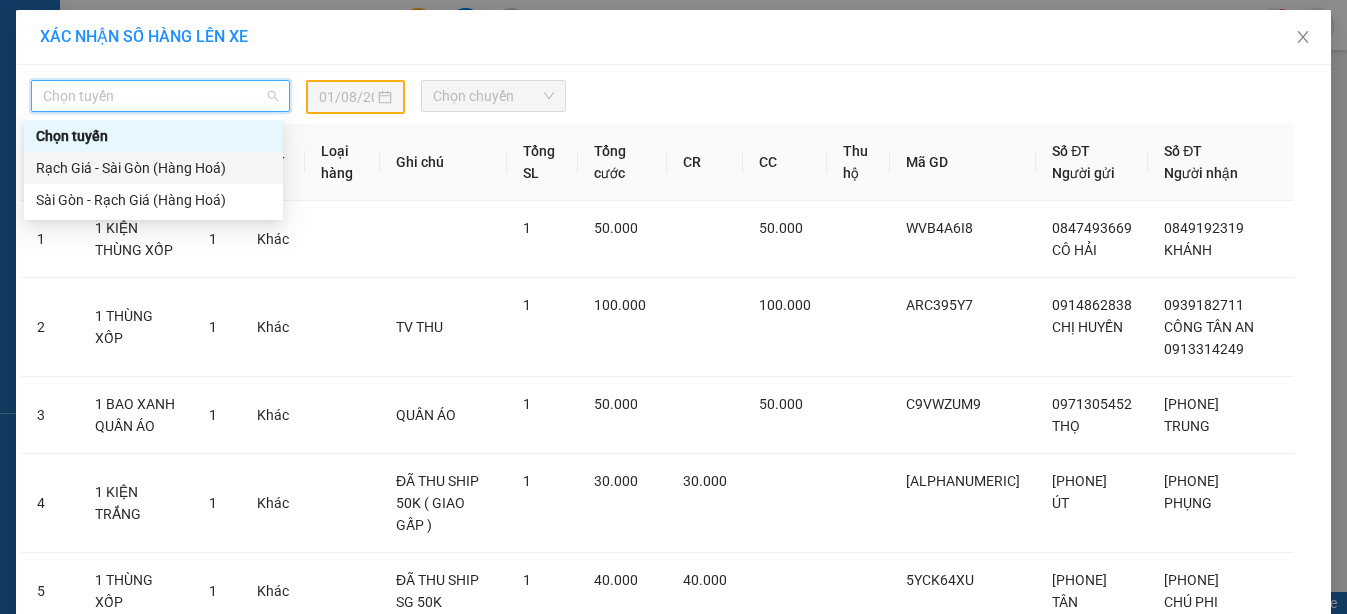 click on "Rạch Giá - Sài Gòn (Hàng Hoá)" at bounding box center (153, 168) 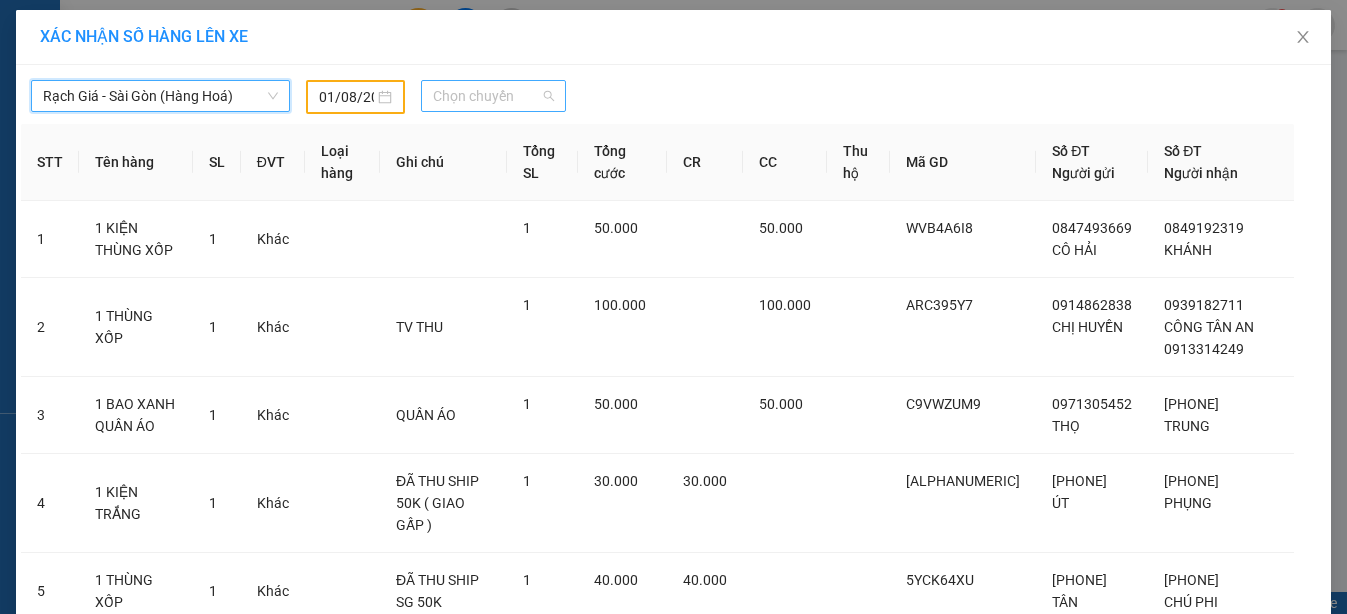 click on "Chọn chuyến" at bounding box center [493, 96] 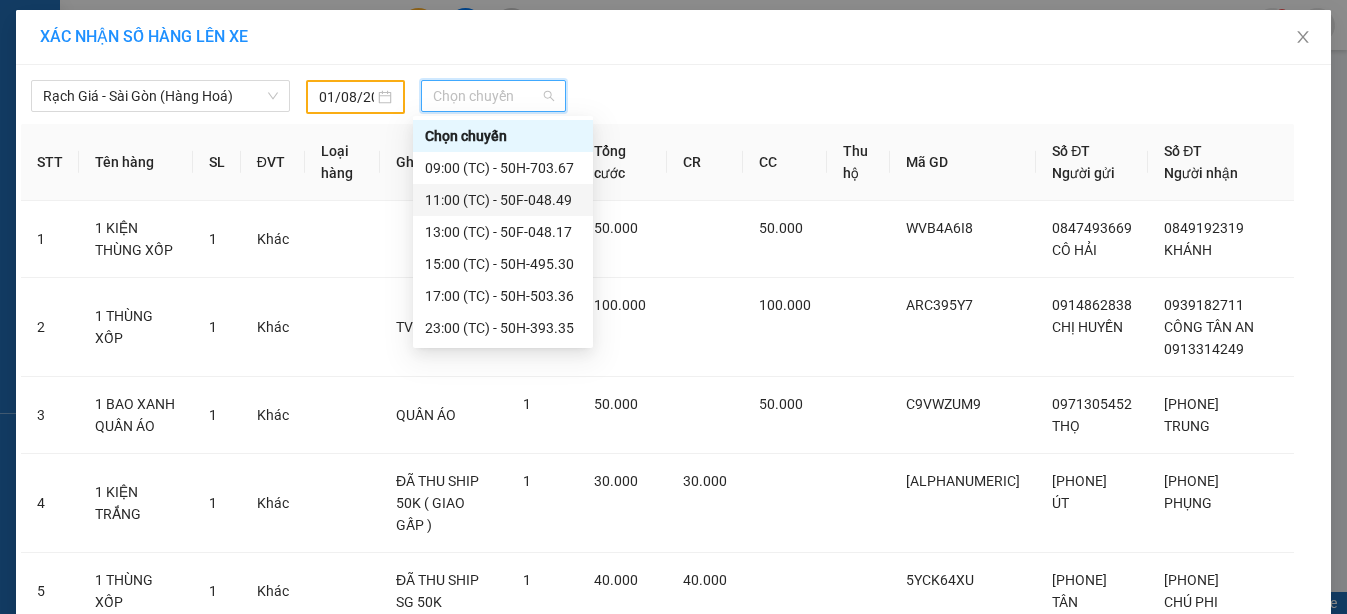 click on "01/08/2025" at bounding box center [346, 97] 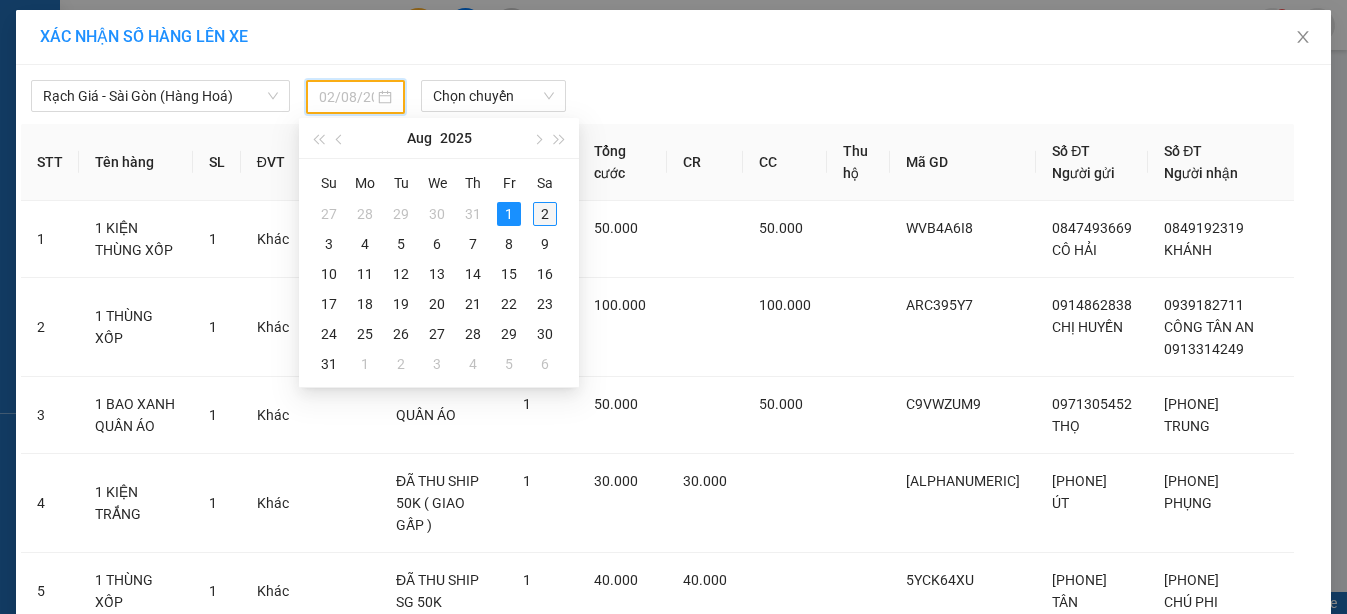 click on "2" at bounding box center [545, 214] 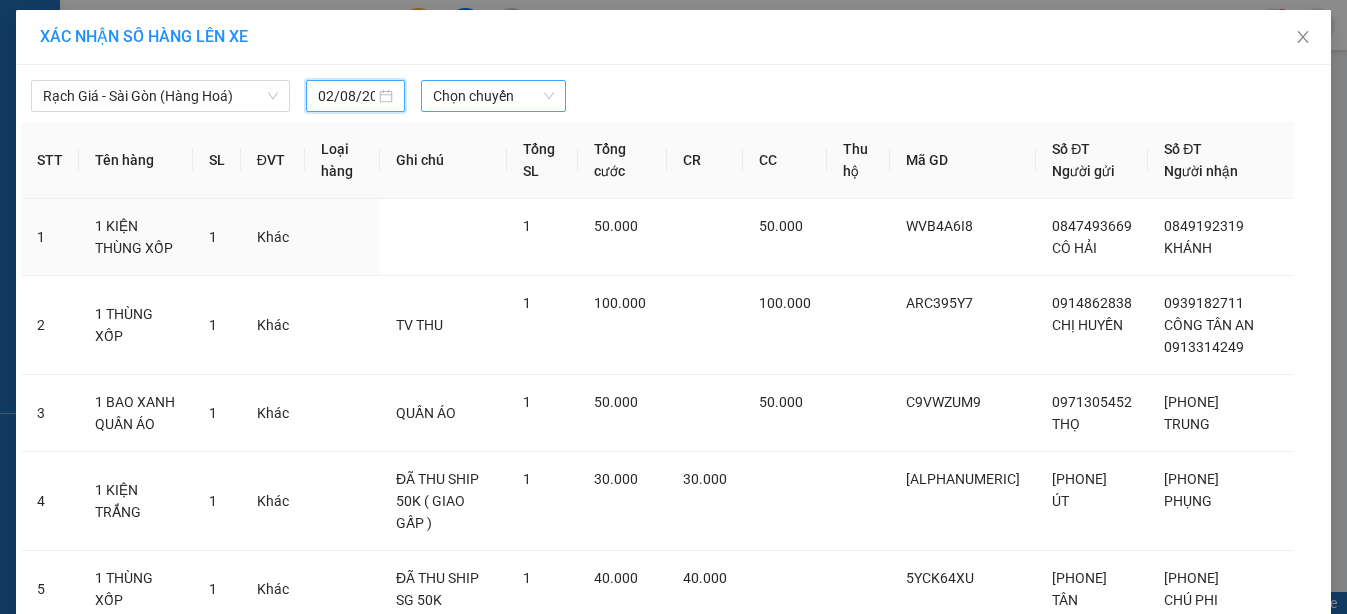 click on "Chọn chuyến" at bounding box center (493, 96) 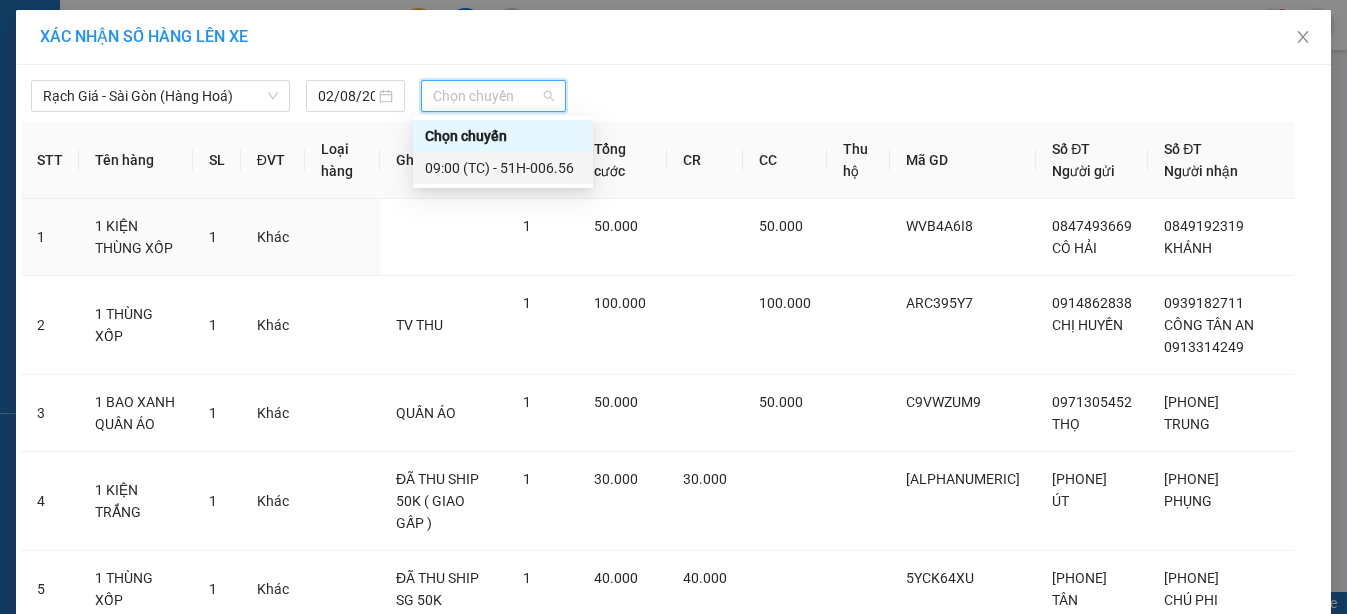 click on "09:00   (TC)   - 51H-006.56" at bounding box center (503, 168) 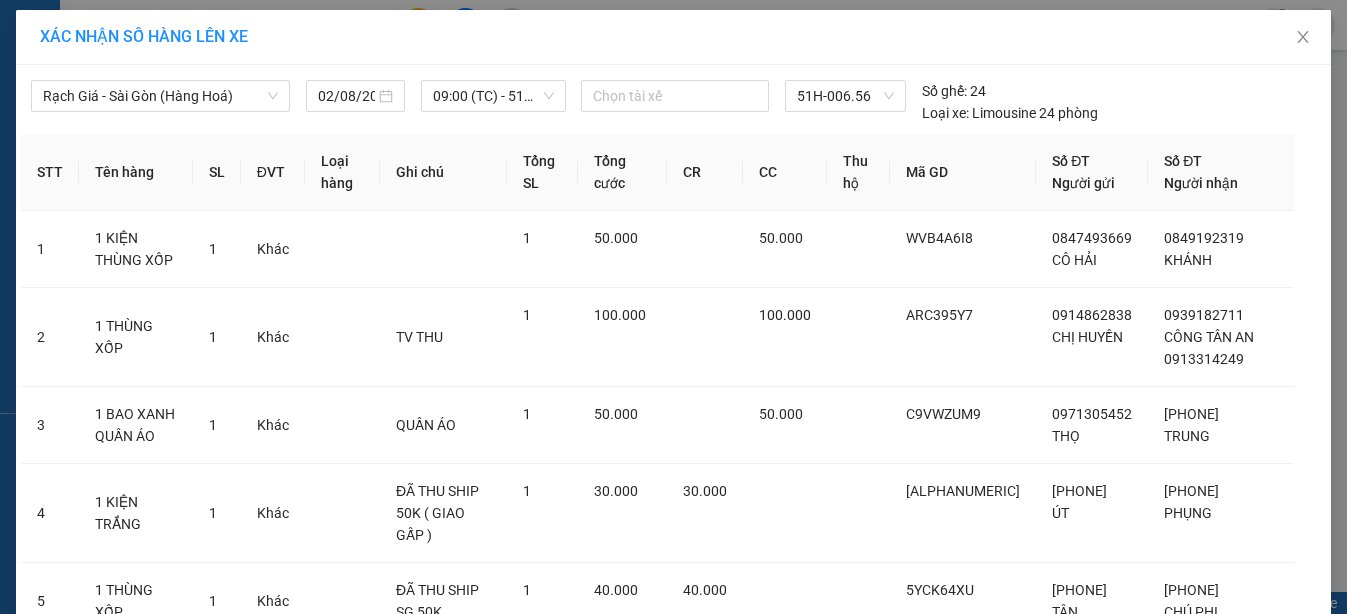 click on "Lên hàng" at bounding box center (736, 731) 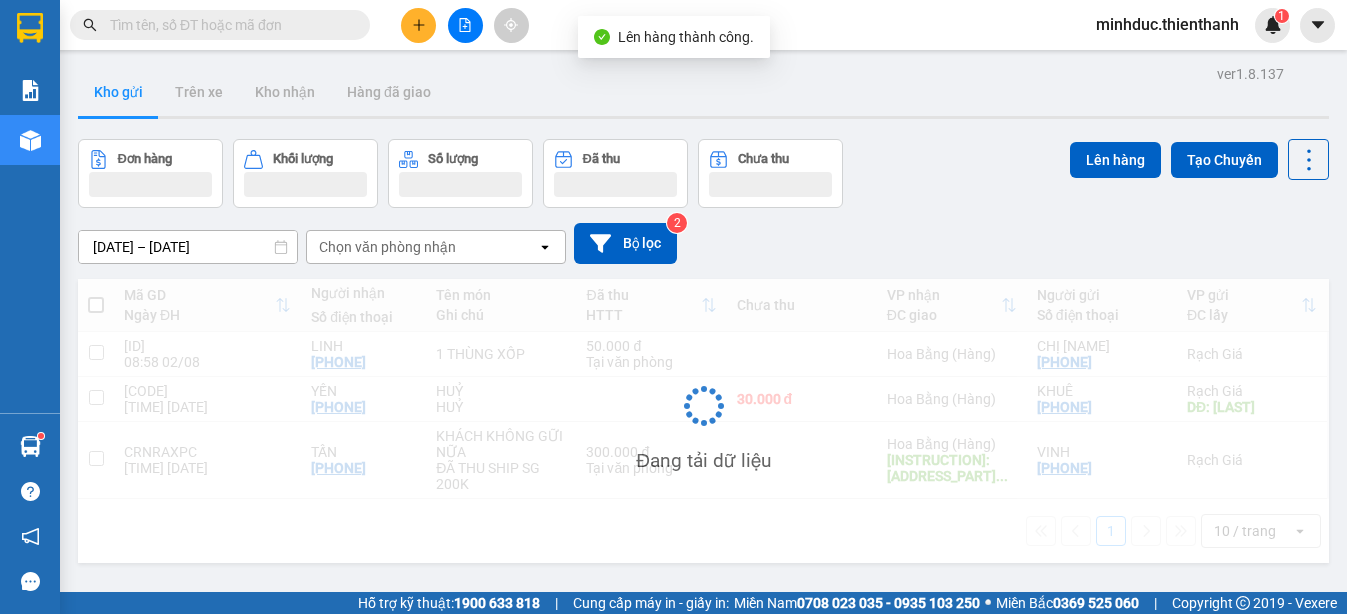 click at bounding box center [465, 25] 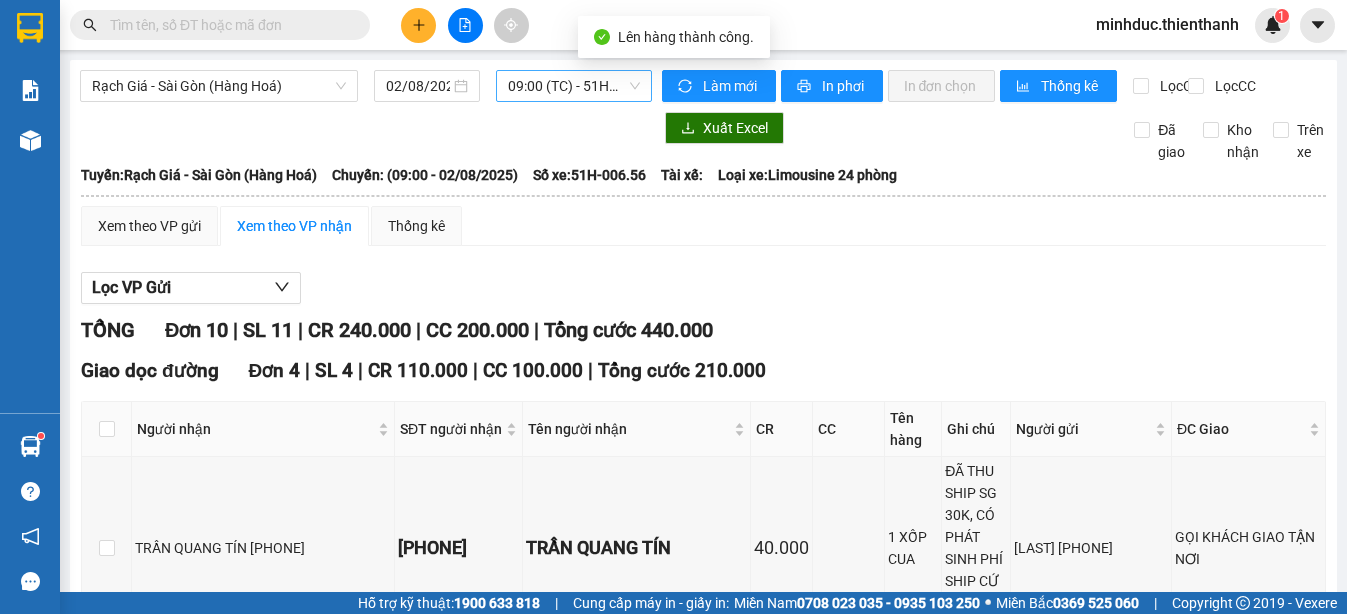 click on "09:00   (TC)   - 51H-006.56" at bounding box center (573, 86) 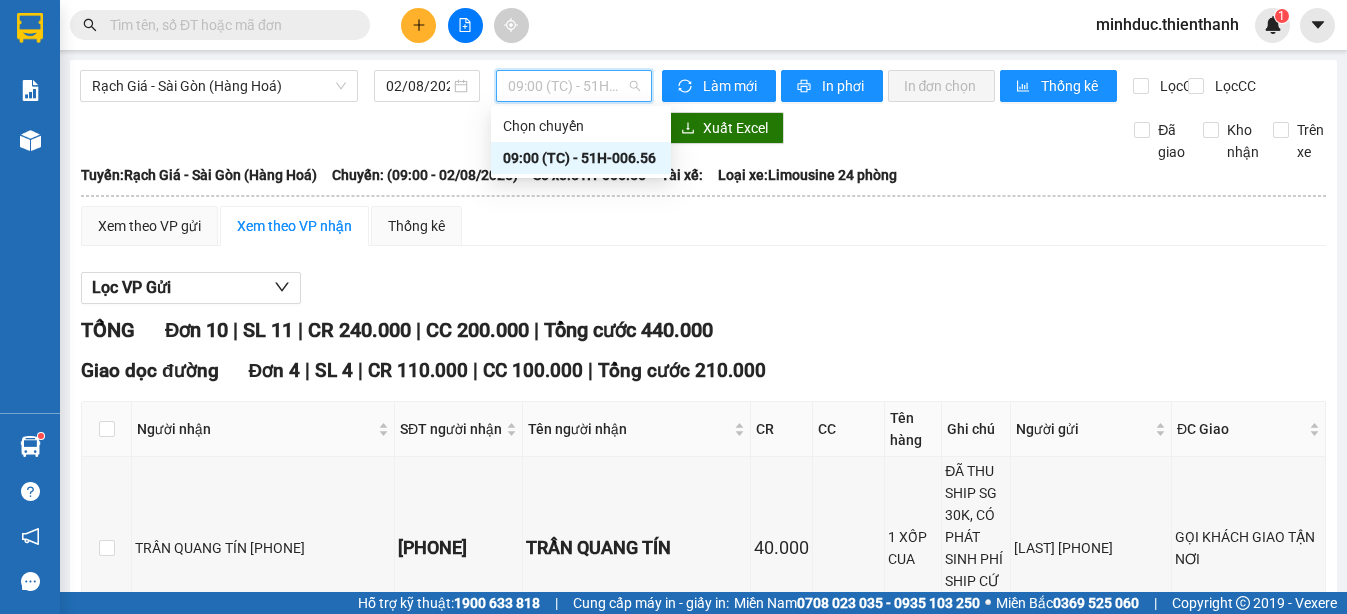 click on "09:00   (TC)   - 51H-006.56" at bounding box center [581, 158] 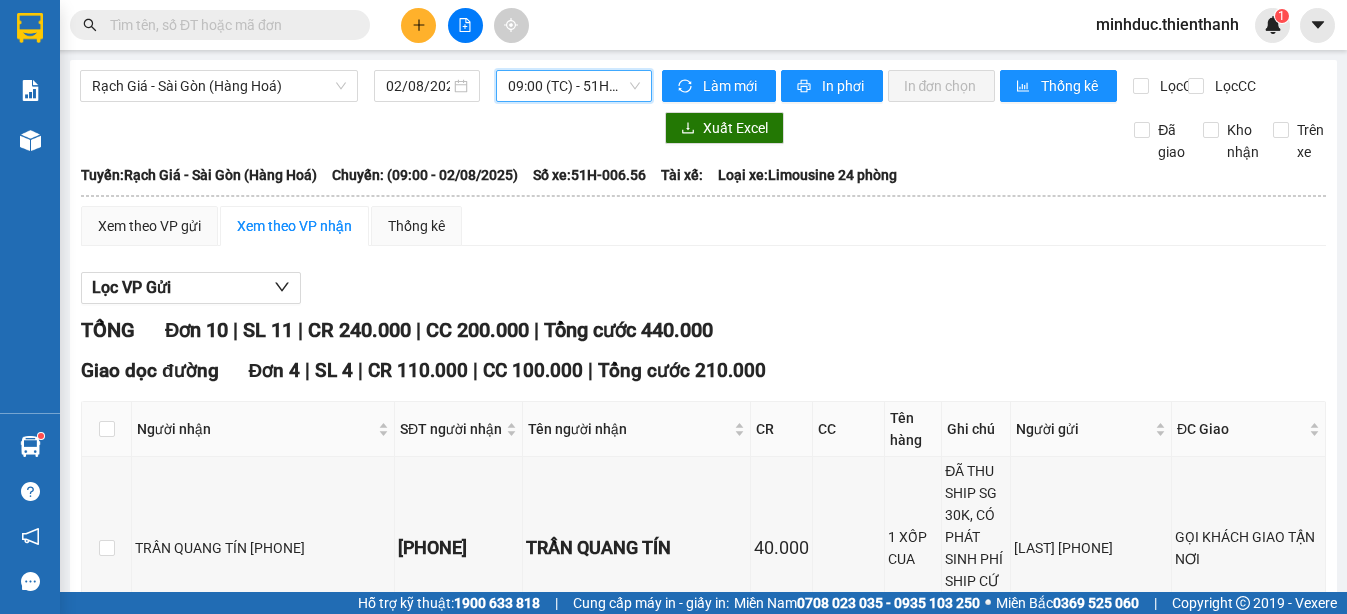 scroll, scrollTop: 133, scrollLeft: 0, axis: vertical 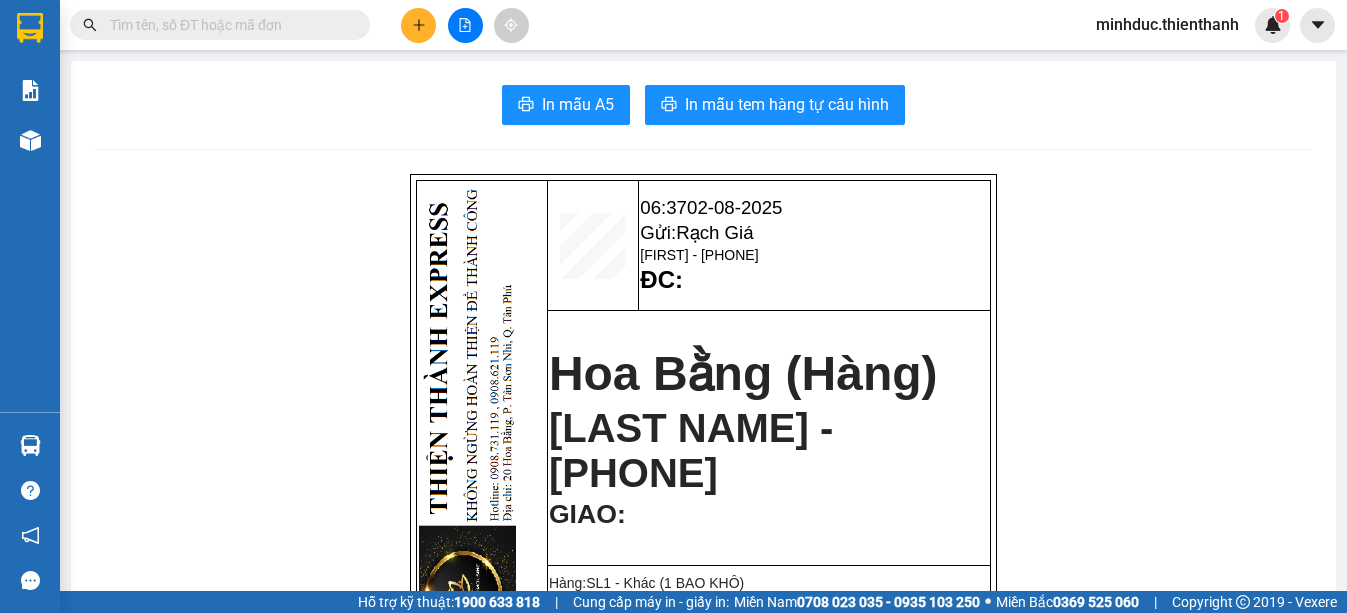 click 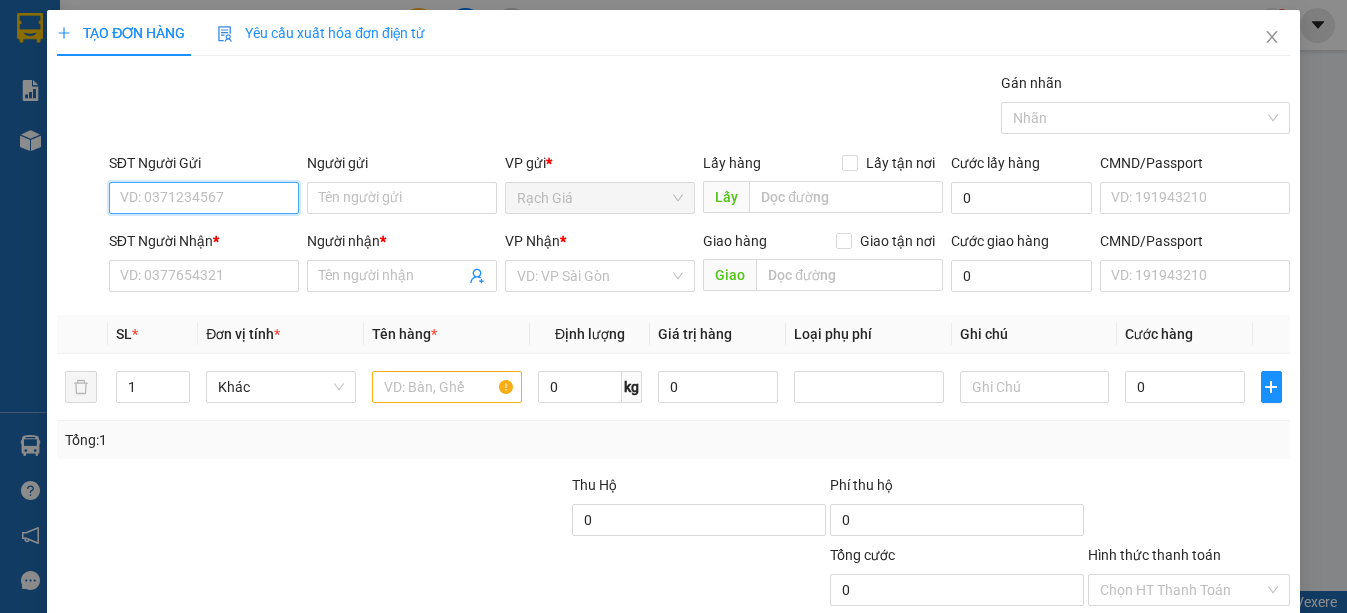 click on "SĐT Người Gửi" at bounding box center (204, 198) 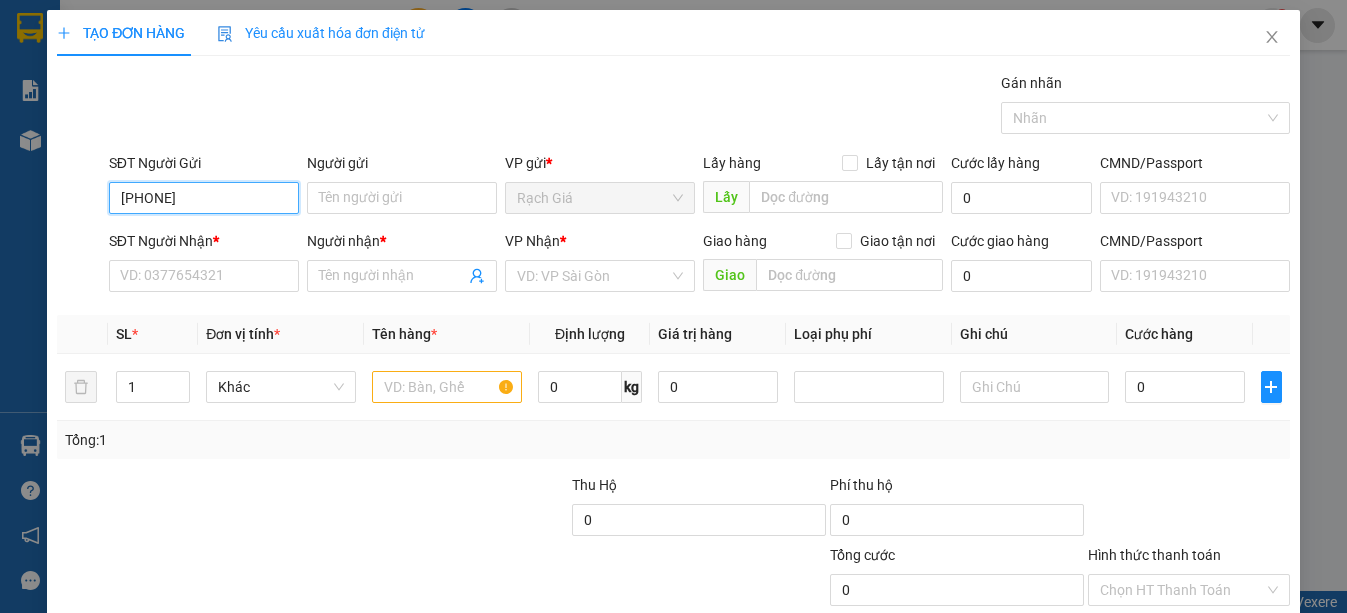 type on "0917466359" 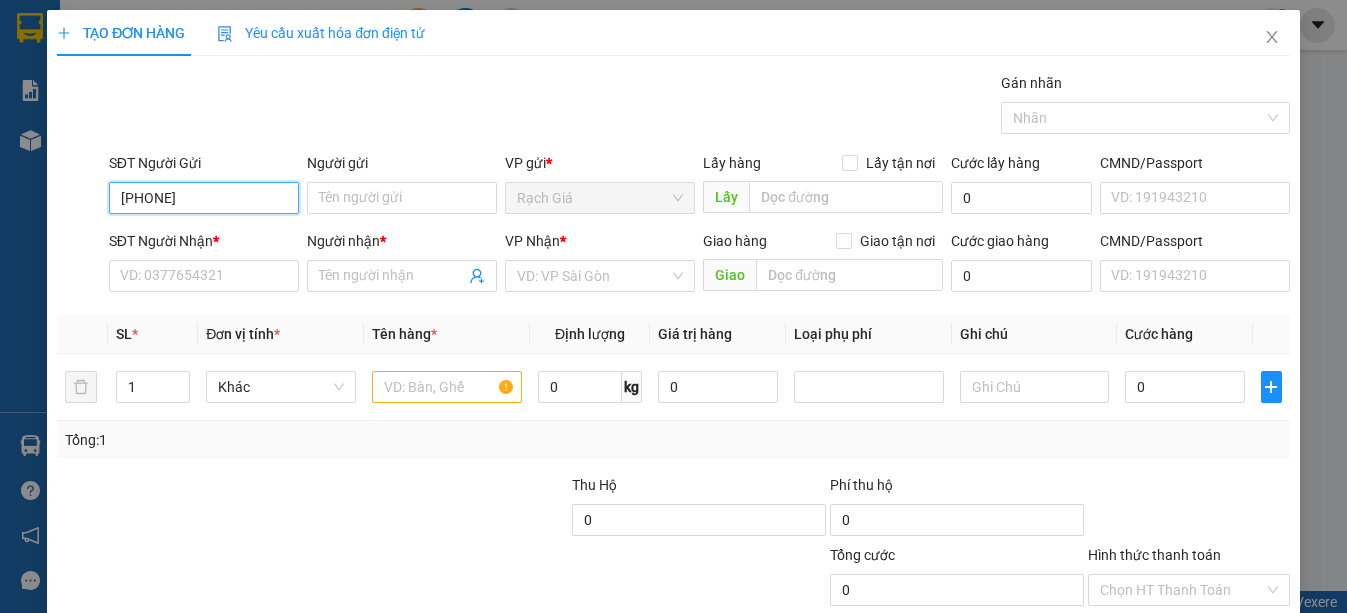 click on "0917466359" at bounding box center [204, 198] 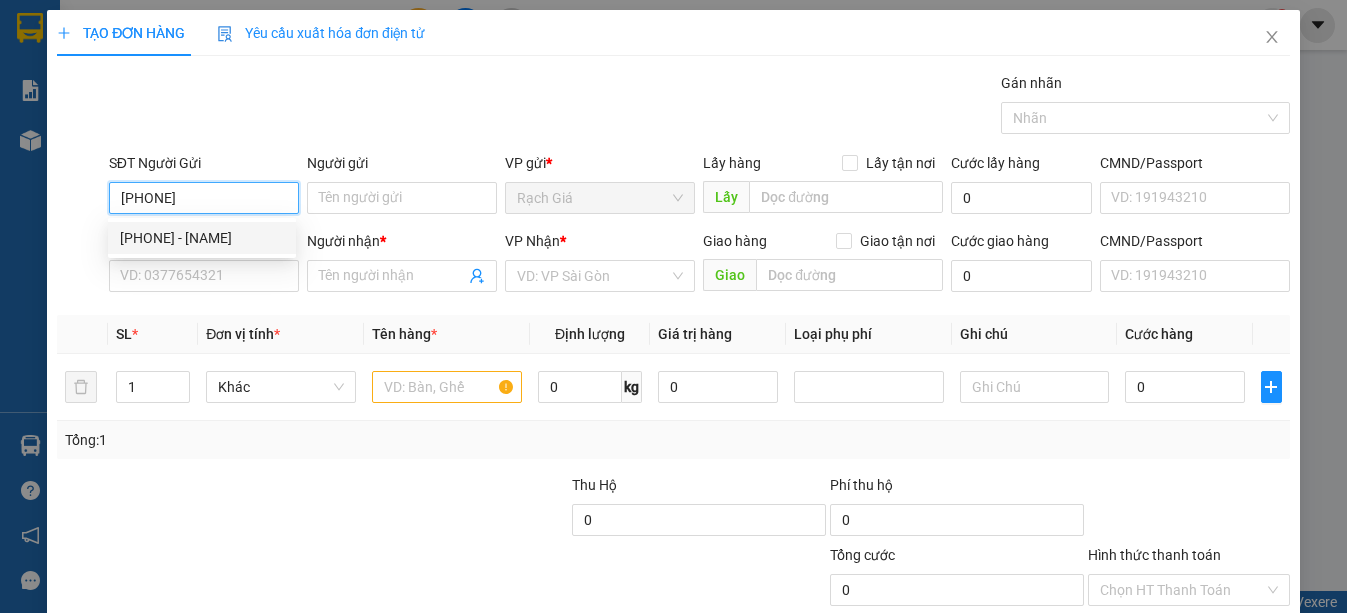 click on "0917466359 - A BÉ 5" at bounding box center (202, 238) 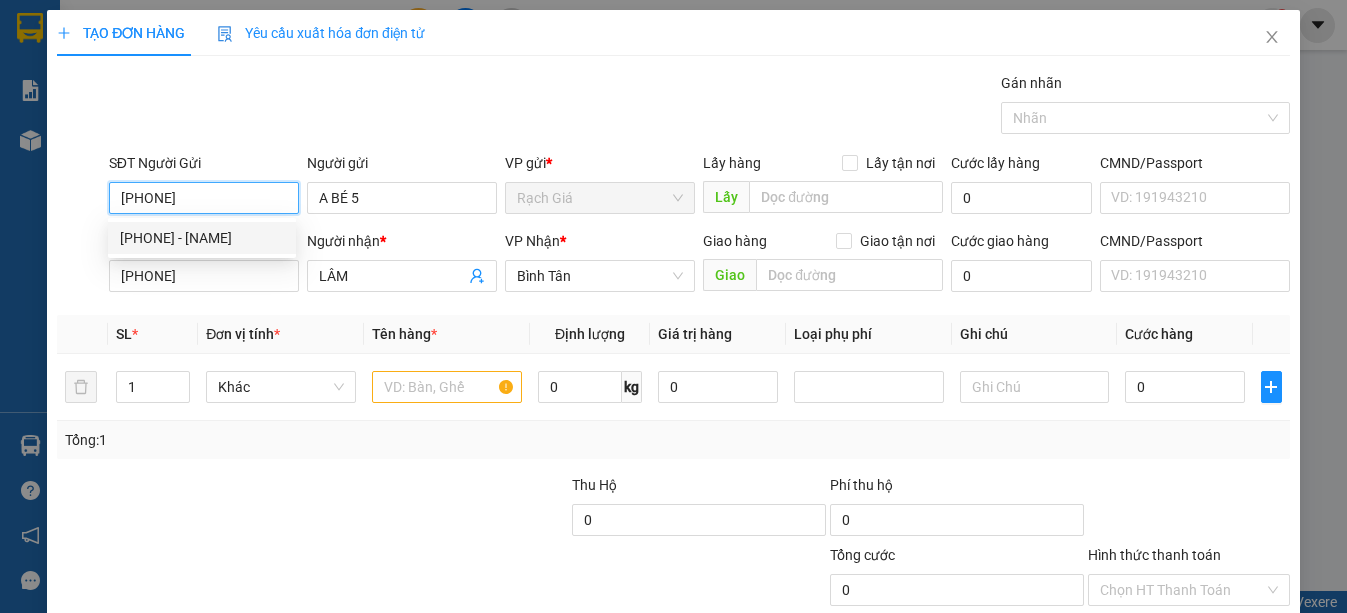 type on "40.000" 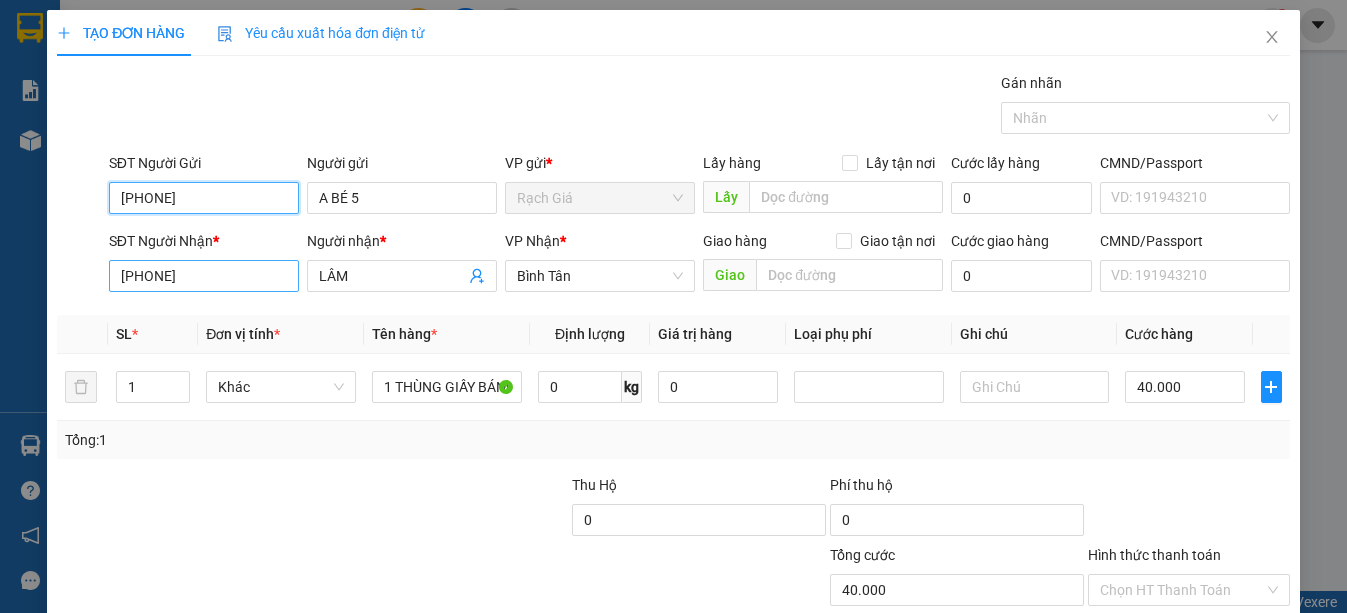 type on "0917466359" 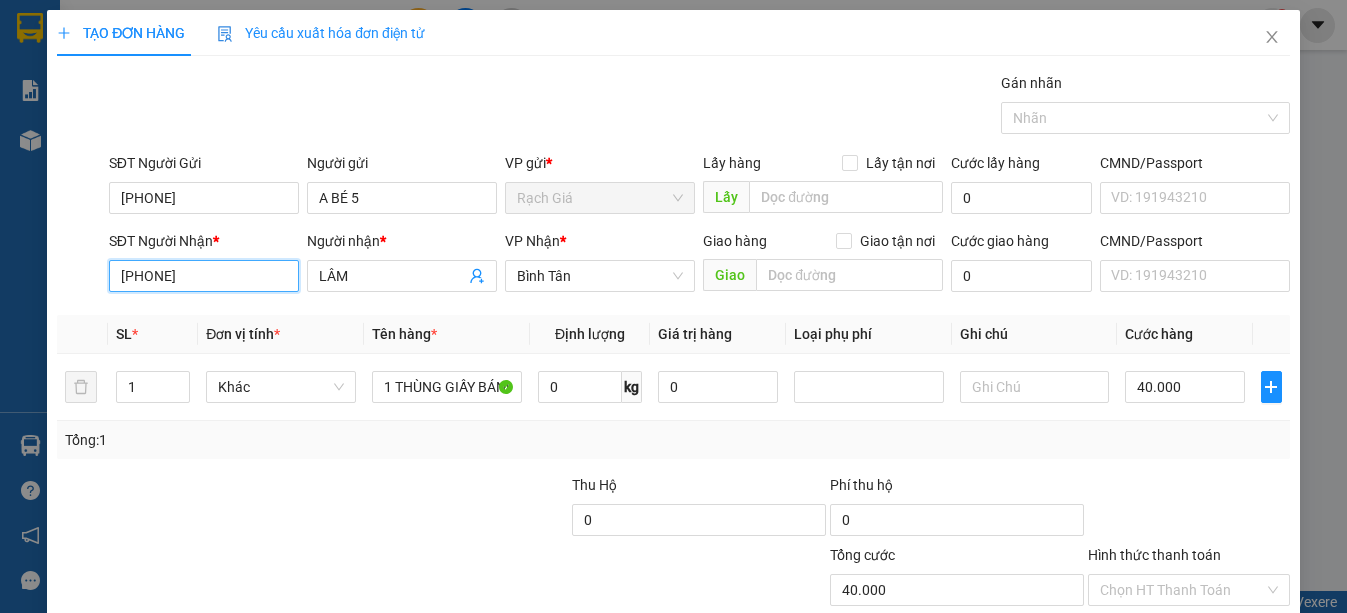 click on "0779144100" at bounding box center [204, 276] 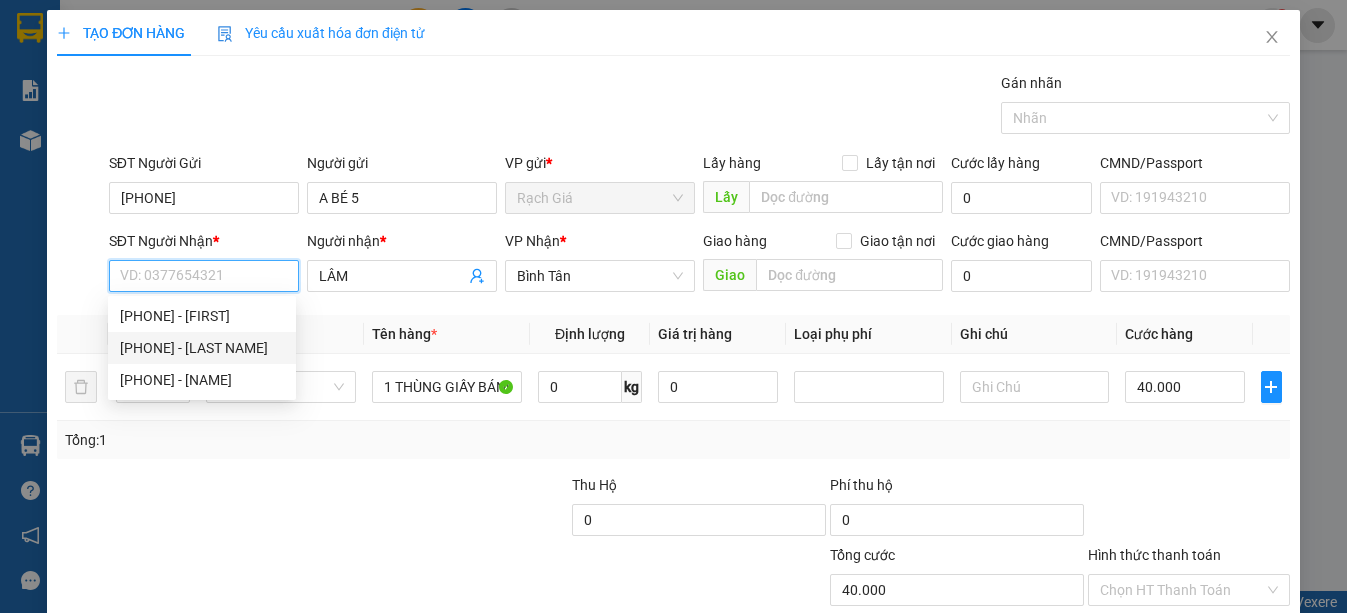 click on "0973937070 - THẢO" at bounding box center (202, 348) 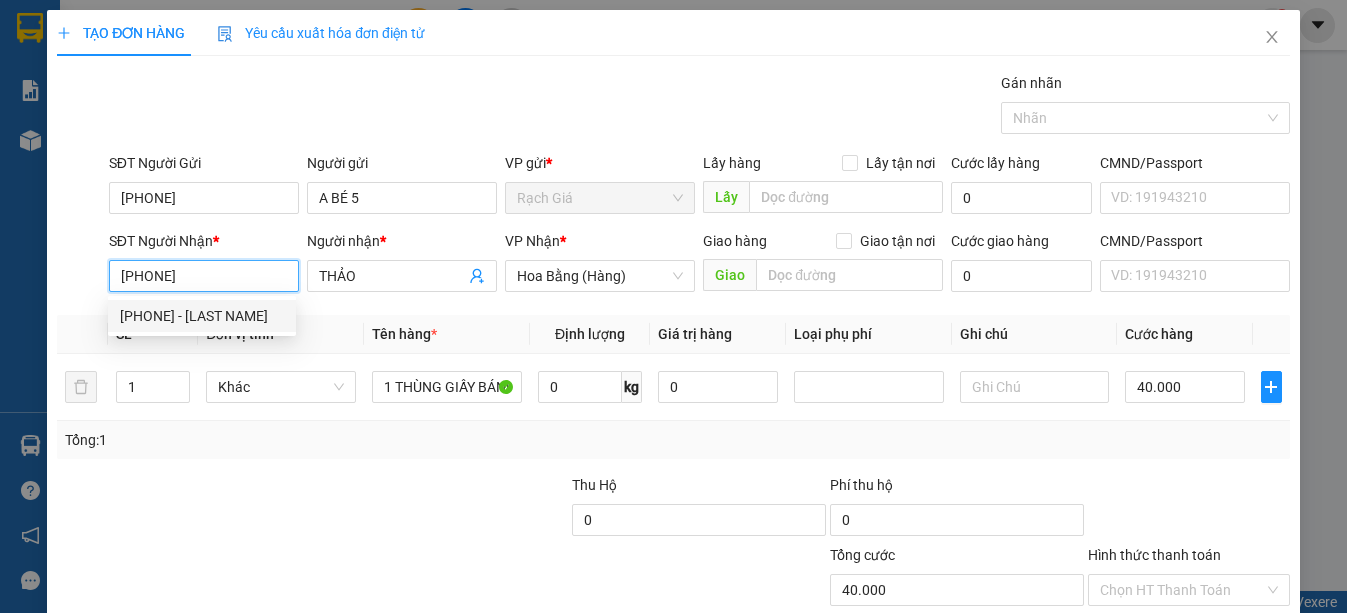 type on "30.000" 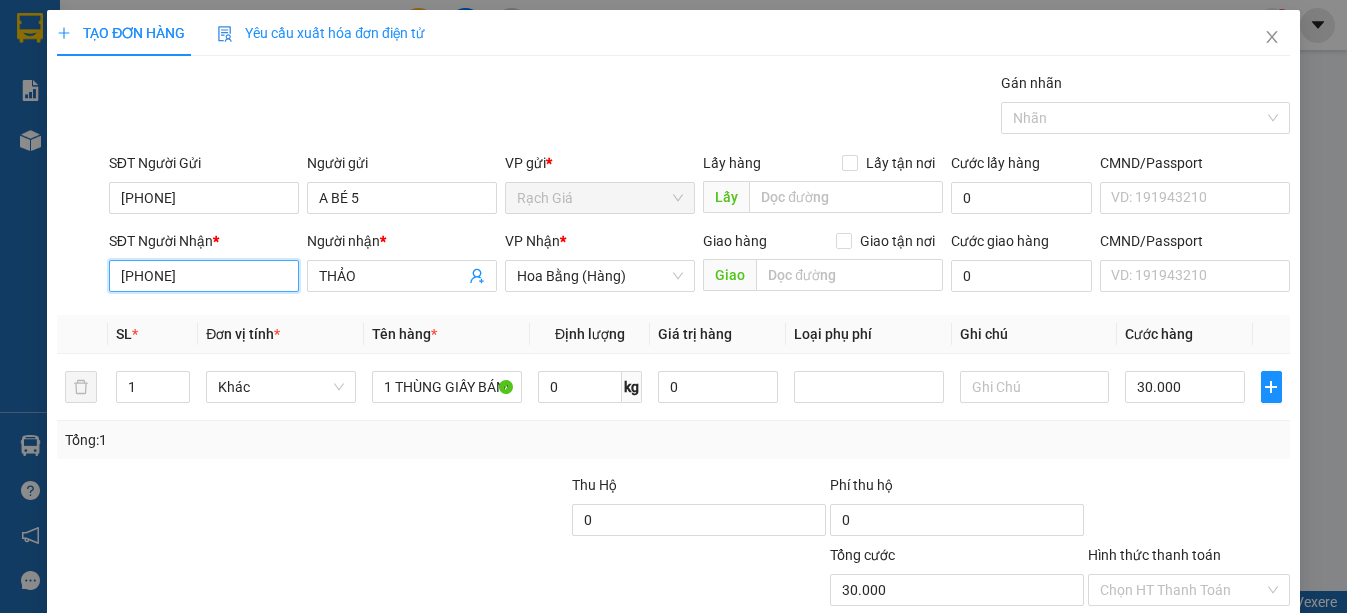 click on "0973937070" at bounding box center [204, 276] 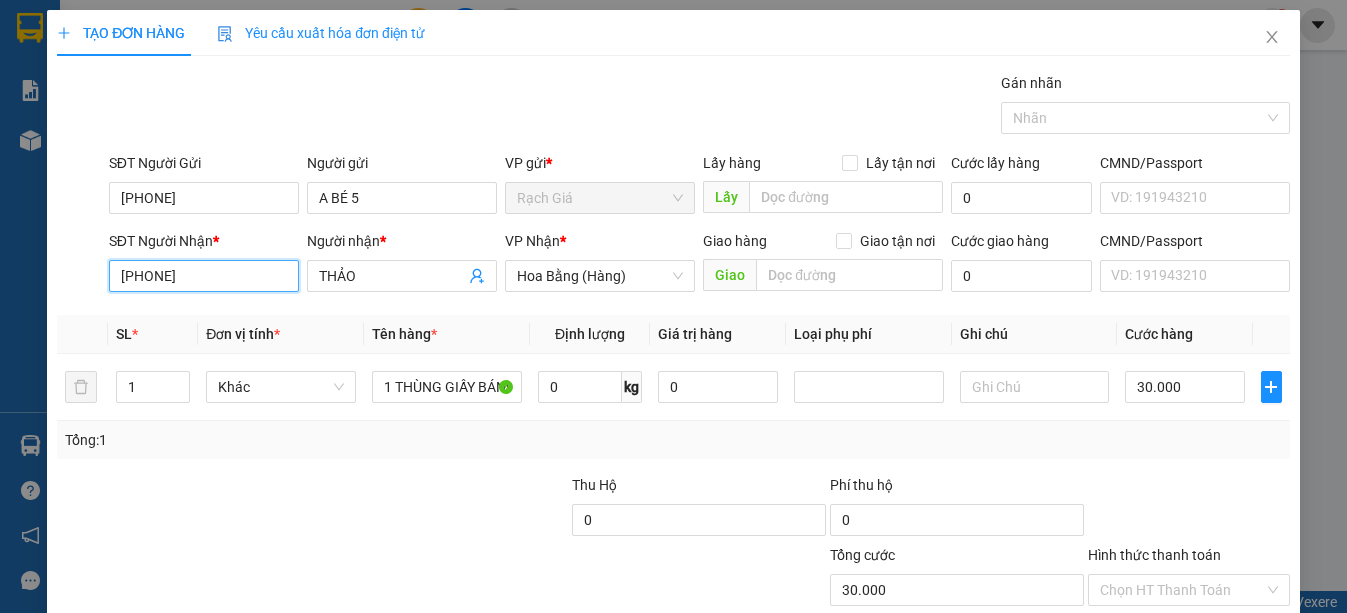 click on "[PHONE]" at bounding box center [204, 276] 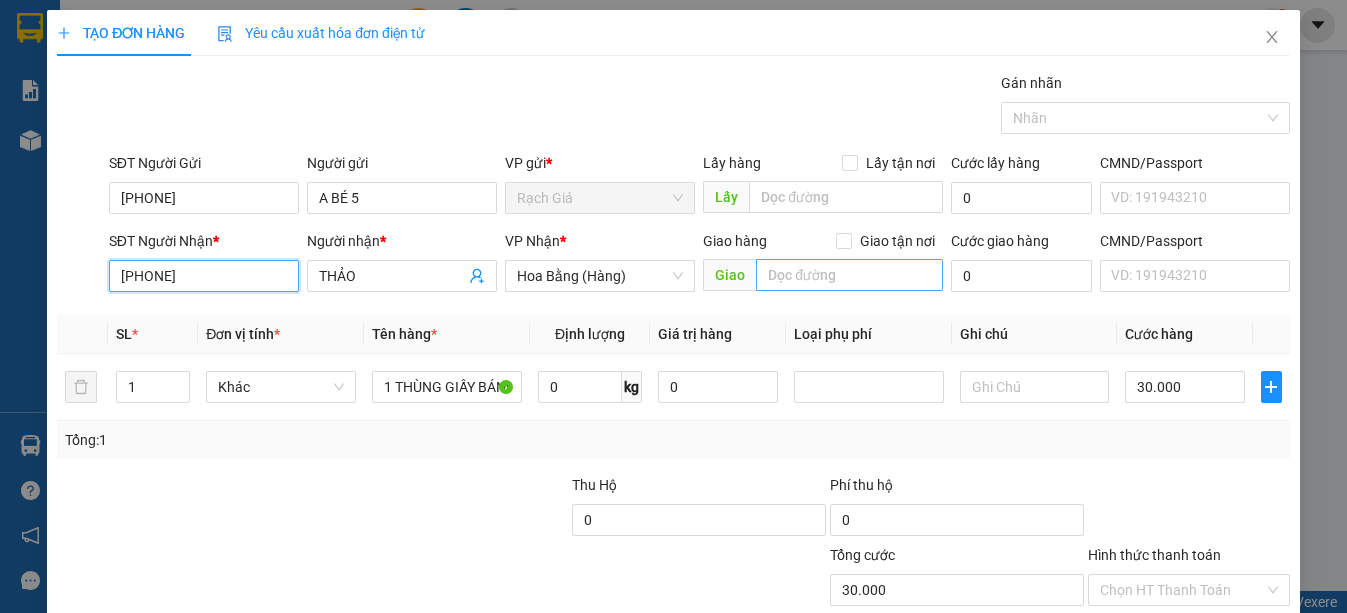 type on "[PHONE]" 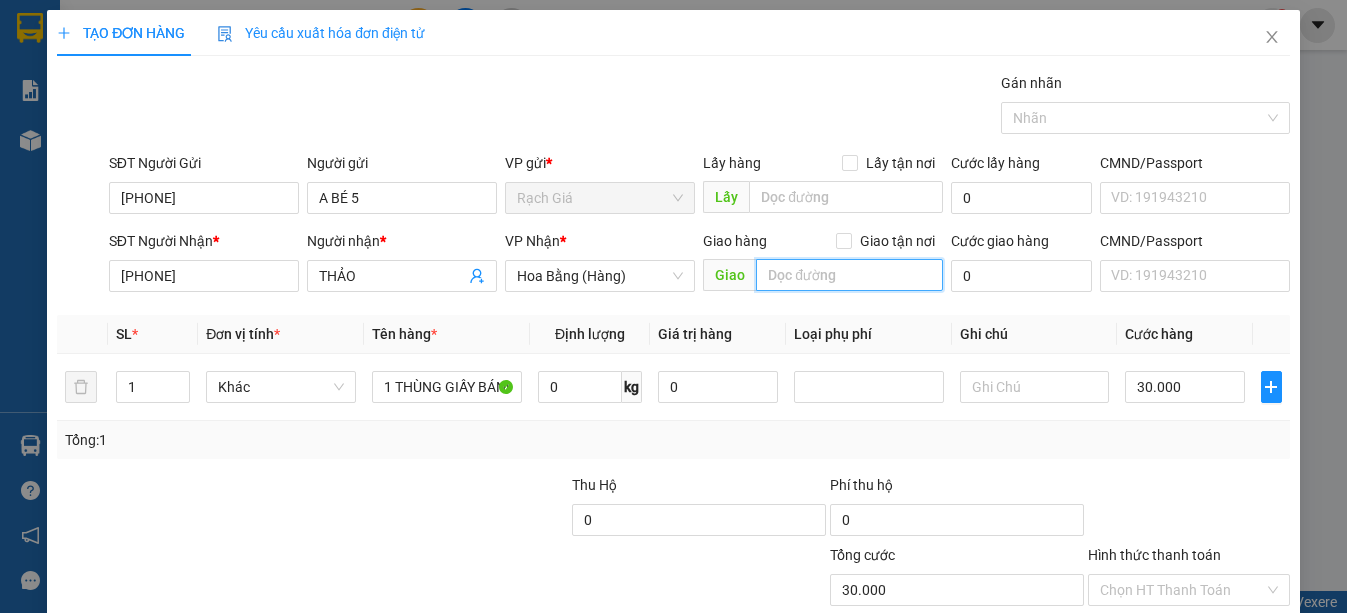 click at bounding box center [849, 275] 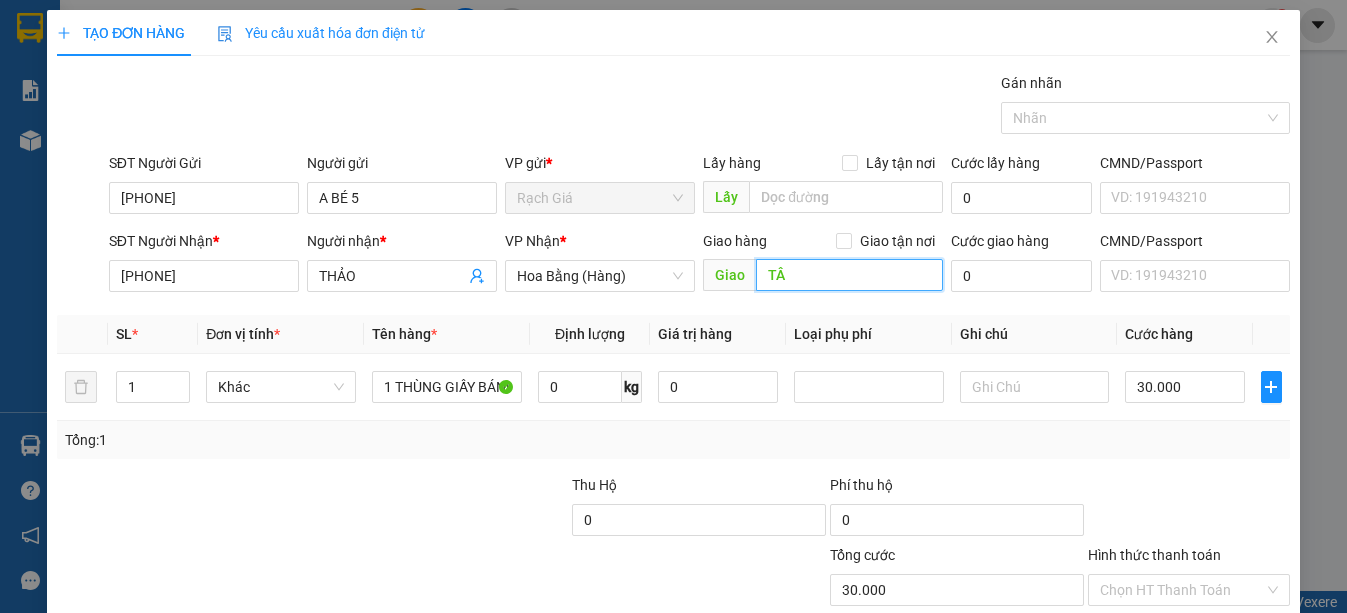 type on "T" 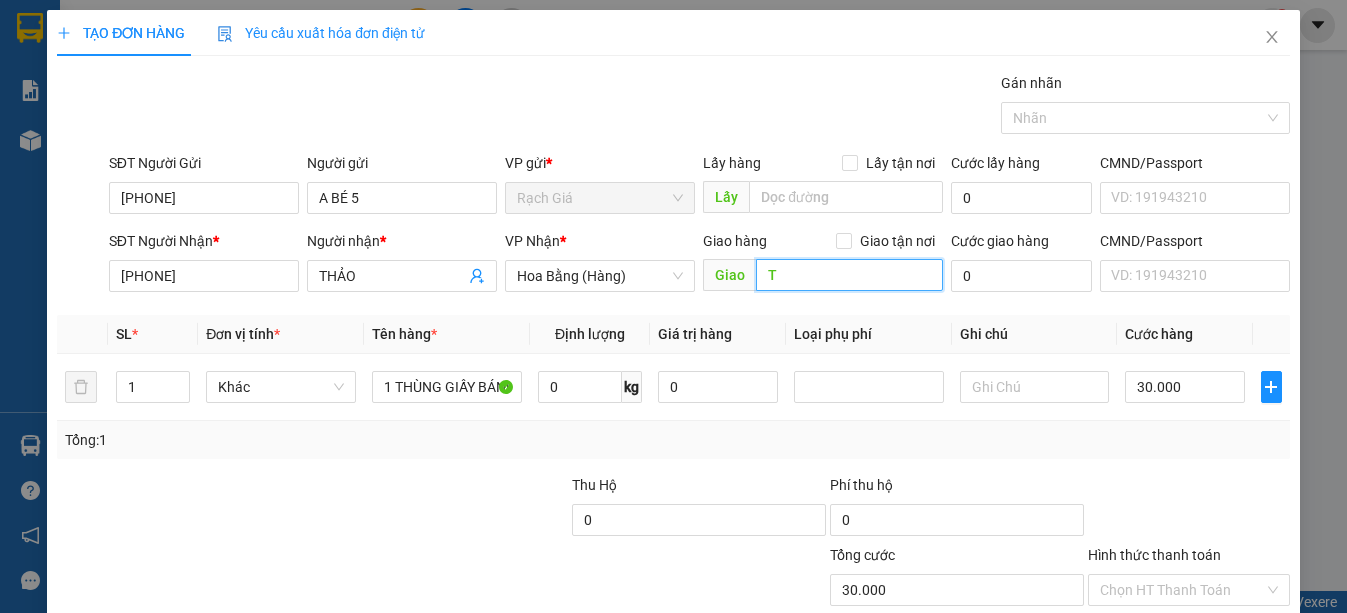 type 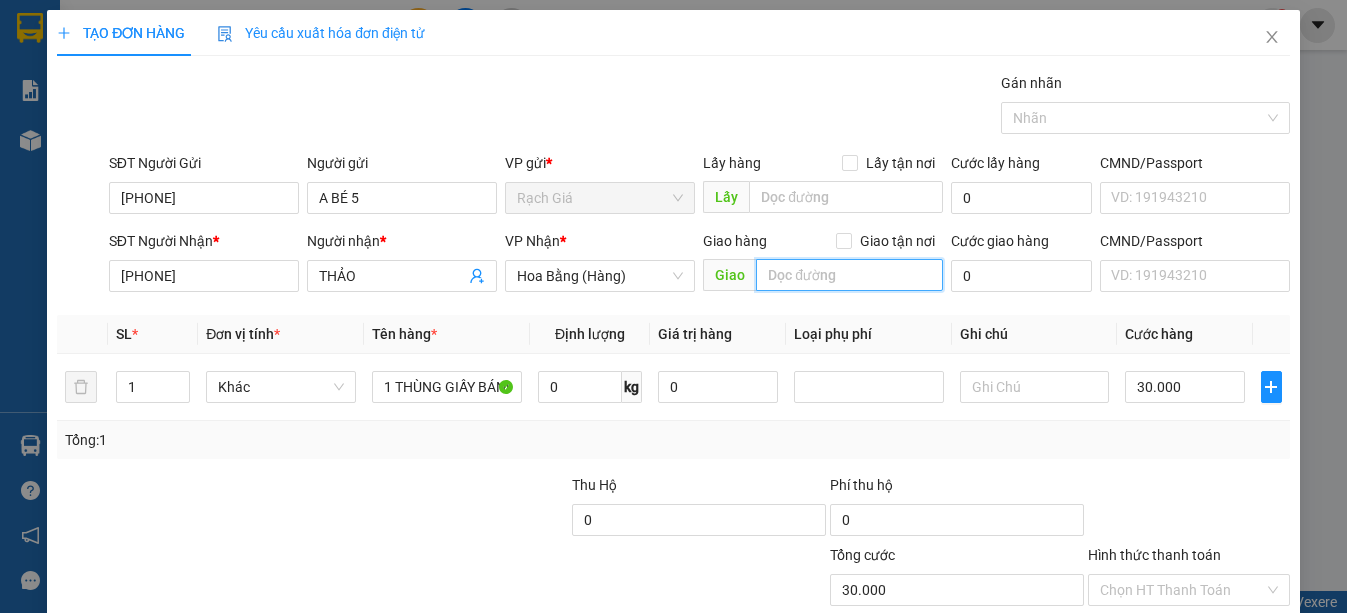 click at bounding box center (849, 275) 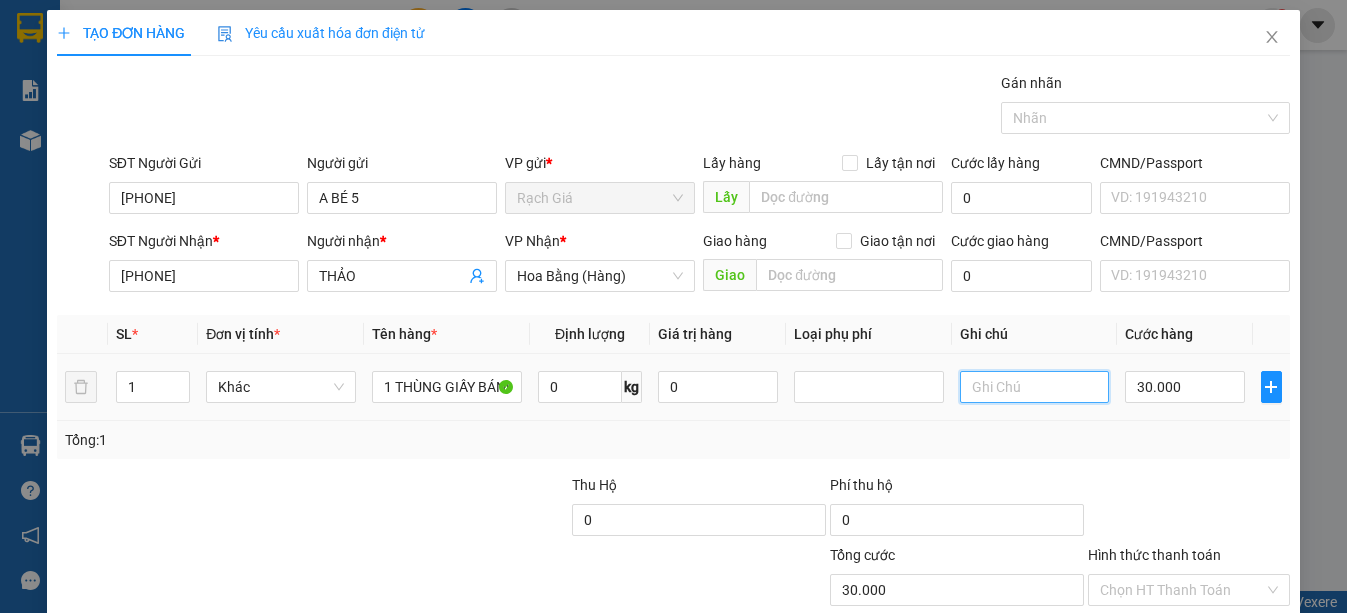 click at bounding box center [1035, 387] 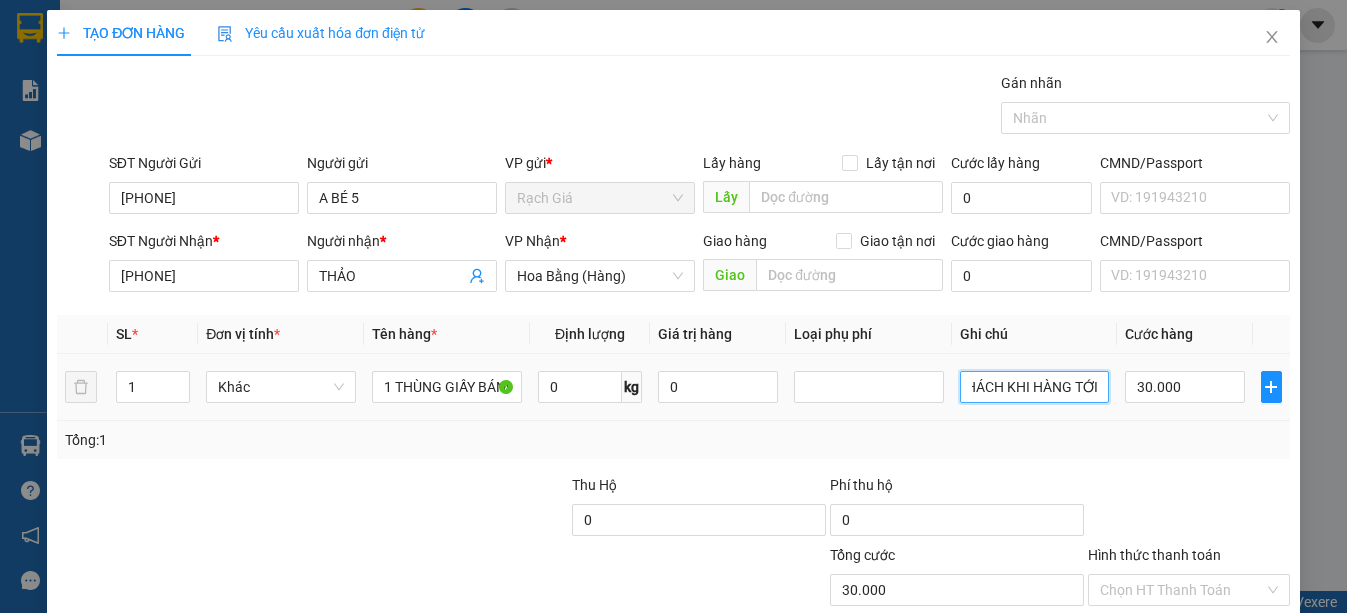 scroll, scrollTop: 0, scrollLeft: 43, axis: horizontal 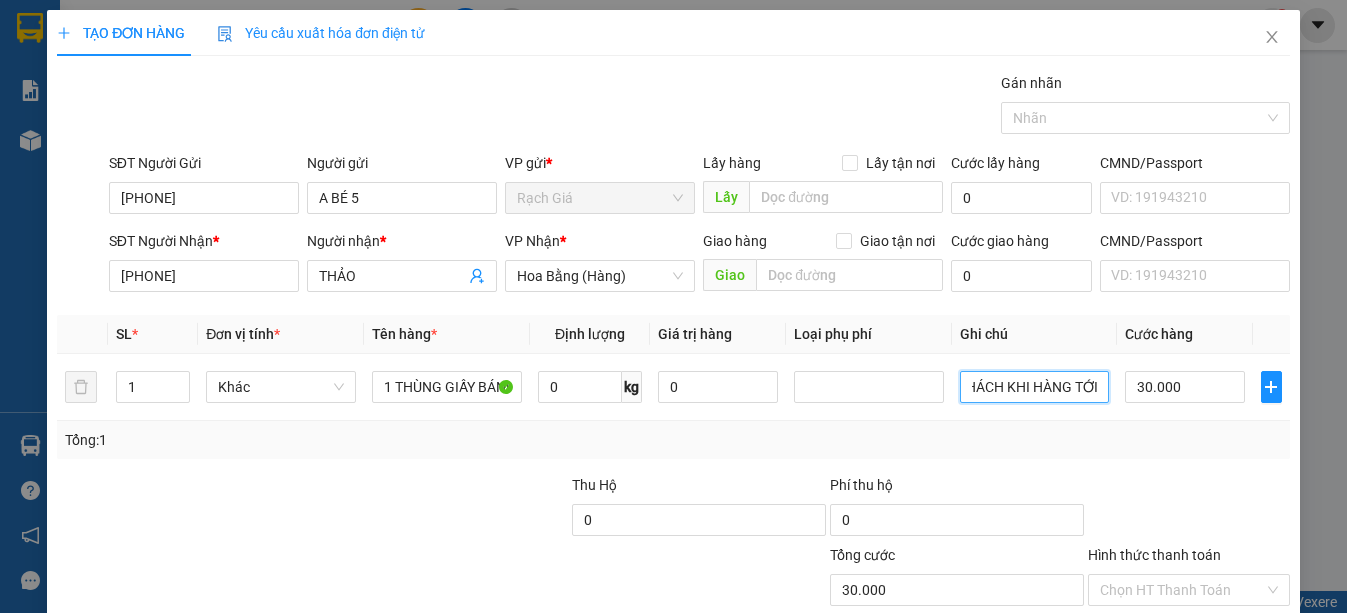 type on "GỌI KHÁCH KHI HÀNG TỚI" 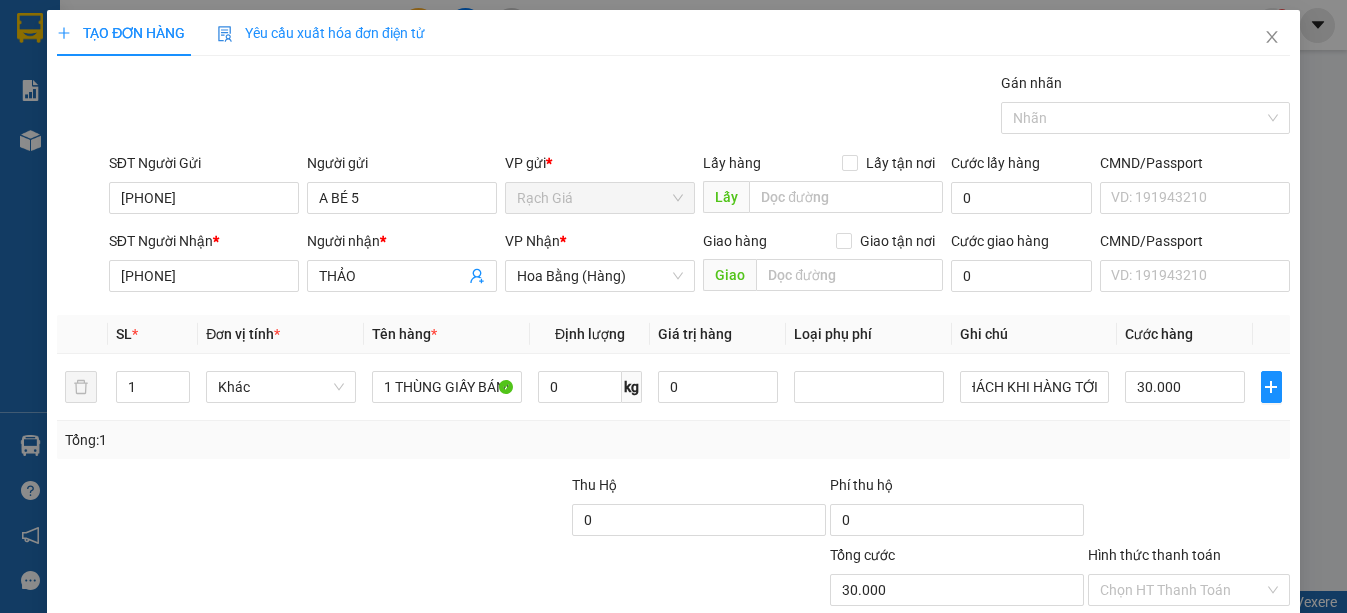scroll, scrollTop: 0, scrollLeft: 0, axis: both 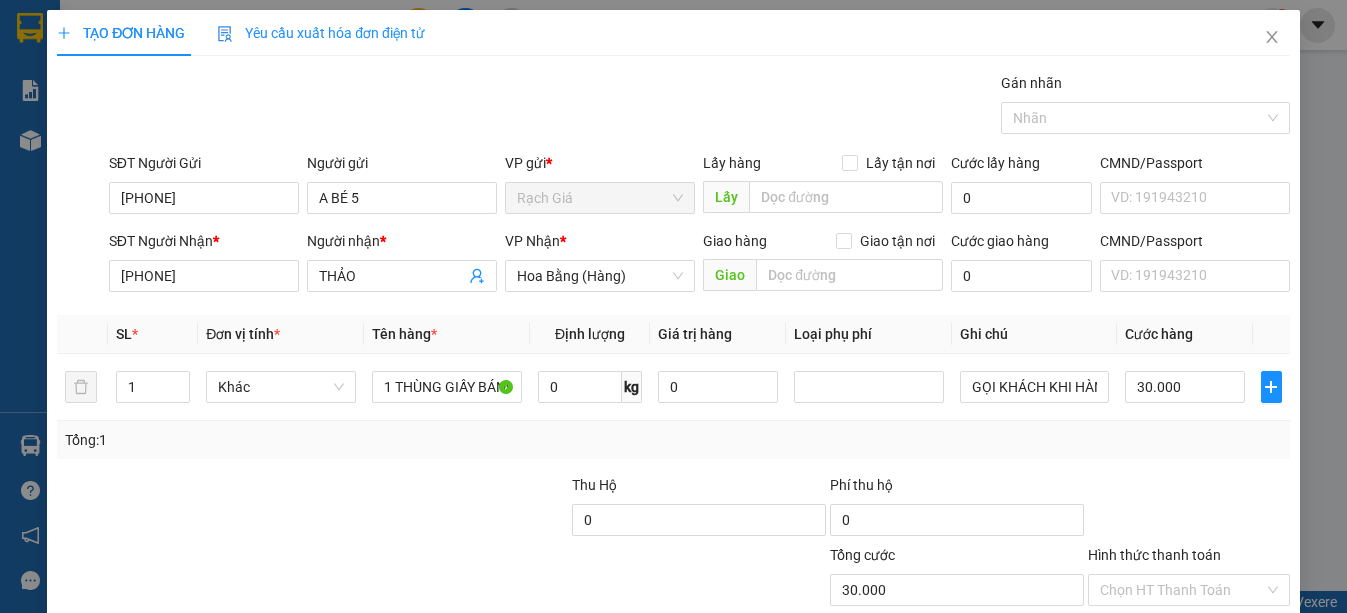 click at bounding box center [442, 509] 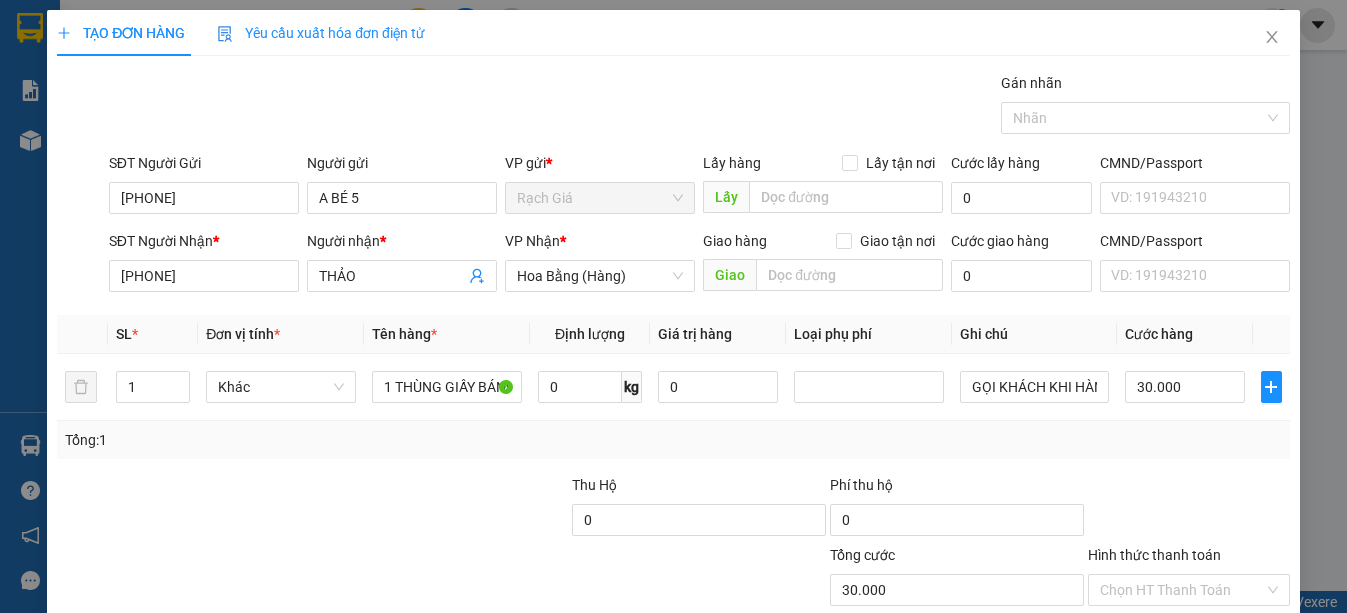 scroll, scrollTop: 189, scrollLeft: 0, axis: vertical 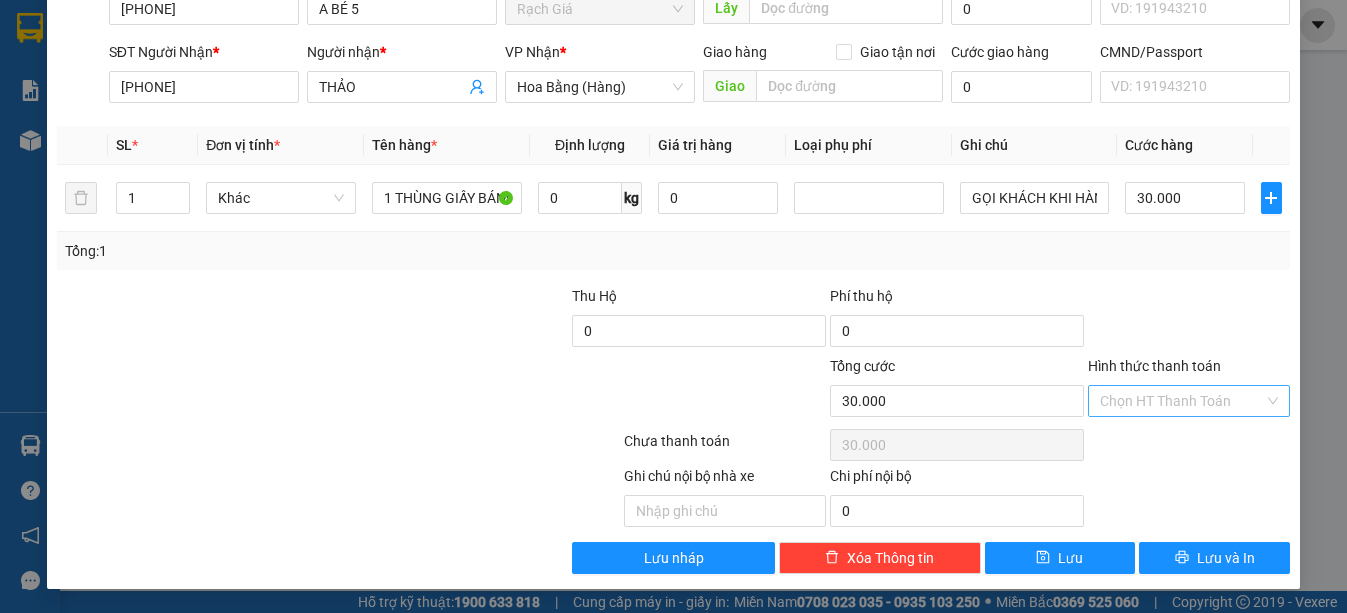 click on "Hình thức thanh toán" at bounding box center [1182, 401] 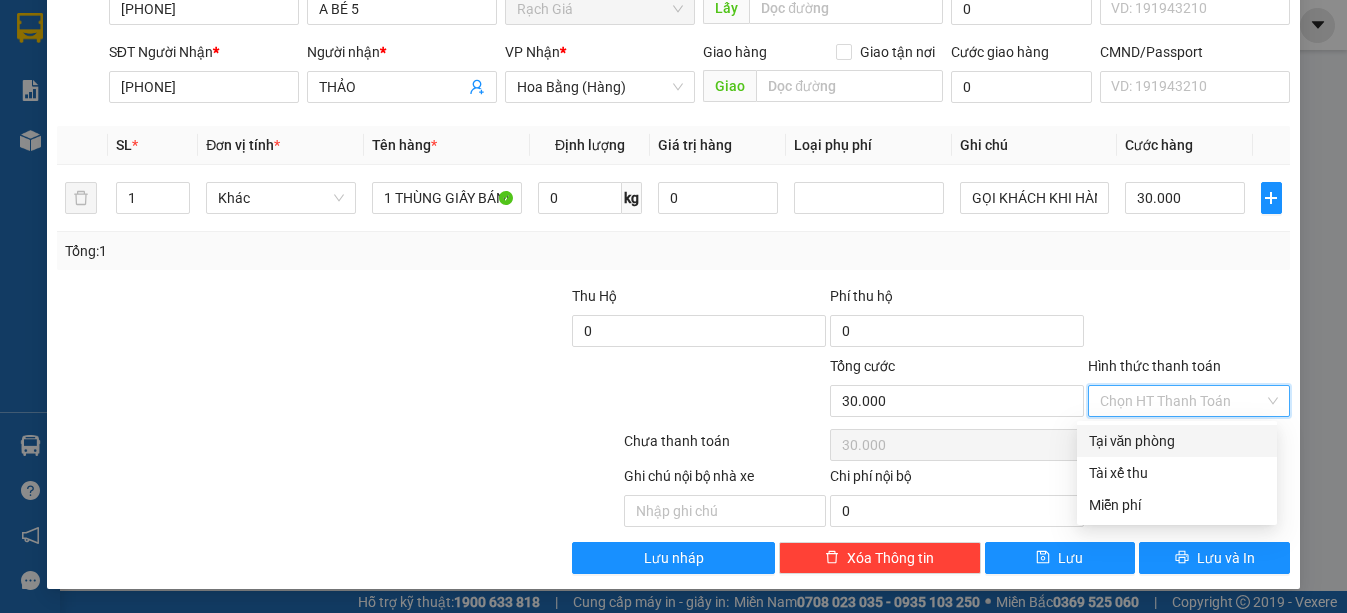 click on "Tại văn phòng" at bounding box center (1177, 441) 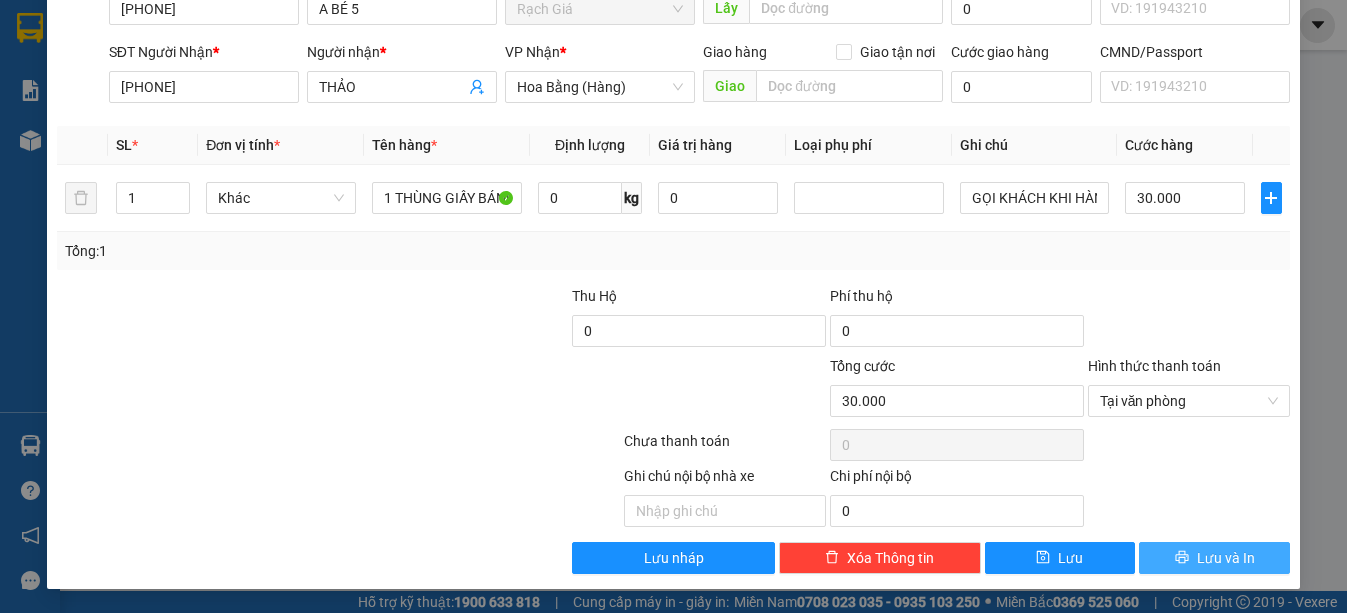 click on "Lưu và In" at bounding box center (1226, 558) 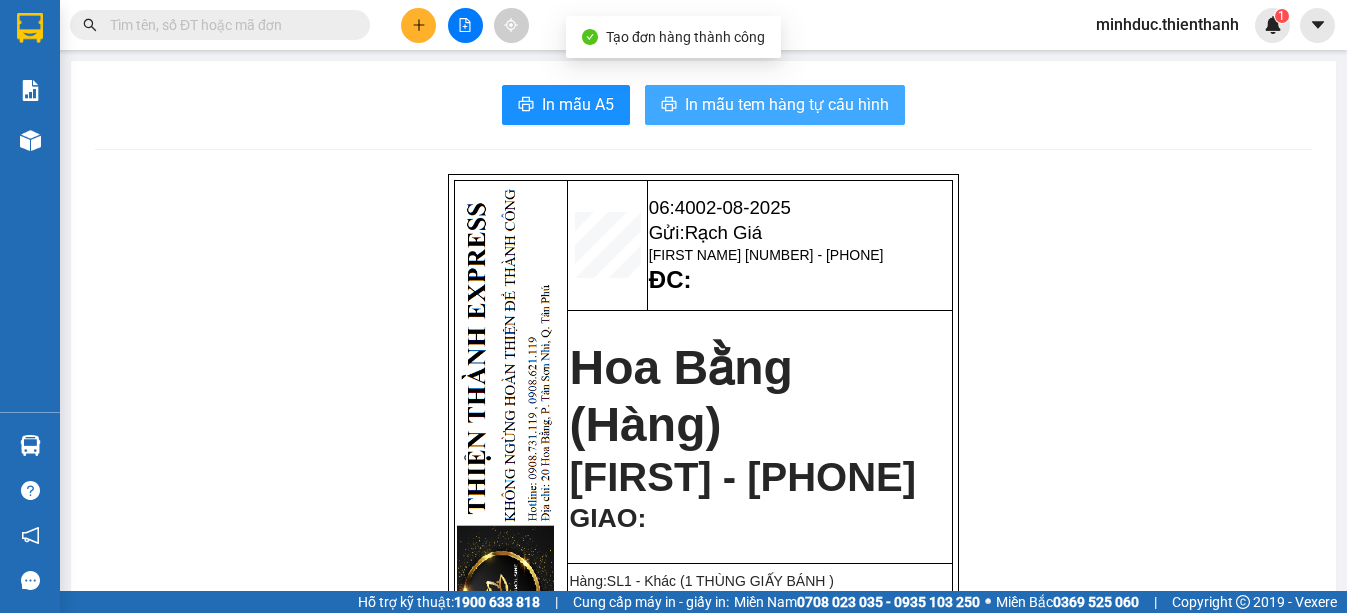click on "In mẫu tem hàng tự cấu hình" at bounding box center (787, 104) 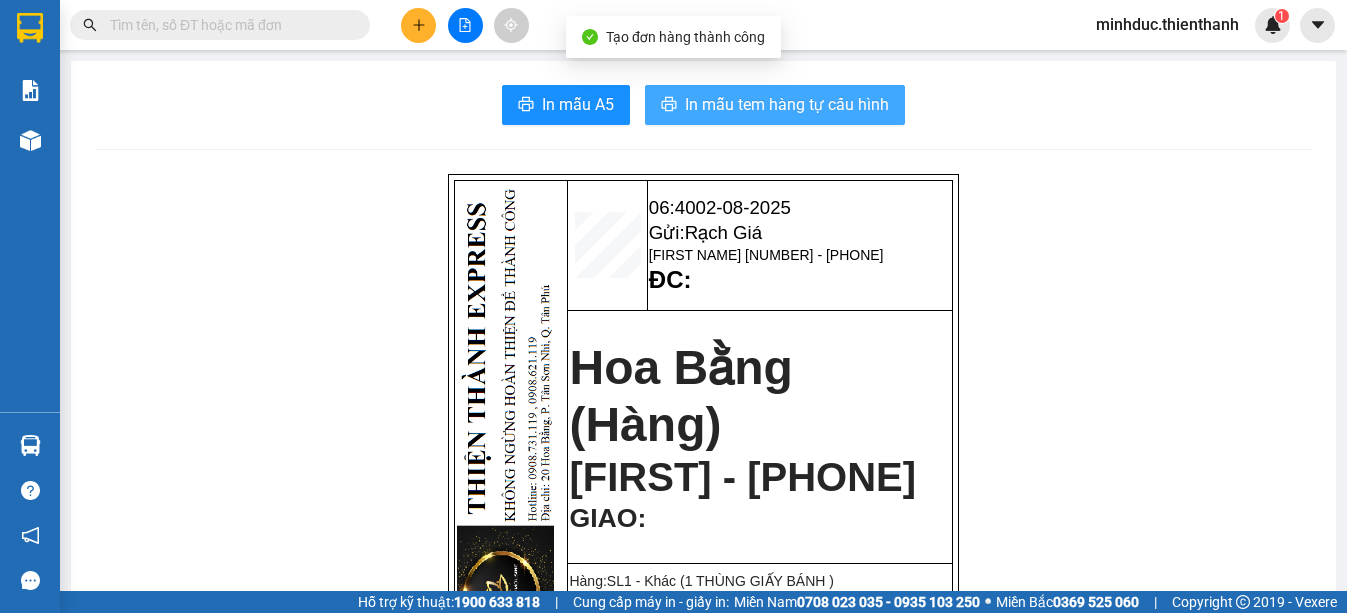 scroll, scrollTop: 0, scrollLeft: 0, axis: both 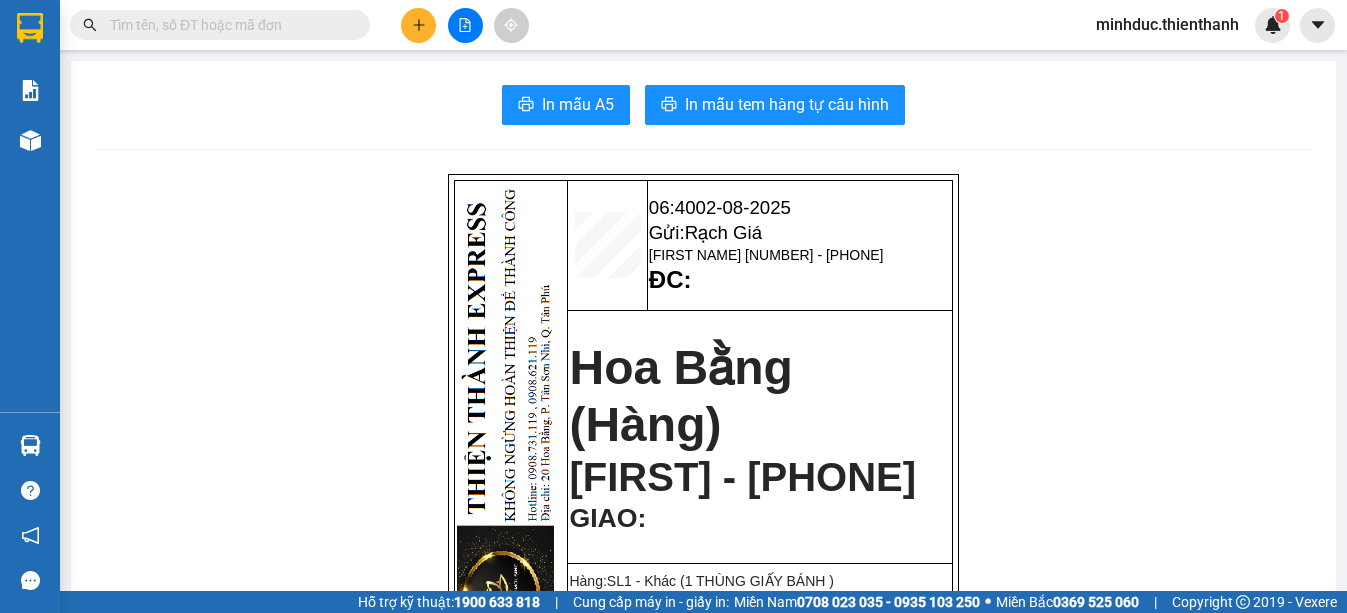click on "06:40  02-08-2025
Gửi:  Rạch Giá
A BÉ 5  - 0917466359
ĐC:
Hoa Bằng (Hàng)
THẢO - 0973937010
GIAO  :
Hàng:SL  1 - Khác (1 THÙNG GIẤY BÁNH )
Ghi chú:  GỌI KHÁCH KHI HÀNG TỚI
Đã thu
30.000
Chưa thu
0
Thu hộ
0
Thiện Thành Express   20 Hoa Bằng, P.Tân Sơn Nhì, Q. Tân Phú   0908731119, 0908621119 Gửi khách hàng GỬI :   Rạch Giá   SH3 Căn 16 Đường Mai Chí Thọ, Khu đô thị Phú Gia   0948133535 Người gửi :   A BÉ 5  0917466359 WC9M52B1 NHẬN :   Hoa Bằng (Hàng)   20 Hoa Bằng, PTân Sơn Nhì   0908731119 Người nhận :   THẢO 0973937010 Tên (giá trị hàng) SL KG/Món Loại hàng gửi Cước món hàng Ghi chú 1 THÙNG GIẤY BÁNH  (Khác) 1 0 30.000 GỌI KHÁCH KHI HÀNG TỚI Tổng cộng 1 0 30.000 Loading... Cước rồi   : 30.000 Tổng phải thu: 0 Người gửi hàng xác nhận NV kiểm tra hàng (Kí và ghi rõ họ tên) :" at bounding box center [703, 864] 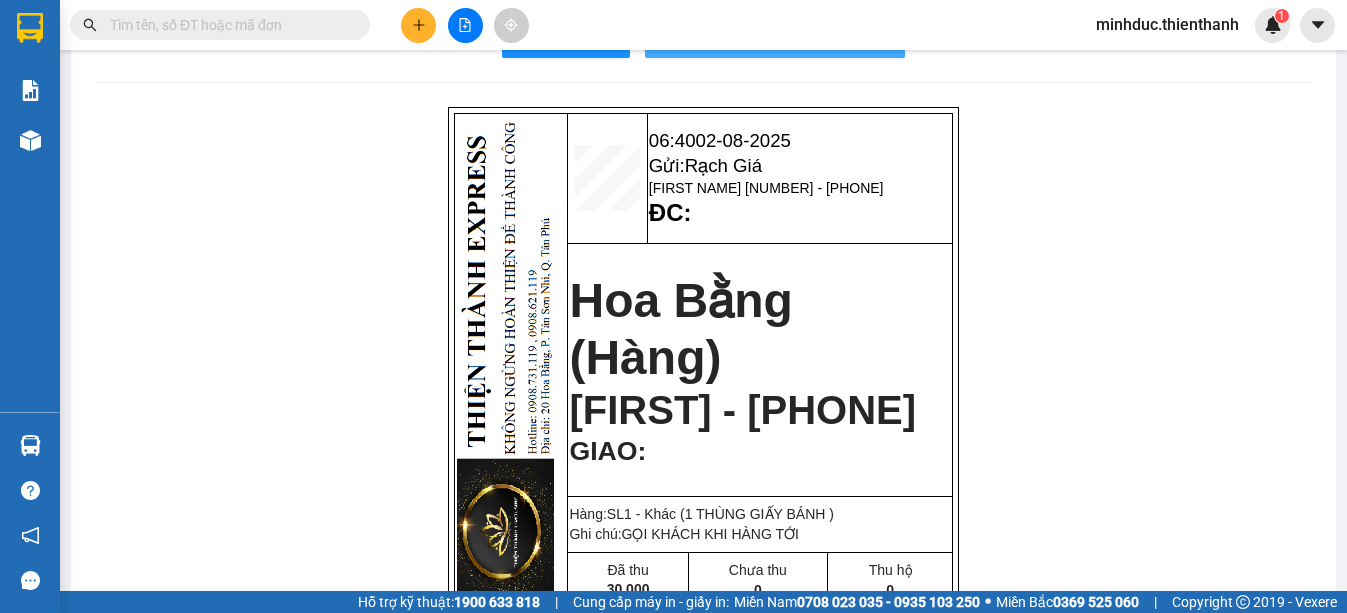scroll, scrollTop: 0, scrollLeft: 0, axis: both 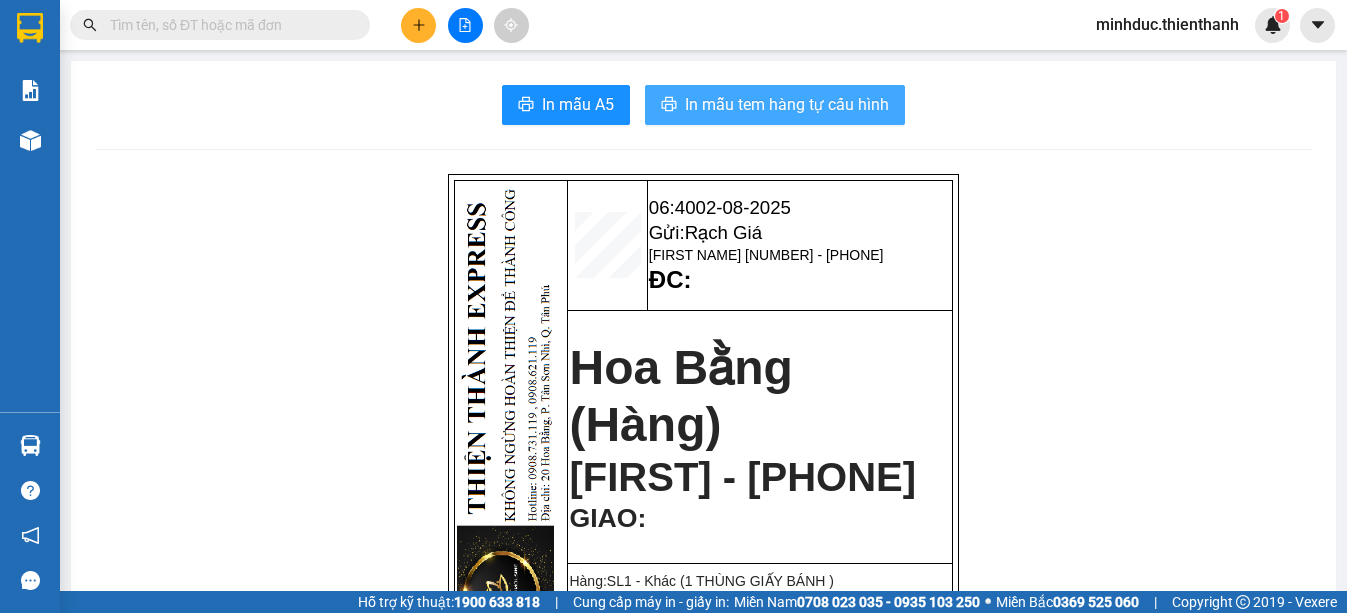 click on "In mẫu tem hàng tự cấu hình" at bounding box center [787, 104] 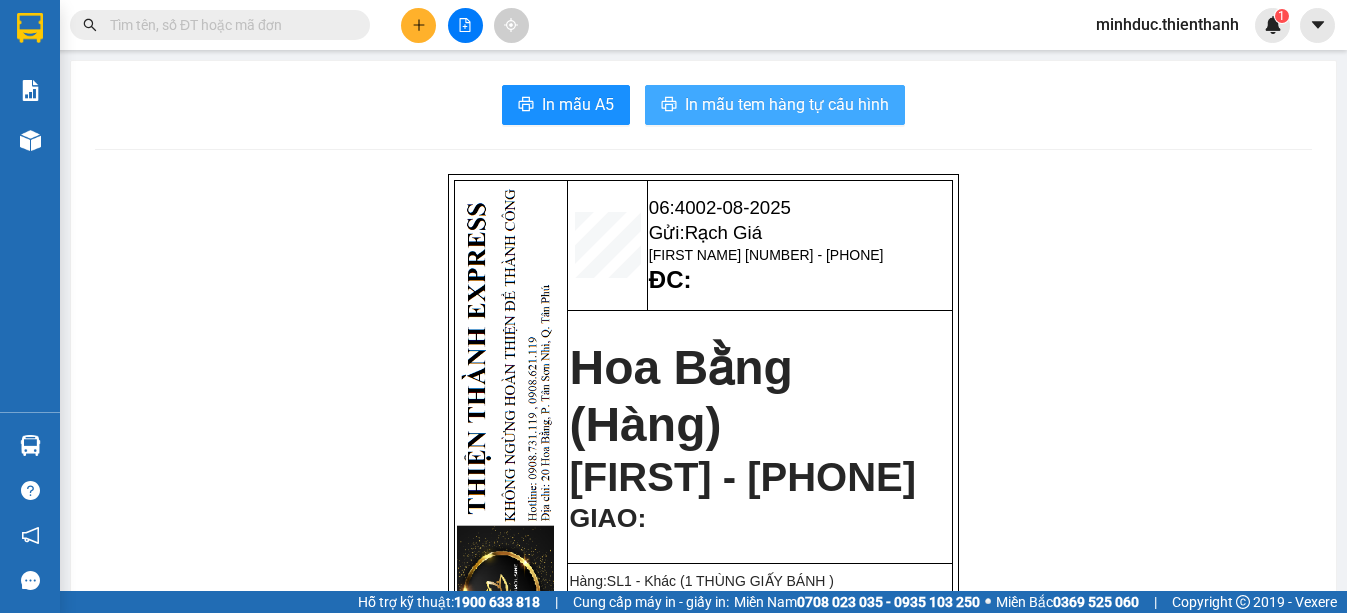 scroll, scrollTop: 0, scrollLeft: 0, axis: both 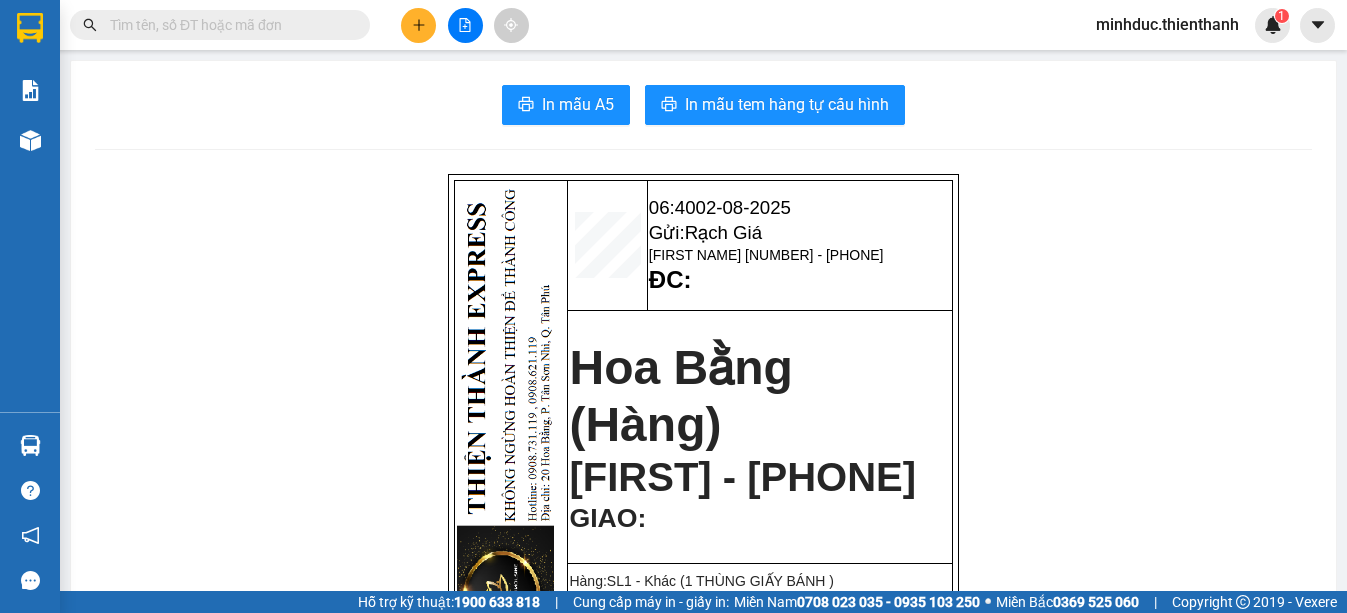 click at bounding box center [228, 25] 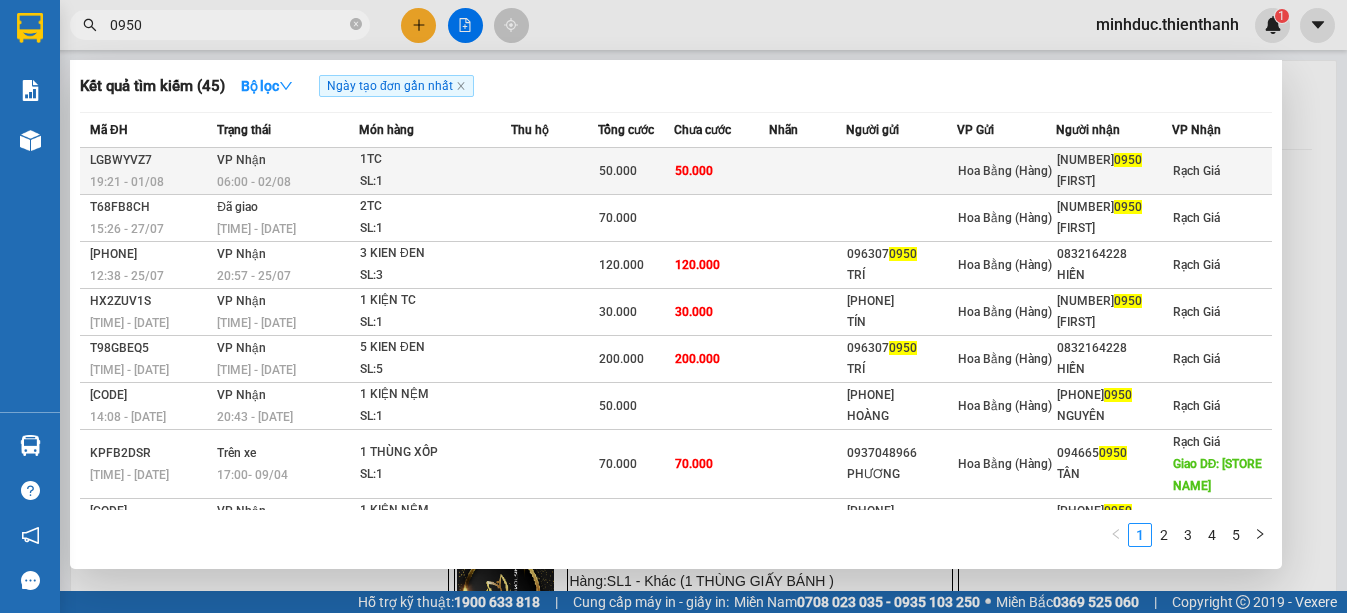 type on "0950" 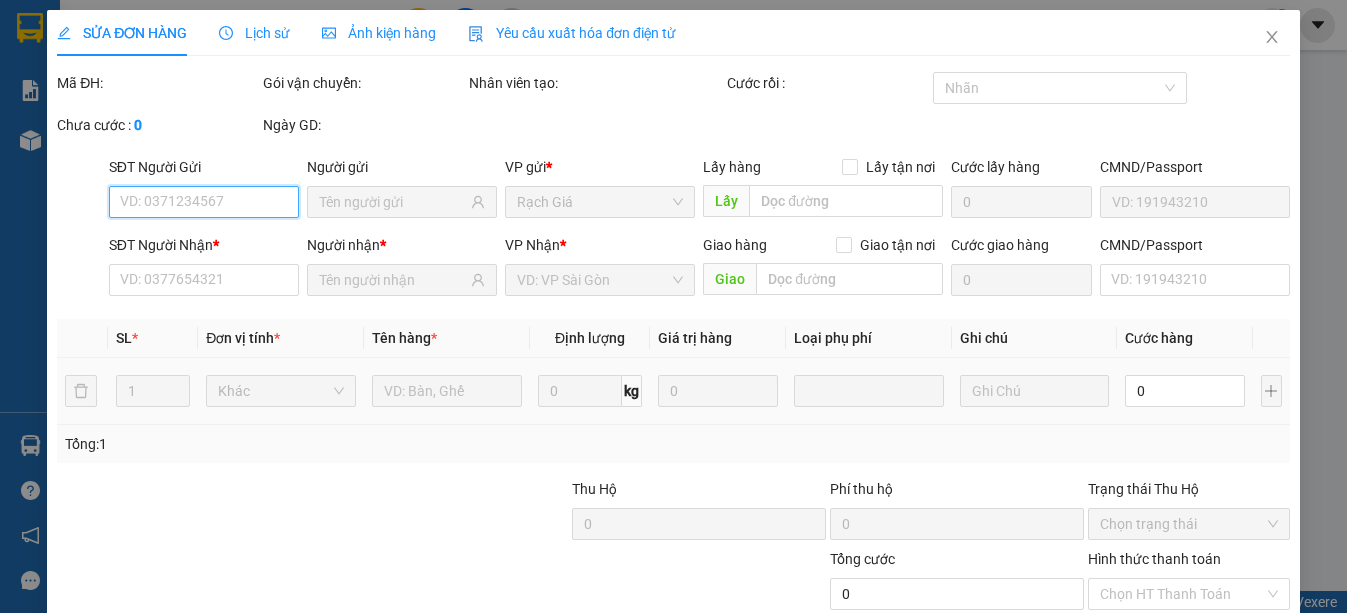 type on "[PHONE]" 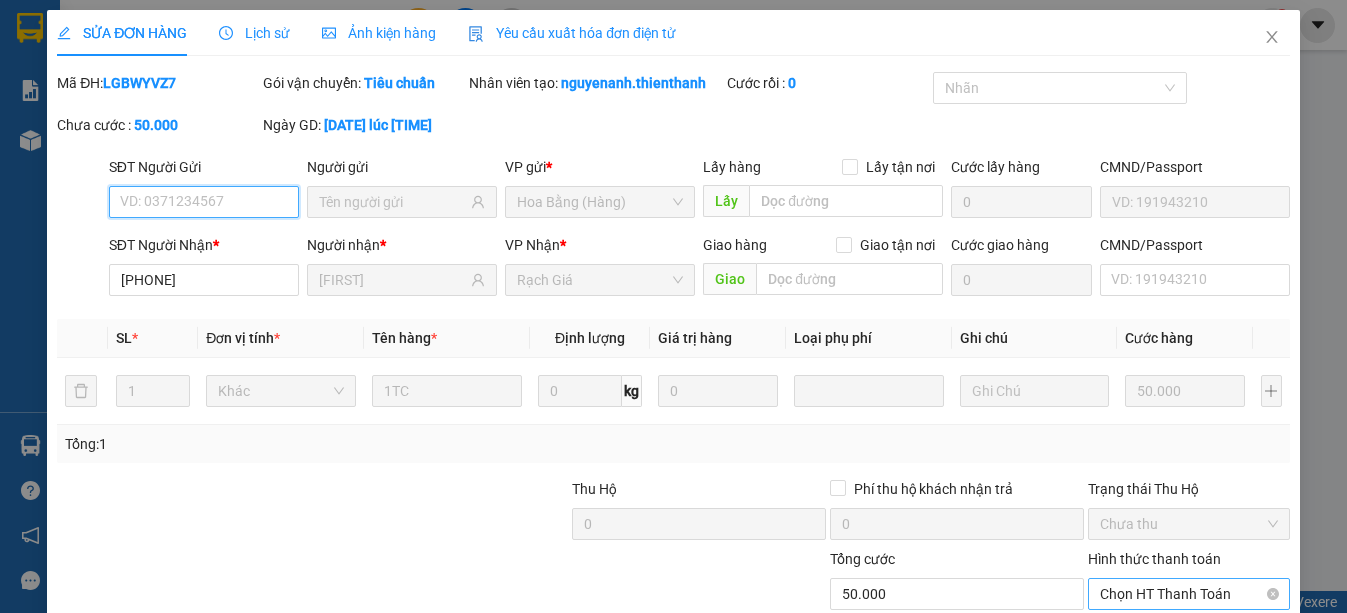 click on "Chọn HT Thanh Toán" at bounding box center (1189, 594) 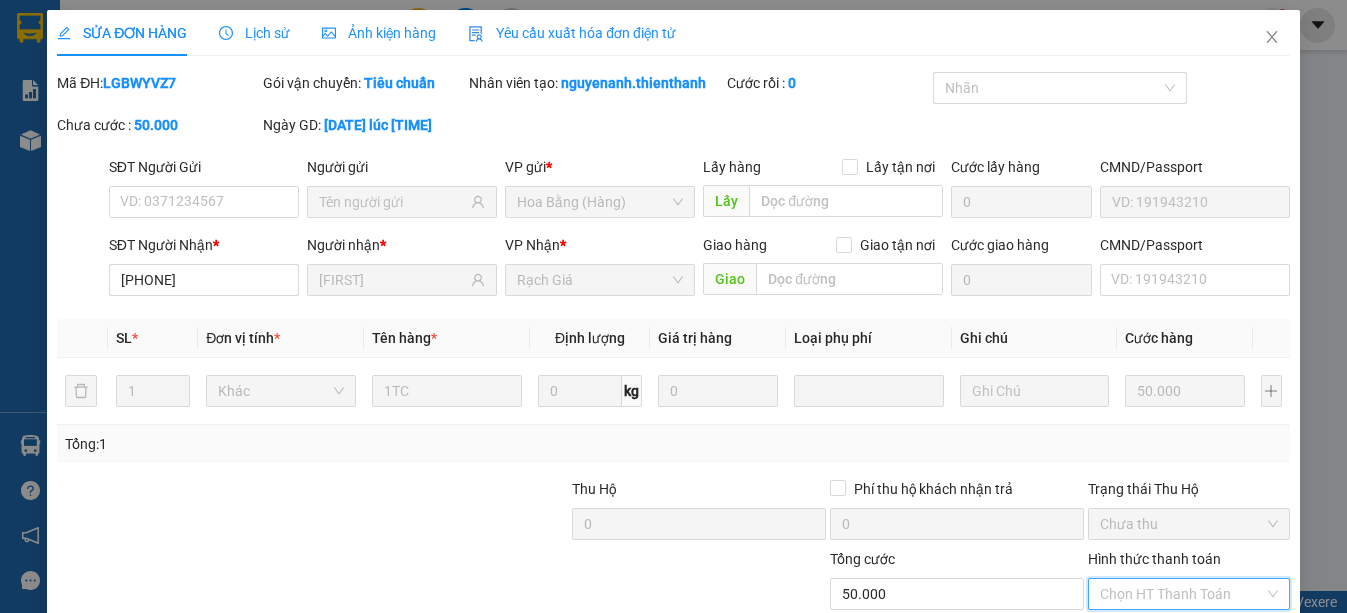 click on "Tại văn phòng" at bounding box center [1177, 656] 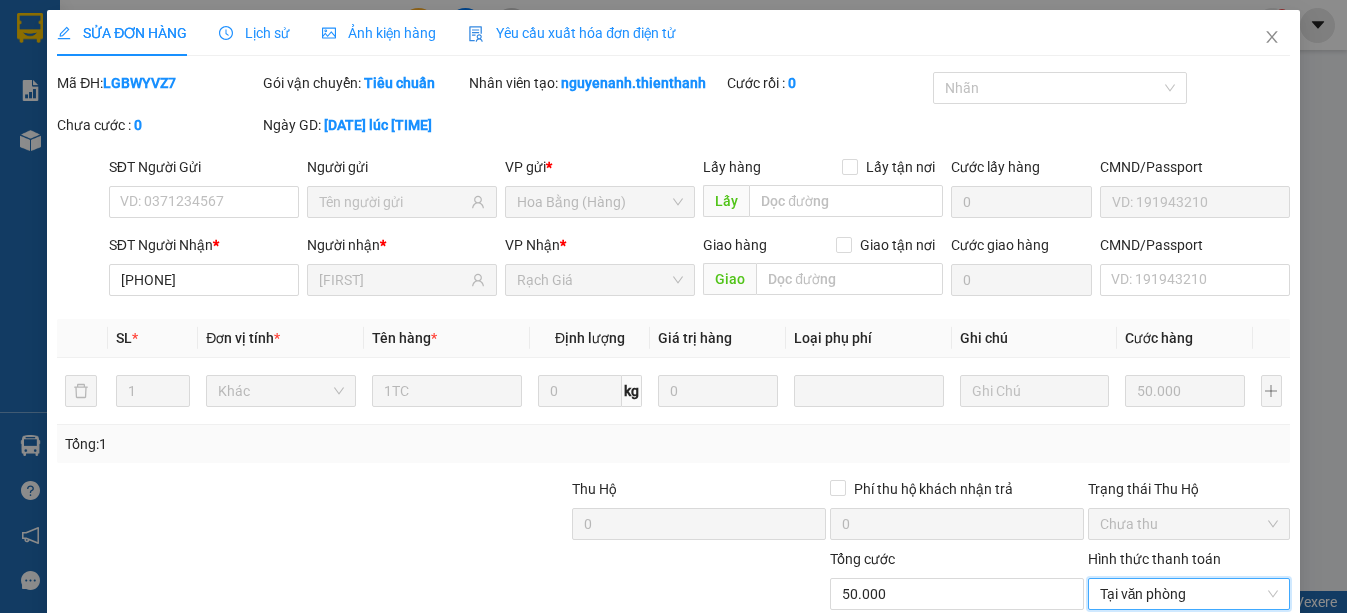 click on "Giao hàng" at bounding box center (916, 751) 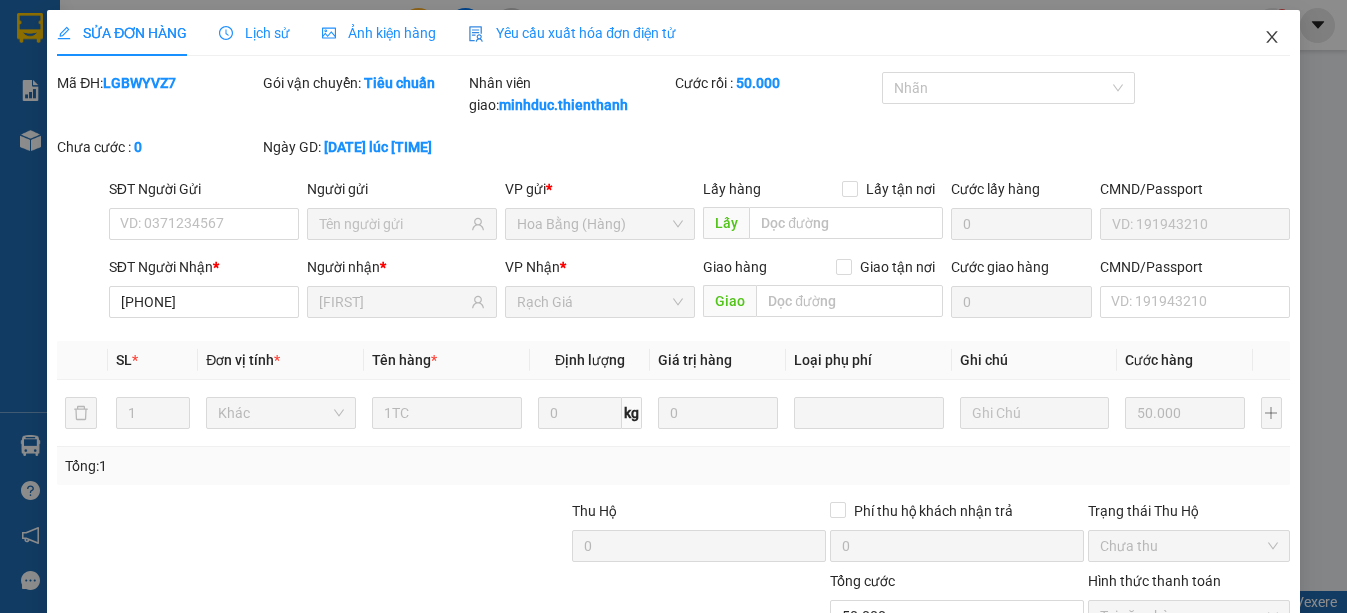 click 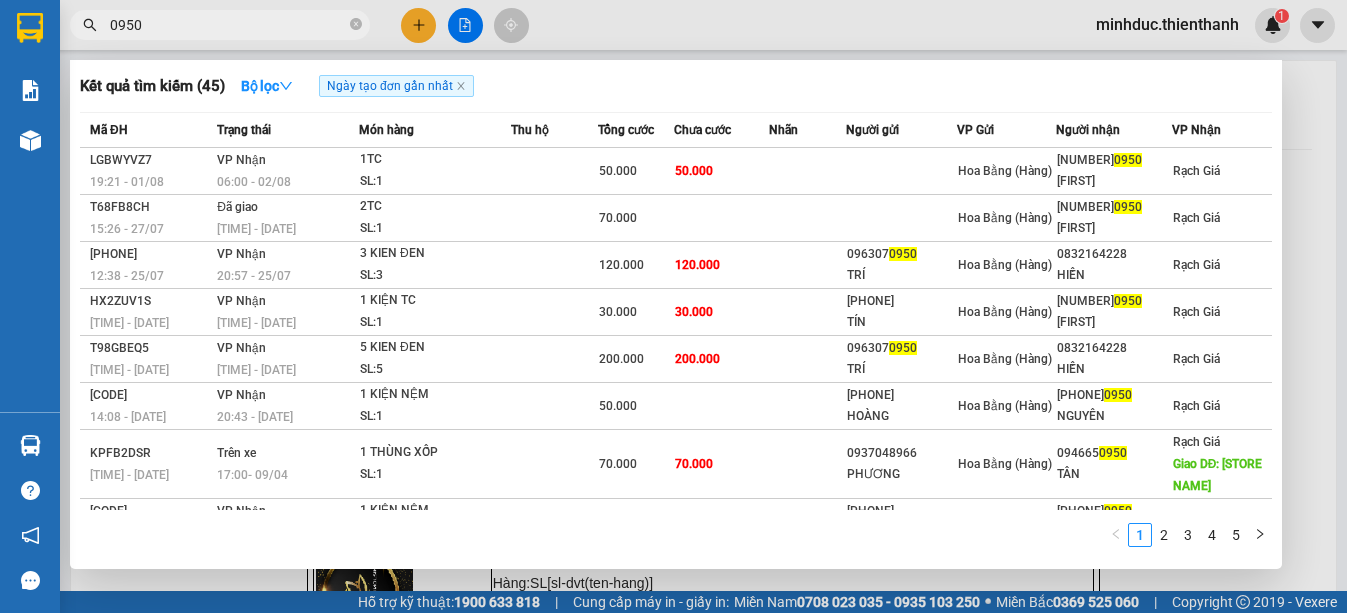 click on "0950" at bounding box center (228, 25) 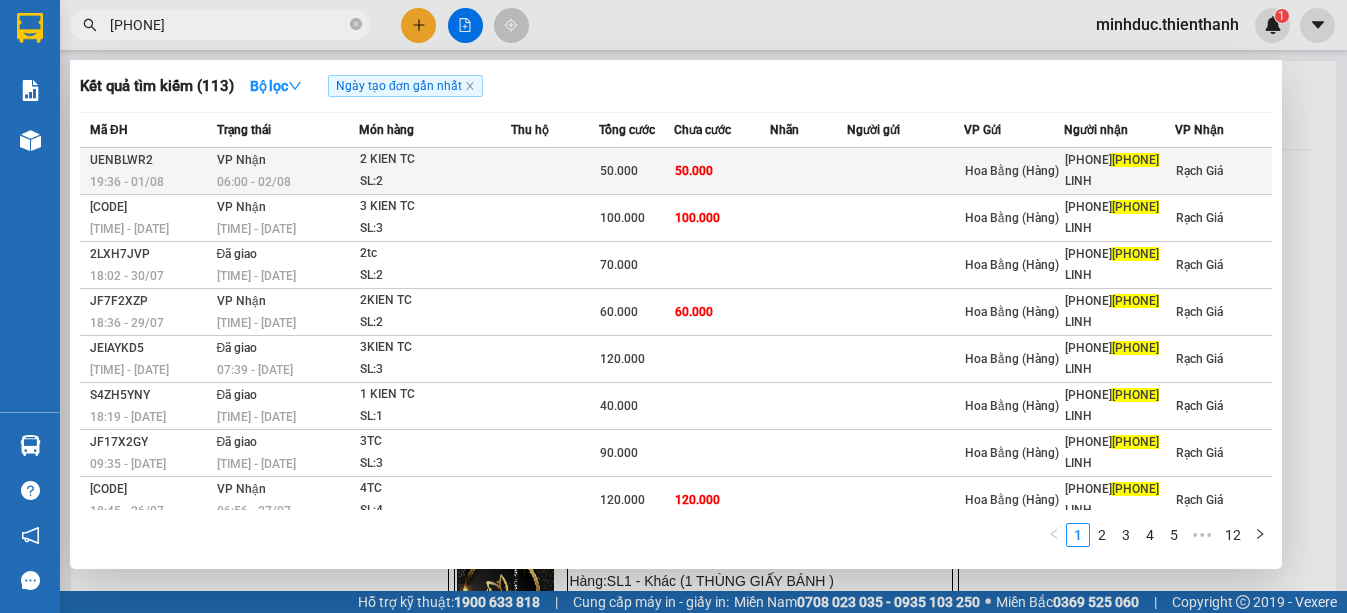 type on "9371" 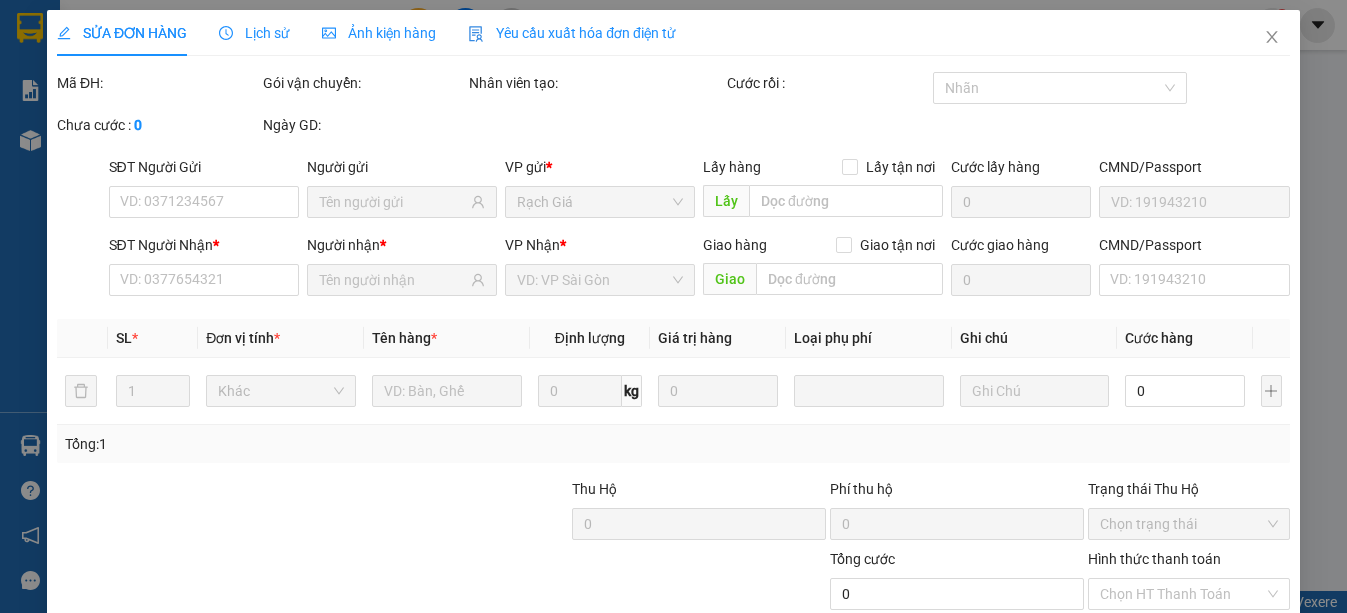 type on "0907399371" 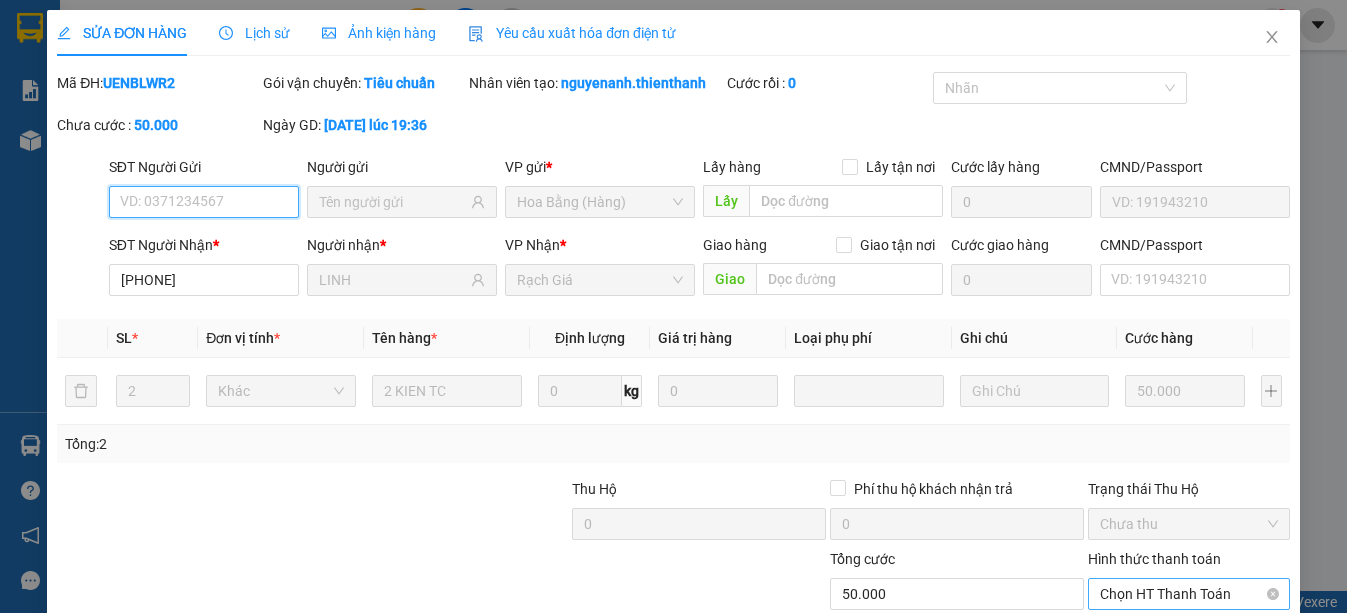 click on "Chọn HT Thanh Toán" at bounding box center [1189, 594] 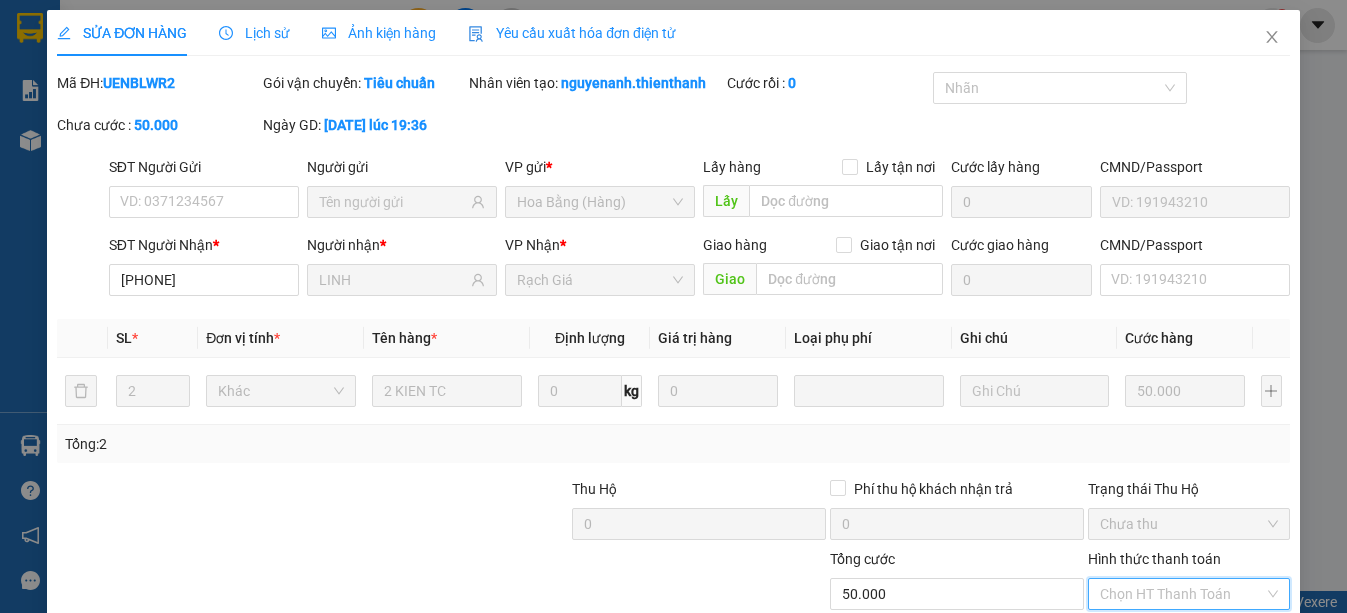 click on "Tại văn phòng" at bounding box center [1177, 656] 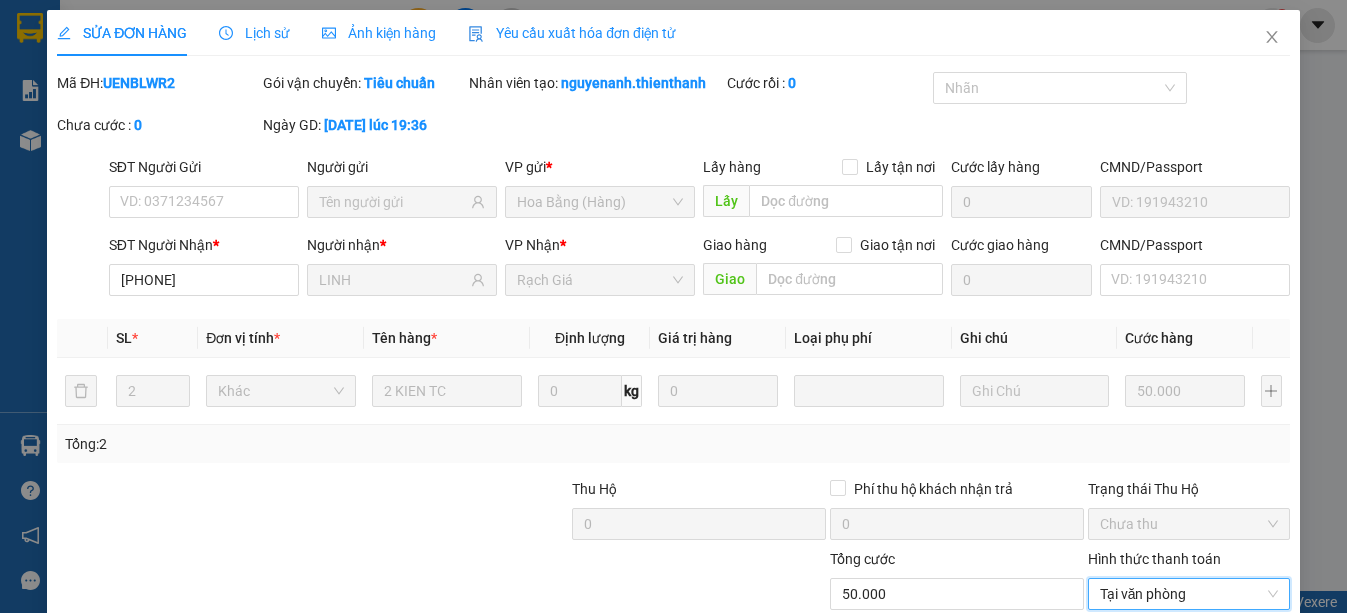 click on "Giao hàng" at bounding box center [916, 751] 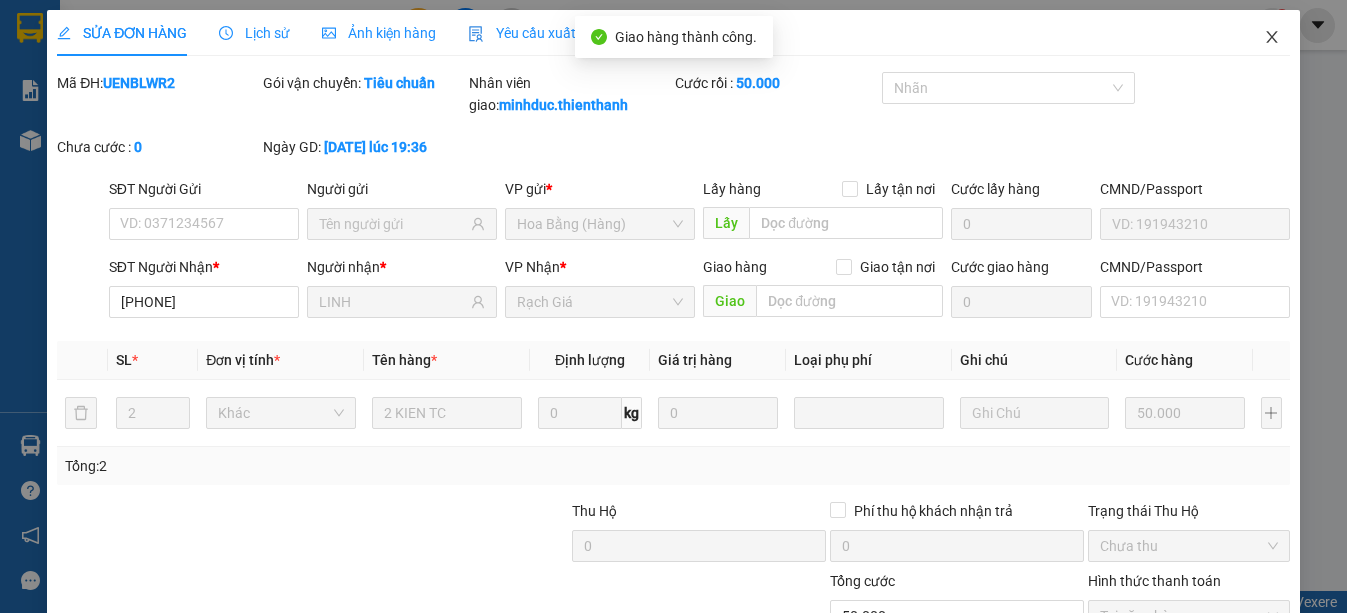 click 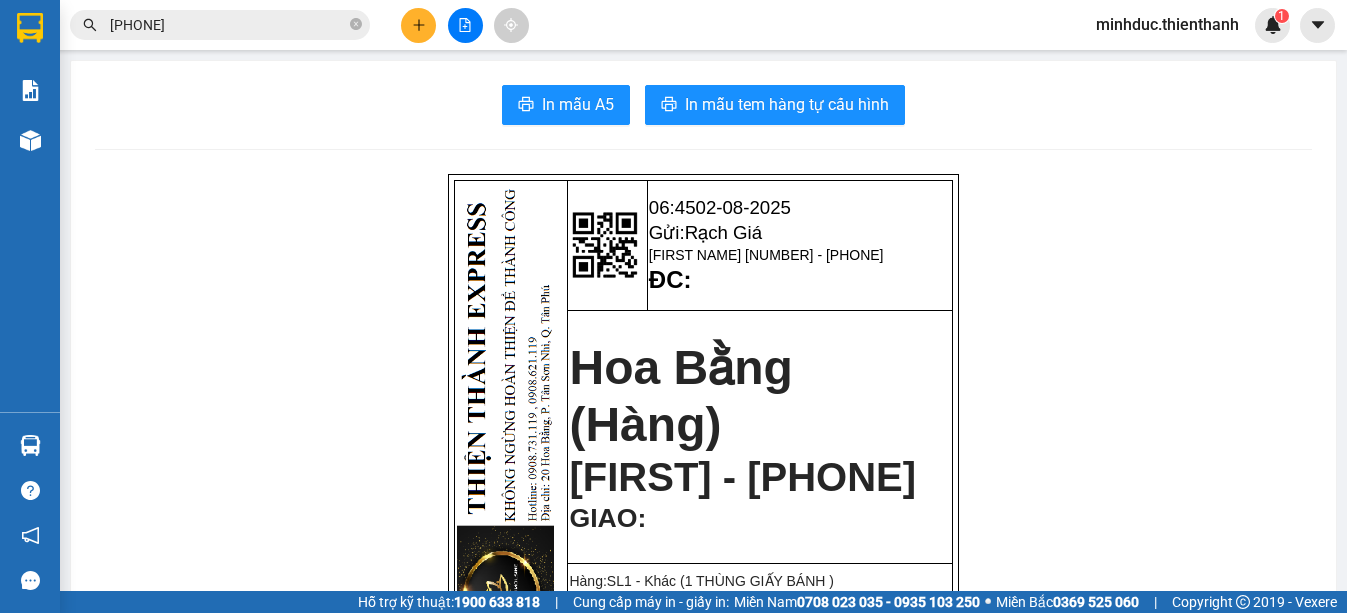 click on "9371" at bounding box center (228, 25) 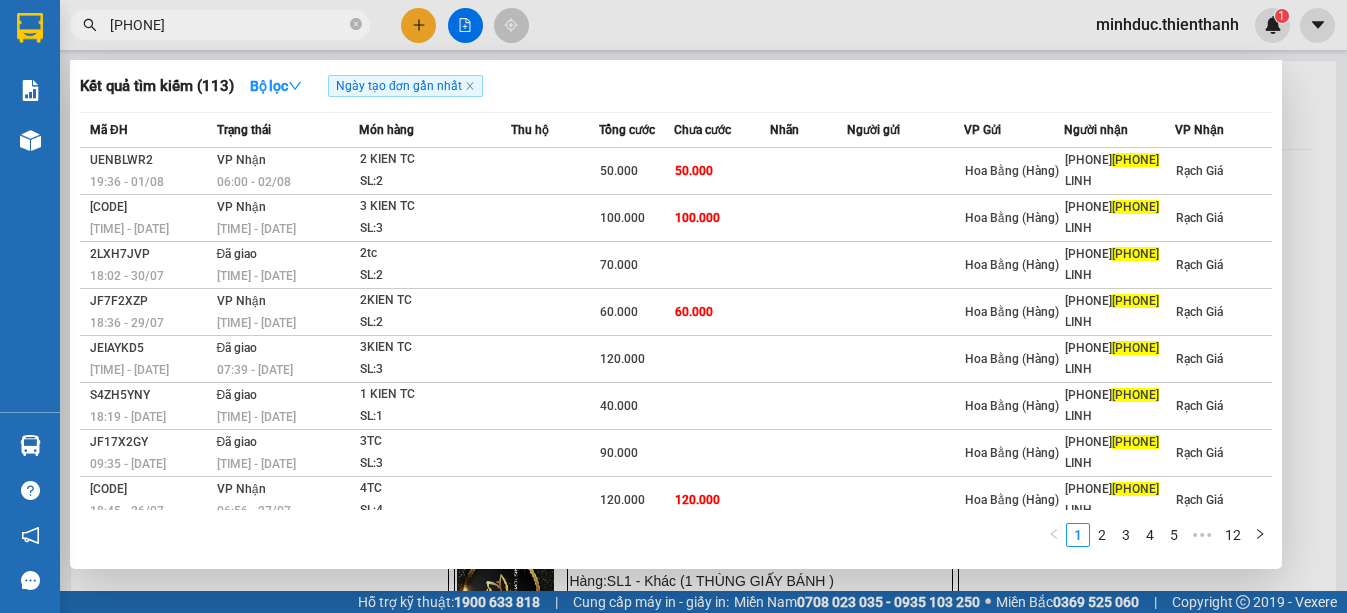 click on "9371" at bounding box center [228, 25] 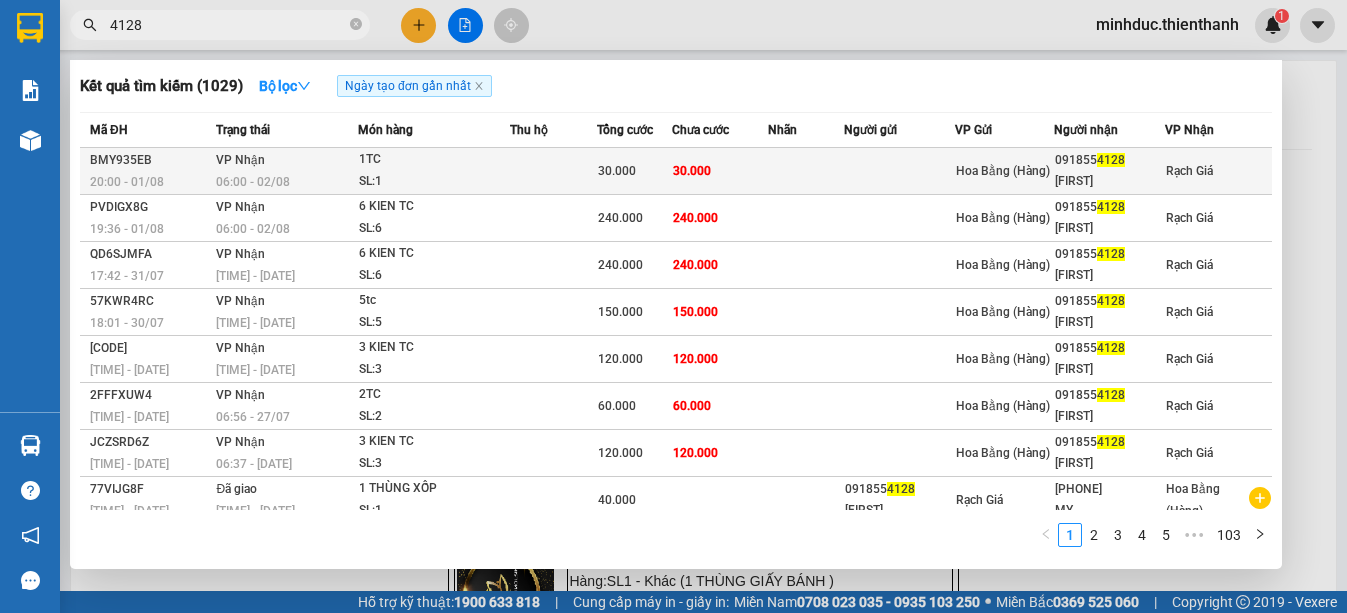 type on "[NUMBER]" 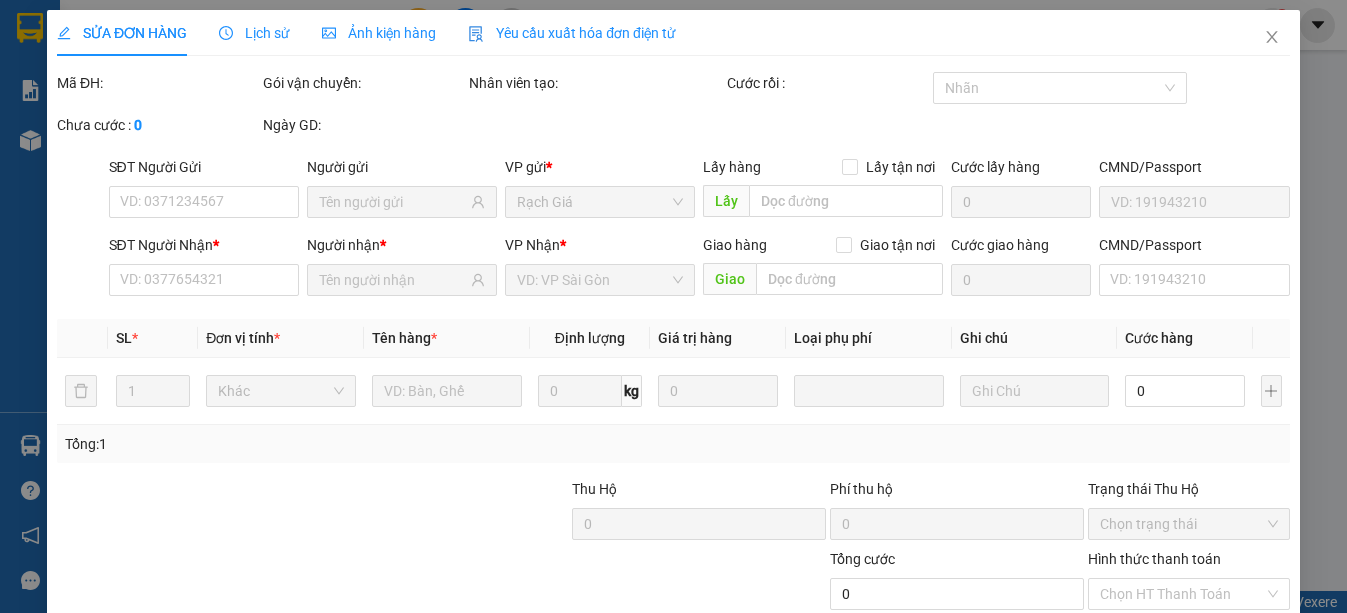 type on "[PHONE]" 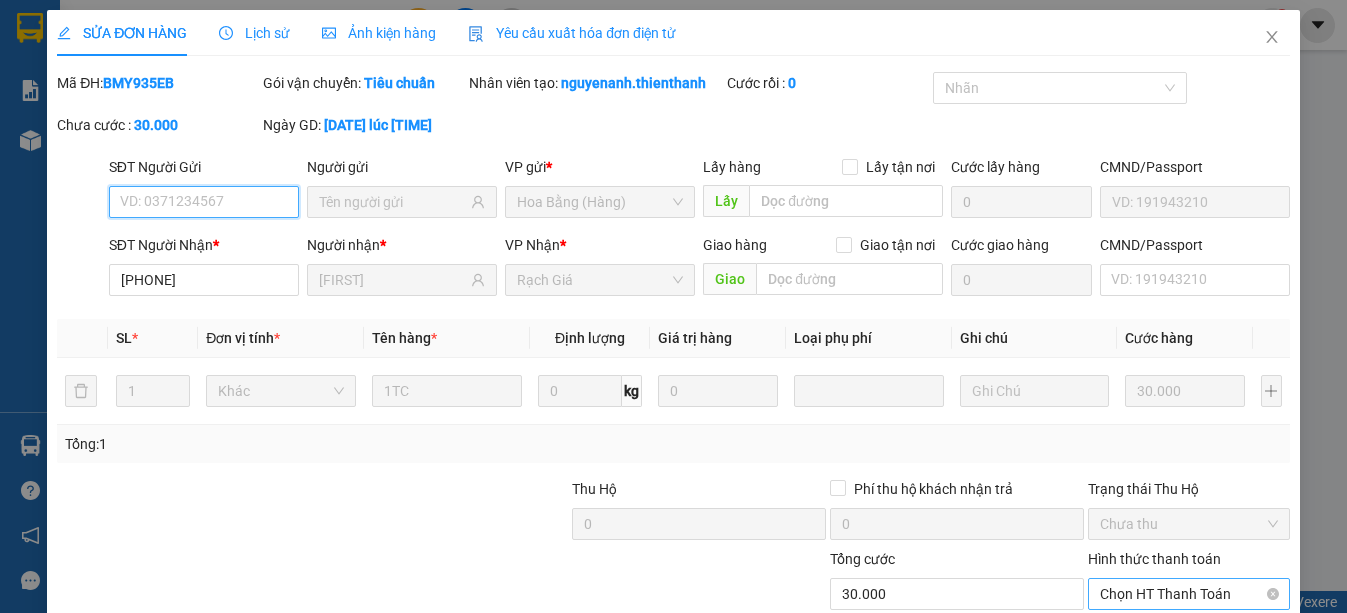 click on "Chọn HT Thanh Toán" at bounding box center (1189, 594) 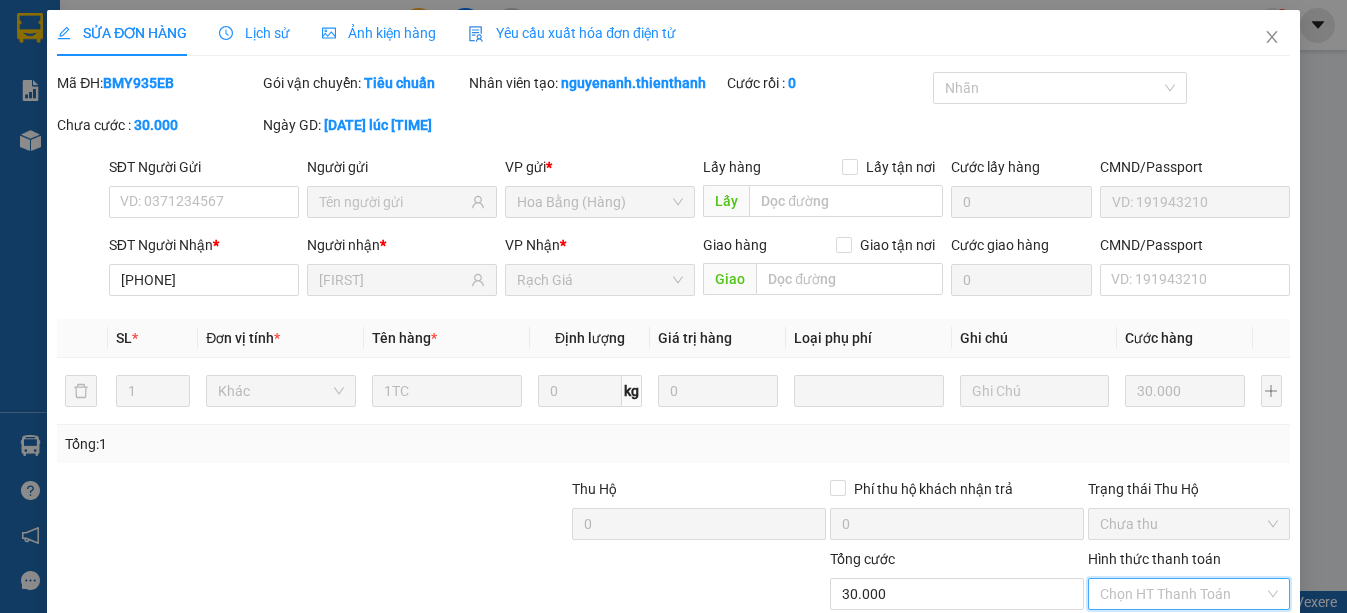 click on "Tại văn phòng" at bounding box center [1177, 656] 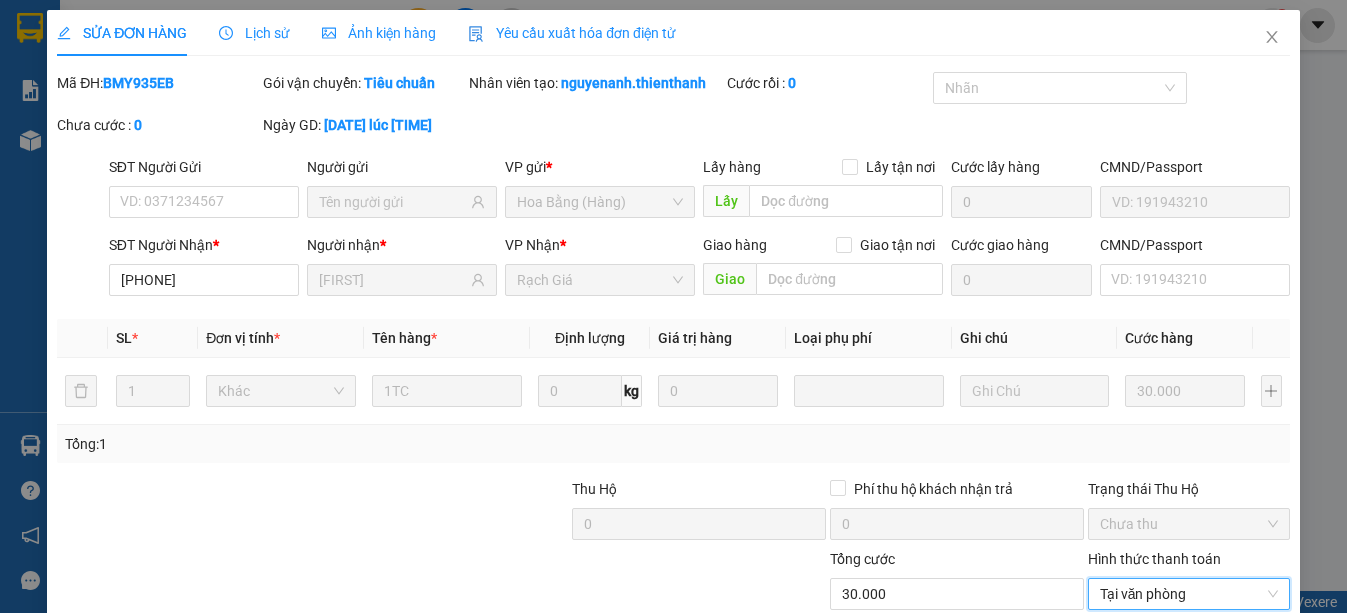click on "Giao hàng" at bounding box center [916, 751] 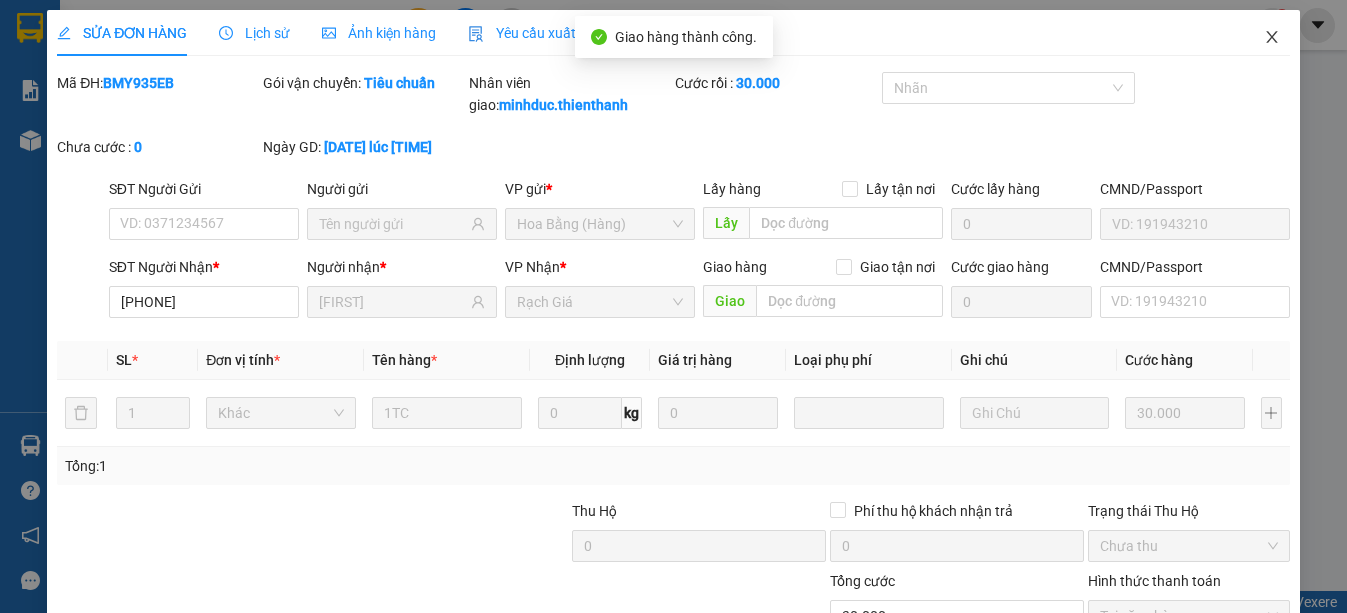 click 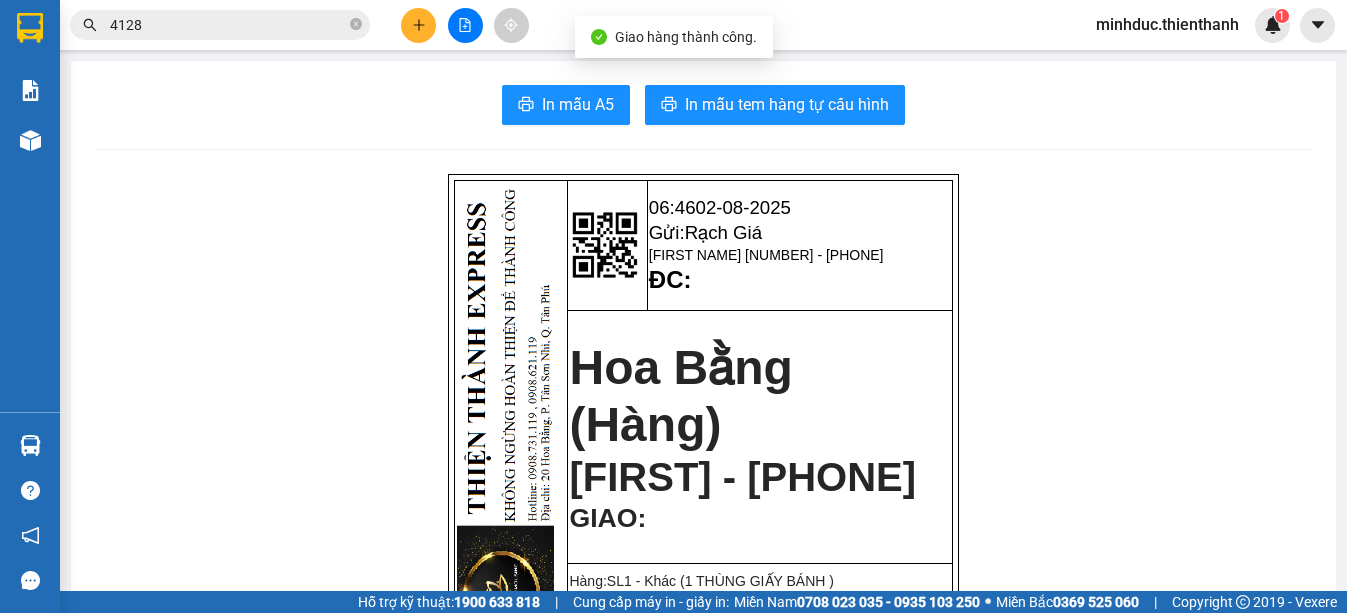 click on "Kết quả tìm kiếm ( 1029 )  Bộ lọc  Ngày tạo đơn gần nhất Mã ĐH Trạng thái Món hàng Thu hộ Tổng cước Chưa cước Nhãn Người gửi VP Gửi Người nhận VP Nhận BMY935EB 20:00 - 01/08 VP Nhận   06:00 - 02/08 1TC SL:  1 30.000 30.000 Hoa Bằng (Hàng) 091855 4128 SAO LY Rạch Giá PVDIGX8G 19:36 - 01/08 VP Nhận   06:00 - 02/08 6 KIEN TC SL:  6 240.000 240.000 Hoa Bằng (Hàng) 091855 4128 SAO LY Rạch Giá QD6SJMFA 17:42 - 31/07 VP Nhận   06:43 - 01/08 6 KIEN TC SL:  6 240.000 240.000 Hoa Bằng (Hàng) 091855 4128 SAO LY Rạch Giá 57KWR4RC 18:01 - 30/07 VP Nhận   06:17 - 31/07 5tc SL:  5 150.000 150.000 Hoa Bằng (Hàng) 091855 4128 SAO LY Rạch Giá 683B5WGZ 17:52 - 27/07 VP Nhận   06:20 - 28/07 3 KIEN TC SL:  3 120.000 120.000 Hoa Bằng (Hàng) 091855 4128 SAO LY Rạch Giá 2FFFXUW4 18:59 - 26/07 VP Nhận   06:56 - 27/07 2TC SL:  2 60.000 60.000 Hoa Bằng (Hàng) 091855 4128 SAO LY Rạch Giá JCZSRD6Z 18:11 - 25/07 VP Nhận   06:37 - 26/07 3" at bounding box center (195, 25) 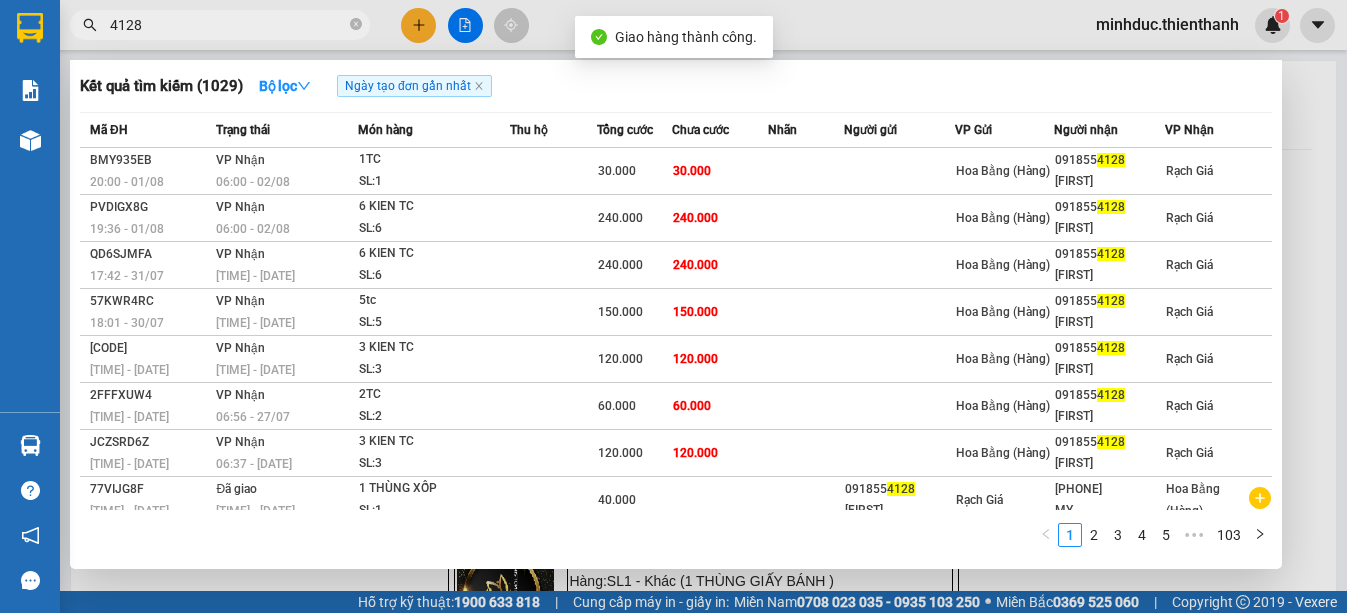 click on "[NUMBER]" at bounding box center [228, 25] 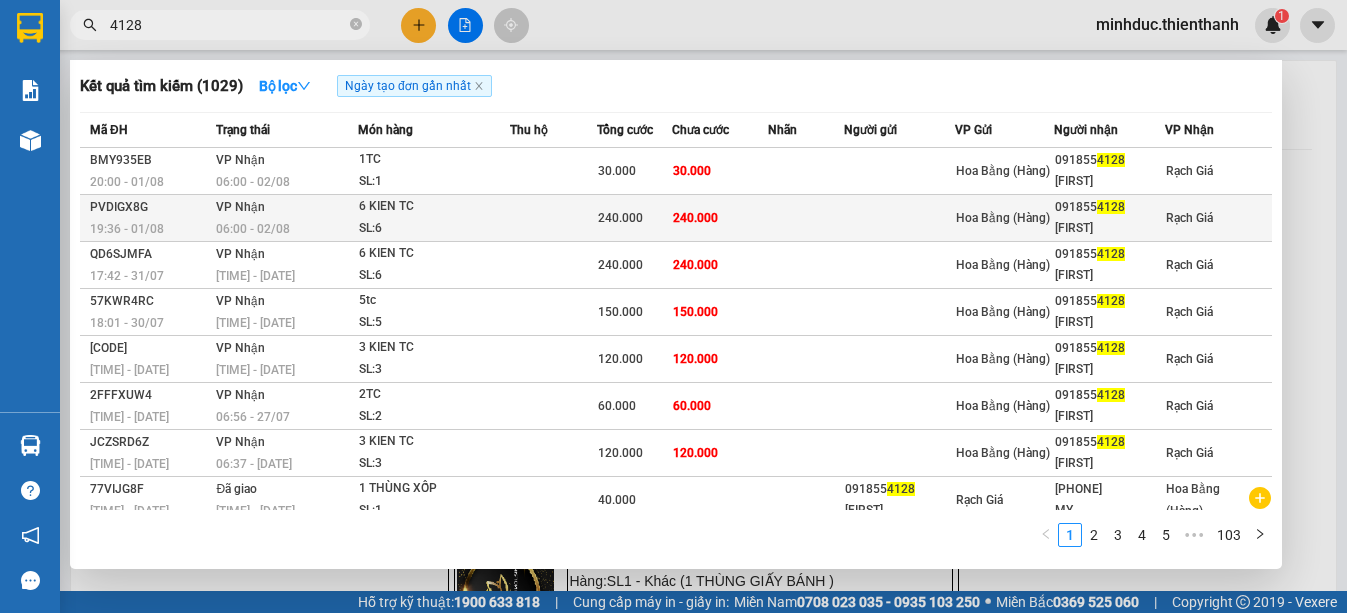 click on "240.000" at bounding box center (620, 218) 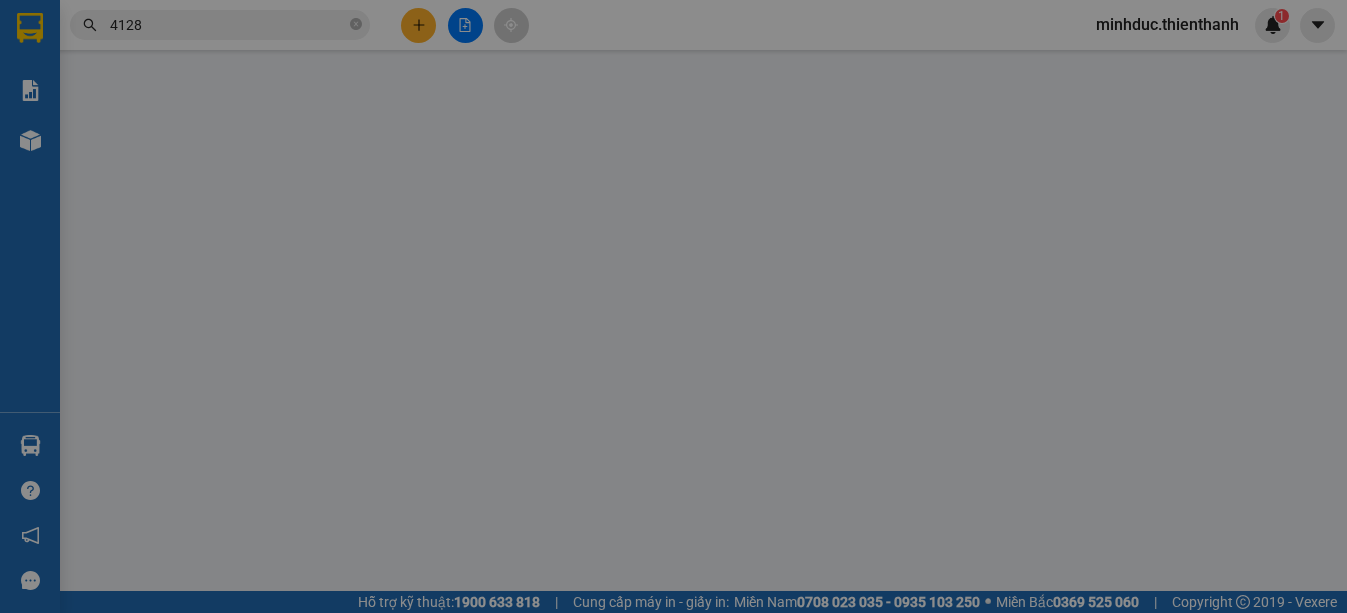 type on "[PHONE]" 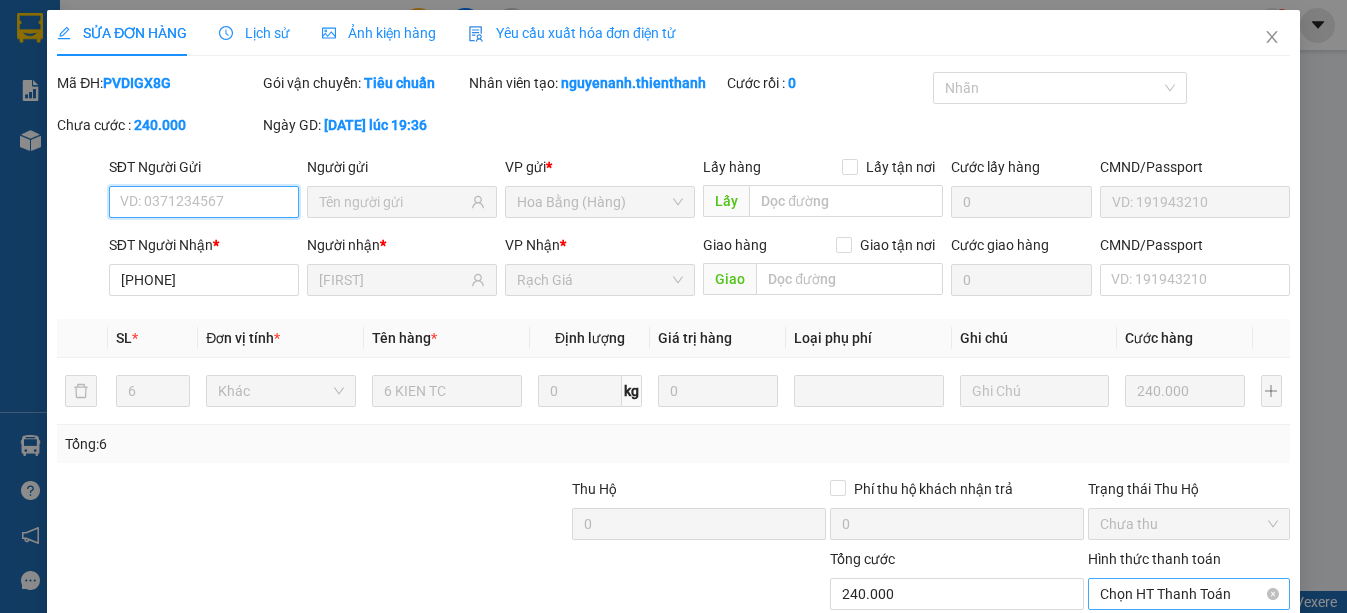 click on "Chọn HT Thanh Toán" at bounding box center [1189, 594] 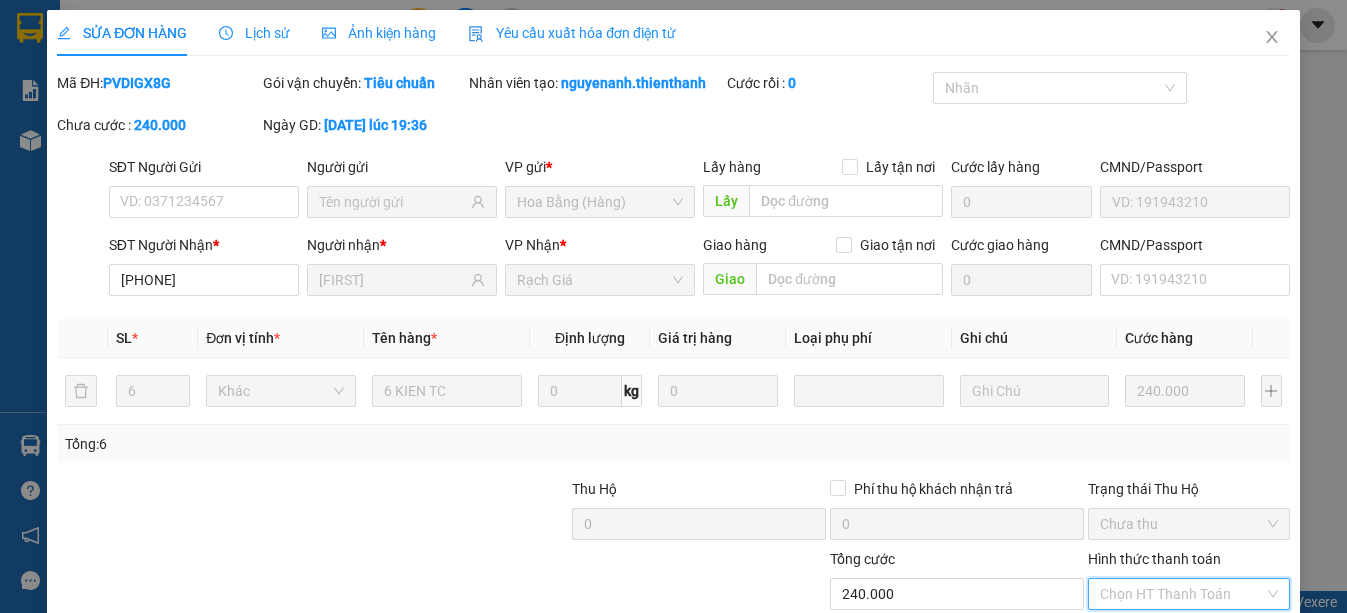 click on "Tại văn phòng" at bounding box center (1177, 656) 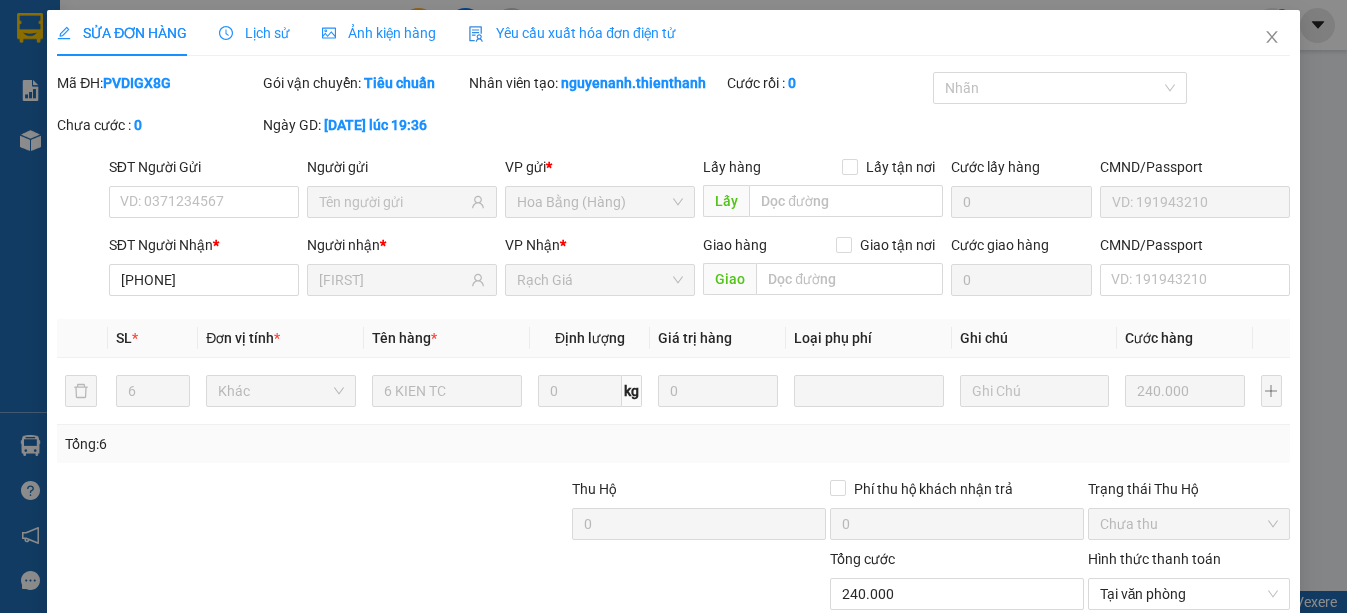 click on "Giao hàng" at bounding box center [916, 751] 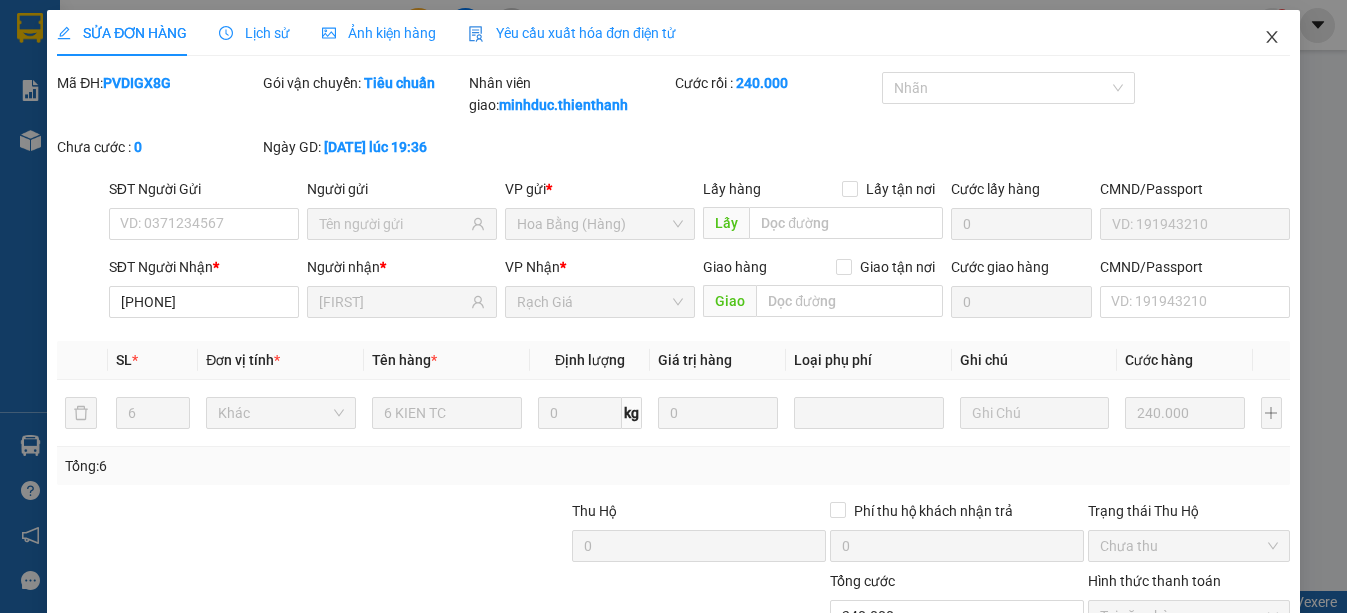 click 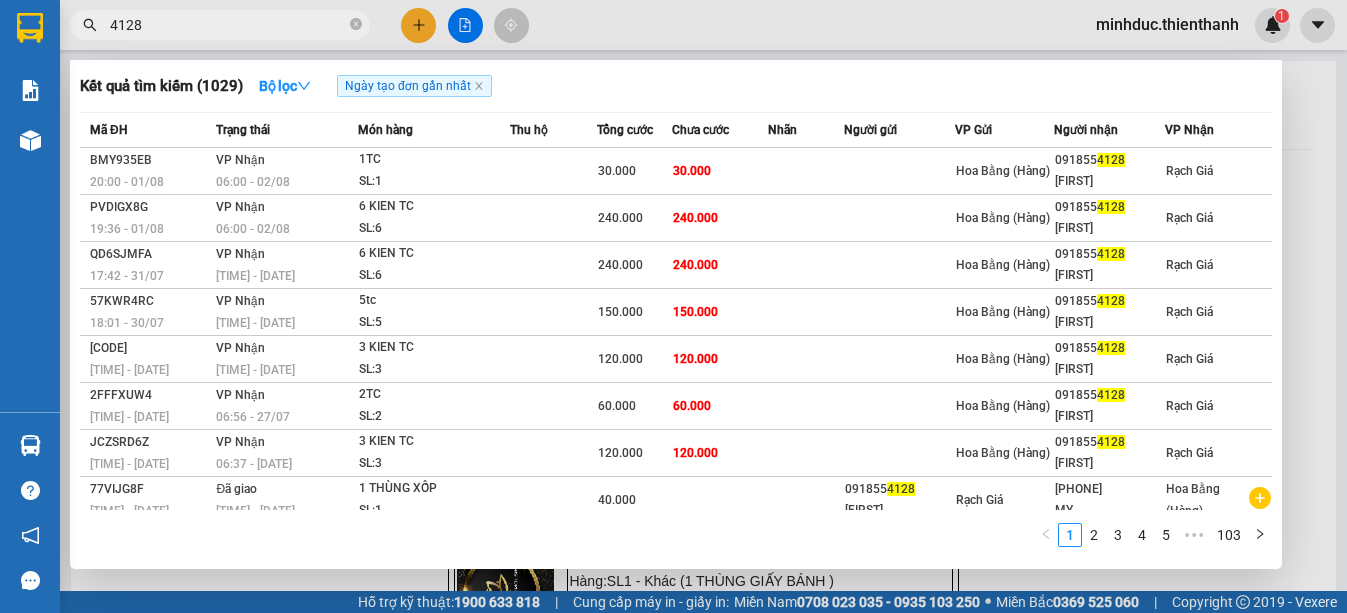 click on "[NUMBER]" at bounding box center (228, 25) 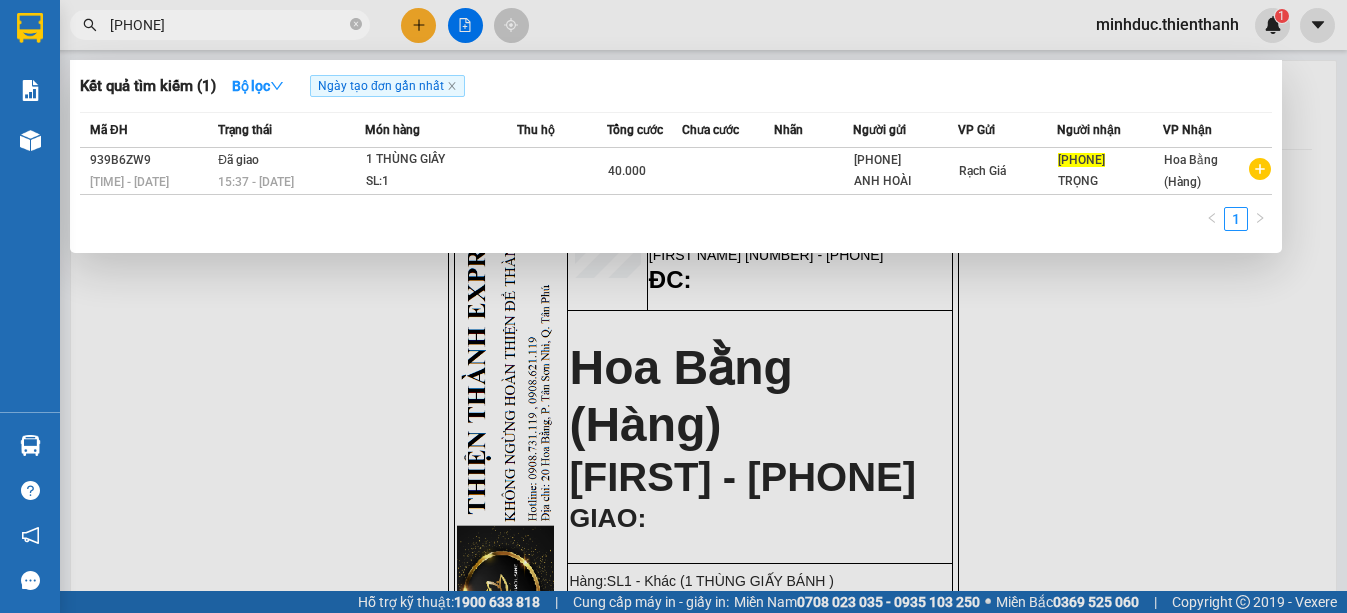 type on "[PHONE]" 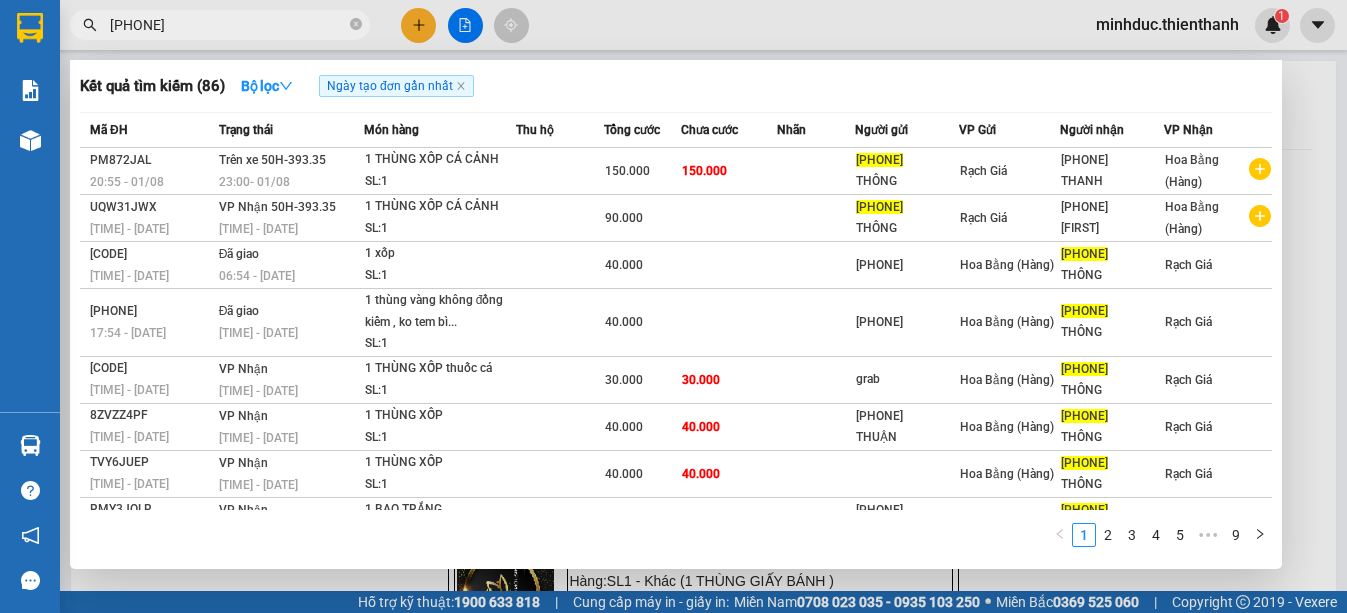 type on "0847222219" 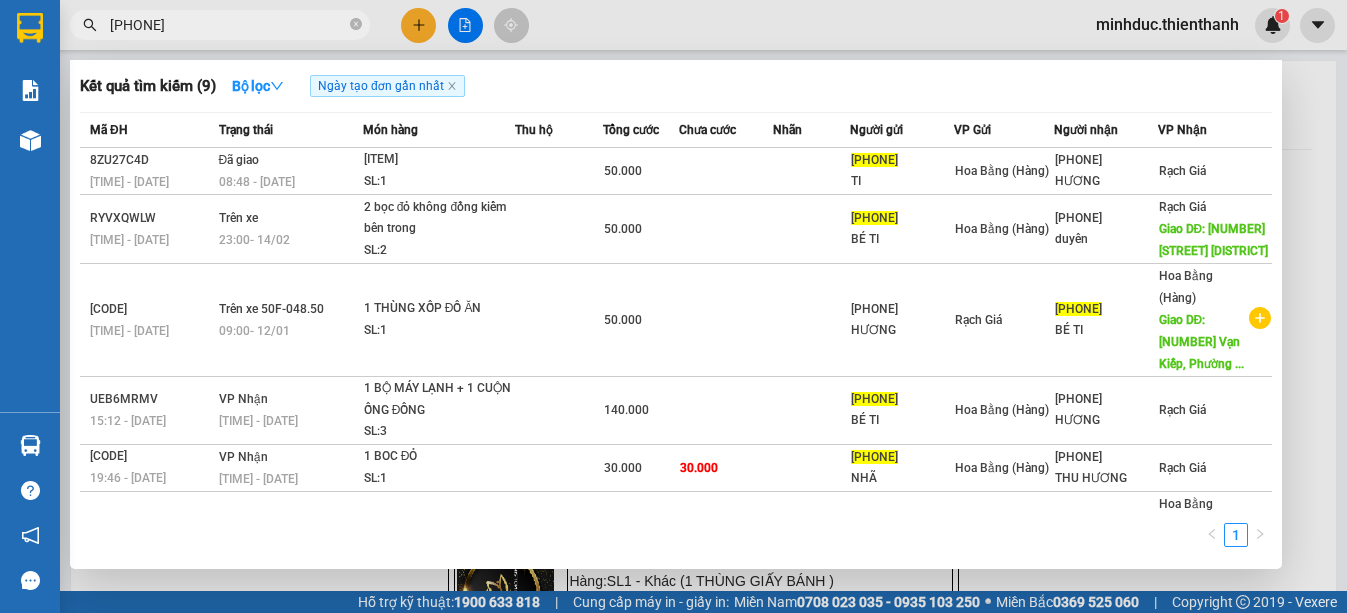 type on "0934515913" 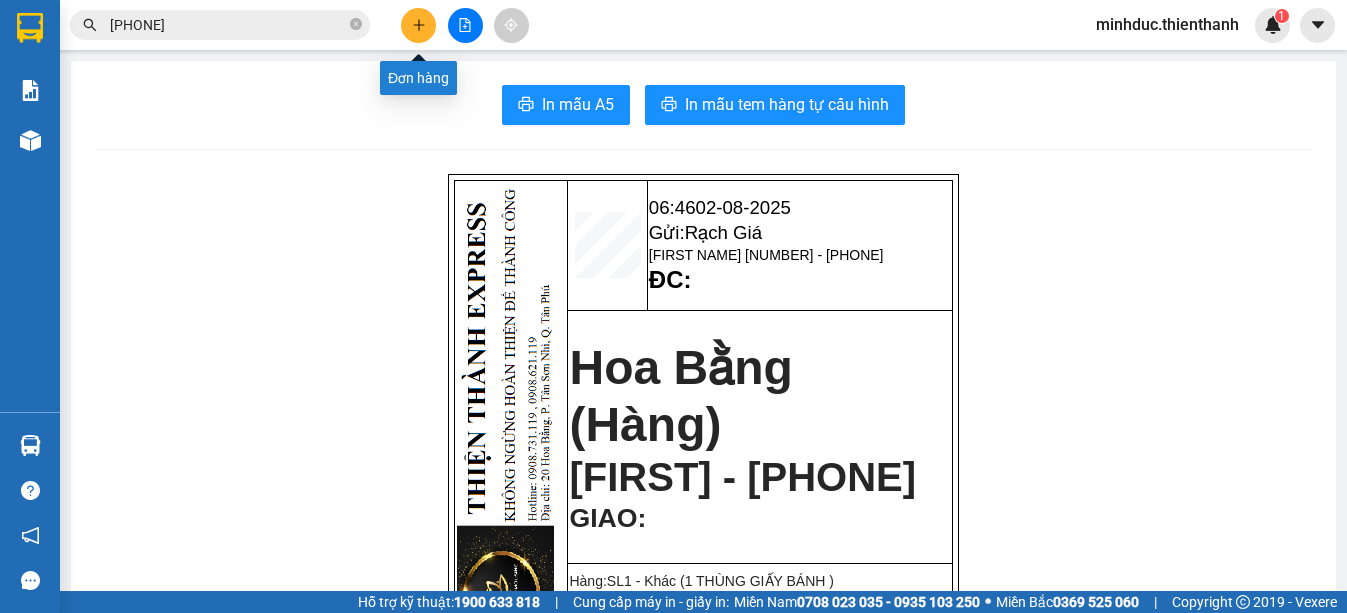 click 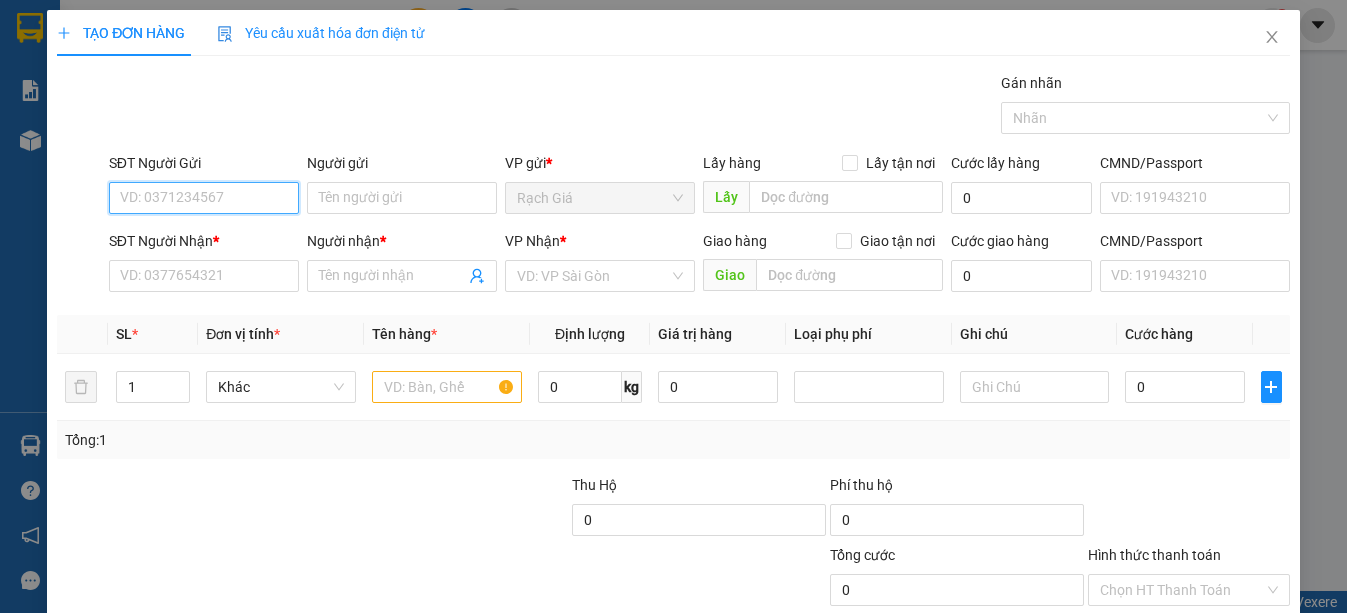 click on "SĐT Người Gửi" at bounding box center [204, 198] 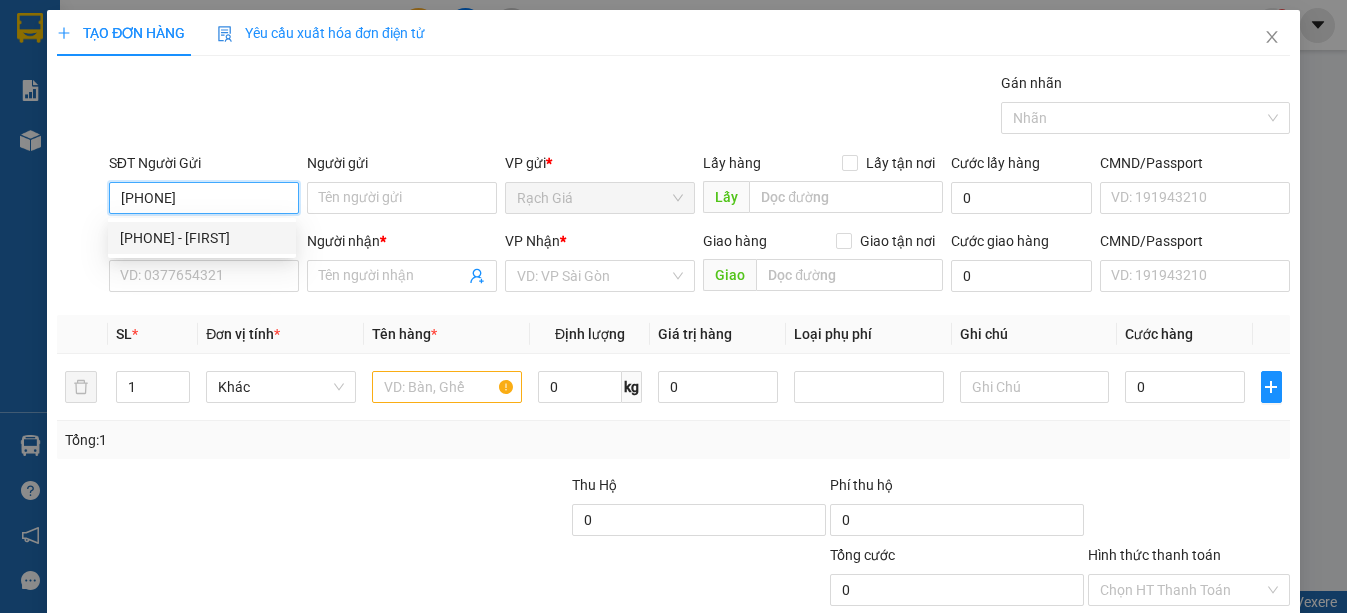 click on "0916387964 - CHÚ MINH" at bounding box center [202, 238] 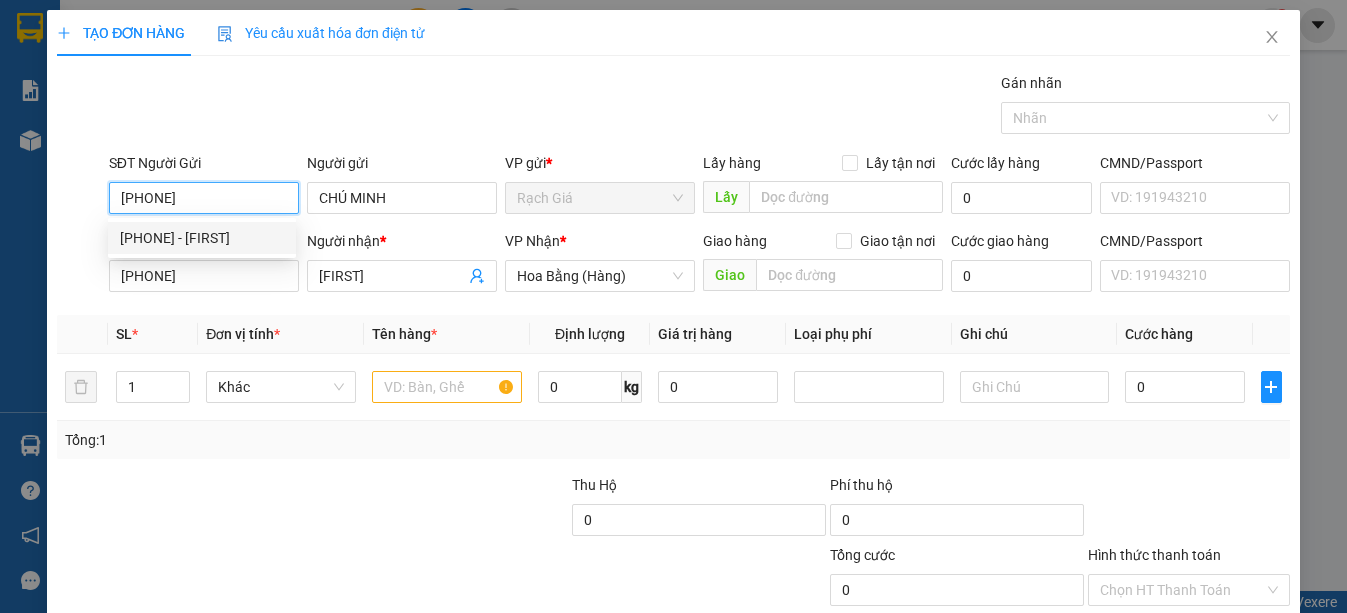 type on "40.000" 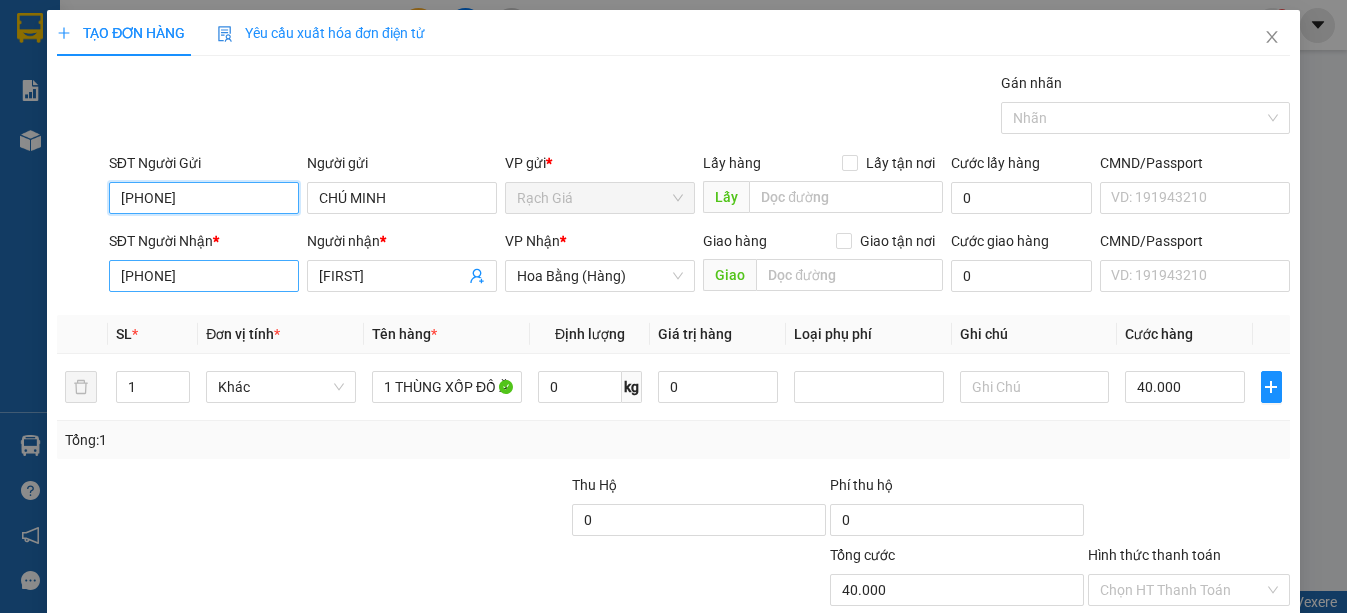 type on "0916387964" 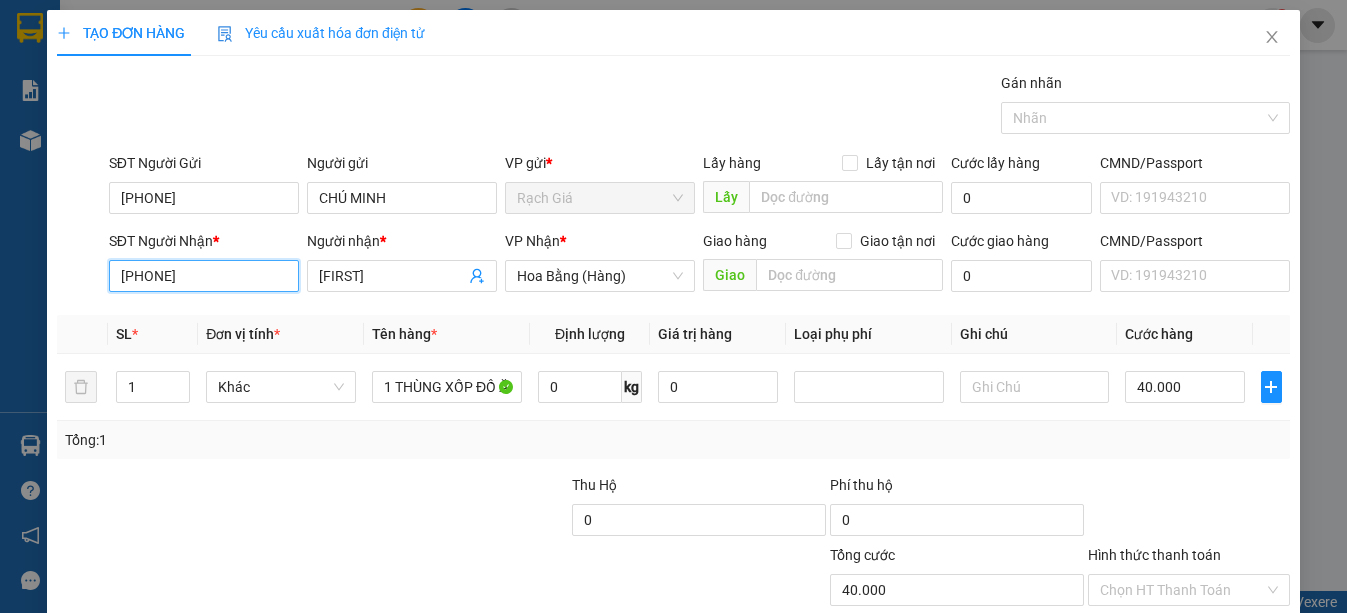 click on "0387915464" at bounding box center [204, 276] 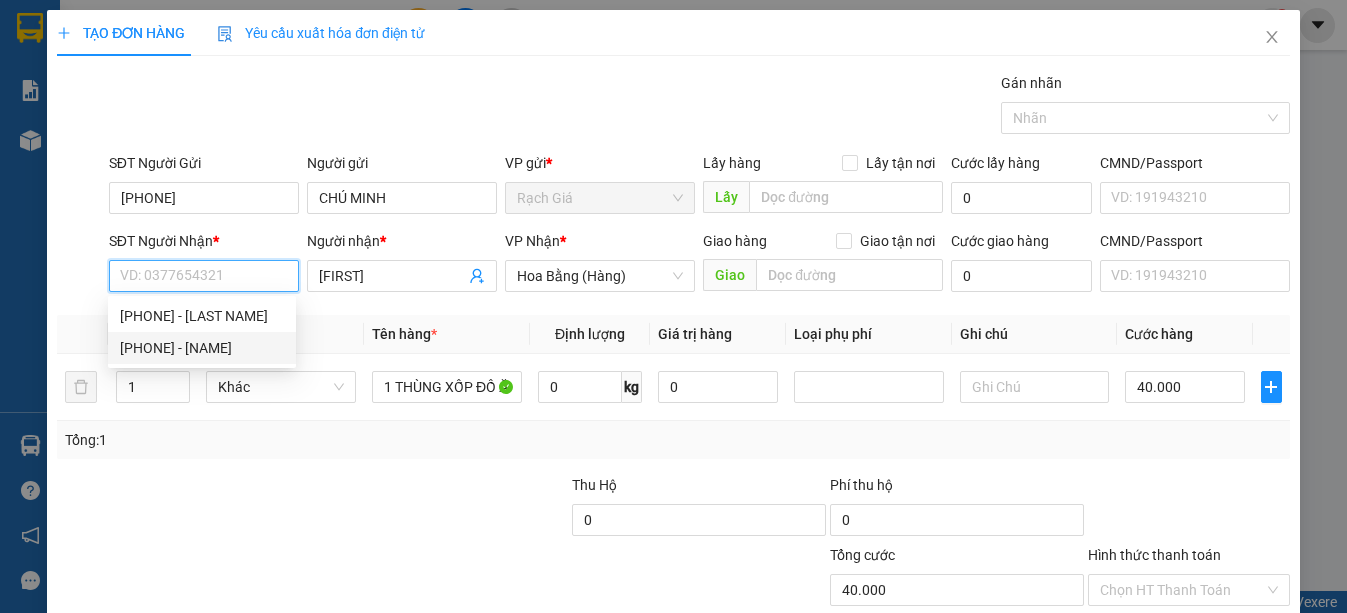 click on "0922800929 - PHƯƠNG KHÁNH" at bounding box center (202, 348) 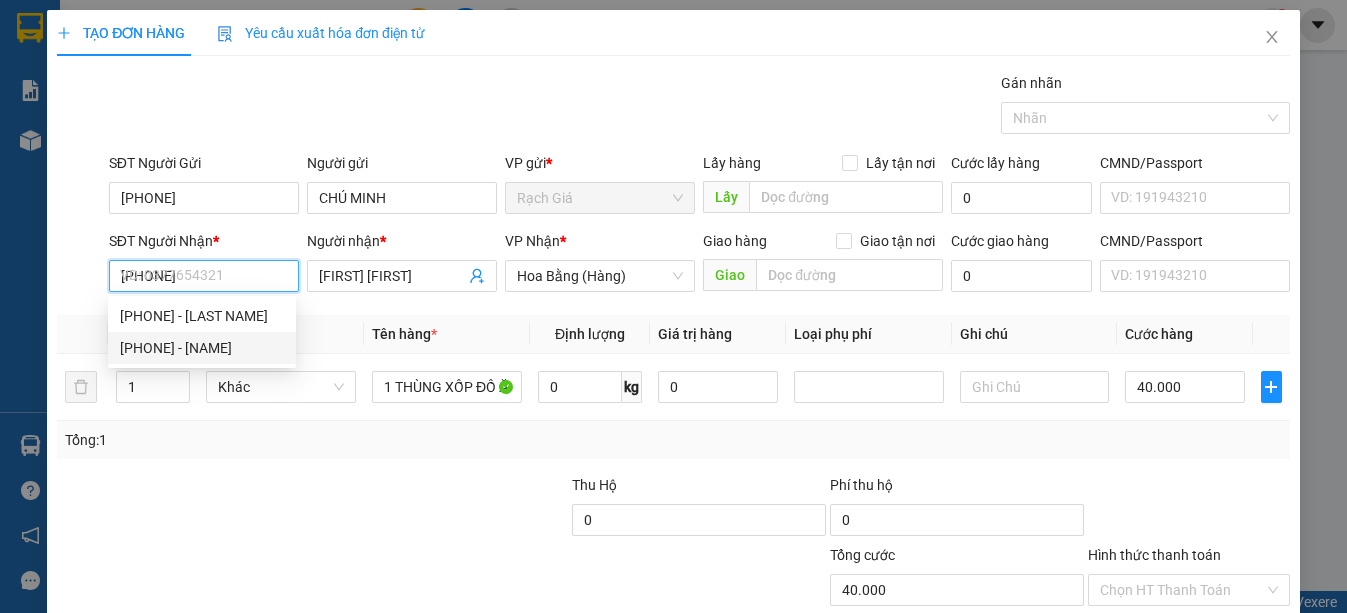 type on "60.000" 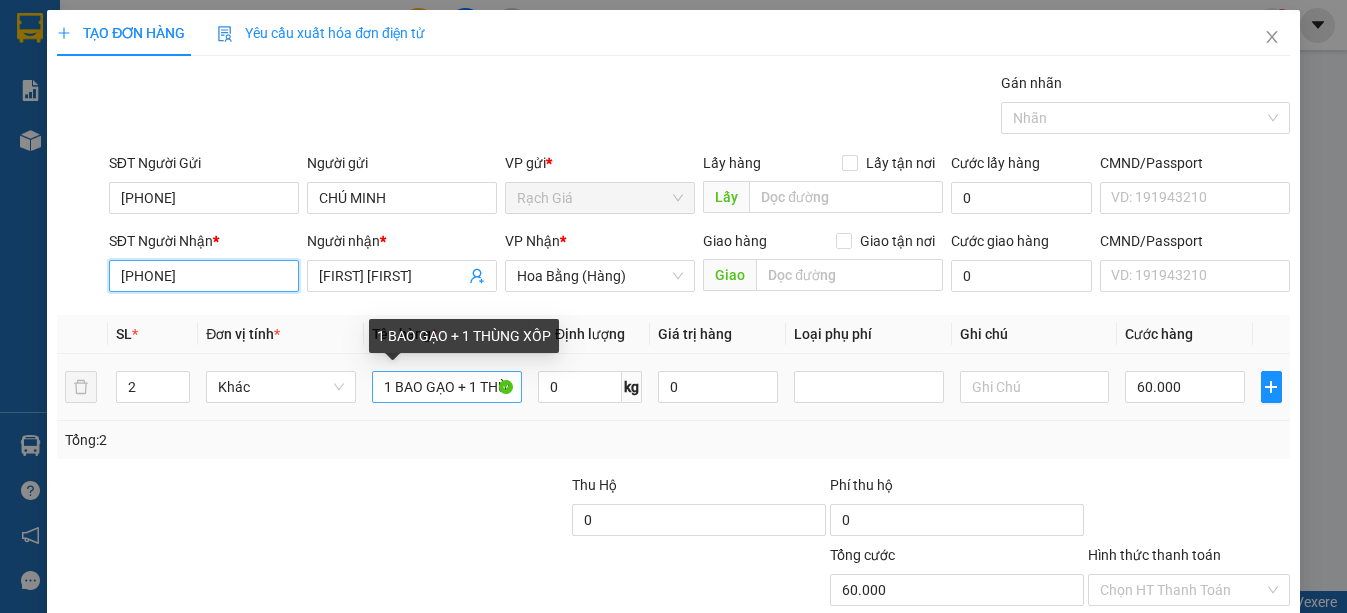 type on "[PHONE]" 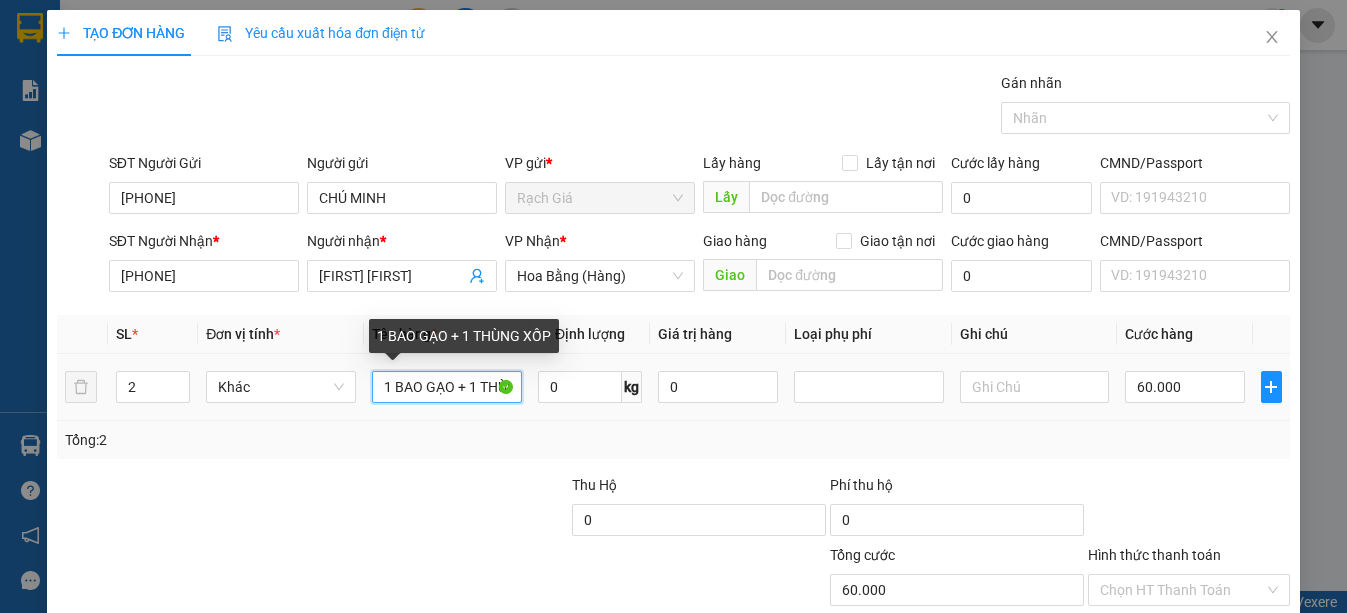 click on "1 BAO GẠO + 1 THÙNG XỐP" at bounding box center [447, 387] 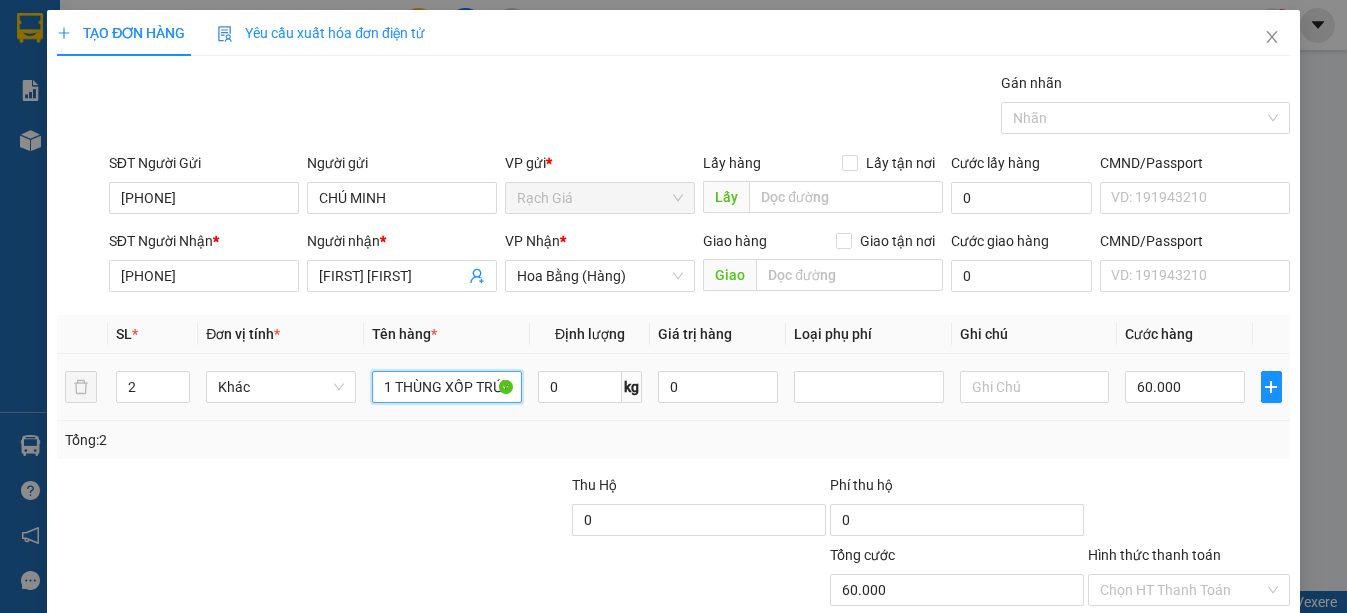 type on "1 THÙNG XỐP TRỨNG VỊT NHẸ TAY" 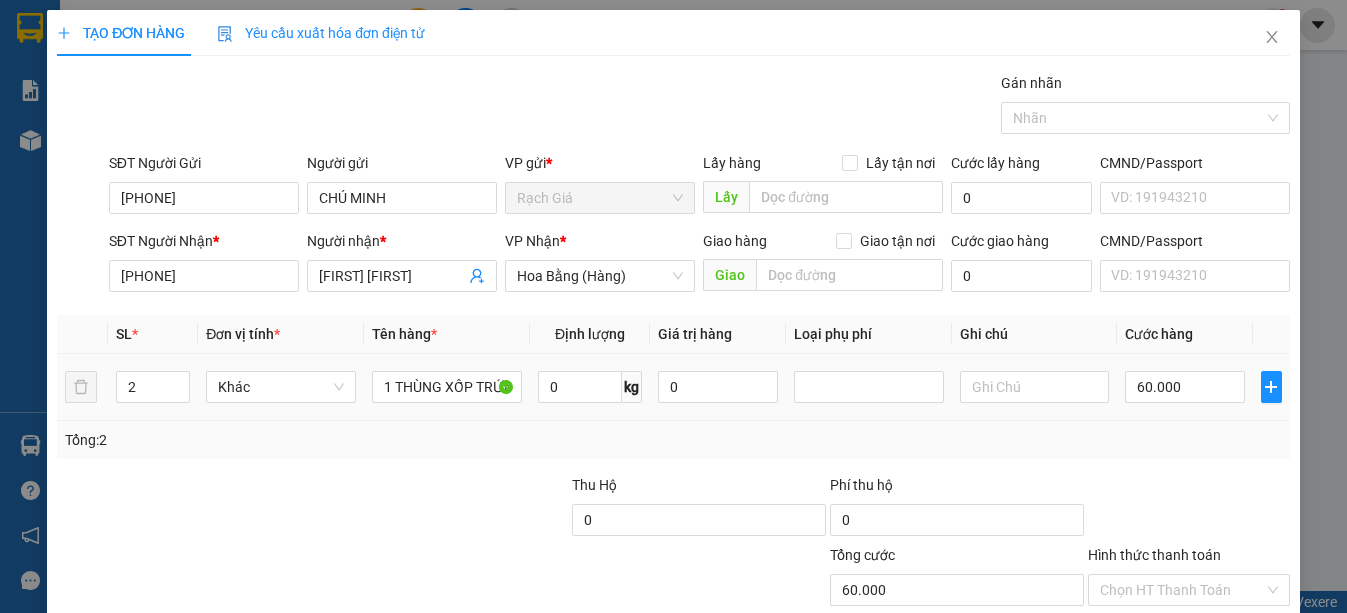 click at bounding box center [1035, 387] 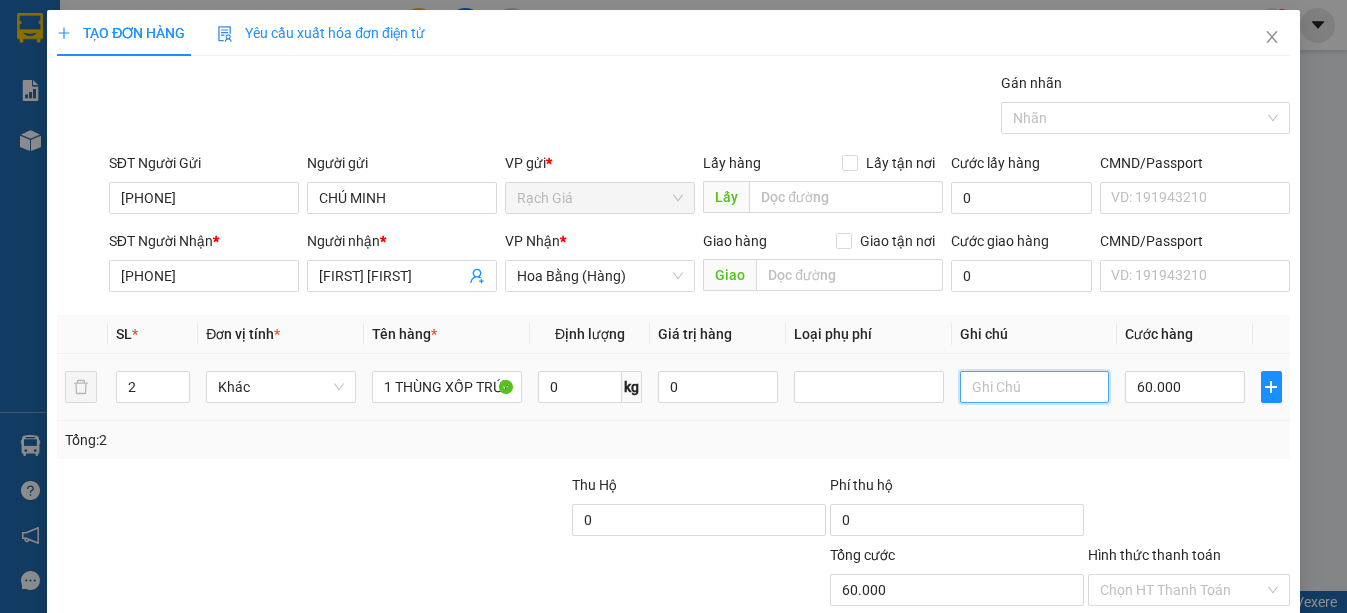 click at bounding box center [1035, 387] 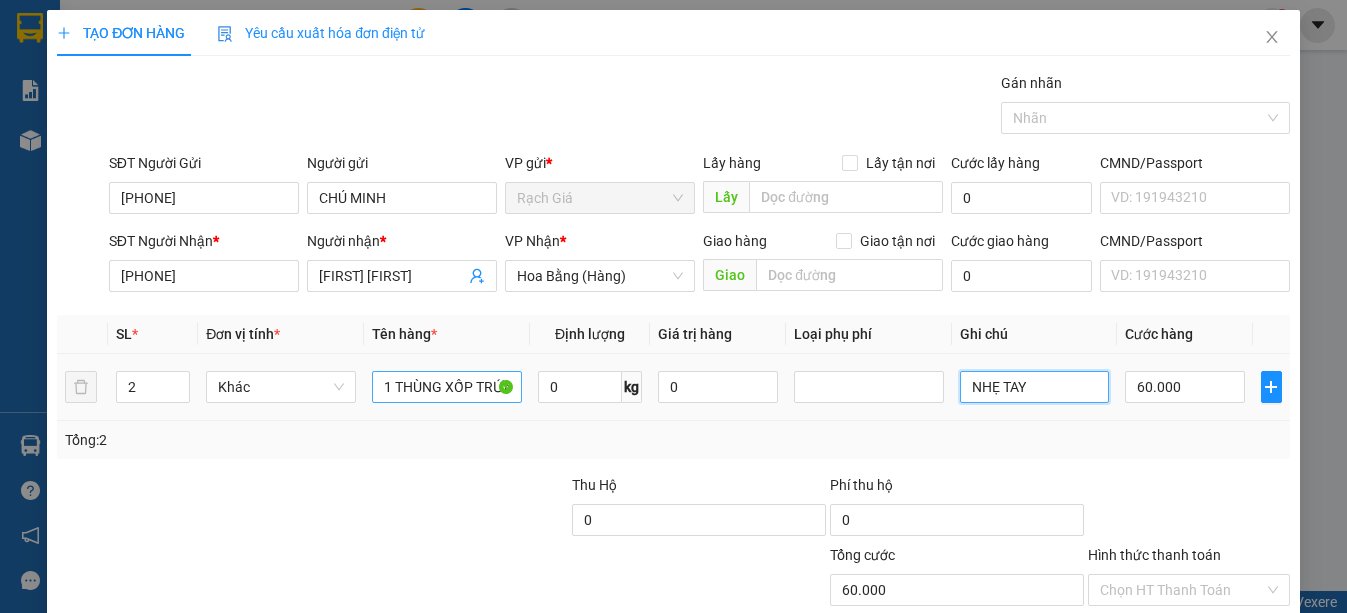 type on "NHẸ TAY" 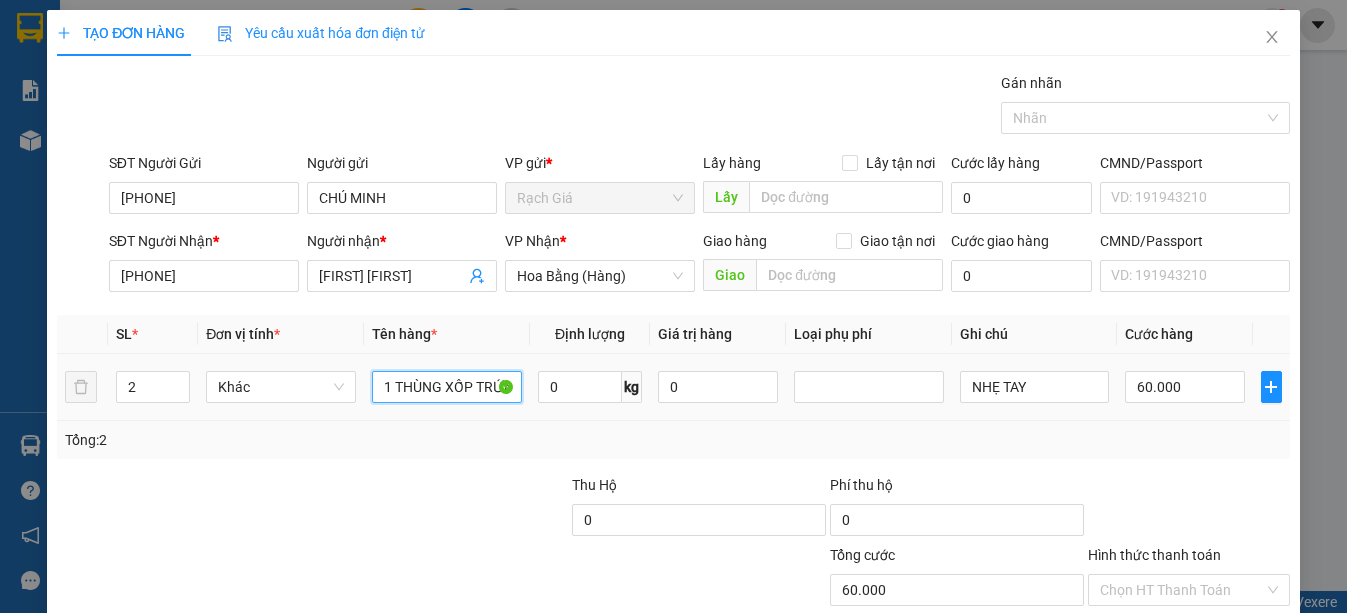 click on "1 THÙNG XỐP TRỨNG VỊT NHẸ TAY" at bounding box center [447, 387] 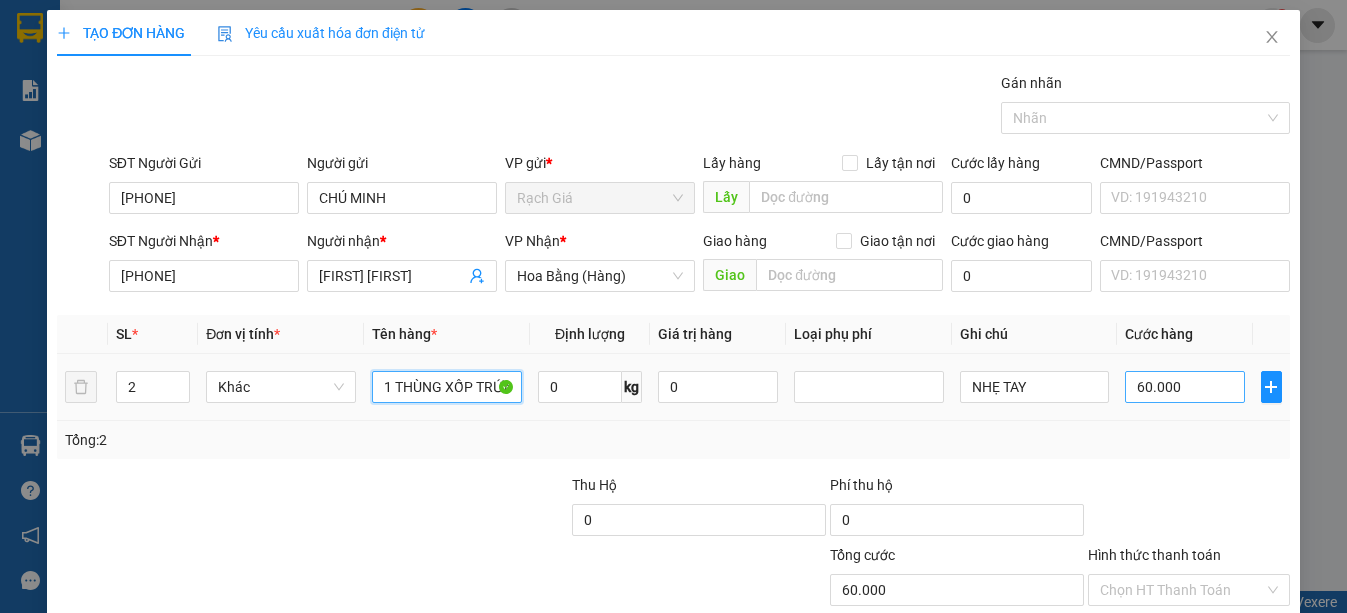 type on "1 THÙNG XỐP TRỨNG VỊT" 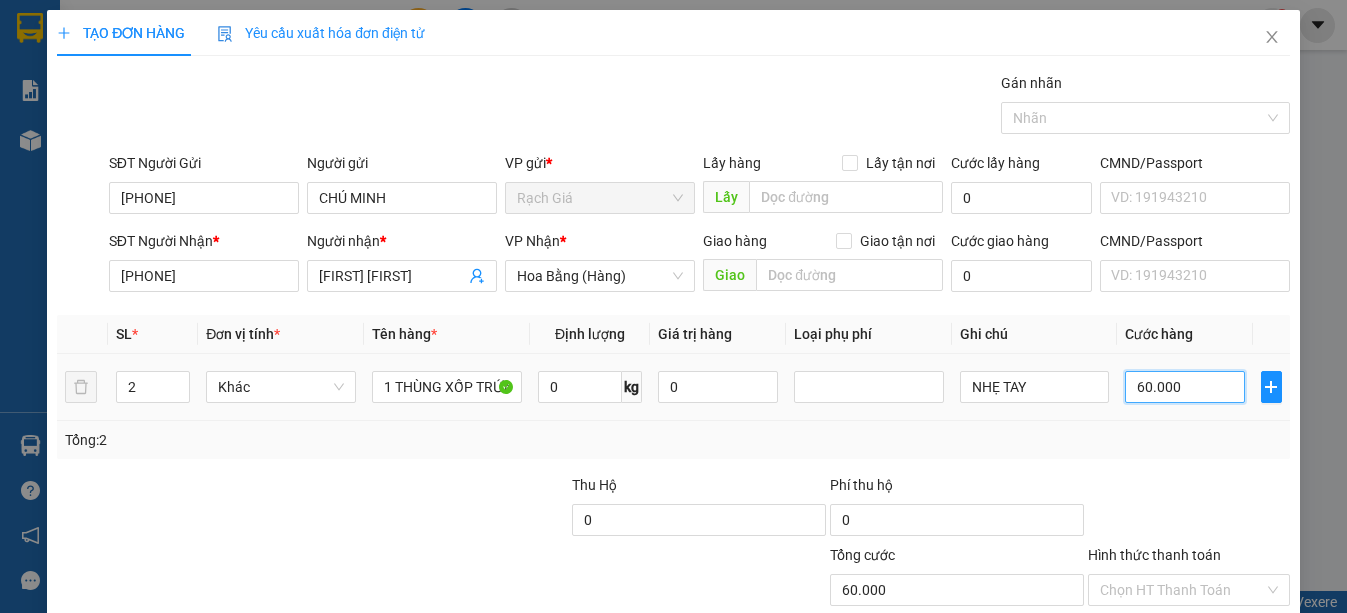 click on "60.000" at bounding box center (1185, 387) 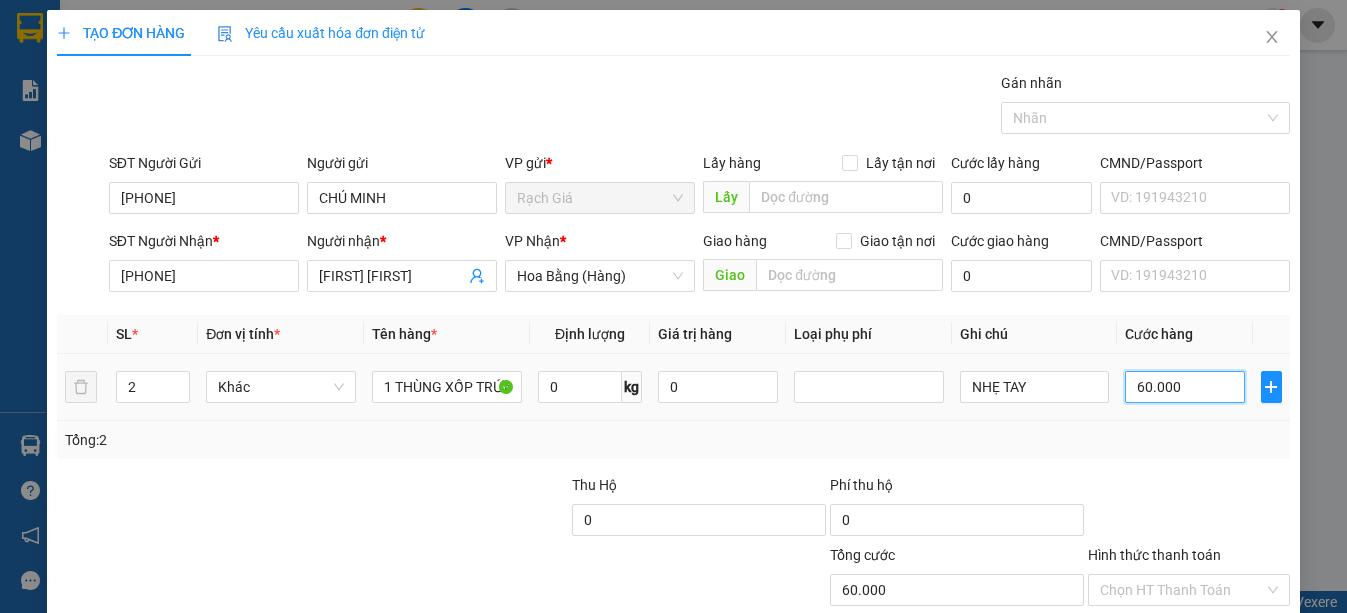 type on "4" 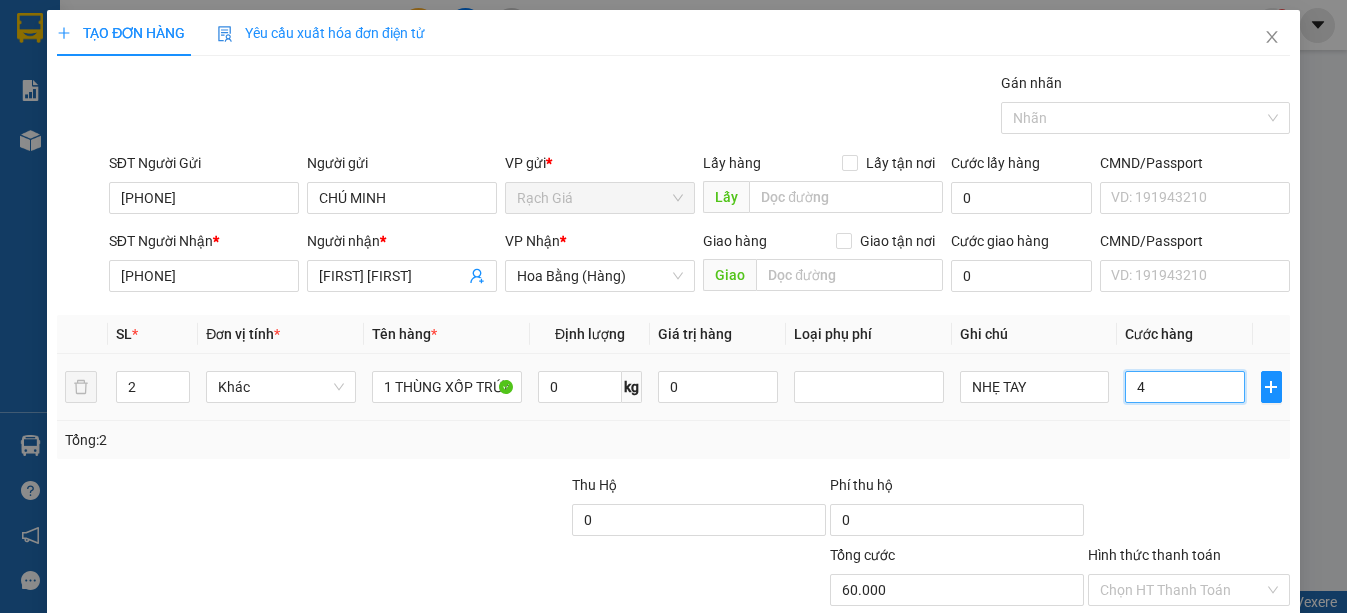 type on "4" 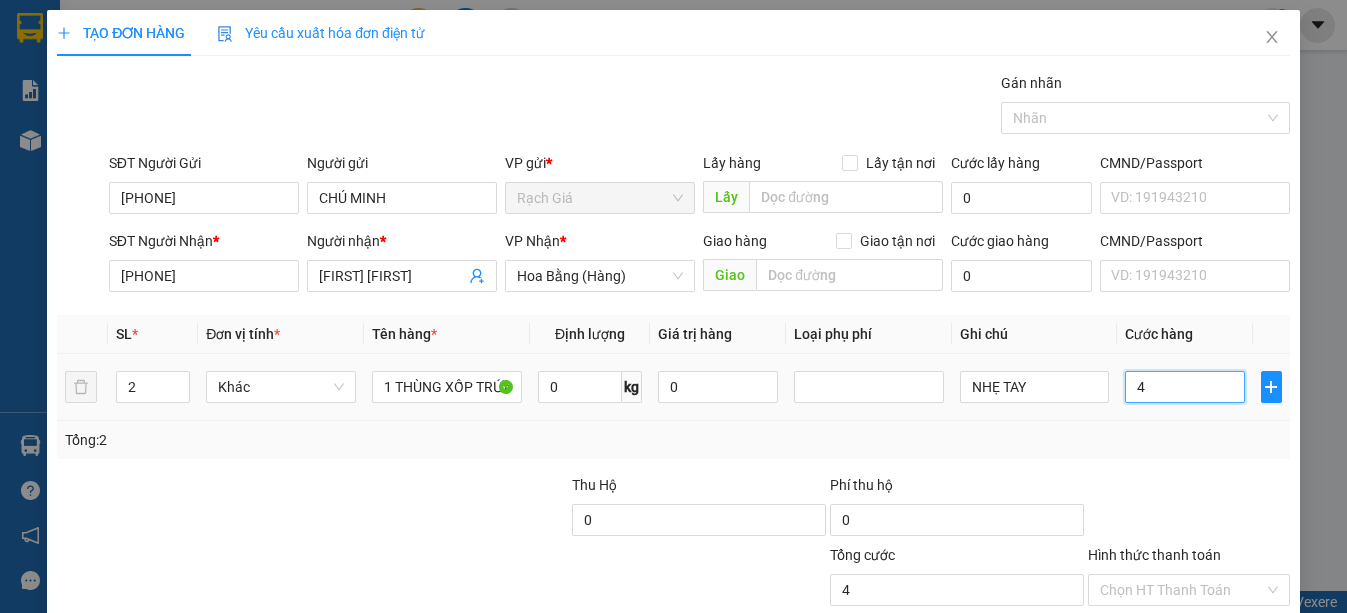 type on "40" 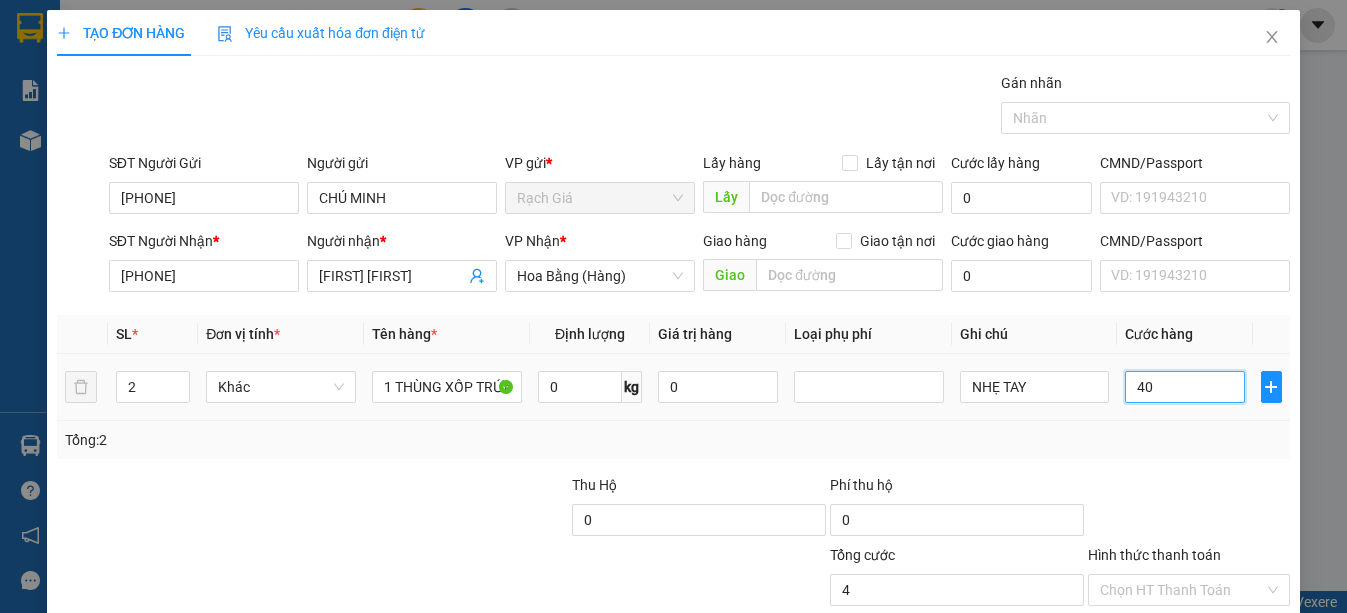 type on "40" 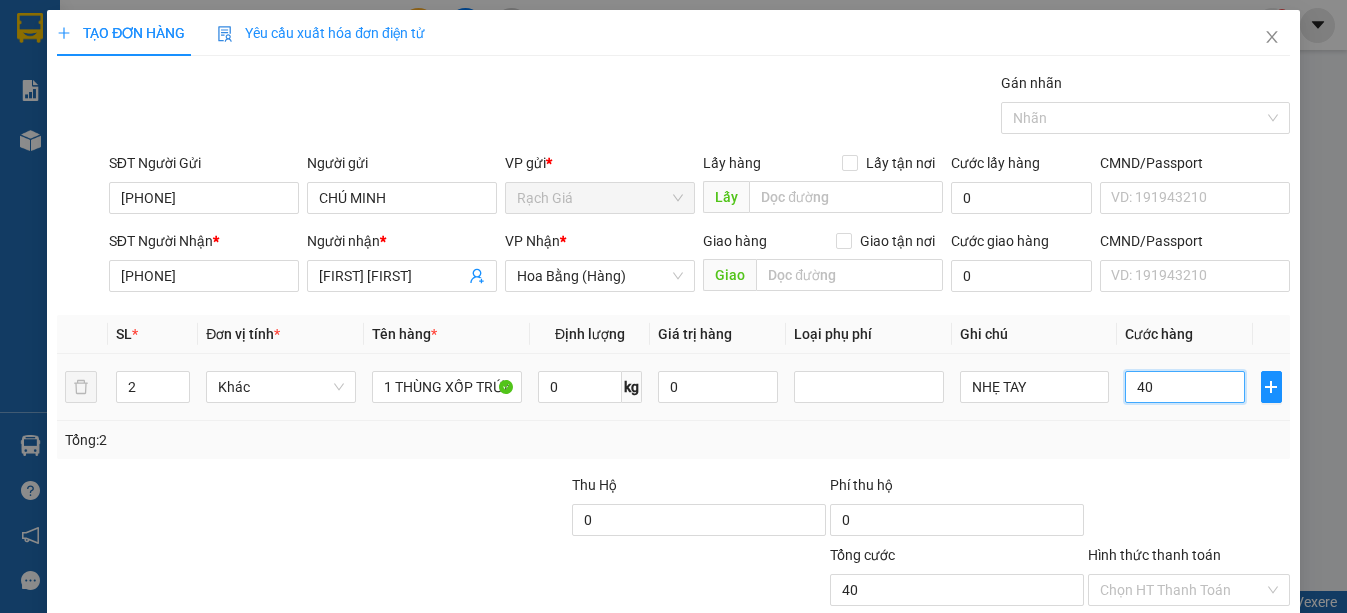 type on "400" 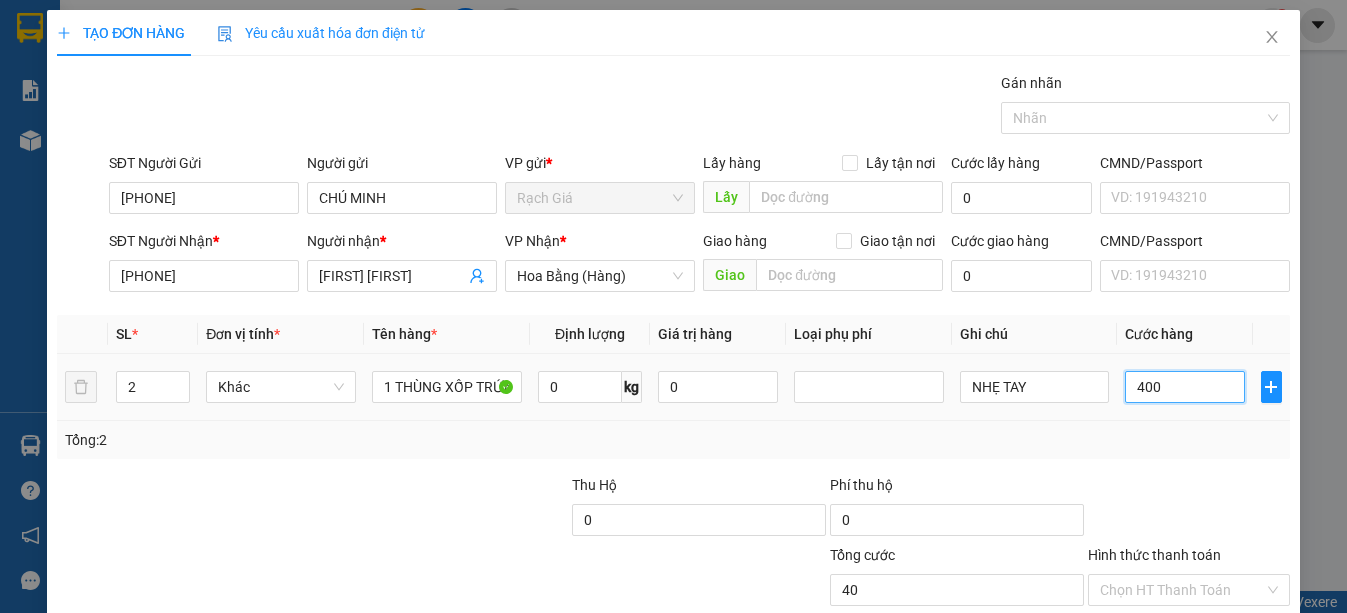 type on "400" 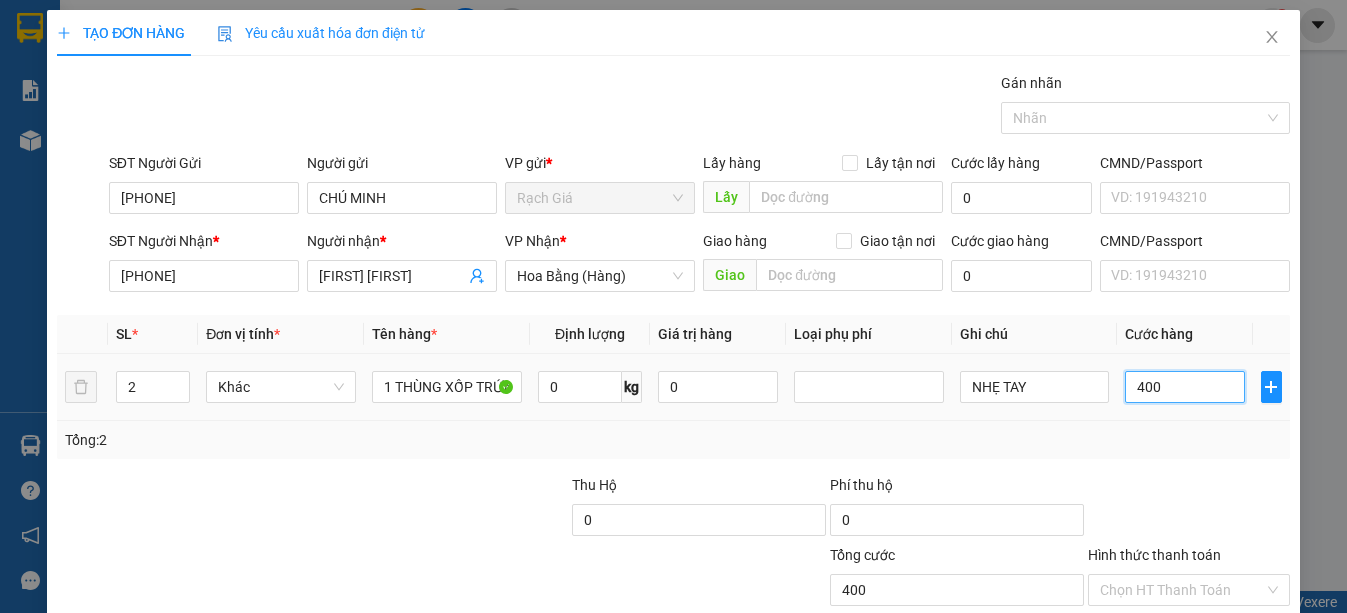 type on "4.000" 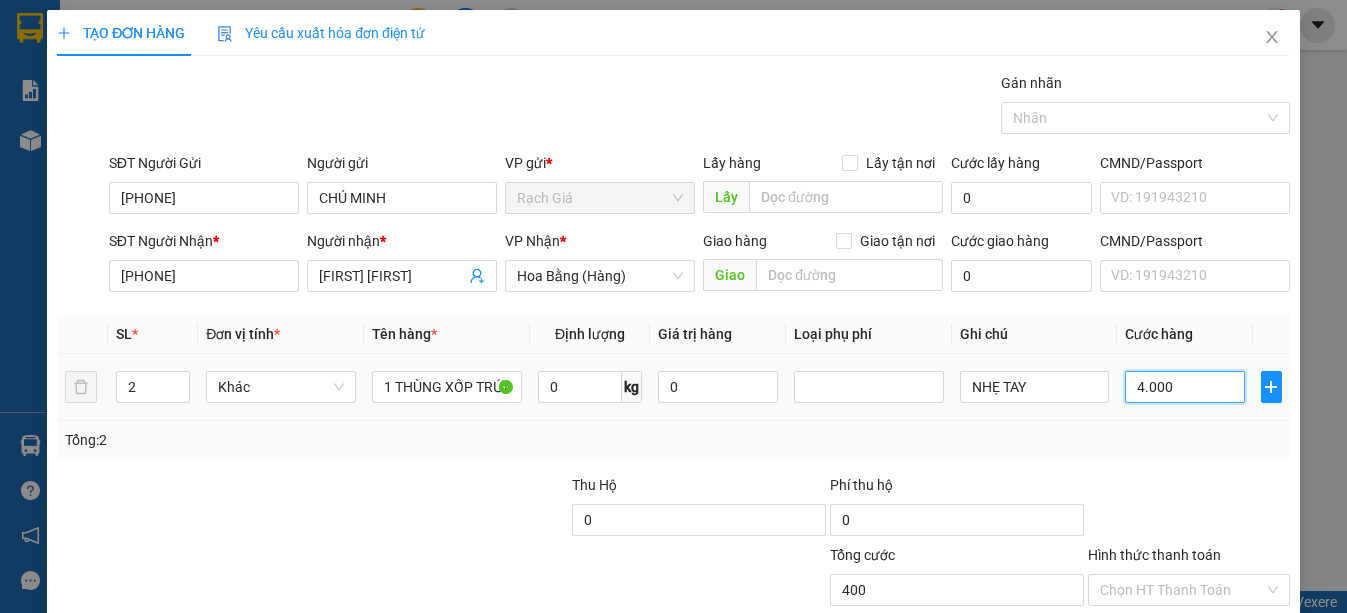 type on "4.000" 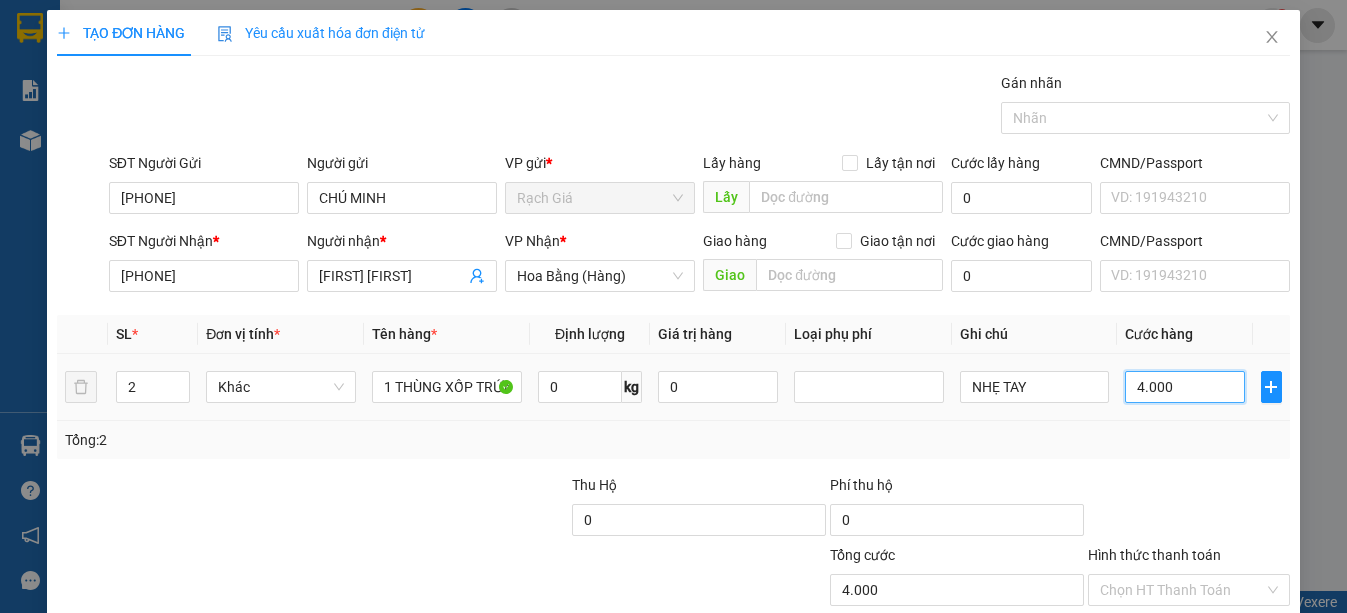 type on "40.000" 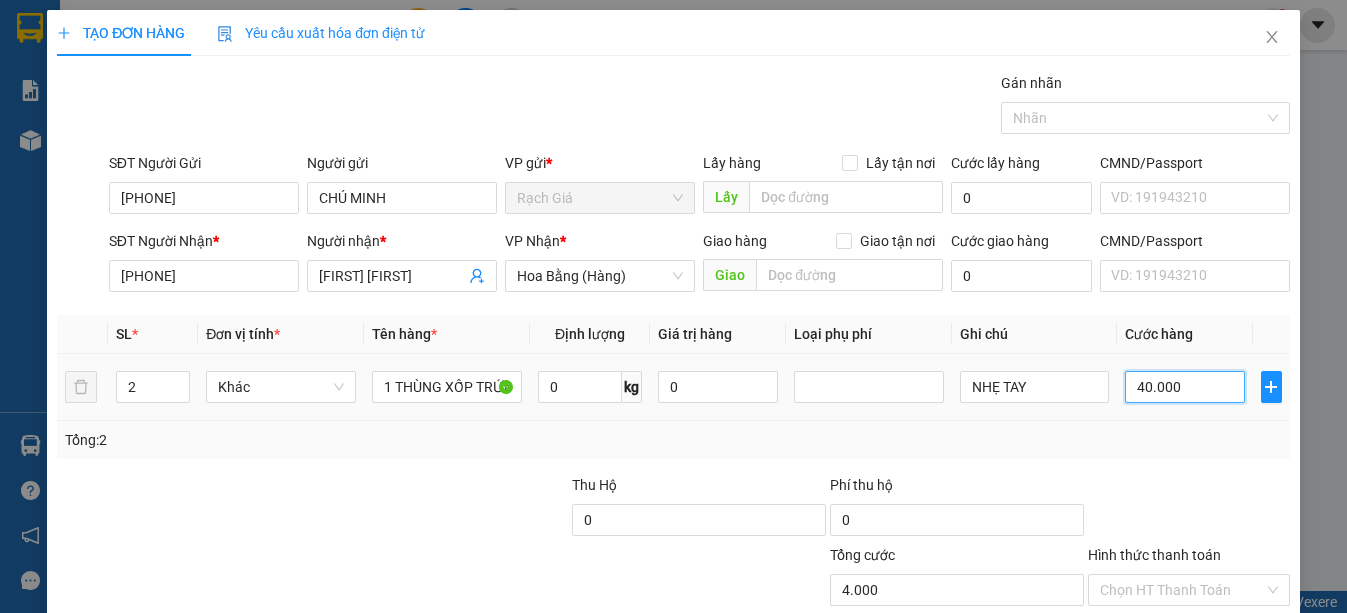type on "40.000" 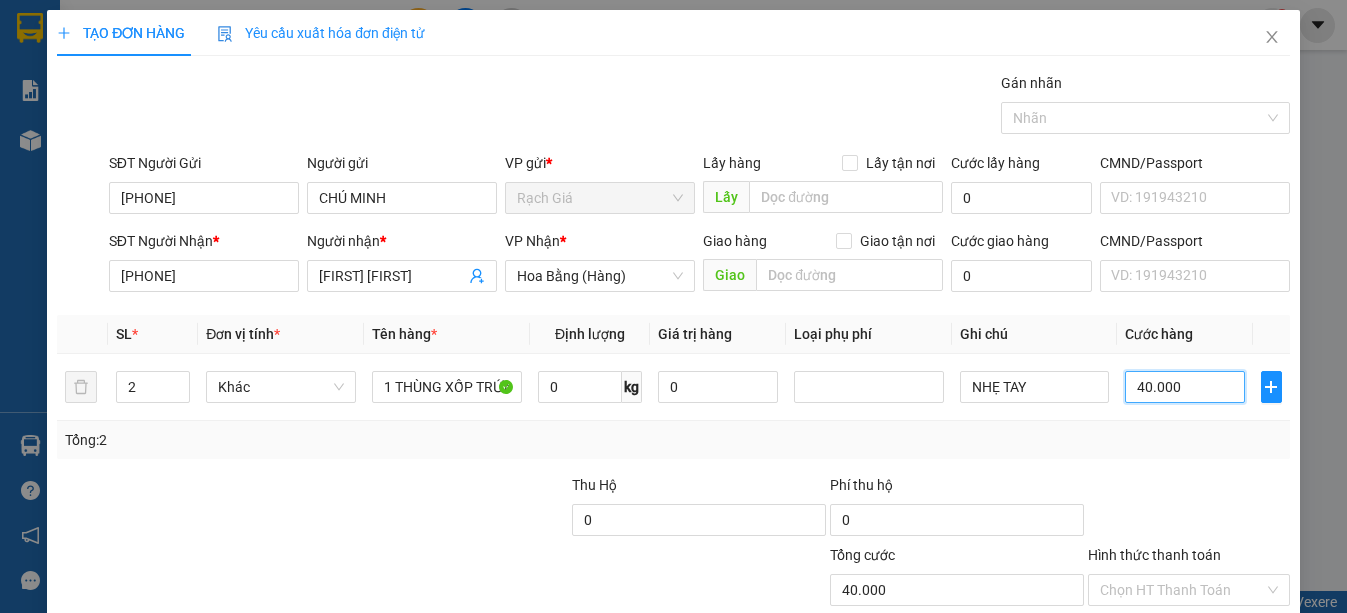 type on "40.000" 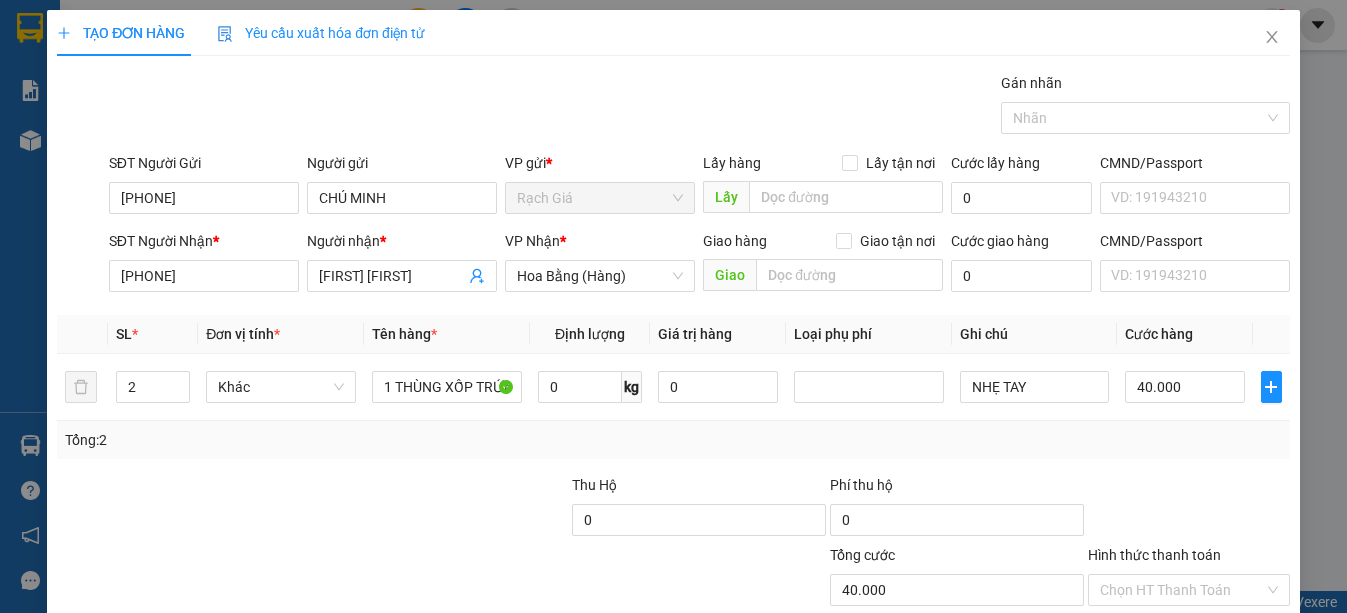 click on "Transit Pickup Surcharge Ids Transit Deliver Surcharge Ids Transit Deliver Surcharge Transit Deliver Surcharge Gói vận chuyển  * Tiêu chuẩn Gán nhãn   Nhãn SĐT Người Gửi 0916387964 Người gửi CHÚ MINH VP gửi  * Rạch Giá Lấy hàng Lấy tận nơi Lấy Cước lấy hàng 0 CMND/Passport VD: 191943210 SĐT Người Nhận  * 0922800929 Người nhận  * PHƯƠNG KHÁNH VP Nhận  * Hoa Bằng (Hàng) Giao hàng Giao tận nơi Giao Cước giao hàng 0 CMND/Passport VD: 191943210 SL  * Đơn vị tính  * Tên hàng  * Định lượng Giá trị hàng Loại phụ phí Ghi chú Cước hàng                     2 Khác 1 THÙNG XỐP TRỨNG VỊT 0 kg 0   NHẸ TAY 40.000 Tổng:  2 Thu Hộ 0 Phí thu hộ 0 Tổng cước 40.000 Hình thức thanh toán Chọn HT Thanh Toán Số tiền thu trước 0 Chưa thanh toán 40.000 Chọn HT Thanh Toán Ghi chú nội bộ nhà xe Chi phí nội bộ 0 Lưu nháp Xóa Thông tin Lưu Lưu và In" at bounding box center [673, 417] 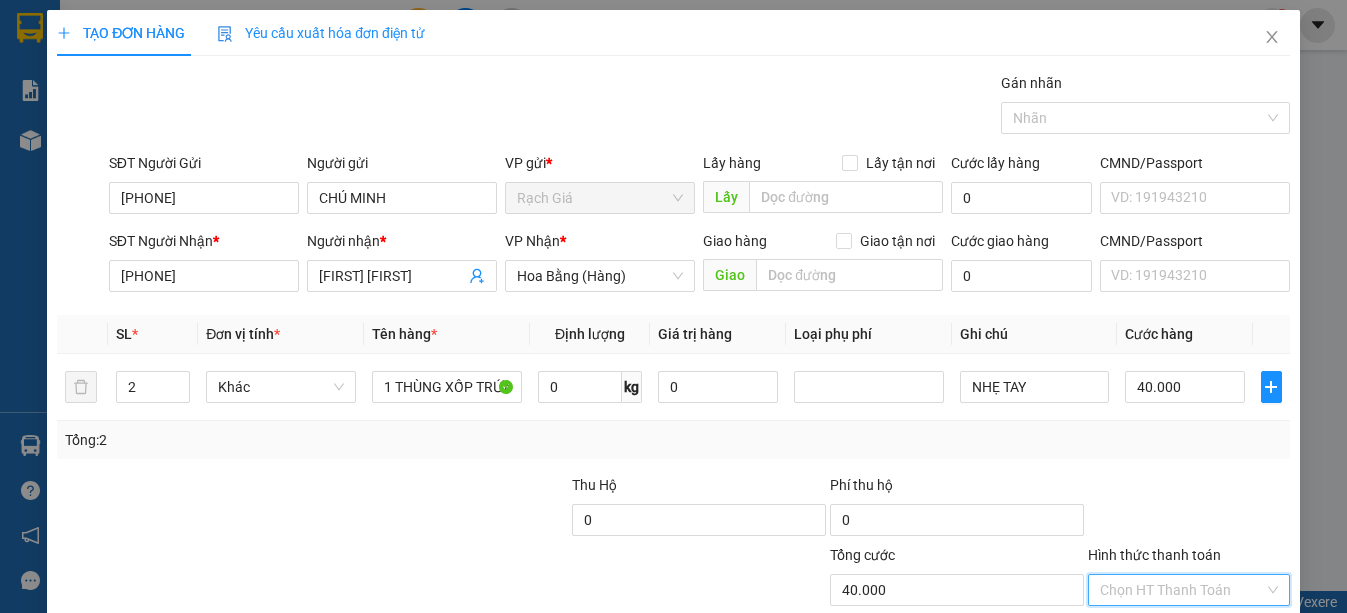 click on "Hình thức thanh toán" at bounding box center [1182, 590] 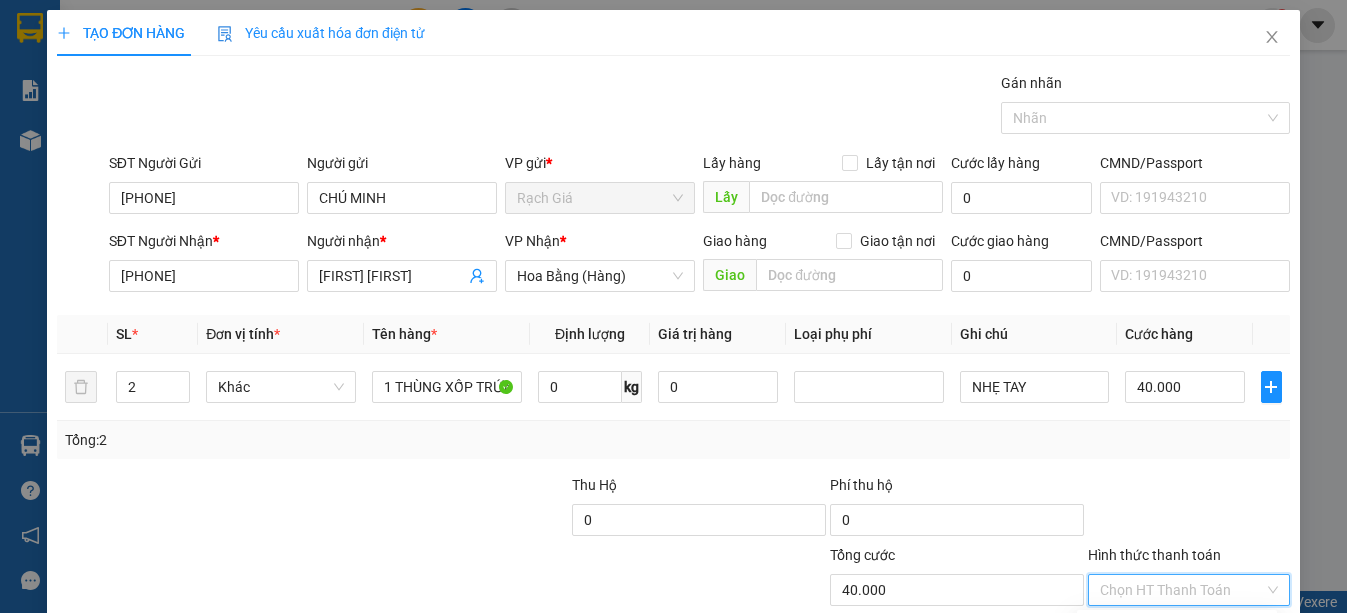 click on "Tại văn phòng" at bounding box center [1177, 630] 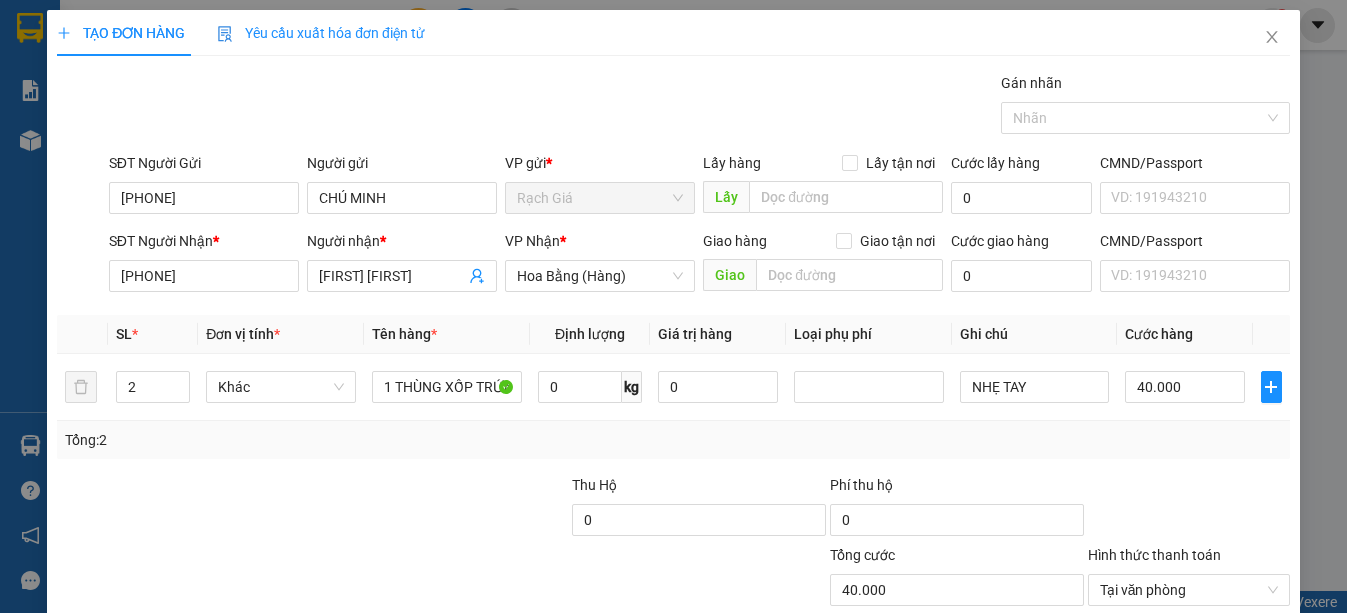 click on "Lưu và In" at bounding box center (1226, 747) 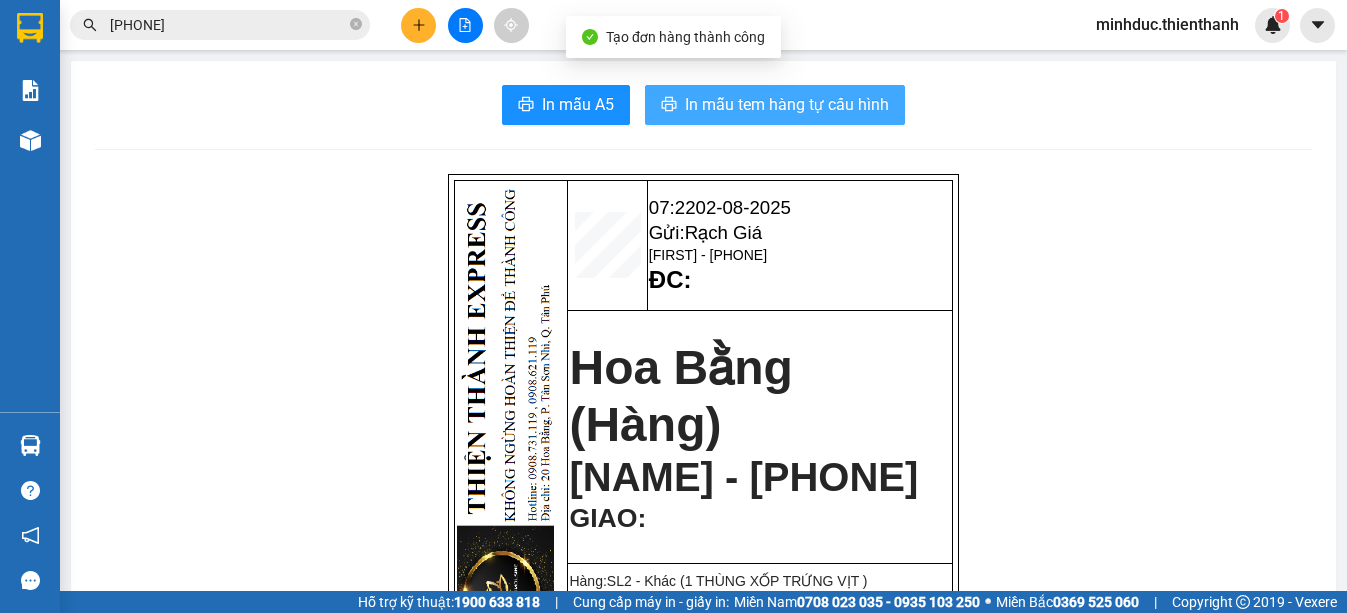 click on "In mẫu tem hàng tự cấu hình" at bounding box center [787, 104] 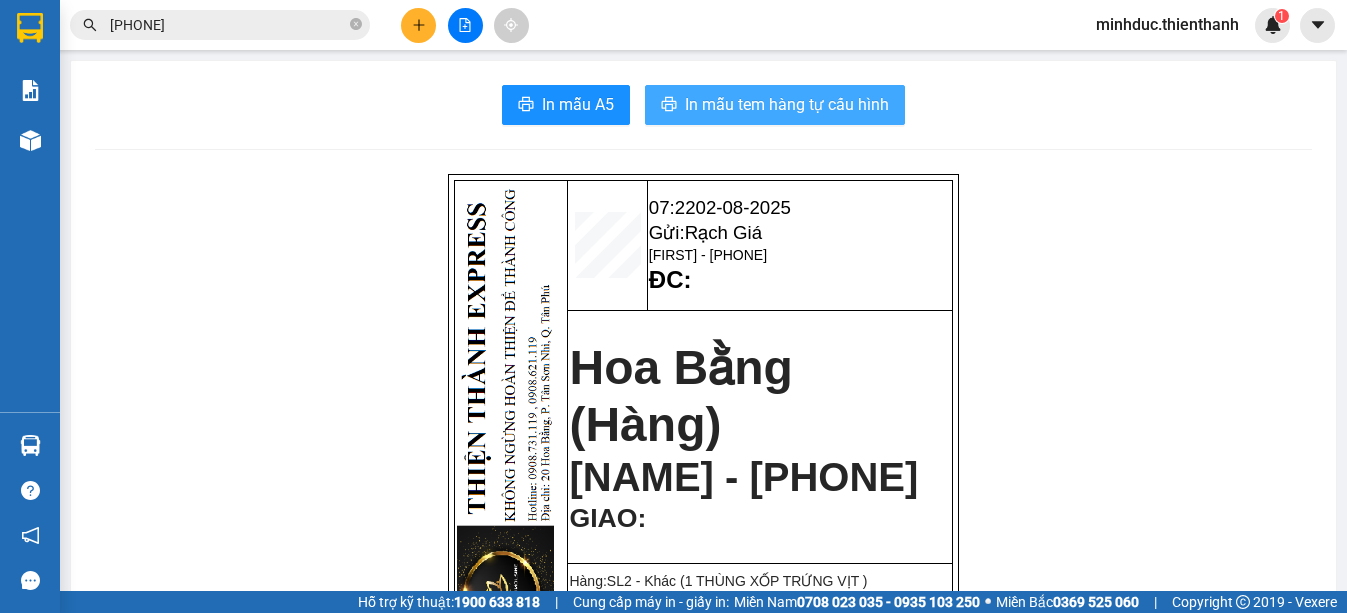 click on "In mẫu tem hàng tự cấu hình" at bounding box center (787, 104) 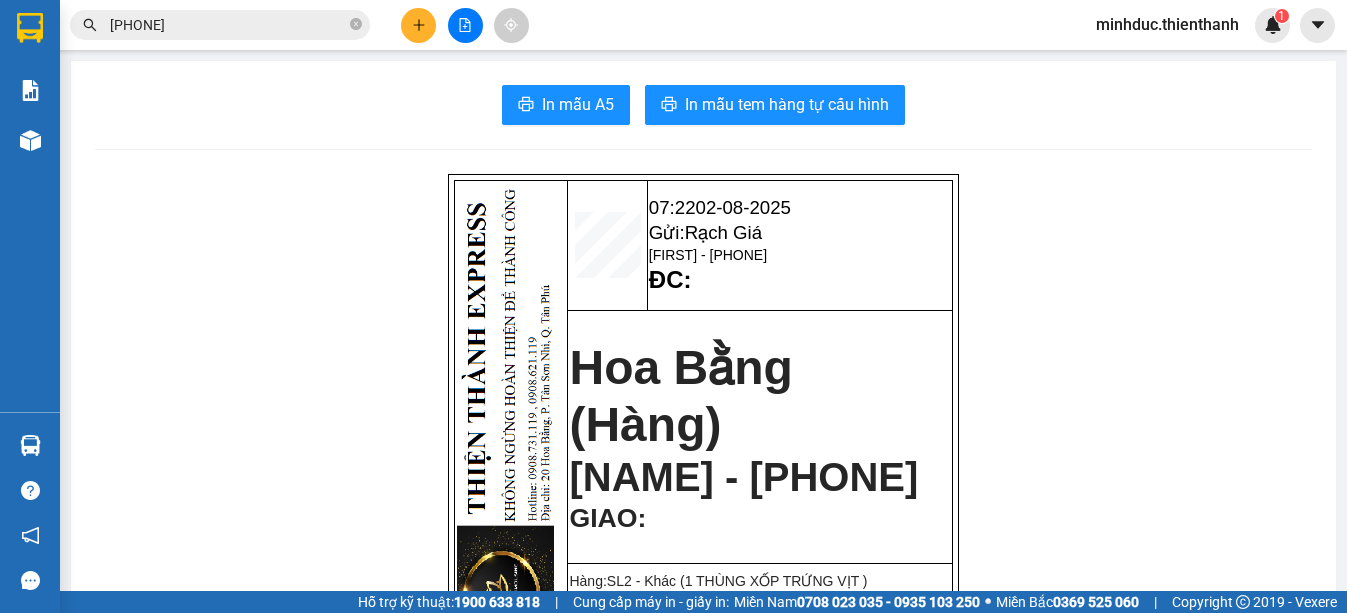 click on "0934515913" at bounding box center [228, 25] 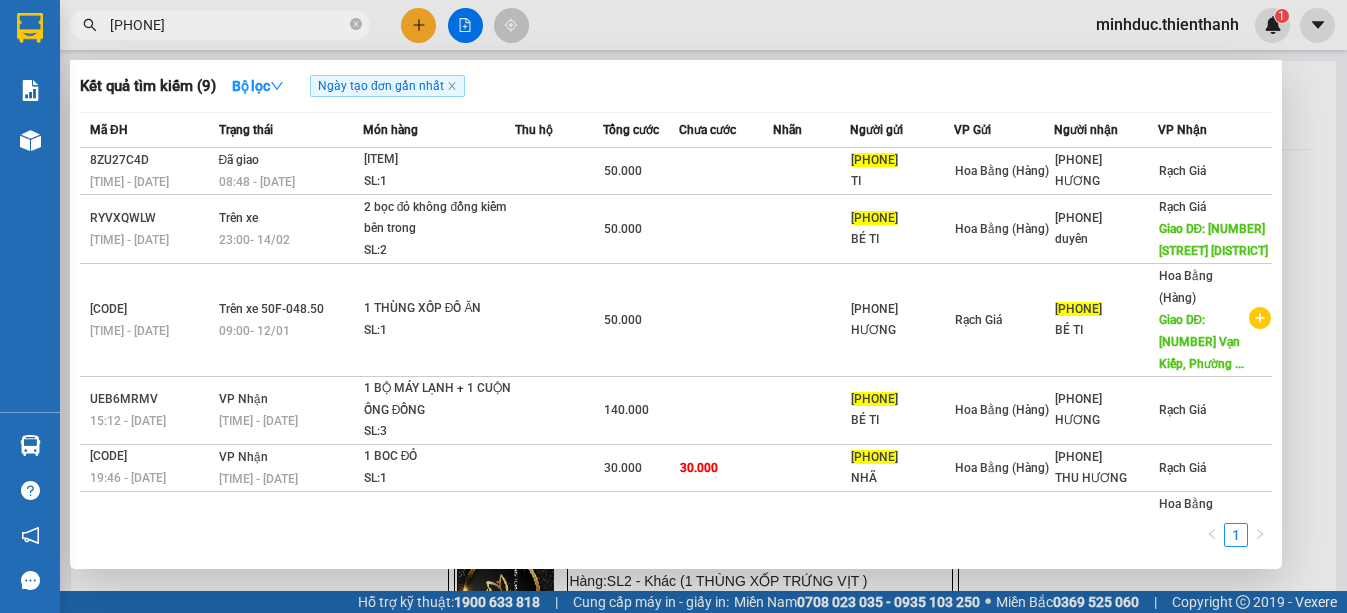 click on "0934515913" at bounding box center [228, 25] 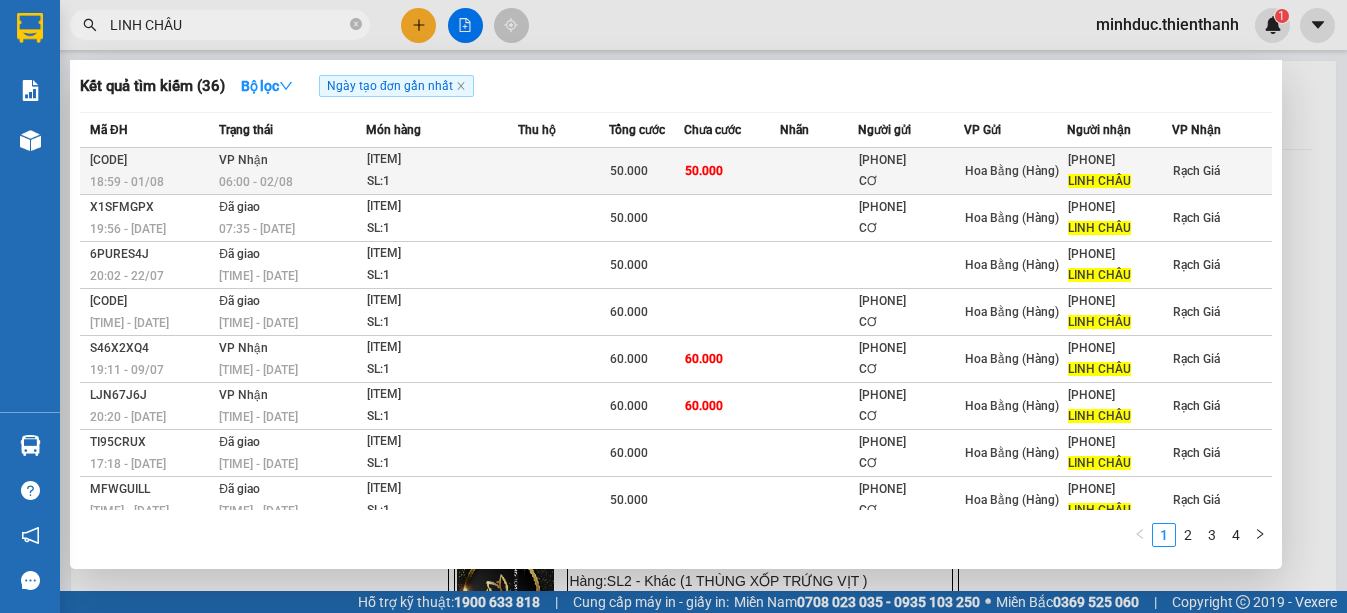 type on "LINH CHÂU" 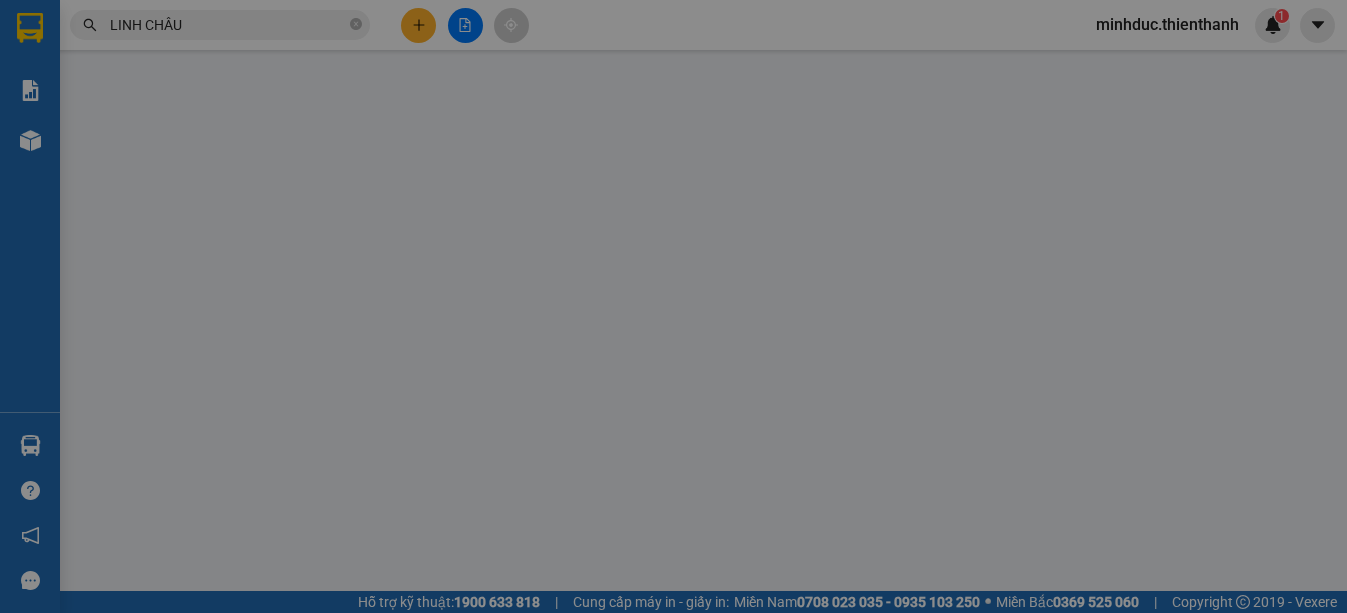 type on "0936870906" 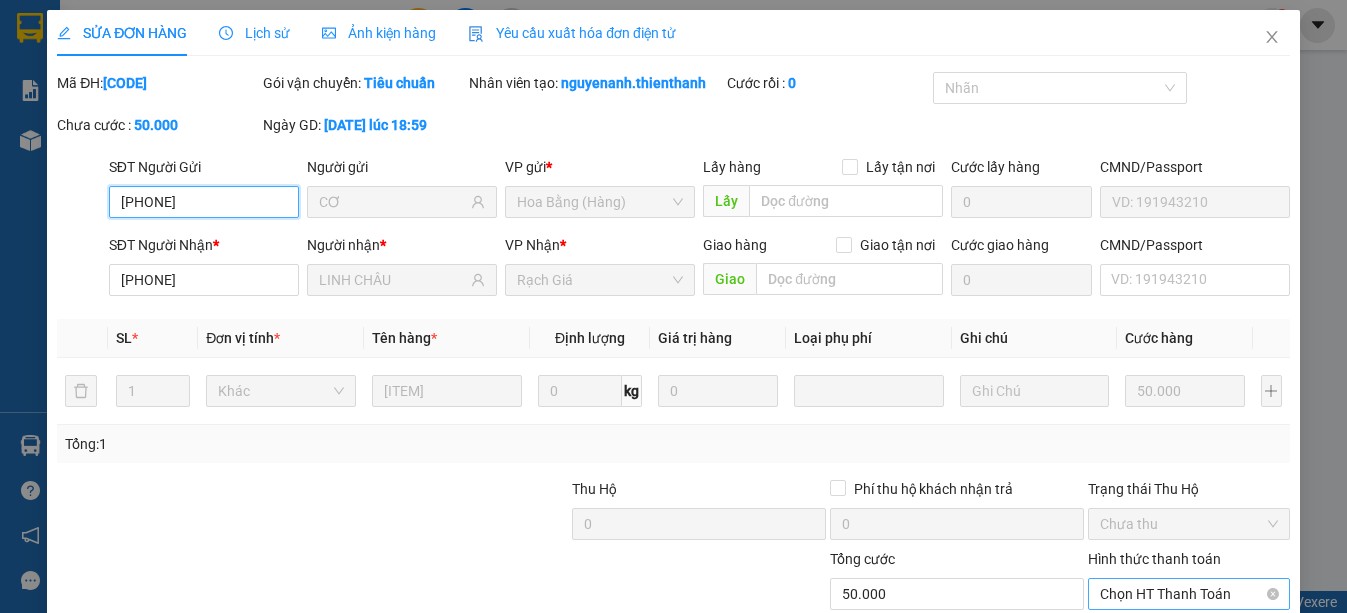 click on "Chọn HT Thanh Toán" at bounding box center [1189, 594] 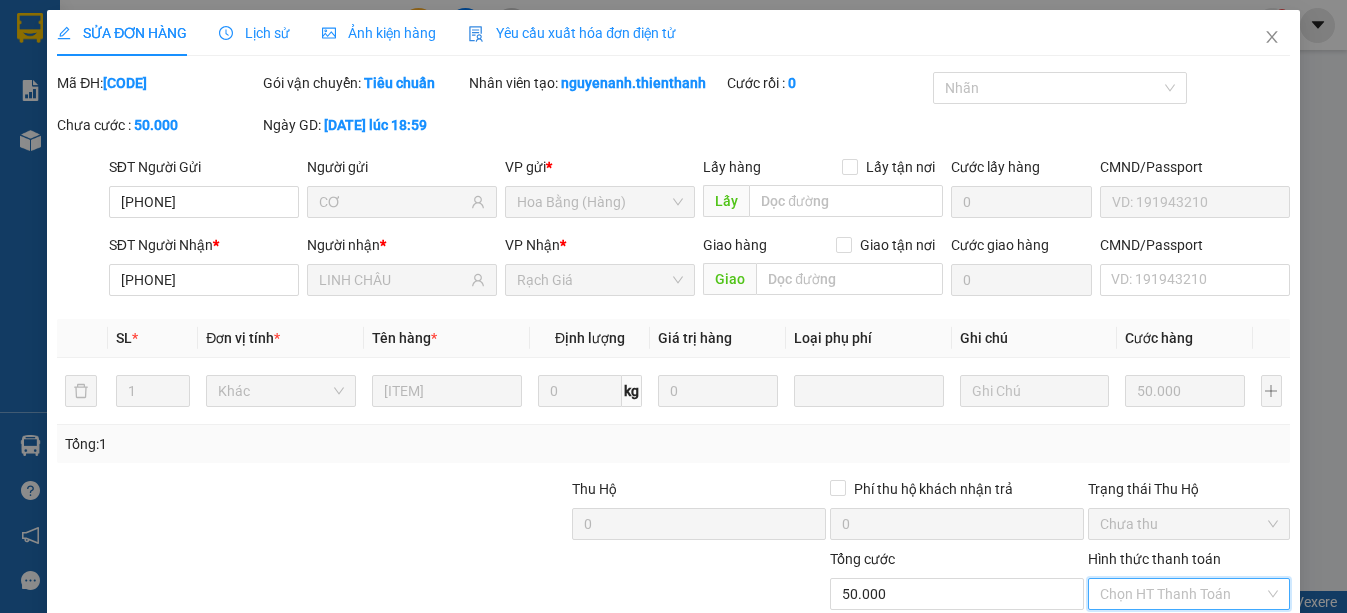 click on "Tại văn phòng" at bounding box center [1177, 656] 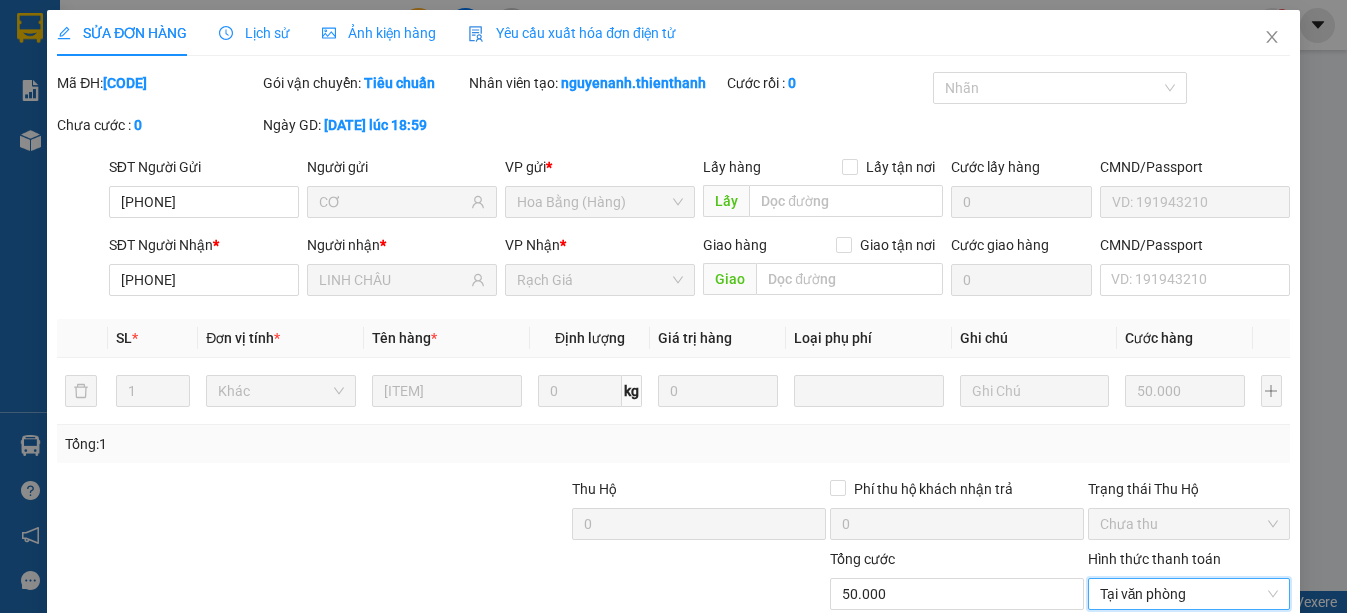 click on "Giao hàng" at bounding box center (916, 751) 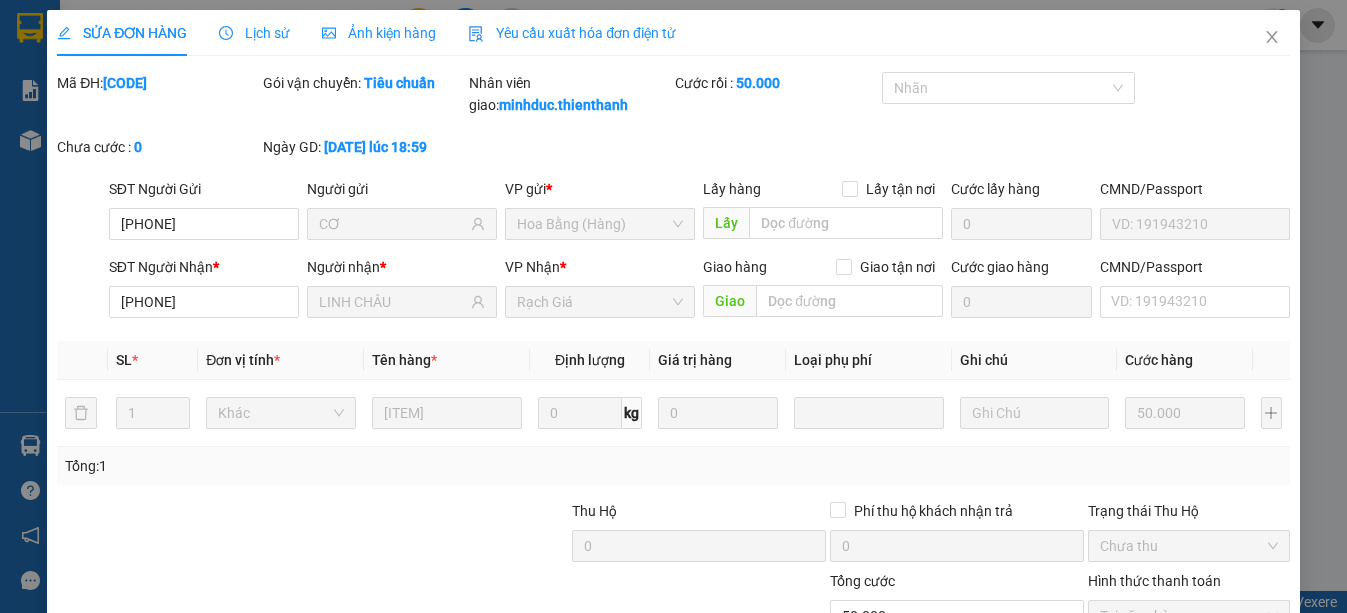 click at bounding box center (442, 535) 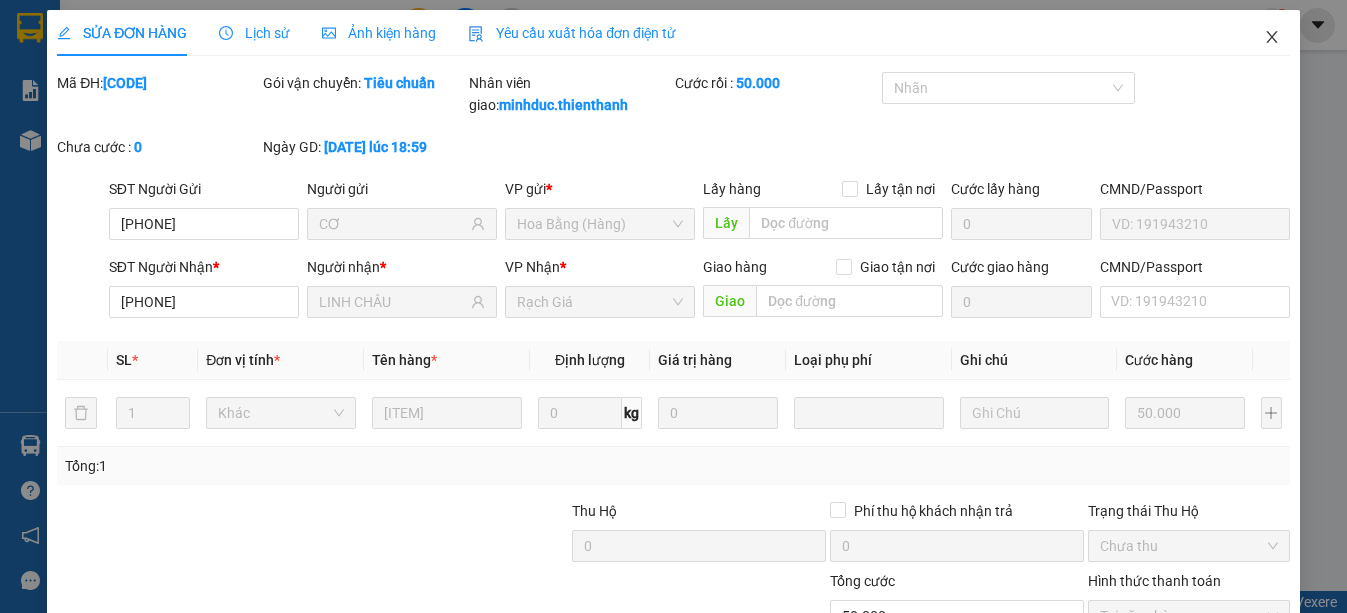 click 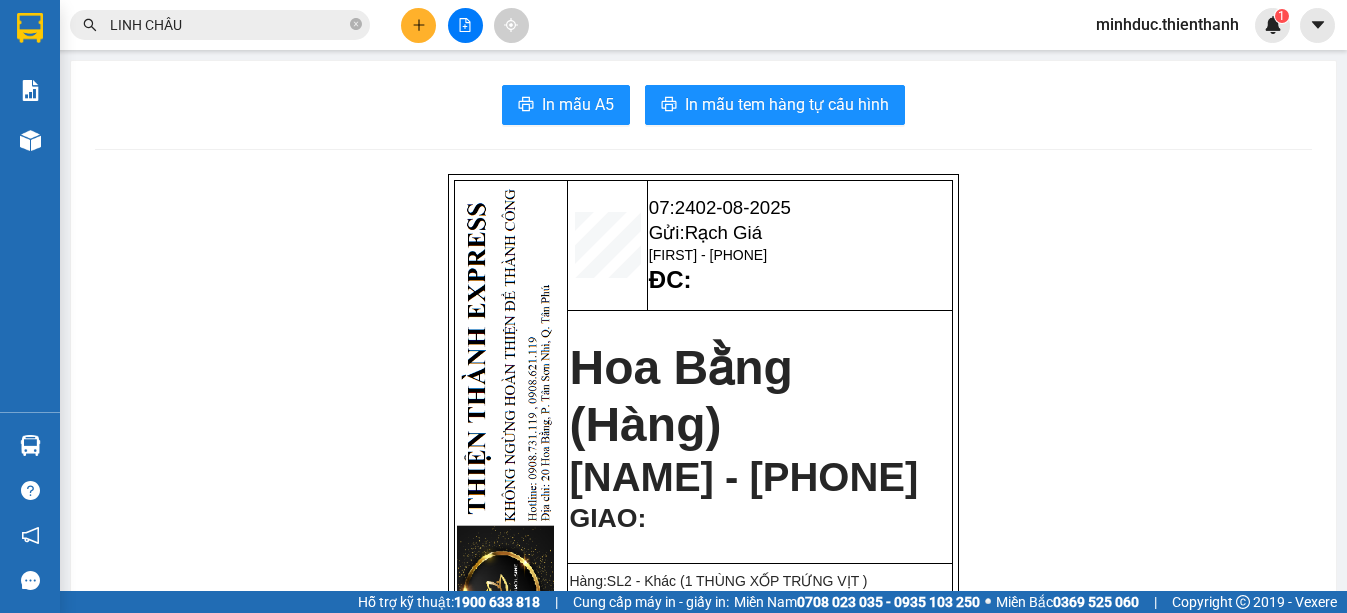 click on "LINH CHÂU" at bounding box center (228, 25) 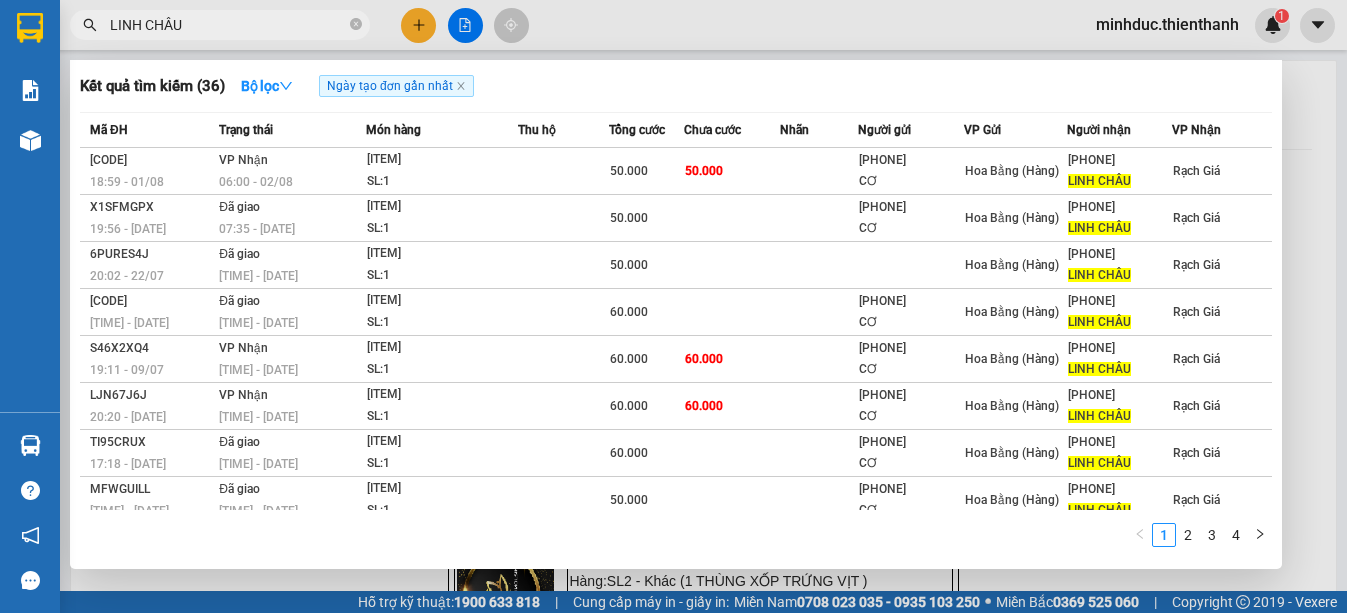 click on "LINH CHÂU" at bounding box center (228, 25) 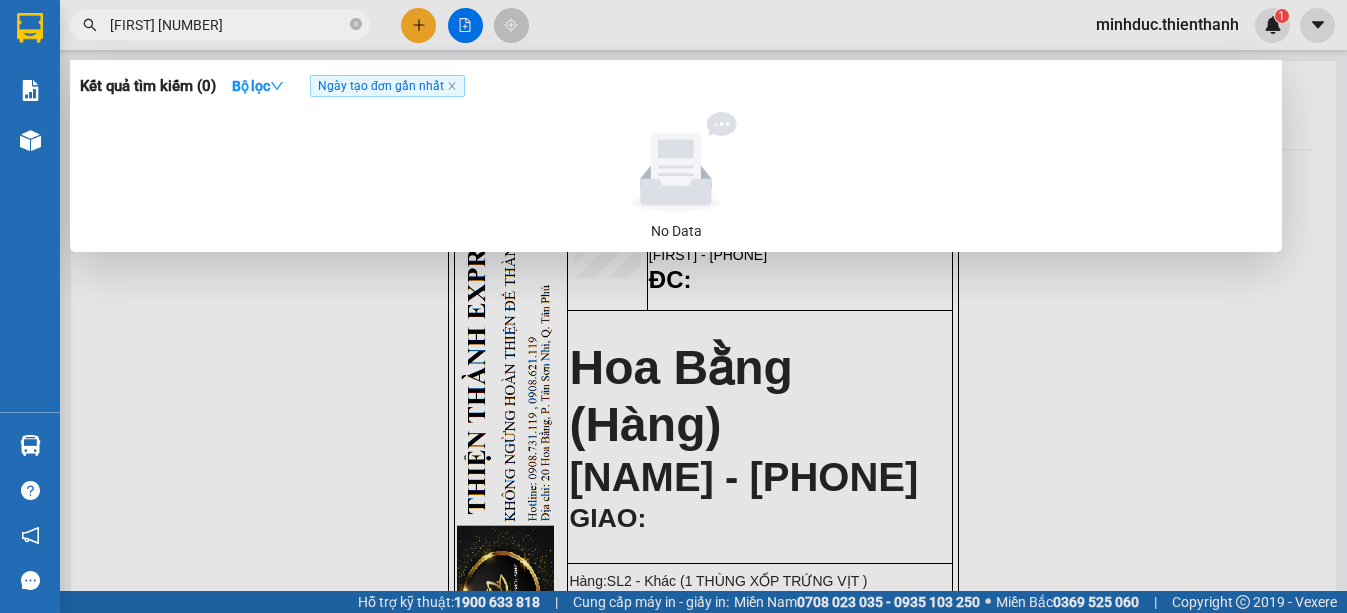 click on "LINH 8002" at bounding box center (228, 25) 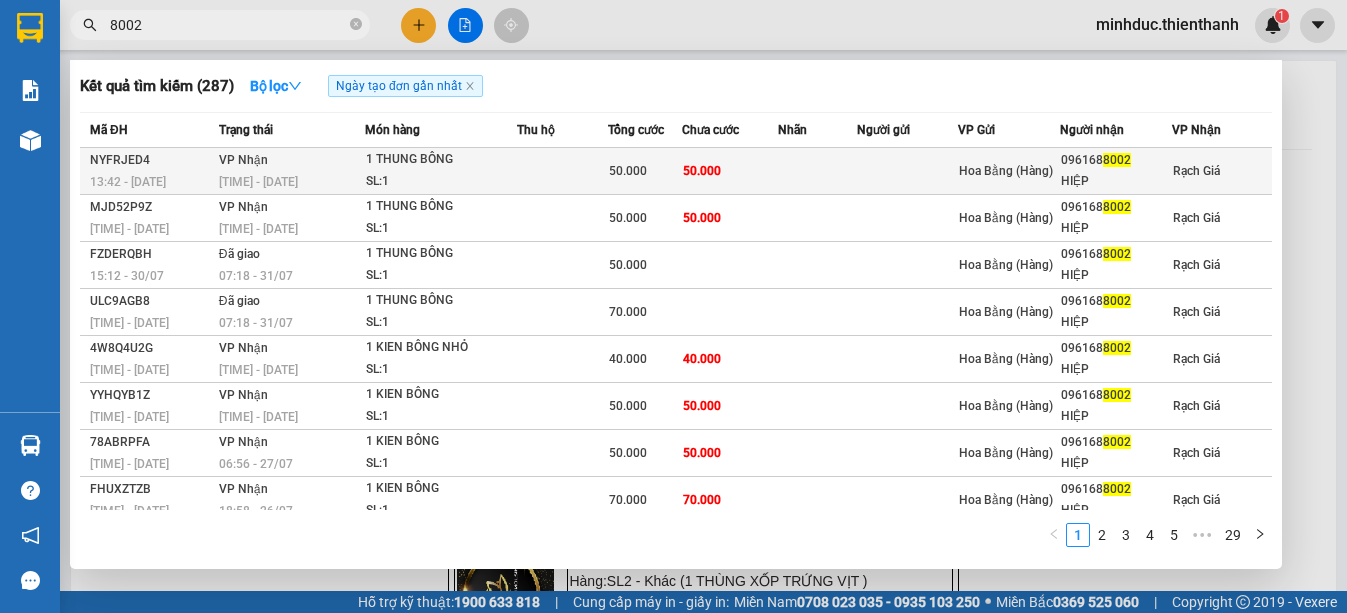 type on "8002" 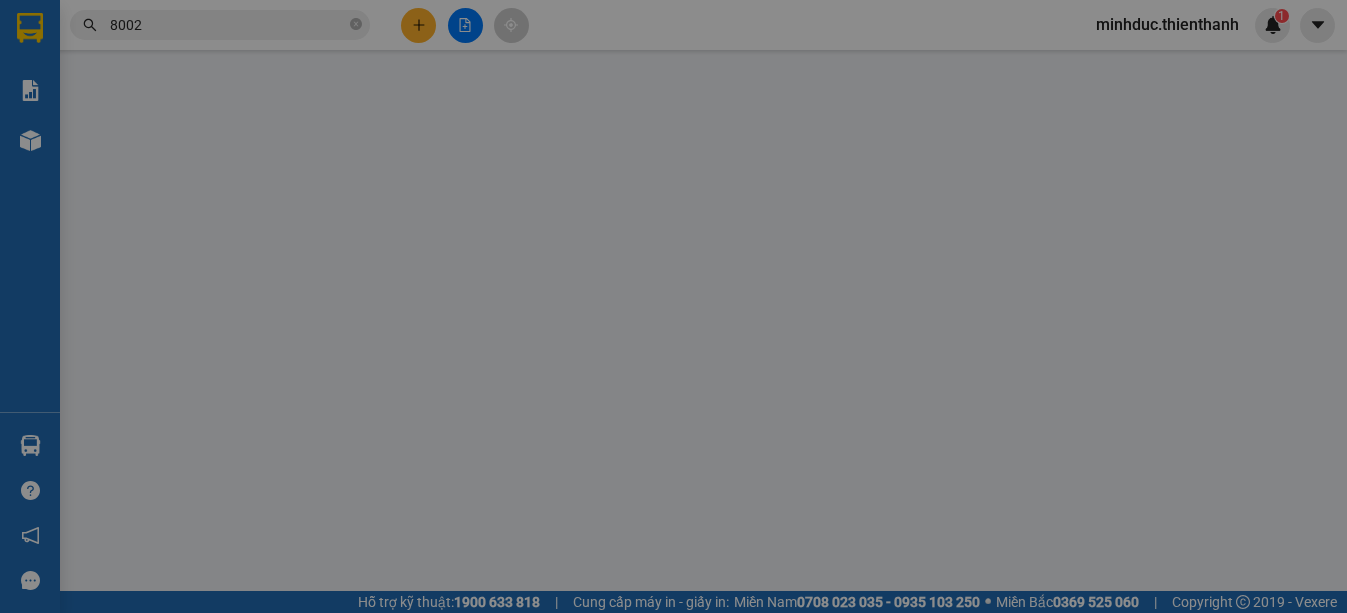 type on "0961688002" 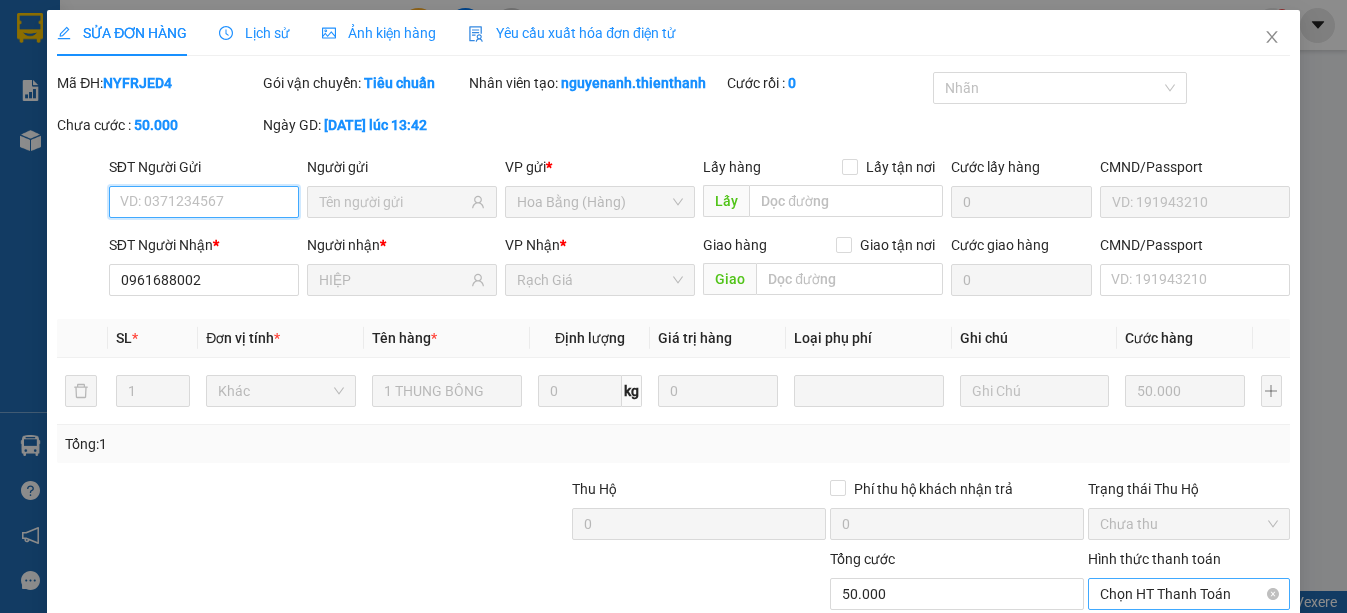 click on "Chọn HT Thanh Toán" at bounding box center [1189, 594] 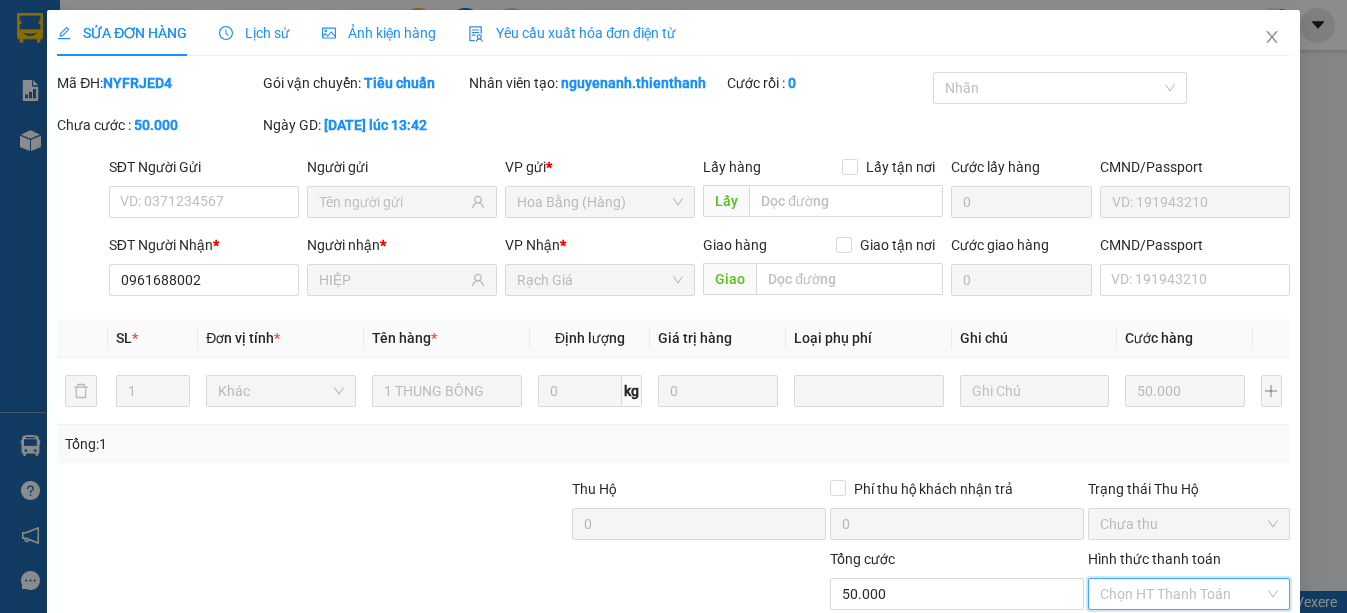 click on "Tại văn phòng" at bounding box center (1177, 656) 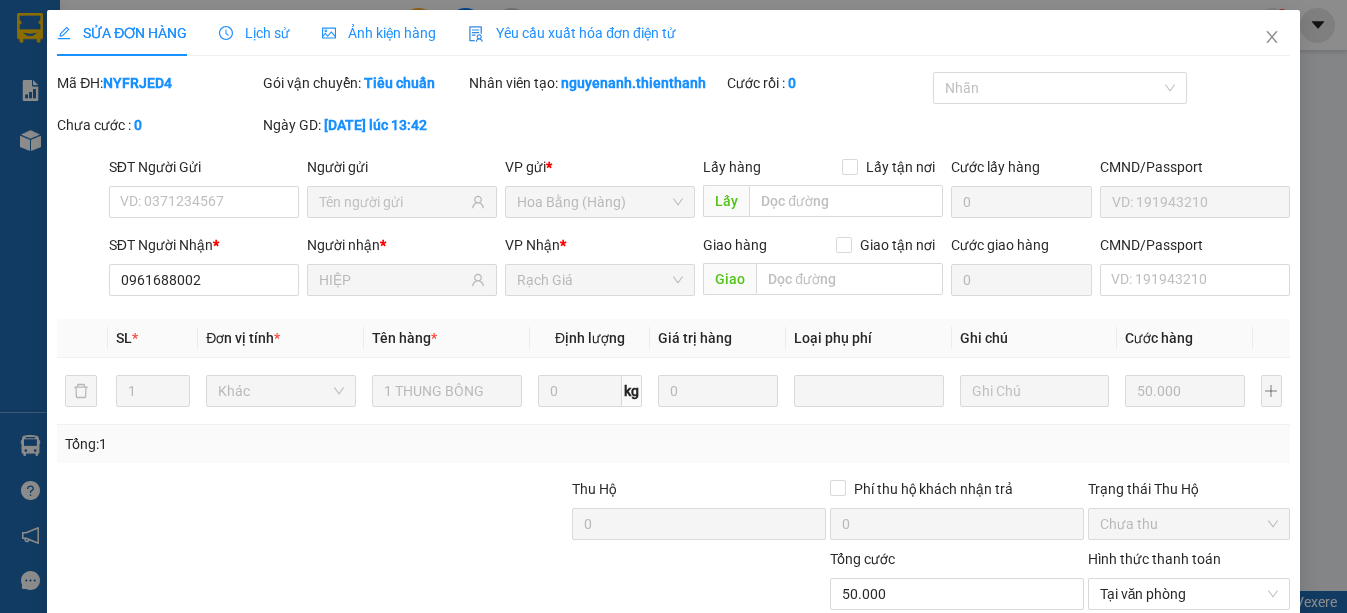 click on "Giao hàng" at bounding box center (916, 751) 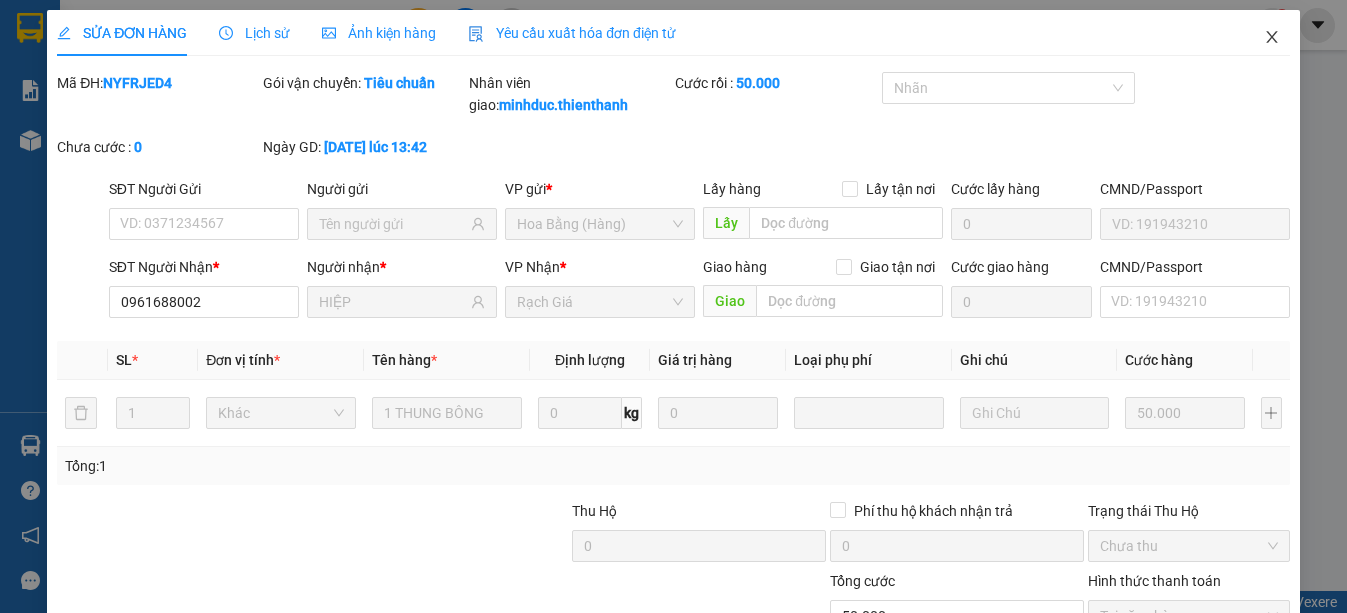 click 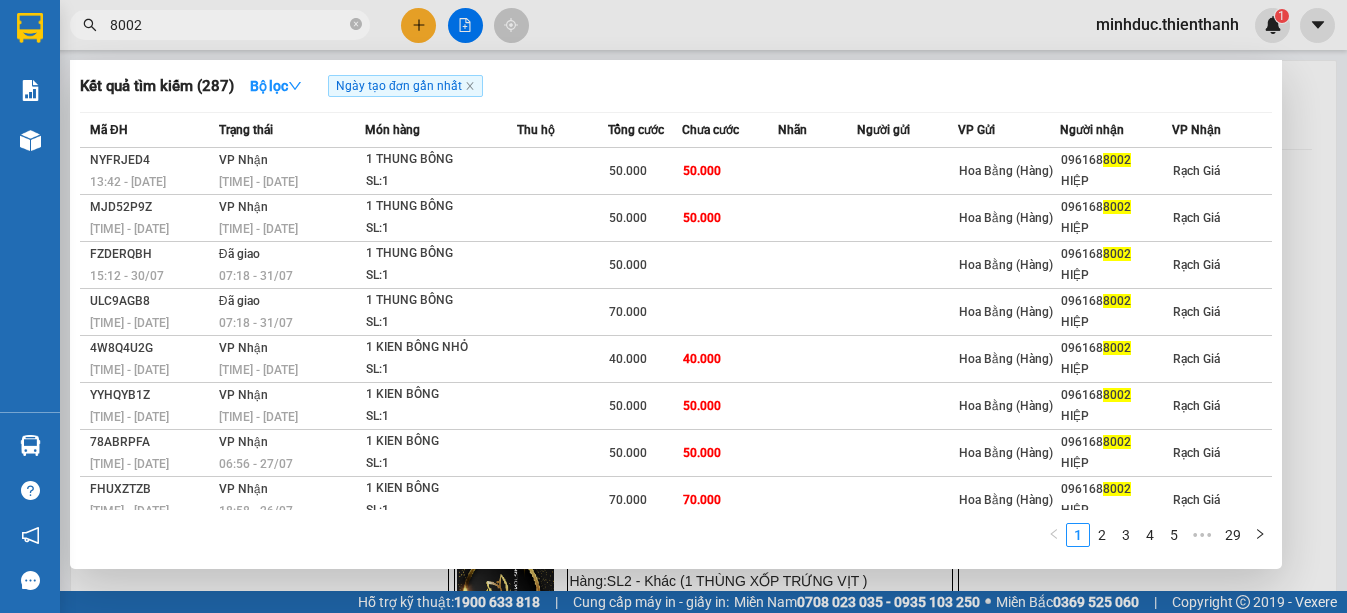 click on "8002" at bounding box center [228, 25] 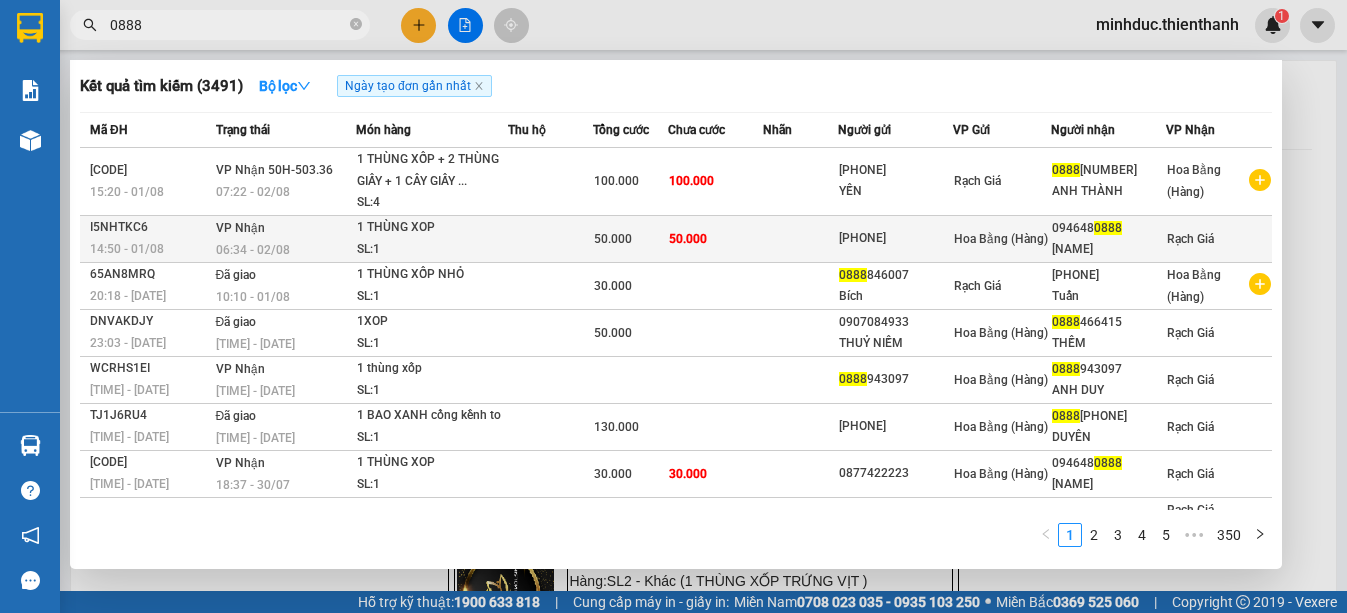 type on "0888" 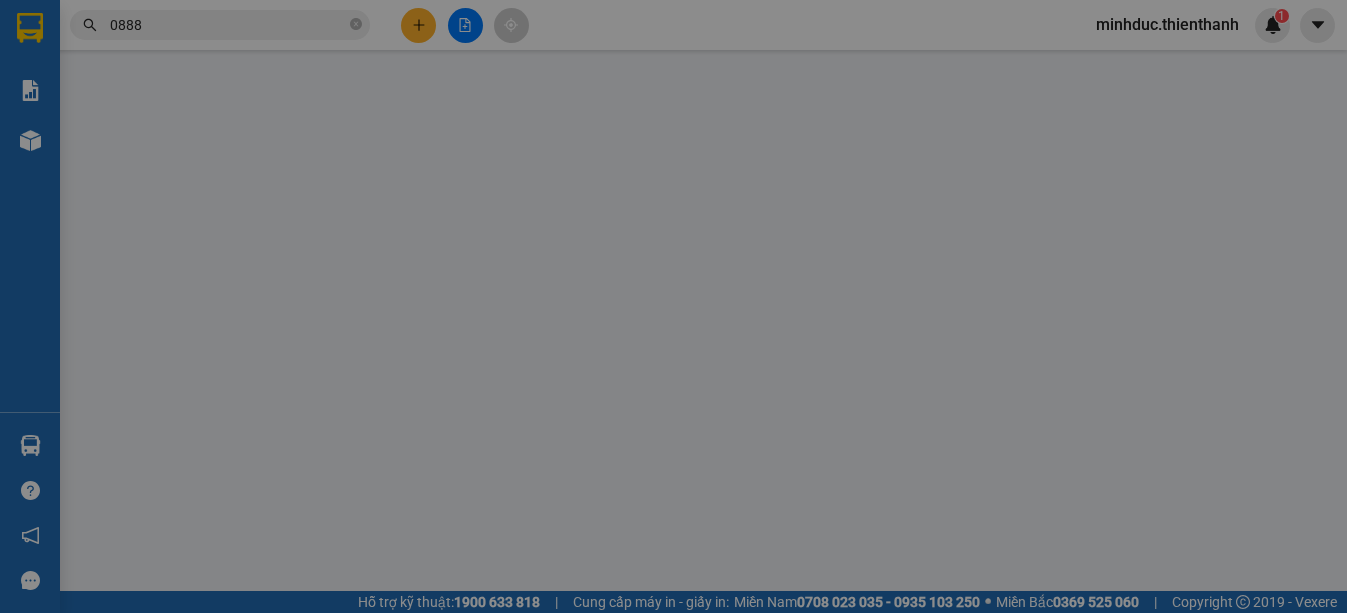 type on "[PHONE]" 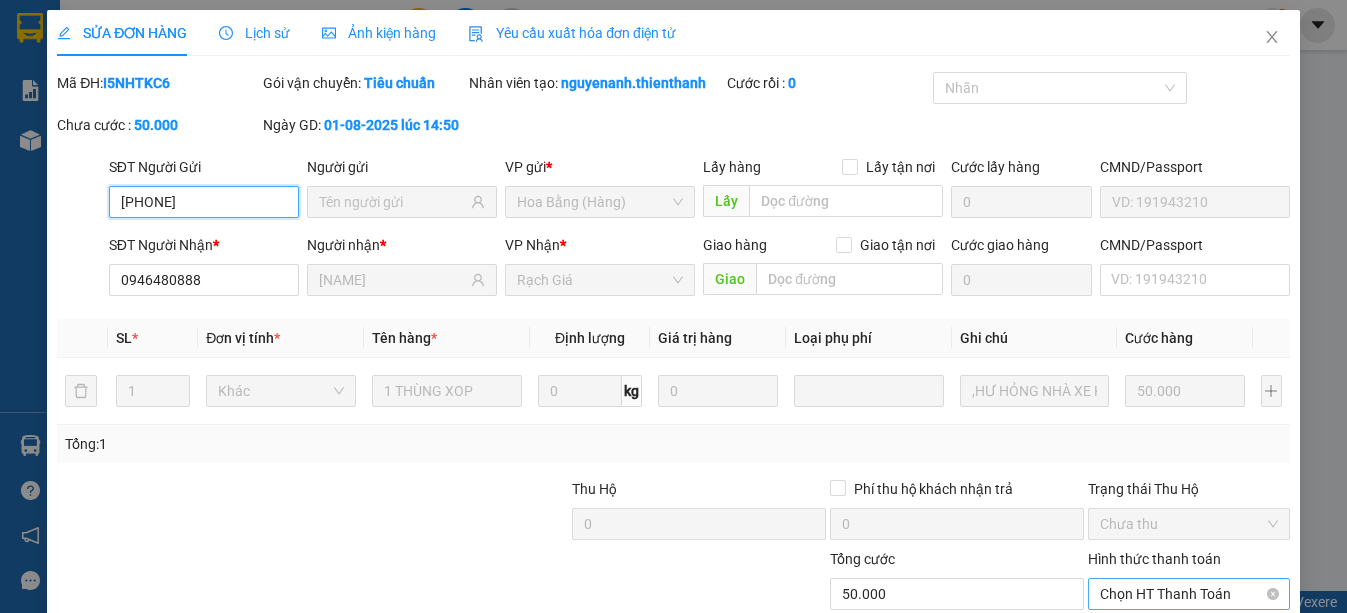 click on "Chọn HT Thanh Toán" at bounding box center (1189, 594) 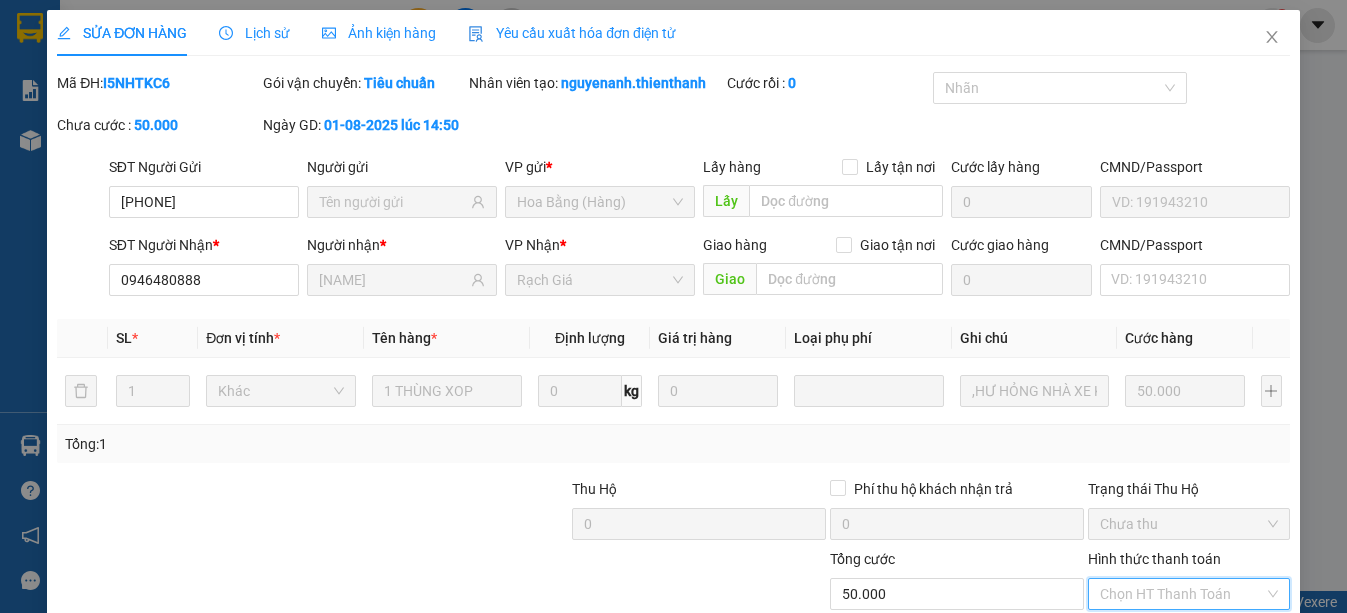 click on "Tại văn phòng" at bounding box center (1177, 656) 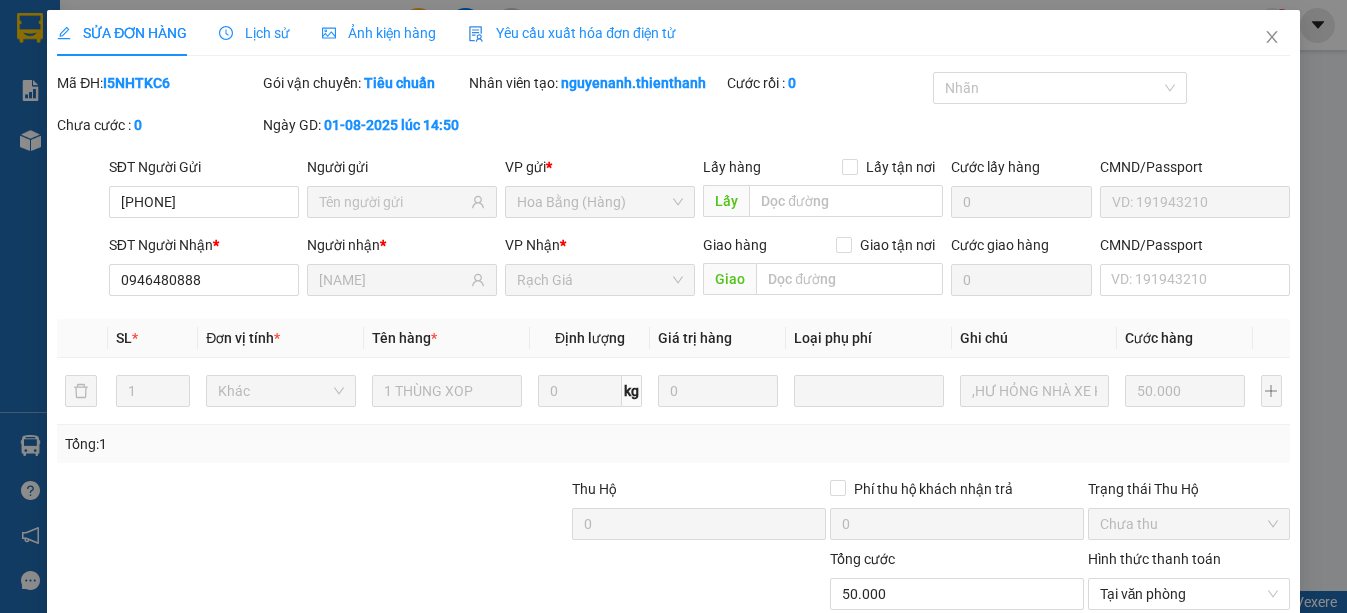 click on "Giao hàng" at bounding box center [916, 751] 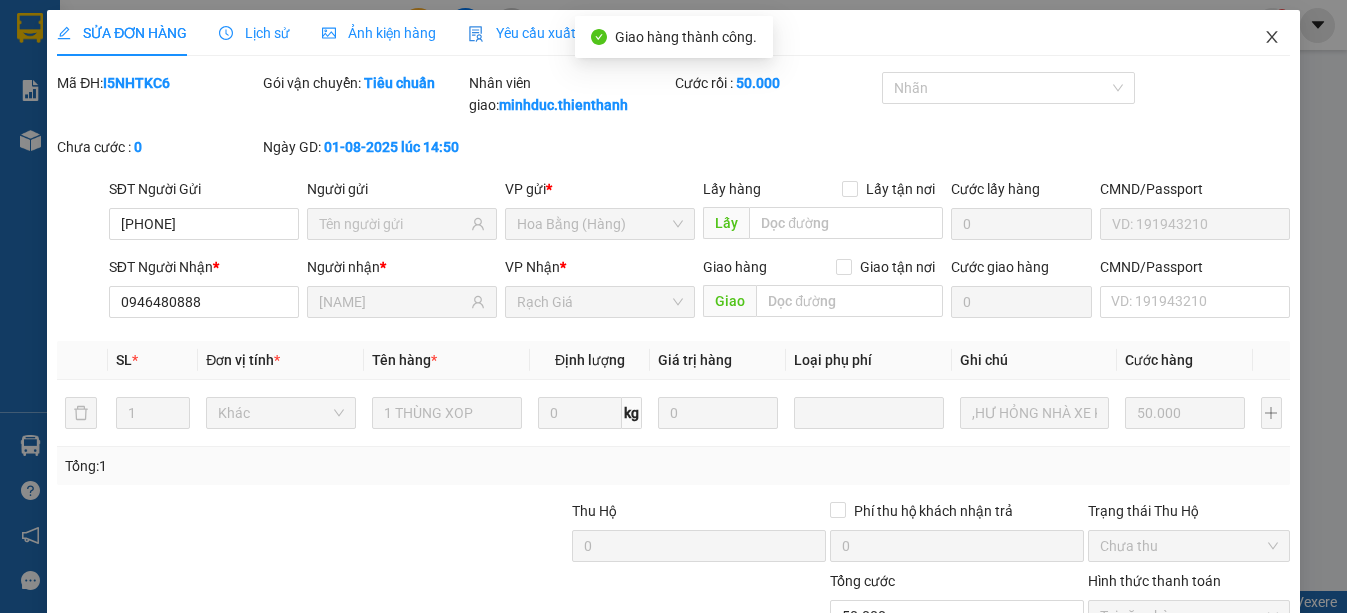 click 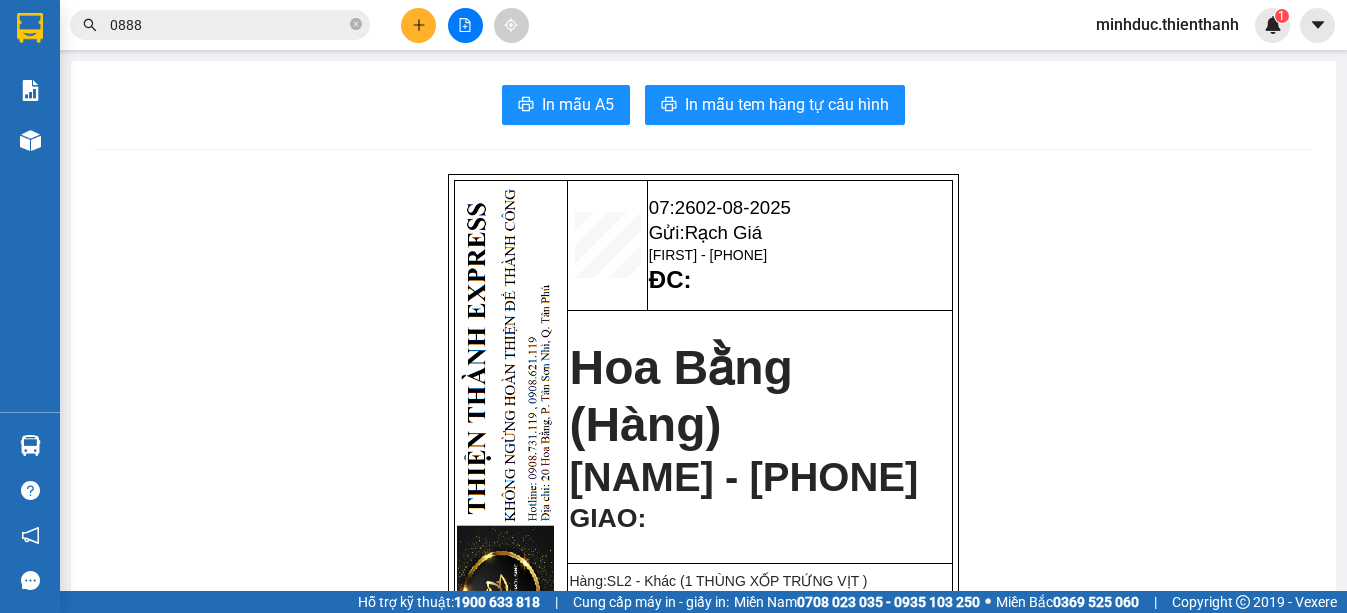 click on "0888" at bounding box center [228, 25] 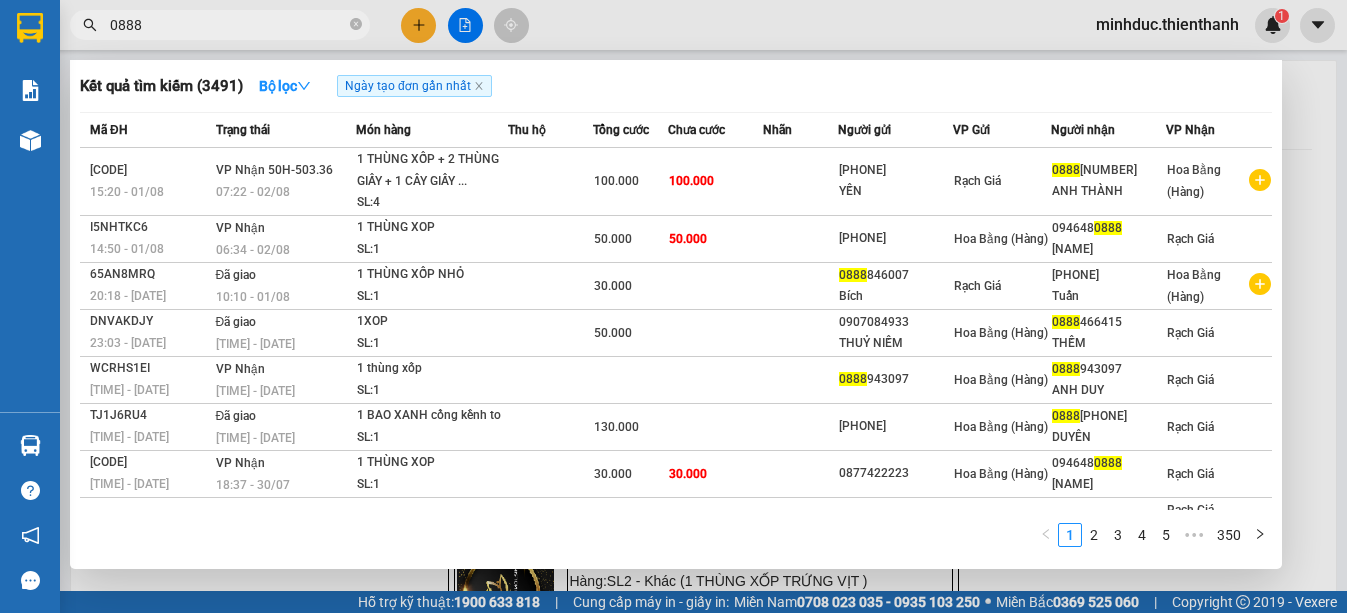 click on "0888" at bounding box center (228, 25) 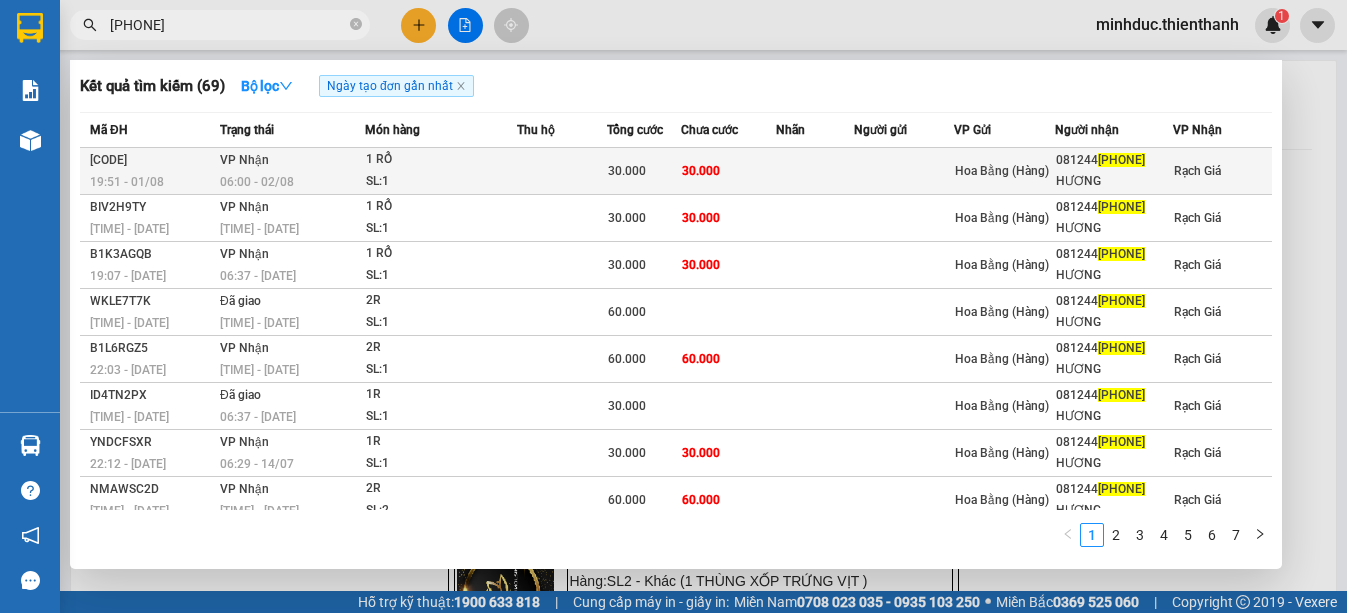 type on "5461" 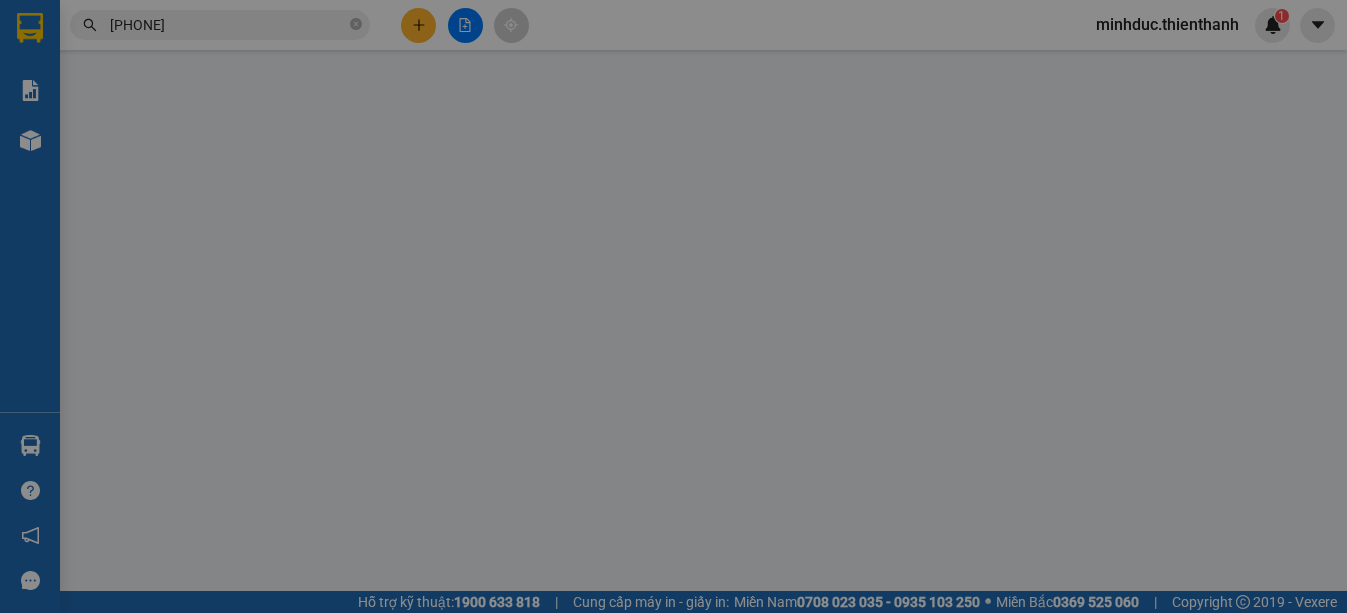 type on "0812445461" 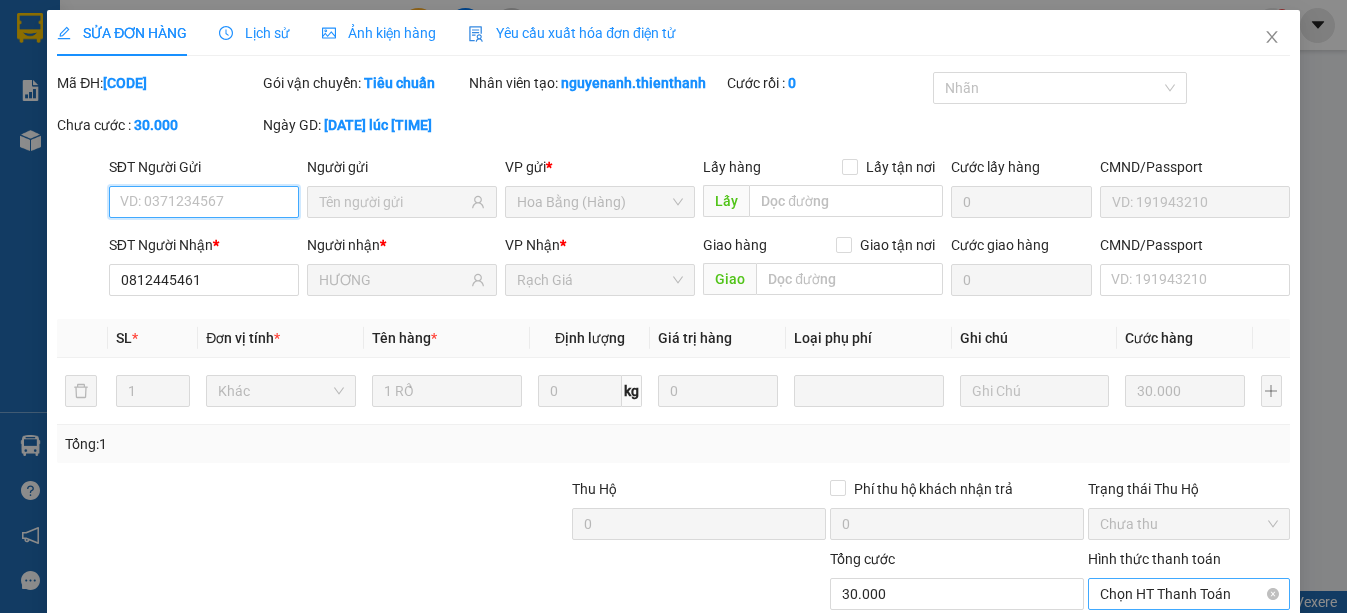 click on "Chọn HT Thanh Toán" at bounding box center (1189, 594) 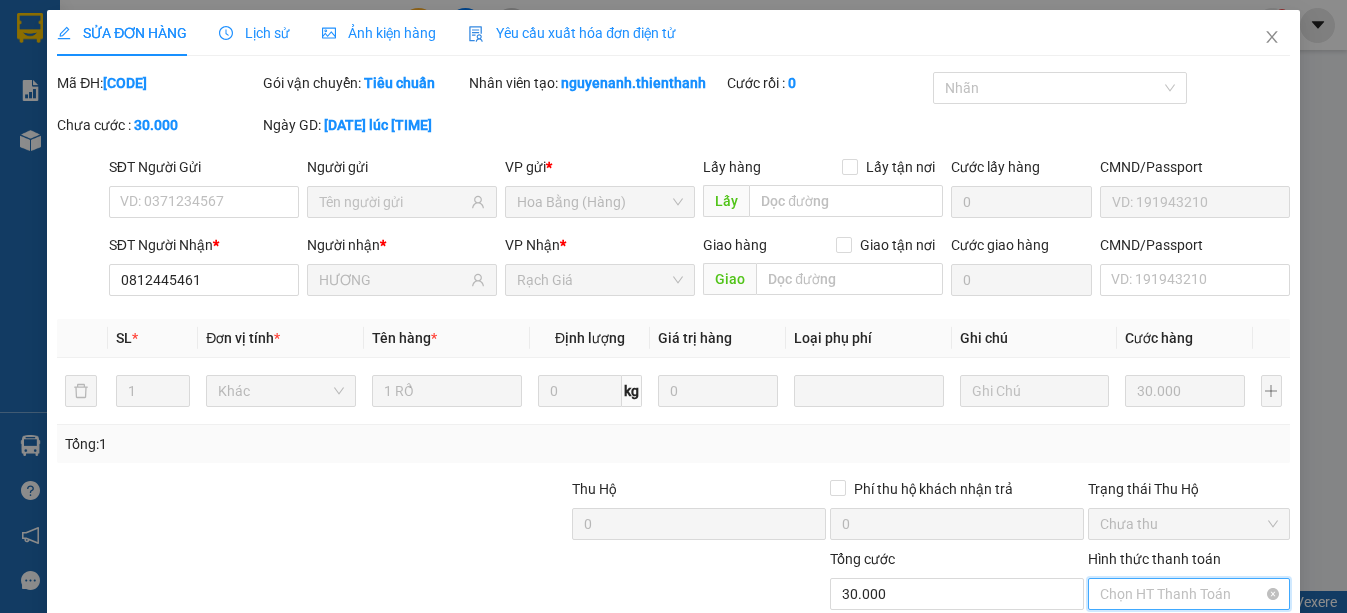 click on "Tại văn phòng" at bounding box center (1177, 656) 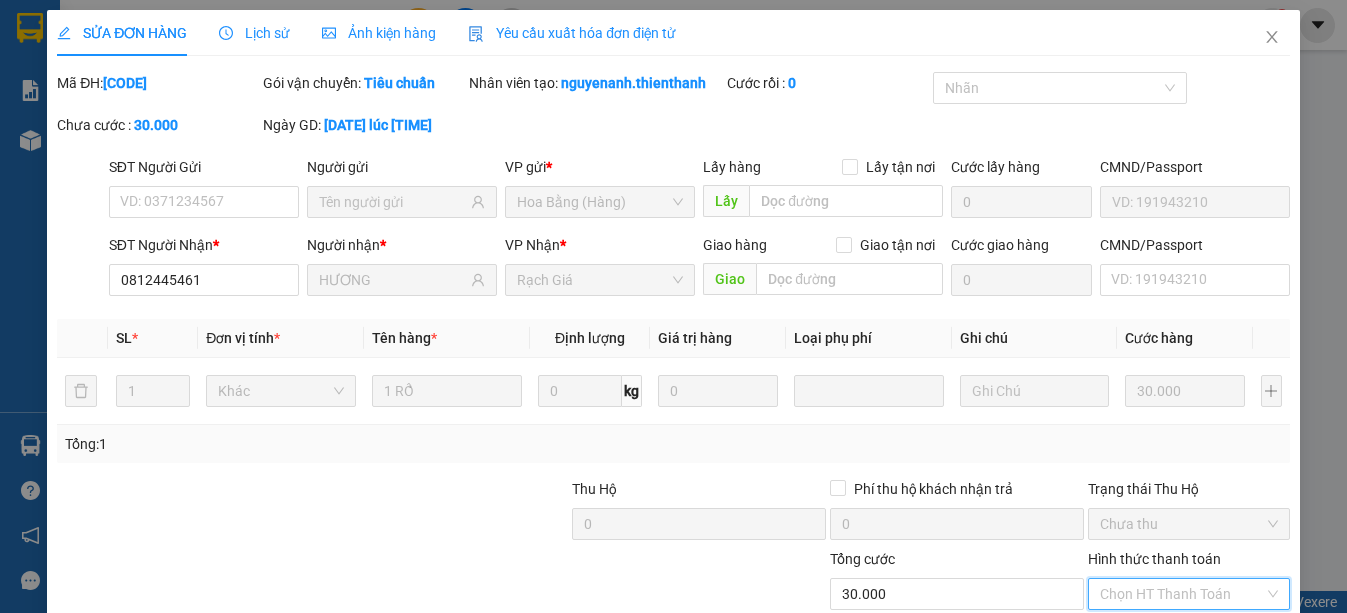 type on "0" 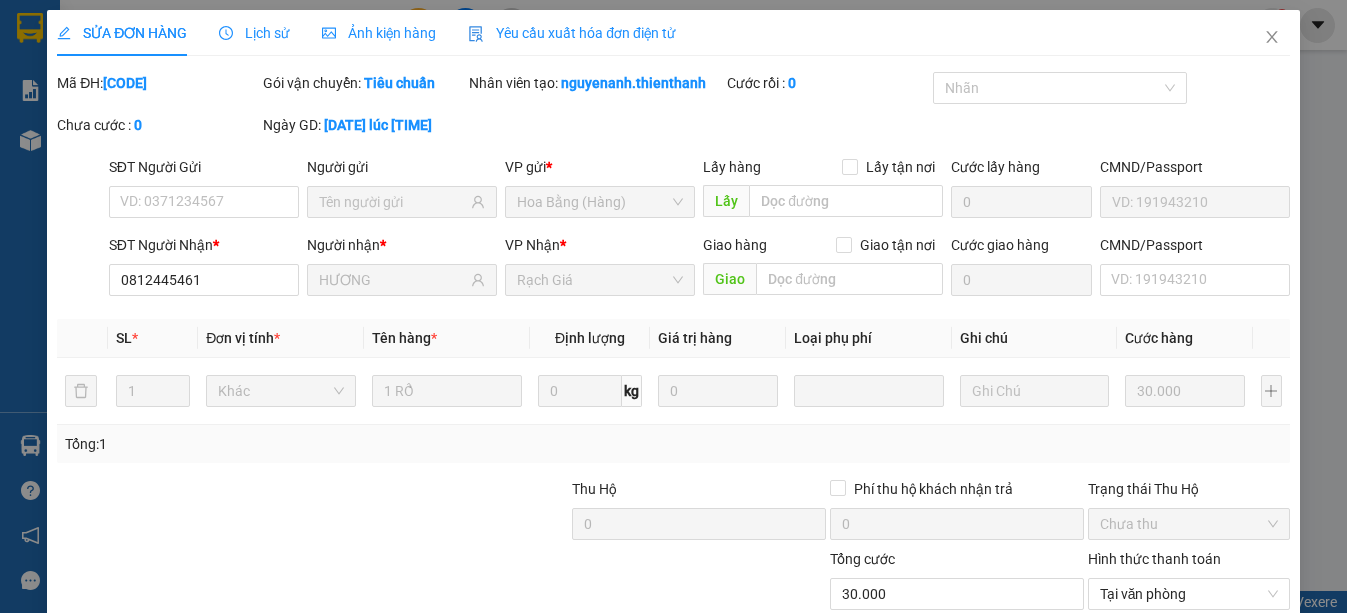 click on "Giao hàng" at bounding box center [916, 751] 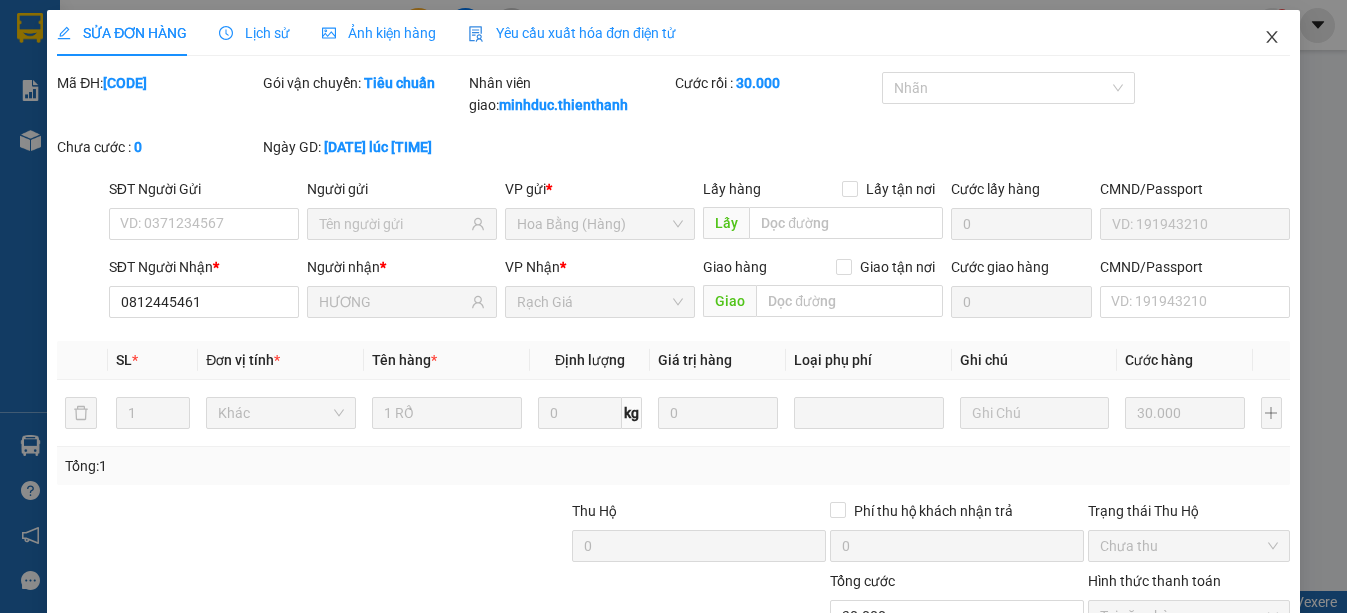 click 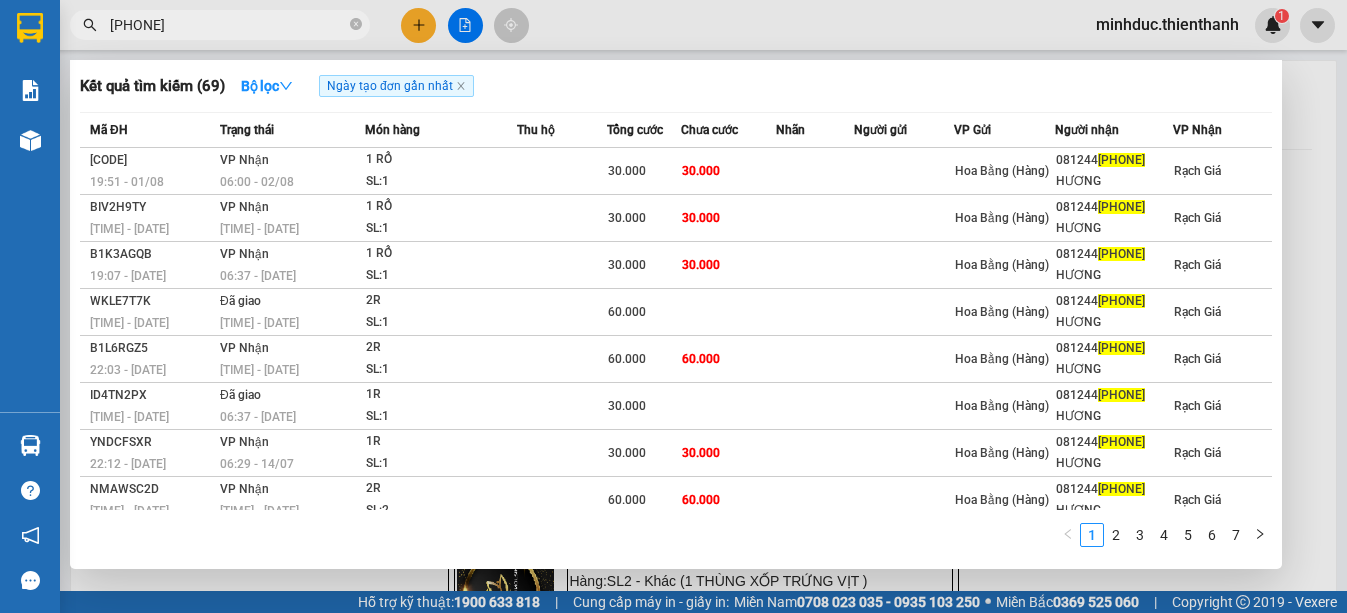 click on "5461" at bounding box center [228, 25] 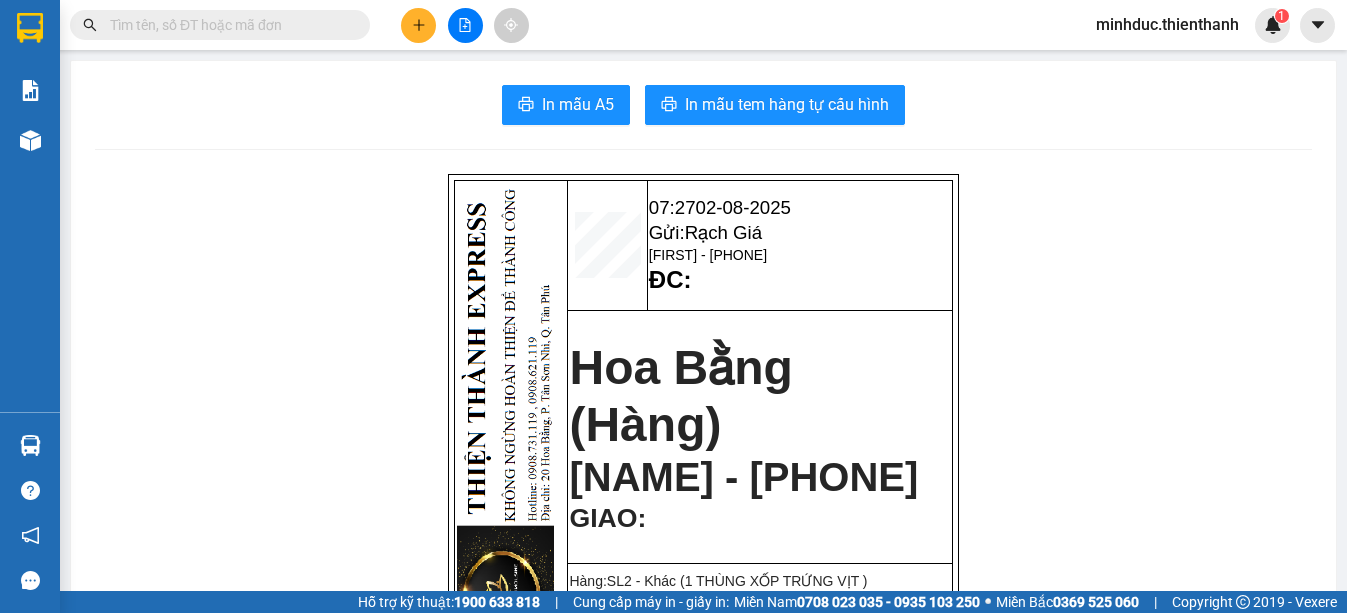 type 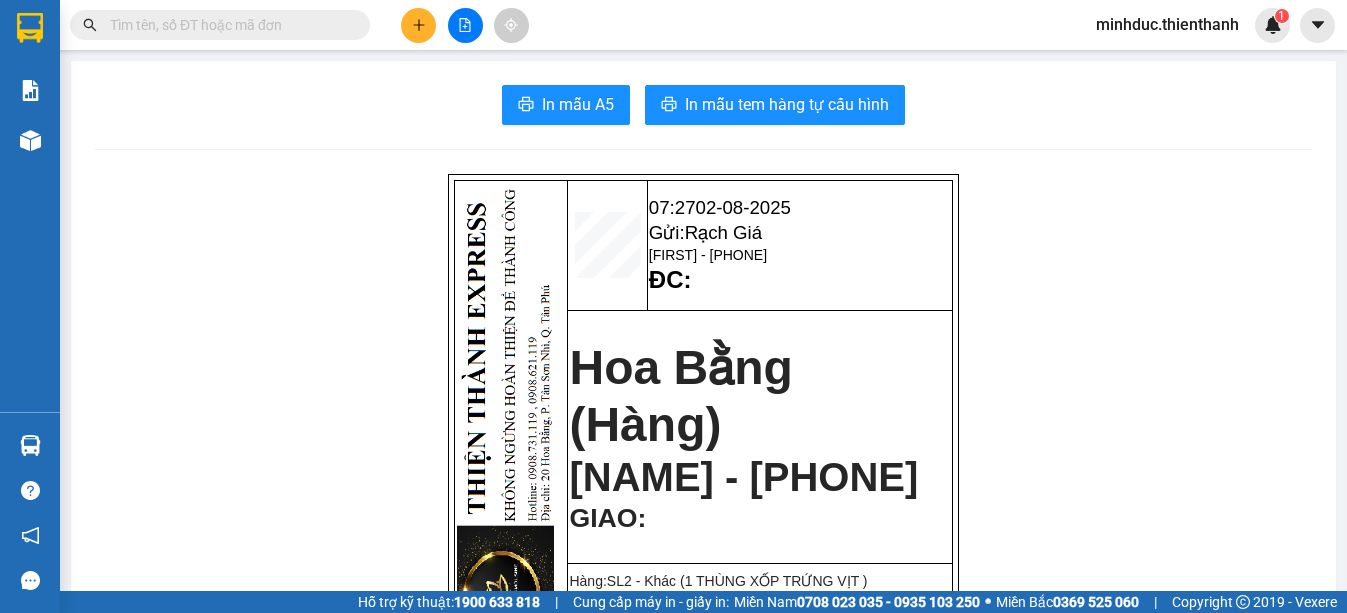 click 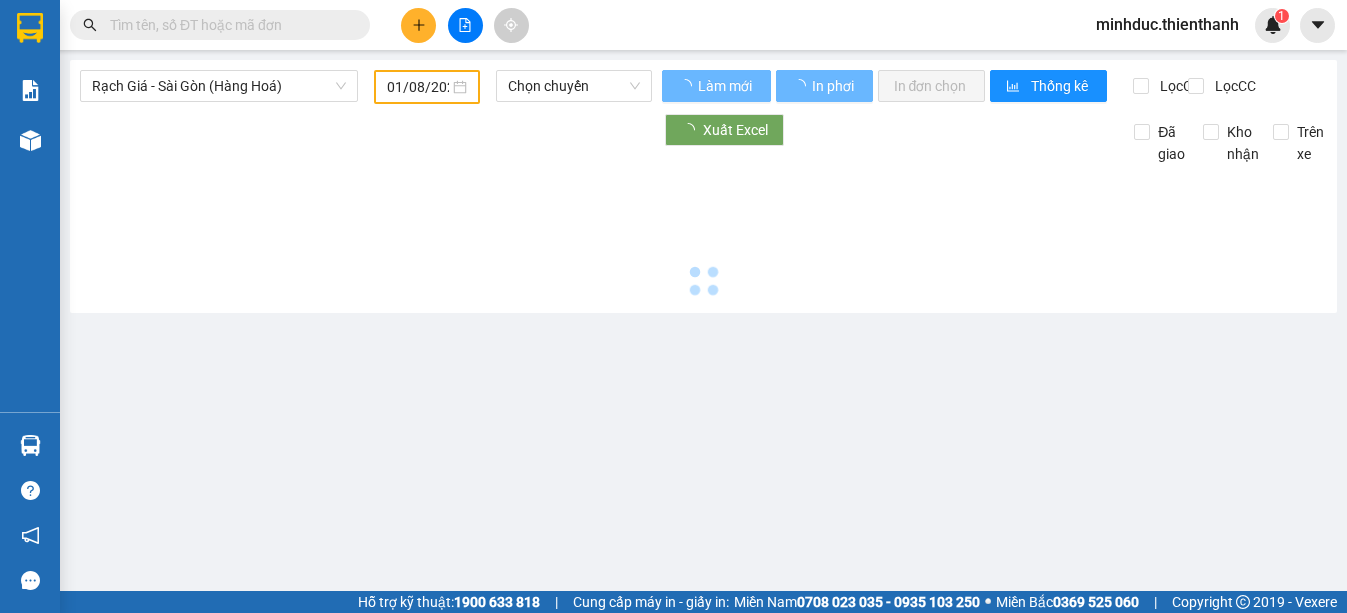 type on "02/08/2025" 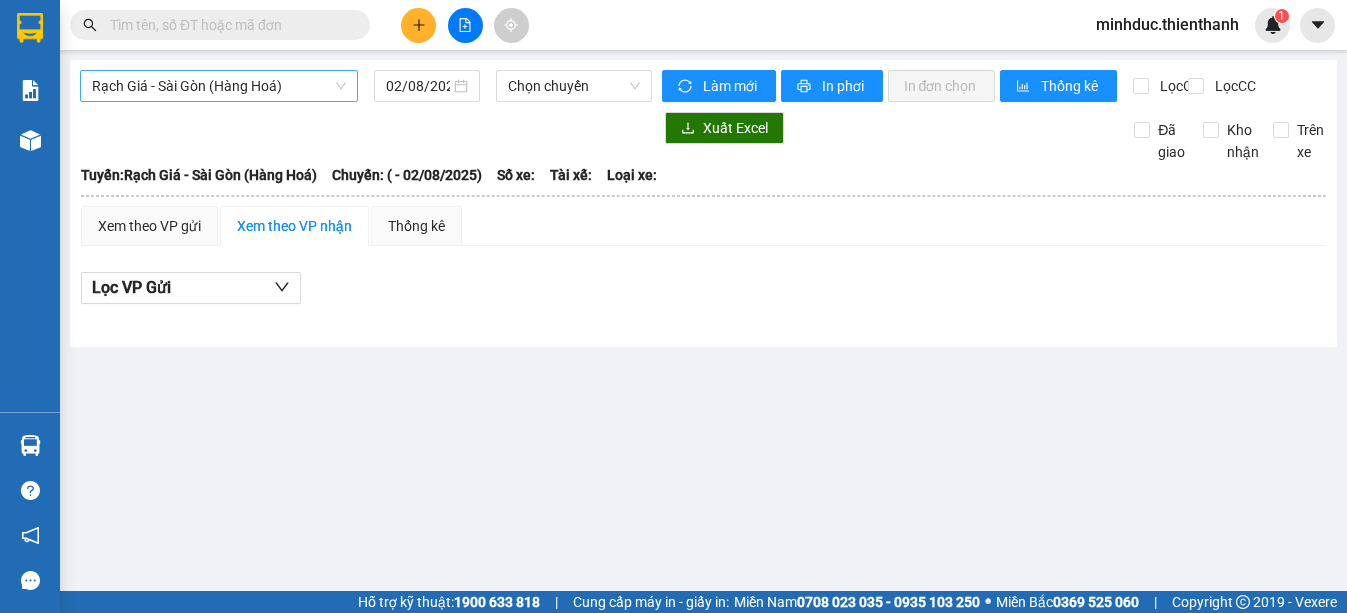 click on "Rạch Giá - Sài Gòn (Hàng Hoá)" at bounding box center [219, 86] 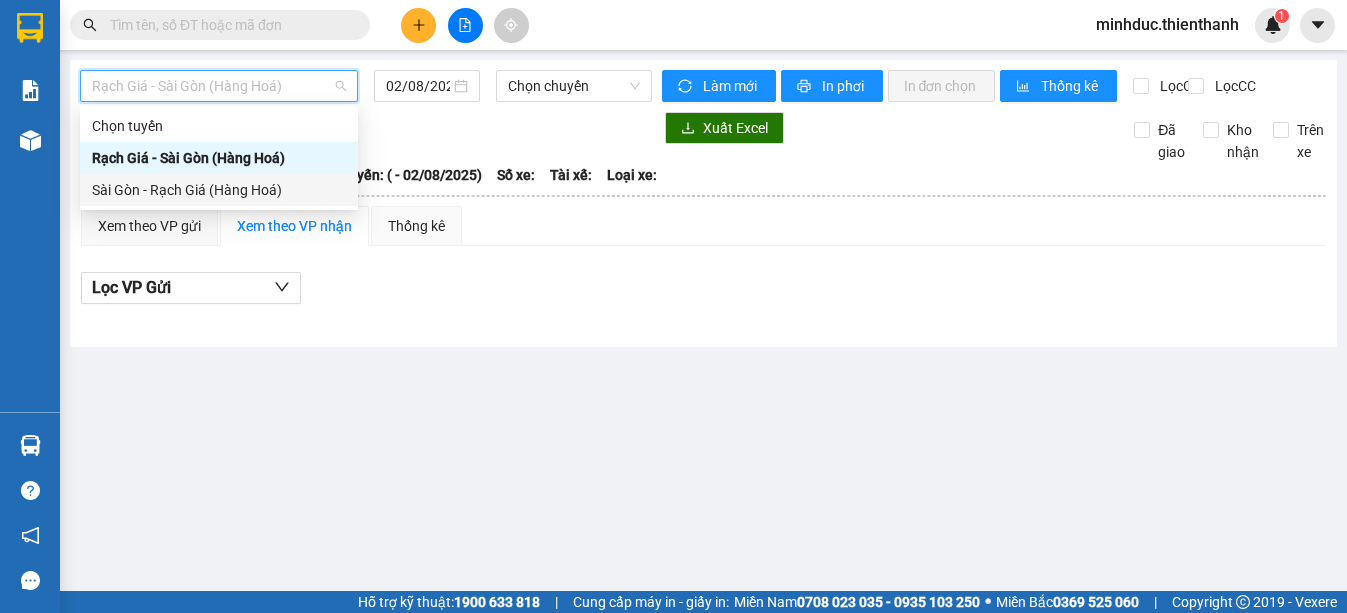 click on "Sài Gòn - Rạch Giá (Hàng Hoá)" at bounding box center (219, 190) 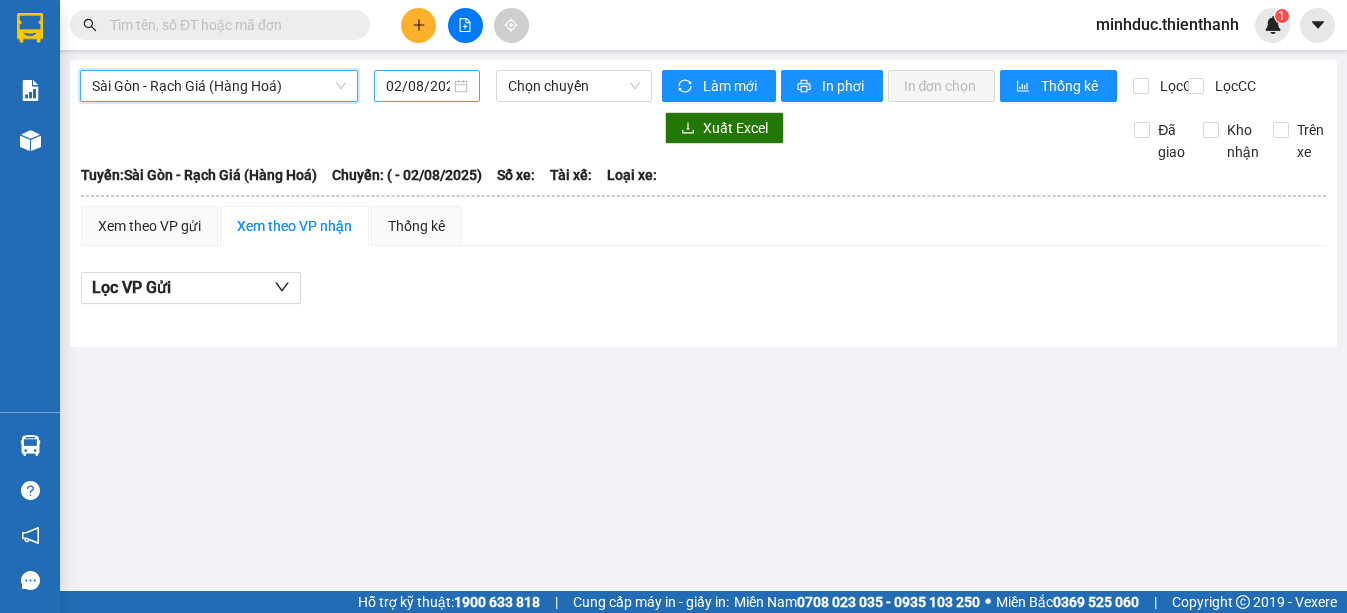 click on "02/08/2025" at bounding box center [418, 86] 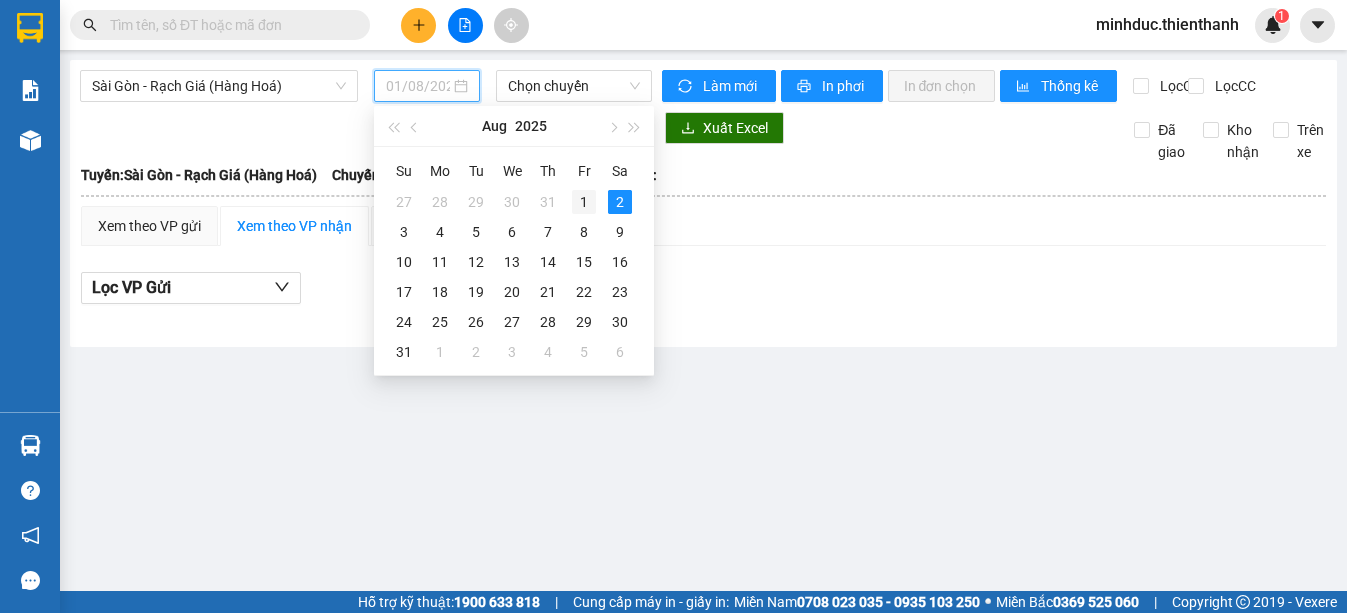 click on "1" at bounding box center [584, 202] 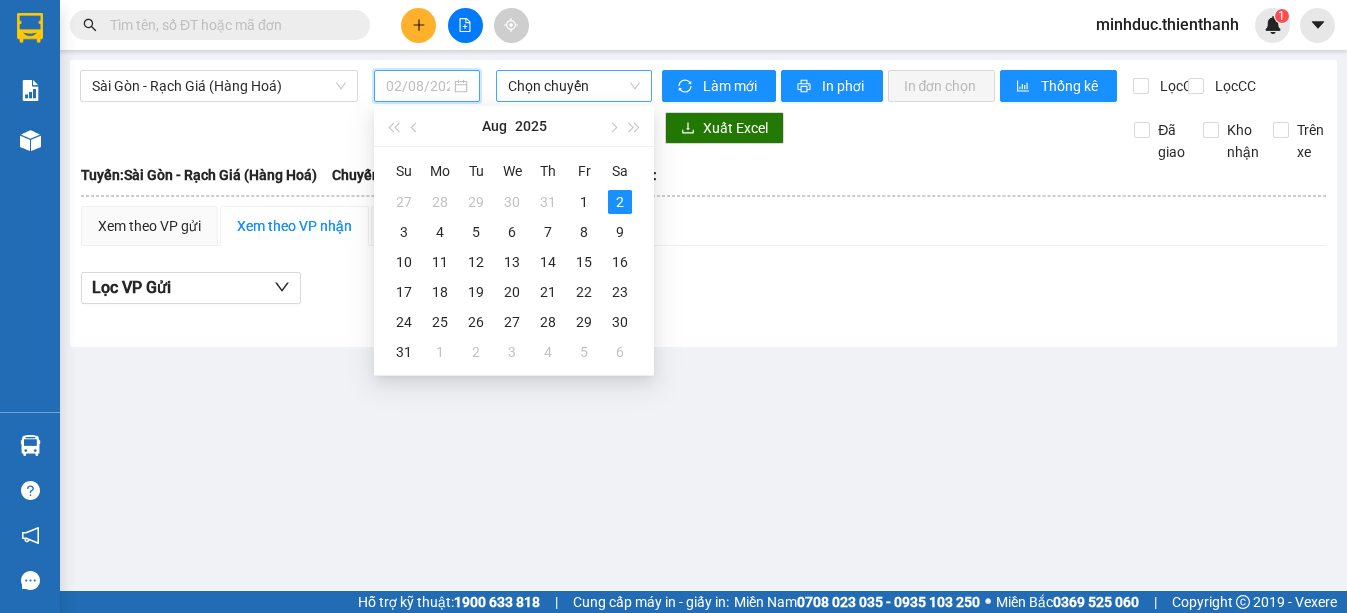 type on "01/08/2025" 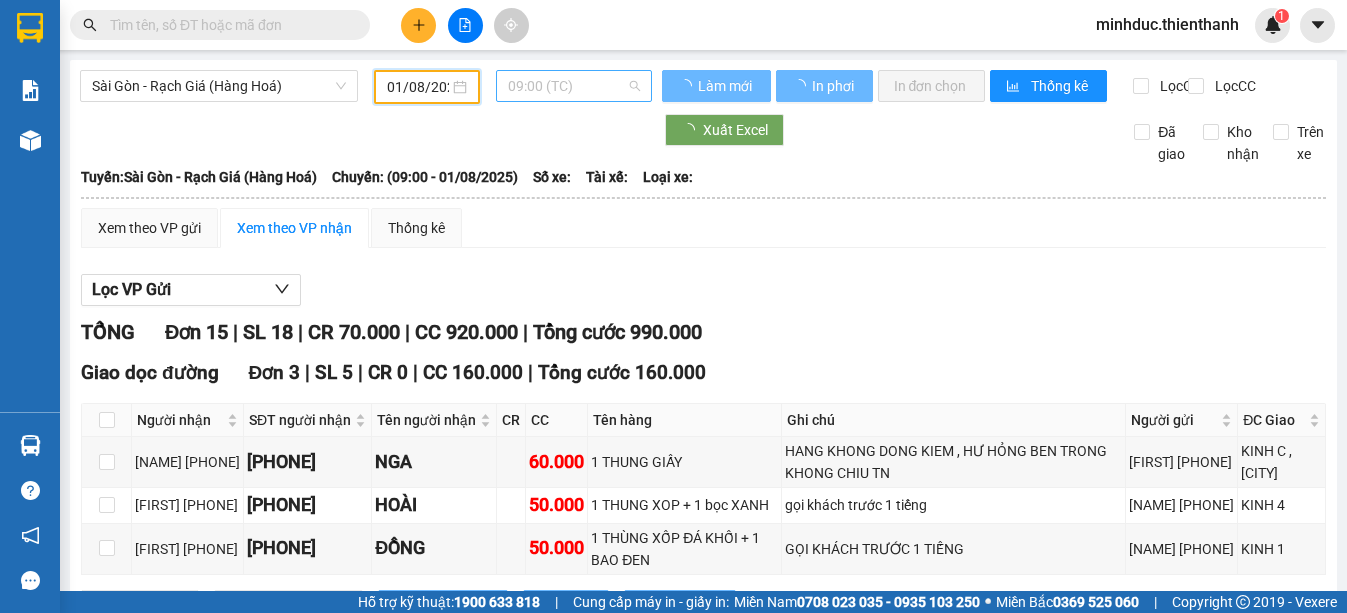 click on "09:00   (TC)" at bounding box center [573, 86] 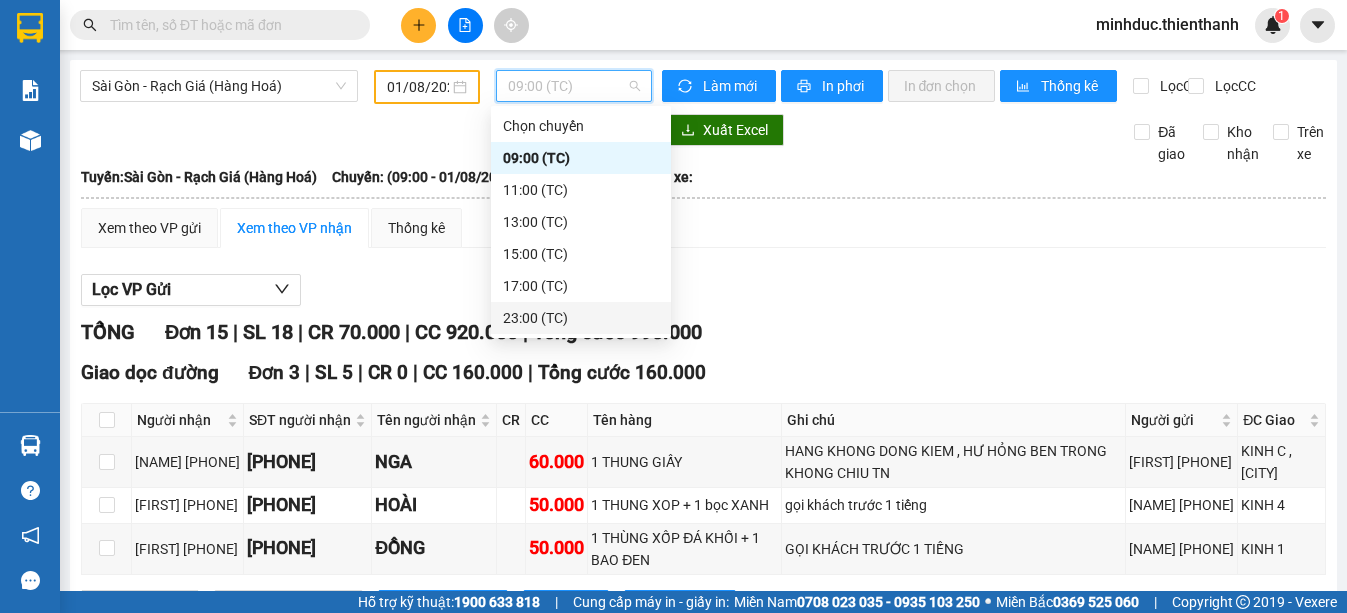 click on "23:00   (TC)" at bounding box center [581, 318] 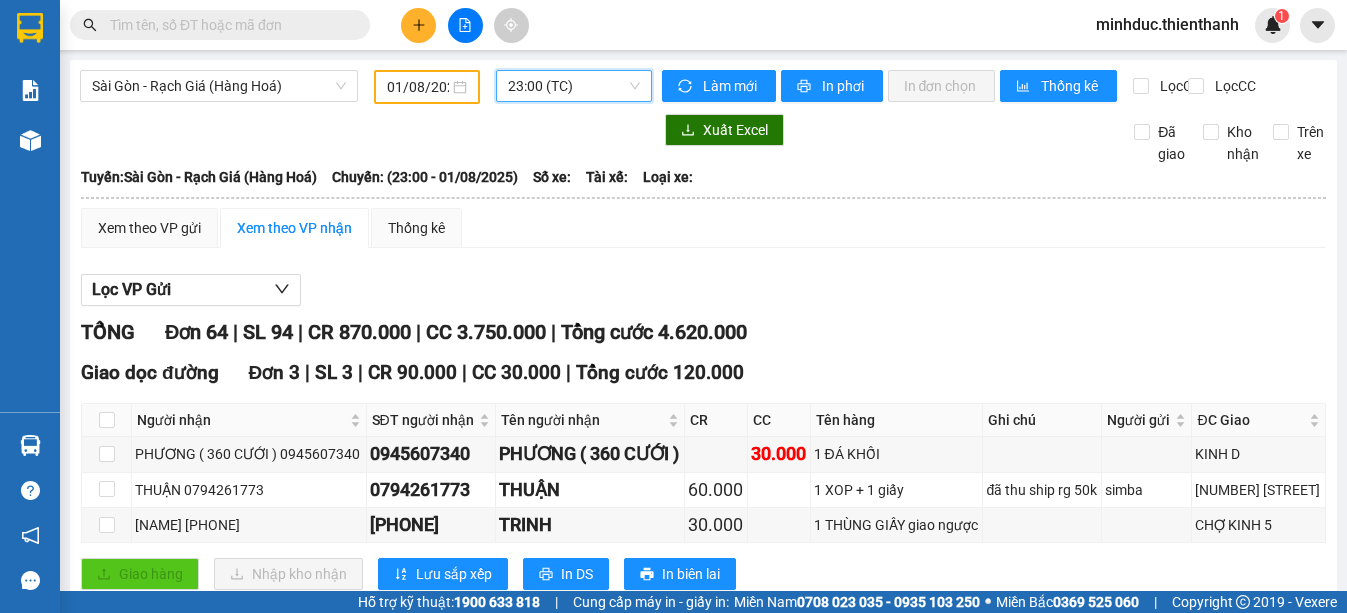click at bounding box center (107, 2215) 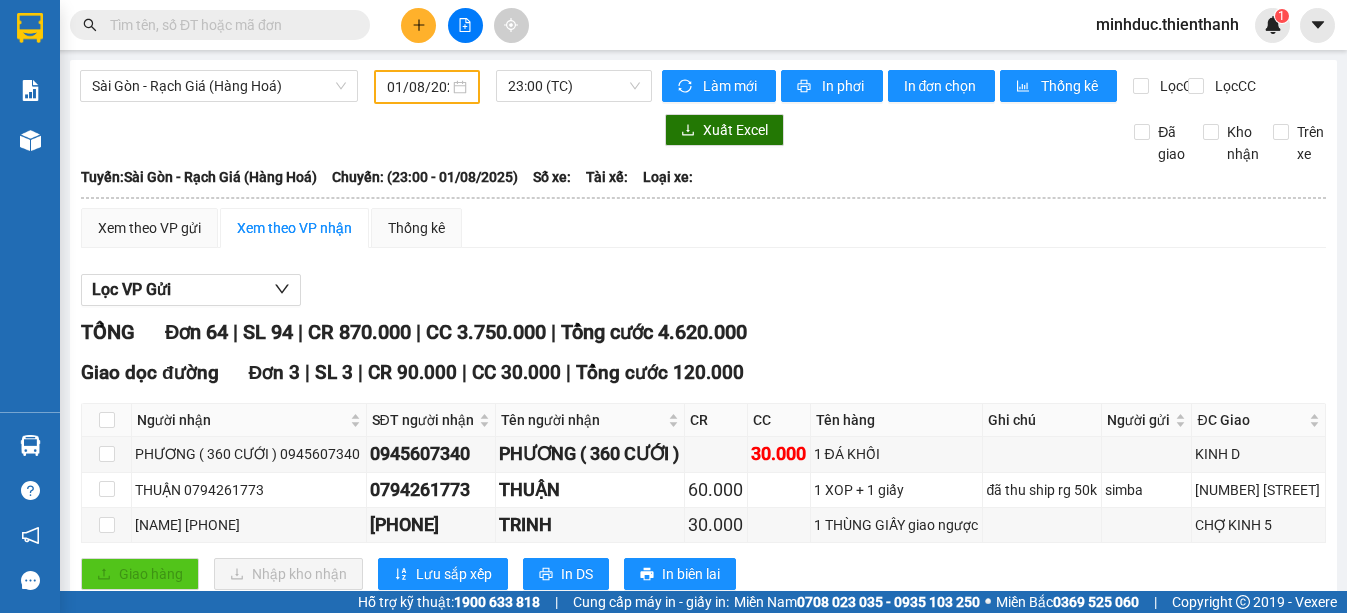 click on "Nhập kho nhận" at bounding box center (311, 3797) 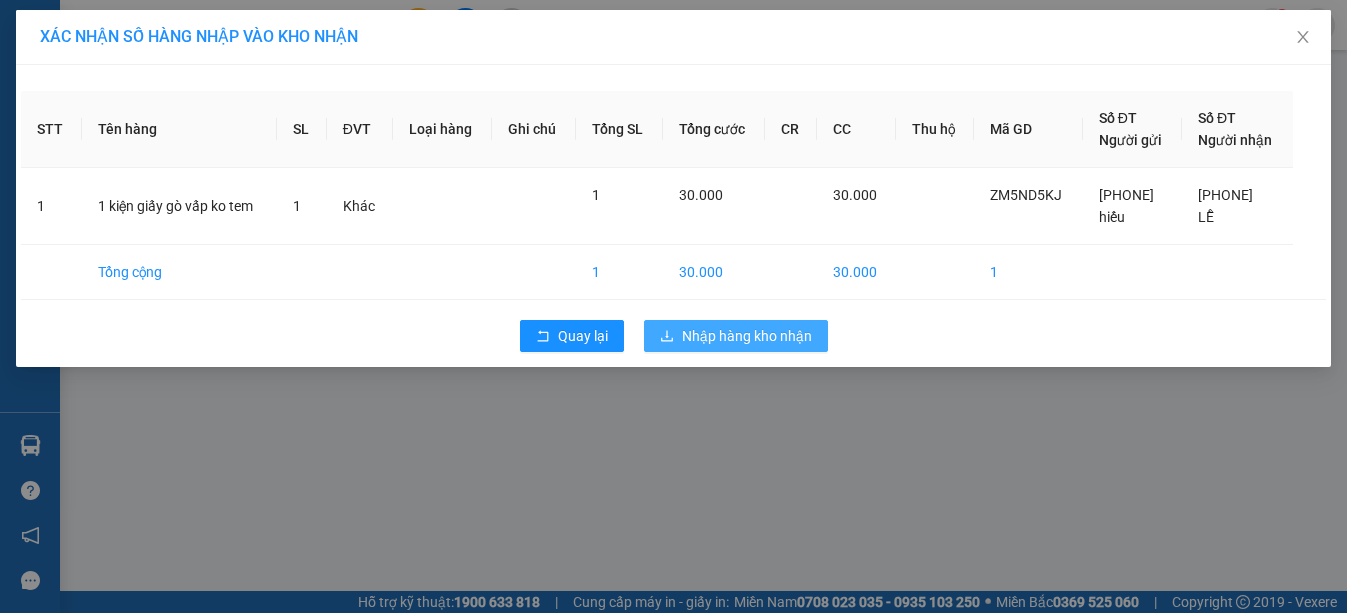 click on "Nhập hàng kho nhận" at bounding box center [747, 336] 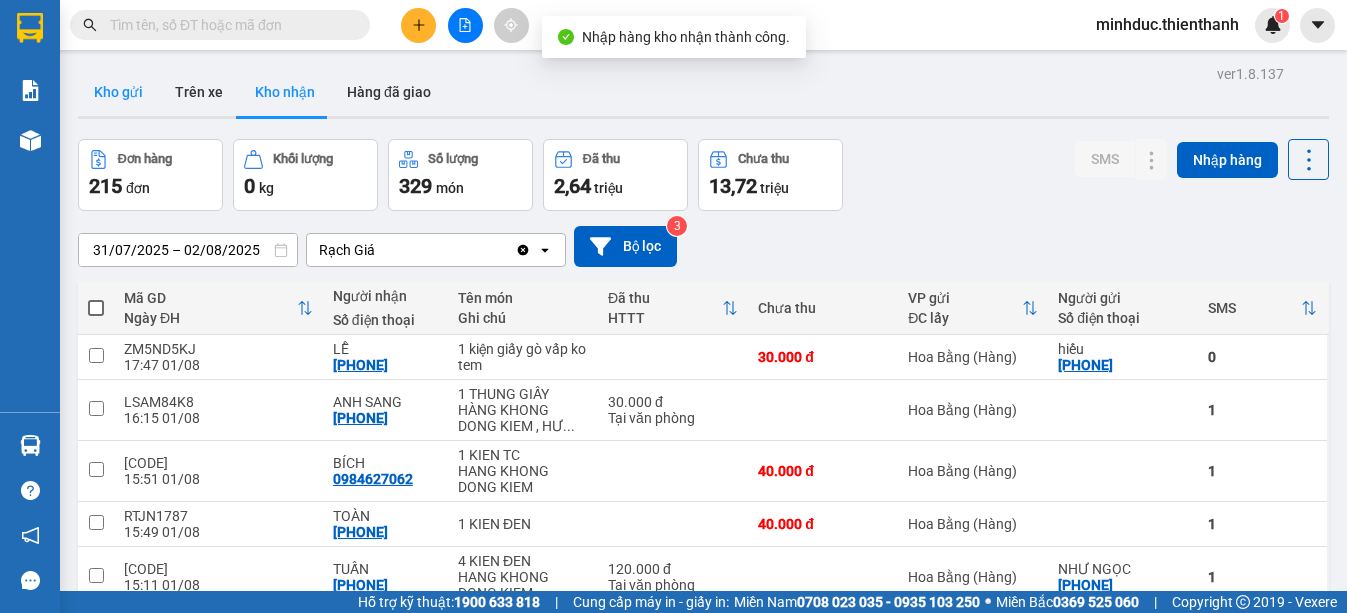 click on "Kho gửi" at bounding box center [118, 92] 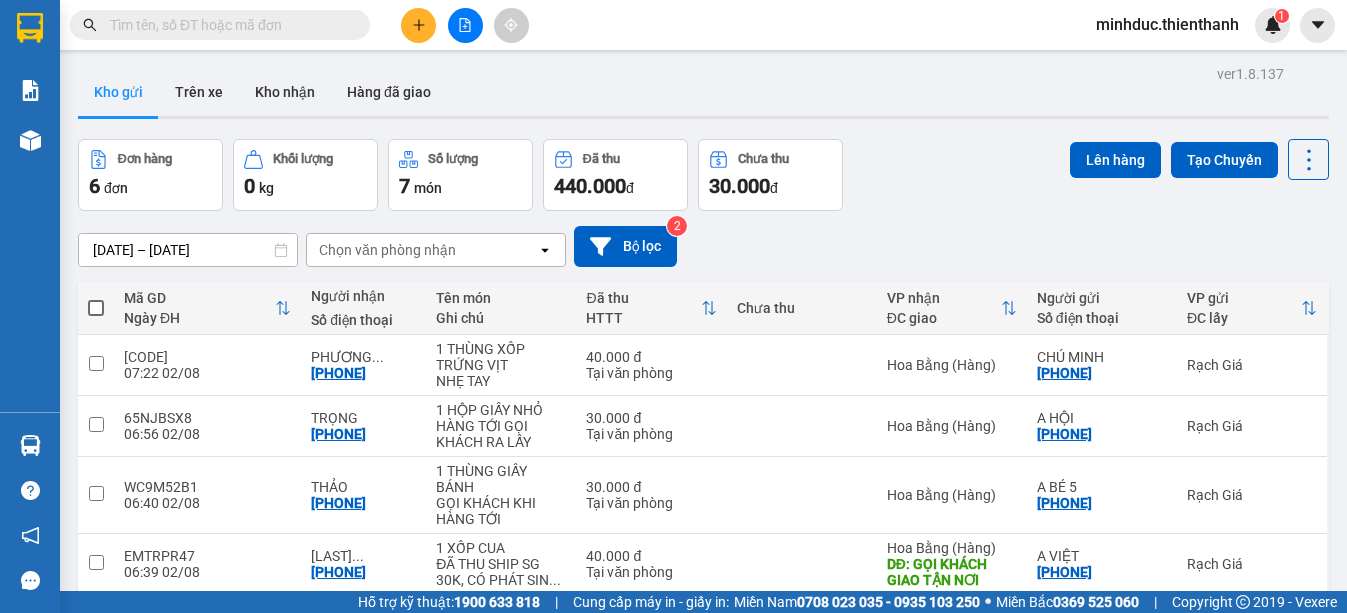 click at bounding box center (228, 25) 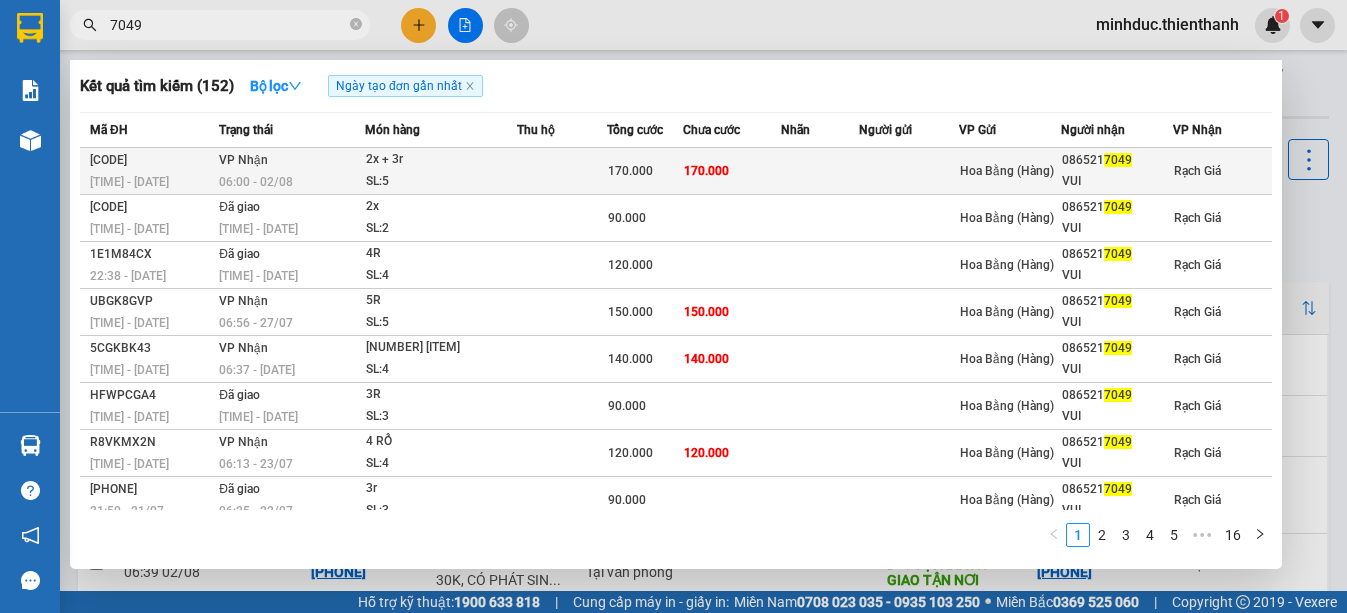 type on "7049" 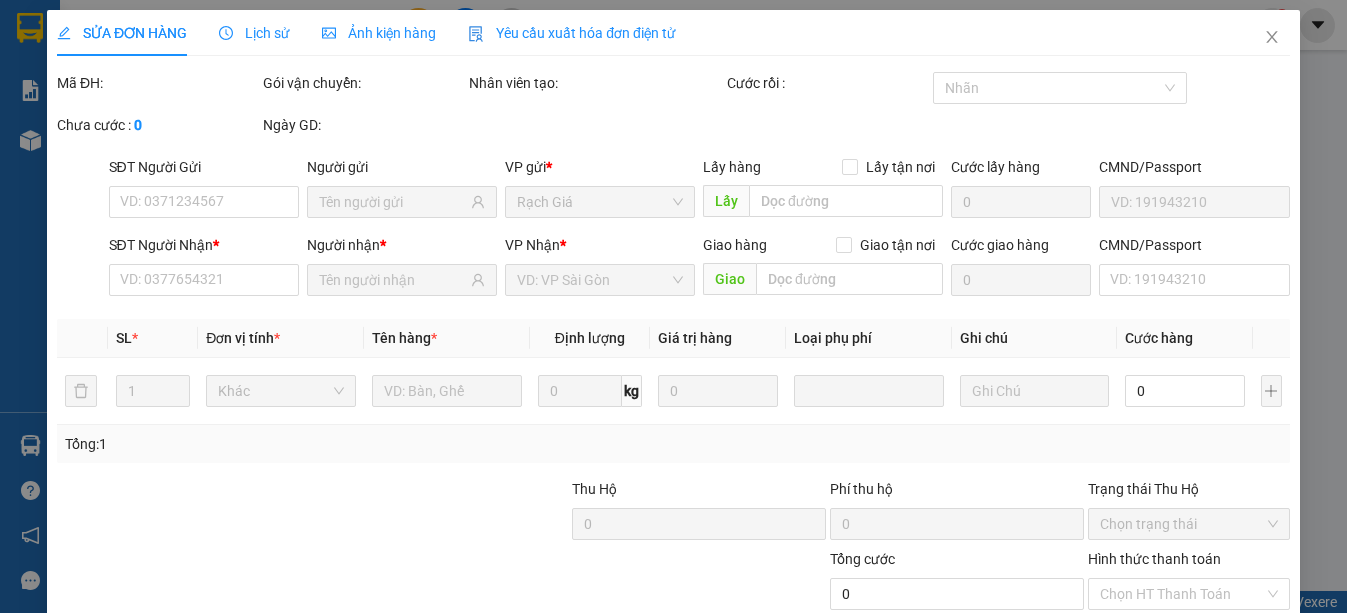 type on "0865217049" 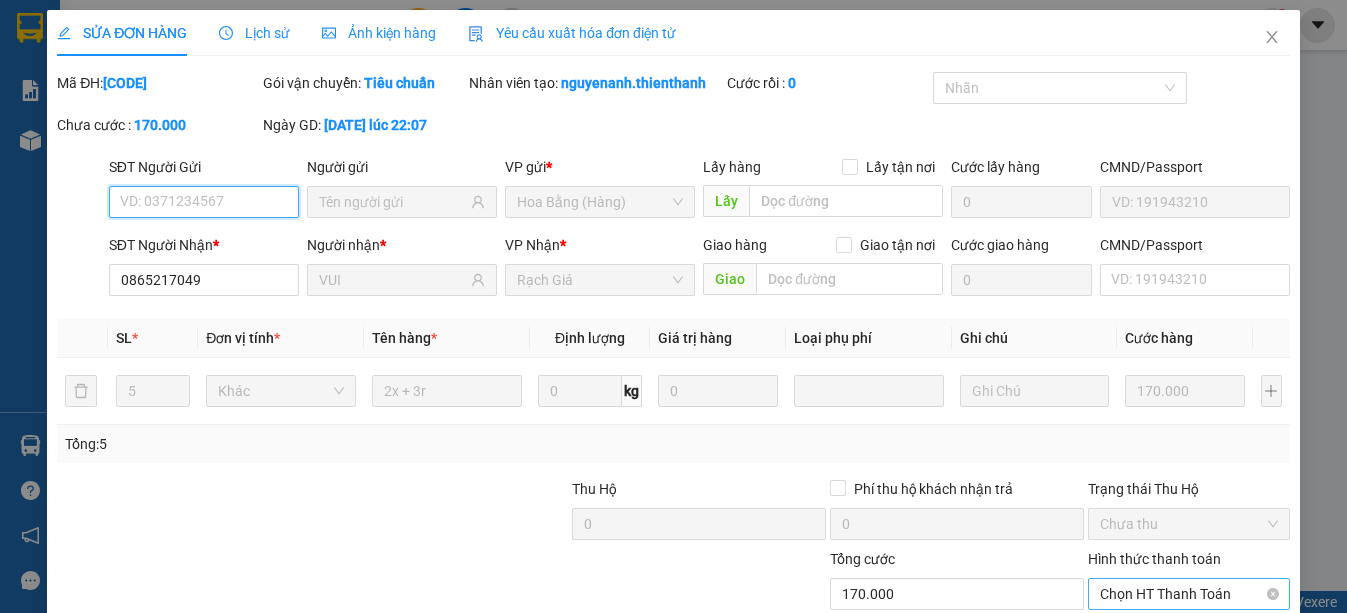 click on "Chọn HT Thanh Toán" at bounding box center [1189, 594] 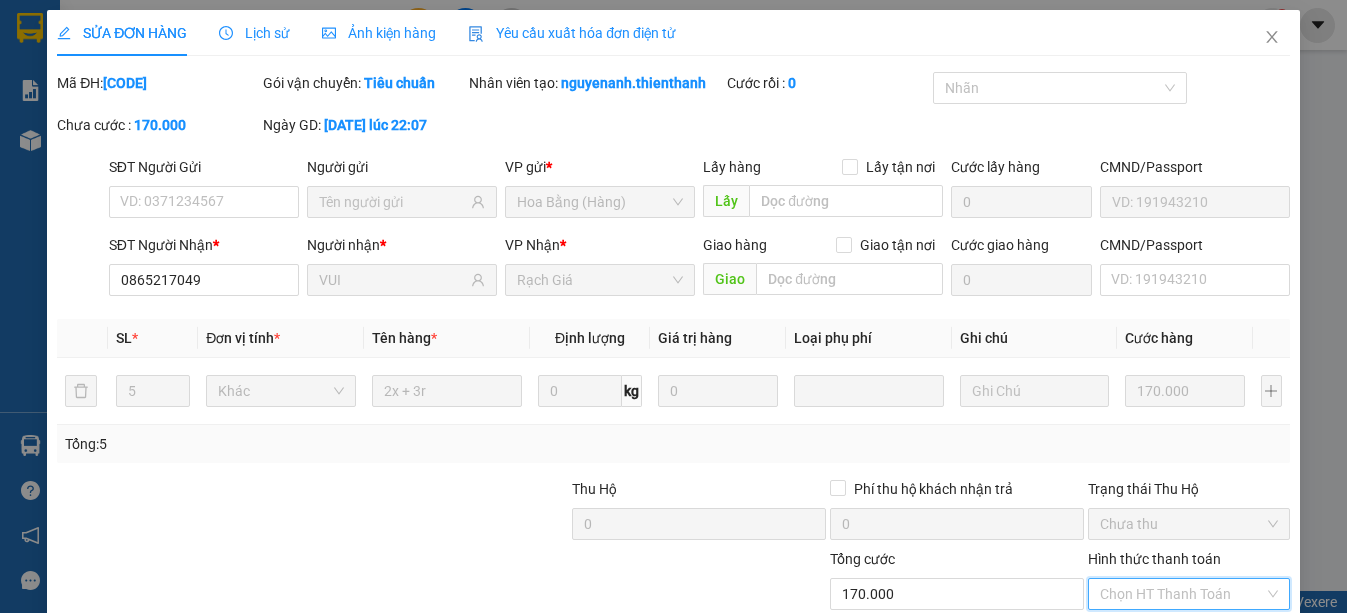 click on "Tại văn phòng" at bounding box center (1177, 656) 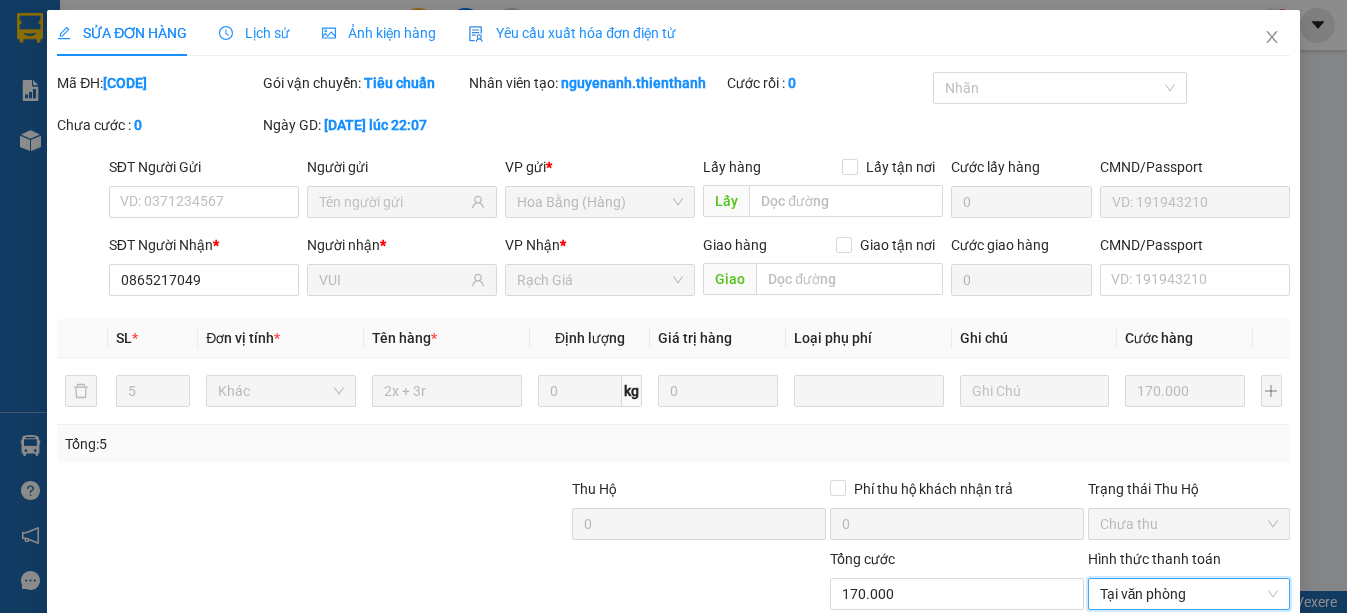 click on "Giao hàng" at bounding box center (916, 751) 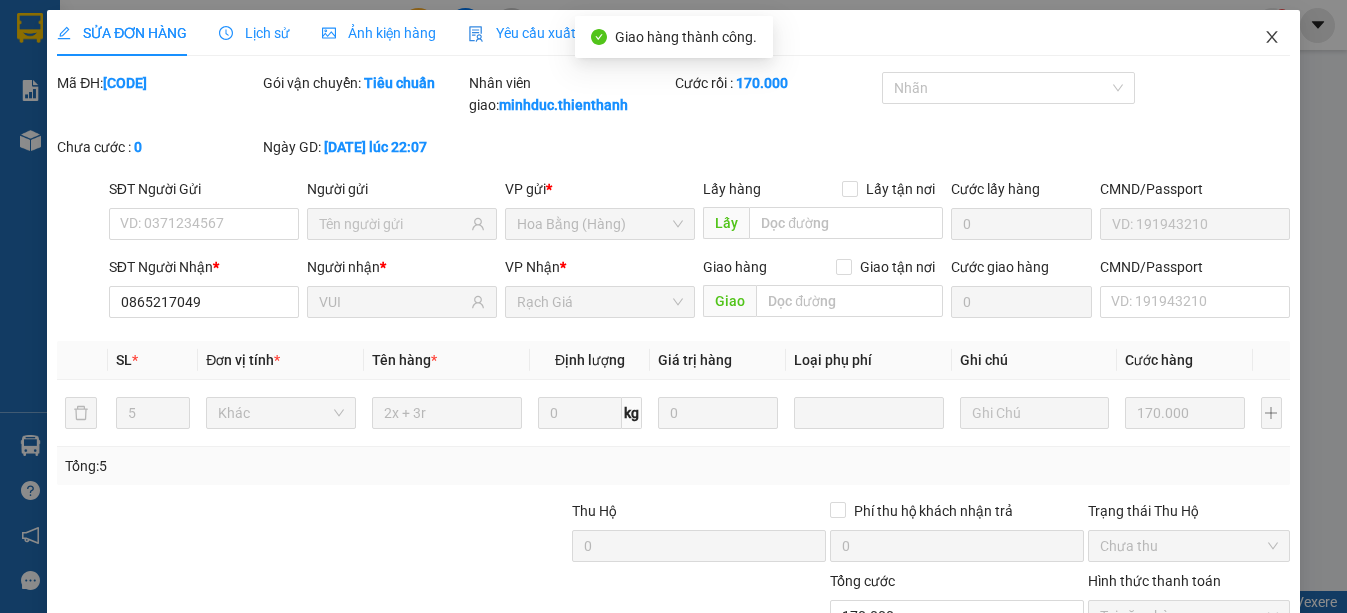 click 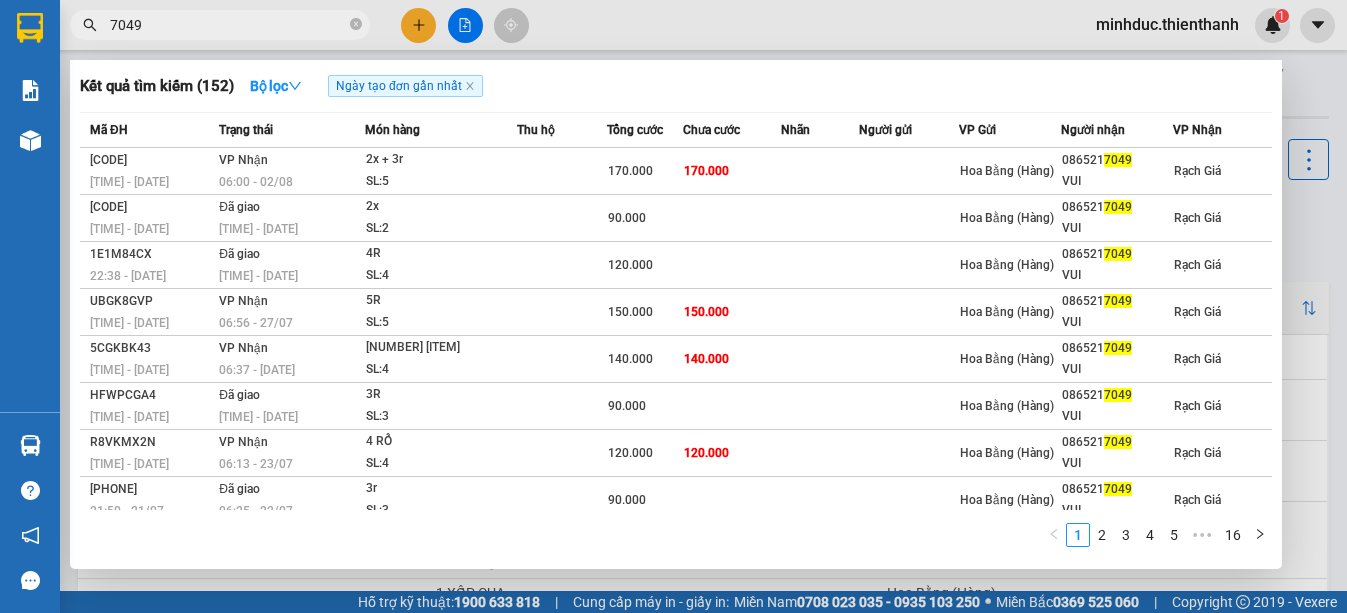click on "7049" at bounding box center (228, 25) 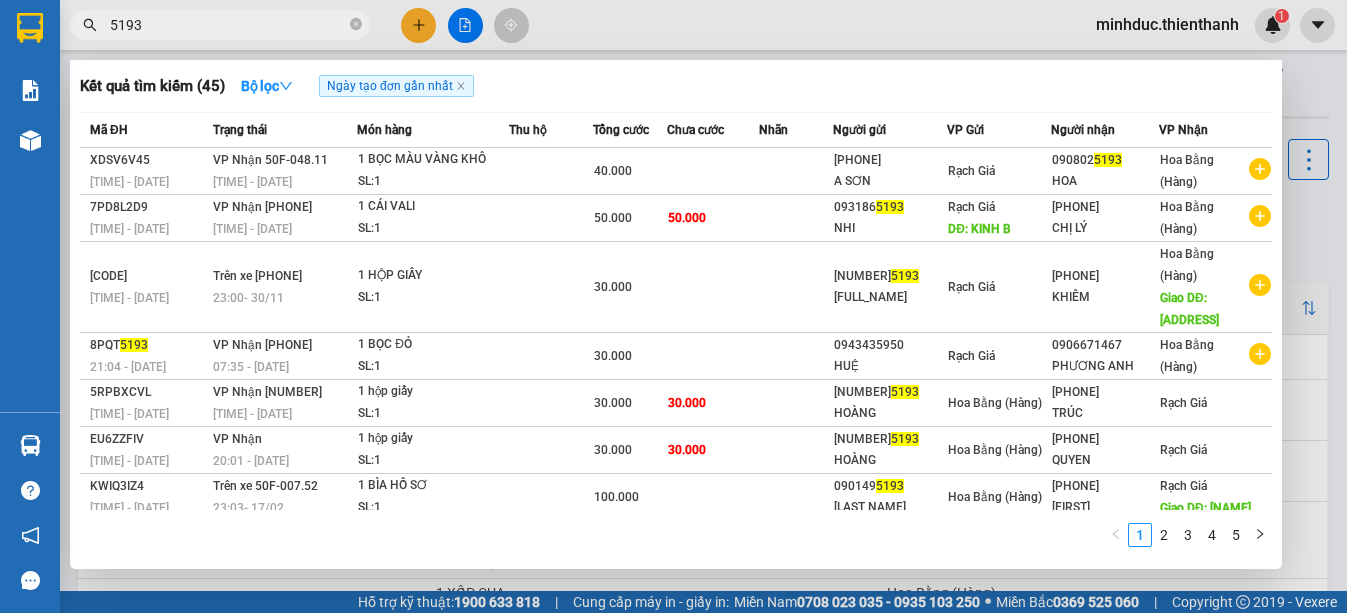 click on "5193" at bounding box center [228, 25] 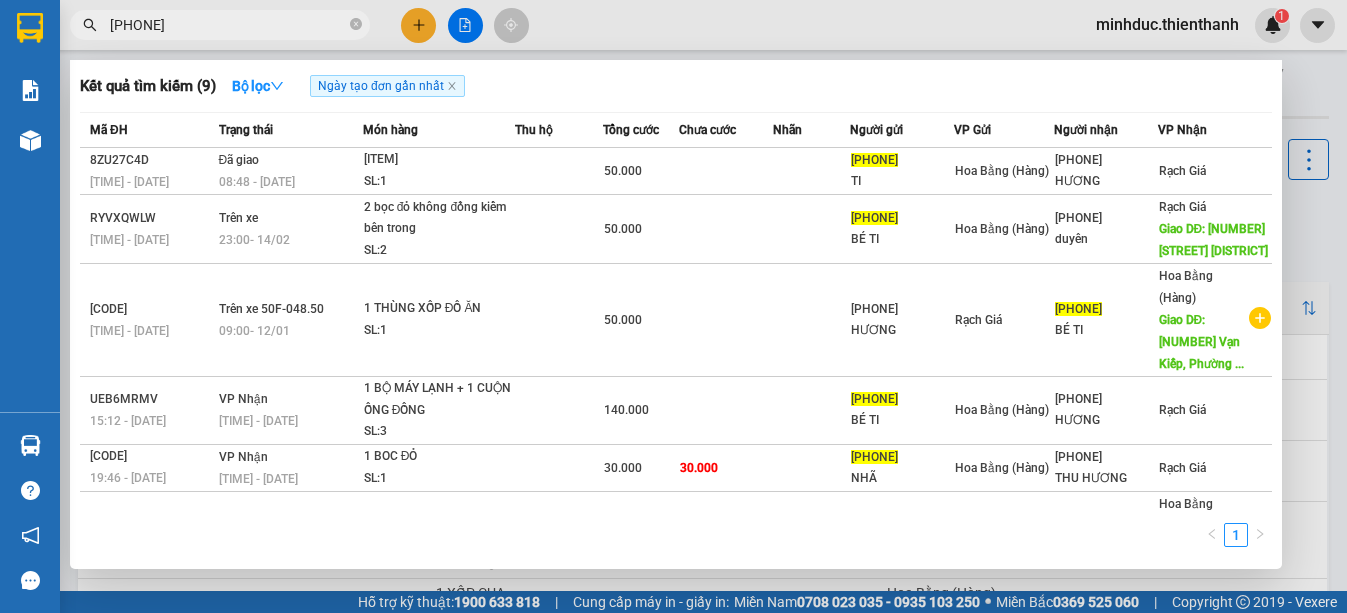 type on "0934515913" 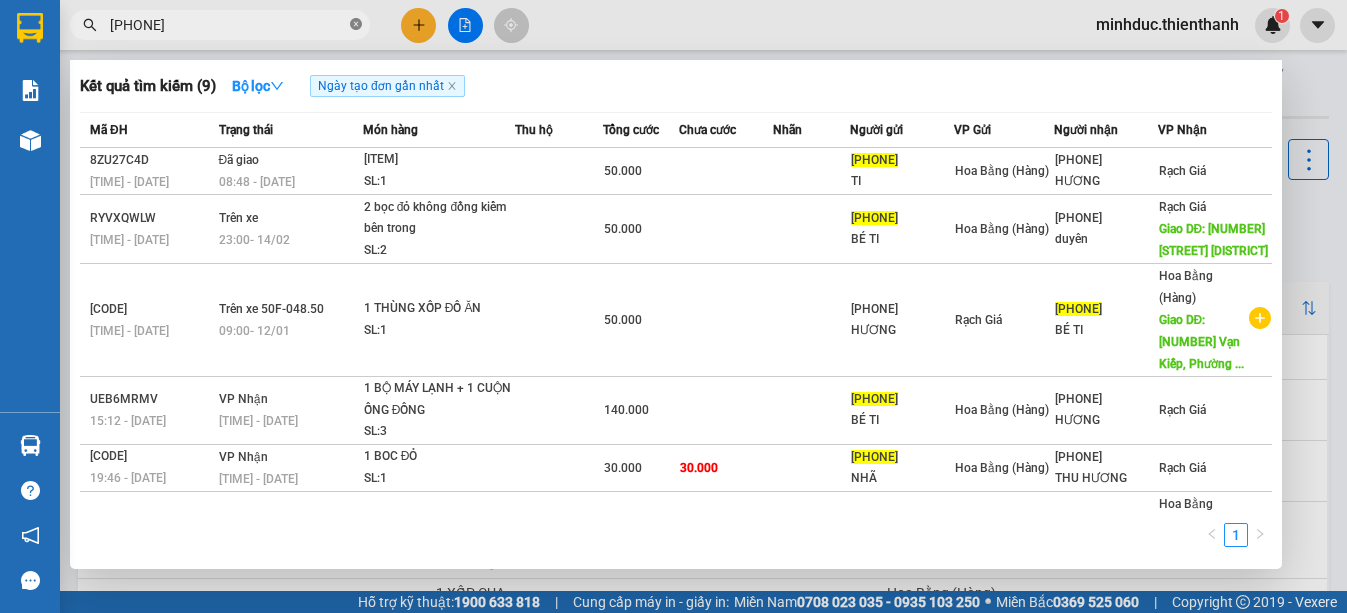 click 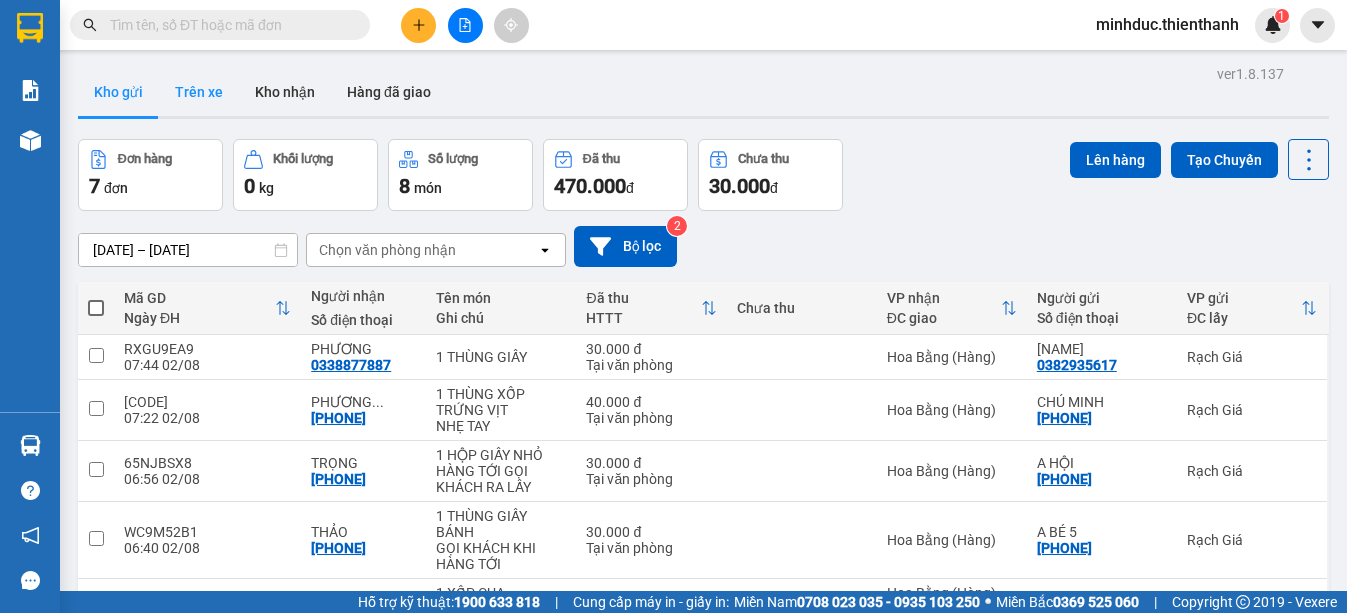 click on "Trên xe" at bounding box center (199, 92) 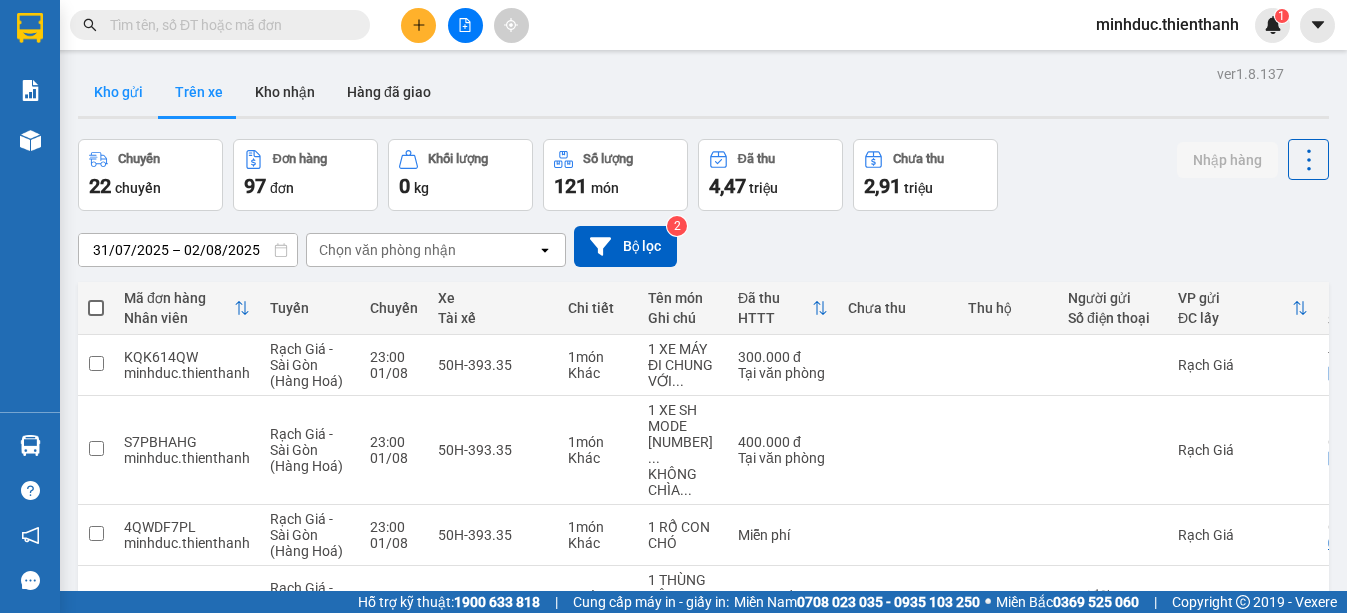 click on "Kho gửi" at bounding box center [118, 92] 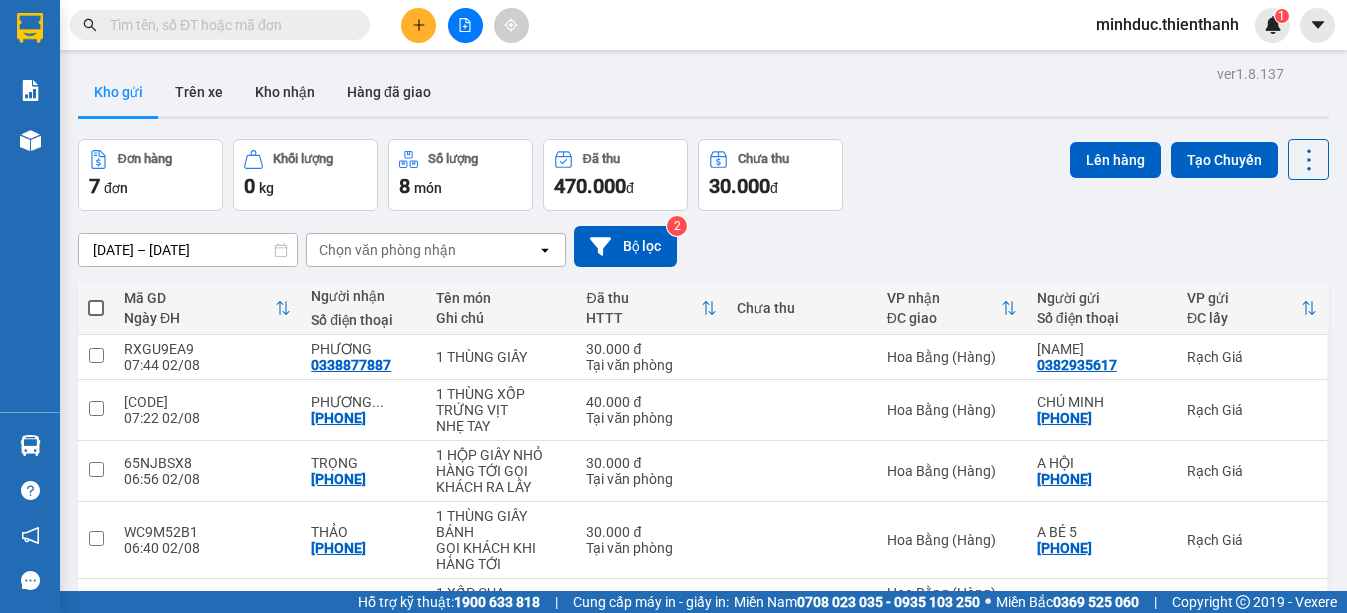 click on "30.000" at bounding box center (739, 186) 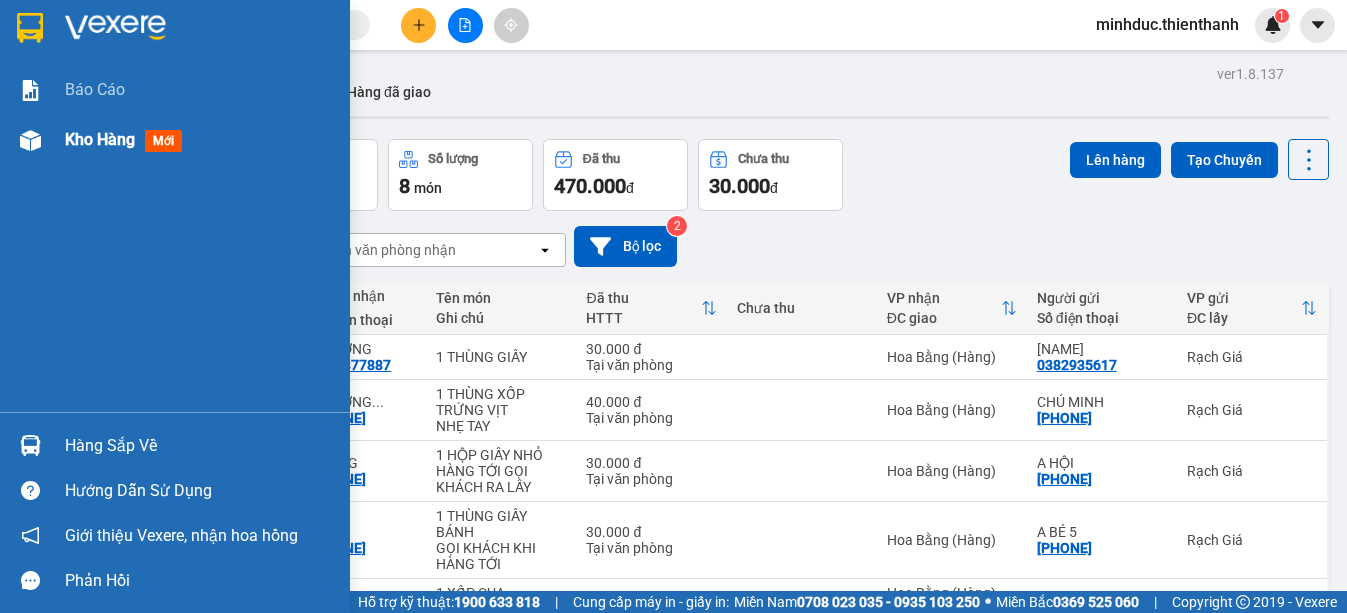 click on "Kho hàng" at bounding box center (100, 139) 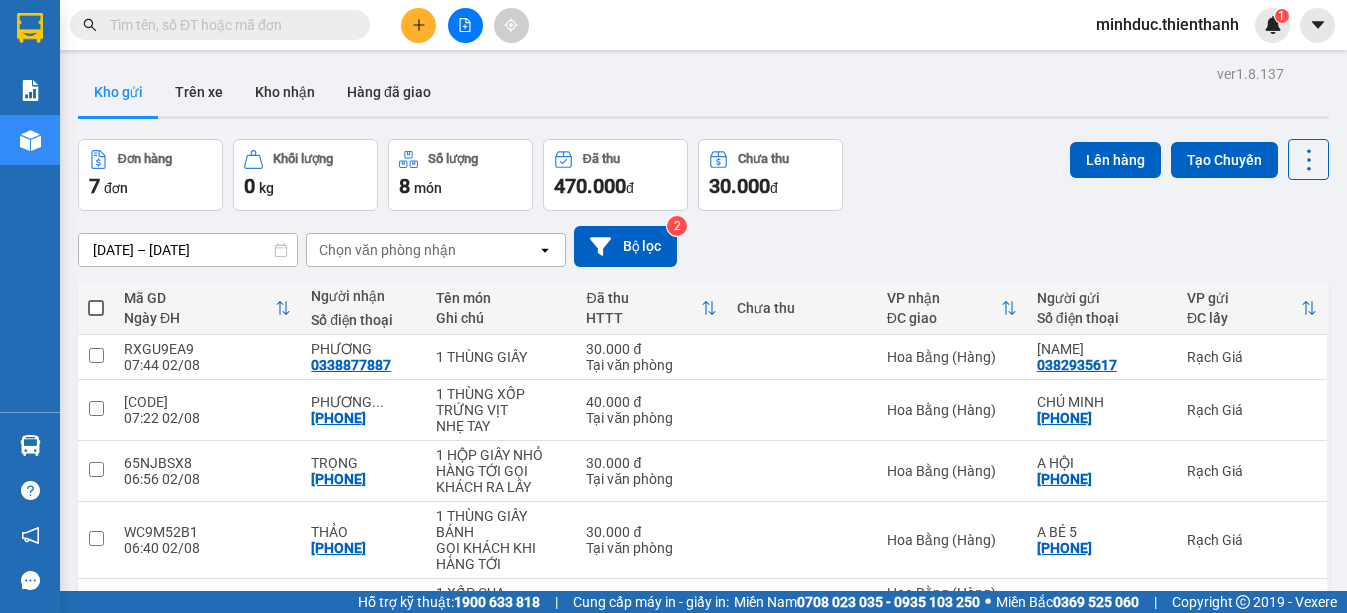 click on "Đơn hàng 7 đơn Khối lượng 0 kg Số lượng 8 món Đã thu 470.000  đ Chưa thu 30.000  đ Lên hàng Tạo Chuyến" at bounding box center [703, 175] 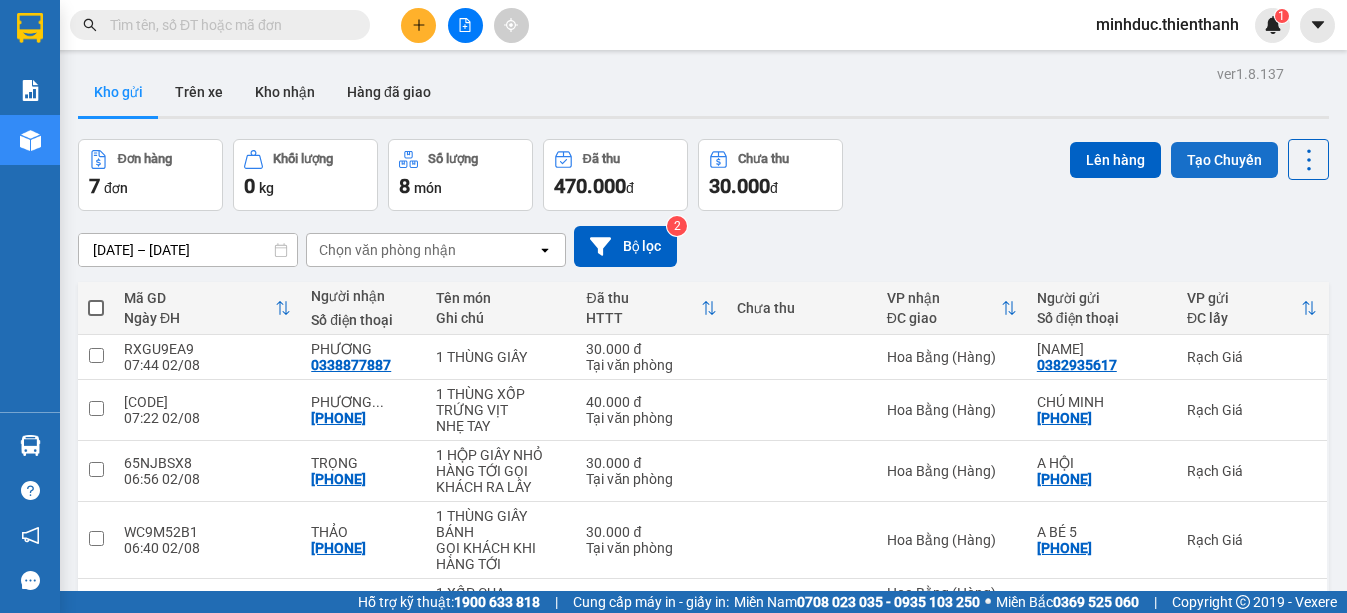 click on "Tạo Chuyến" at bounding box center [1224, 160] 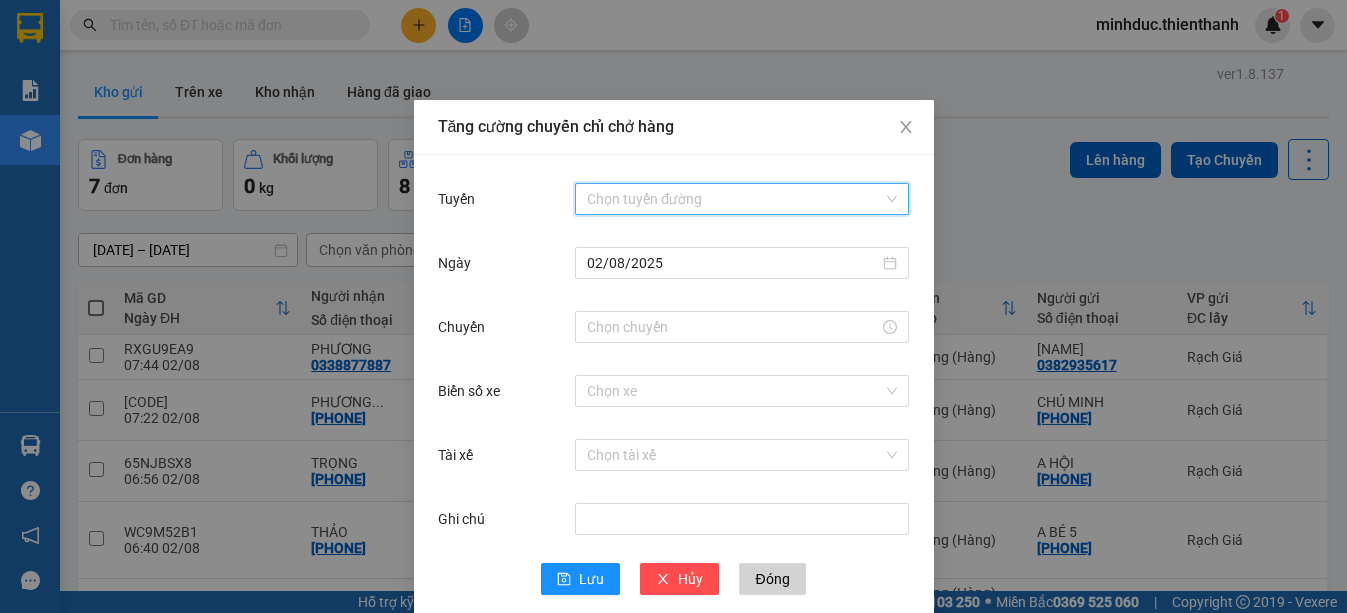 click on "Tuyến" at bounding box center (735, 199) 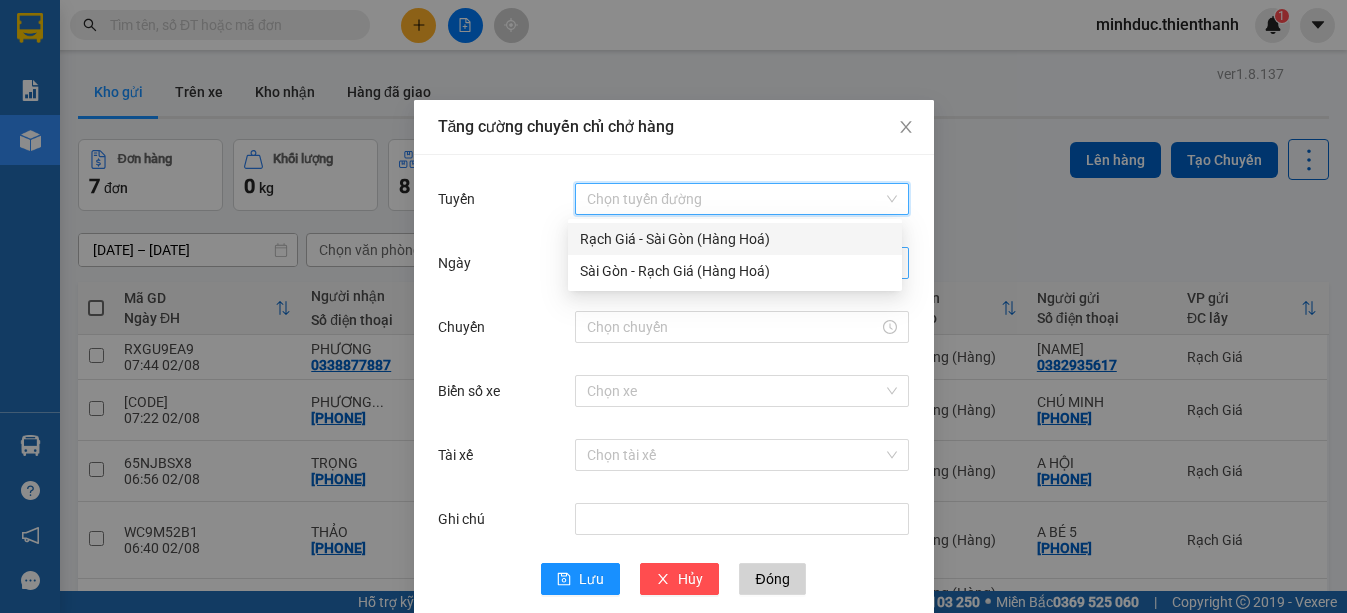 drag, startPoint x: 623, startPoint y: 243, endPoint x: 628, endPoint y: 256, distance: 13.928389 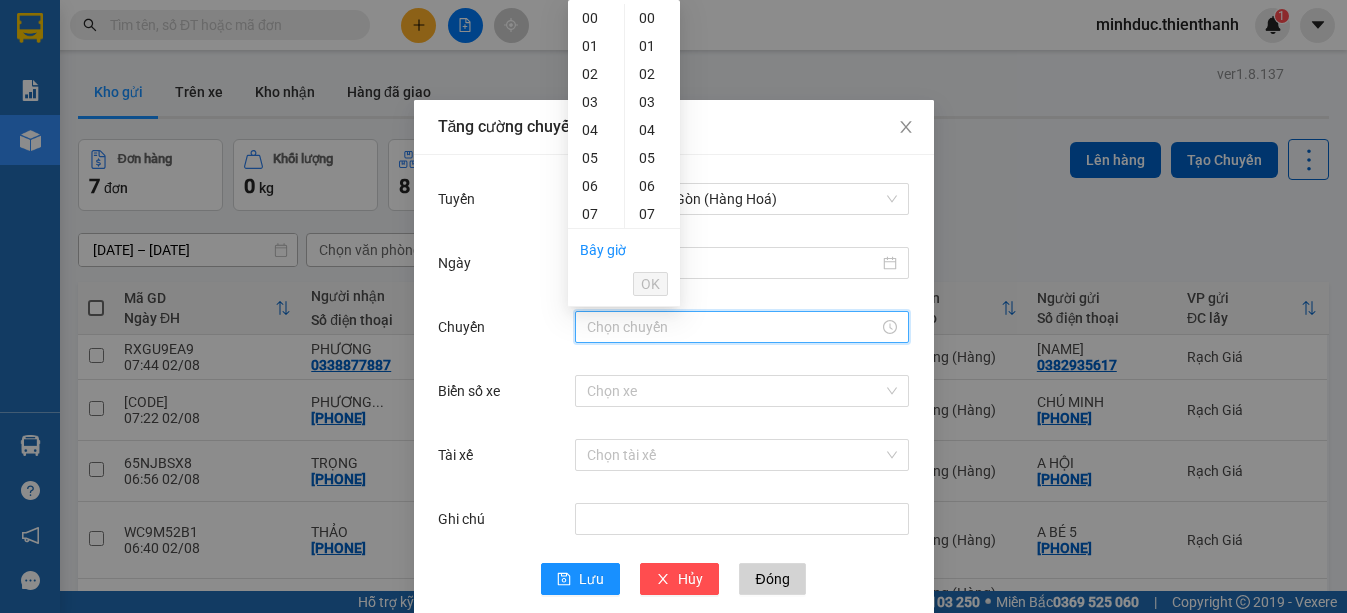 click on "Chuyến" at bounding box center [733, 327] 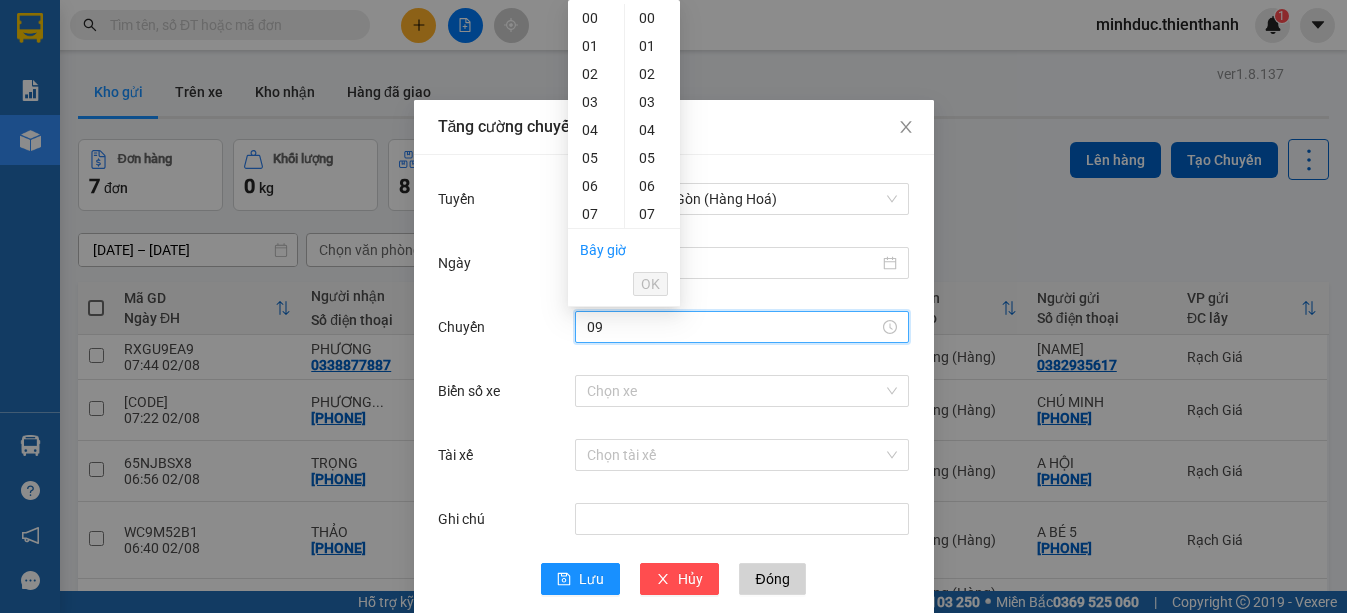 click on "09" at bounding box center [596, 270] 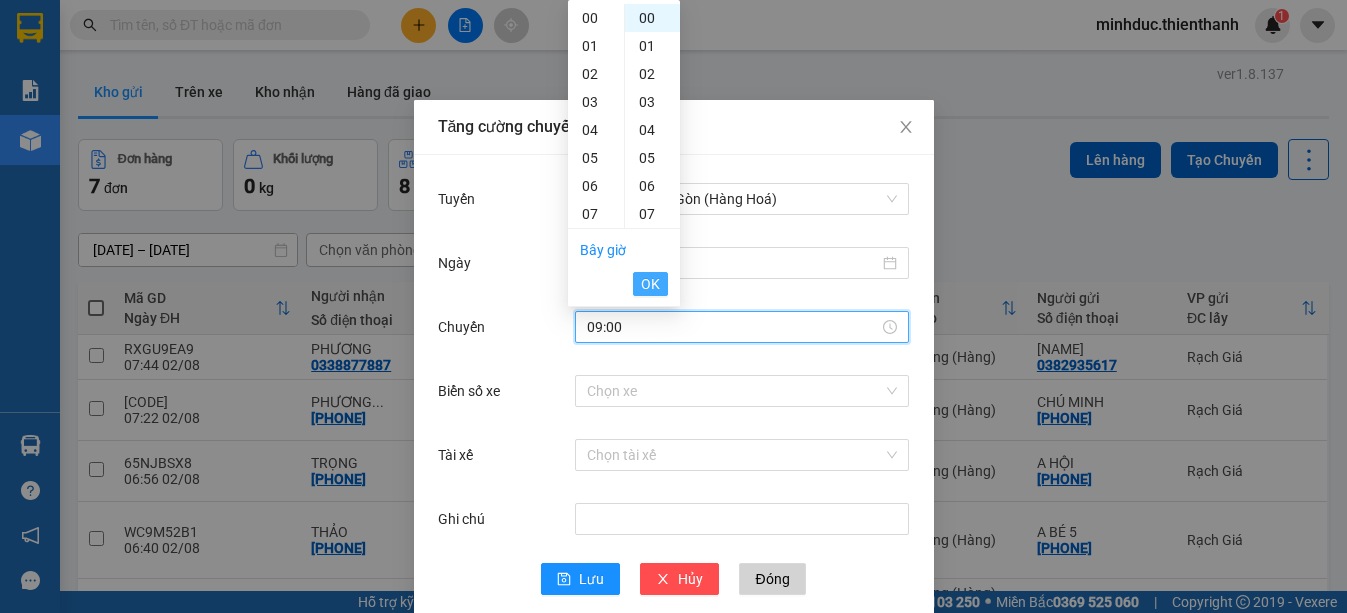 click on "OK" at bounding box center (650, 284) 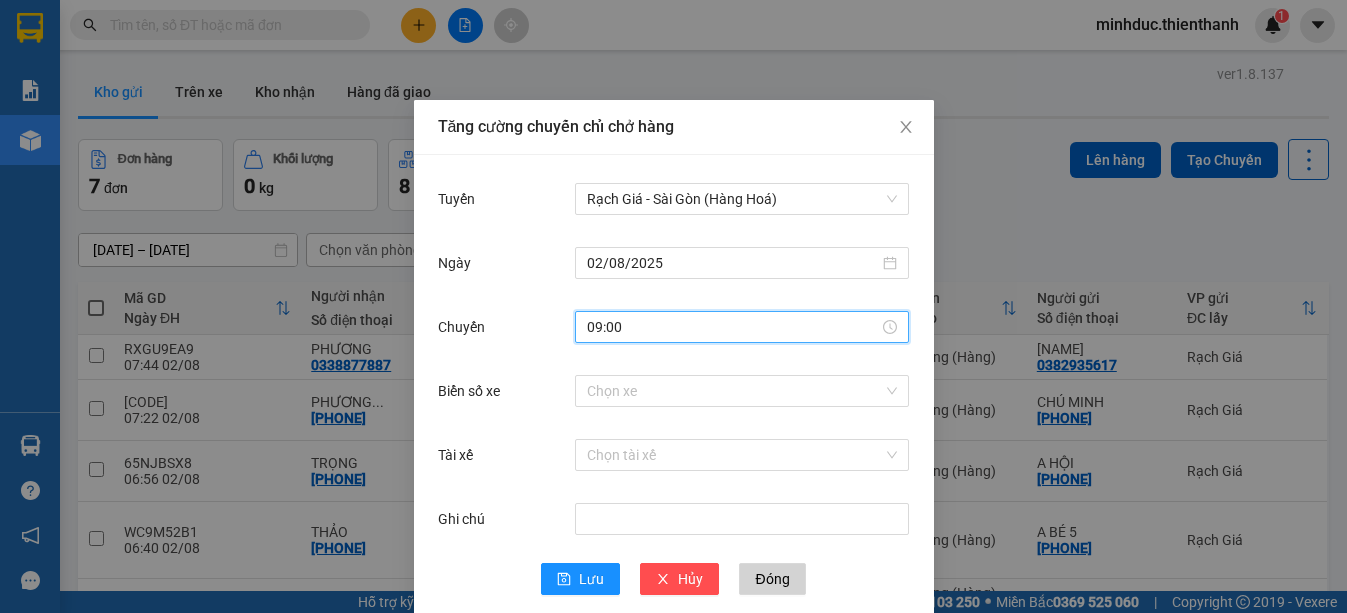 type on "09:00" 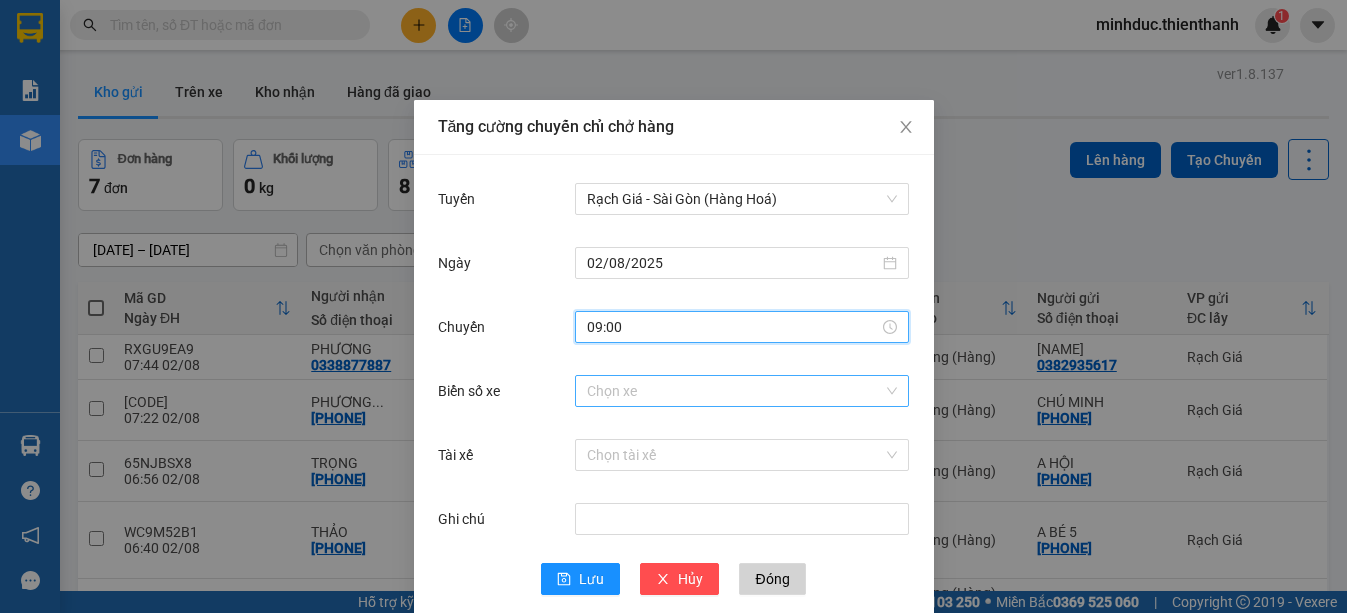 click on "Biển số xe" at bounding box center [735, 391] 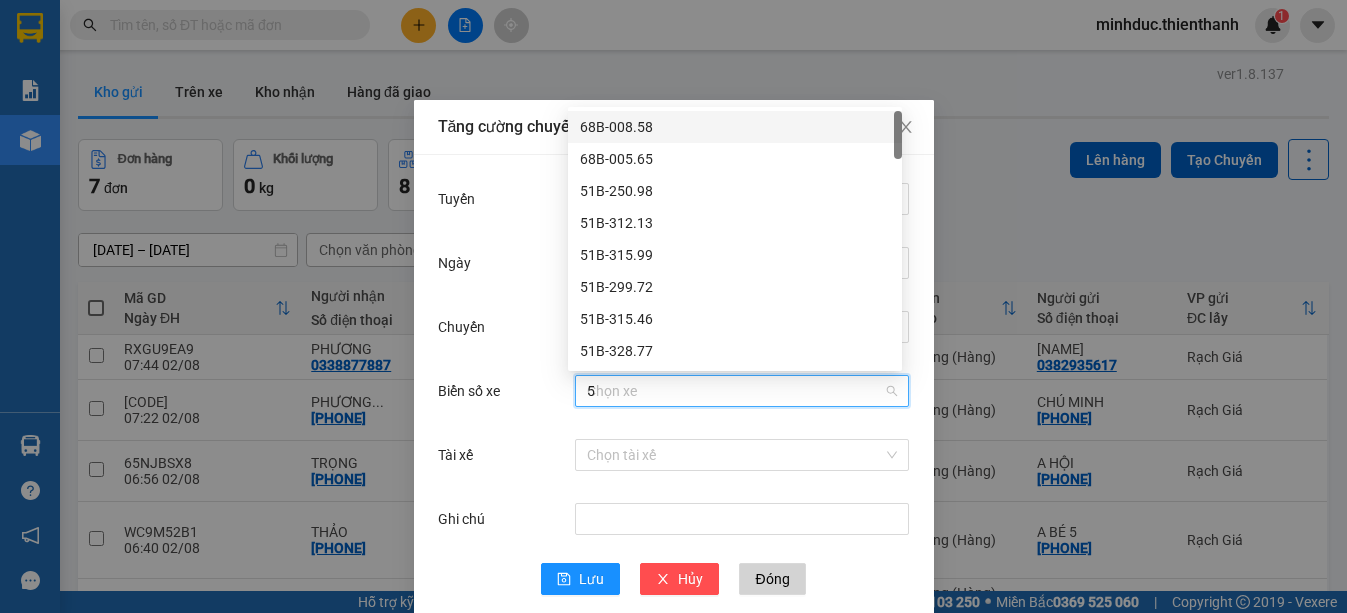 type on "56" 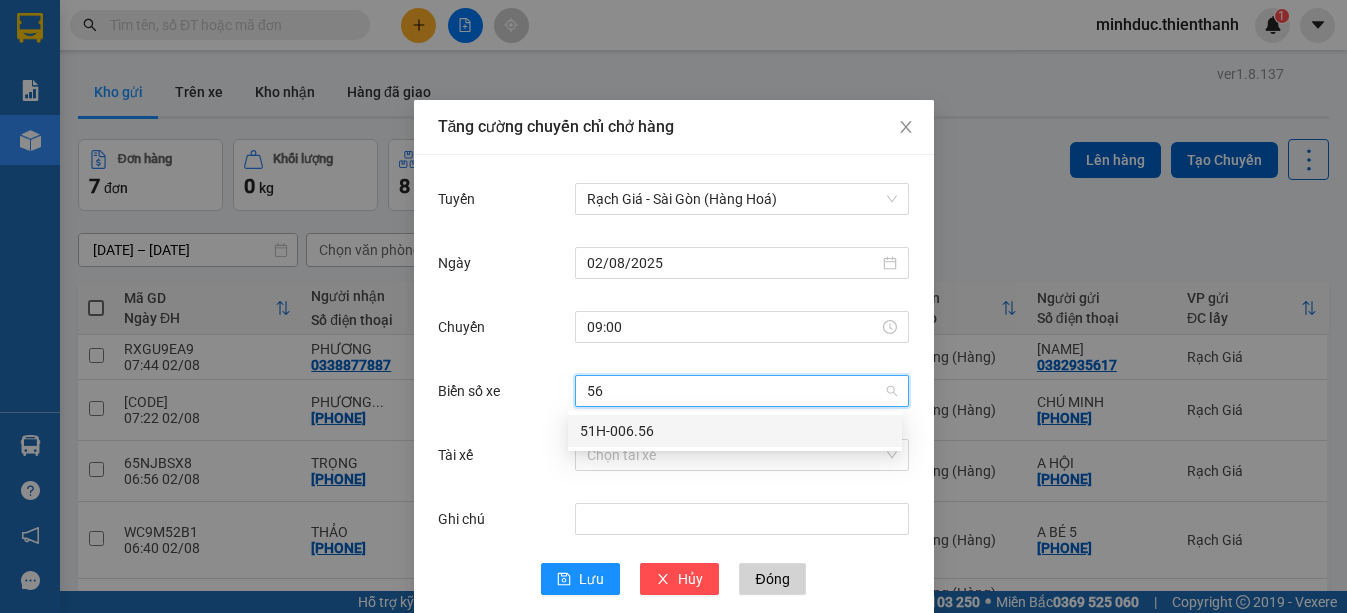 click on "51H-006.56" at bounding box center [735, 431] 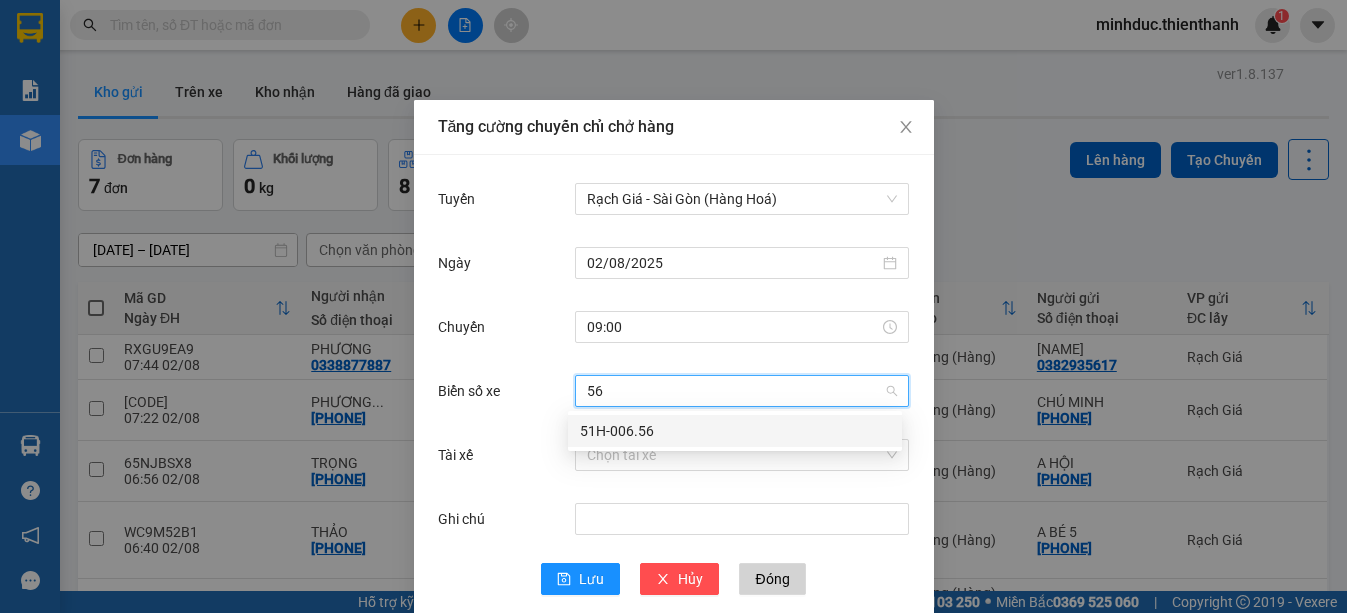 type 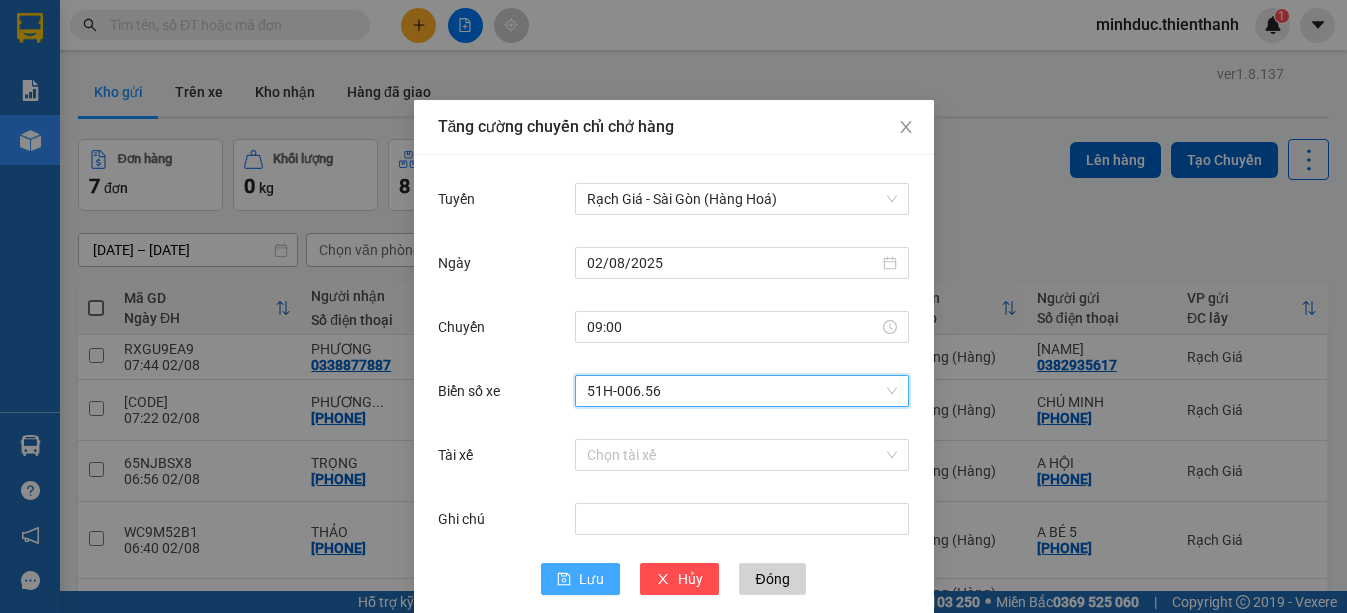 click 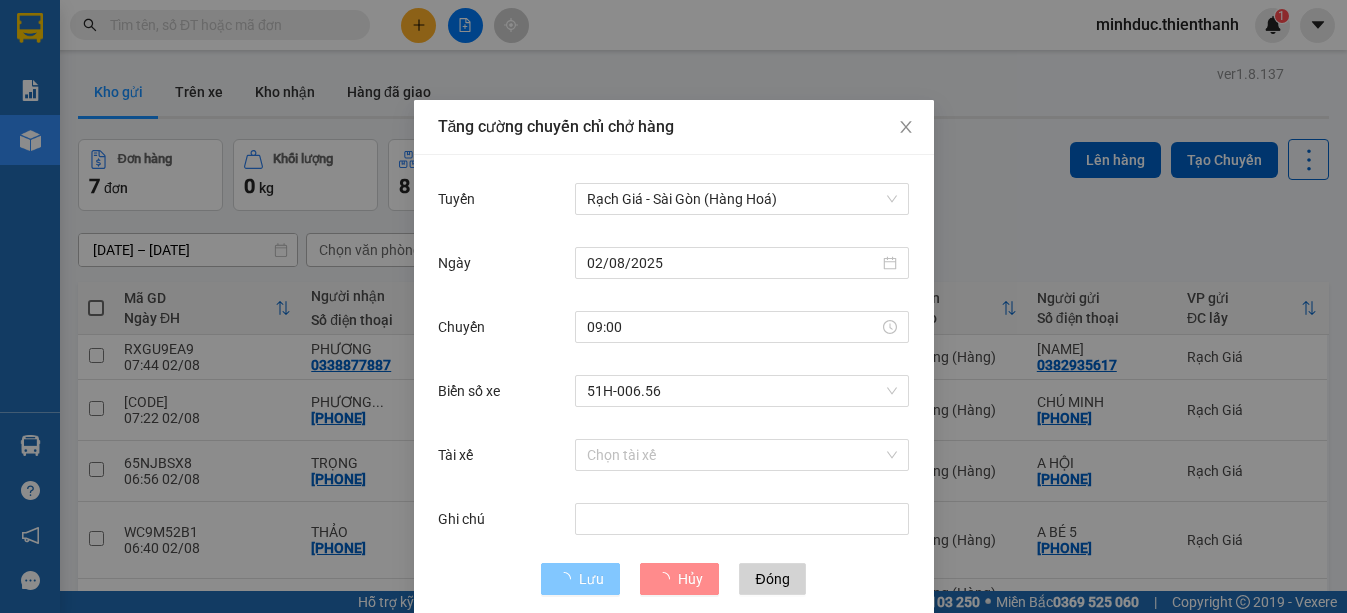type 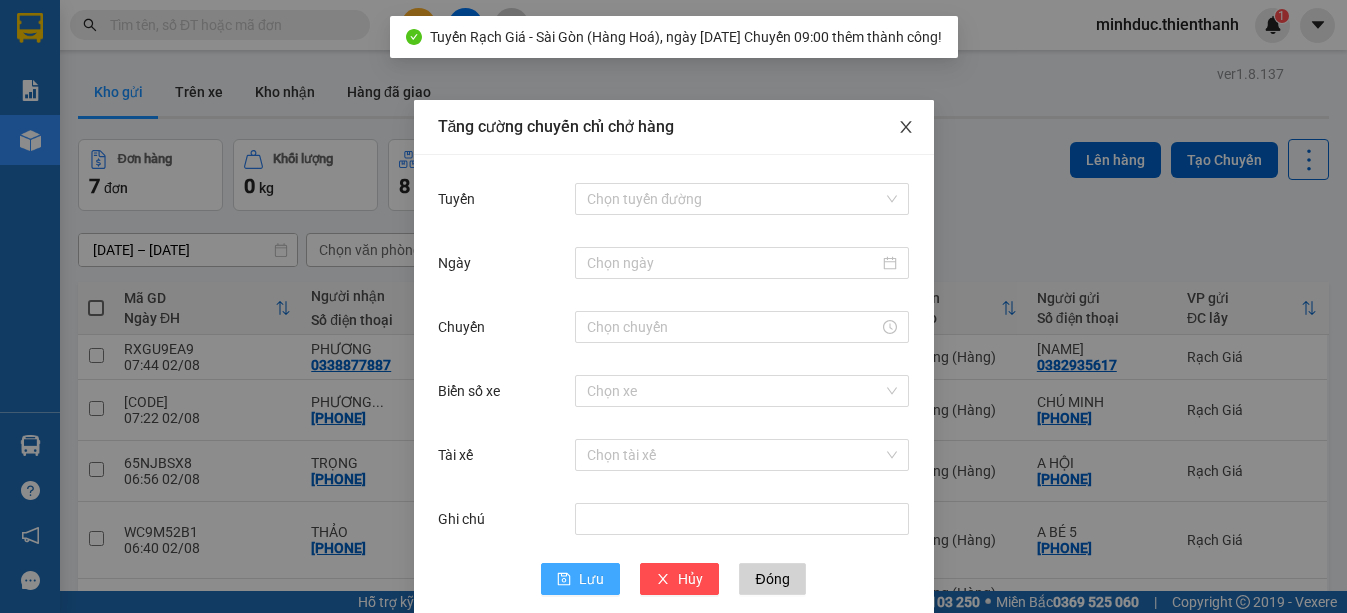 click 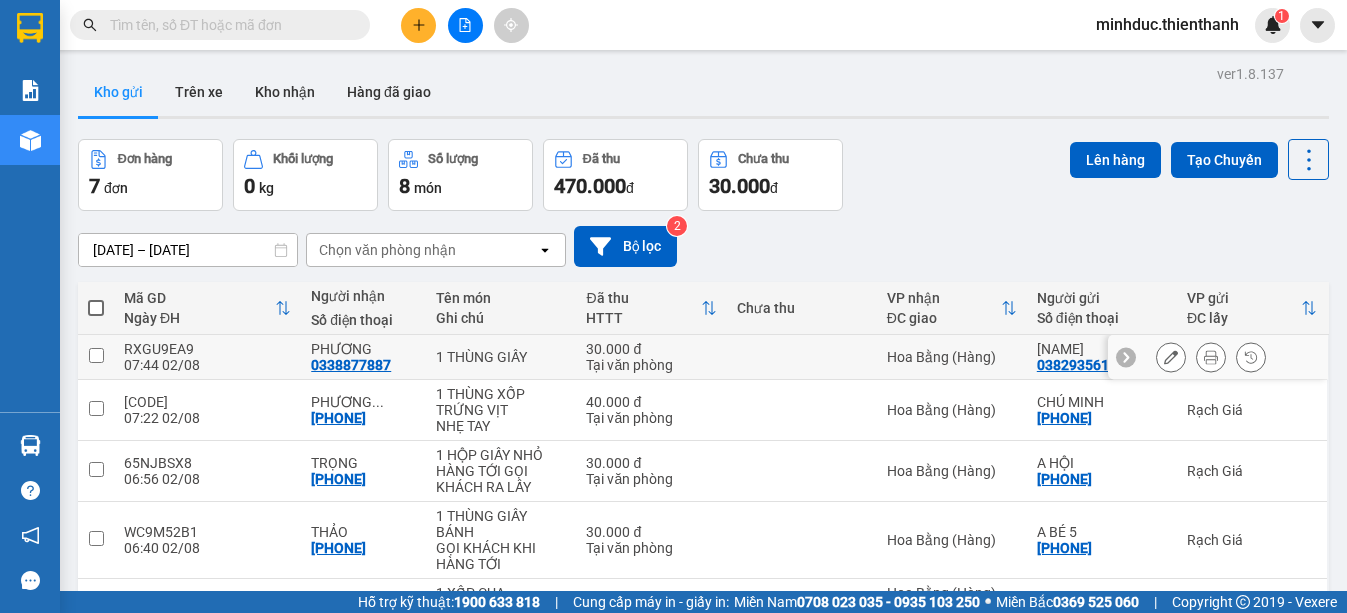 click at bounding box center [96, 355] 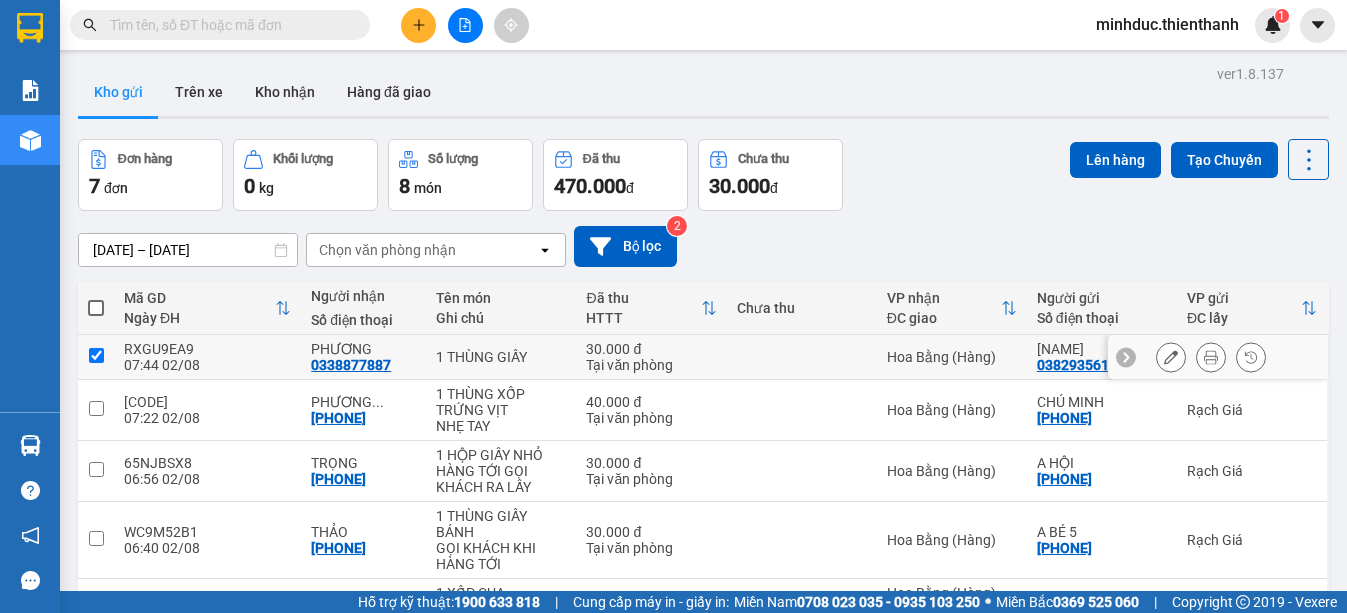 checkbox on "true" 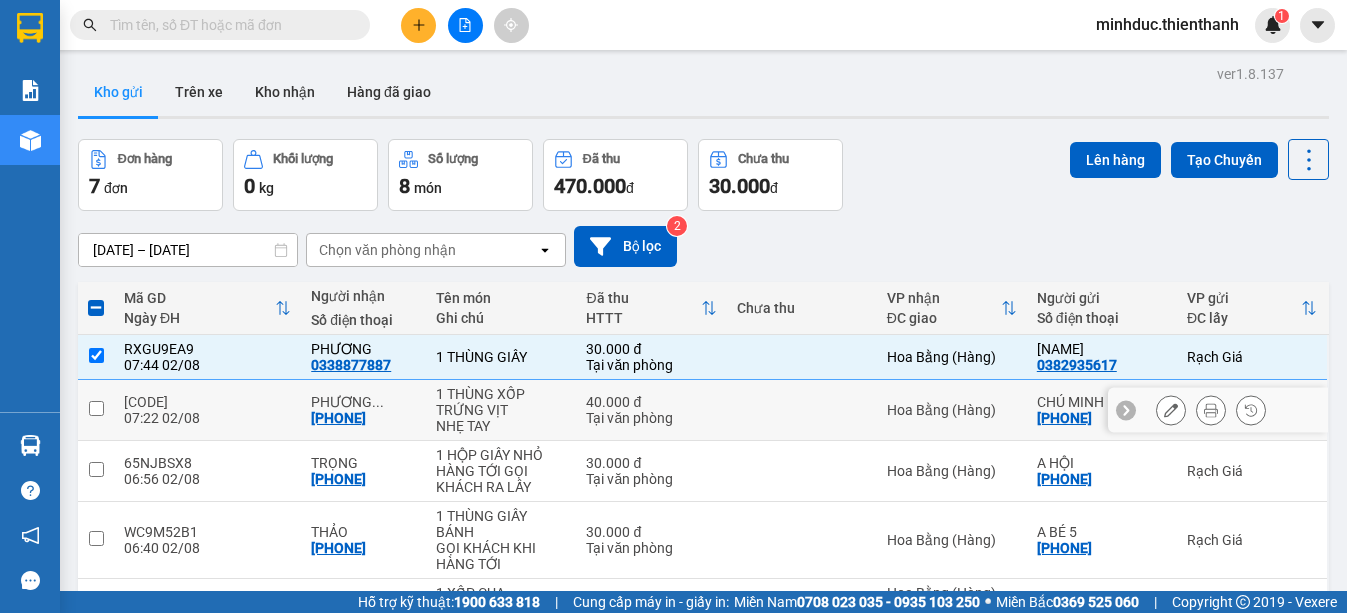 click at bounding box center (96, 408) 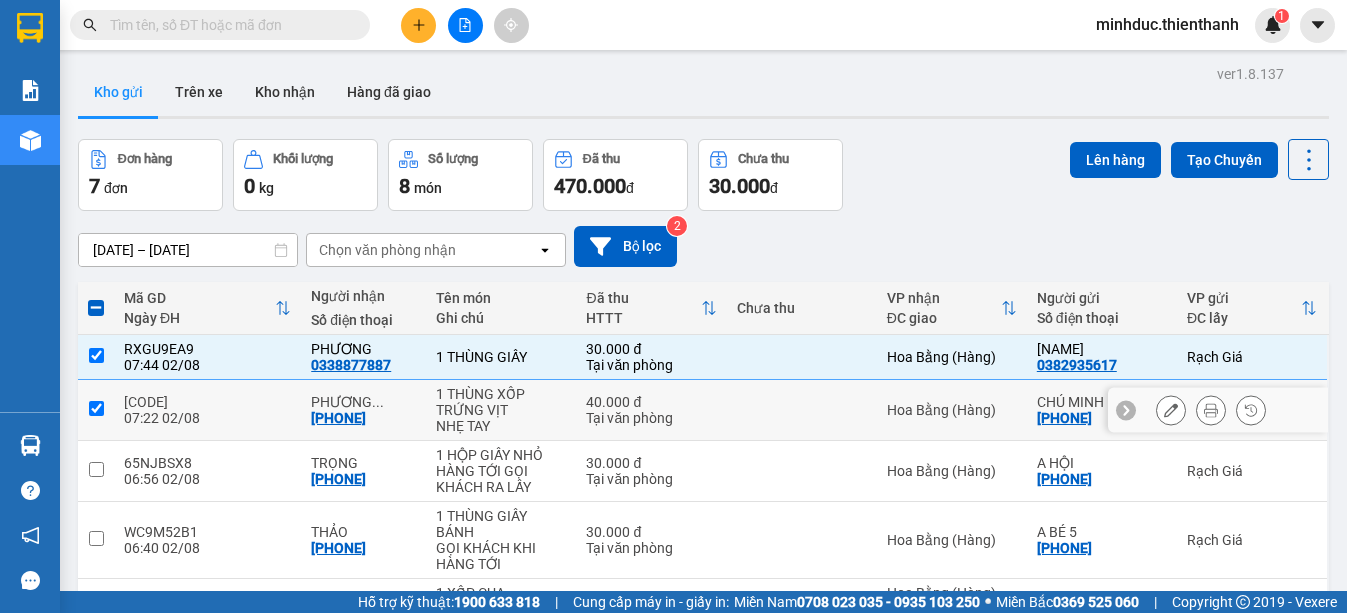 checkbox on "true" 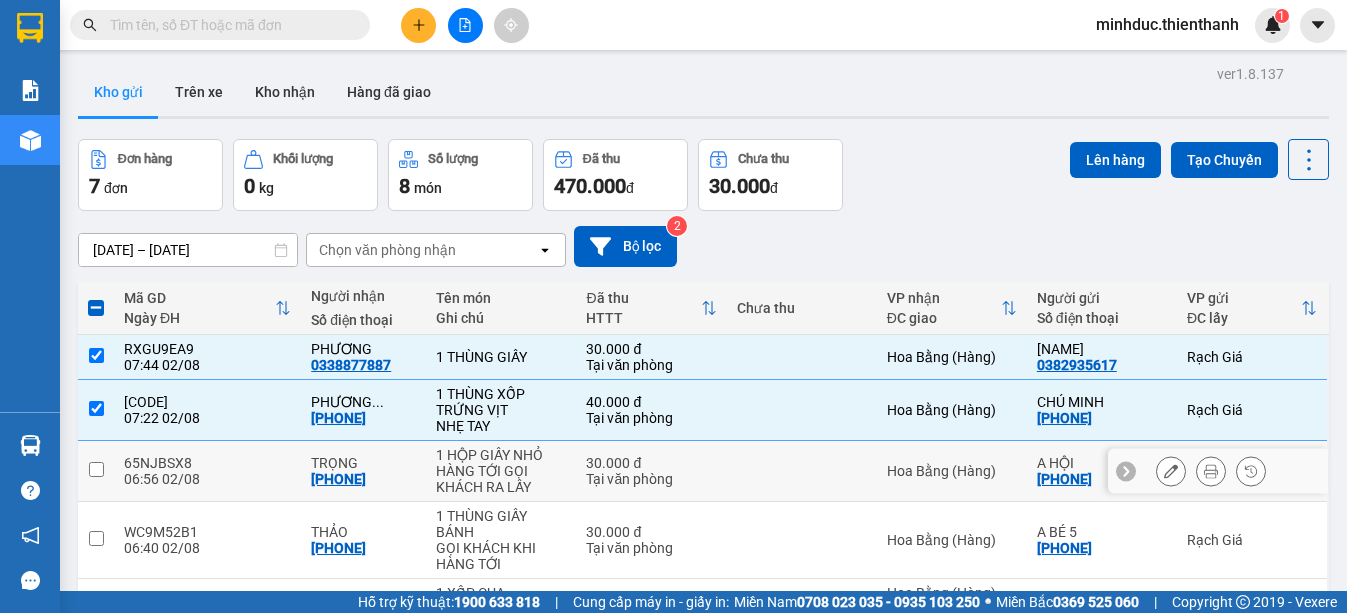 click at bounding box center (96, 469) 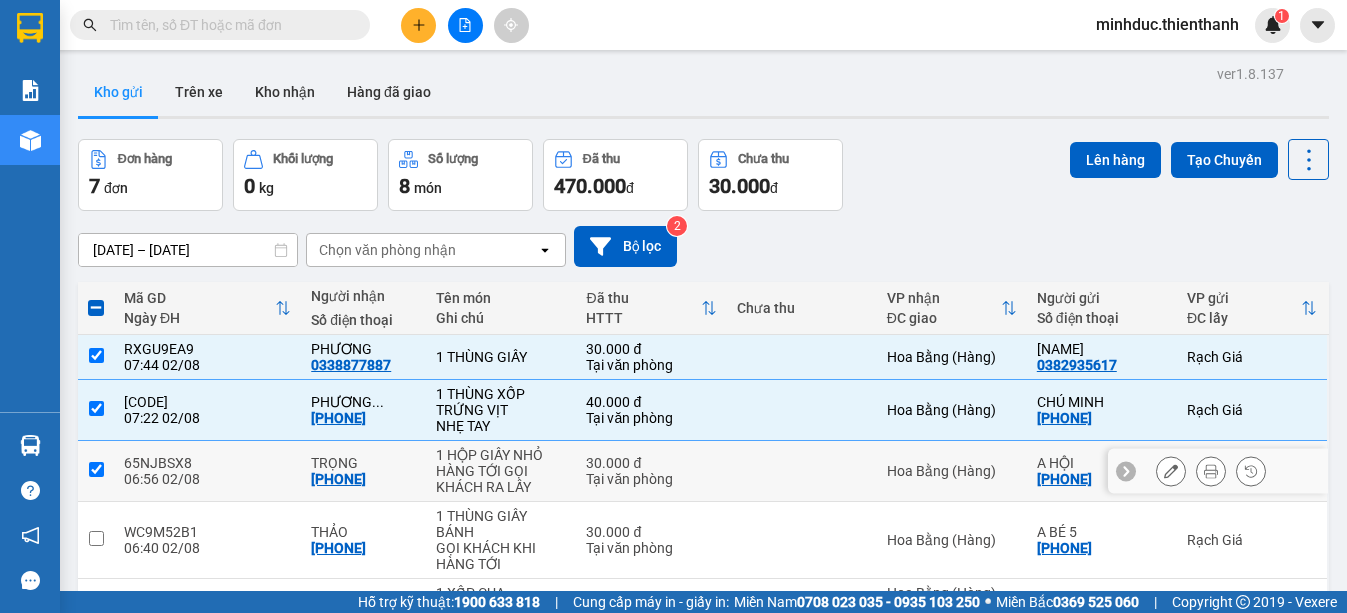 checkbox on "true" 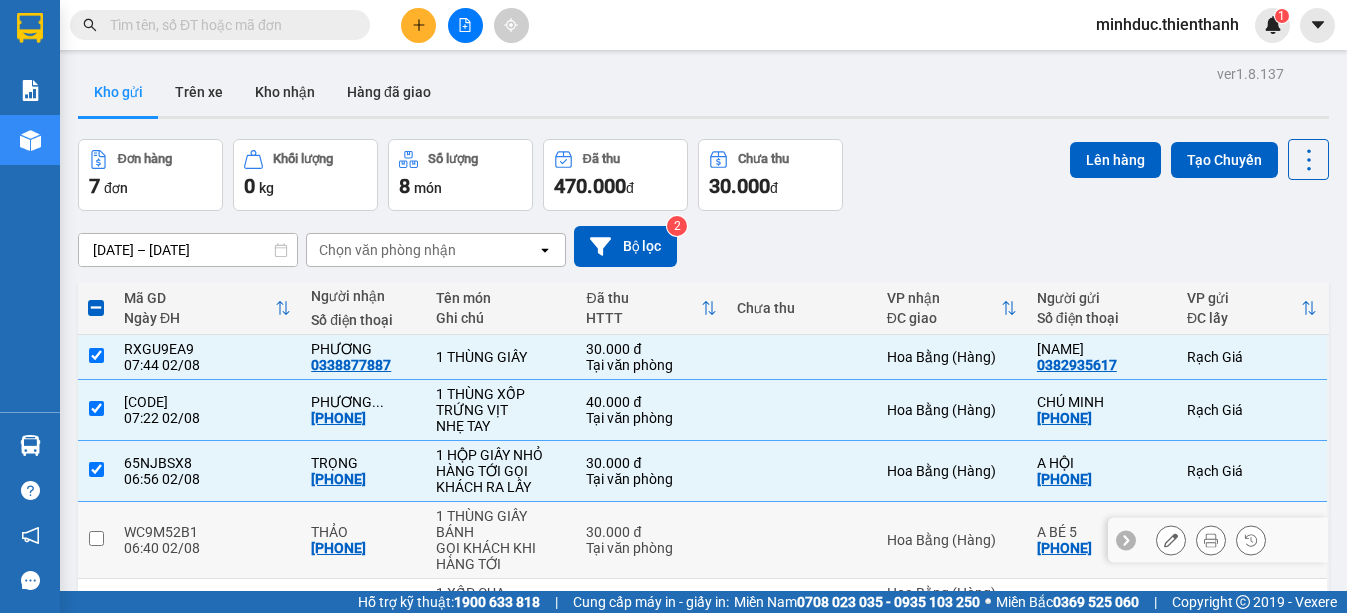 click at bounding box center (96, 538) 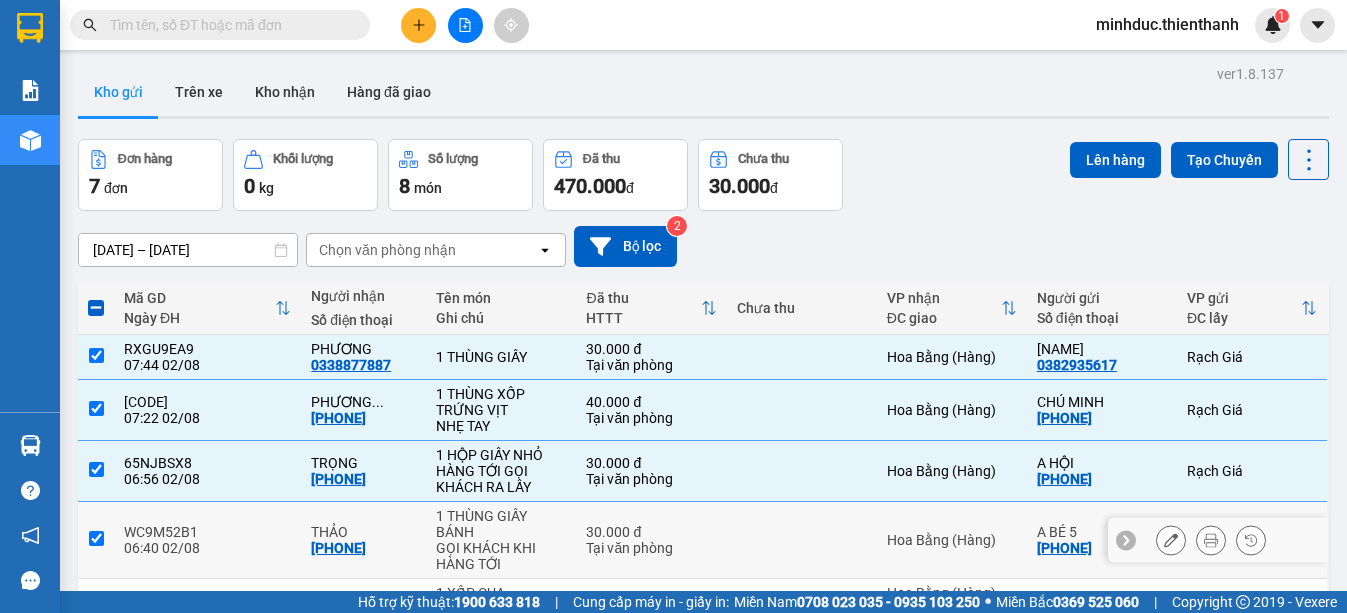checkbox on "true" 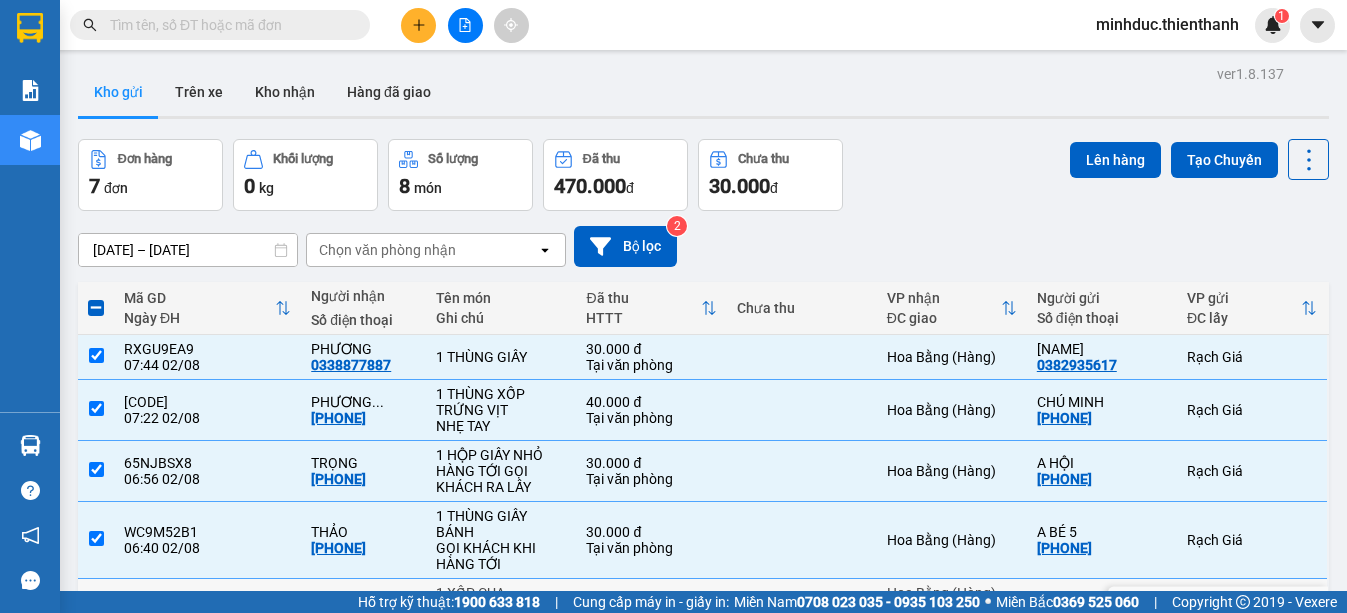 click at bounding box center (96, 607) 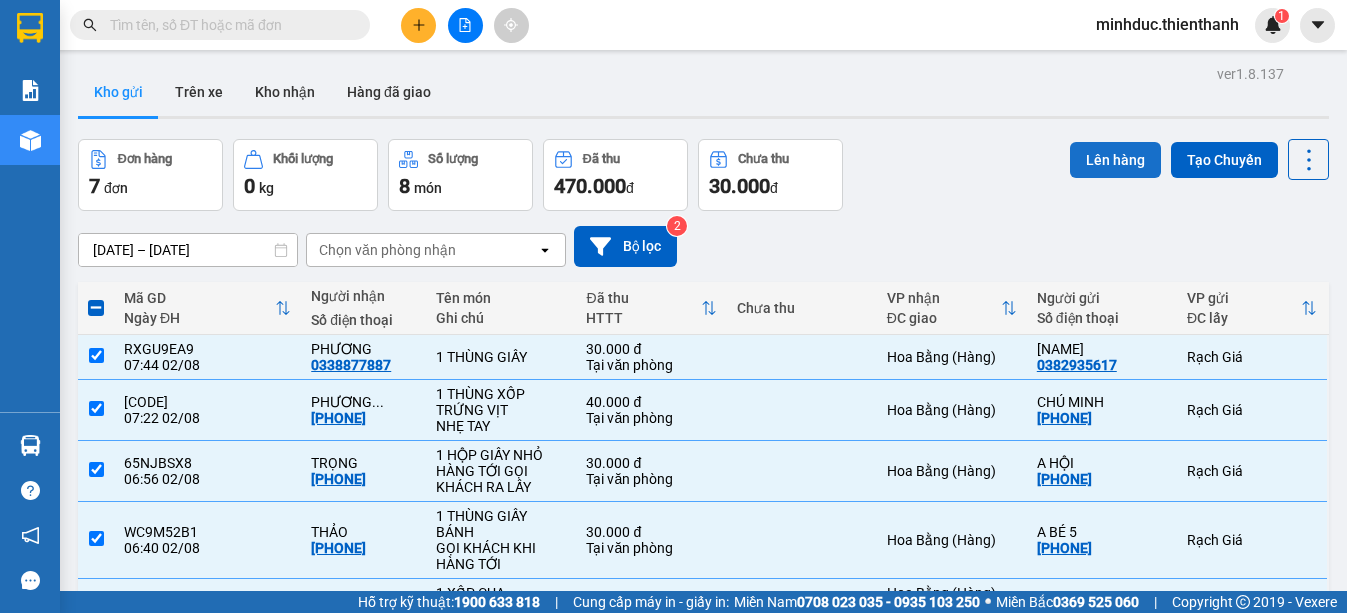 click on "Lên hàng" at bounding box center (1115, 160) 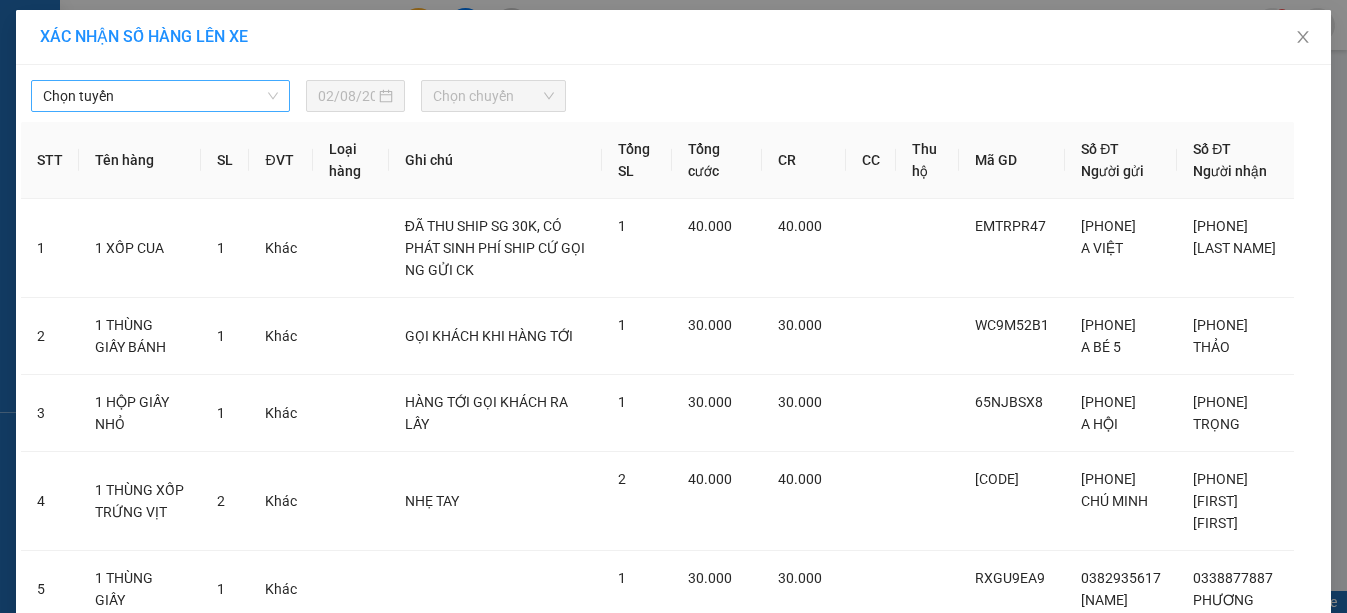 click on "Chọn tuyến" at bounding box center (160, 96) 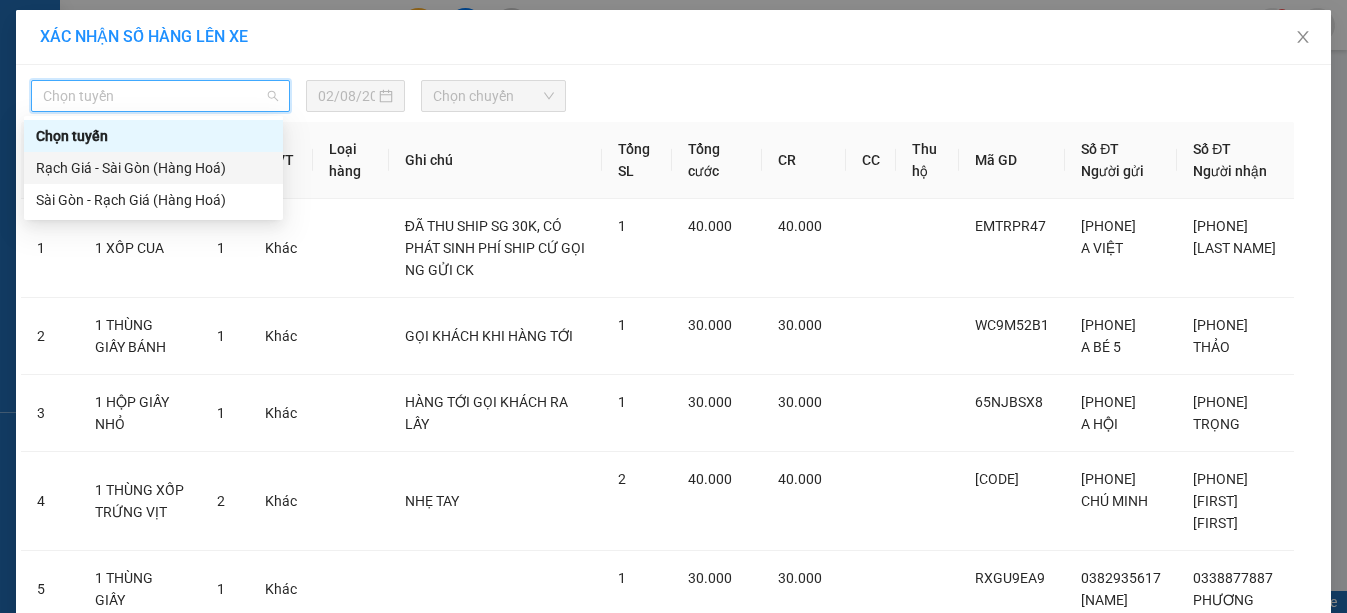 click on "Rạch Giá - Sài Gòn (Hàng Hoá)" at bounding box center [153, 168] 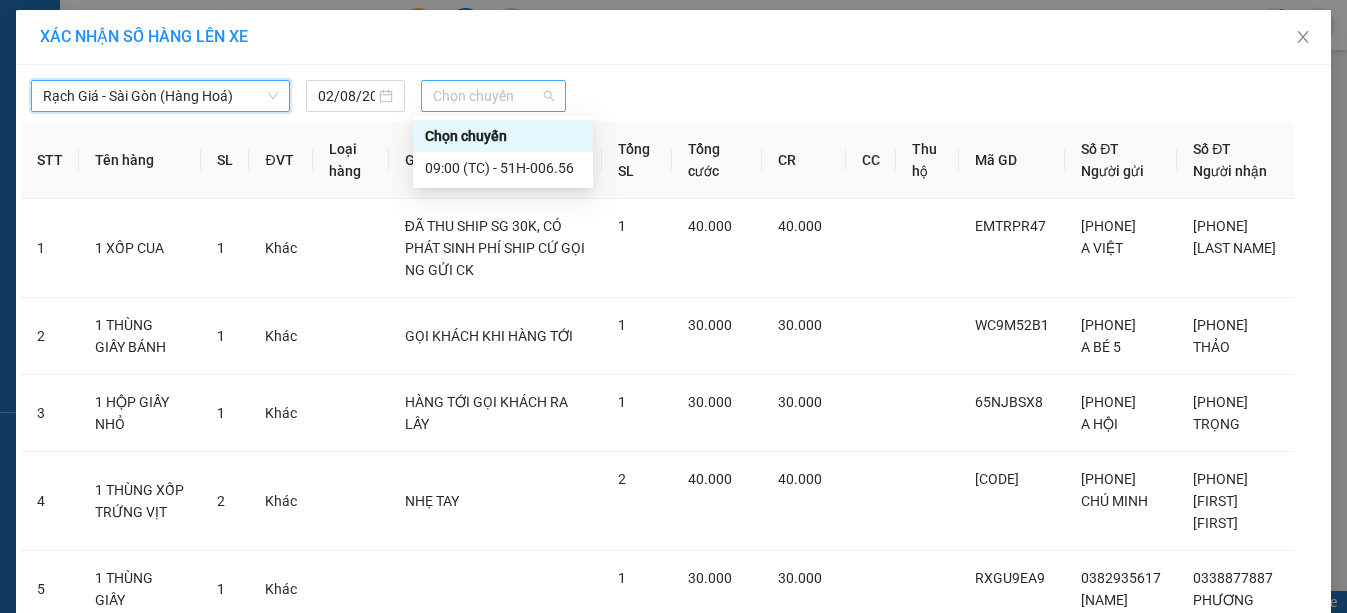 click on "Chọn chuyến" at bounding box center [493, 96] 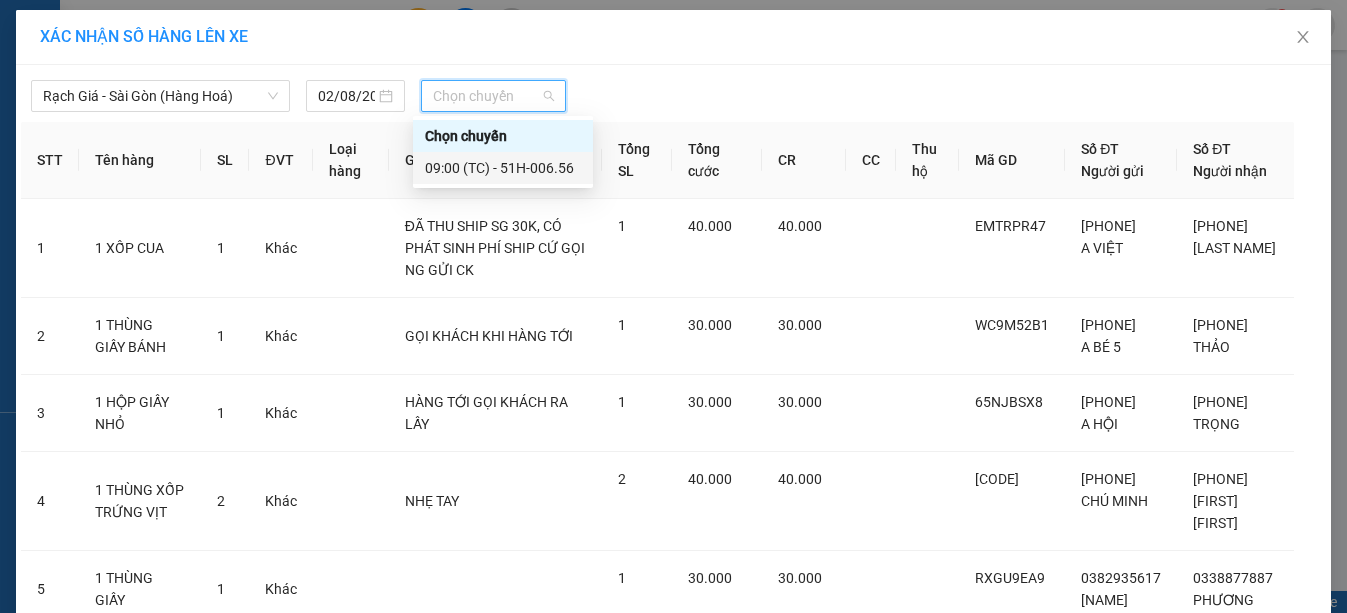 click on "09:00   (TC)   - 51H-006.56" at bounding box center (503, 168) 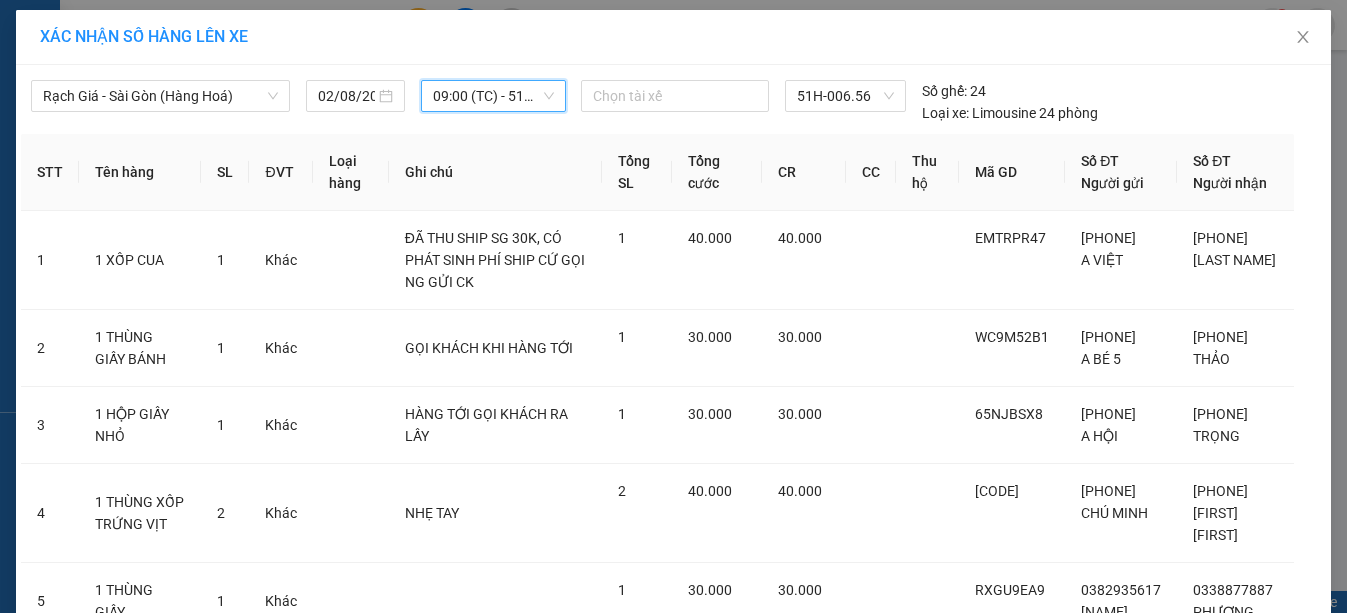 click on "Lên hàng" at bounding box center [747, 731] 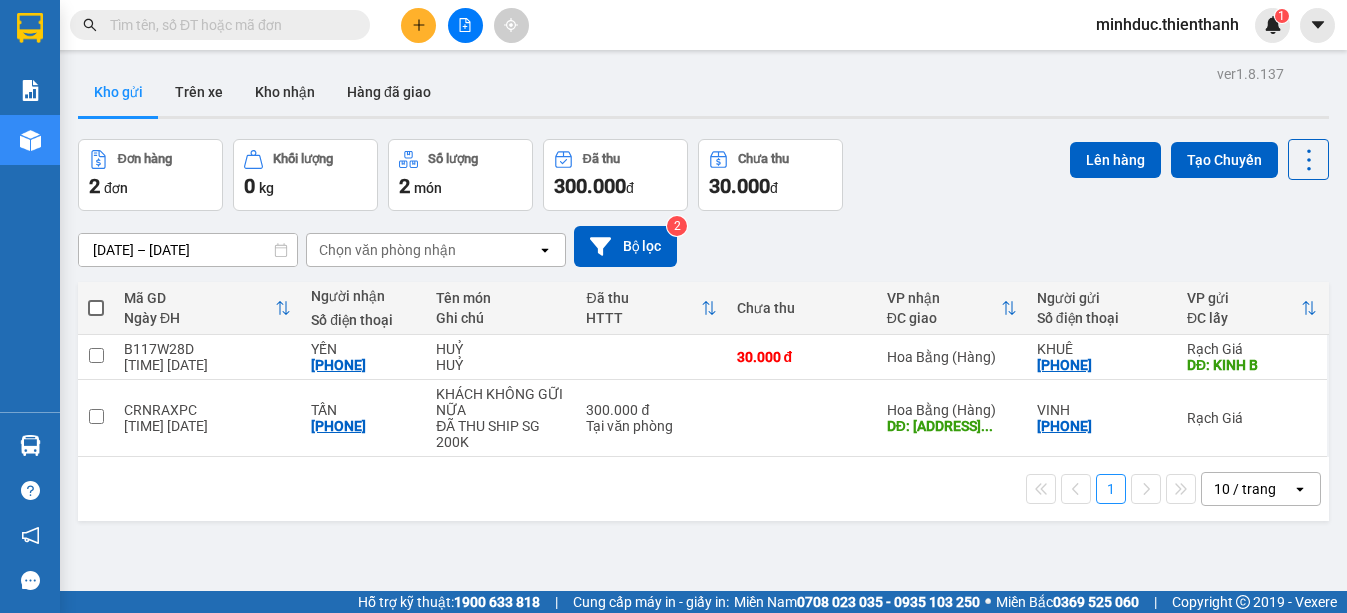click at bounding box center [228, 25] 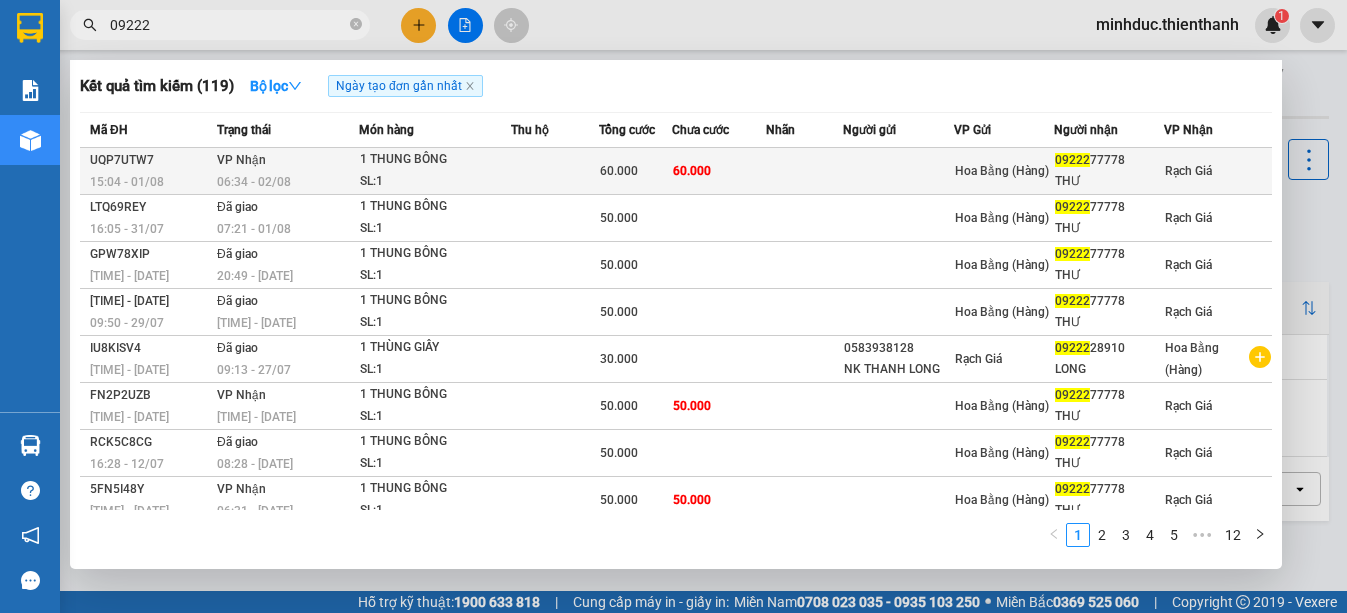 type on "09222" 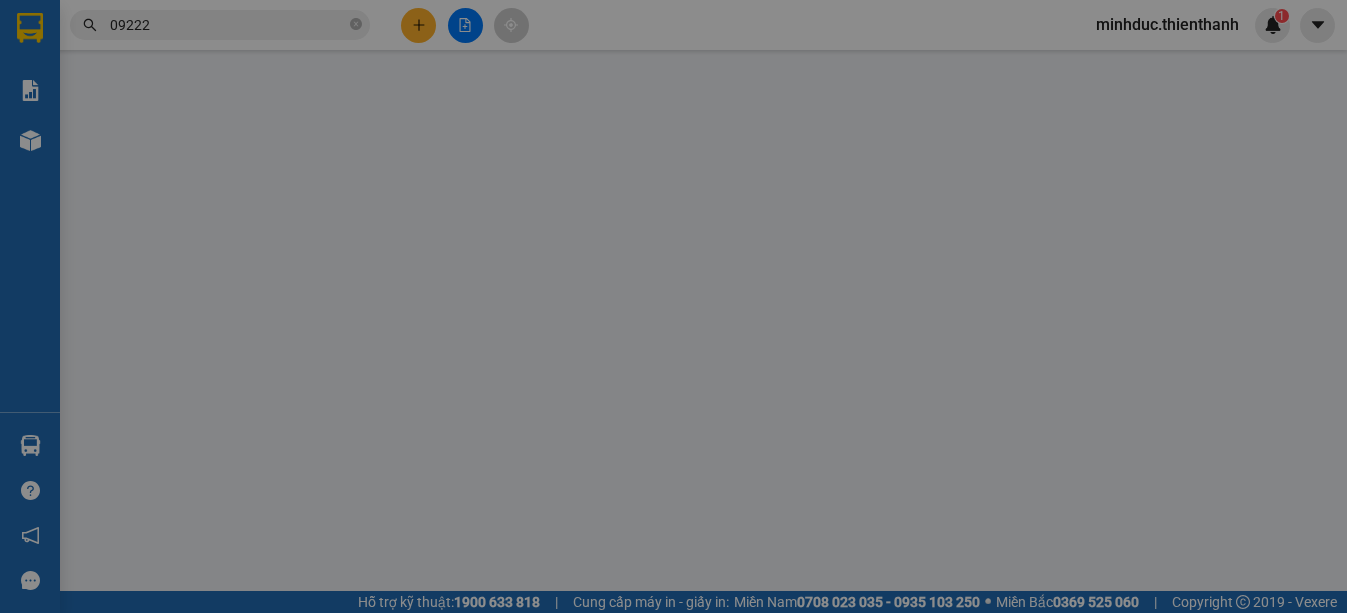 type on "0922277778" 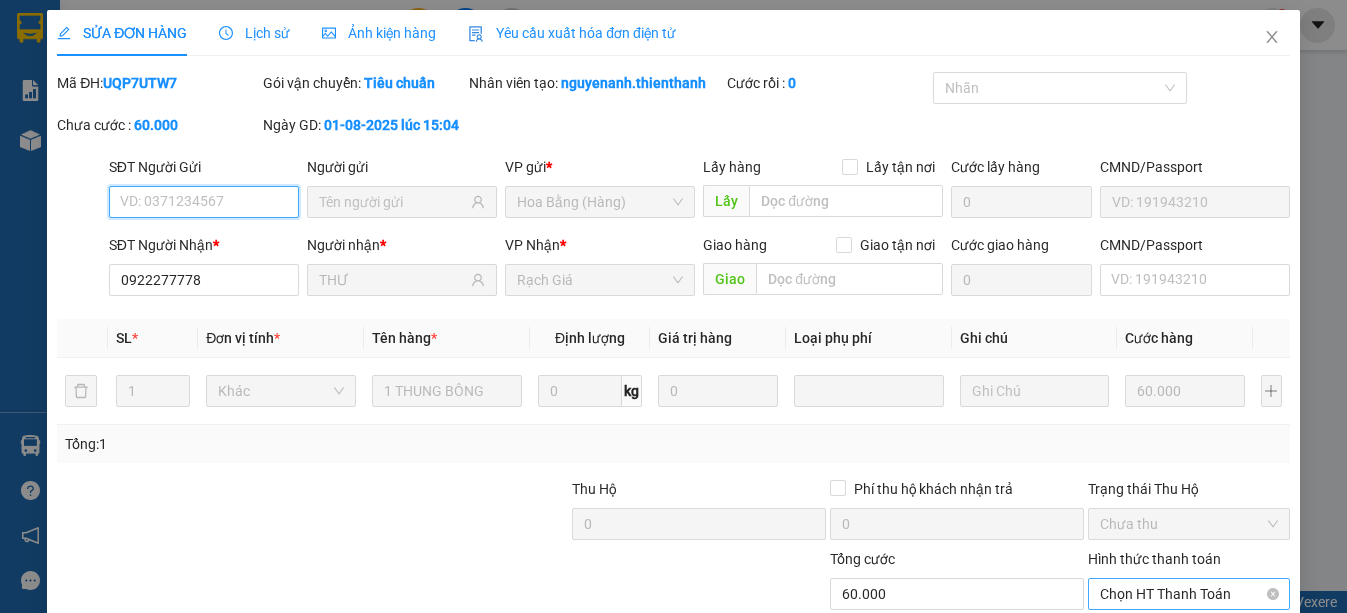 click on "Chọn HT Thanh Toán" at bounding box center [1189, 594] 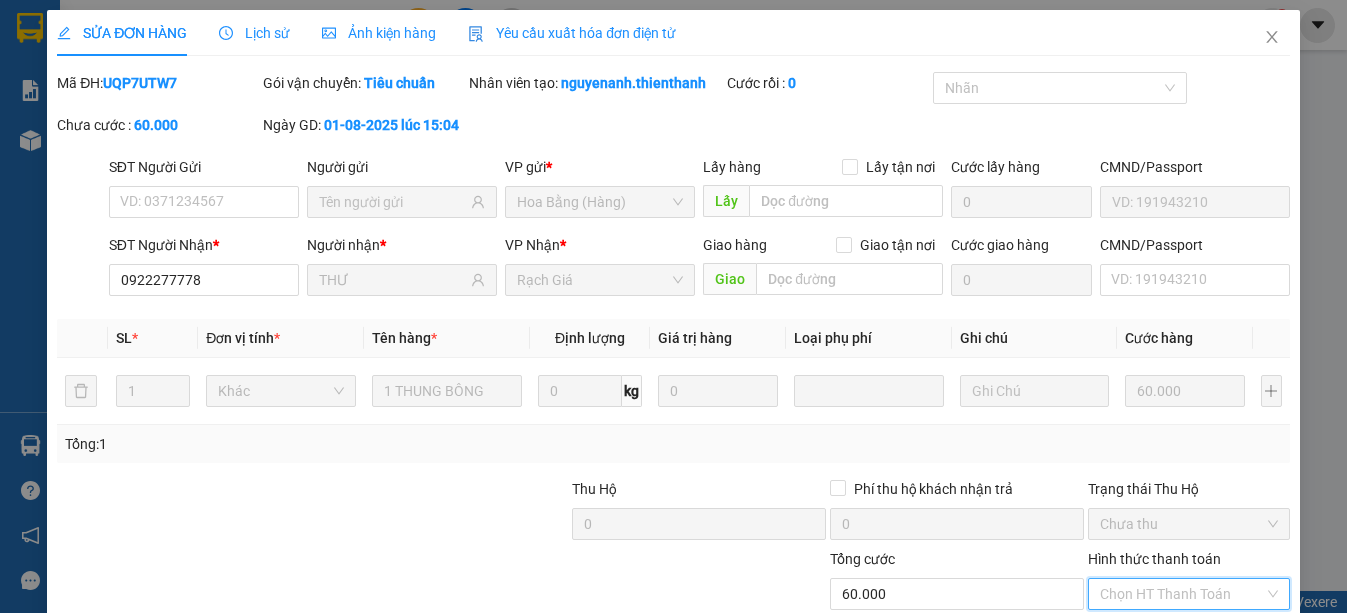 click on "Tại văn phòng" at bounding box center [1177, 656] 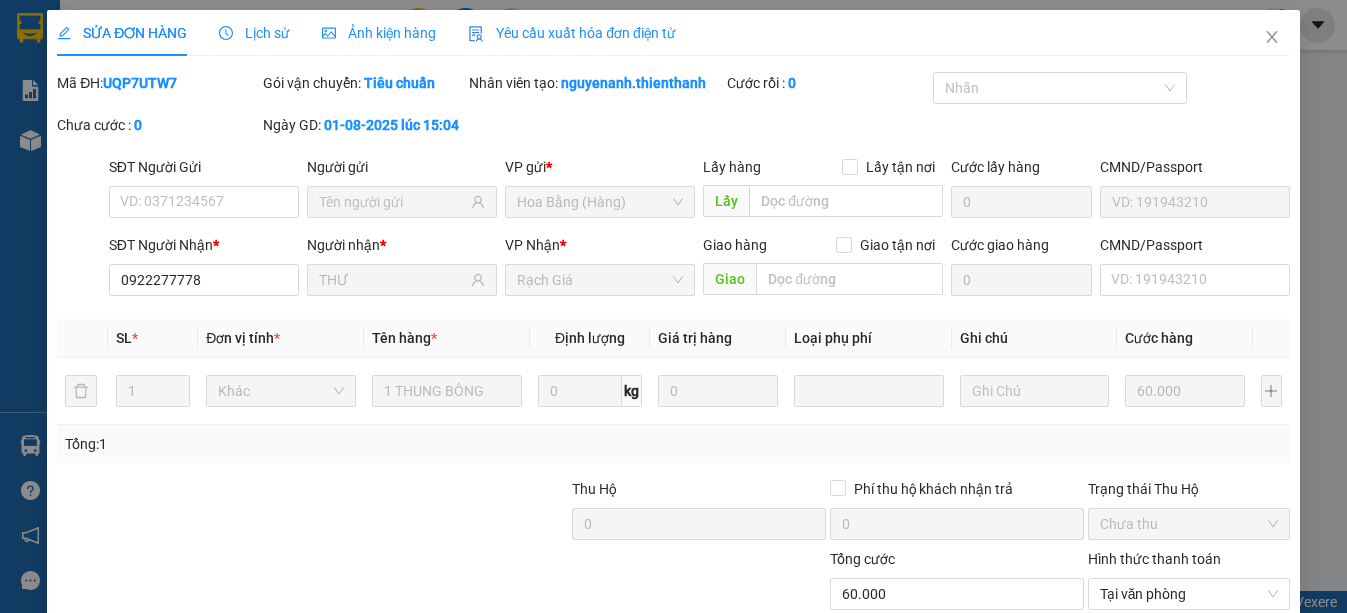 click on "Giao hàng" at bounding box center [916, 751] 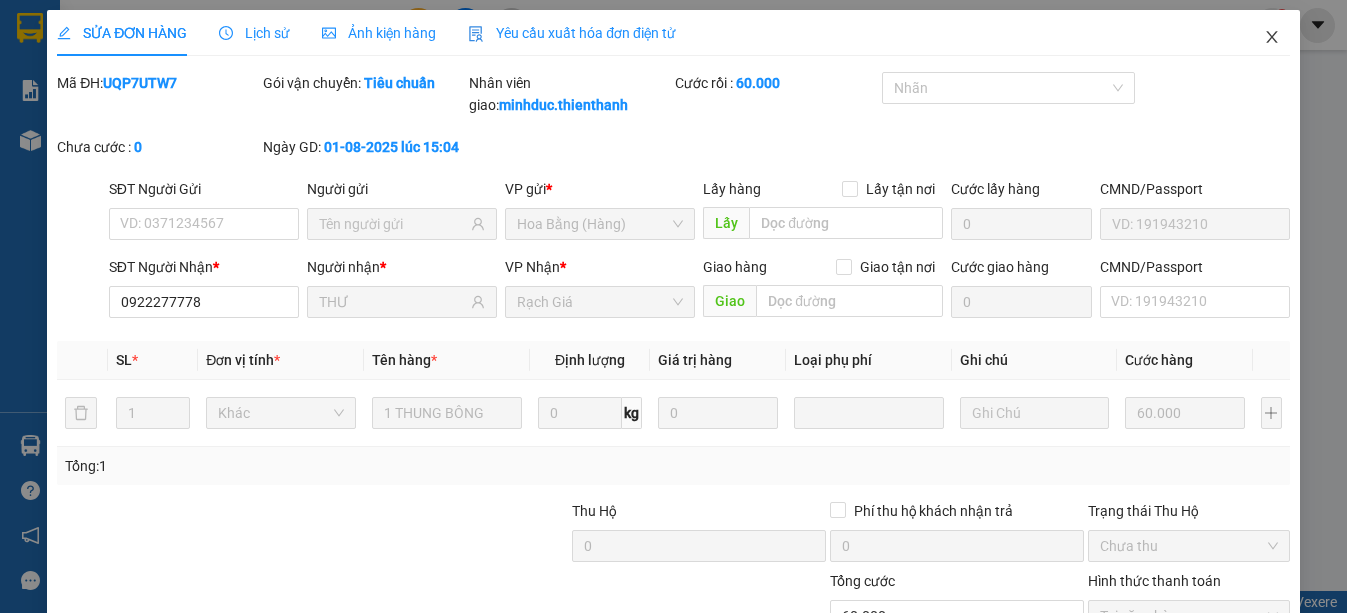 click 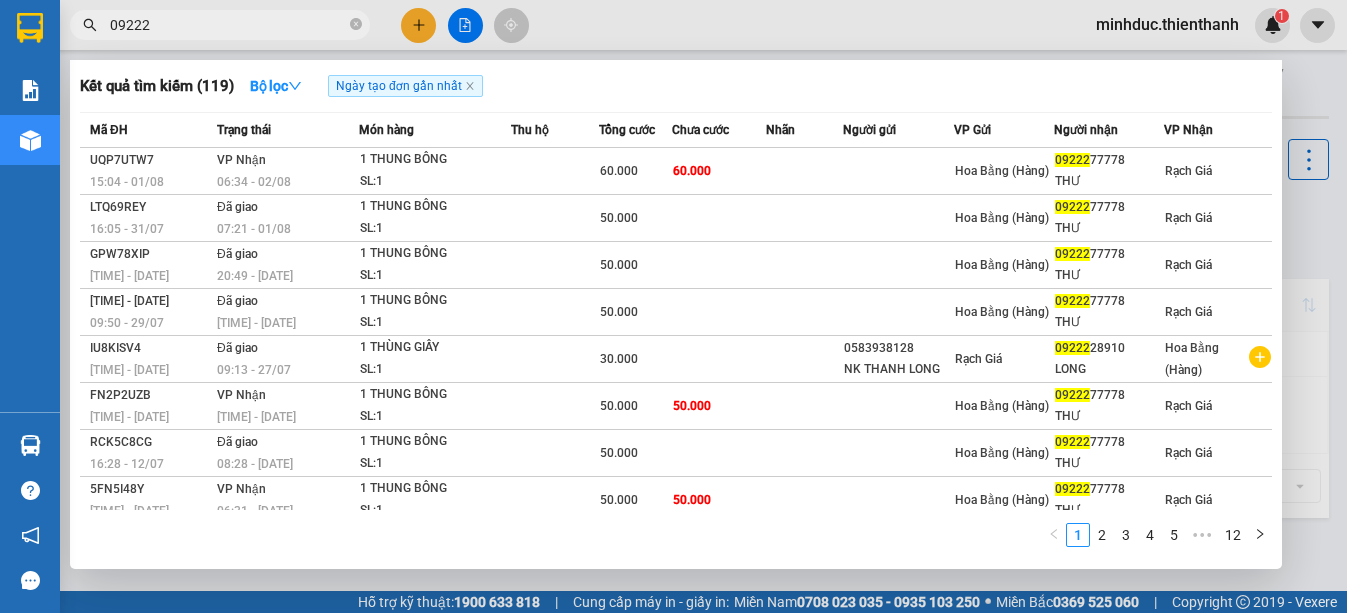 click on "09222" at bounding box center (228, 25) 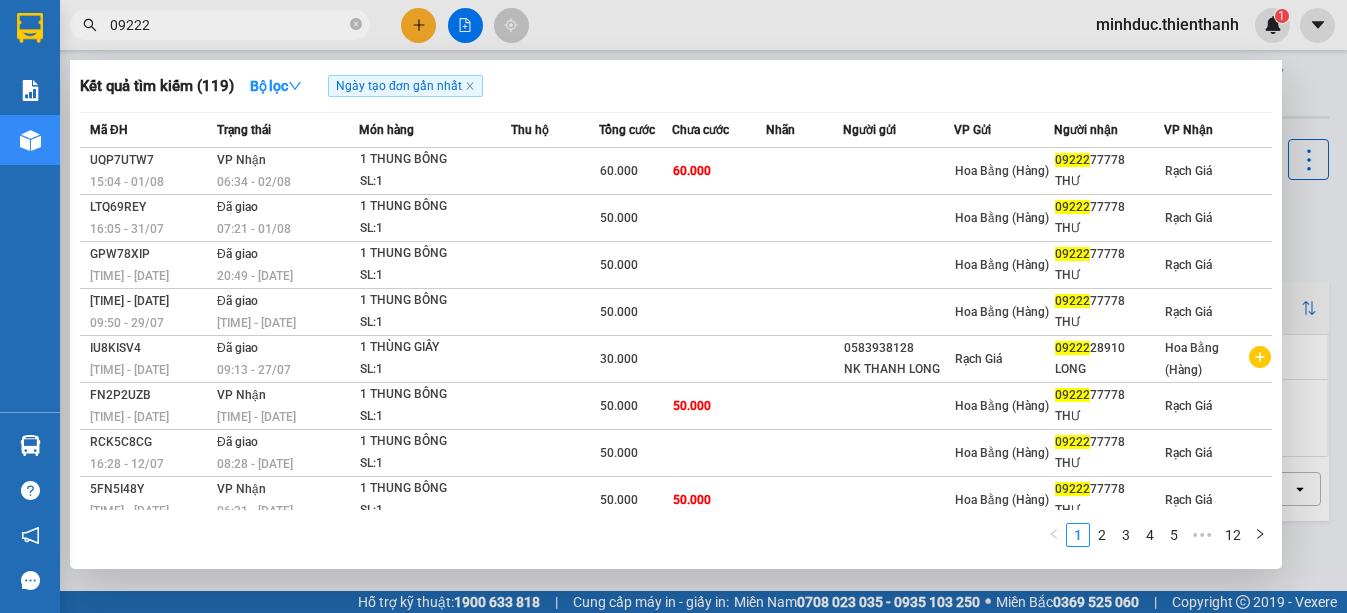 click on "09222" at bounding box center [228, 25] 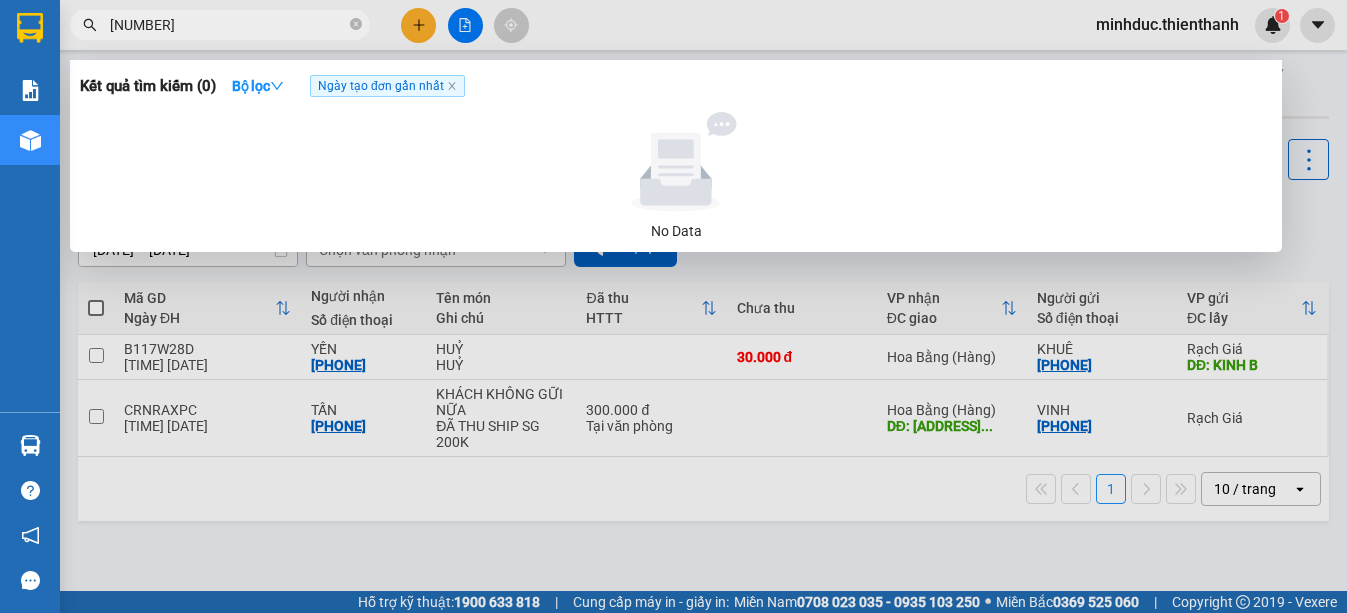 click on "6000515" at bounding box center [228, 25] 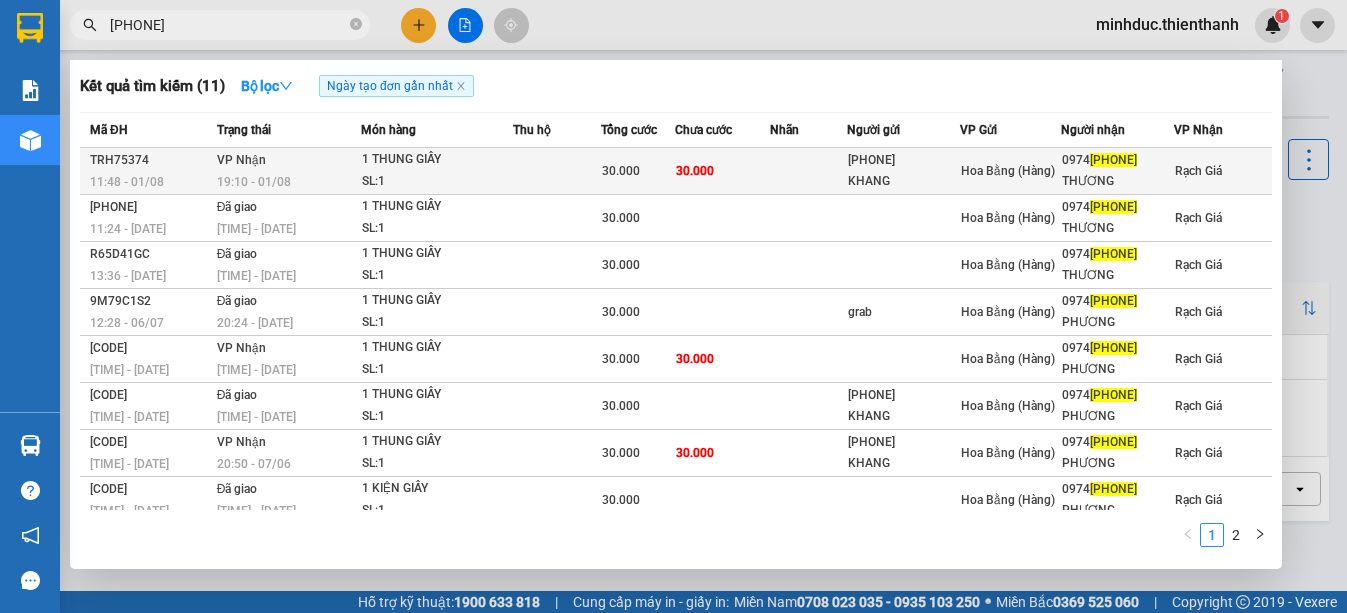type on "600515" 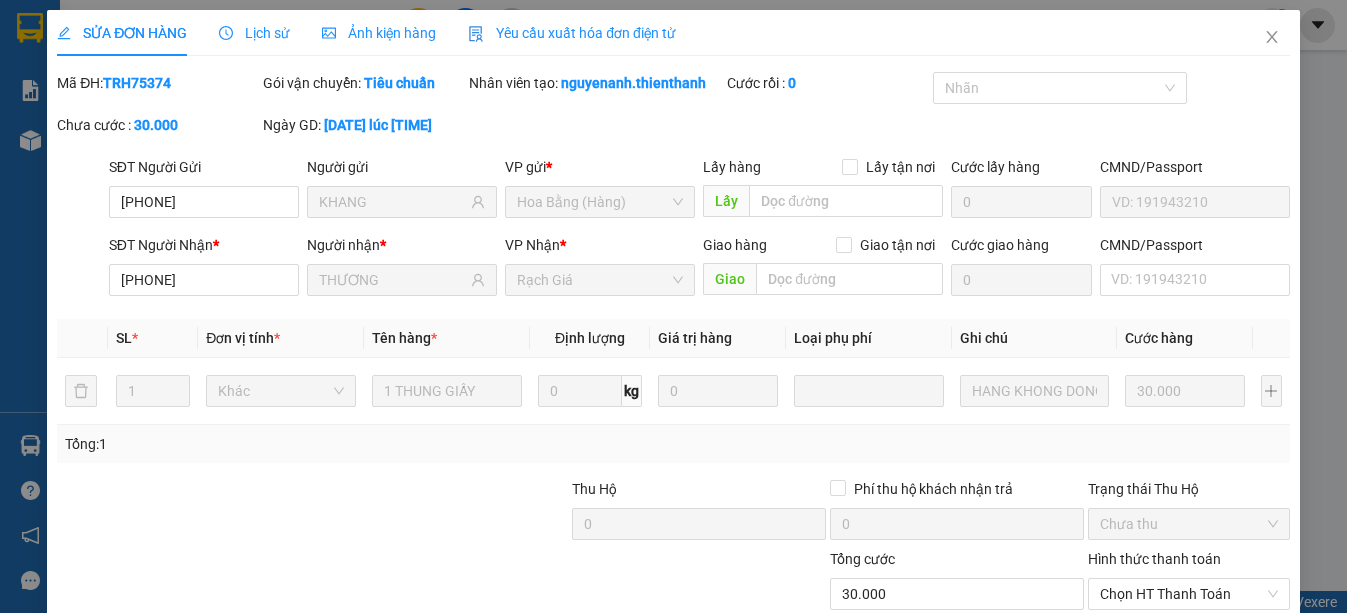 type on "0792164767" 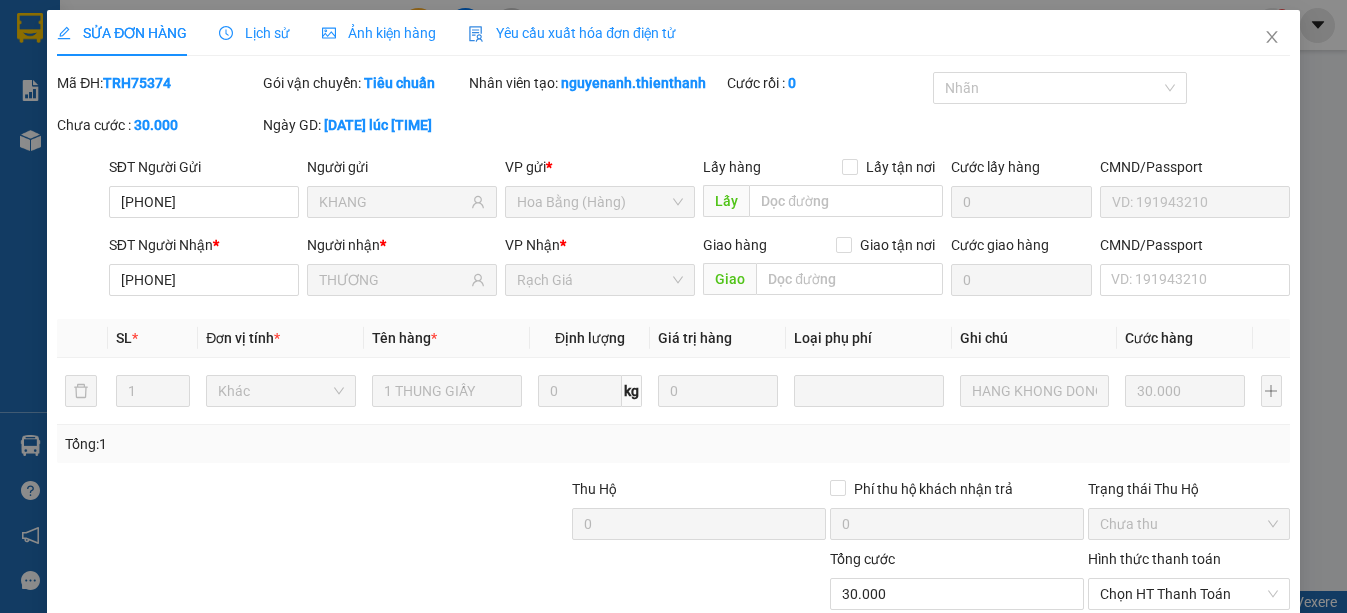 type on "KHANG" 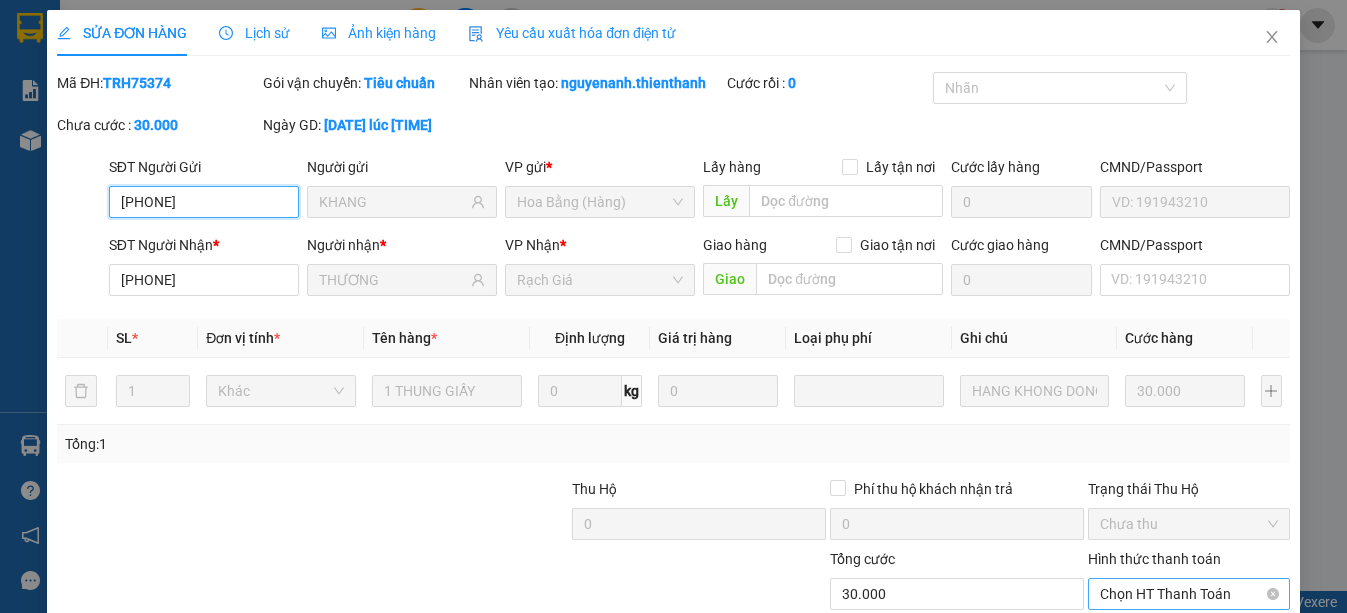 click on "Chọn HT Thanh Toán" at bounding box center (1189, 594) 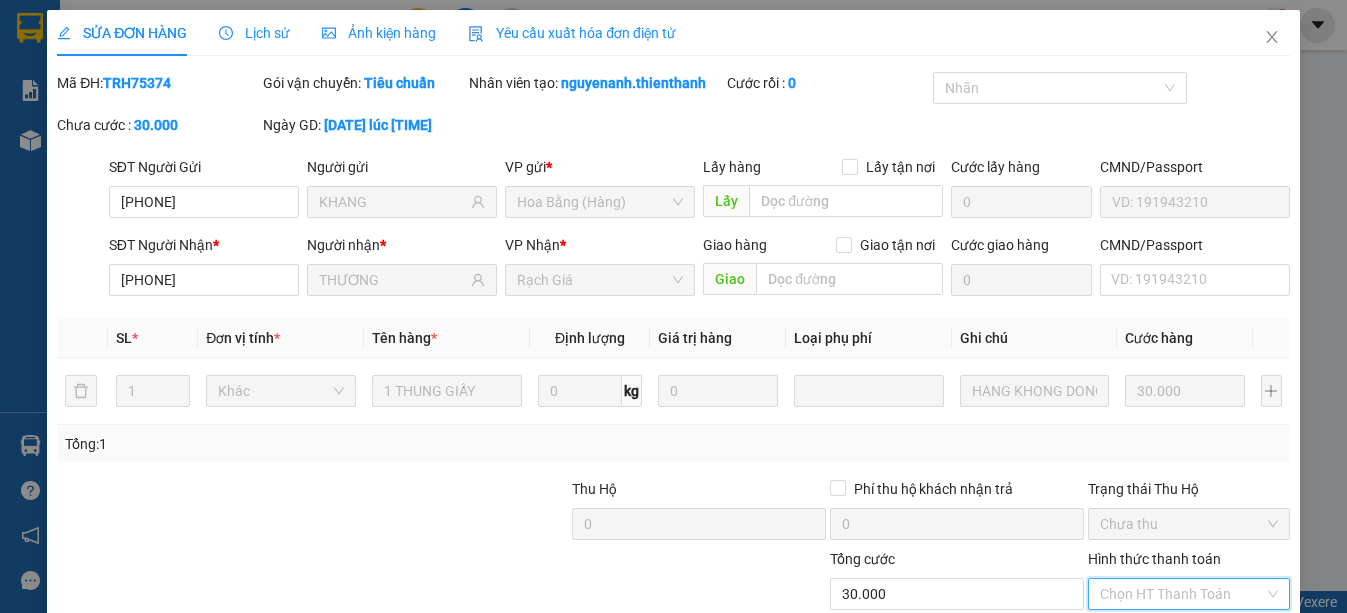 click on "Tại văn phòng" at bounding box center (1177, 656) 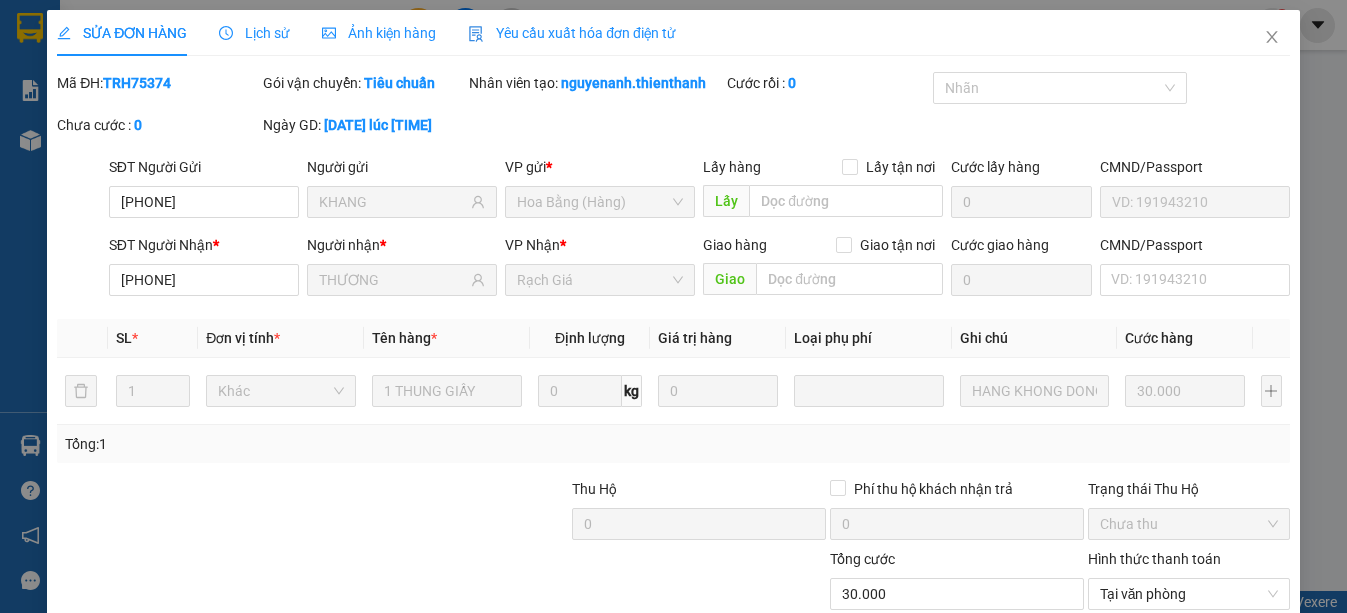 click on "Giao hàng" at bounding box center [916, 751] 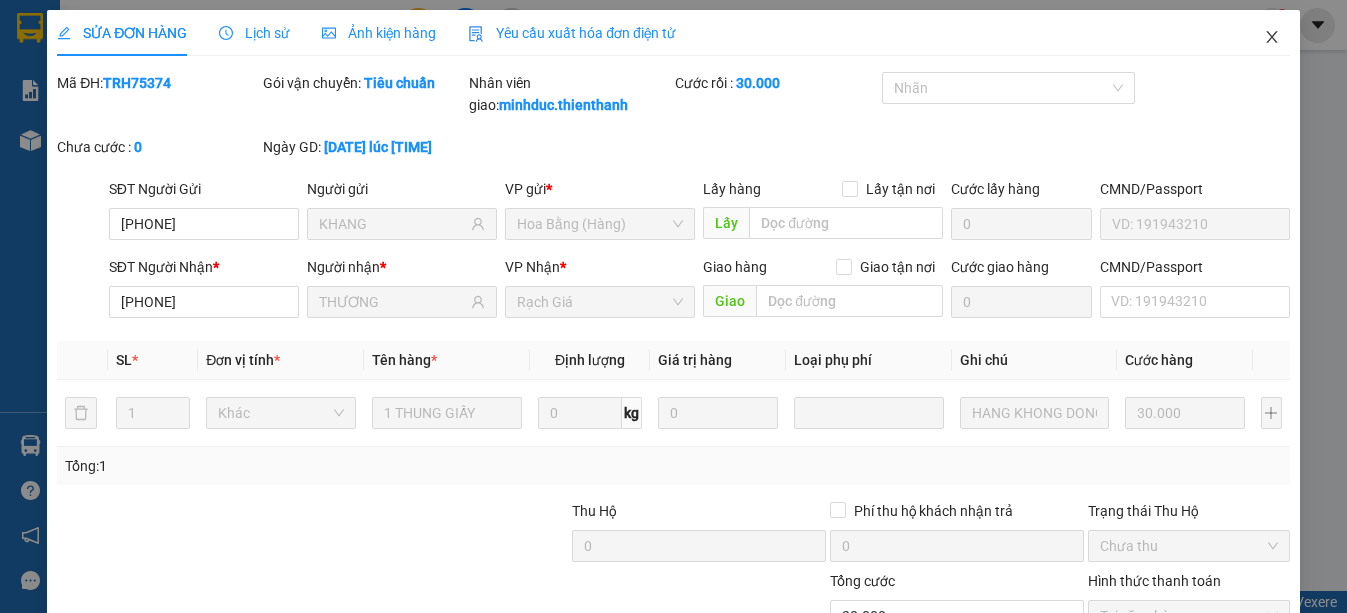 click 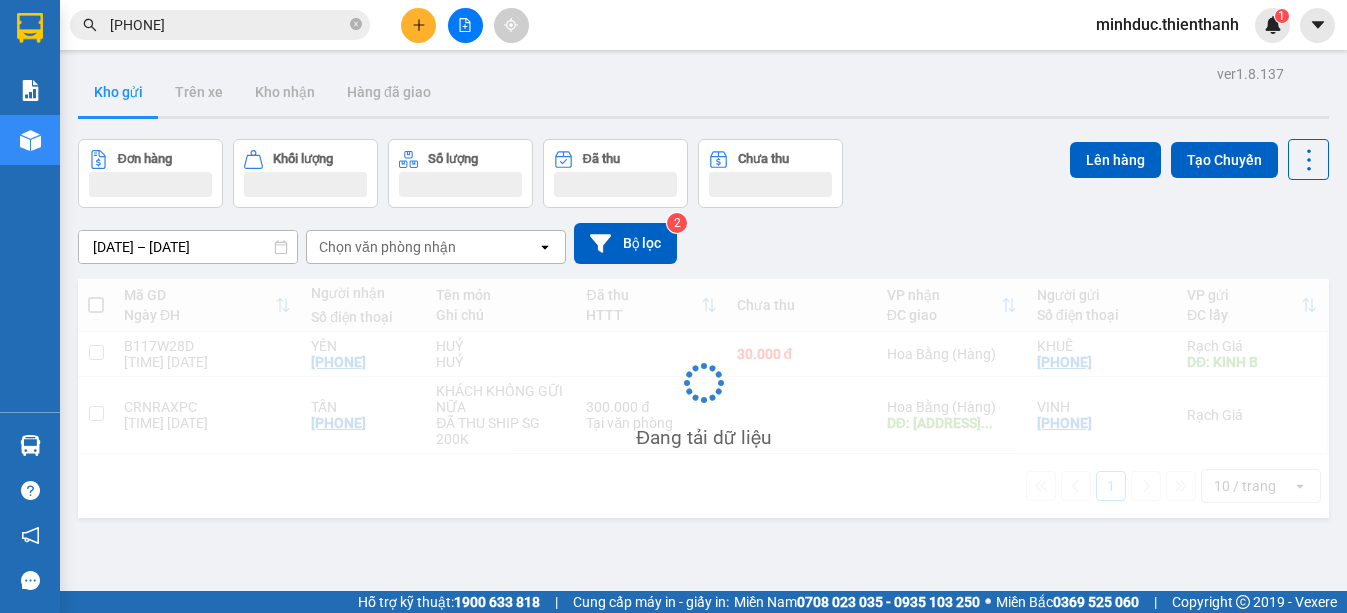 click on "600515" at bounding box center (228, 25) 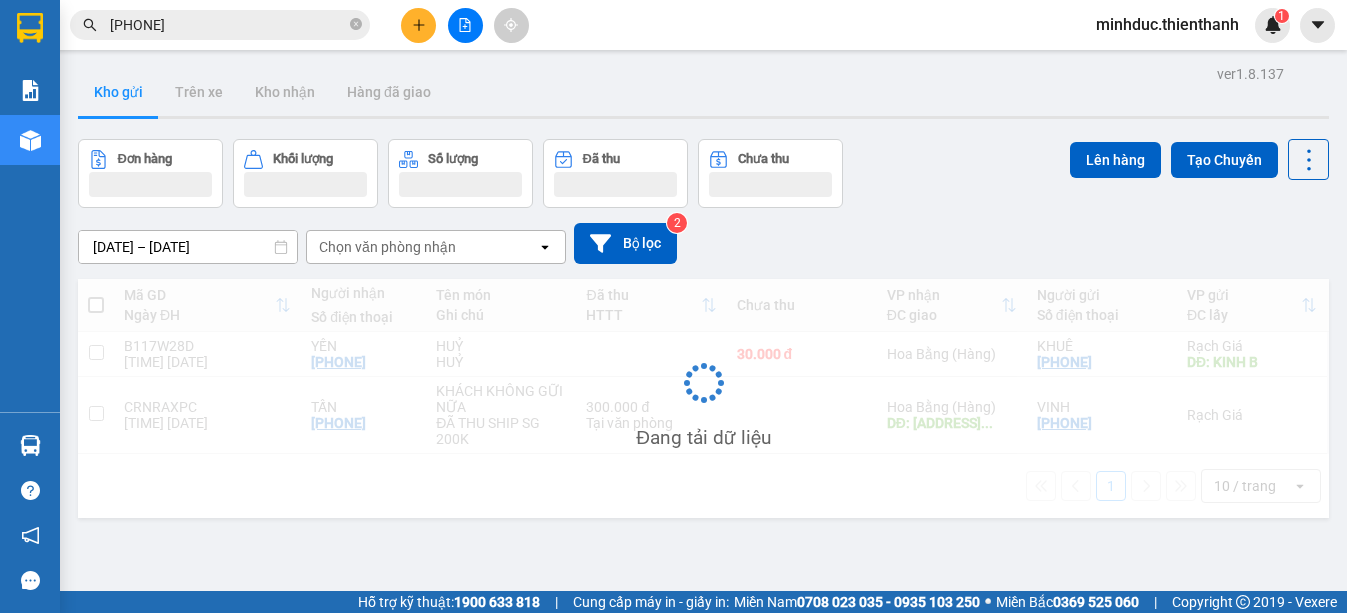 click on "600515" at bounding box center (228, 25) 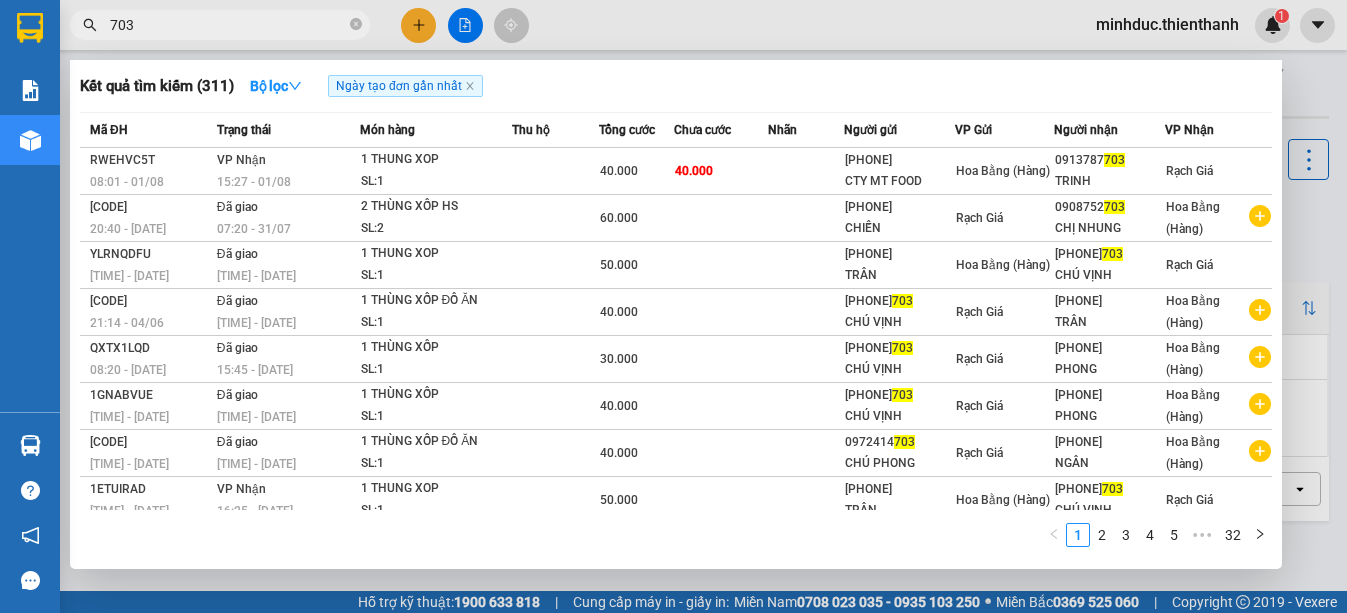 click on "703" at bounding box center (228, 25) 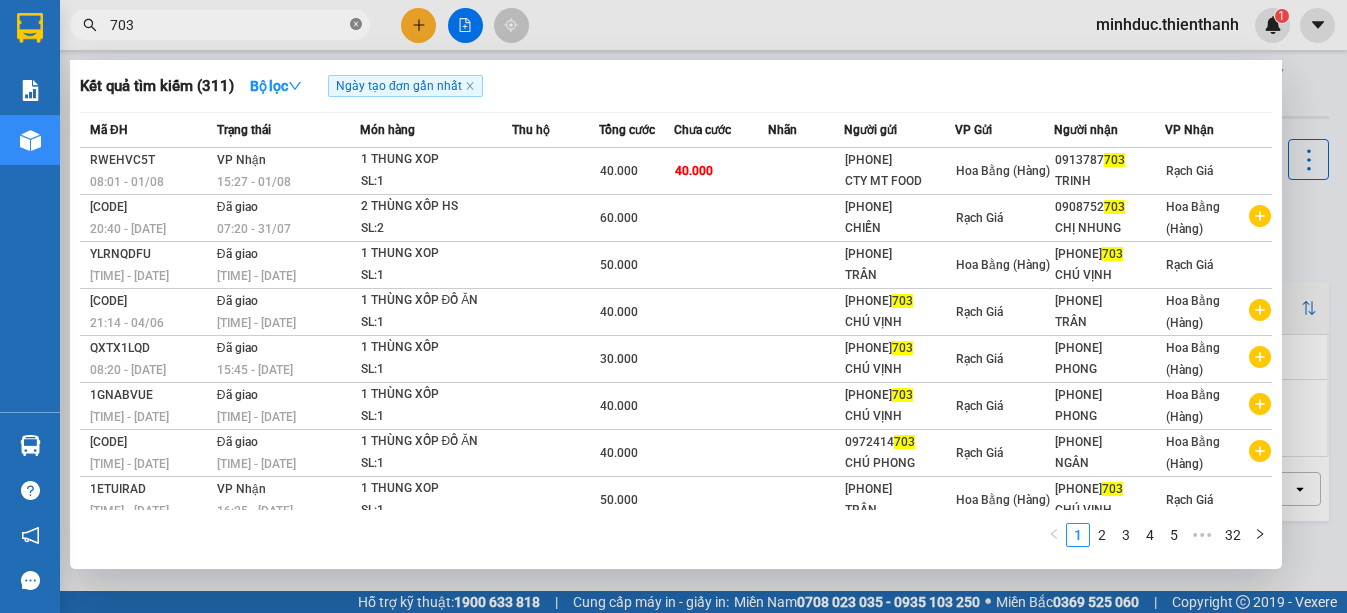 click 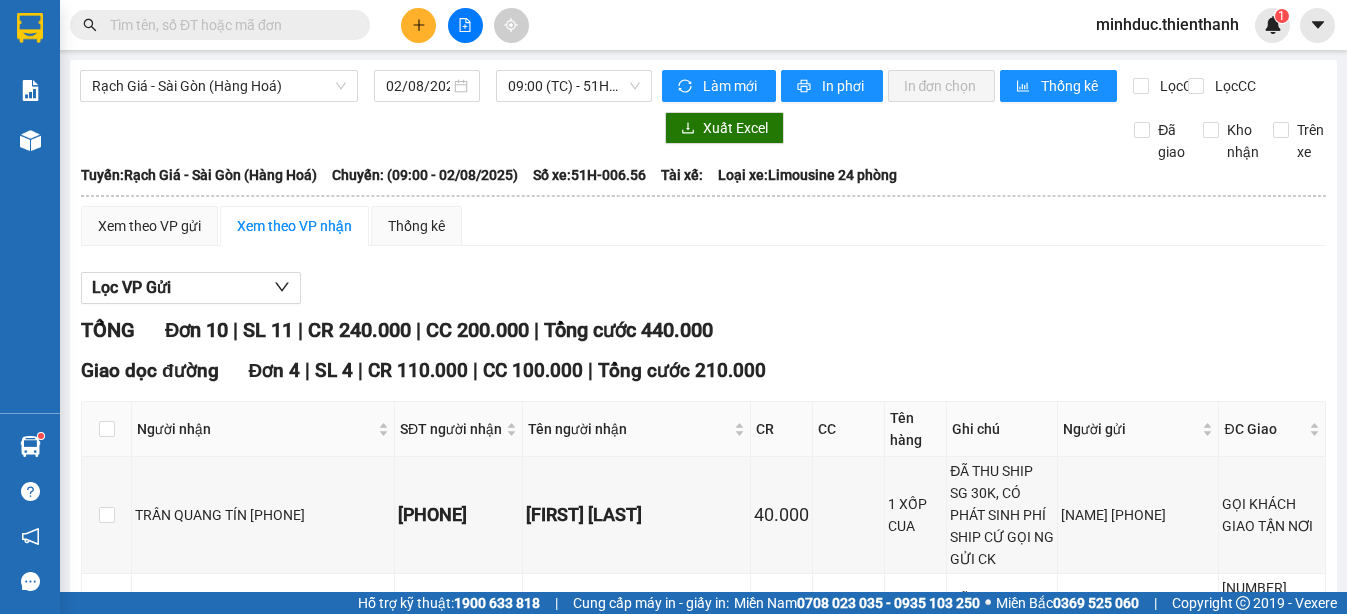 scroll, scrollTop: 0, scrollLeft: 0, axis: both 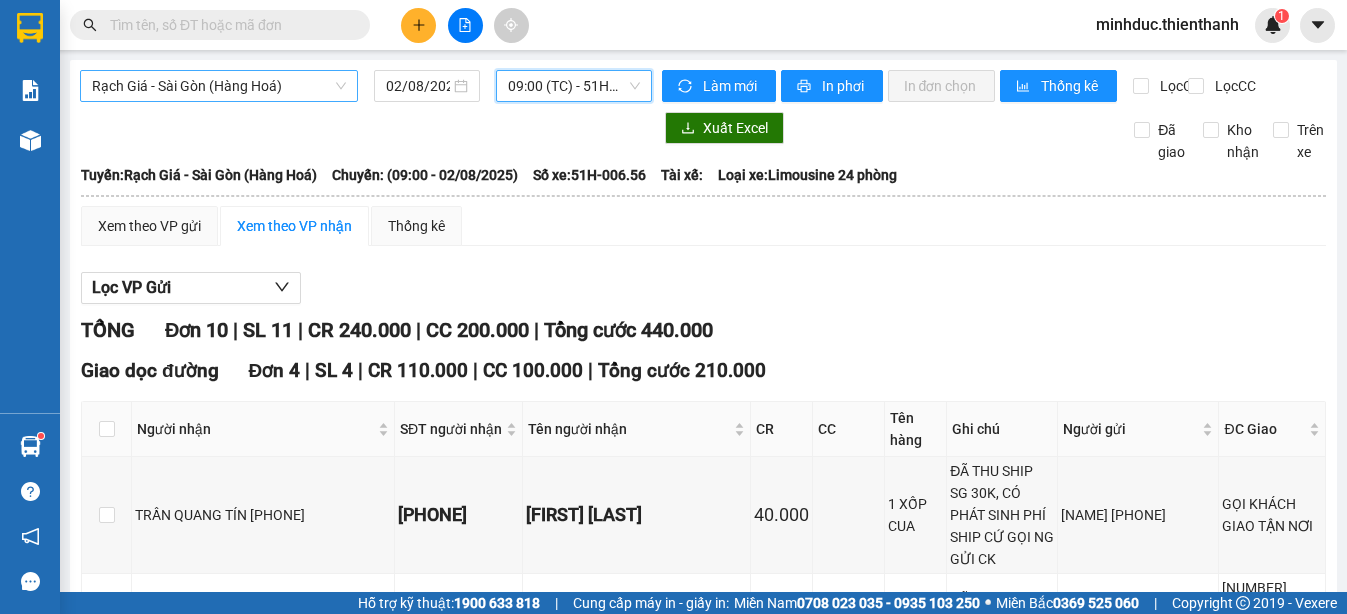 click on "Rạch Giá - Sài Gòn (Hàng Hoá)" at bounding box center (219, 86) 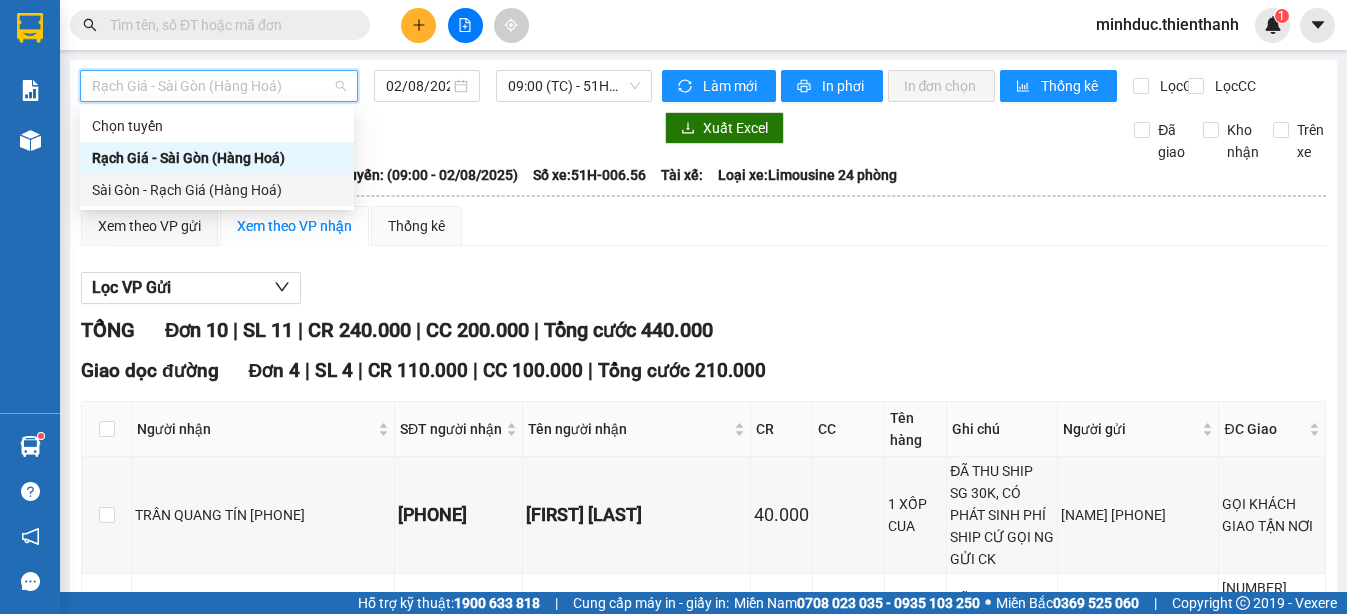click on "Sài Gòn - Rạch Giá (Hàng Hoá)" at bounding box center [217, 190] 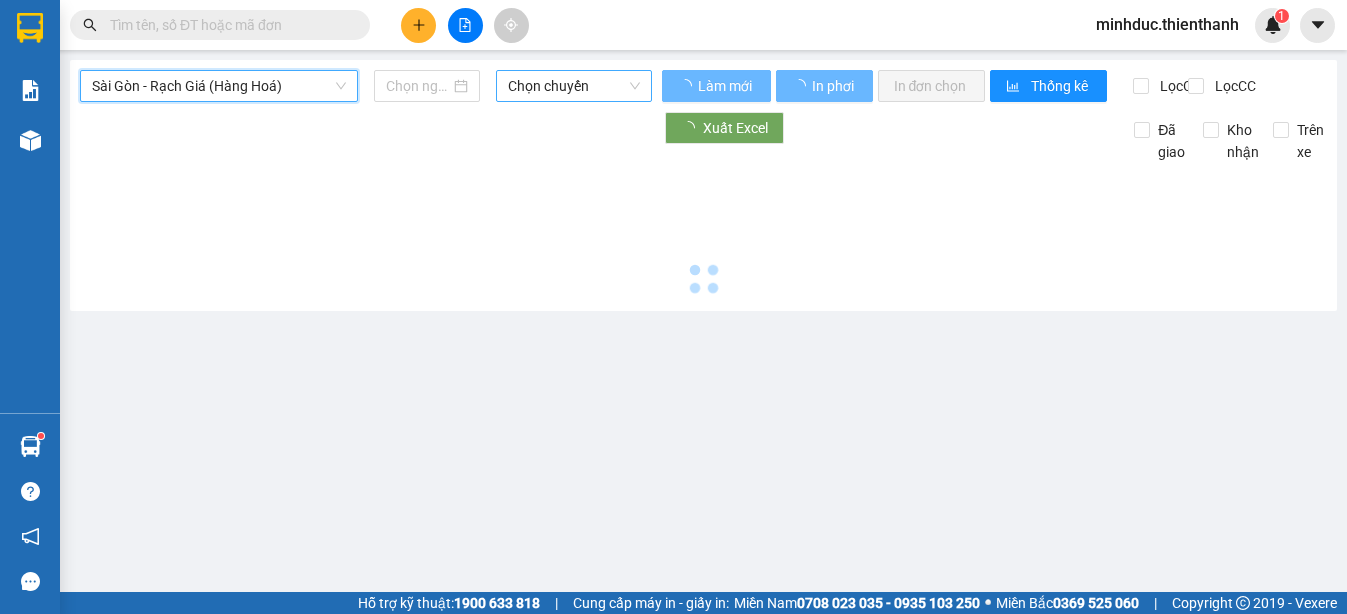 type on "02/08/2025" 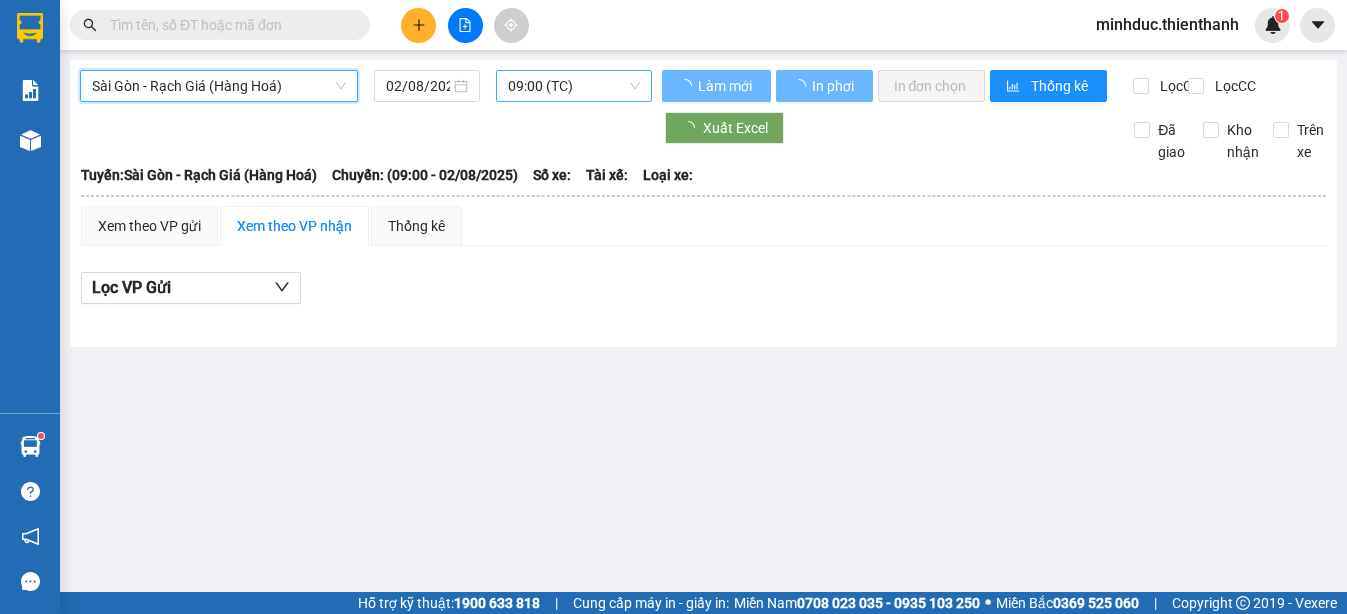 click on "09:00   (TC)" at bounding box center [573, 86] 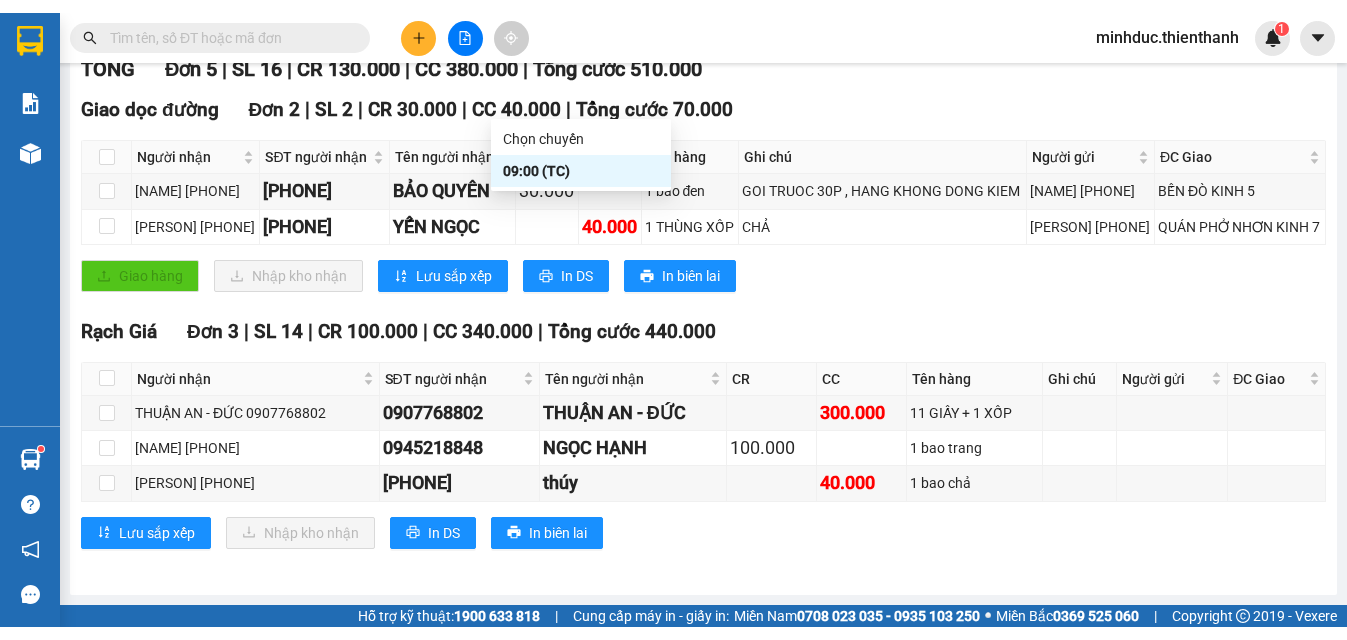 scroll, scrollTop: 0, scrollLeft: 0, axis: both 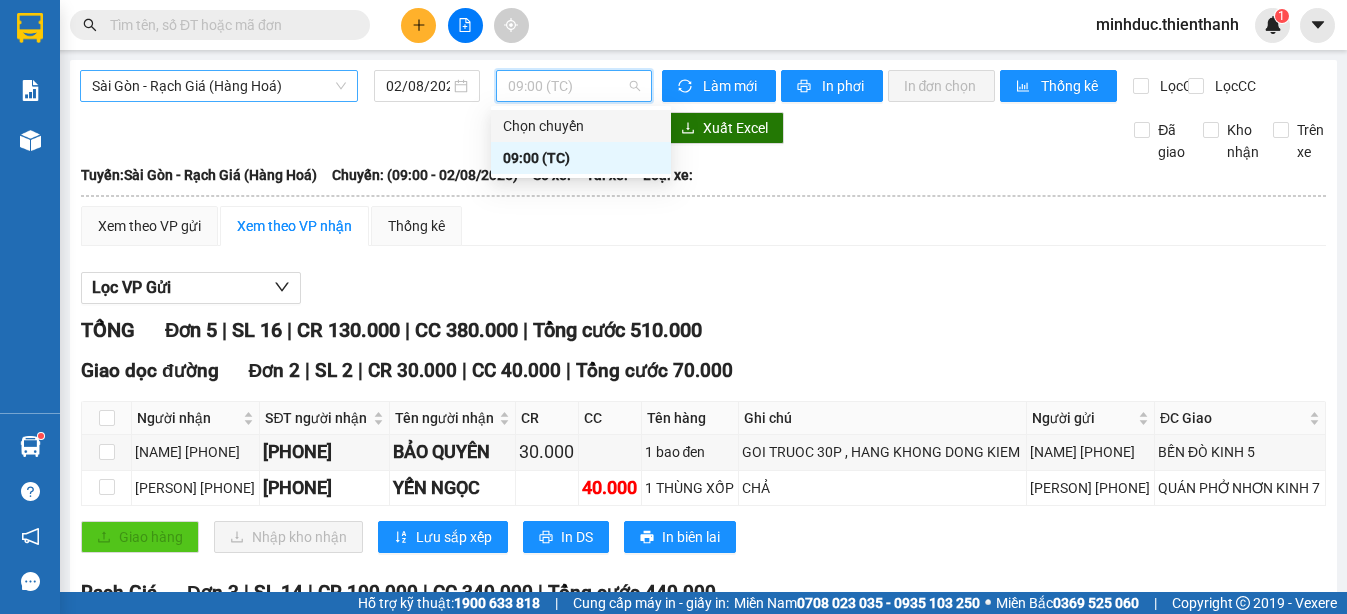 click on "Sài Gòn - Rạch Giá (Hàng Hoá)" at bounding box center (219, 86) 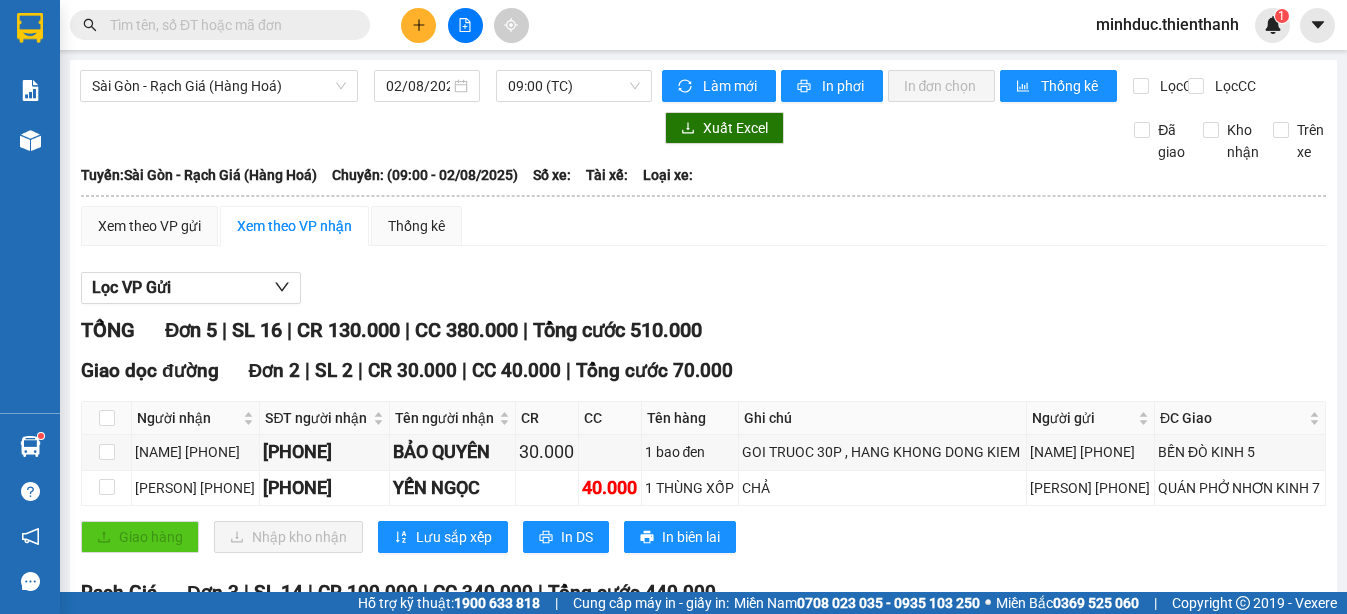 click at bounding box center [228, 25] 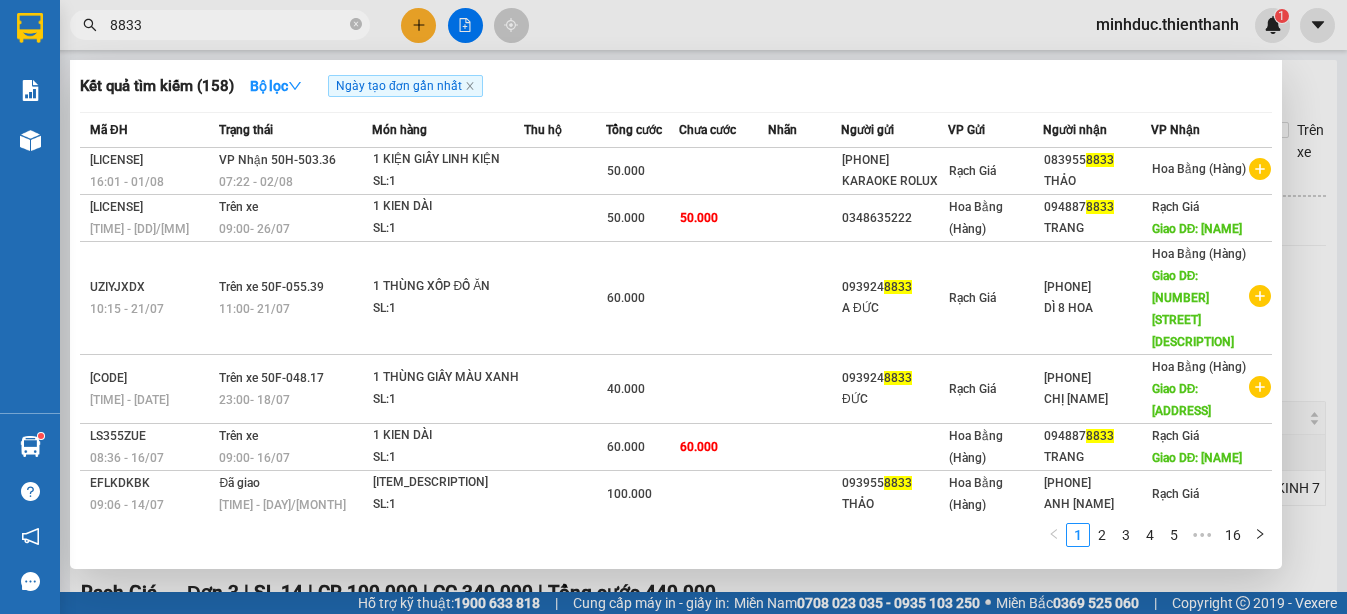 type on "8833" 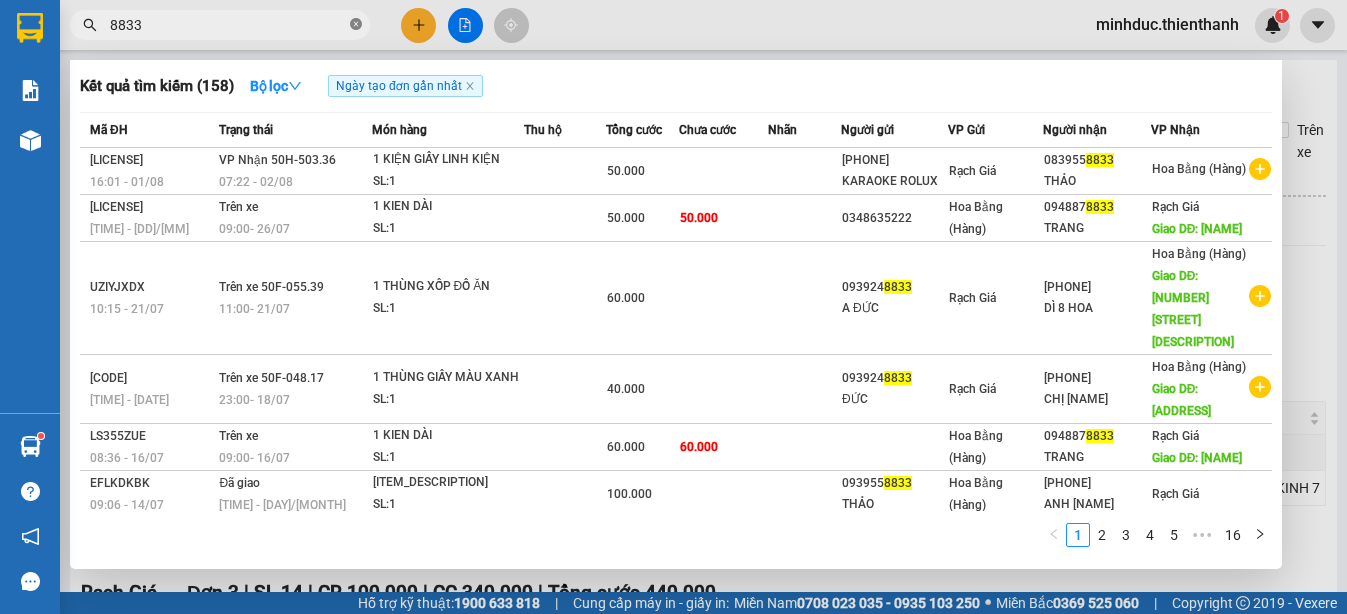 click 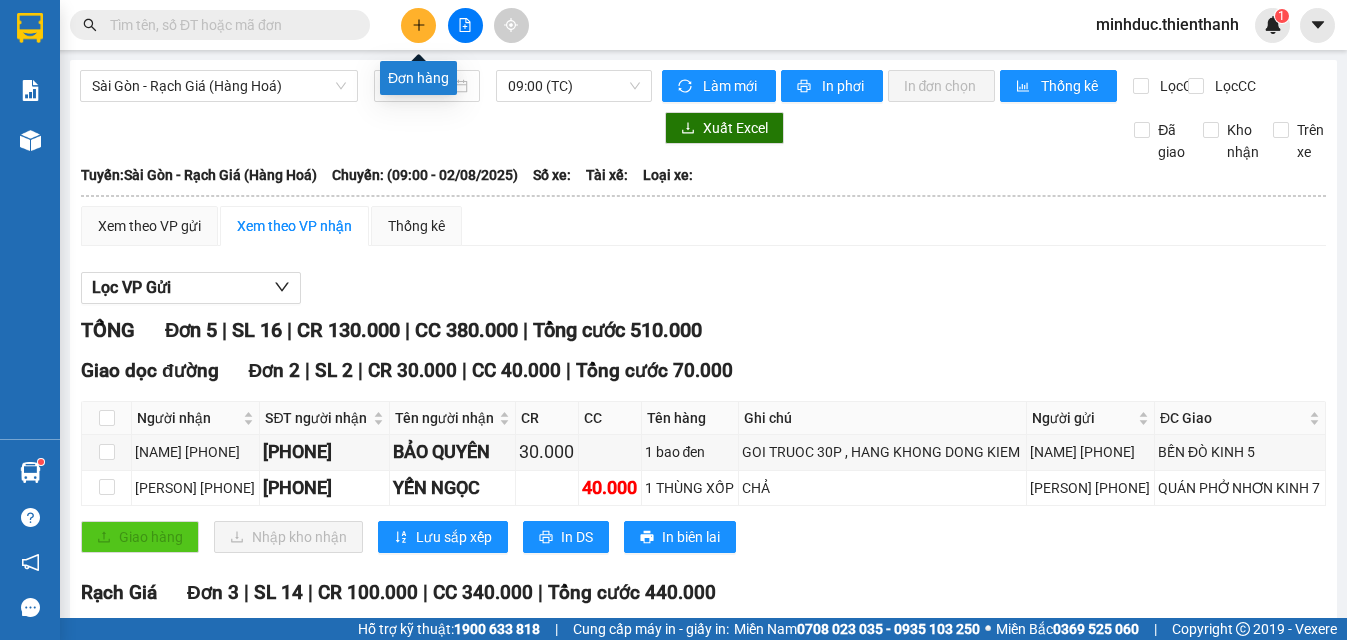 click at bounding box center [418, 25] 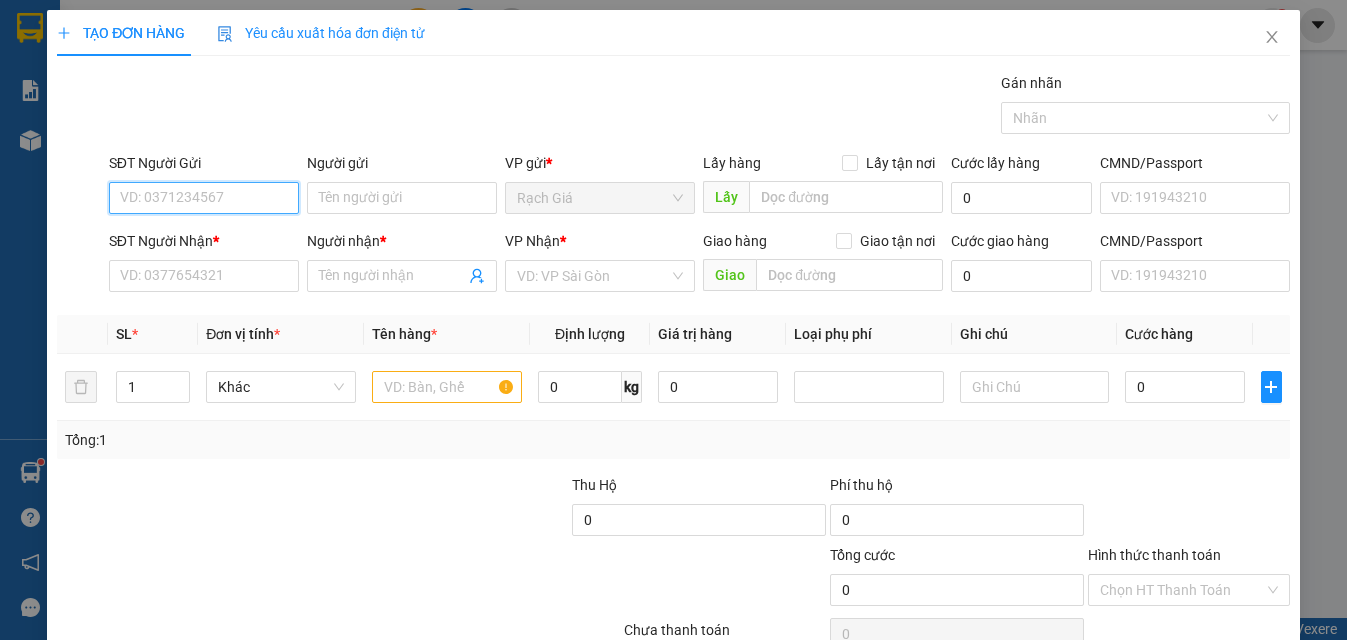 click on "SĐT Người Gửi" at bounding box center (204, 198) 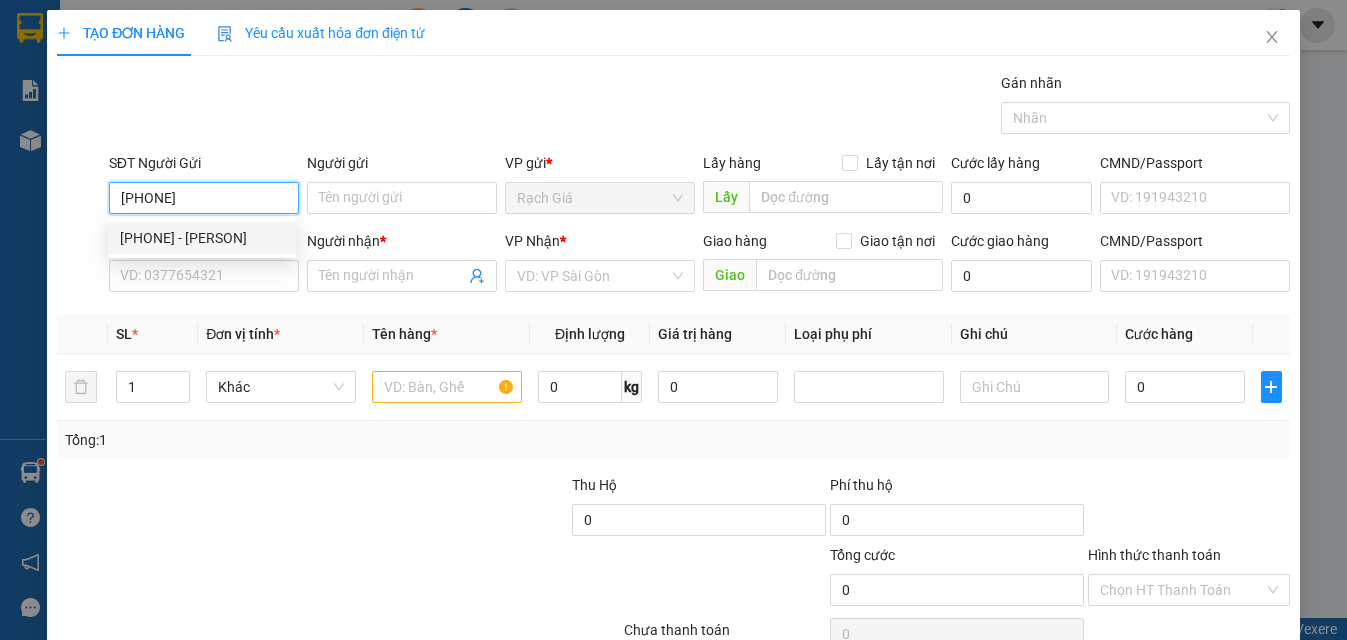 click on "0826399663 - TRƯỜNG" at bounding box center (202, 238) 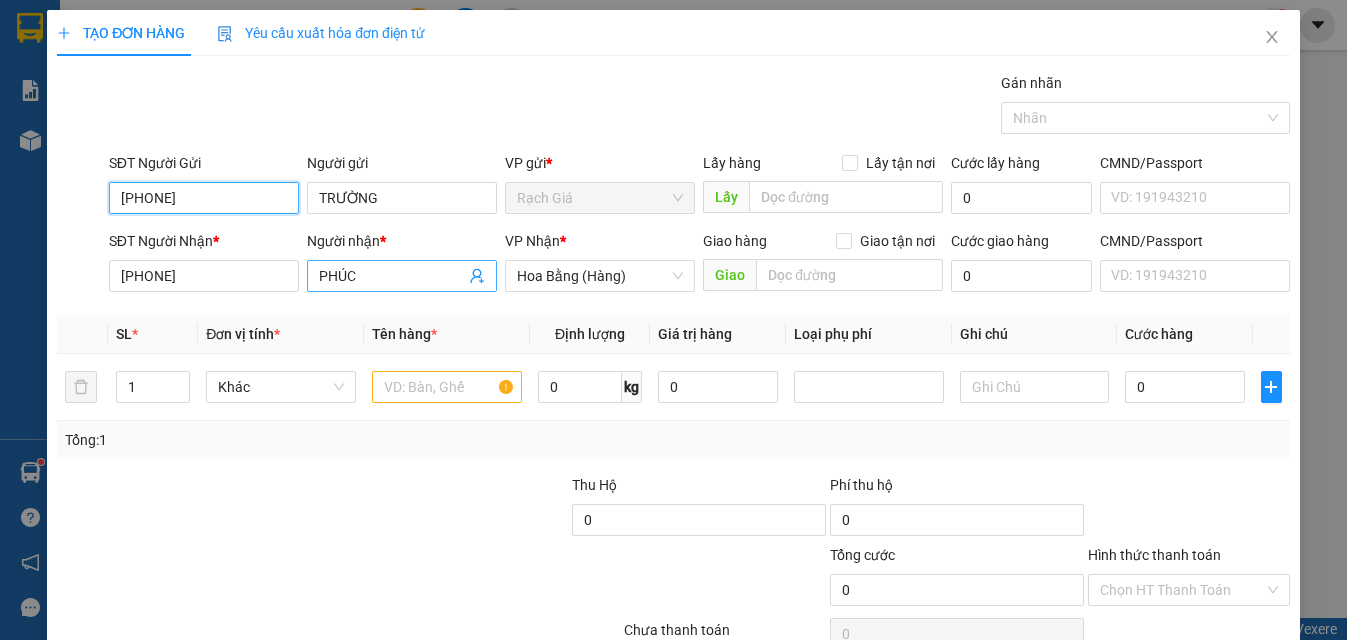type on "40.000" 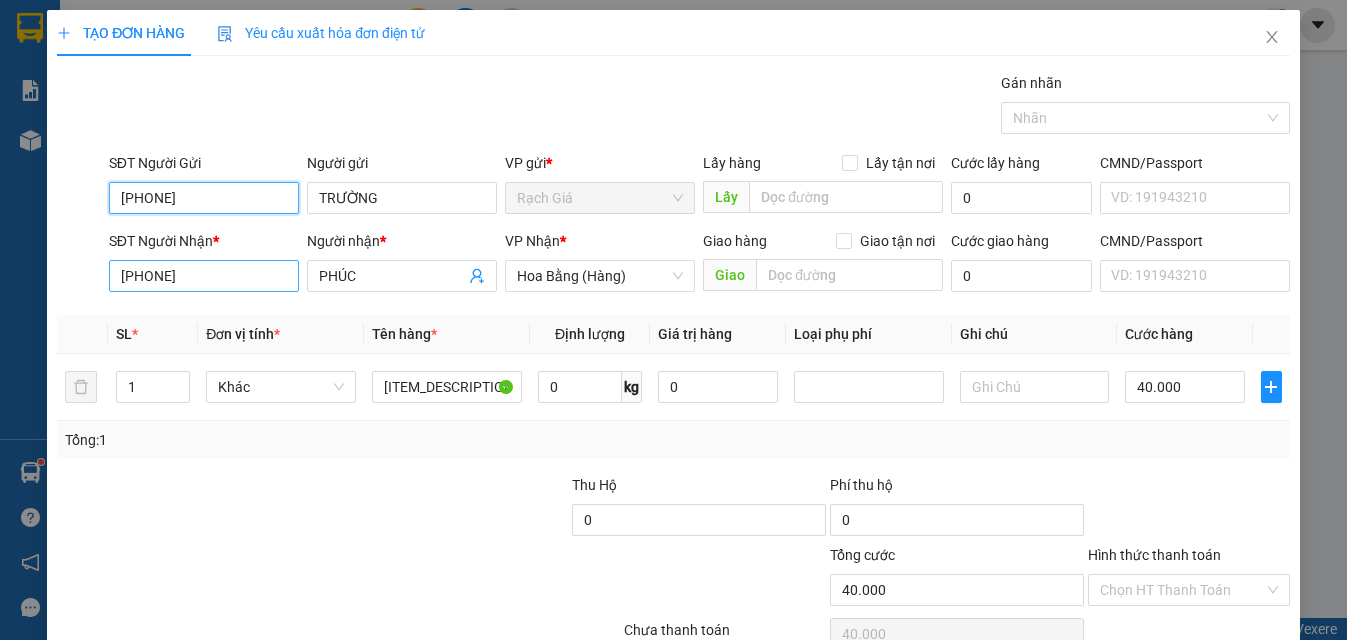 type on "0826399663" 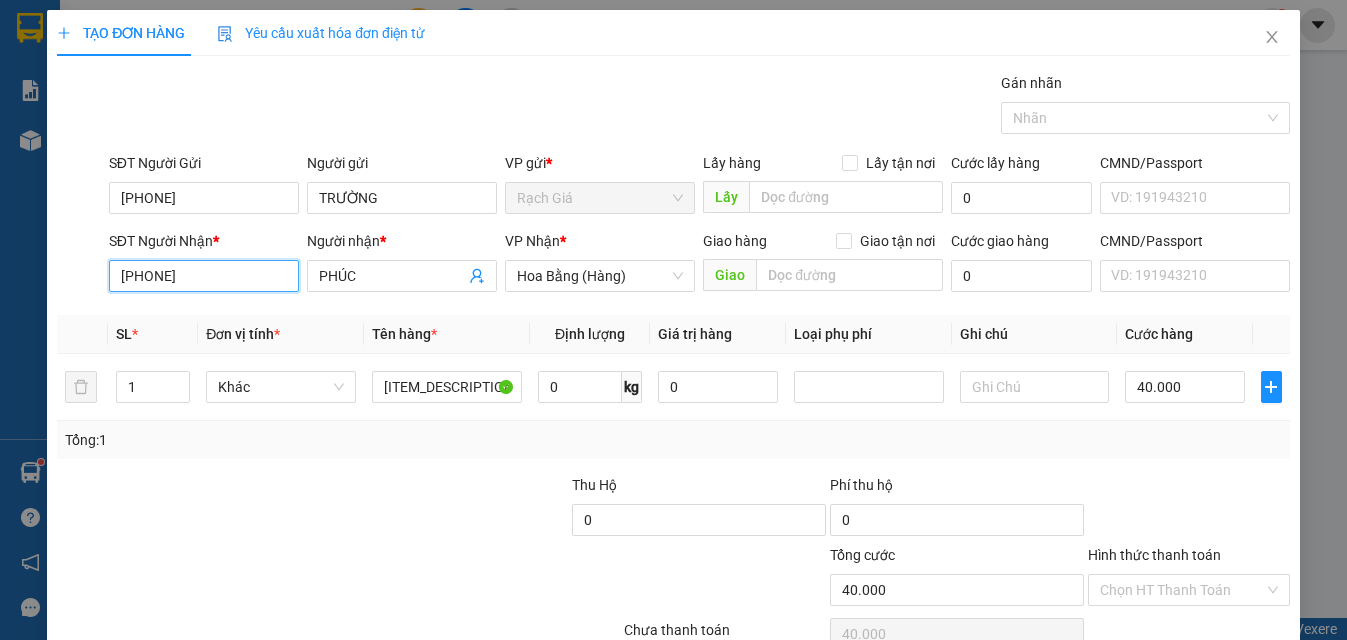 click on "0909488543" at bounding box center (204, 276) 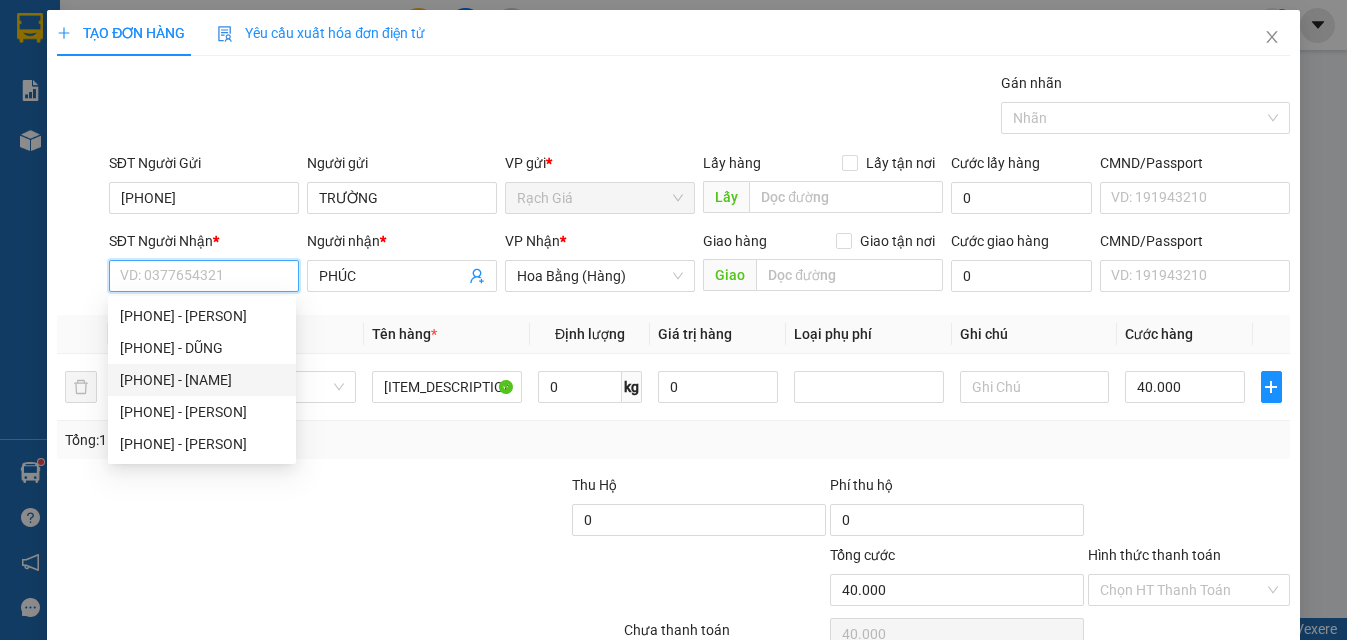 click on "0902839331 - MINH" at bounding box center [202, 380] 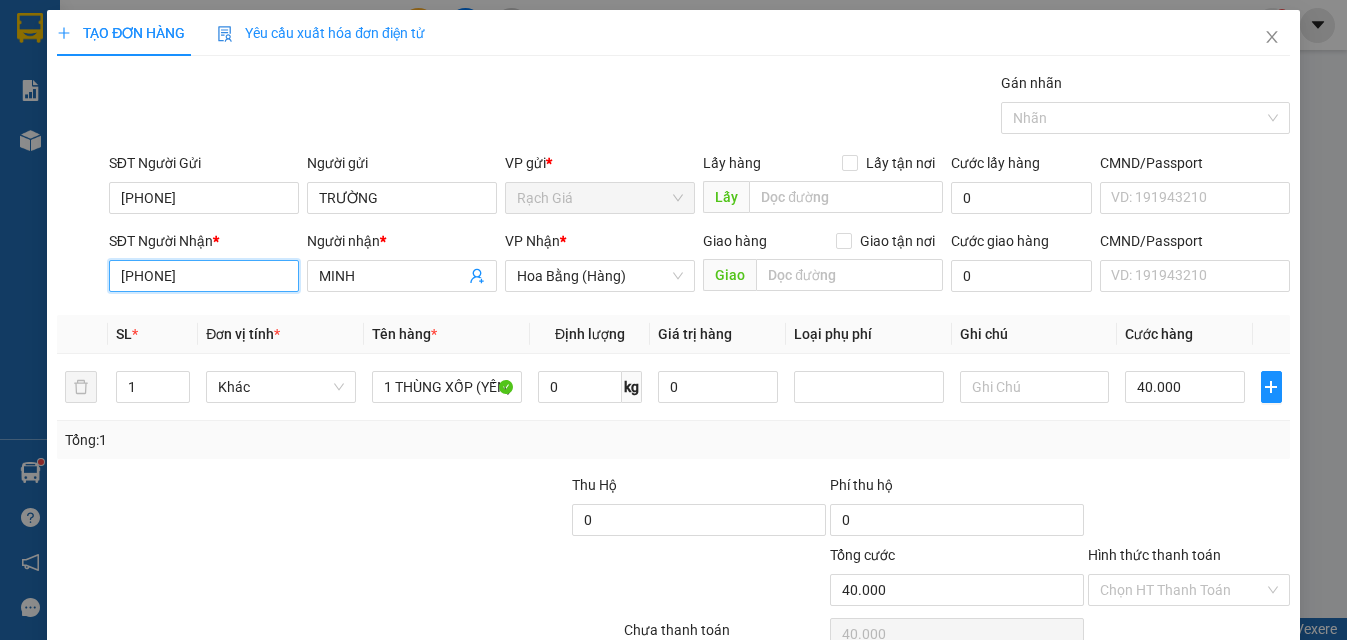 click on "0902839331" at bounding box center [204, 276] 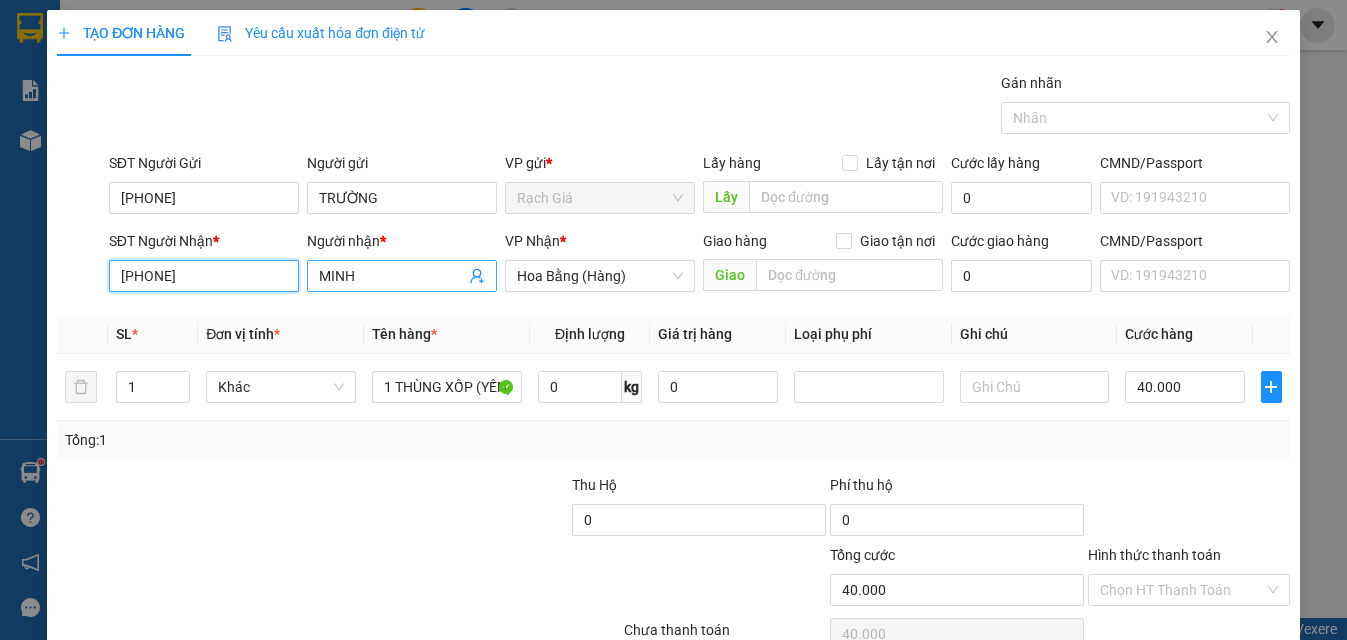 type on "0914681382" 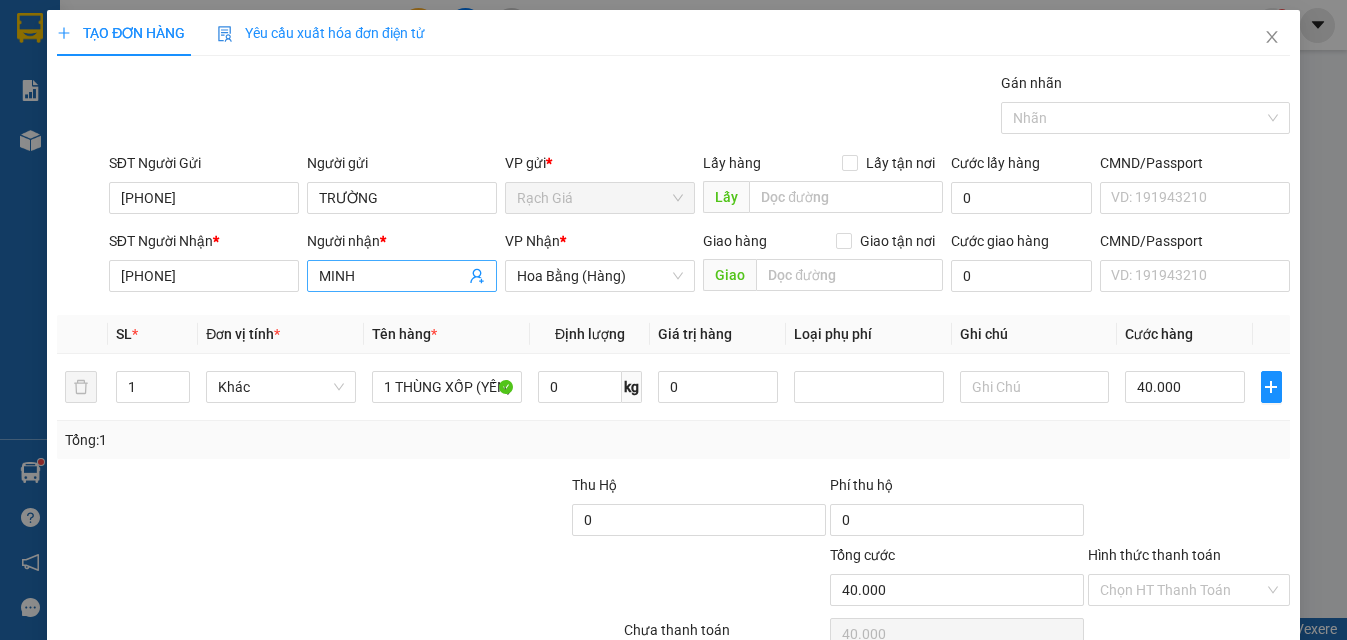 click on "MINH" at bounding box center [392, 276] 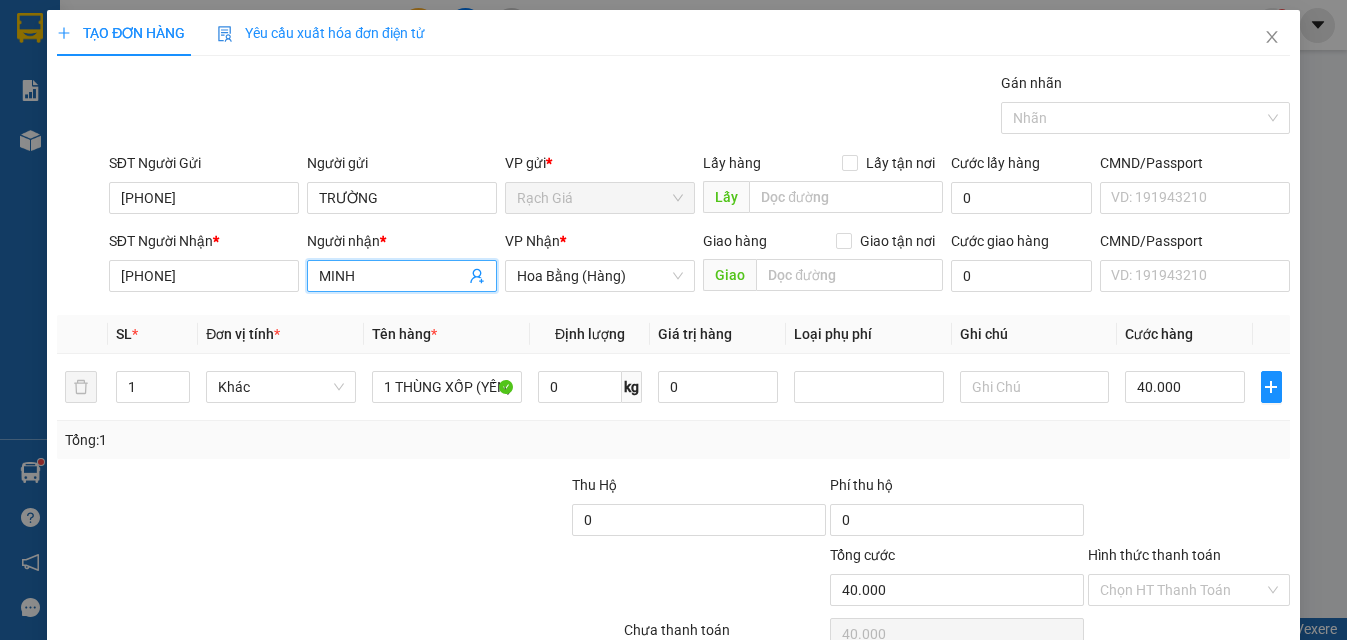 click on "MINH" at bounding box center (392, 276) 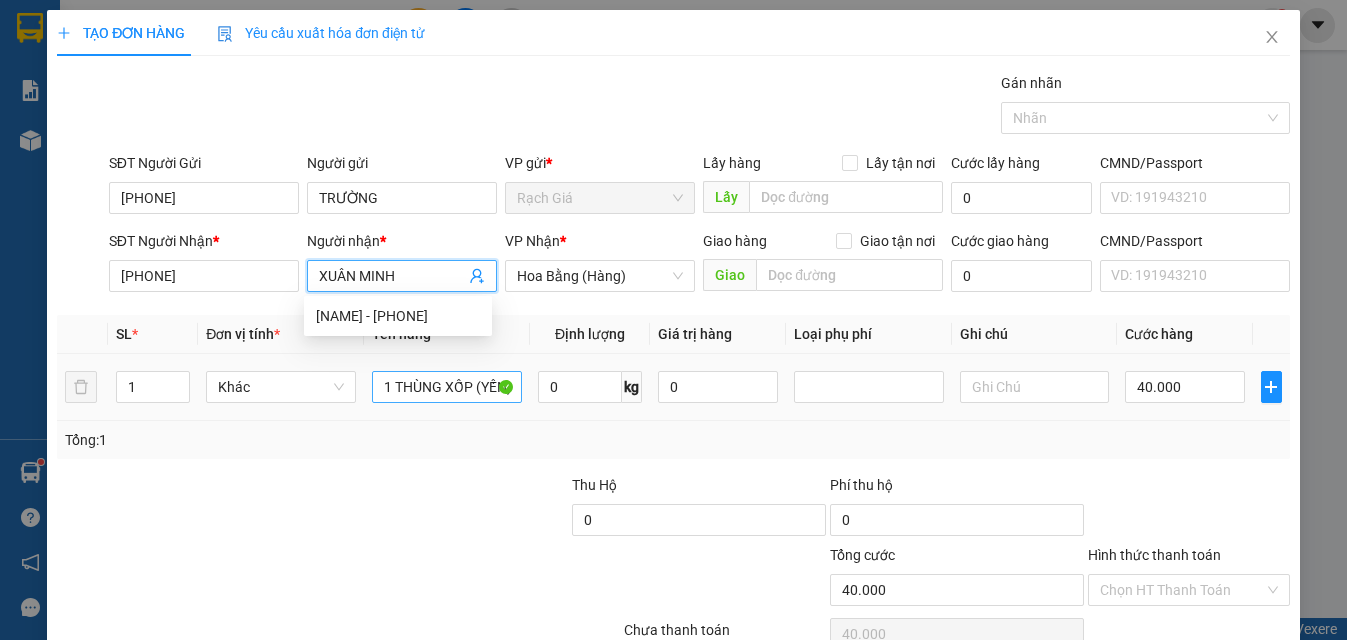 type on "XUÂN MINH" 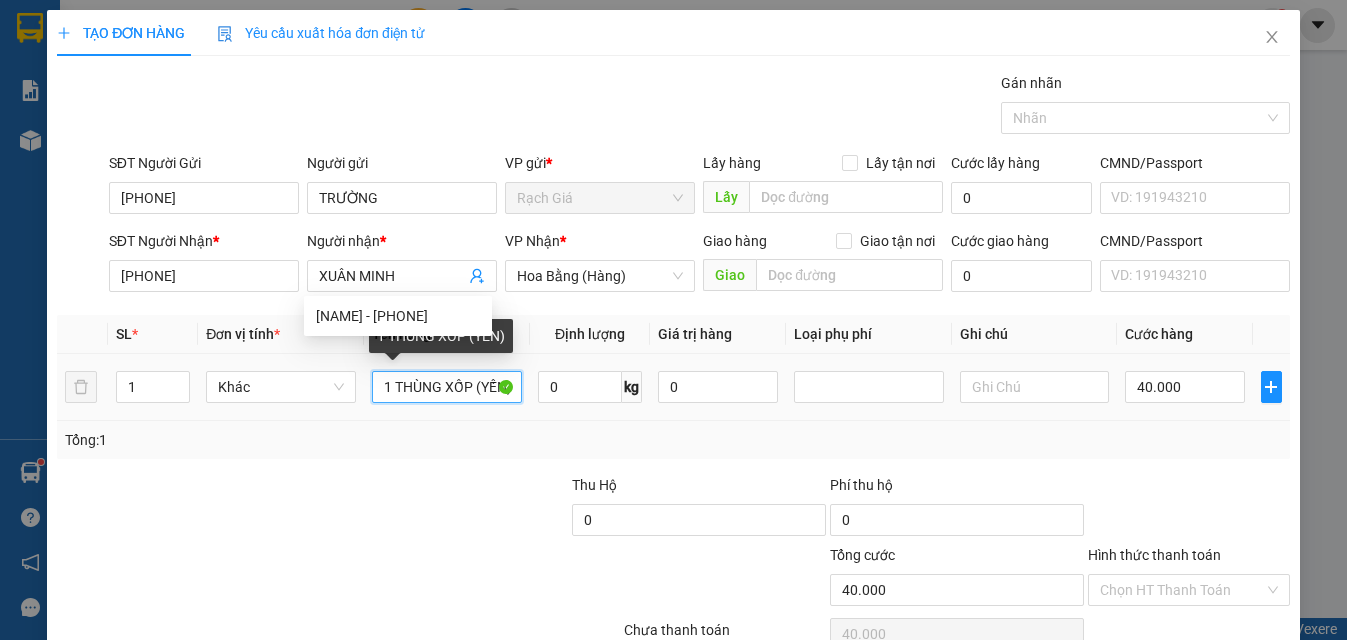 click on "1 THÙNG XỐP (YẾN)" at bounding box center (447, 387) 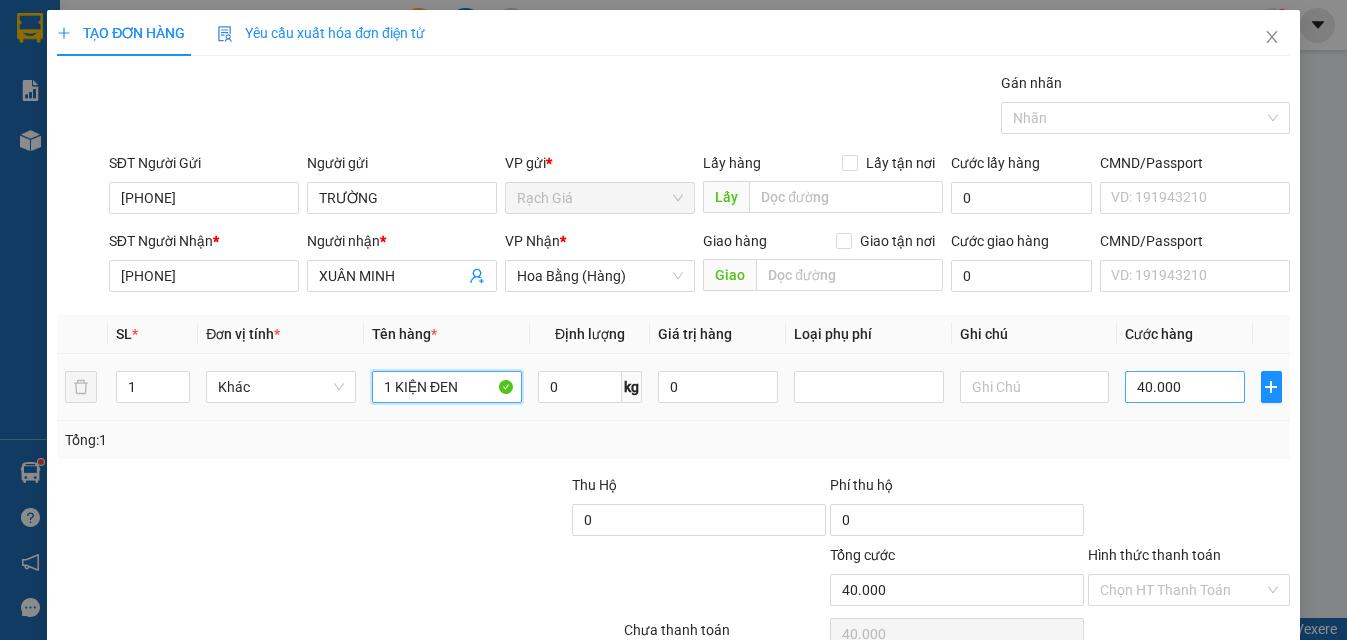 type on "1 KIỆN ĐEN" 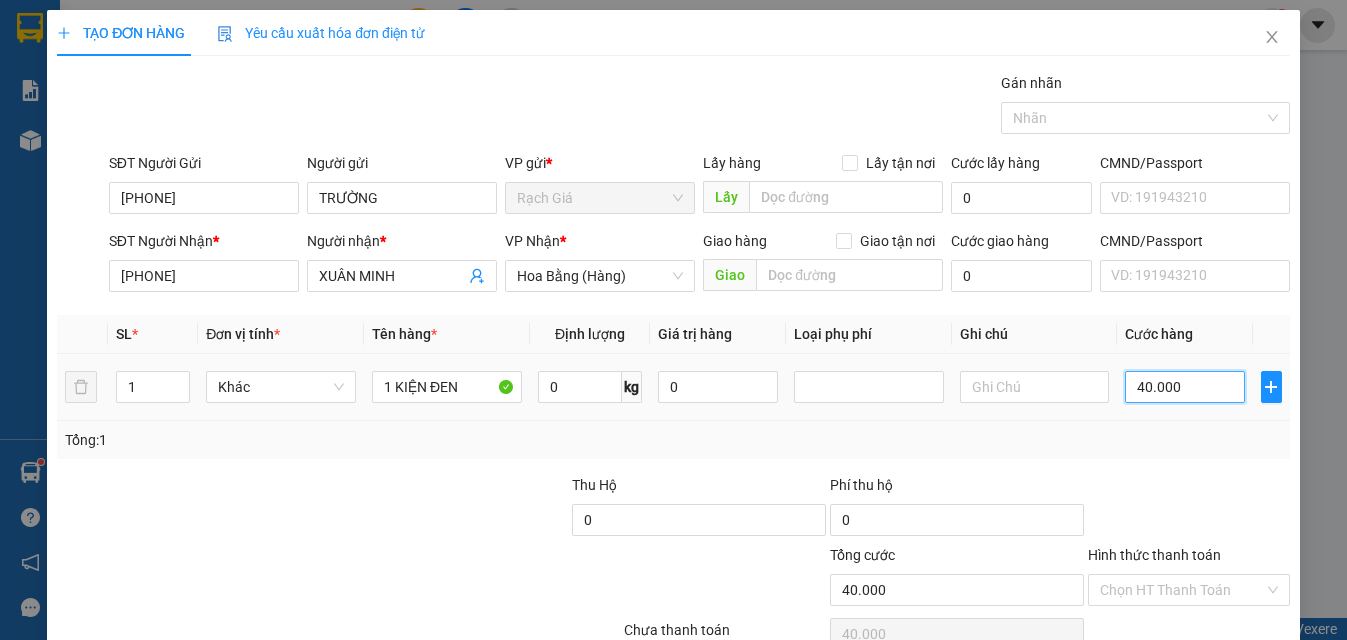 click on "40.000" at bounding box center (1185, 387) 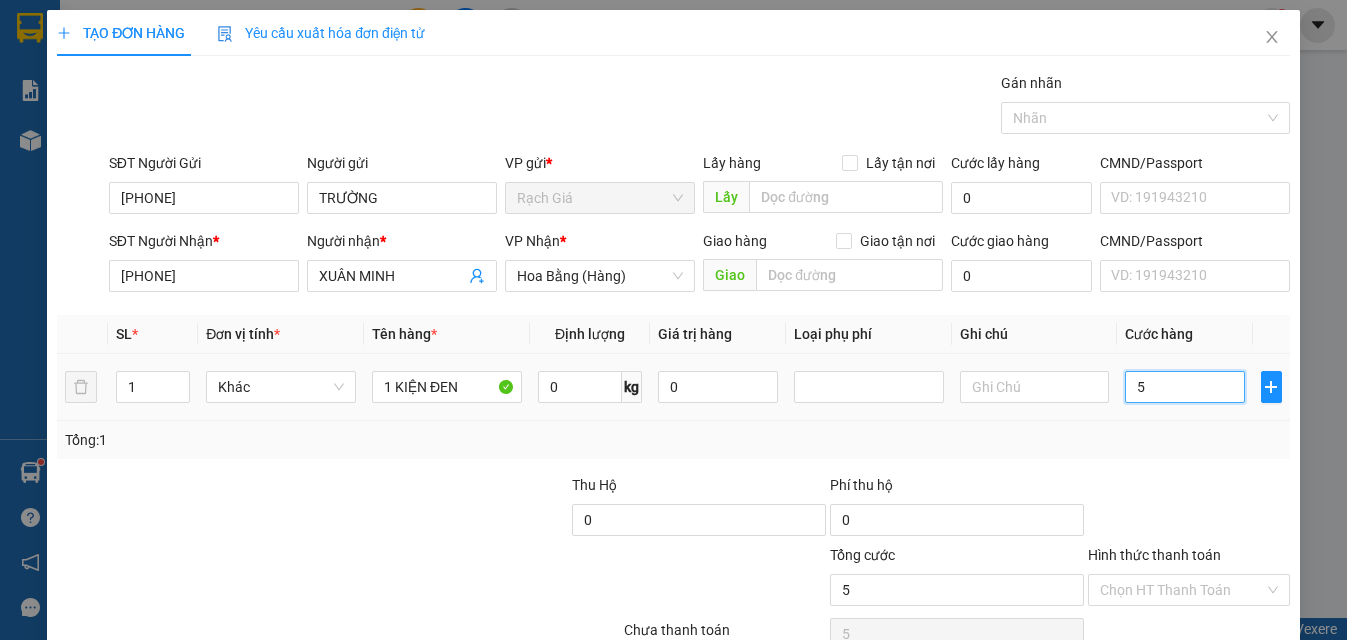 type on "50" 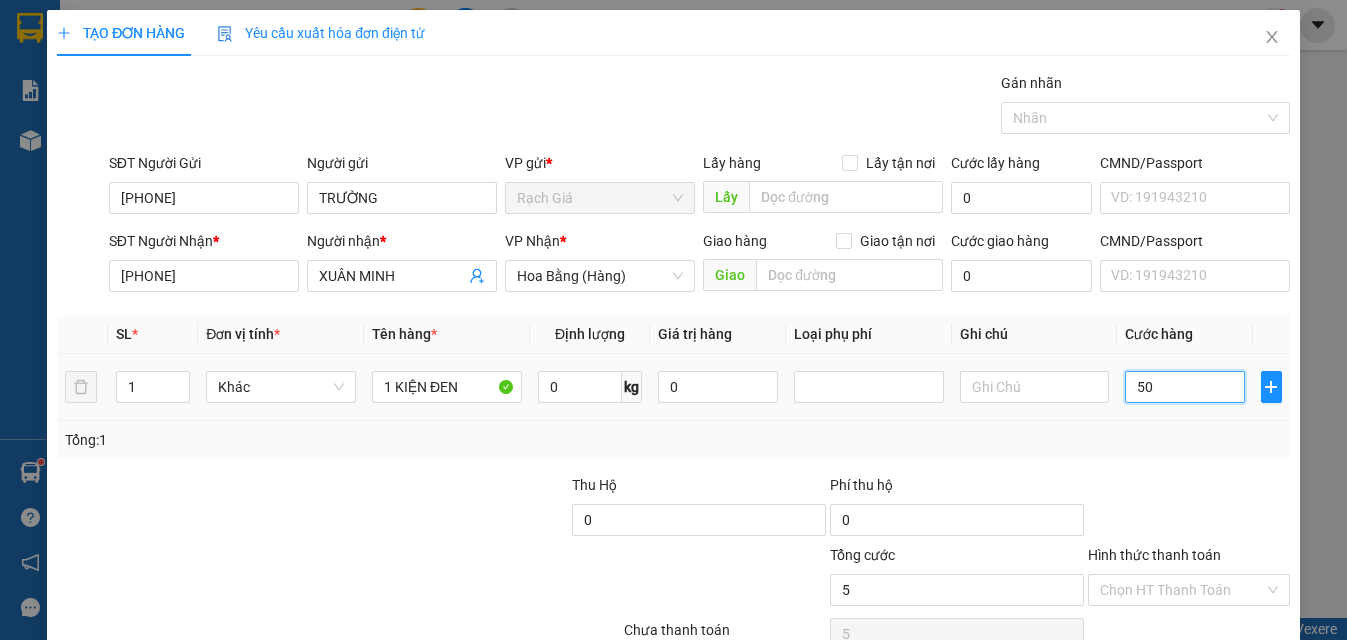 type on "50" 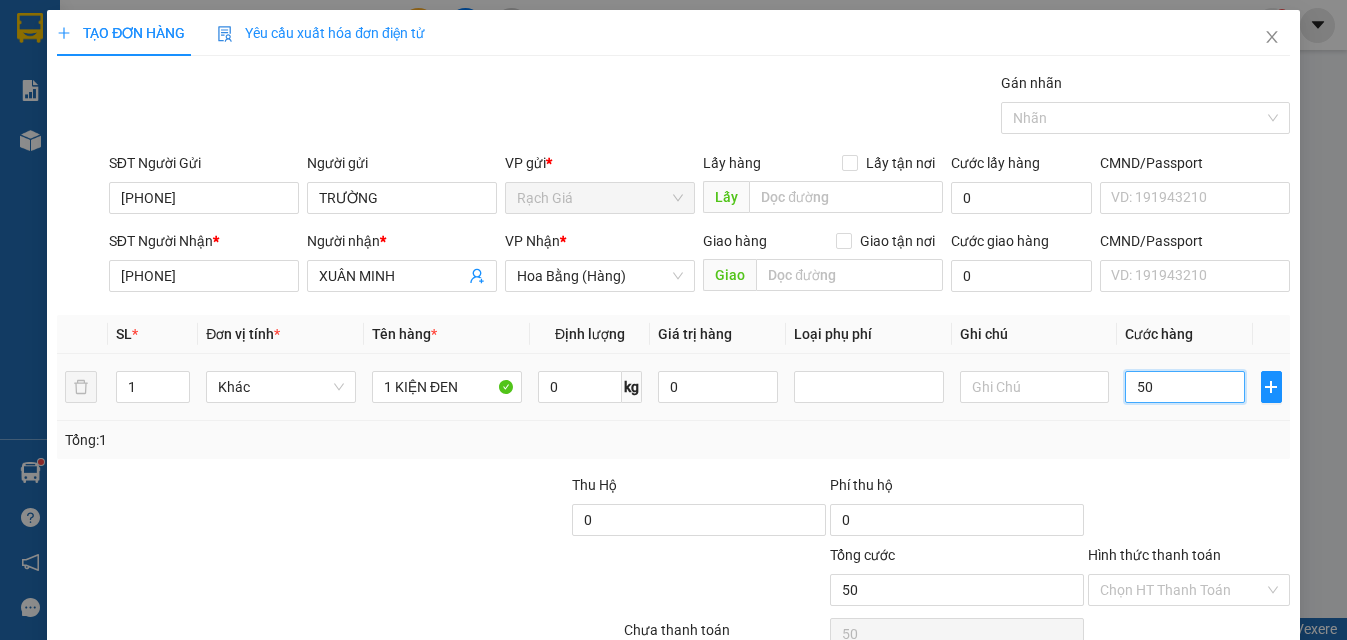 type on "500" 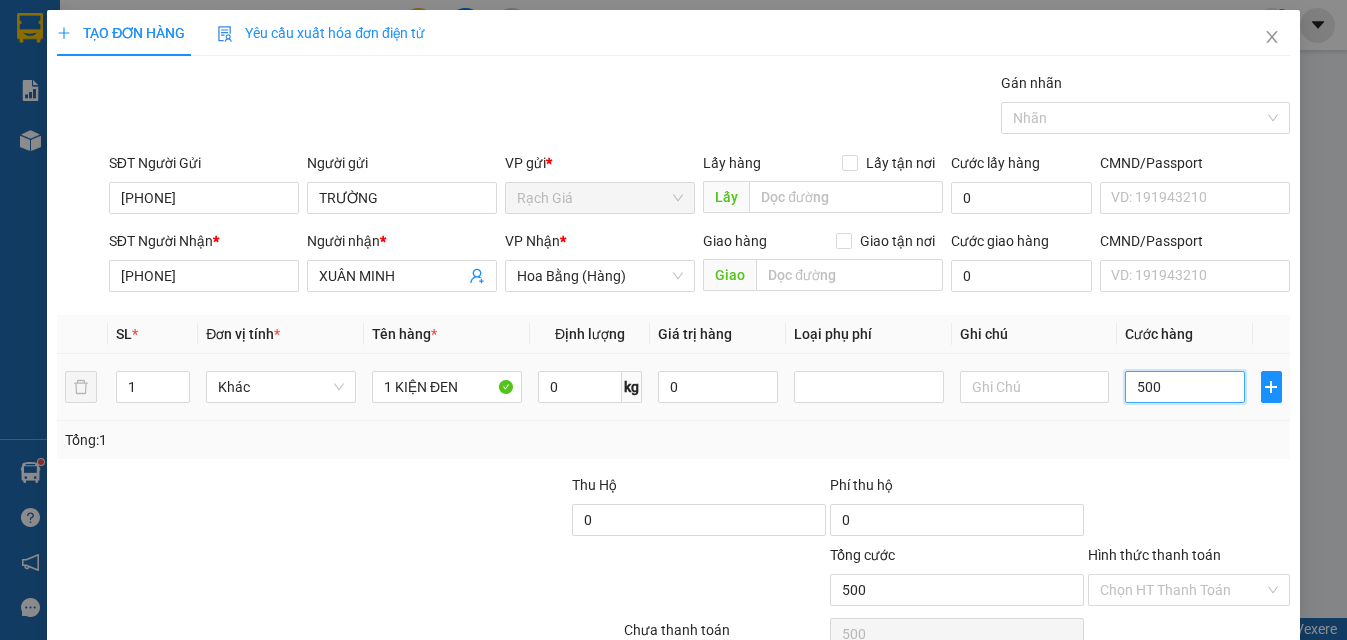 type on "5.000" 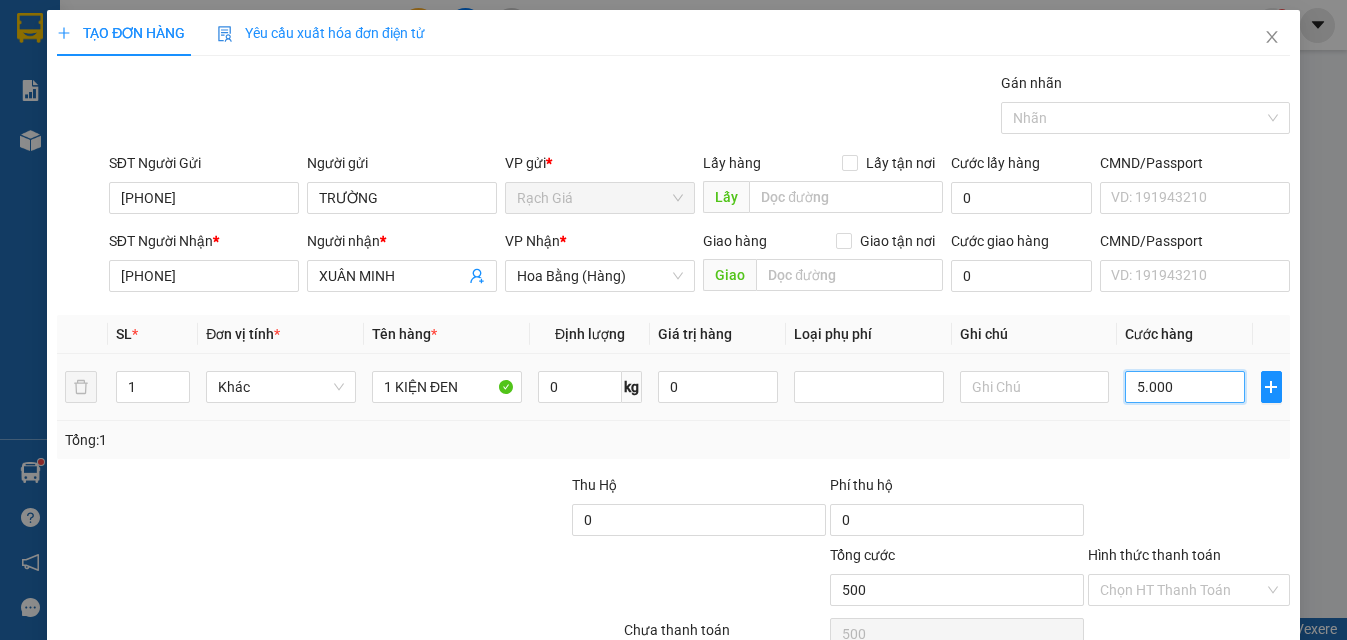 type on "5.000" 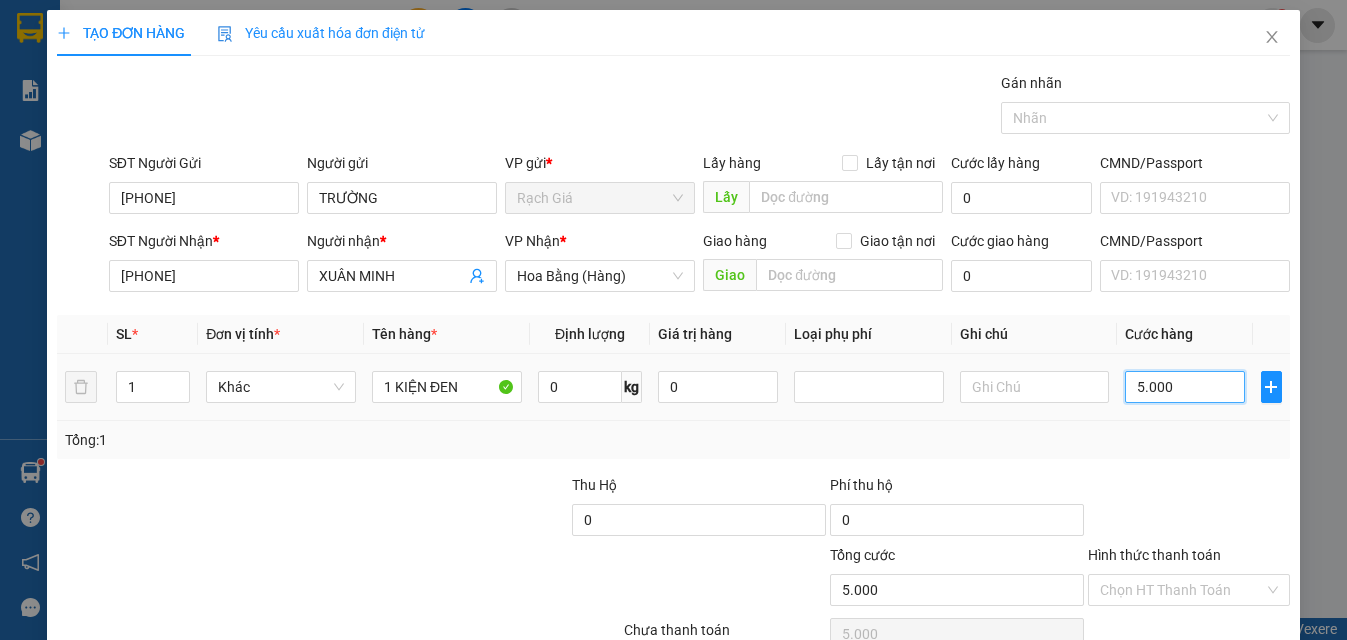 type on "50.000" 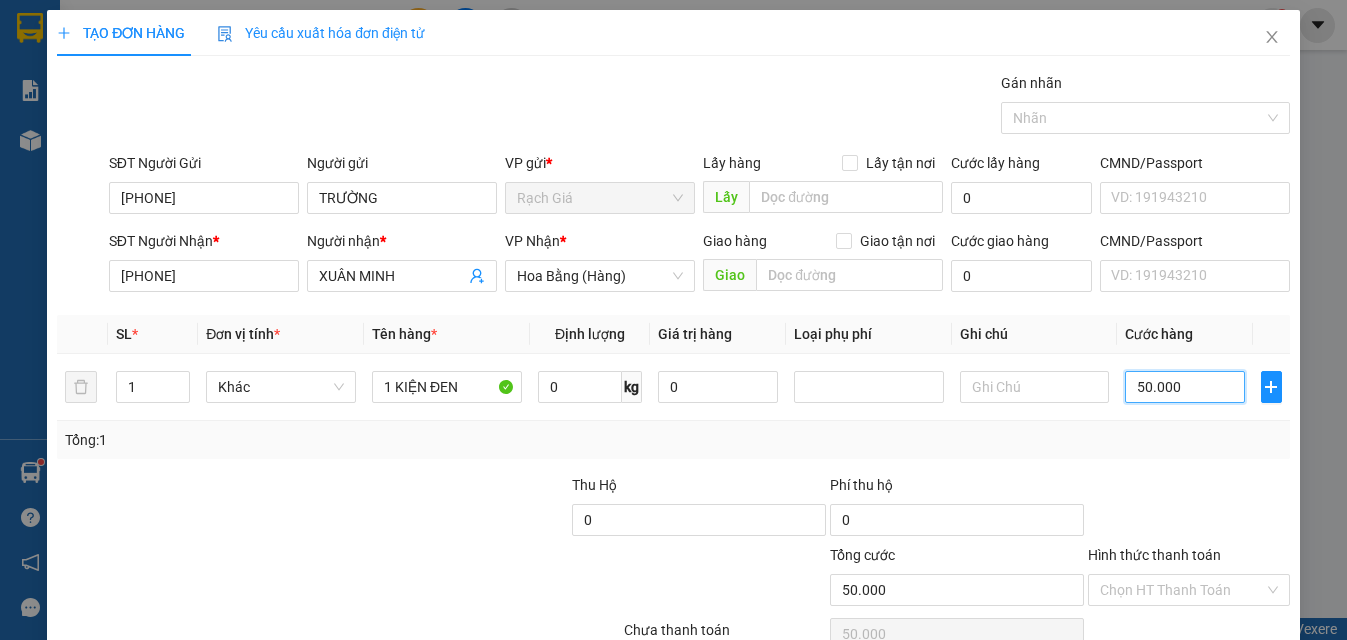 scroll, scrollTop: 162, scrollLeft: 0, axis: vertical 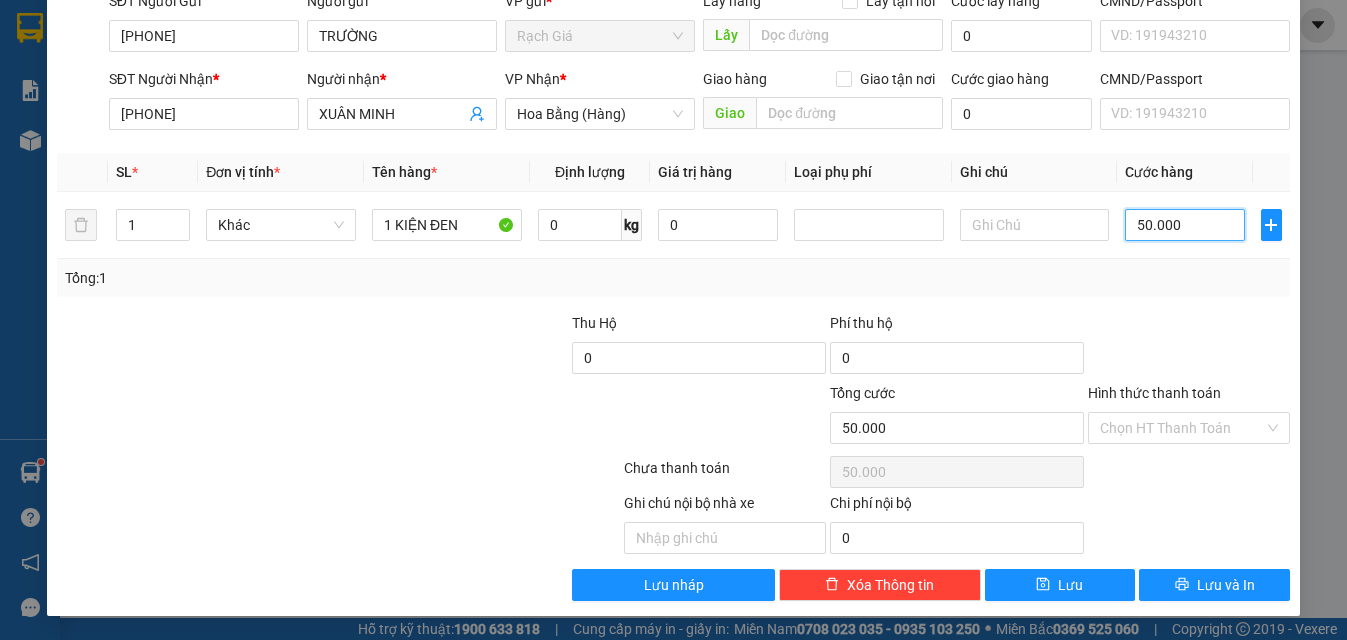 type on "50.000" 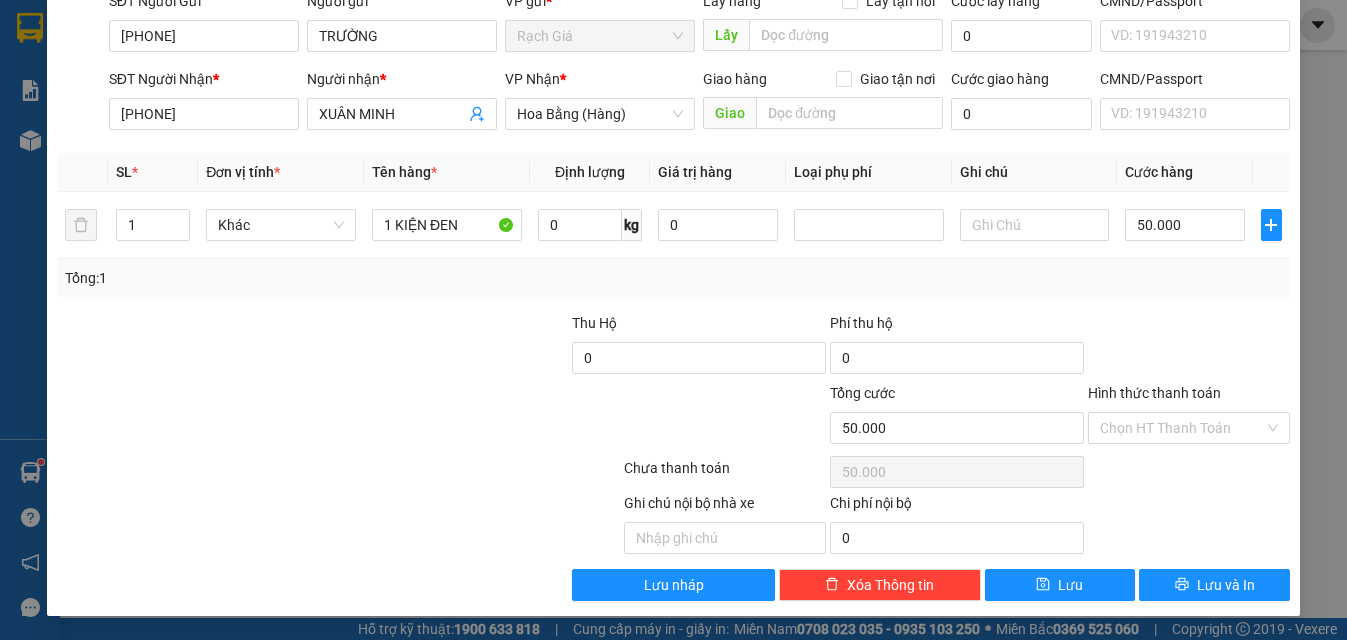click on "Hình thức thanh toán Chọn HT Thanh Toán" at bounding box center [1189, 417] 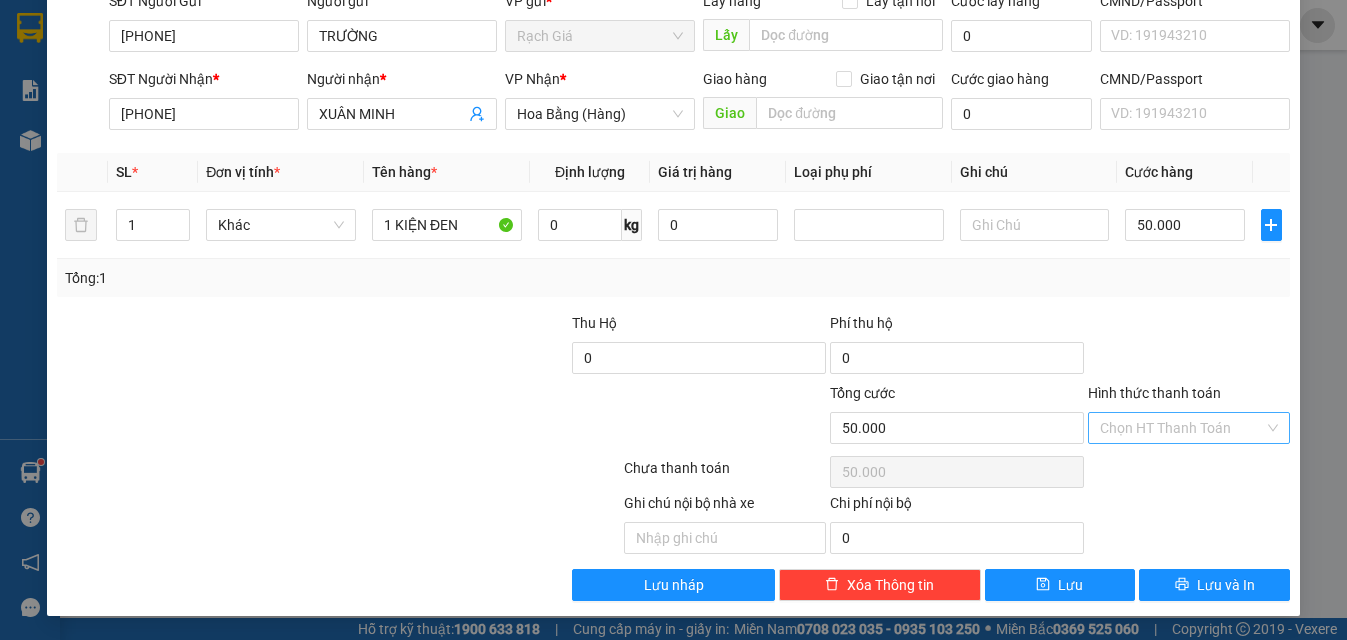 click on "Hình thức thanh toán" at bounding box center (1182, 428) 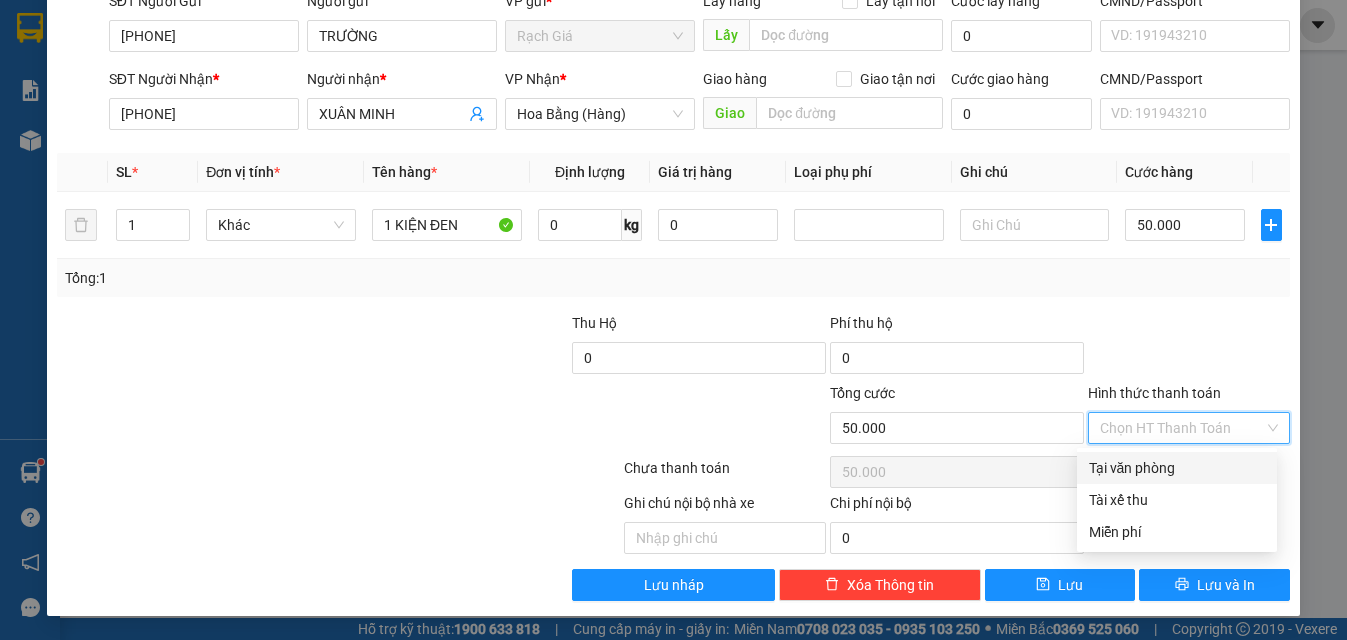 click on "Tại văn phòng" at bounding box center (1177, 468) 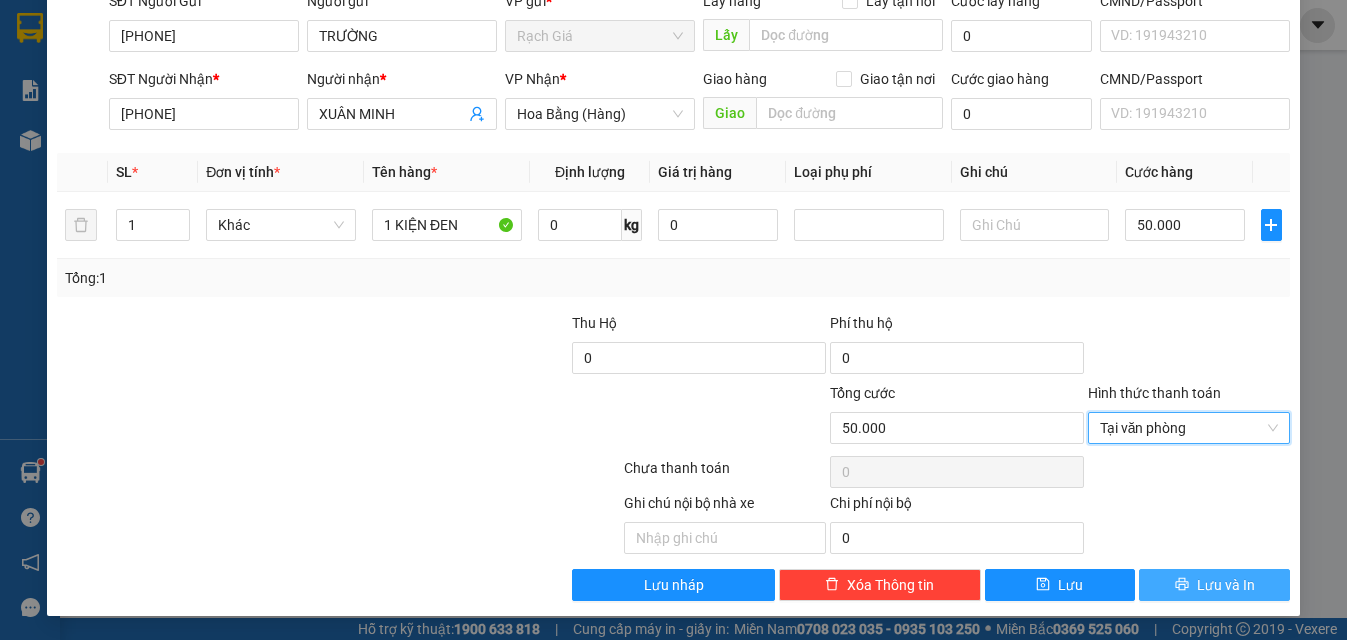 click on "Lưu và In" at bounding box center (1226, 585) 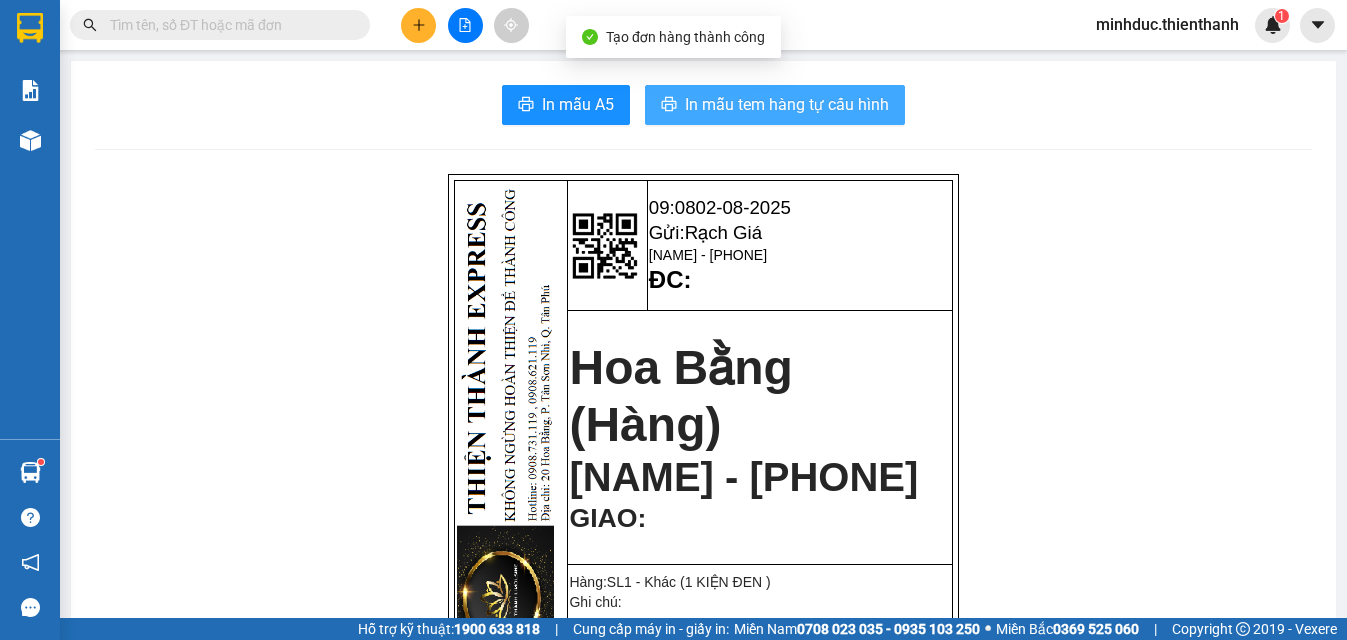 click on "In mẫu tem hàng tự cấu hình" at bounding box center (787, 104) 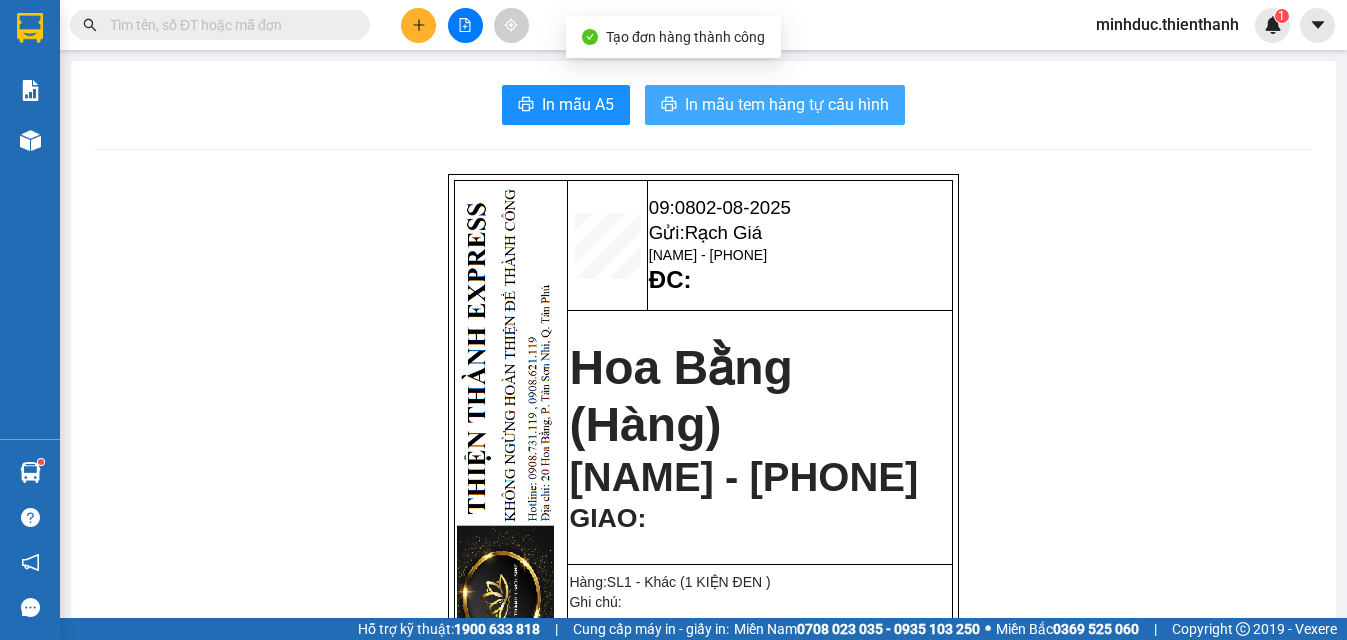 scroll, scrollTop: 0, scrollLeft: 0, axis: both 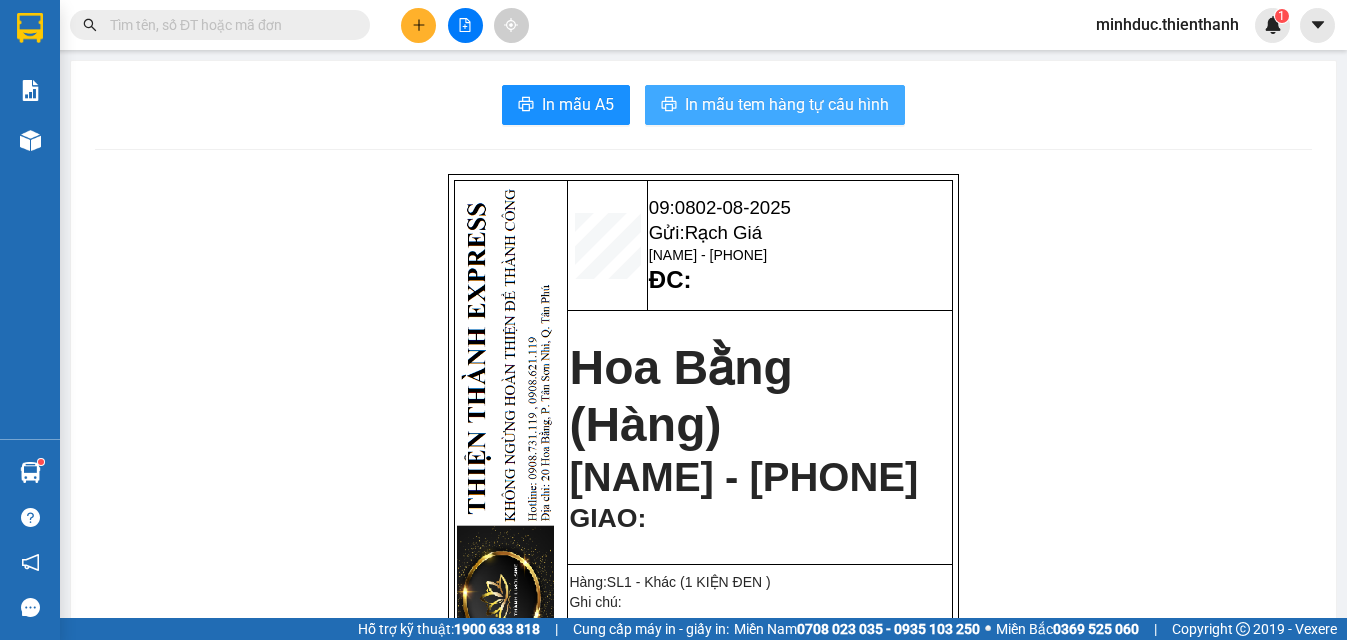 click on "In mẫu tem hàng tự cấu hình" at bounding box center [787, 104] 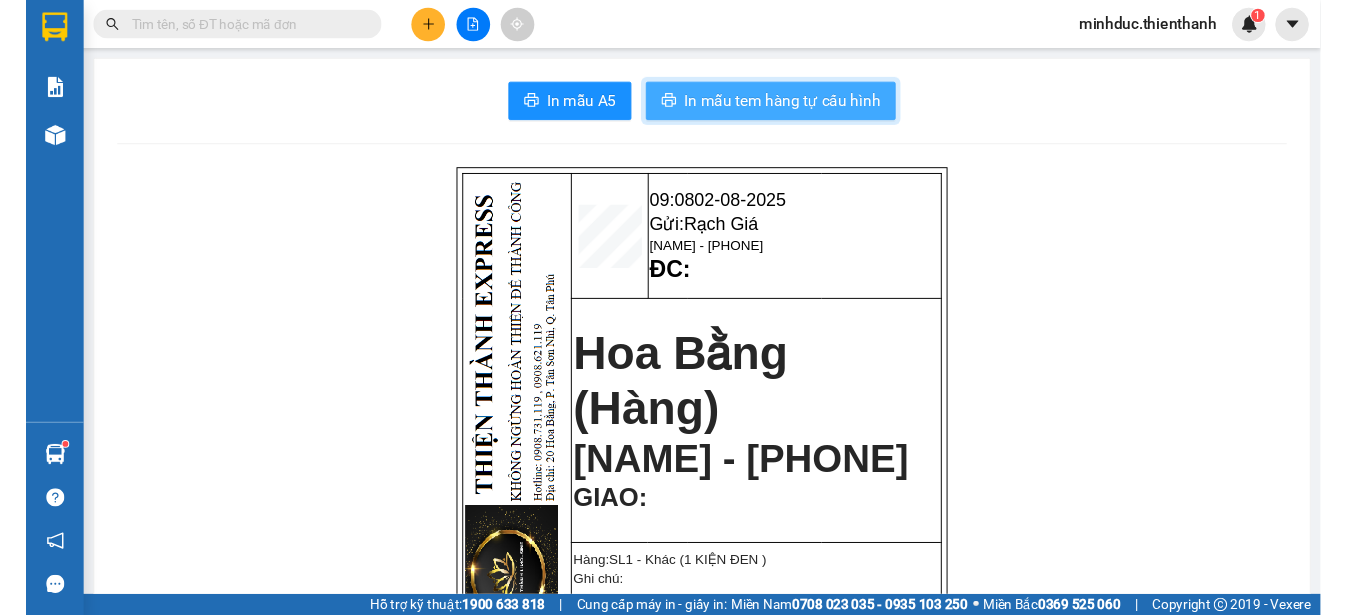 scroll, scrollTop: 0, scrollLeft: 0, axis: both 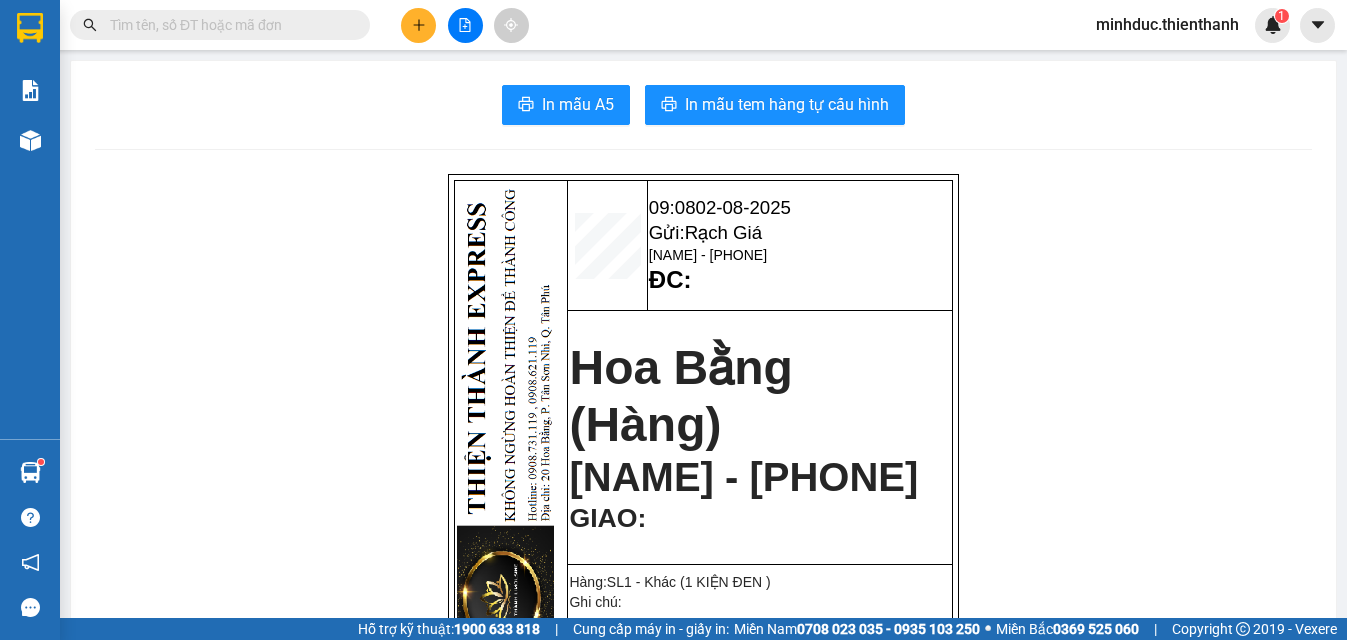 click at bounding box center (228, 25) 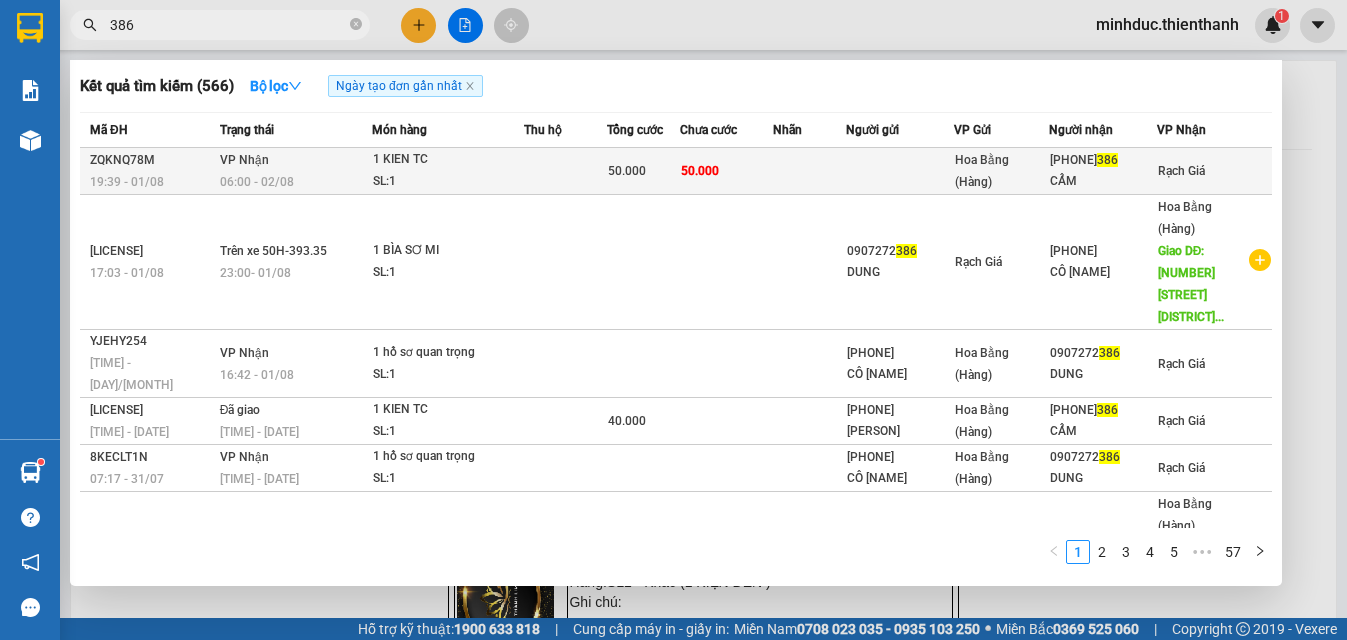 type on "386" 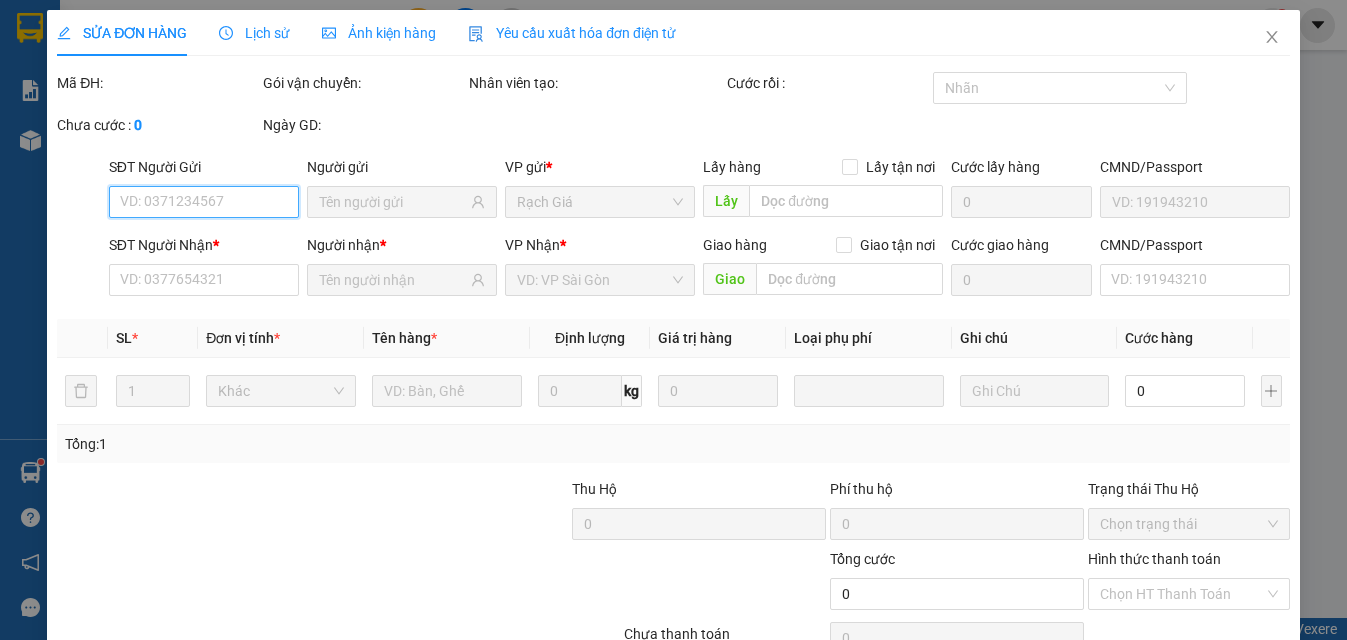 type on "0924227386" 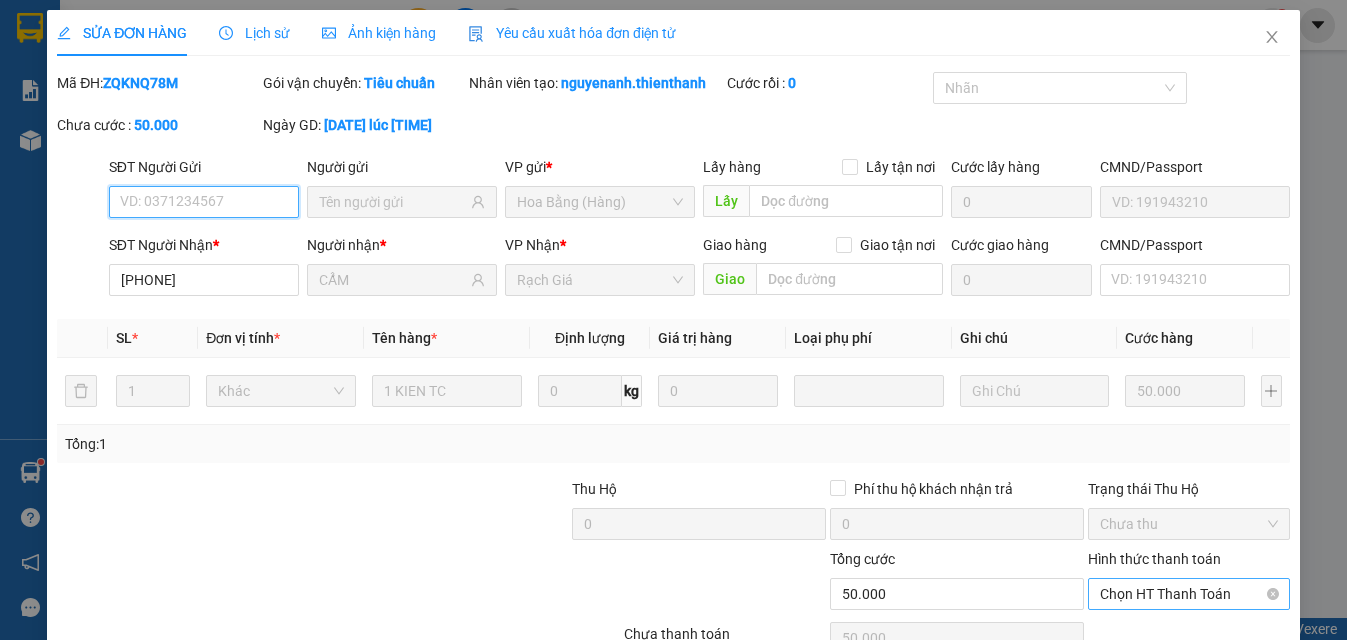 click on "Chọn HT Thanh Toán" at bounding box center [1189, 594] 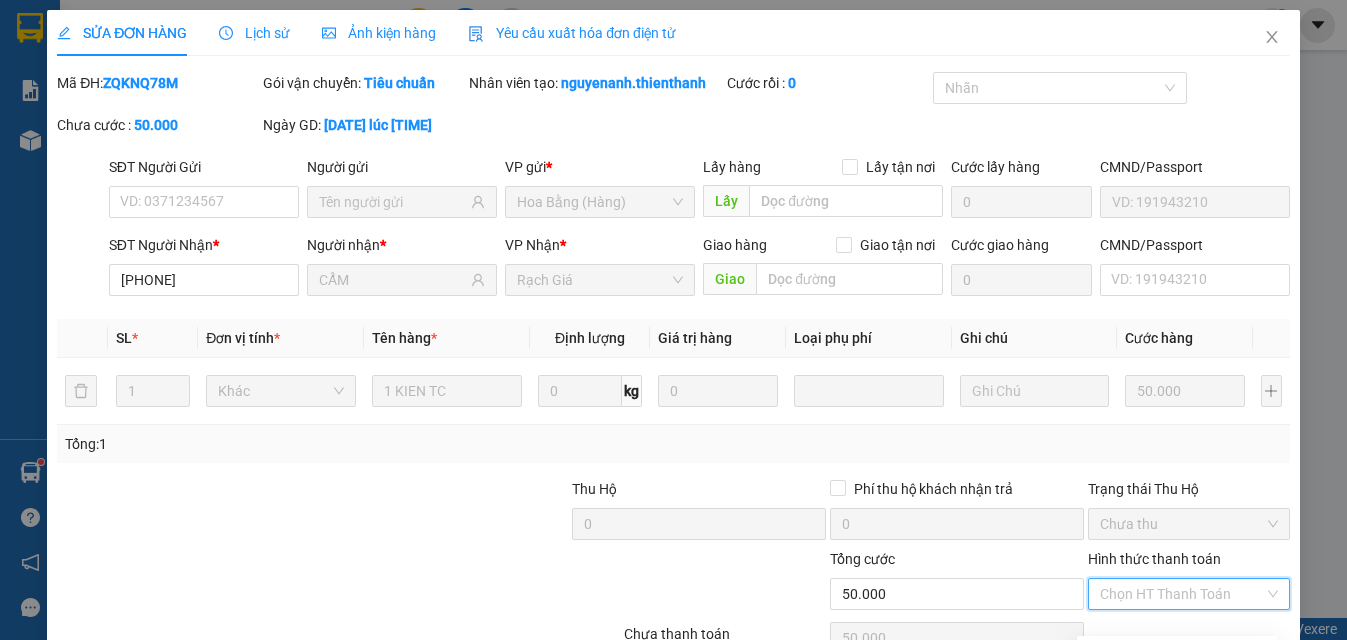 drag, startPoint x: 1135, startPoint y: 461, endPoint x: 1015, endPoint y: 524, distance: 135.53229 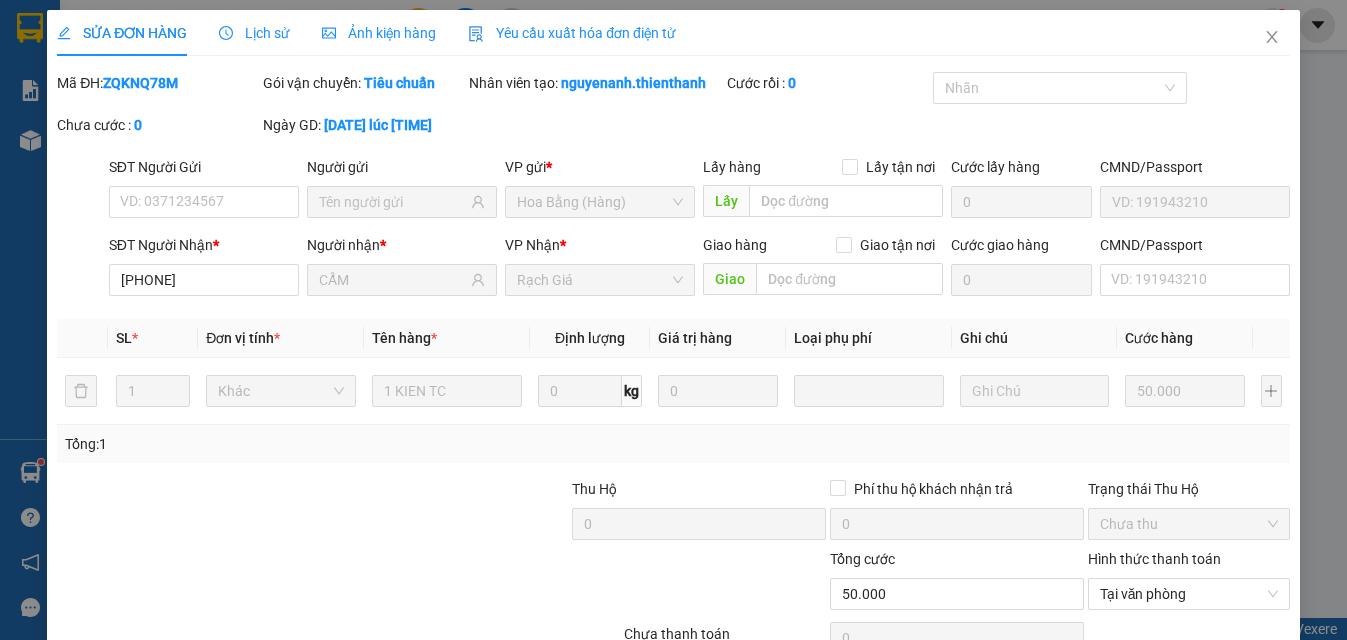 click on "Giao hàng" at bounding box center (916, 751) 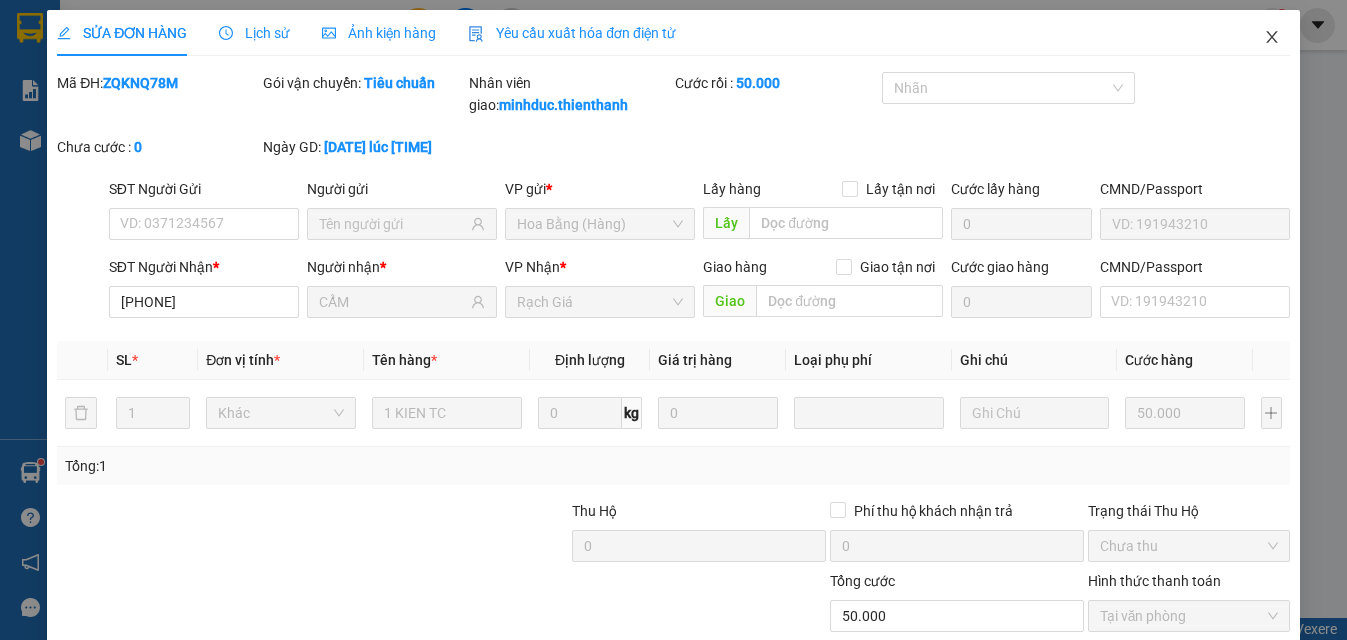 click 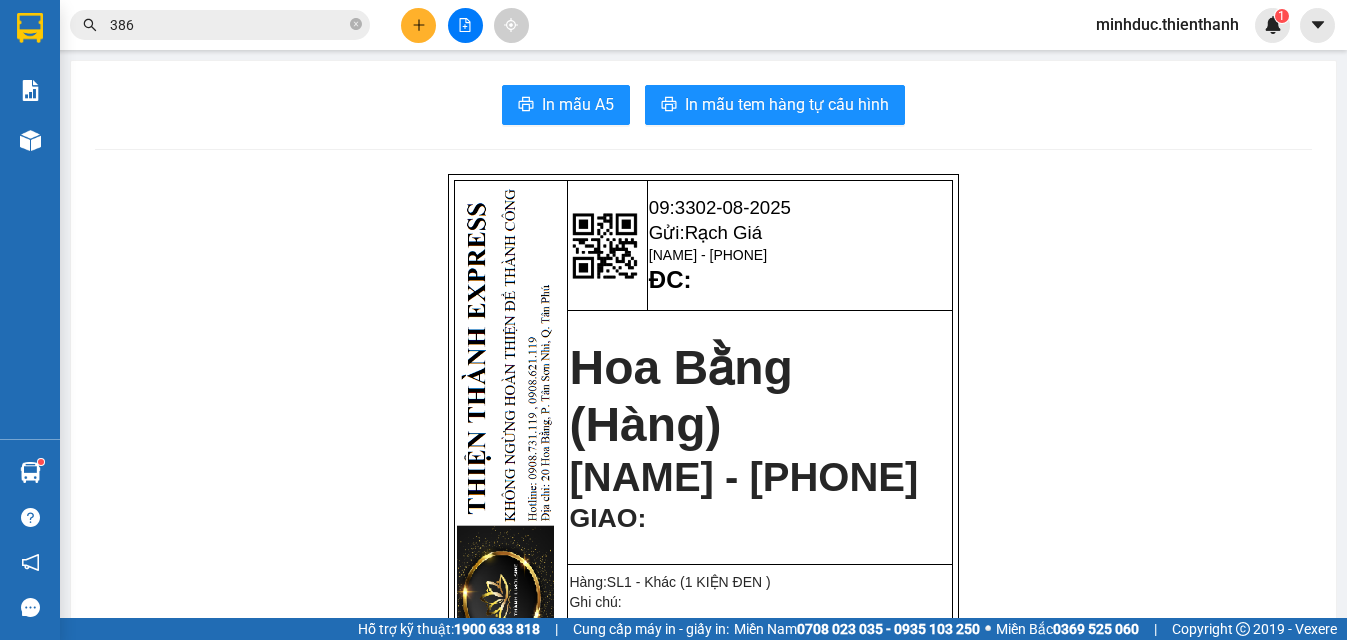 click on "386" at bounding box center (228, 25) 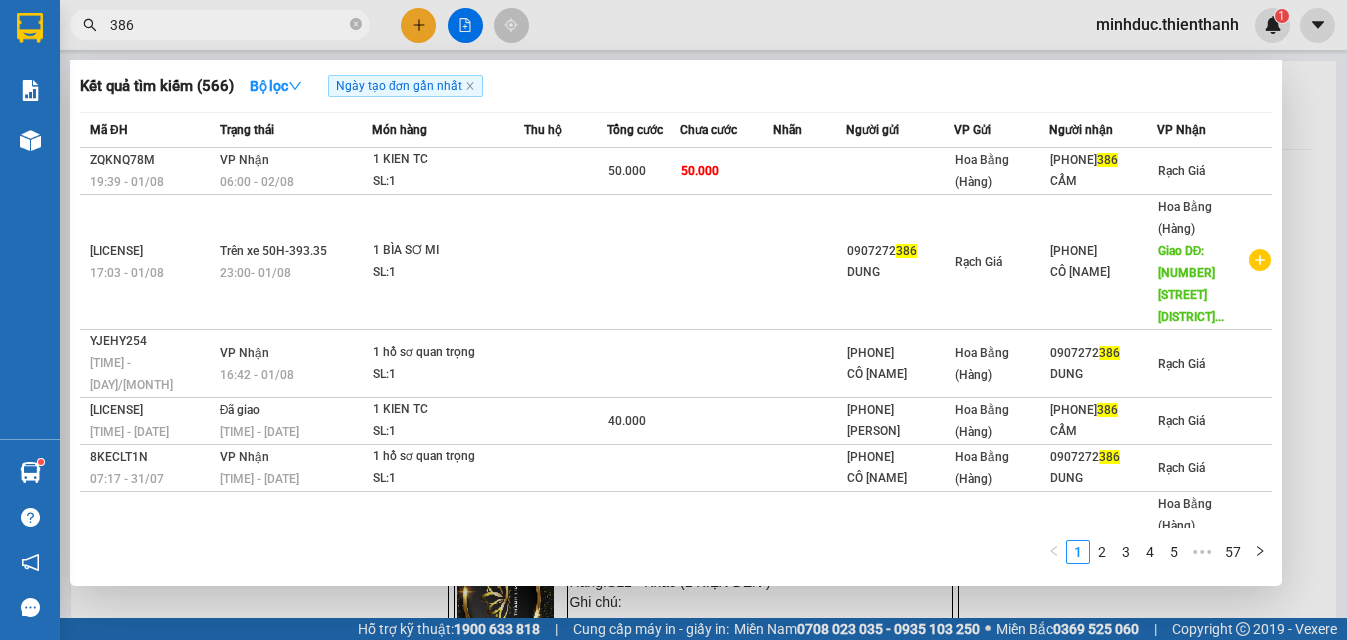 click on "386" at bounding box center (228, 25) 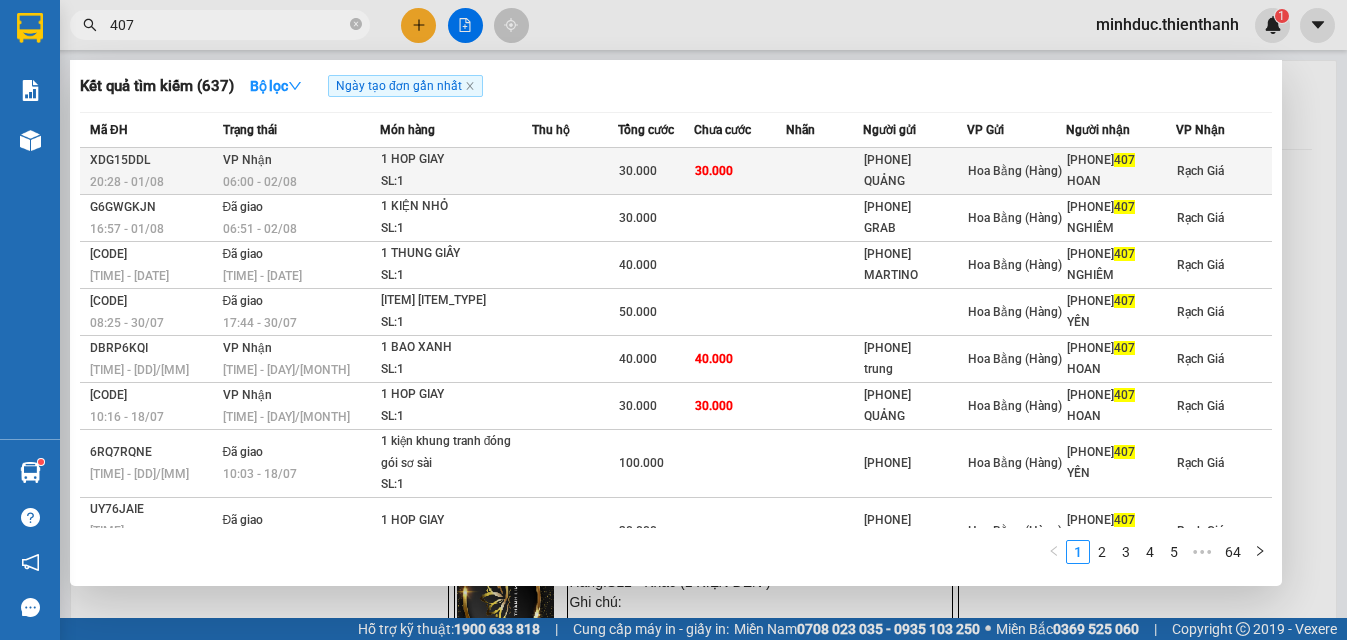 type on "407" 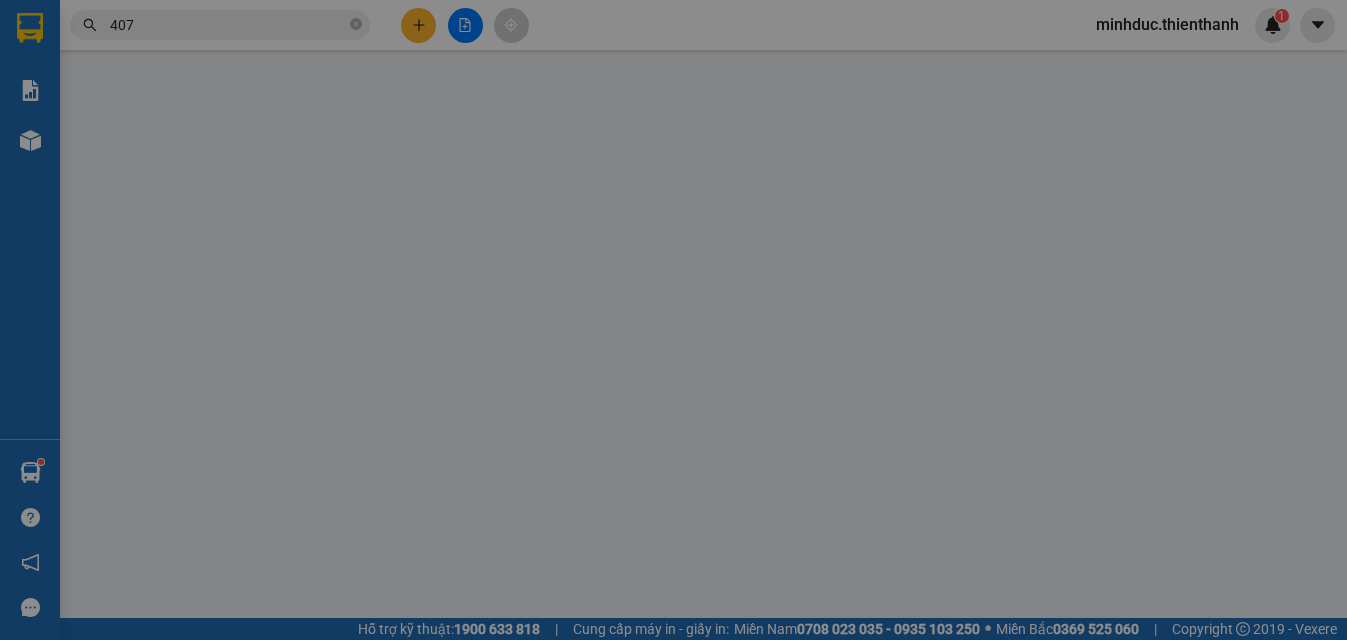 type on "[PHONE]" 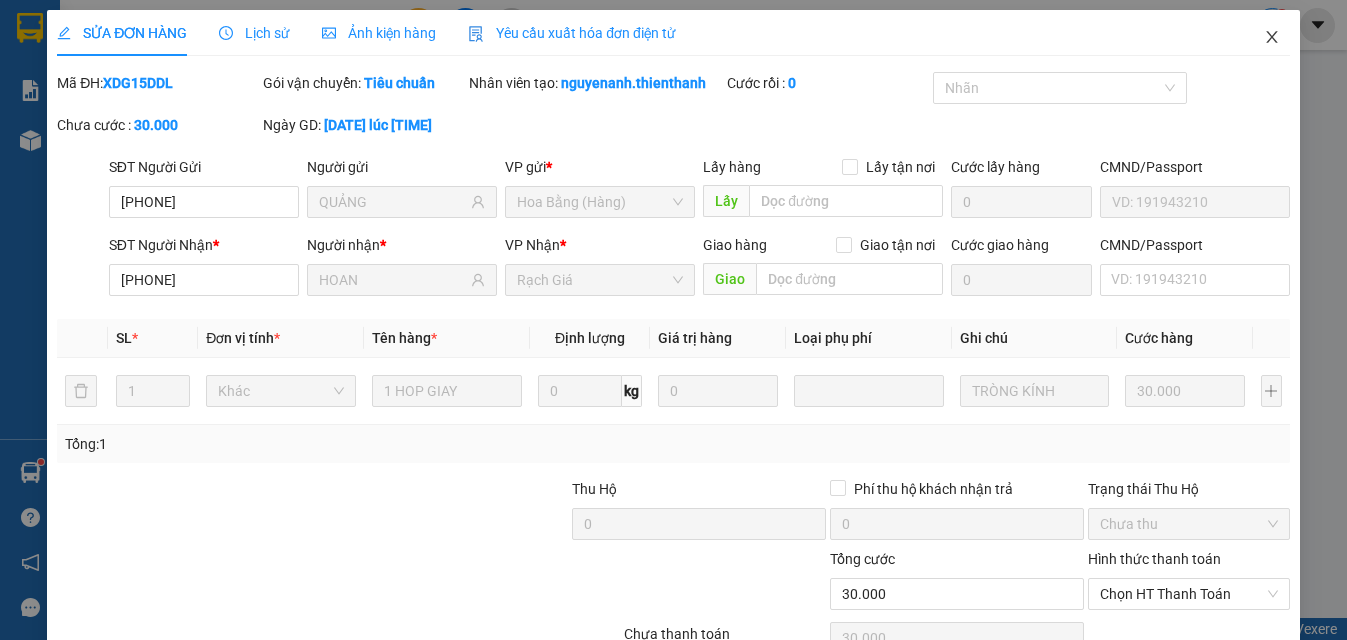 click 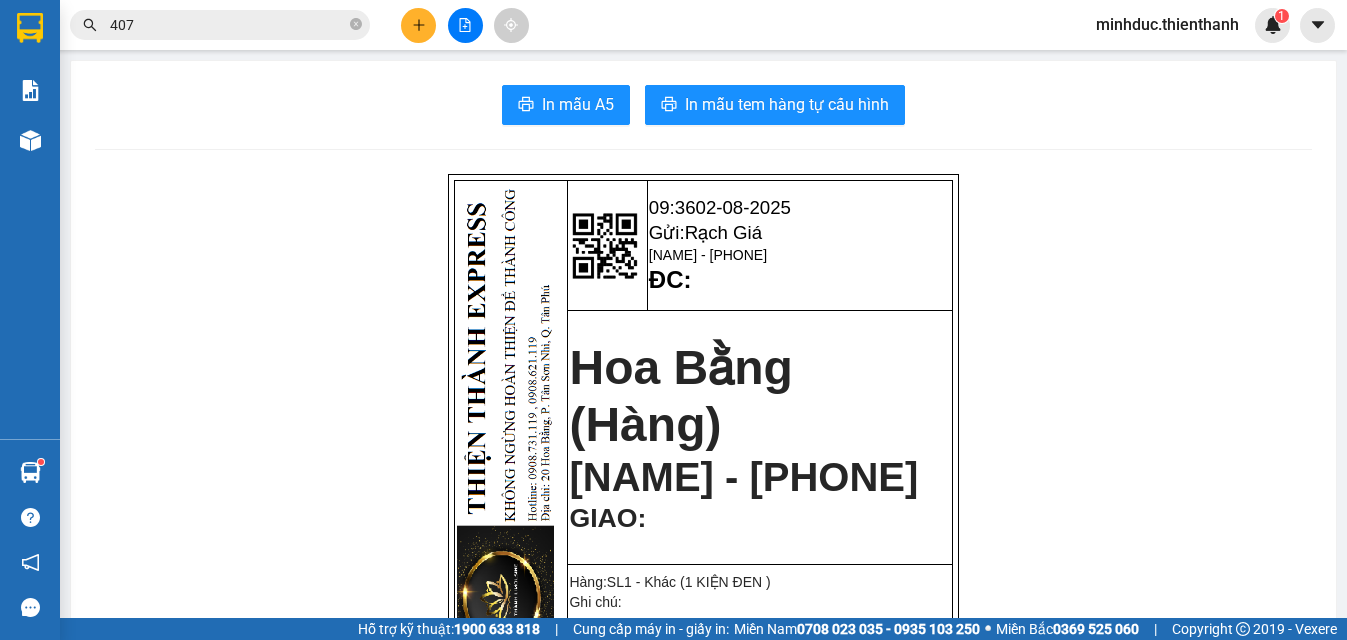 click at bounding box center [418, 25] 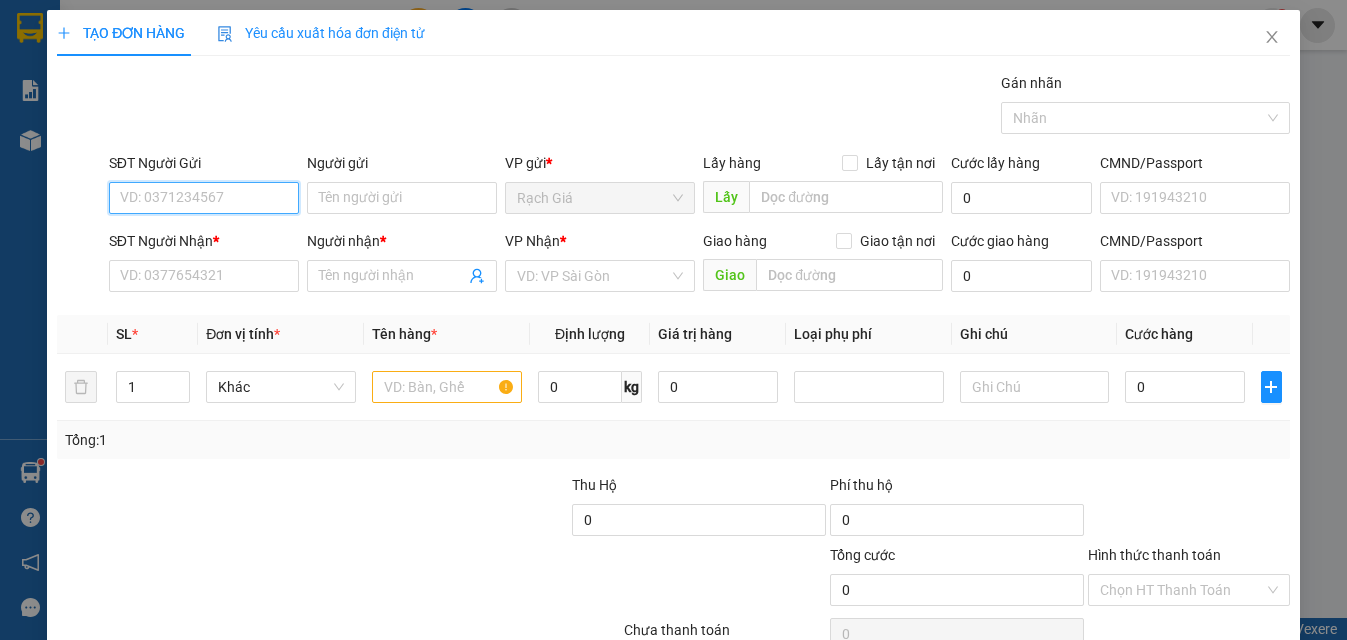 click on "SĐT Người Gửi" at bounding box center (204, 198) 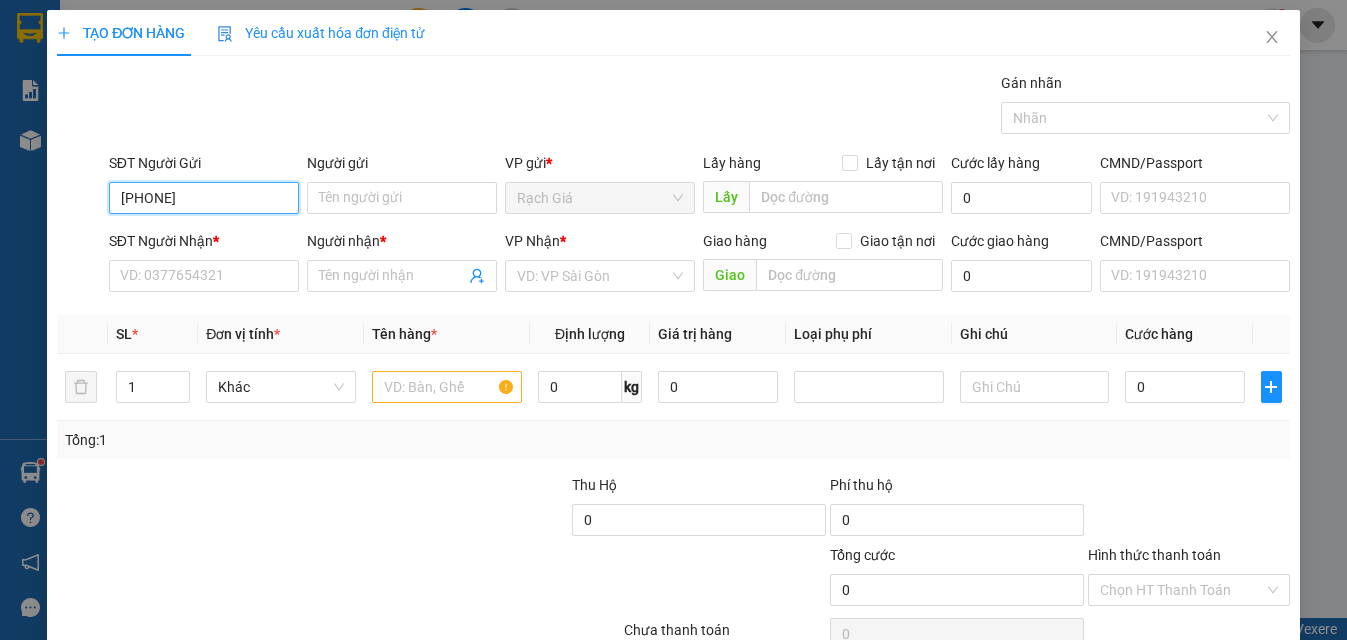 type on "[PHONE]" 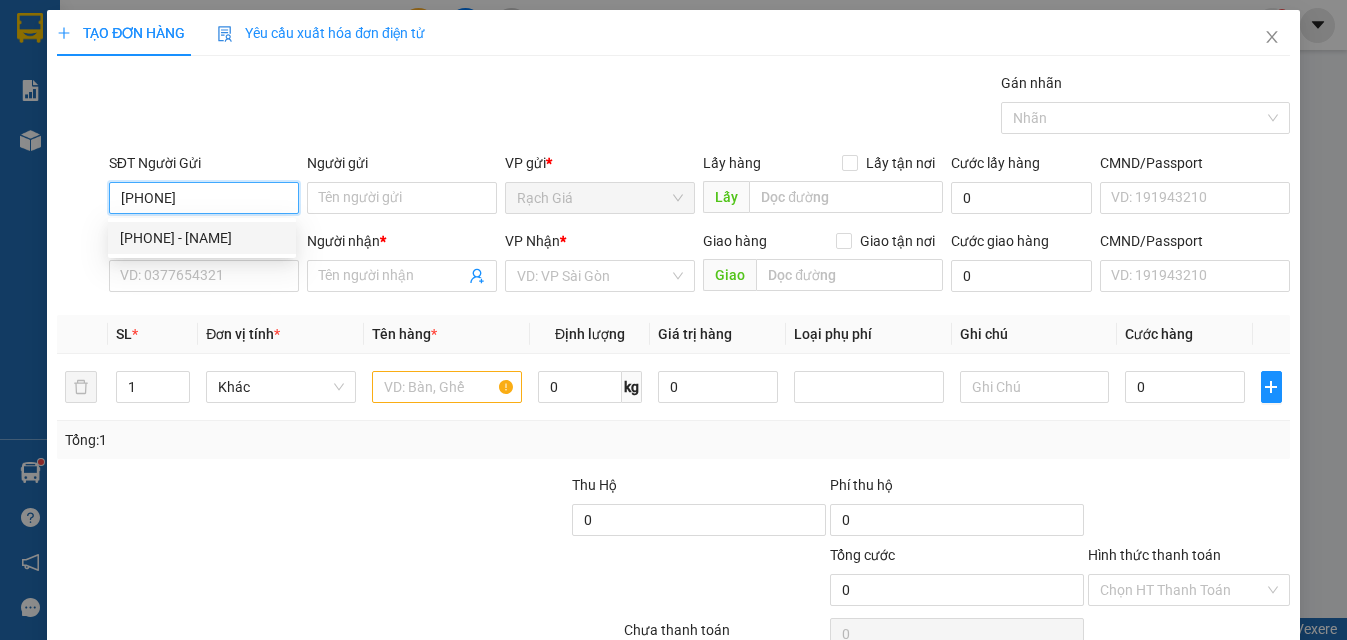 click on "0915848696 - CHỊ PHƯỢNG" at bounding box center [202, 238] 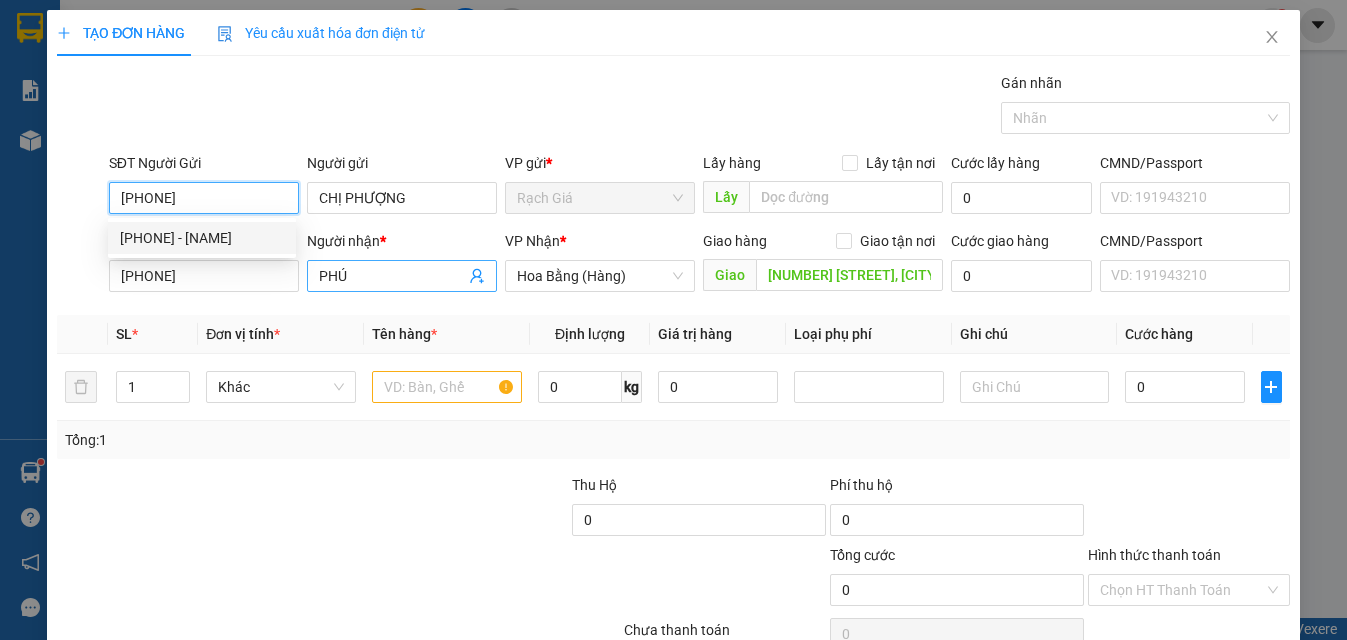 type on "40.000" 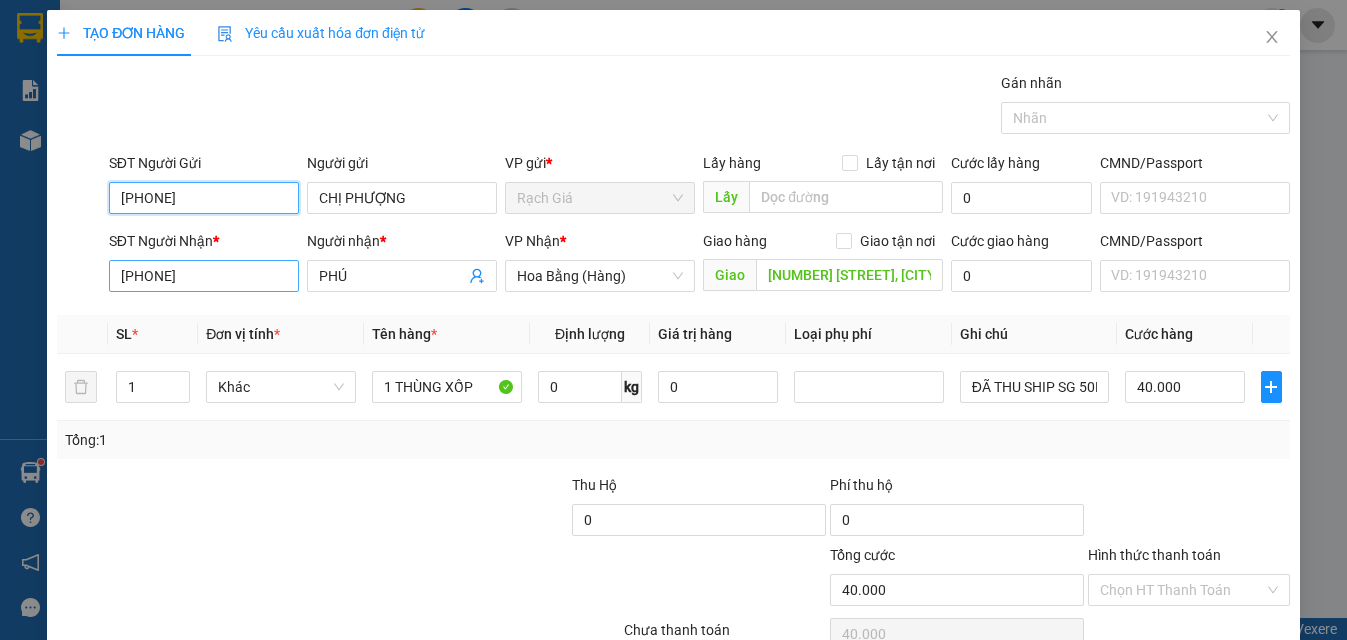 type on "[PHONE]" 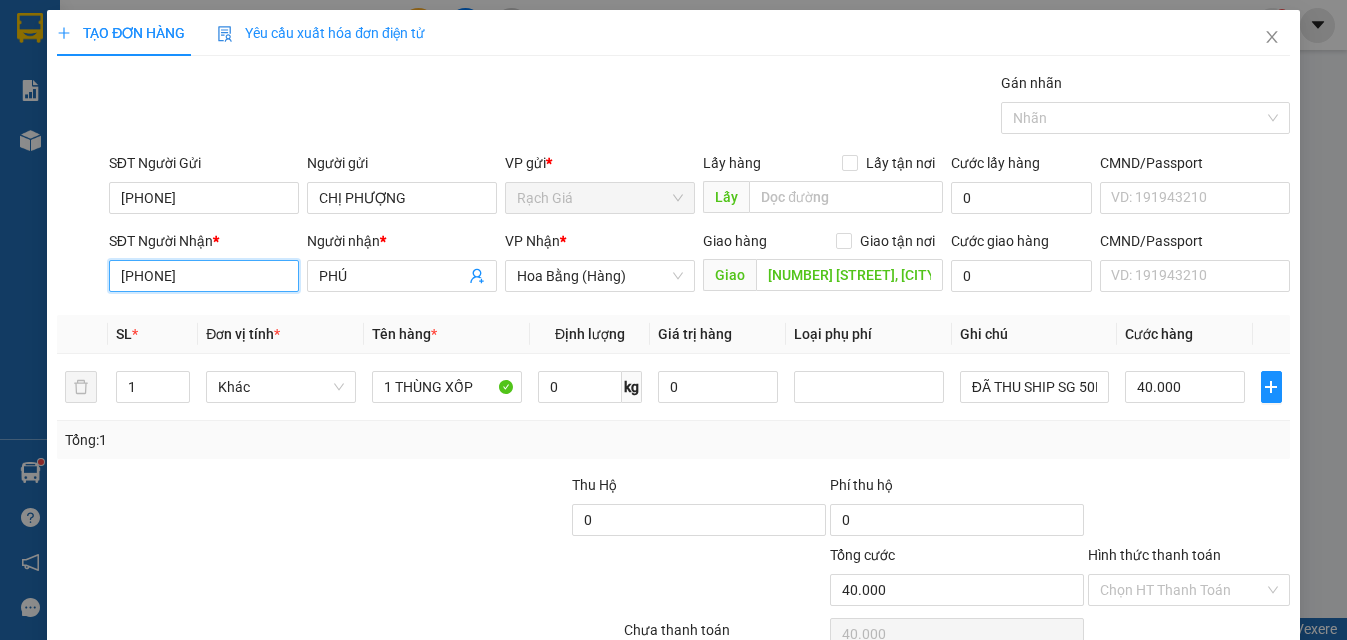 click on "[PHONE]" at bounding box center (204, 276) 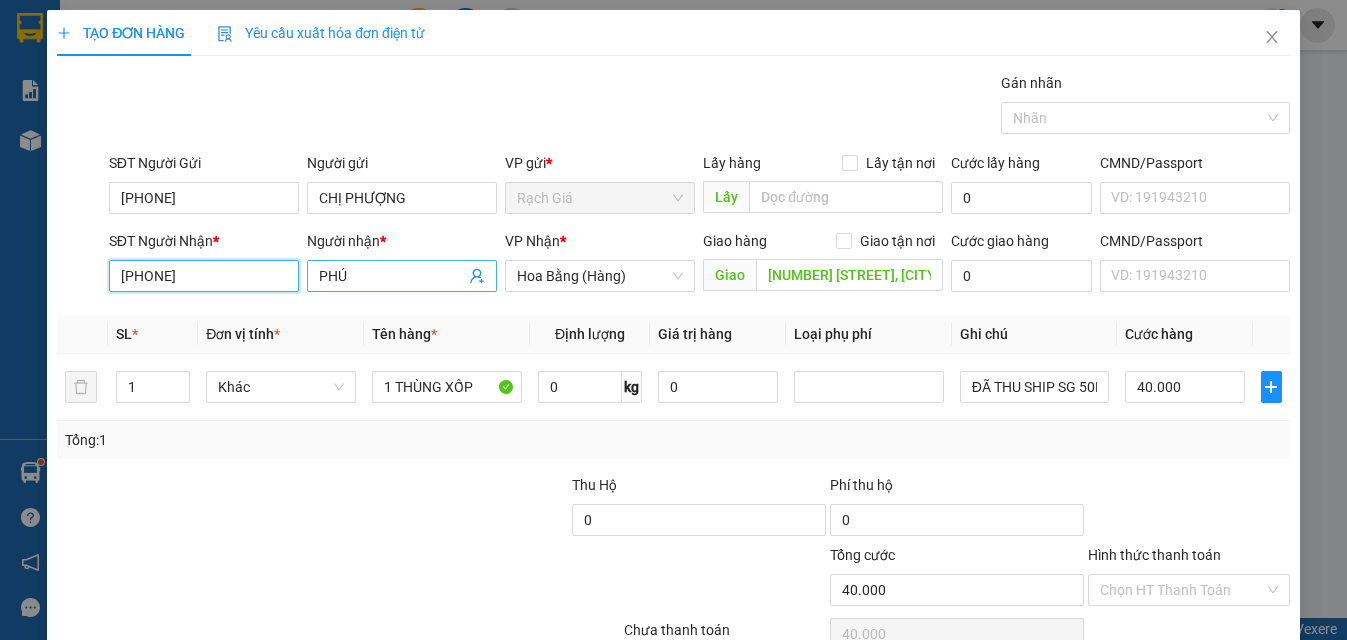 type on "0909239966" 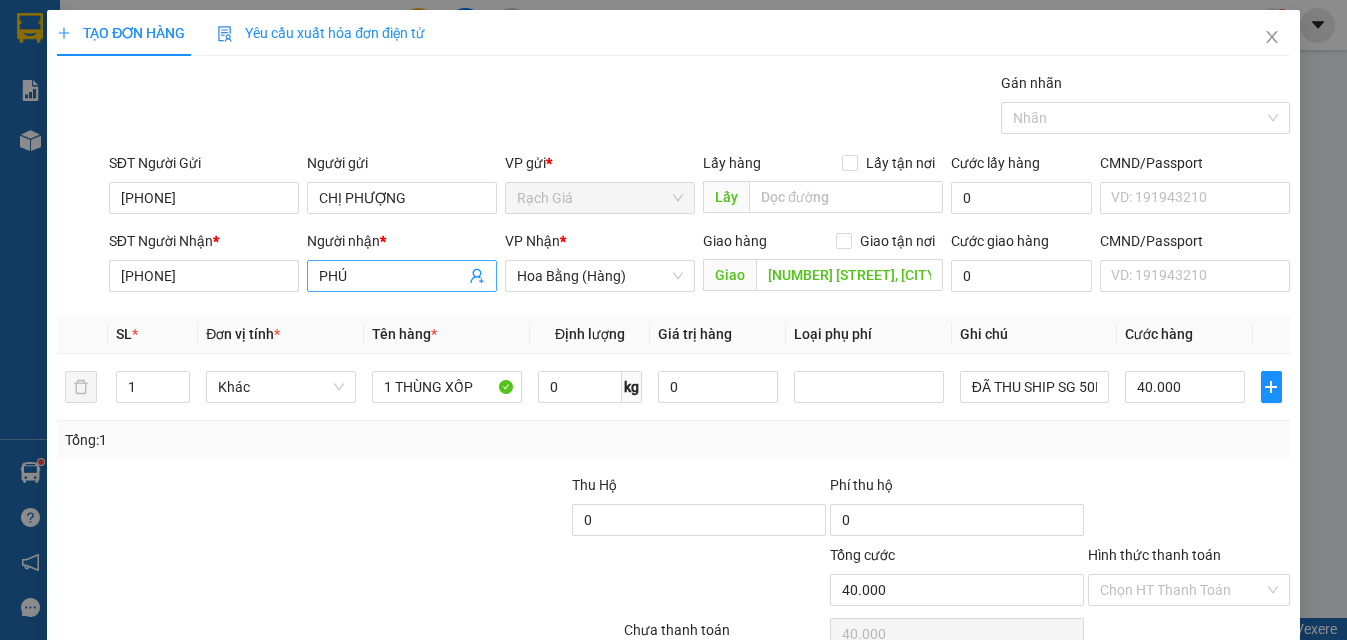 click on "PHÚ" at bounding box center [392, 276] 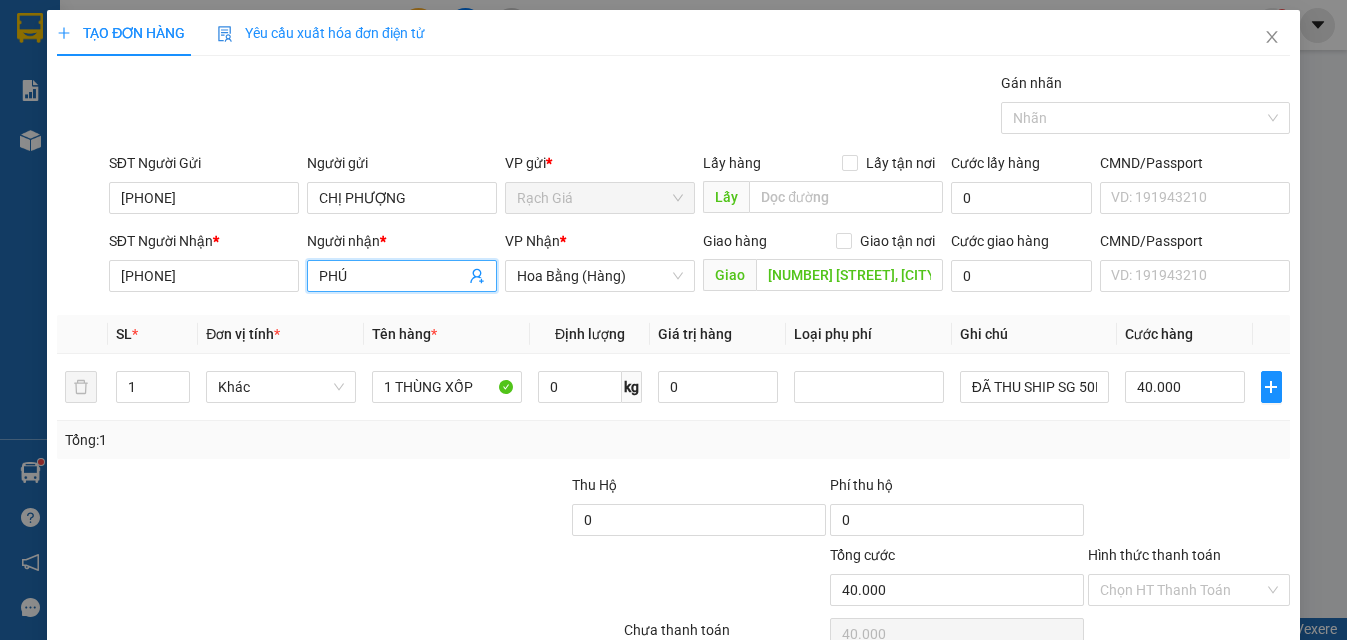 click on "PHÚ" at bounding box center (392, 276) 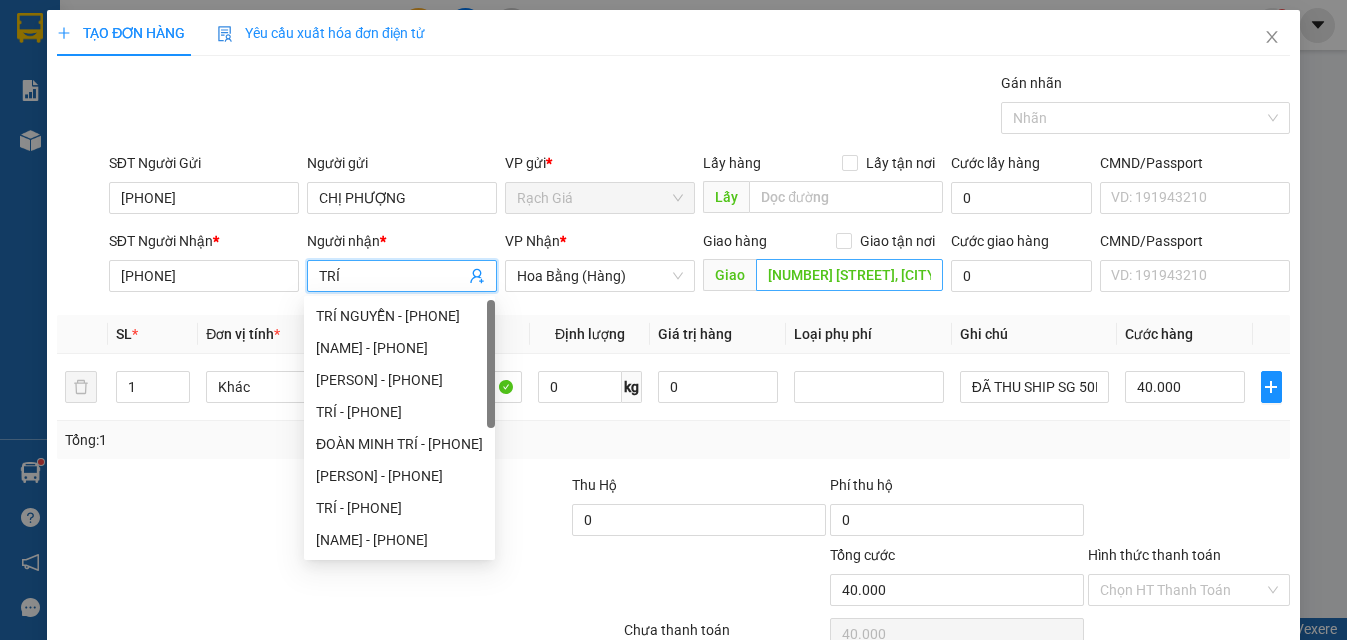 type on "TRÍ" 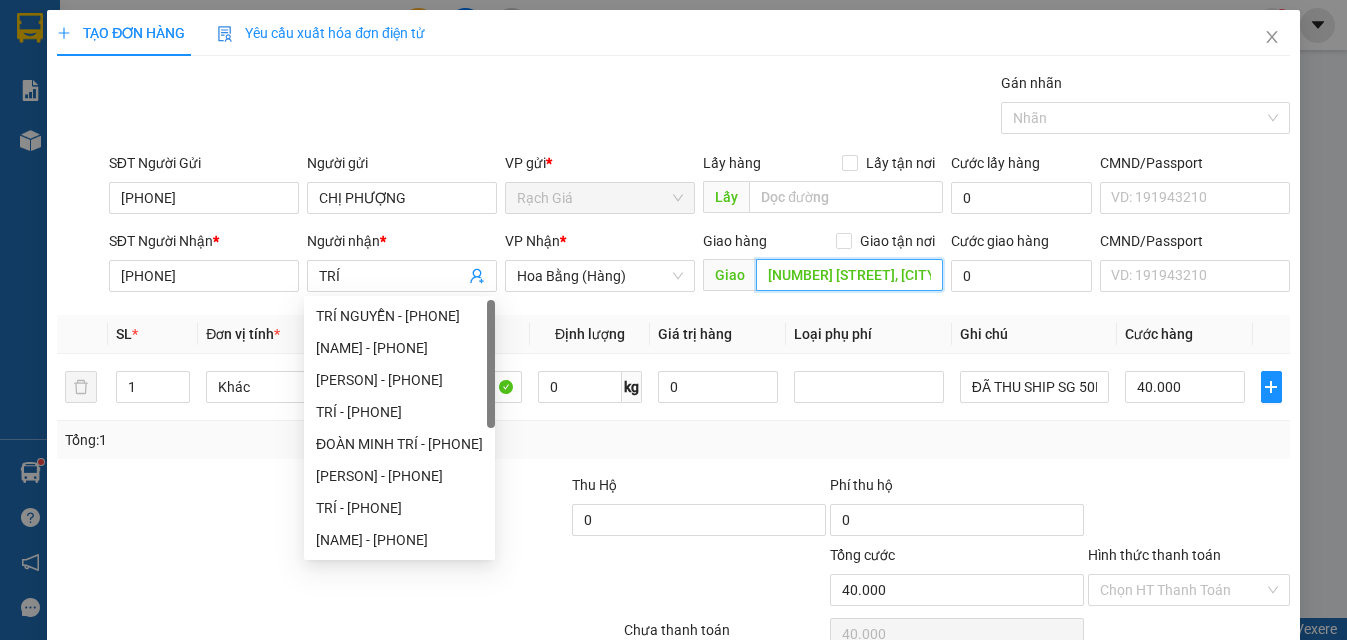click on "57/11 AN DƯƠNG VƯƠNG, P AN ĐÔNG, Q 5 (ĐỐI DIỆN CHỢ AN ĐÔNG)" at bounding box center [849, 275] 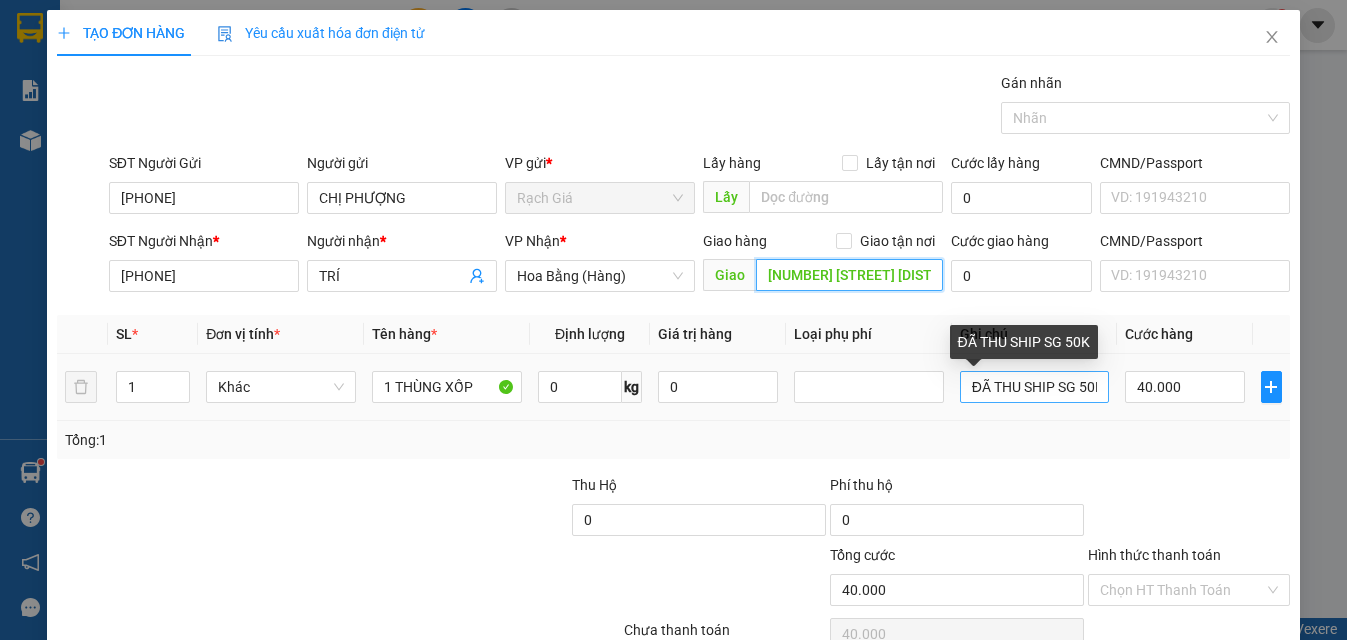 type on "4 LÊ QUÁT TÂN PHÚ" 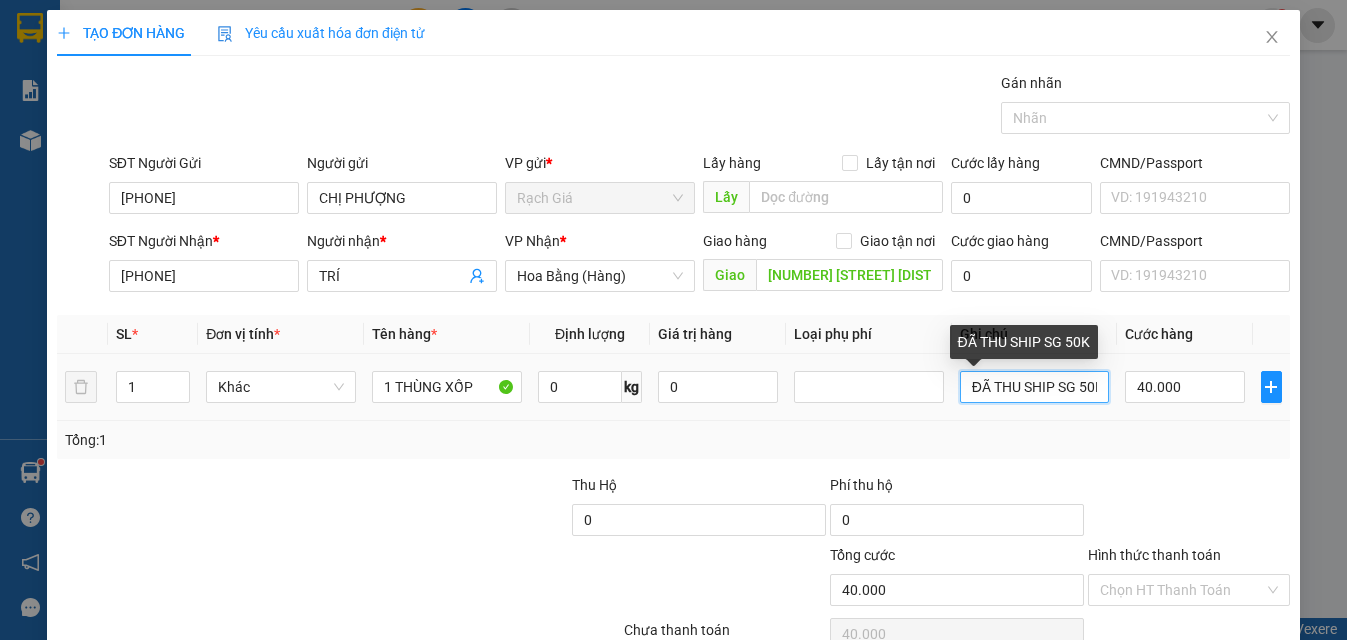 click on "ĐÃ THU SHIP SG 50K" at bounding box center [1035, 387] 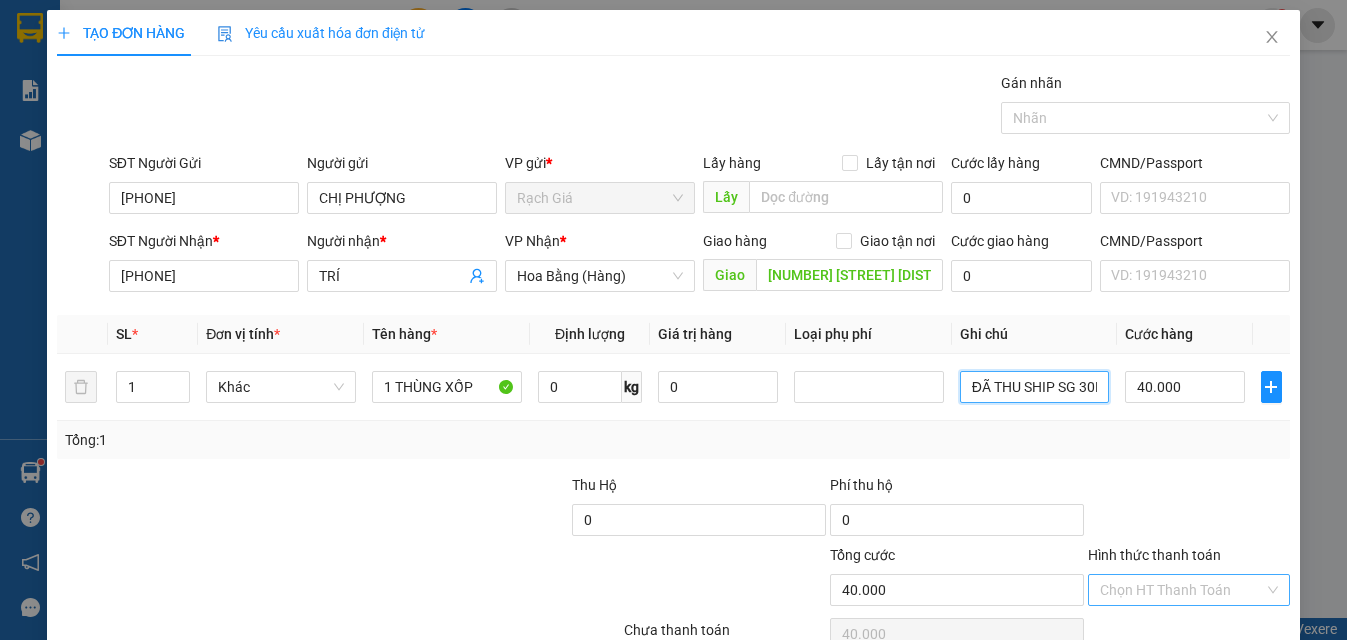 type on "ĐÃ THU SHIP SG 30K" 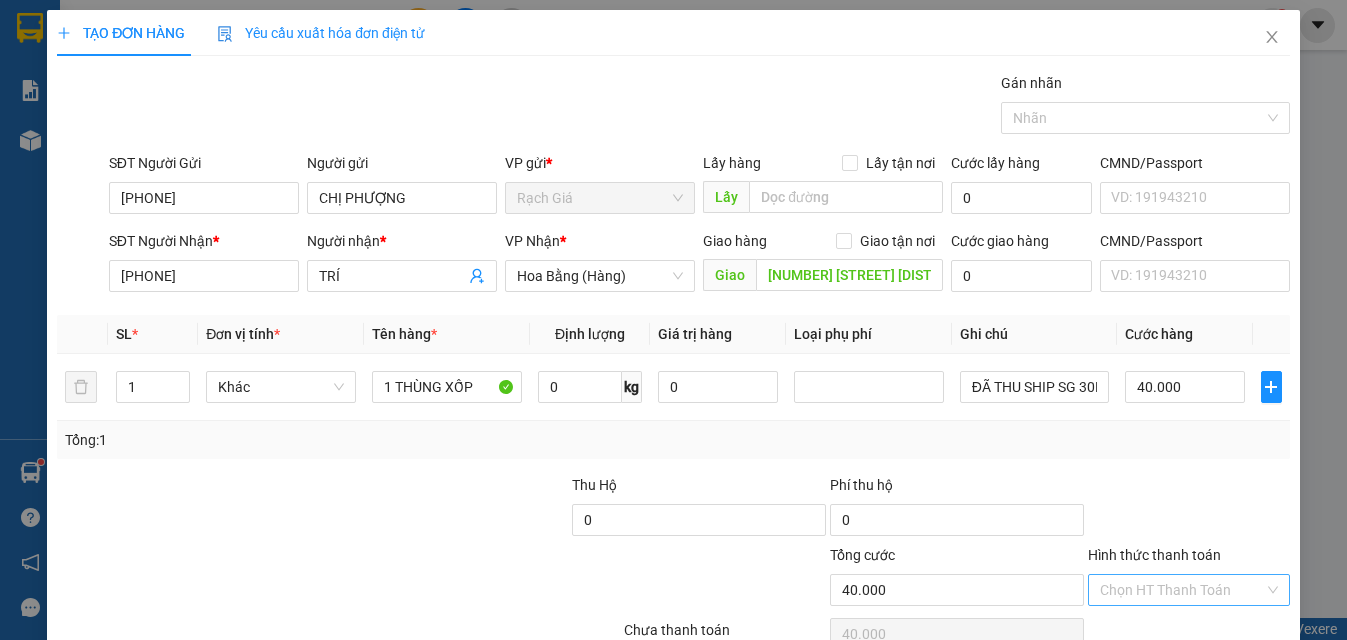 click on "Hình thức thanh toán" at bounding box center [1182, 590] 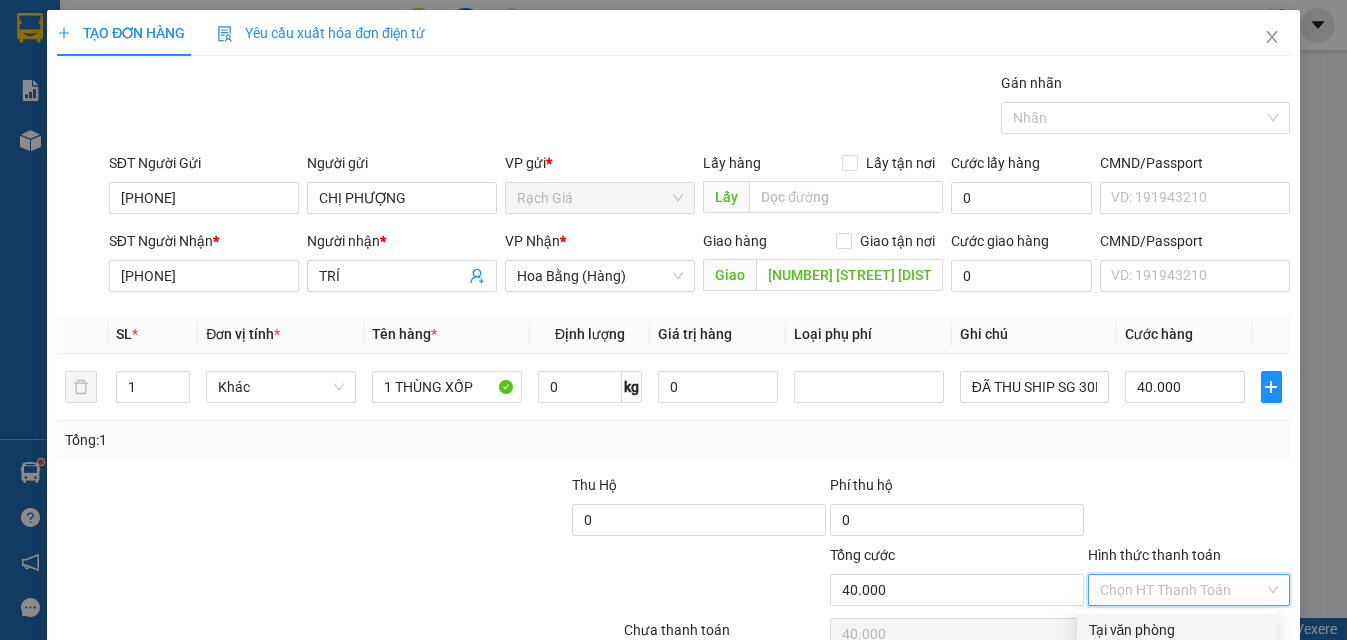 click on "Tại văn phòng" at bounding box center [1177, 630] 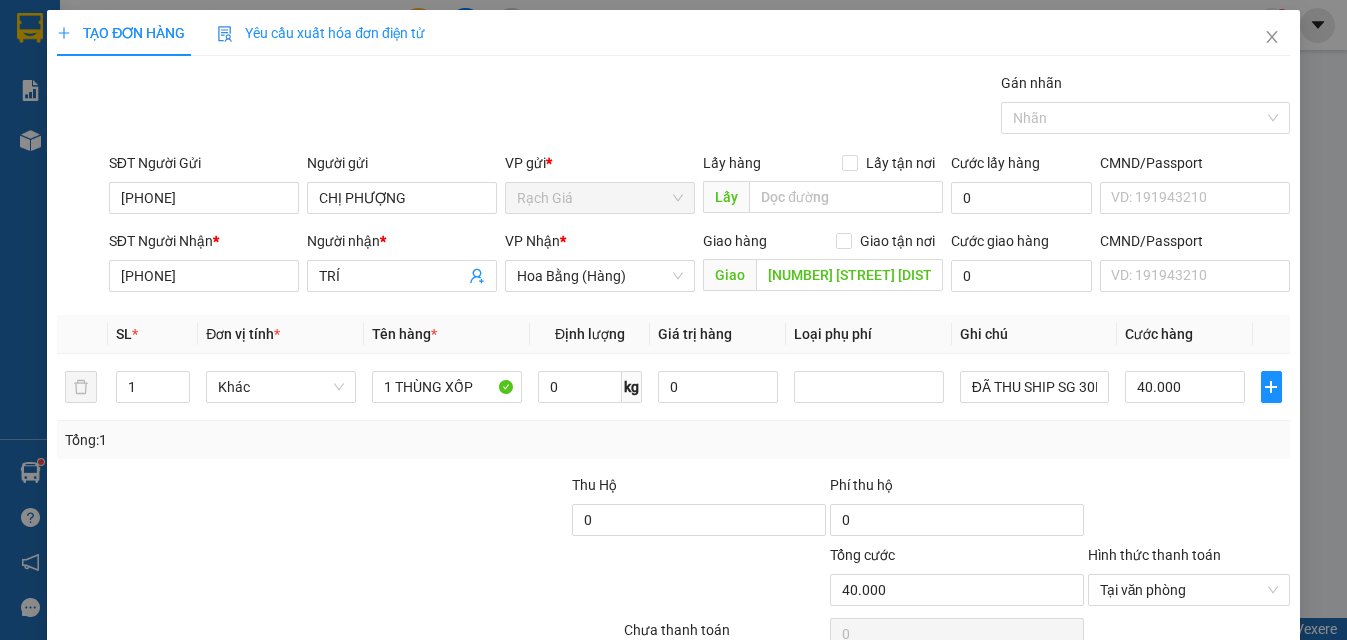click on "Lưu và In" at bounding box center [1226, 747] 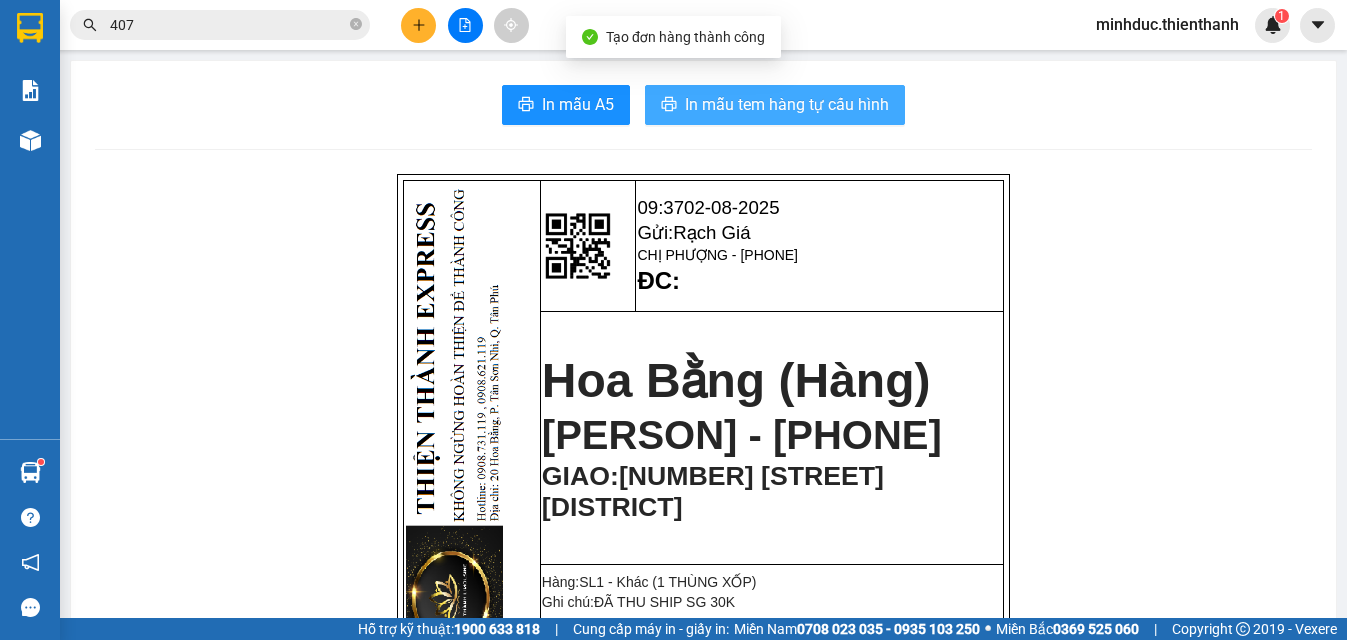 click on "In mẫu tem hàng tự cấu hình" at bounding box center [787, 104] 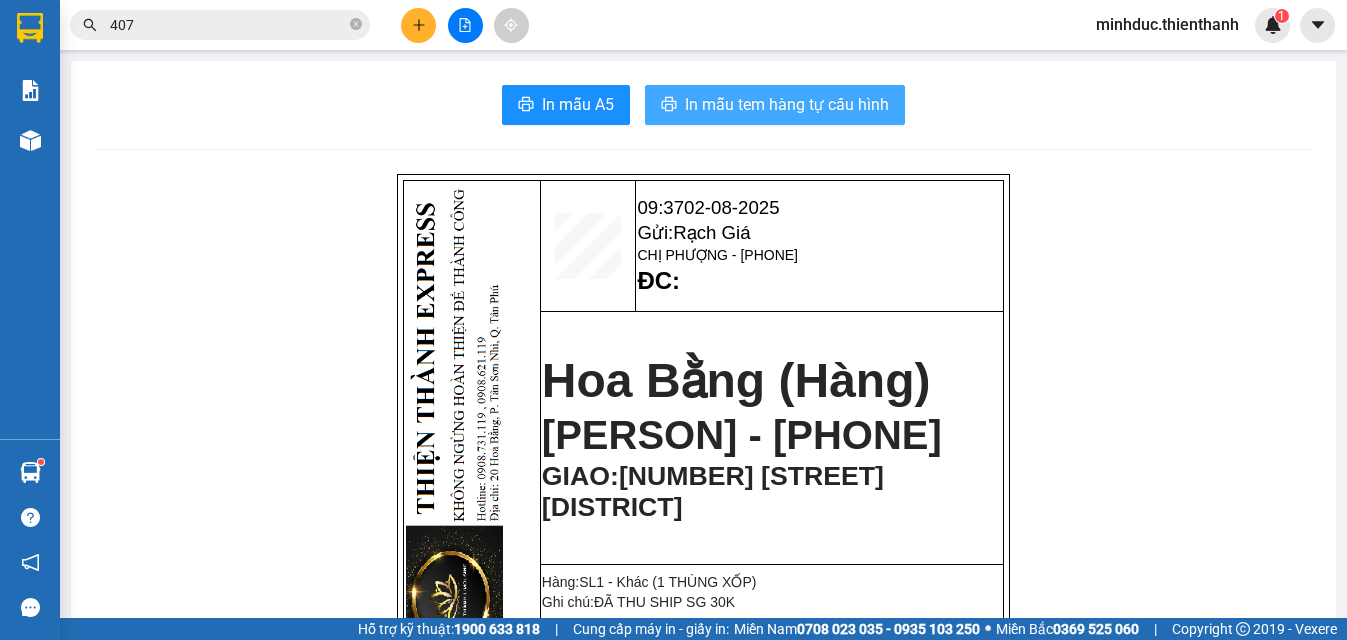 click on "In mẫu tem hàng tự cấu hình" at bounding box center [787, 104] 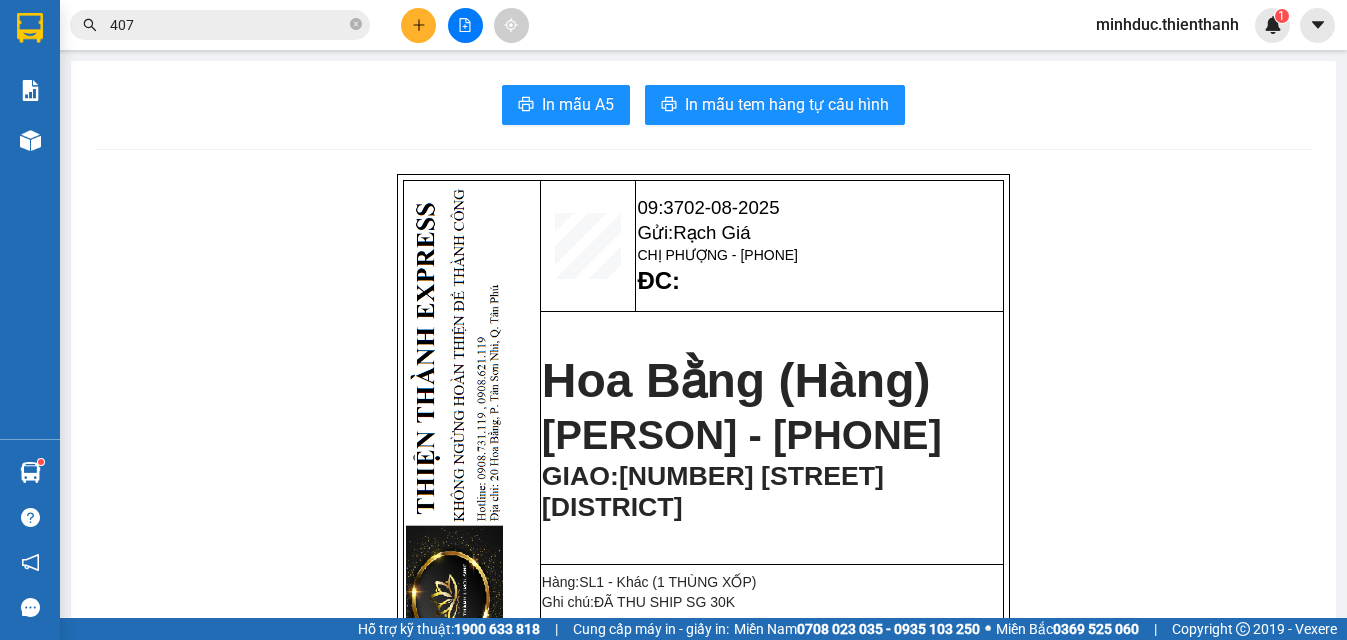 click on "407" at bounding box center (228, 25) 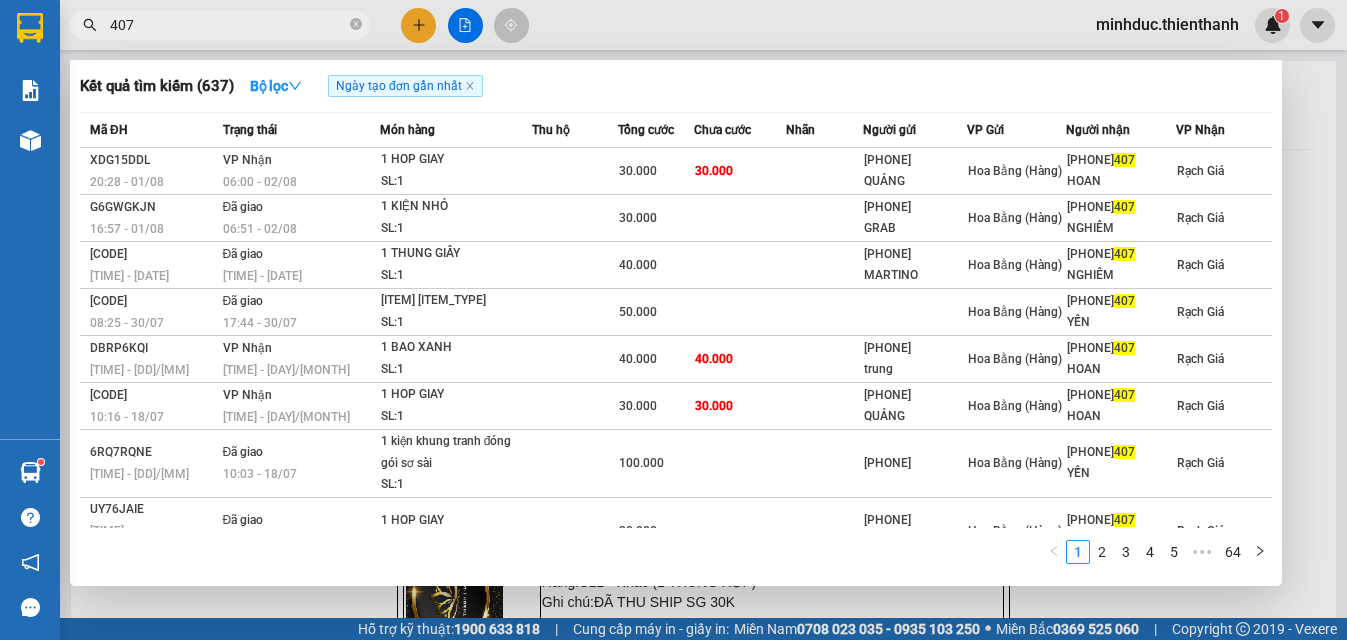 click on "407" at bounding box center [228, 25] 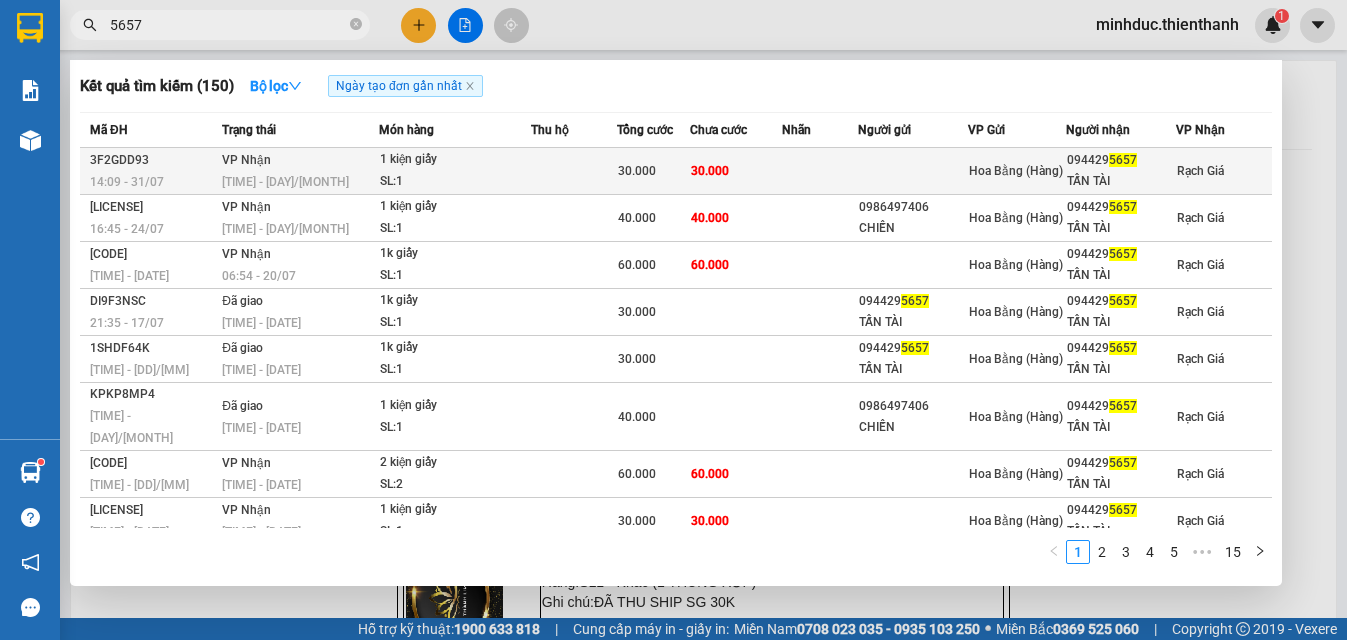 type on "5657" 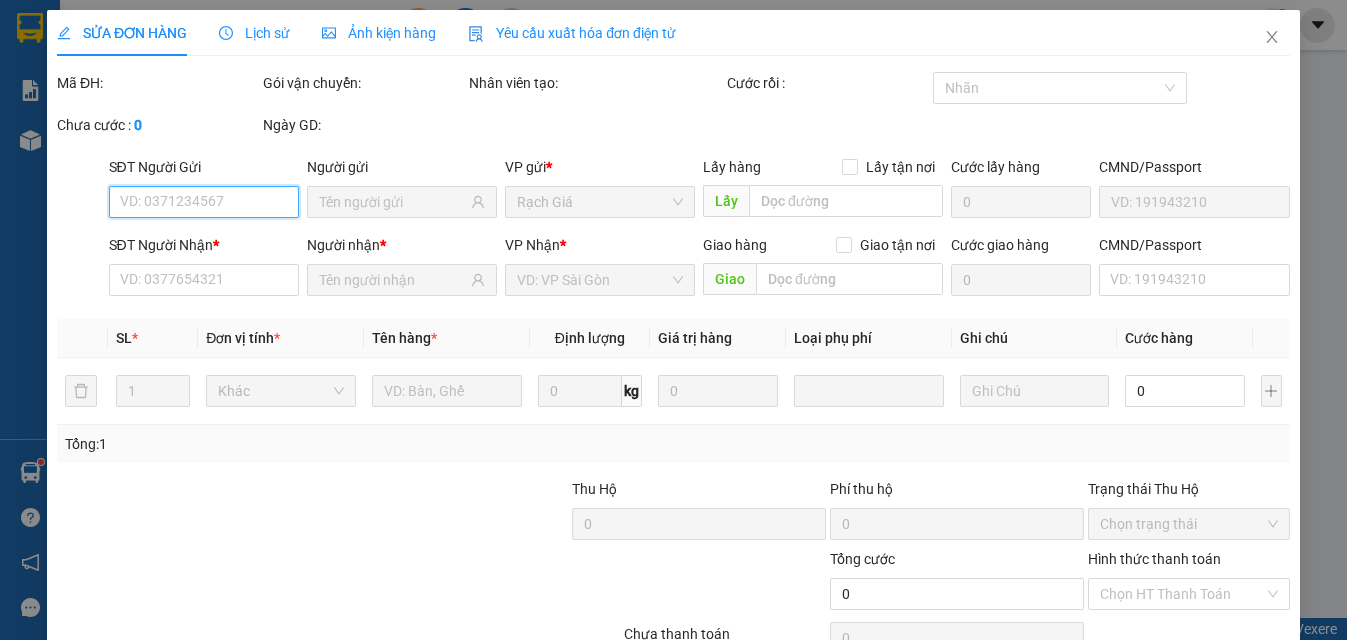 type on "0944295657" 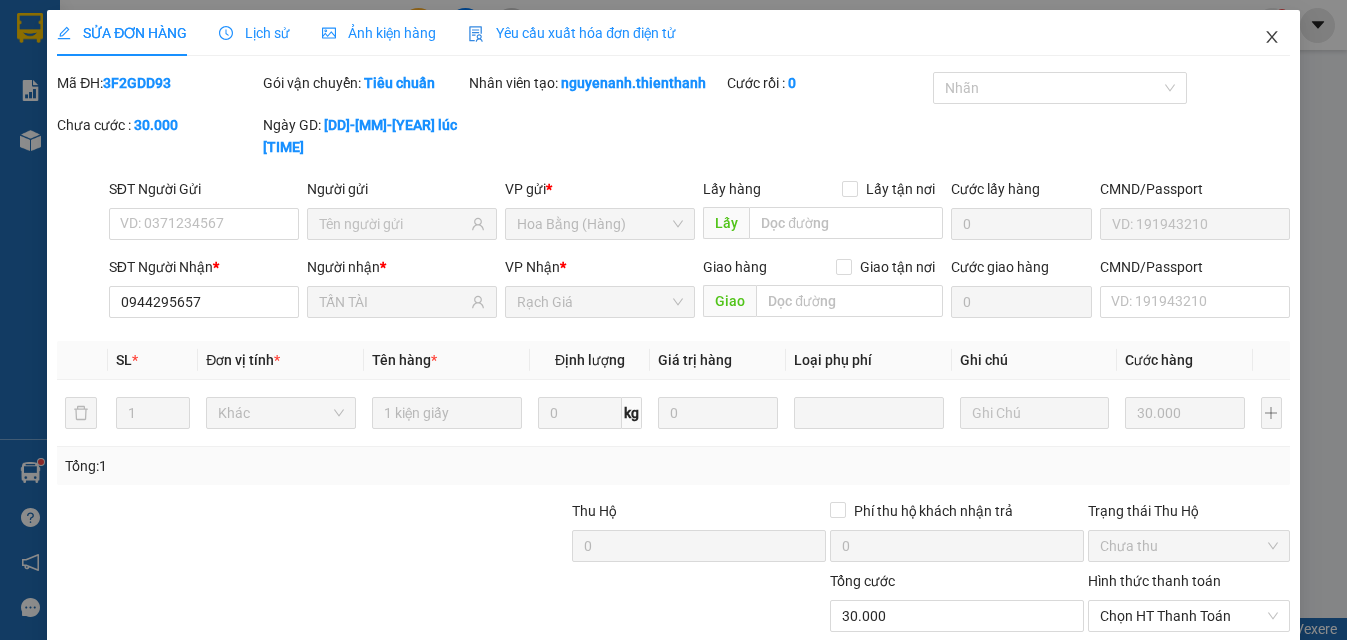click 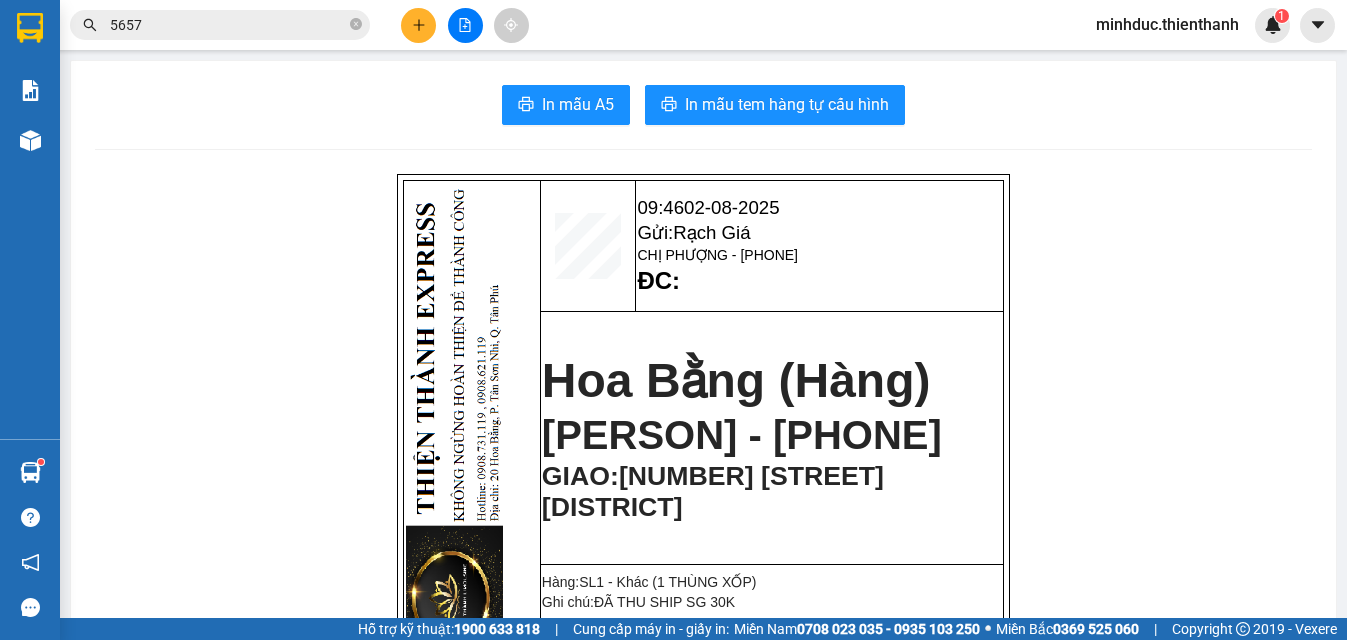 click on "5657" at bounding box center (228, 25) 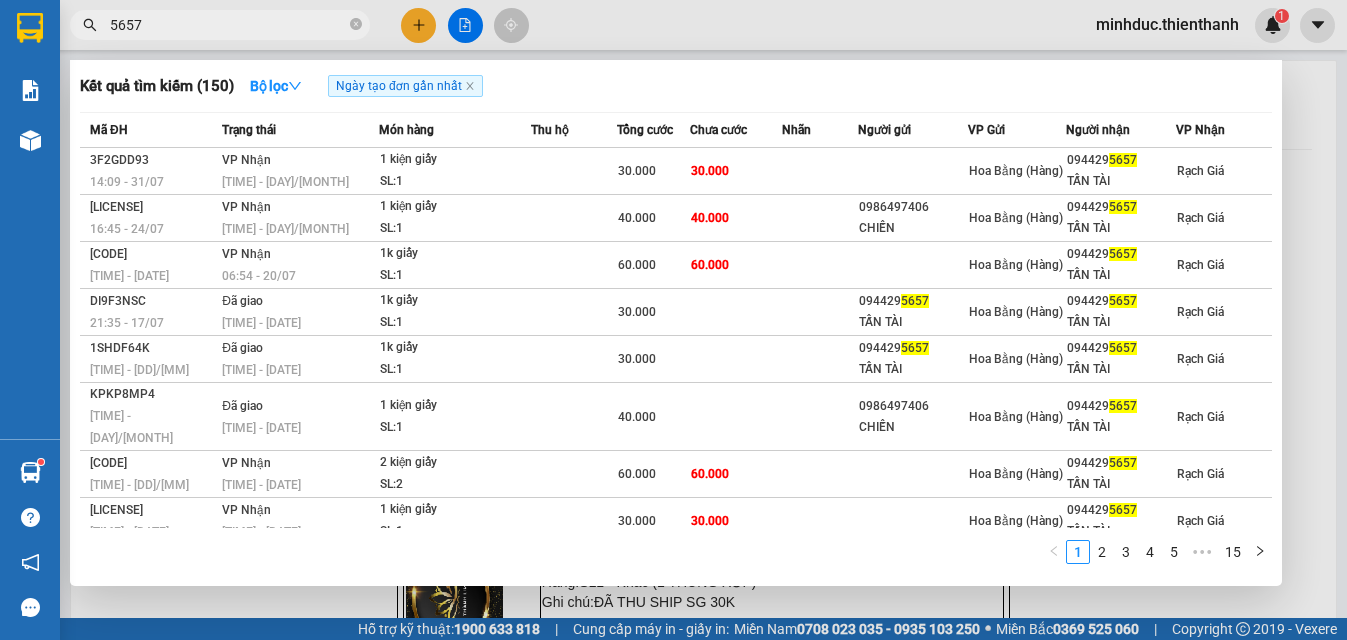 click on "5657" at bounding box center (228, 25) 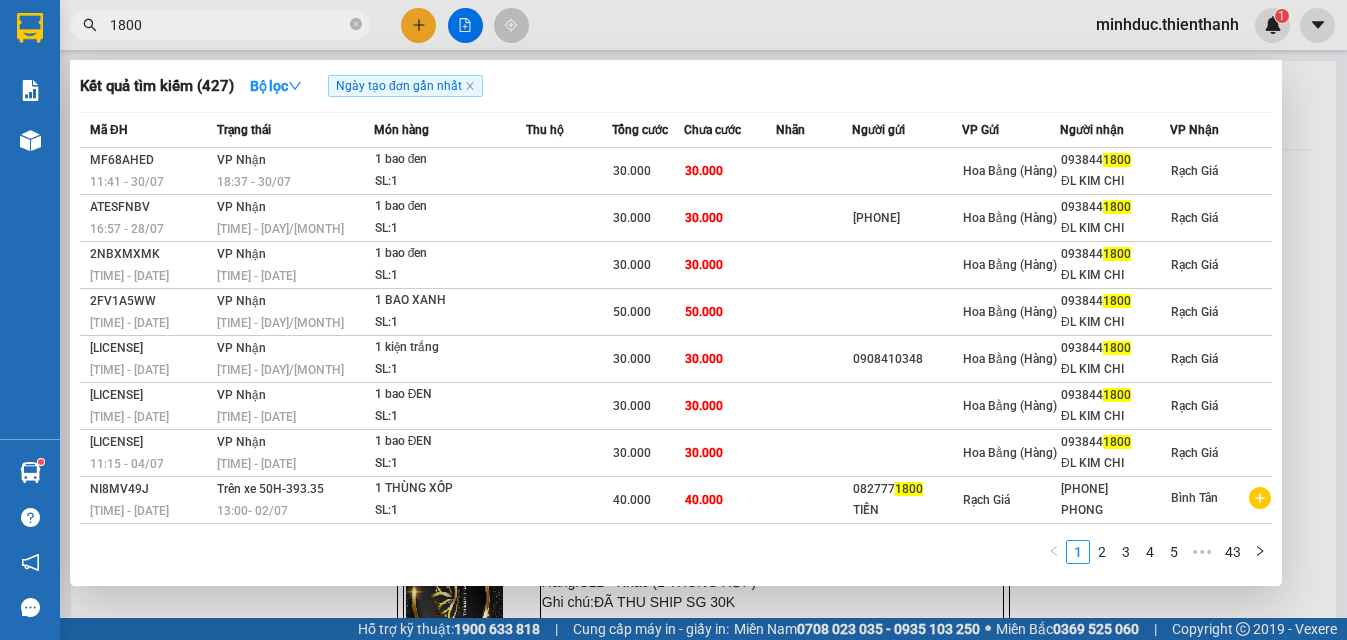 type on "1800" 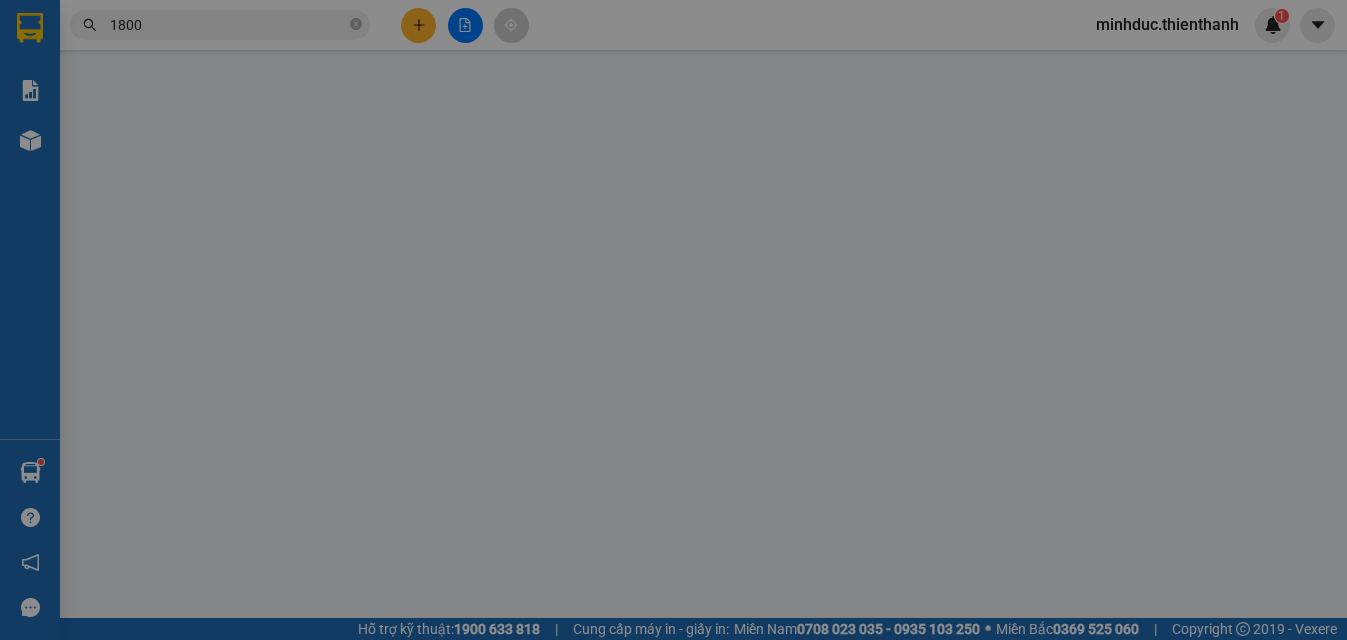 type on "0942421800" 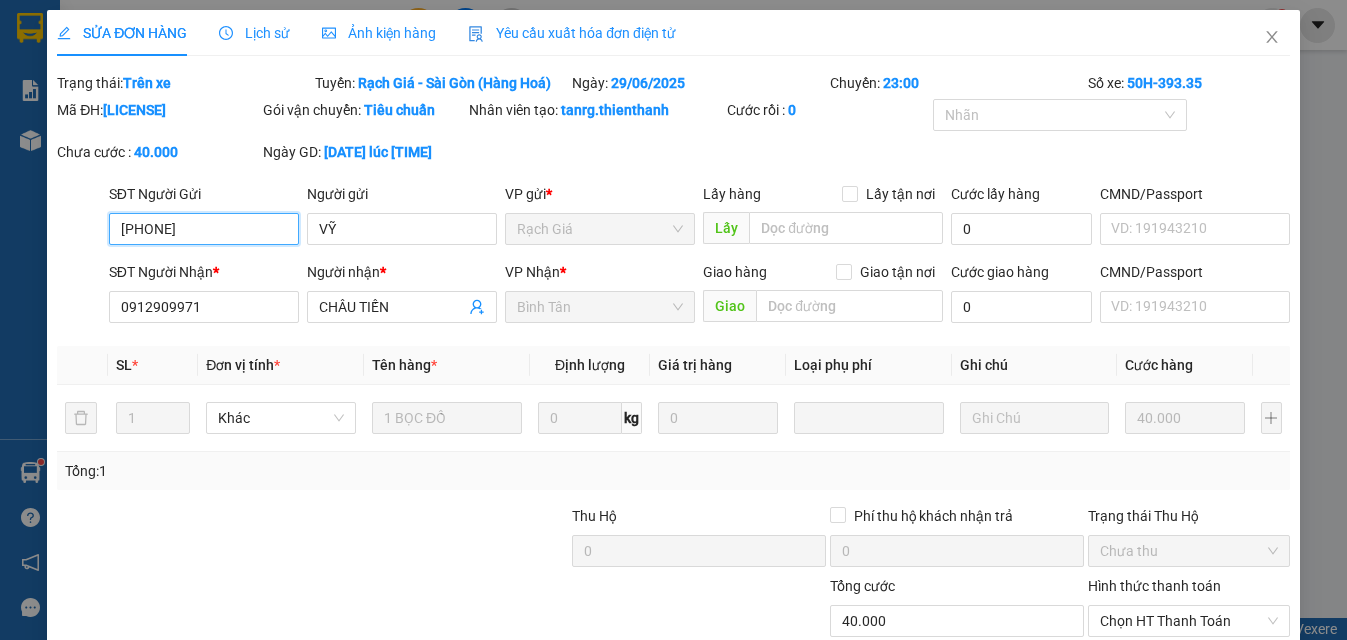 click on "0942421800" at bounding box center (204, 229) 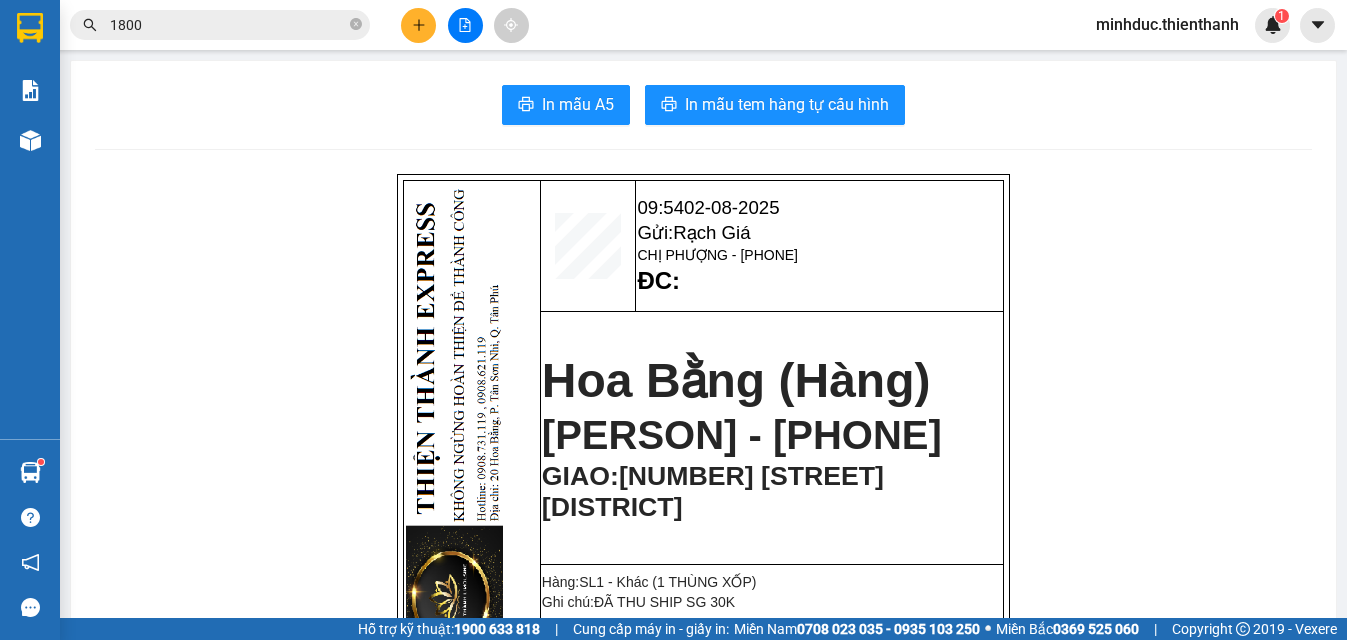 click on "1800" at bounding box center [220, 25] 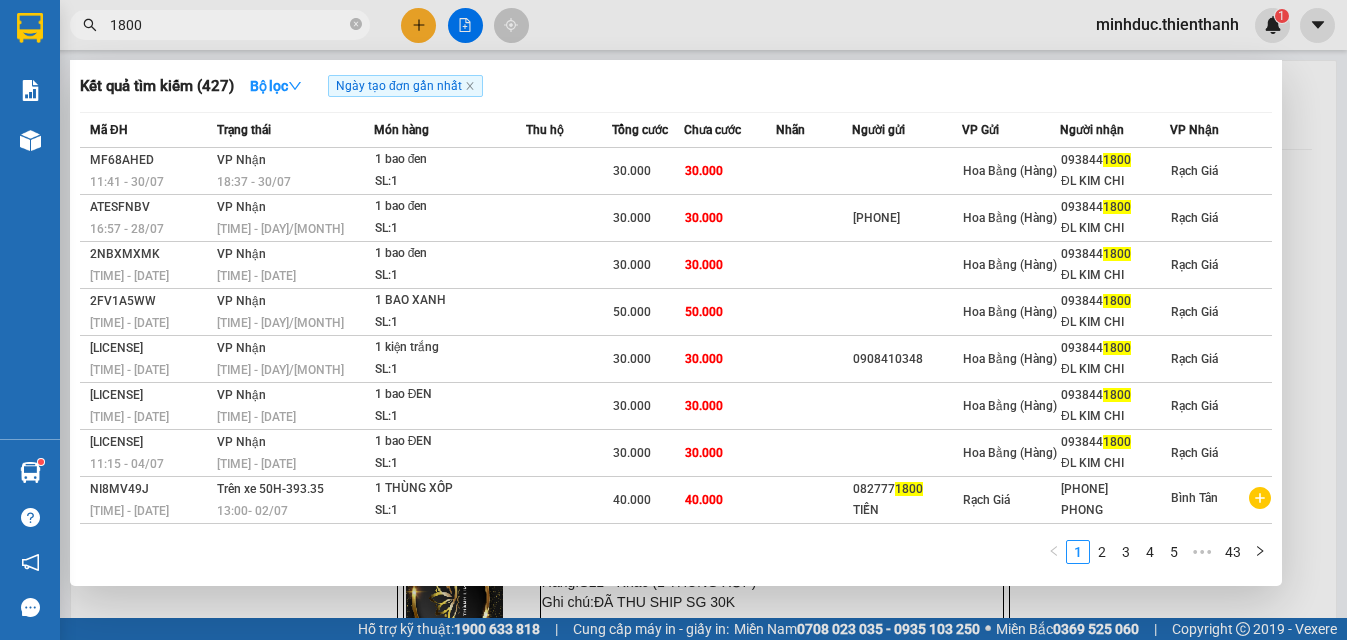 click at bounding box center [673, 320] 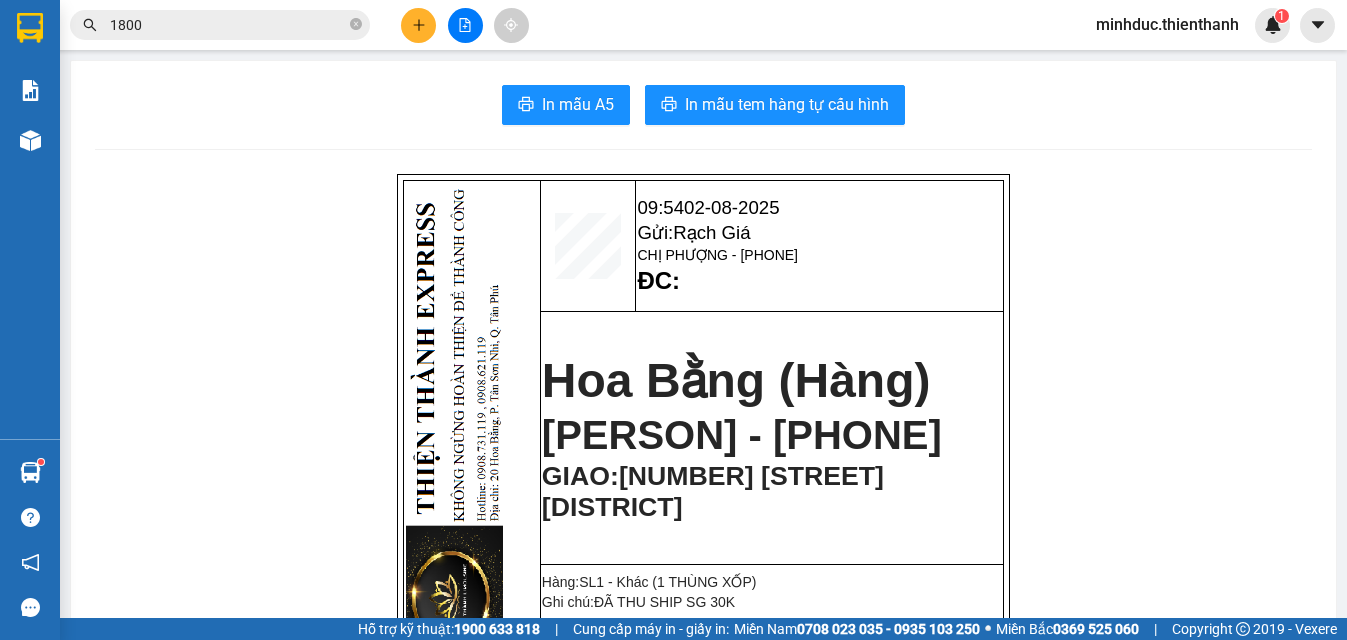 click at bounding box center (418, 25) 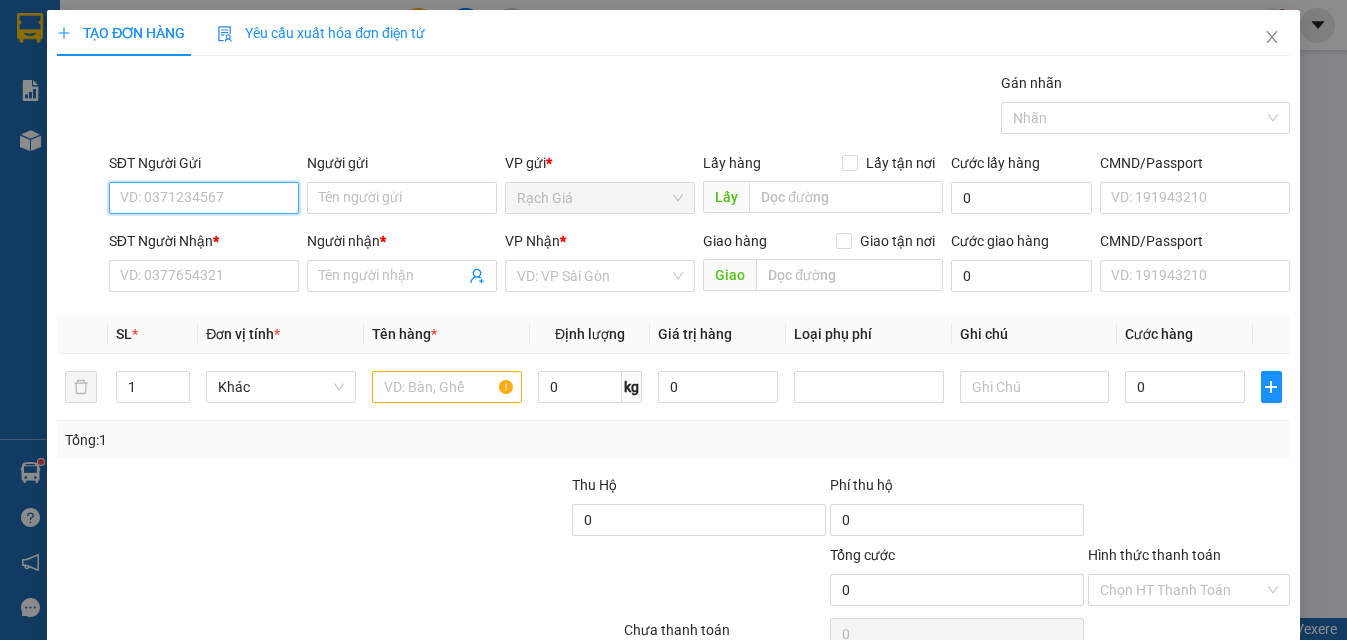 click on "SĐT Người Gửi" at bounding box center [204, 198] 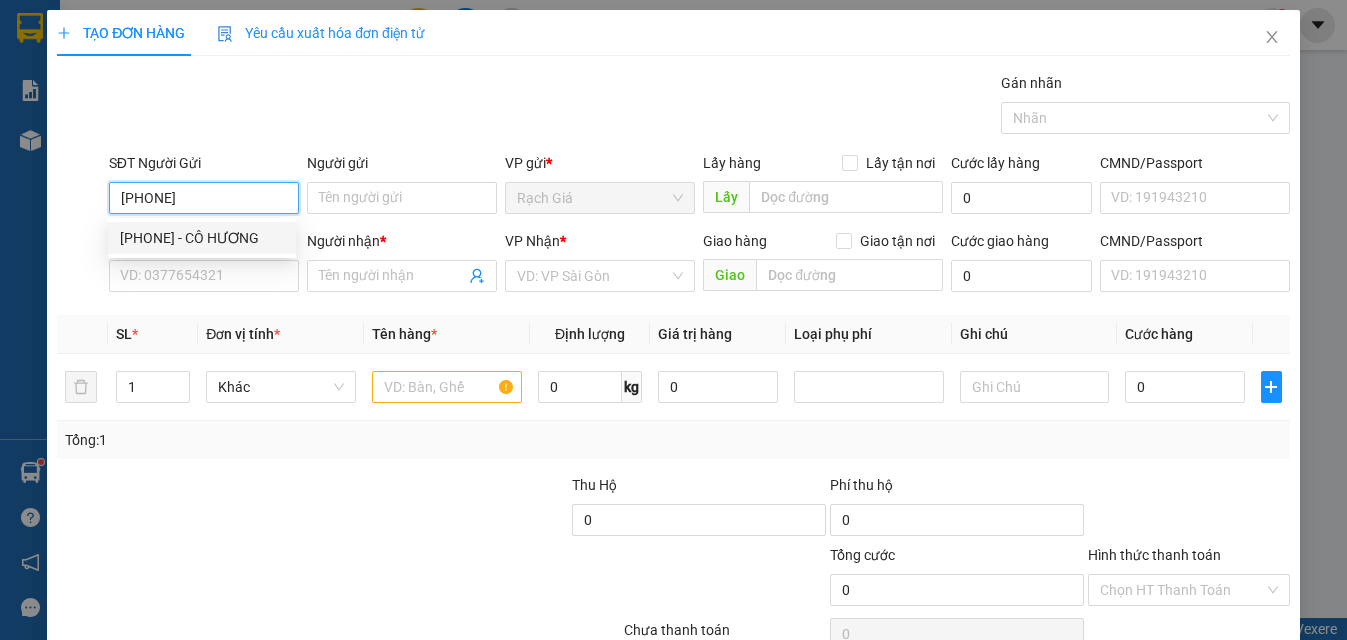 click on "0819330717 - CÔ HƯƠNG" at bounding box center (202, 238) 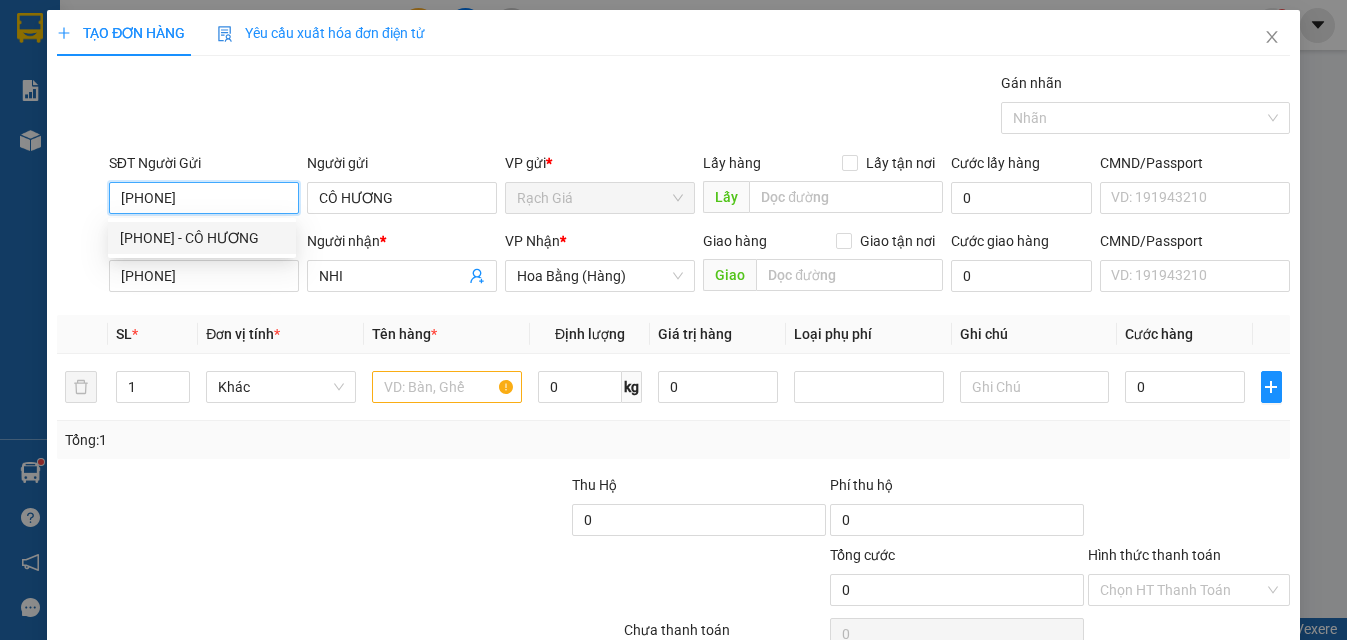type on "30.000" 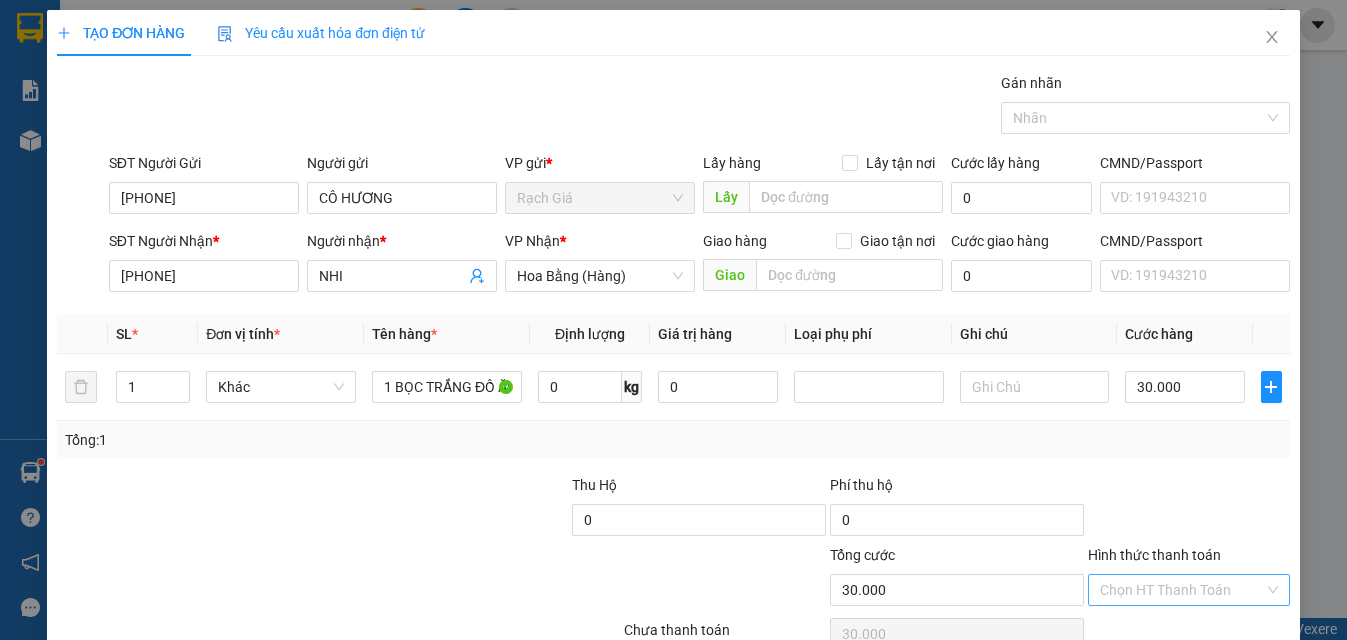 click on "Hình thức thanh toán" at bounding box center [1182, 590] 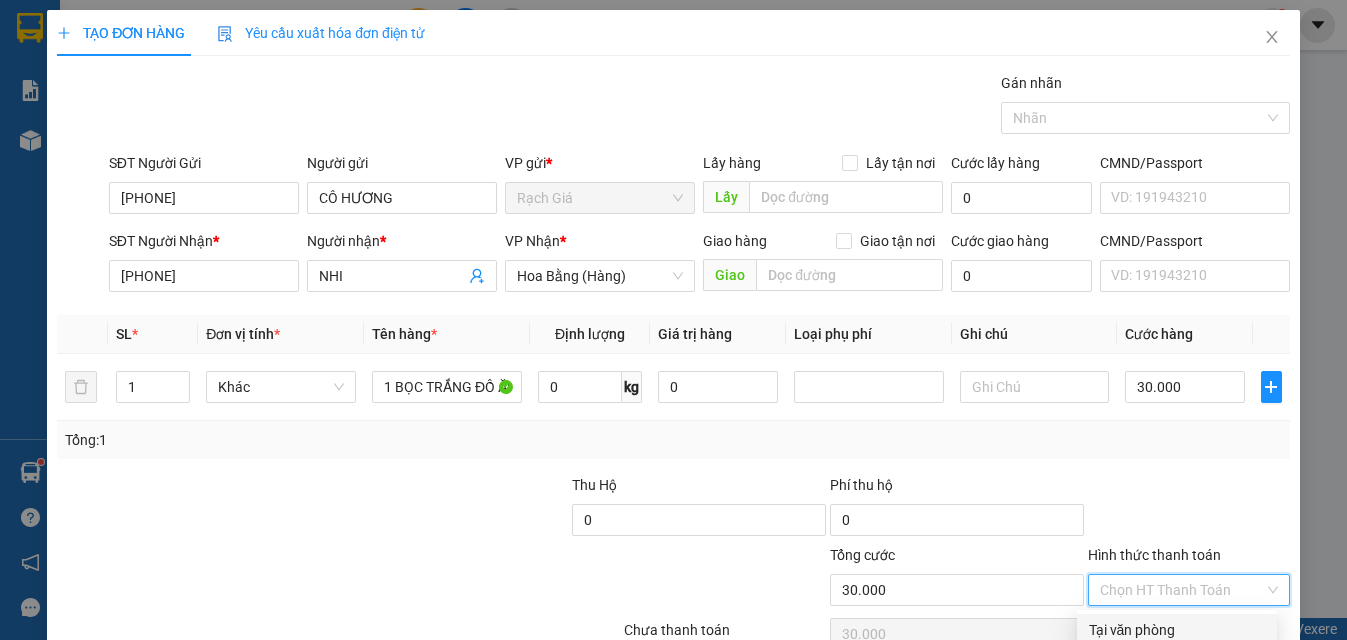 click on "Tại văn phòng" at bounding box center [1177, 630] 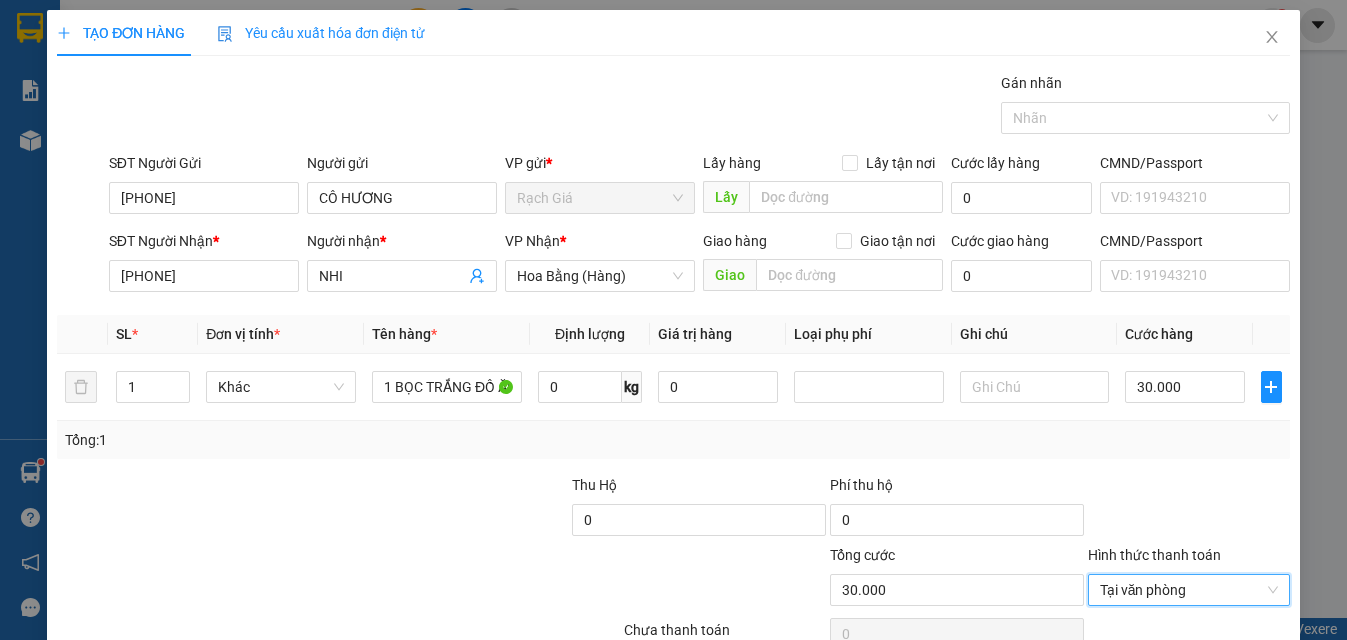 click on "Lưu và In" at bounding box center (1226, 747) 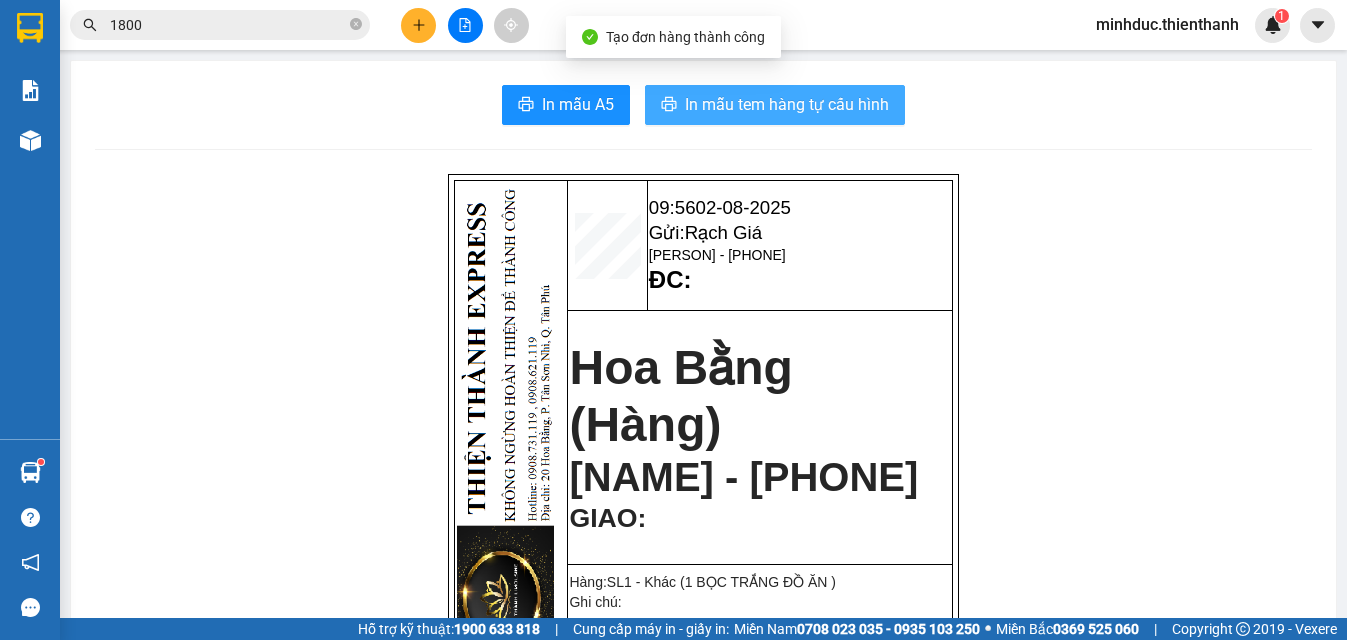 click on "In mẫu tem hàng tự cấu hình" at bounding box center [787, 104] 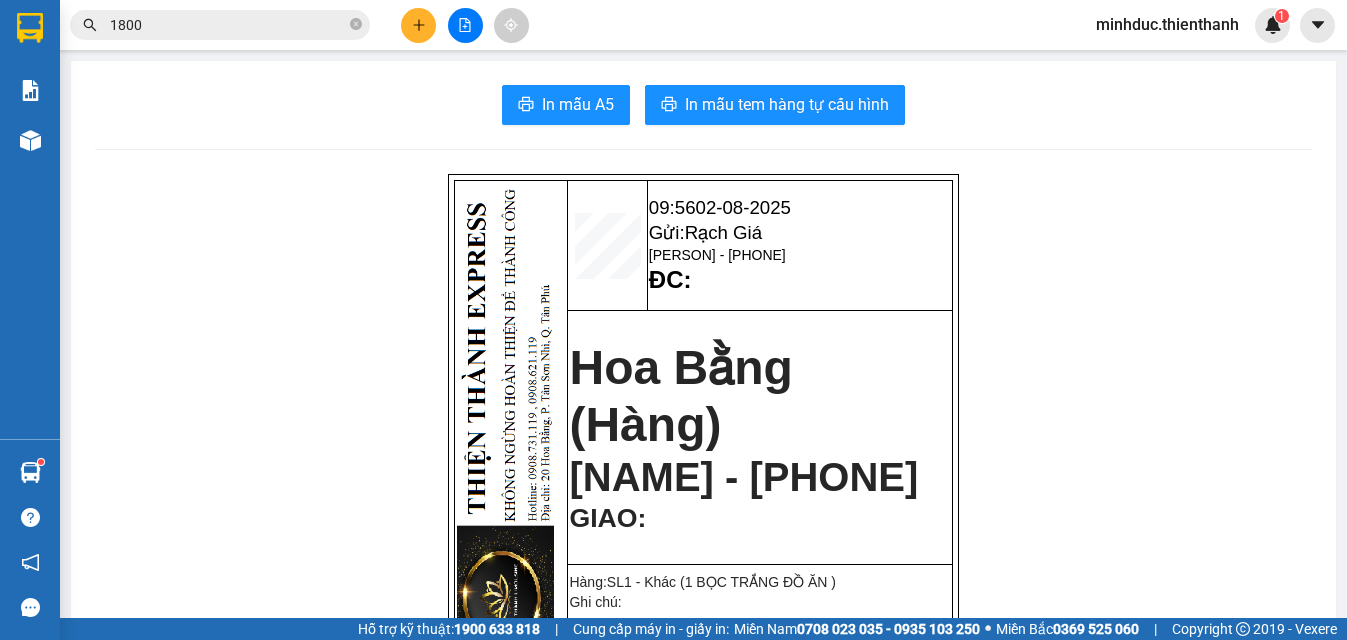 click on "1800" at bounding box center (228, 25) 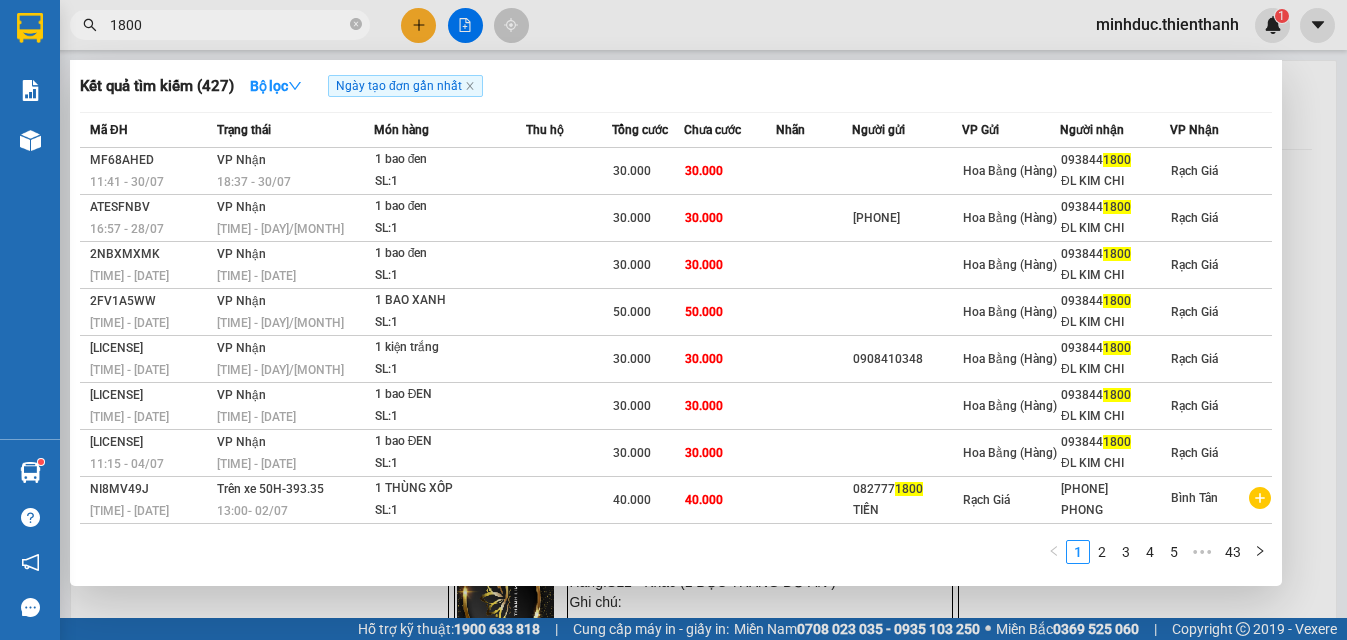 click on "1800" at bounding box center (228, 25) 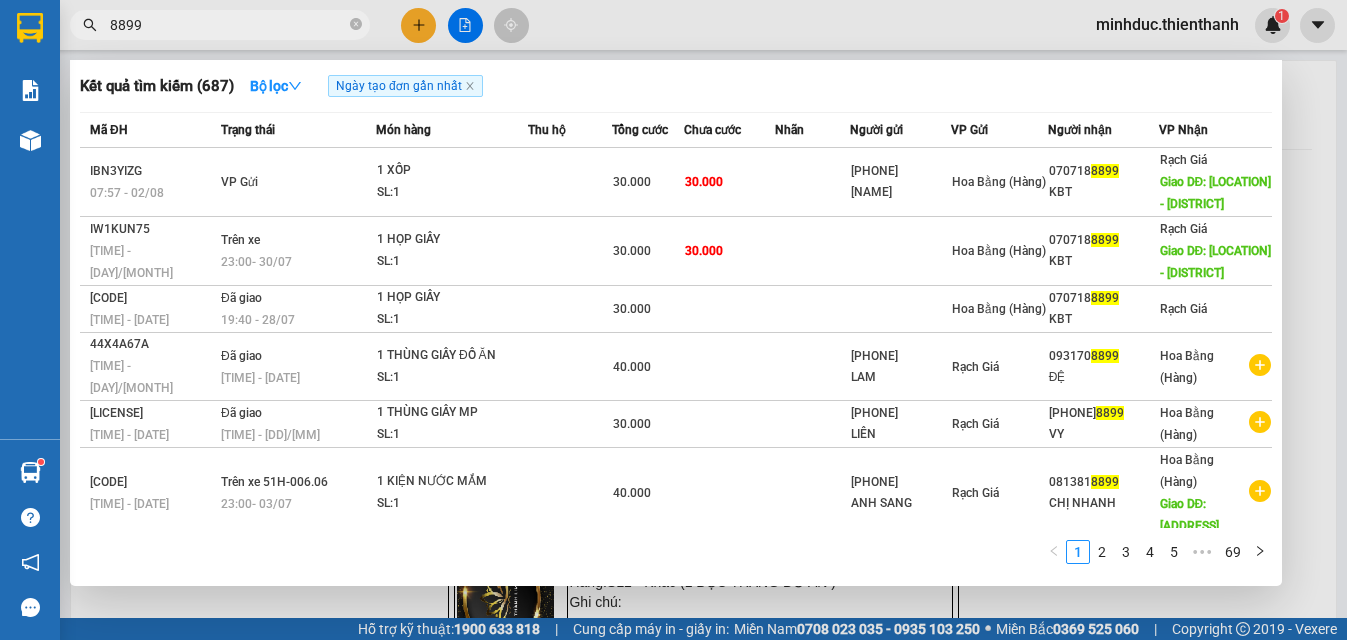 type on "8899" 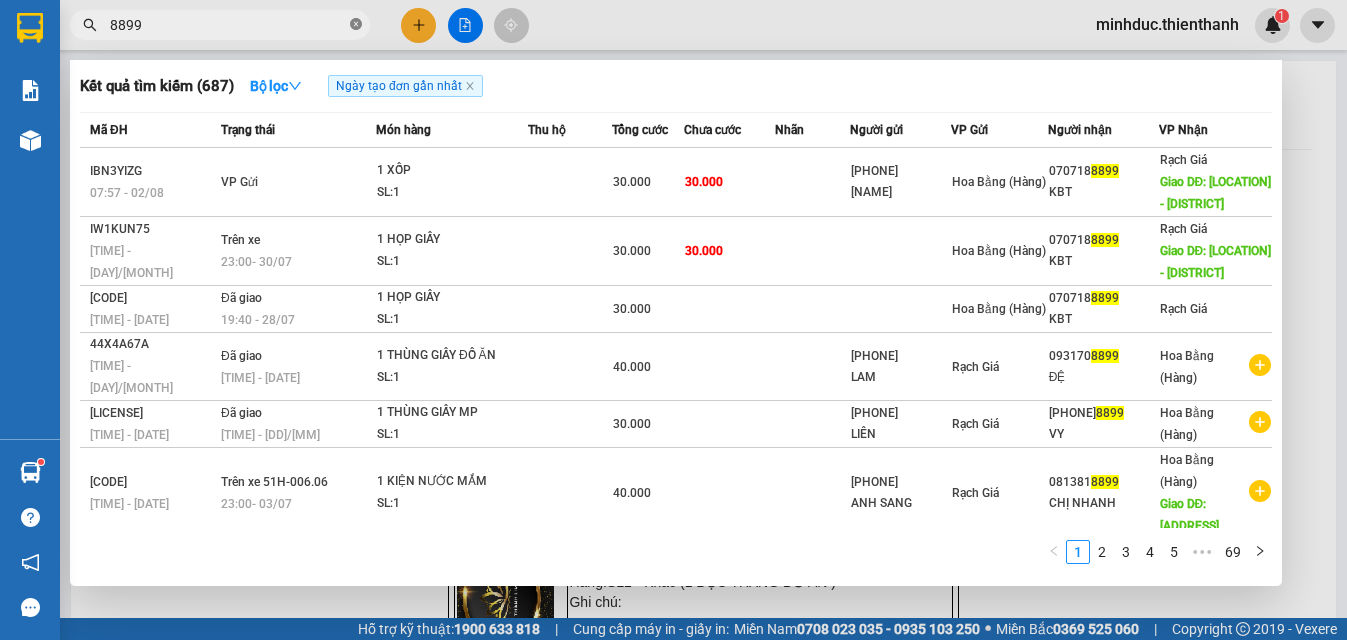click 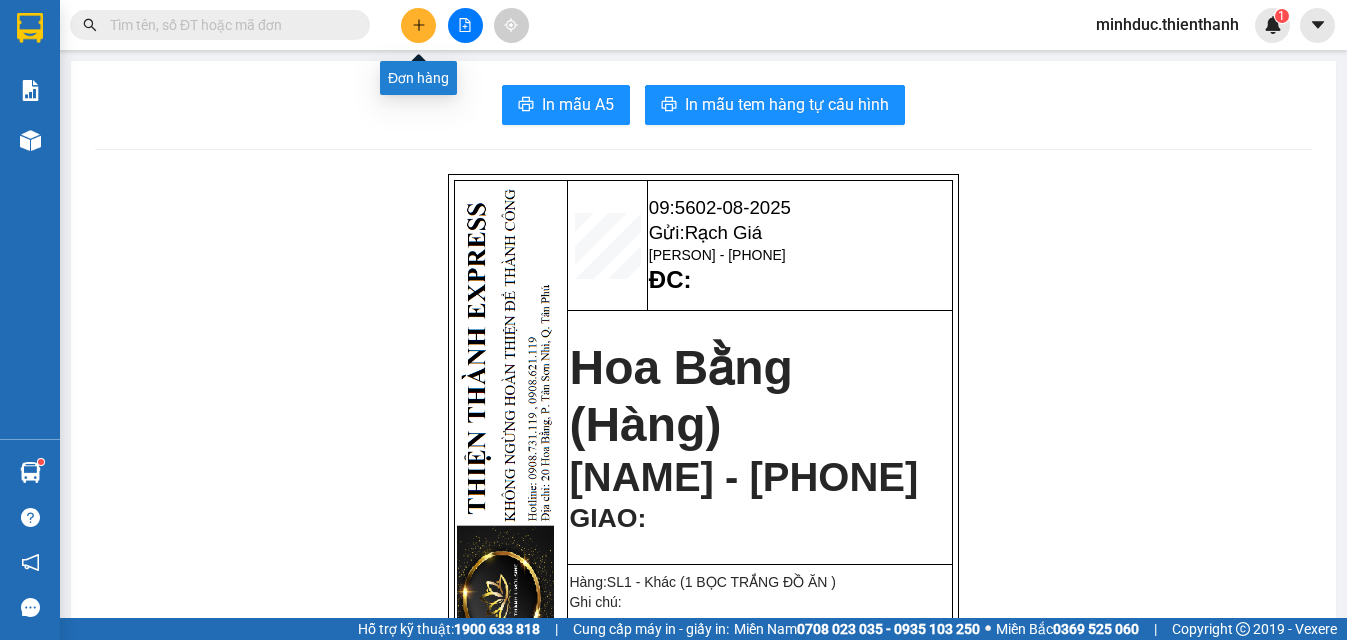click 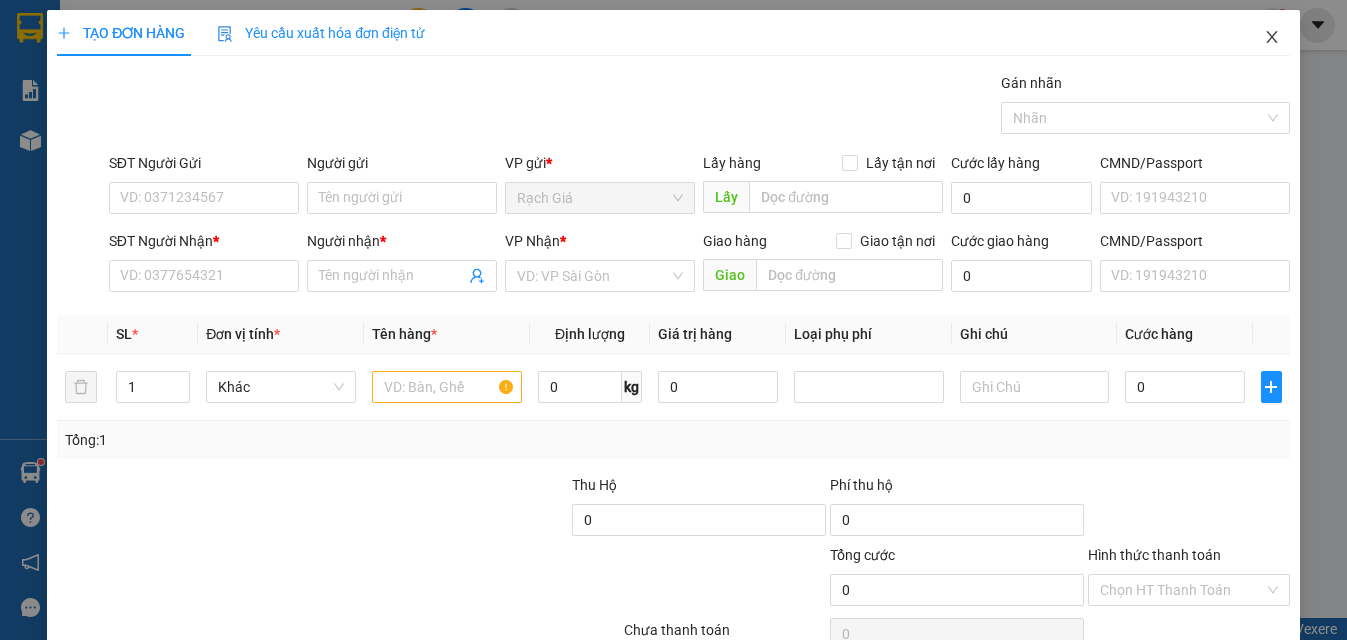 click 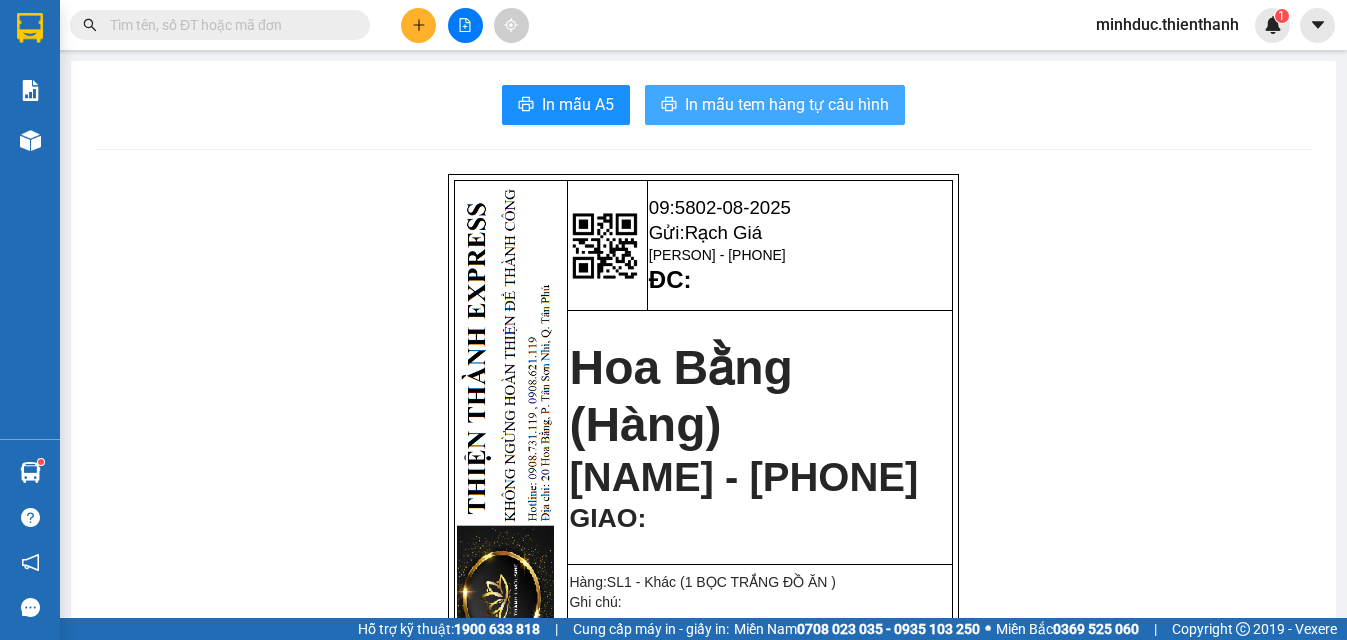 click on "In mẫu tem hàng tự cấu hình" at bounding box center (787, 104) 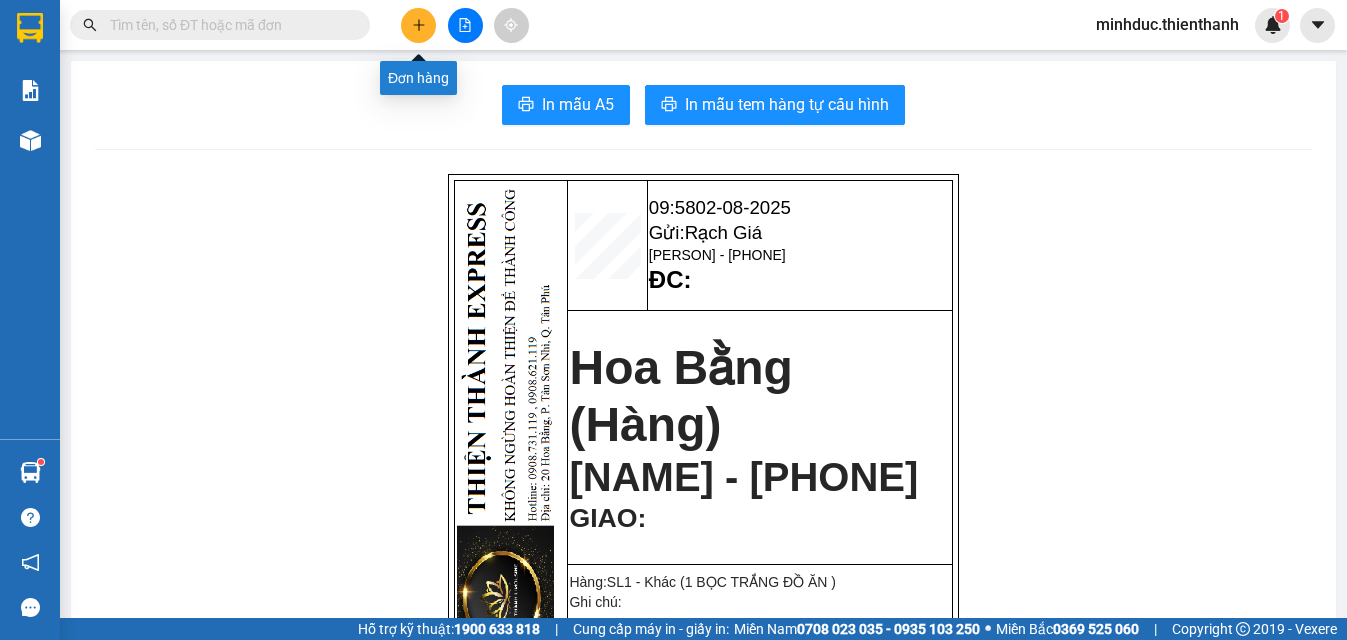 click 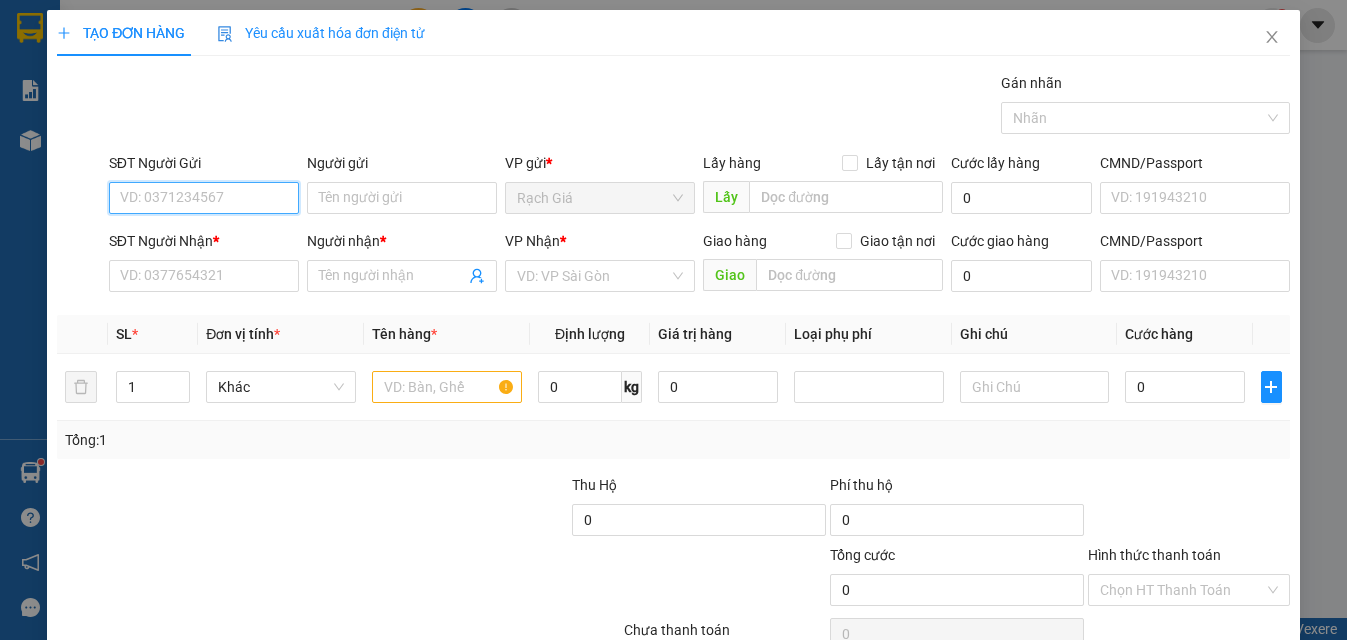 click on "SĐT Người Gửi" at bounding box center (204, 198) 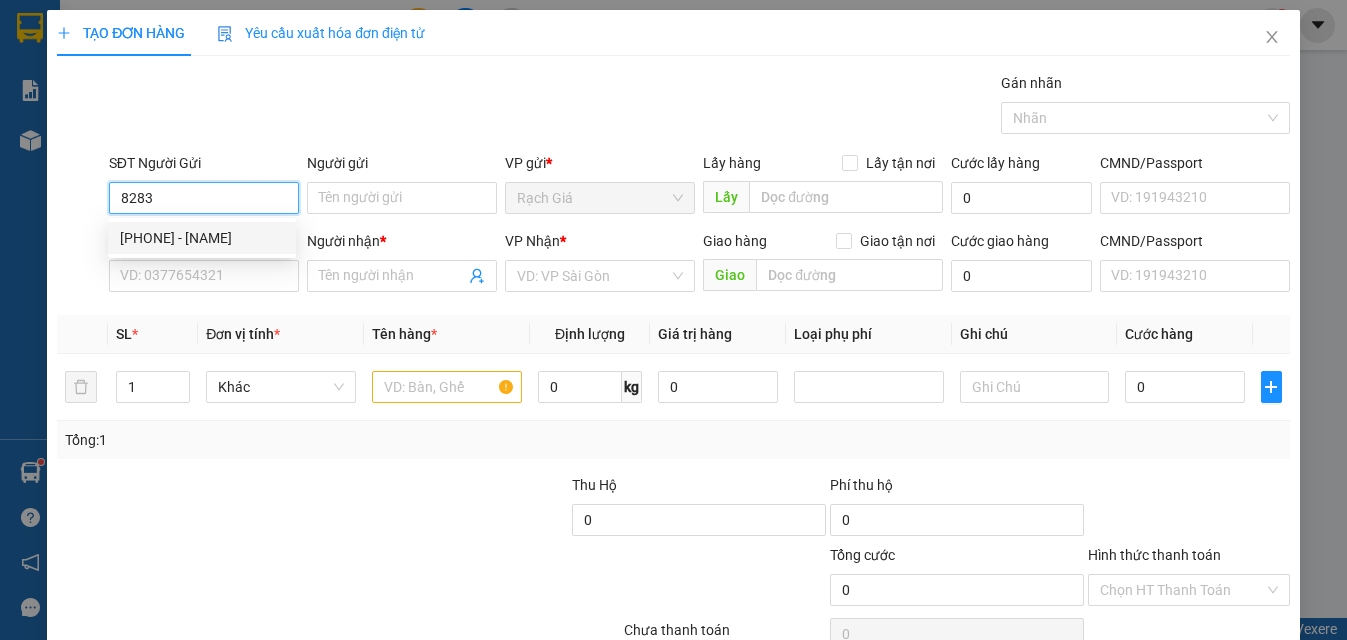 click on "0916228283 - BÌNH AN" at bounding box center [202, 238] 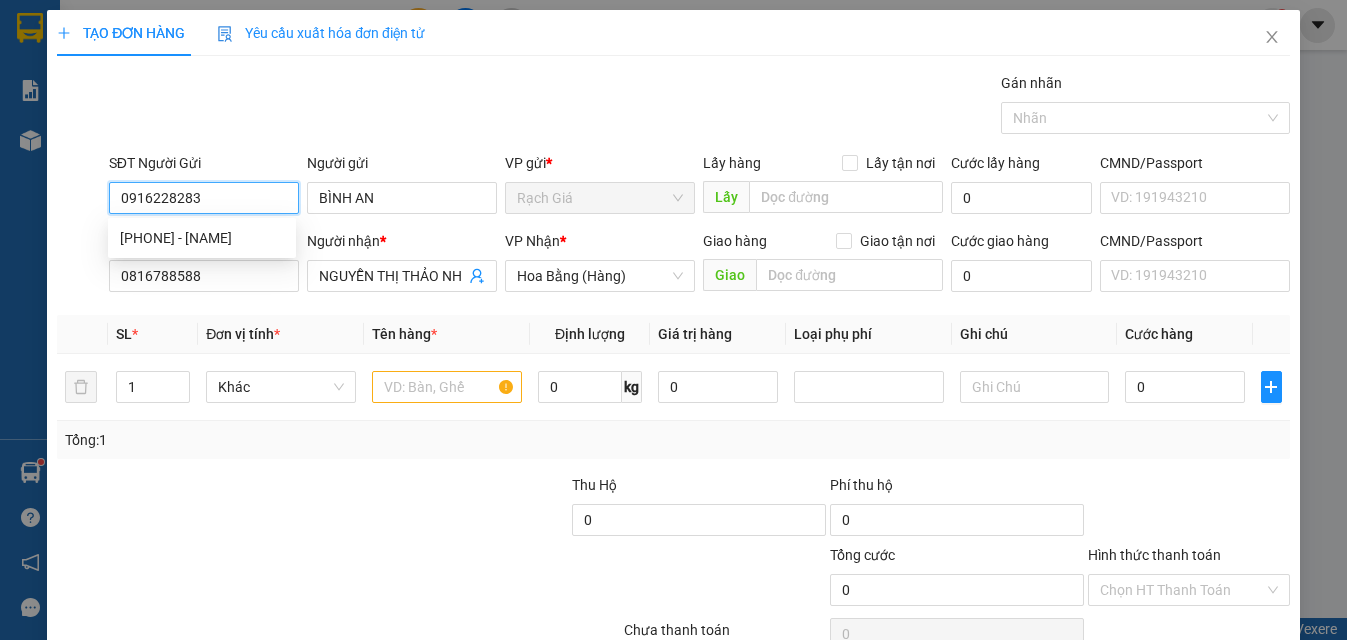 type on "40.000" 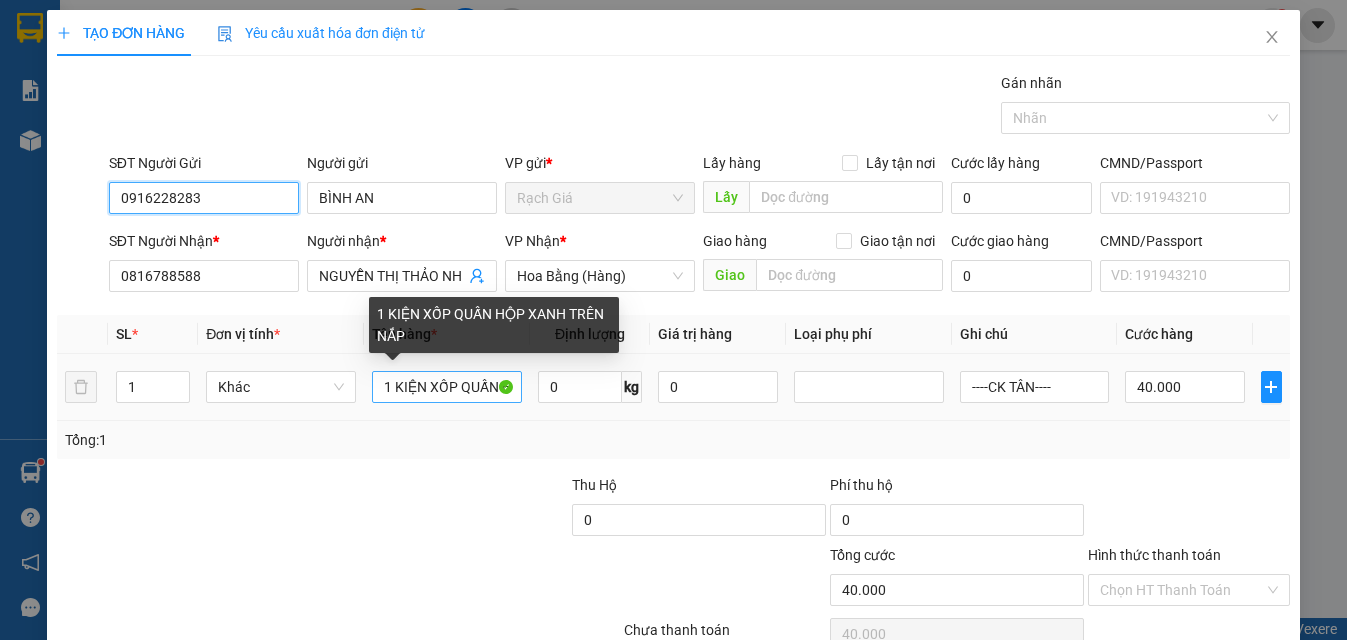 type on "0916228283" 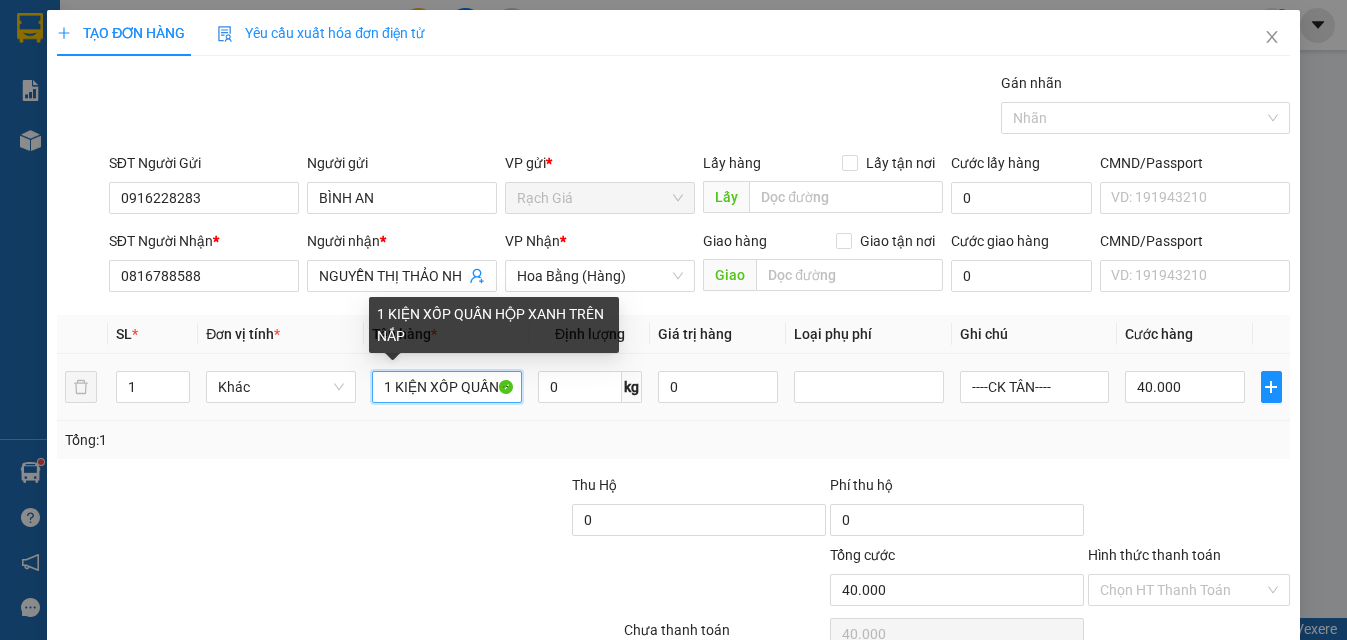 click on "[NUMBER] [ITEM_TYPE] [ITEM_DESC]" at bounding box center [447, 387] 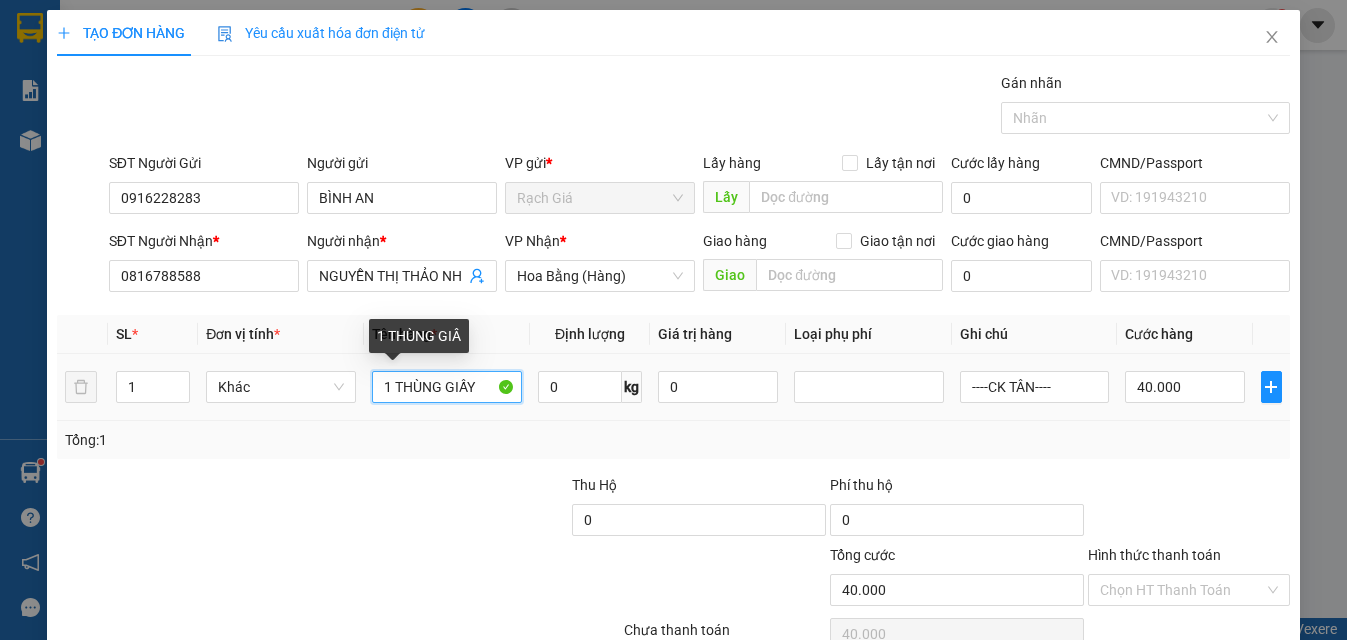 type on "1 THÙNG GIẤY" 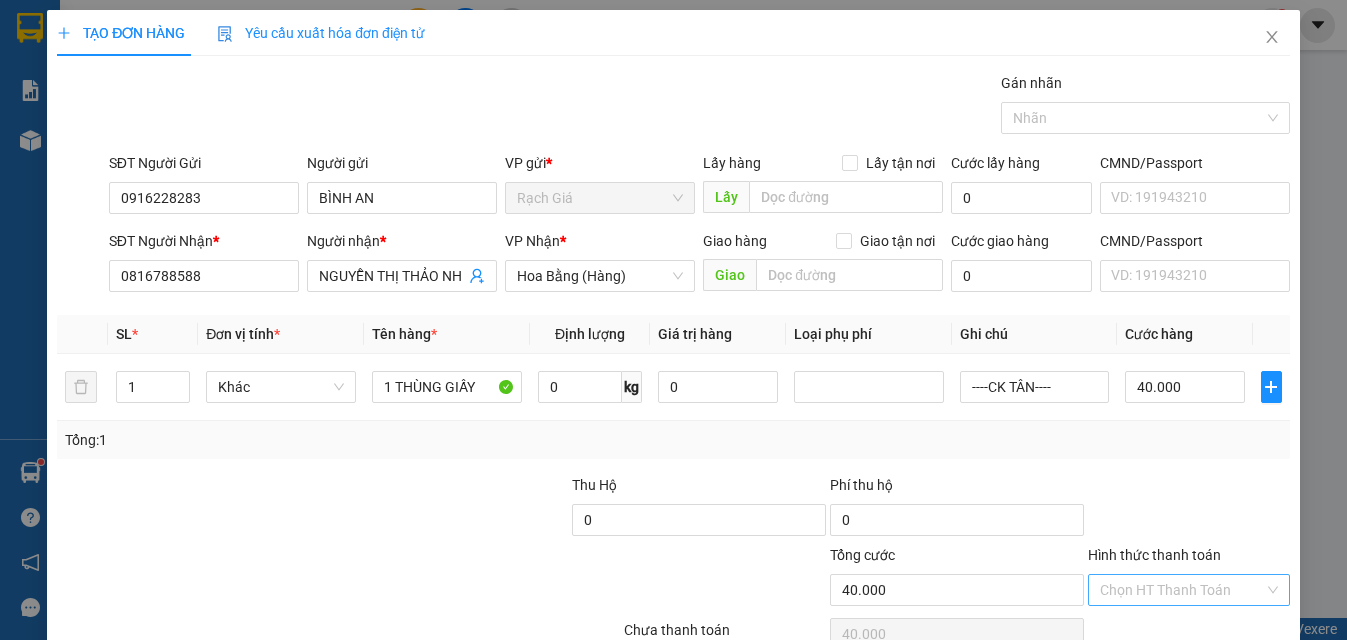click on "Hình thức thanh toán" at bounding box center (1182, 590) 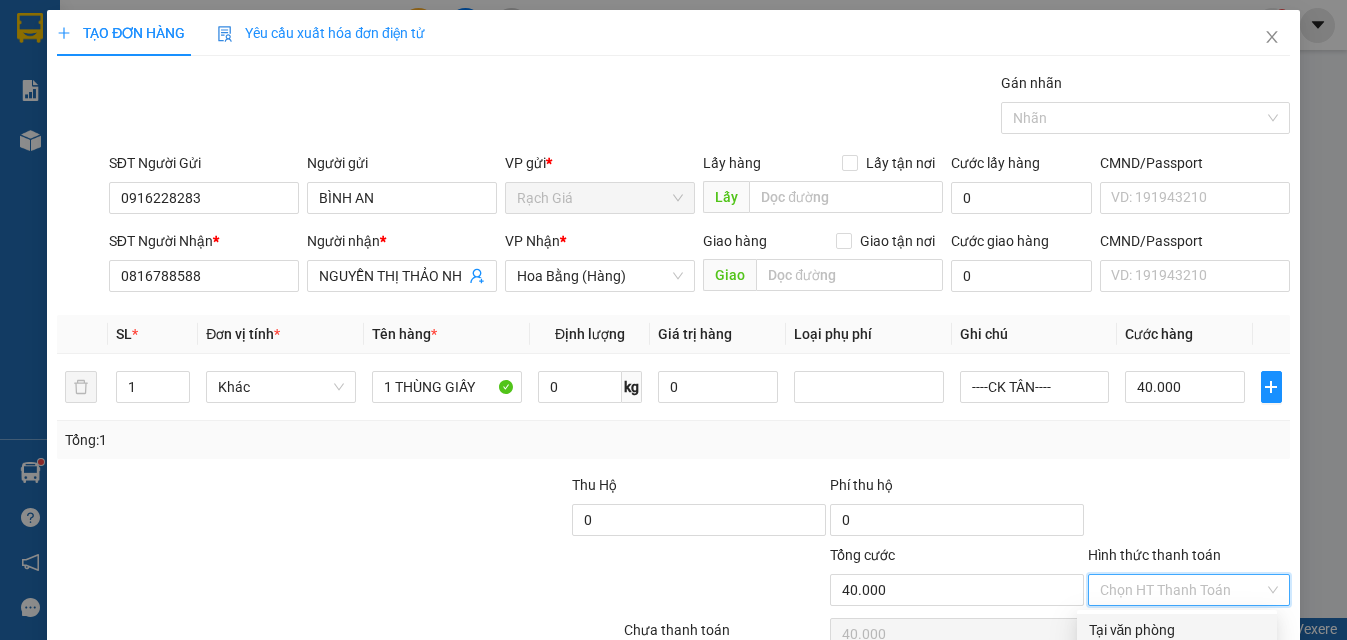 click on "Tại văn phòng" at bounding box center [1177, 630] 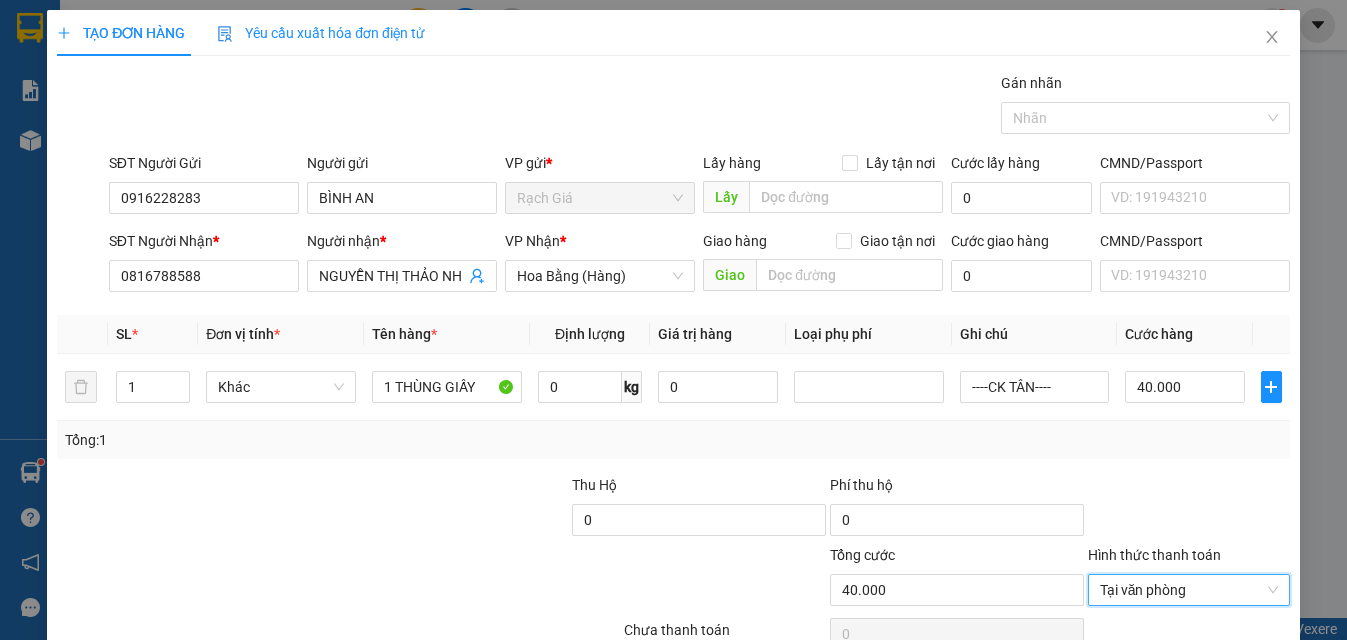 click on "Lưu và In" at bounding box center (1214, 747) 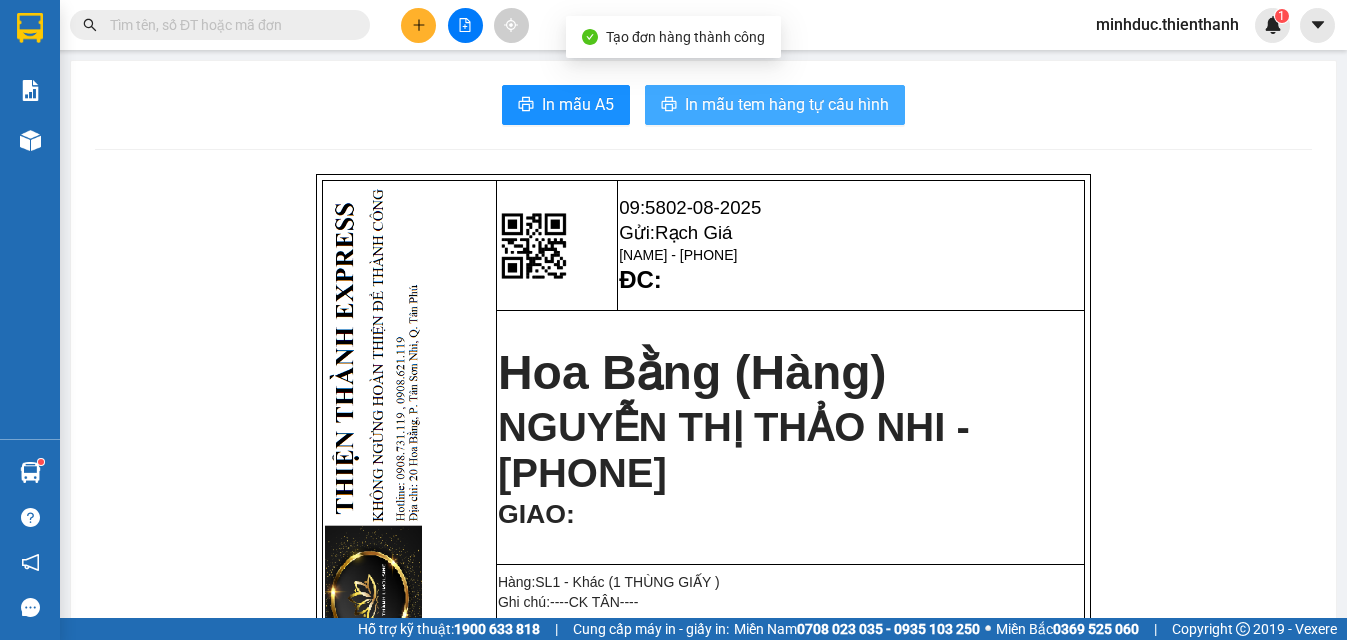 click on "In mẫu tem hàng tự cấu hình" at bounding box center (775, 105) 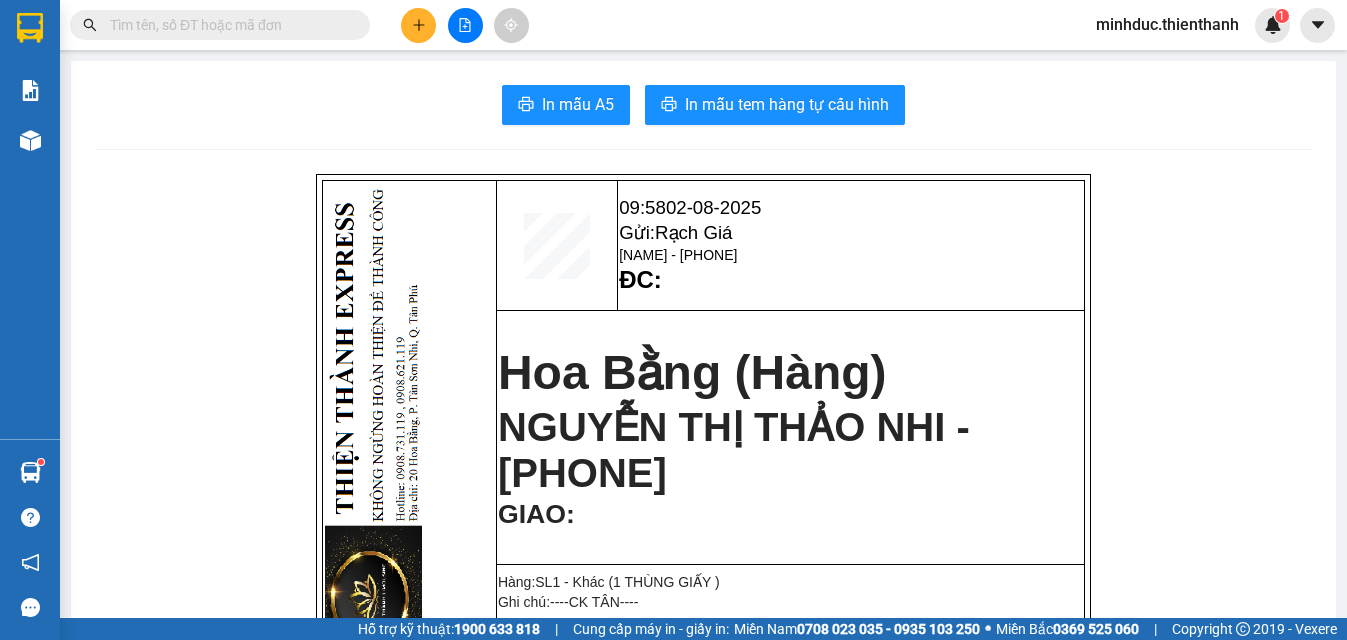 click at bounding box center (418, 25) 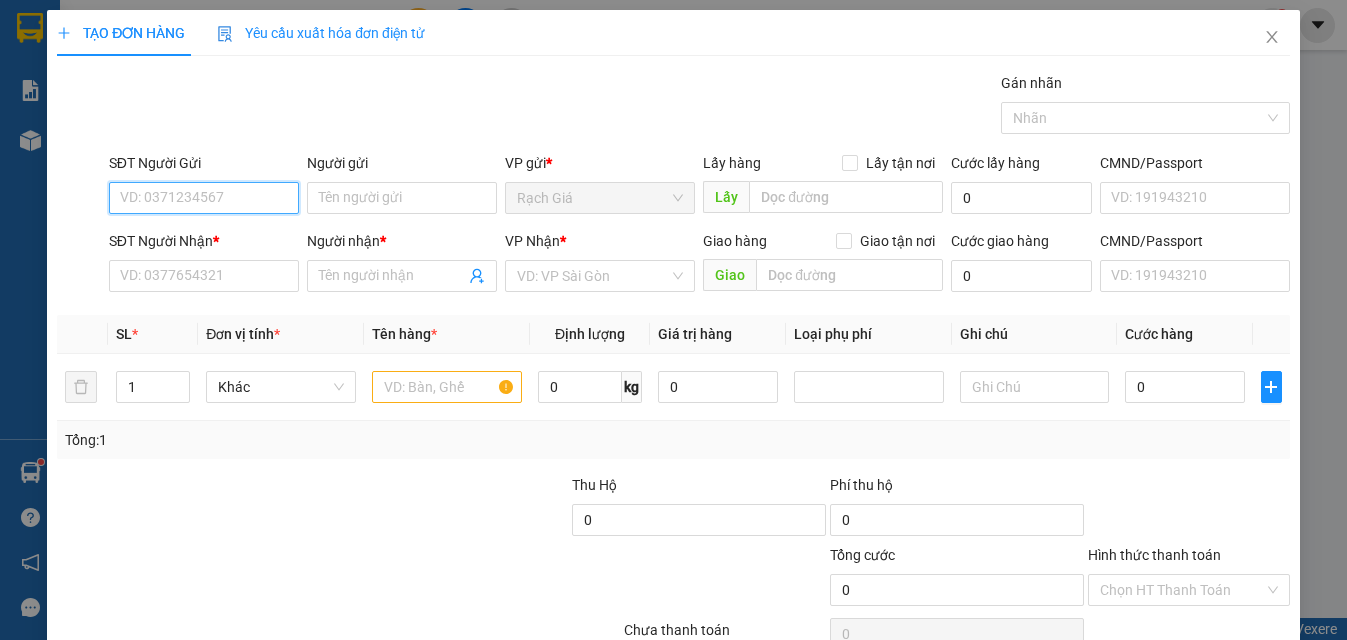 click on "SĐT Người Gửi" at bounding box center [204, 198] 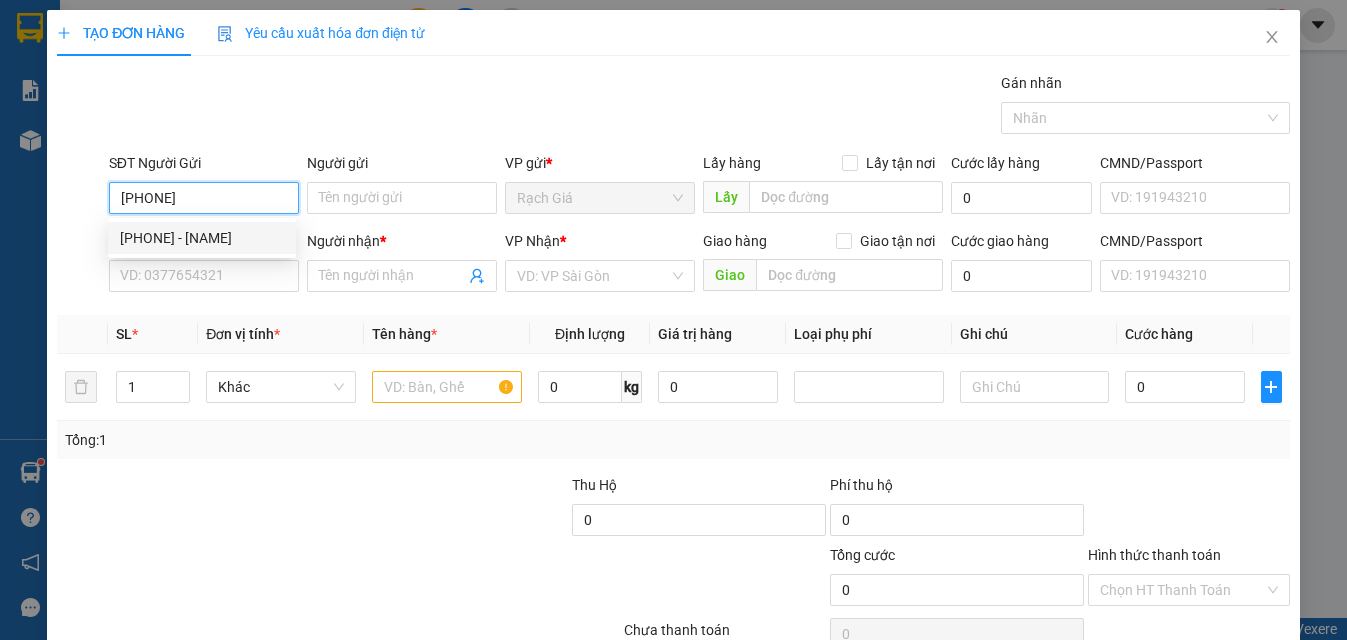 click on "0918212018 - ANH TRIỀU" at bounding box center (202, 238) 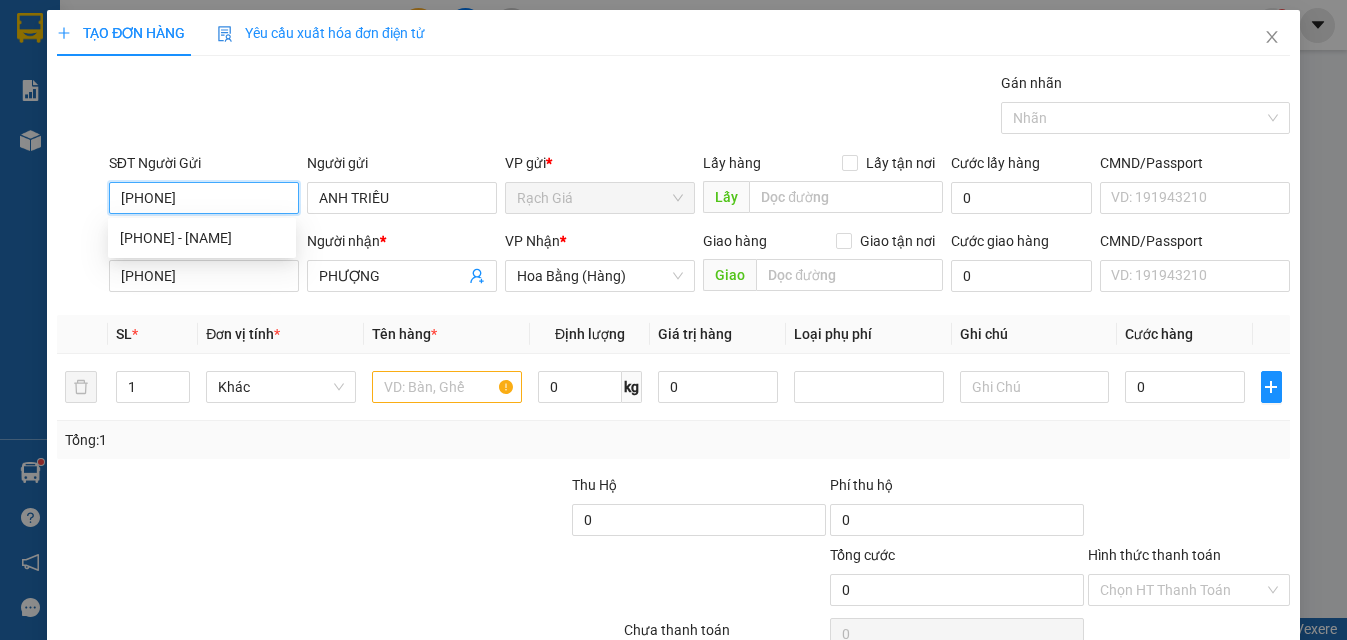 type on "60.000" 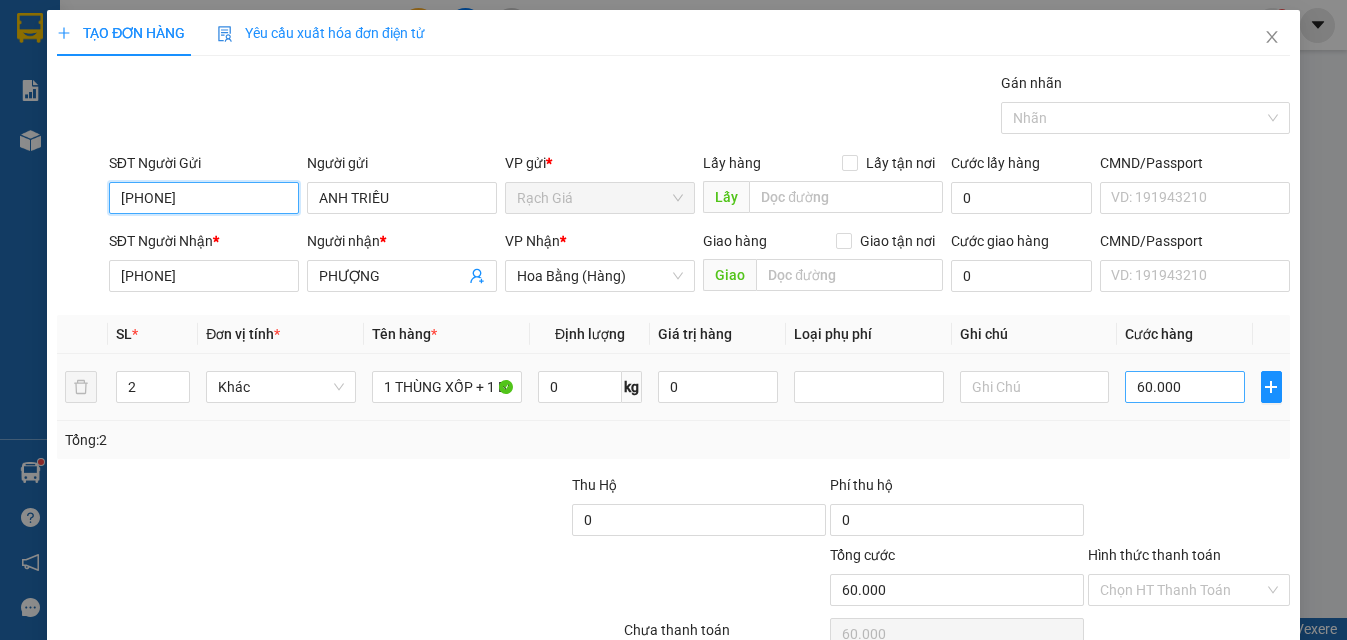 type on "0918212018" 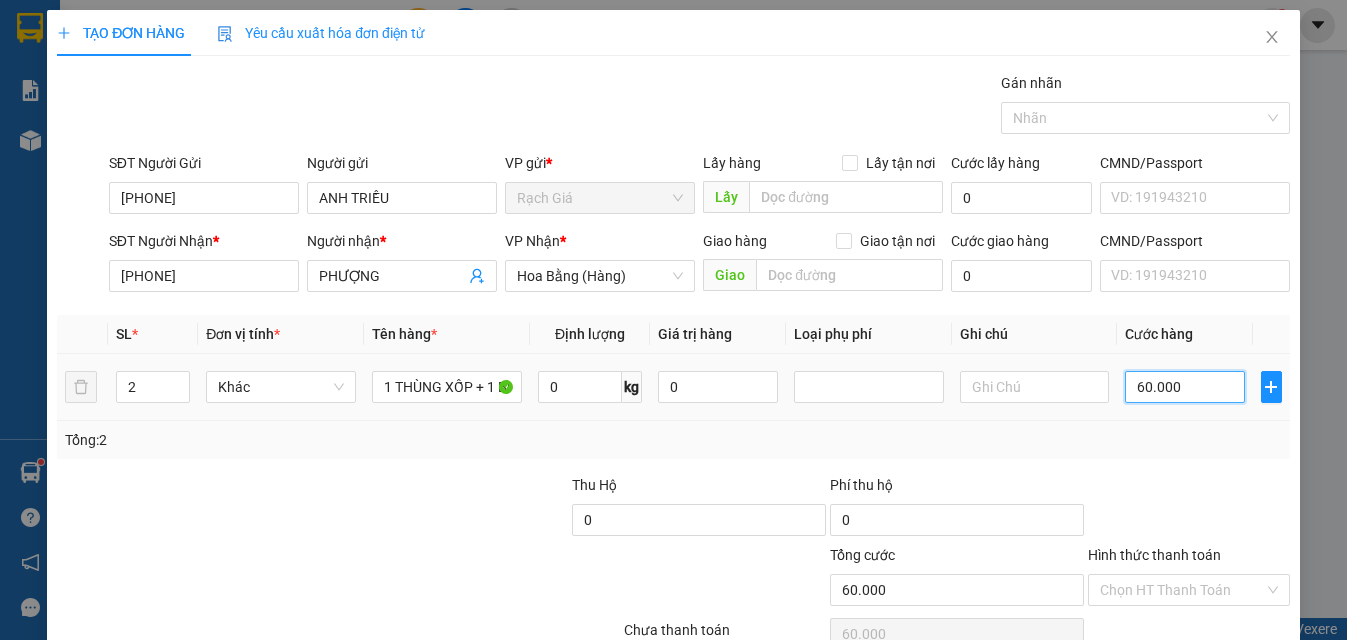 click on "60.000" at bounding box center (1185, 387) 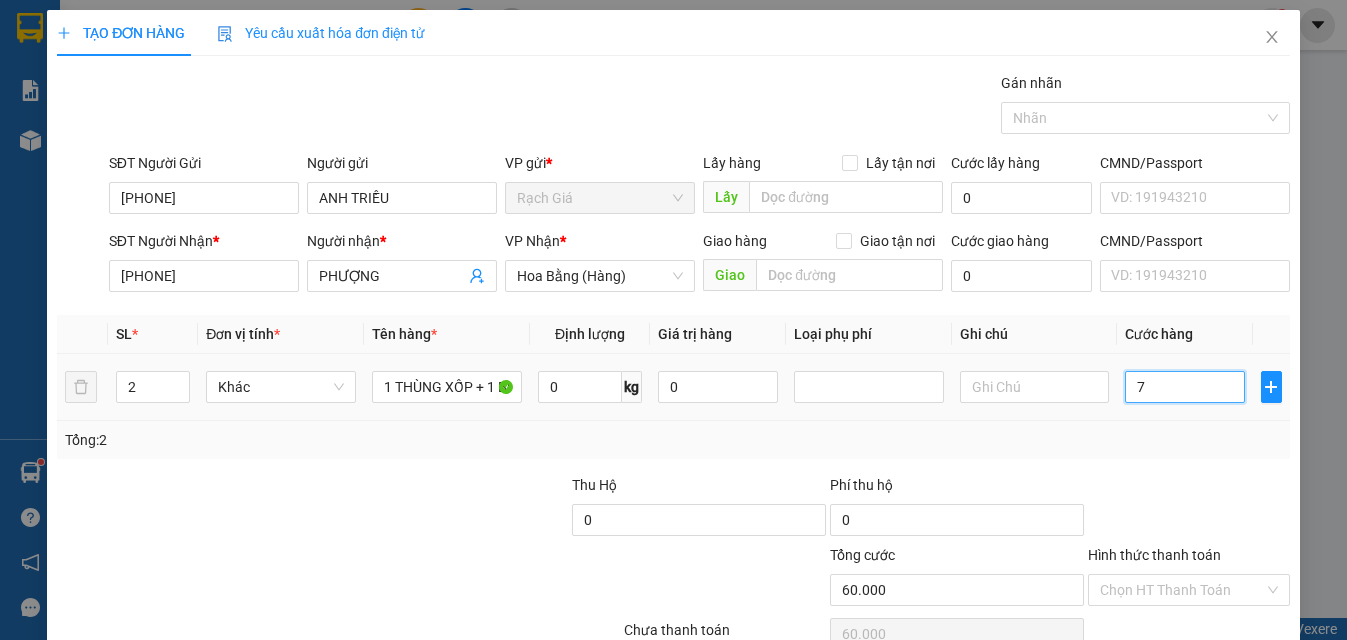 type on "7" 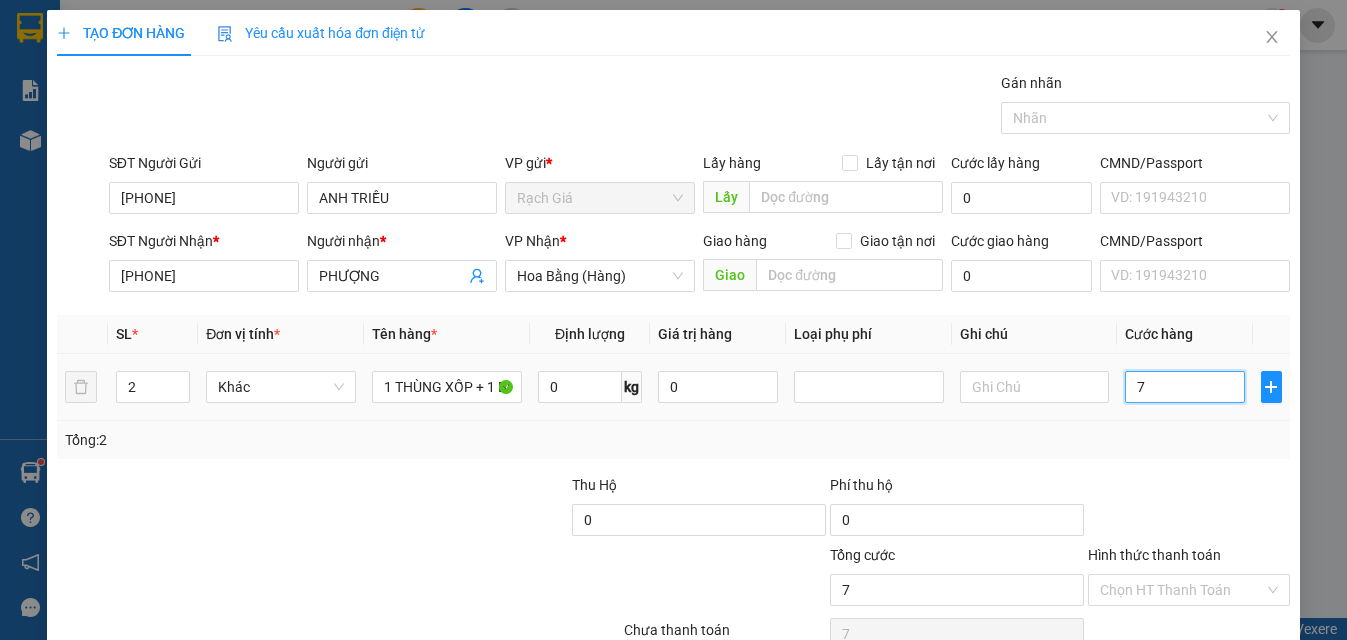 type on "70" 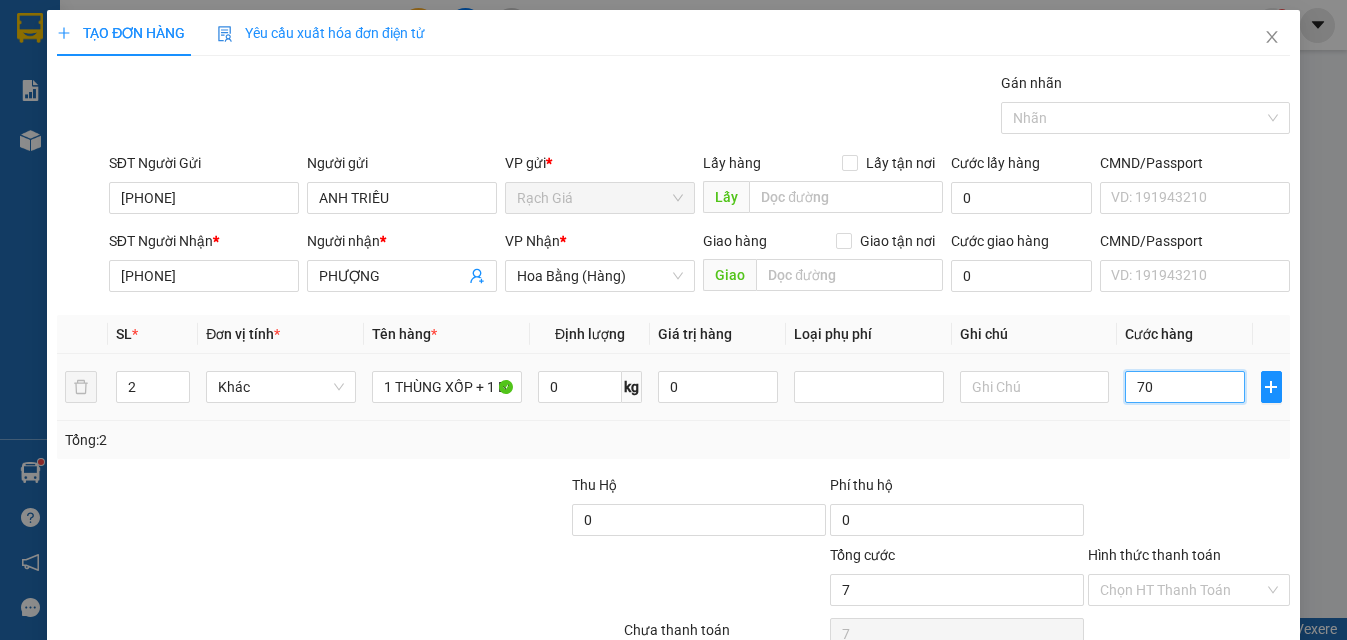 type on "70" 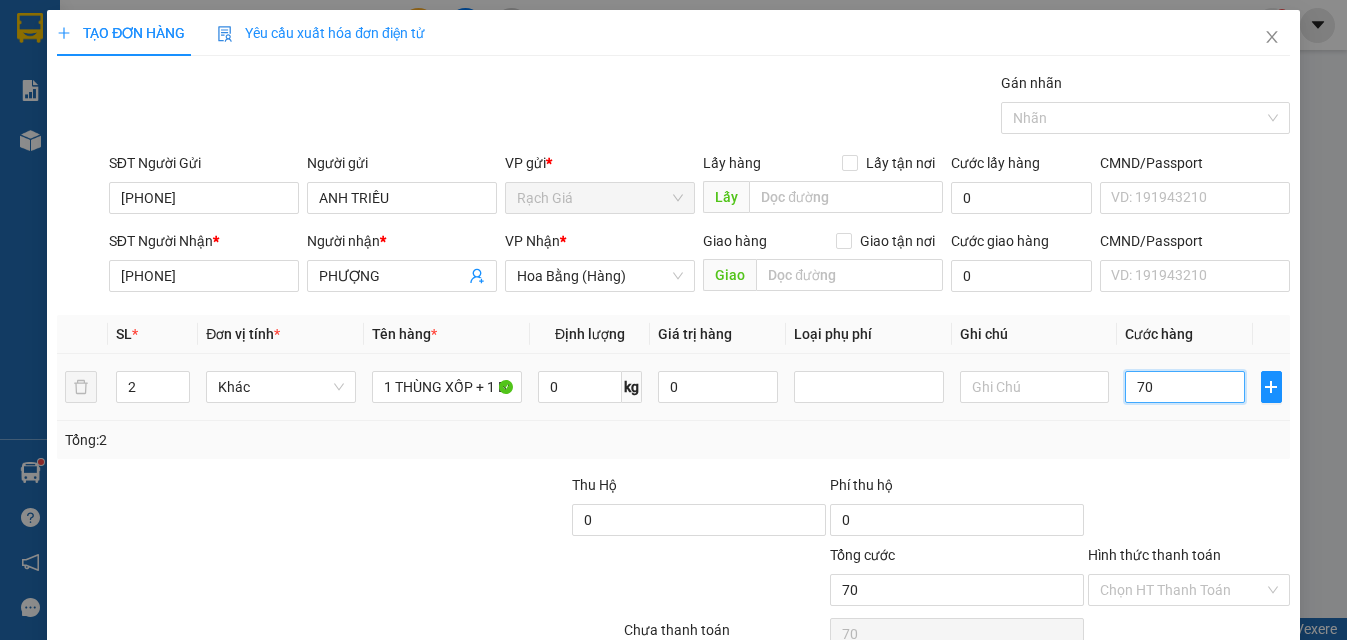 type on "700" 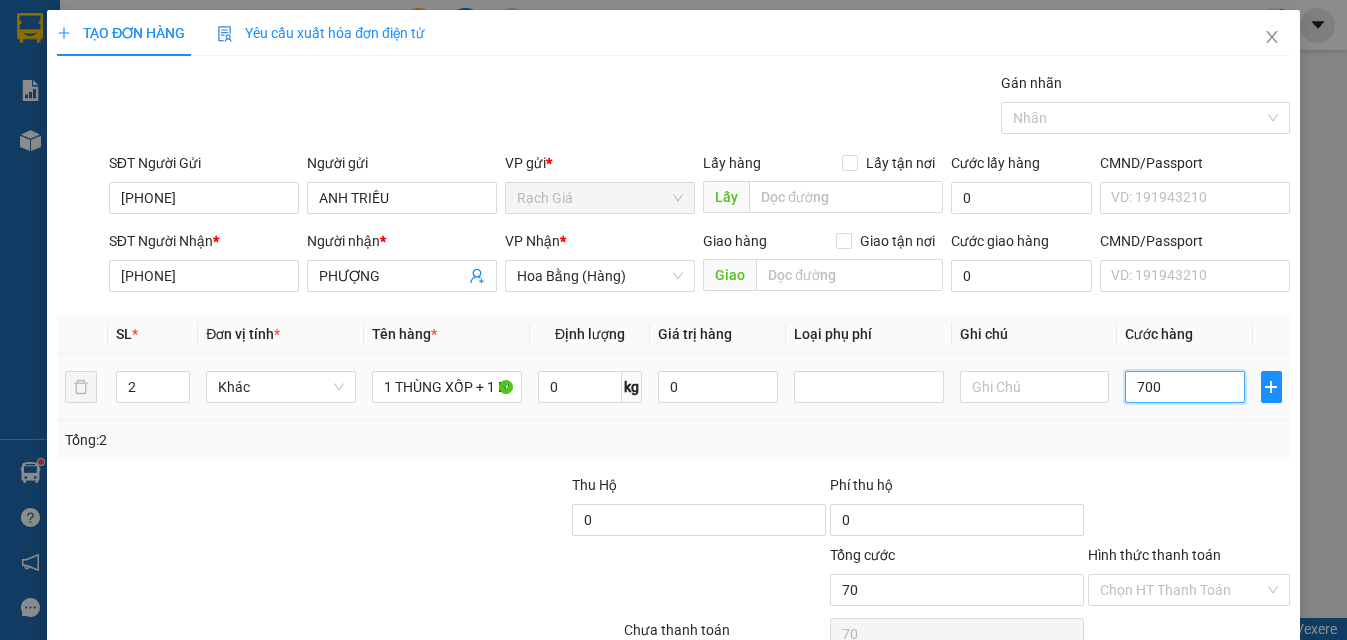 type on "700" 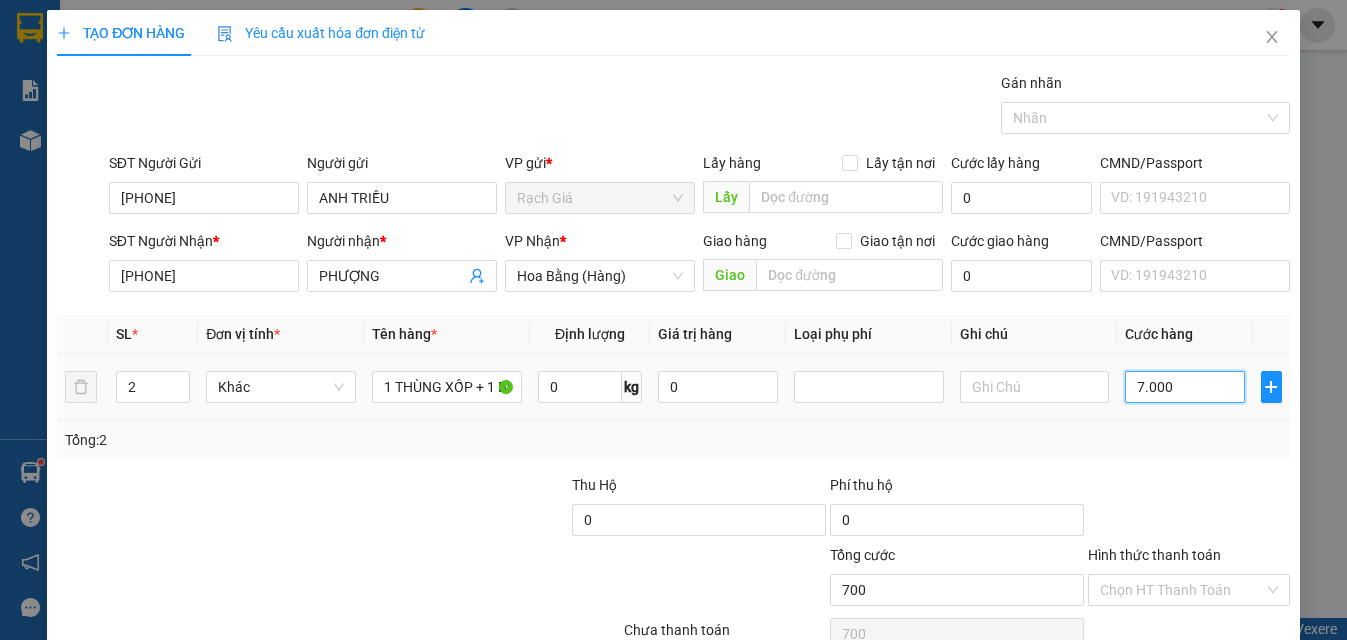 type on "70.000" 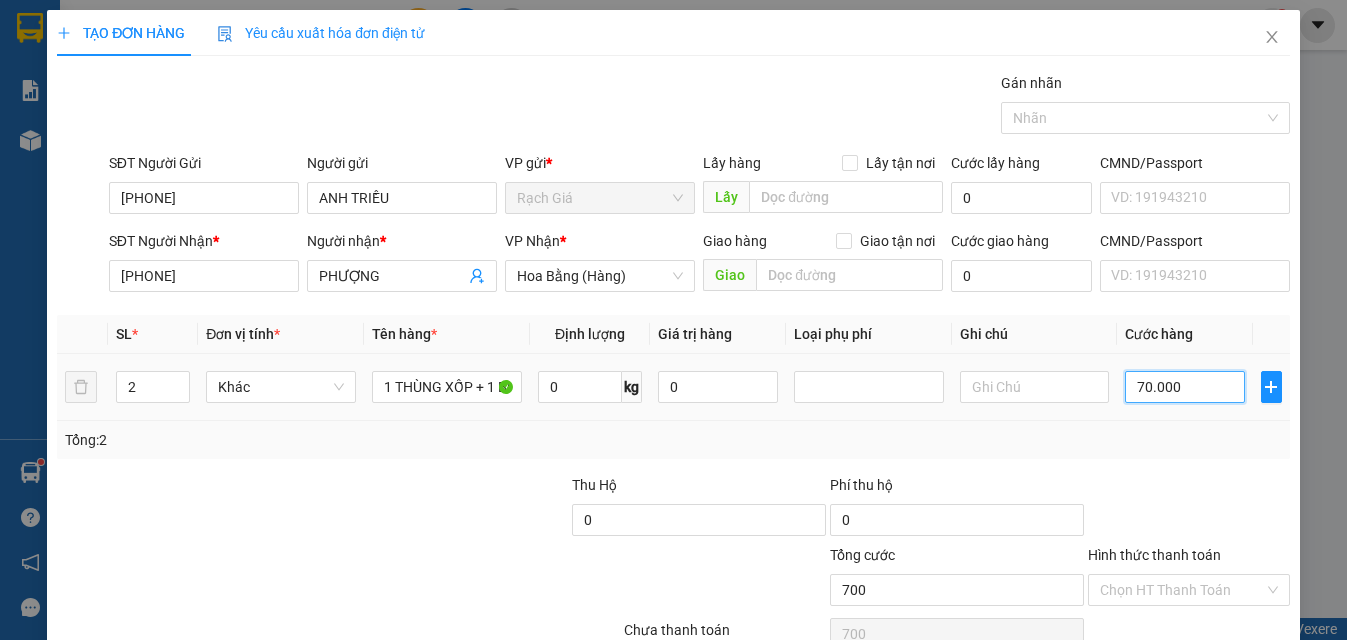 type on "70.000" 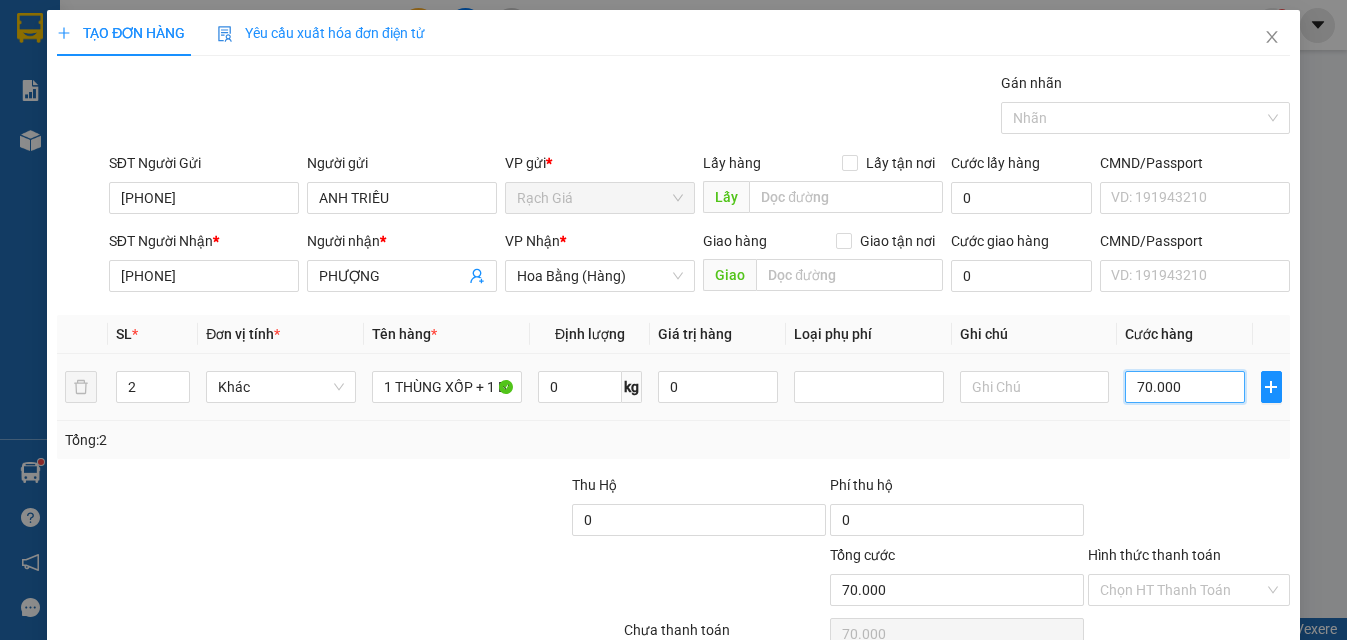 type on "700.000" 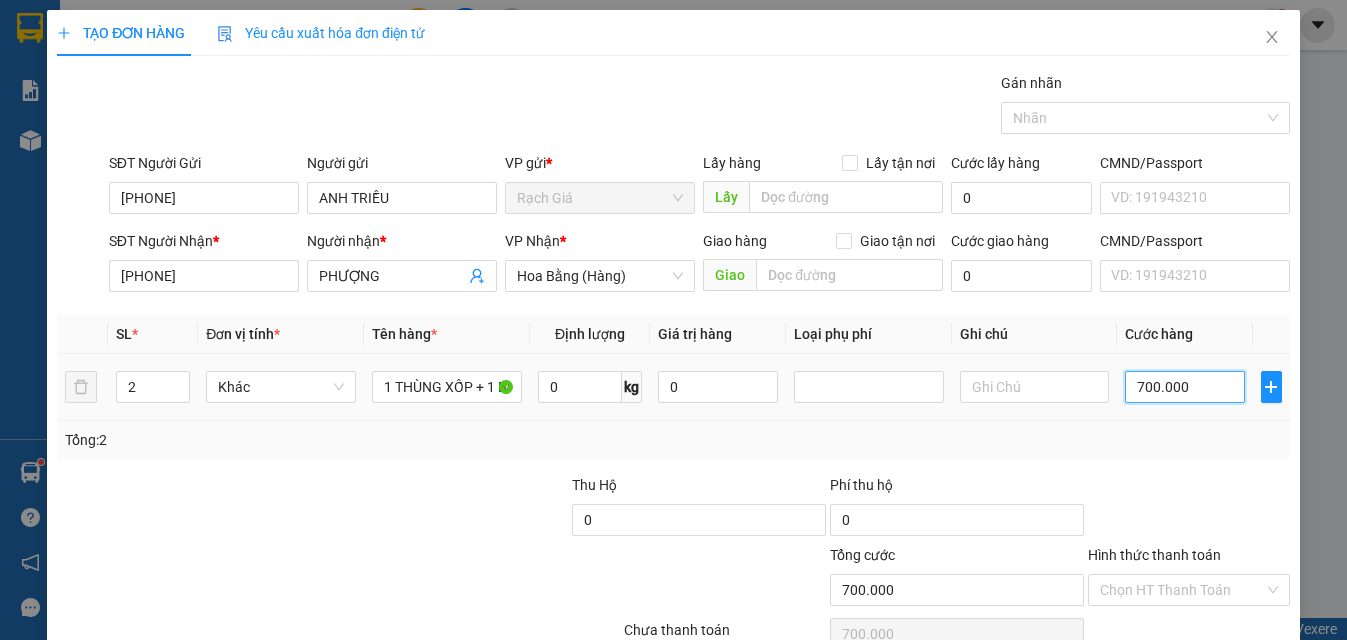type on "70.000" 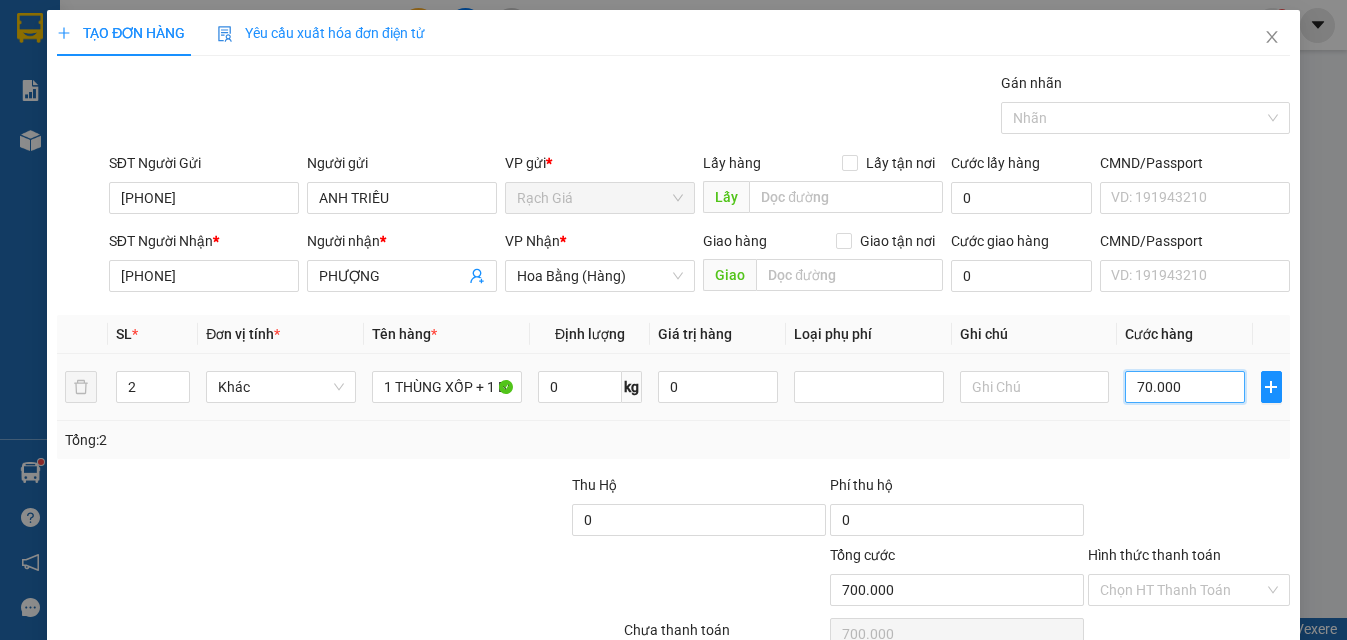 type on "70.000" 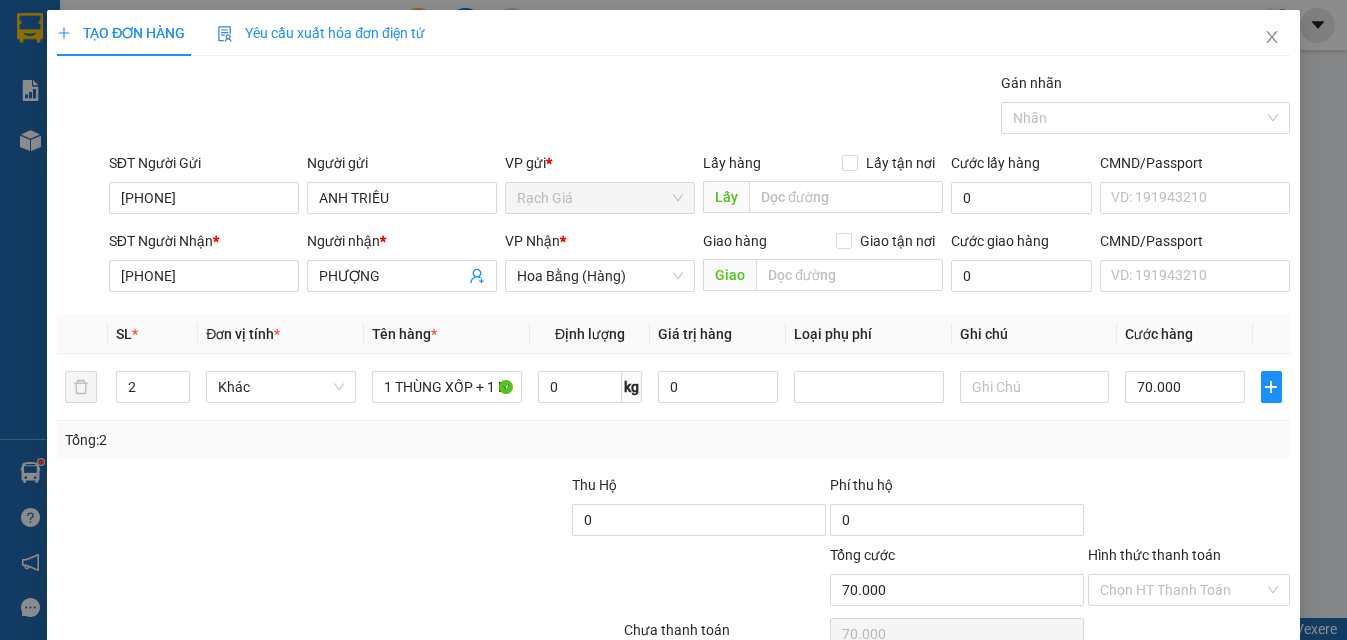 click on "Lưu và In" at bounding box center (1226, 747) 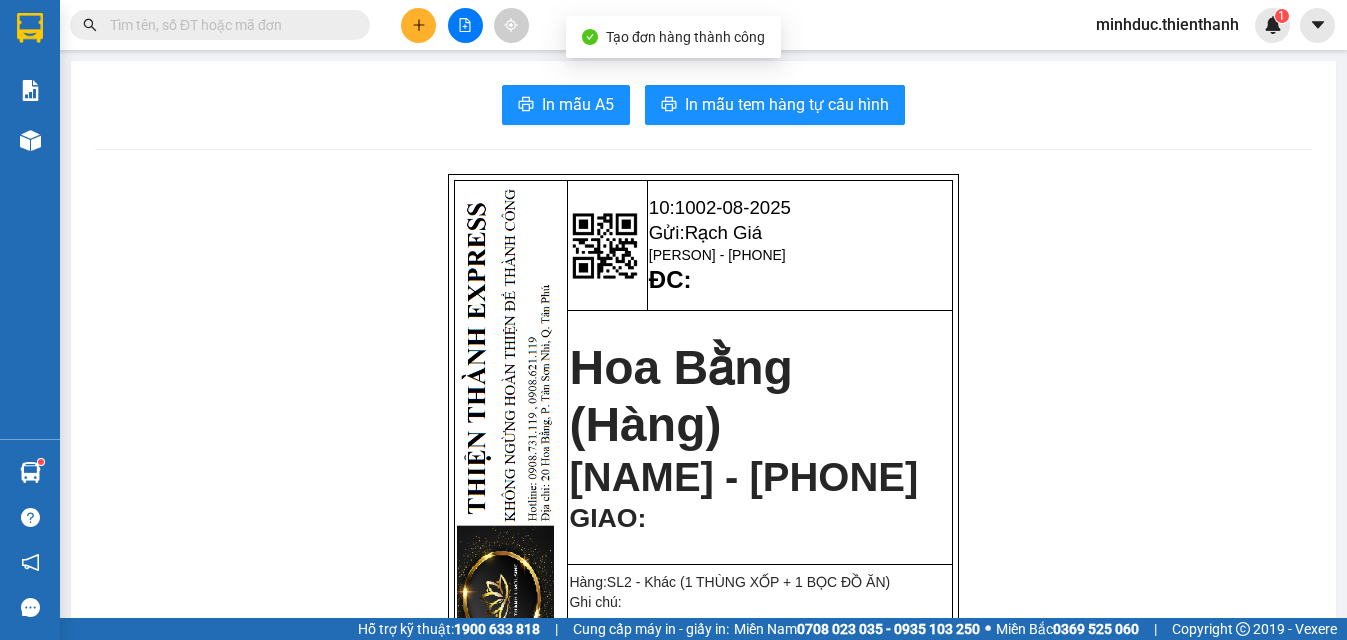 click on "In mẫu A5
In mẫu tem hàng tự cấu hình
10:10  02-08-2025
Gửi:  Rạch Giá
ANH TRIỀU  - 0918212018
ĐC:
Hoa Bằng (Hàng)
PHƯỢNG  - 0909797776
GIAO  :
Hàng:SL  2 - Khác (1 THÙNG XỐP + 1 BỌC ĐỒ ĂN)
Ghi chú:
Đã thu
0
Chưa thu
70.000
Thu hộ
0
Thiện Thành Express   20 Hoa Bằng, P.Tân Sơn Nhì, Q. Tân Phú   0908731119, 0908621119 Gửi khách hàng GỬI :   Rạch Giá   SH3 Căn 16 Đường Mai Chí Thọ, Khu đô thị Phú Gia   0948133535 Người gửi :   ANH TRIỀU  0918212018 2UHP48Z7 NHẬN :   Hoa Bằng (Hàng)   20 Hoa Bằng, PTân Sơn Nhì   0908731119 Người nhận :   PHƯỢNG  0909797776 Tên (giá trị hàng) SL KG/Món Loại hàng gửi Cước món hàng Ghi chú 1 THÙNG XỐP + 1 BỌC ĐỒ ĂN (Khác) 2 0 70.000 Tổng cộng 2 0 70.000 Loading... Chưa cước : 70.000 Tổng phải thu: 70.000 Người gửi hàng xác nhận" at bounding box center [703, 820] 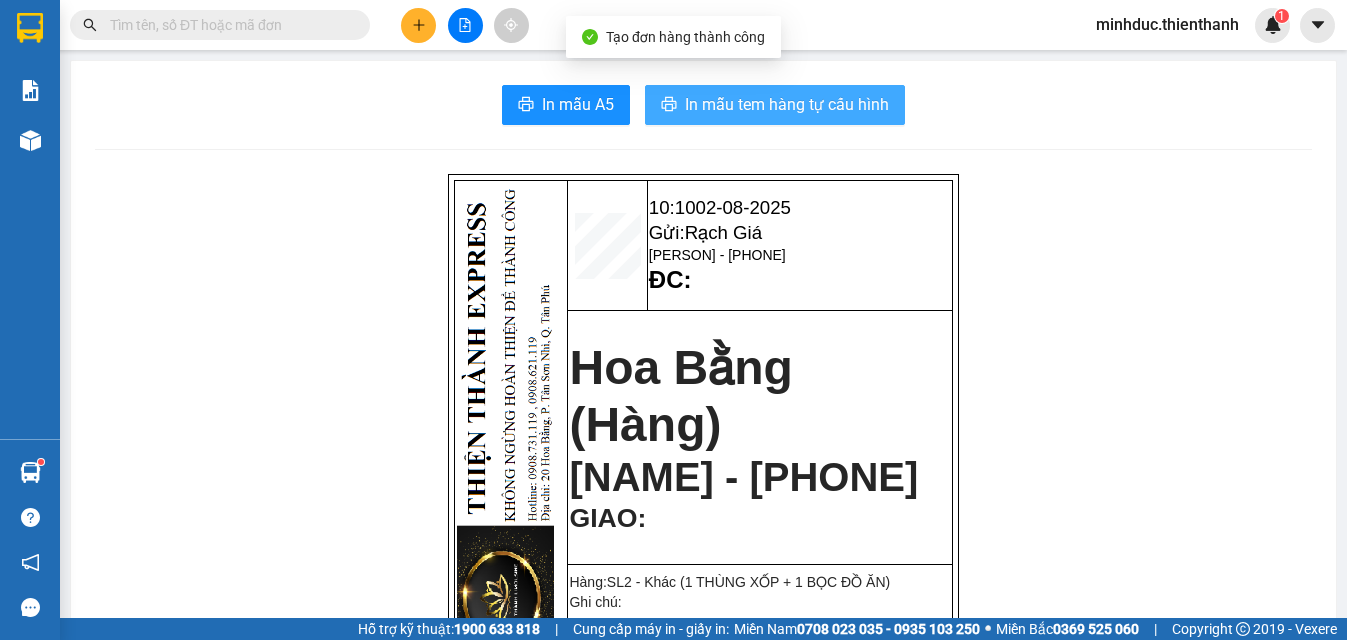 click on "In mẫu tem hàng tự cấu hình" at bounding box center (775, 105) 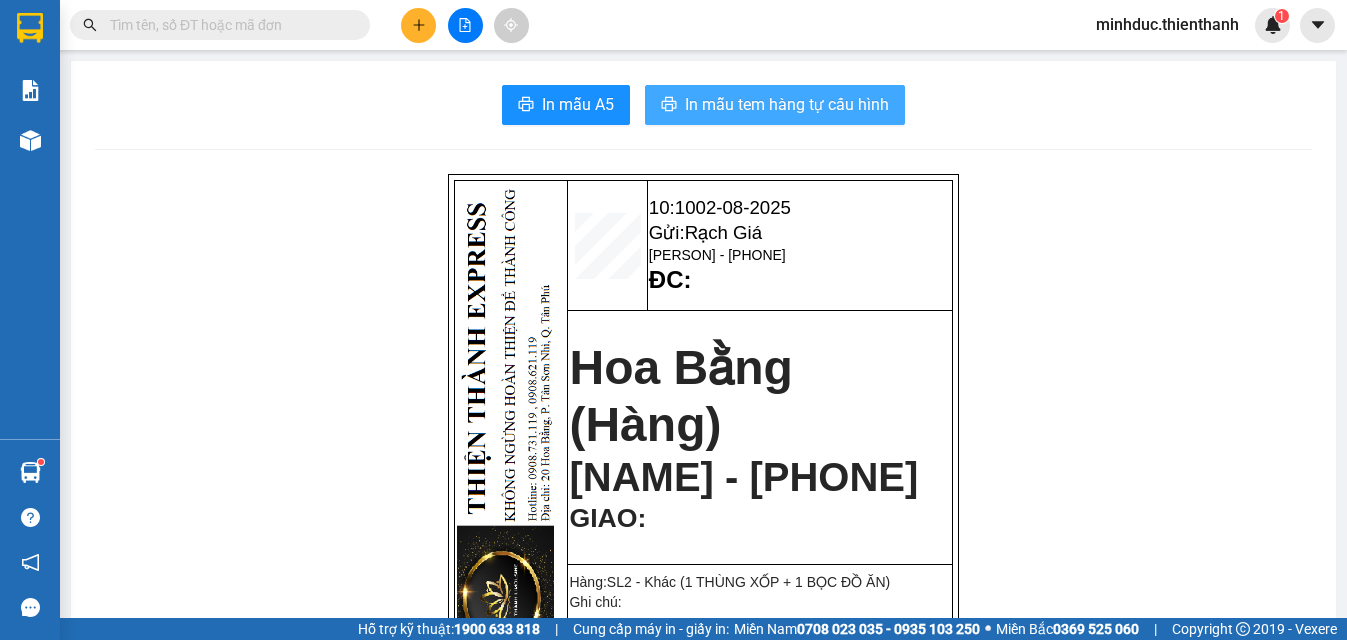 click on "In mẫu tem hàng tự cấu hình" at bounding box center (787, 104) 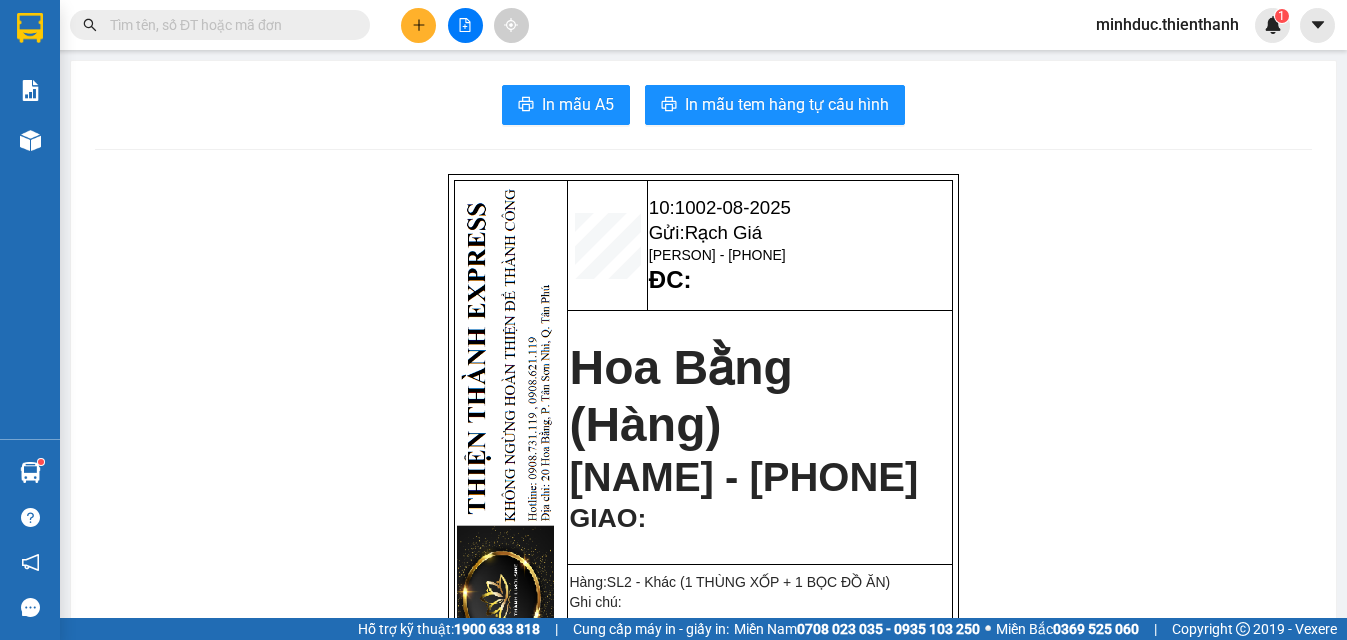 click at bounding box center [228, 25] 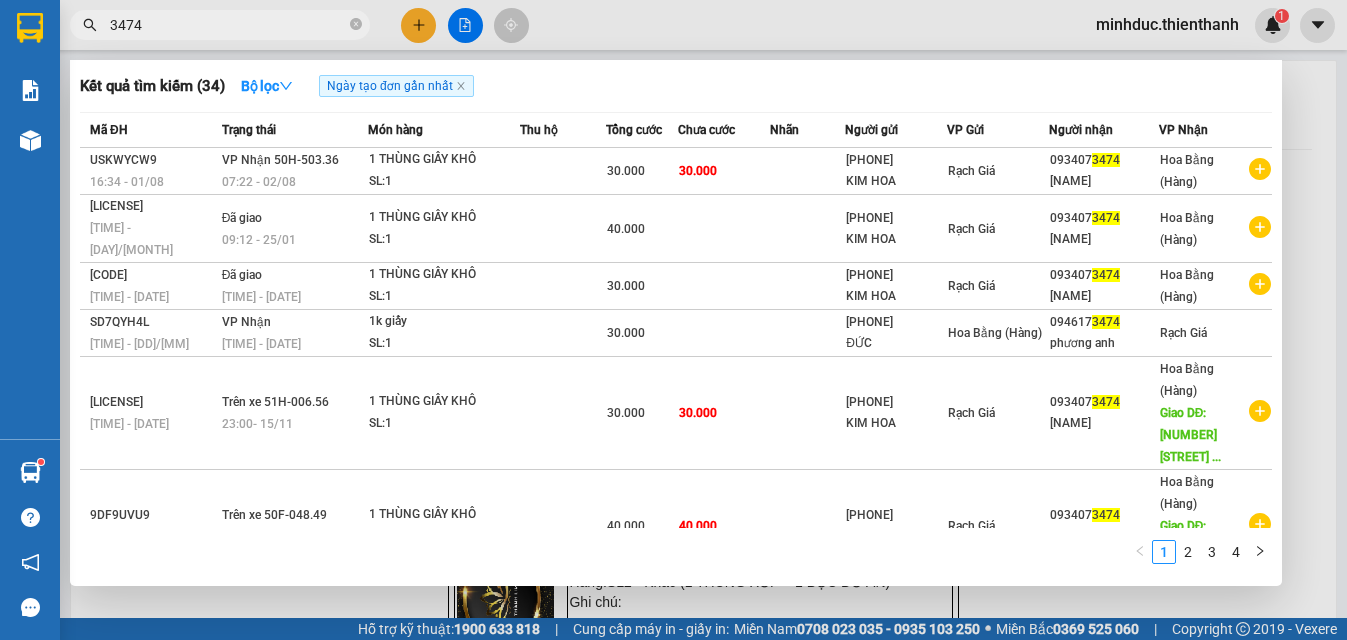click on "3474" at bounding box center (228, 25) 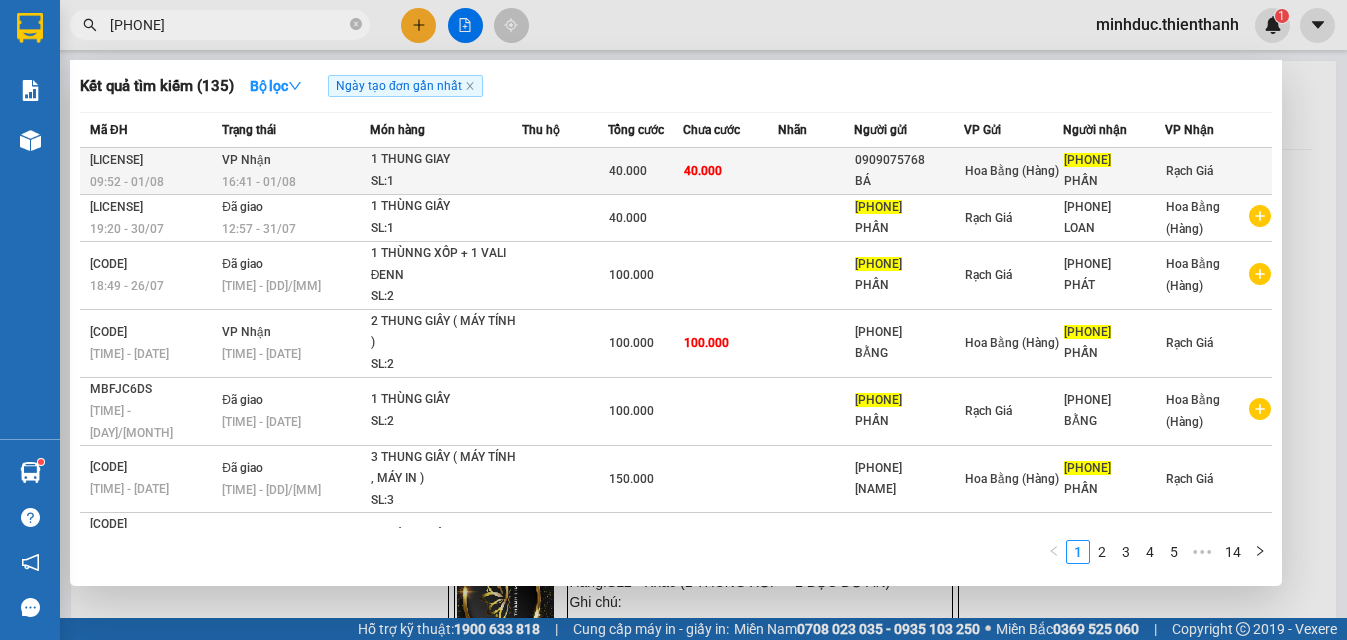 type on "[PHONE]" 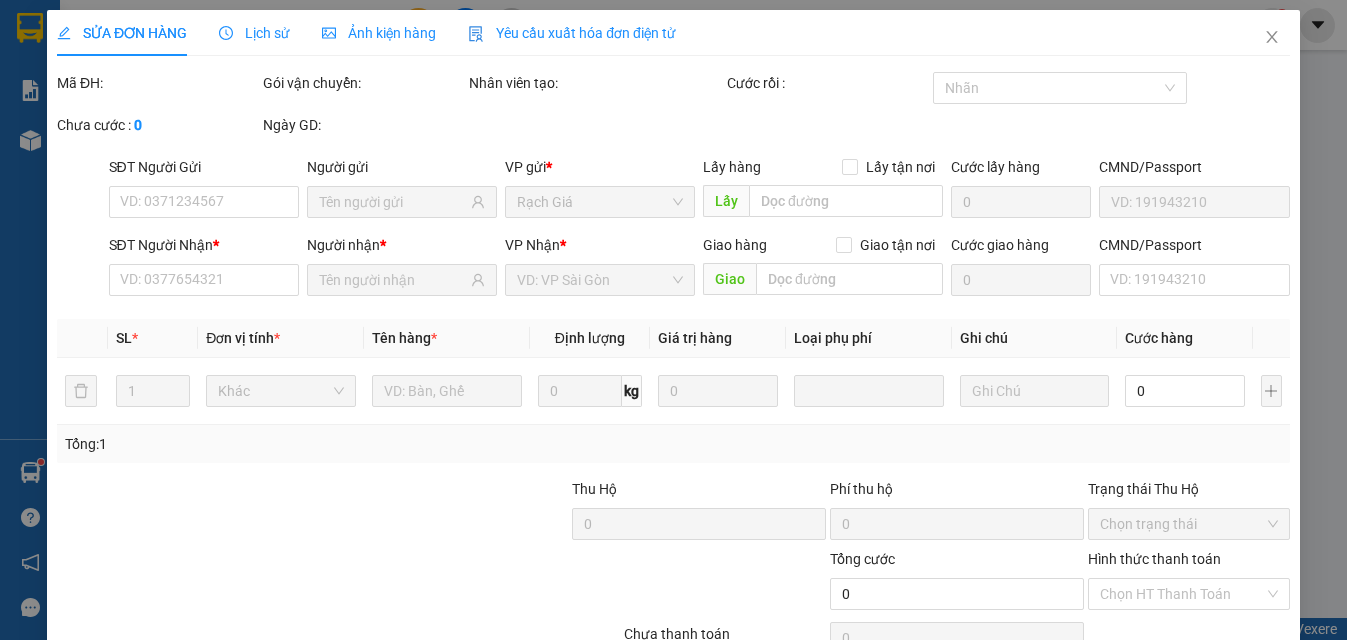 type on "0909075768" 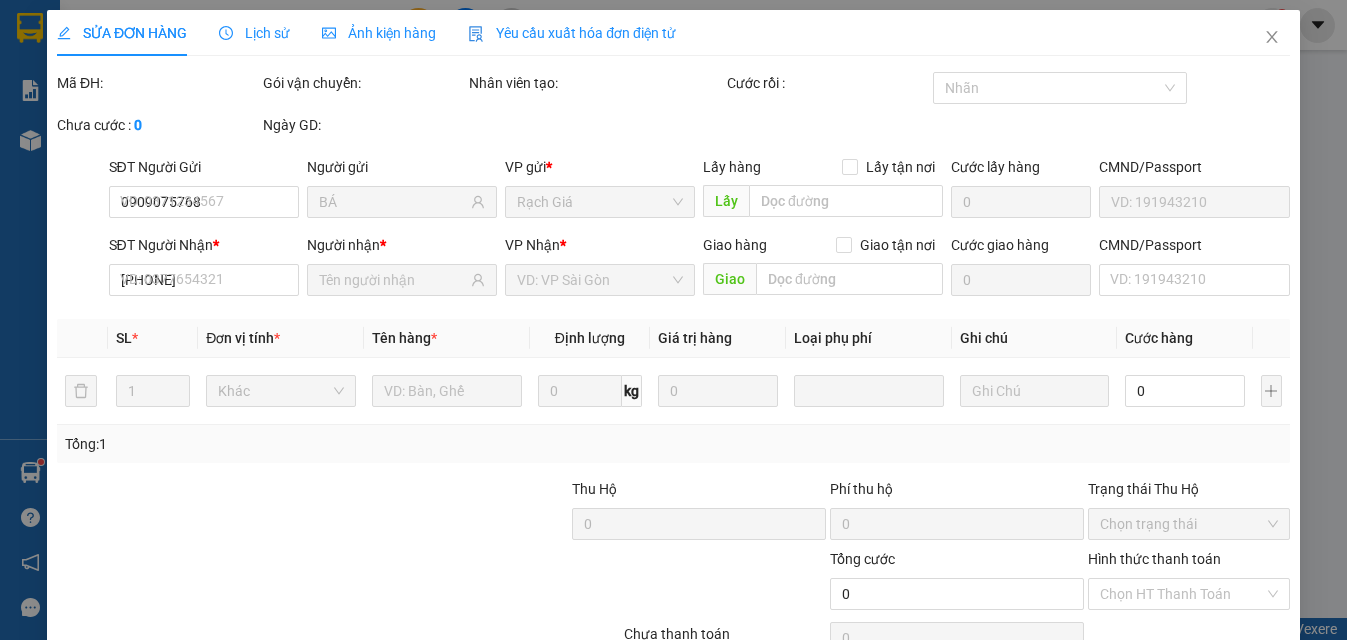 type on "PHẤN" 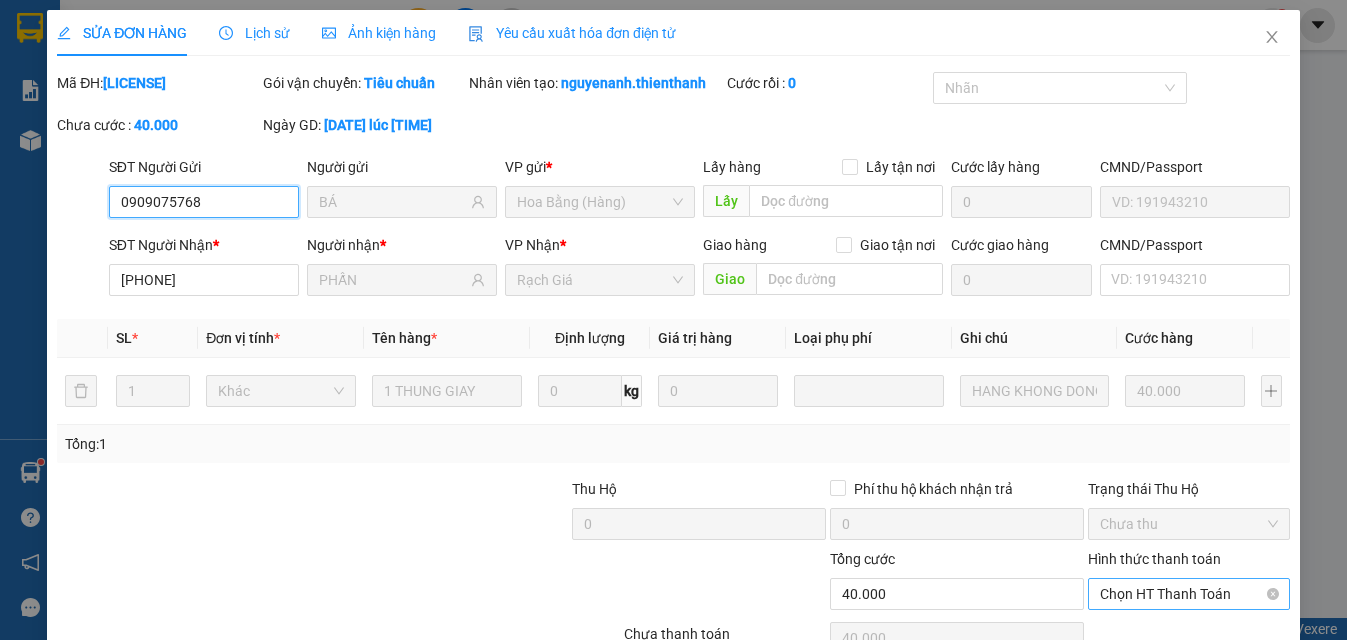 click on "Chọn HT Thanh Toán" at bounding box center [1189, 594] 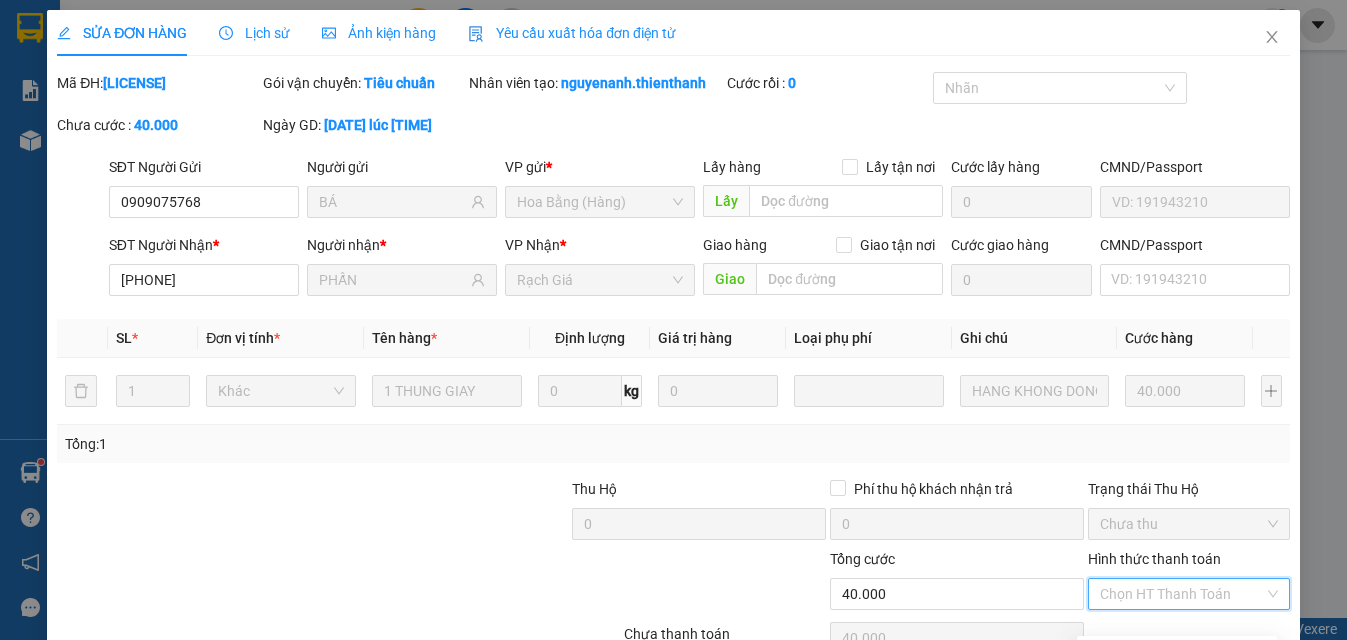click on "Tại văn phòng" at bounding box center [1177, 656] 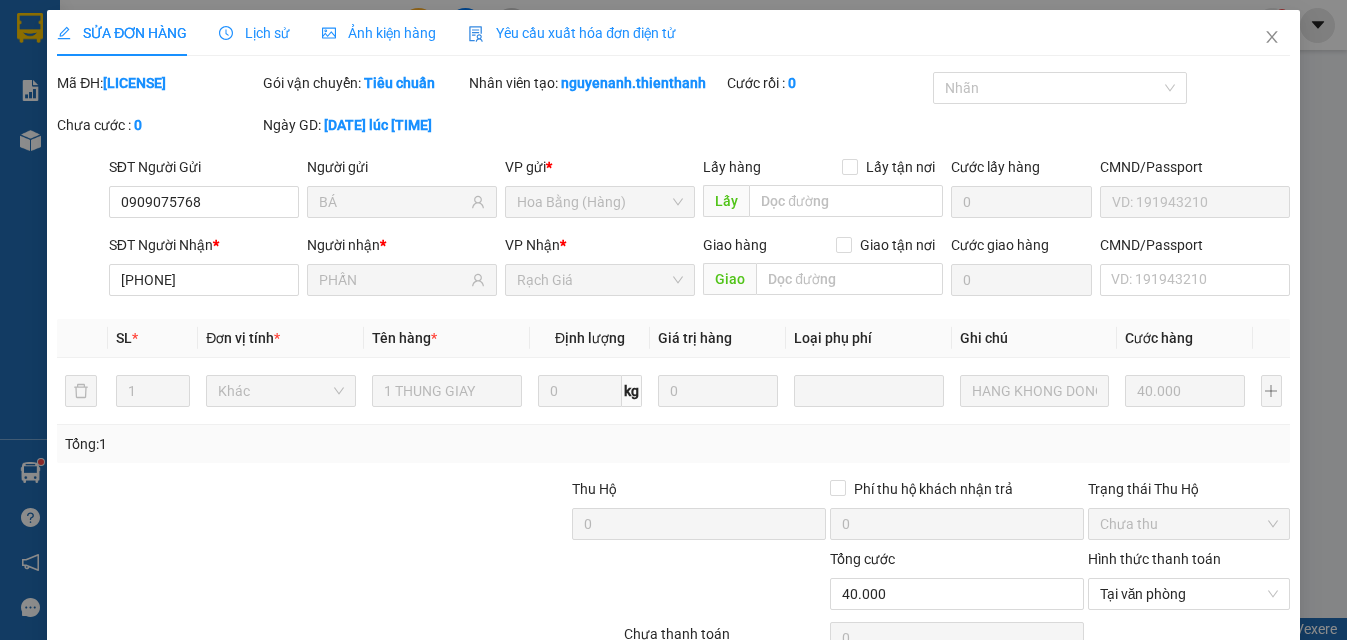 click on "Giao hàng" at bounding box center [916, 751] 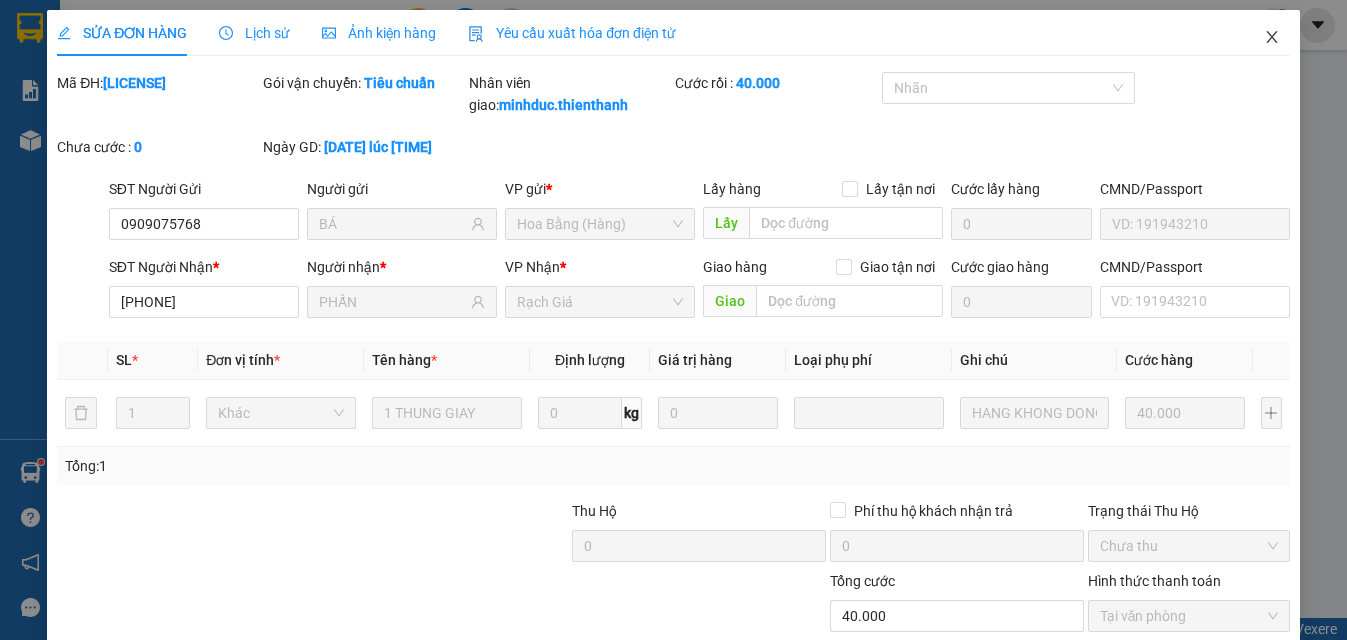 click 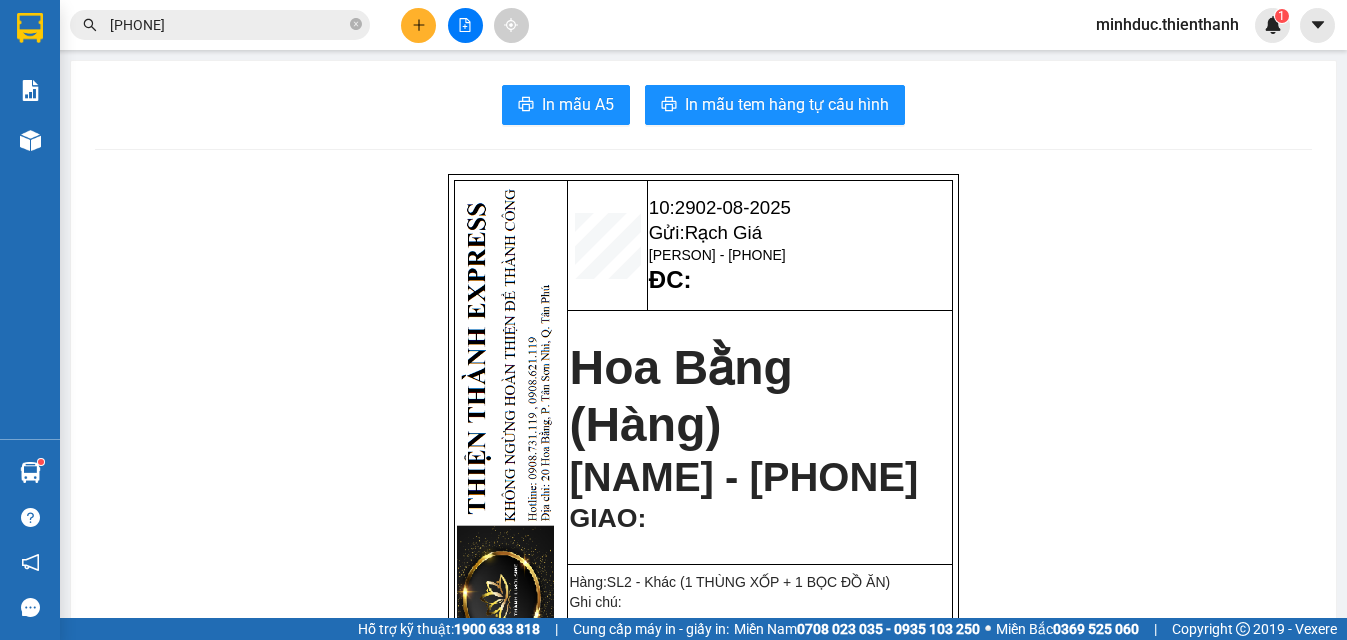 click at bounding box center (418, 25) 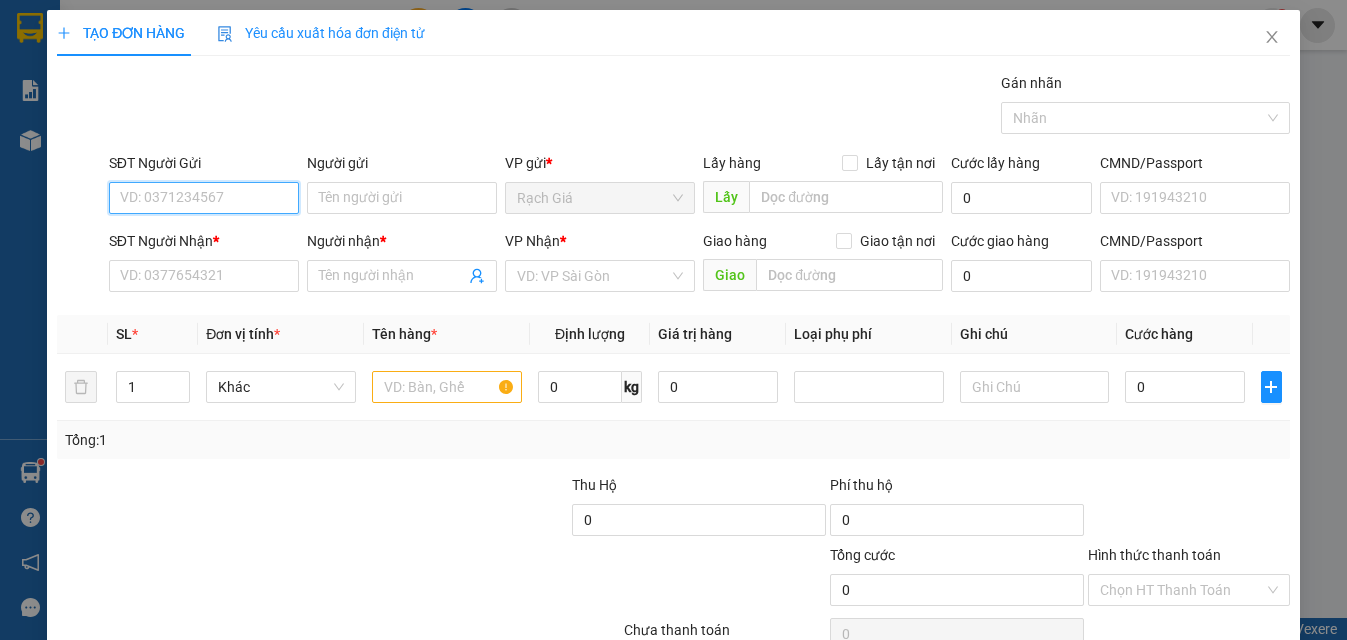 click on "SĐT Người Gửi" at bounding box center [204, 198] 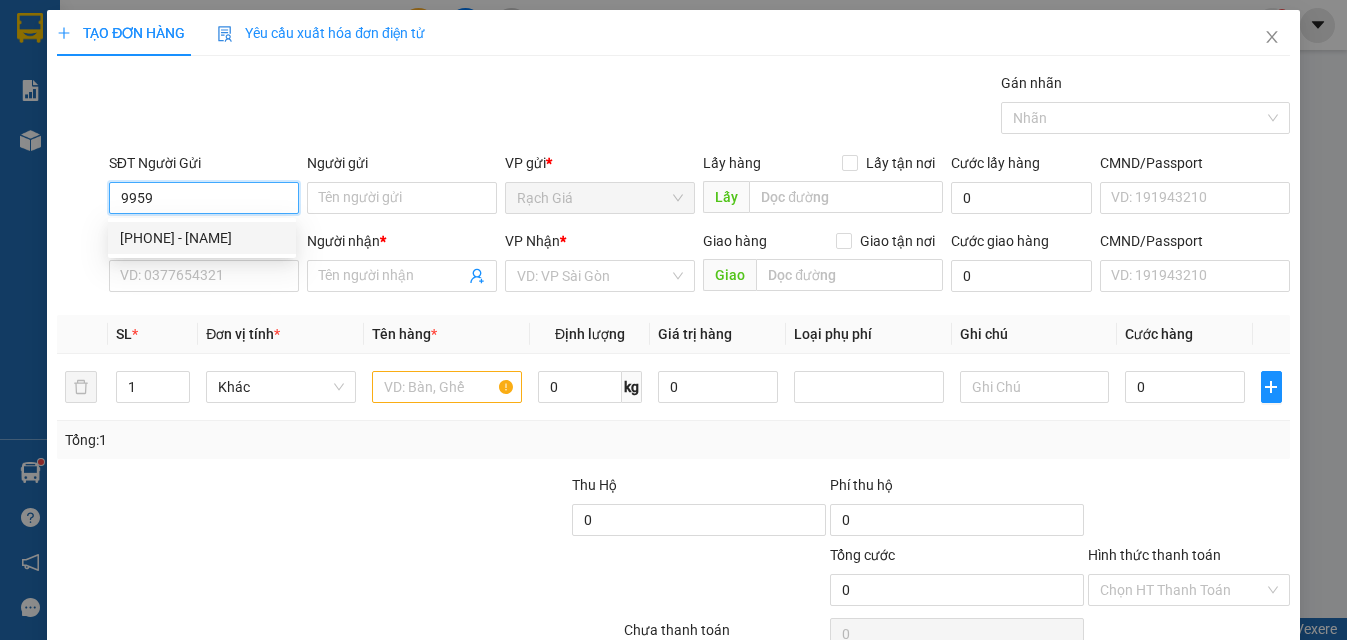 click on "0908009959 - DUY" at bounding box center (202, 238) 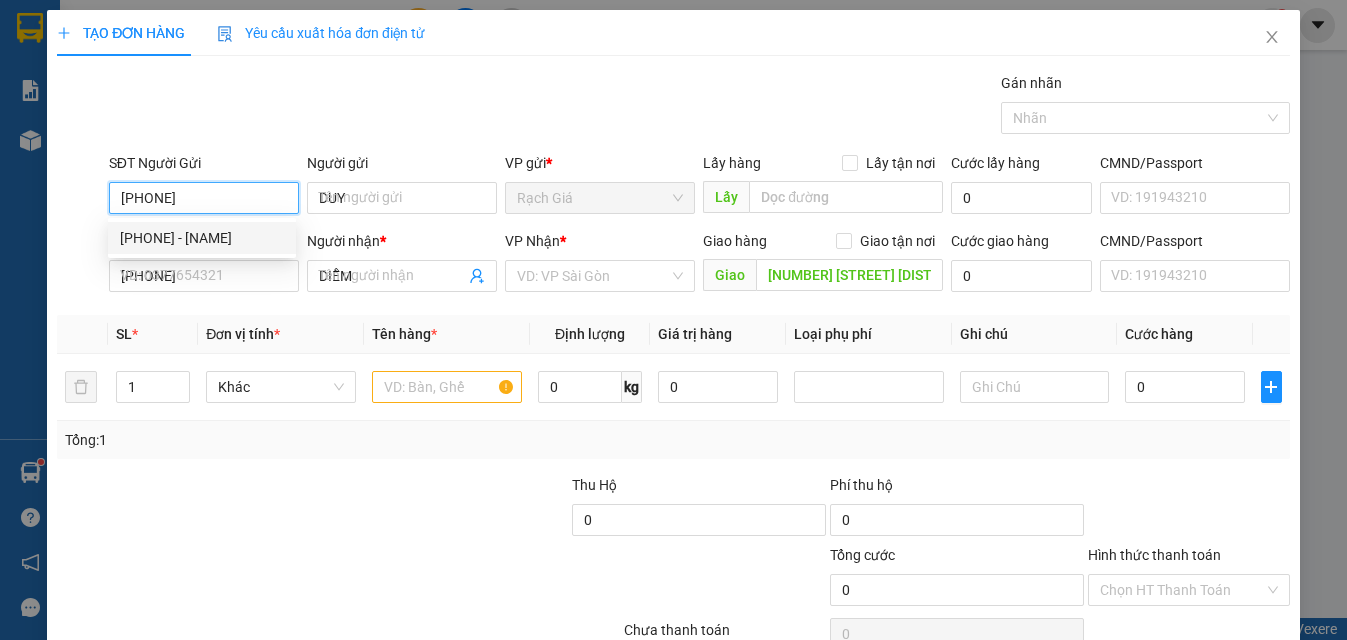 type on "40.000" 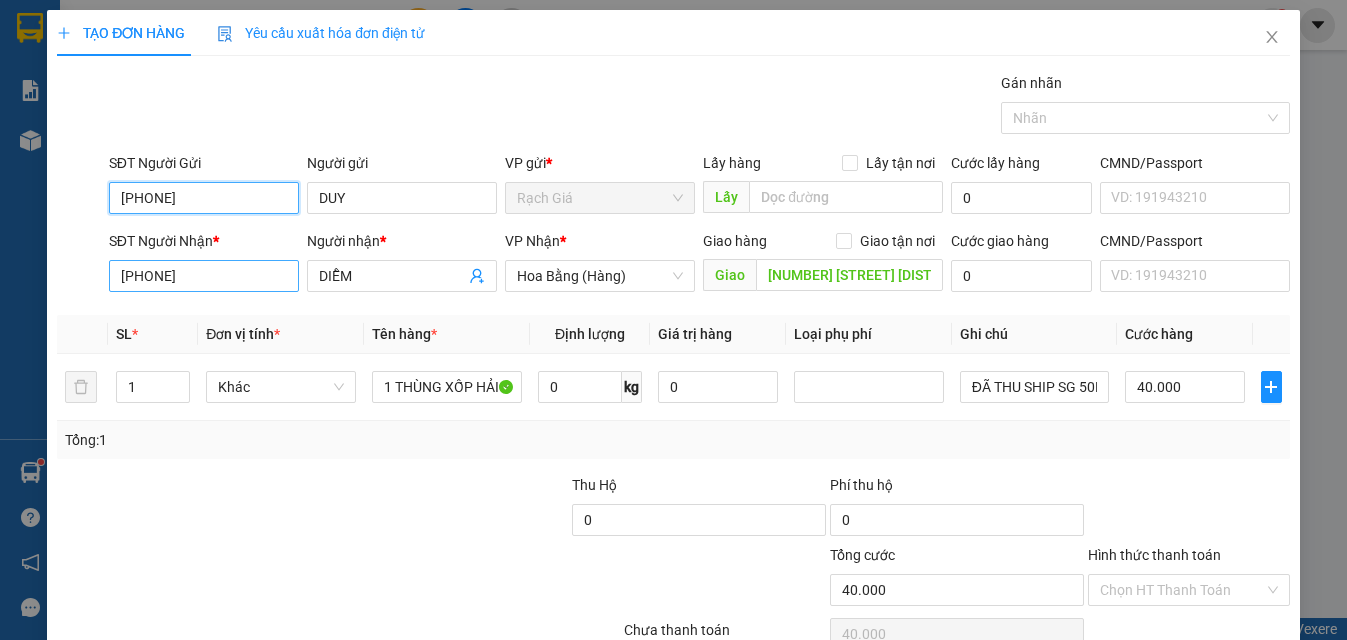 type on "0908009959" 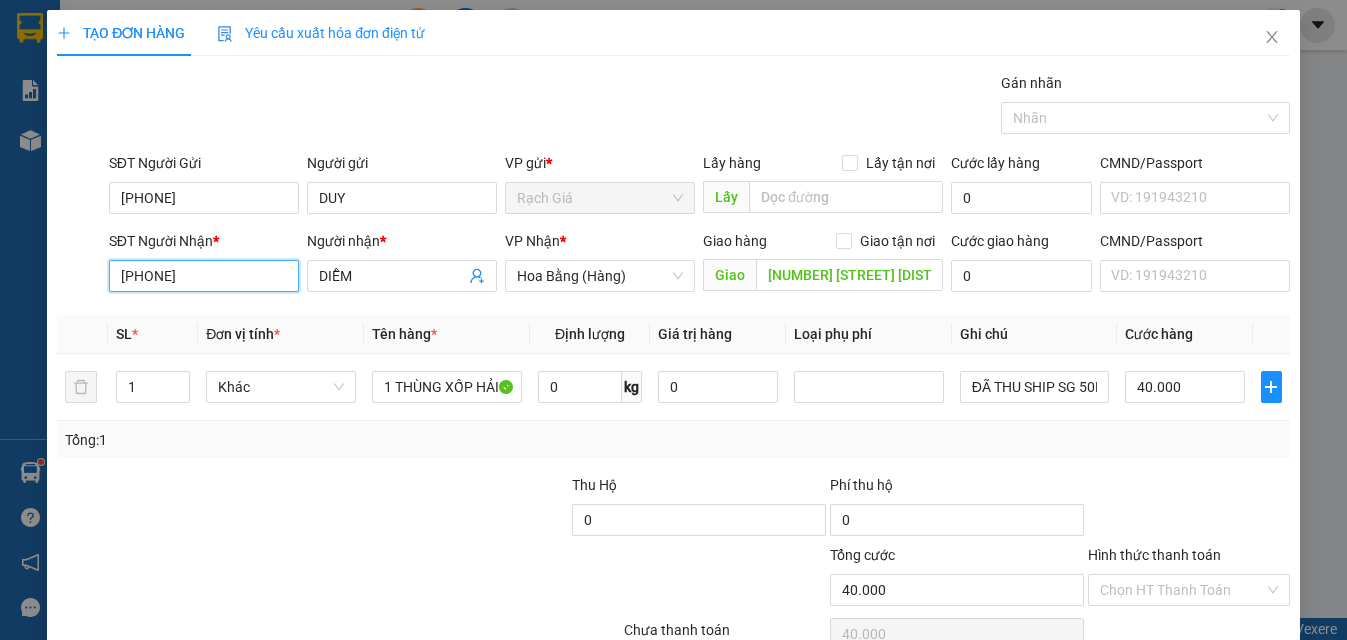 click on "0903923786" at bounding box center (204, 276) 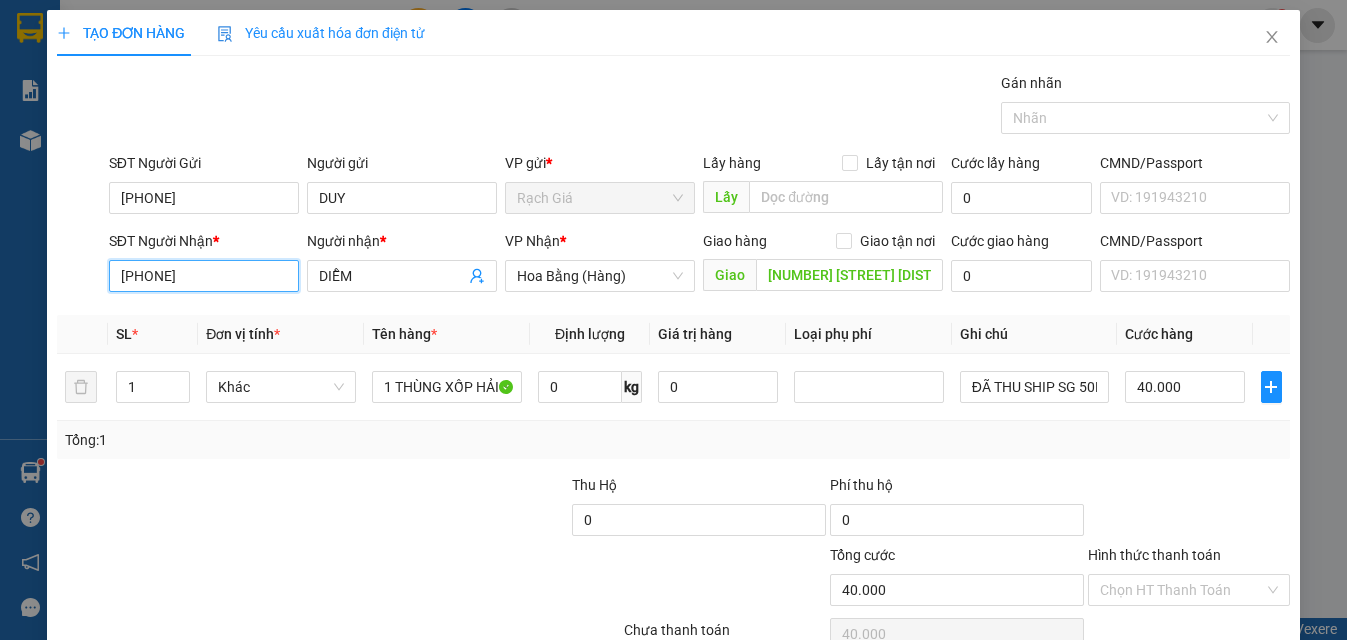 click on "09149488" at bounding box center (204, 276) 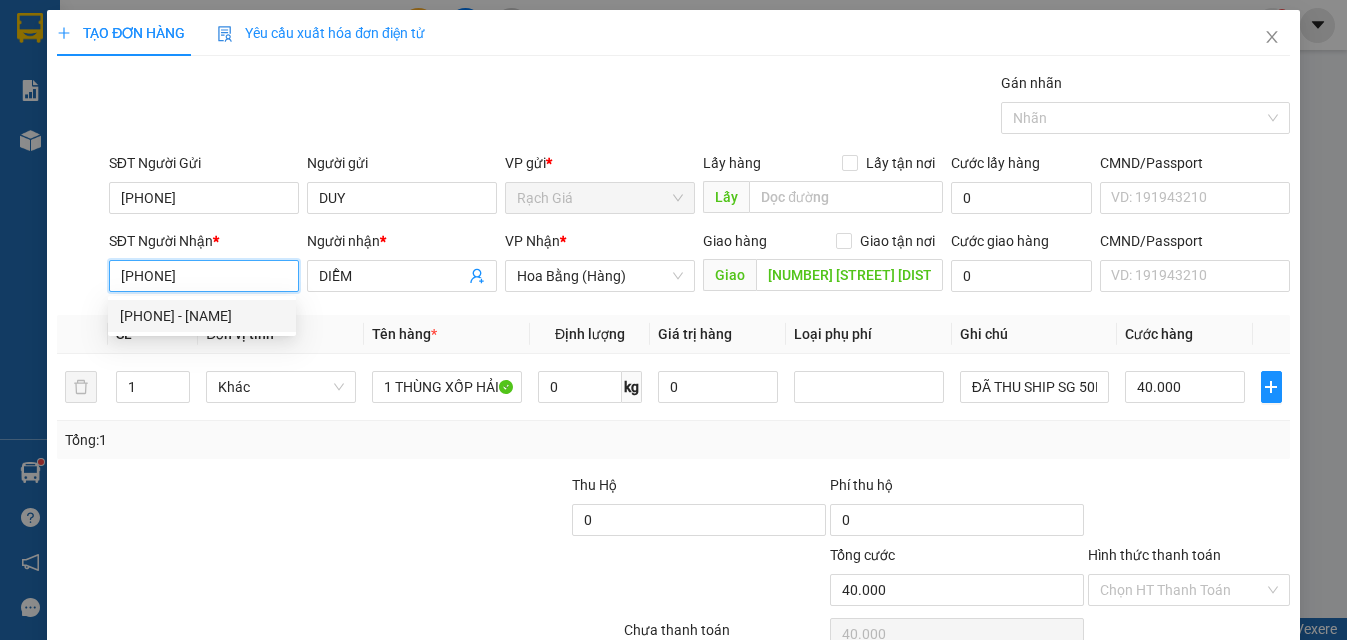 click on "0919488919 - CHỊ NHUNG" at bounding box center (202, 316) 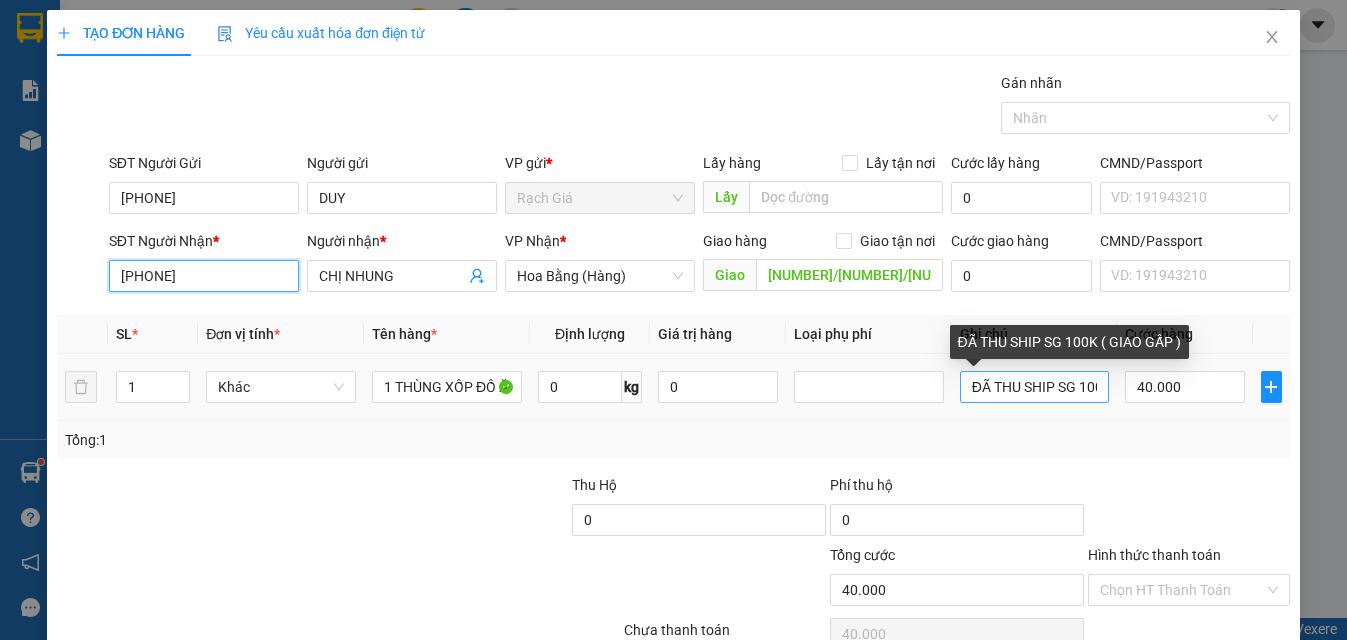 type on "0919488919" 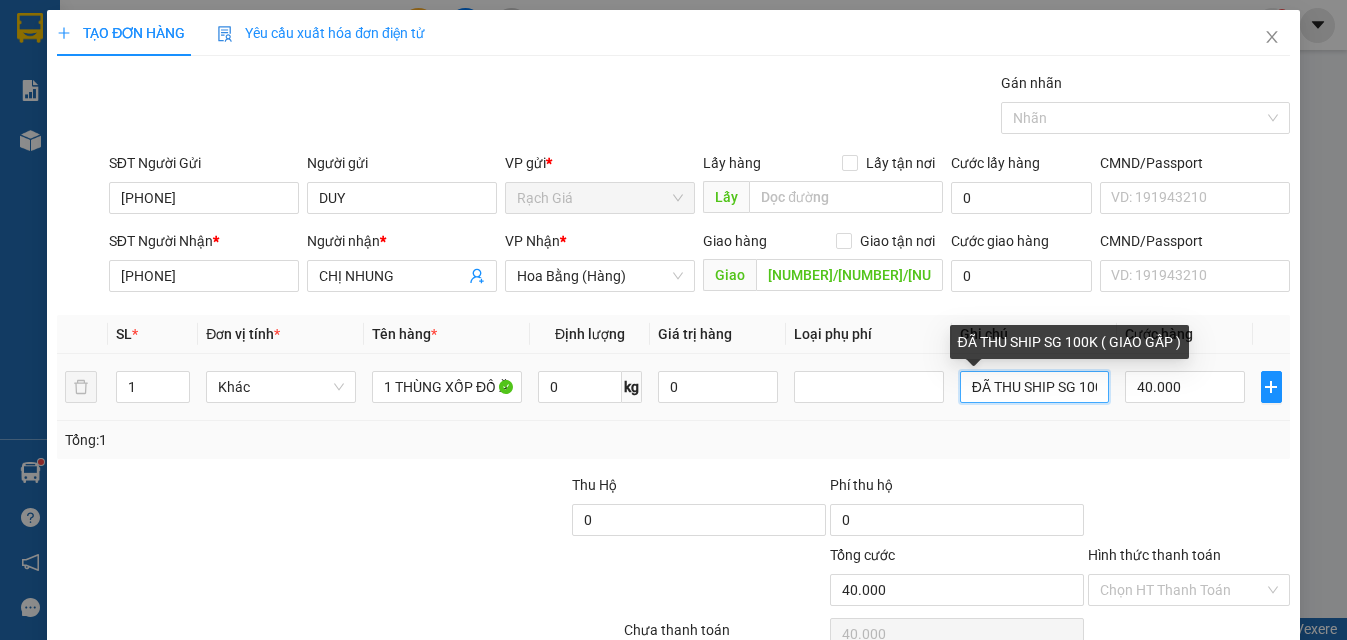 click on "ĐÃ THU SHIP SG 100K ( GIAO GẤP )" at bounding box center (1035, 387) 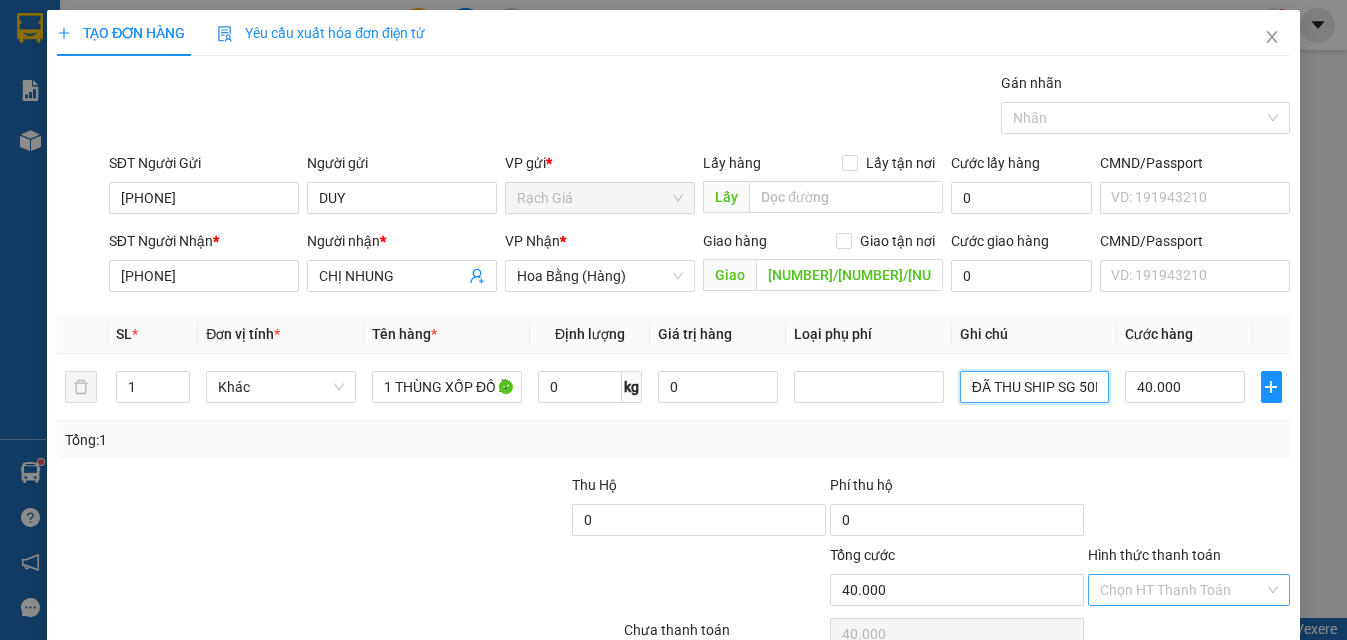 type on "ĐÃ THU SHIP SG 50K ( GIAO GẤP )" 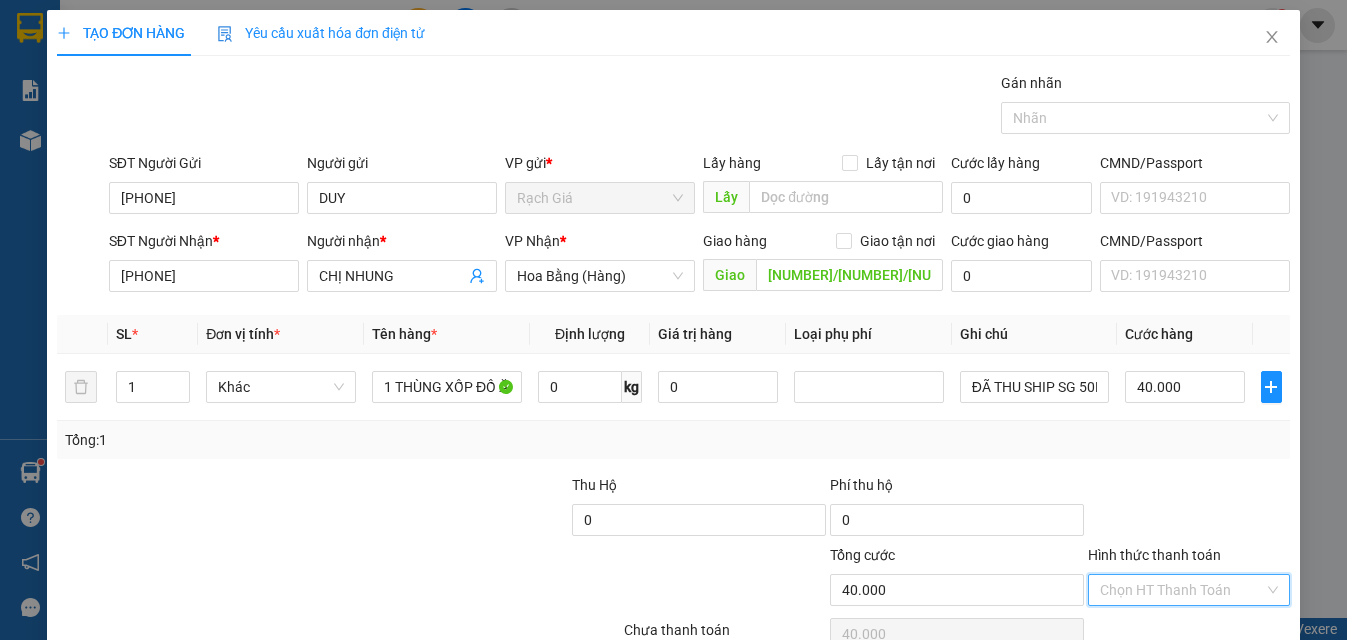 click on "Hình thức thanh toán" at bounding box center (1182, 590) 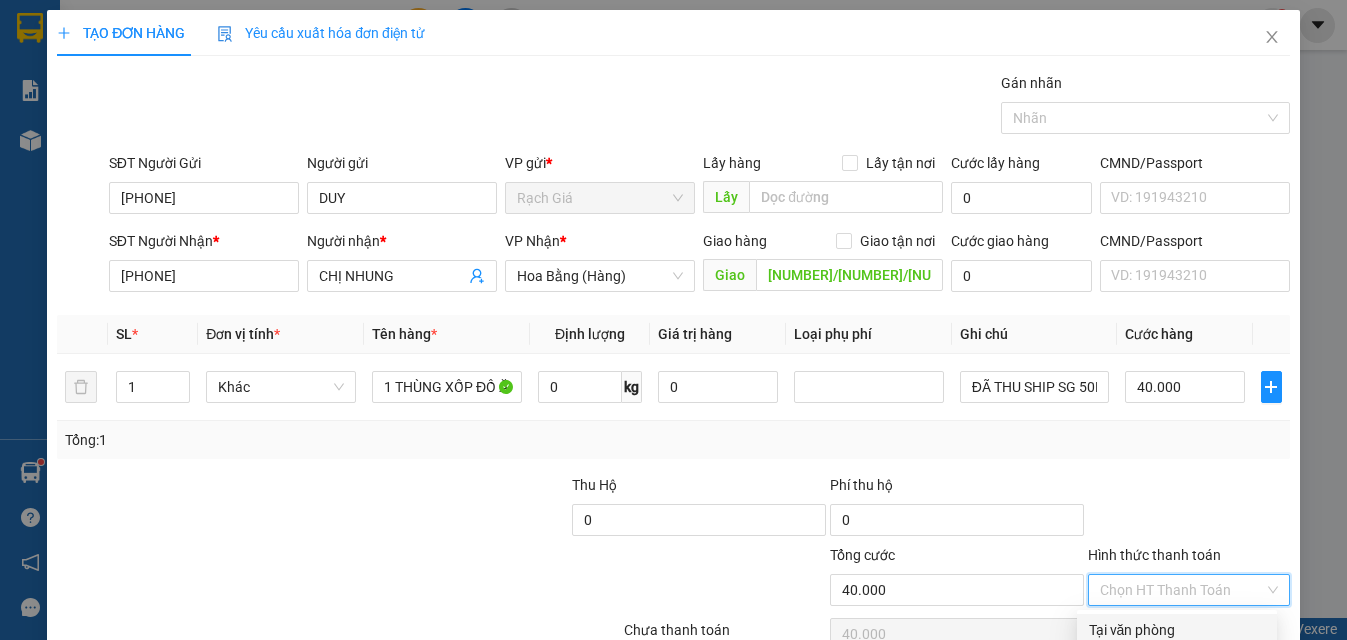 click on "Tại văn phòng" at bounding box center [1177, 630] 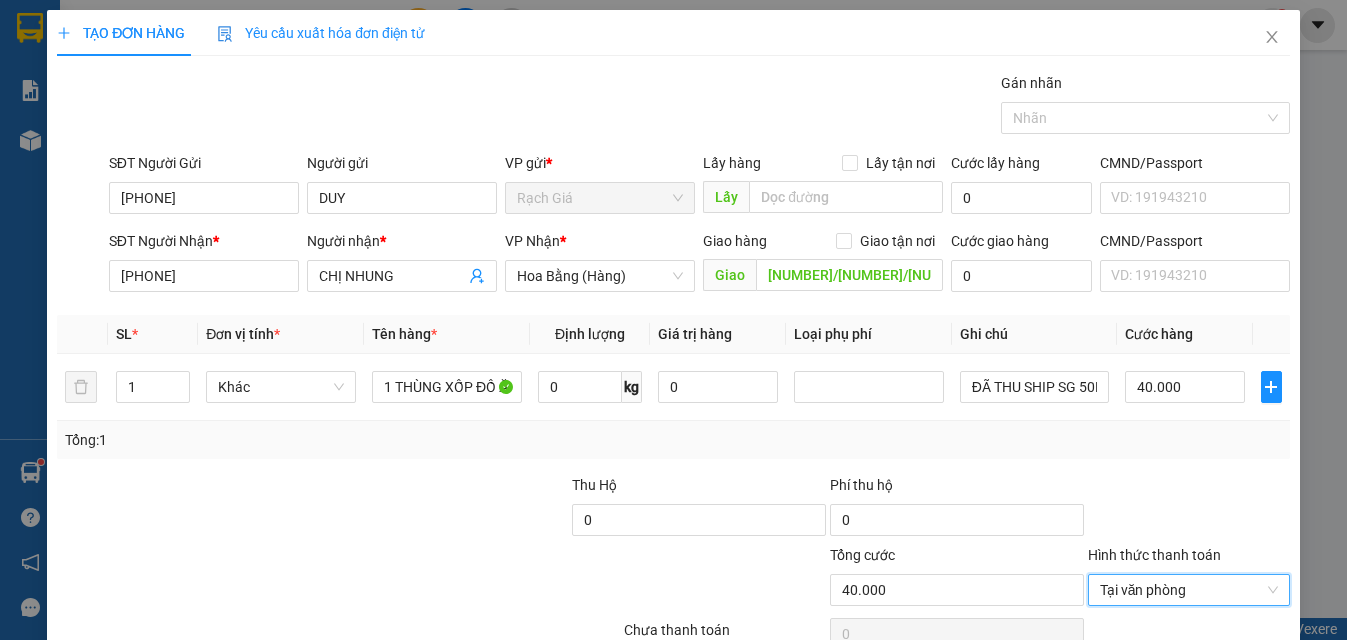 click on "Lưu và In" at bounding box center (1226, 747) 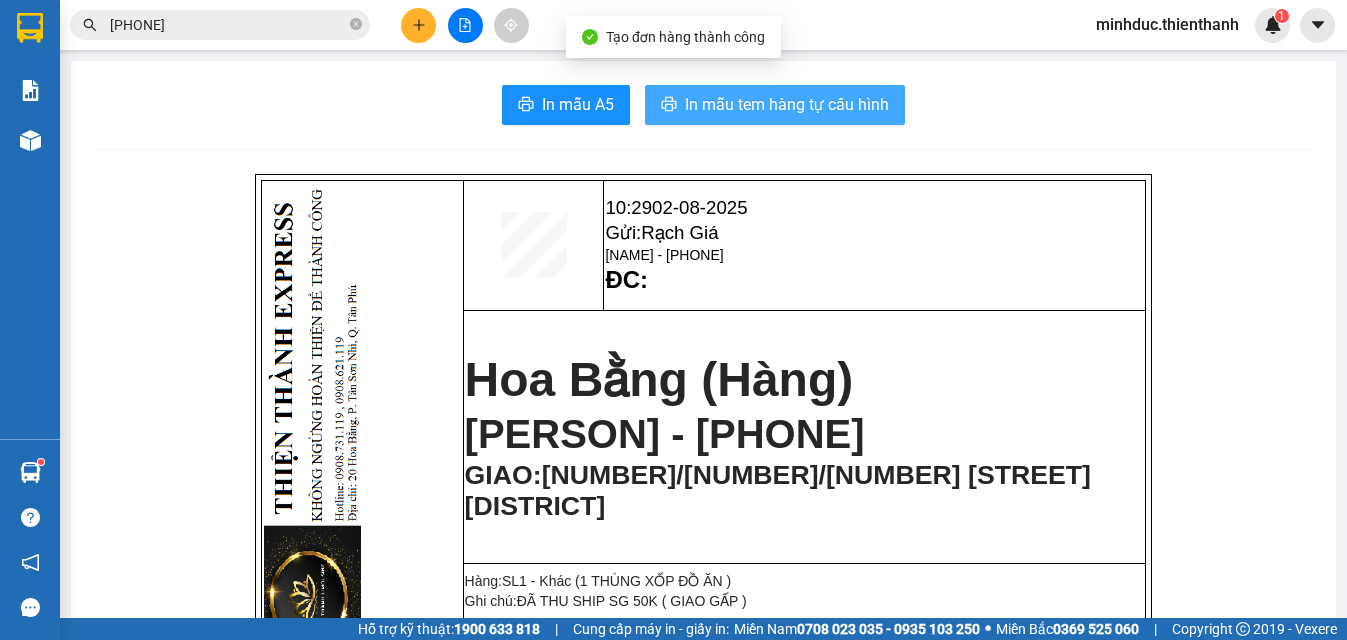 click on "In mẫu tem hàng tự cấu hình" at bounding box center [787, 104] 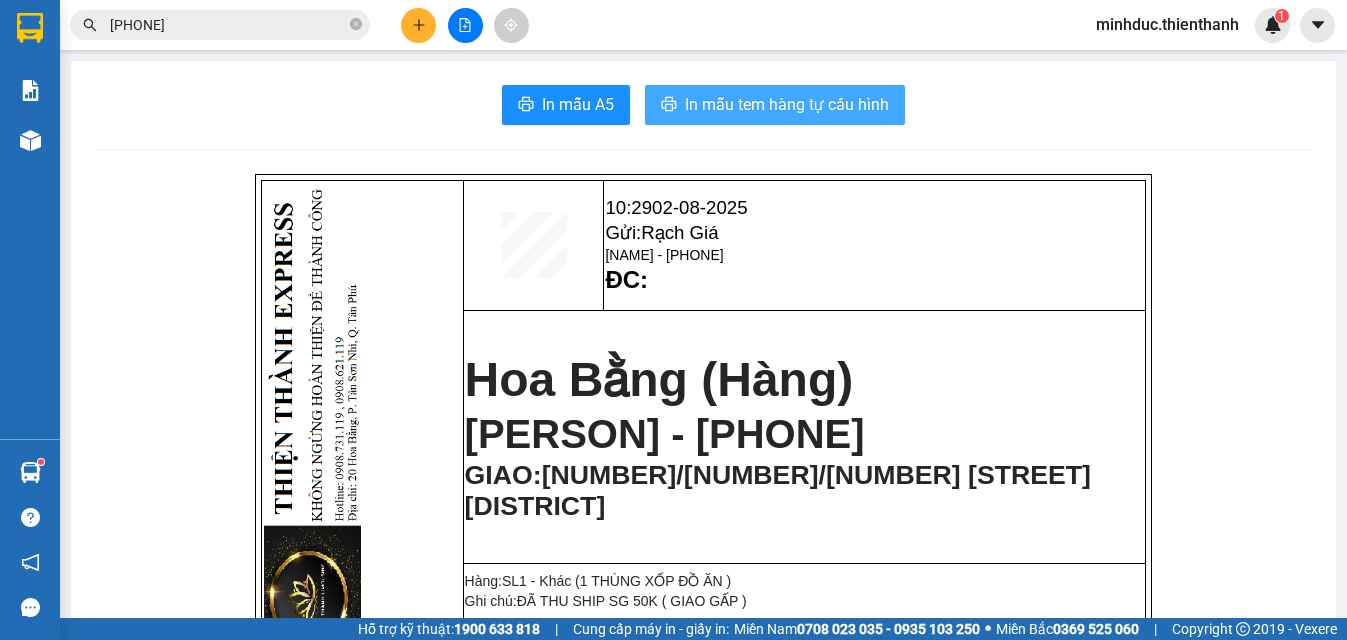 click on "In mẫu tem hàng tự cấu hình" at bounding box center (787, 104) 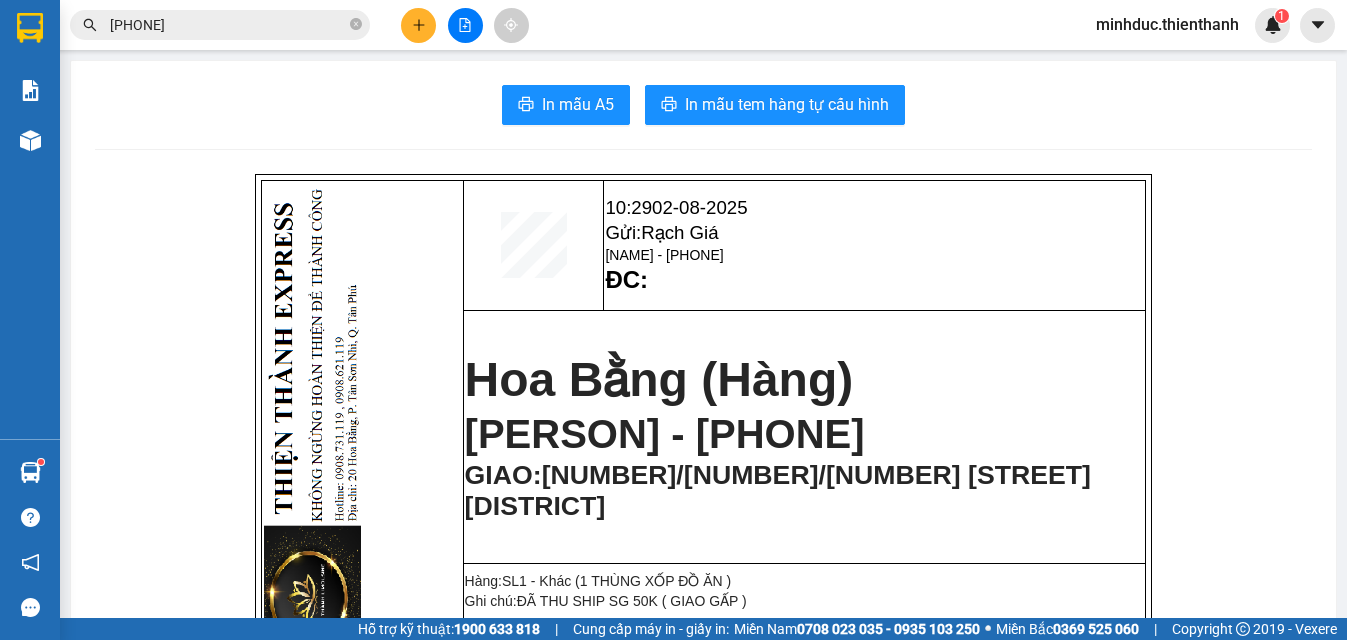 click 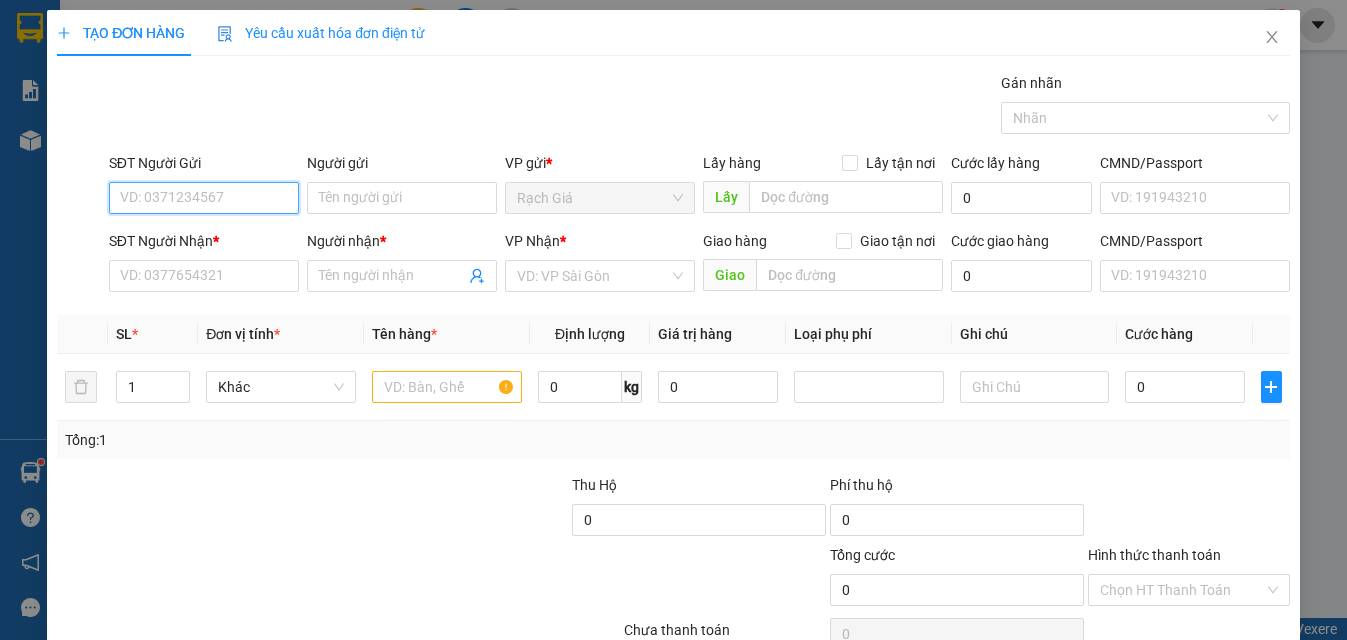 click on "SĐT Người Gửi" at bounding box center [204, 198] 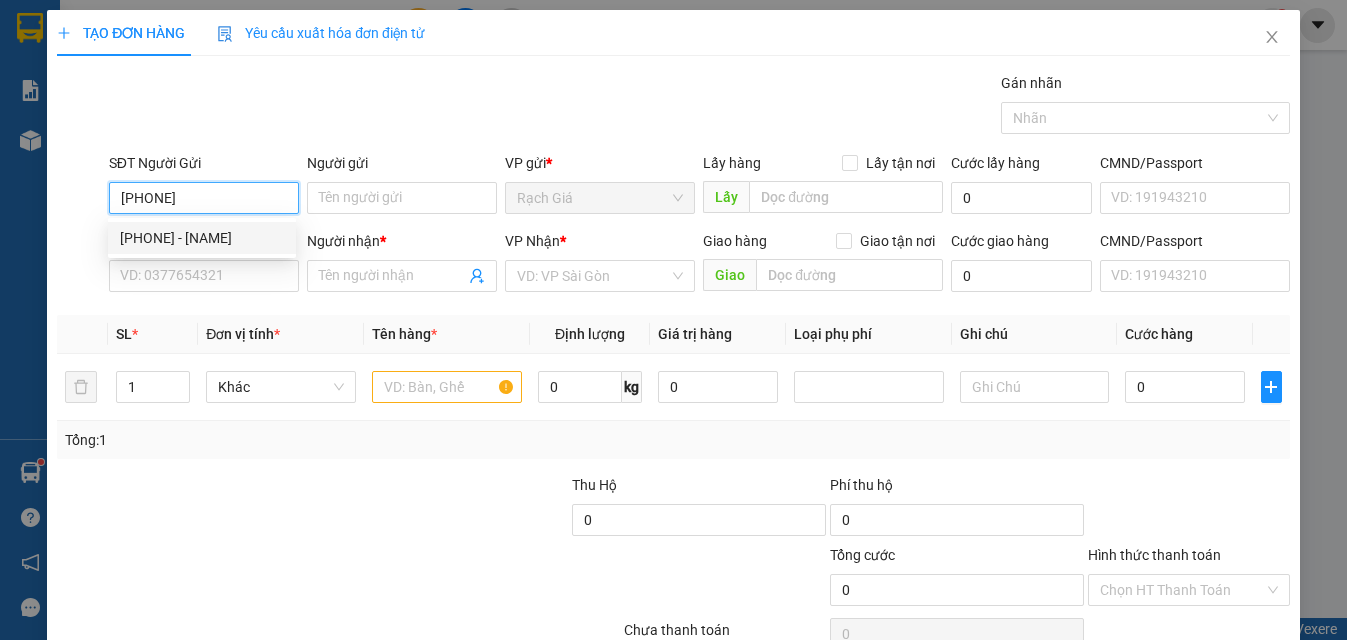 click on "0888787753 - CHÚ KHIÊM" at bounding box center (202, 238) 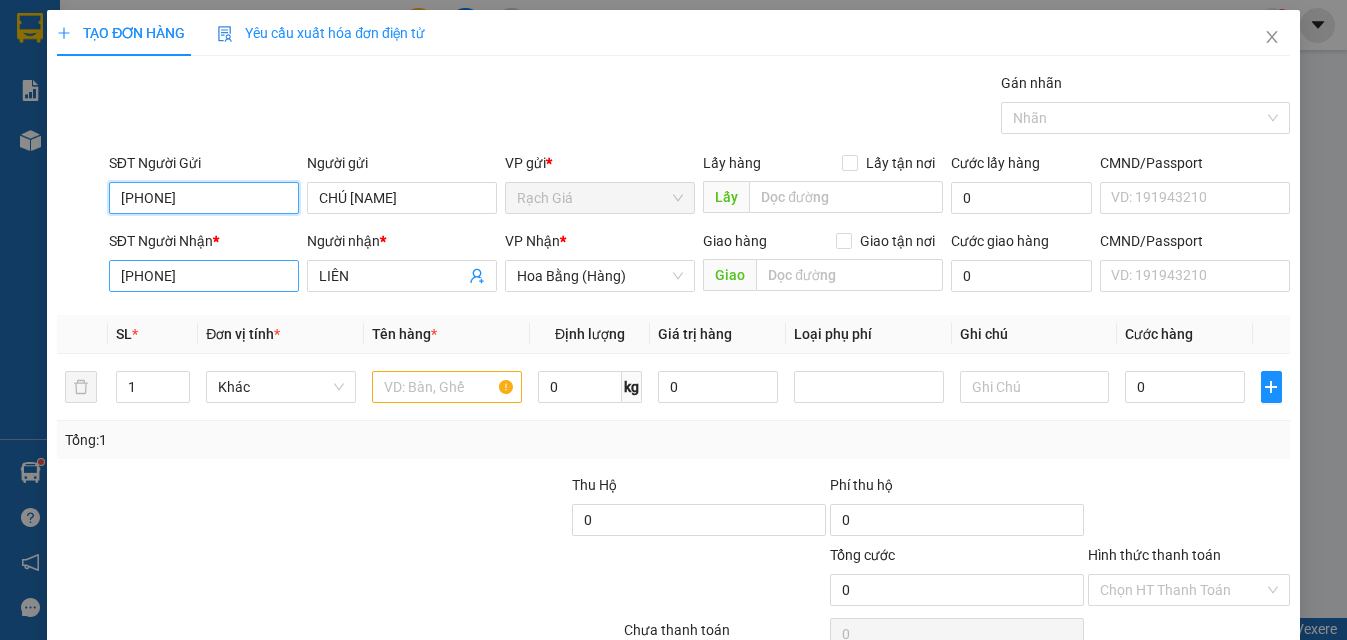type on "150.000" 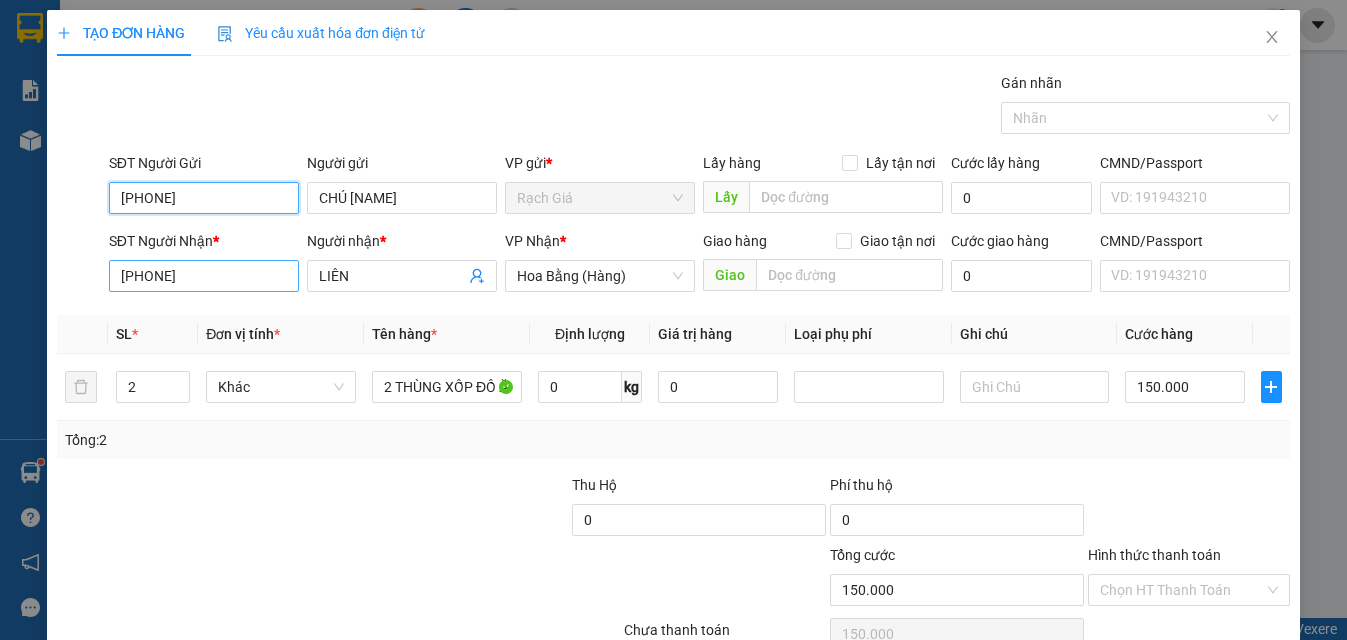 type on "0888787753" 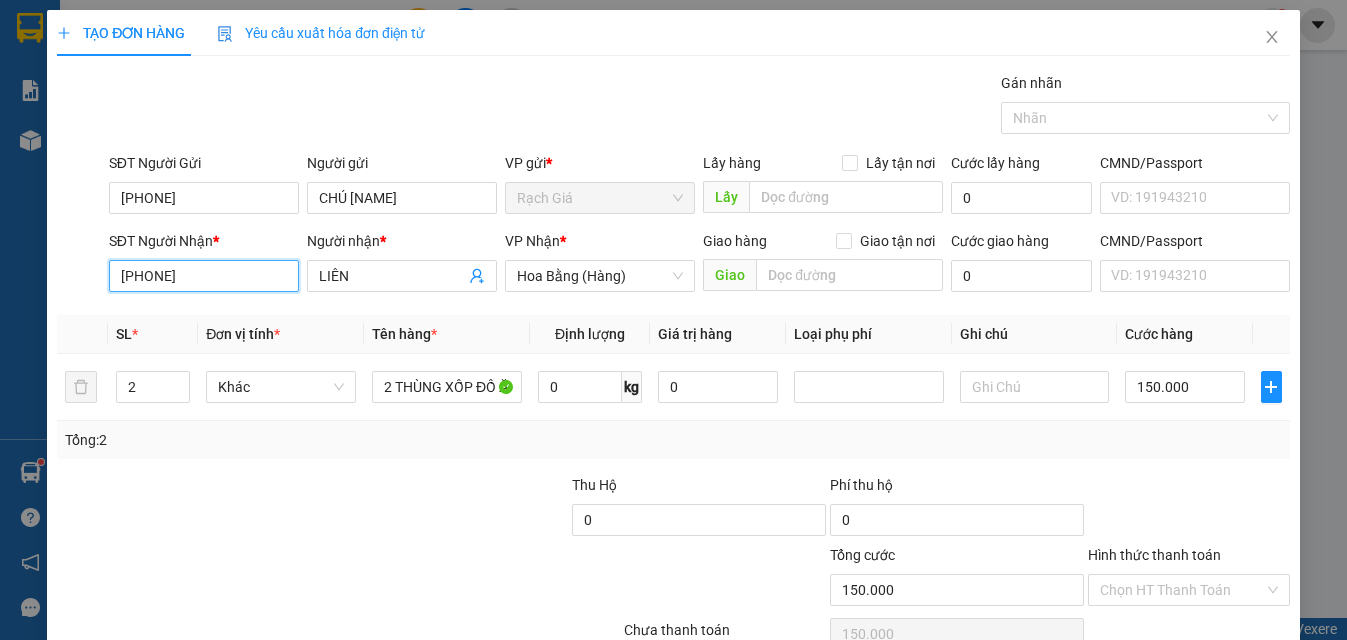 click on "0977733052" at bounding box center [204, 276] 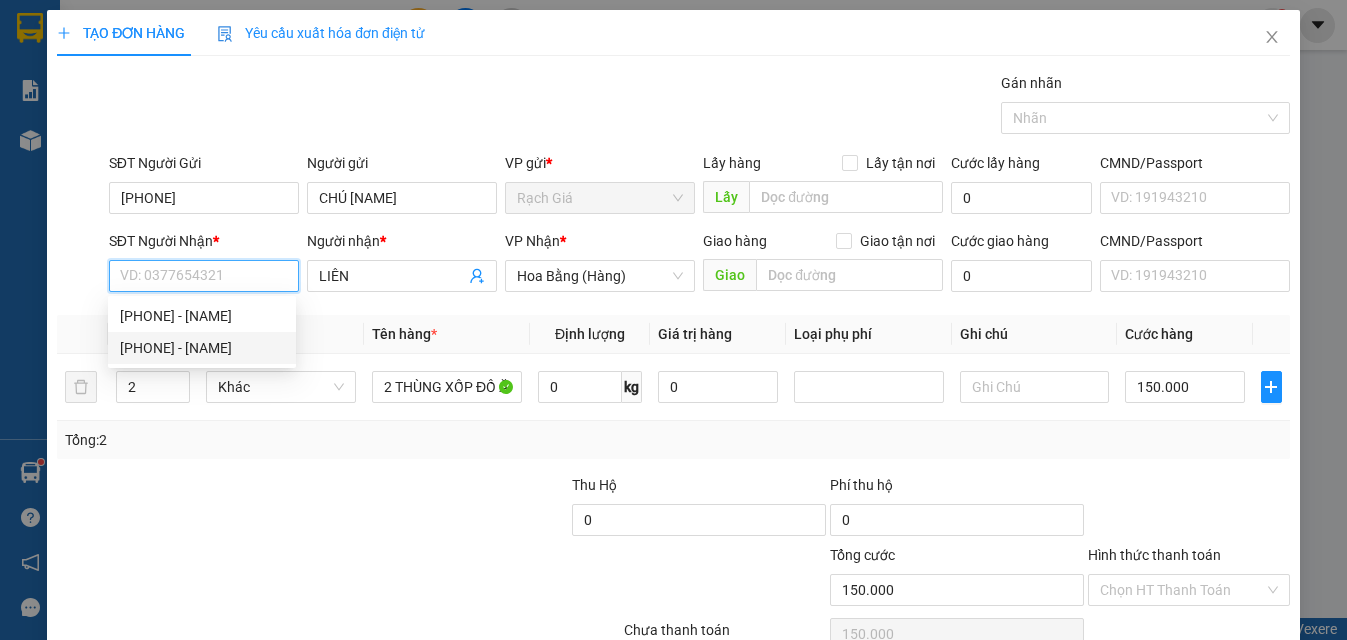 click on "0815625864 - NGUYỆN" at bounding box center [202, 348] 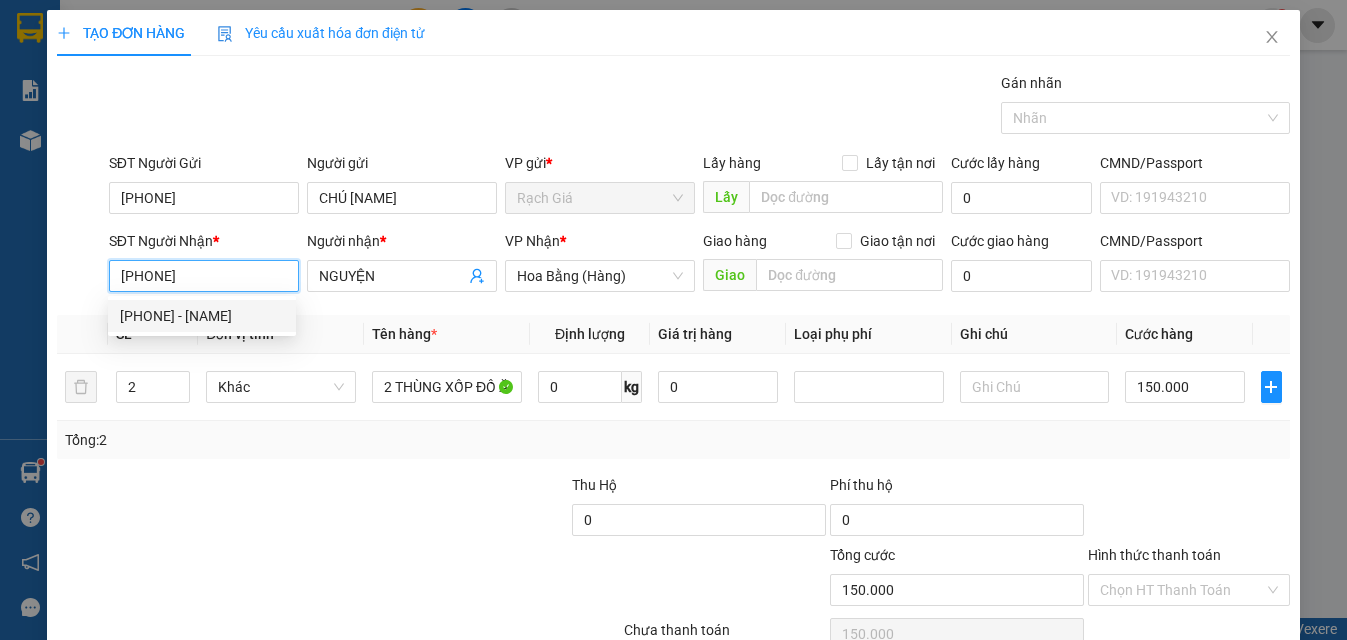 type on "50.000" 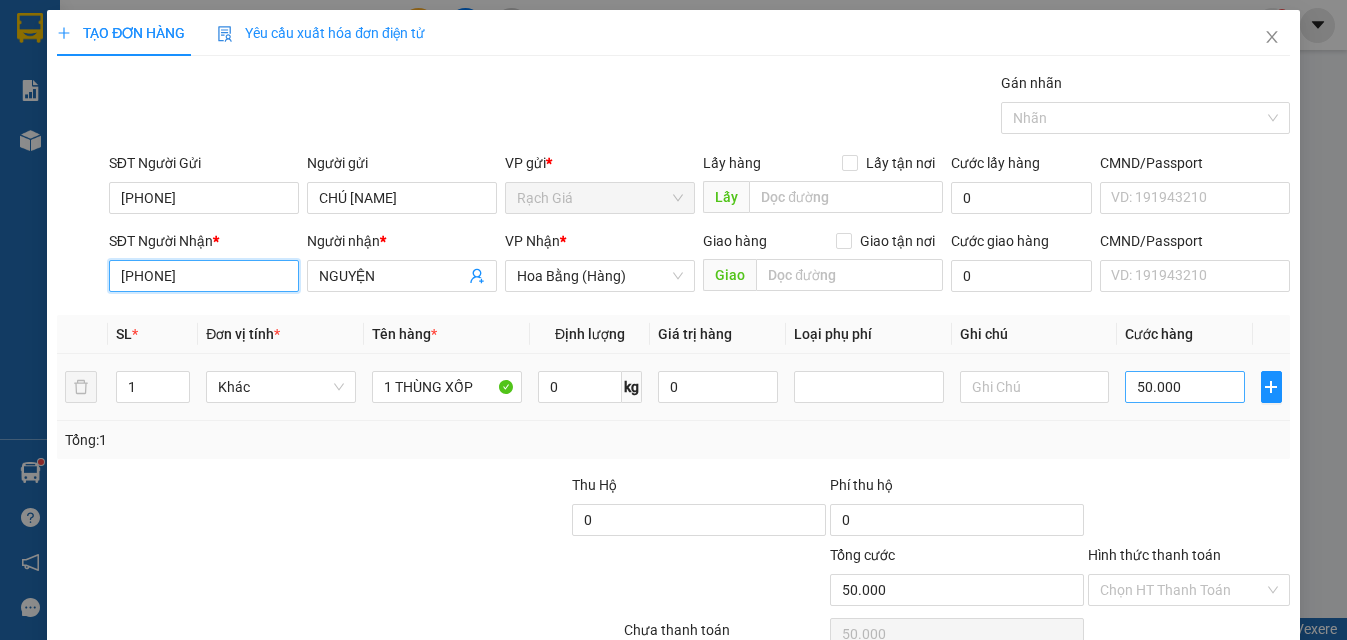 type on "0815625864" 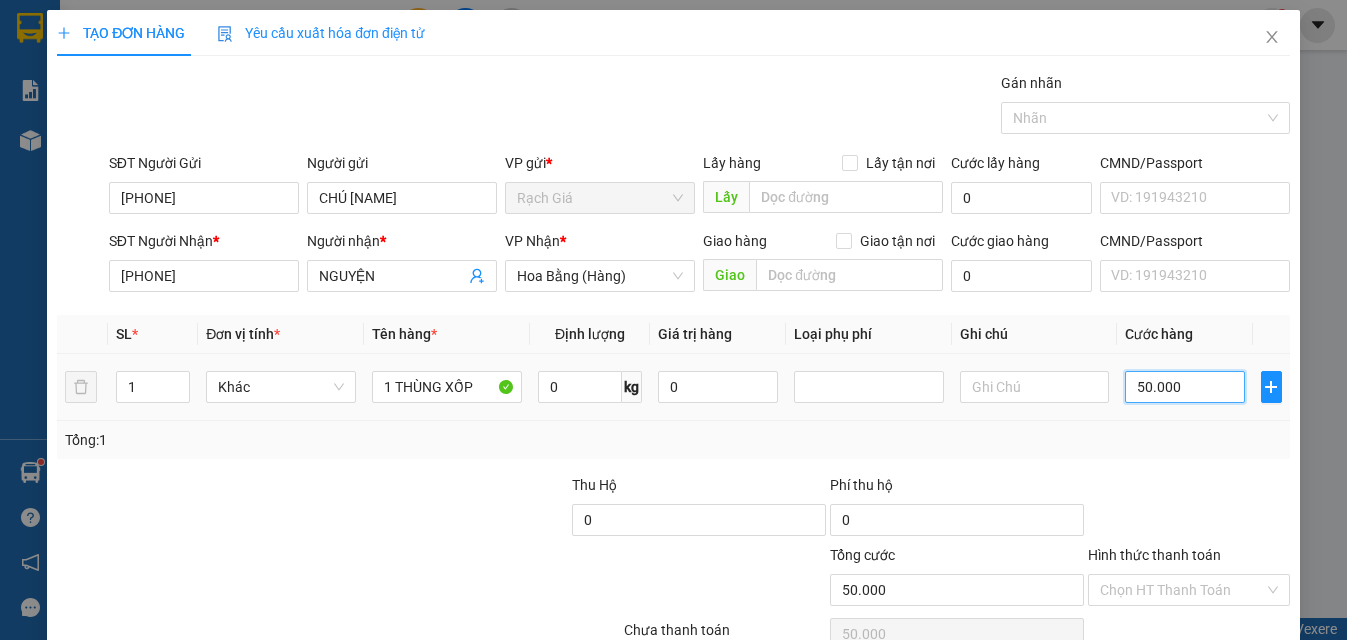 click on "50.000" at bounding box center [1185, 387] 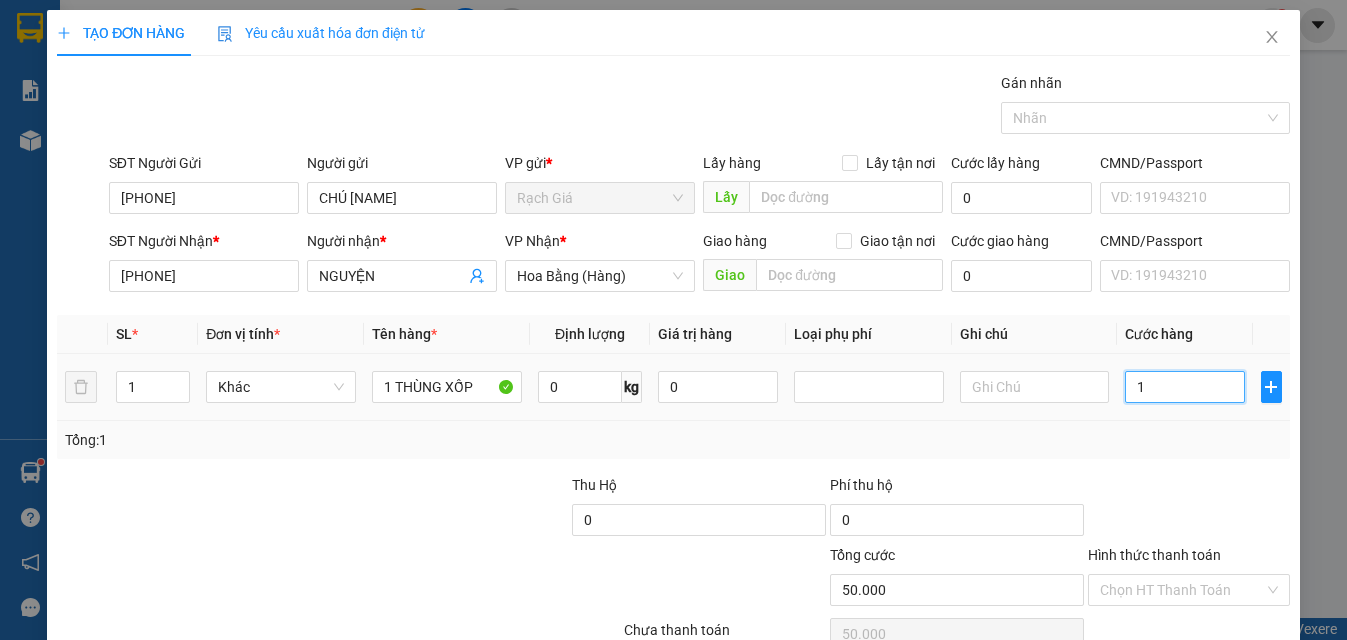 type on "1" 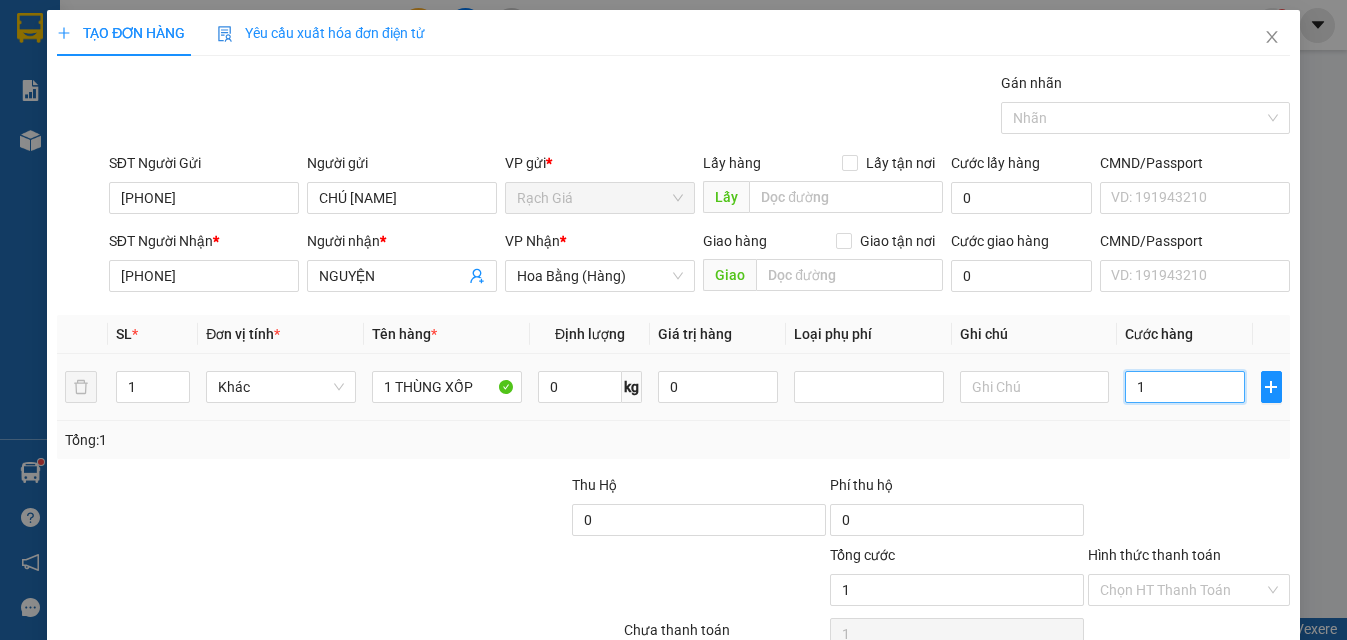 type on "10" 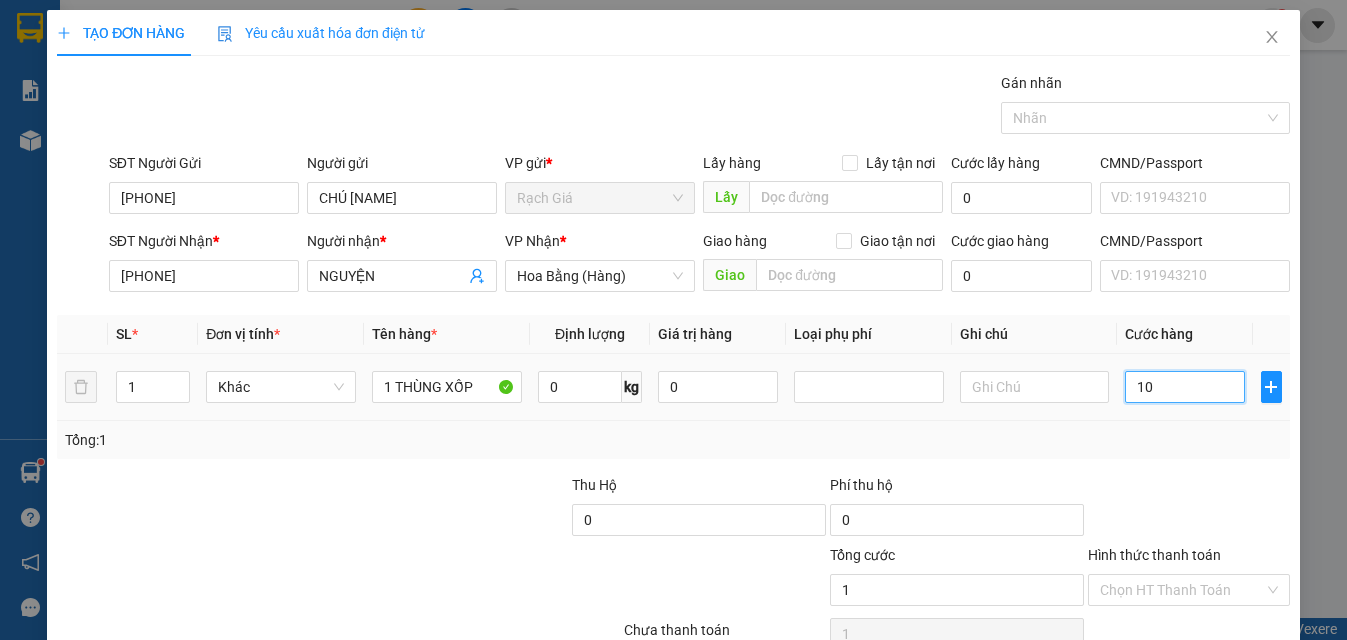 type on "10" 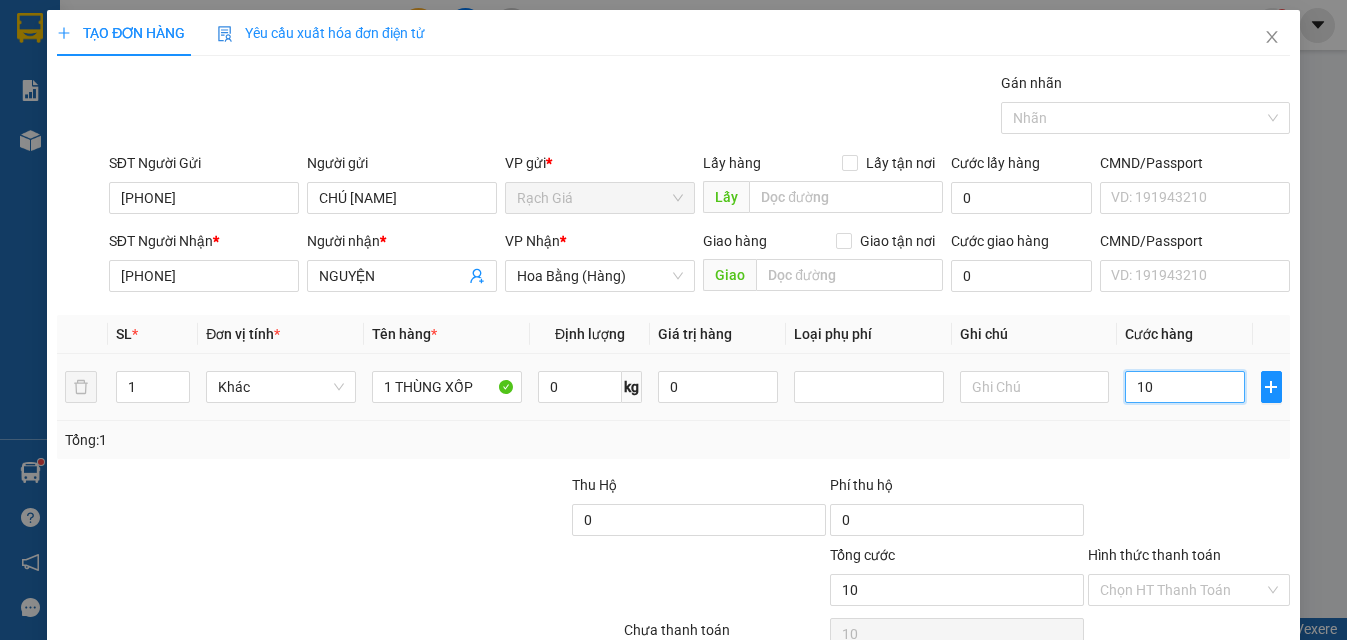 type on "100" 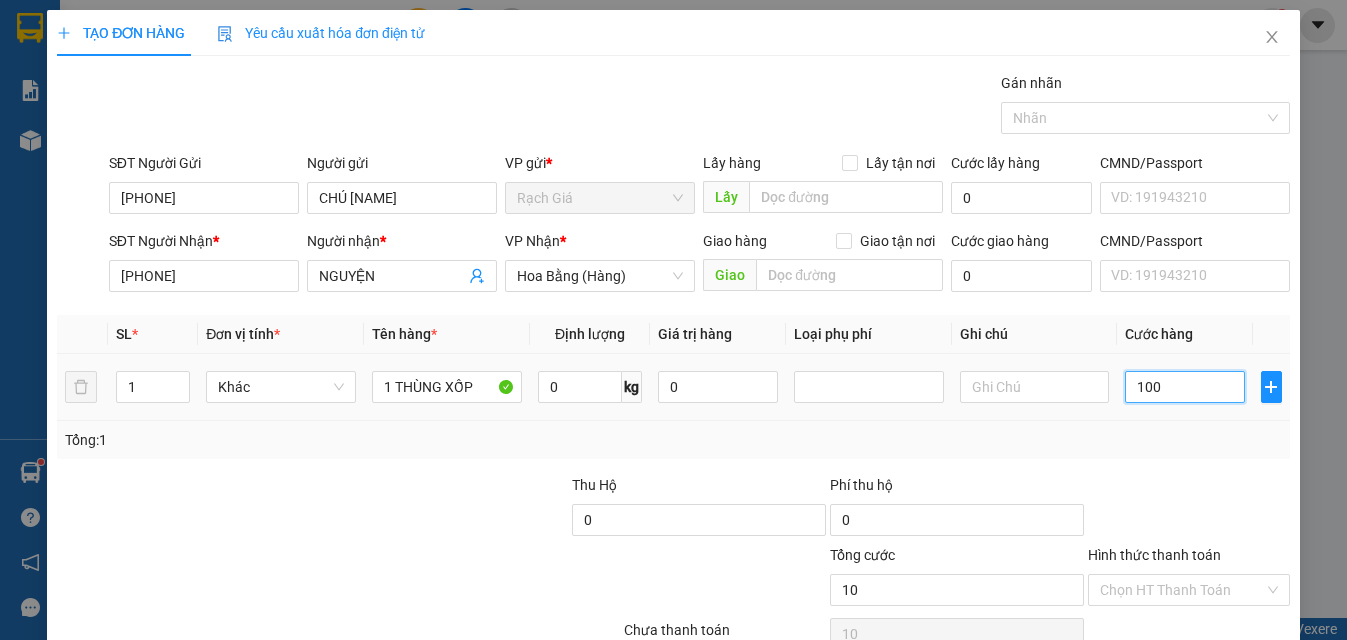 type on "100" 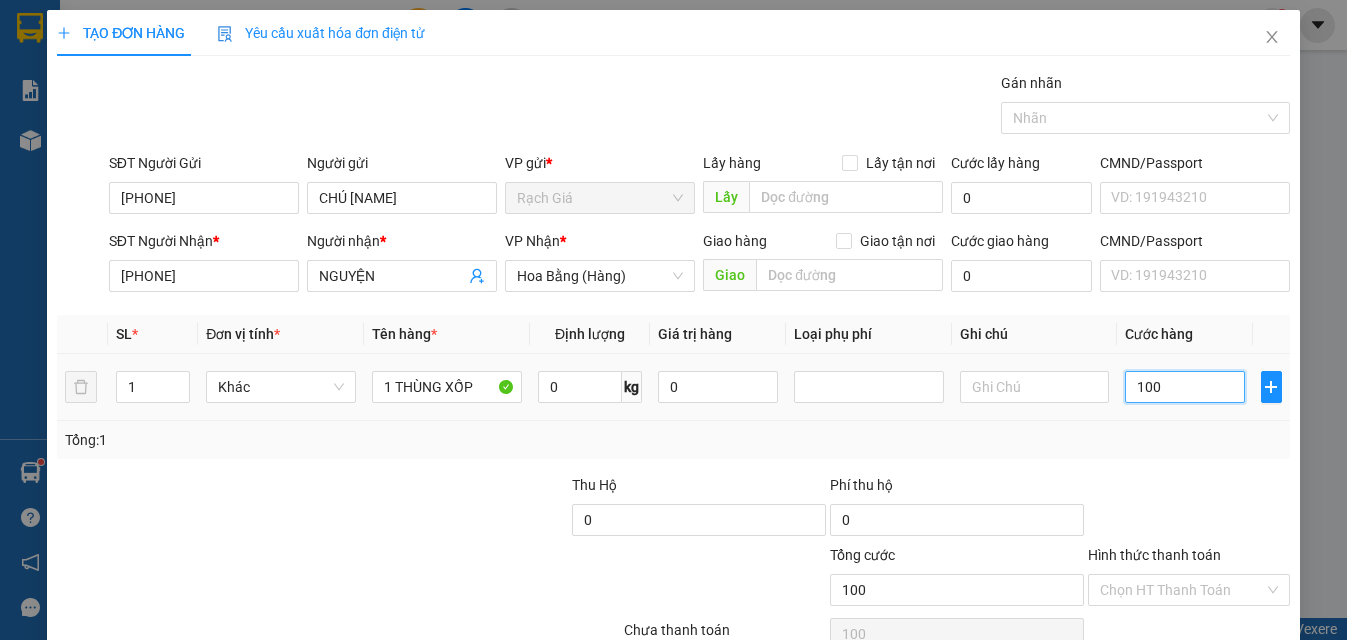 type on "1.000" 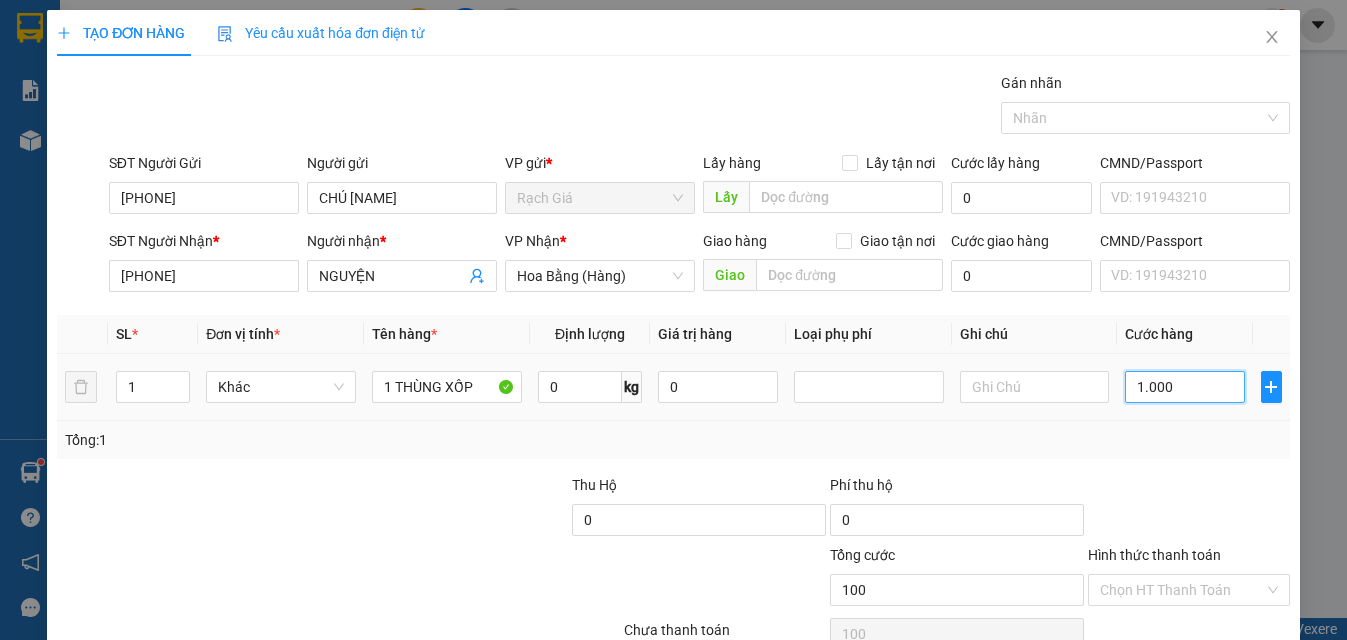 type on "1.000" 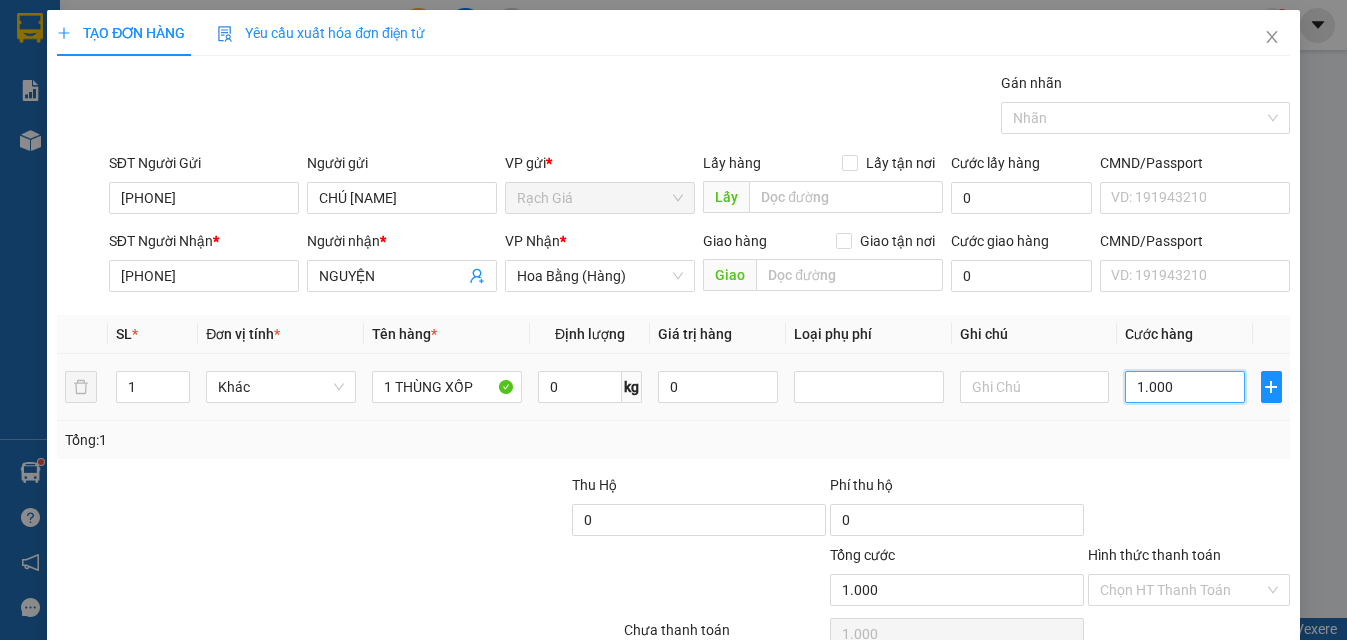 type on "10.000" 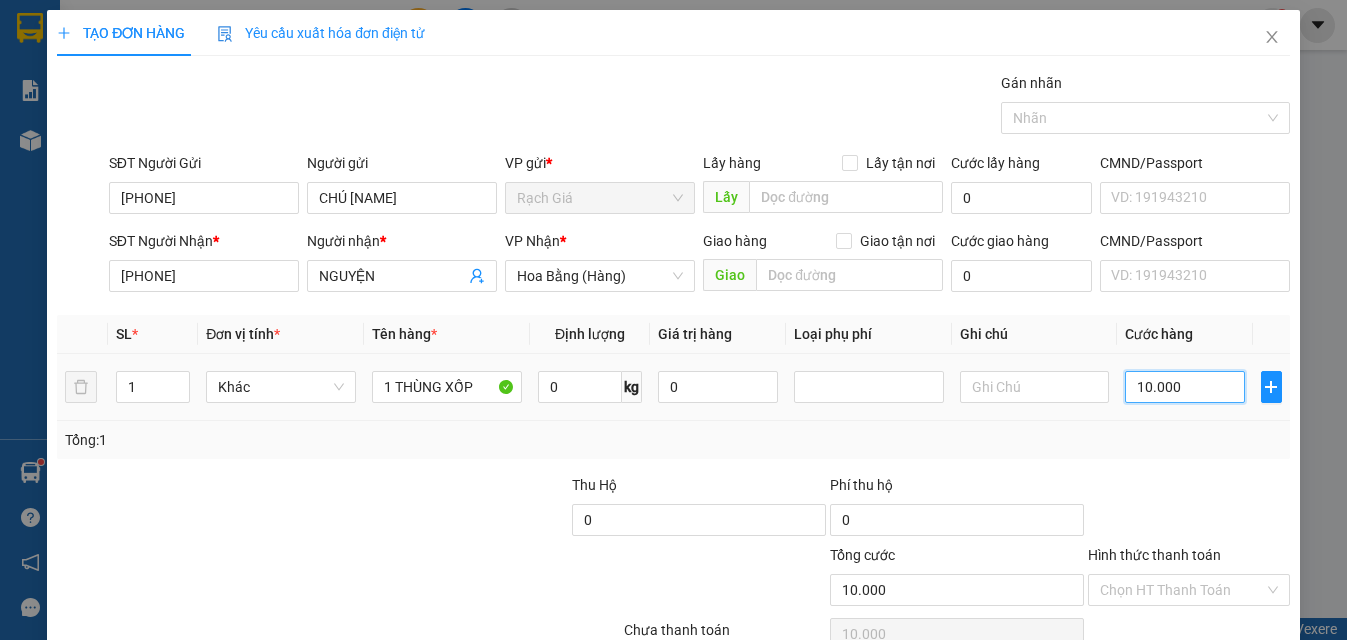 type on "100.000" 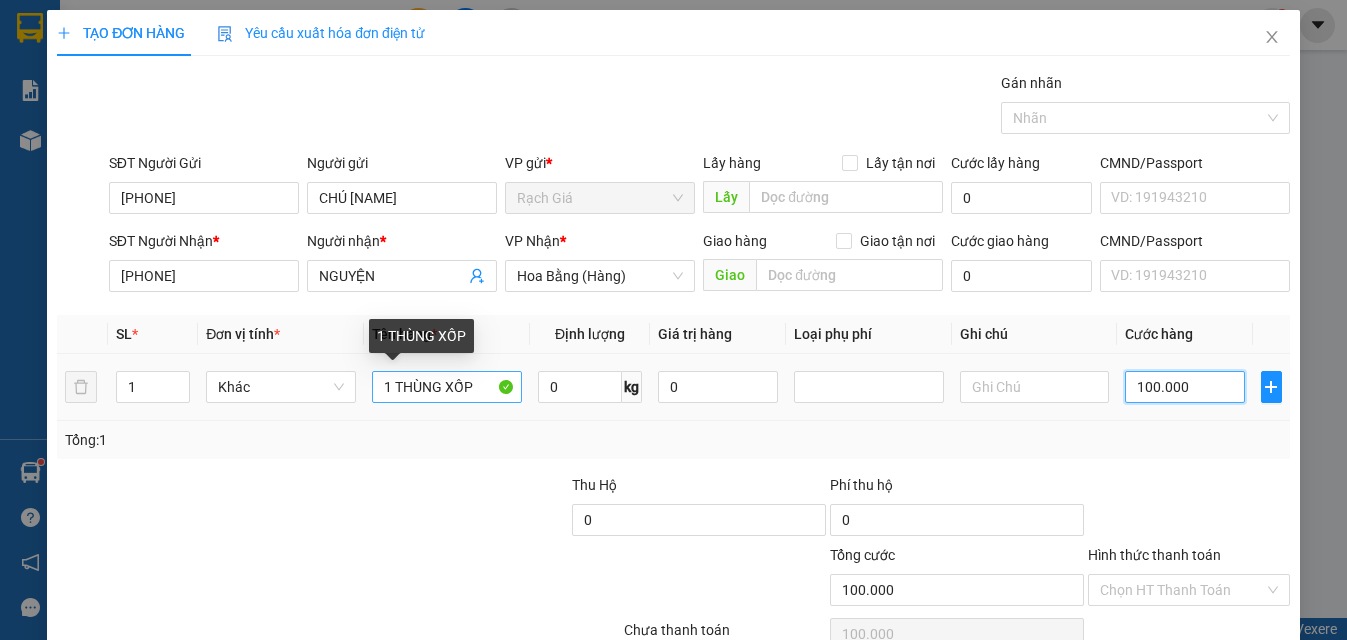 type on "100.000" 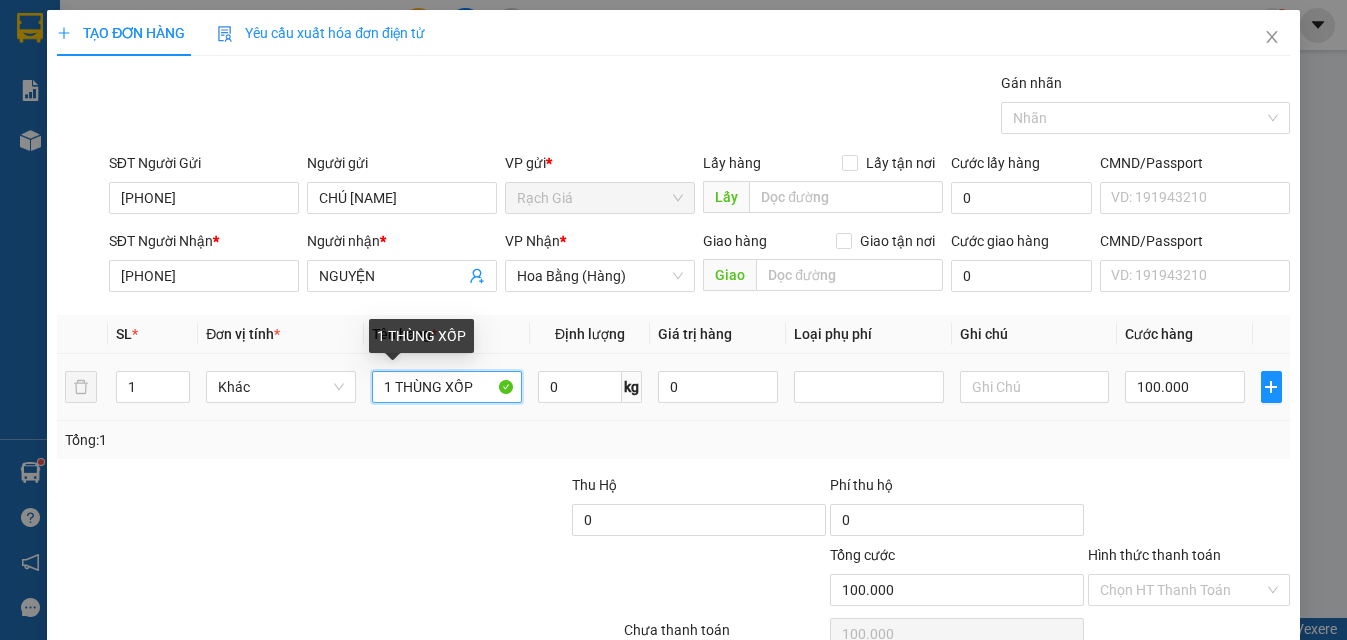 click on "1 THÙNG XỐP" at bounding box center (447, 387) 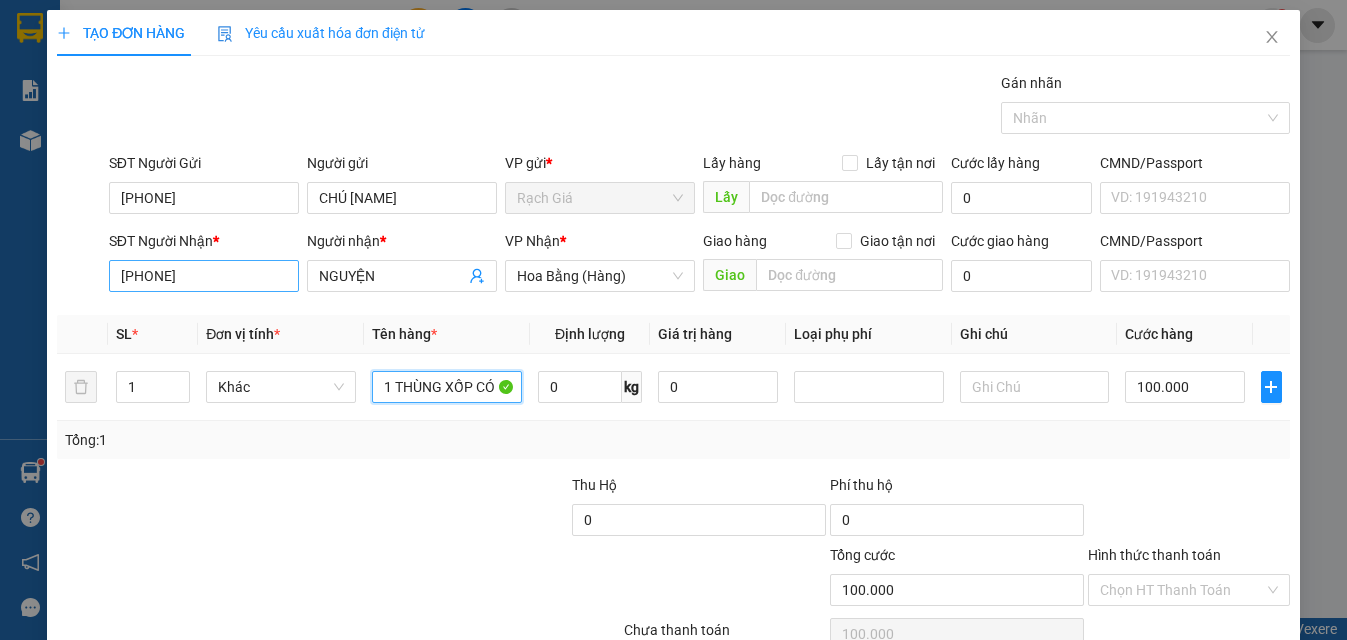 type on "1 THÙNG XỐP CÓ" 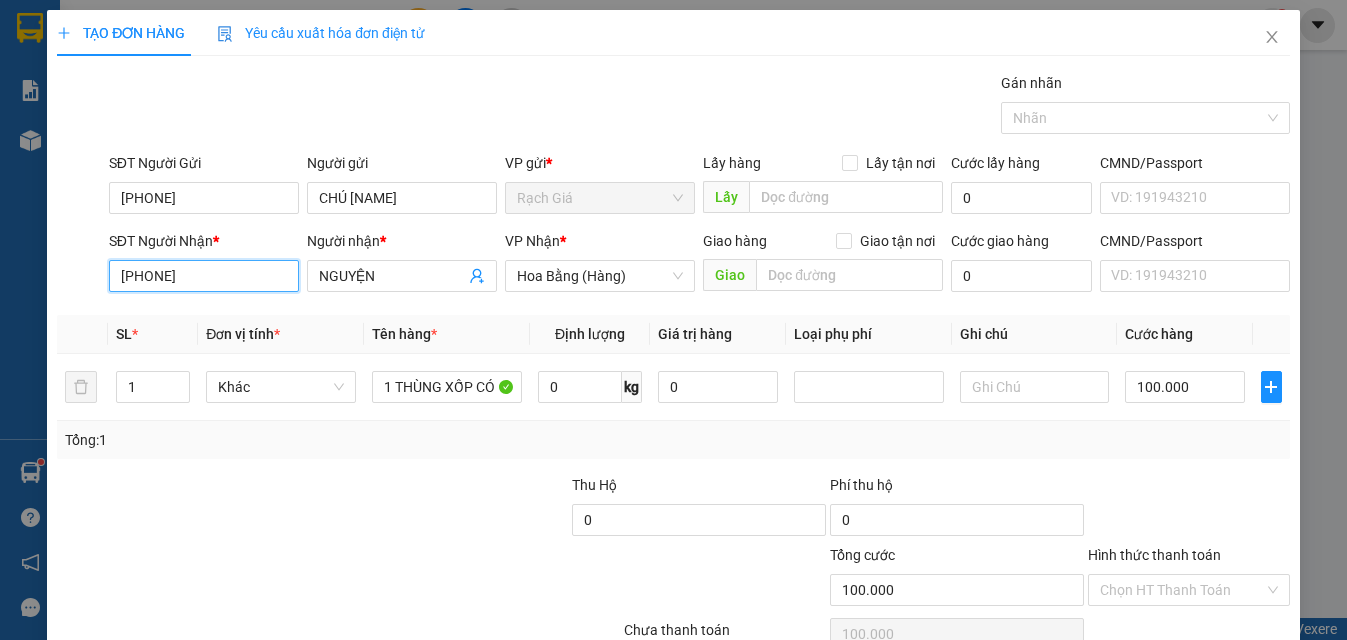 click on "0815625864" at bounding box center [204, 276] 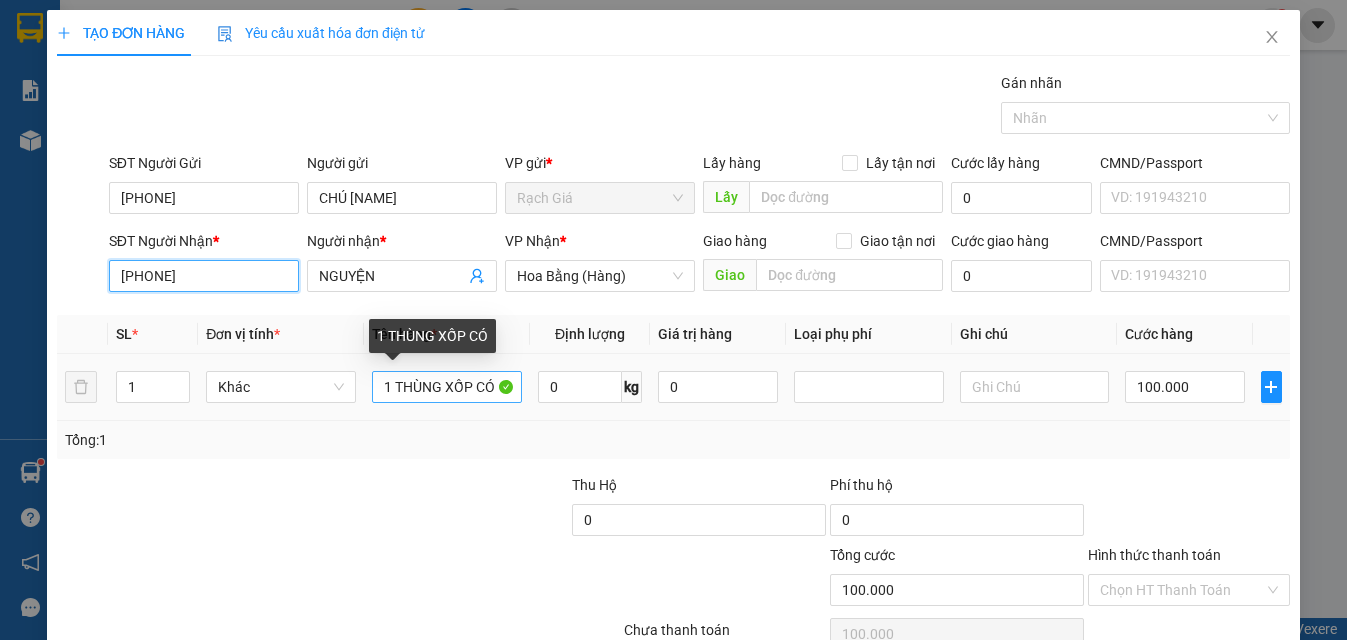type on "0918341865" 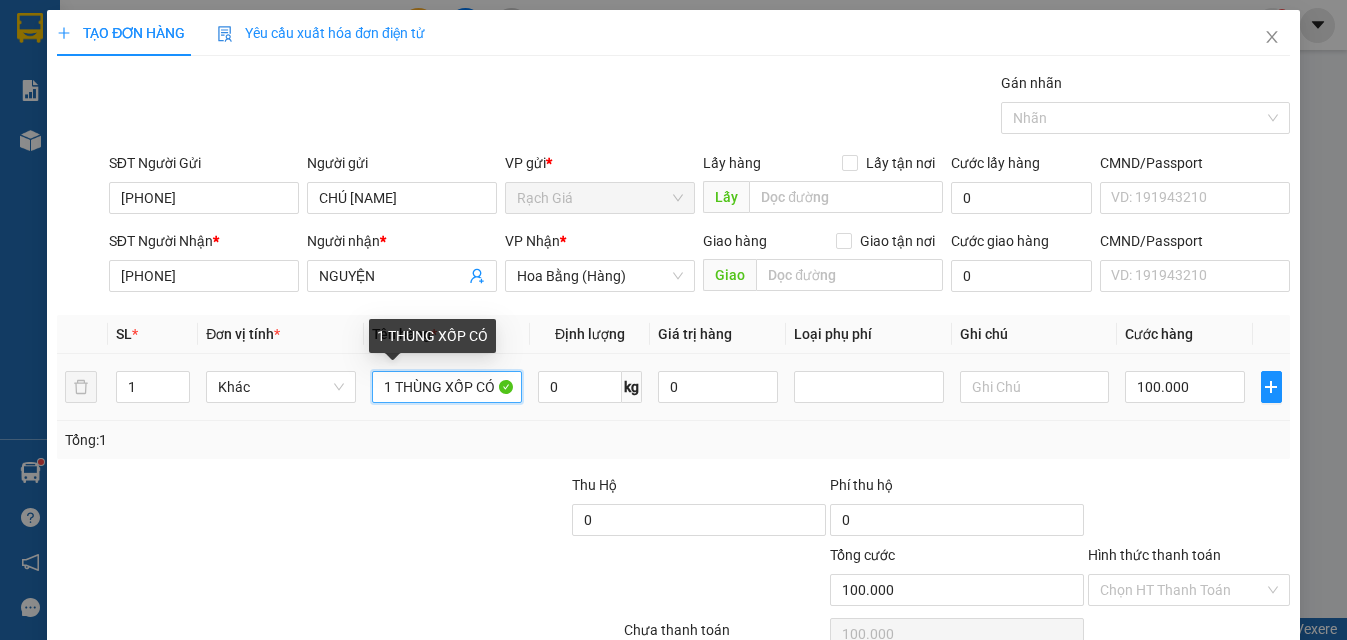 click on "1 THÙNG XỐP CÓ" at bounding box center [447, 387] 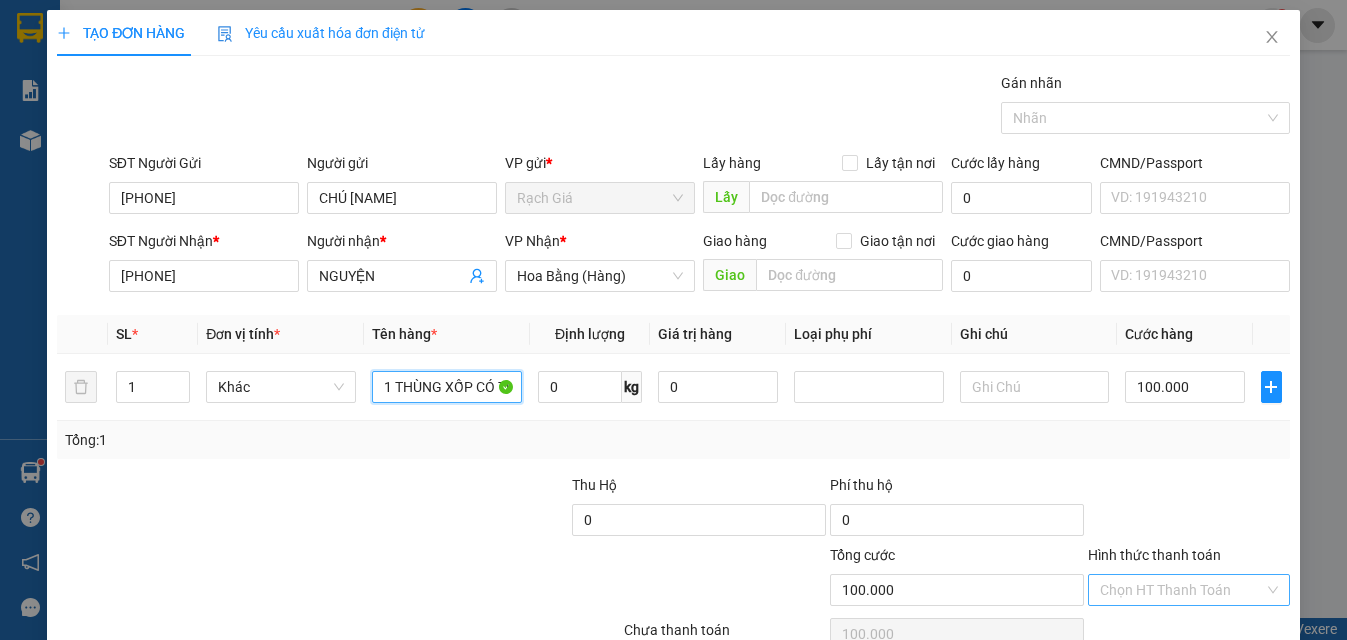 type on "1 THÙNG XỐP CÓ THÙNG XỐP NHỎ Ở TRÊN" 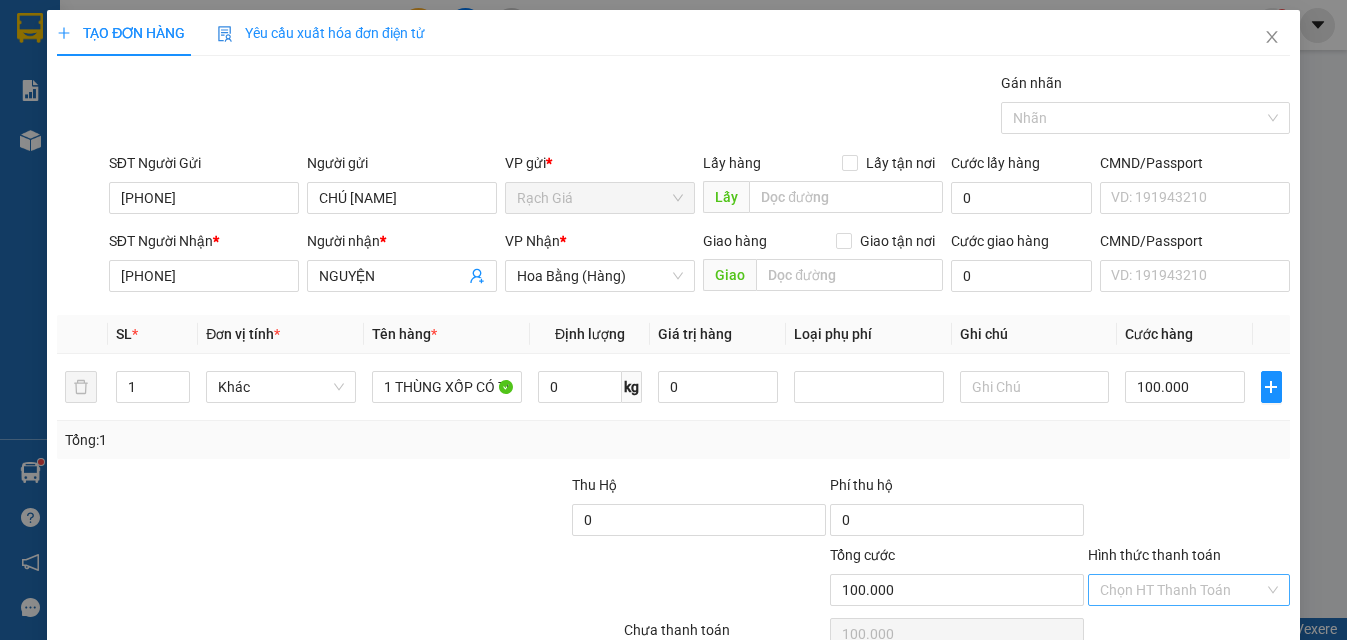 click on "Hình thức thanh toán" at bounding box center (1182, 590) 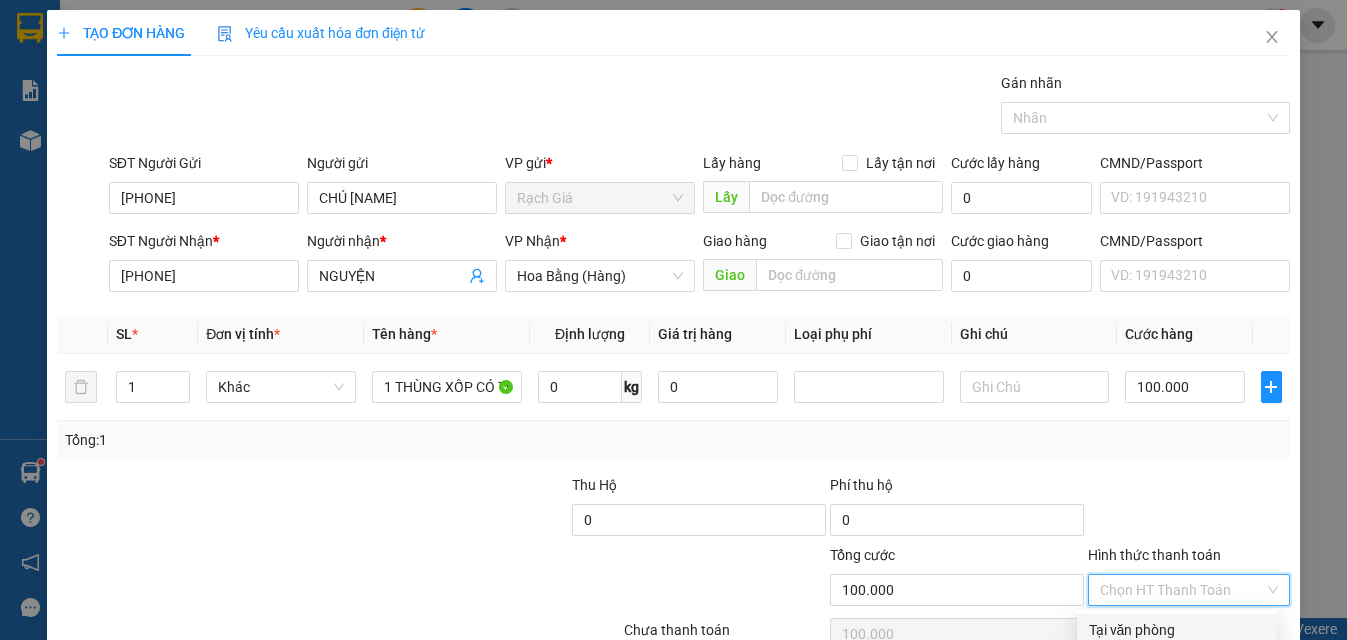 click on "Tại văn phòng" at bounding box center [1177, 630] 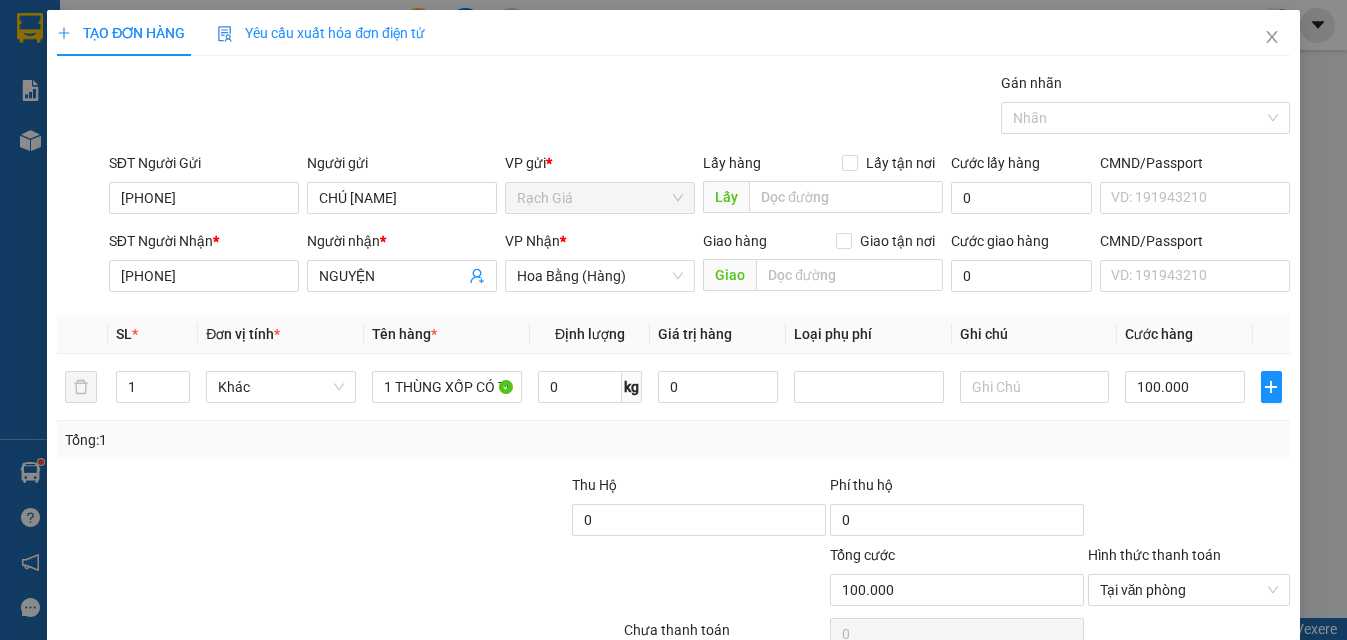 click on "Lưu và In" at bounding box center [1226, 747] 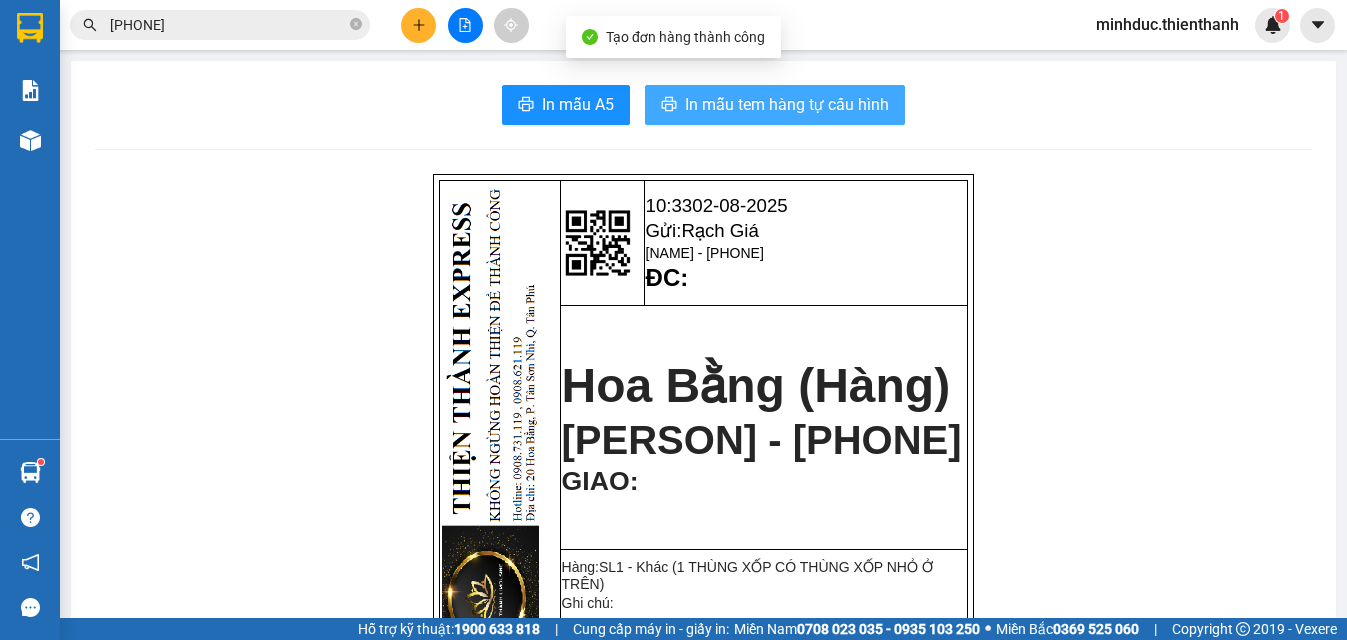 click on "In mẫu tem hàng tự cấu hình" at bounding box center (787, 104) 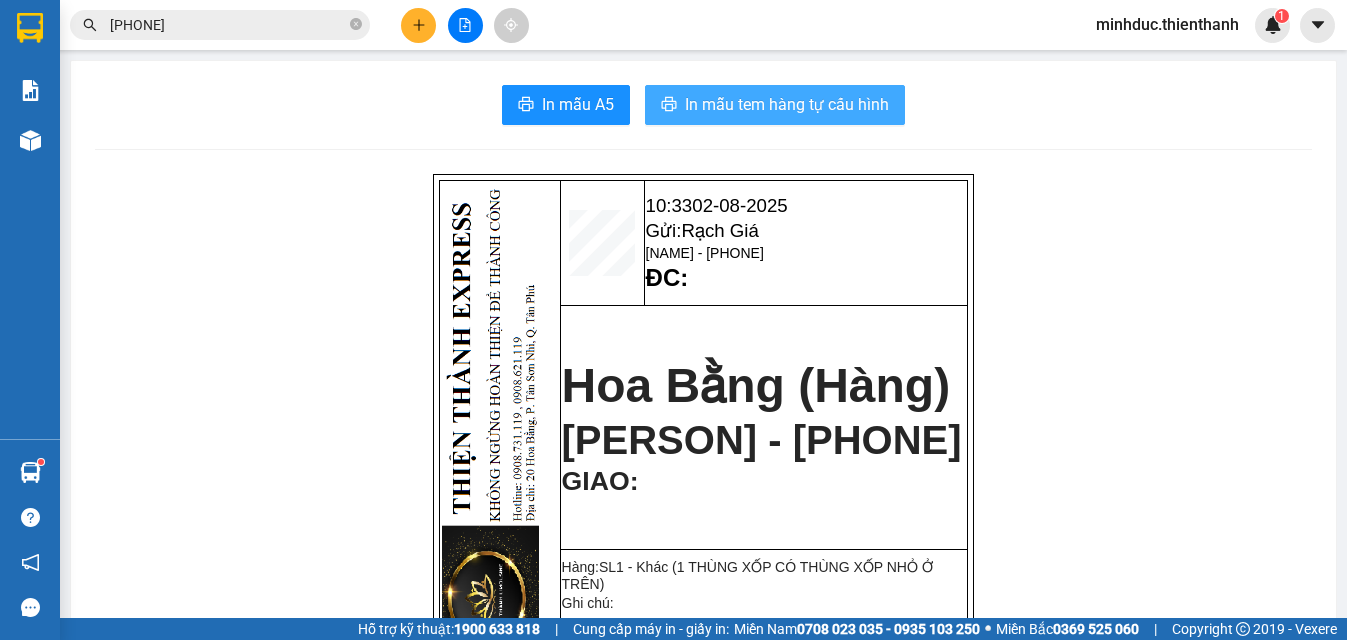 click on "In mẫu tem hàng tự cấu hình" at bounding box center (787, 104) 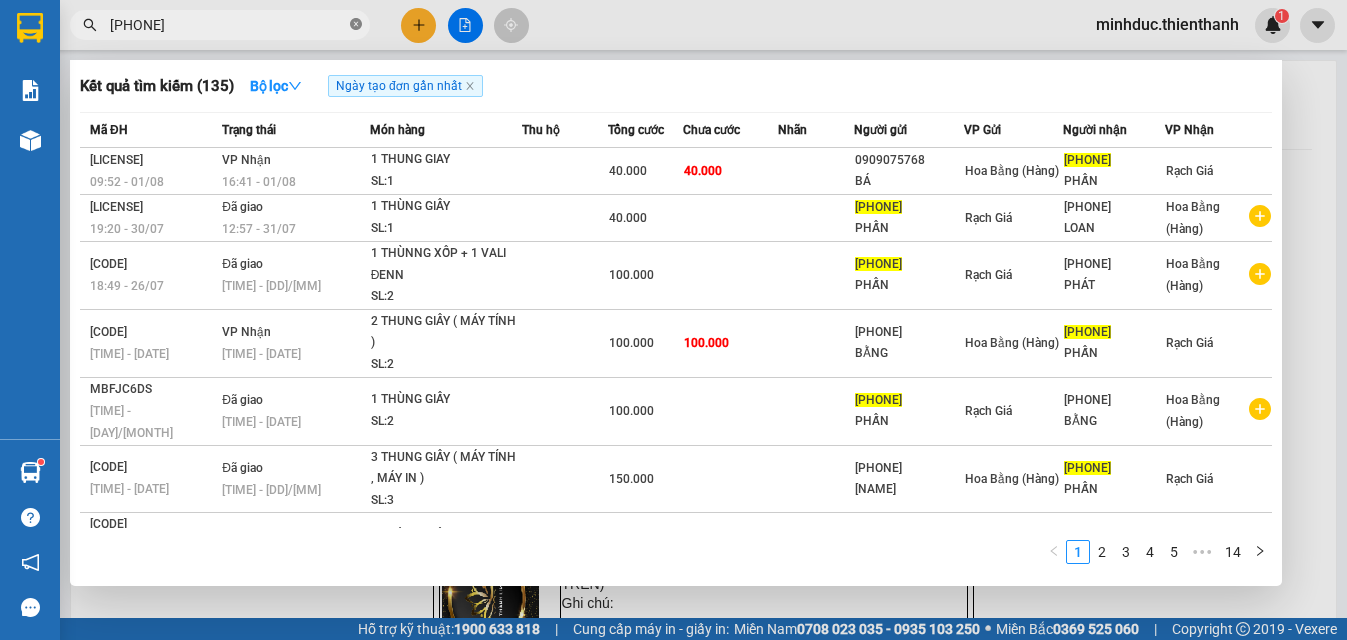 click 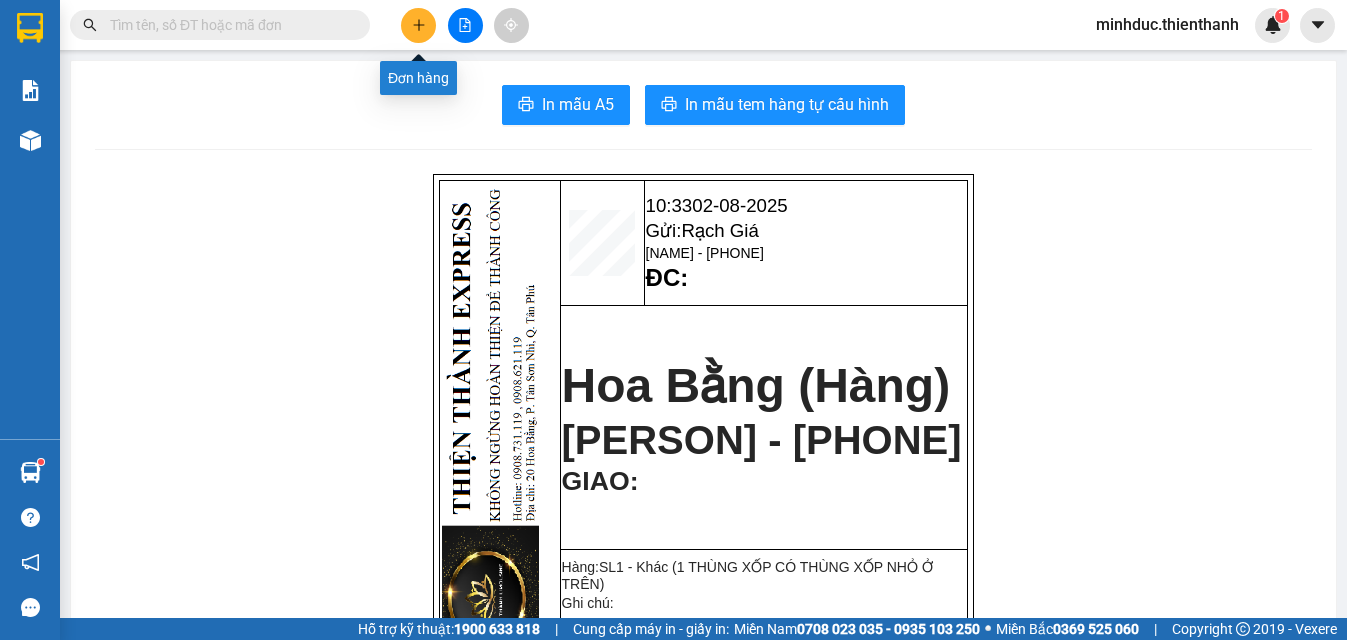 click 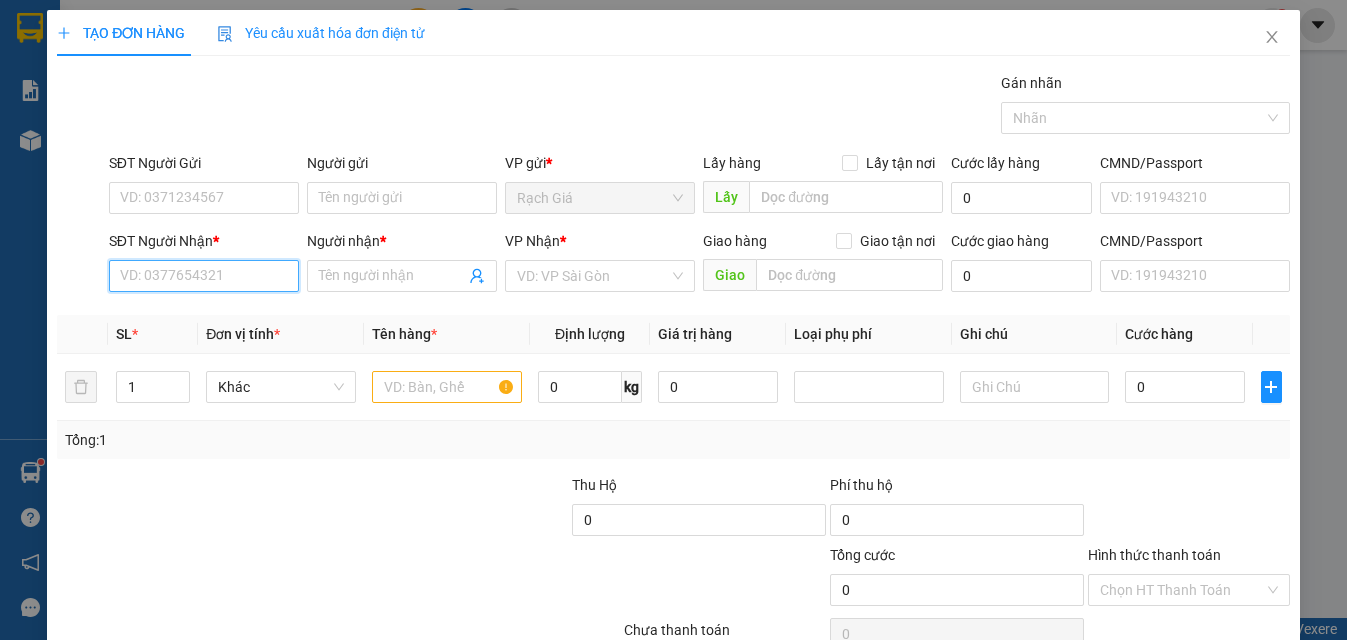click on "SĐT Người Nhận  *" at bounding box center (204, 276) 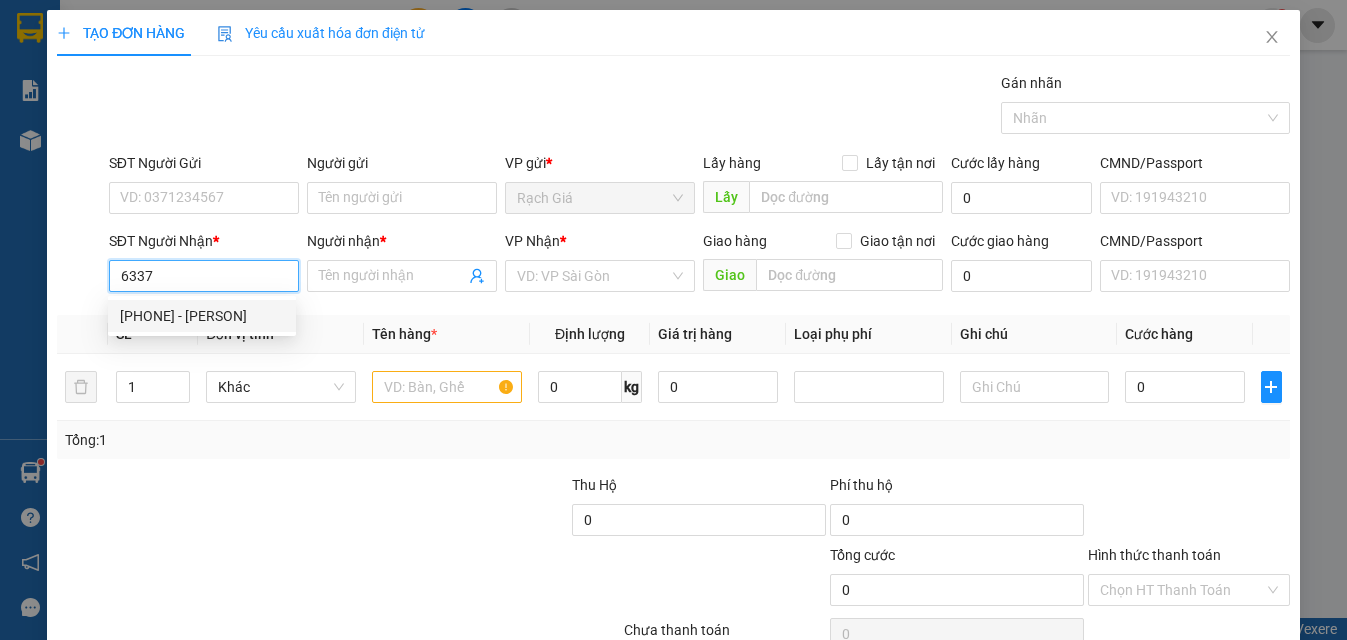 click on "0988876337 - HOÀNG" at bounding box center [202, 316] 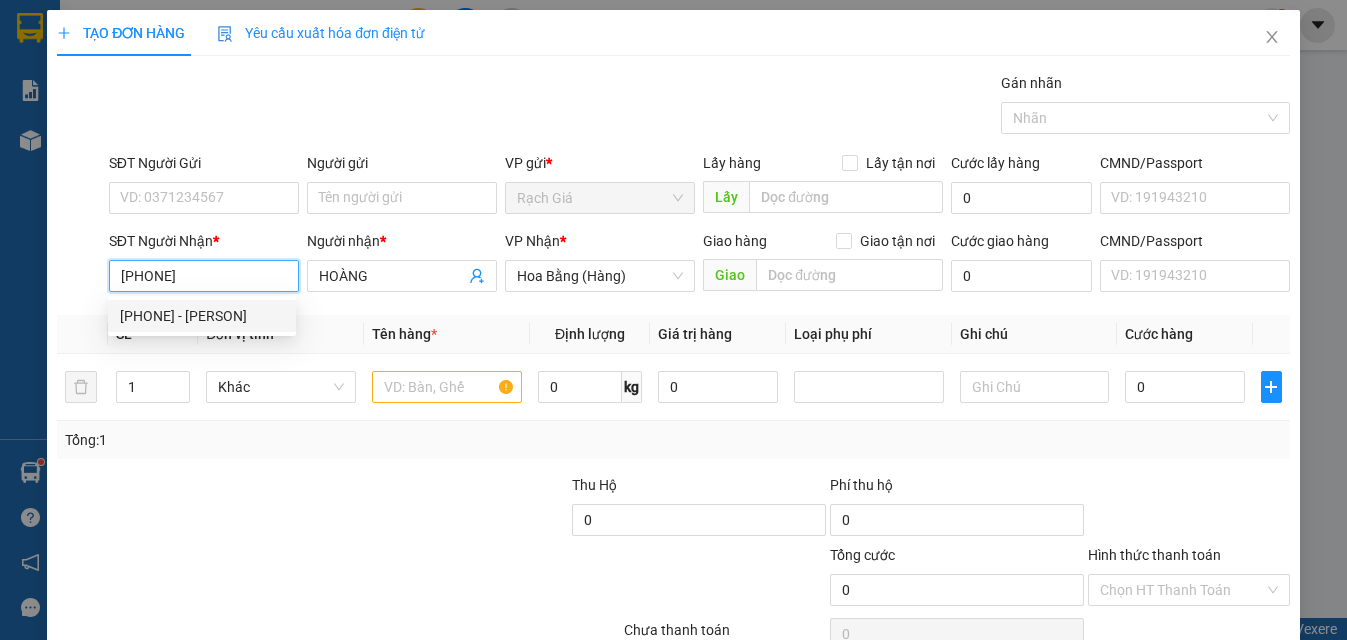 type on "40.000" 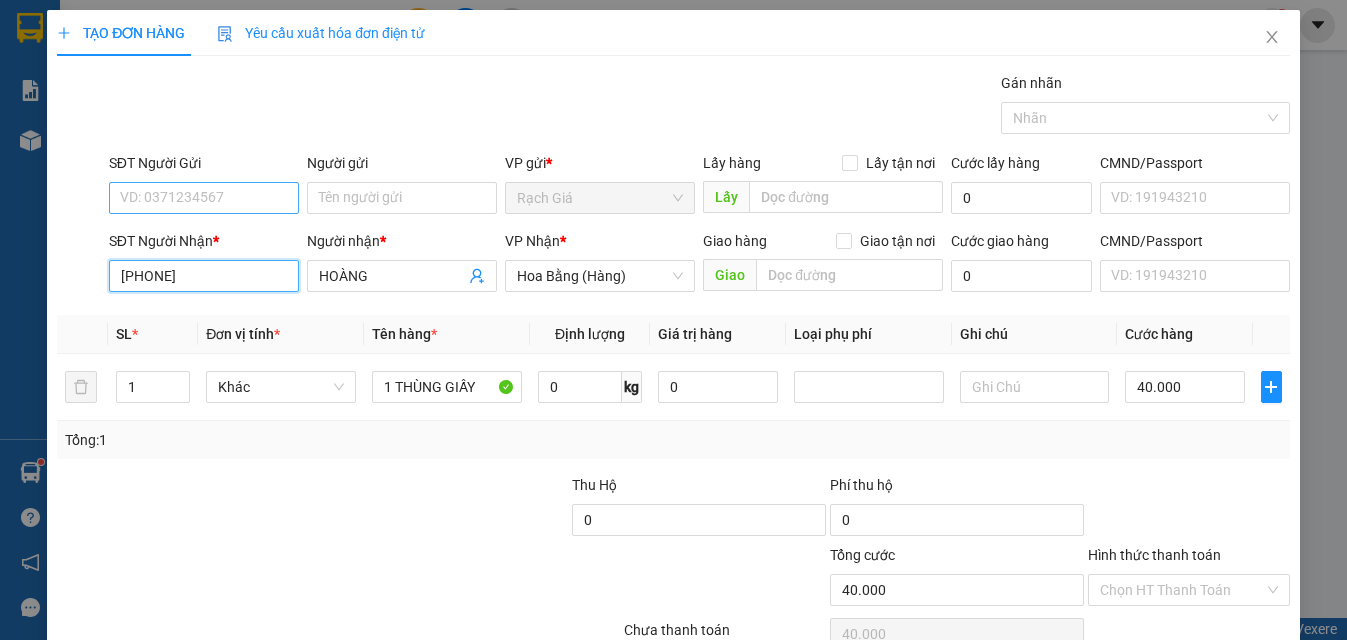 type on "0988876337" 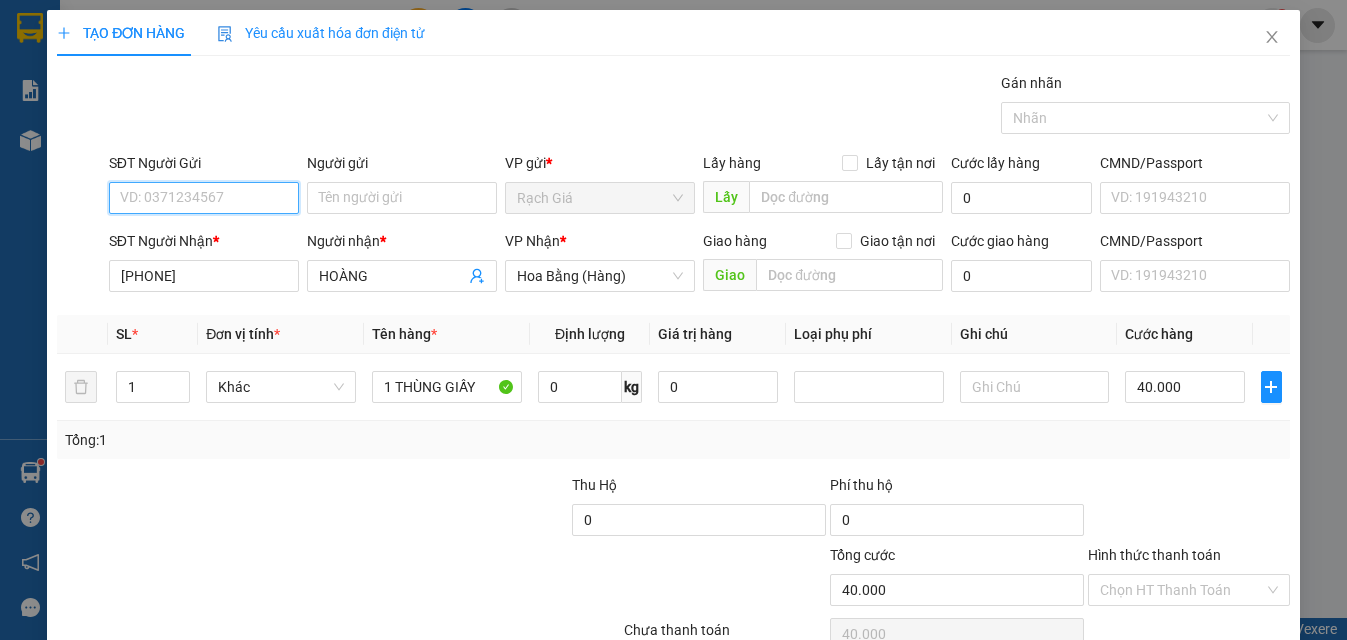 click on "SĐT Người Gửi" at bounding box center [204, 198] 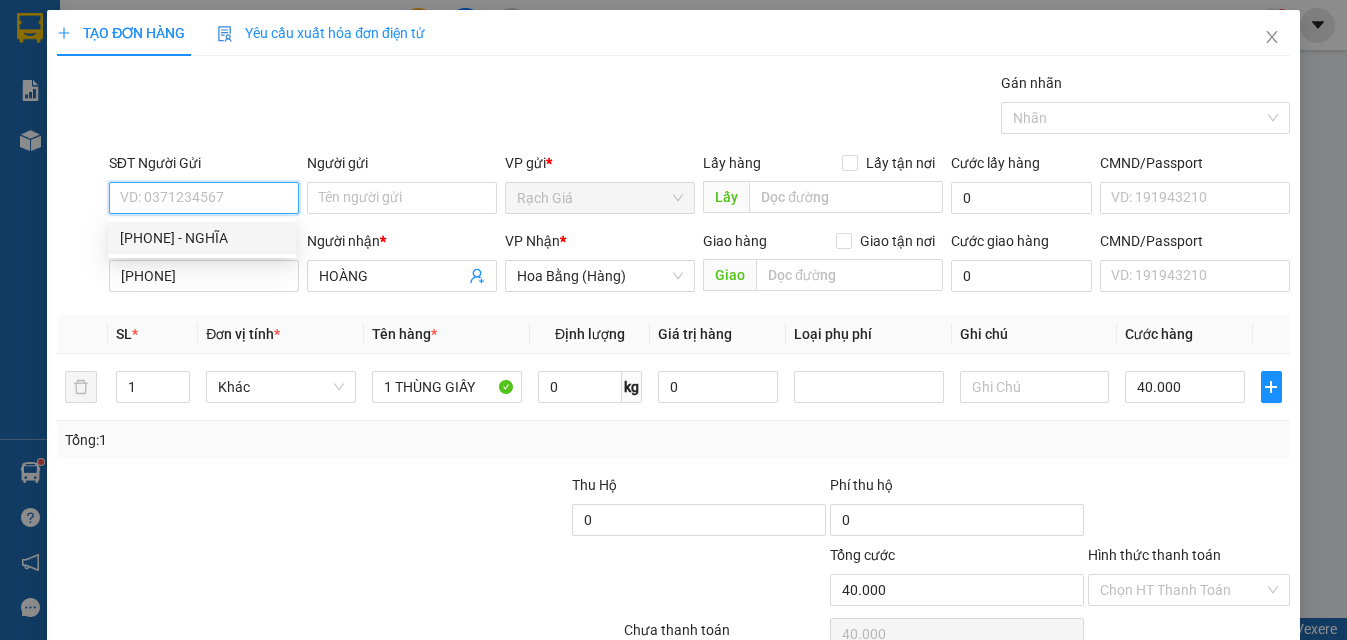 click on "0889944465 - NGHĨA" at bounding box center (202, 238) 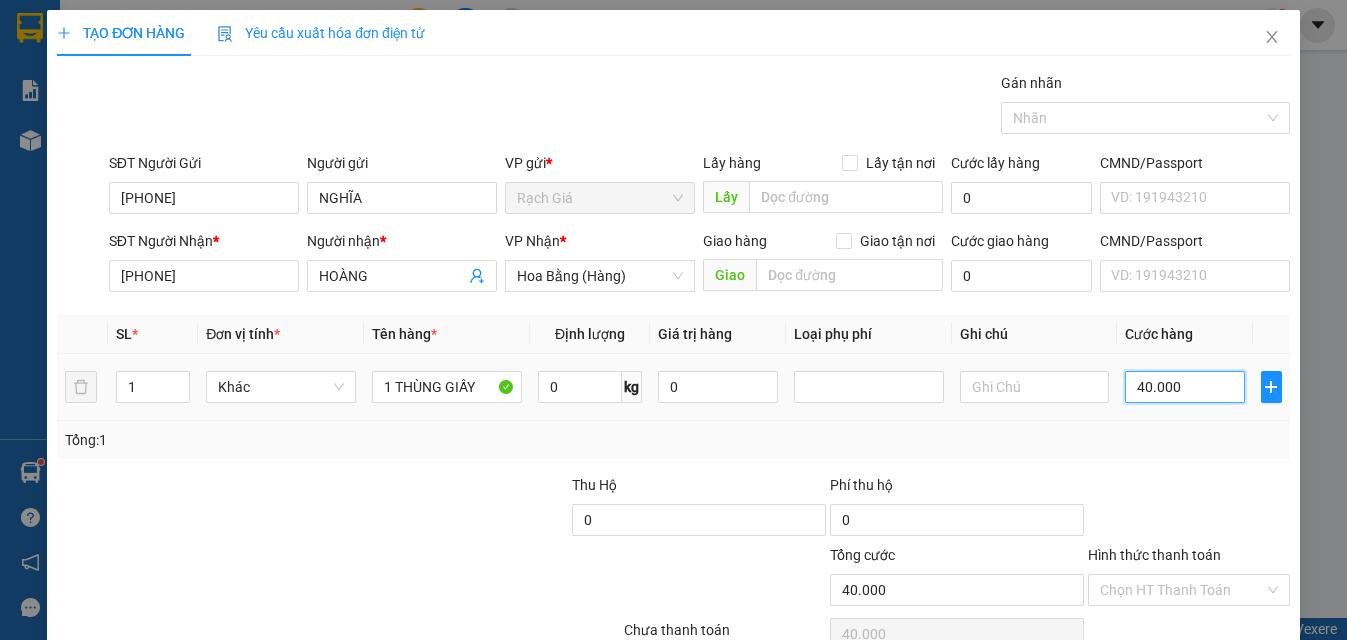click on "40.000" at bounding box center [1185, 387] 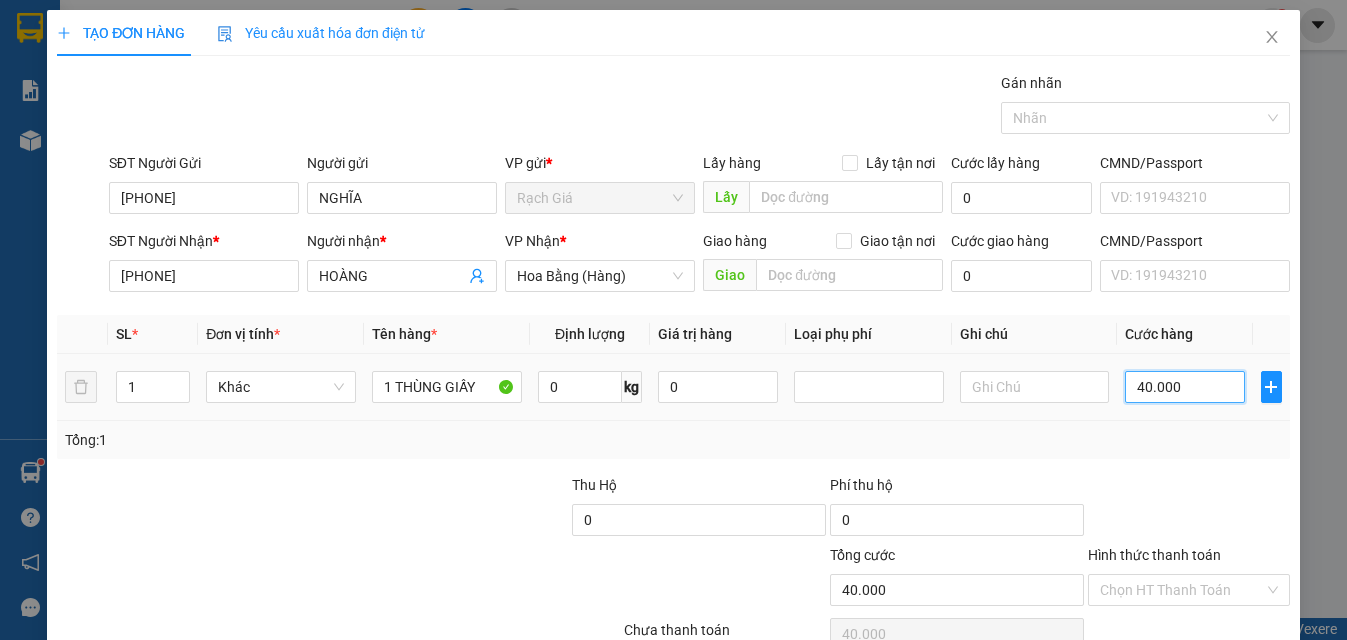 type on "3" 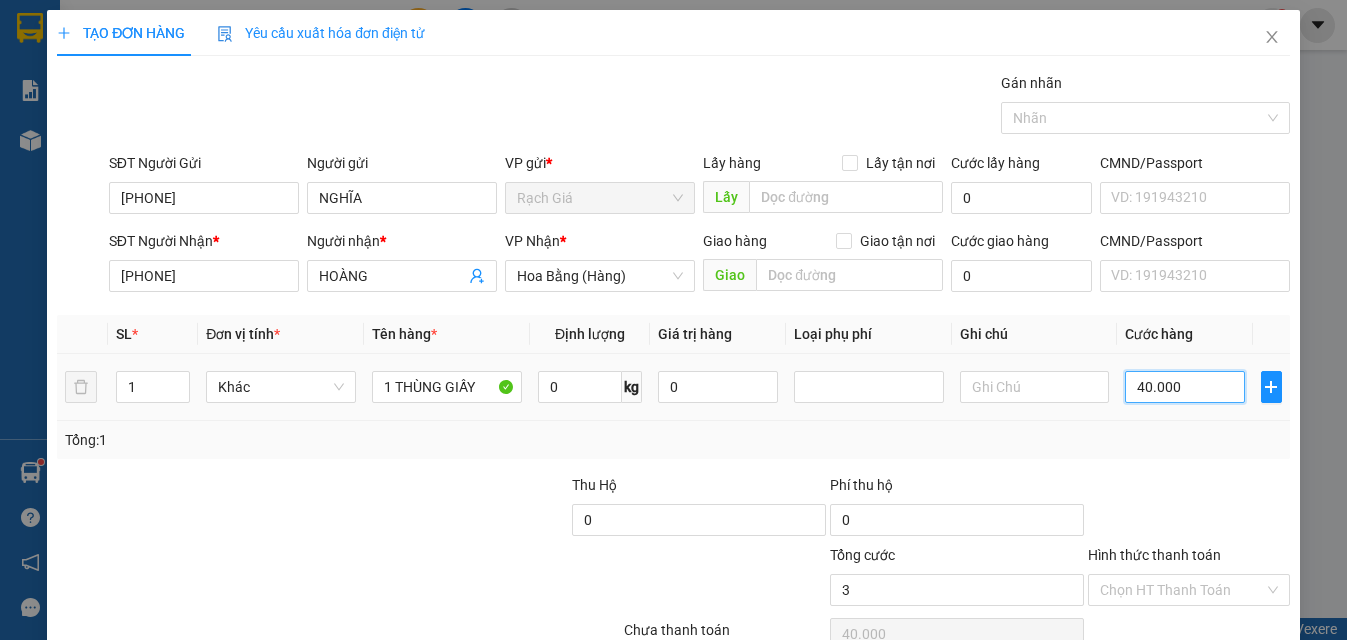 type on "3" 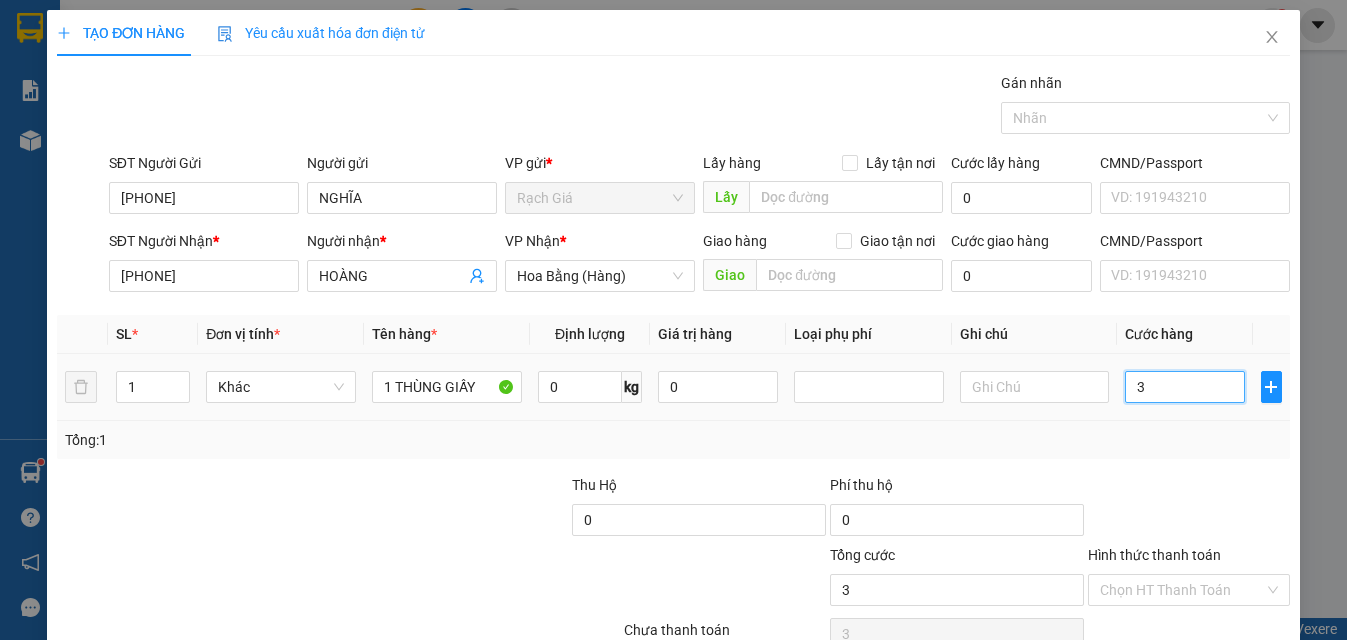 type on "30" 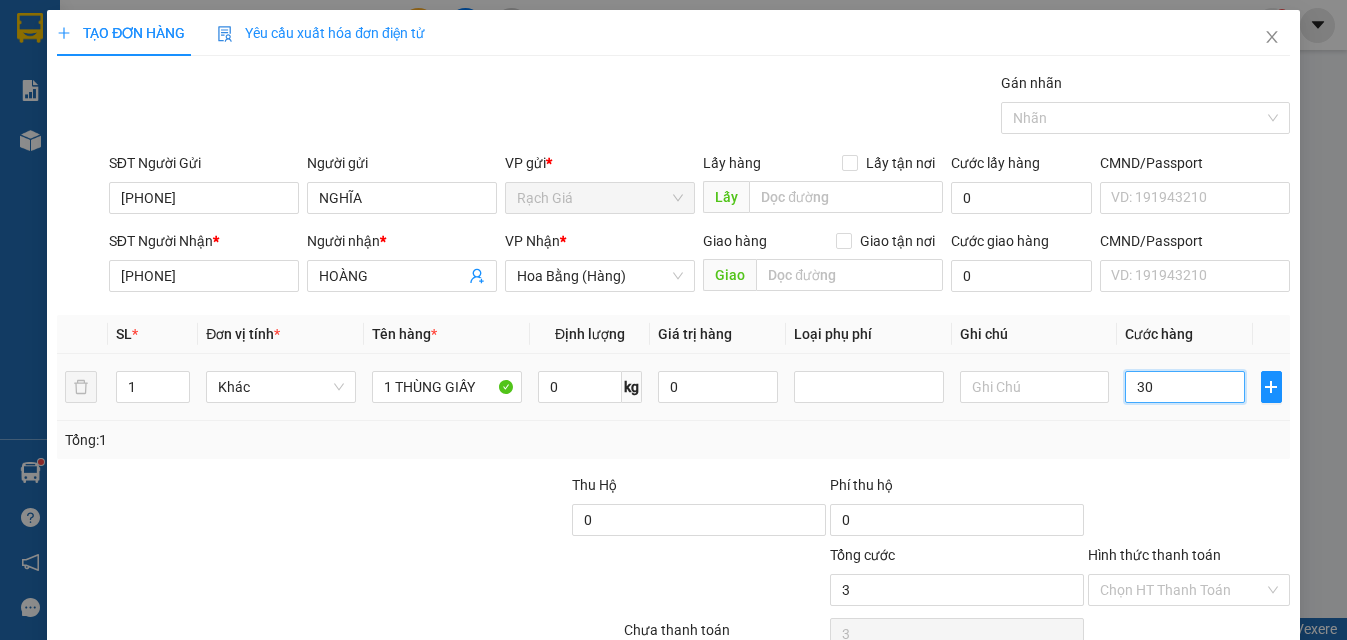 type on "30" 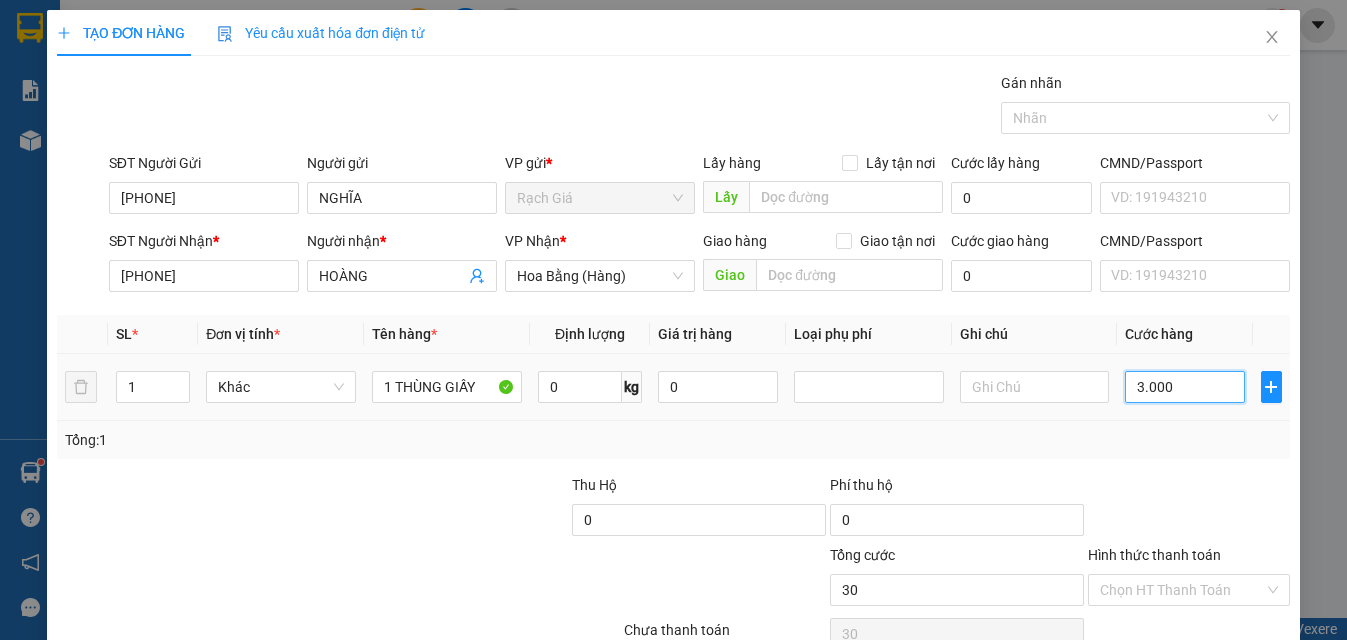 type on "30.000" 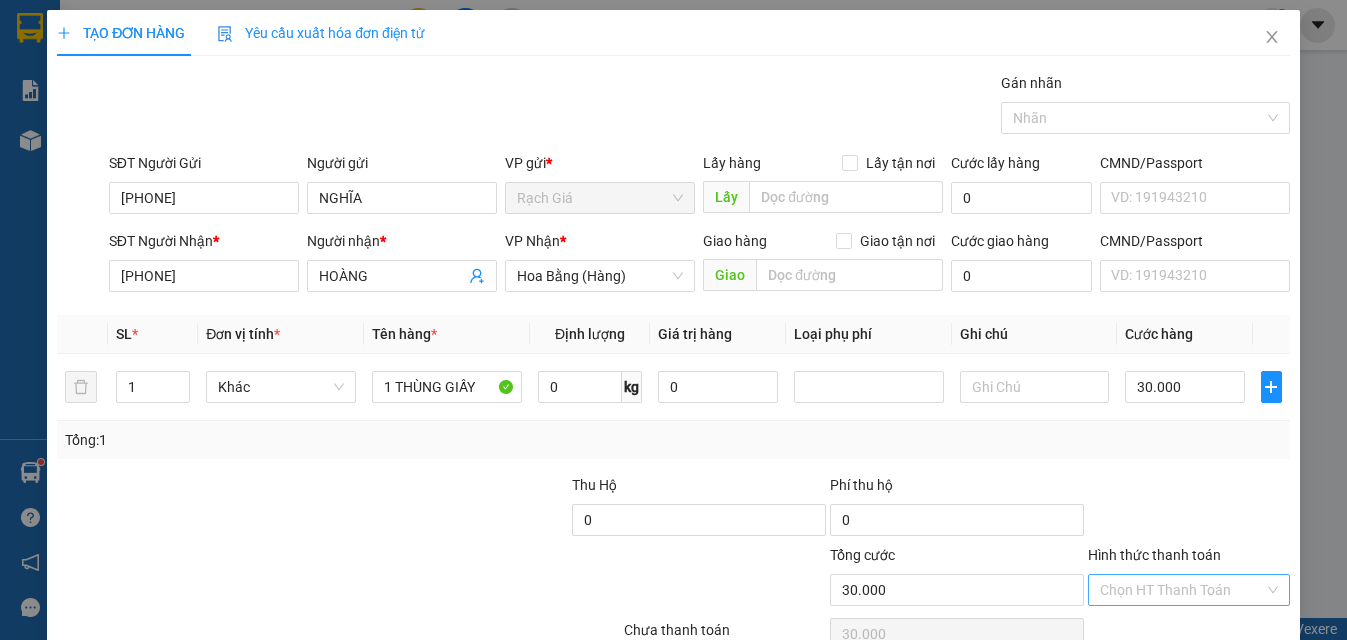 click on "Hình thức thanh toán" at bounding box center (1182, 590) 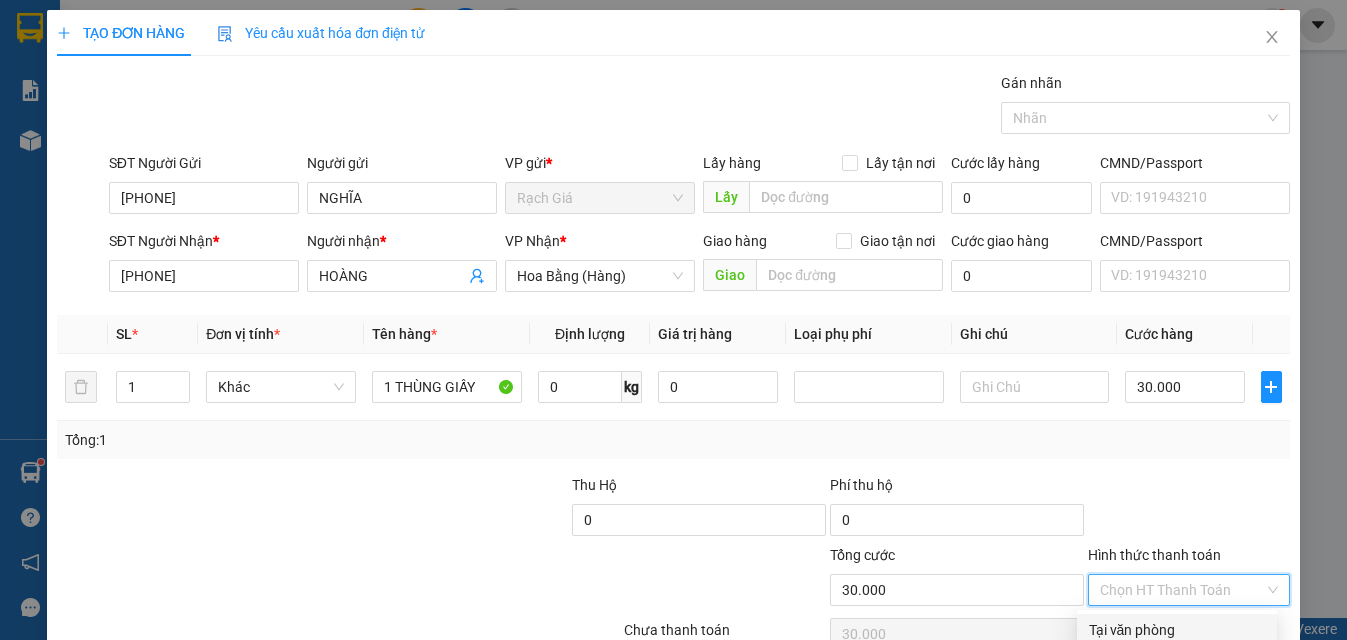 click on "Tại văn phòng" at bounding box center (1177, 630) 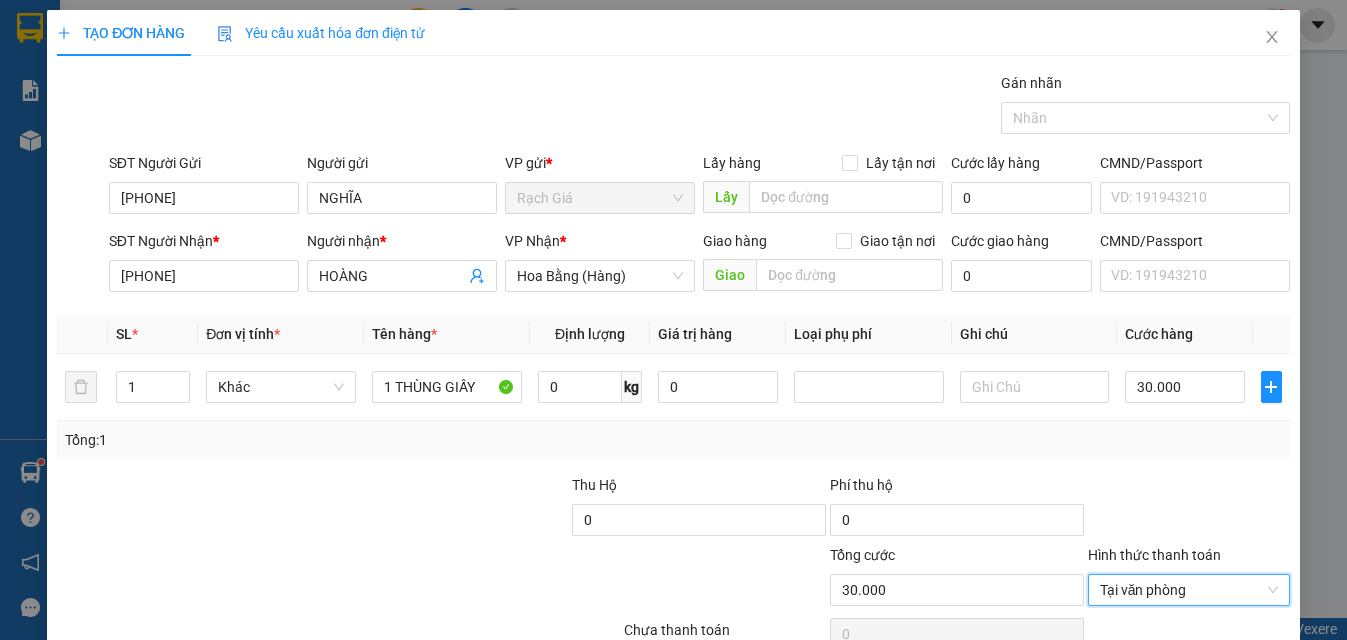 click on "Lưu và In" at bounding box center (1226, 747) 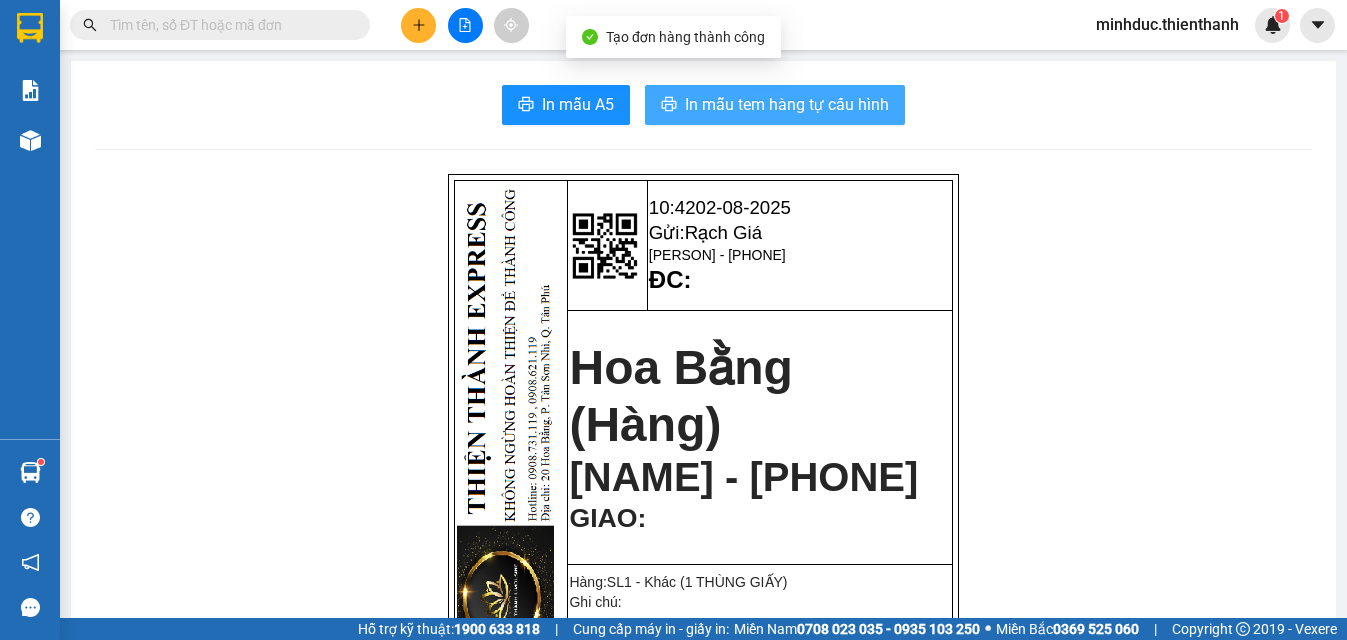 click on "In mẫu tem hàng tự cấu hình" at bounding box center [787, 104] 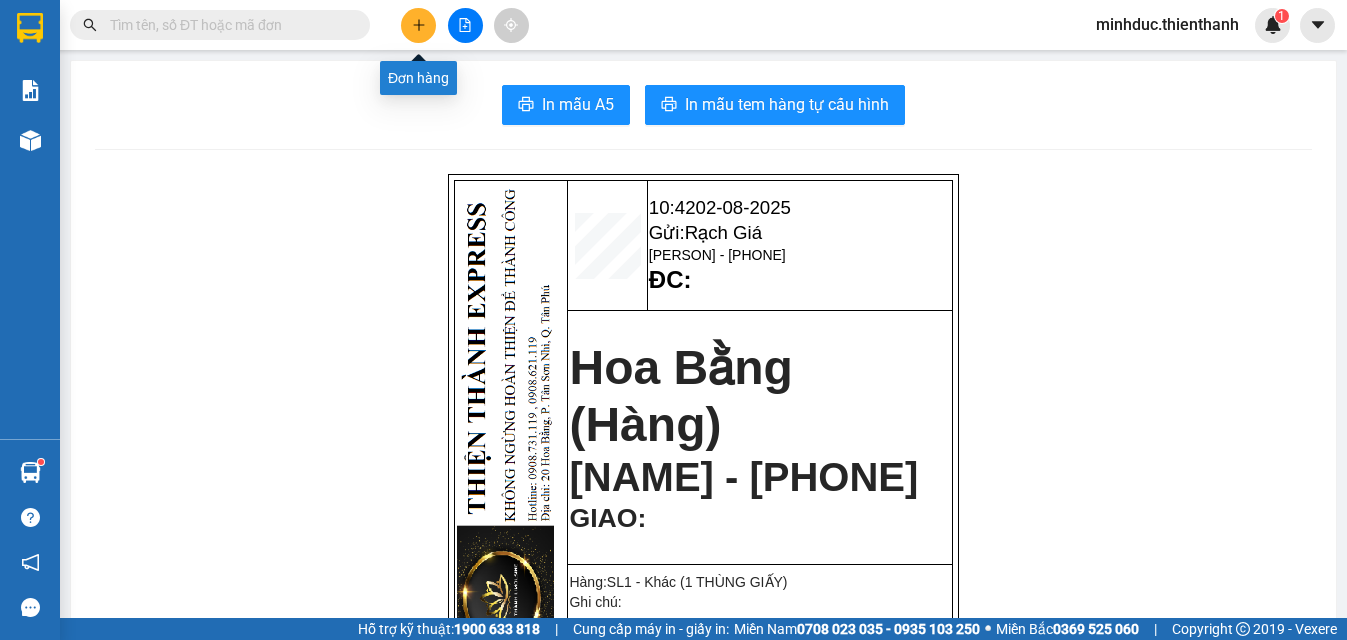 click 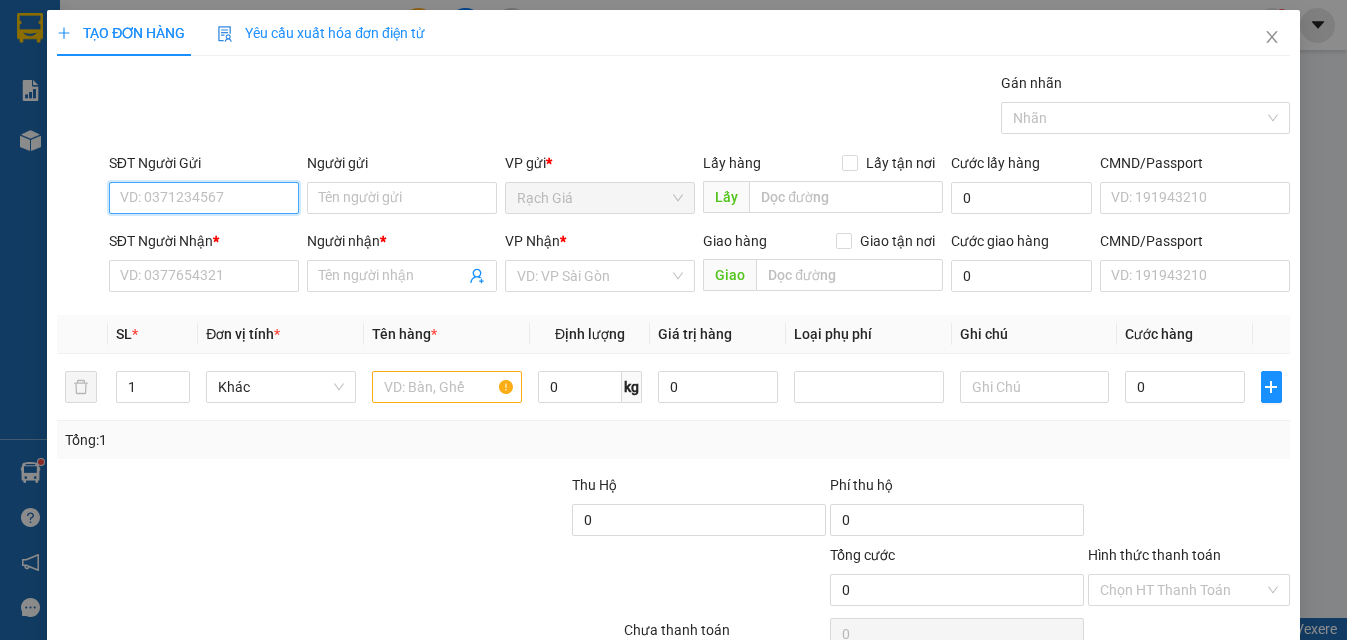 click on "SĐT Người Gửi" at bounding box center (204, 198) 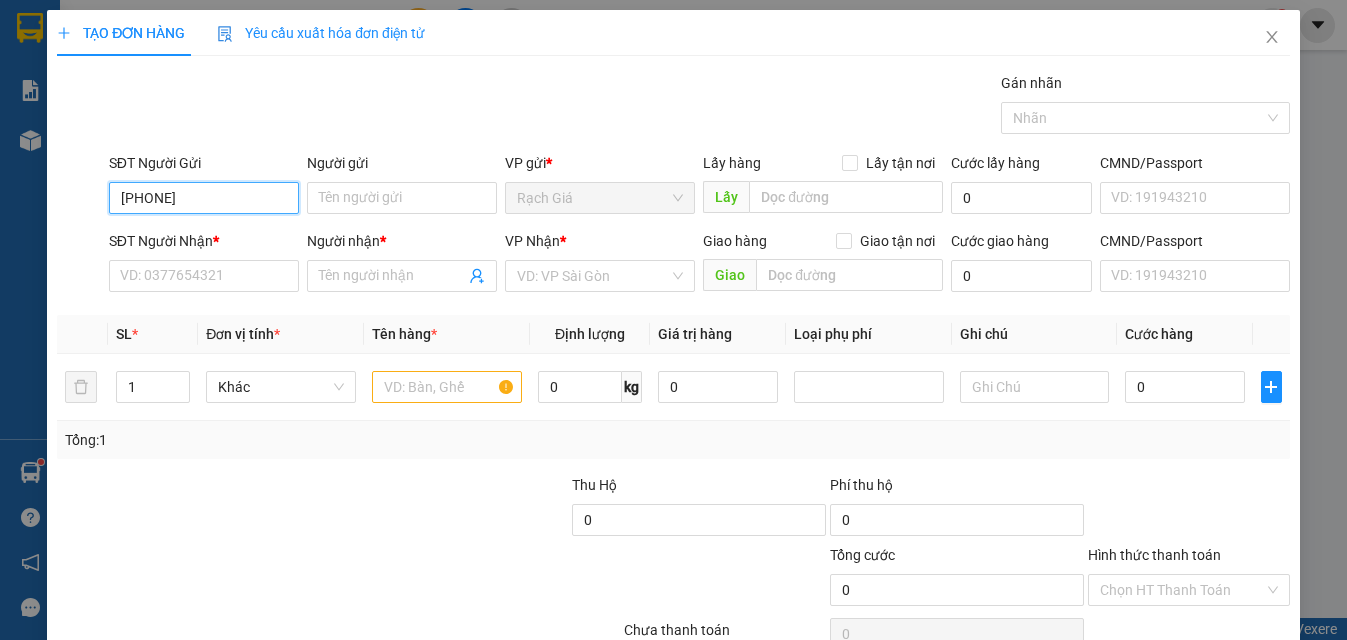 type on "0919008189" 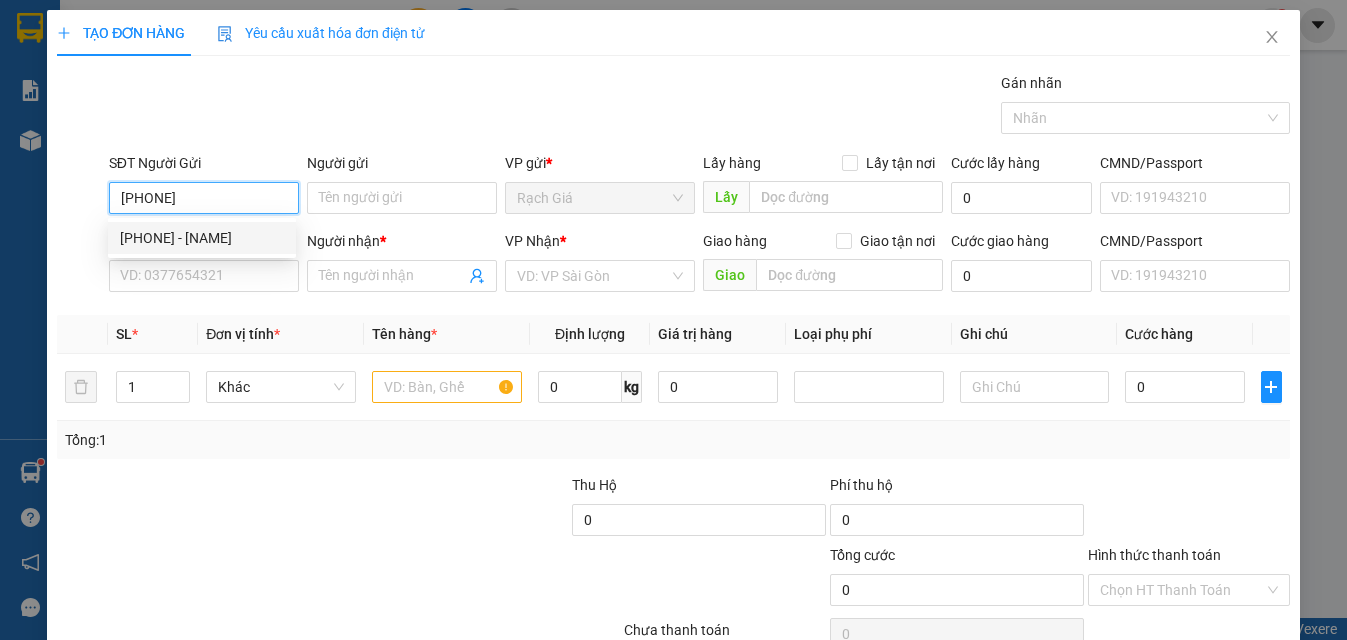click on "0919008189 - MINH" at bounding box center [202, 238] 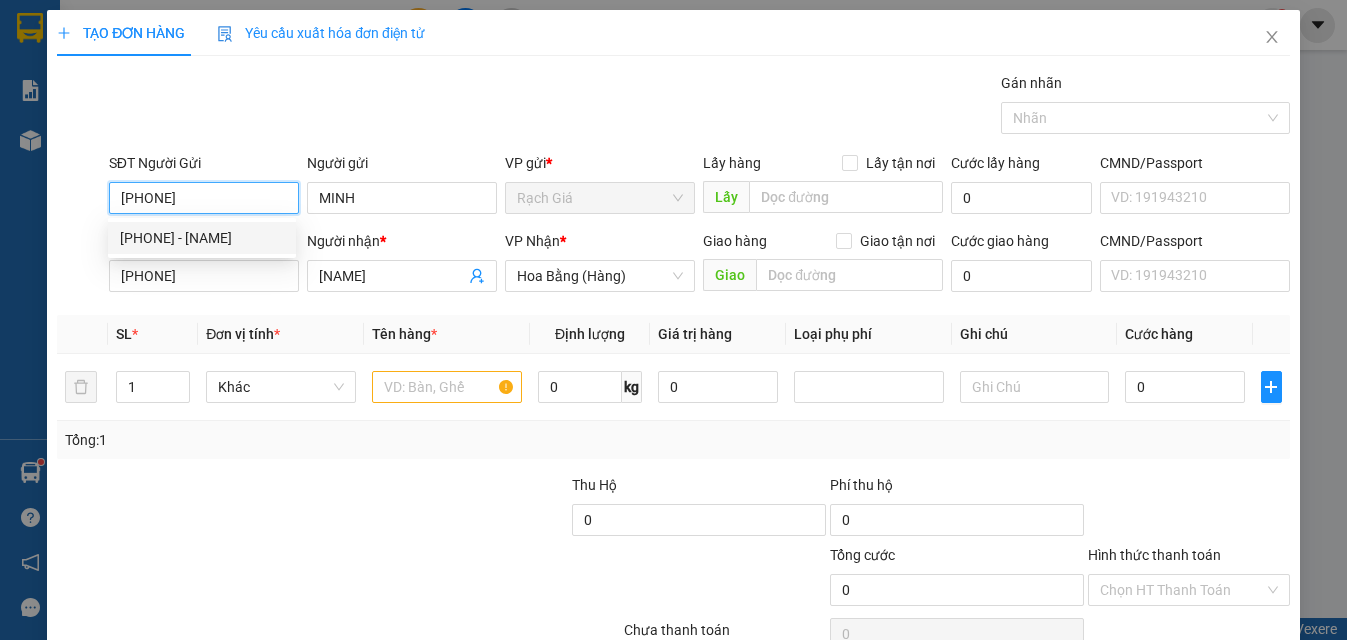 type on "50.000" 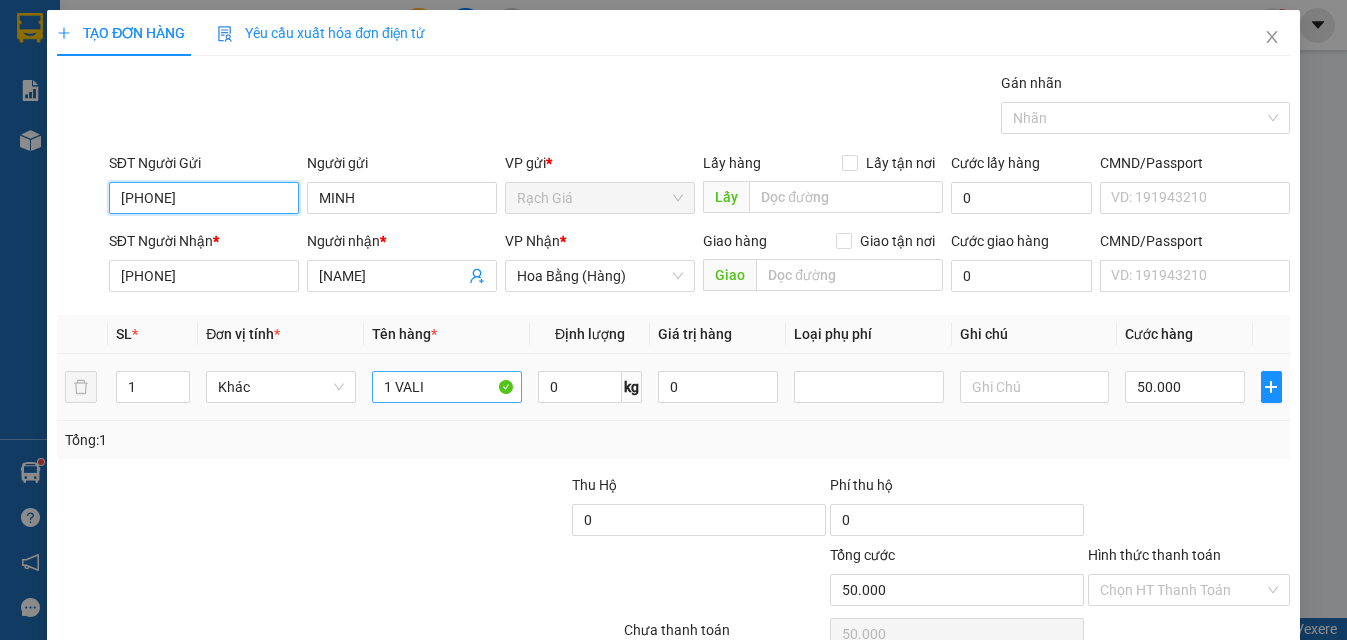 type on "0919008189" 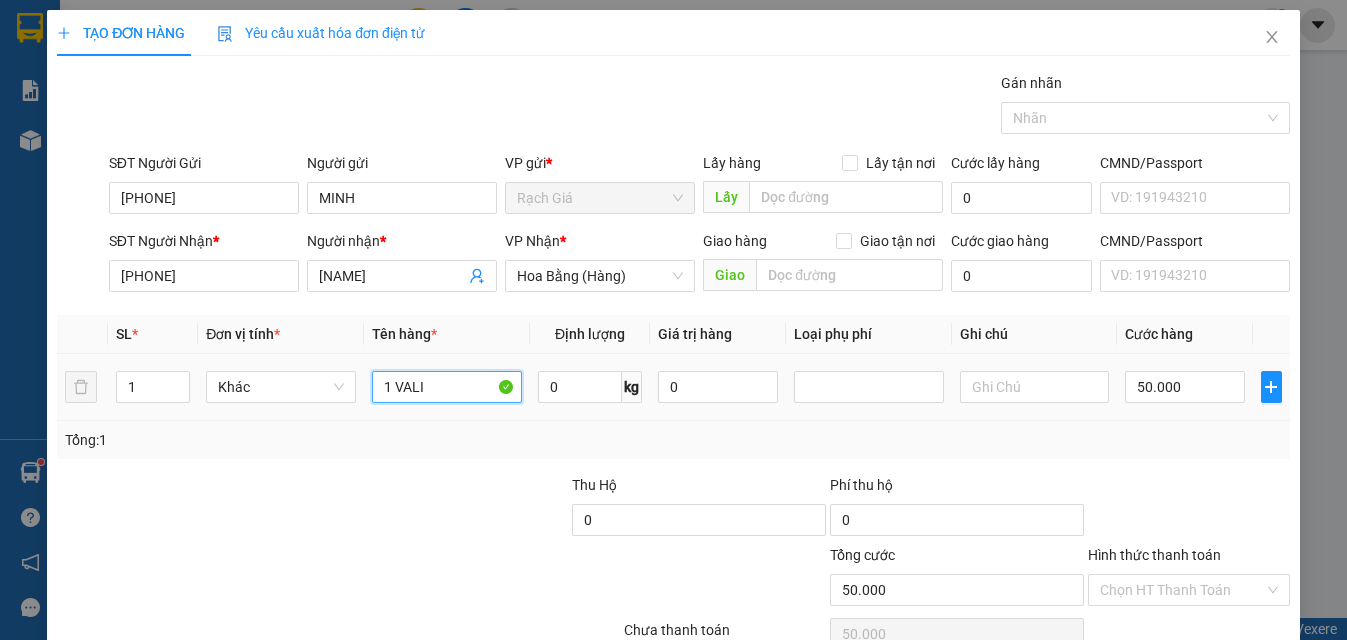 click on "1 VALI" at bounding box center [447, 387] 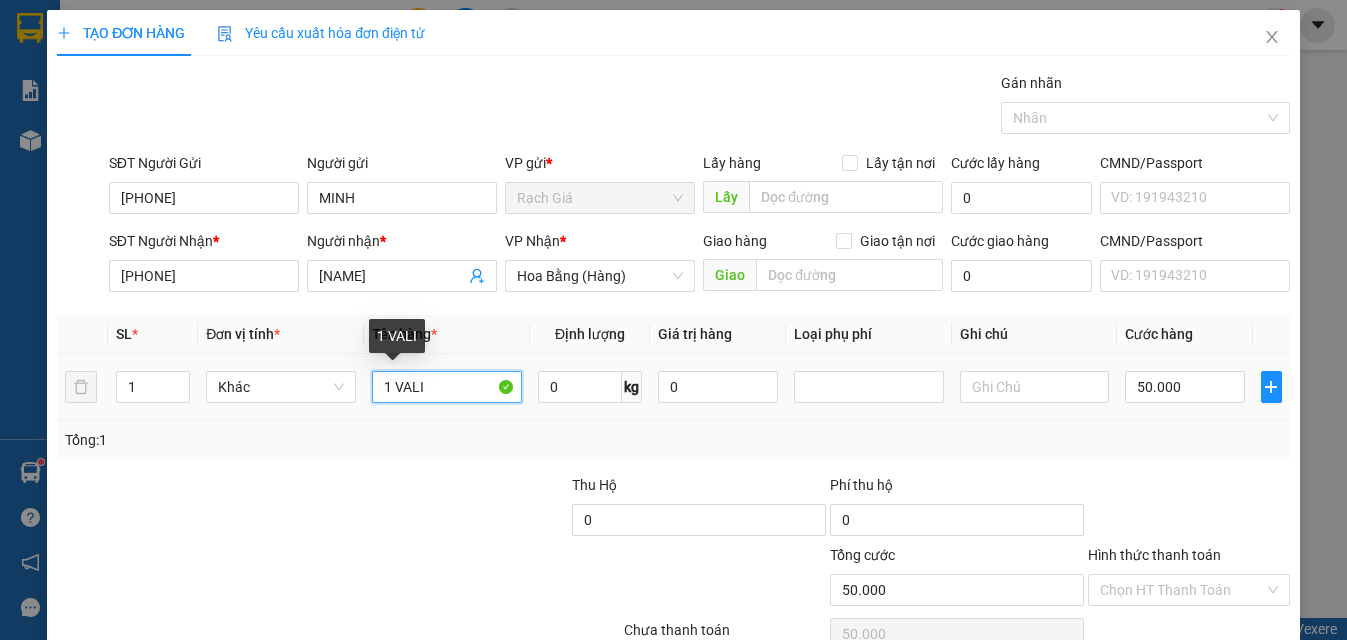 click on "1 VALI" at bounding box center [447, 387] 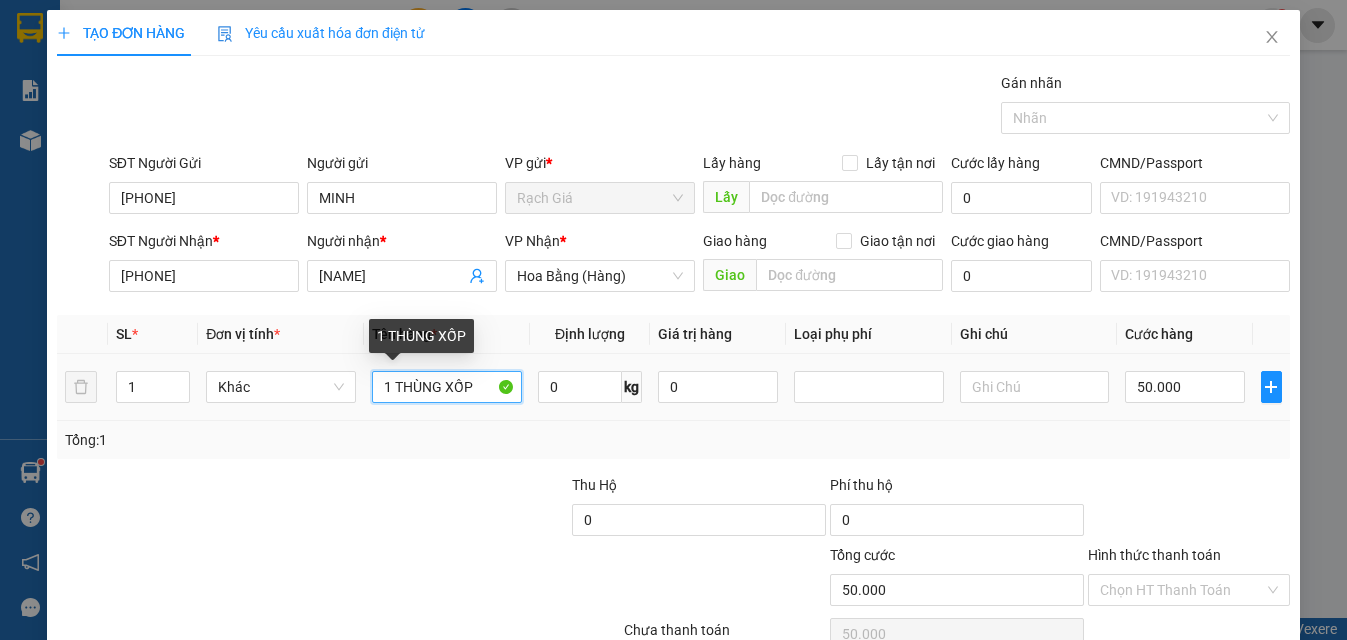 type on "1 THÙNG XỐP" 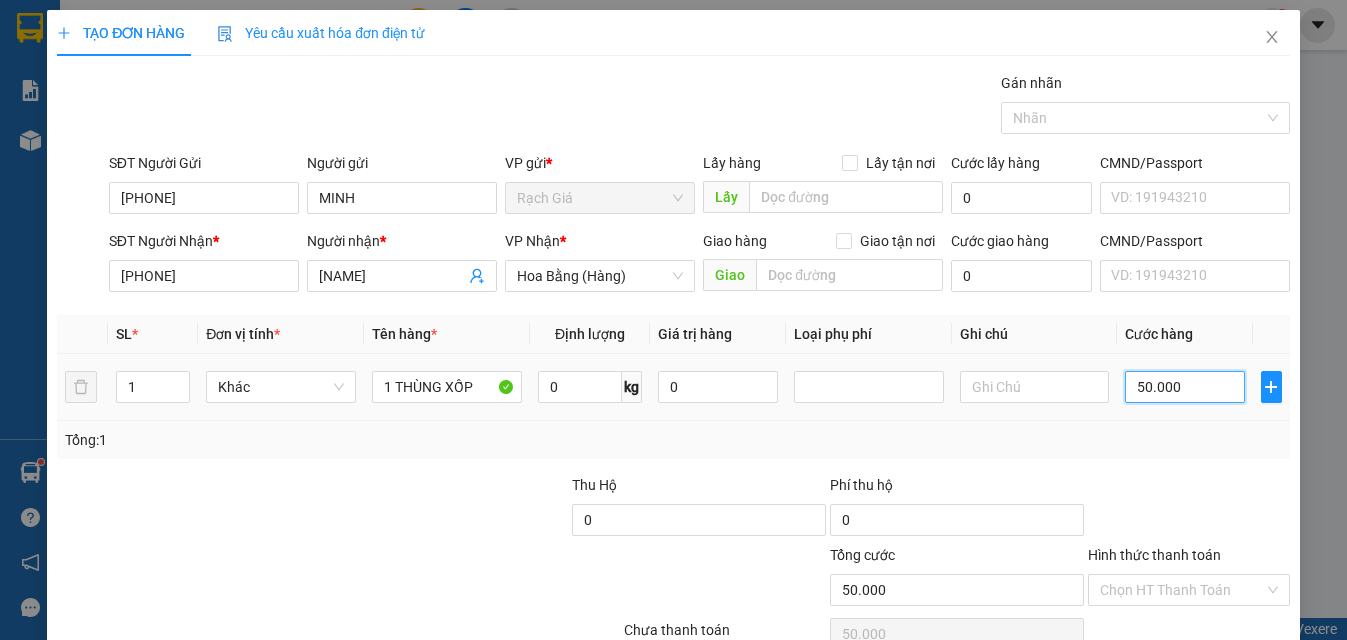 click on "50.000" at bounding box center (1185, 387) 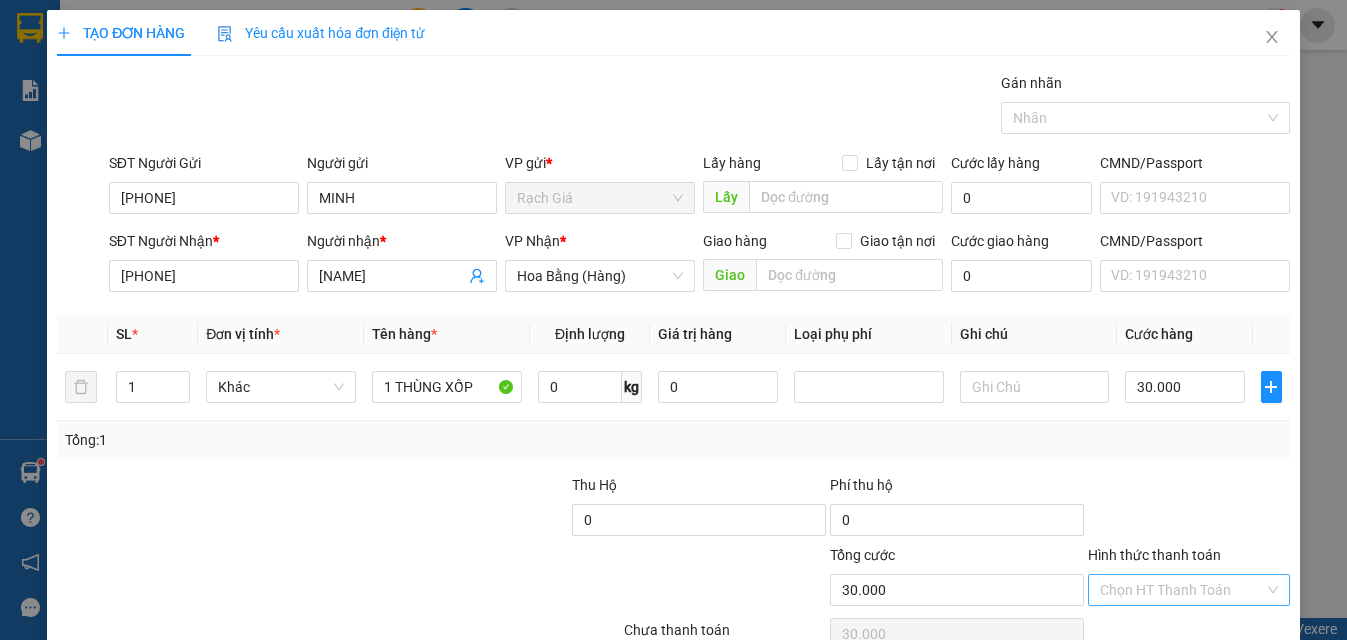 click on "Hình thức thanh toán" at bounding box center (1182, 590) 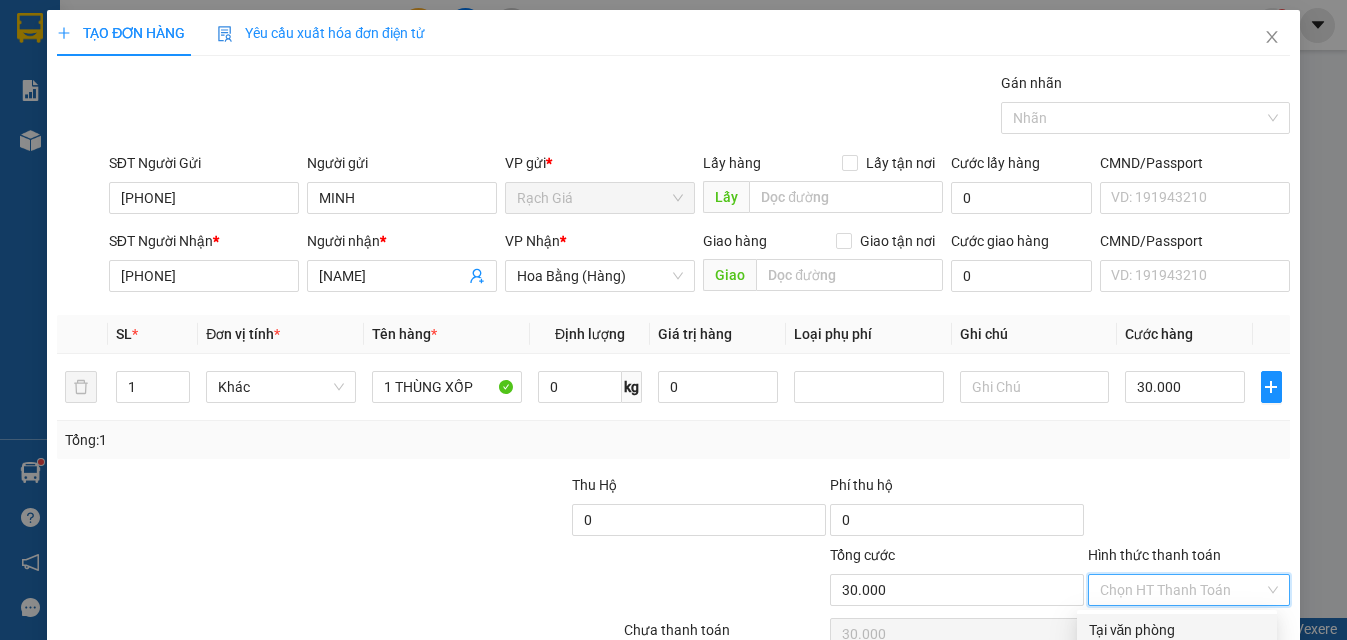 click on "Tại văn phòng" at bounding box center (1177, 630) 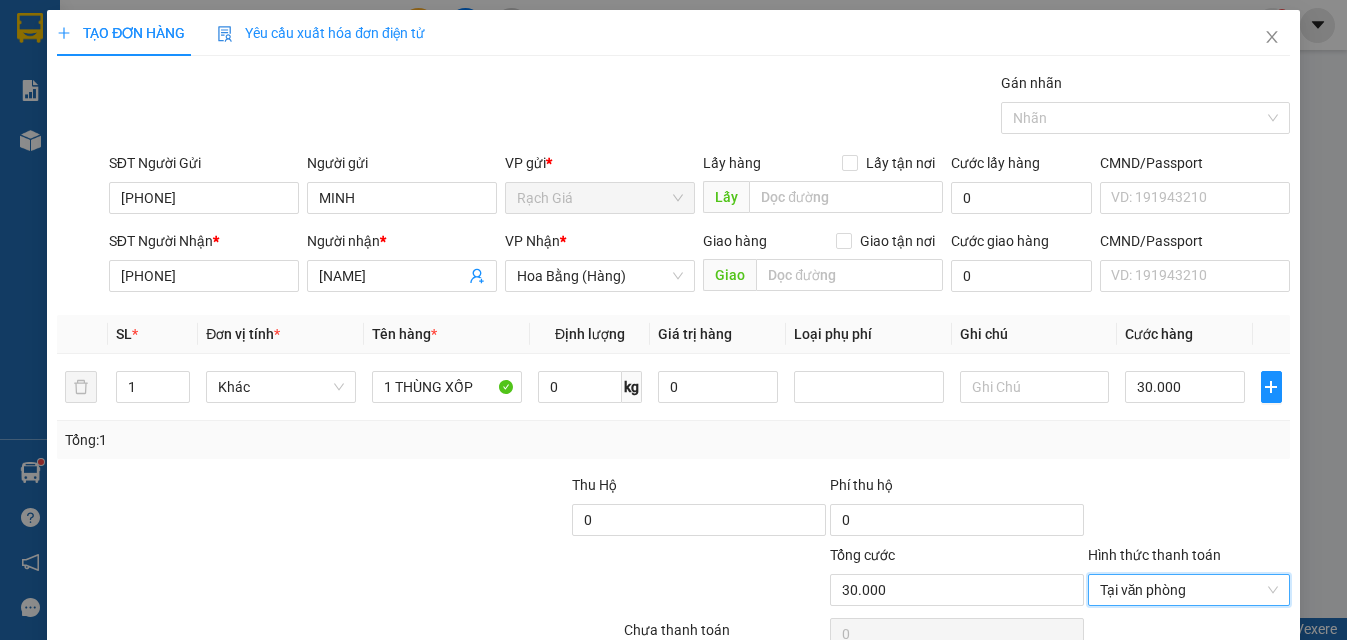 click on "Lưu và In" at bounding box center (1226, 747) 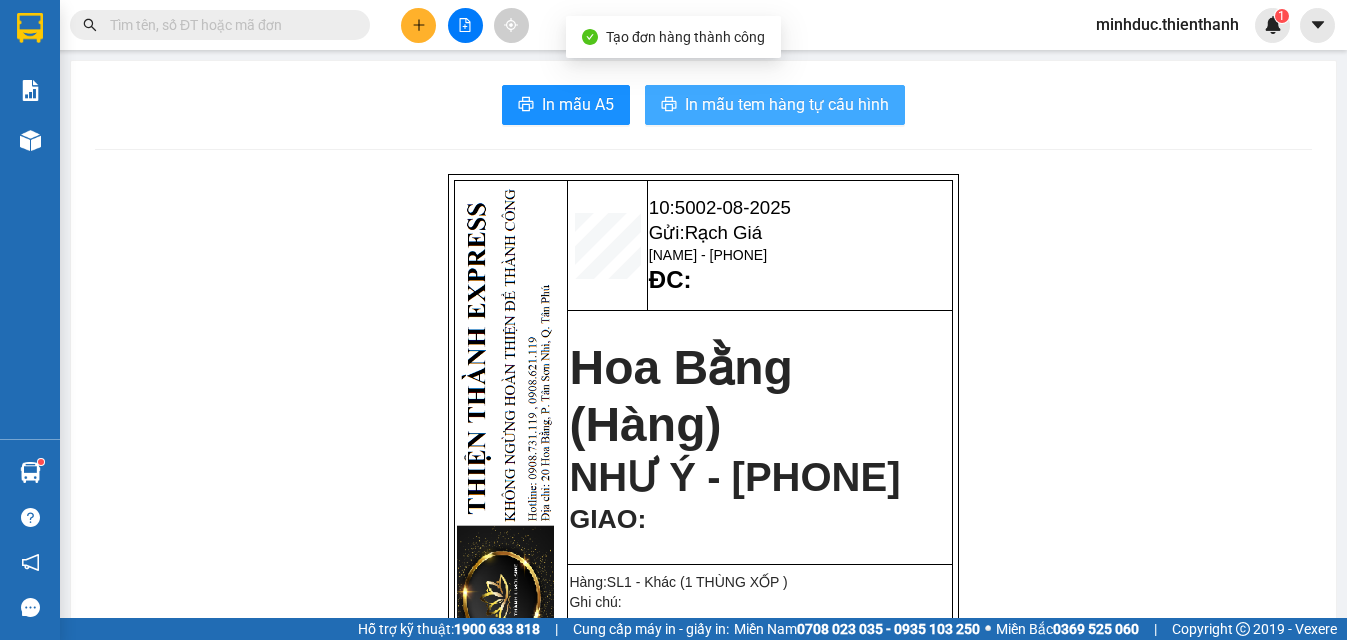 click on "In mẫu tem hàng tự cấu hình" at bounding box center (787, 104) 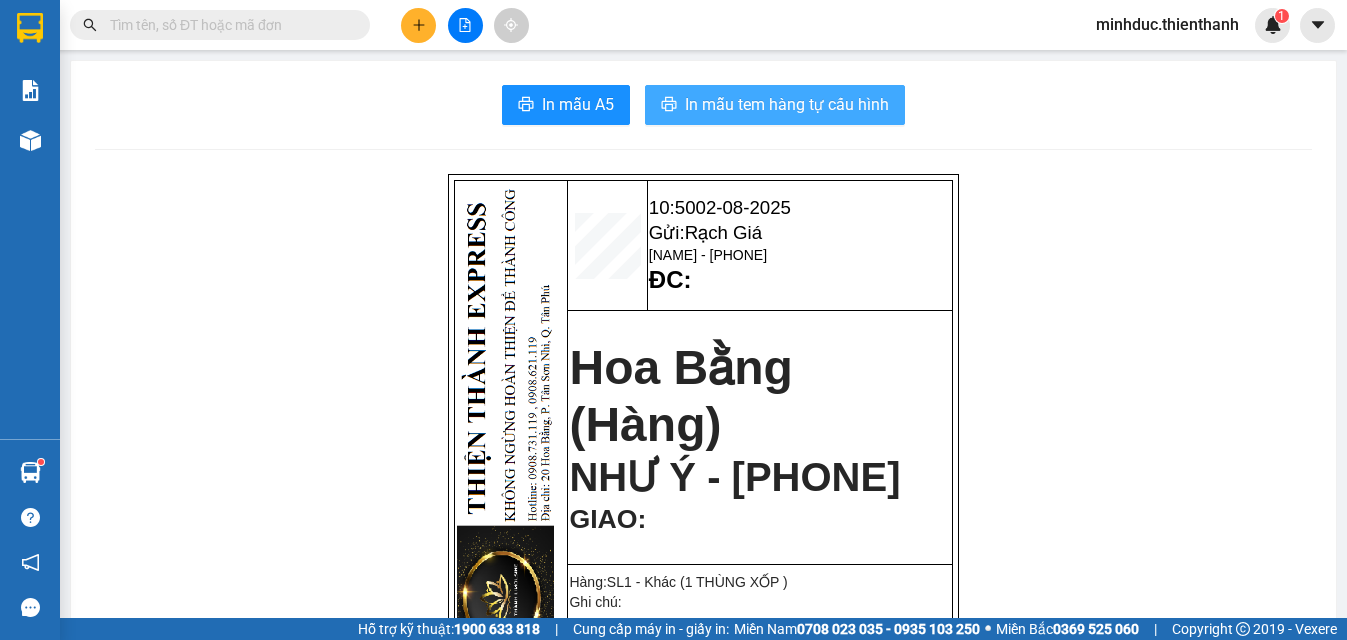 click on "In mẫu tem hàng tự cấu hình" at bounding box center [787, 104] 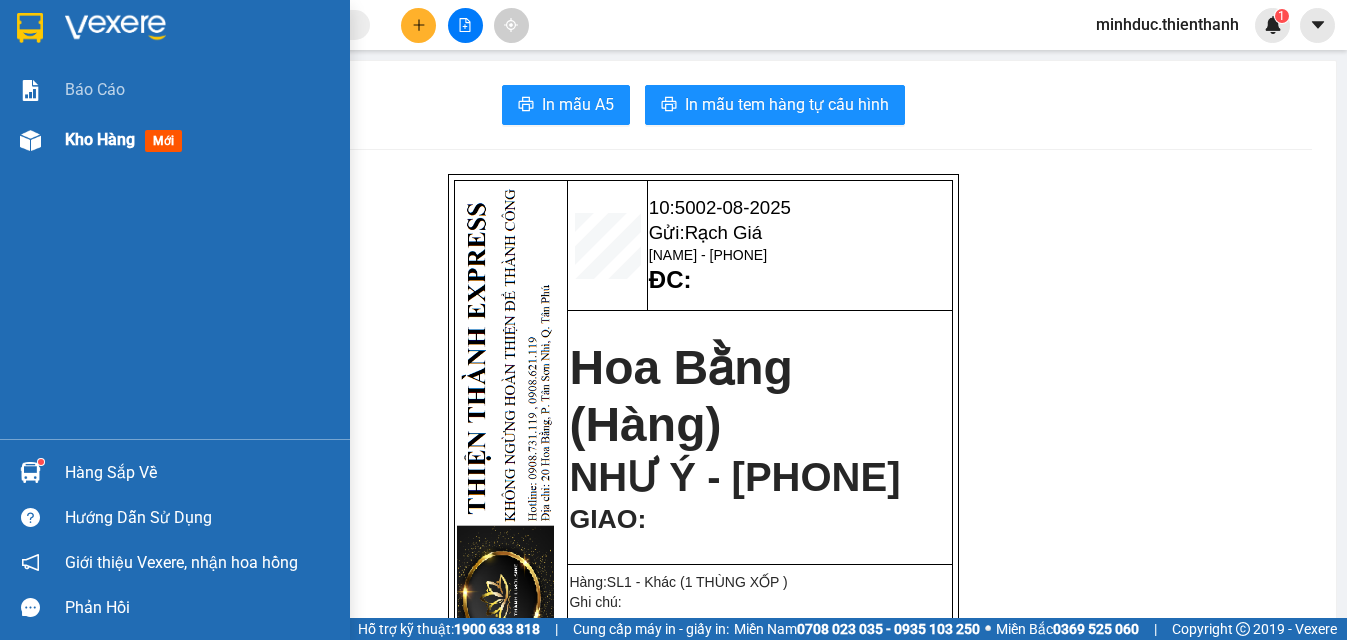 click on "Kho hàng" at bounding box center [100, 139] 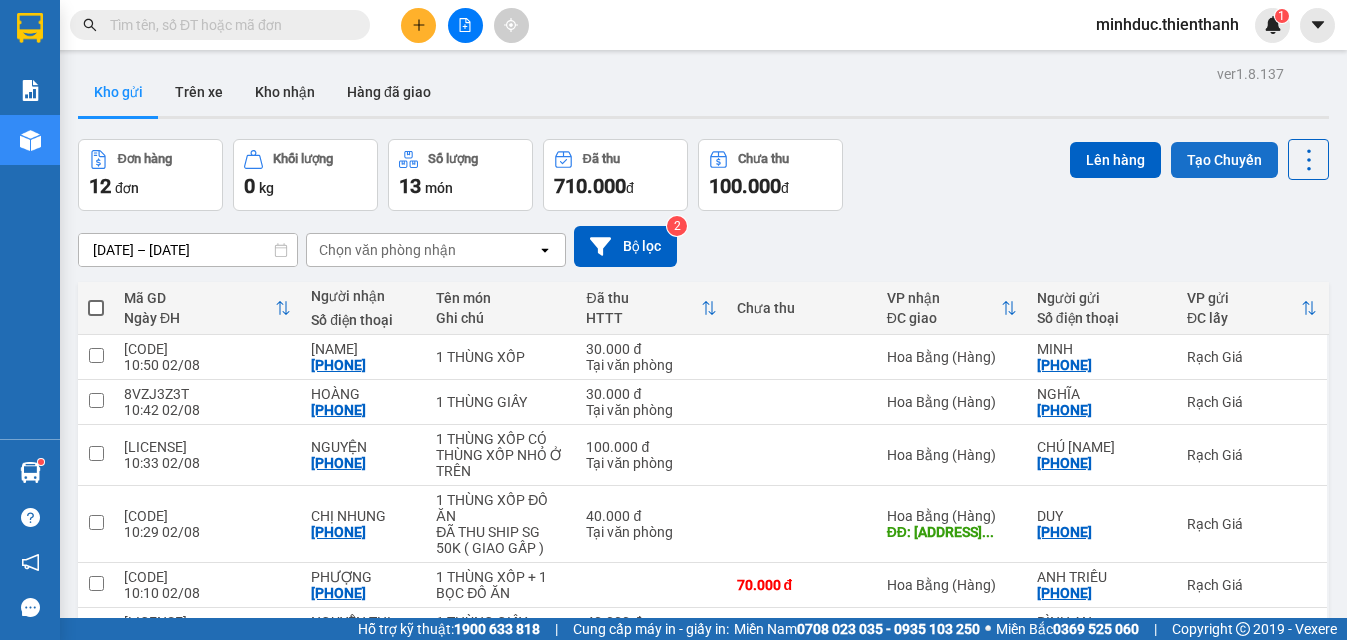 click on "Tạo Chuyến" at bounding box center (1224, 160) 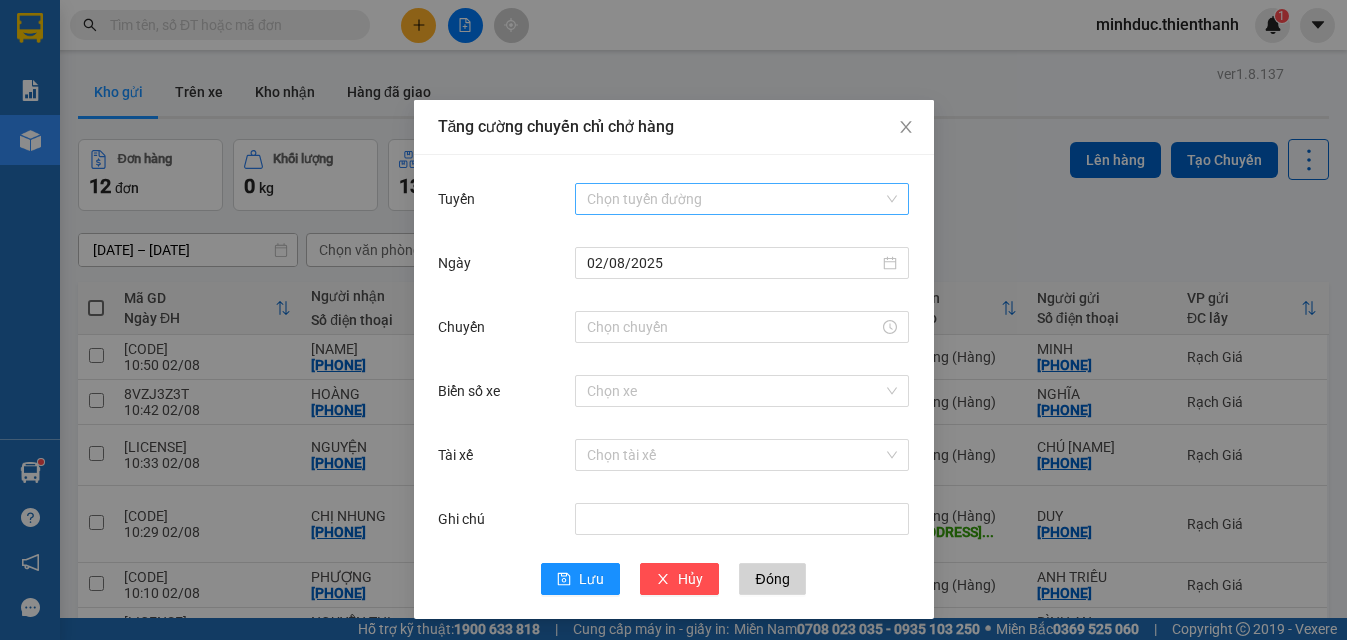 click on "Tuyến" at bounding box center (735, 199) 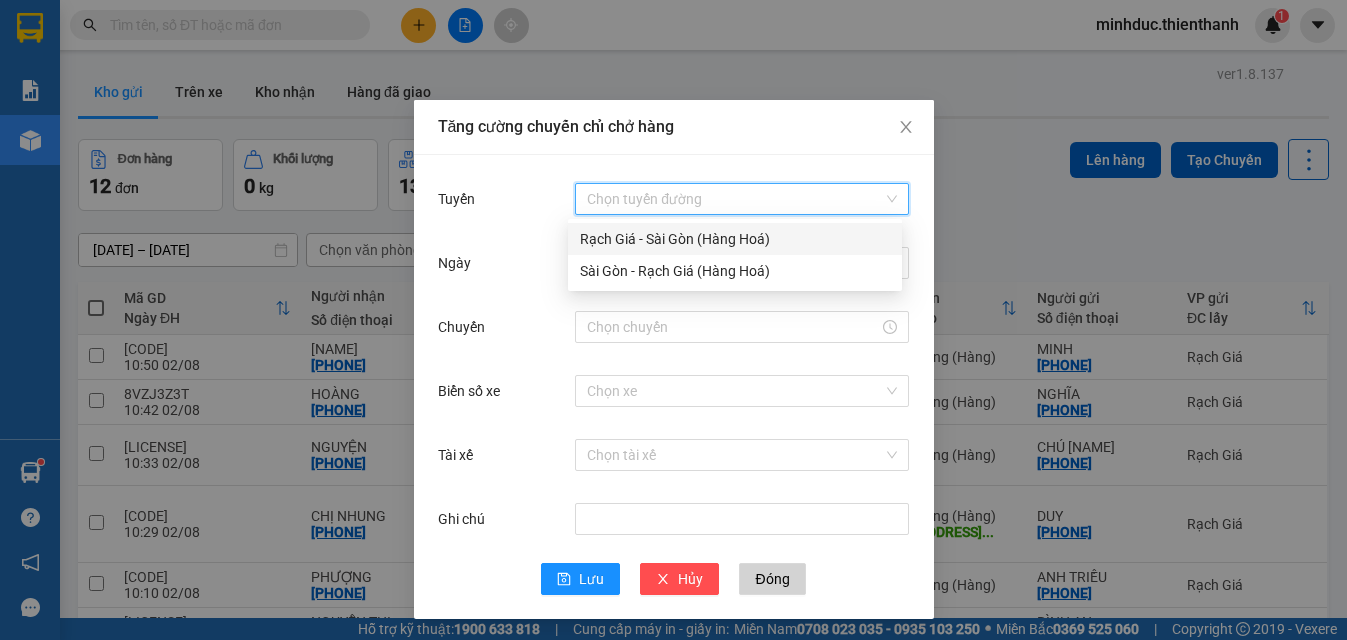click on "Rạch Giá - Sài Gòn (Hàng Hoá)" at bounding box center [735, 239] 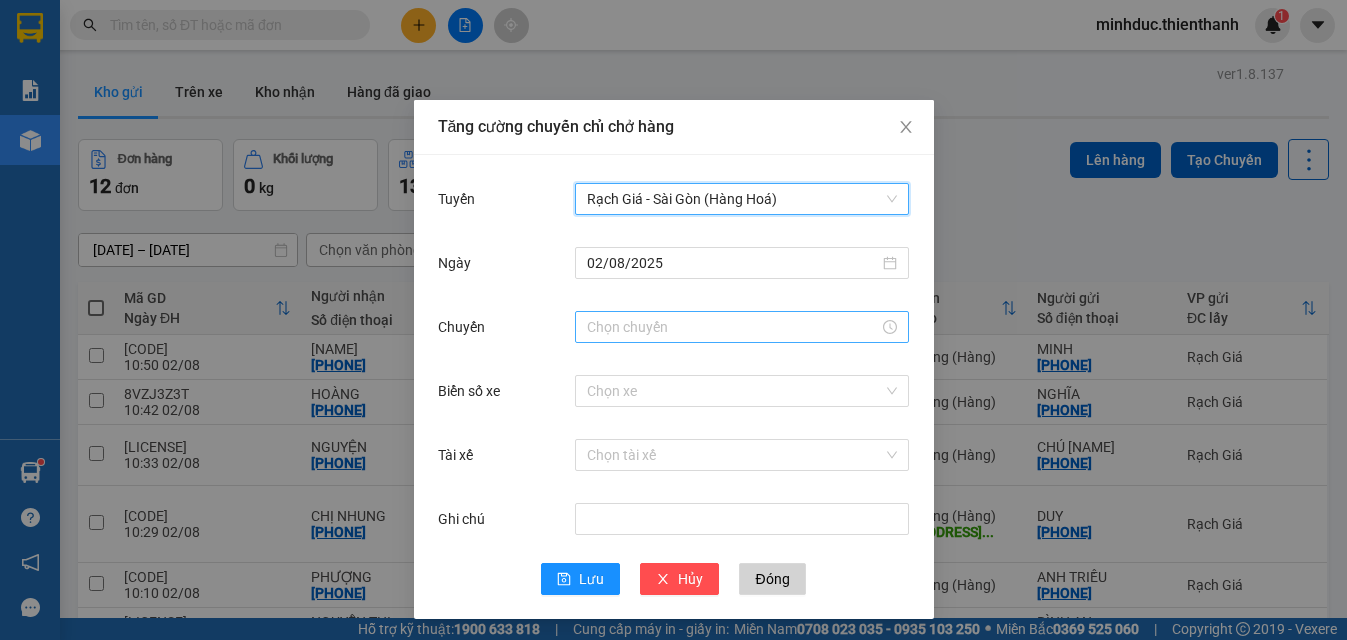 click at bounding box center (742, 327) 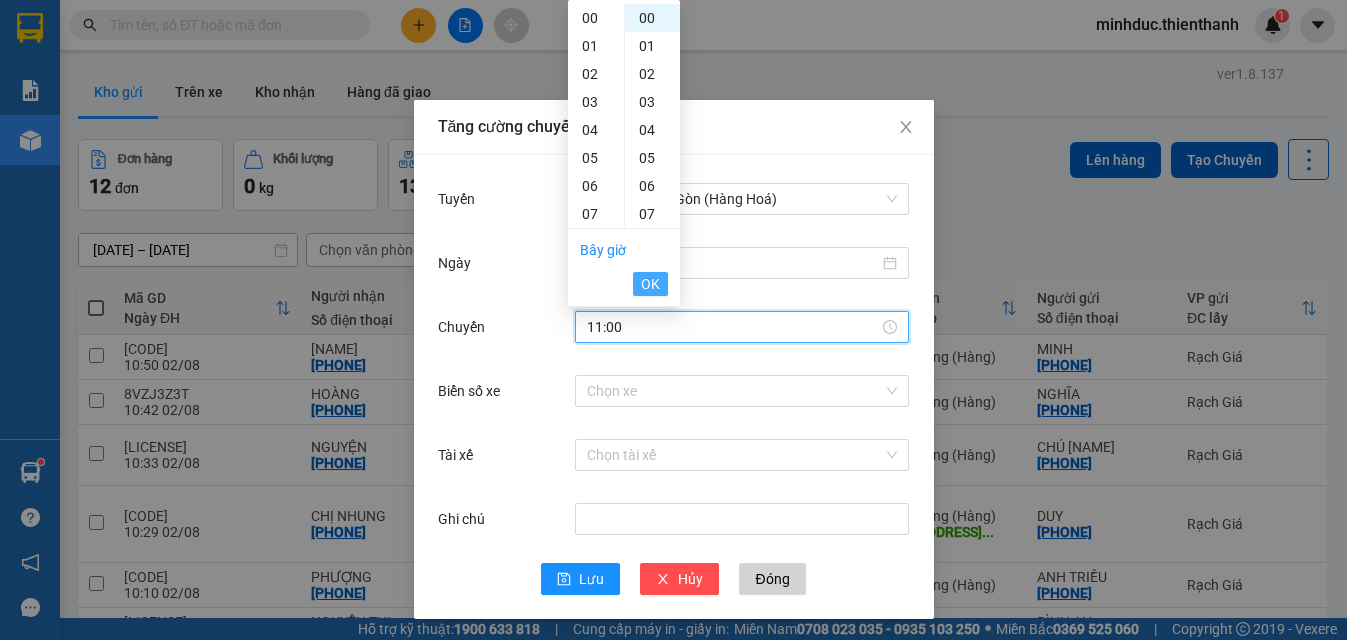 click on "OK" at bounding box center (650, 284) 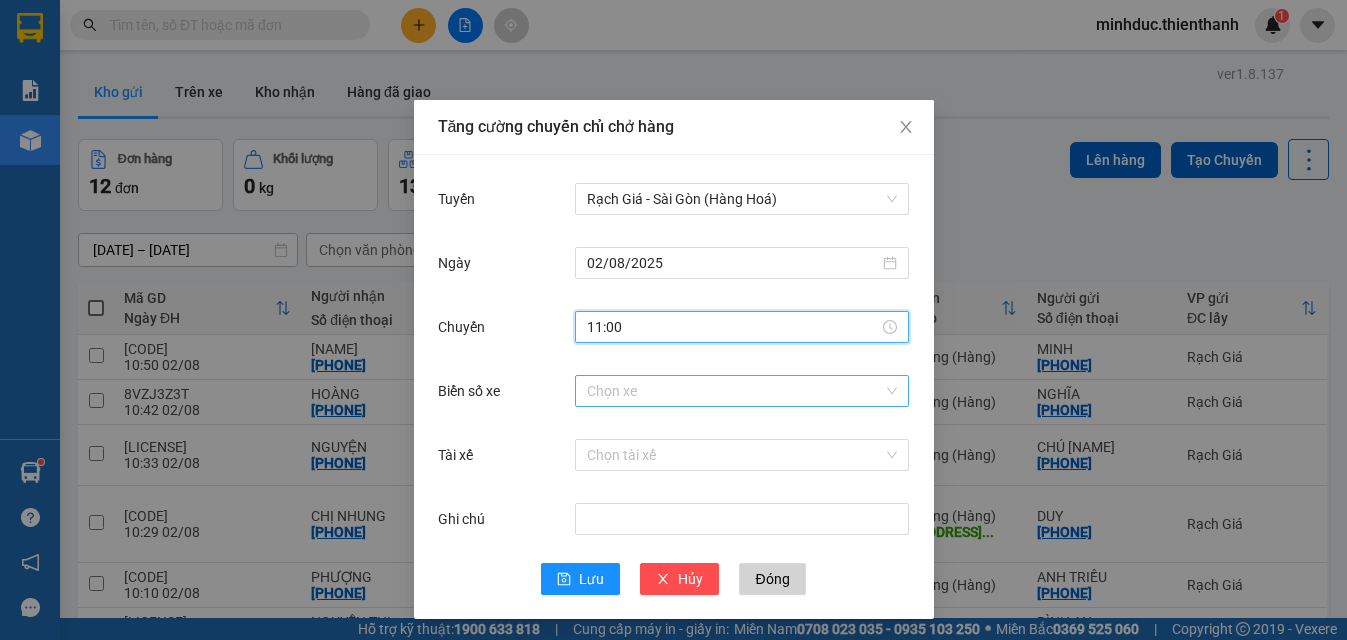 type on "11:00" 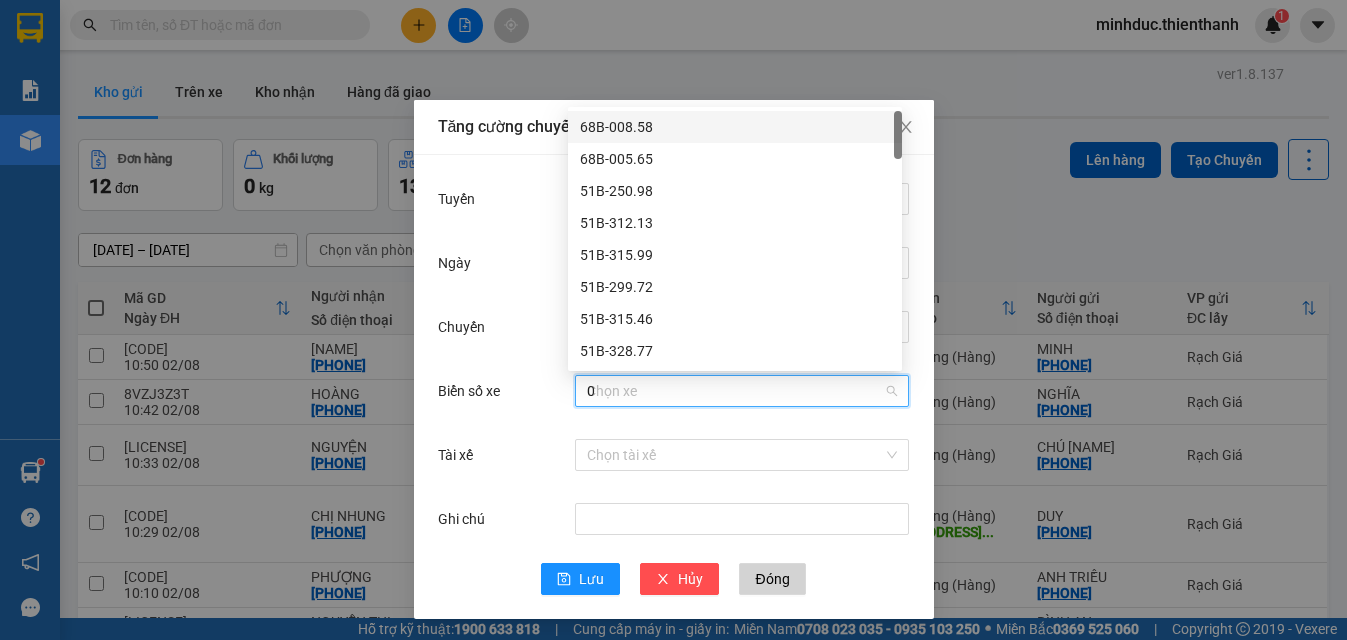 type on "06" 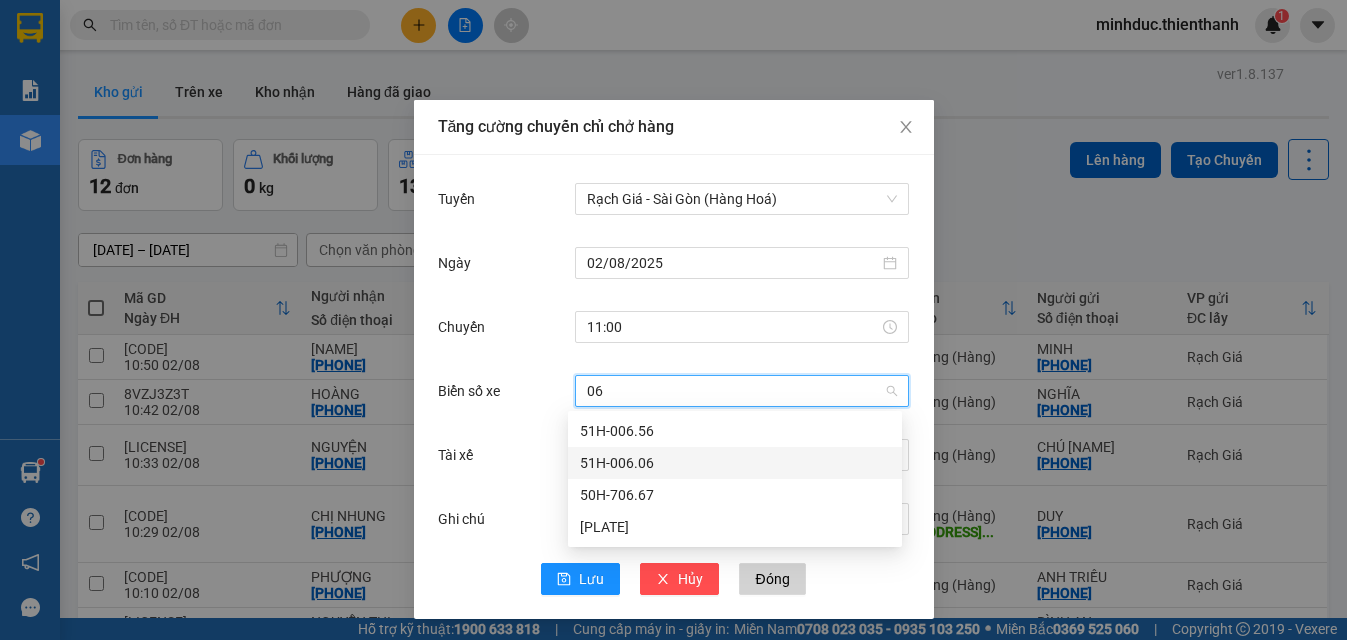 click on "51H-006.06" at bounding box center [735, 463] 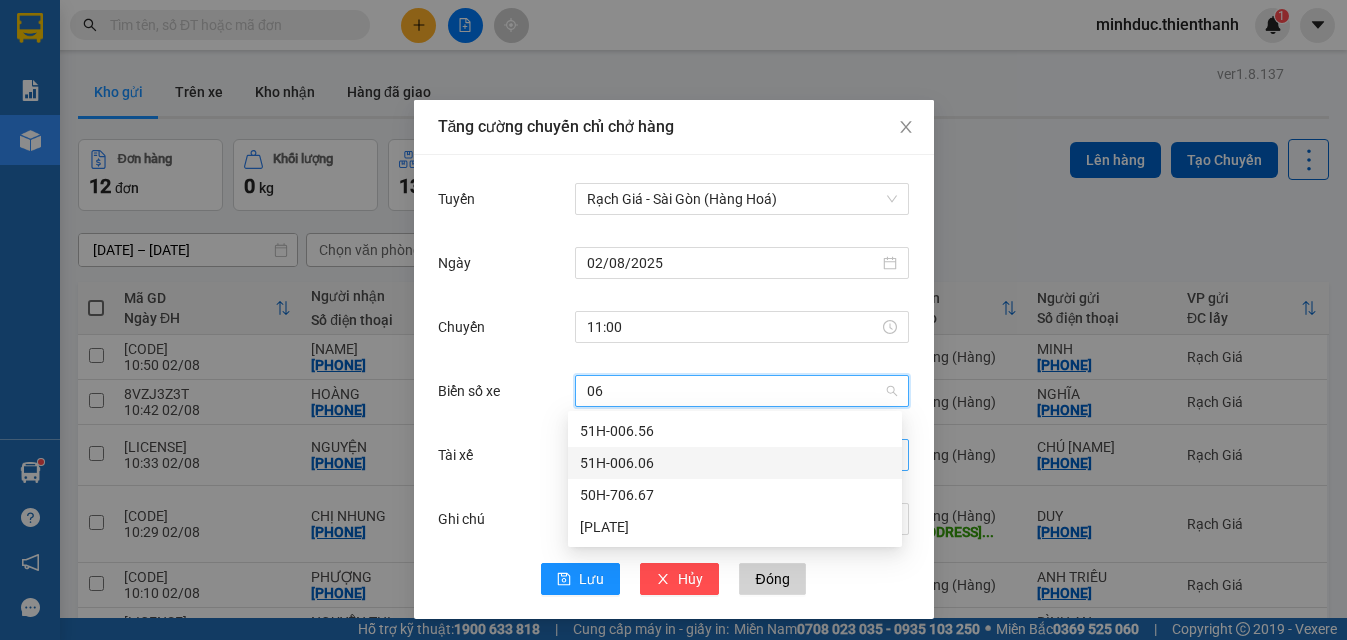 type 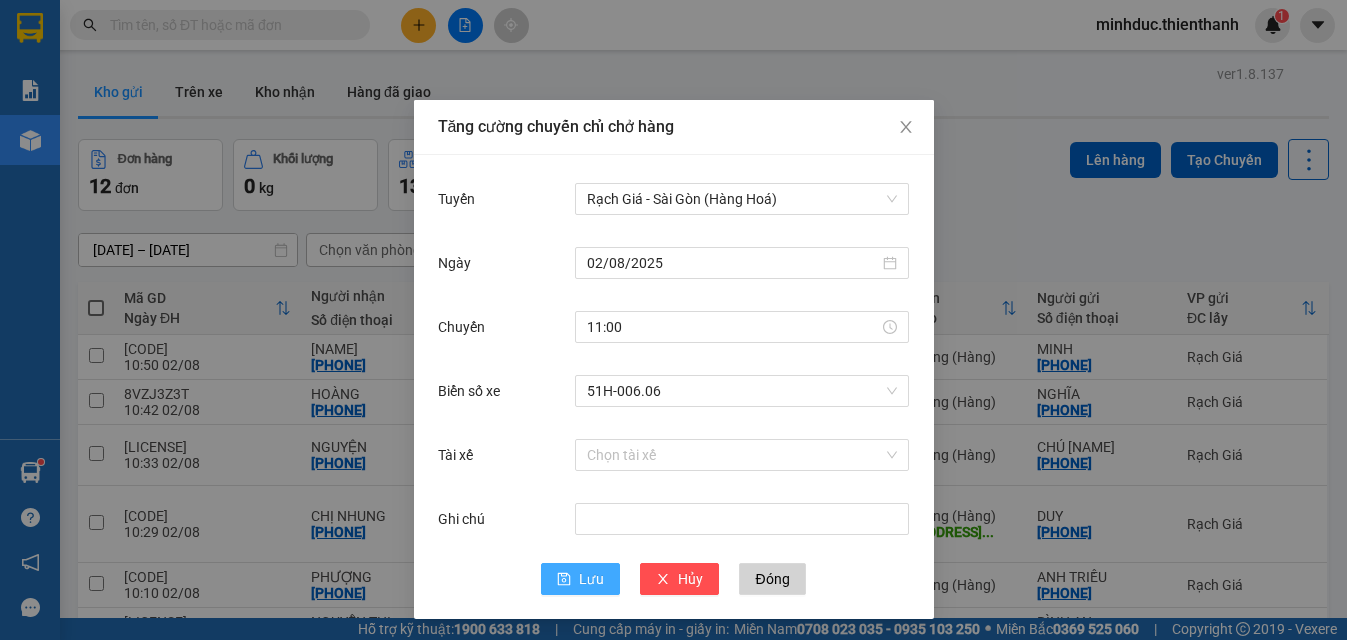 click on "Lưu" at bounding box center (591, 579) 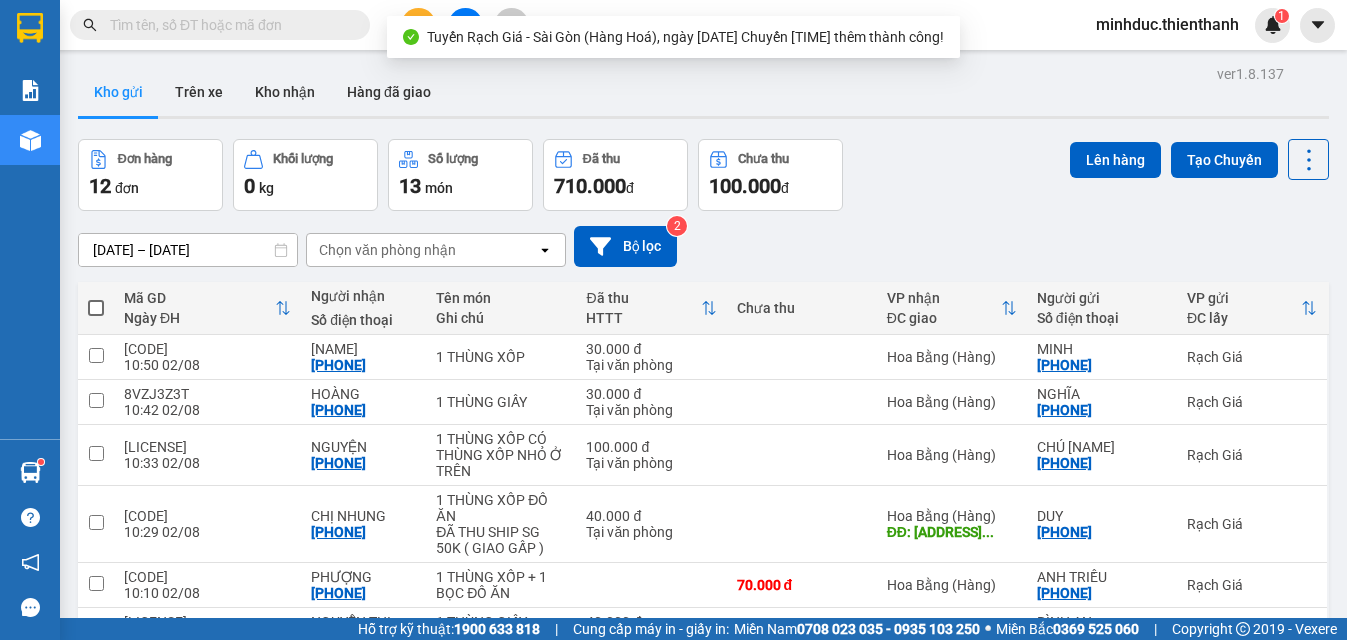 click at bounding box center [96, 308] 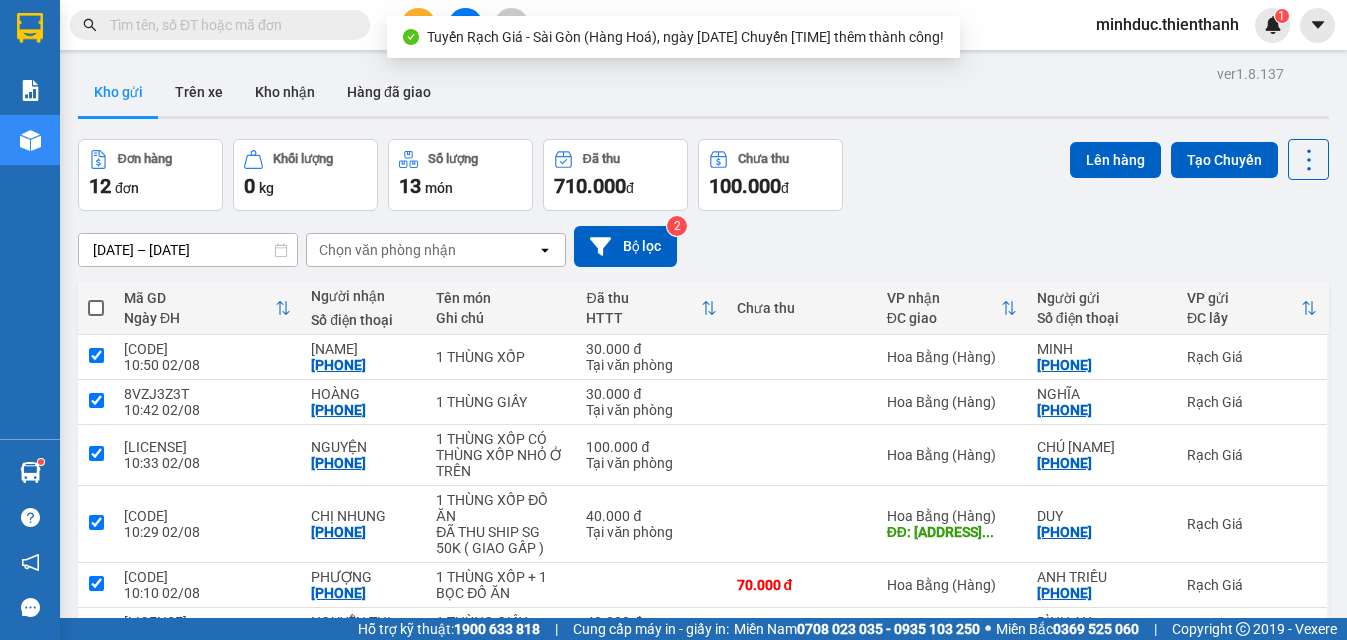 checkbox on "true" 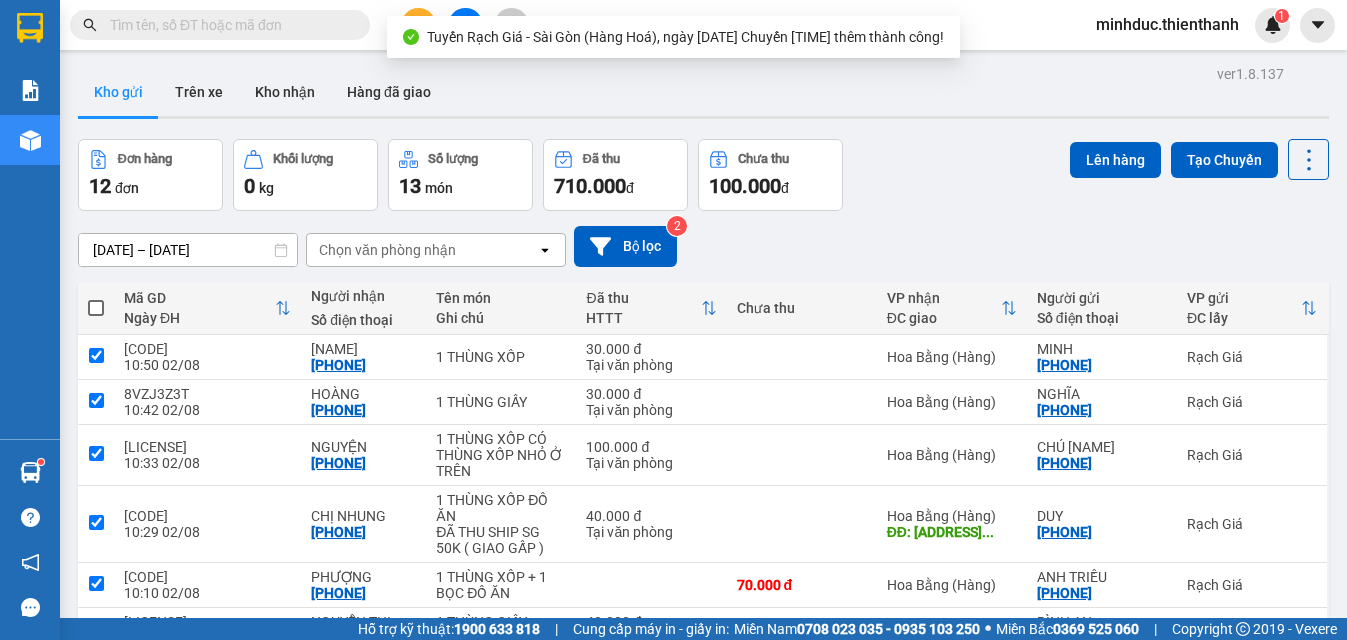 checkbox on "true" 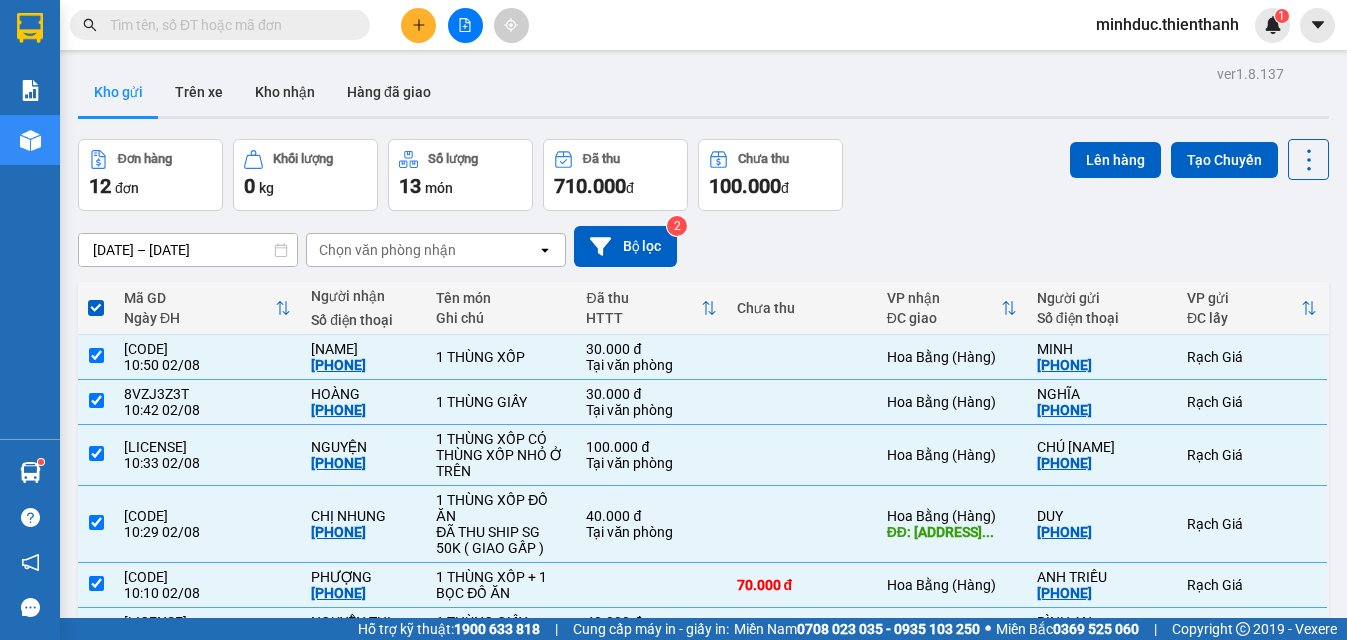 click at bounding box center (96, 824) 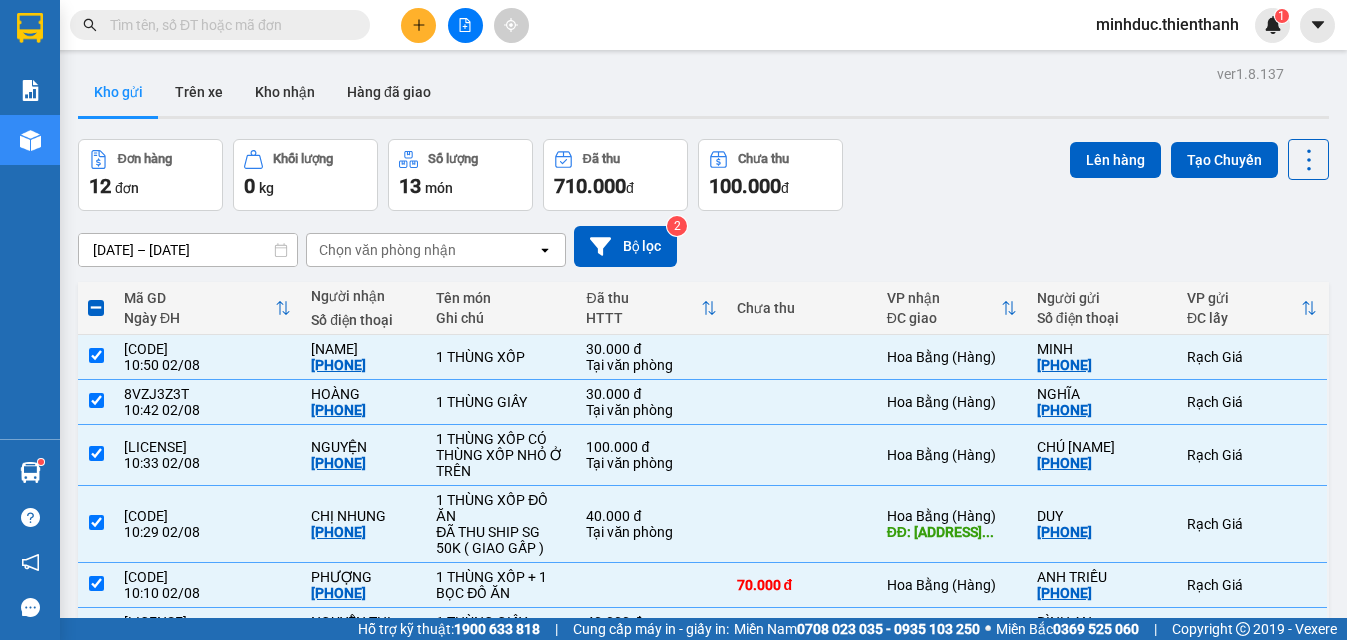 click at bounding box center [96, 779] 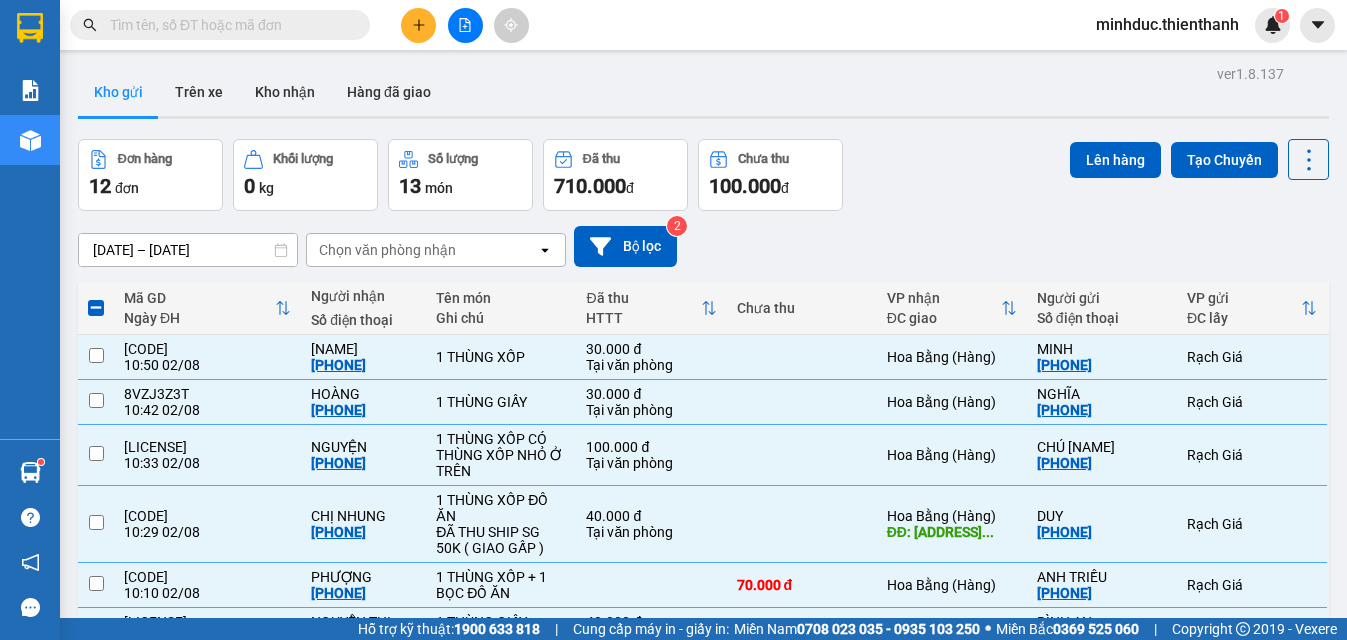 checkbox on "false" 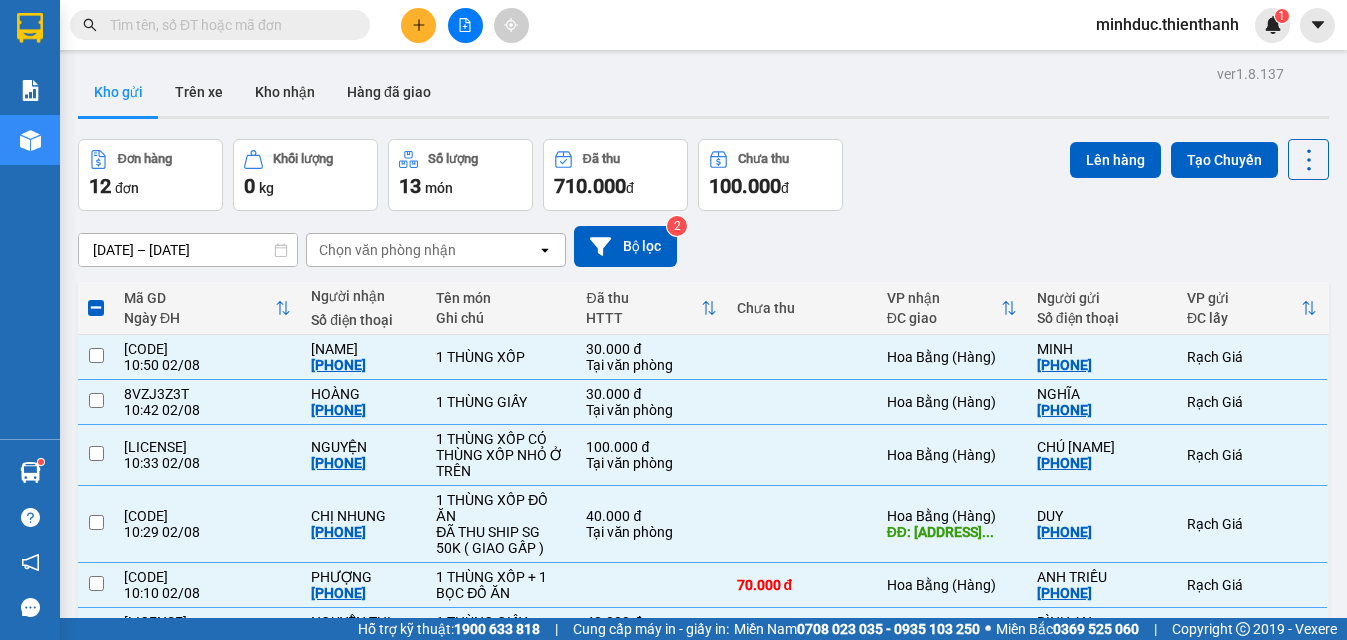 checkbox on "false" 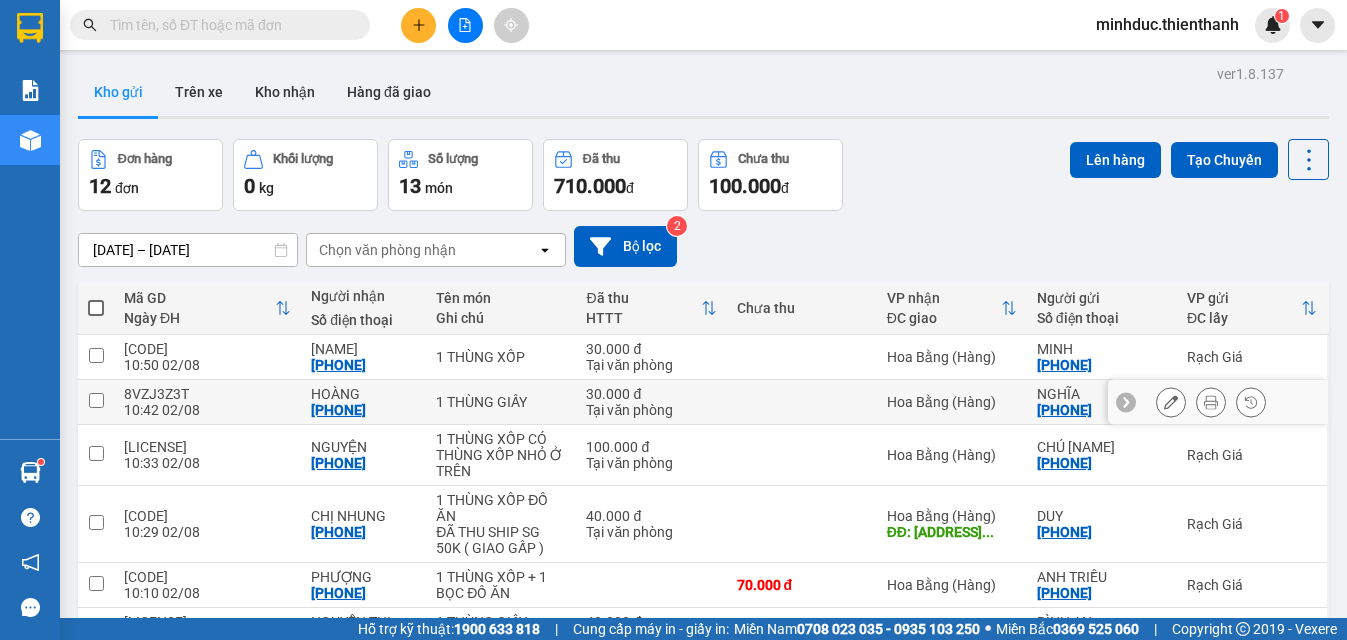 click at bounding box center [96, 400] 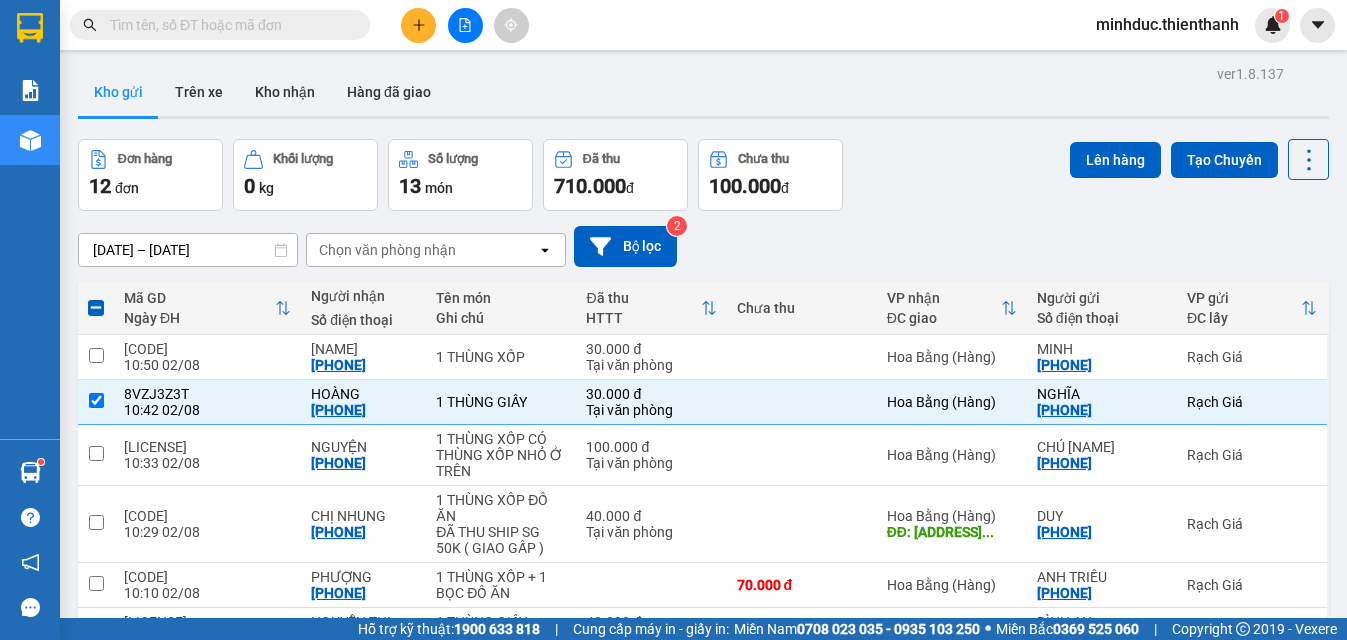 click at bounding box center (96, 930) 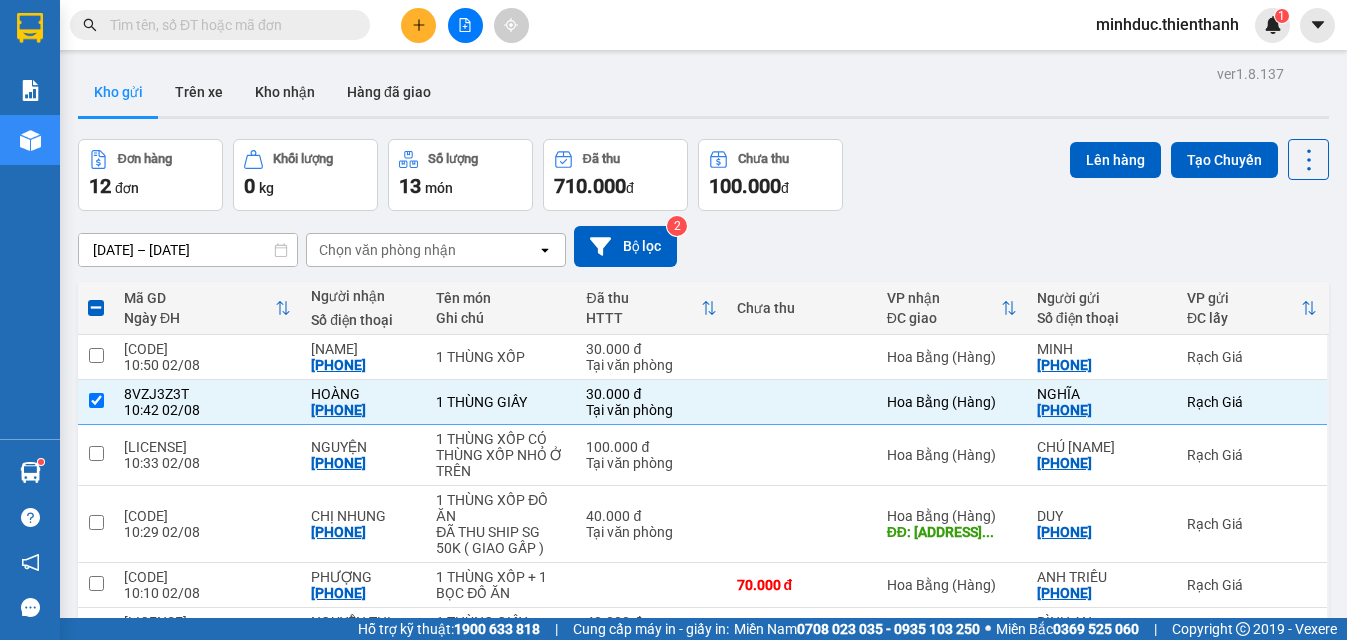 click at bounding box center [96, 930] 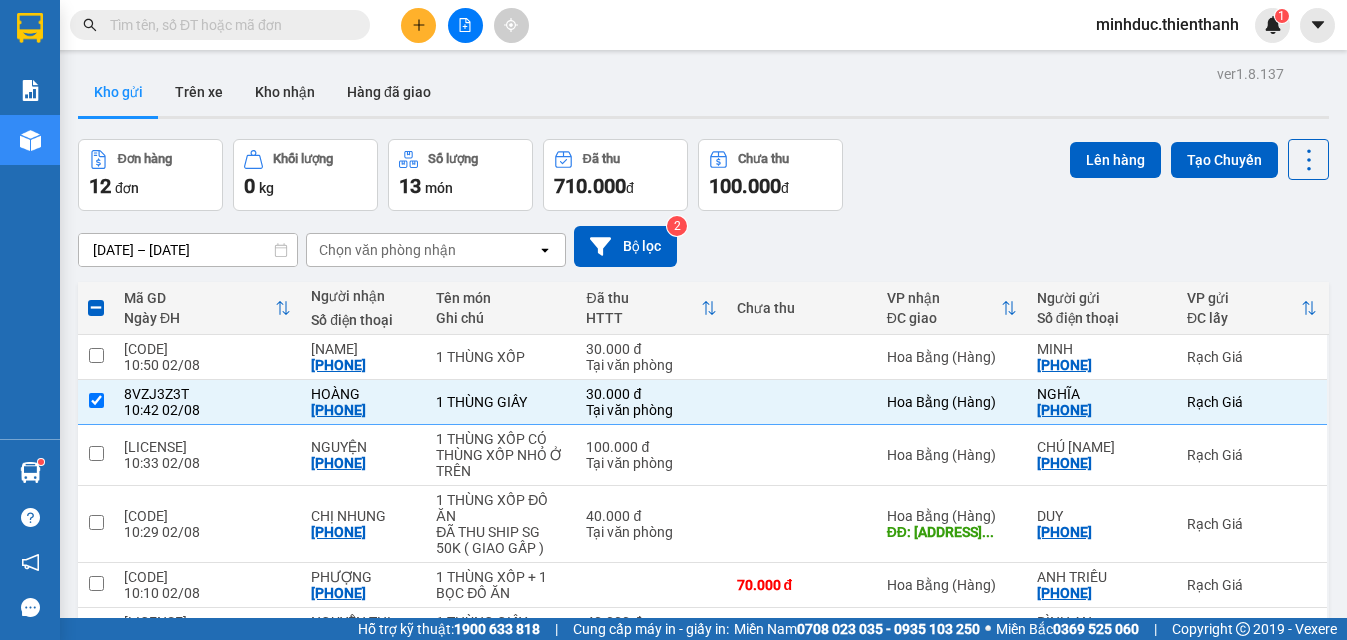 click at bounding box center (96, 298) 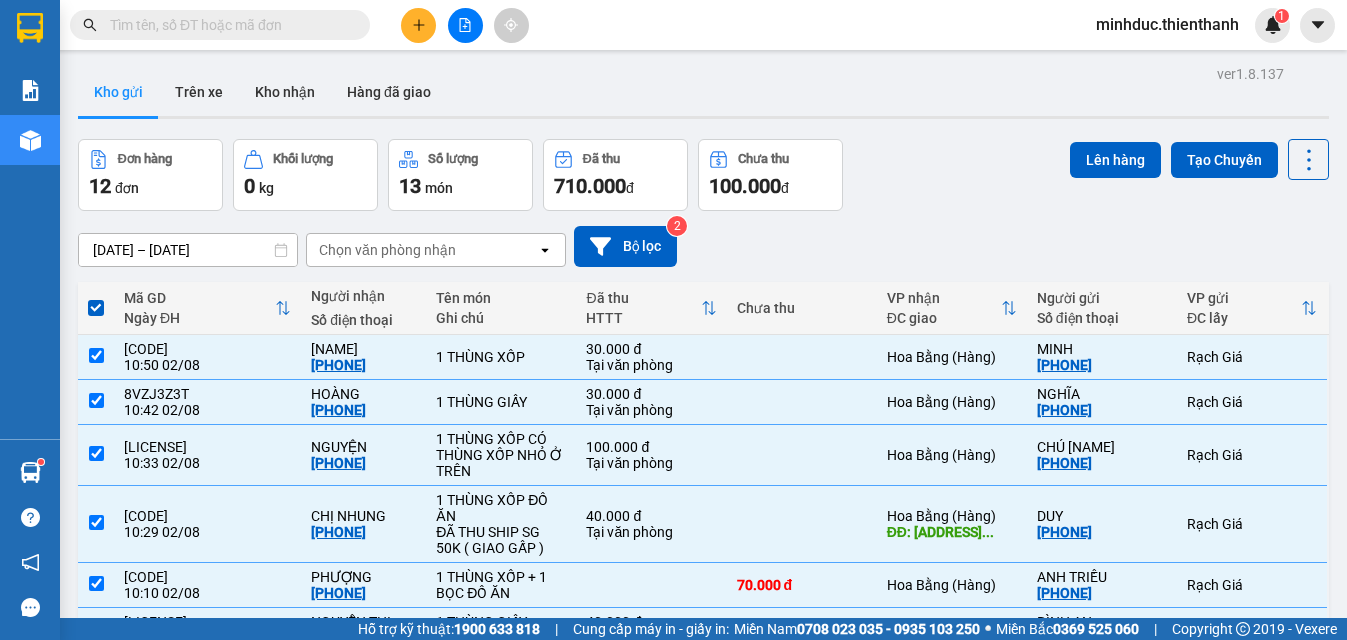 click at bounding box center (96, 930) 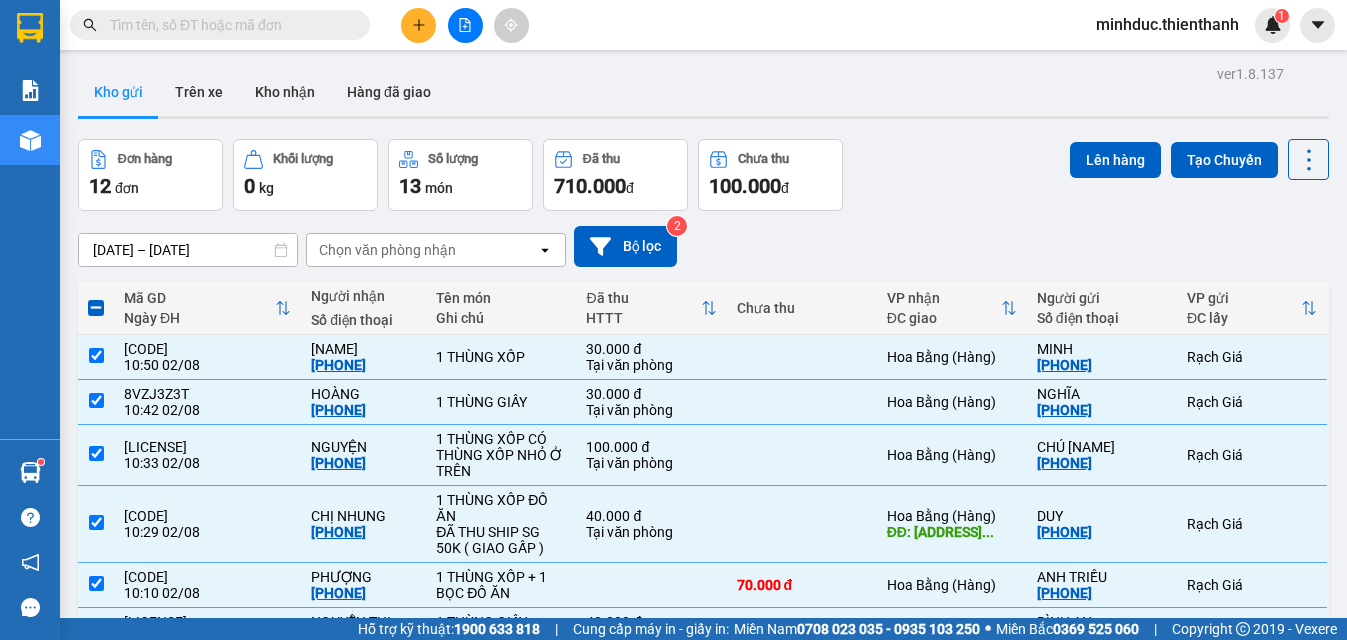 click at bounding box center (96, 871) 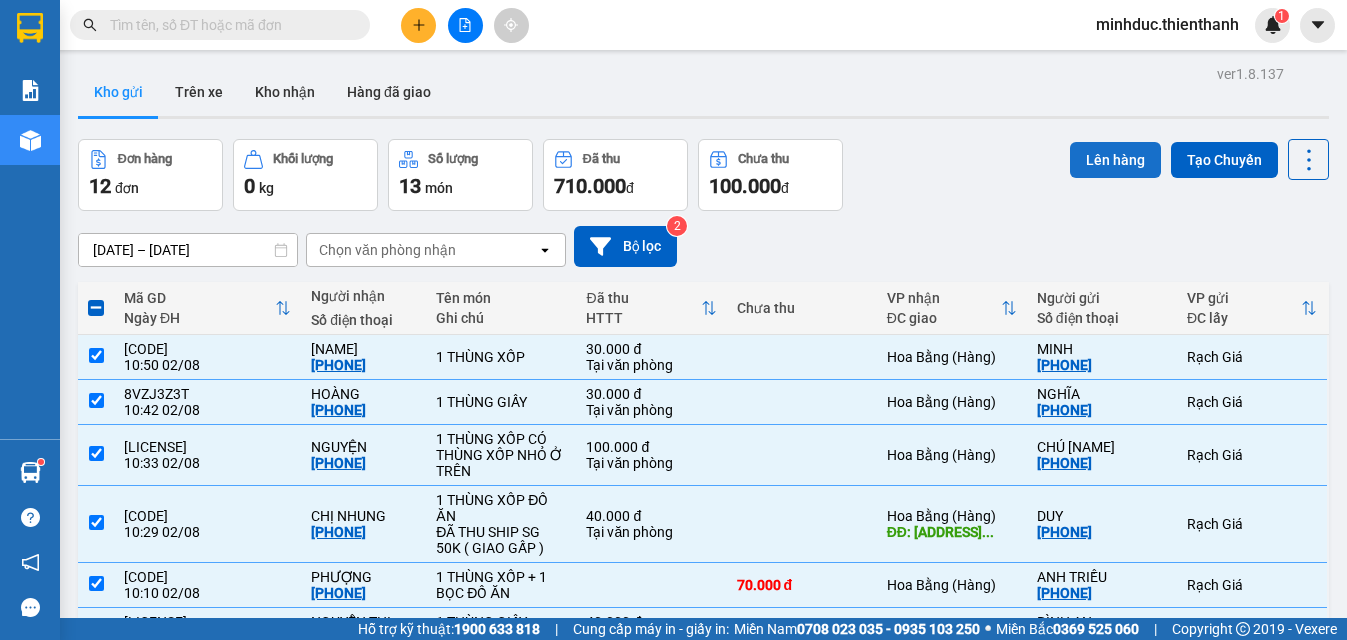 click on "Lên hàng" at bounding box center [1115, 160] 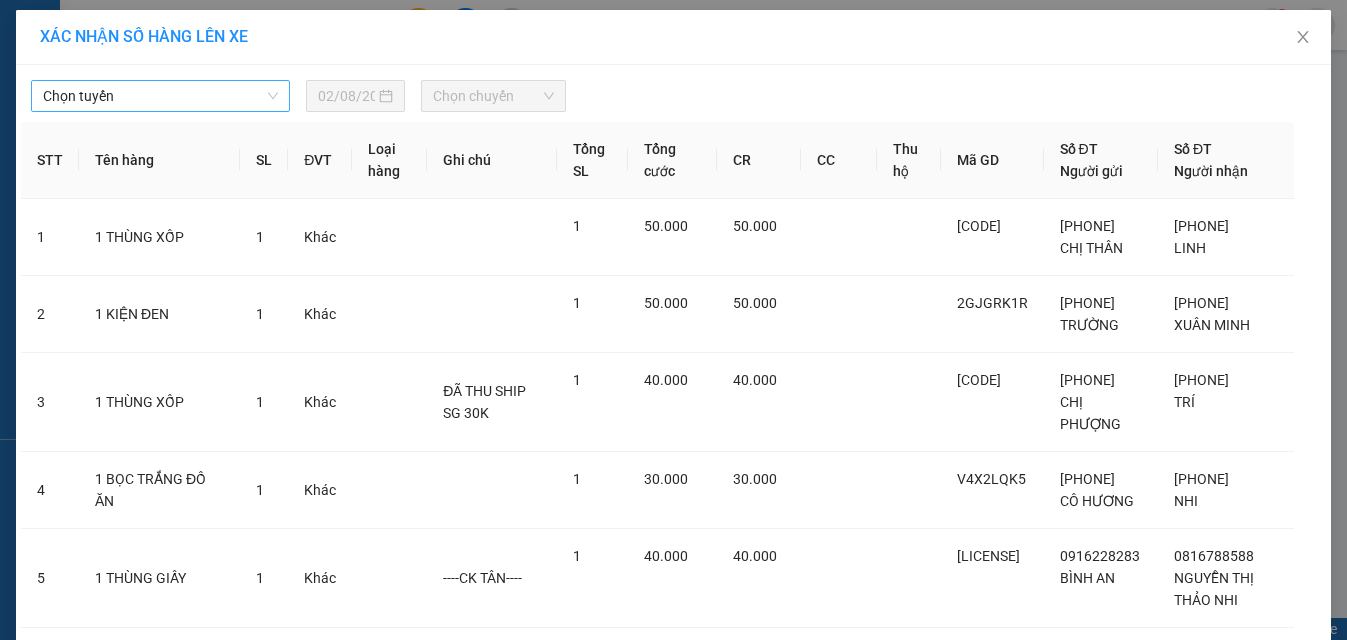click on "Chọn tuyến" at bounding box center [160, 96] 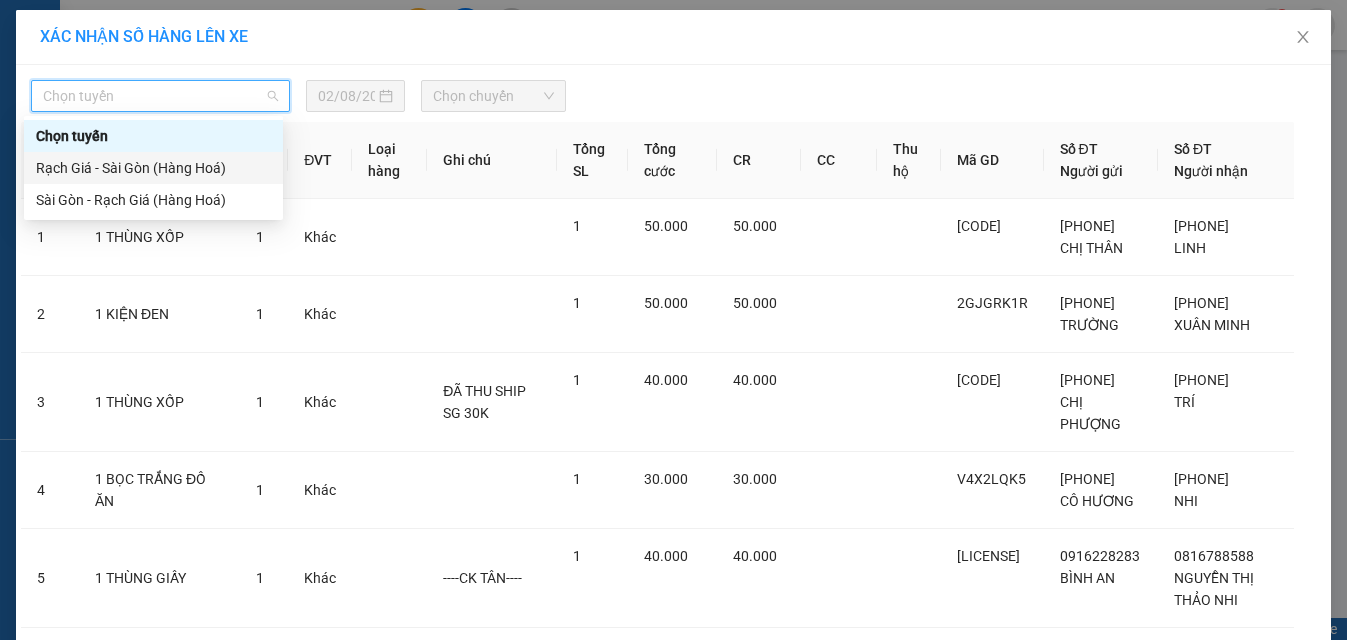 click on "Rạch Giá - Sài Gòn (Hàng Hoá)" at bounding box center (153, 168) 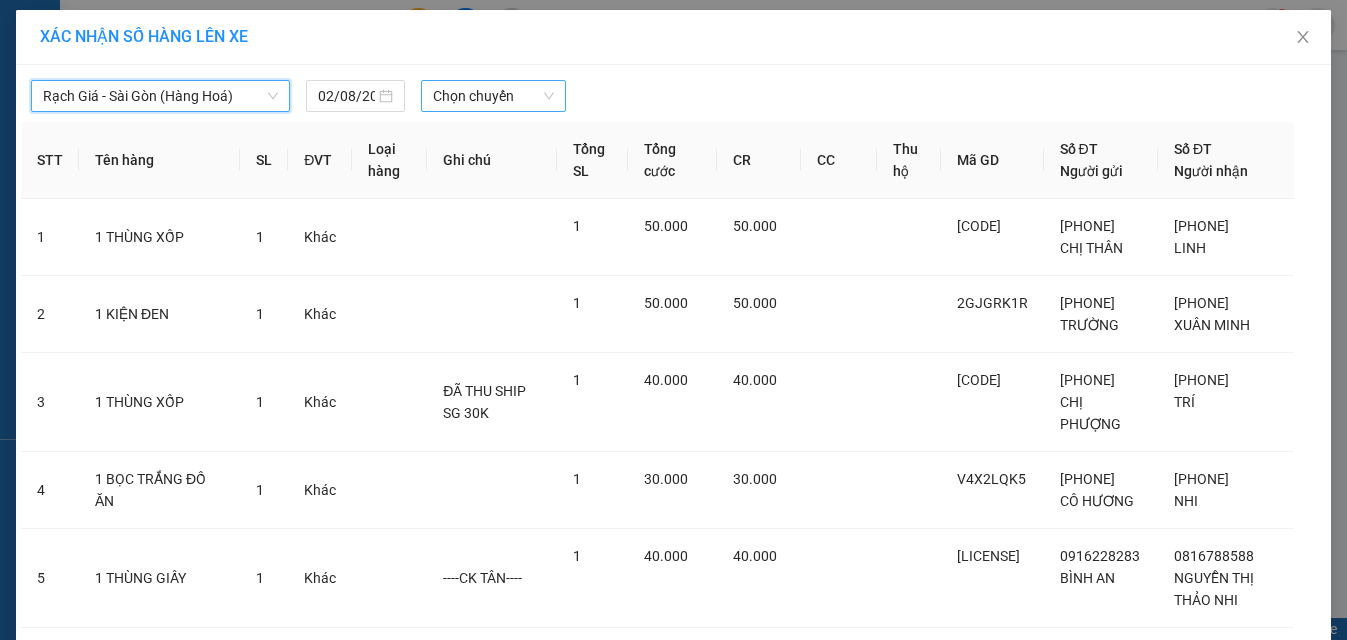 click on "Chọn chuyến" at bounding box center [493, 96] 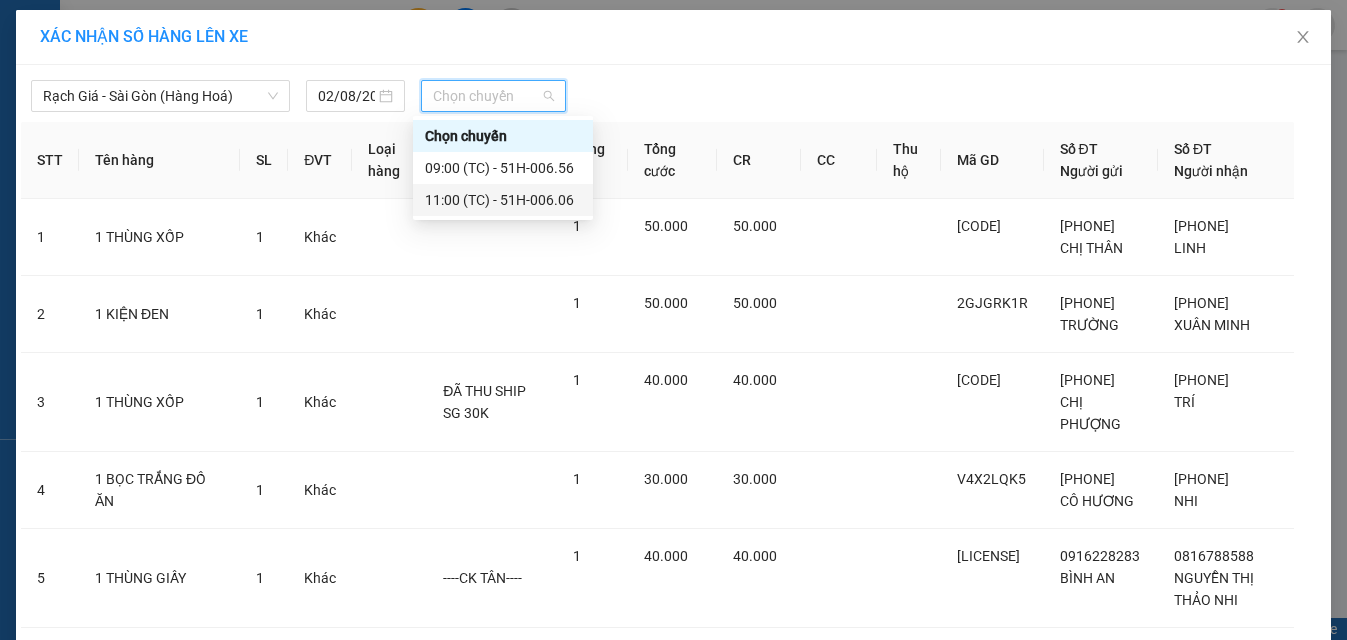 click on "11:00   (TC)   - 51H-006.06" at bounding box center [503, 200] 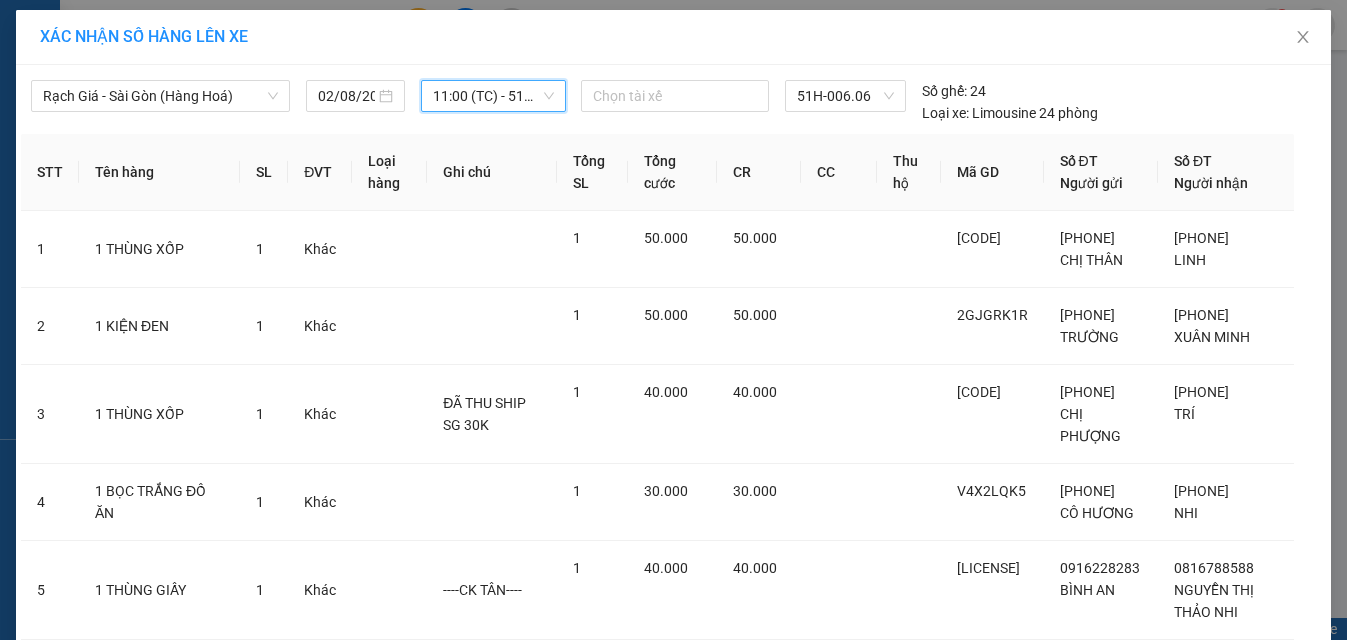 click on "Lên hàng" at bounding box center [736, 1160] 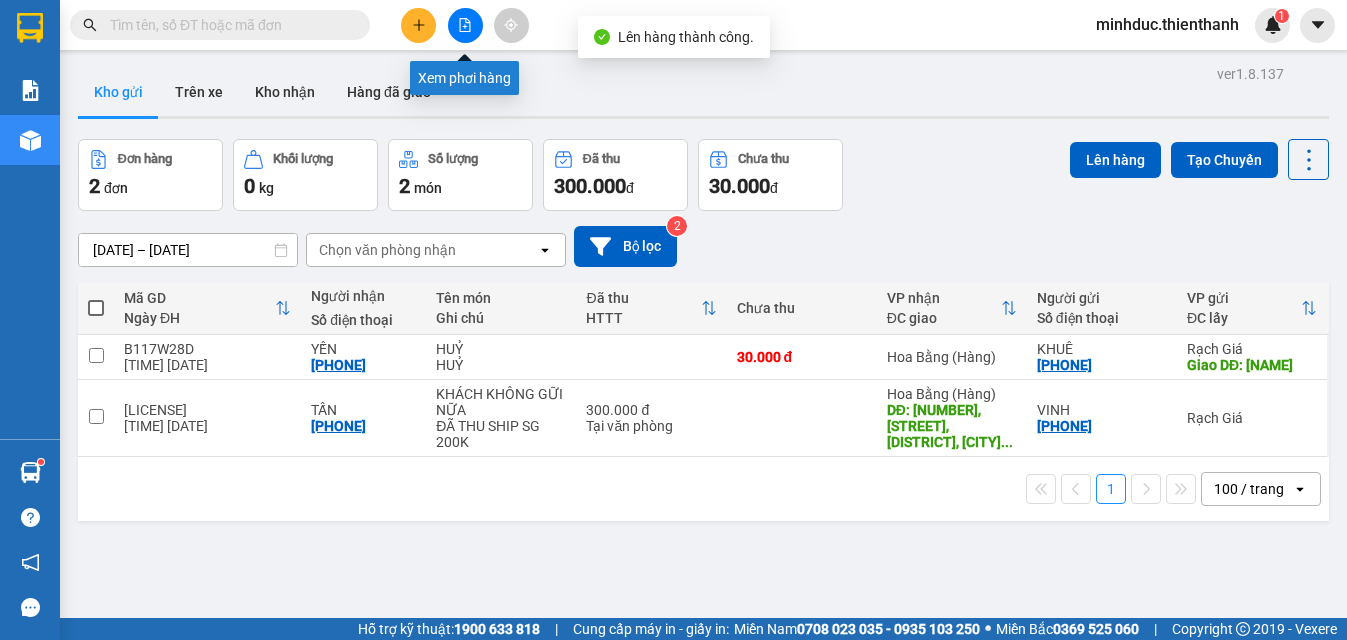 click 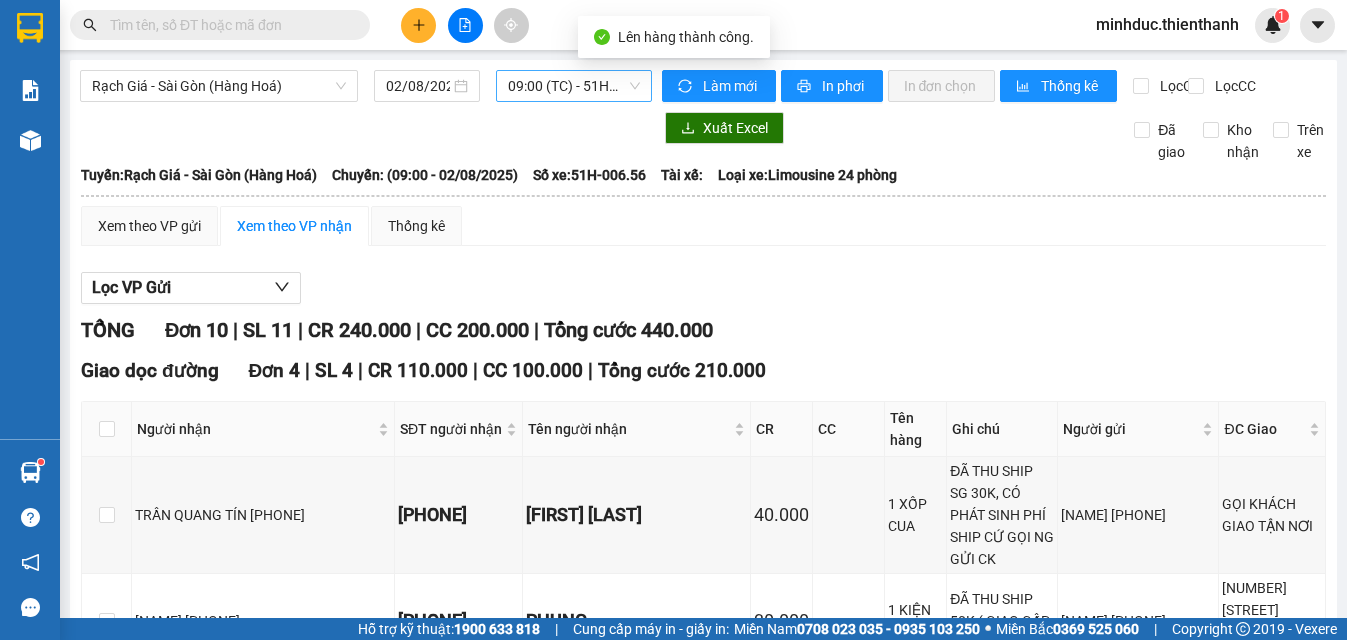 click on "09:00   (TC)   - 51H-006.56" at bounding box center (573, 86) 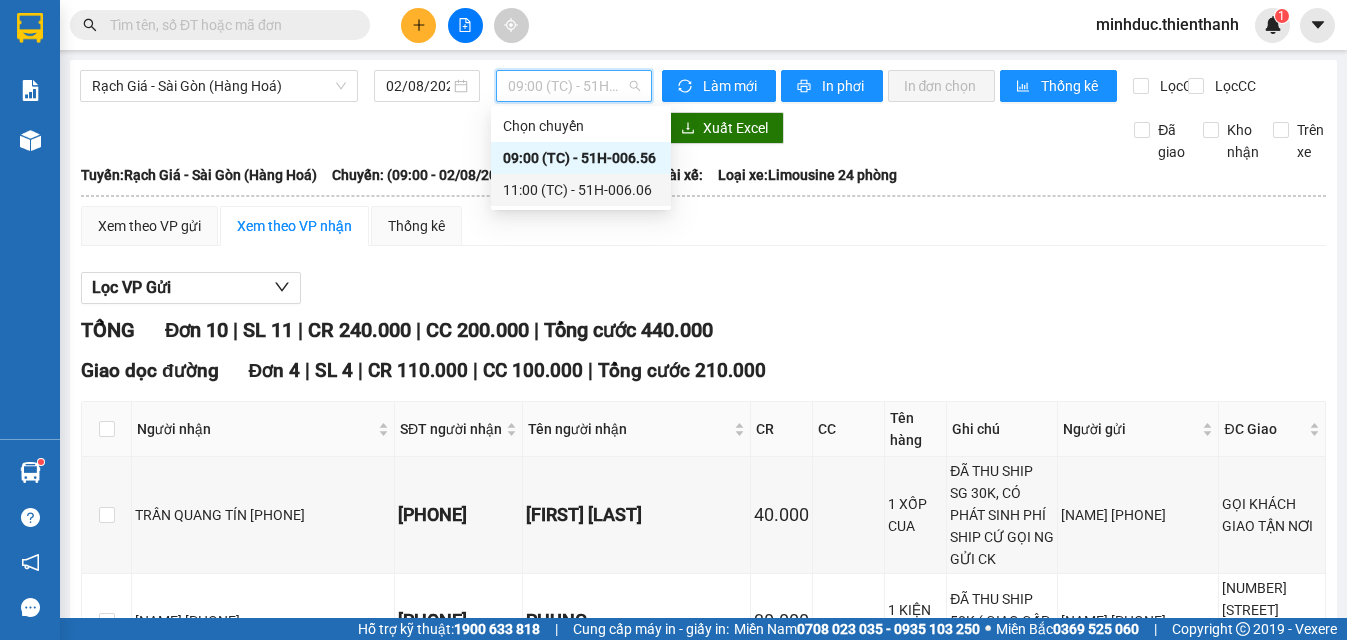 click on "11:00   (TC)   - 51H-006.06" at bounding box center [581, 190] 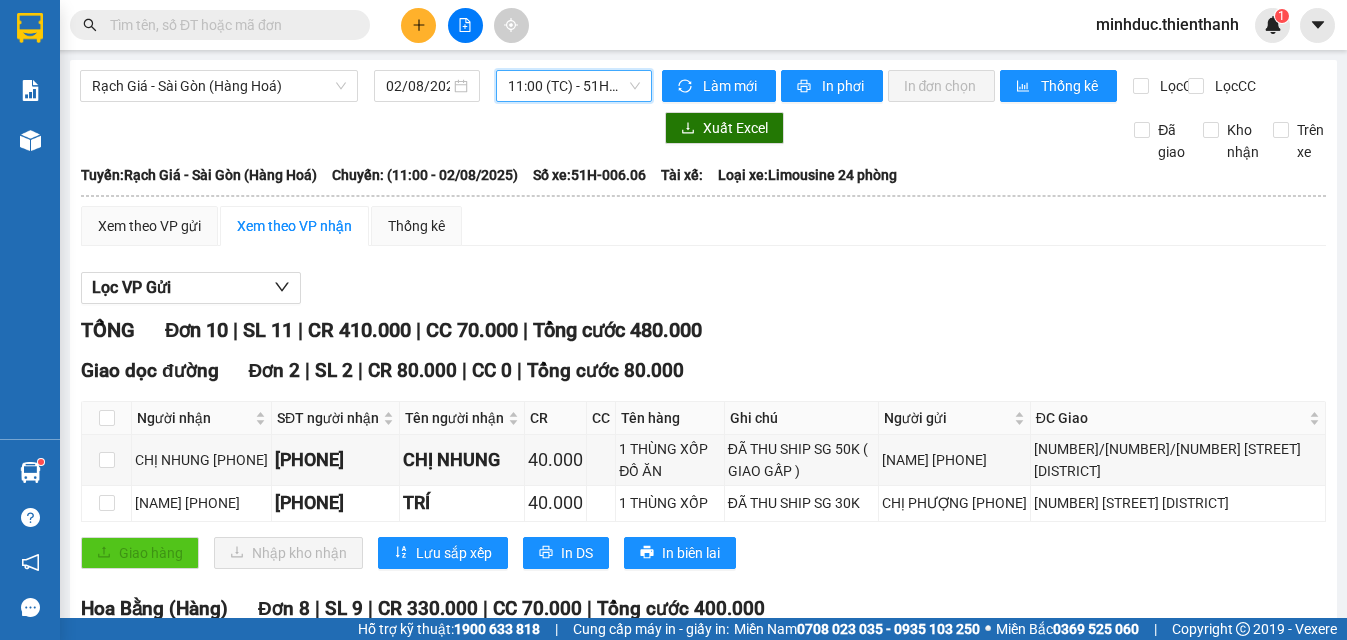 click on "11:00   (TC)   - 51H-006.06" at bounding box center [573, 86] 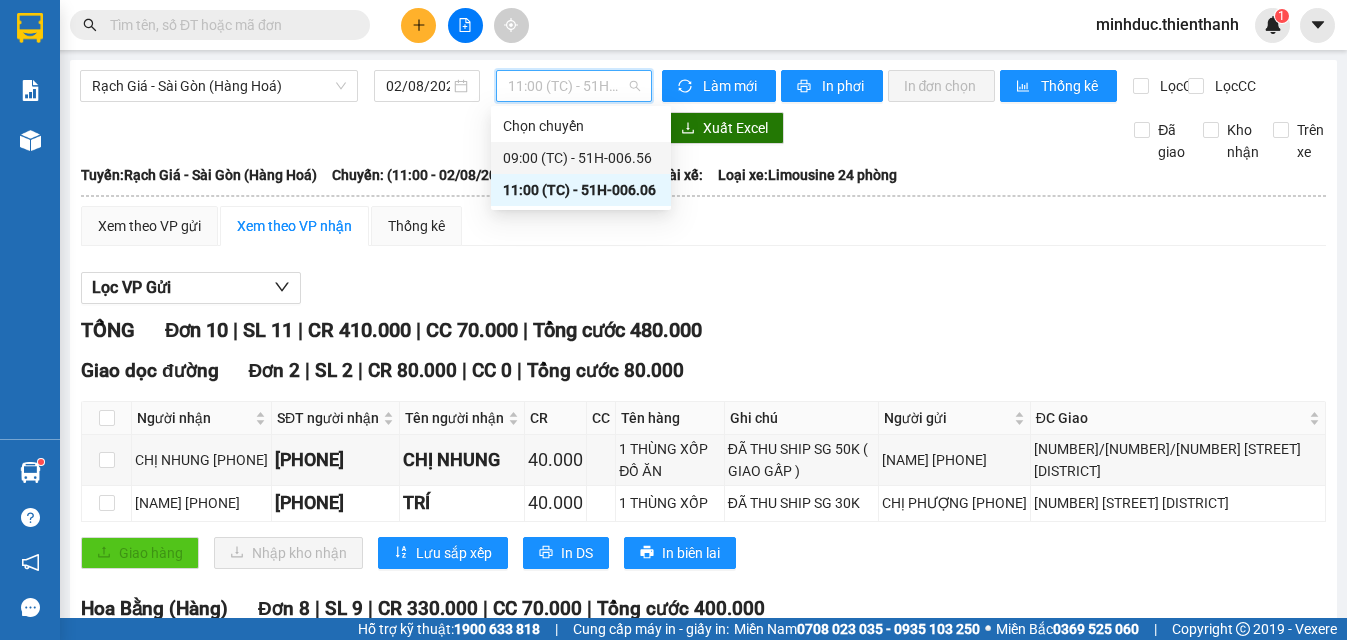 click on "09:00   (TC)   - 51H-006.56" at bounding box center (581, 158) 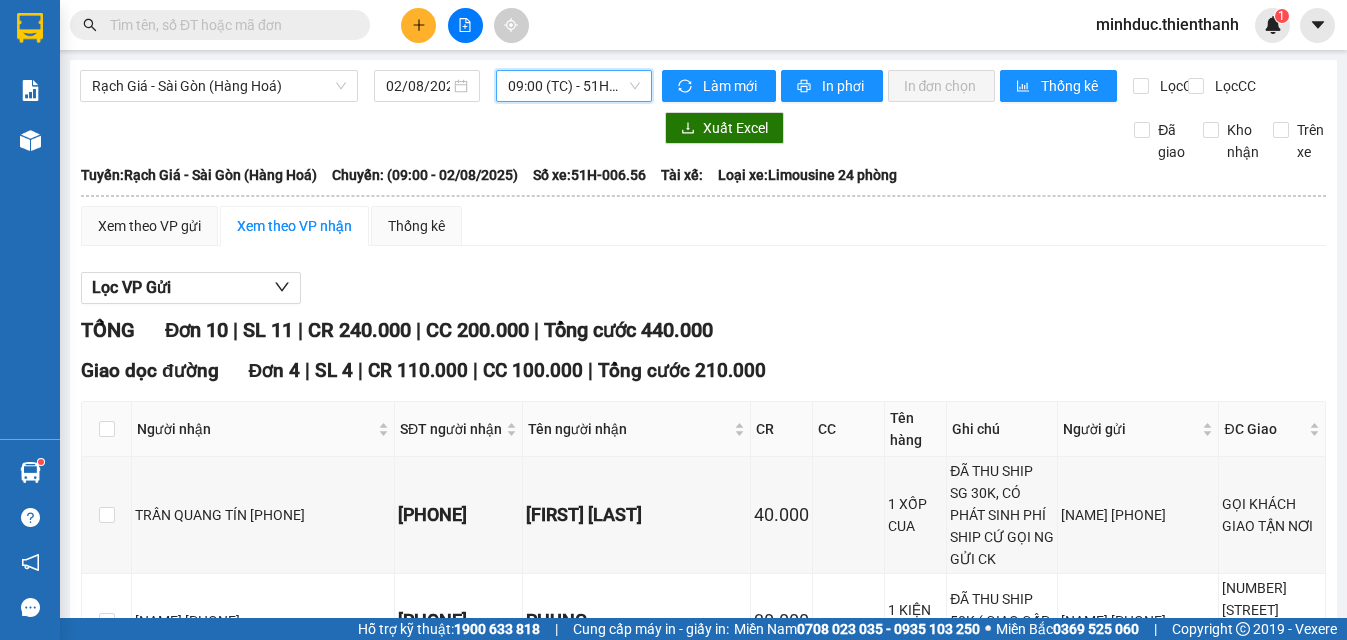 click at bounding box center (228, 25) 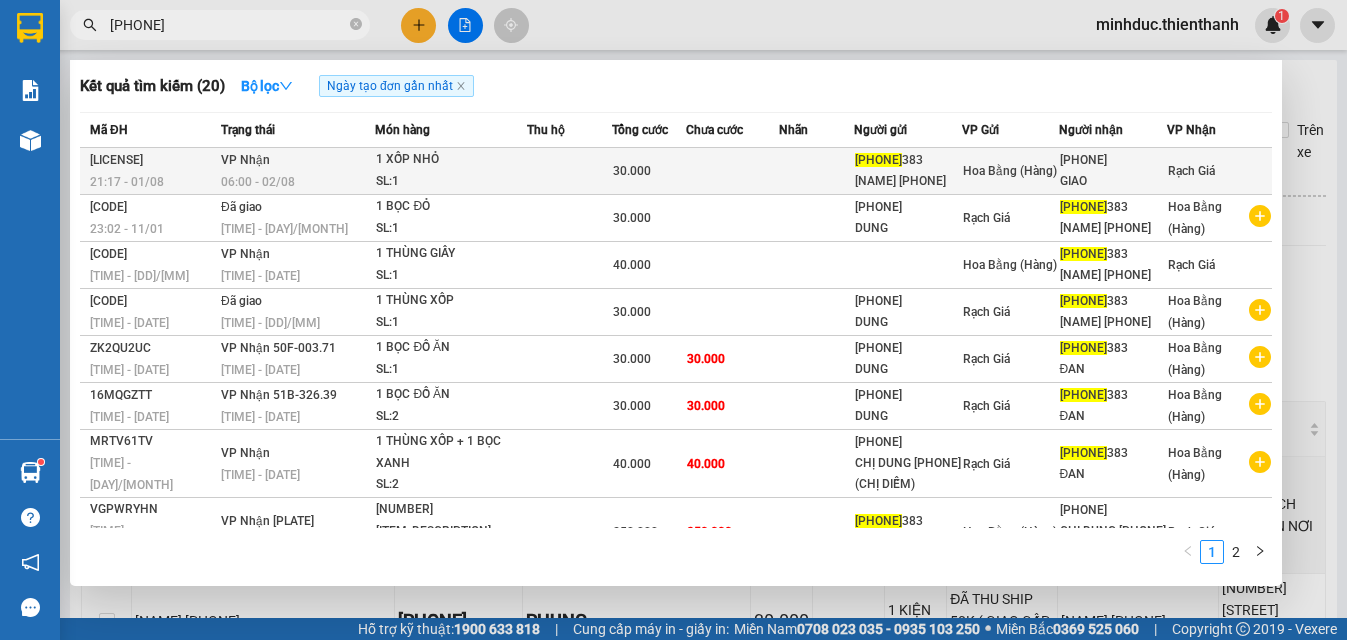 click on "Hoa Bằng (Hàng)" at bounding box center [1010, 171] 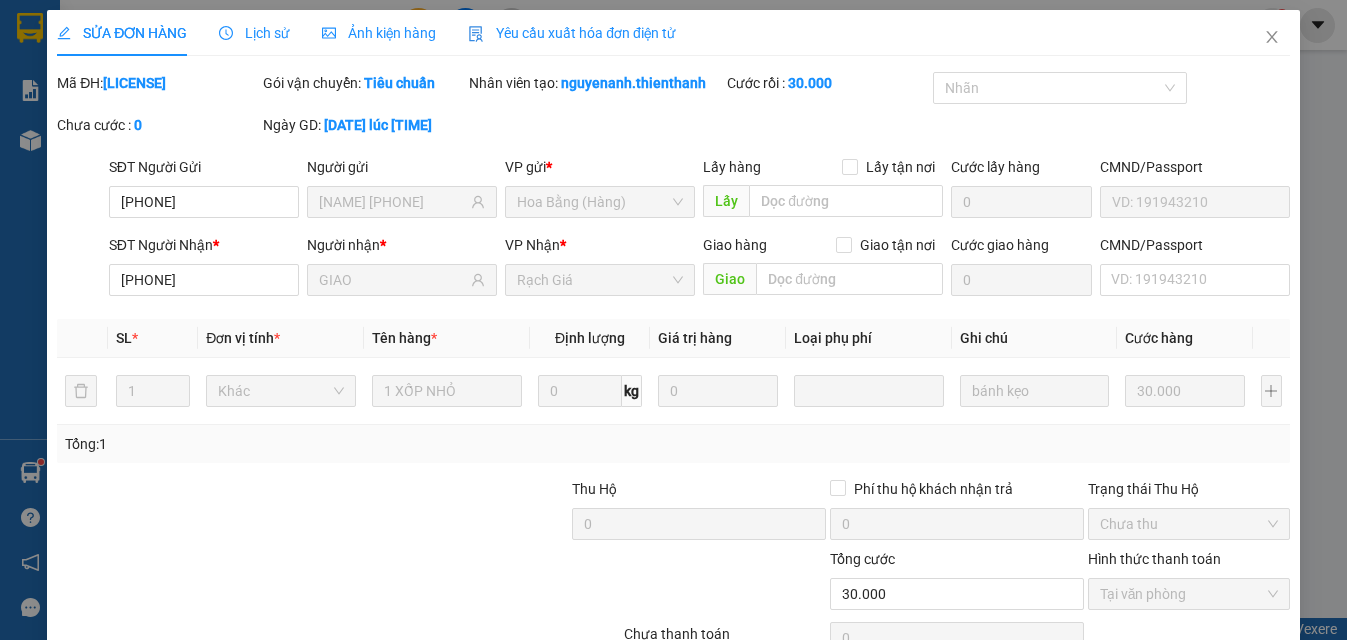 click on "Giao hàng" at bounding box center [916, 751] 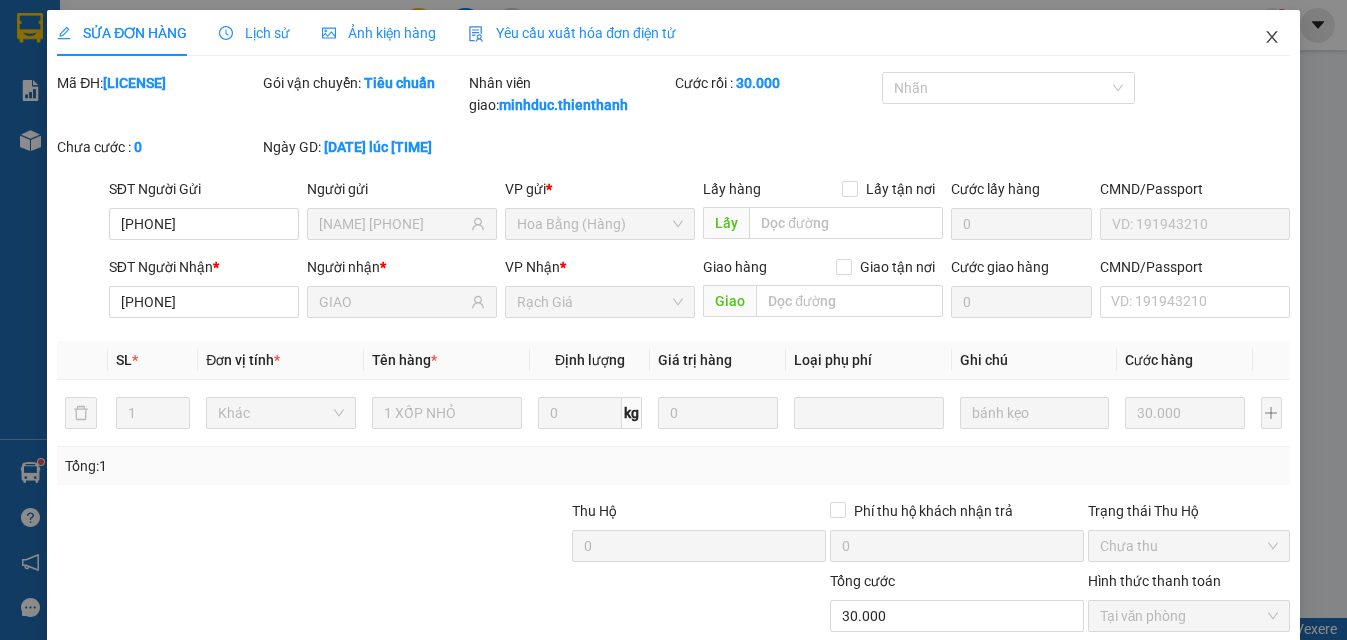 click 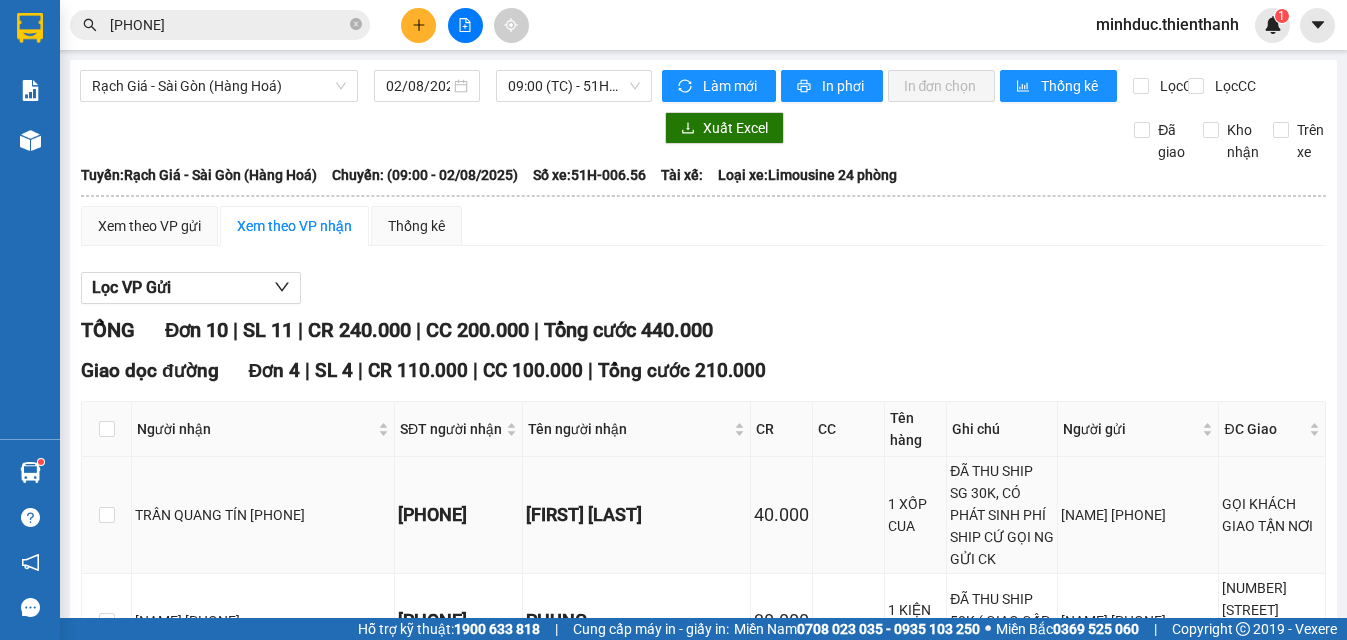 click on "ĐÃ THU SHIP SG 30K, CÓ PHÁT SINH PHÍ SHIP CỨ GỌI NG GỬI CK" at bounding box center (1002, 515) 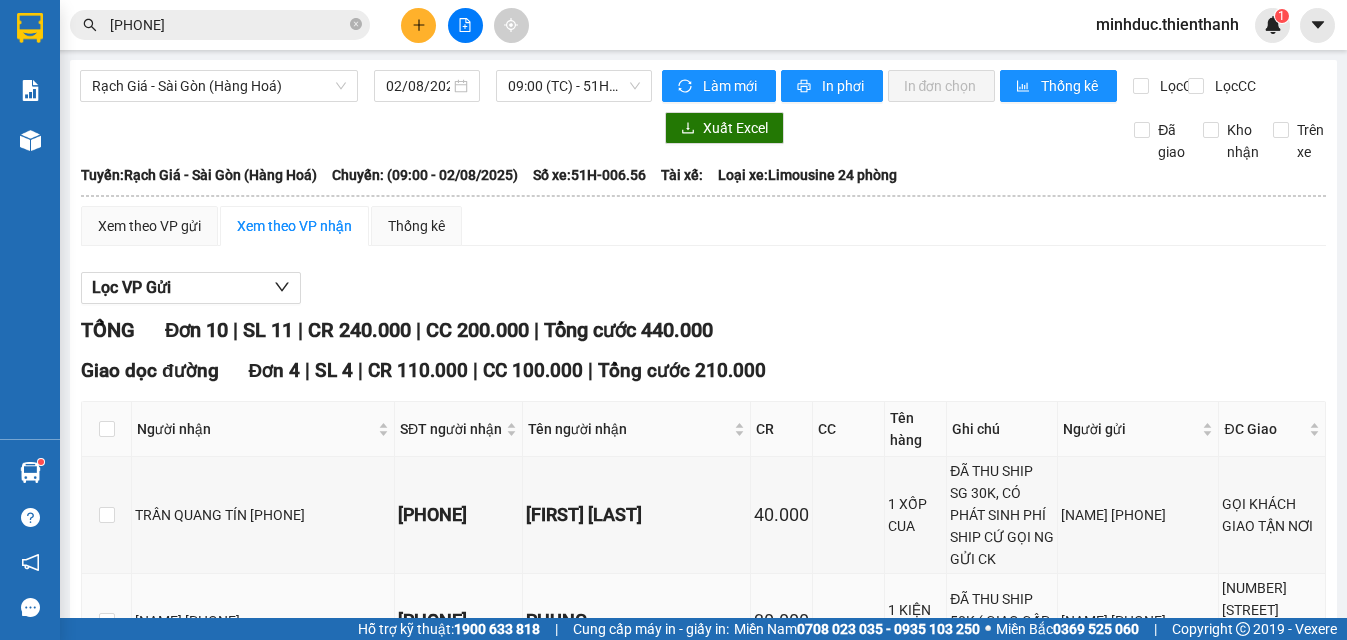 click on "ĐÃ THU SHIP 50K ( GIAO GẤP )" at bounding box center (1002, 621) 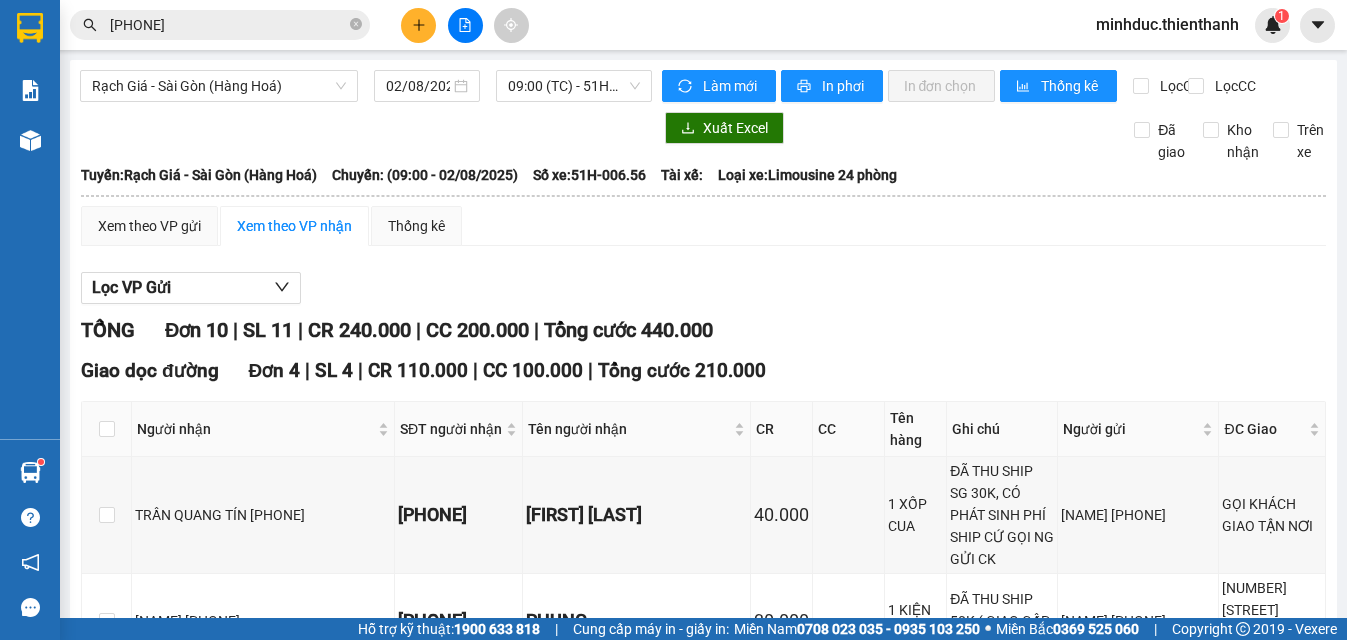 click on "ĐÃ THU SHIP SG 50K" at bounding box center [1002, 789] 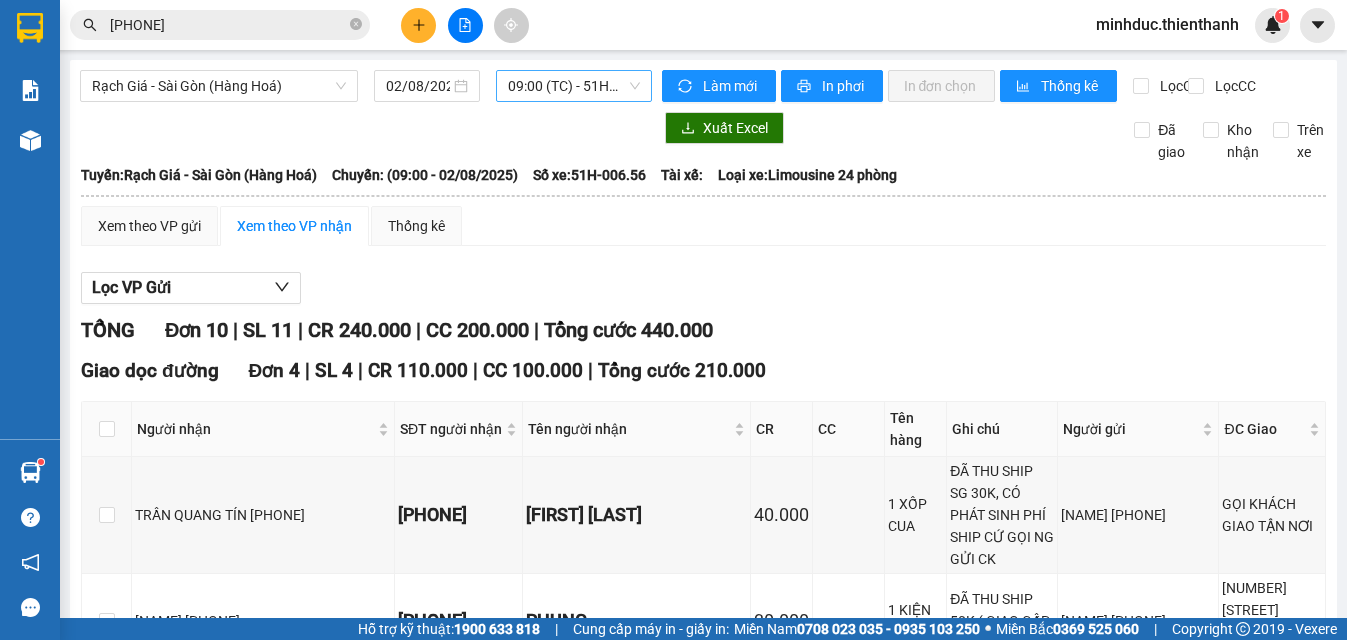 click on "09:00   (TC)   - 51H-006.56" at bounding box center [573, 86] 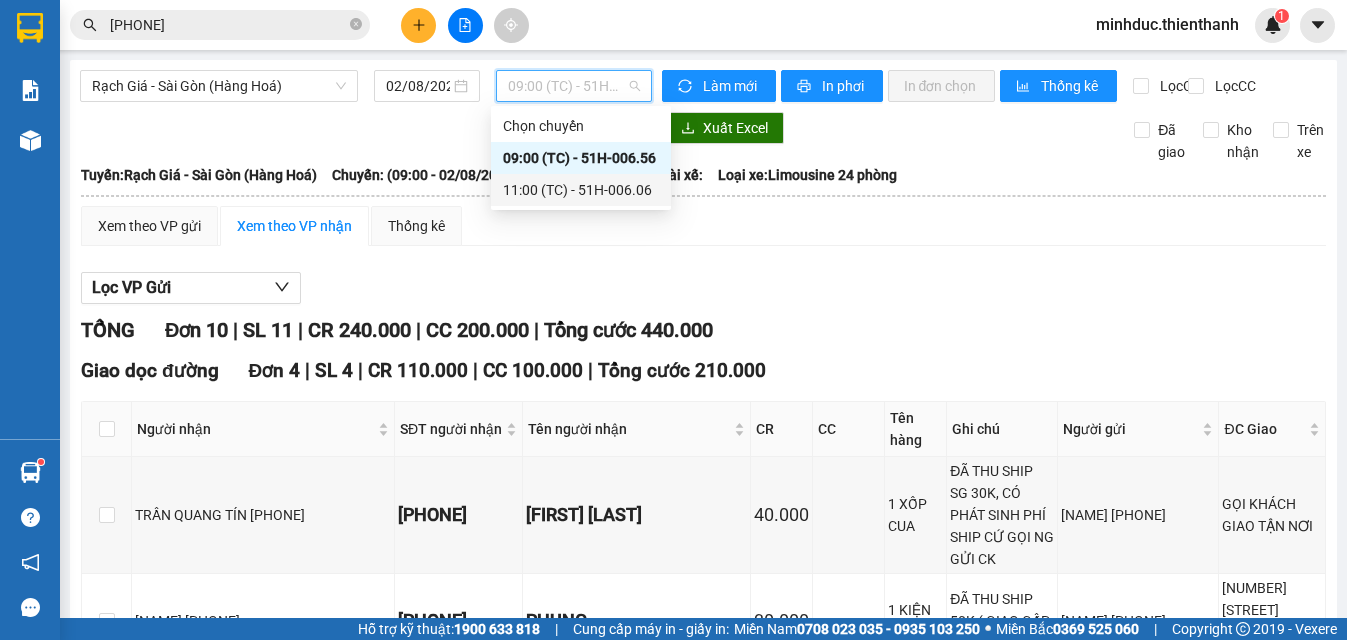 click on "11:00   (TC)   - 51H-006.06" at bounding box center (581, 190) 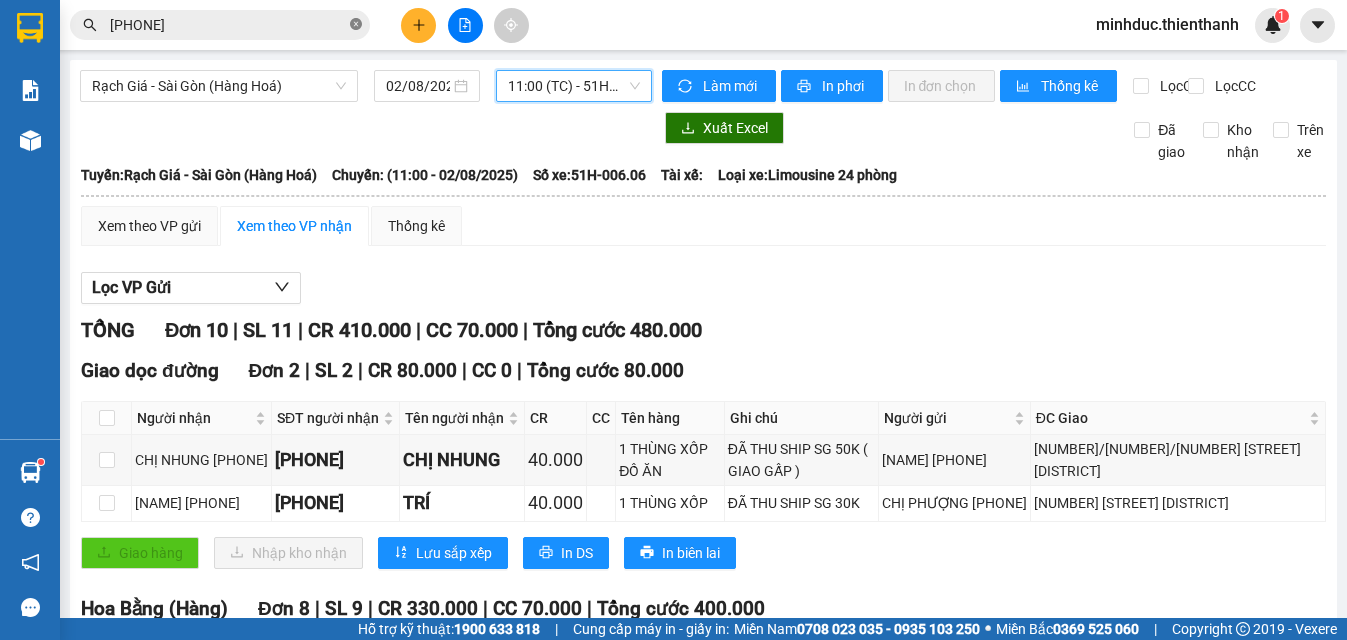 click 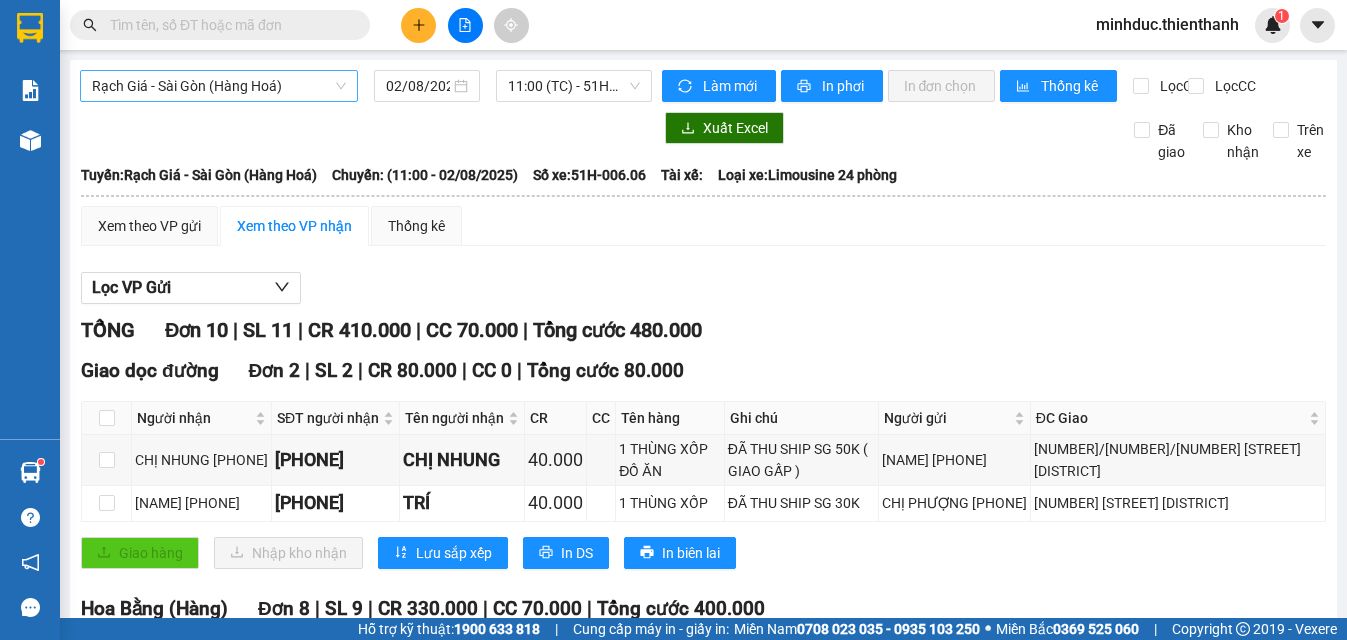 click on "Rạch Giá - Sài Gòn (Hàng Hoá)" at bounding box center [219, 86] 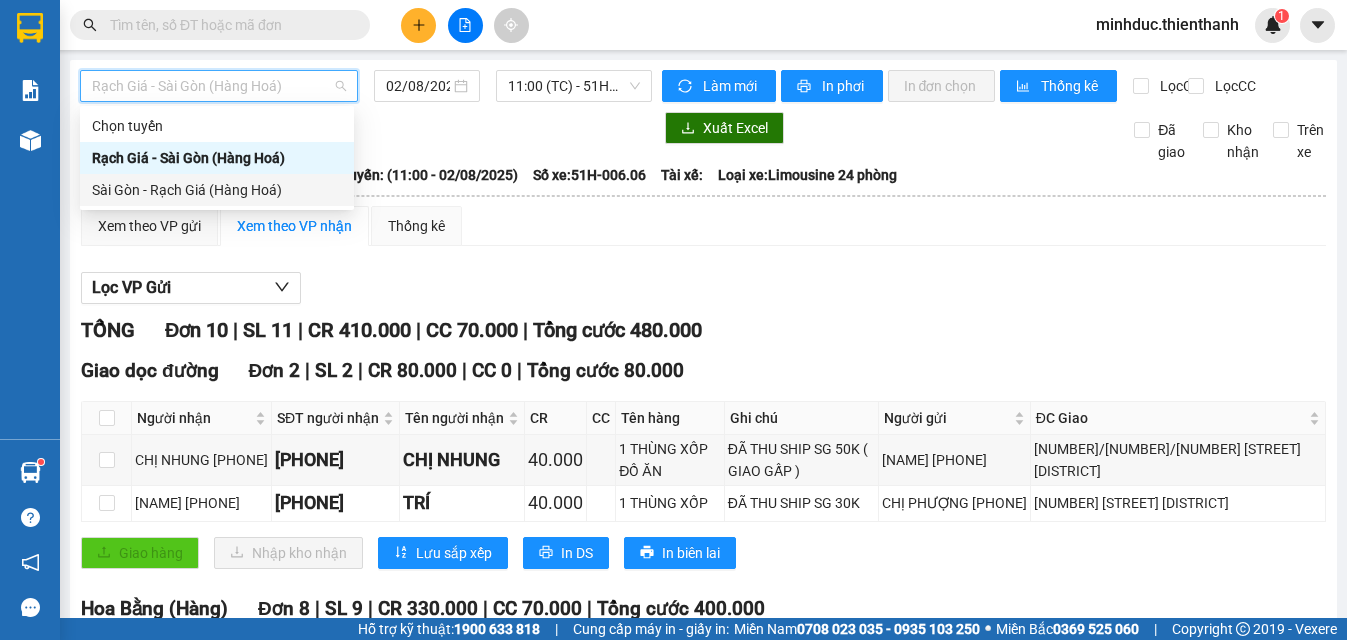 click on "Sài Gòn - Rạch Giá (Hàng Hoá)" at bounding box center (217, 190) 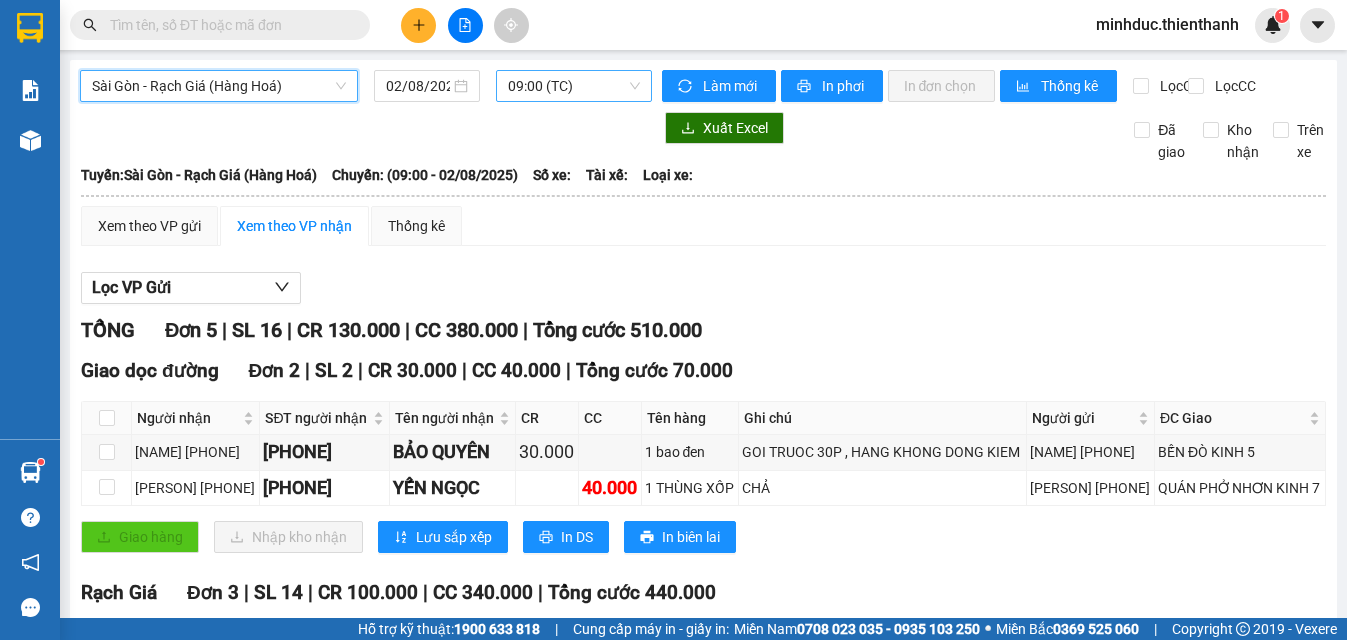click on "09:00   (TC)" at bounding box center [573, 86] 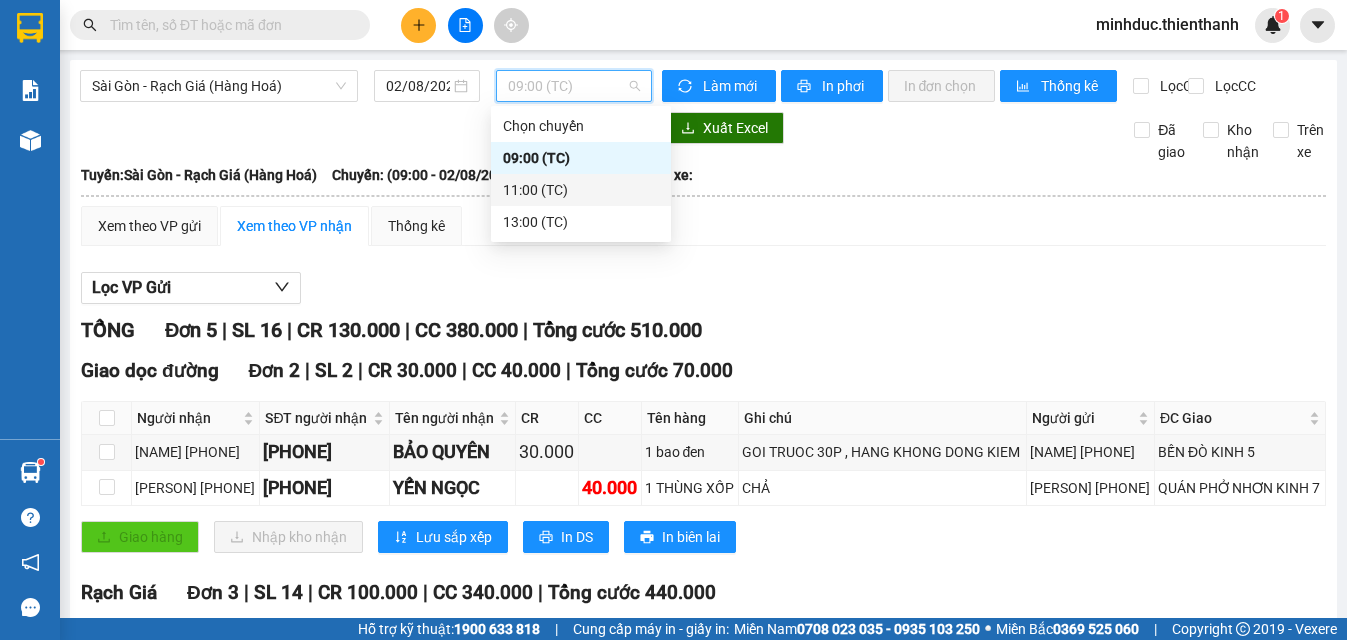 click on "11:00   (TC)" at bounding box center (581, 190) 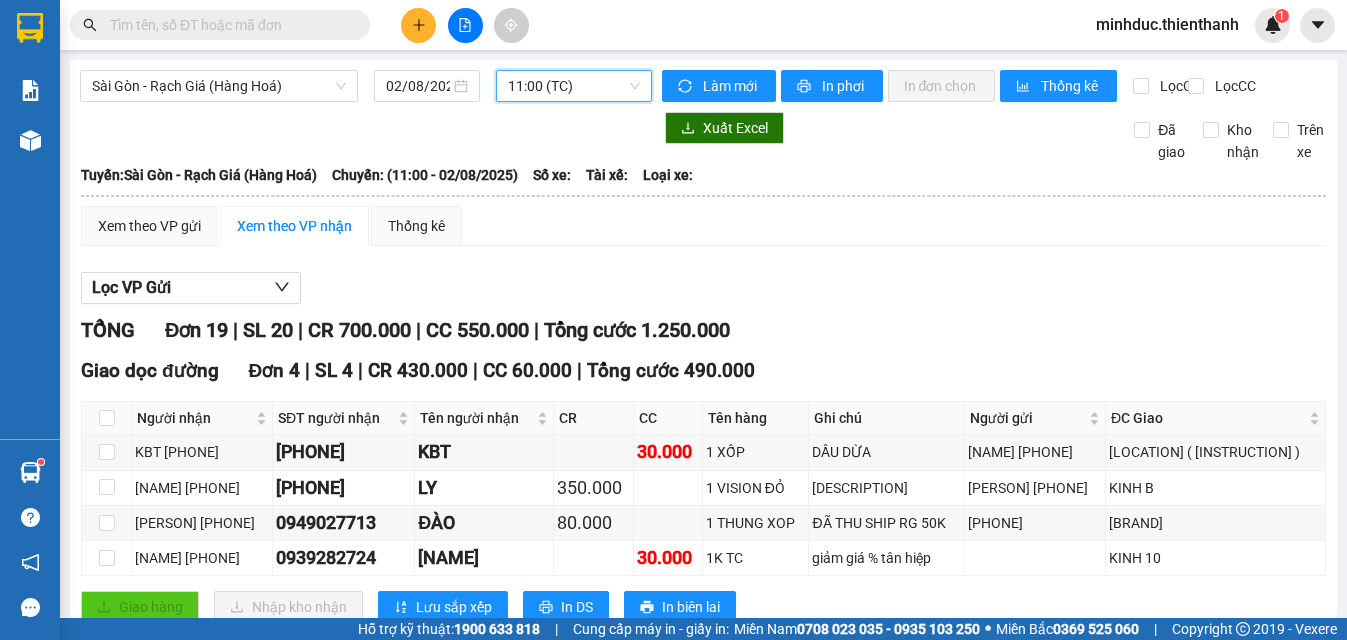 click on "11:00   (TC)" at bounding box center (573, 86) 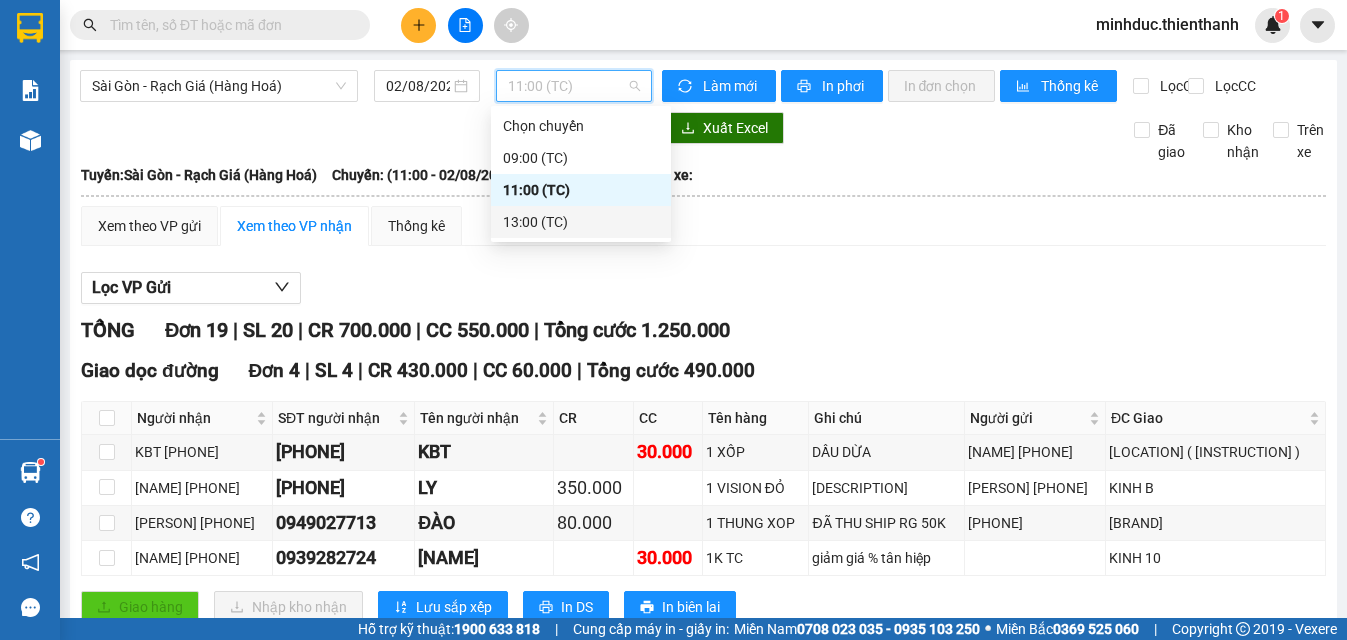 click on "13:00   (TC)" at bounding box center [581, 222] 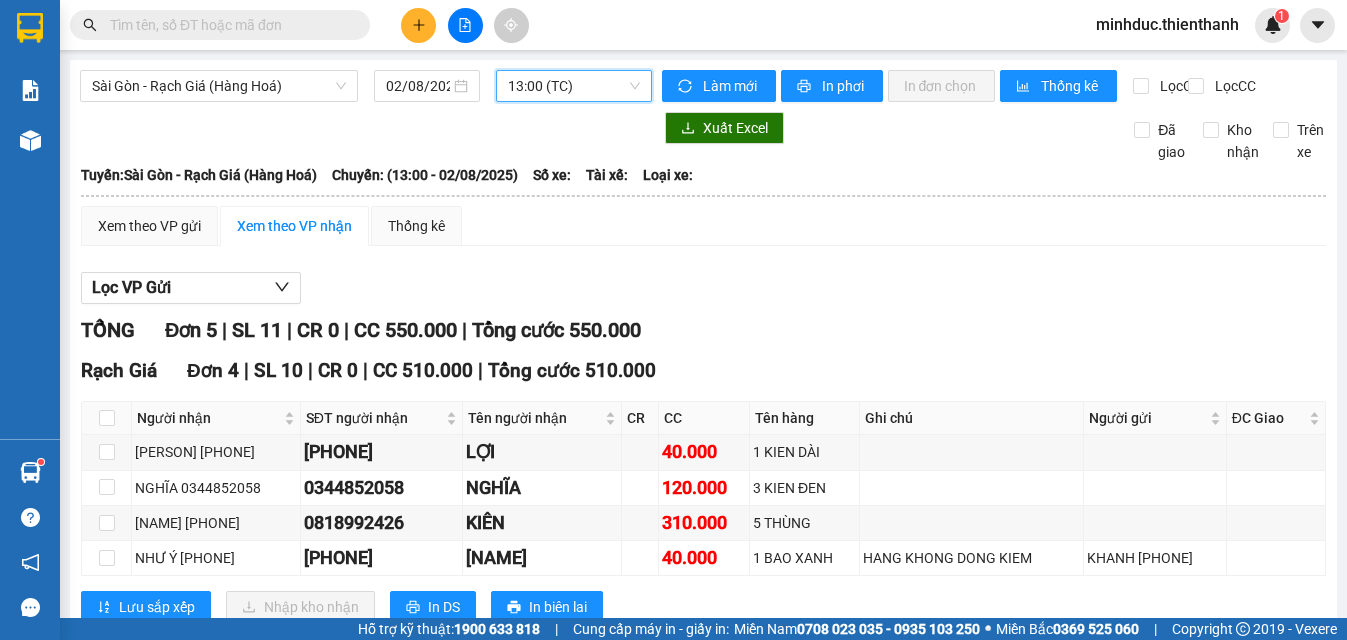 click at bounding box center (228, 25) 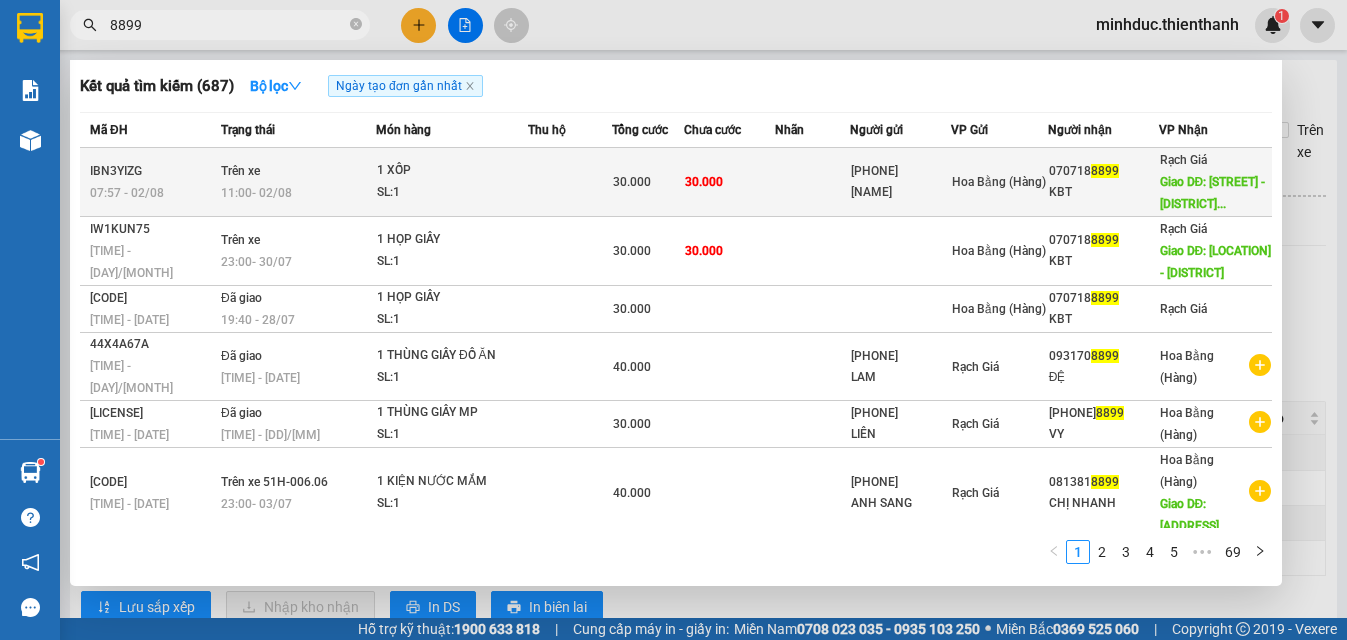 click on "30.000" at bounding box center (648, 182) 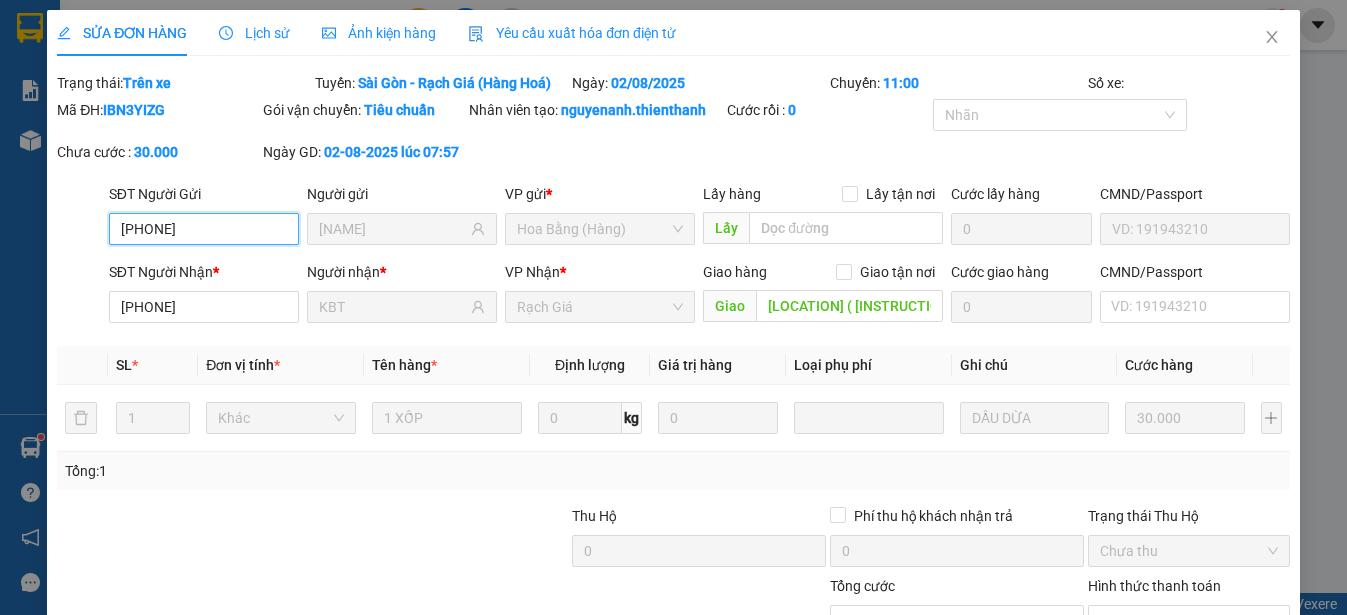 scroll, scrollTop: 0, scrollLeft: 0, axis: both 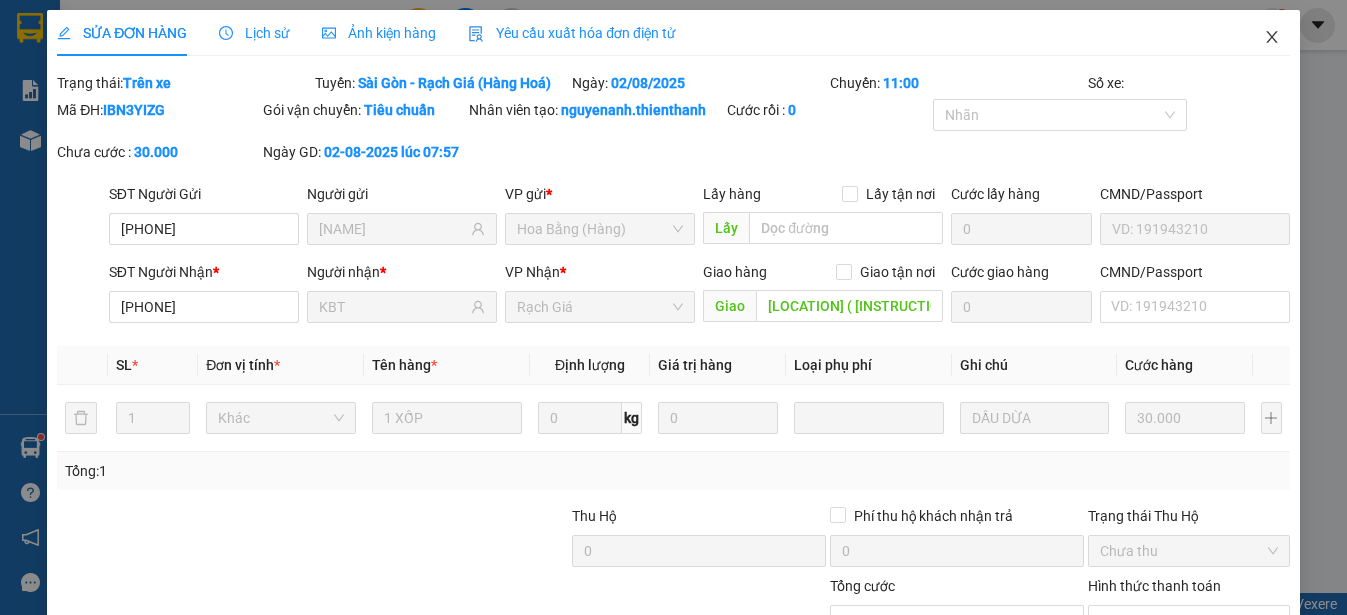 click 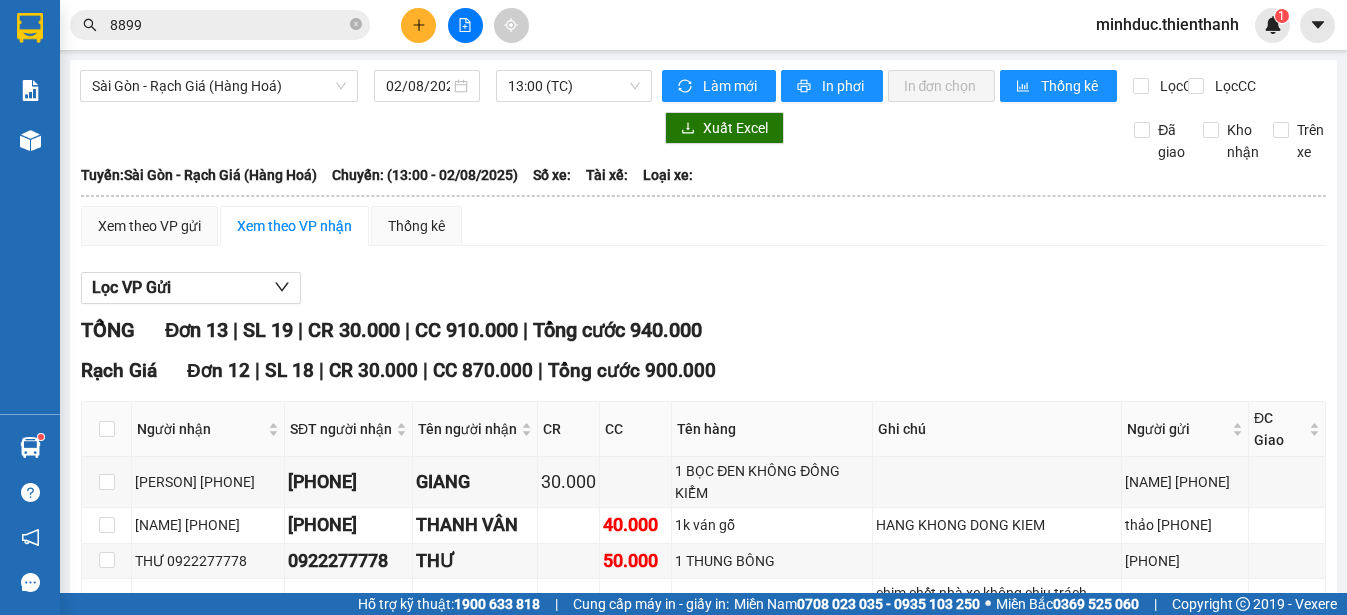 click at bounding box center (418, 25) 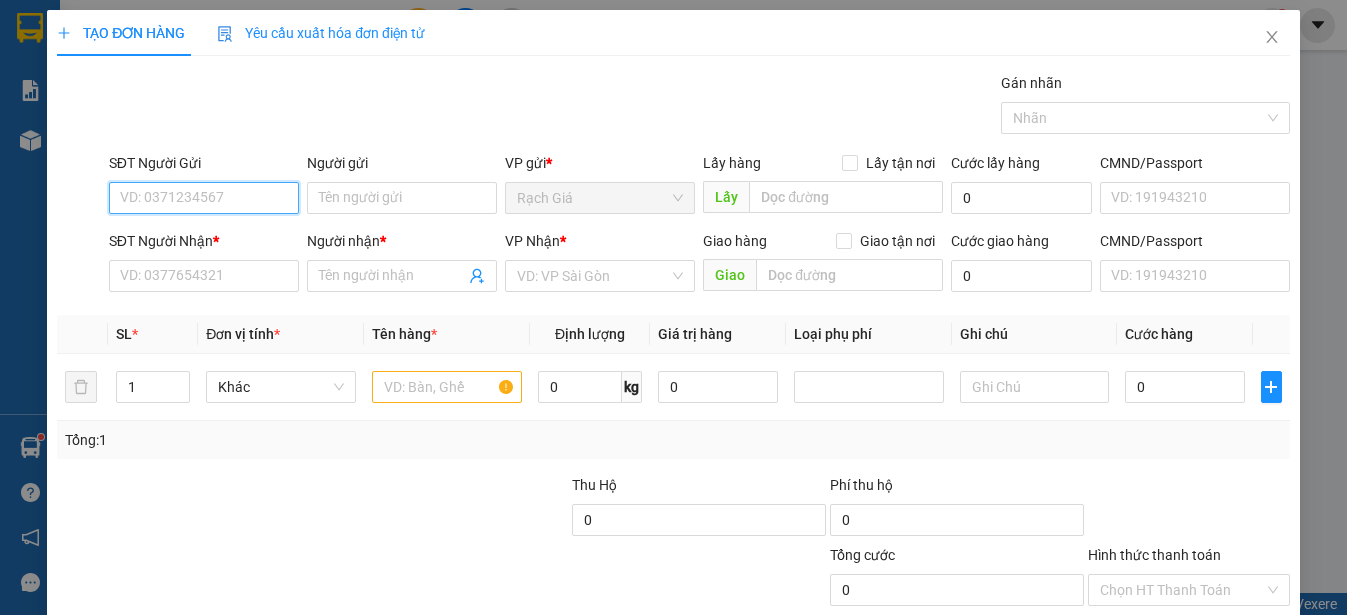 click on "SĐT Người Gửi" at bounding box center (204, 198) 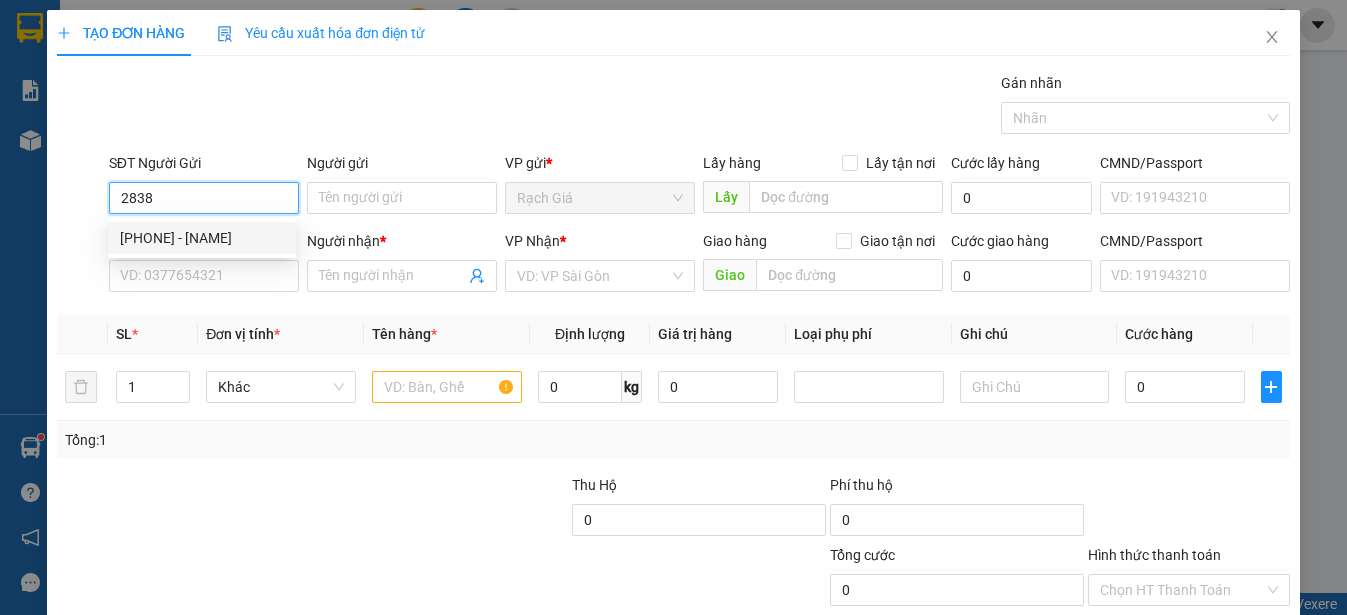 click on "0914862838 - CHỊ HUYỀN" at bounding box center [202, 238] 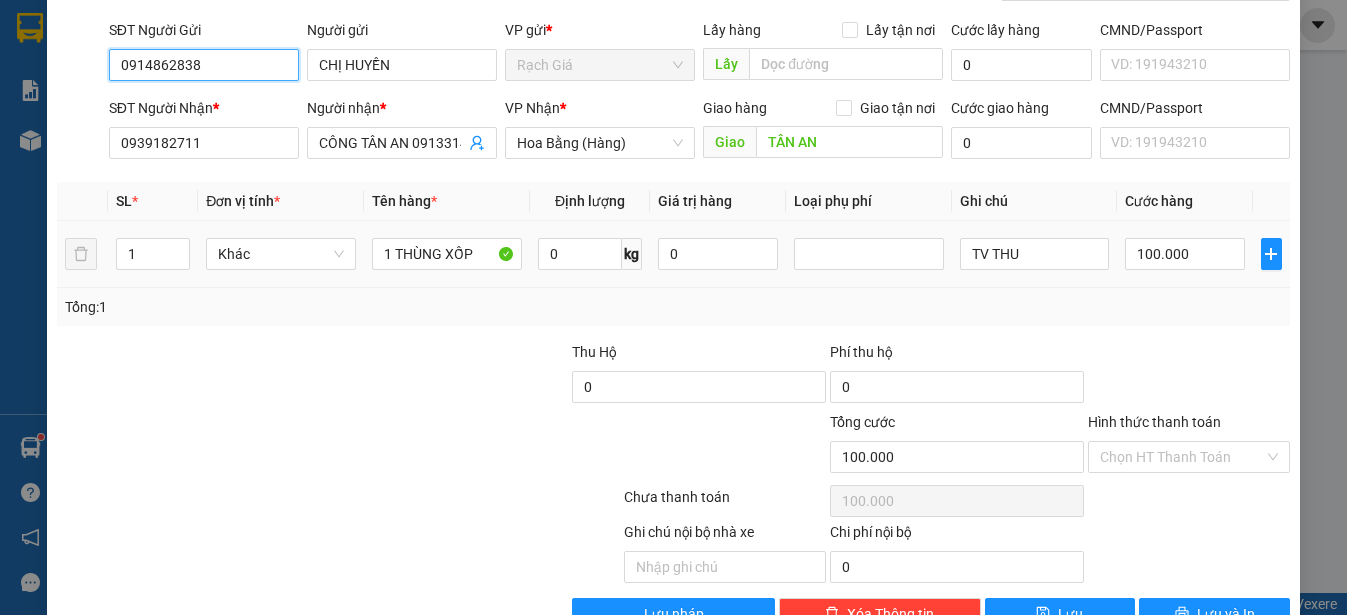 scroll, scrollTop: 187, scrollLeft: 0, axis: vertical 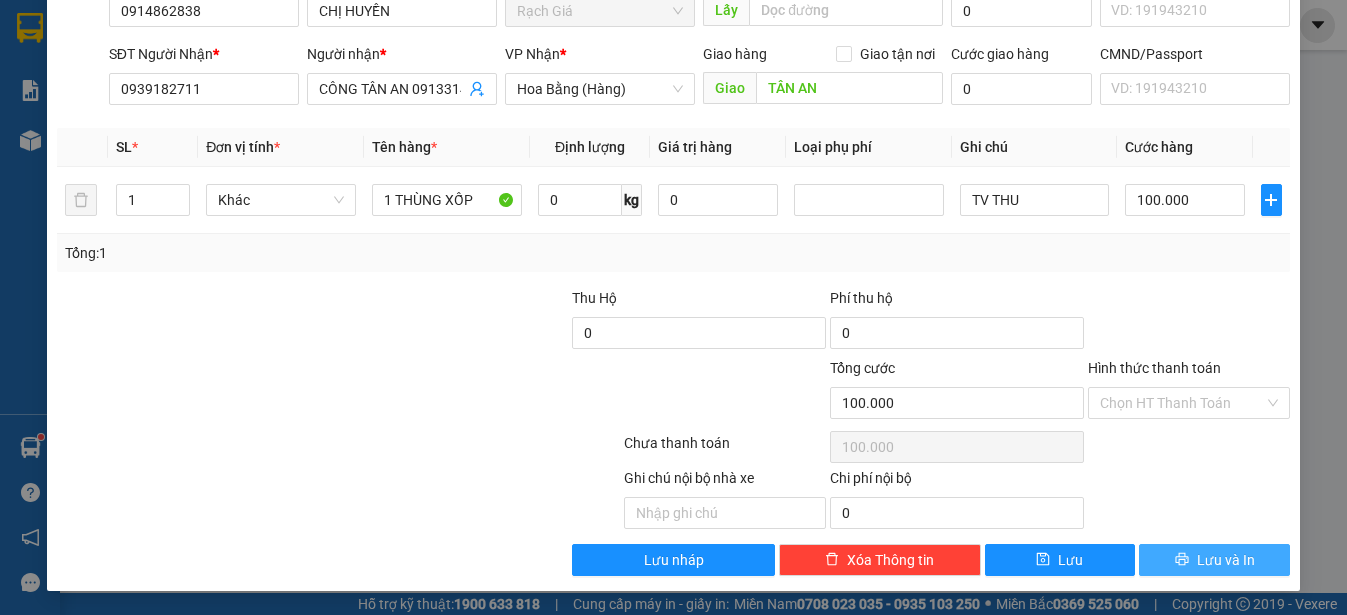 click on "Lưu và In" at bounding box center (1214, 560) 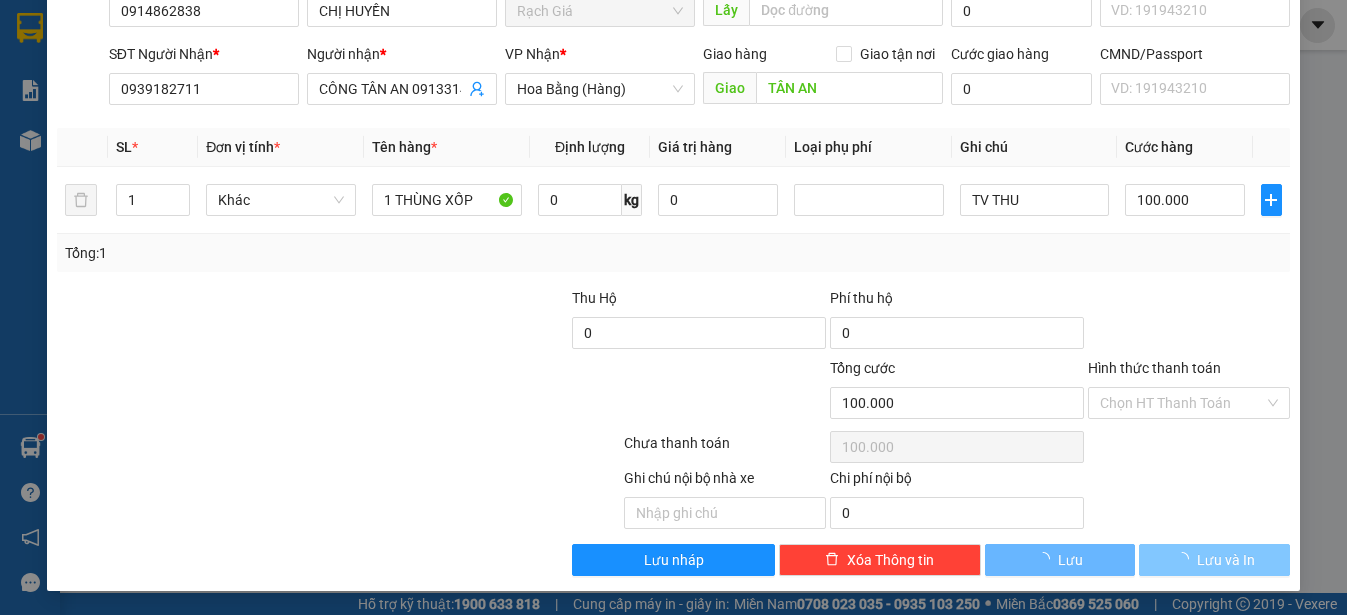 click on "Lưu và In" at bounding box center (1226, 560) 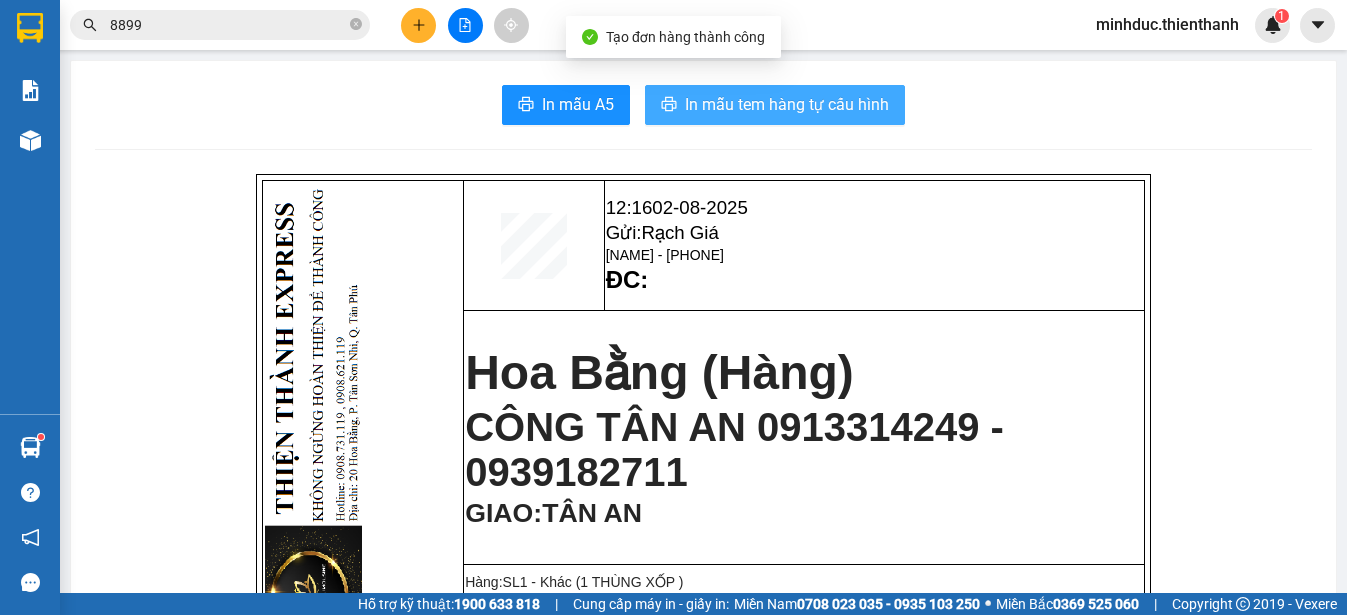 click on "In mẫu tem hàng tự cấu hình" at bounding box center (787, 104) 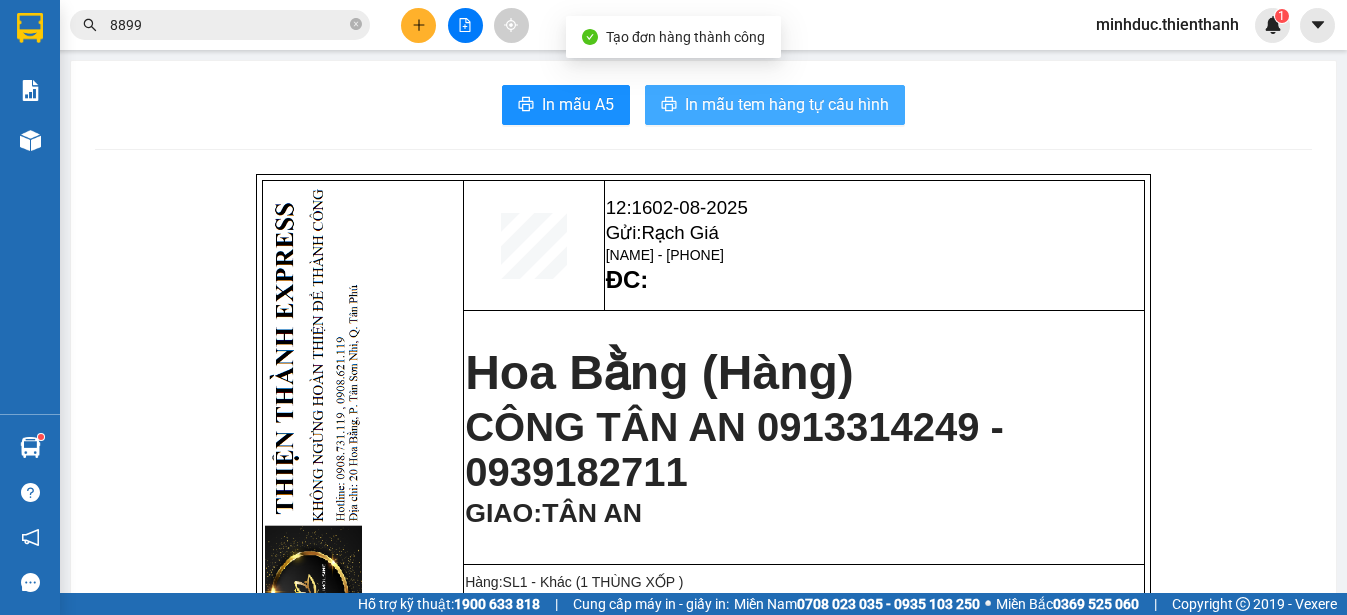 scroll, scrollTop: 0, scrollLeft: 0, axis: both 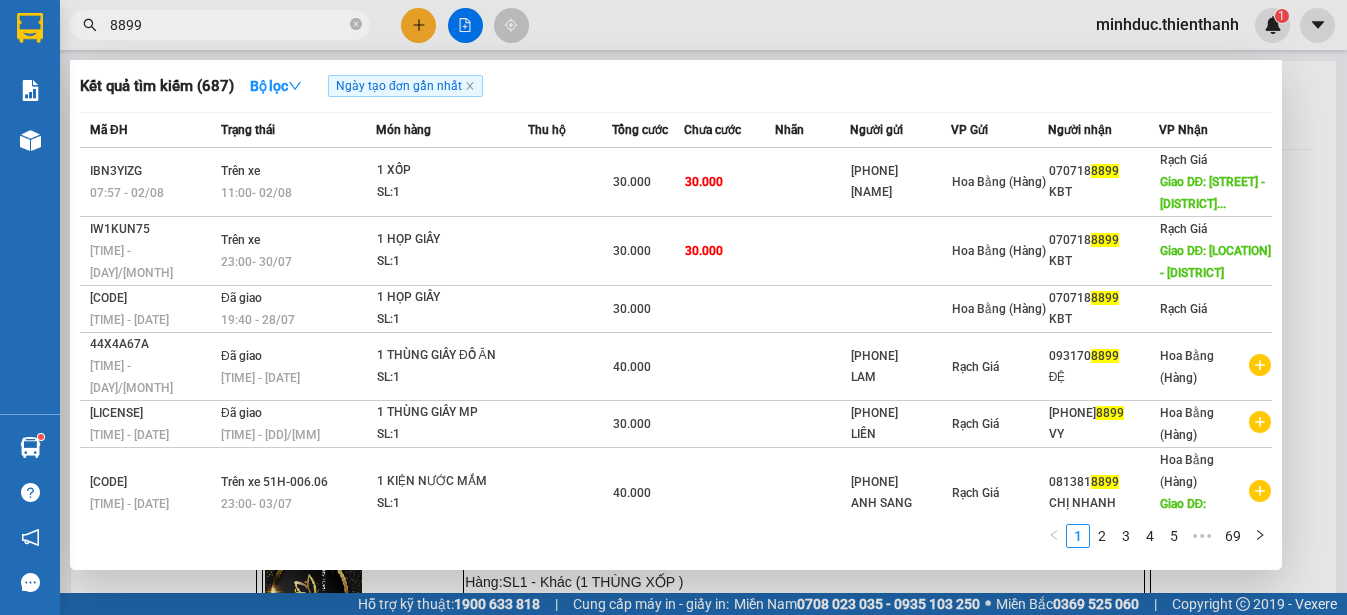 click on "8899" at bounding box center [228, 25] 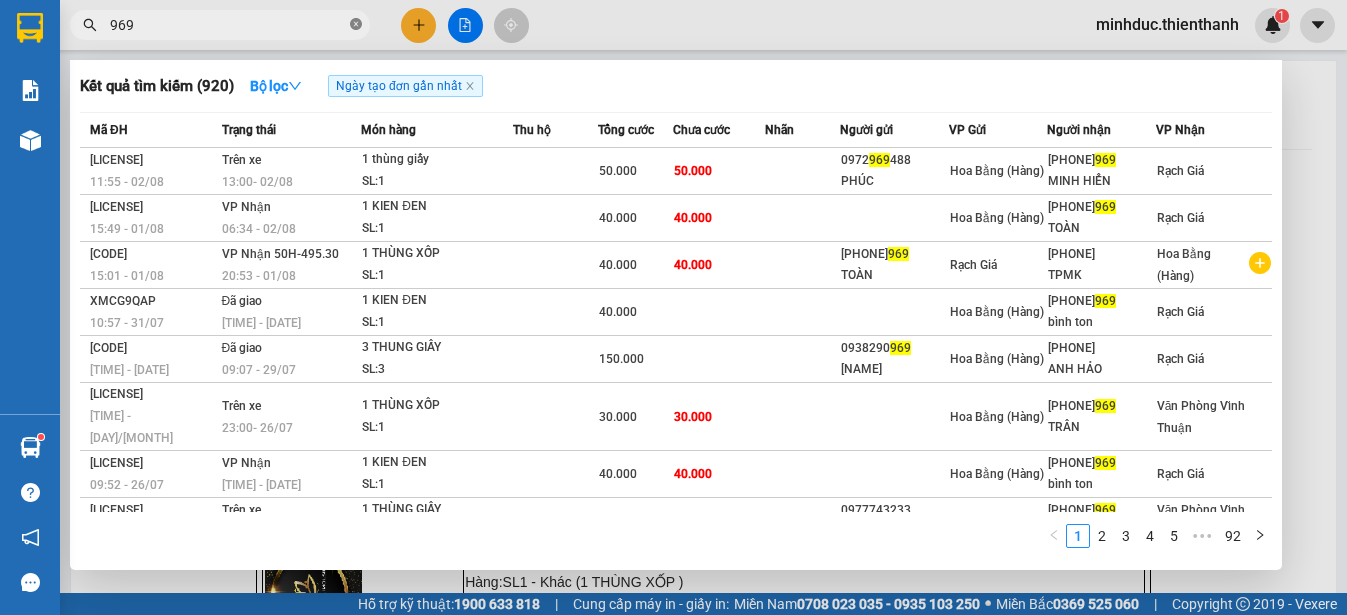 click 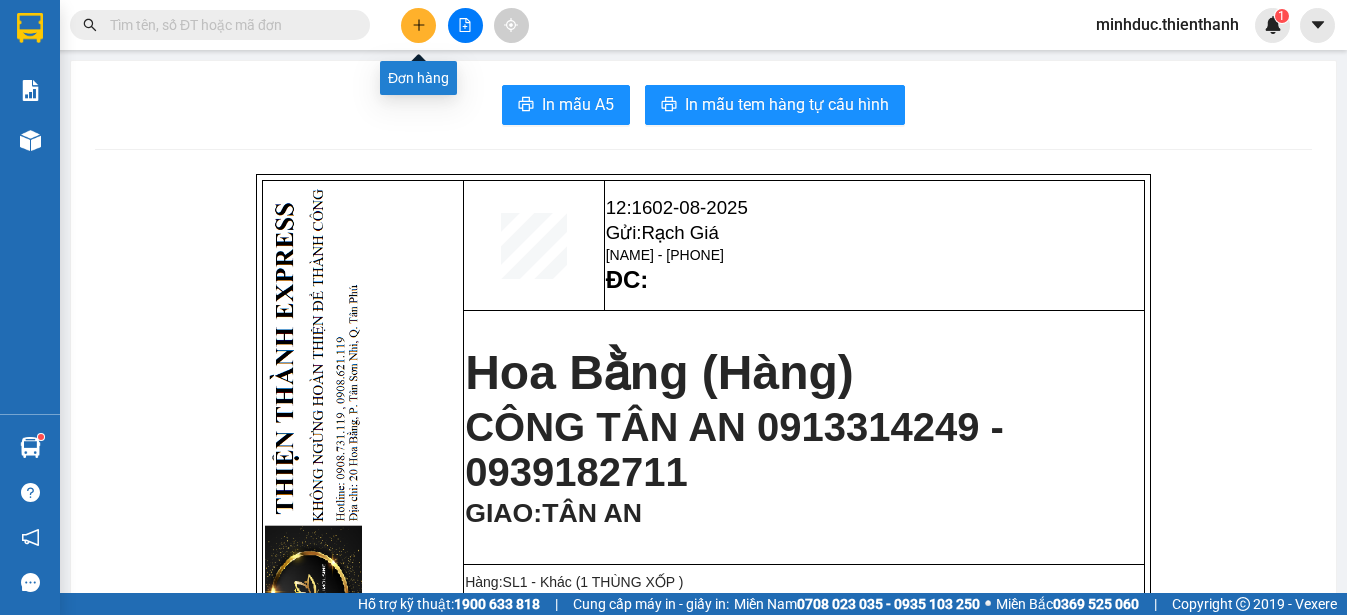 click 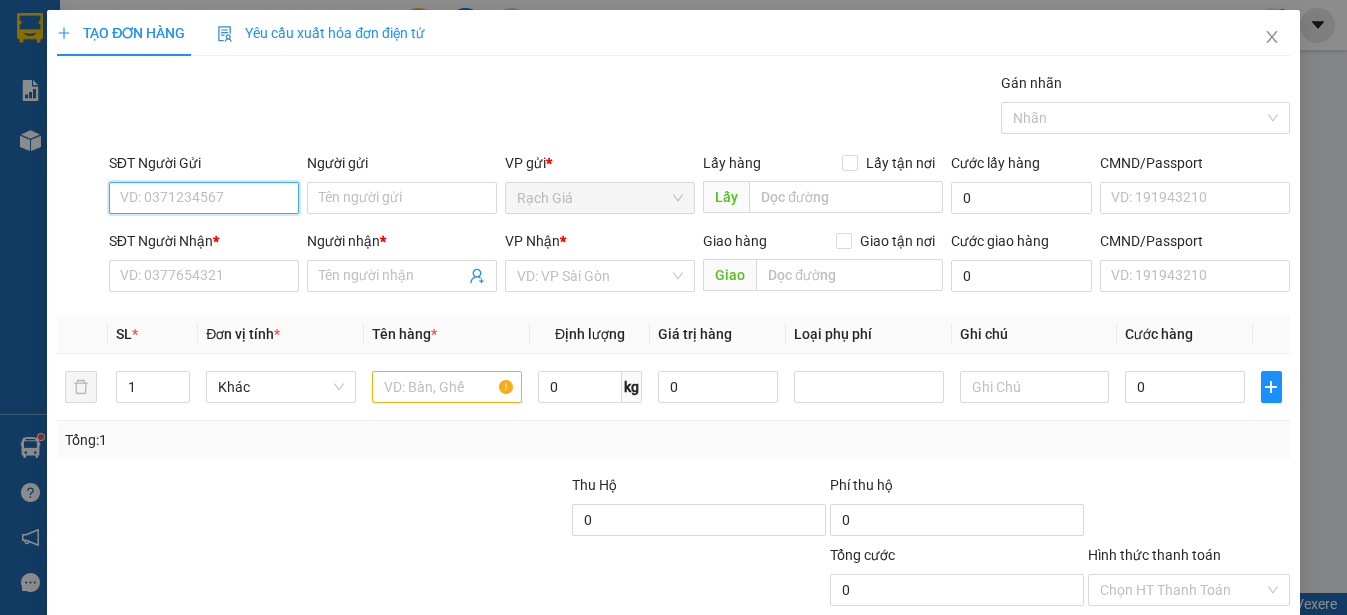 click on "SĐT Người Gửi" at bounding box center [204, 198] 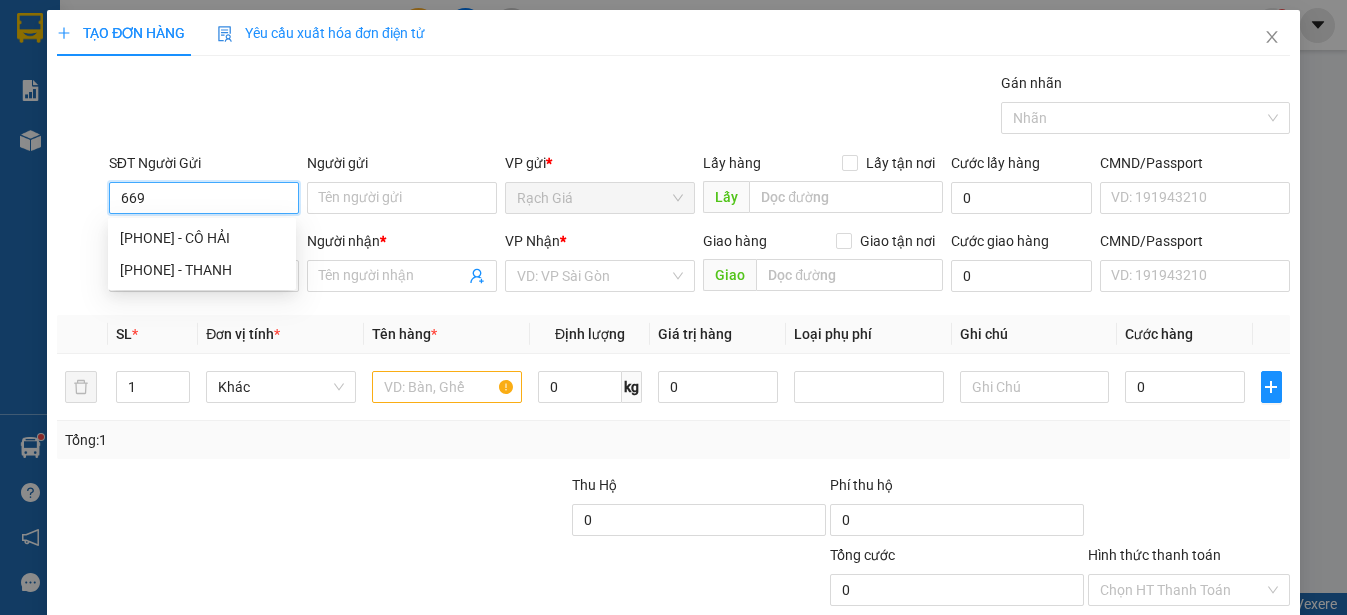 click on "0847493669 - CÔ HẢI" at bounding box center [202, 238] 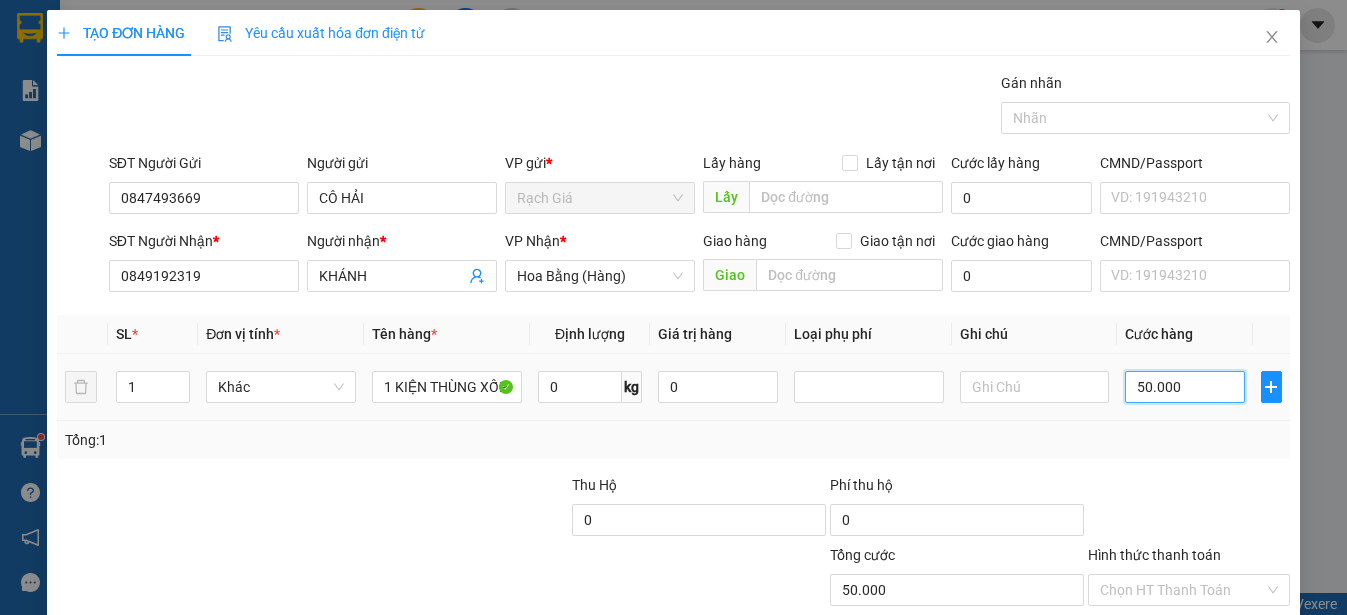 click on "50.000" at bounding box center [1185, 387] 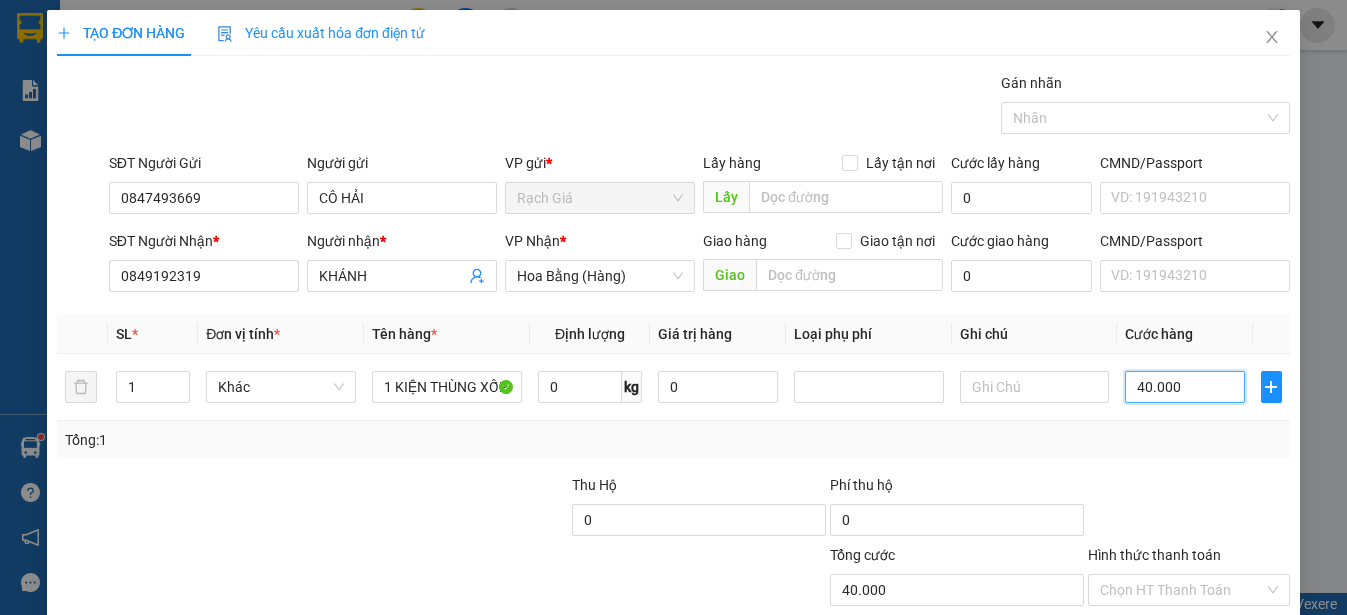 scroll, scrollTop: 187, scrollLeft: 0, axis: vertical 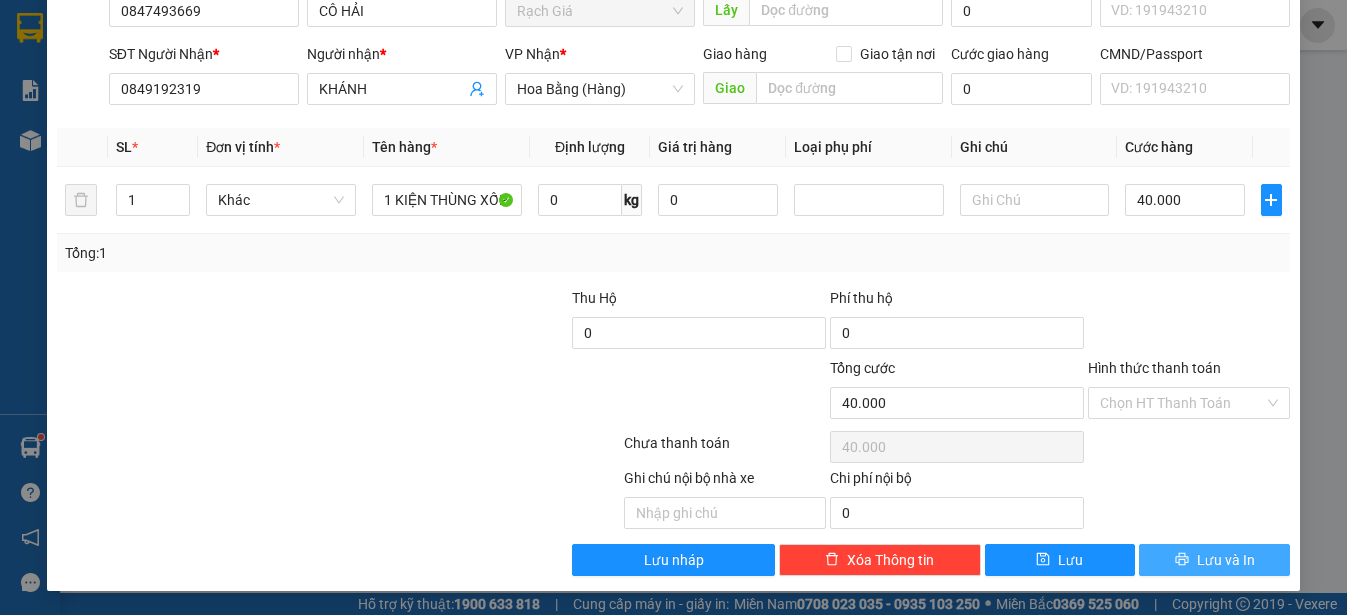 click on "Lưu và In" at bounding box center (1226, 560) 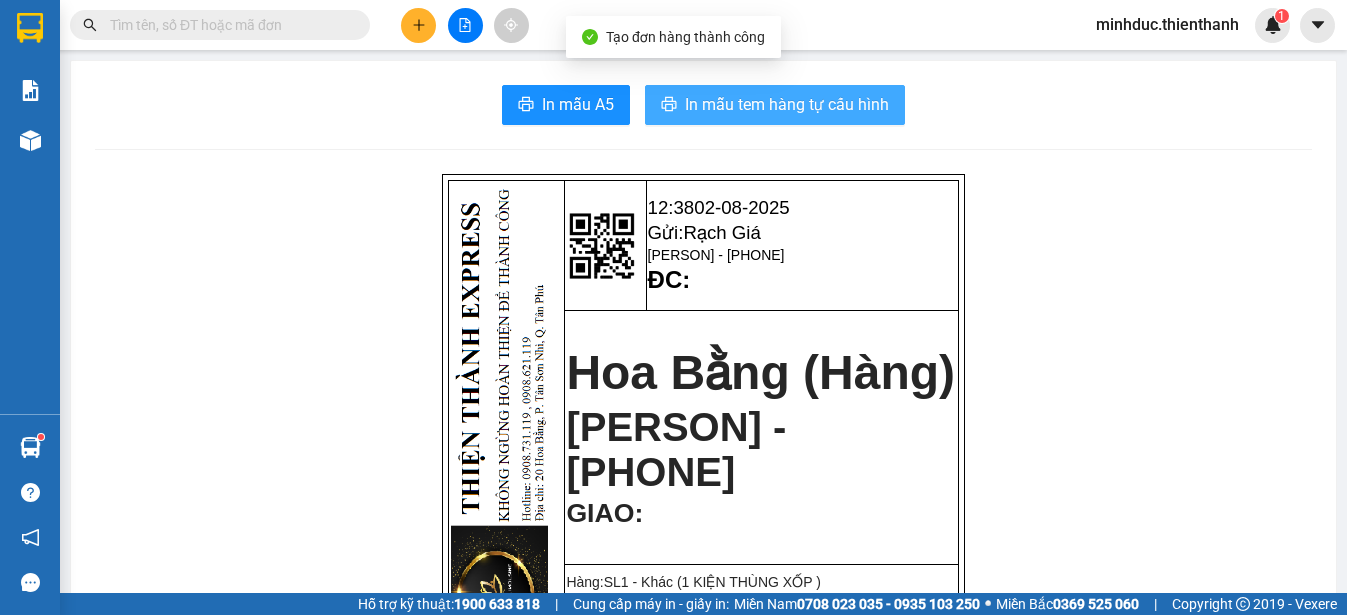click on "In mẫu tem hàng tự cấu hình" at bounding box center (787, 104) 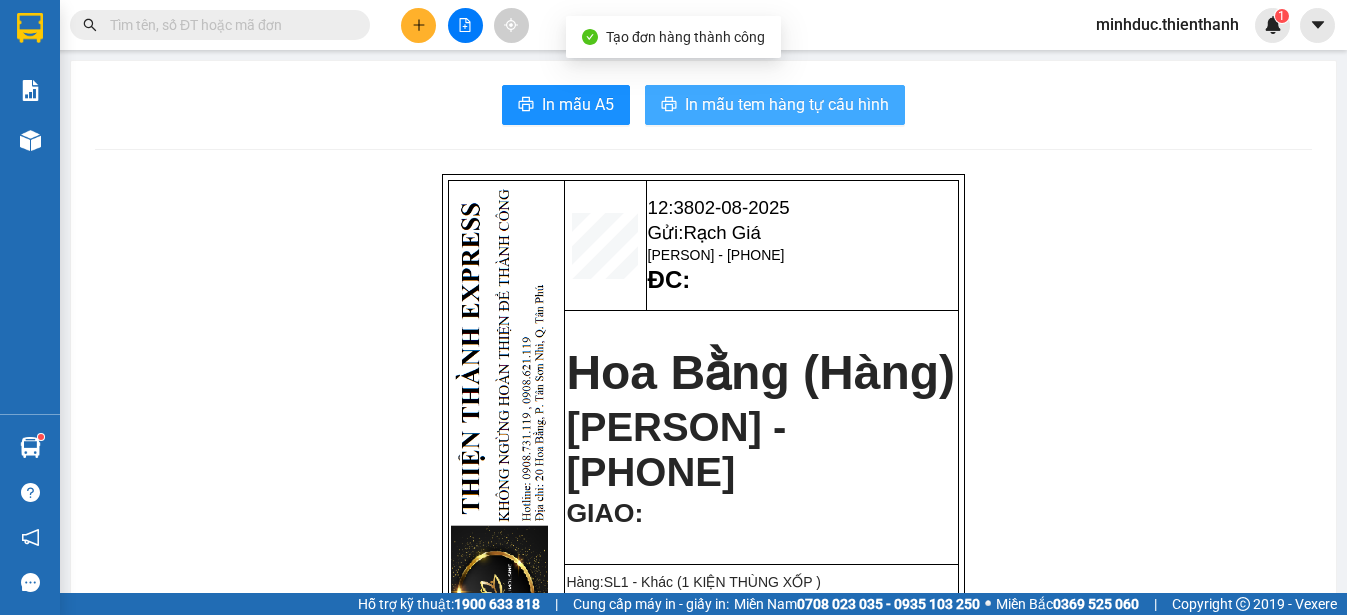 scroll, scrollTop: 0, scrollLeft: 0, axis: both 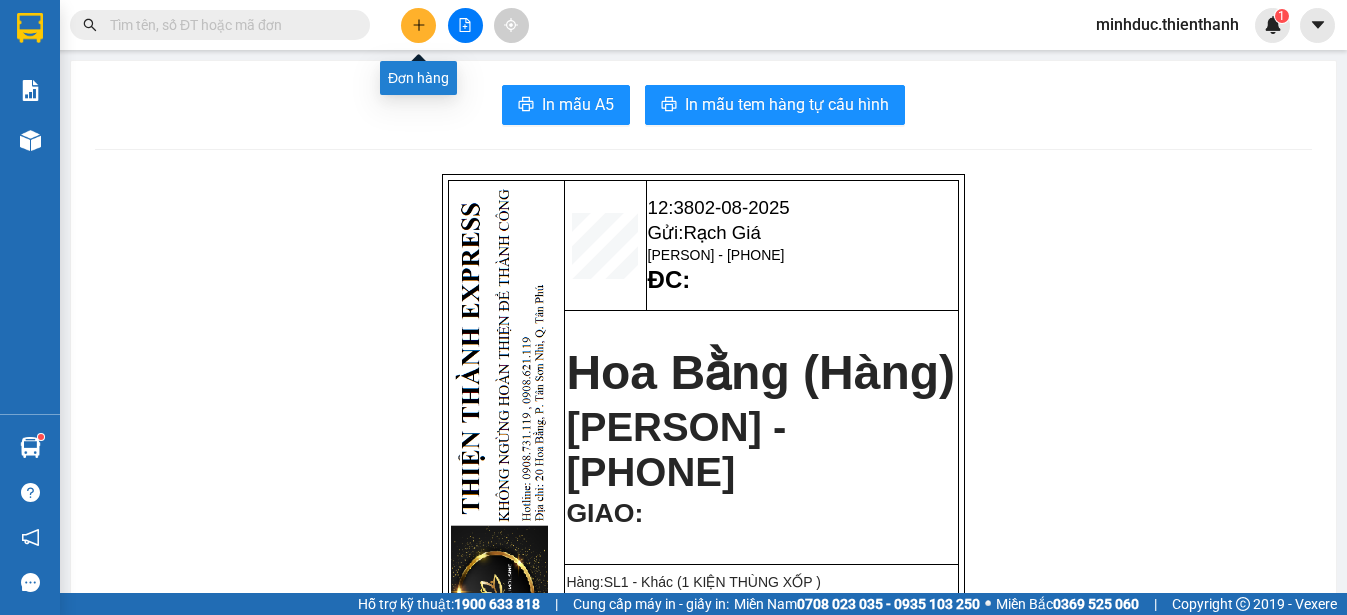 click 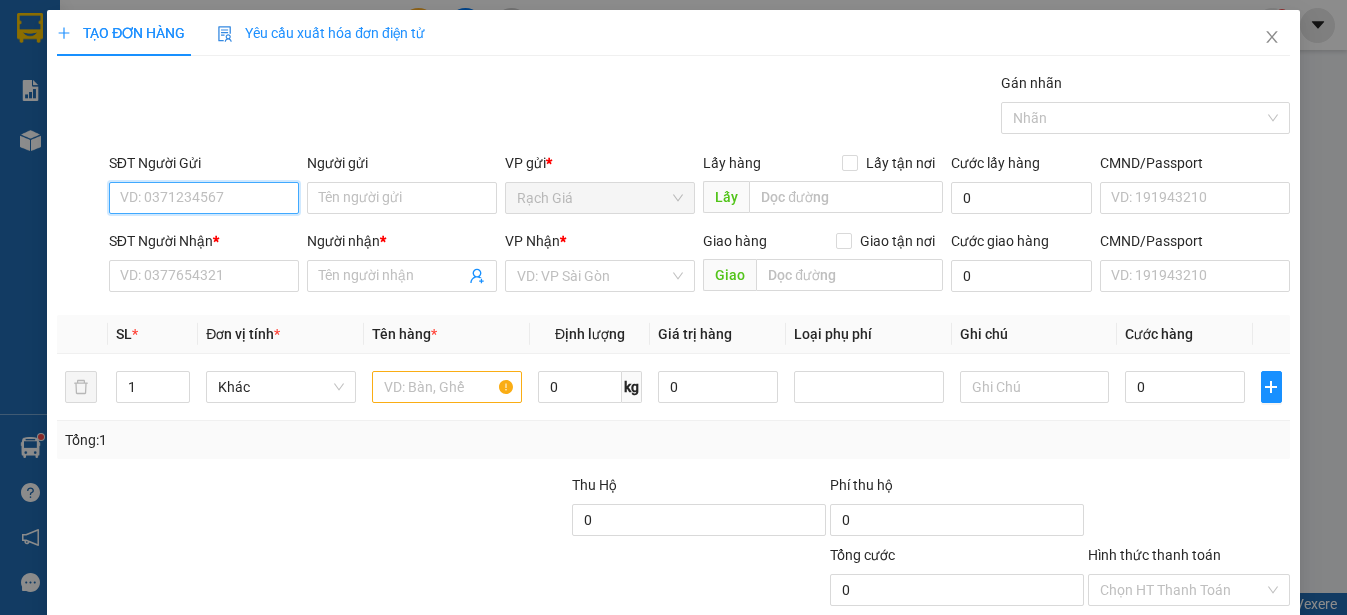 click on "SĐT Người Gửi" at bounding box center [204, 198] 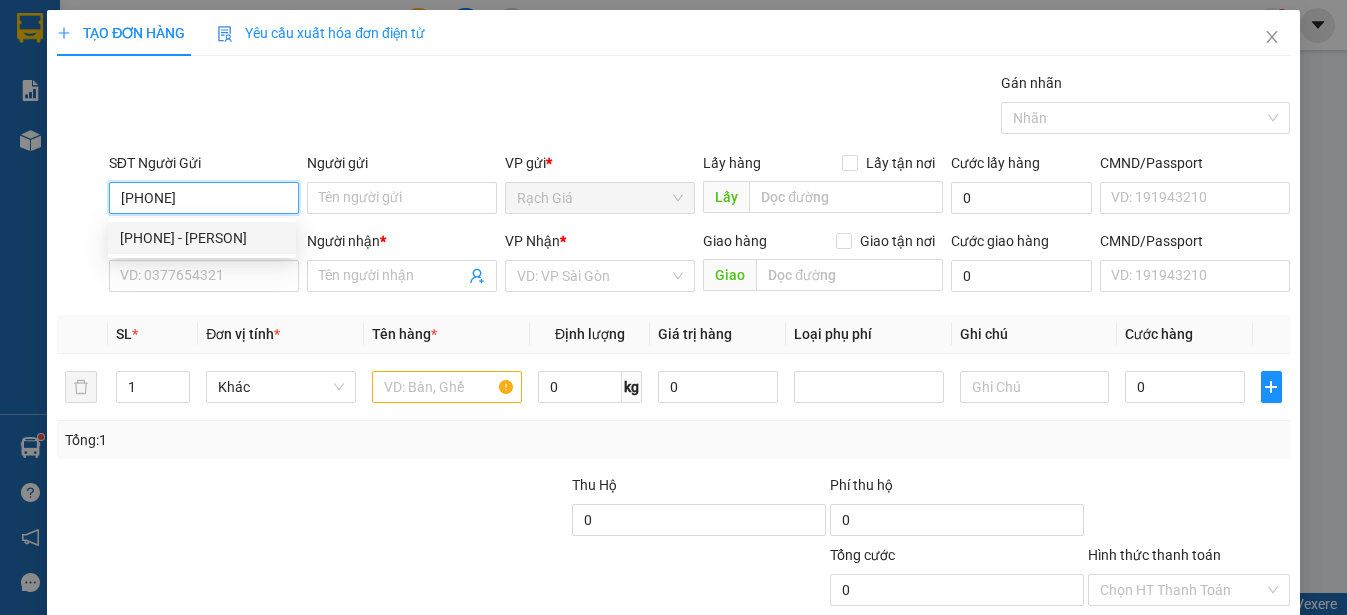 click on "0917131376 - CÔ UYÊN" at bounding box center (202, 238) 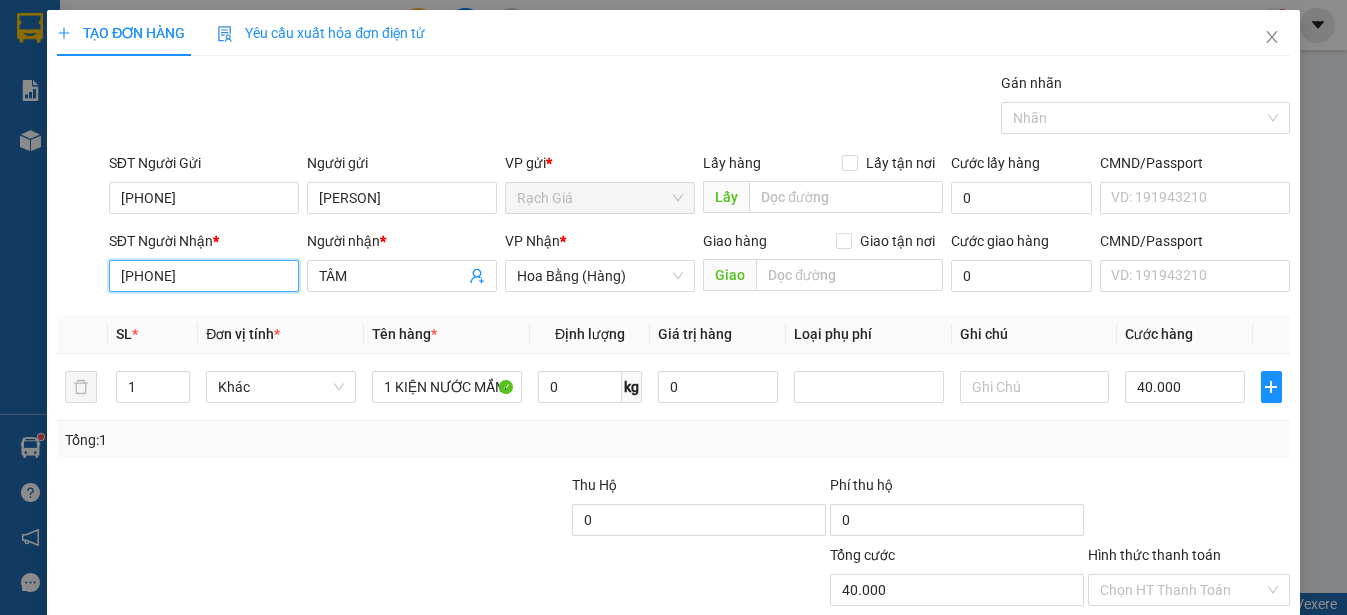 click on "0907319339" at bounding box center [204, 276] 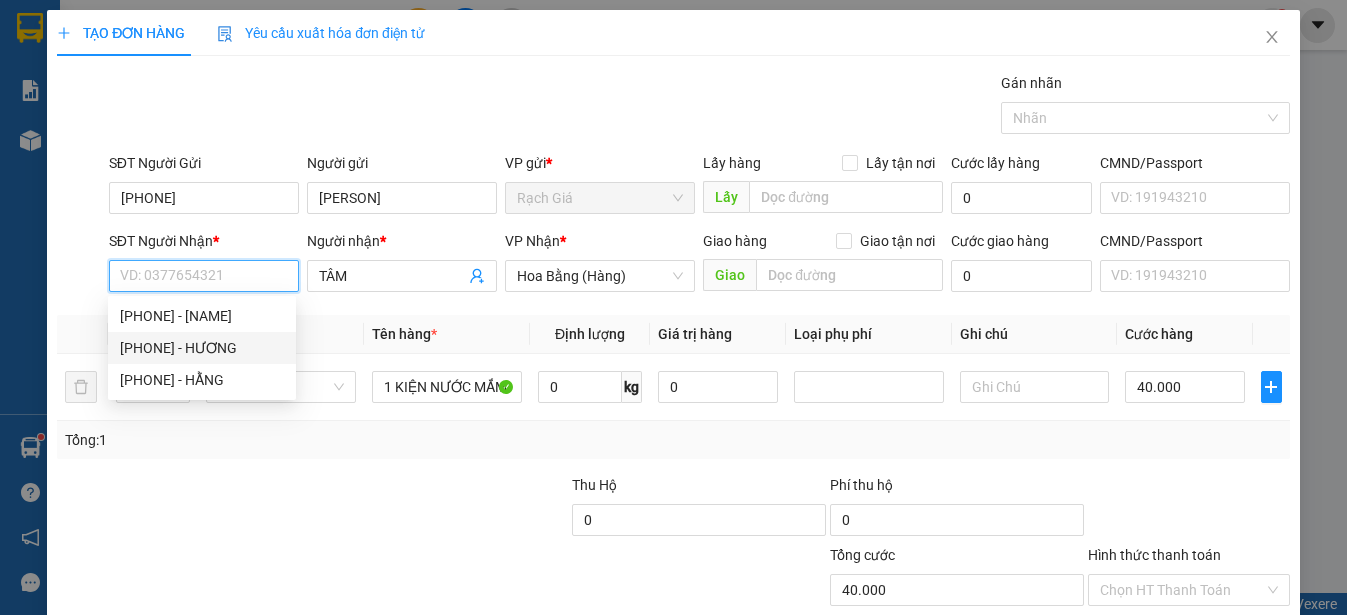 click on "0901544789 - HƯƠNG" at bounding box center (202, 348) 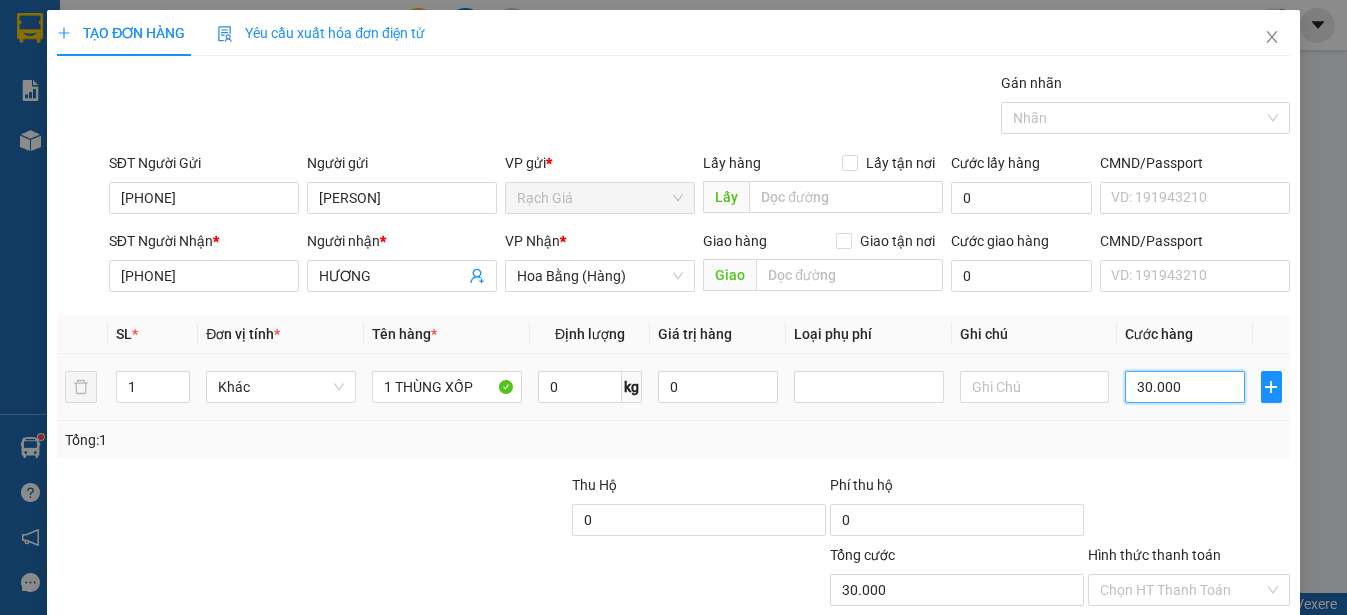 click on "30.000" at bounding box center [1185, 387] 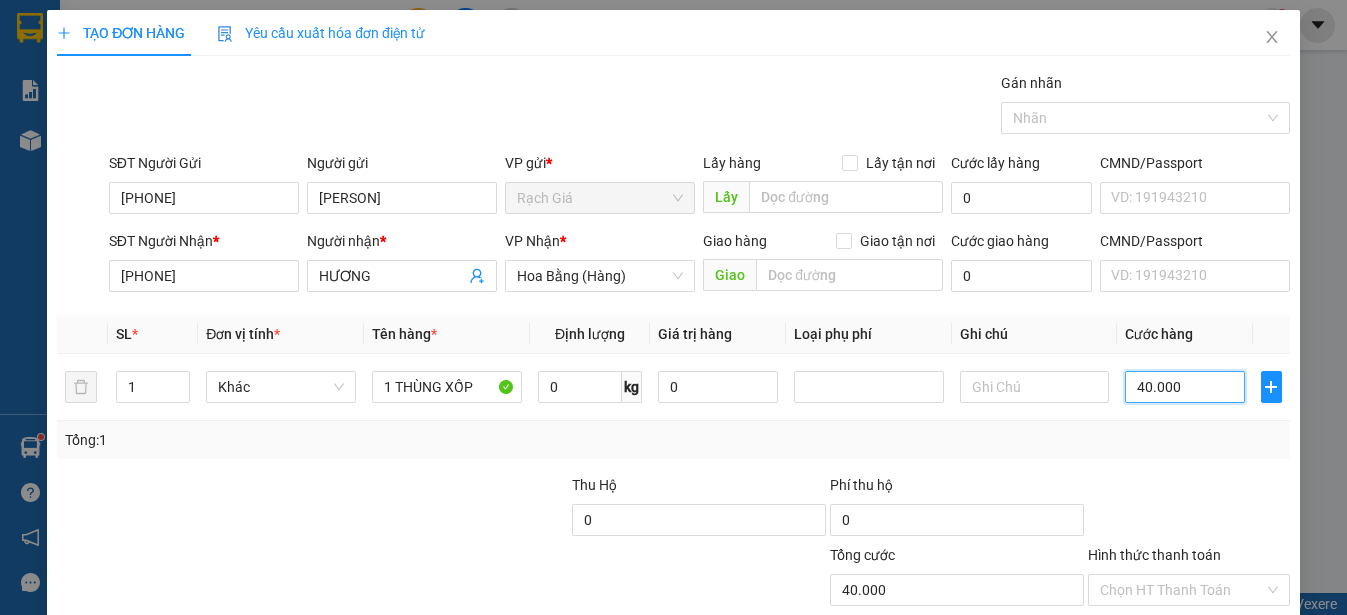 scroll, scrollTop: 187, scrollLeft: 0, axis: vertical 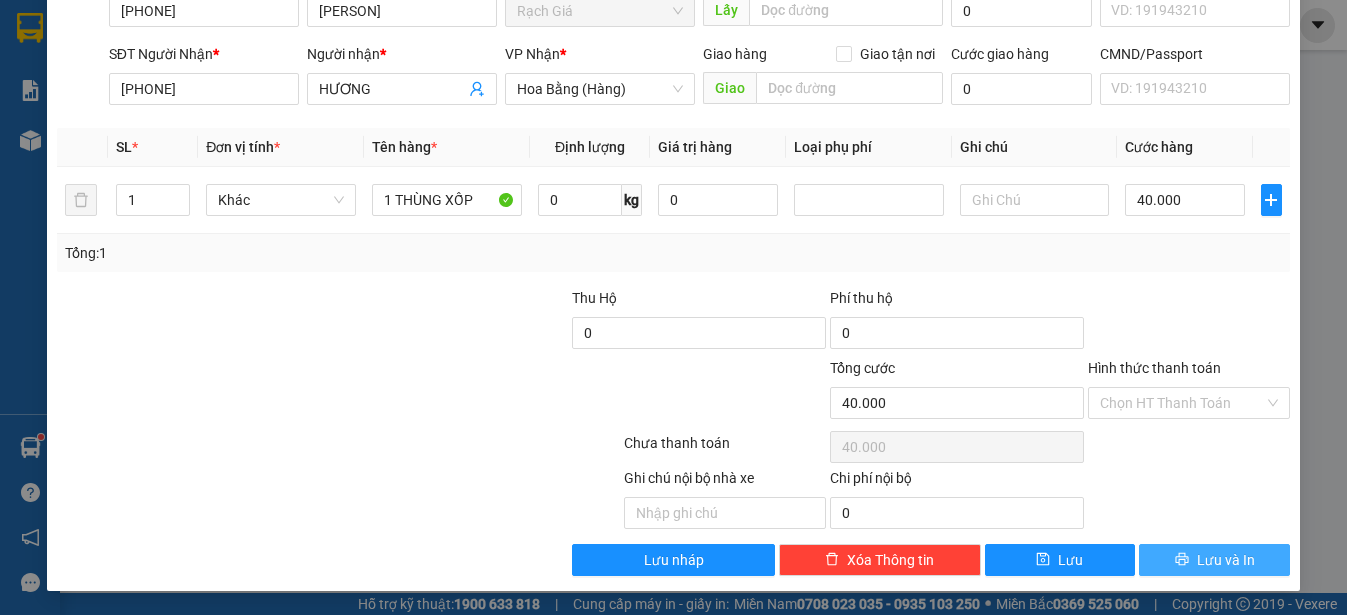 click on "Lưu và In" at bounding box center [1226, 560] 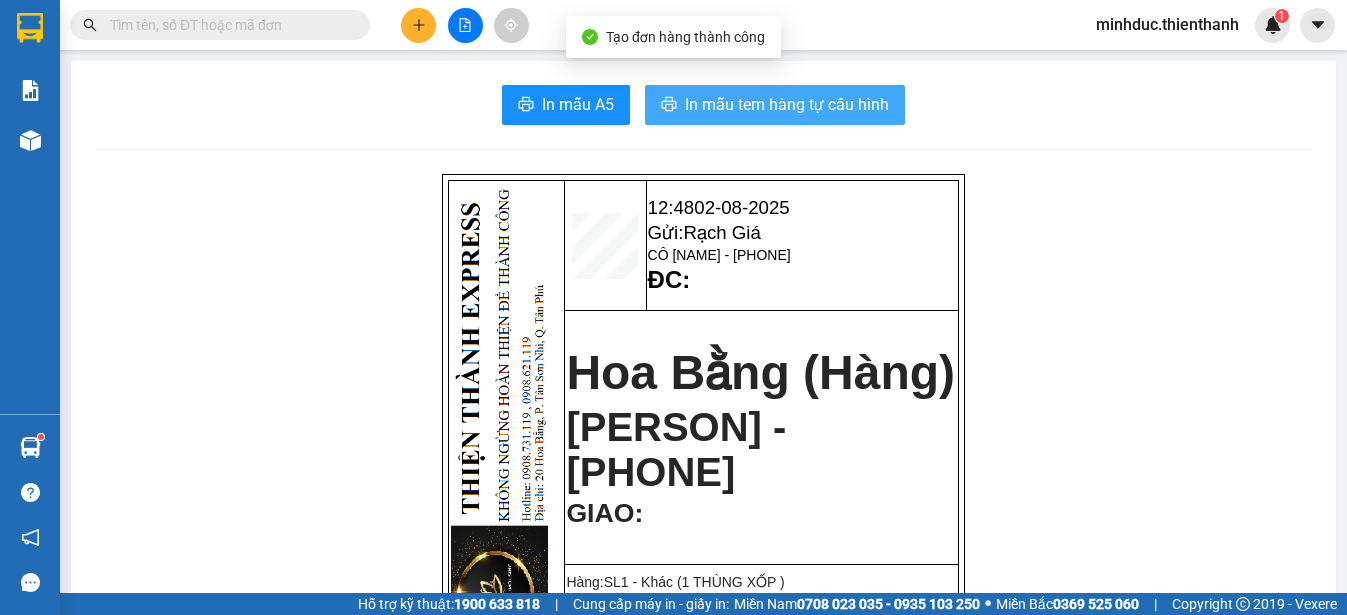 click on "In mẫu tem hàng tự cấu hình" at bounding box center (787, 104) 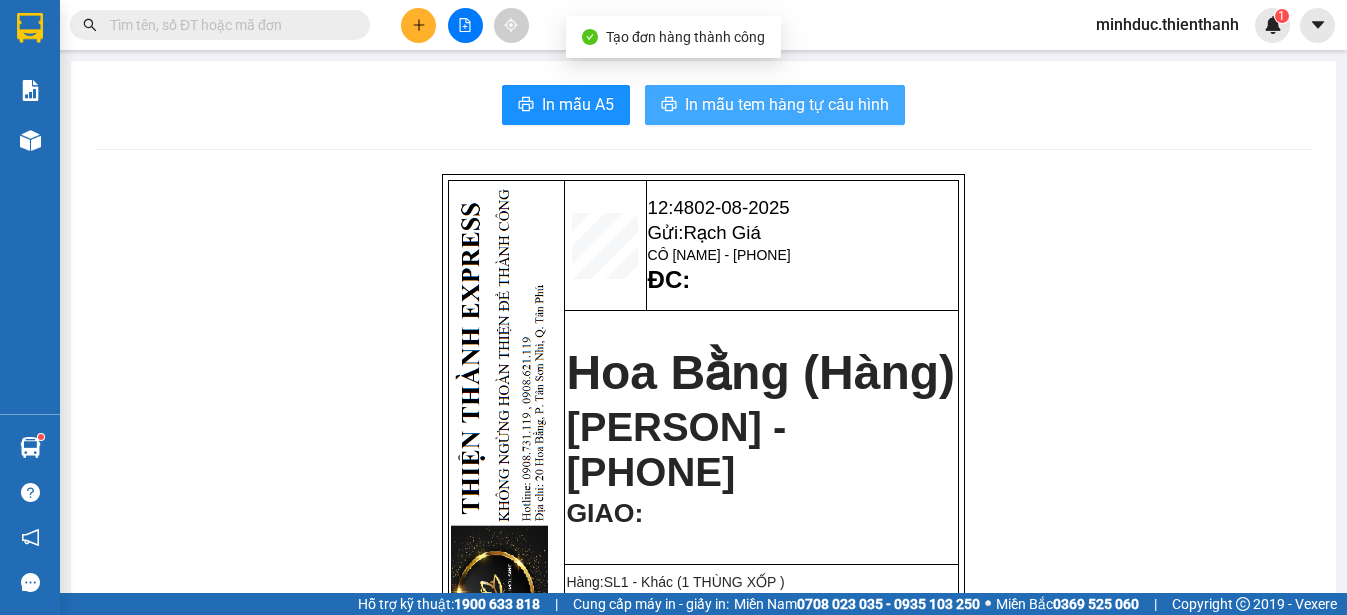 scroll, scrollTop: 0, scrollLeft: 0, axis: both 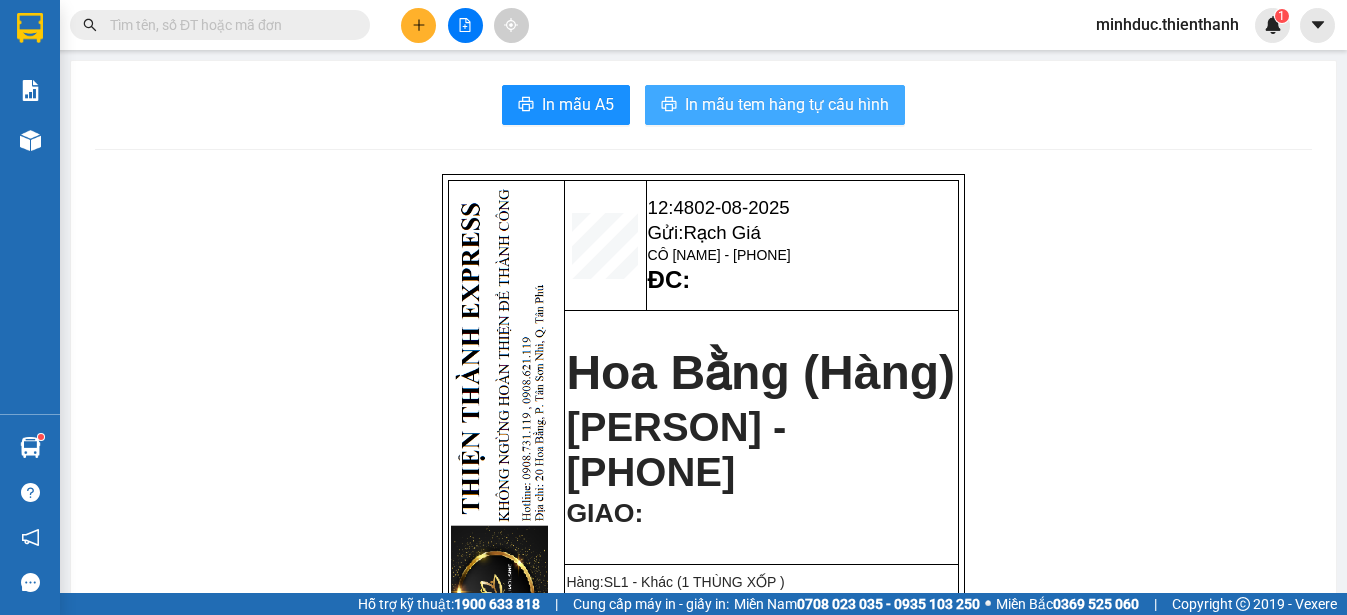 click on "In mẫu tem hàng tự cấu hình" at bounding box center (775, 105) 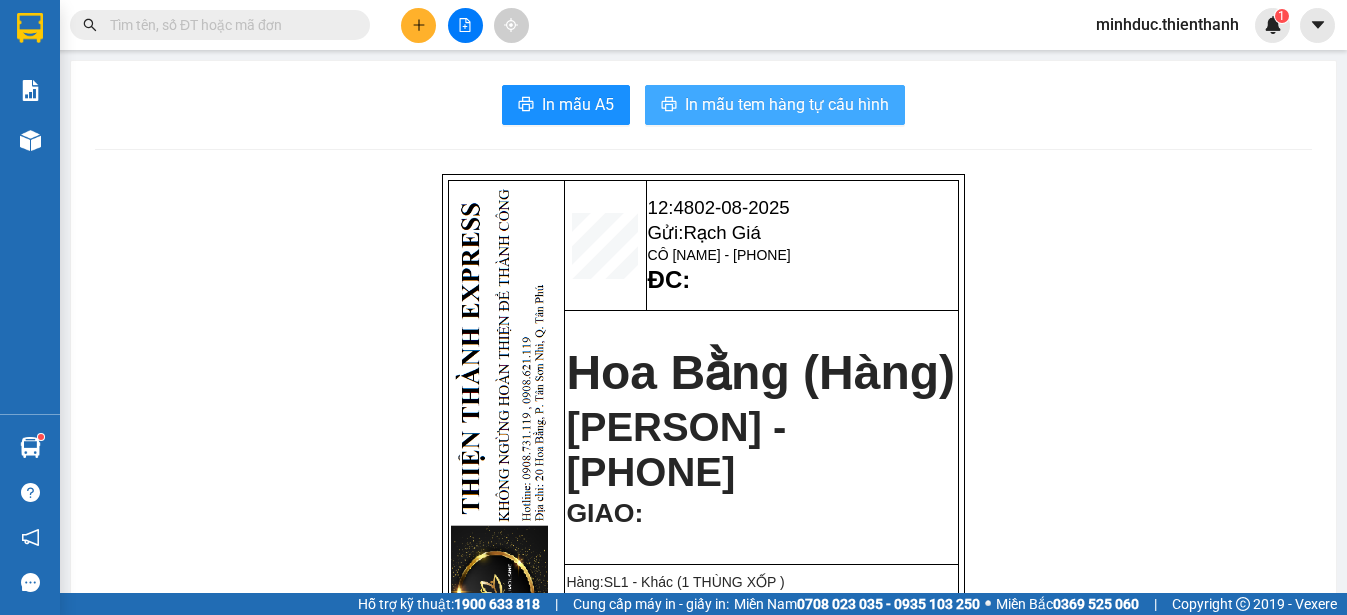 scroll, scrollTop: 0, scrollLeft: 0, axis: both 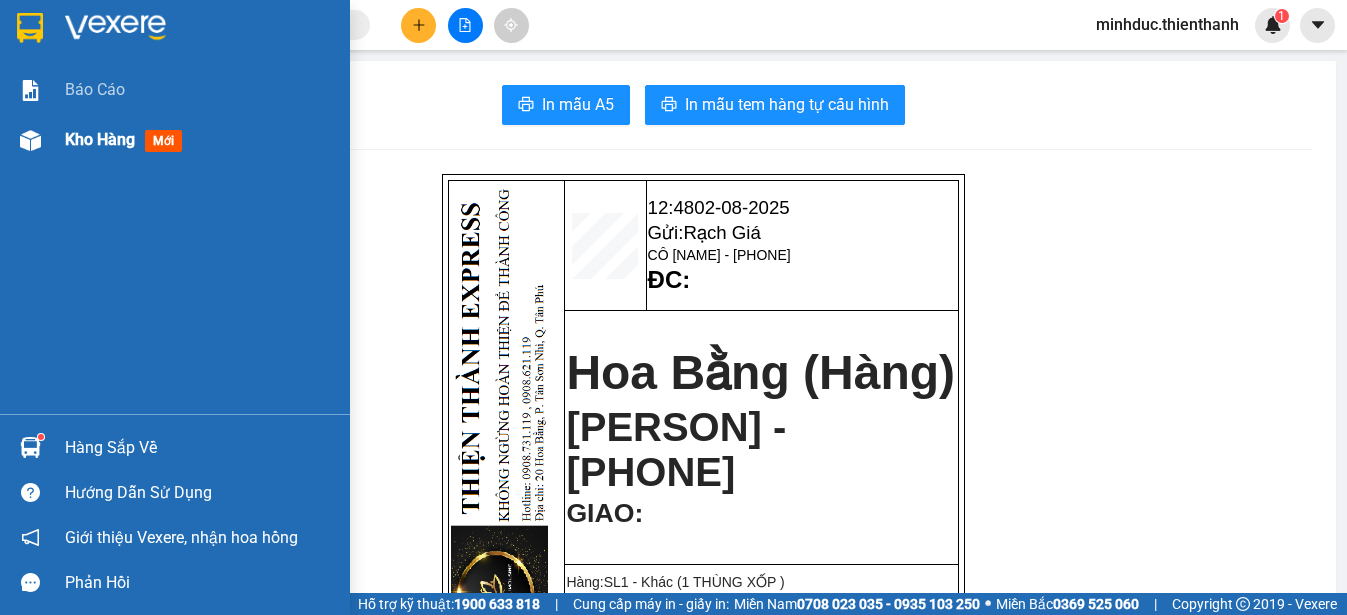 click on "Kho hàng" at bounding box center [100, 139] 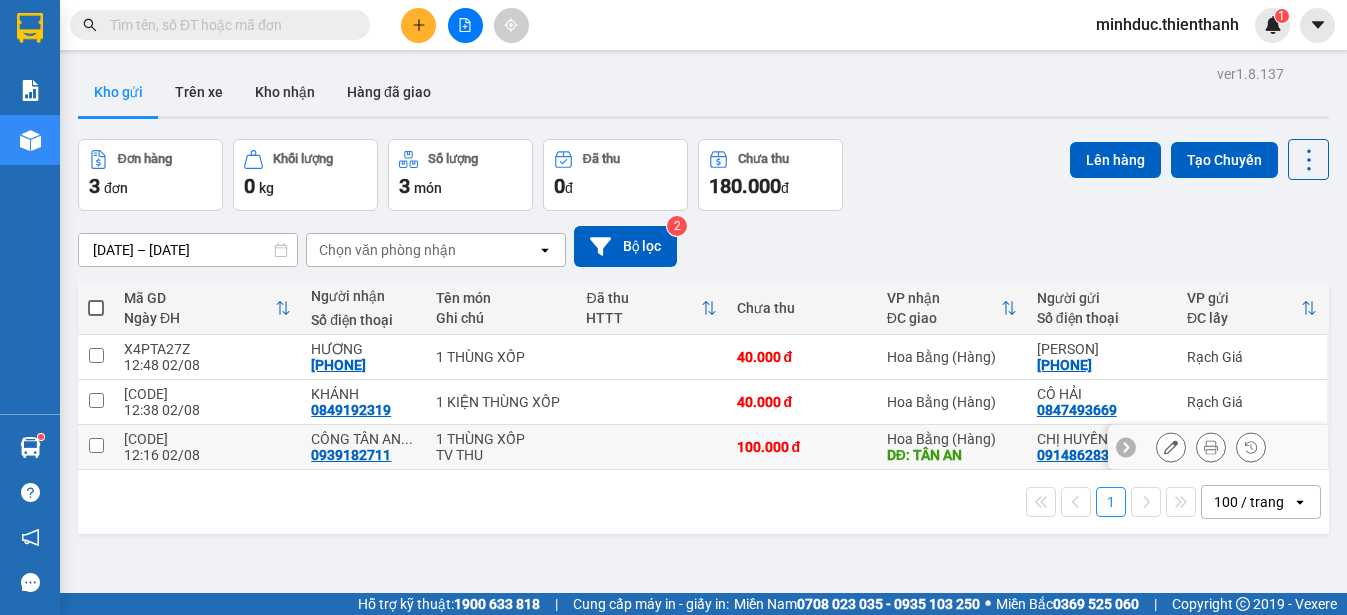 click 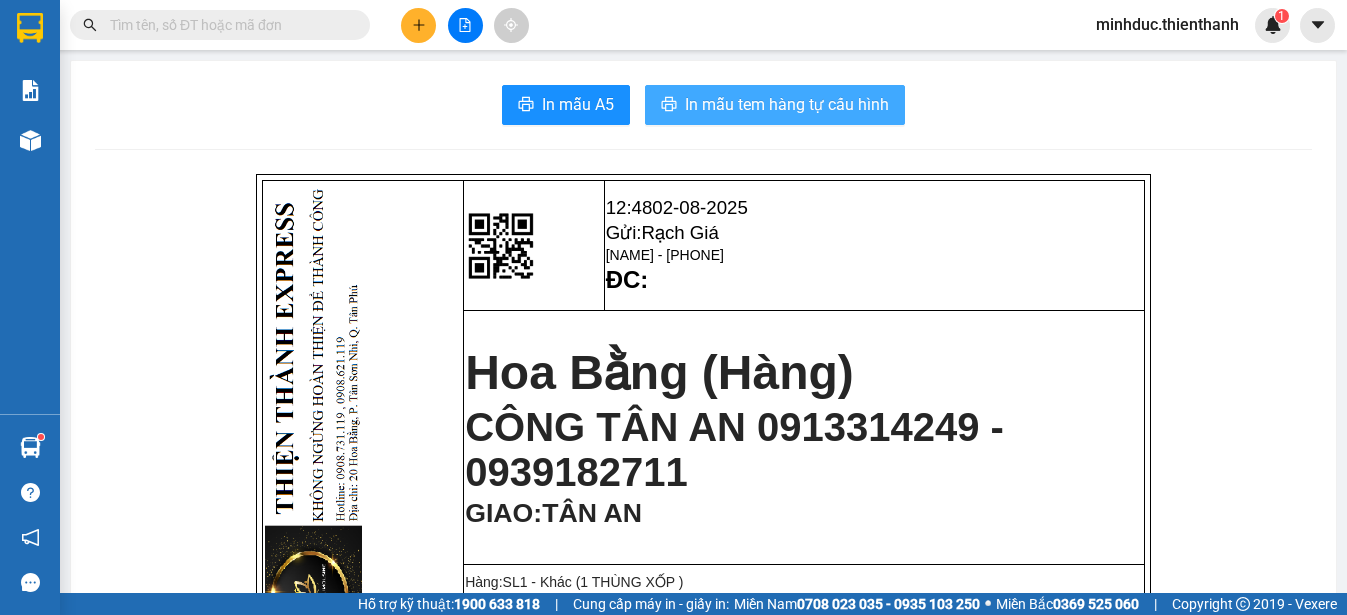 click on "In mẫu tem hàng tự cấu hình" at bounding box center [787, 104] 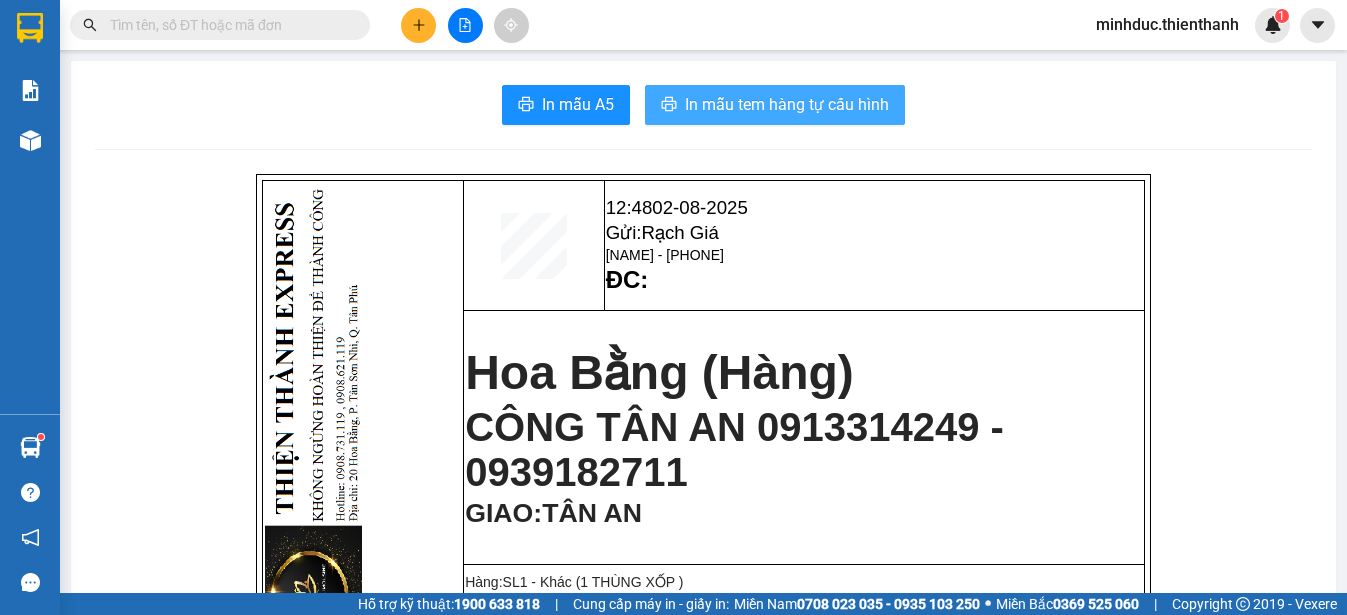 scroll, scrollTop: 0, scrollLeft: 0, axis: both 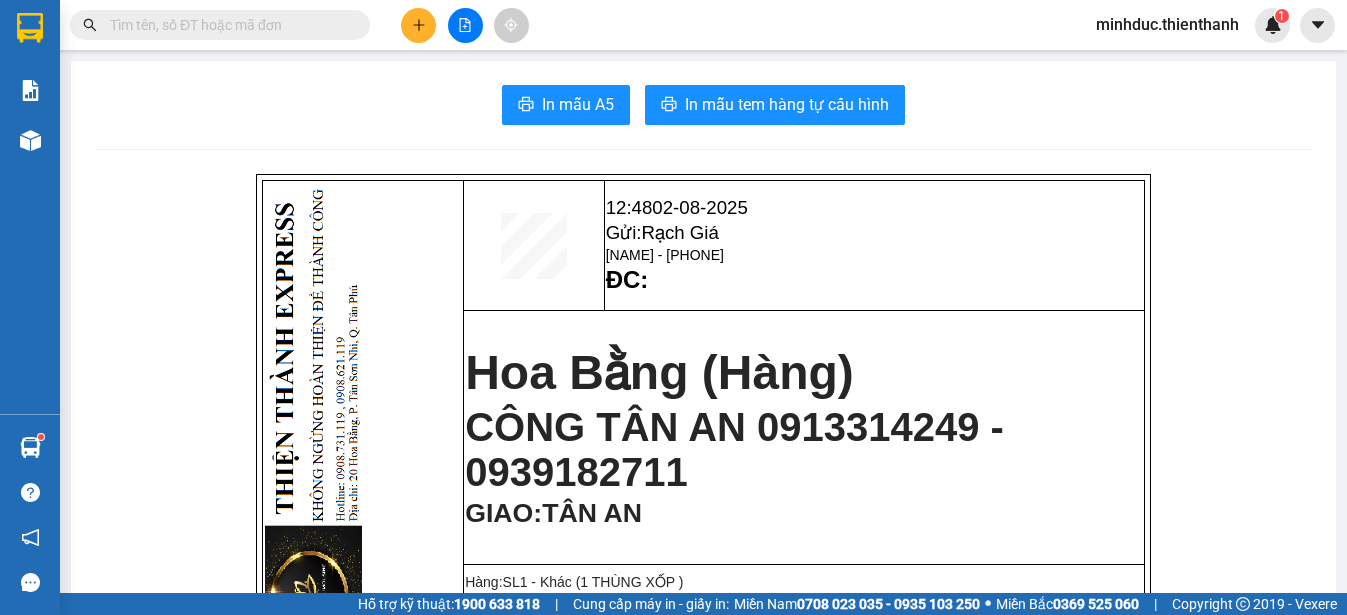 click at bounding box center [228, 25] 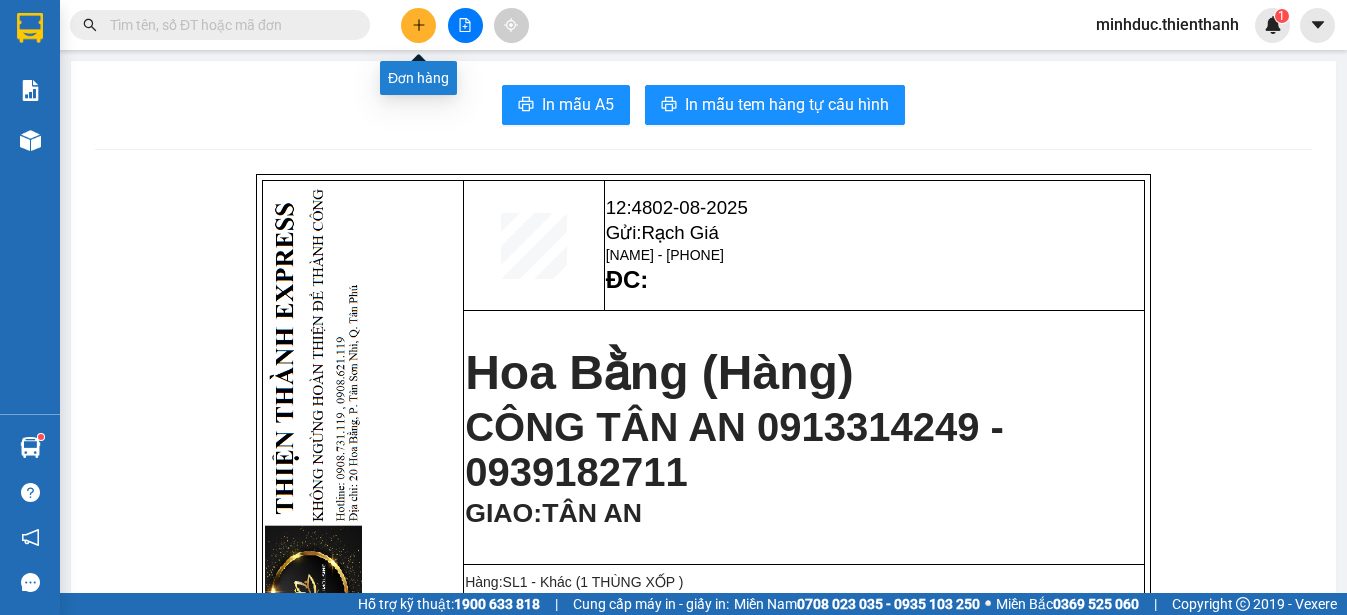 click 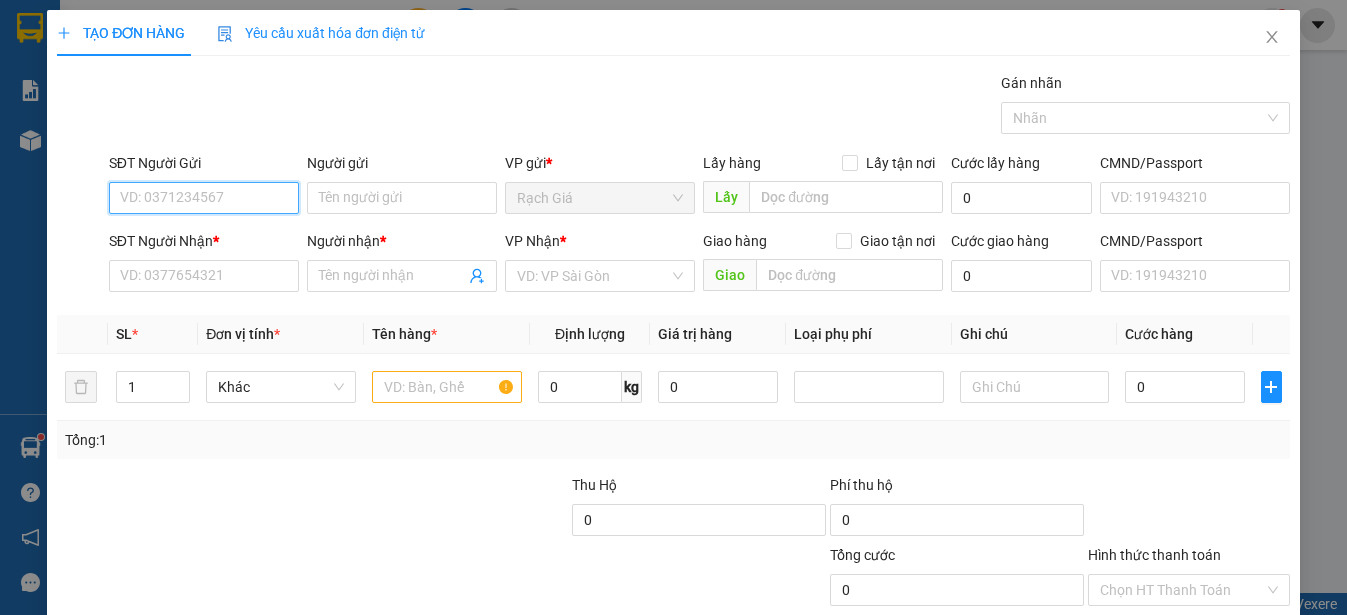 click on "SĐT Người Gửi" at bounding box center [204, 198] 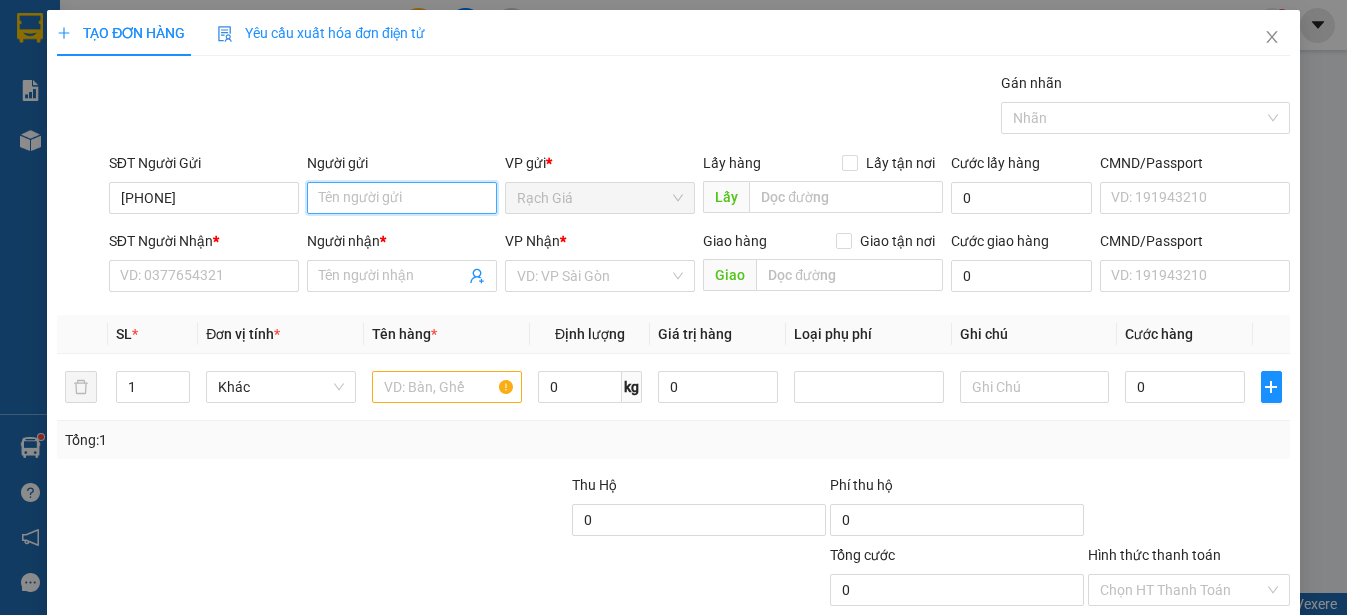 click on "Người gửi" at bounding box center (402, 198) 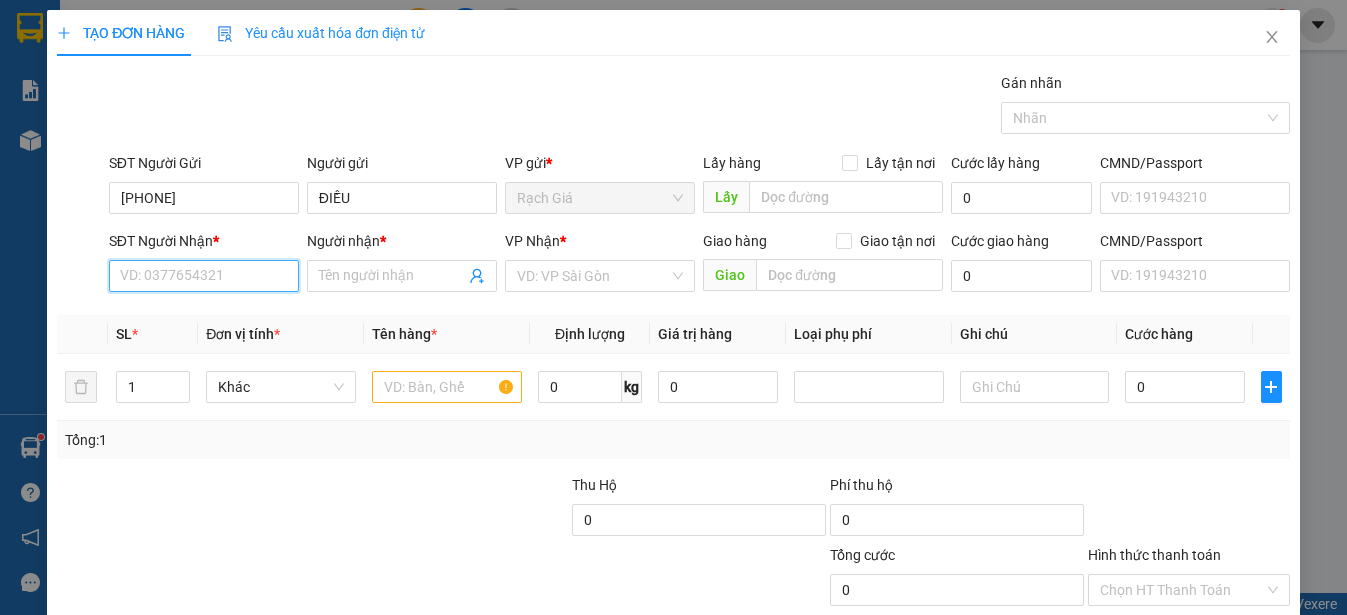 click on "SĐT Người Nhận  *" at bounding box center (204, 276) 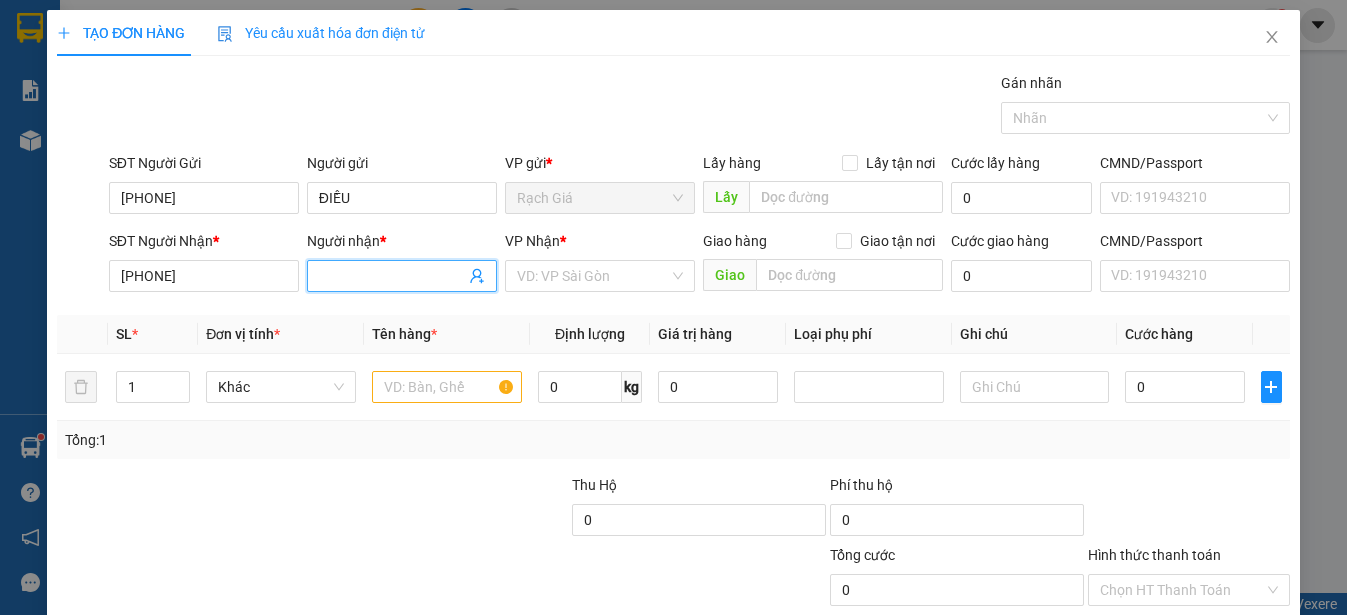 click on "Người nhận  *" at bounding box center [392, 276] 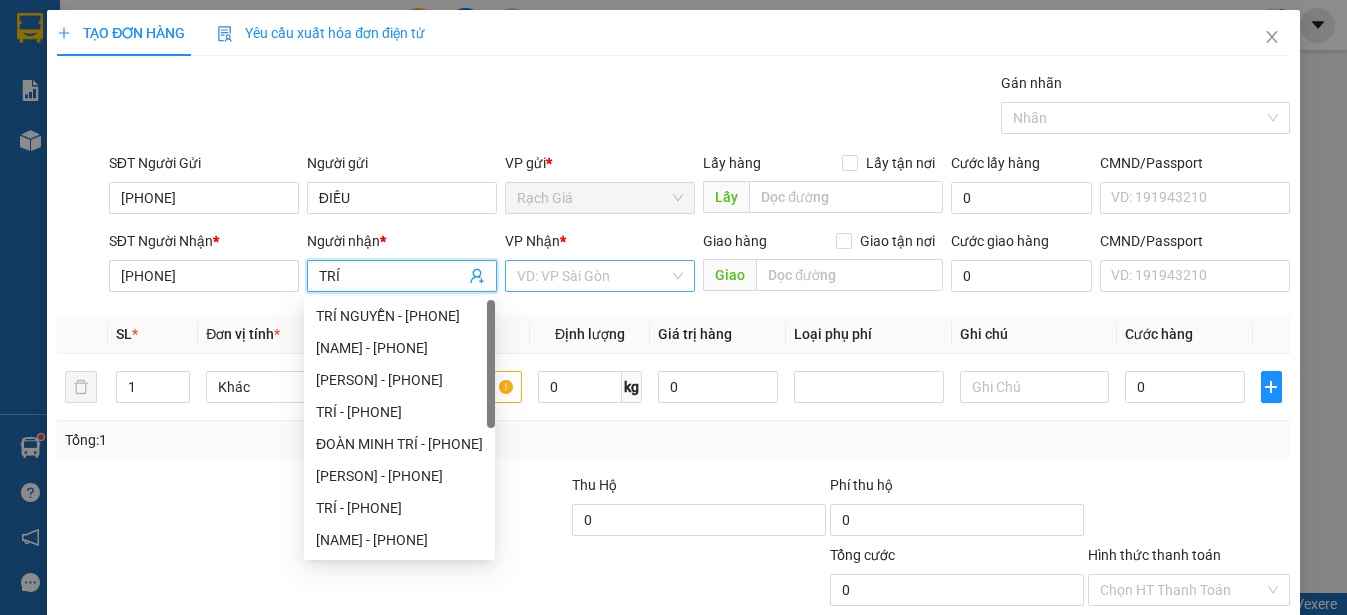 click at bounding box center (593, 276) 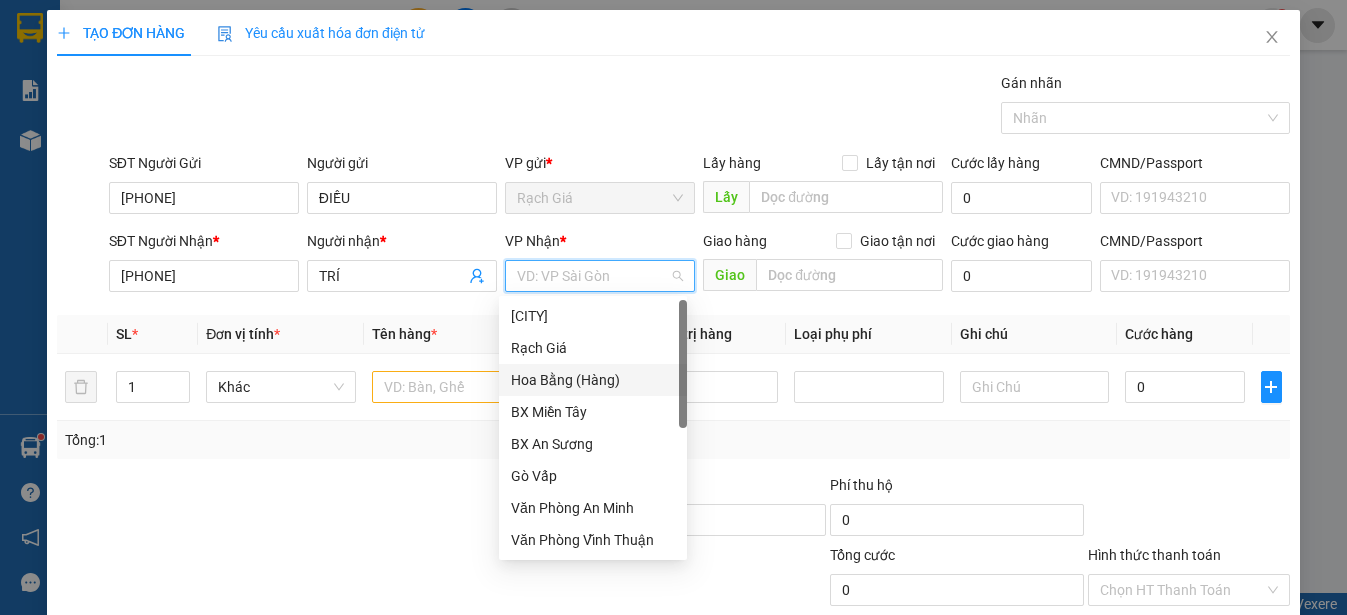 click on "Hoa Bằng (Hàng)" at bounding box center [593, 380] 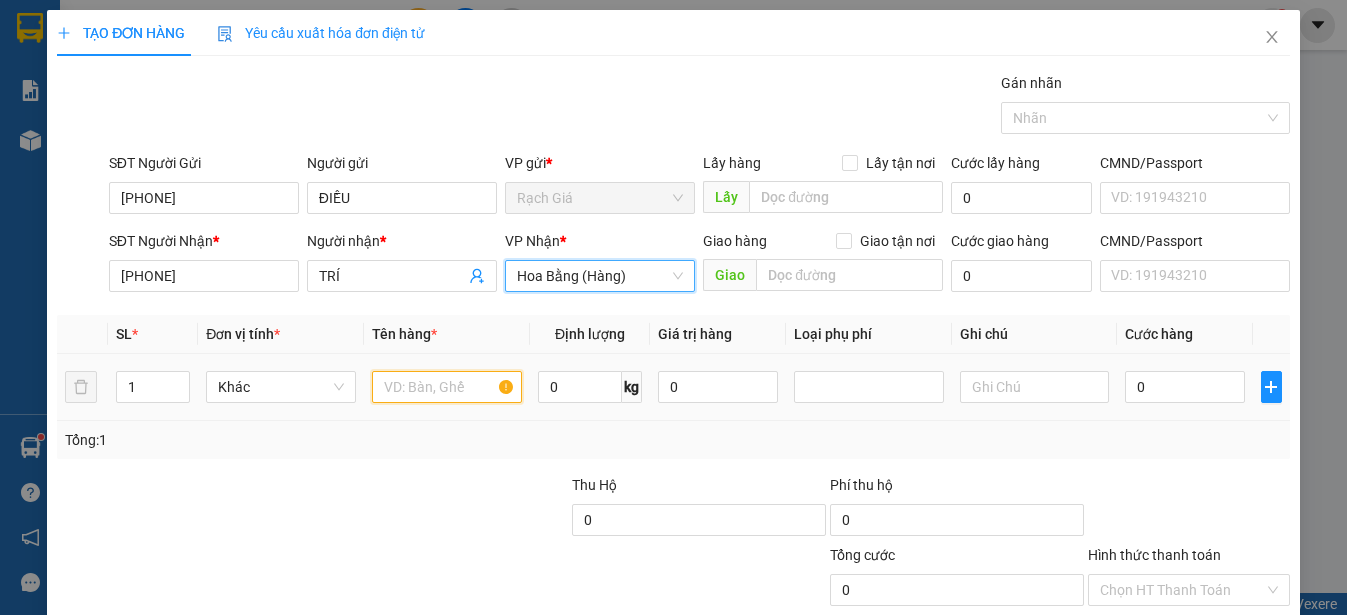 click at bounding box center [447, 387] 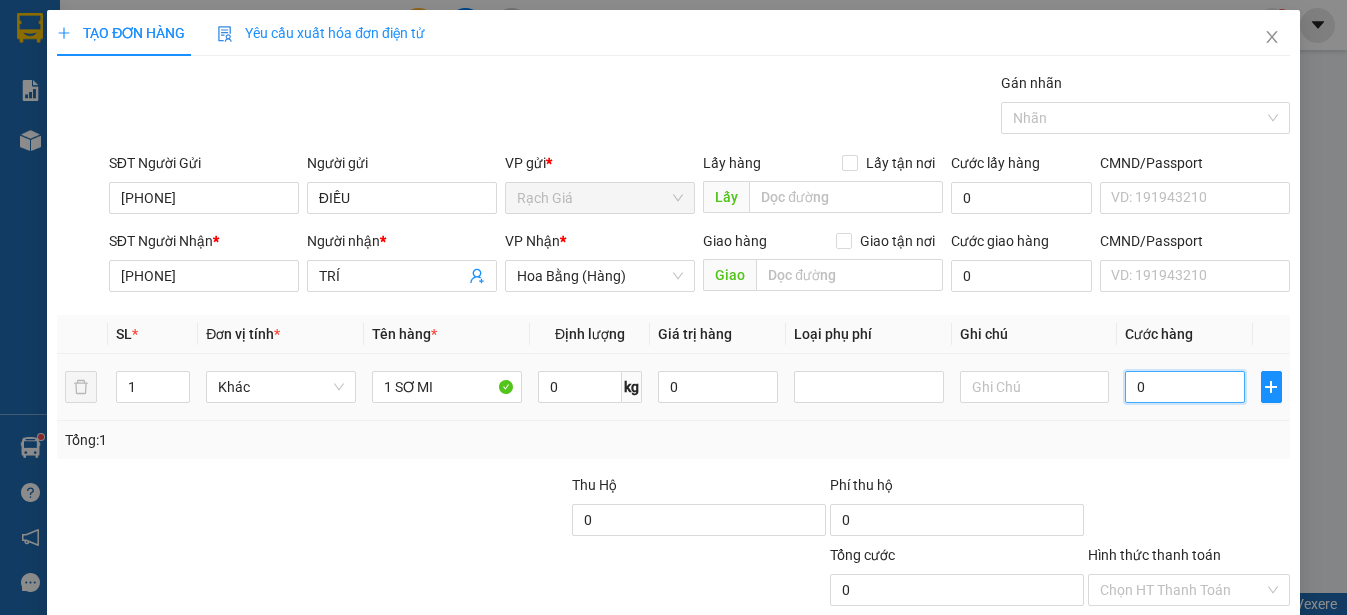 click on "0" at bounding box center [1185, 387] 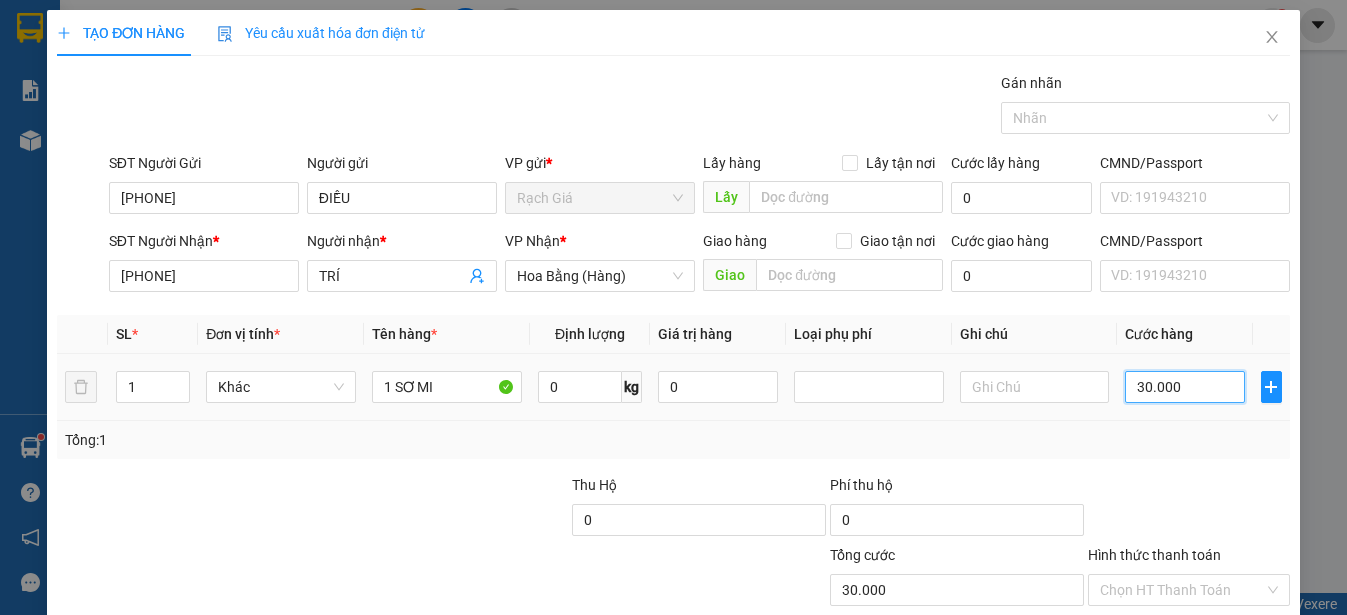 scroll, scrollTop: 133, scrollLeft: 0, axis: vertical 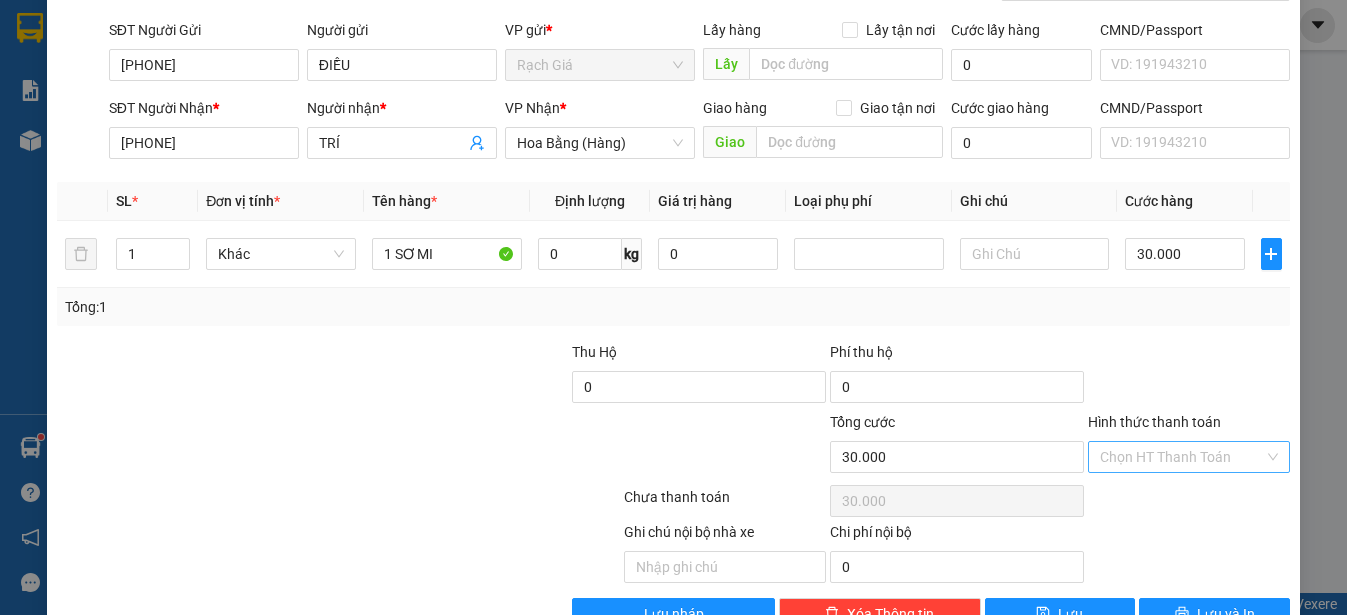 click on "Hình thức thanh toán" at bounding box center (1182, 457) 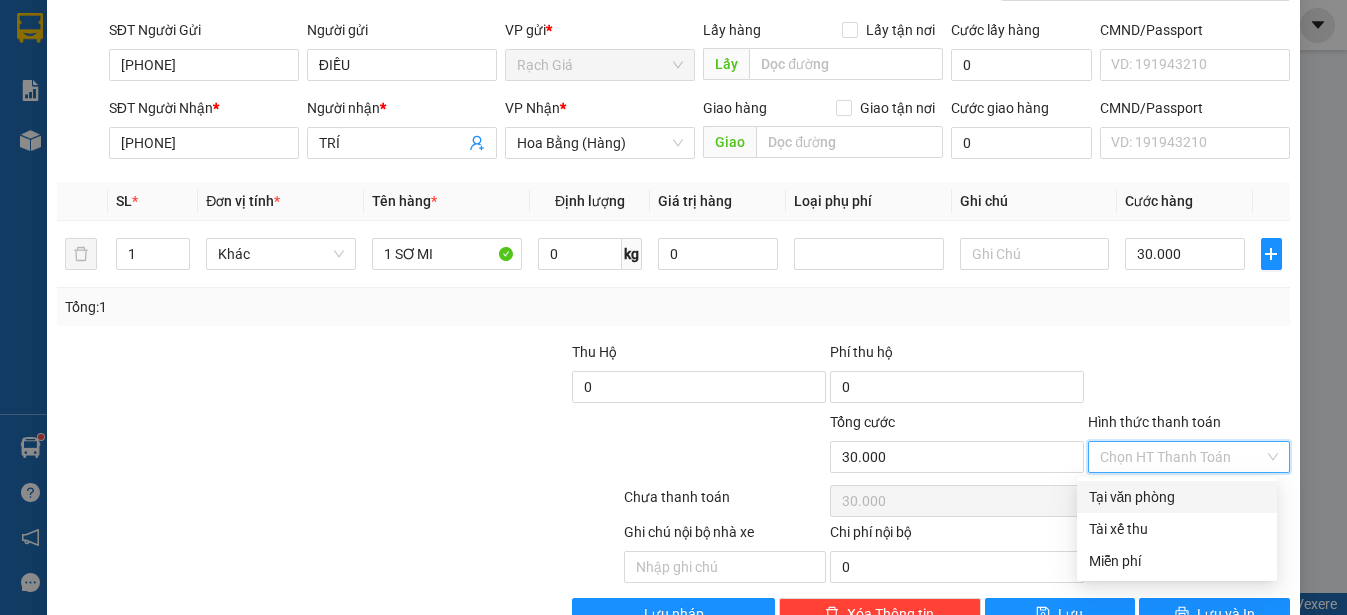 click on "Tại văn phòng" at bounding box center (1177, 497) 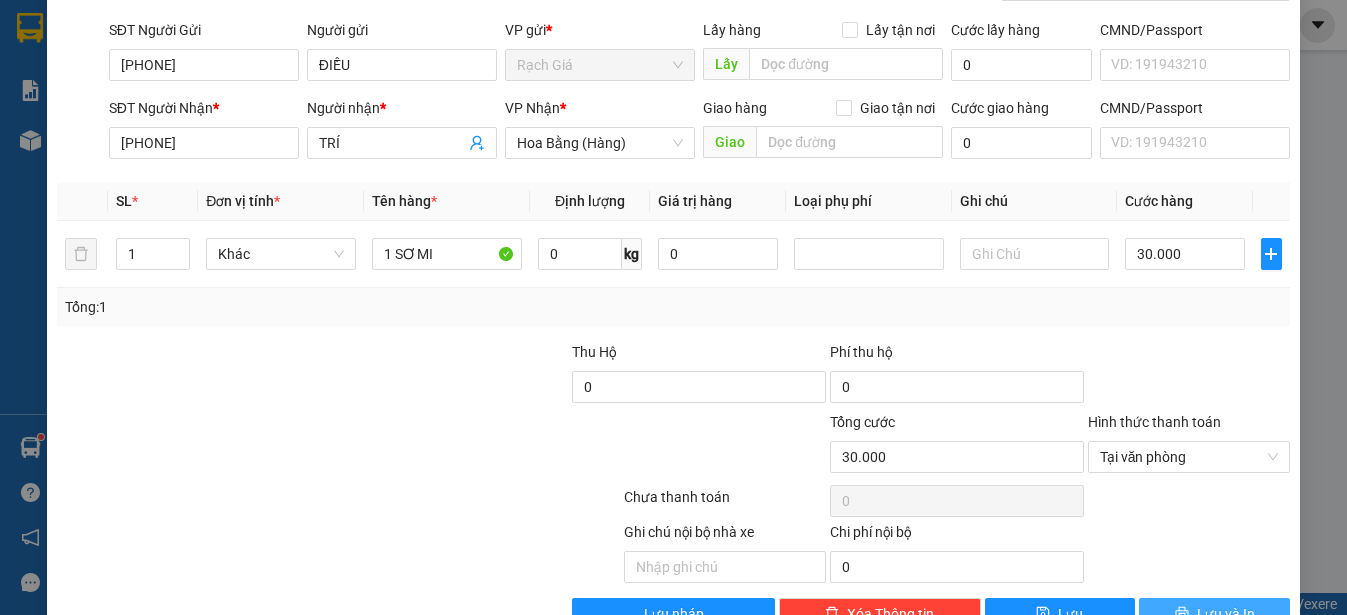 click on "Lưu và In" at bounding box center [1226, 614] 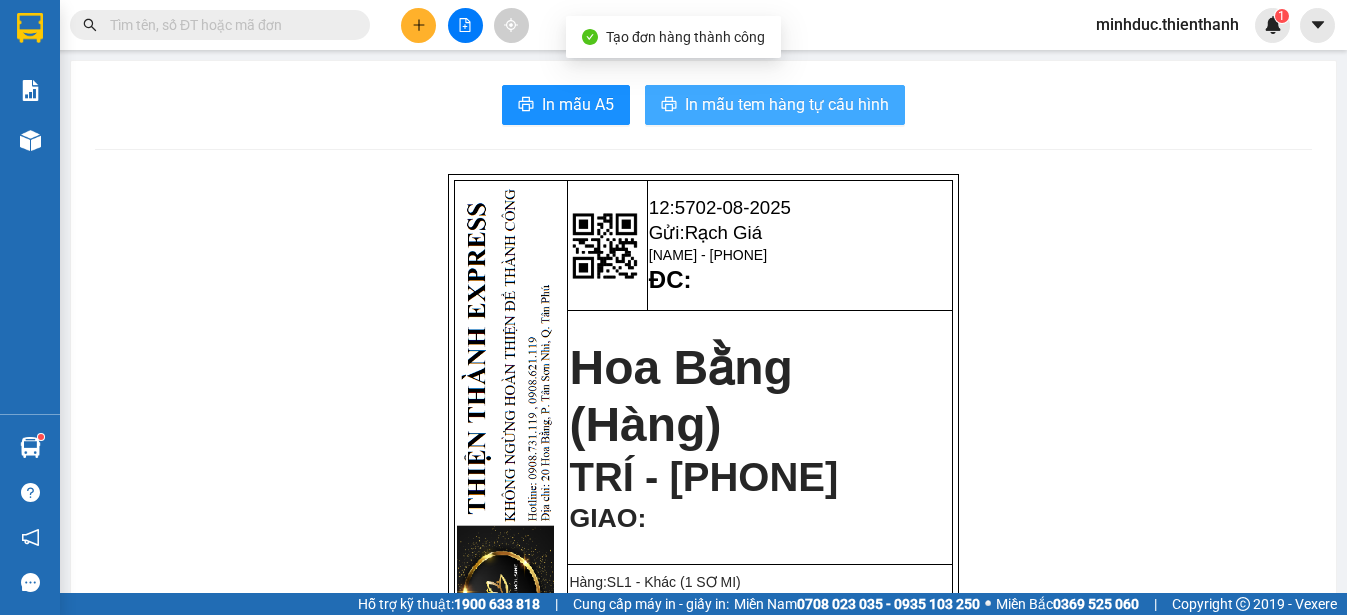 click on "In mẫu tem hàng tự cấu hình" at bounding box center (787, 104) 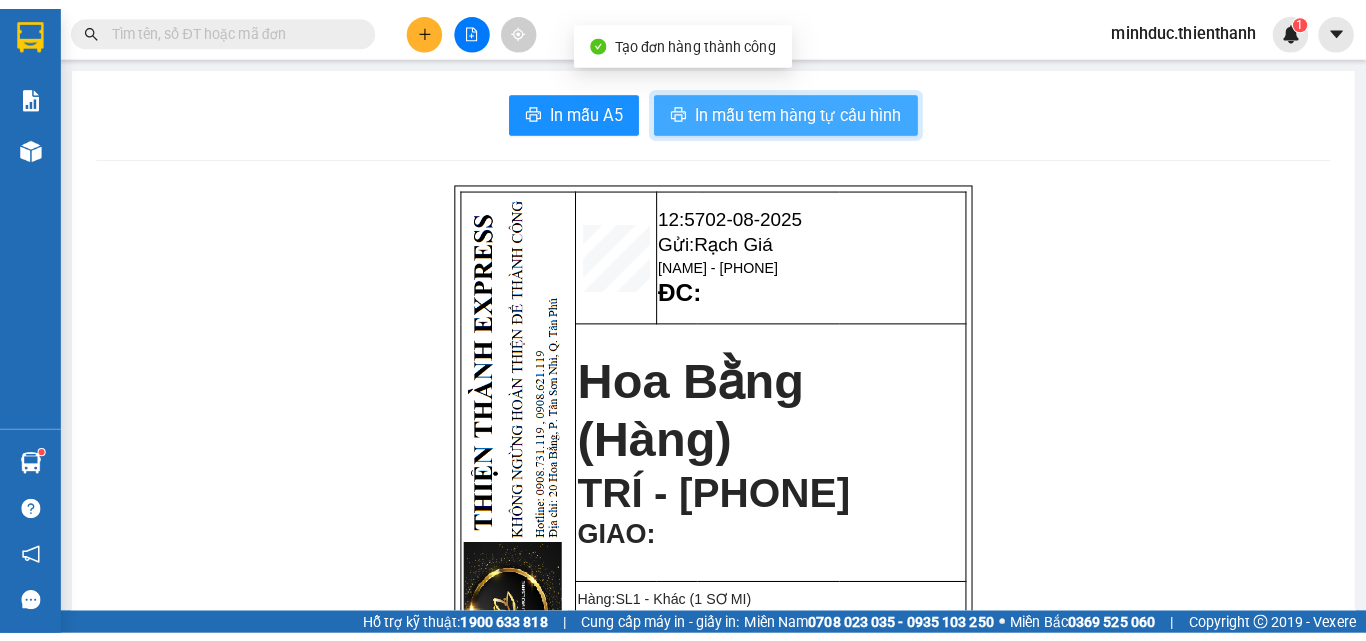 scroll, scrollTop: 0, scrollLeft: 0, axis: both 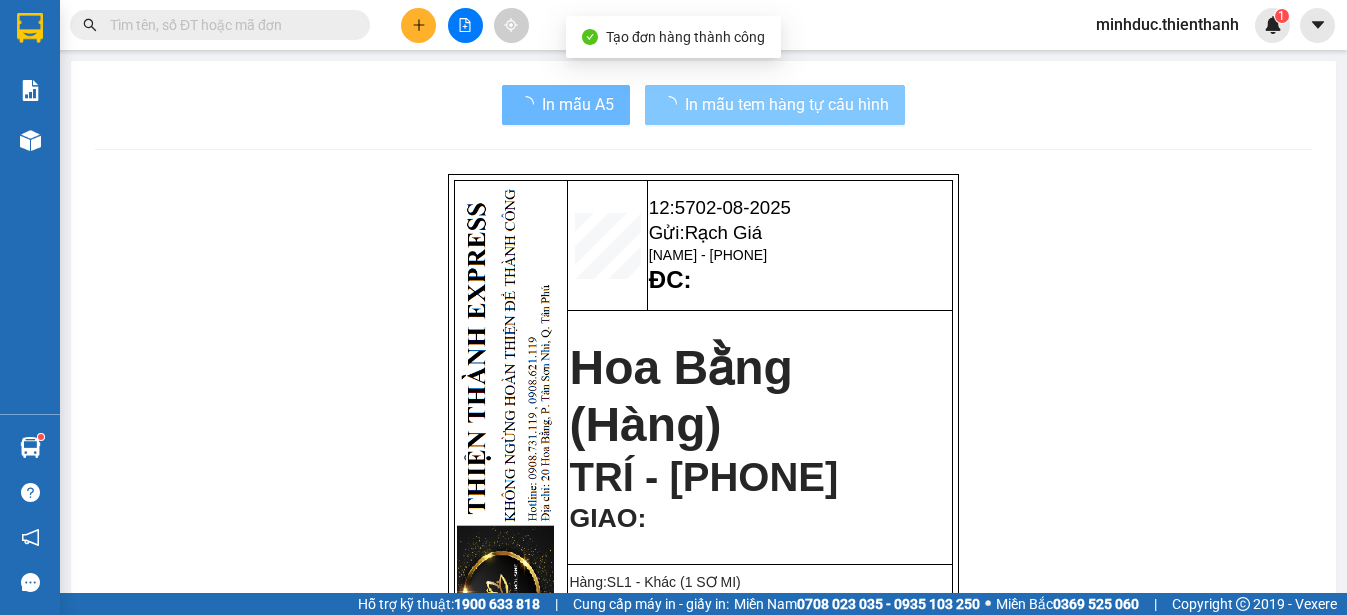 click on "In mẫu tem hàng tự cấu hình" at bounding box center [787, 104] 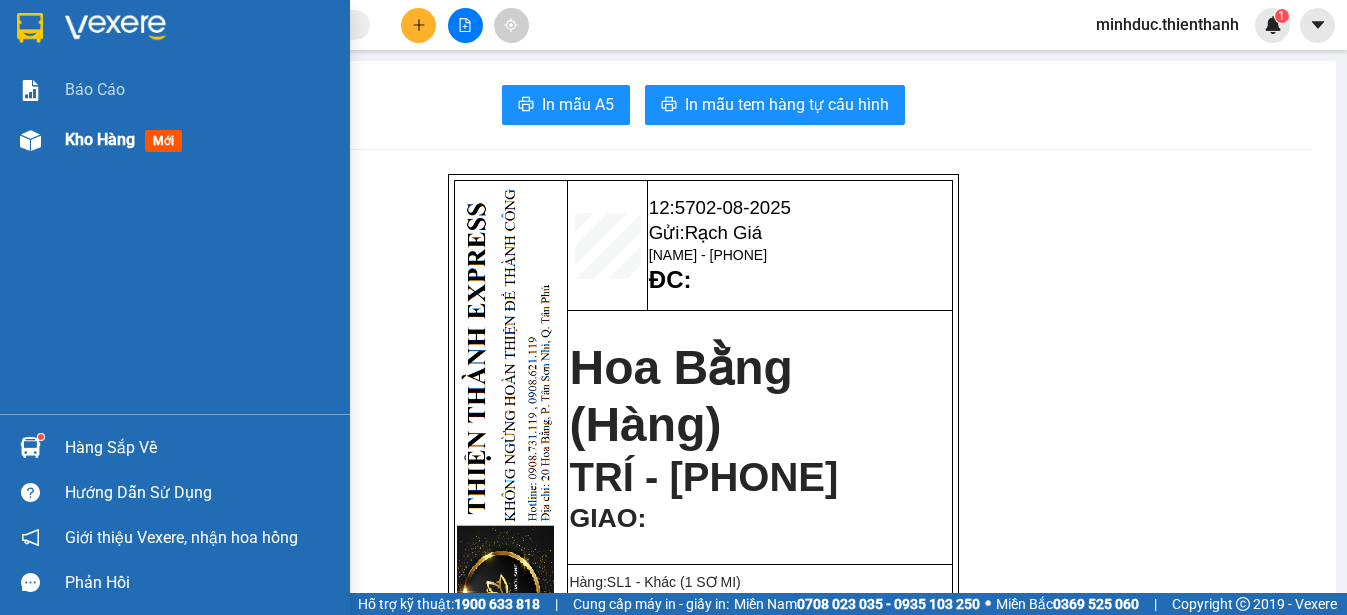 click on "Kho hàng" at bounding box center (100, 139) 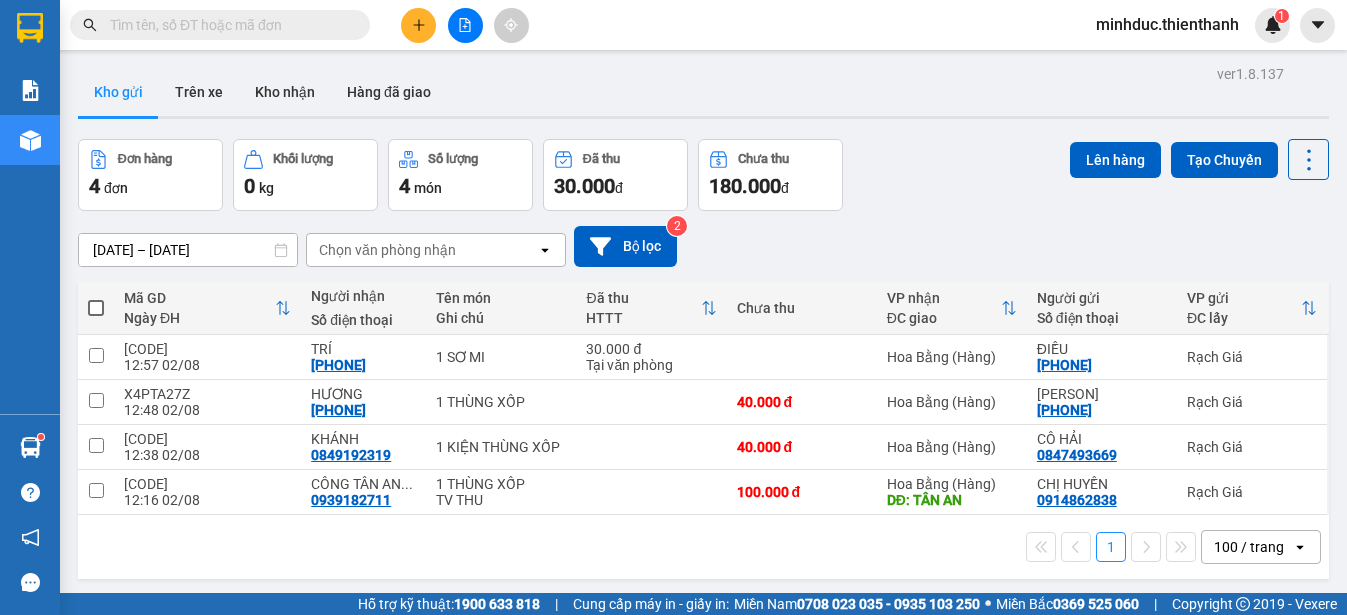 click at bounding box center (96, 308) 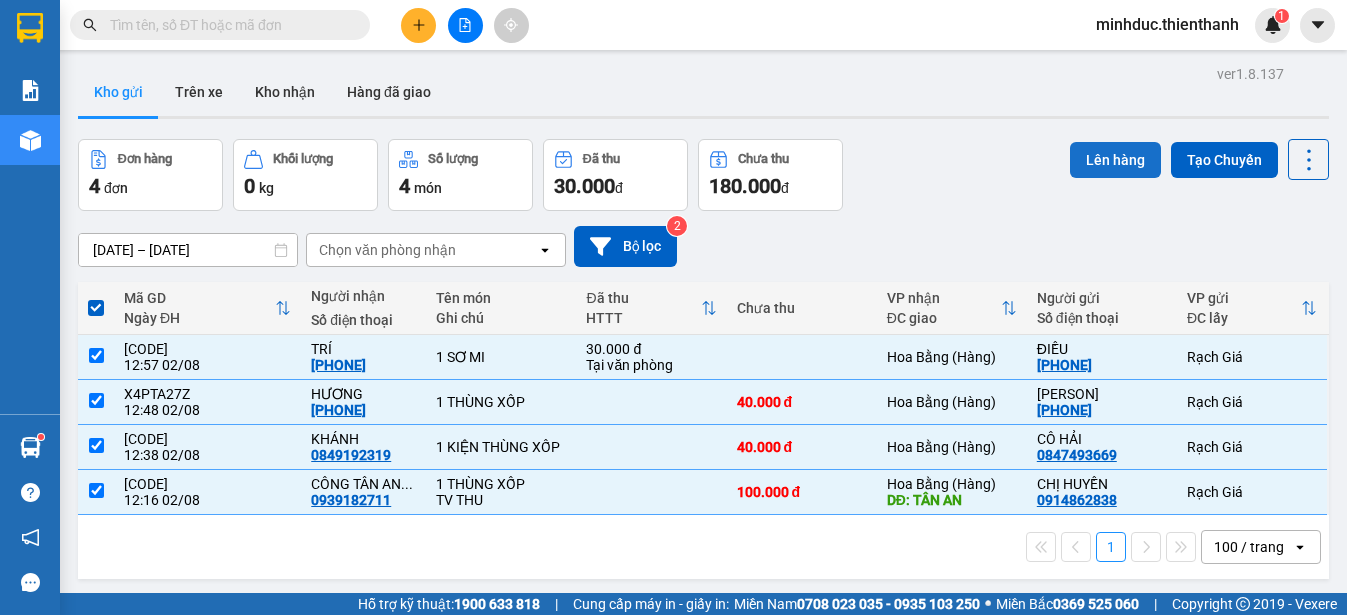 click on "Lên hàng" at bounding box center (1115, 160) 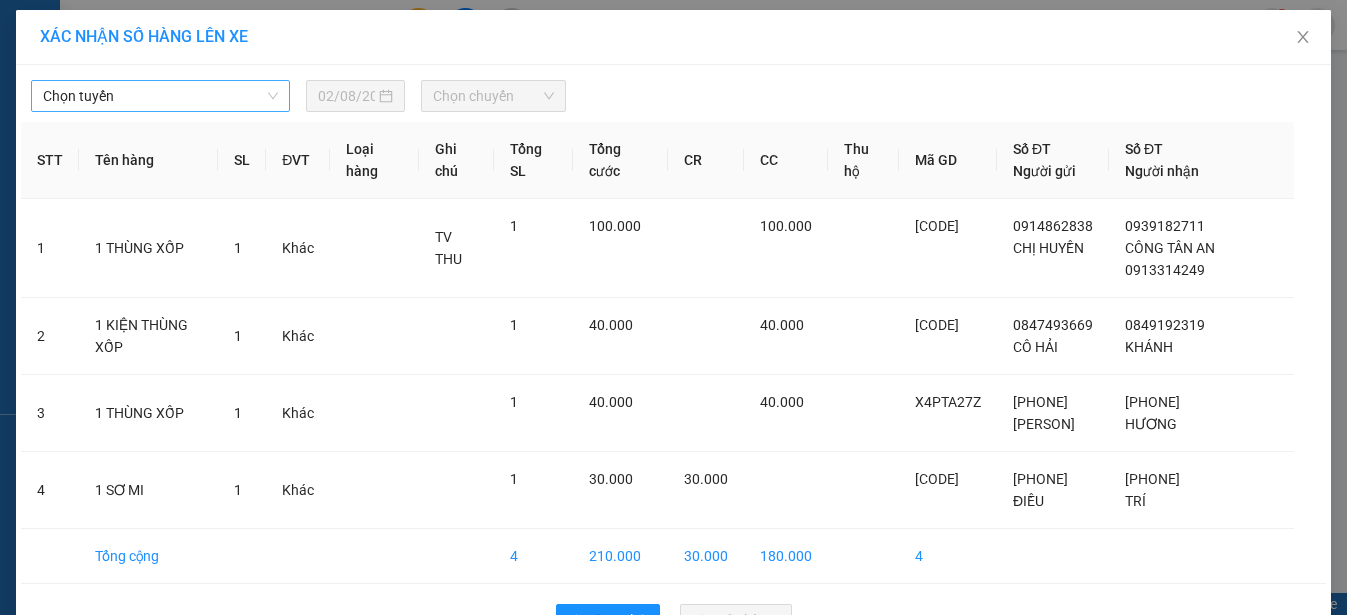 click on "Chọn tuyến" at bounding box center (160, 96) 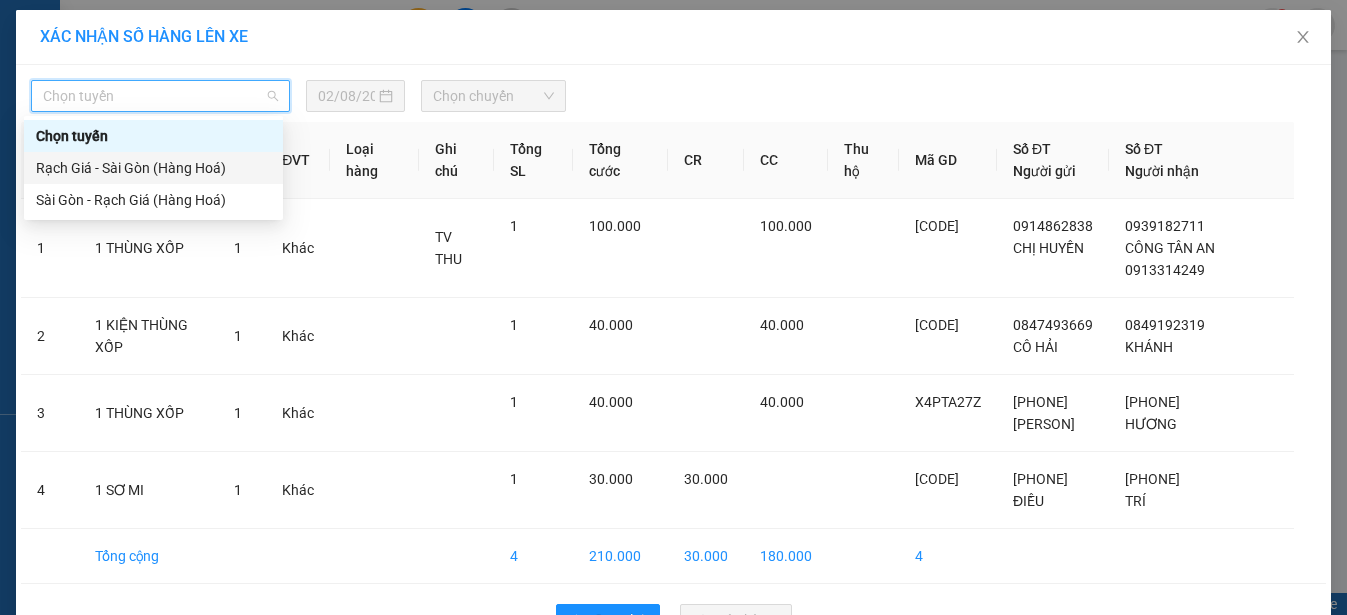 click on "Rạch Giá - Sài Gòn (Hàng Hoá)" at bounding box center (153, 168) 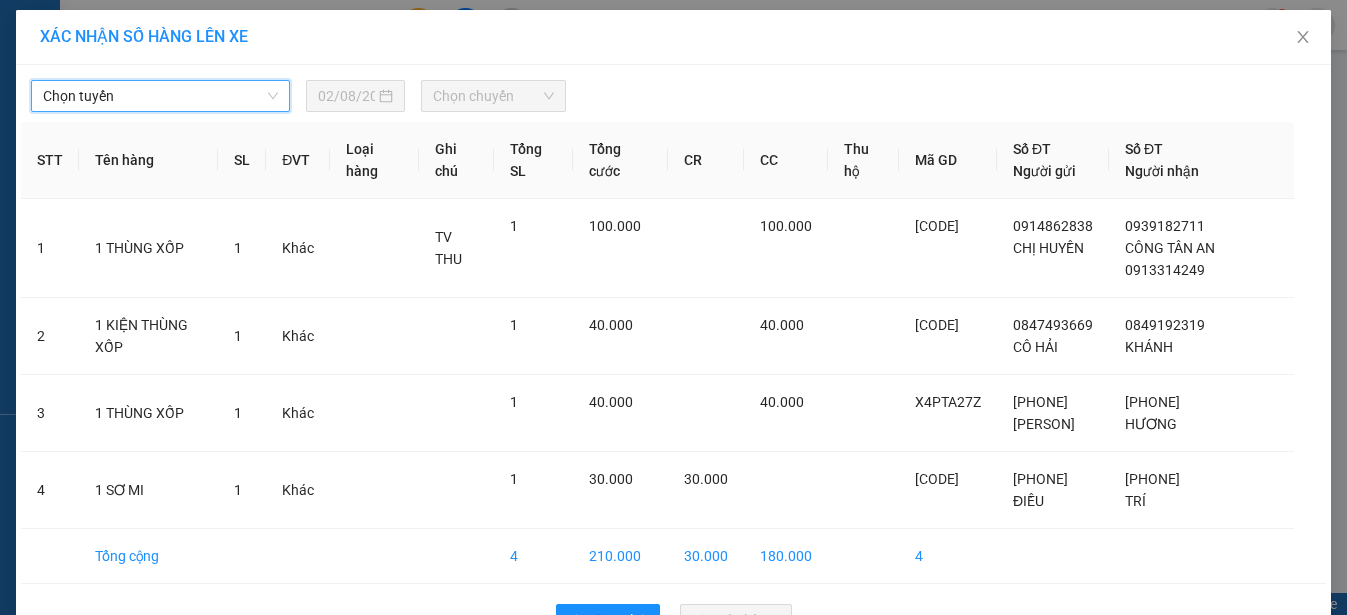 click on "Chọn chuyến" at bounding box center [493, 96] 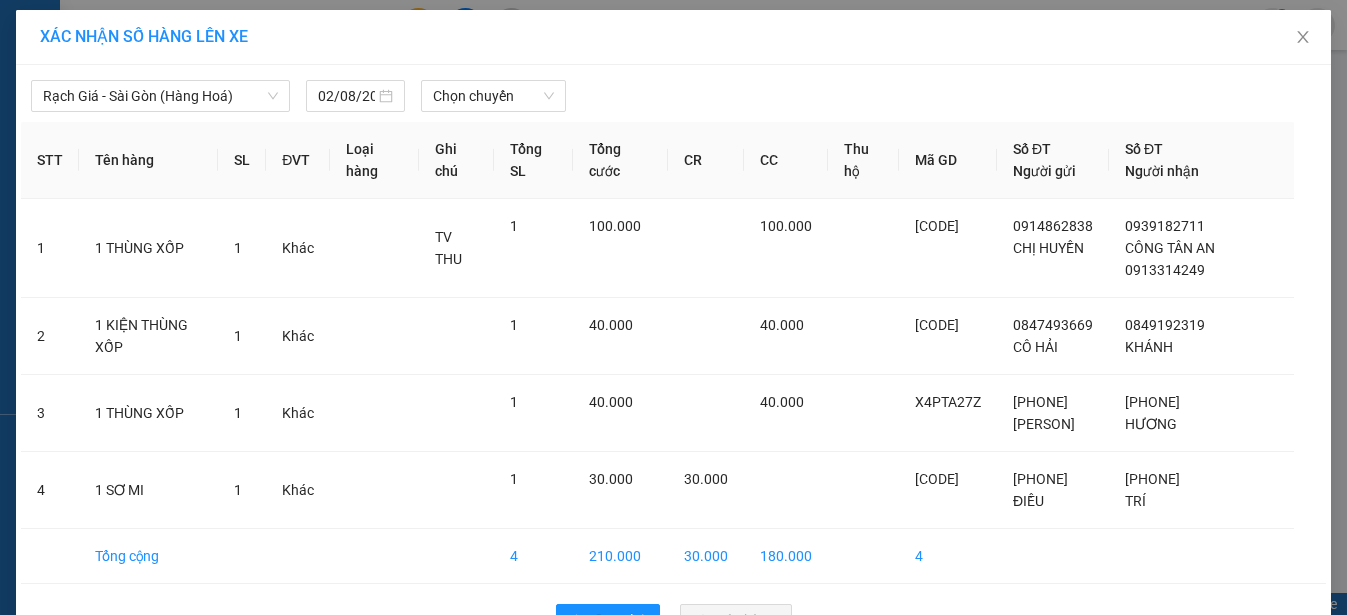 click on "Rạch Giá - Sài Gòn (Hàng Hoá) 02/08/2025 Chọn chuyến STT Tên hàng SL ĐVT Loại hàng Ghi chú Tổng SL Tổng cước CR CC Thu hộ Mã GD Số ĐT Người gửi Số ĐT Người nhận 1 1 THÙNG XỐP  1 Khác TV THU  1 100.000 100.000 PKKDVPFB 0914862838 CHỊ HUYỀN 0939182711 CÔNG TÂN AN 0913314249 2 1 KIỆN THÙNG XỐP  1 Khác 1 40.000 40.000 QZQGDVI6 0847493669 CÔ HẢI 0849192319 KHÁNH 3 1 THÙNG XỐP  1 Khác 1 40.000 40.000 X4PTA27Z 0917131376 CÔ UYÊN  0901544789 HƯƠNG  4 1 SƠ MI 1 Khác 1 30.000 30.000 FEXT72HM 0971814512 ĐIỀU 0932668668 TRÍ Tổng cộng 4 210.000 30.000 180.000 4 Quay lại Lên hàng" at bounding box center [673, 358] 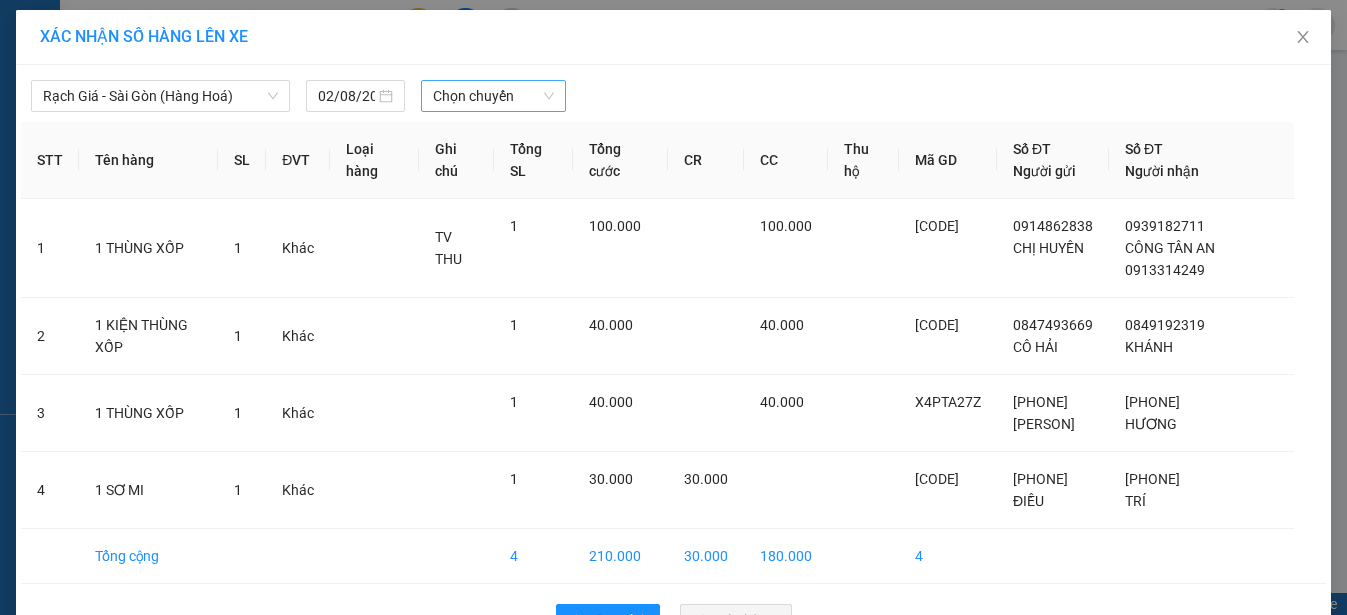 click on "Chọn chuyến" at bounding box center [493, 96] 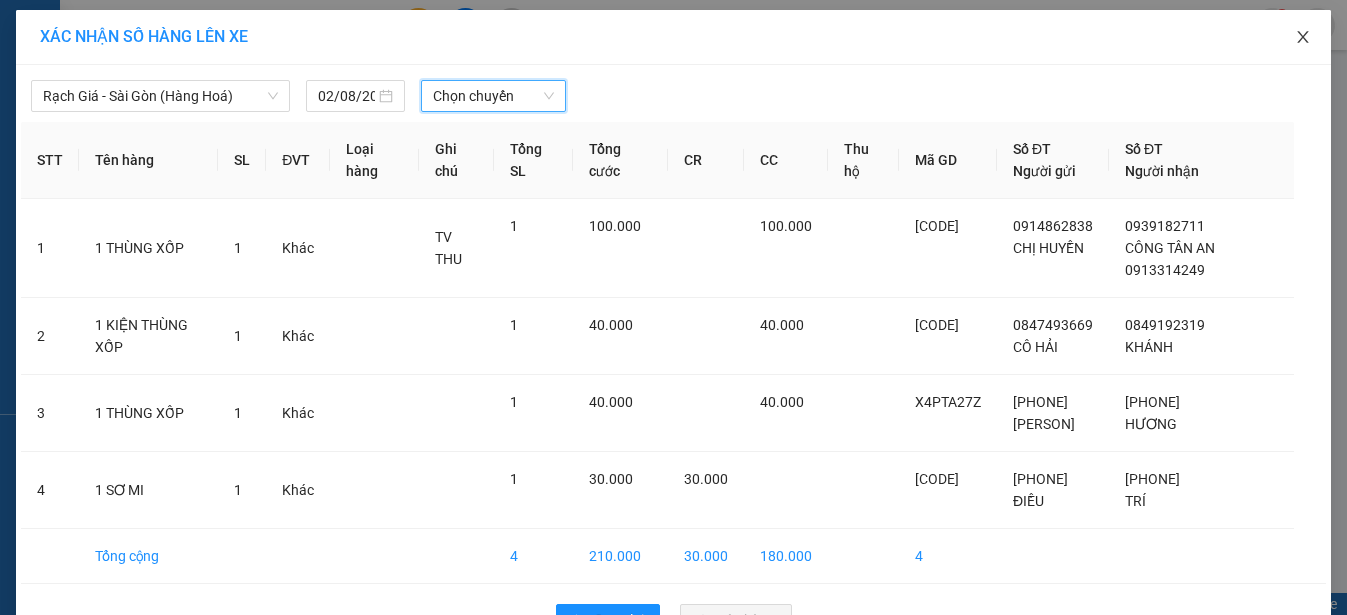 click 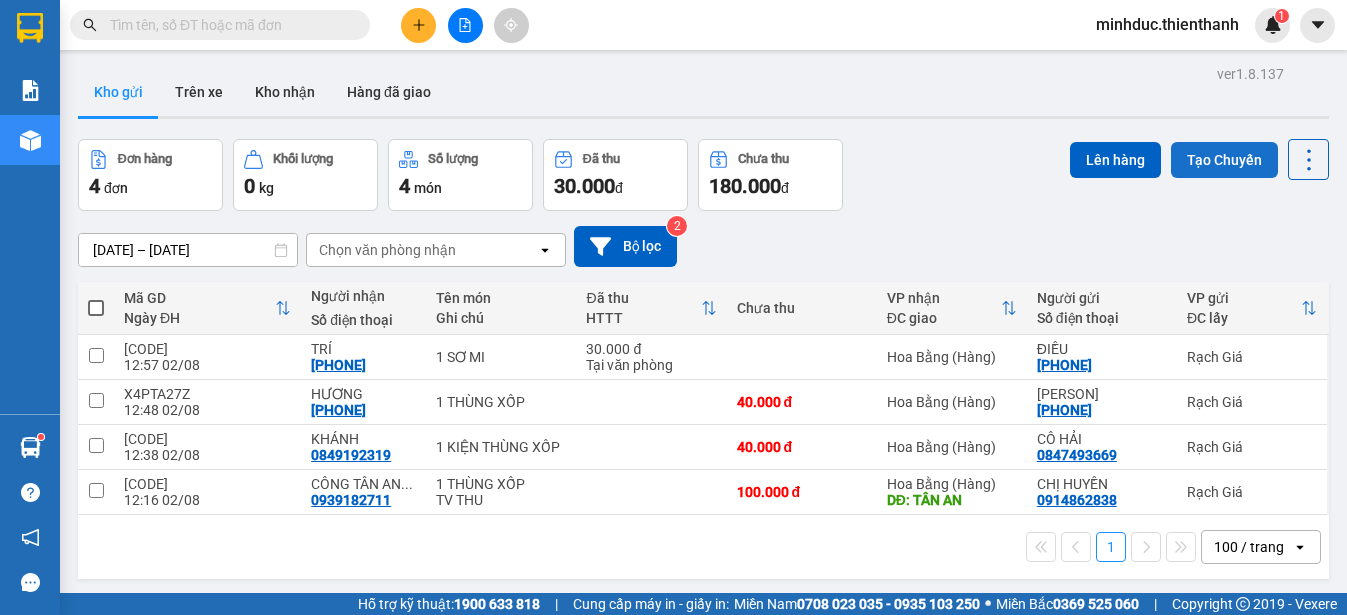 click on "Tạo Chuyến" at bounding box center (1224, 160) 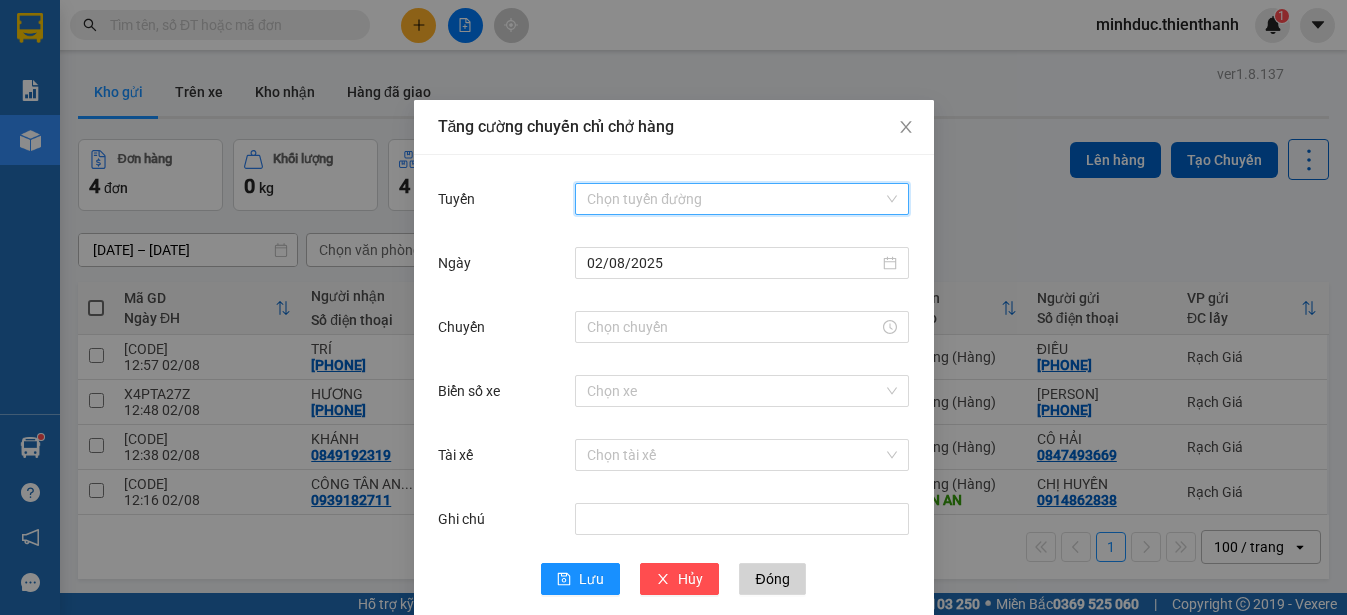 click on "Tuyến" at bounding box center [735, 199] 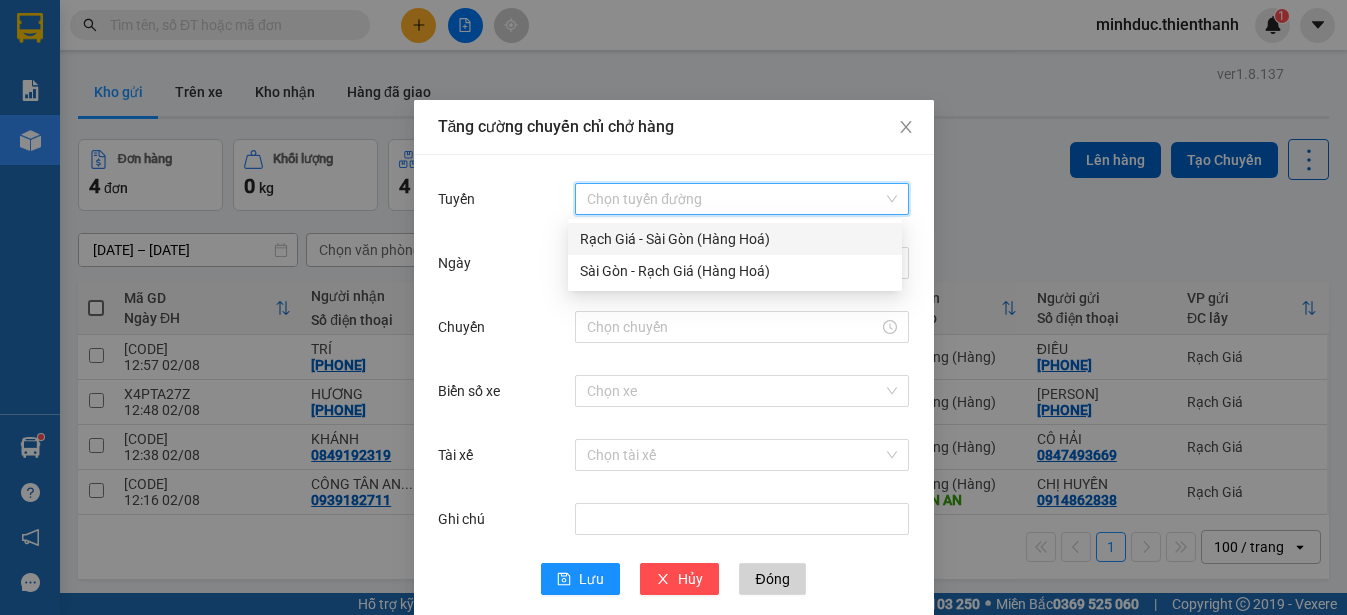 click on "Rạch Giá - Sài Gòn (Hàng Hoá)" at bounding box center (735, 239) 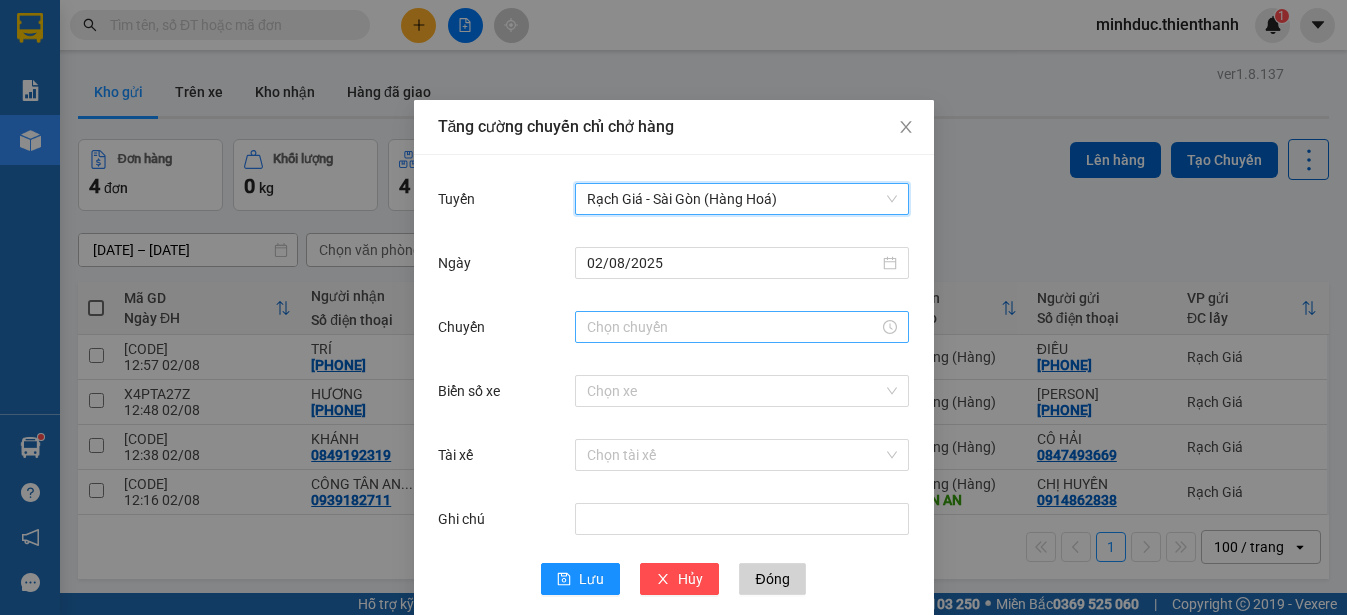 click at bounding box center (742, 327) 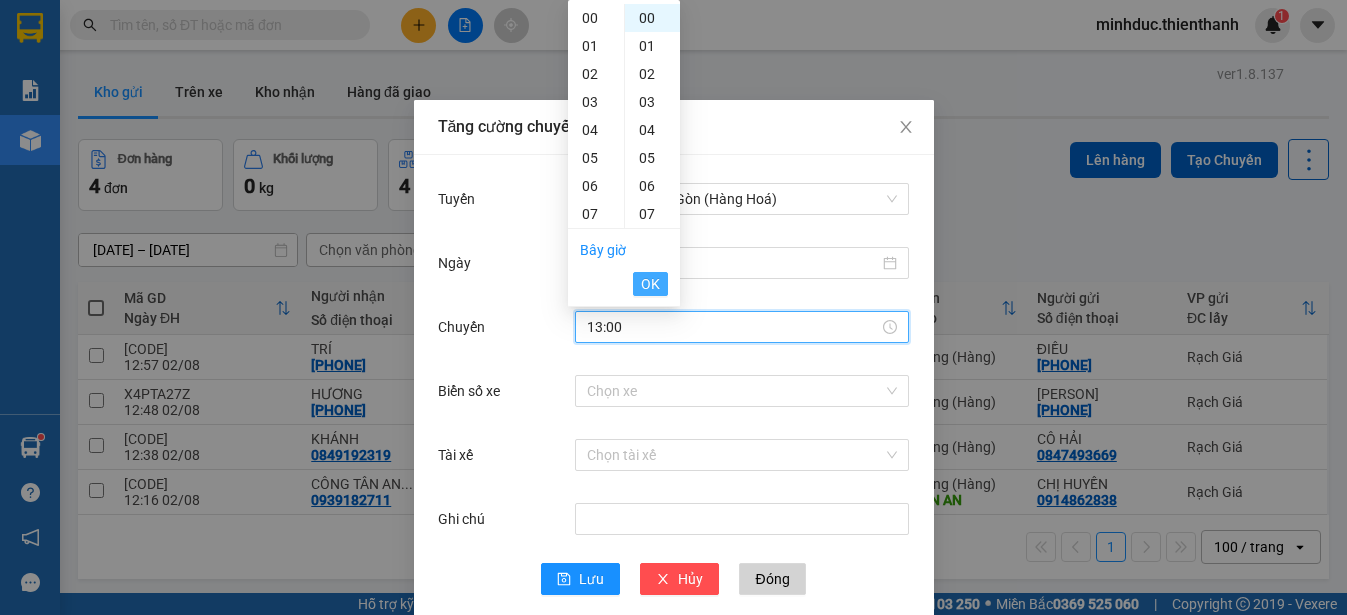 click on "OK" at bounding box center [650, 284] 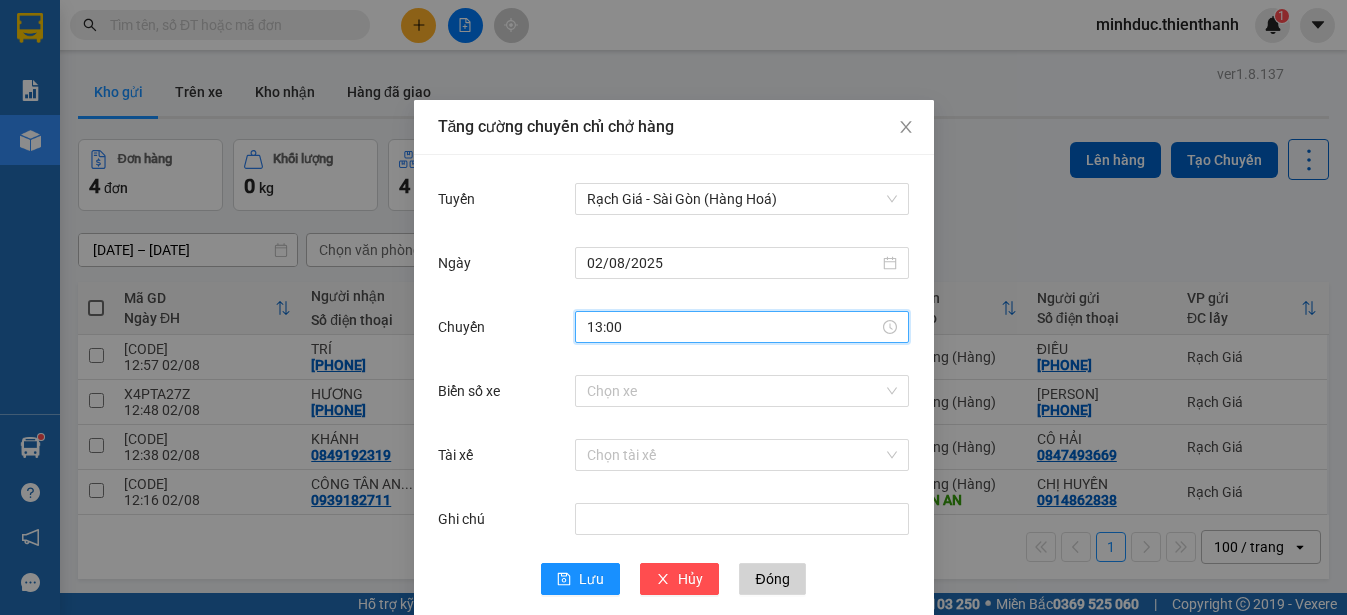 click on "Biển số xe Chọn xe" at bounding box center (674, 403) 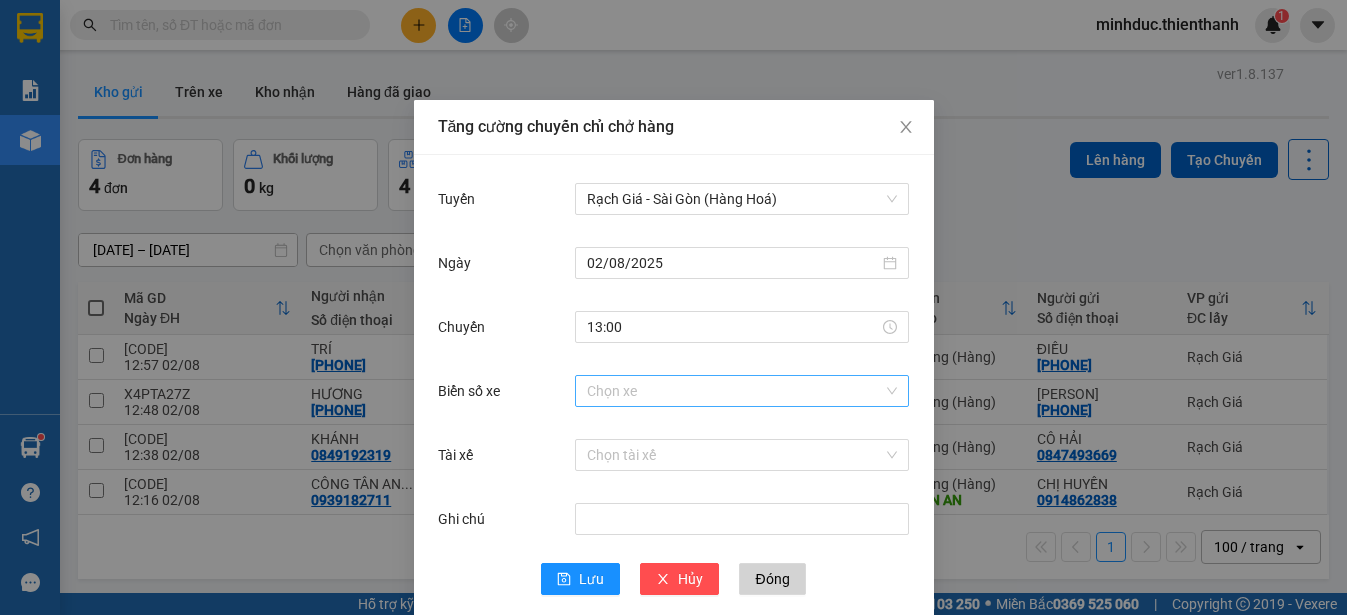 click on "Biển số xe" at bounding box center [735, 391] 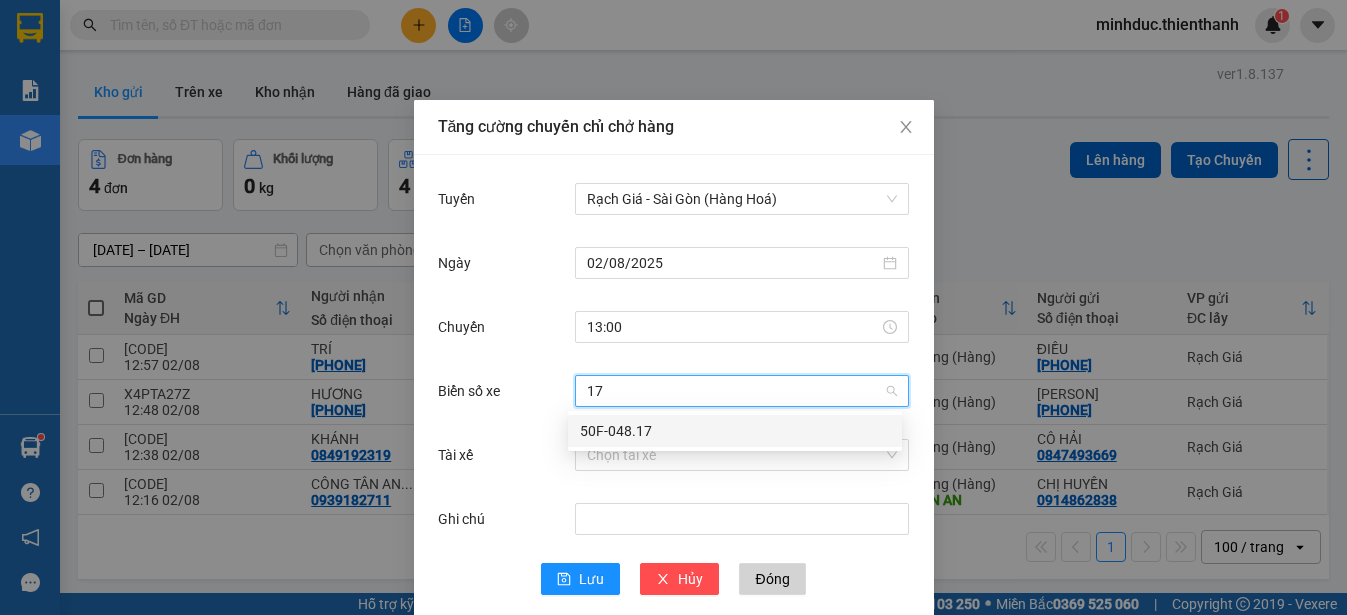 click on "50F-048.17" at bounding box center (735, 431) 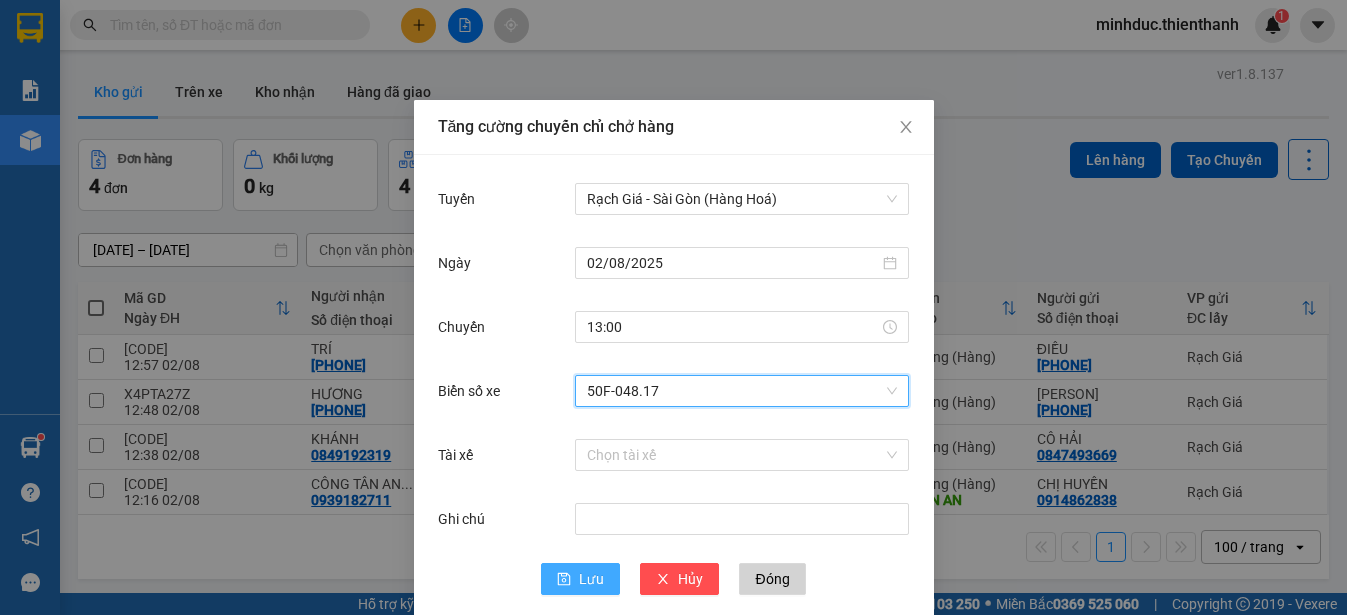 click on "Lưu" at bounding box center (591, 579) 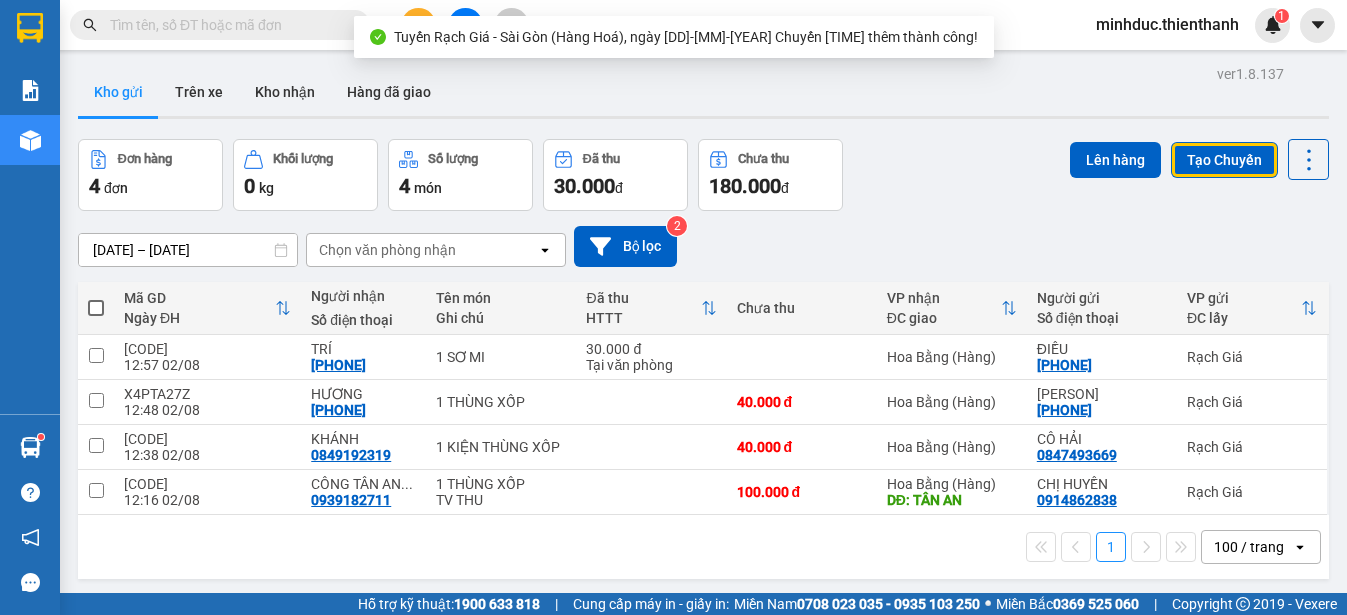click at bounding box center (96, 308) 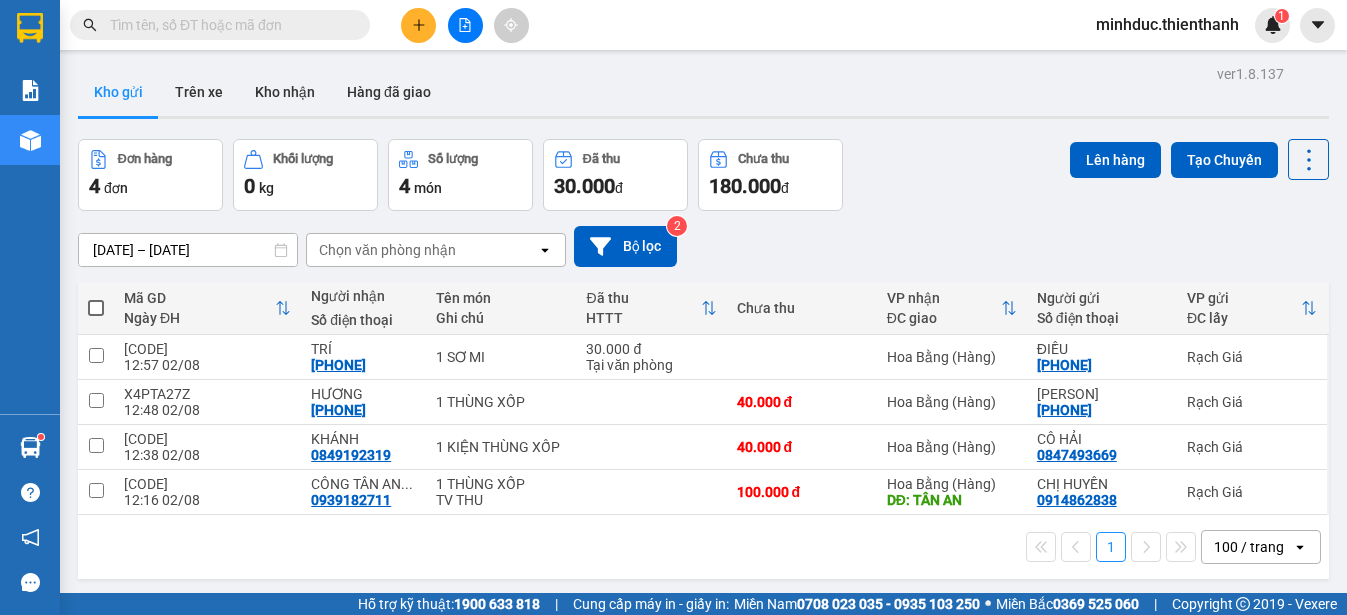 click at bounding box center (96, 308) 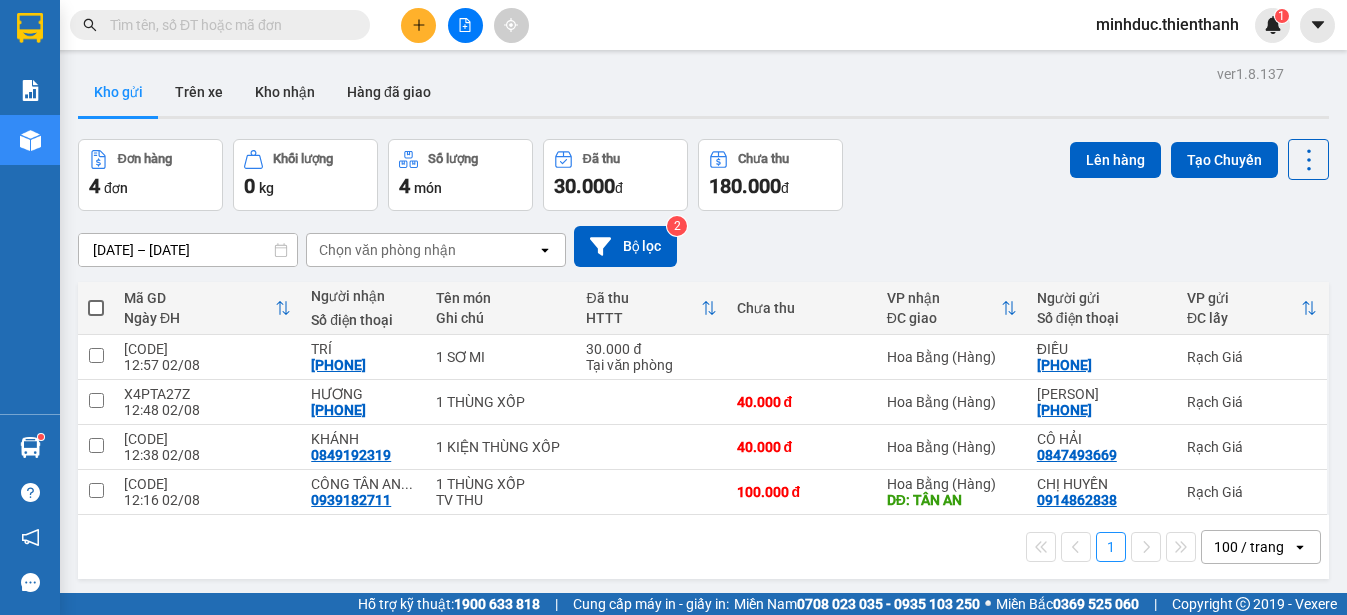 click at bounding box center [96, 298] 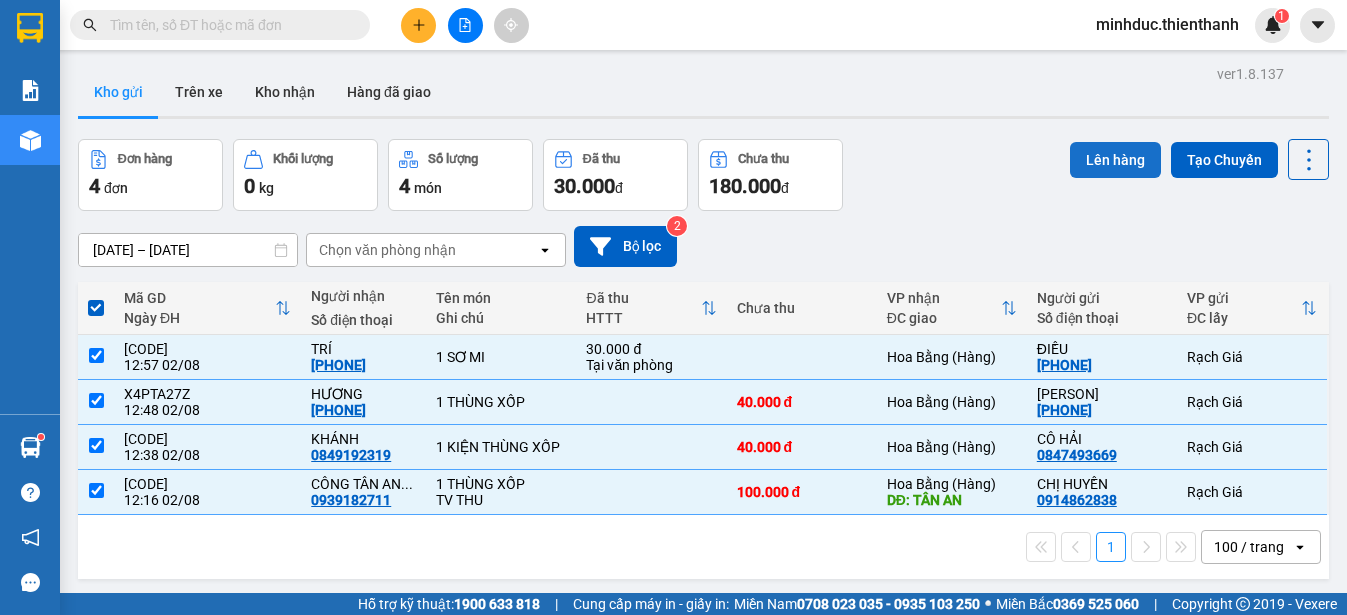 click on "Lên hàng" at bounding box center [1115, 160] 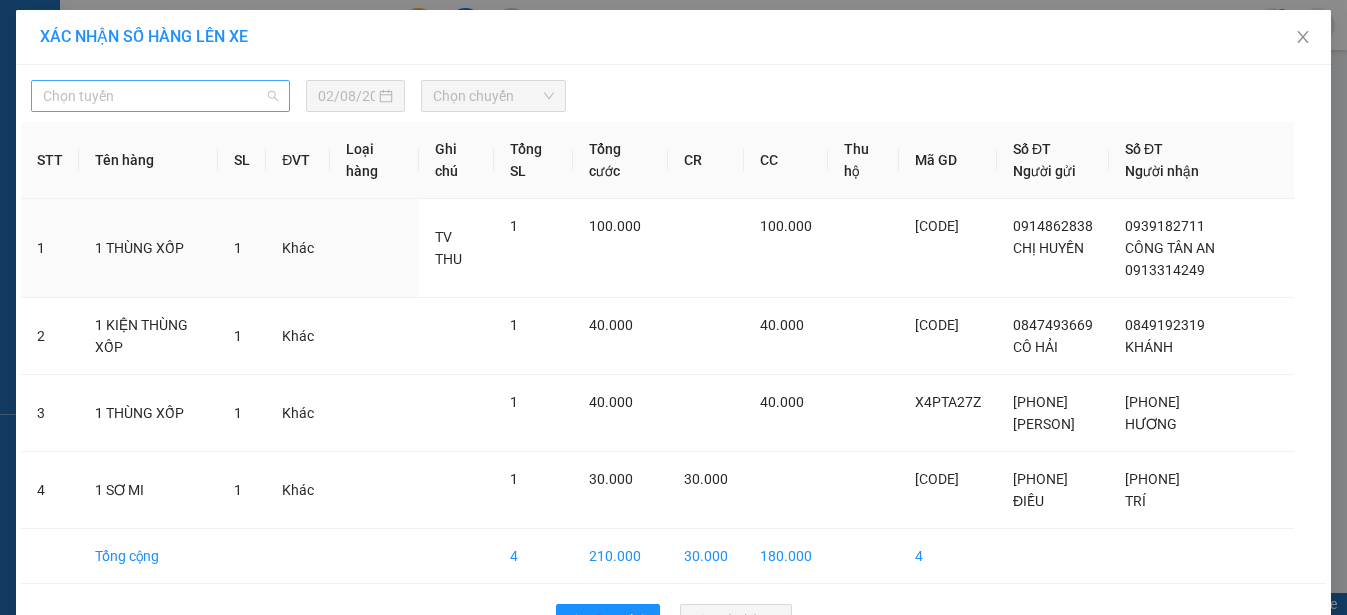 click on "Chọn tuyến" at bounding box center (160, 96) 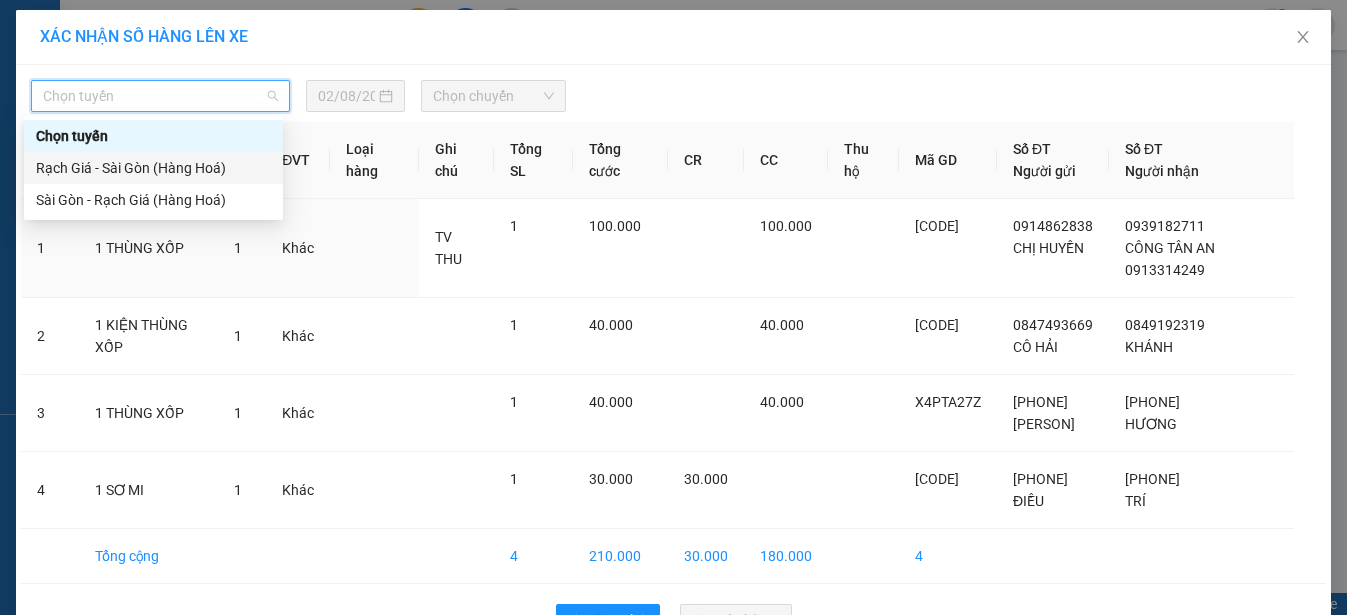 click on "Rạch Giá - Sài Gòn (Hàng Hoá)" at bounding box center (153, 168) 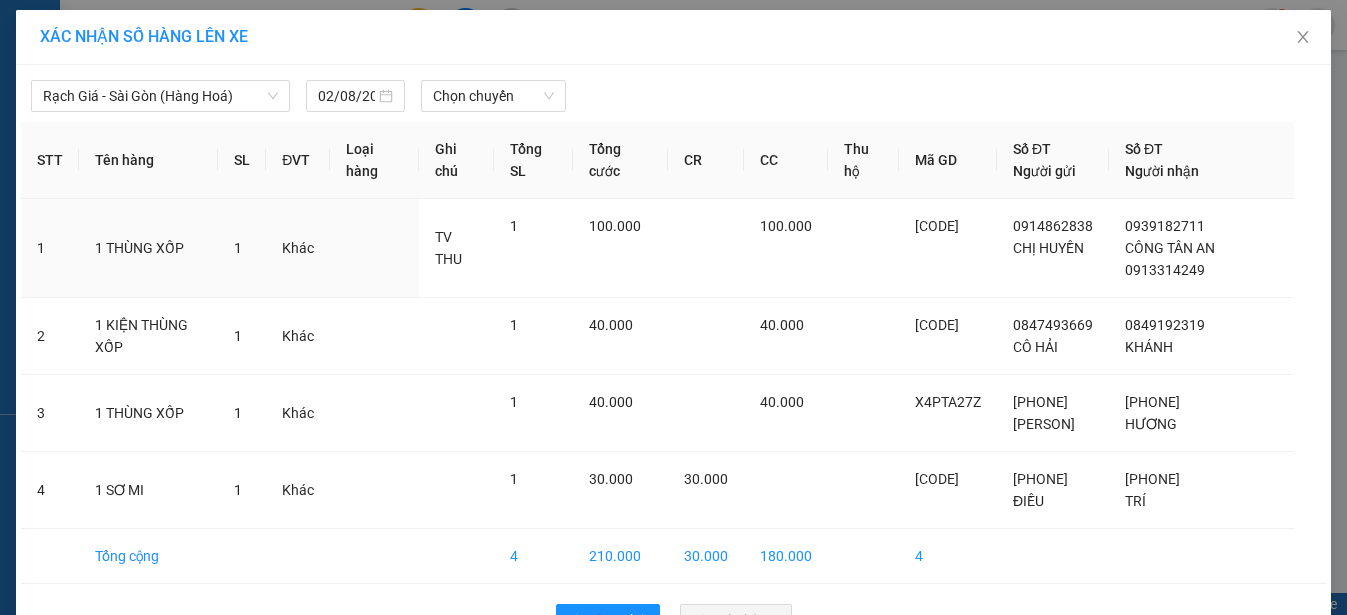click on "Rạch Giá - Sài Gòn (Hàng Hoá) 02/08/2025 Chọn chuyến STT Tên hàng SL ĐVT Loại hàng Ghi chú Tổng SL Tổng cước CR CC Thu hộ Mã GD Số ĐT Người gửi Số ĐT Người nhận 1 1 THÙNG XỐP  1 Khác TV THU  1 100.000 100.000 PKKDVPFB 0914862838 CHỊ HUYỀN 0939182711 CÔNG TÂN AN 0913314249 2 1 KIỆN THÙNG XỐP  1 Khác 1 40.000 40.000 QZQGDVI6 0847493669 CÔ HẢI 0849192319 KHÁNH 3 1 THÙNG XỐP  1 Khác 1 40.000 40.000 X4PTA27Z 0917131376 CÔ UYÊN  0901544789 HƯƠNG  4 1 SƠ MI 1 Khác 1 30.000 30.000 FEXT72HM 0971814512 ĐIỀU 0932668668 TRÍ Tổng cộng 4 210.000 30.000 180.000 4 Quay lại Lên hàng" at bounding box center (673, 358) 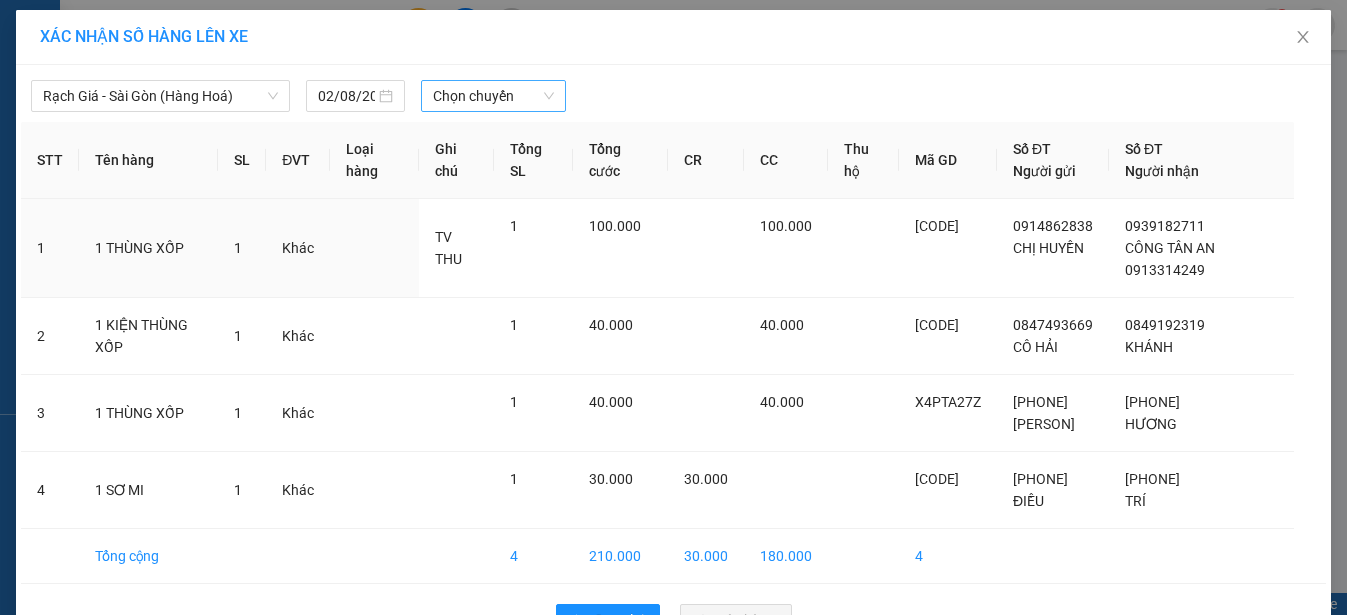 click on "Chọn chuyến" at bounding box center [493, 96] 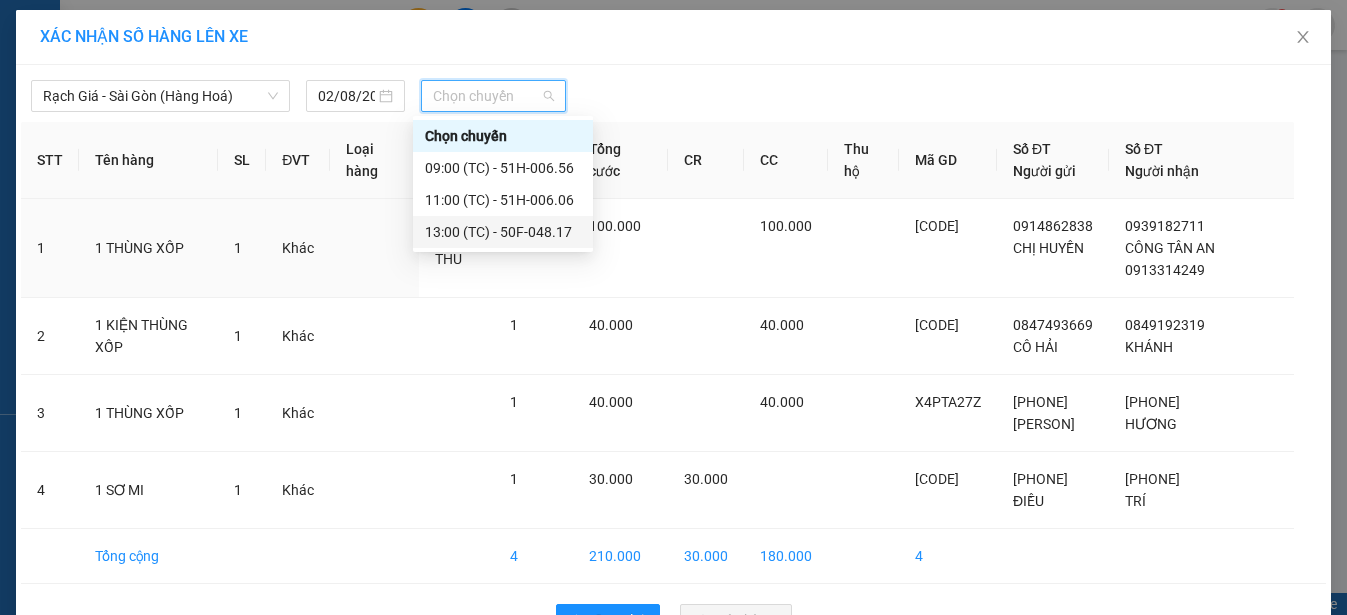 click on "13:00   (TC)   - 50F-048.17" at bounding box center [503, 232] 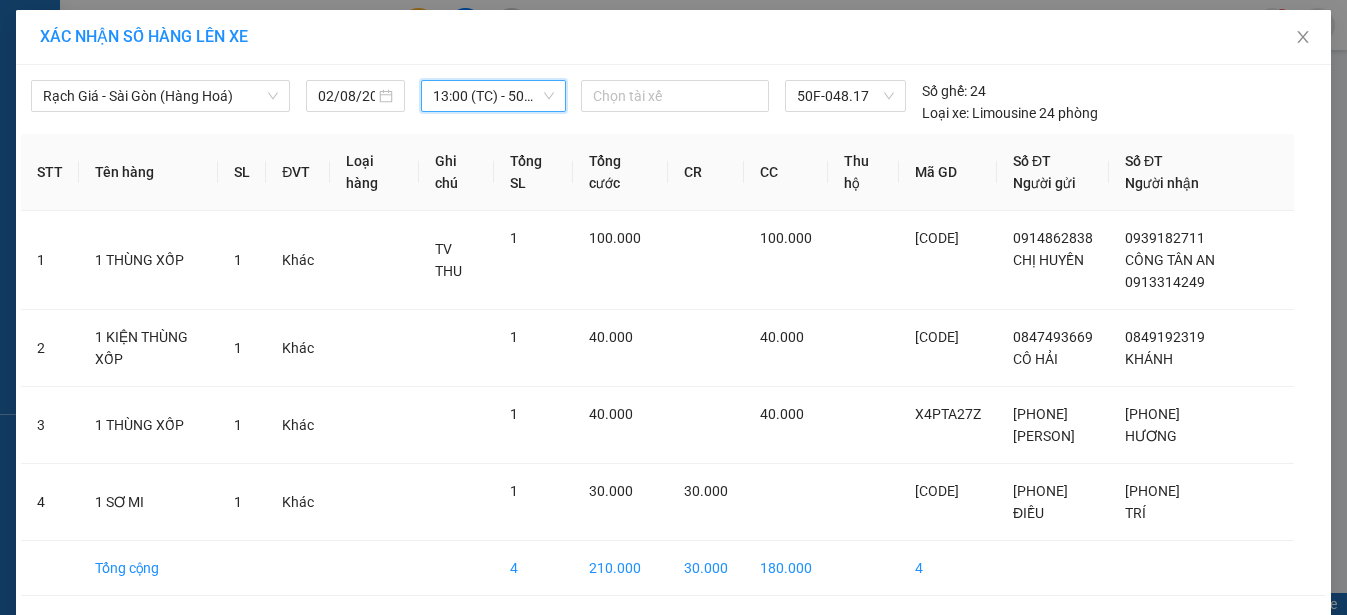 click on "Lên hàng" at bounding box center [736, 632] 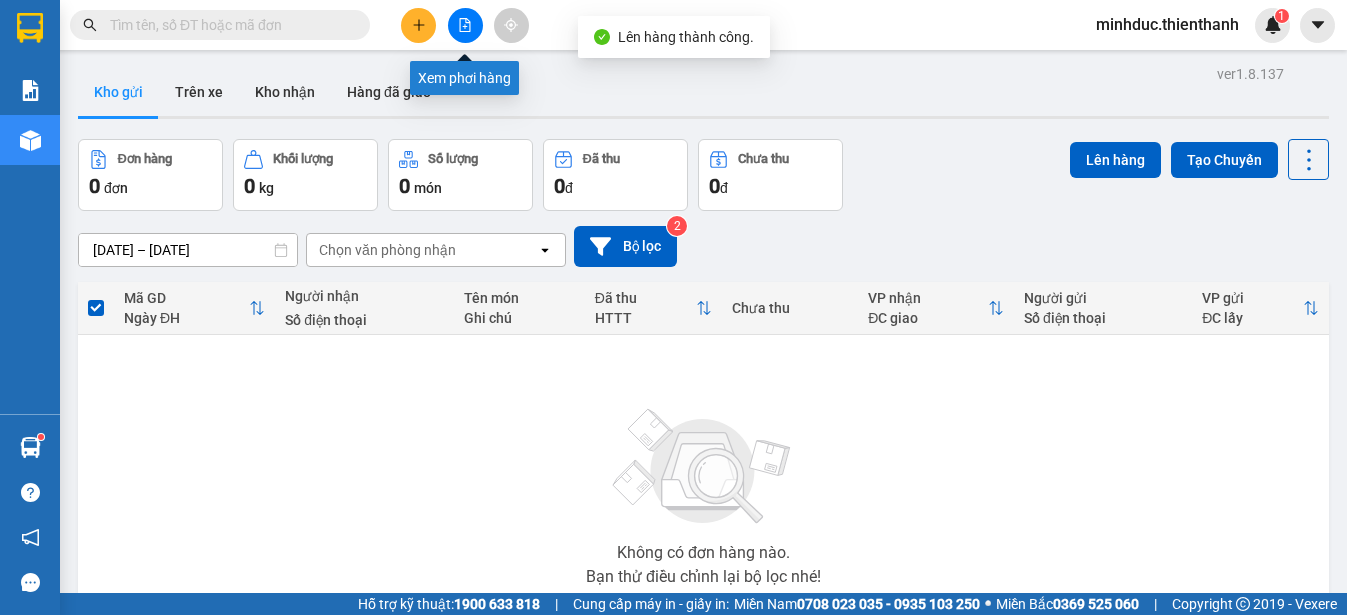 click at bounding box center (465, 25) 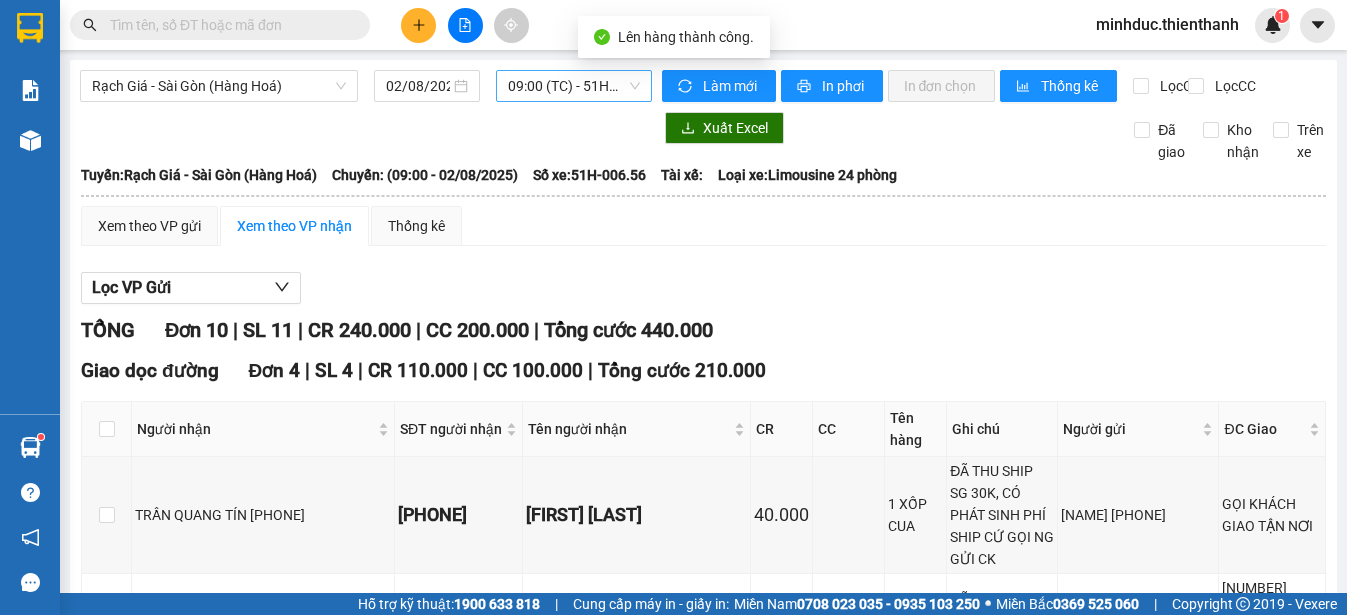 click on "09:00   (TC)   - 51H-006.56" at bounding box center (573, 86) 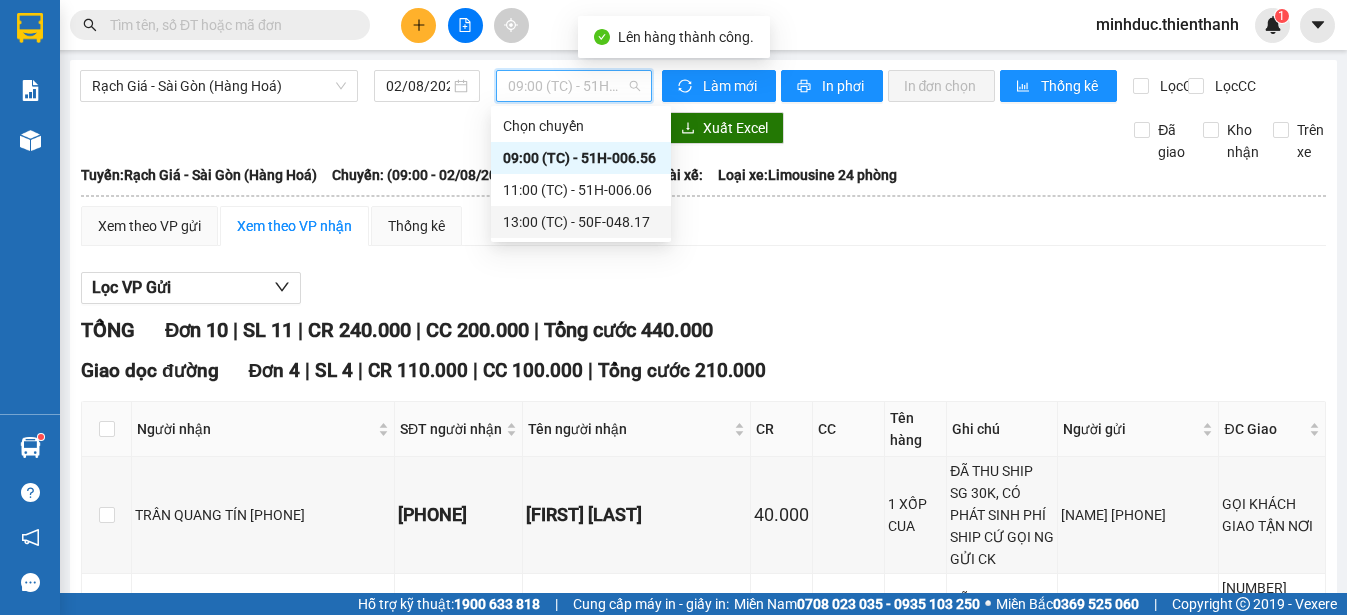 click on "13:00   (TC)   - 50F-048.17" at bounding box center (581, 222) 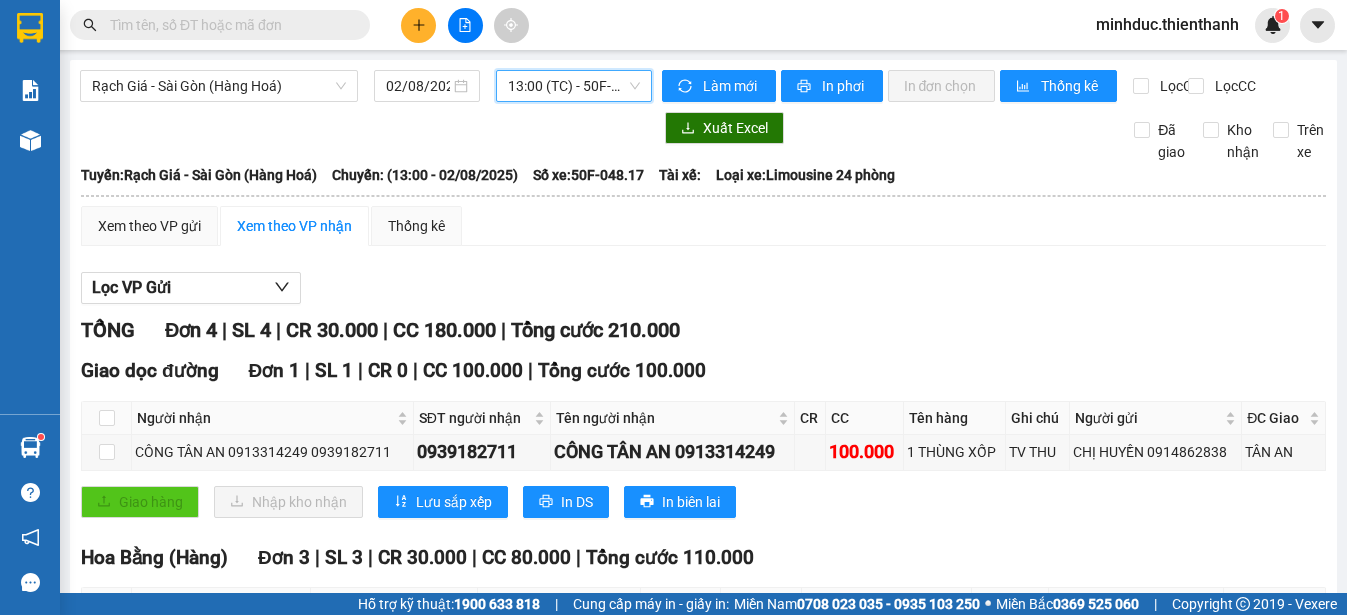 click on "13:00   (TC)   - 50F-048.17" at bounding box center (573, 86) 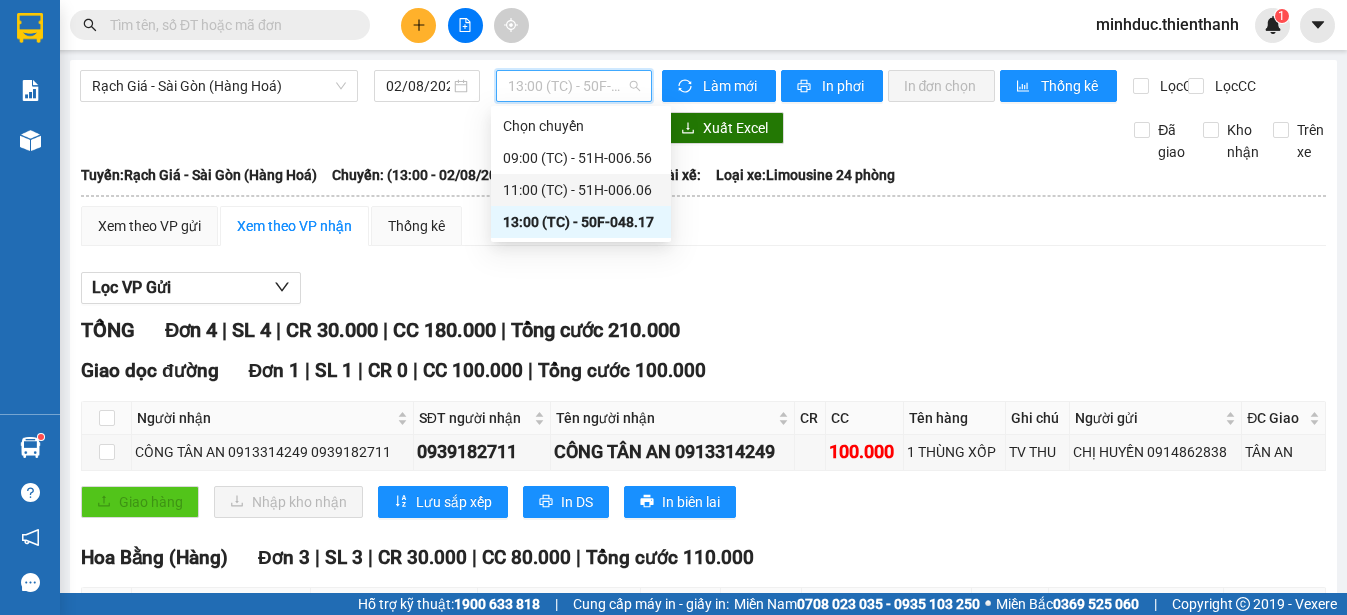 click on "11:00   (TC)   - 51H-006.06" at bounding box center [581, 190] 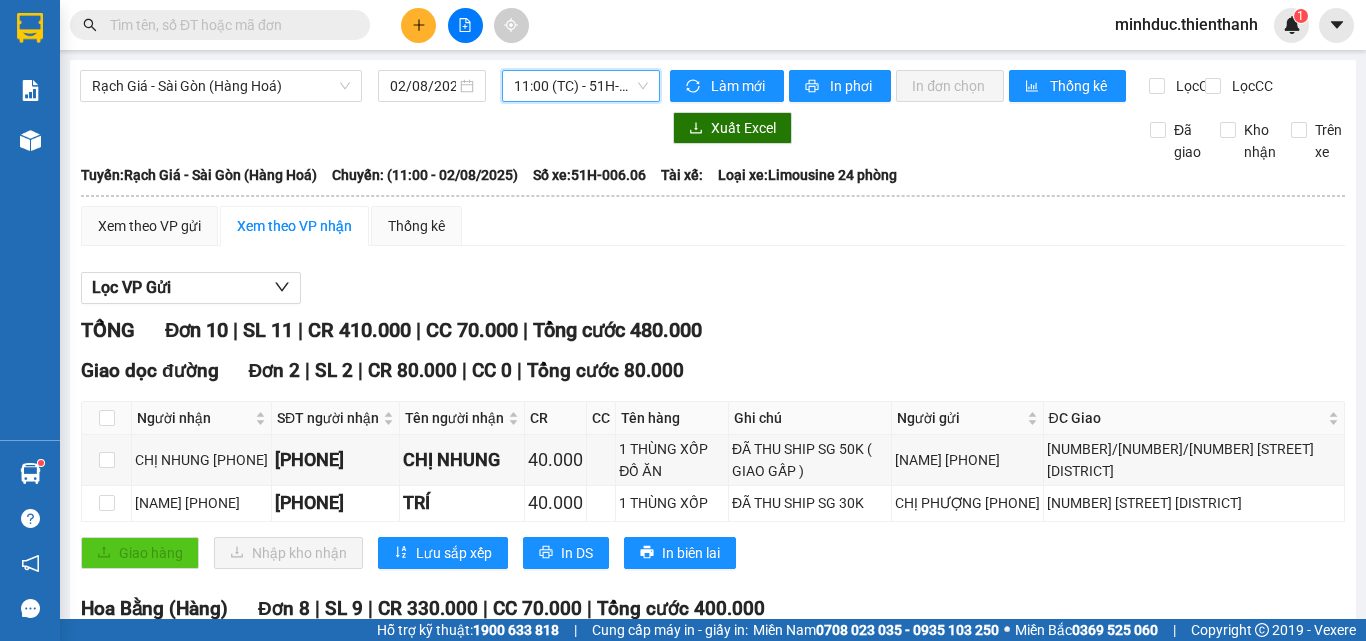 scroll, scrollTop: 84, scrollLeft: 0, axis: vertical 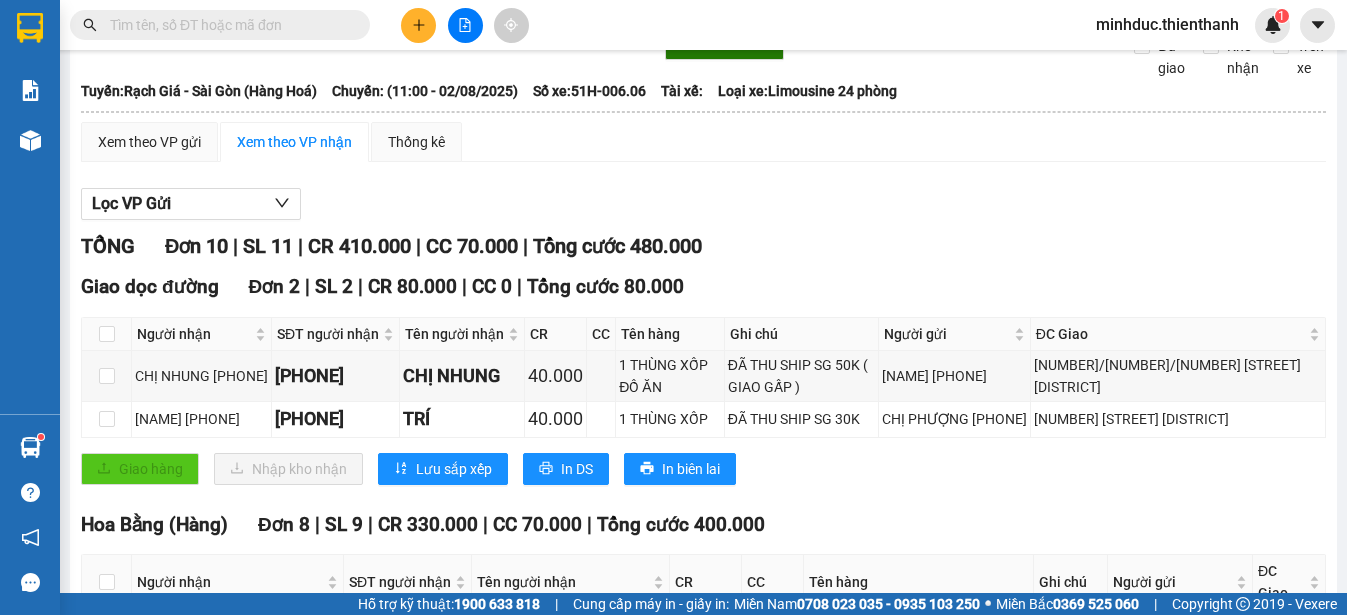 click 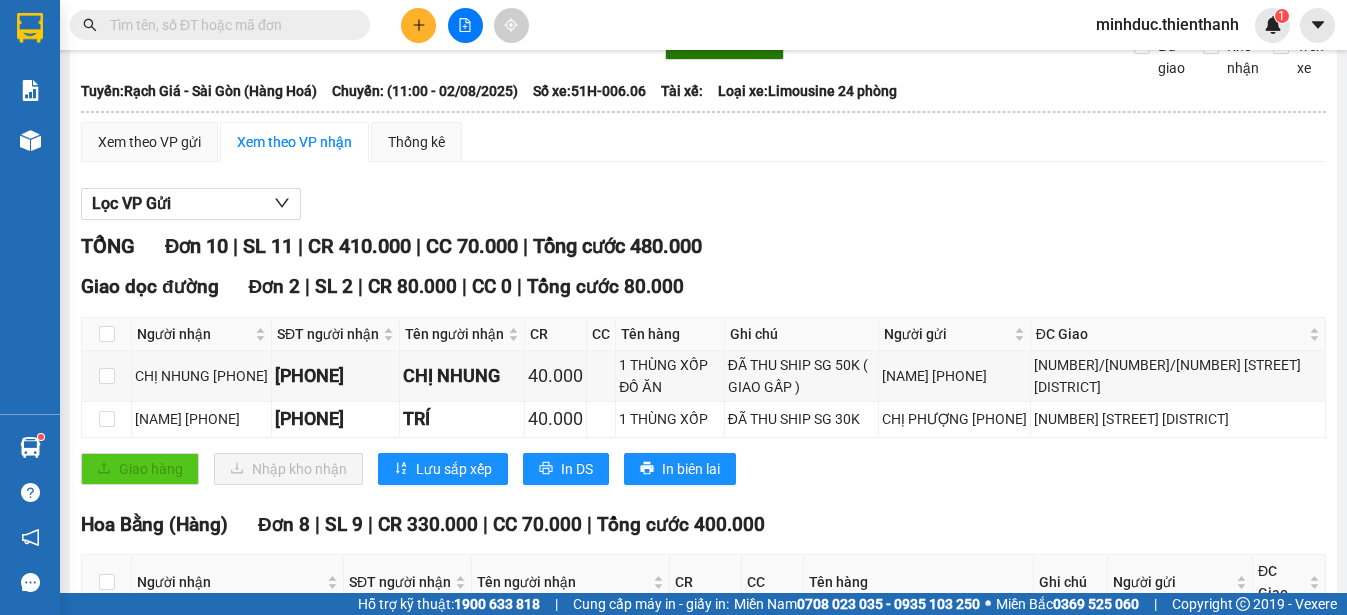 click 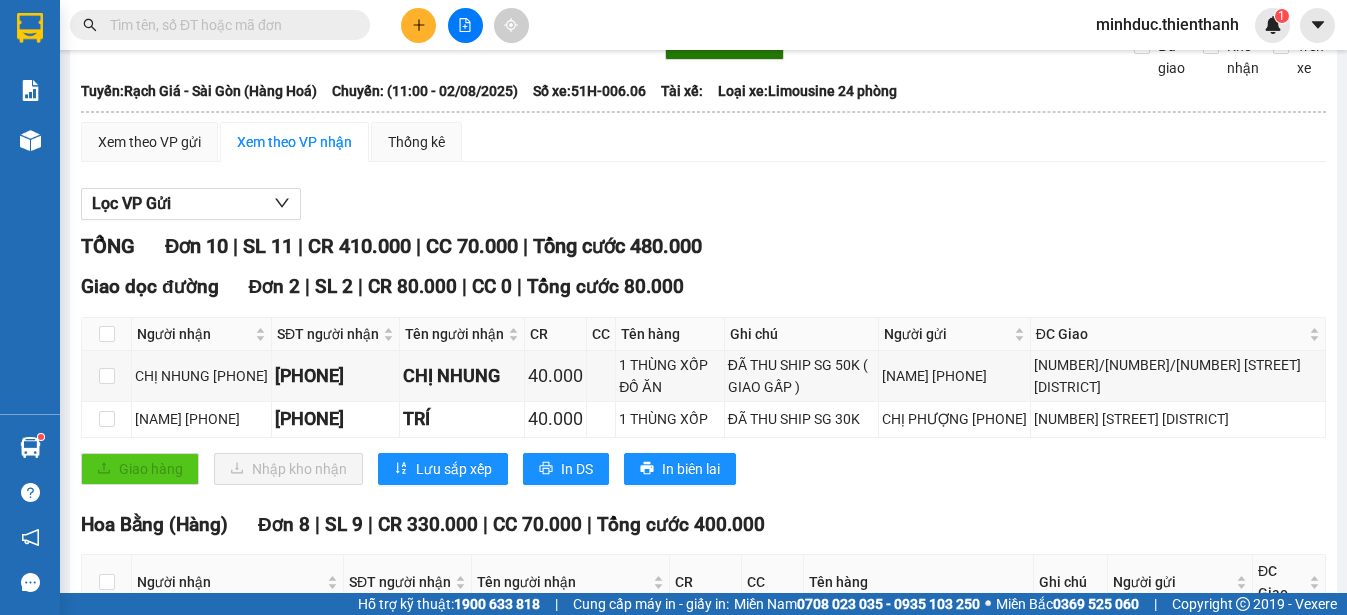 scroll, scrollTop: 0, scrollLeft: 0, axis: both 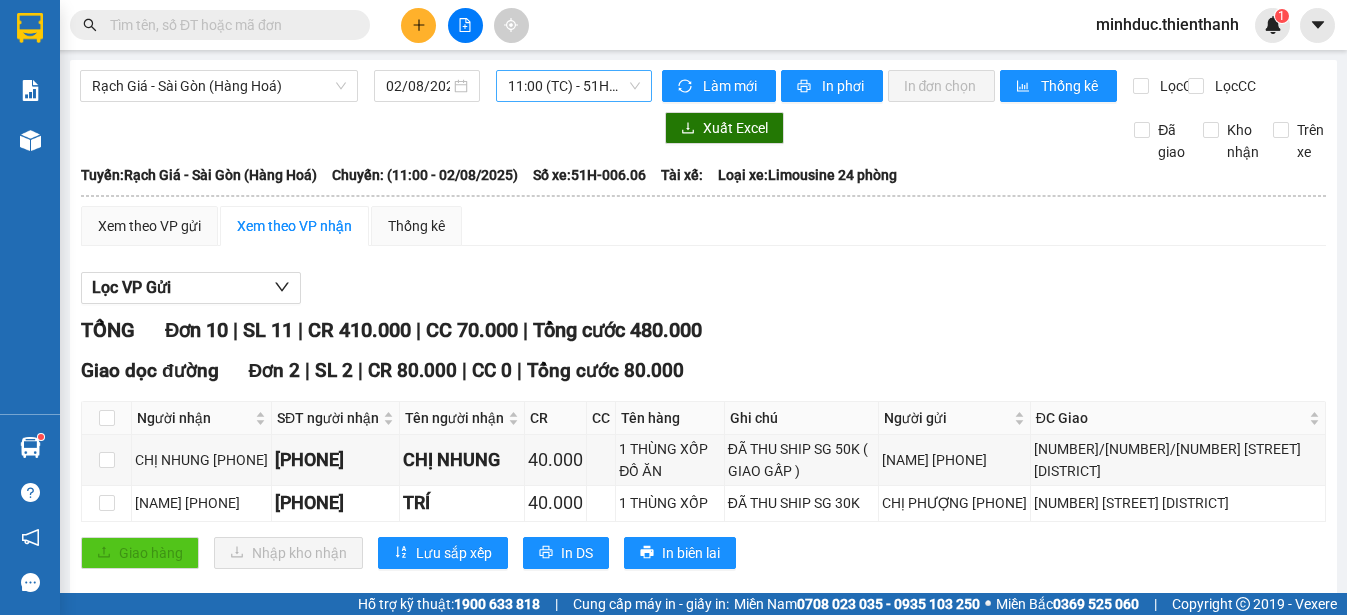 click on "11:00   (TC)   - 51H-006.06" at bounding box center [573, 86] 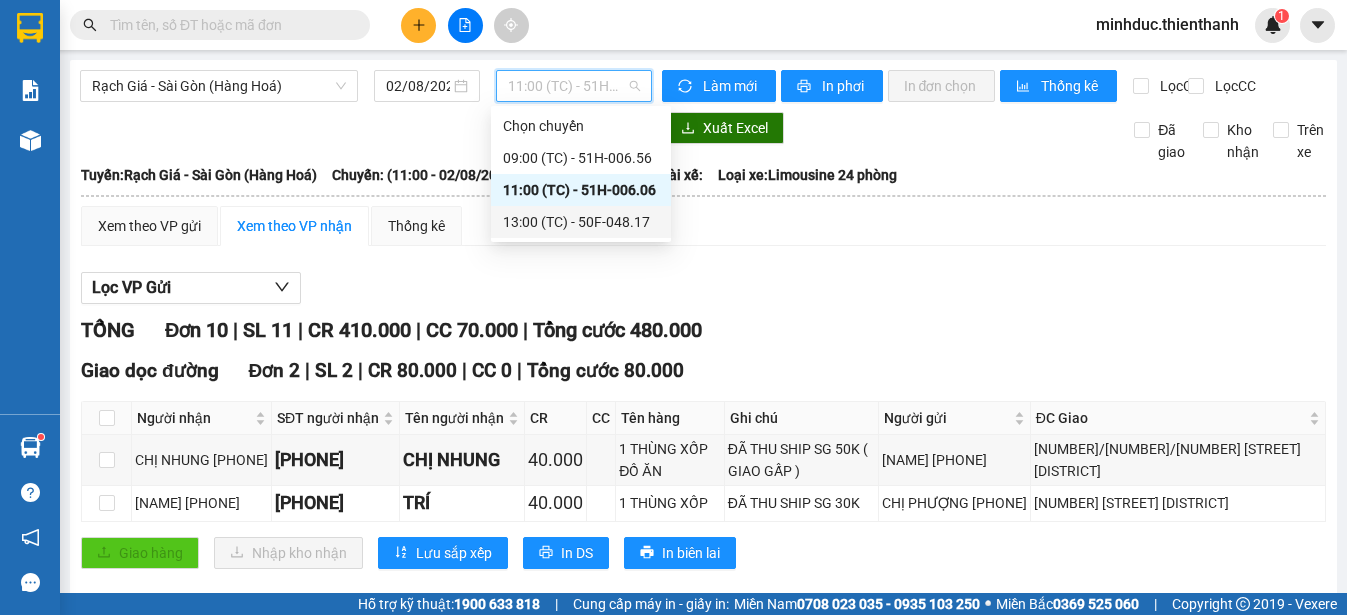 click on "13:00   (TC)   - 50F-048.17" at bounding box center [581, 222] 